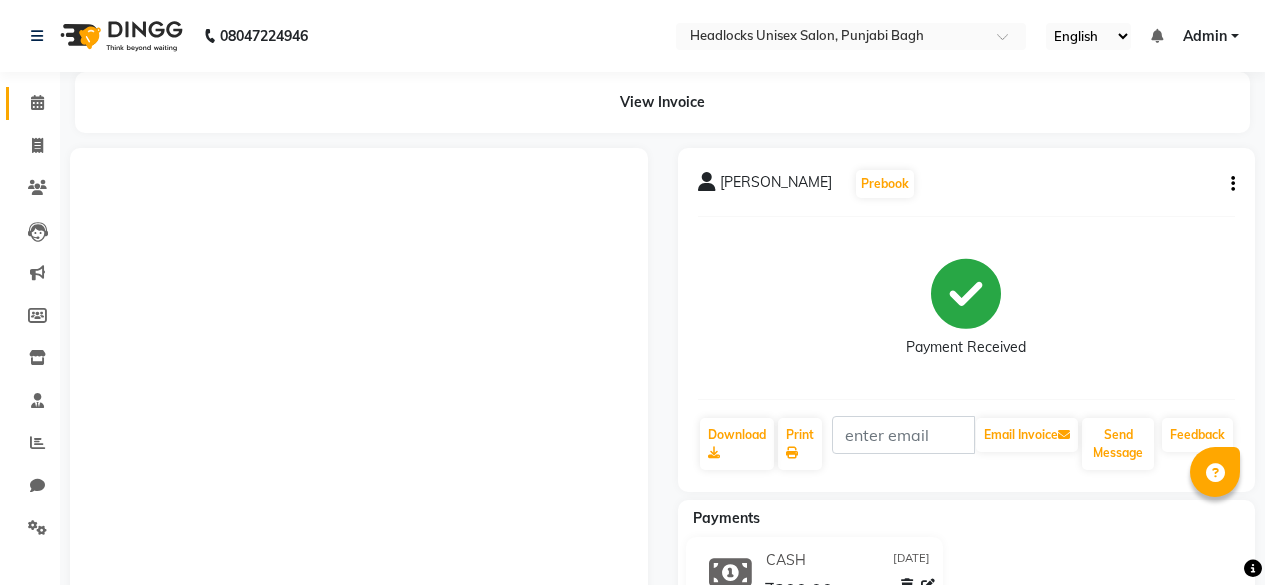 scroll, scrollTop: 0, scrollLeft: 0, axis: both 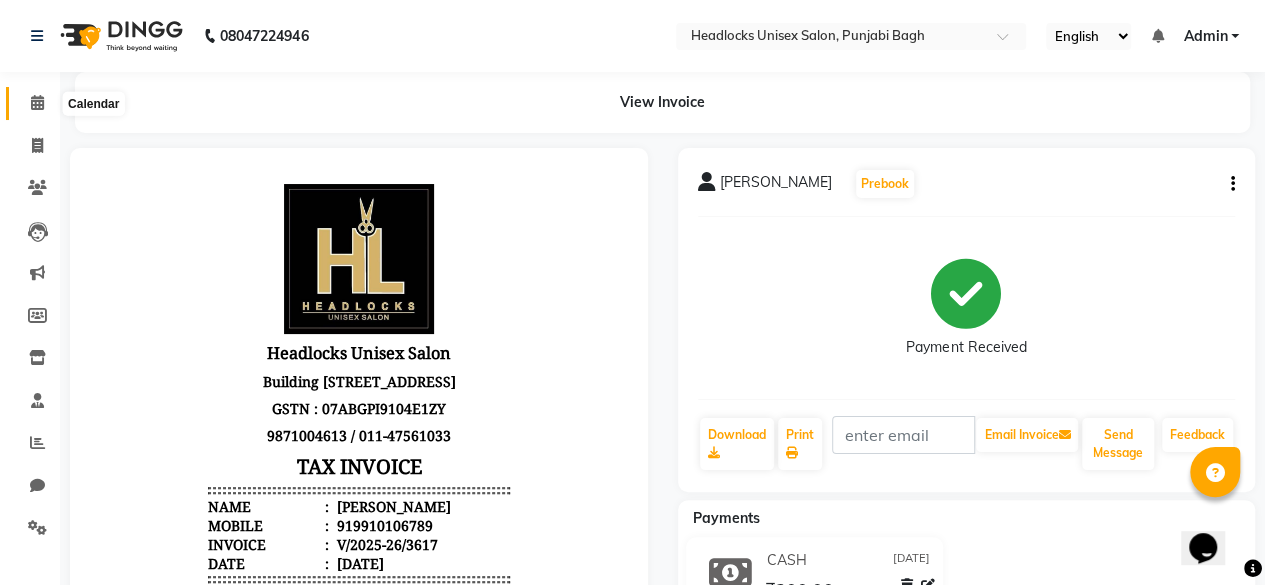 click 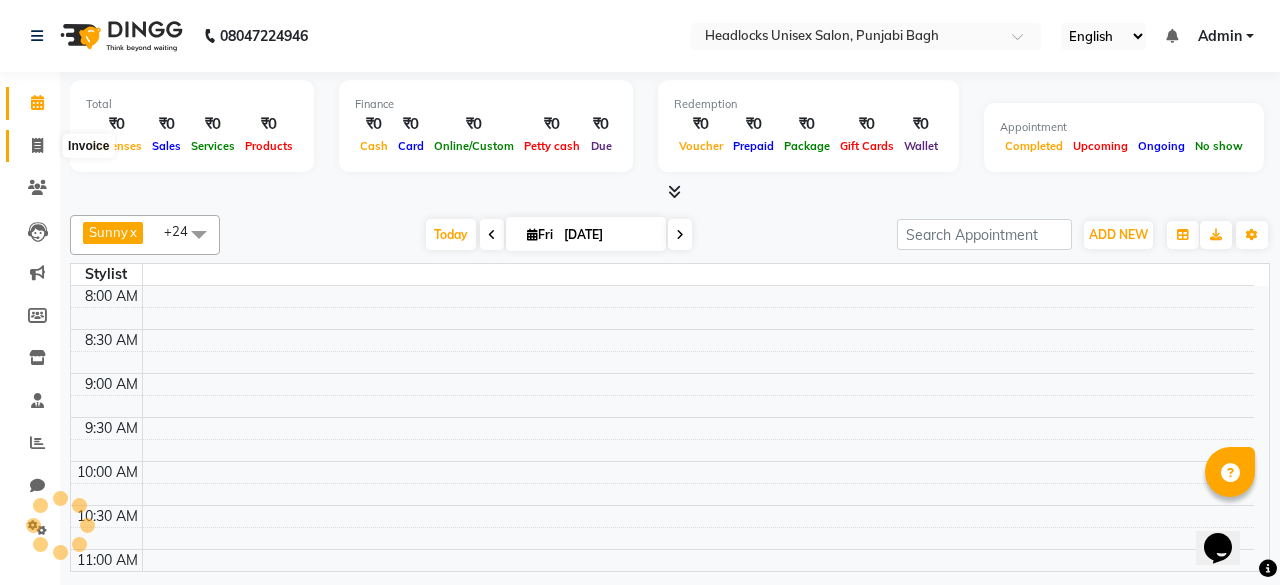 click 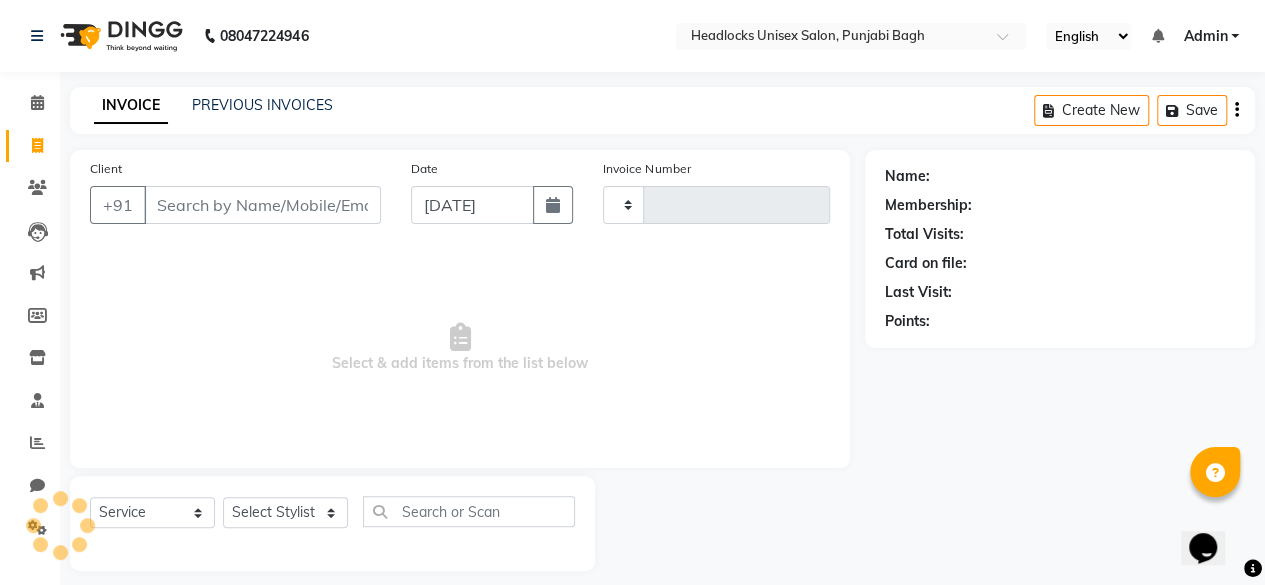 type on "3618" 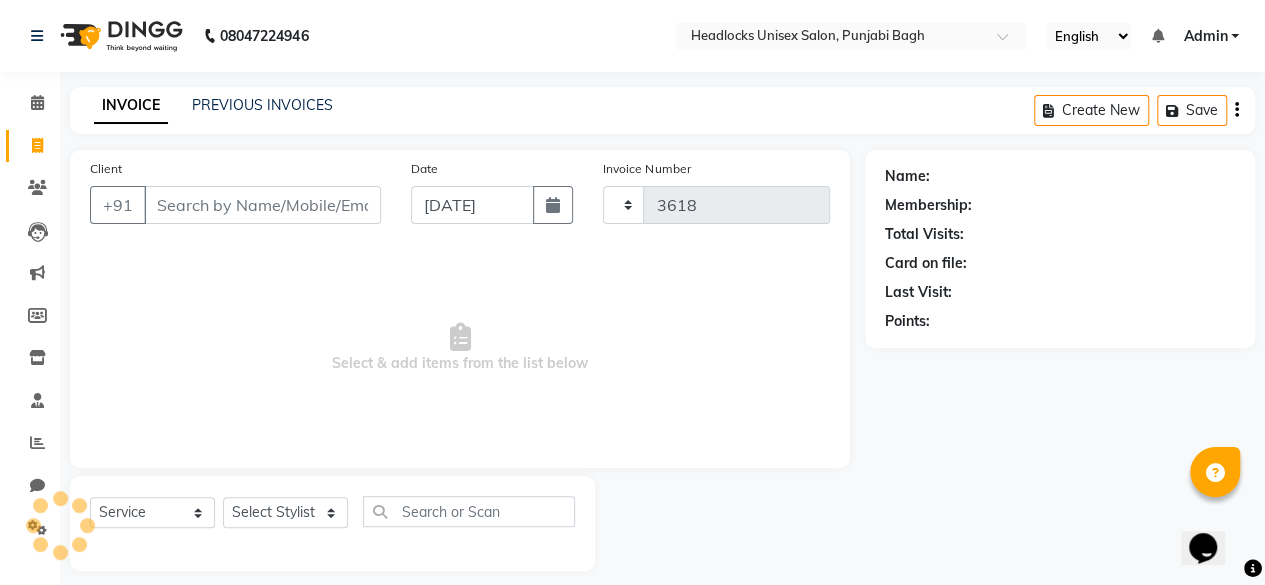 select on "7719" 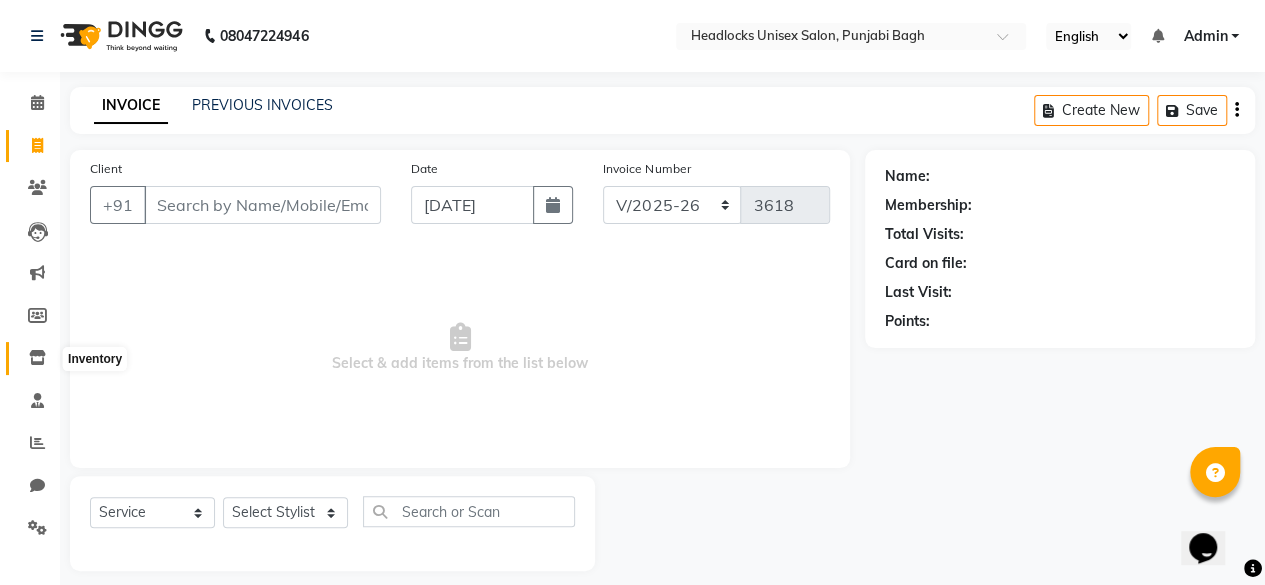 click 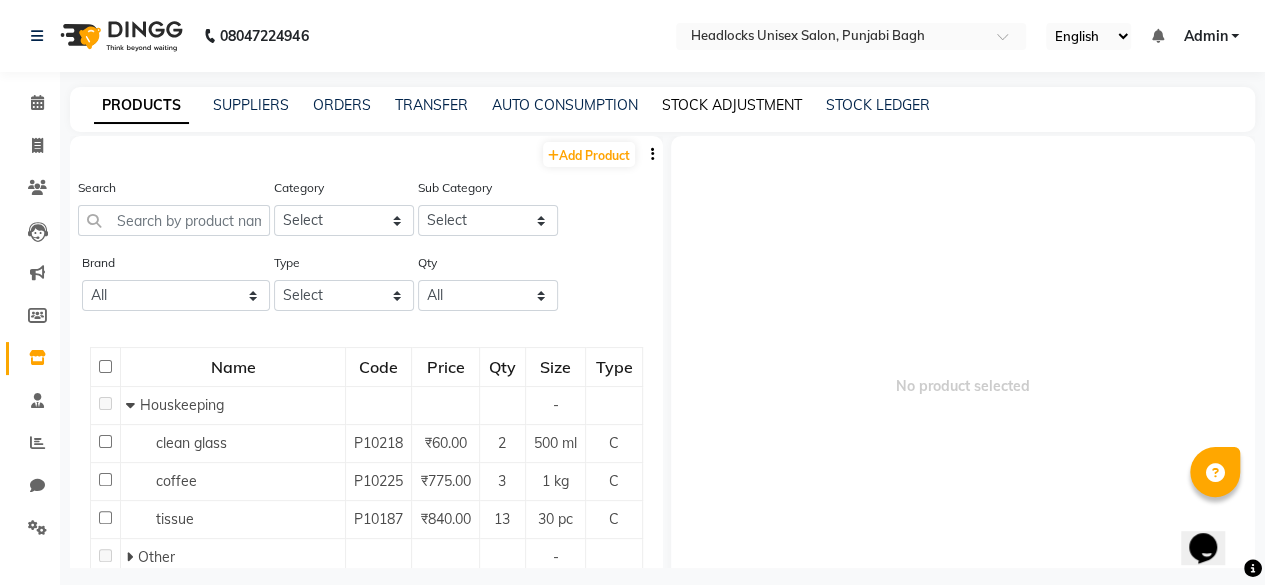 click on "STOCK ADJUSTMENT" 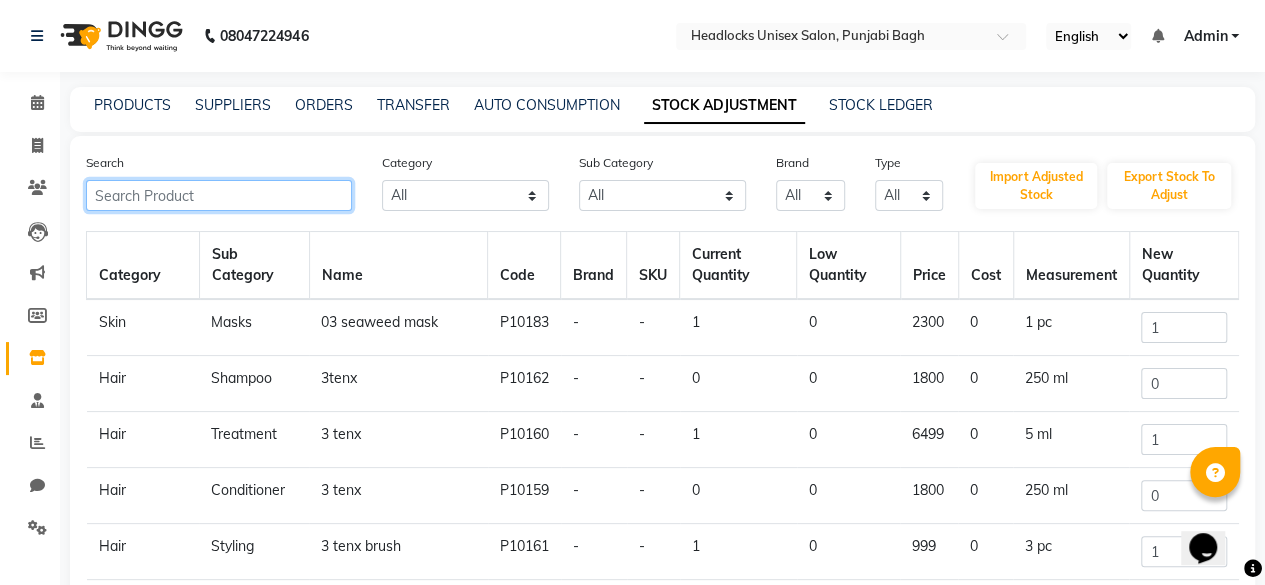click 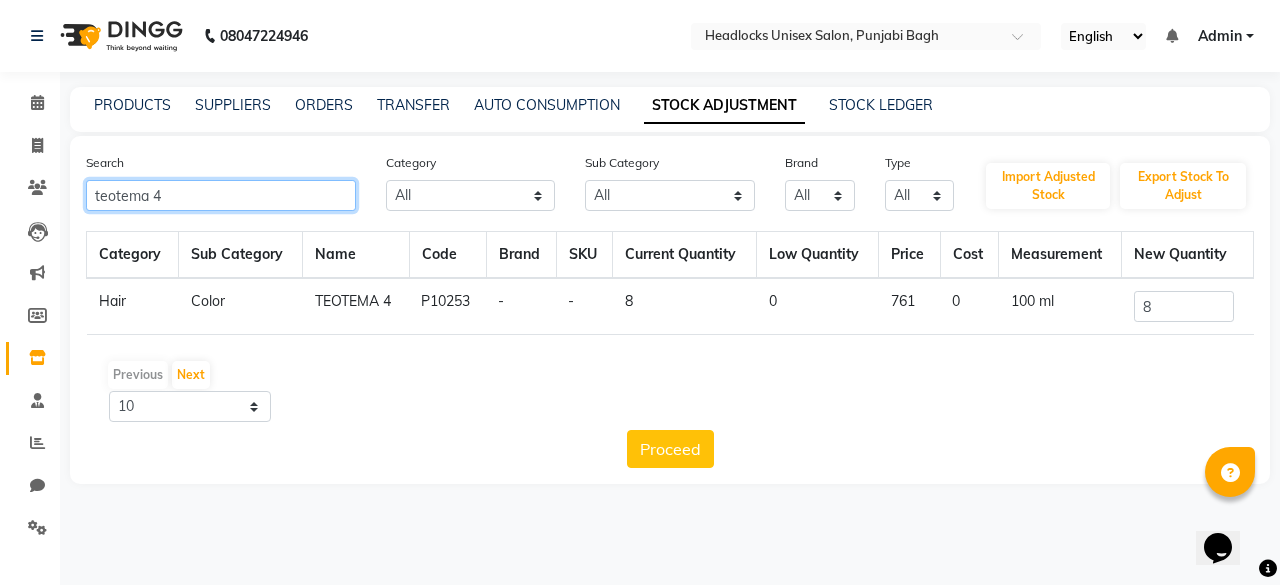 type on "teotema 4" 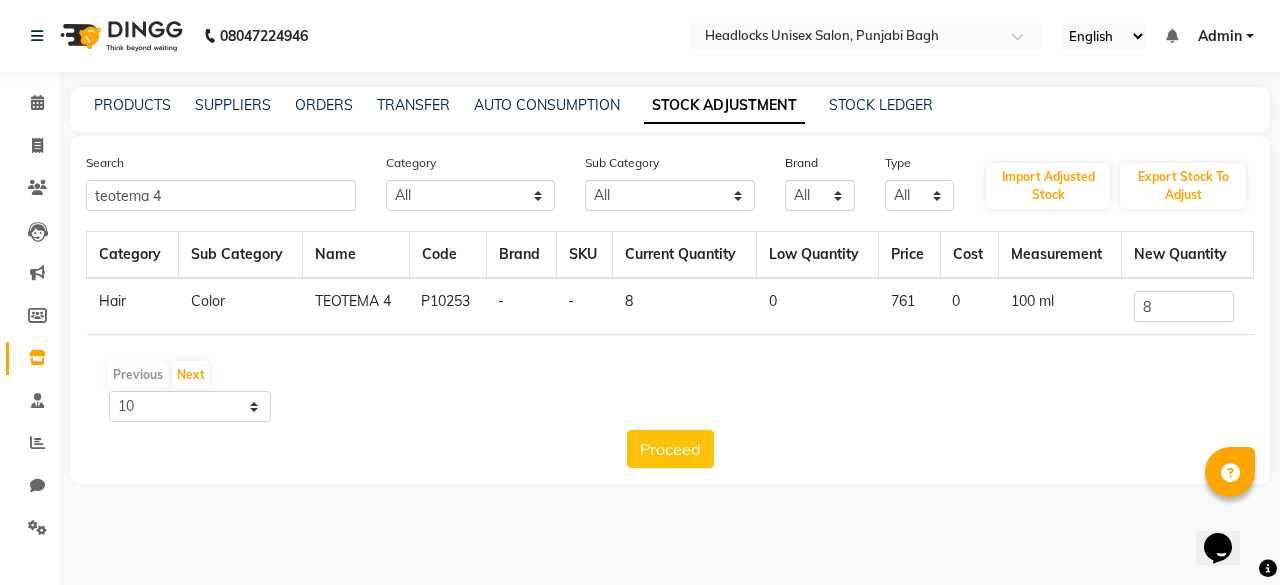 click on "8" 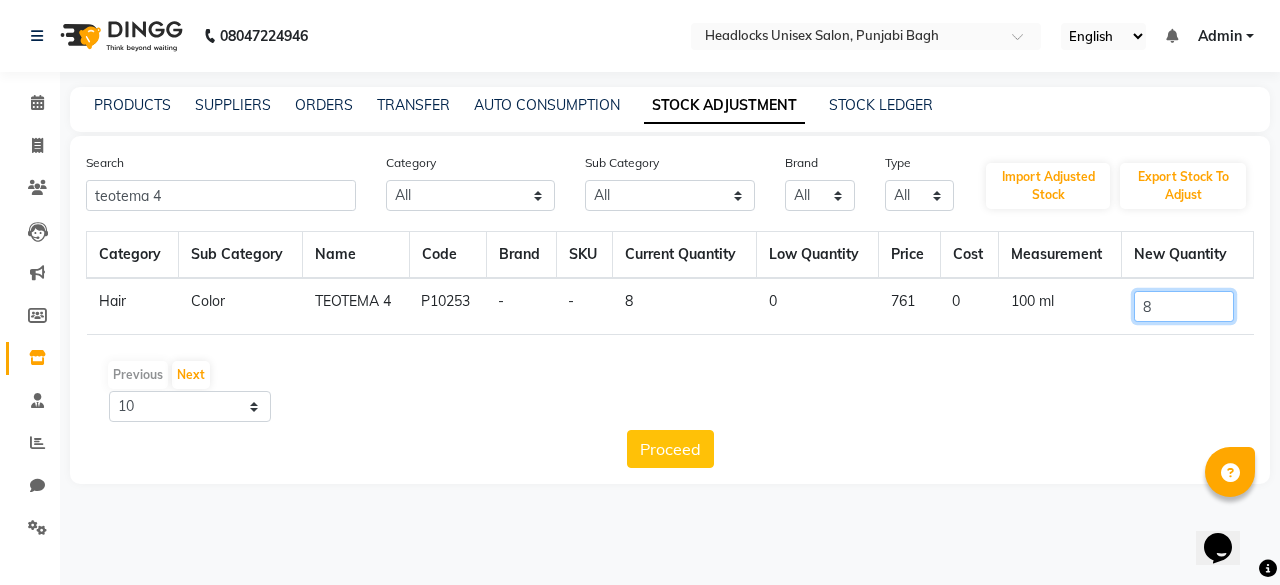 click on "8" 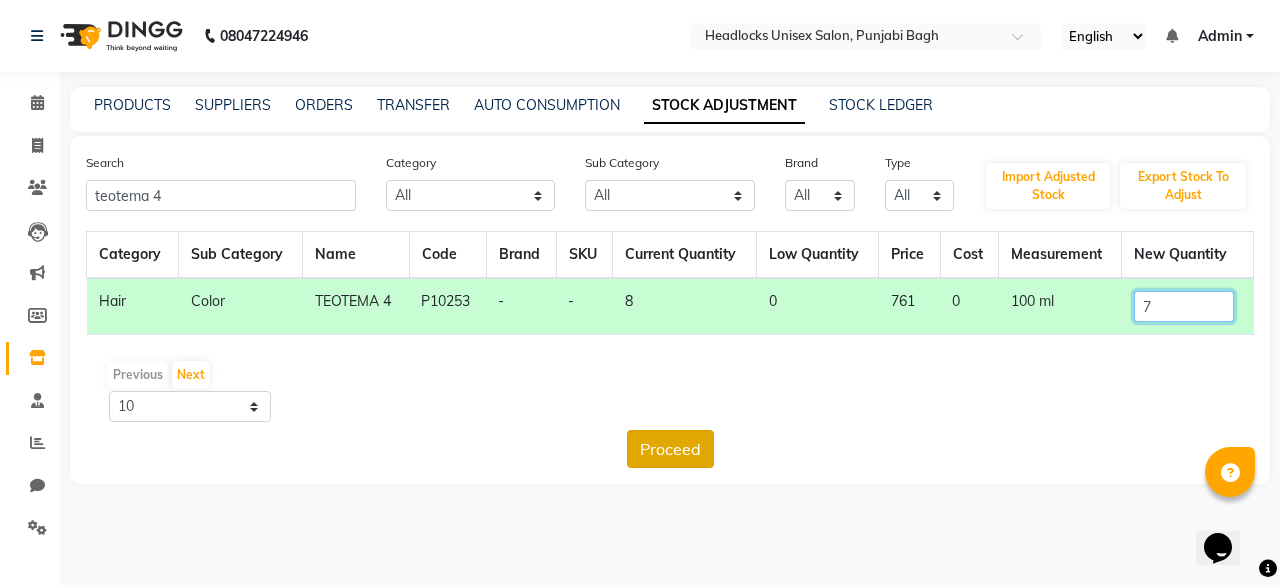 type on "7" 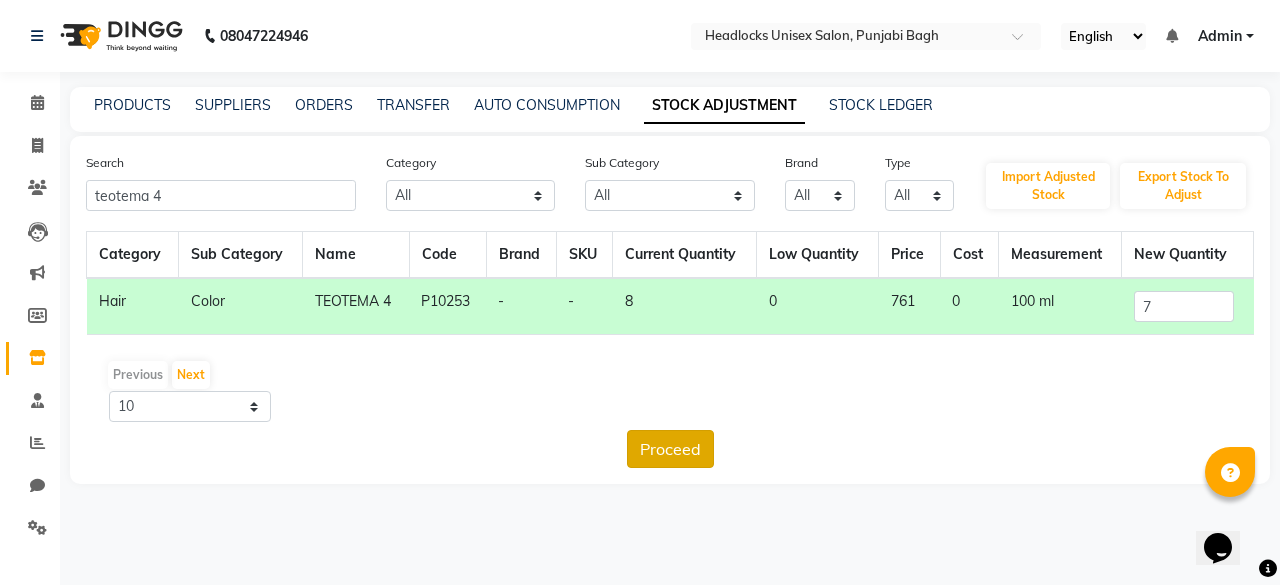click on "Proceed" 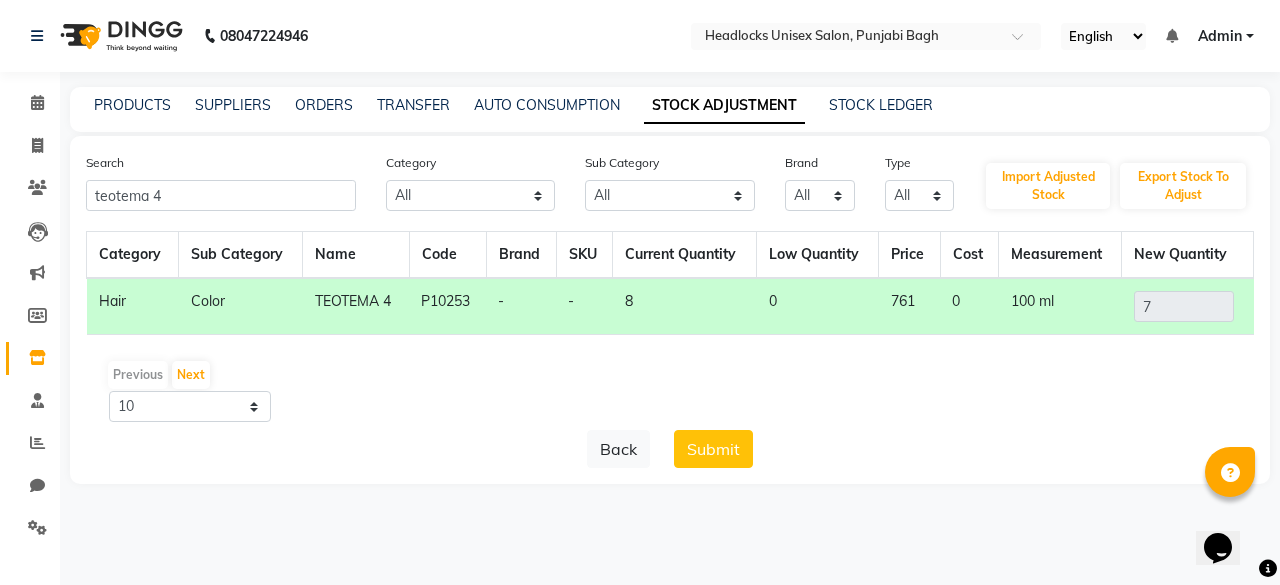 click on "Submit" 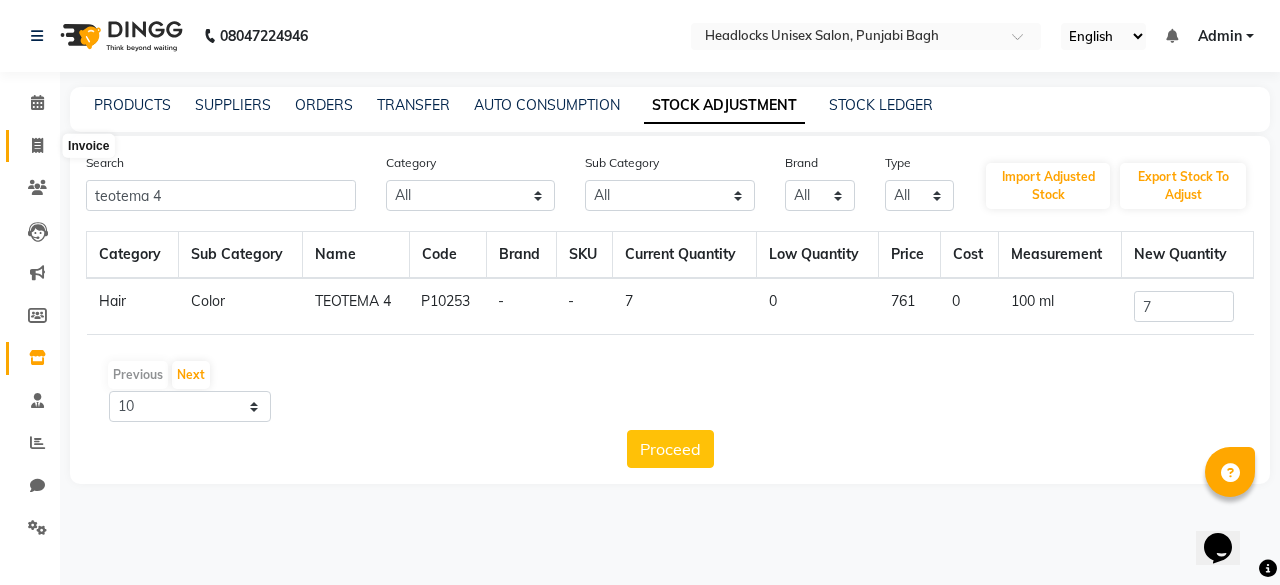 click 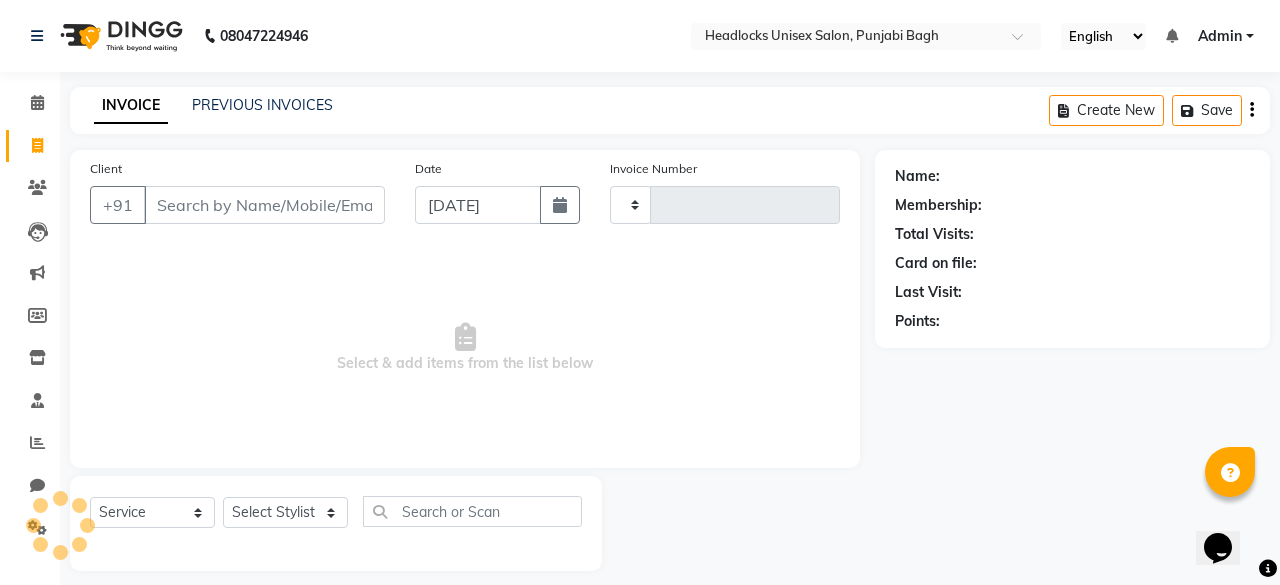 click on "Invoice" 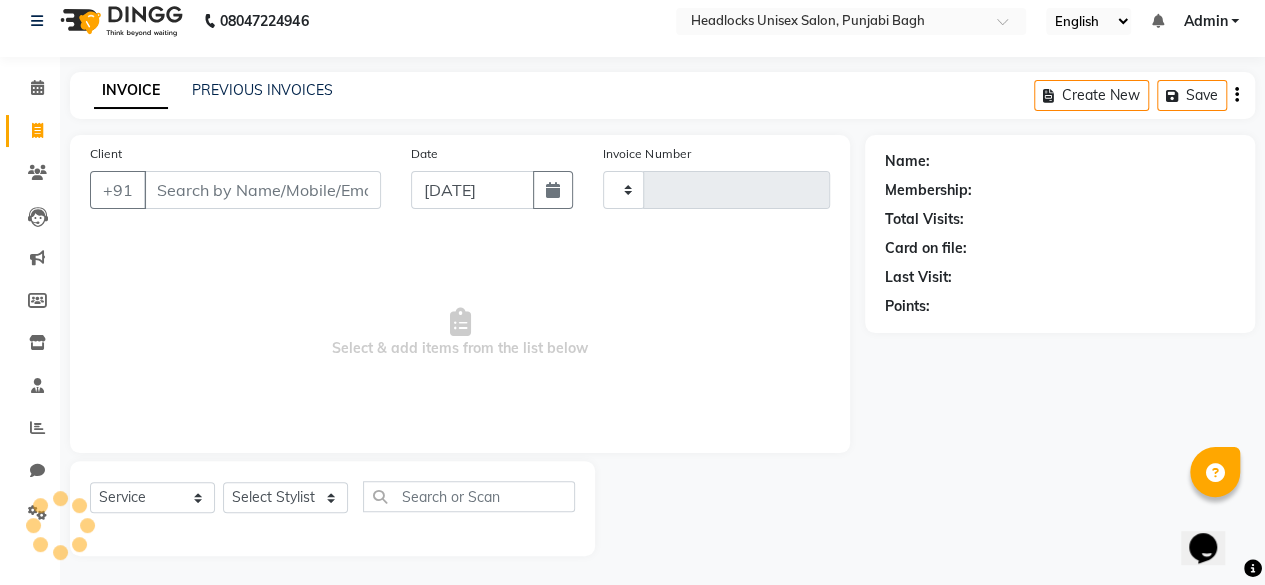 type on "3618" 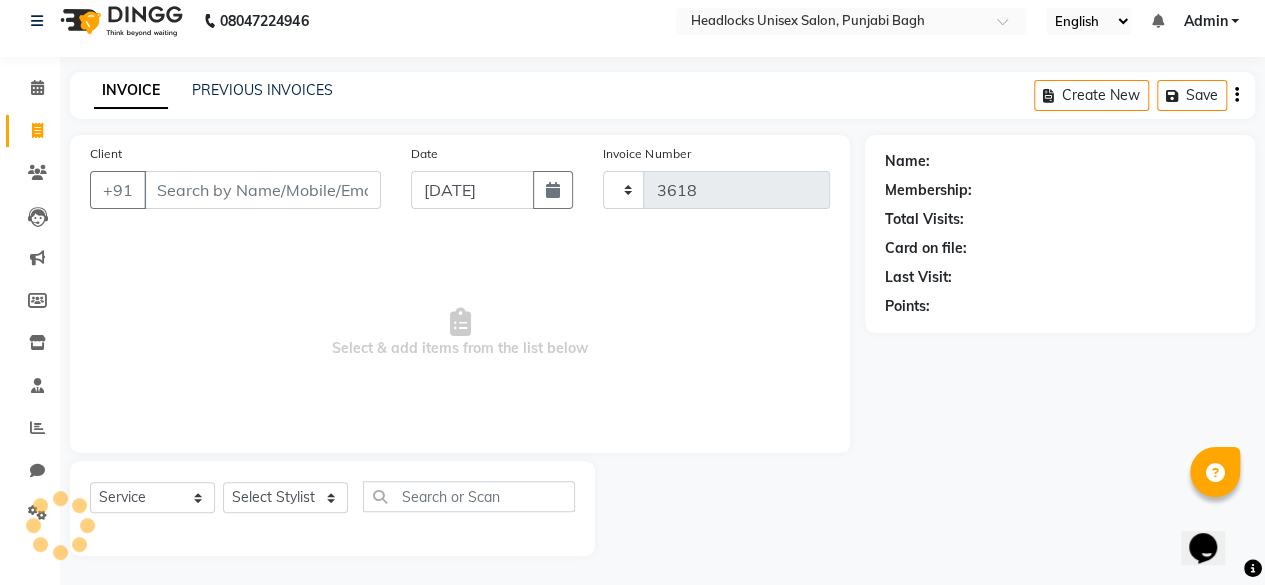 select on "7719" 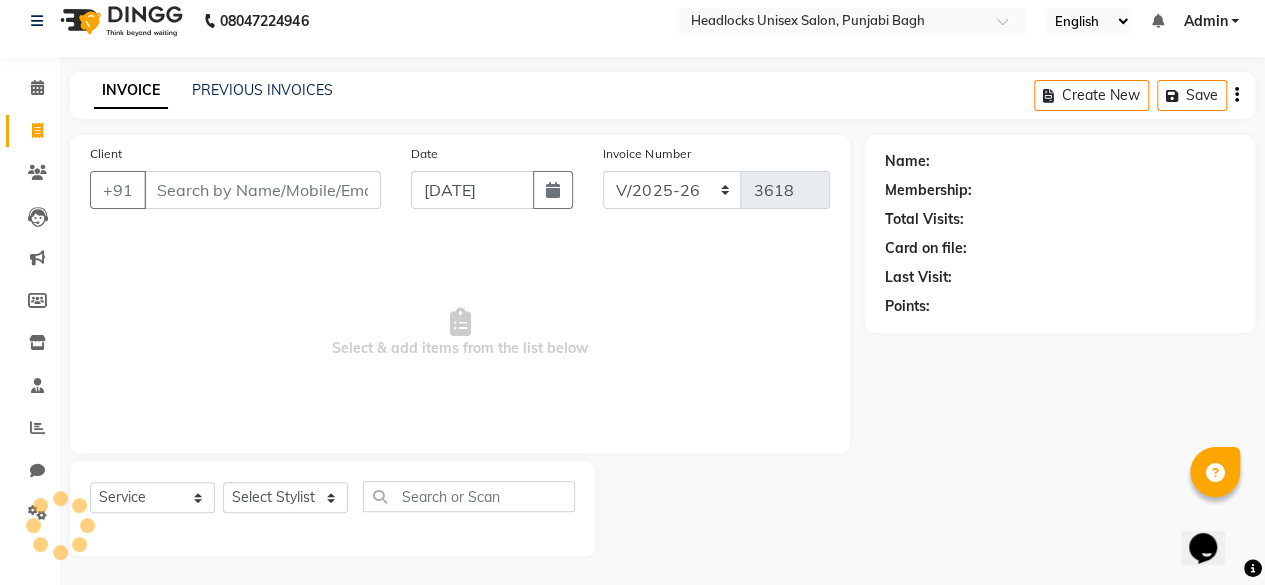 click on "Client" at bounding box center [262, 190] 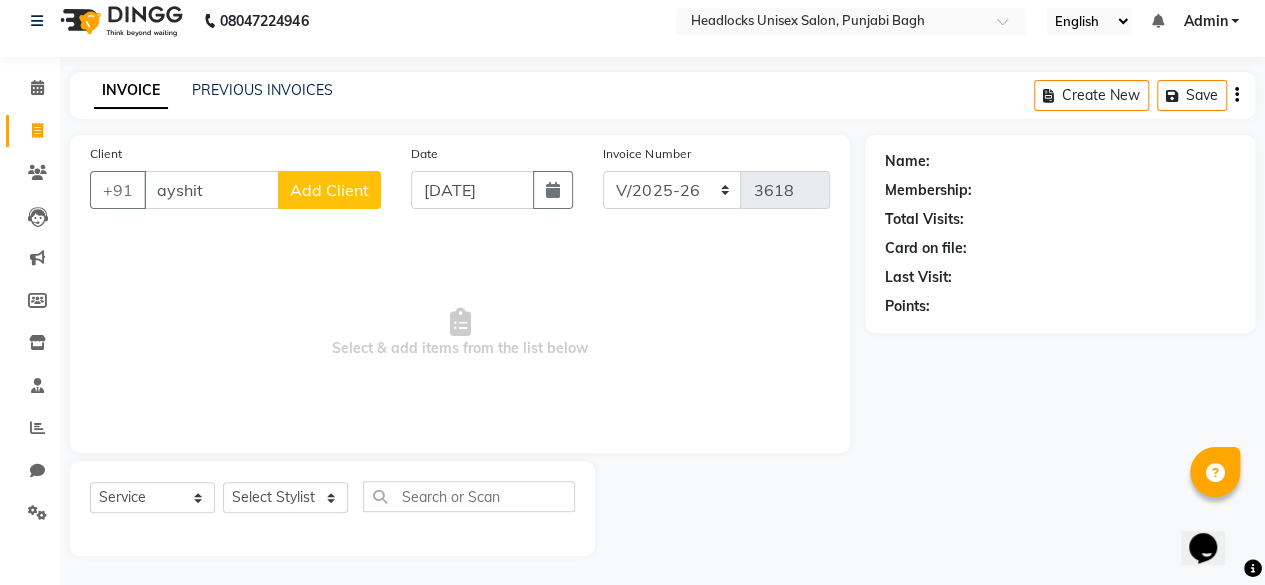 type on "ayshit" 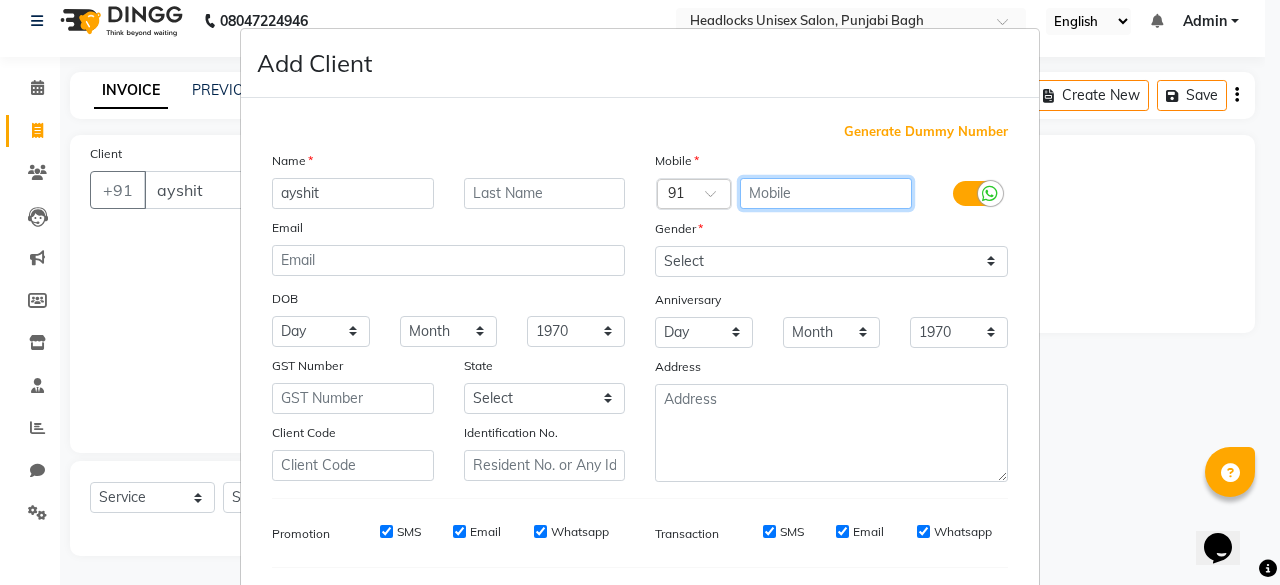 click at bounding box center [826, 193] 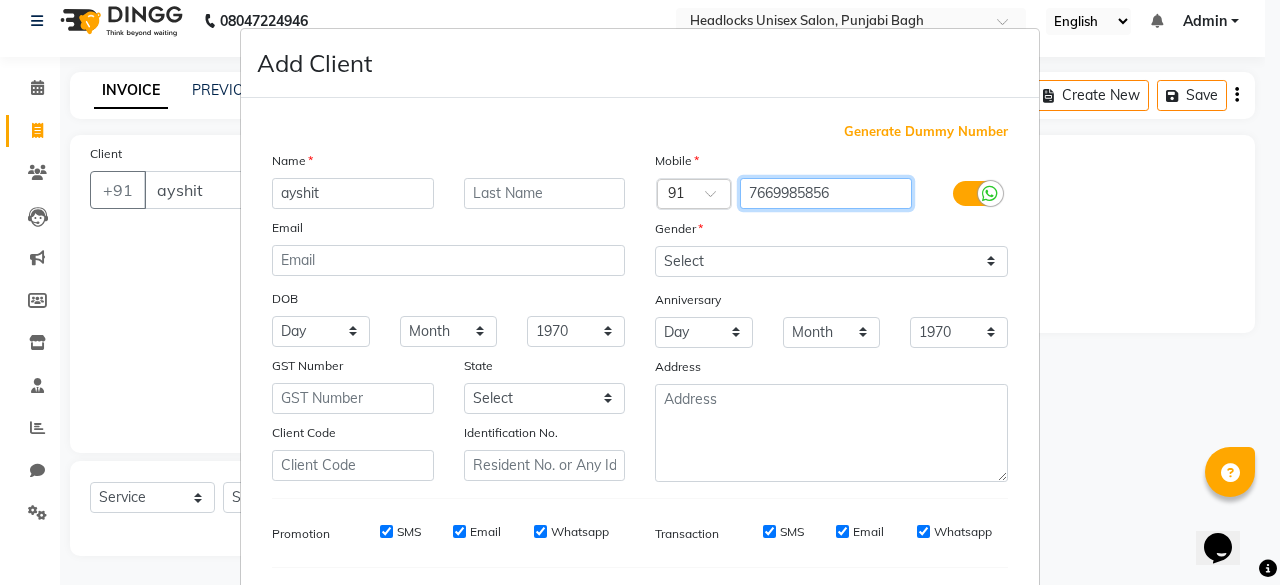 type on "7669985856" 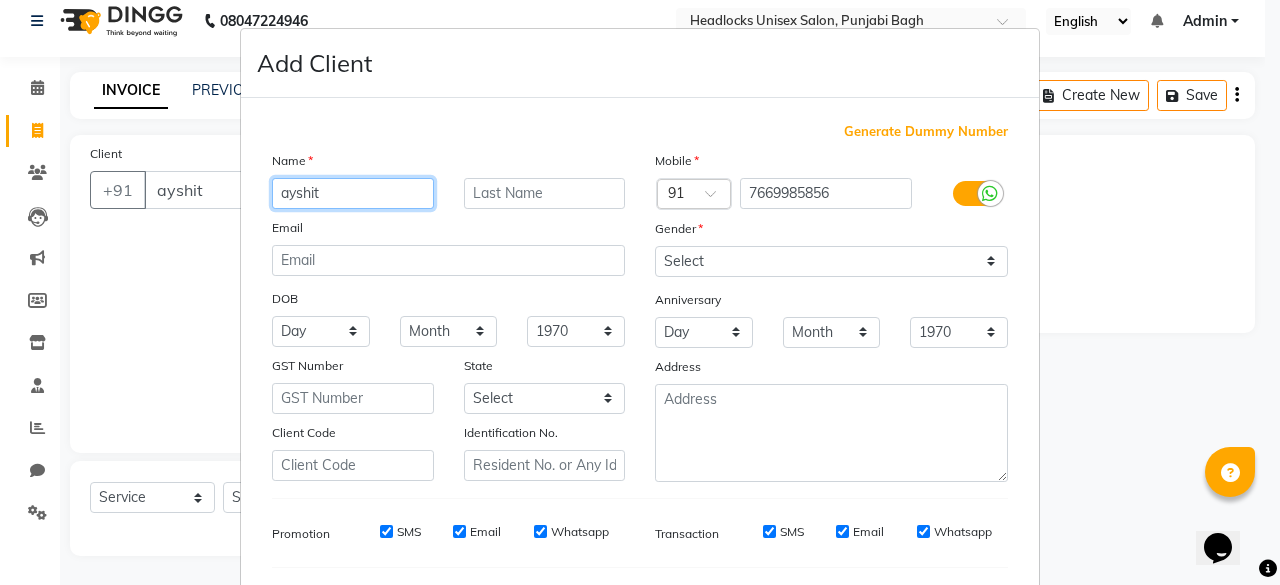 click on "ayshit" at bounding box center [353, 193] 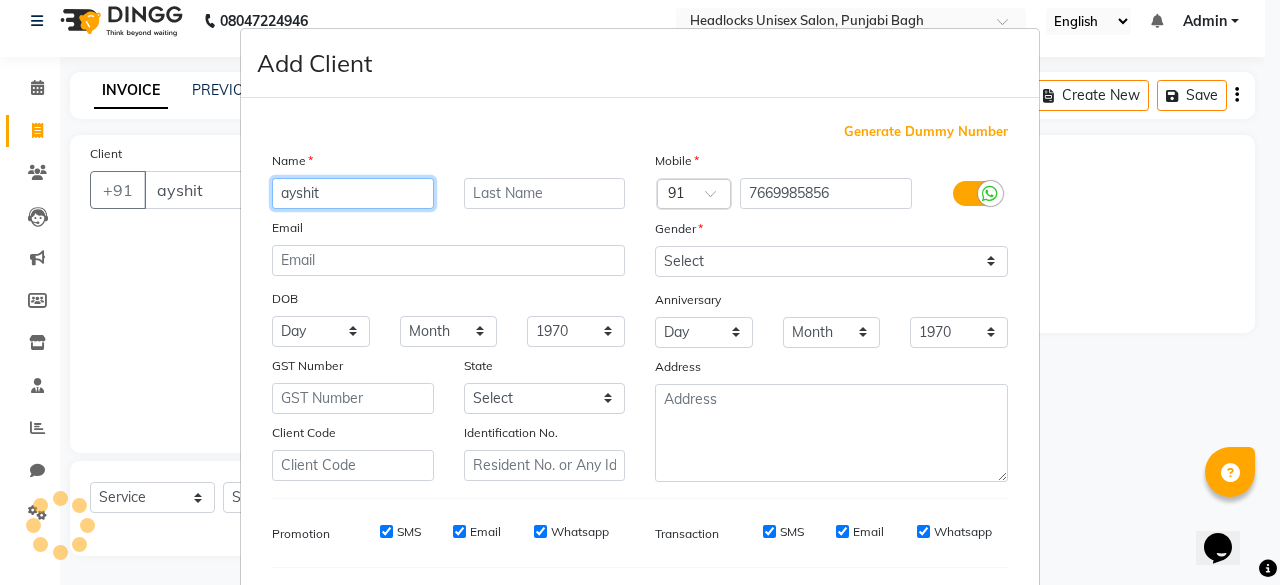 click on "ayshit" at bounding box center (353, 193) 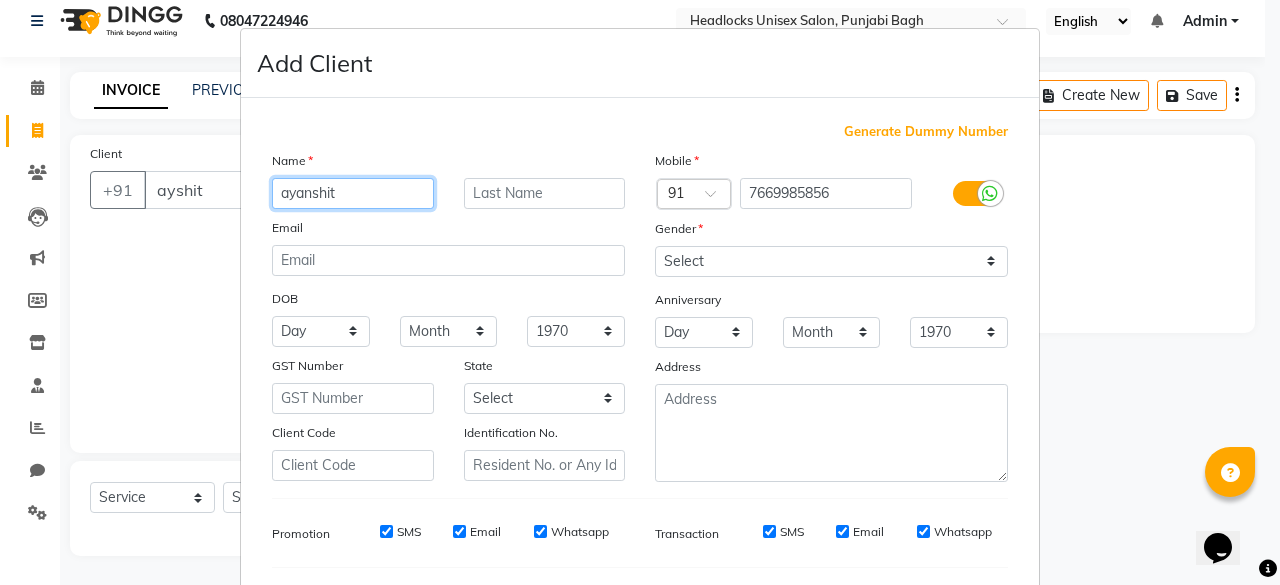 type on "ayanshit" 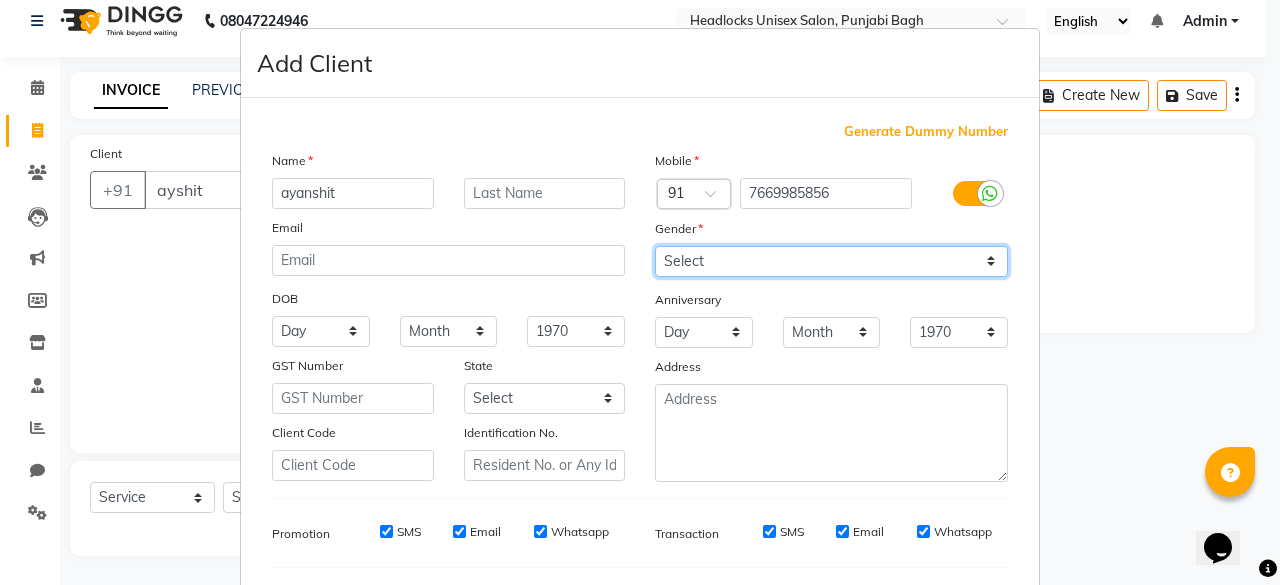 click on "Select [DEMOGRAPHIC_DATA] [DEMOGRAPHIC_DATA] Other Prefer Not To Say" at bounding box center [831, 261] 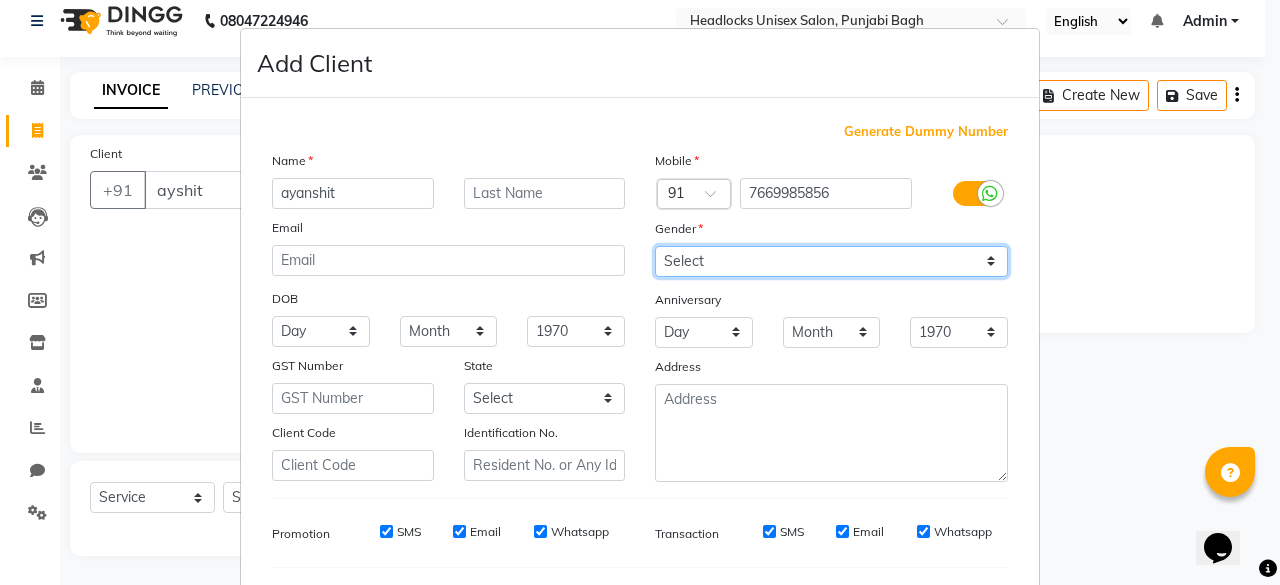 select on "[DEMOGRAPHIC_DATA]" 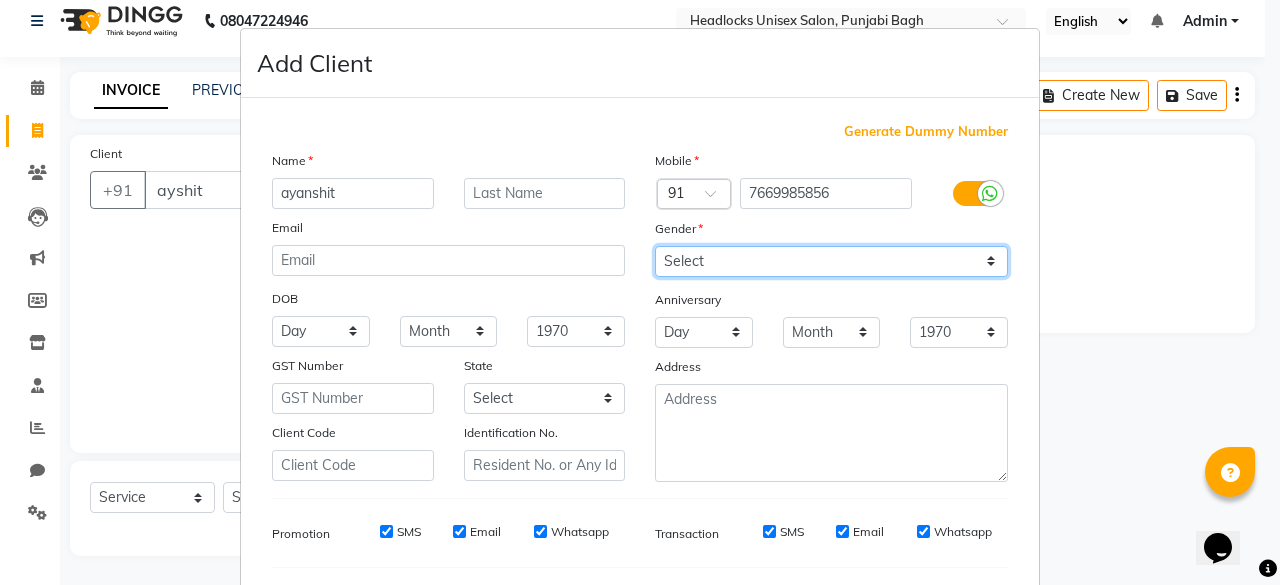 click on "Select [DEMOGRAPHIC_DATA] [DEMOGRAPHIC_DATA] Other Prefer Not To Say" at bounding box center (831, 261) 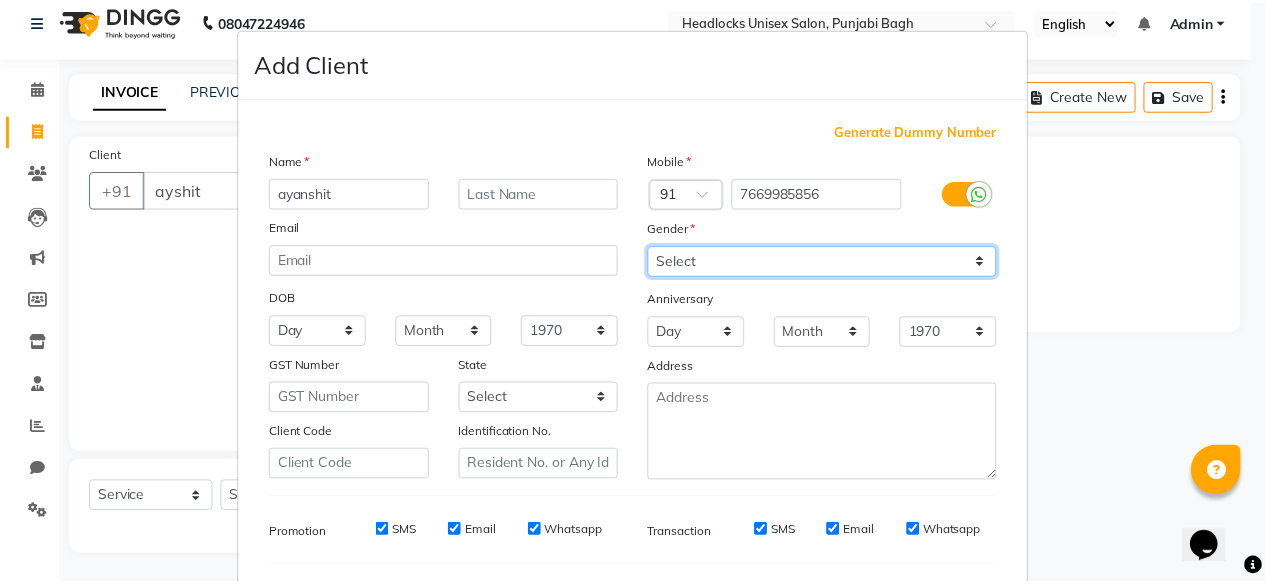 scroll, scrollTop: 260, scrollLeft: 0, axis: vertical 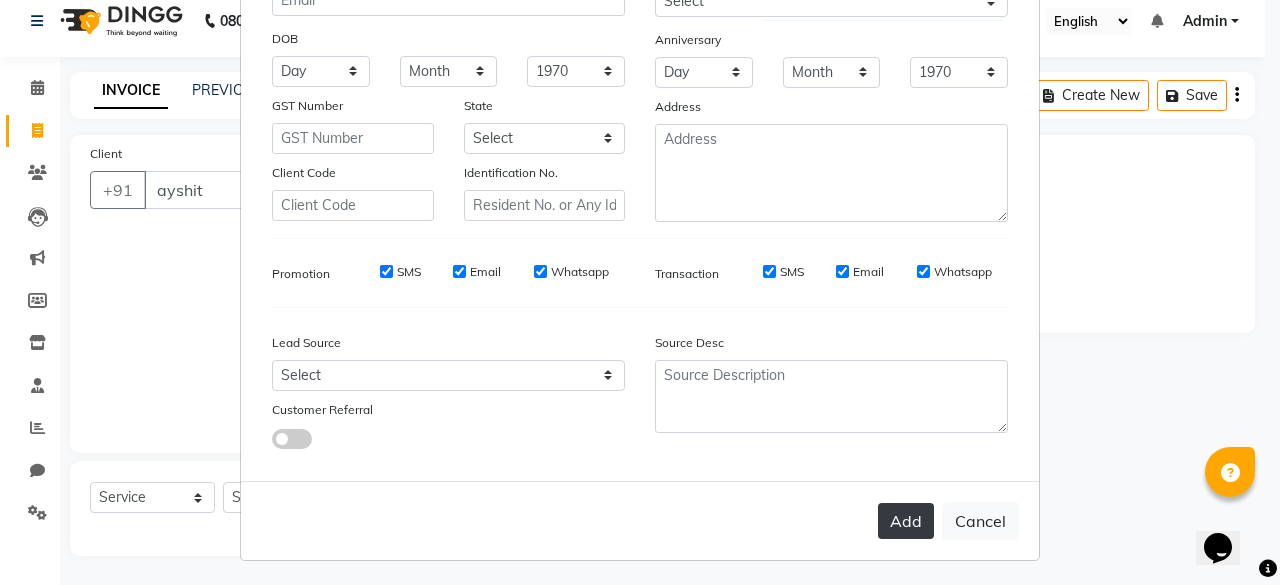 click on "Add" at bounding box center (906, 521) 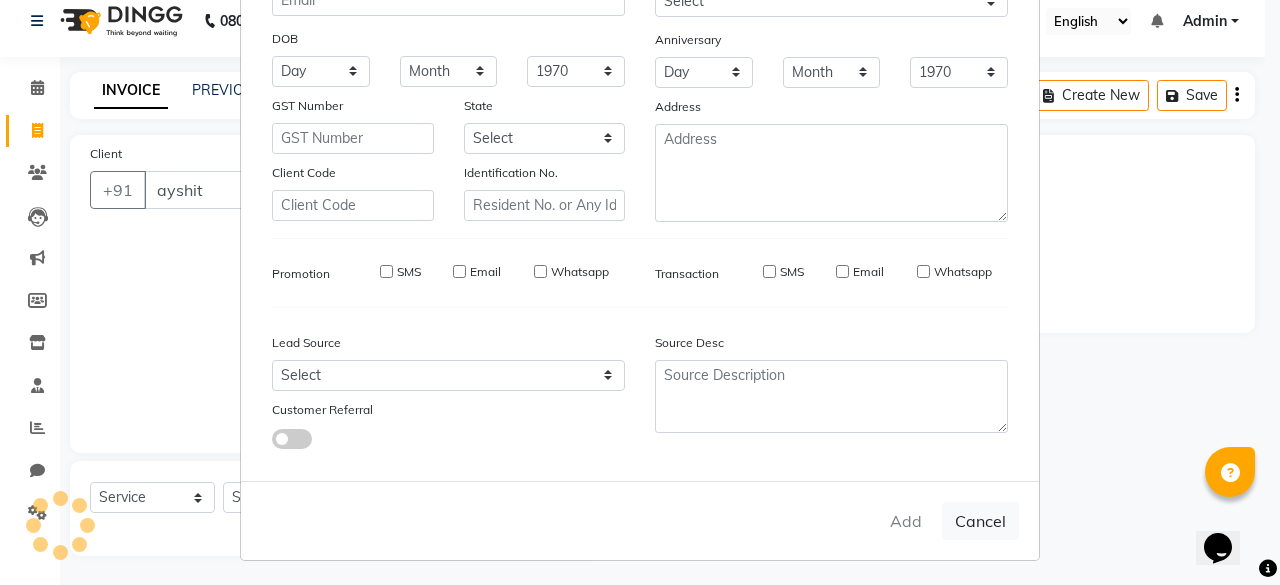 type on "7669985856" 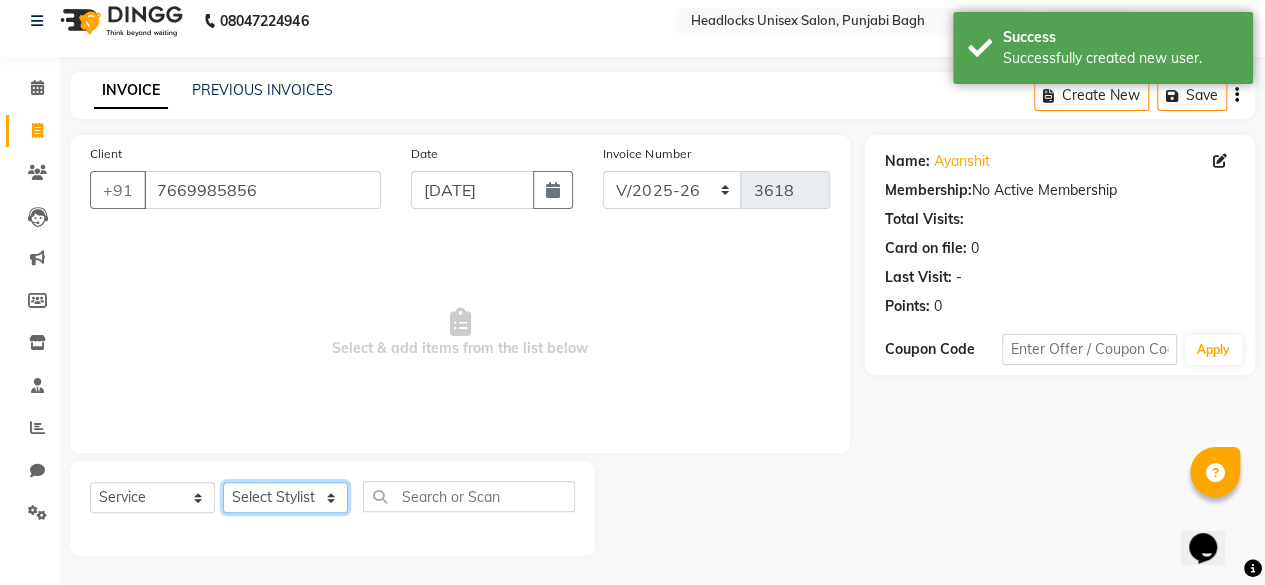 click on "Select Stylist ⁠Agnies ⁠[PERSON_NAME] [PERSON_NAME] [PERSON_NAME] kunal [PERSON_NAME] mercy ⁠Minto ⁠[PERSON_NAME]  [PERSON_NAME] priyanka [PERSON_NAME] ⁠[PERSON_NAME] ⁠[PERSON_NAME] [PERSON_NAME] [PERSON_NAME]  Sunny ⁠[PERSON_NAME] ⁠[PERSON_NAME]" 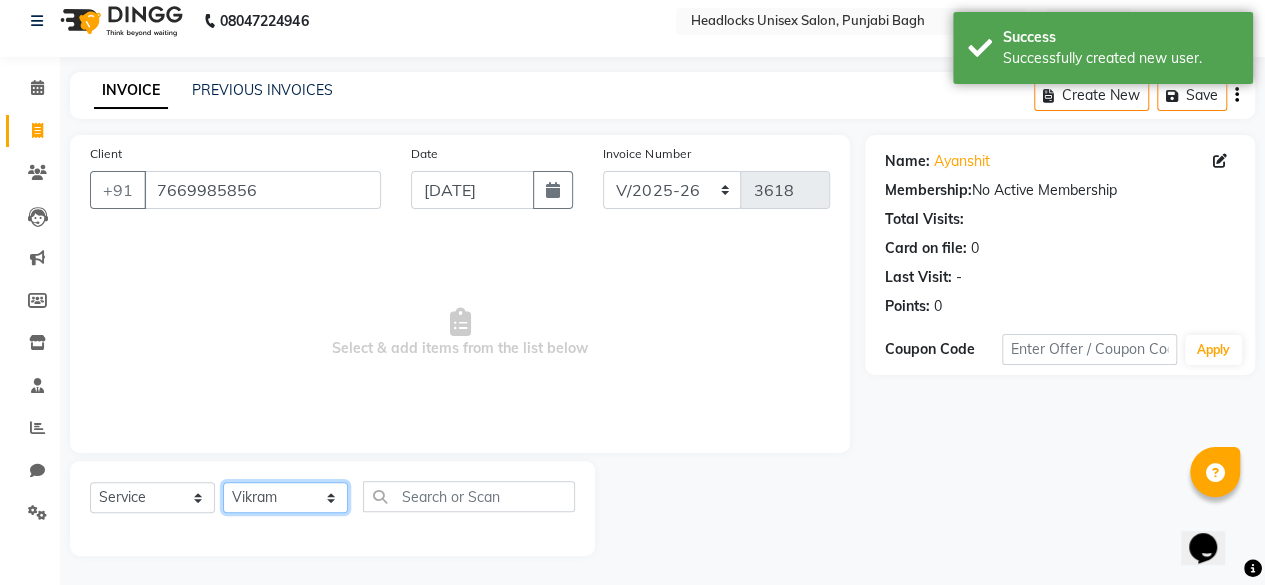 click on "Select Stylist ⁠Agnies ⁠[PERSON_NAME] [PERSON_NAME] [PERSON_NAME] kunal [PERSON_NAME] mercy ⁠Minto ⁠[PERSON_NAME]  [PERSON_NAME] priyanka [PERSON_NAME] ⁠[PERSON_NAME] ⁠[PERSON_NAME] [PERSON_NAME] [PERSON_NAME]  Sunny ⁠[PERSON_NAME] ⁠[PERSON_NAME]" 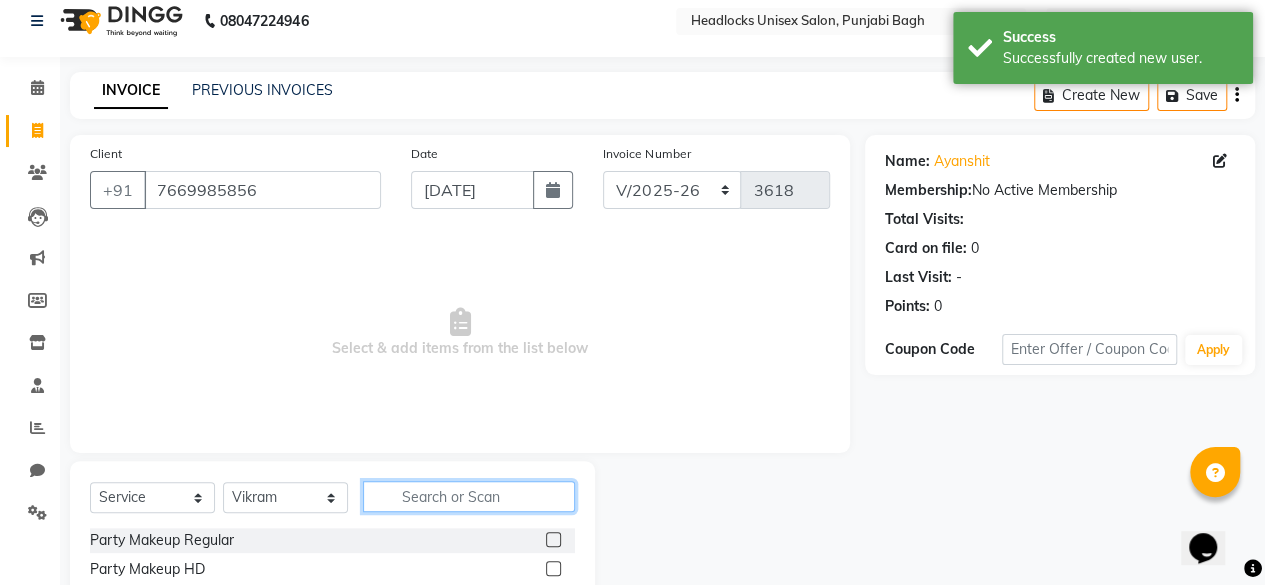 click 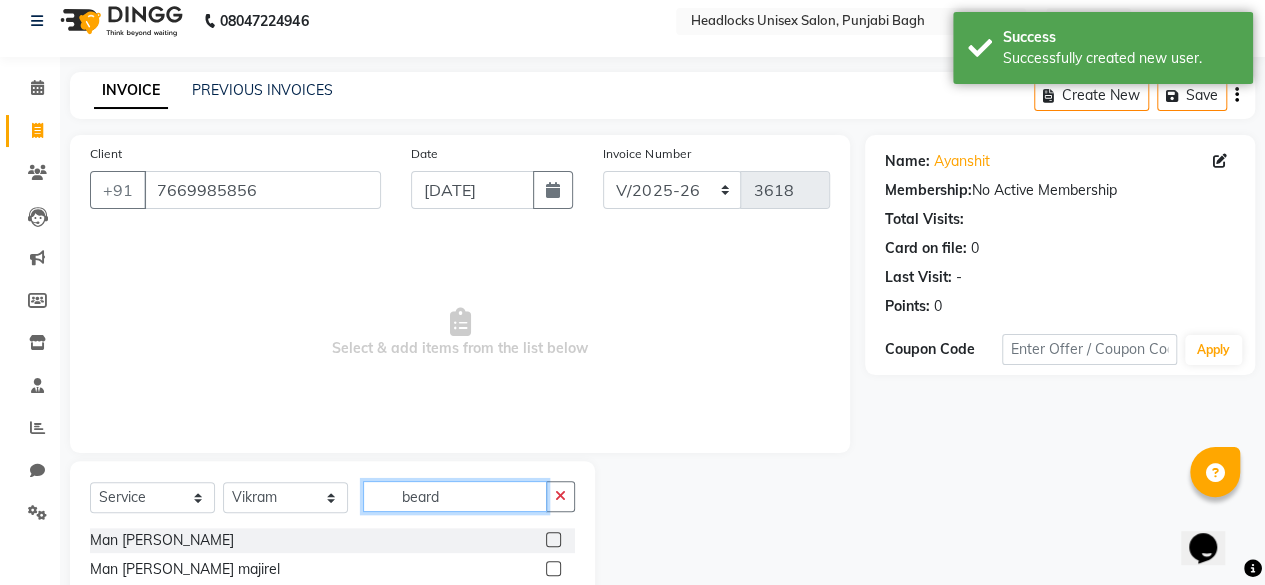 scroll, scrollTop: 102, scrollLeft: 0, axis: vertical 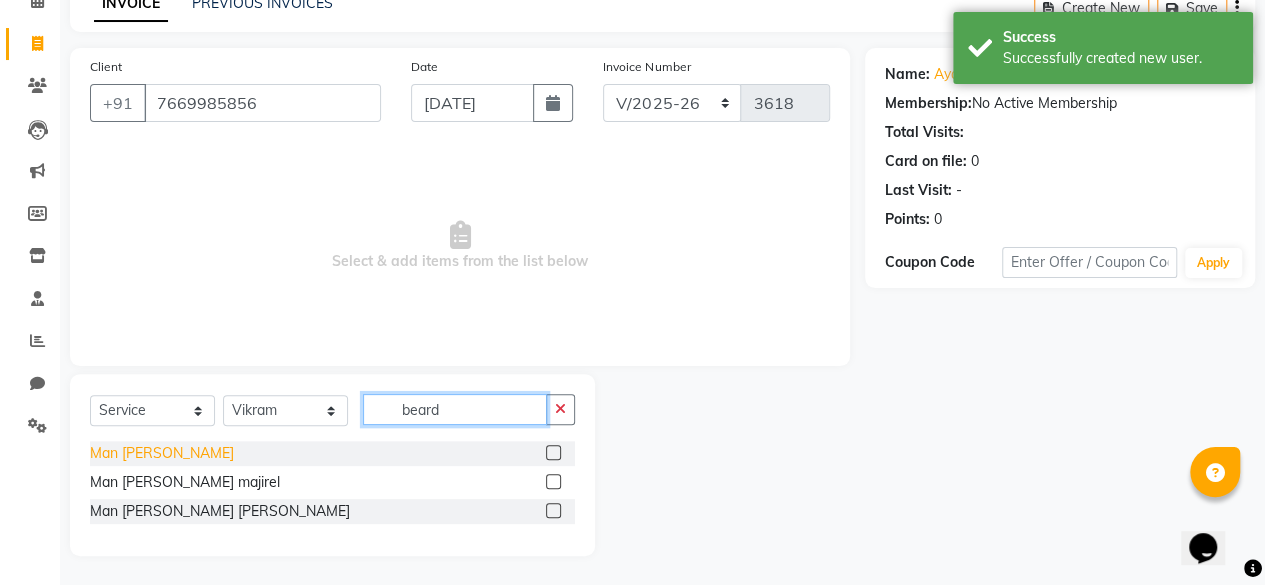 type on "beard" 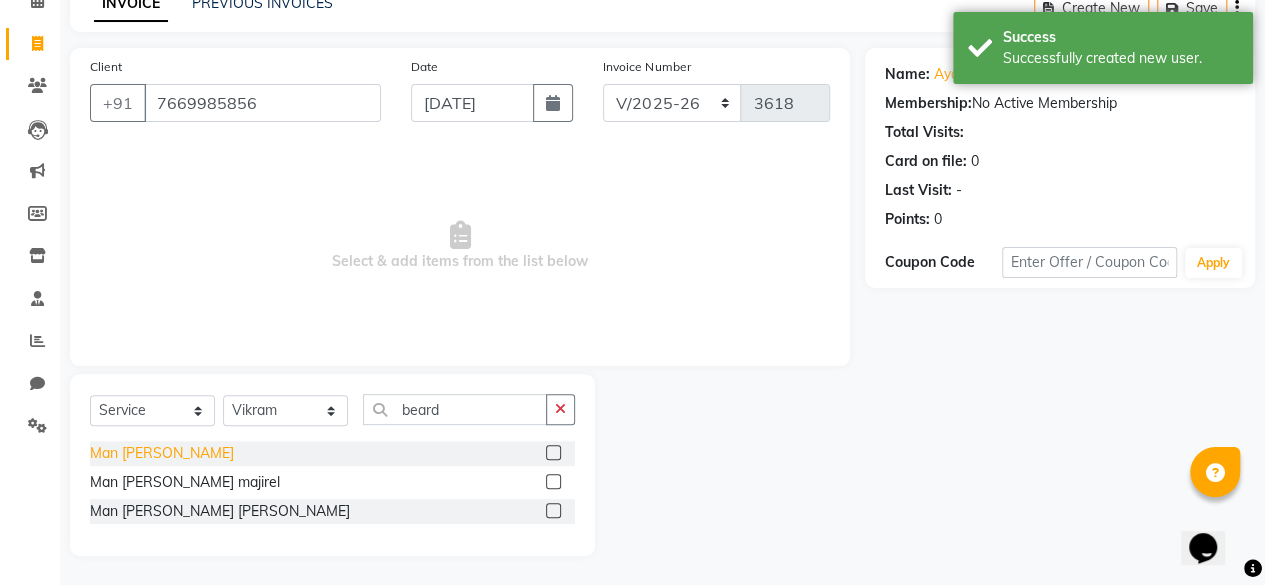 click on "Man [PERSON_NAME]" 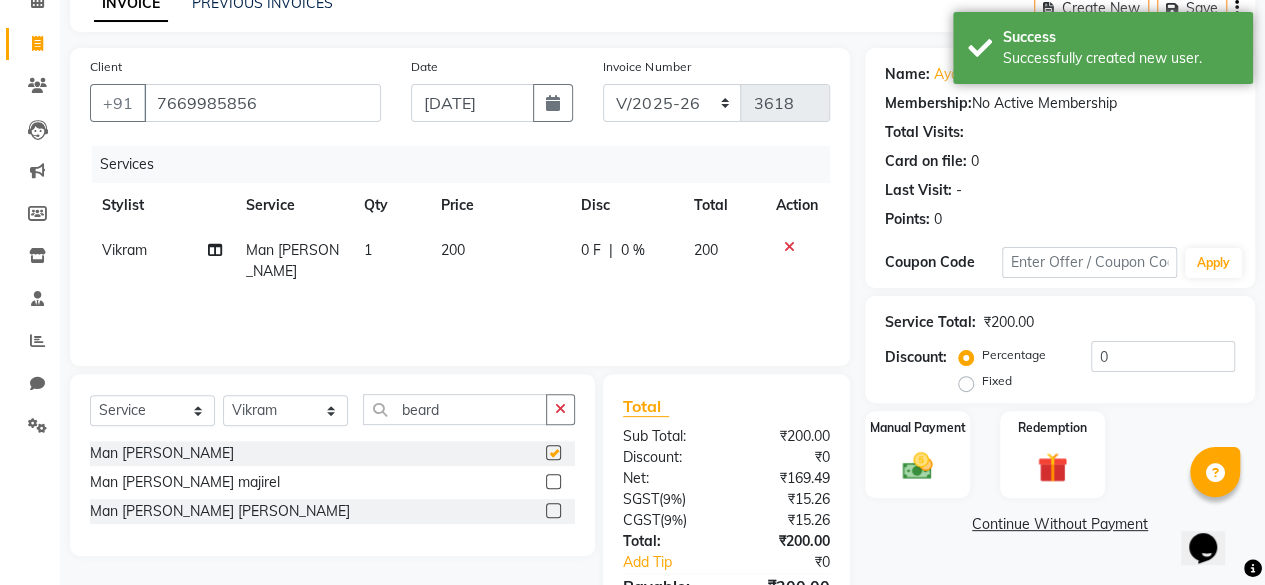 checkbox on "false" 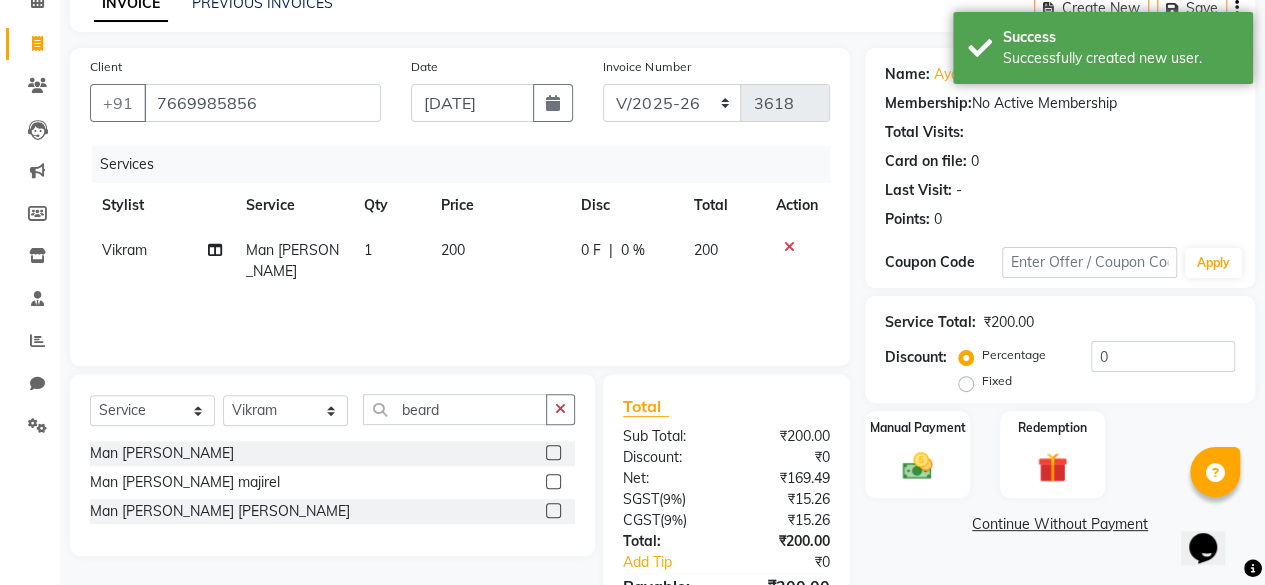click on "Manual Payment Redemption" 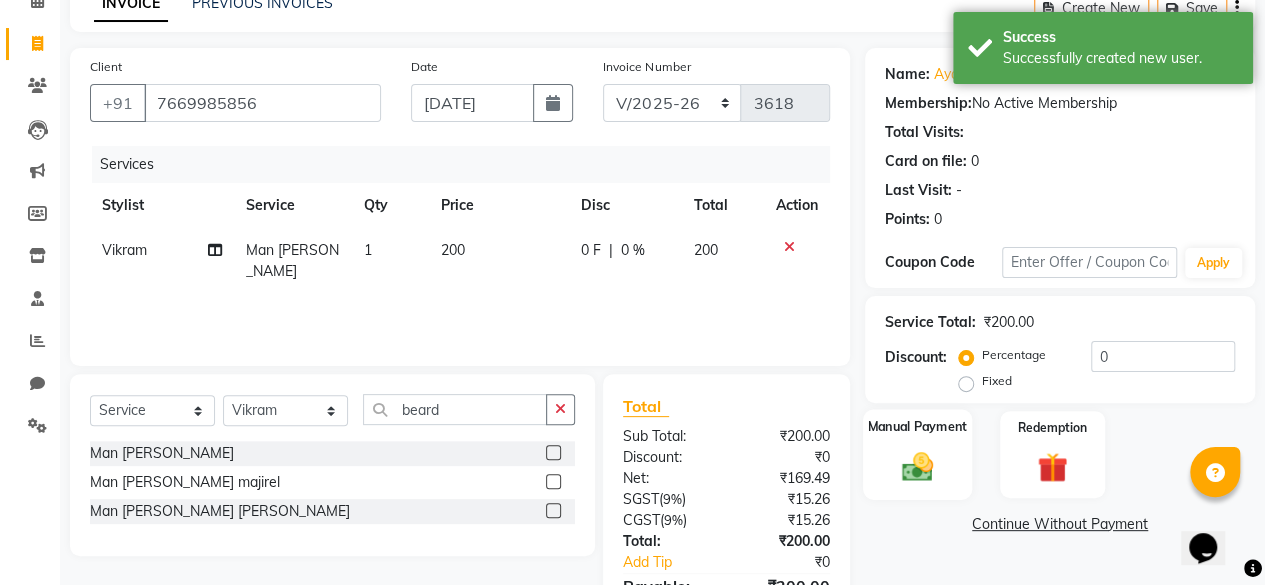 click on "Manual Payment" 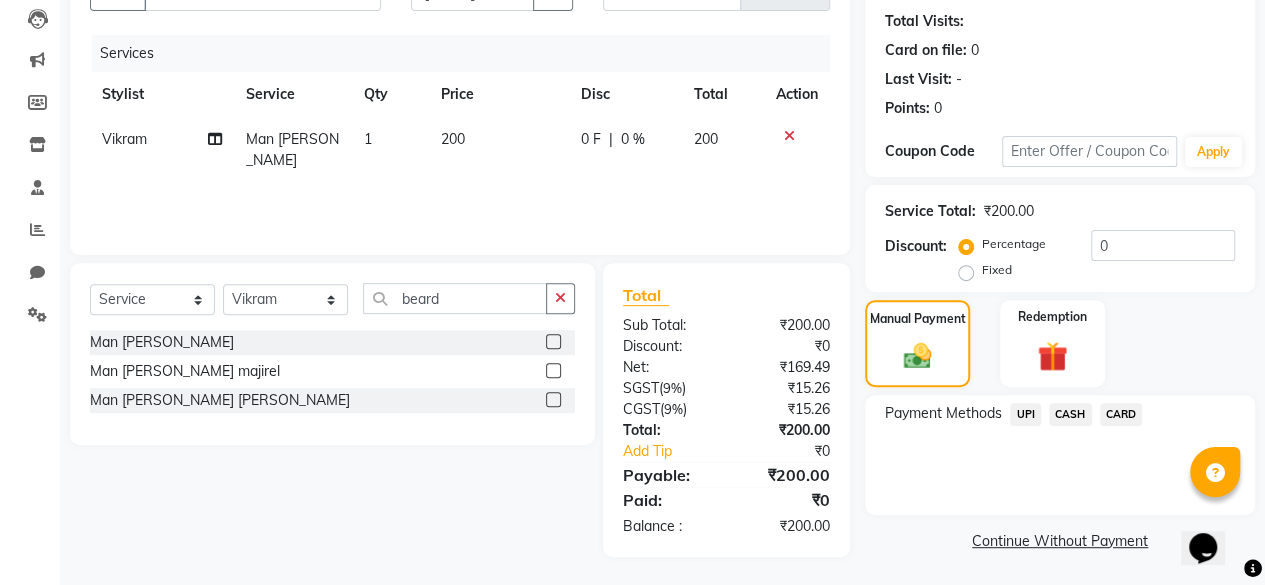 click on "CASH" 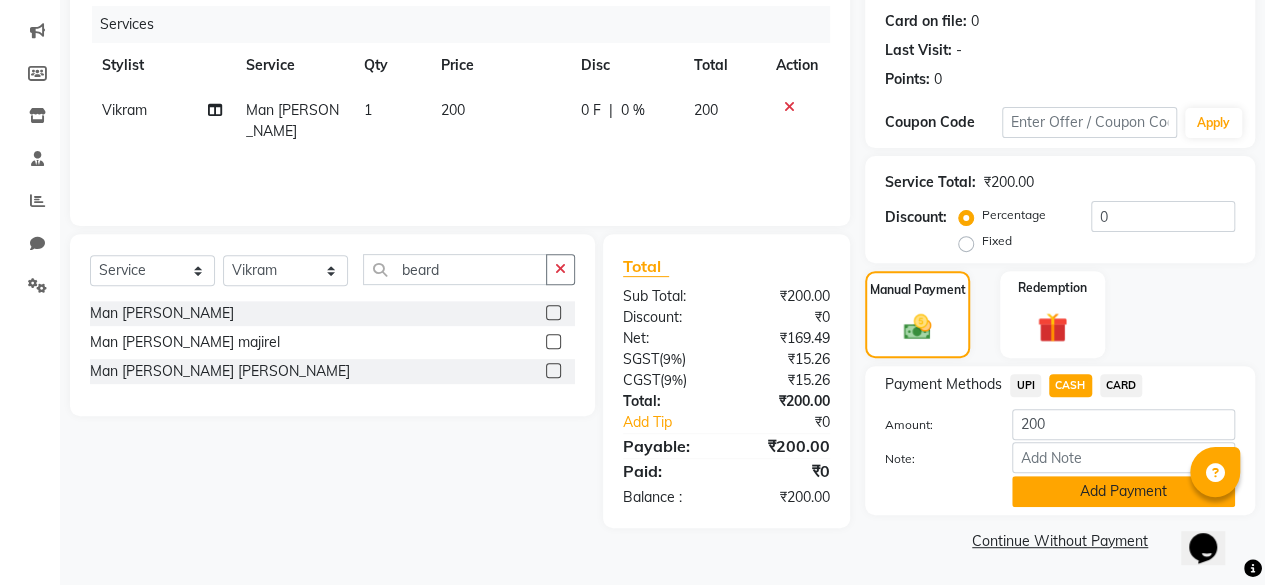 click on "Add Payment" 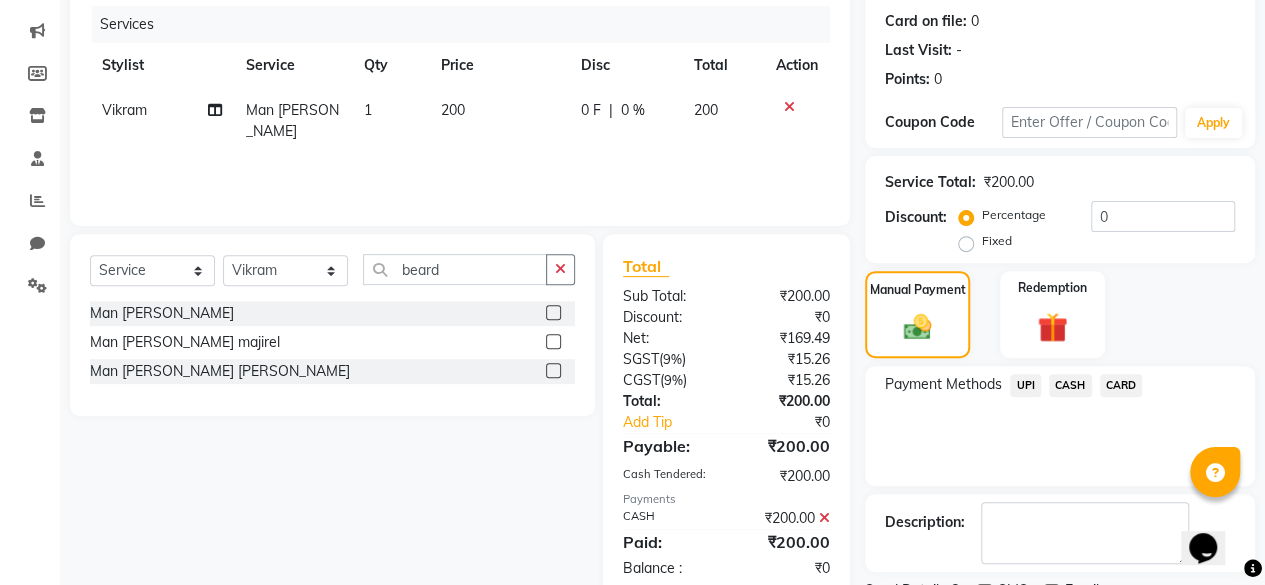 scroll, scrollTop: 324, scrollLeft: 0, axis: vertical 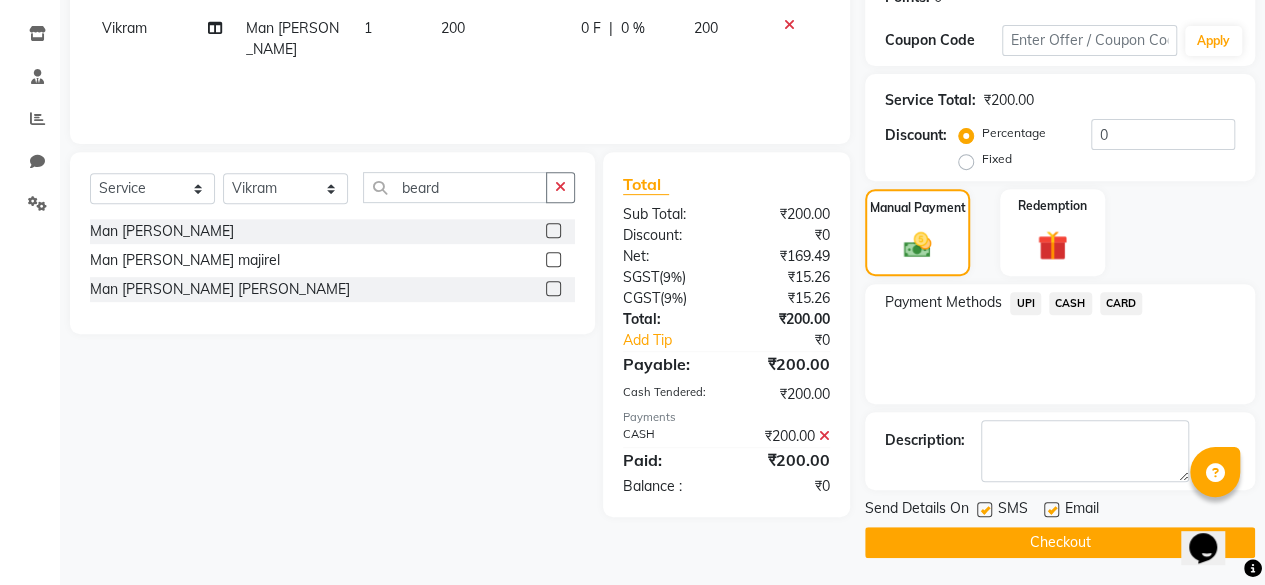 click 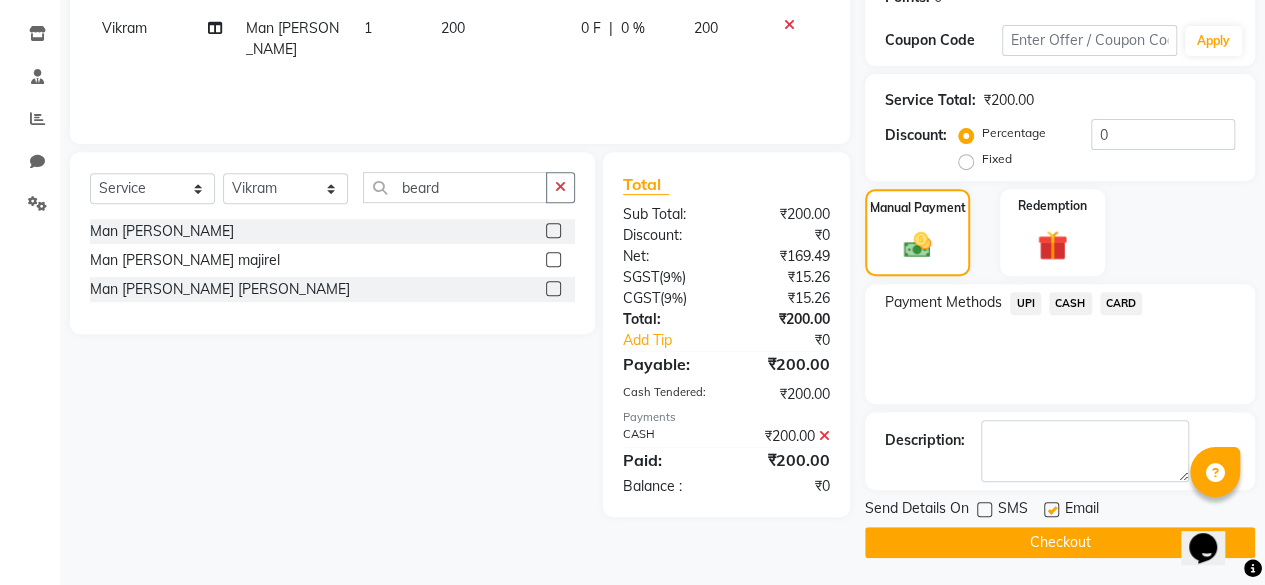 click on "Checkout" 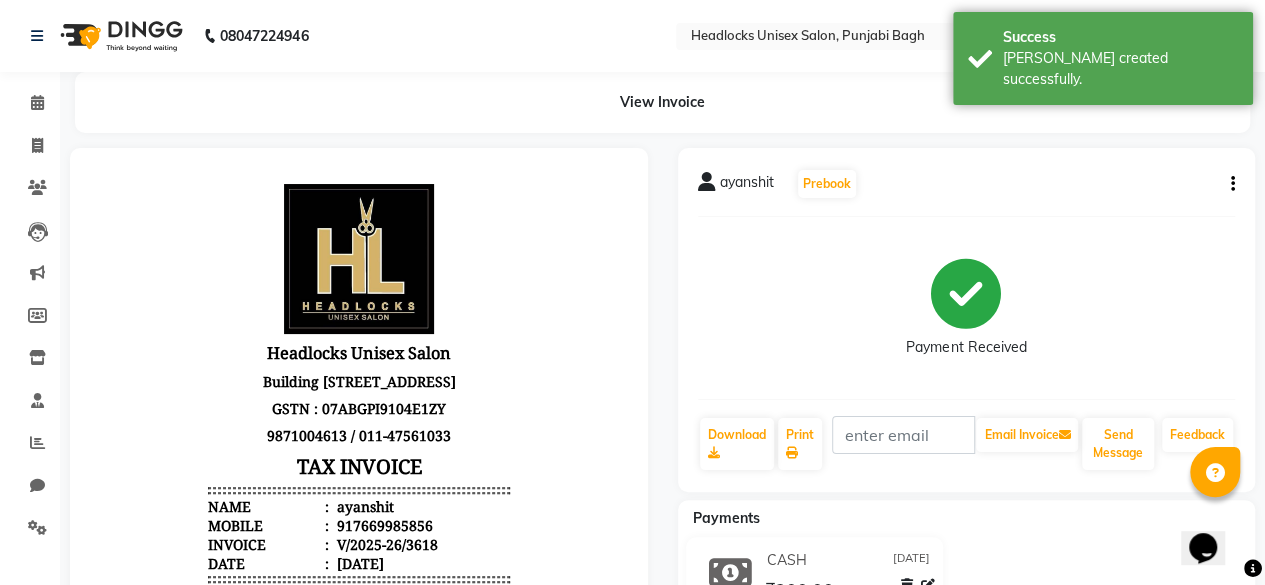 scroll, scrollTop: 0, scrollLeft: 0, axis: both 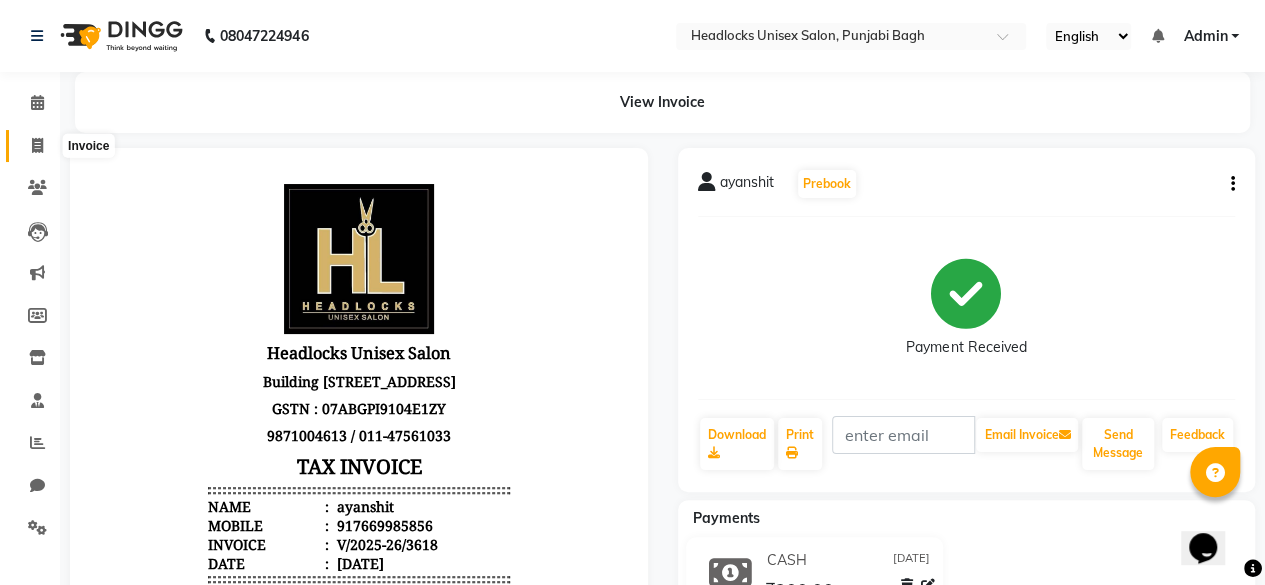click 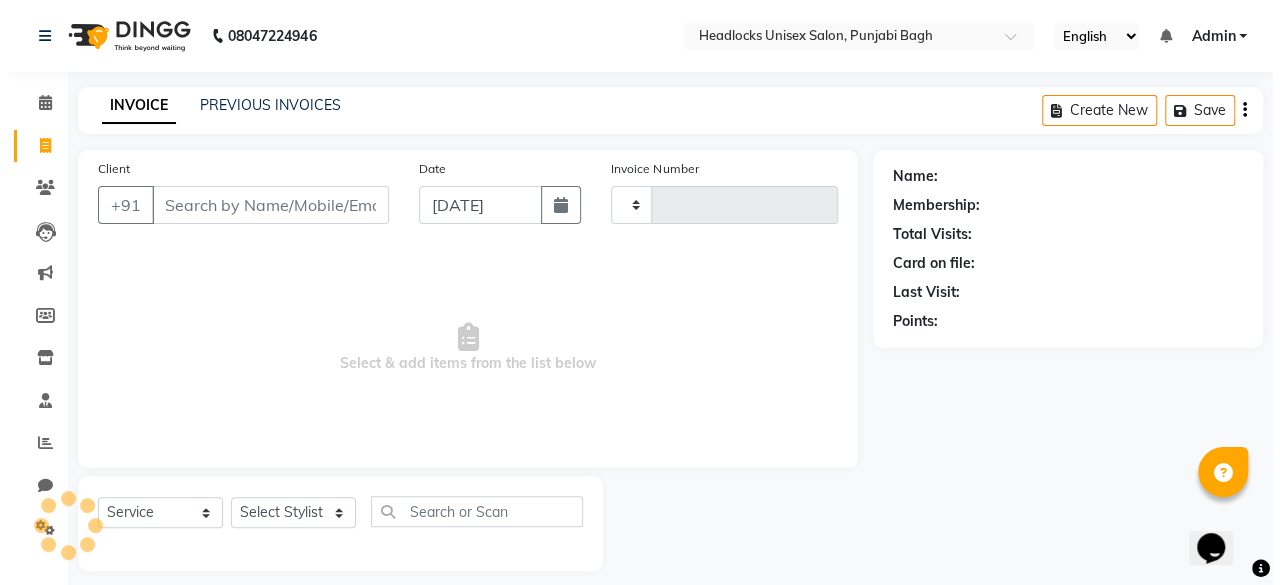 scroll, scrollTop: 15, scrollLeft: 0, axis: vertical 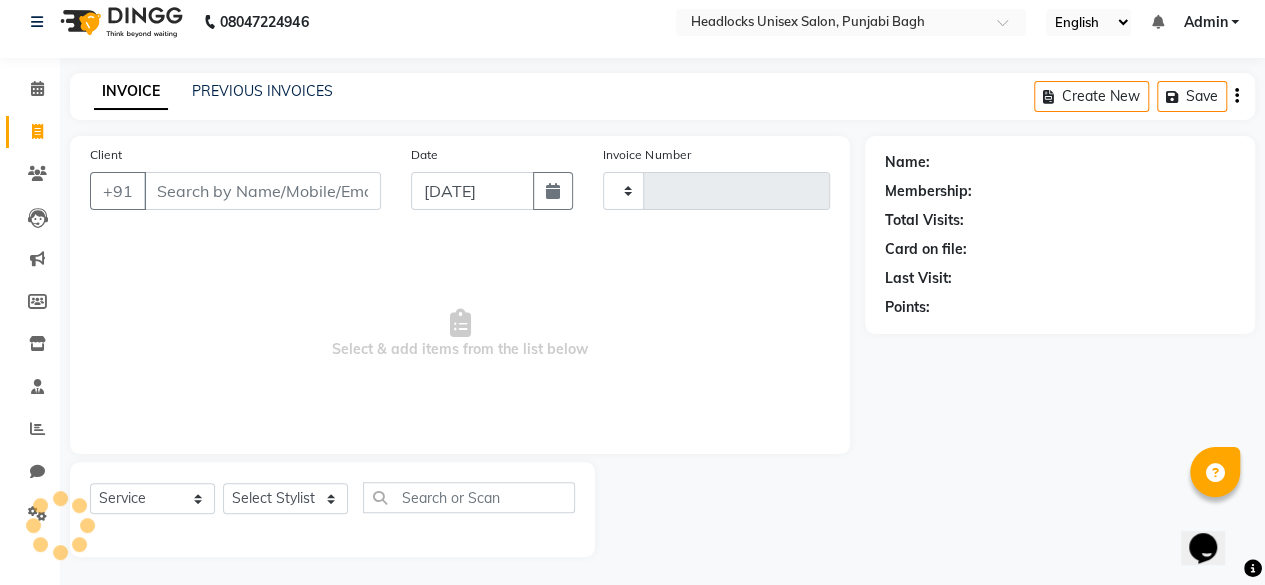 type on "3619" 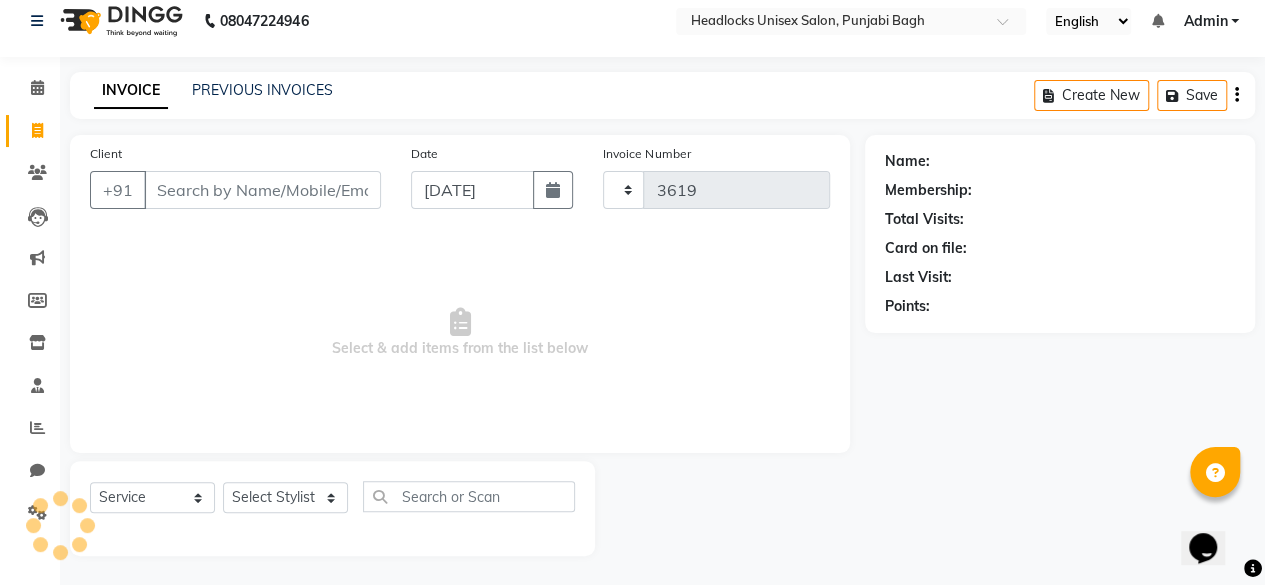 select on "7719" 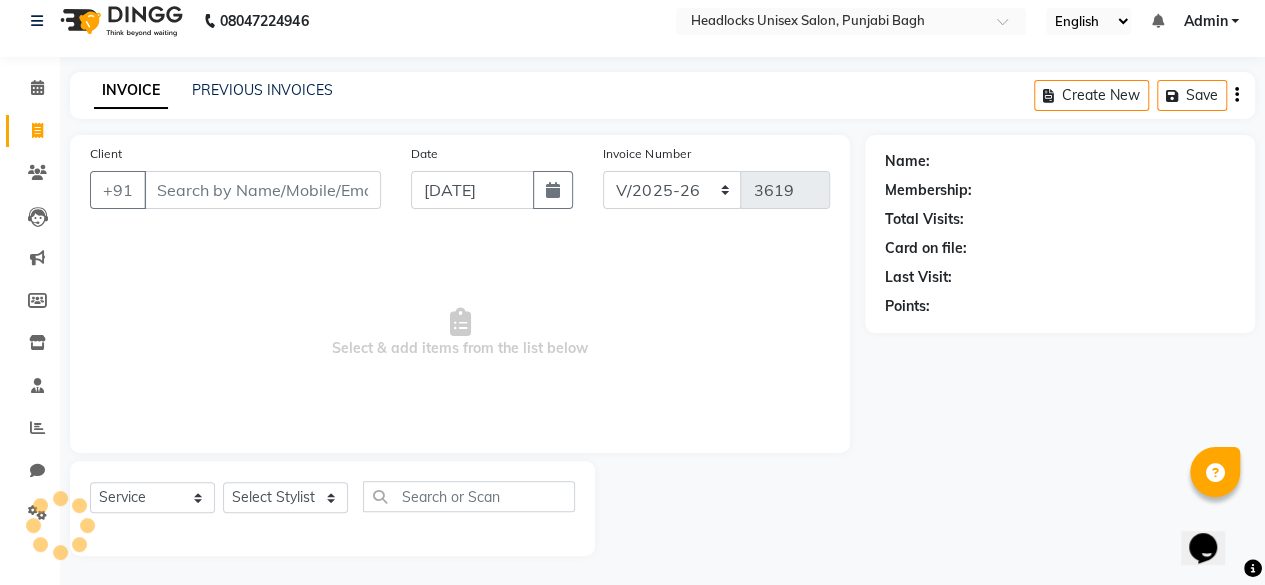 click on "Client" at bounding box center [262, 190] 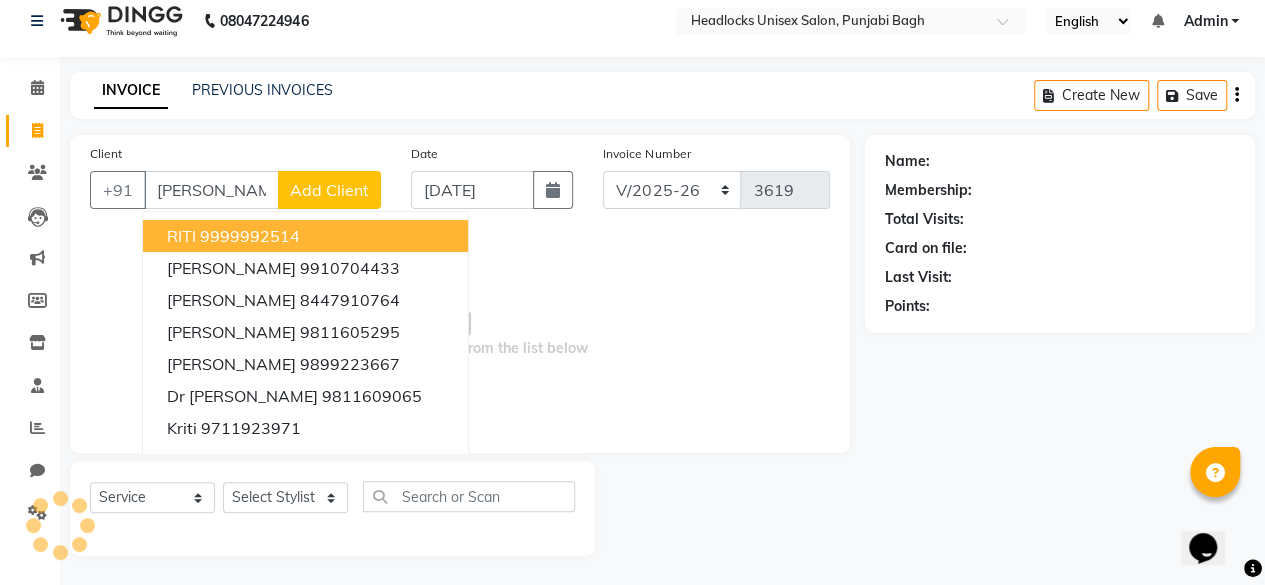 type on "[PERSON_NAME]" 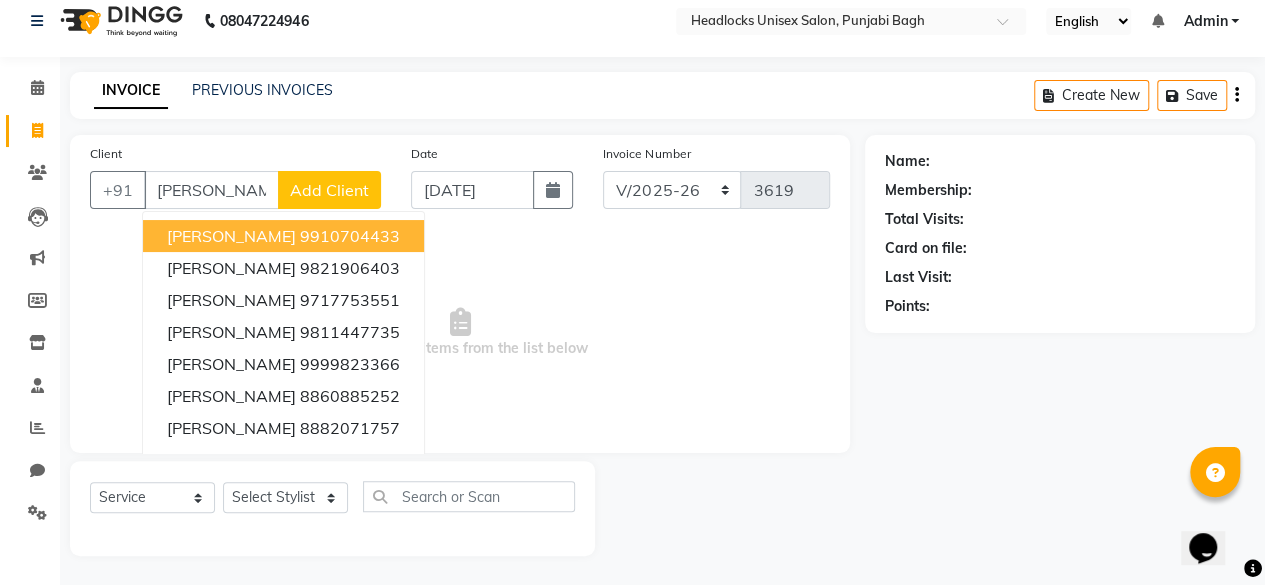 click on "[PERSON_NAME]" at bounding box center (211, 190) 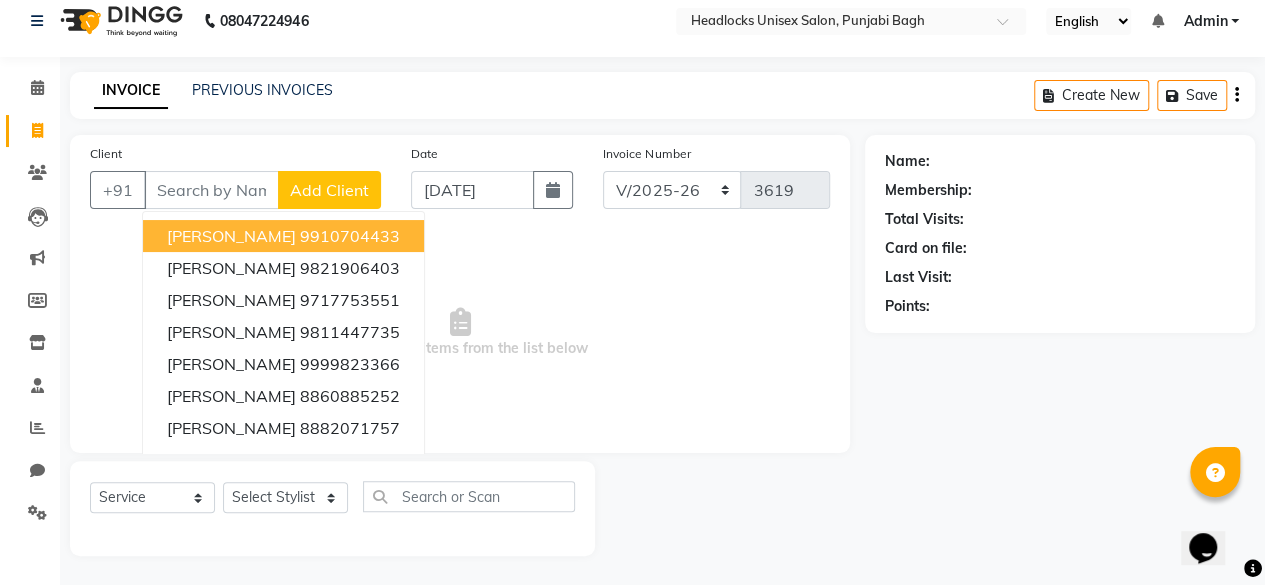 click on "Client" at bounding box center [211, 190] 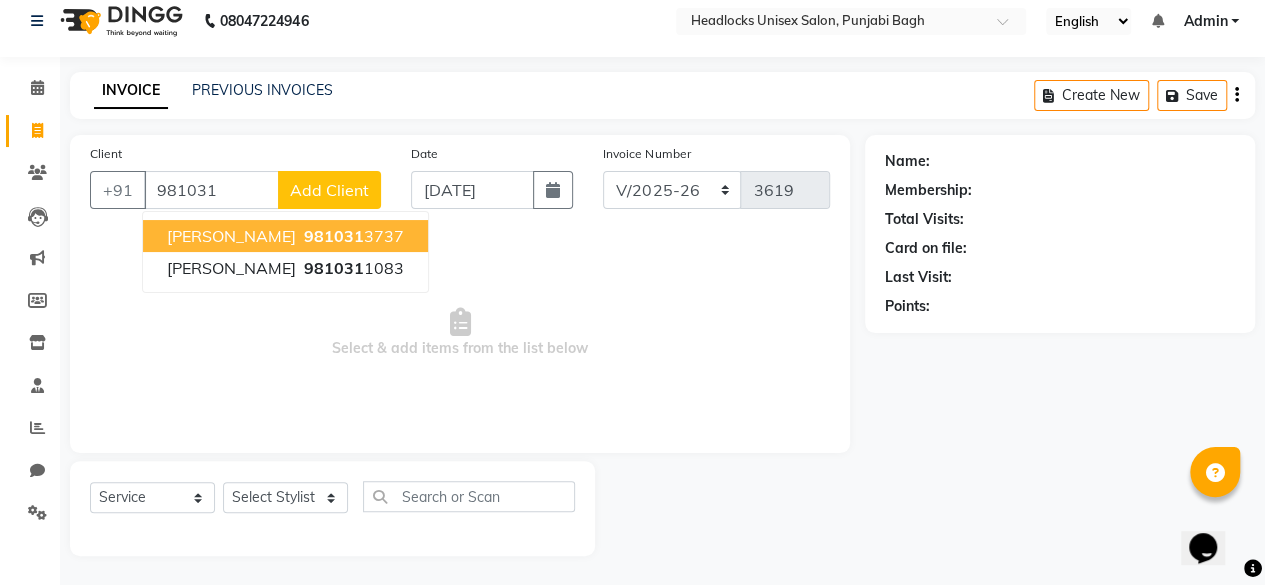 click on "[PERSON_NAME]" at bounding box center (231, 236) 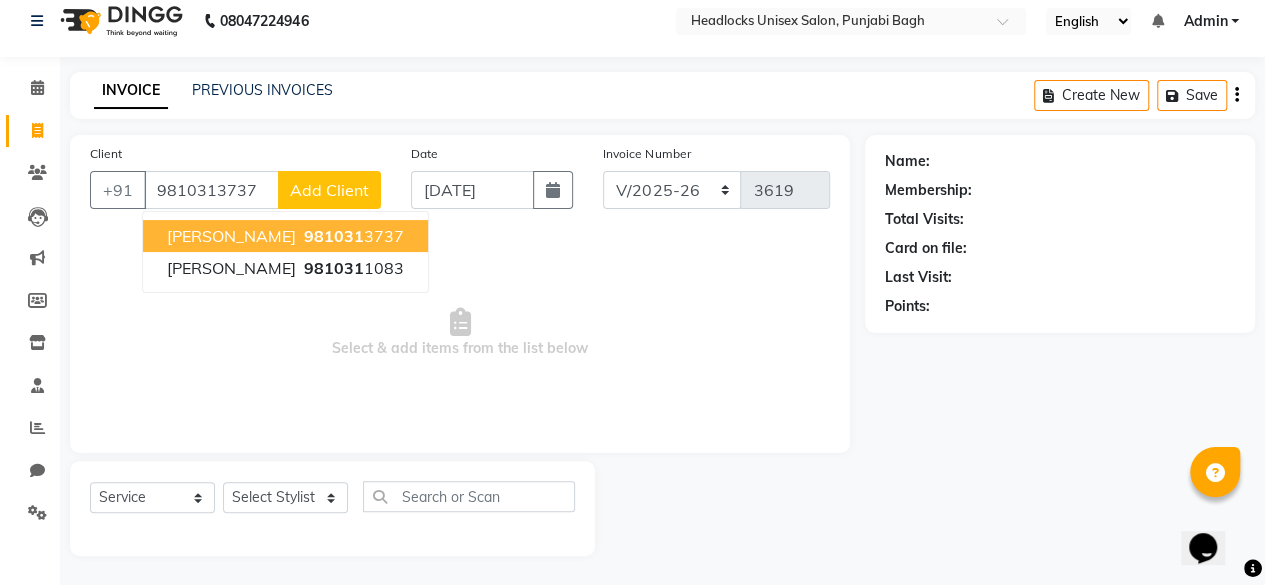 type on "9810313737" 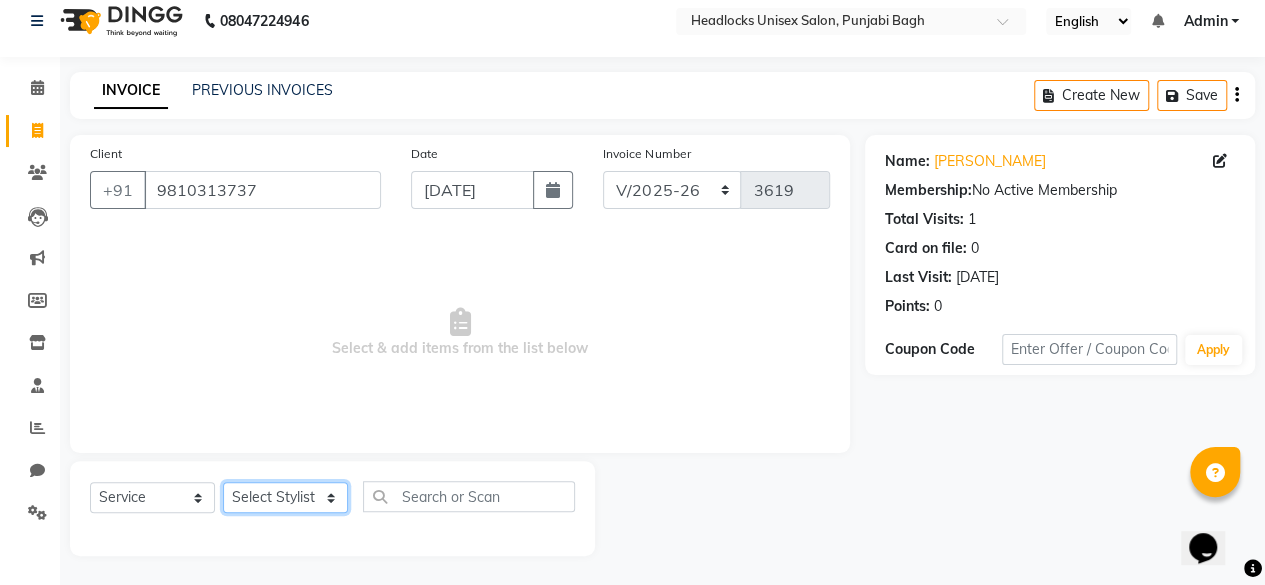 click on "Select Stylist ⁠Agnies ⁠[PERSON_NAME] [PERSON_NAME] [PERSON_NAME] kunal [PERSON_NAME] mercy ⁠Minto ⁠[PERSON_NAME]  [PERSON_NAME] priyanka [PERSON_NAME] ⁠[PERSON_NAME] ⁠[PERSON_NAME] [PERSON_NAME] [PERSON_NAME]  Sunny ⁠[PERSON_NAME] ⁠[PERSON_NAME]" 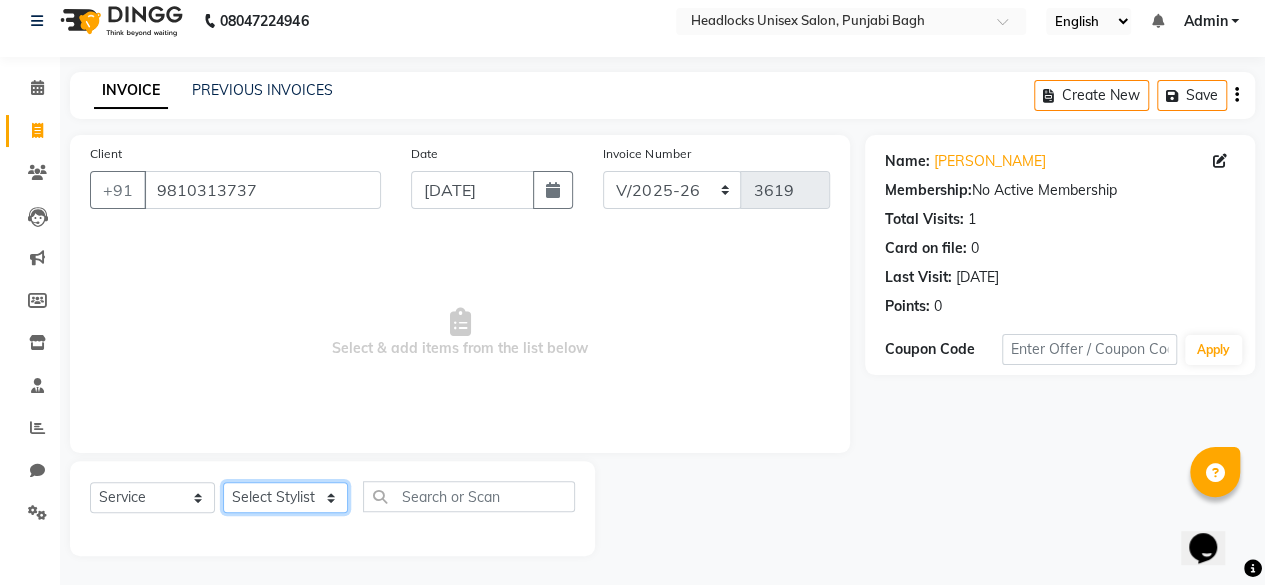 select on "69083" 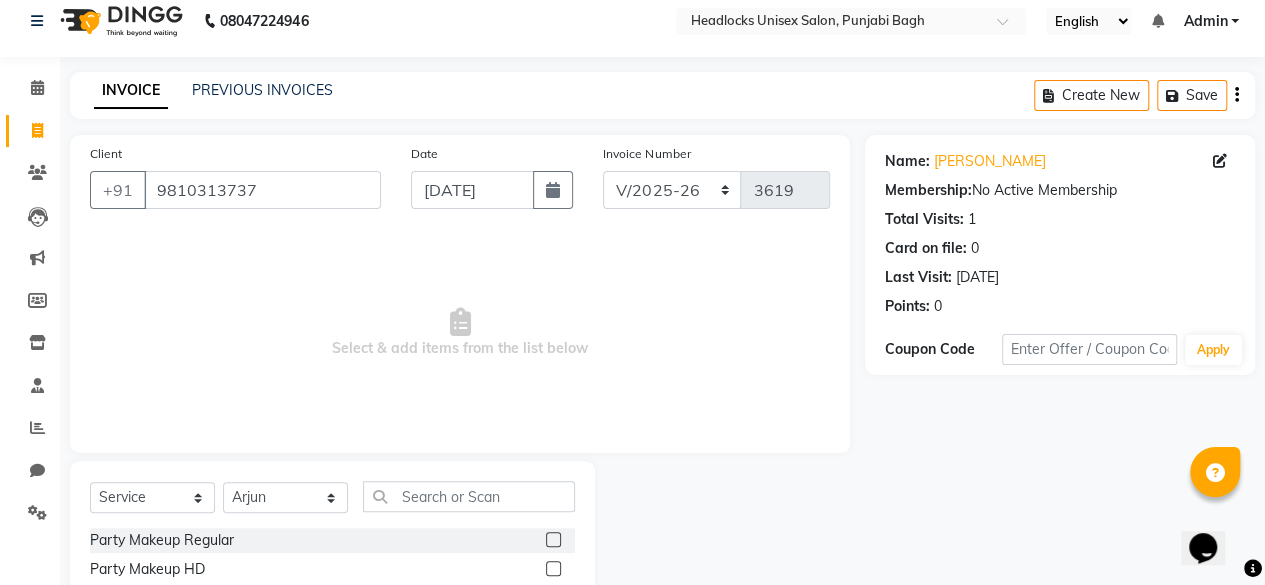 click on "Select & add items from the list below" at bounding box center [460, 333] 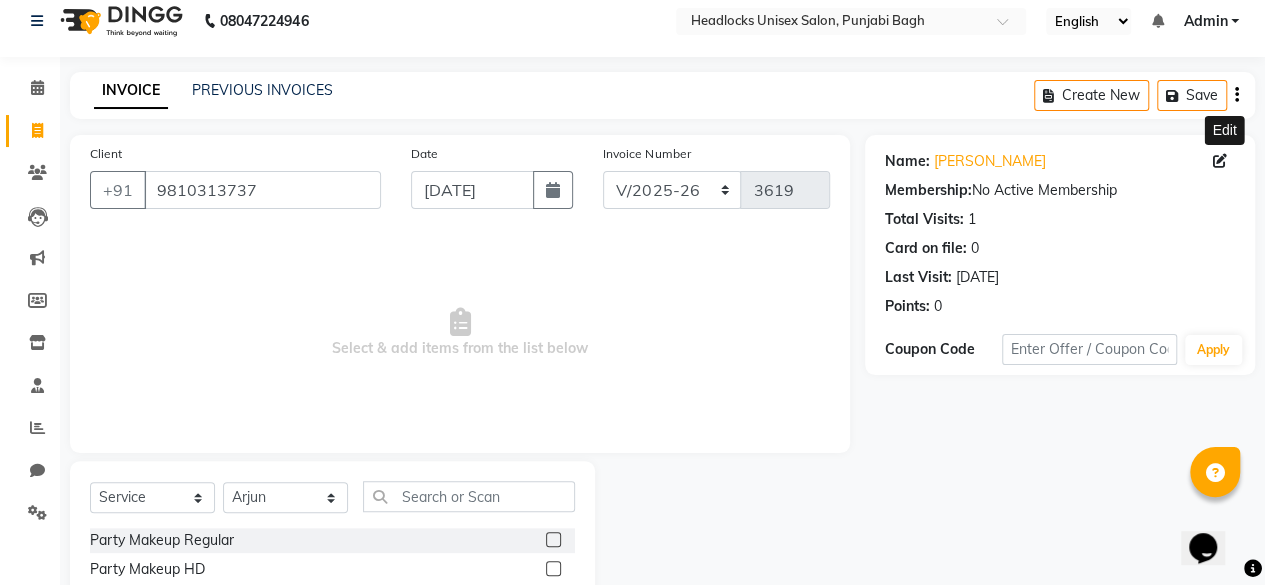 click 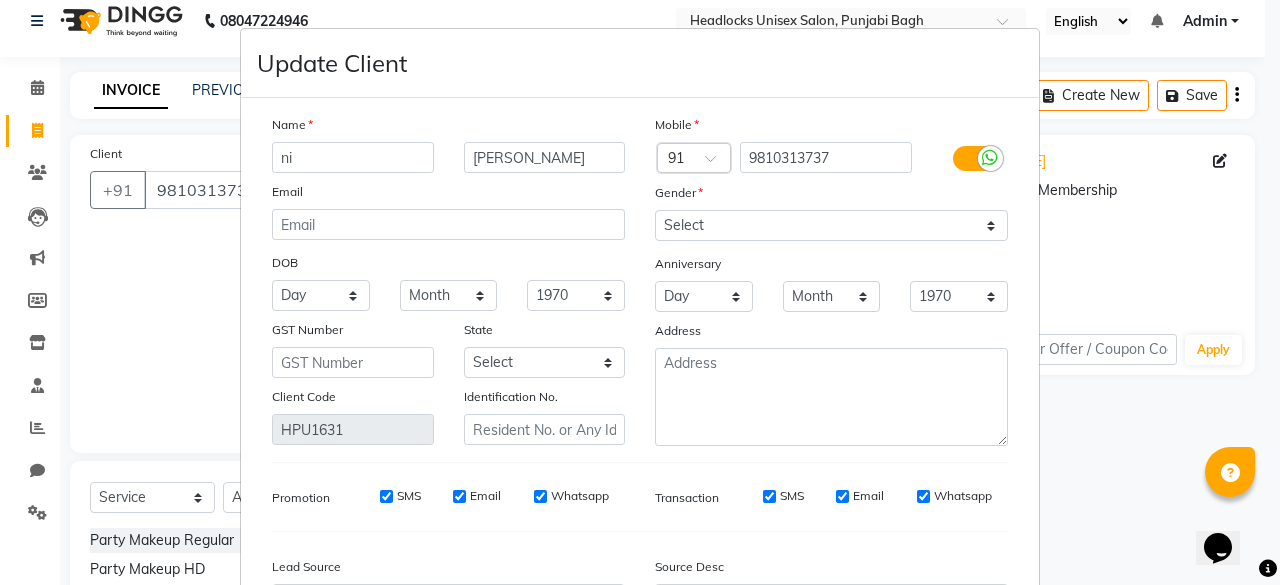 type on "n" 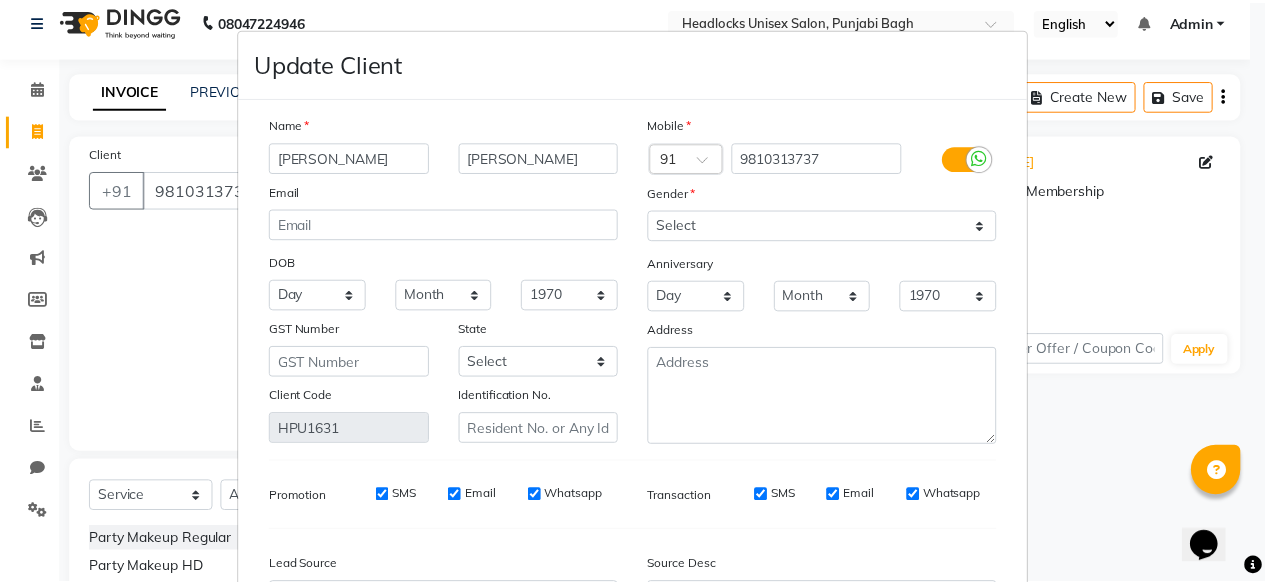 scroll, scrollTop: 224, scrollLeft: 0, axis: vertical 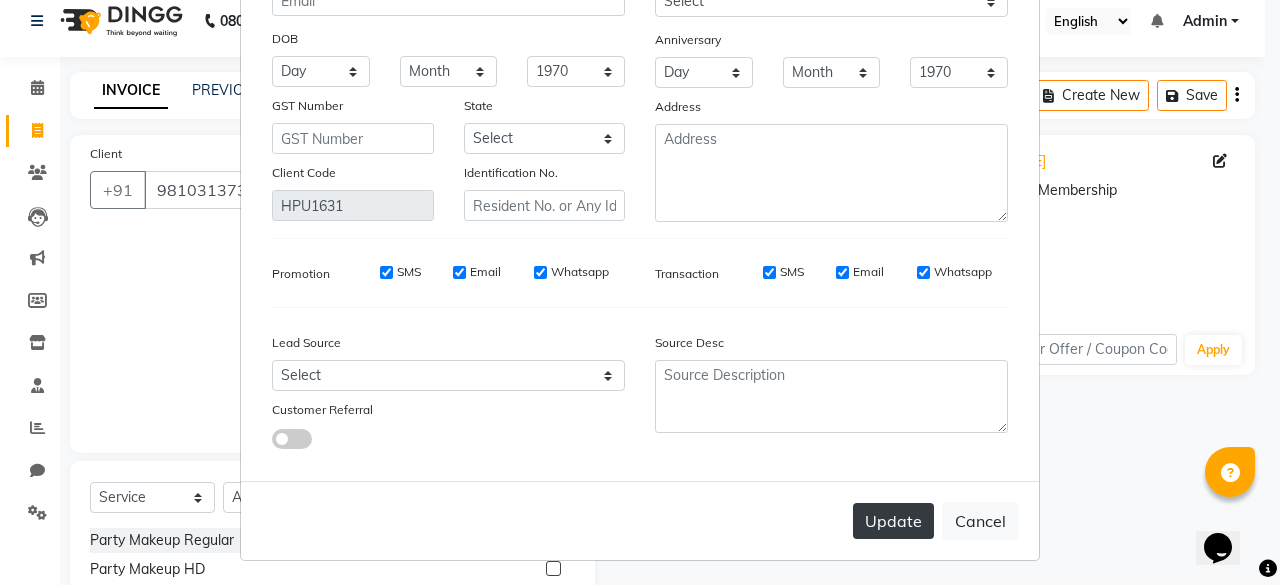 type on "[PERSON_NAME]" 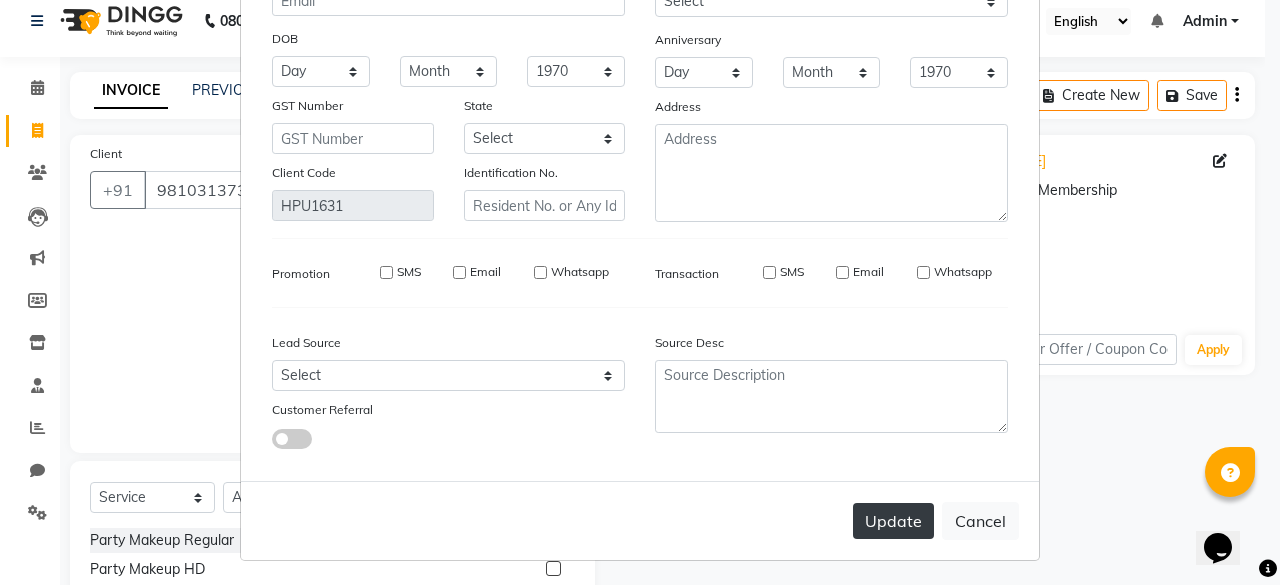 type 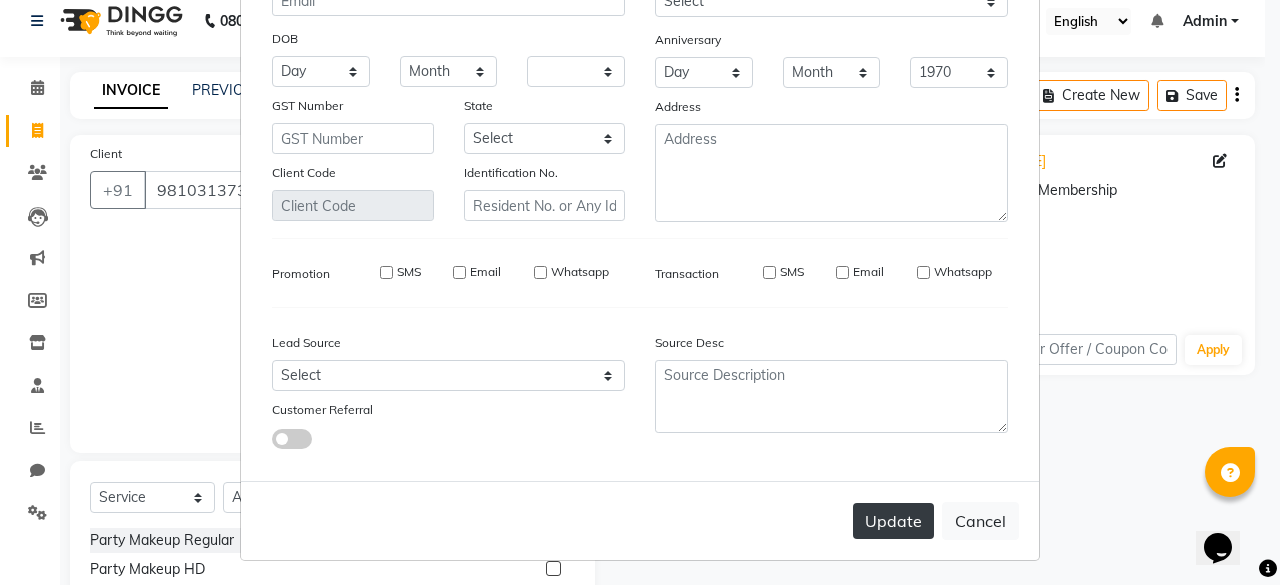 select 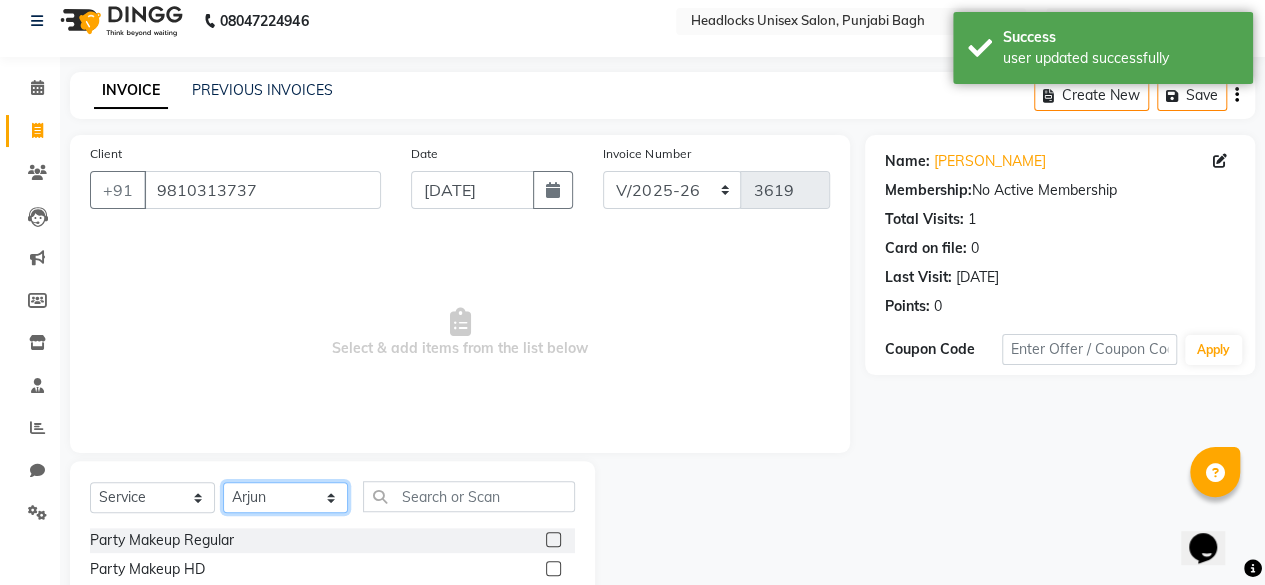 click on "Select Stylist ⁠Agnies ⁠[PERSON_NAME] [PERSON_NAME] [PERSON_NAME] kunal [PERSON_NAME] mercy ⁠Minto ⁠[PERSON_NAME]  [PERSON_NAME] priyanka [PERSON_NAME] ⁠[PERSON_NAME] ⁠[PERSON_NAME] [PERSON_NAME] [PERSON_NAME]  Sunny ⁠[PERSON_NAME] ⁠[PERSON_NAME]" 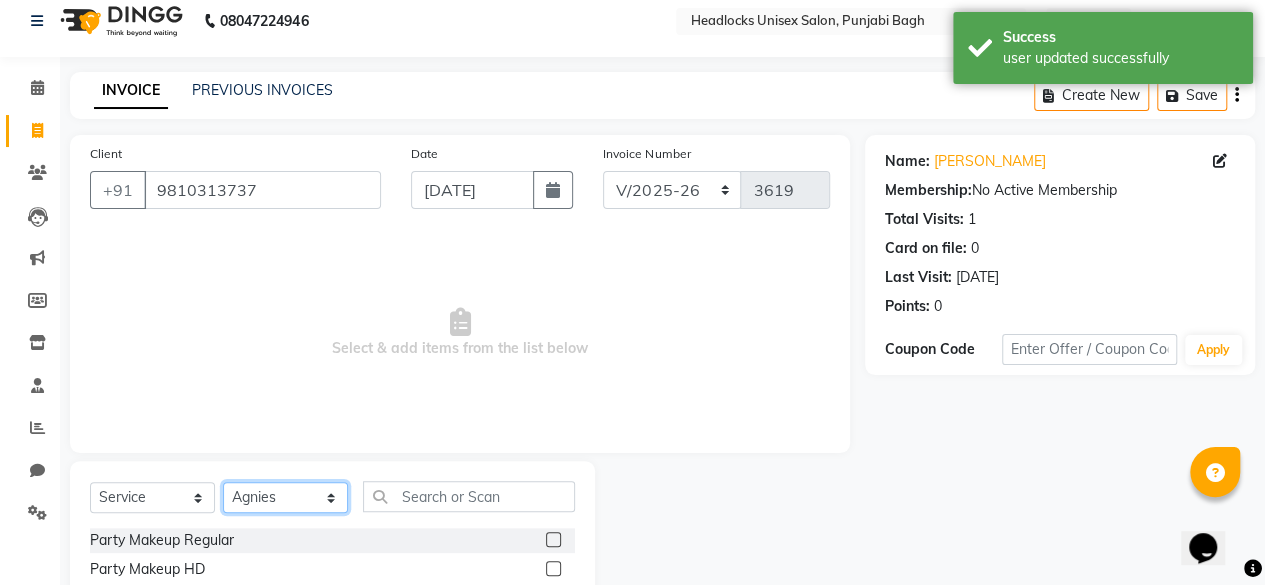 click on "Select Stylist ⁠Agnies ⁠[PERSON_NAME] [PERSON_NAME] [PERSON_NAME] kunal [PERSON_NAME] mercy ⁠Minto ⁠[PERSON_NAME]  [PERSON_NAME] priyanka [PERSON_NAME] ⁠[PERSON_NAME] ⁠[PERSON_NAME] [PERSON_NAME] [PERSON_NAME]  Sunny ⁠[PERSON_NAME] ⁠[PERSON_NAME]" 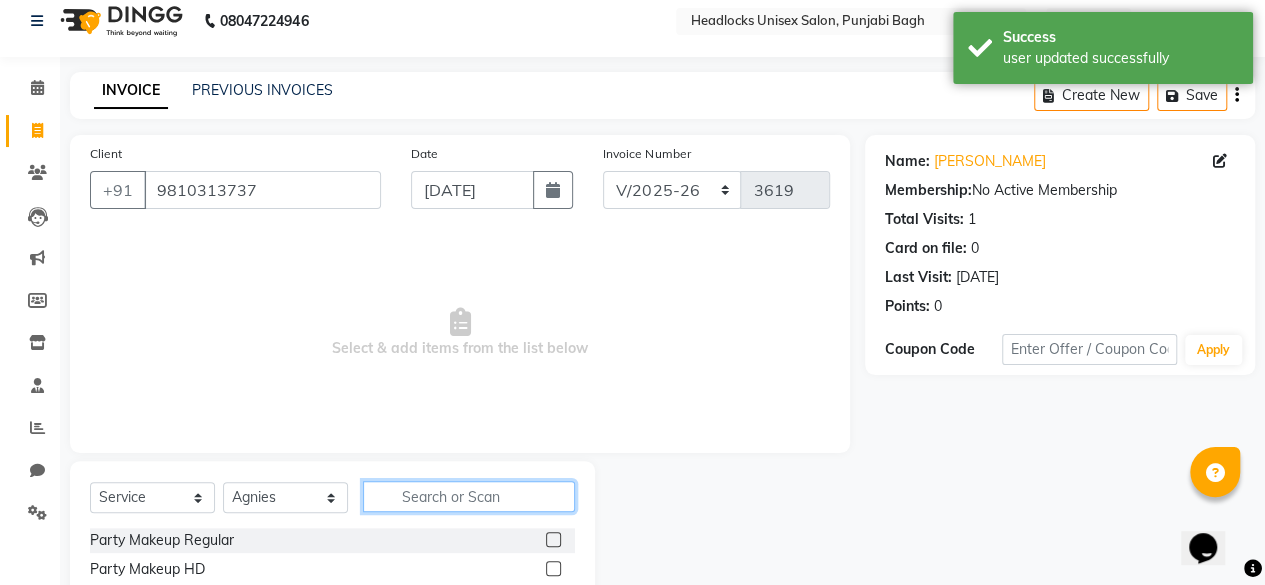 click 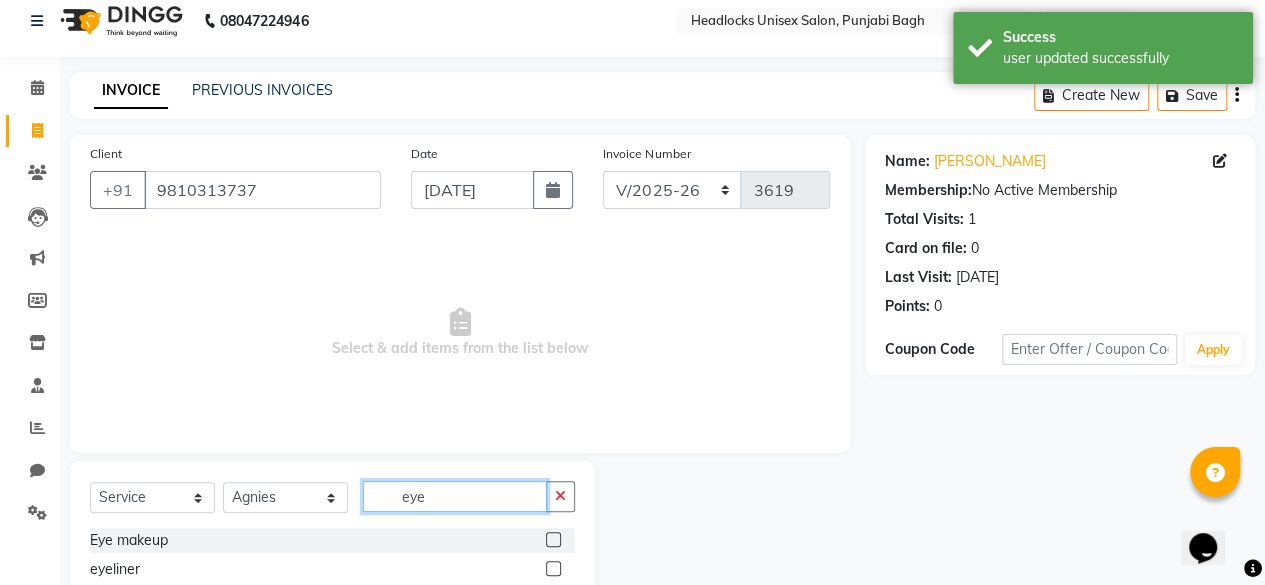 scroll, scrollTop: 160, scrollLeft: 0, axis: vertical 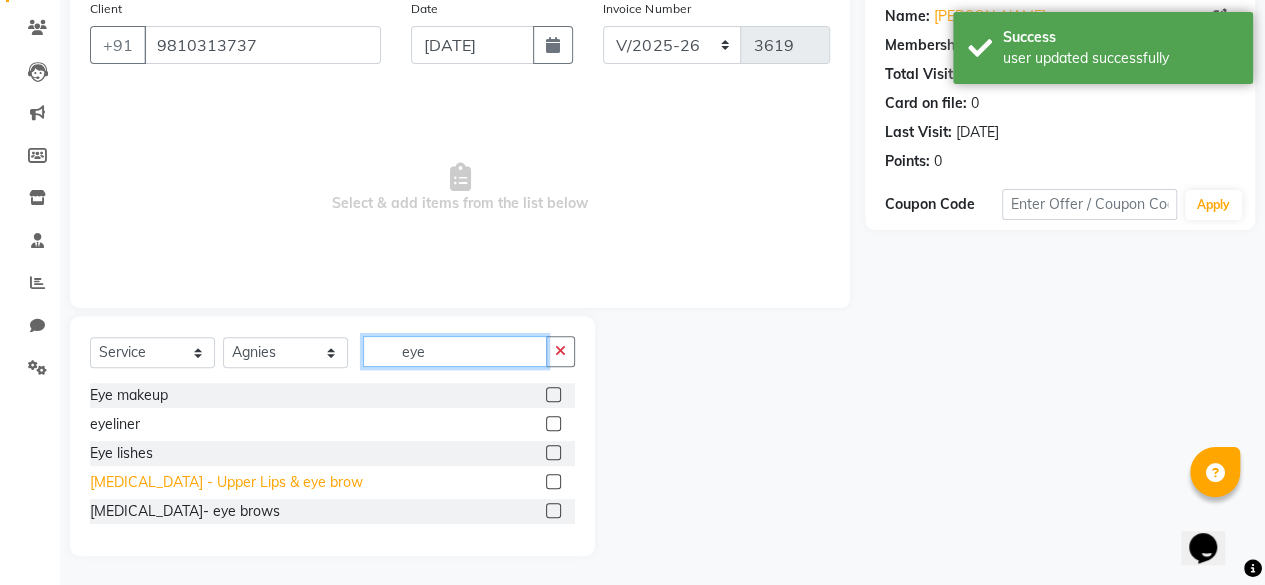 type on "eye" 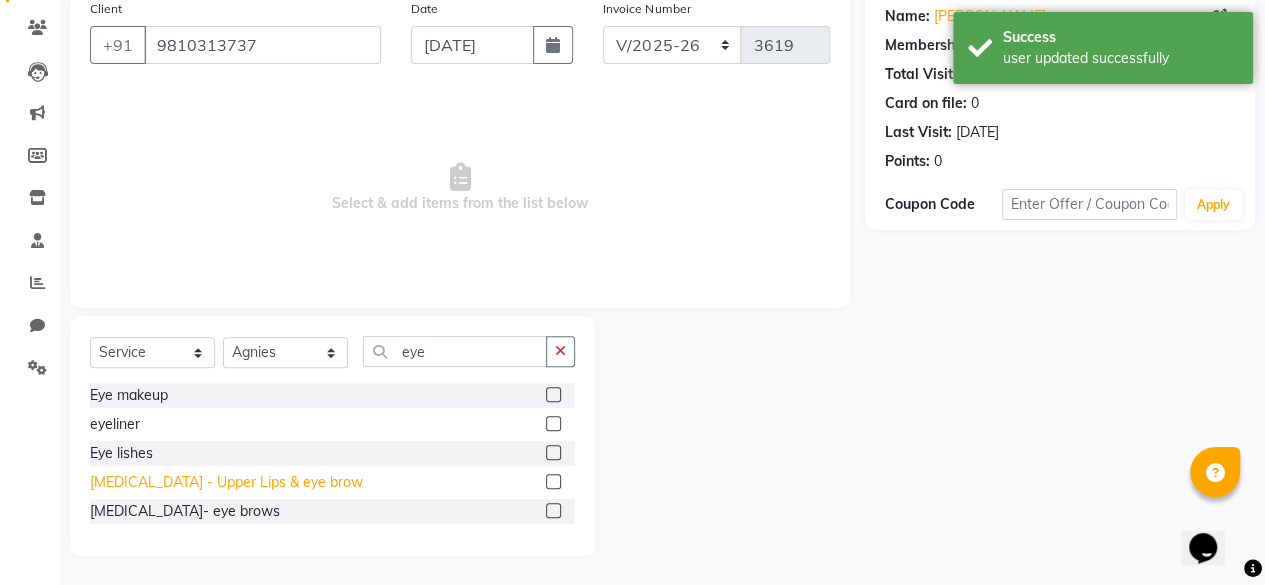 click on "[MEDICAL_DATA] - Upper Lips & eye brow" 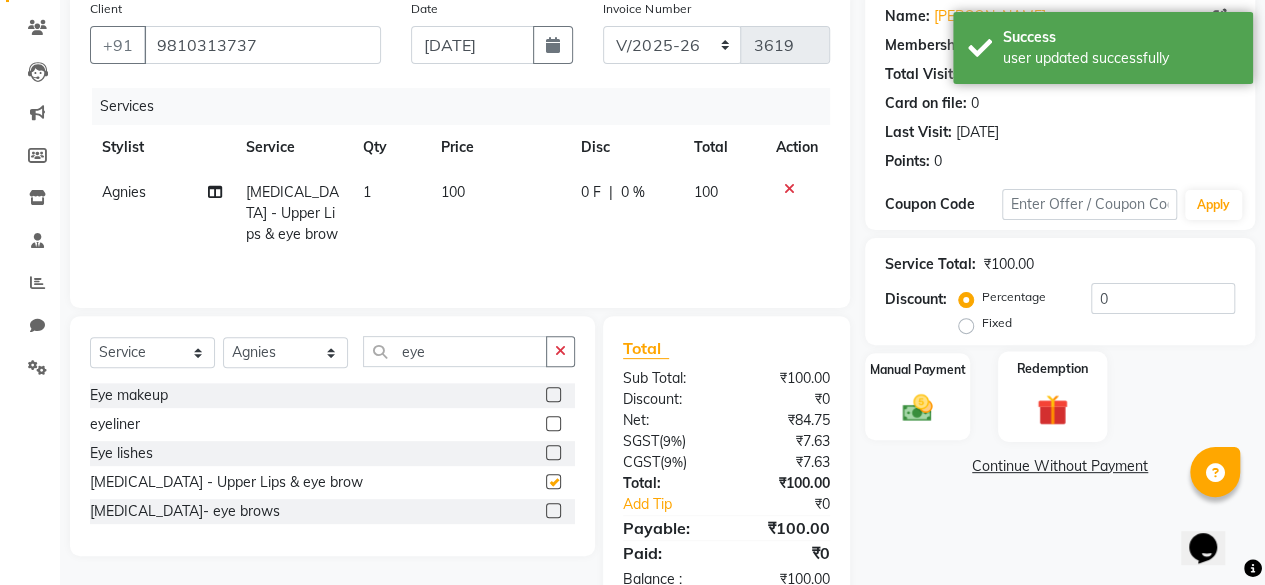 checkbox on "false" 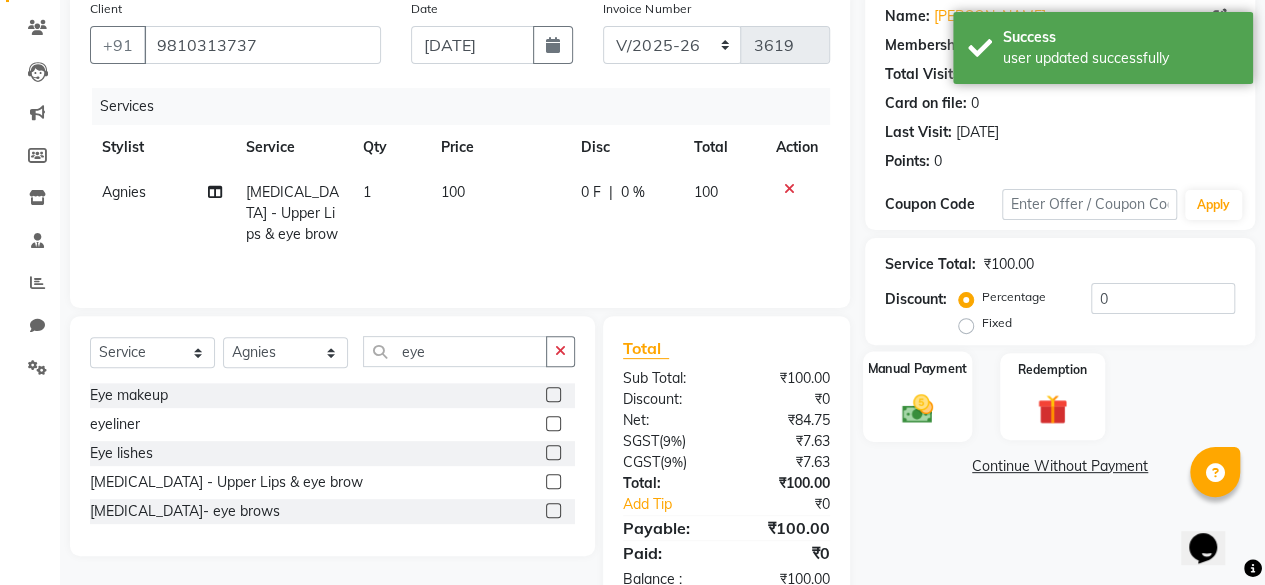 click 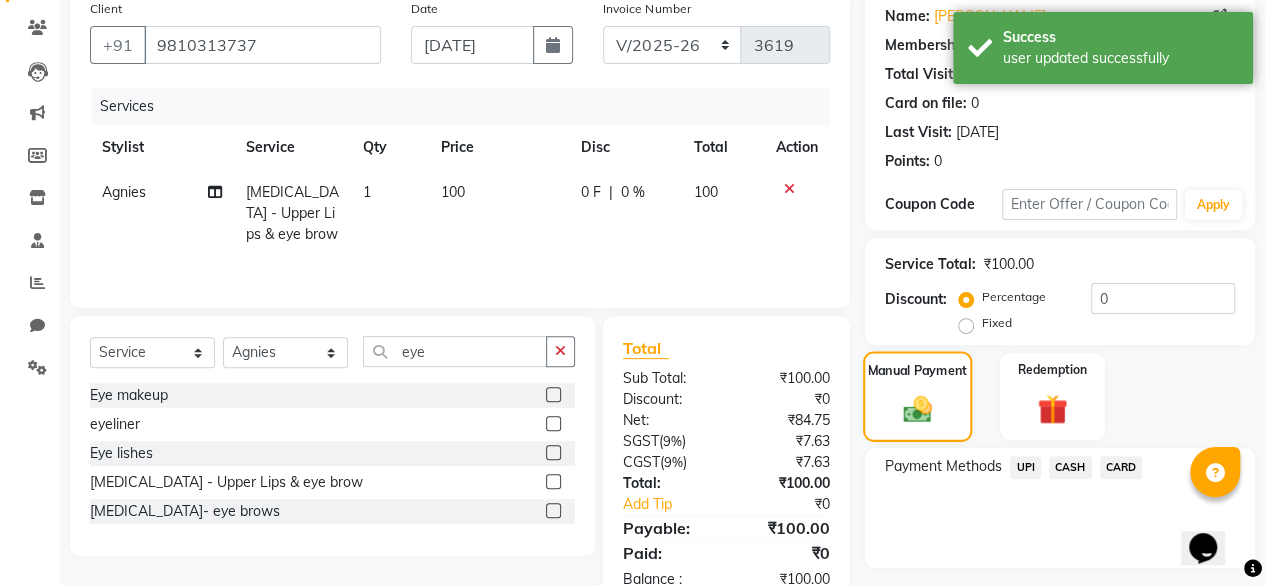 scroll, scrollTop: 214, scrollLeft: 0, axis: vertical 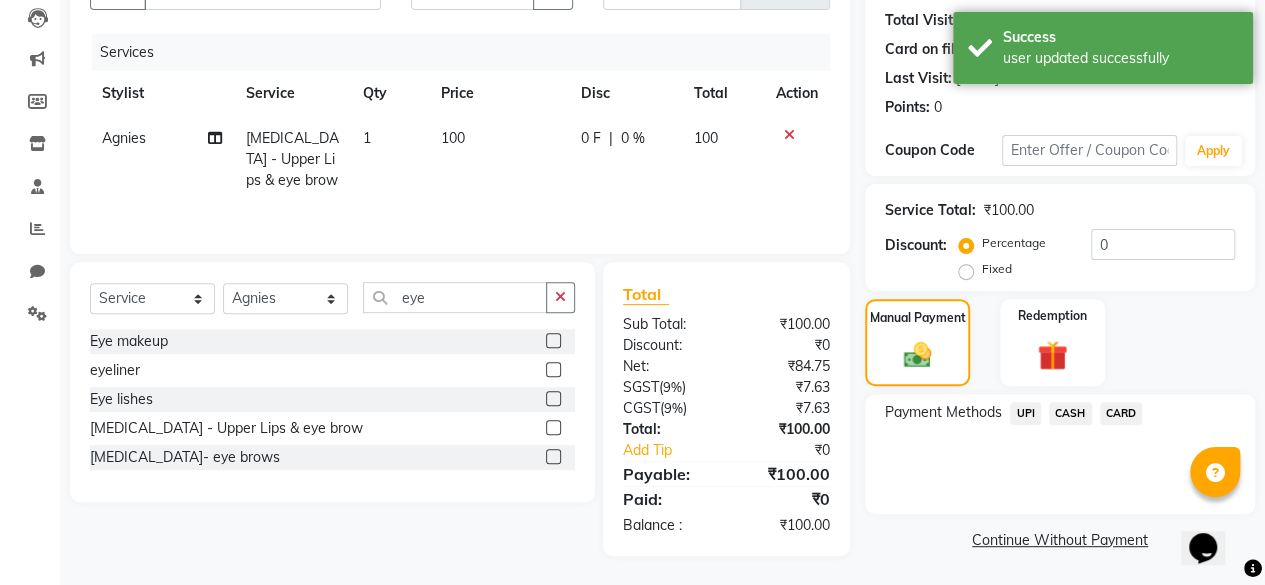 click on "CASH" 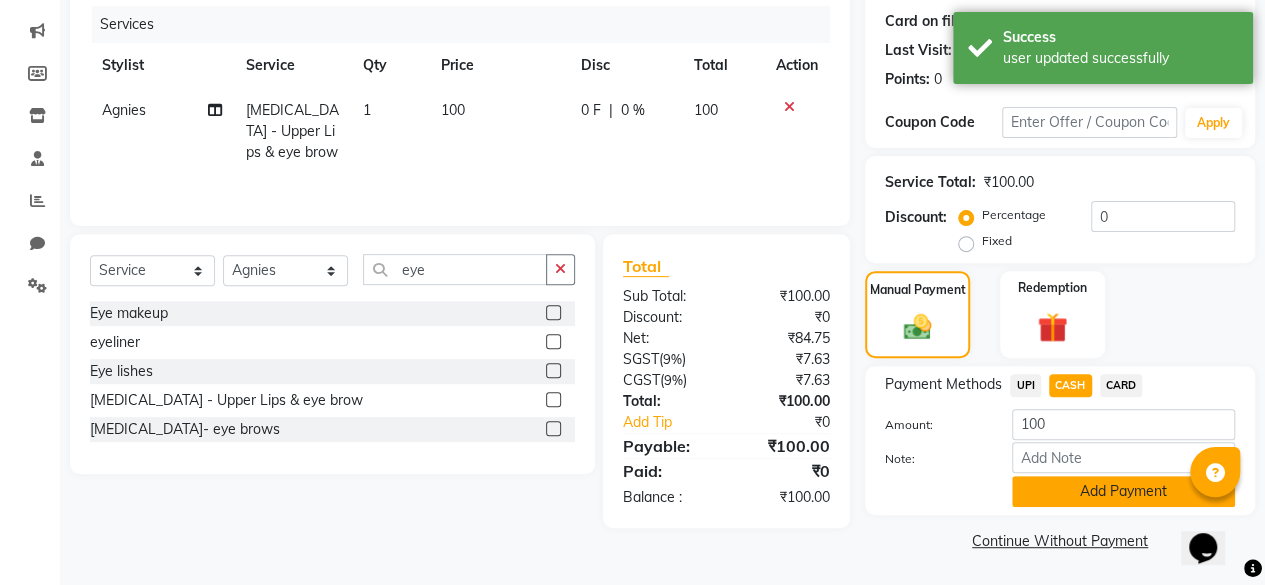 click on "Add Payment" 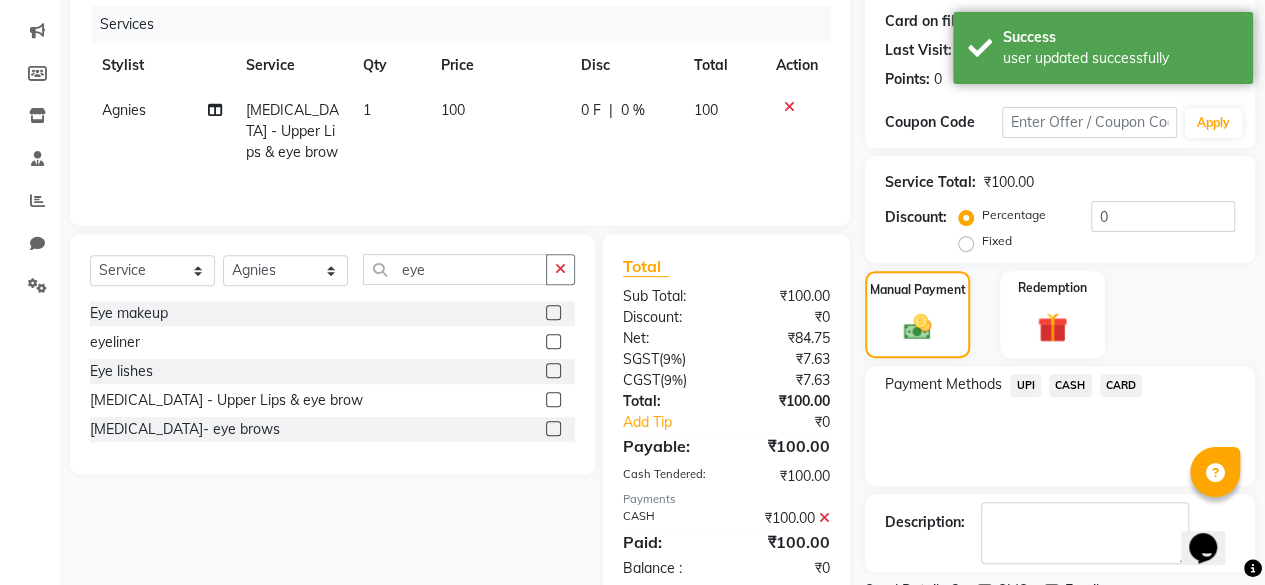 scroll, scrollTop: 324, scrollLeft: 0, axis: vertical 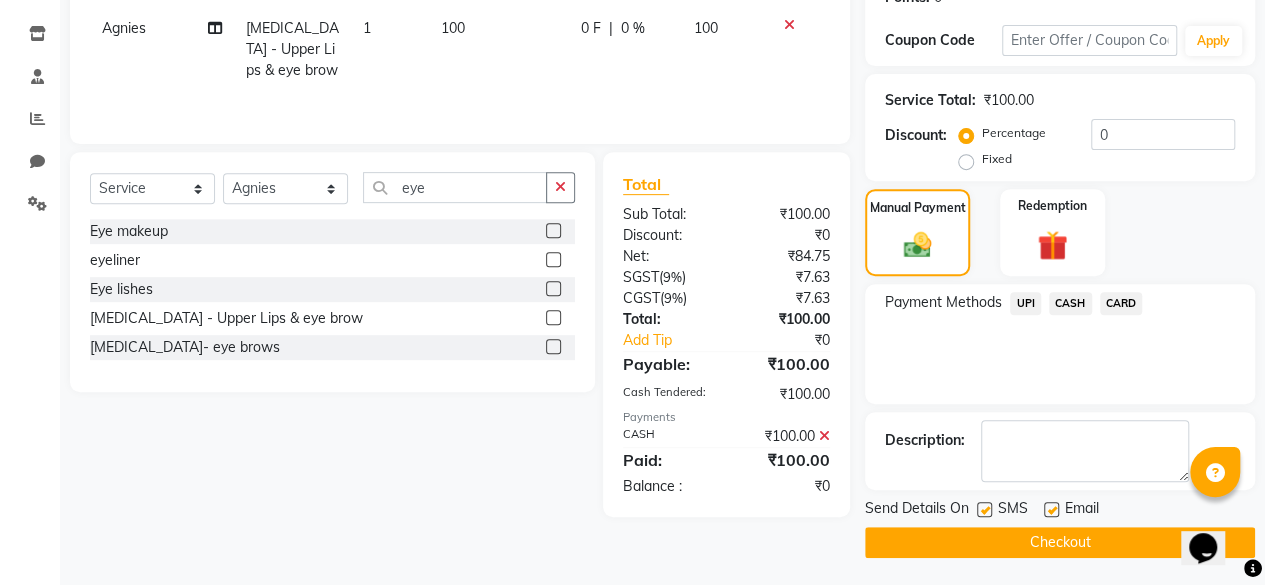 click 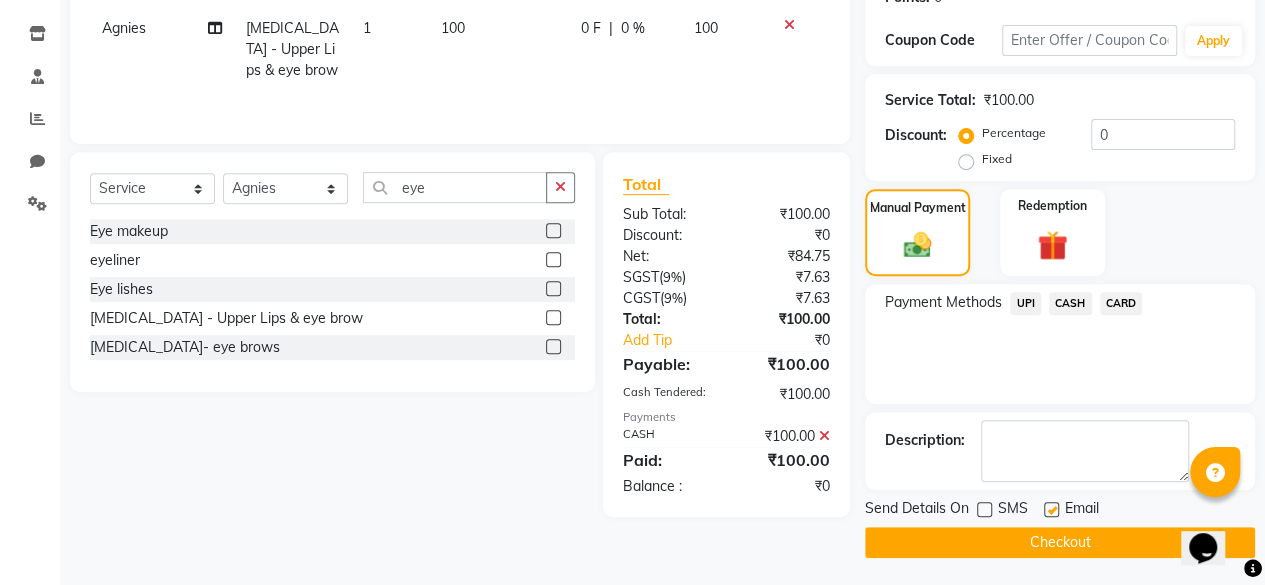 click on "Checkout" 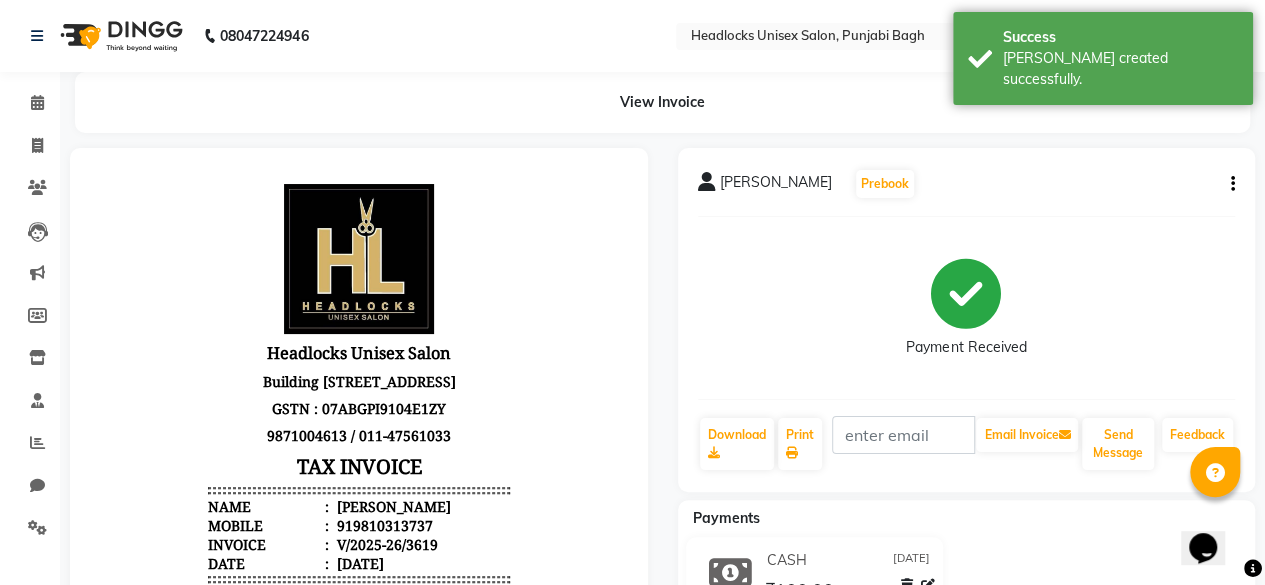 scroll, scrollTop: 0, scrollLeft: 0, axis: both 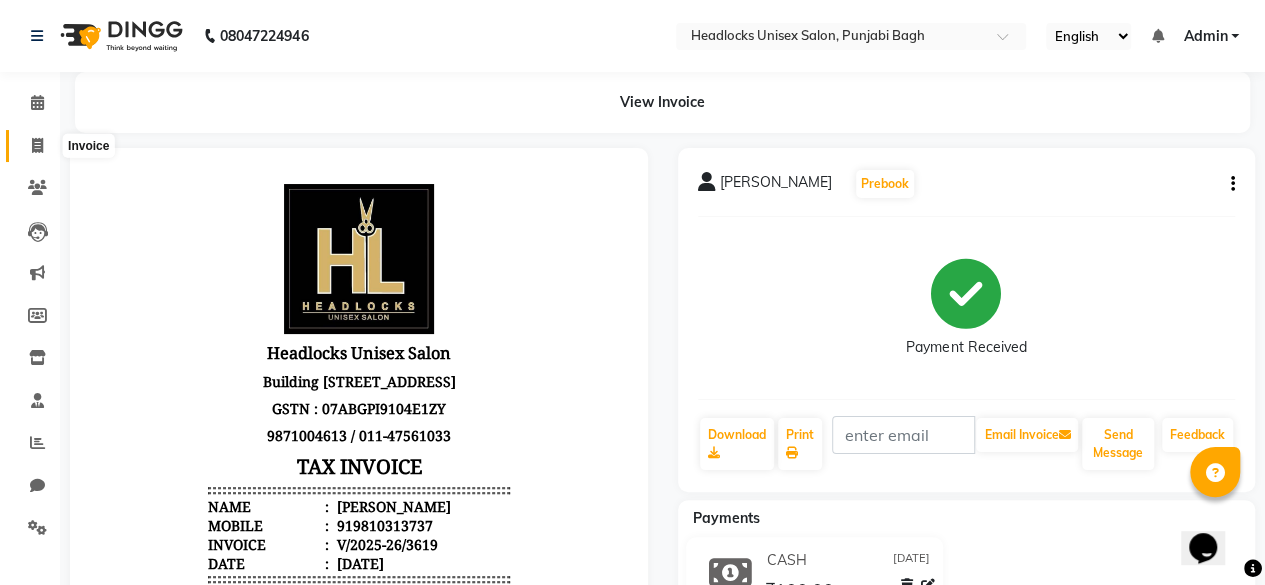 click 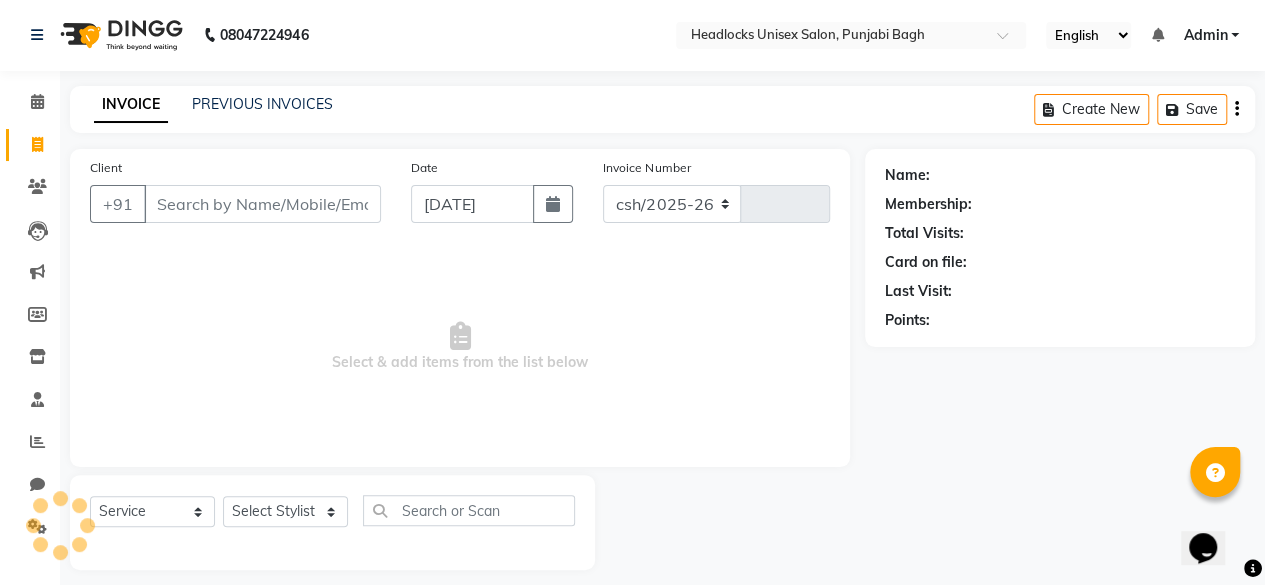 select on "7719" 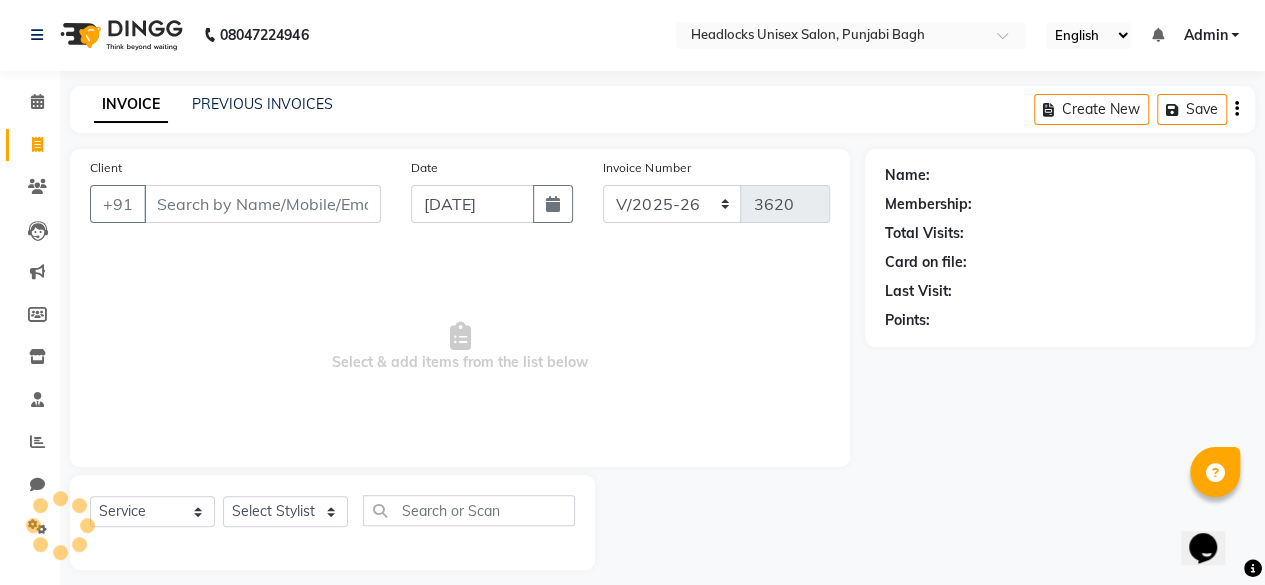 scroll, scrollTop: 15, scrollLeft: 0, axis: vertical 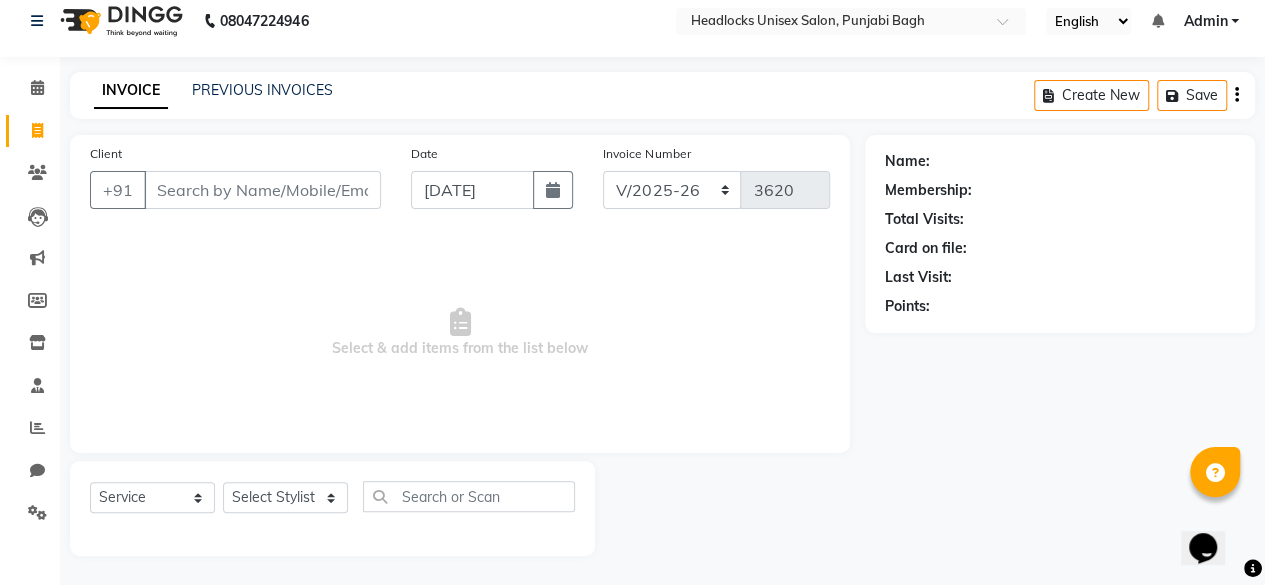 click on "Client" at bounding box center [262, 190] 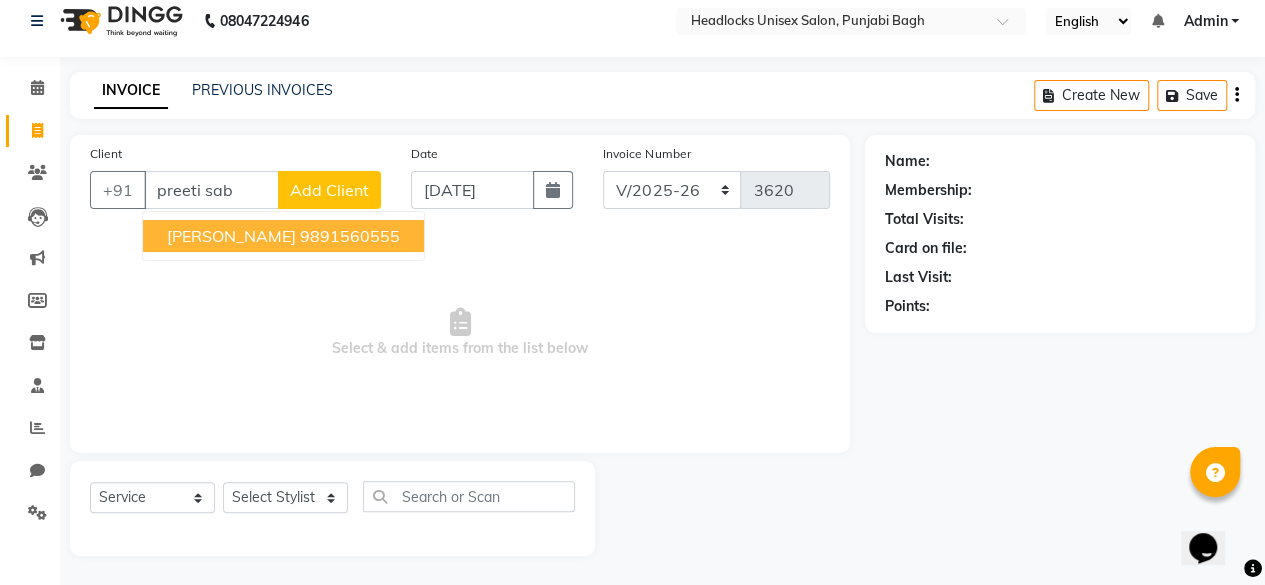 click on "9891560555" at bounding box center (350, 236) 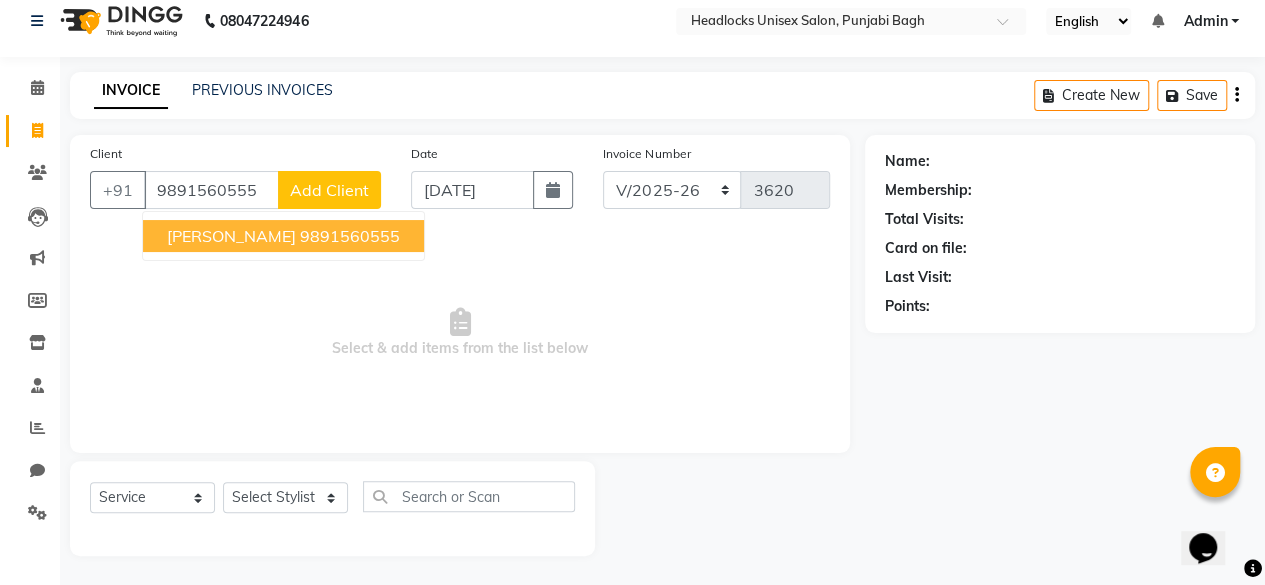 type on "9891560555" 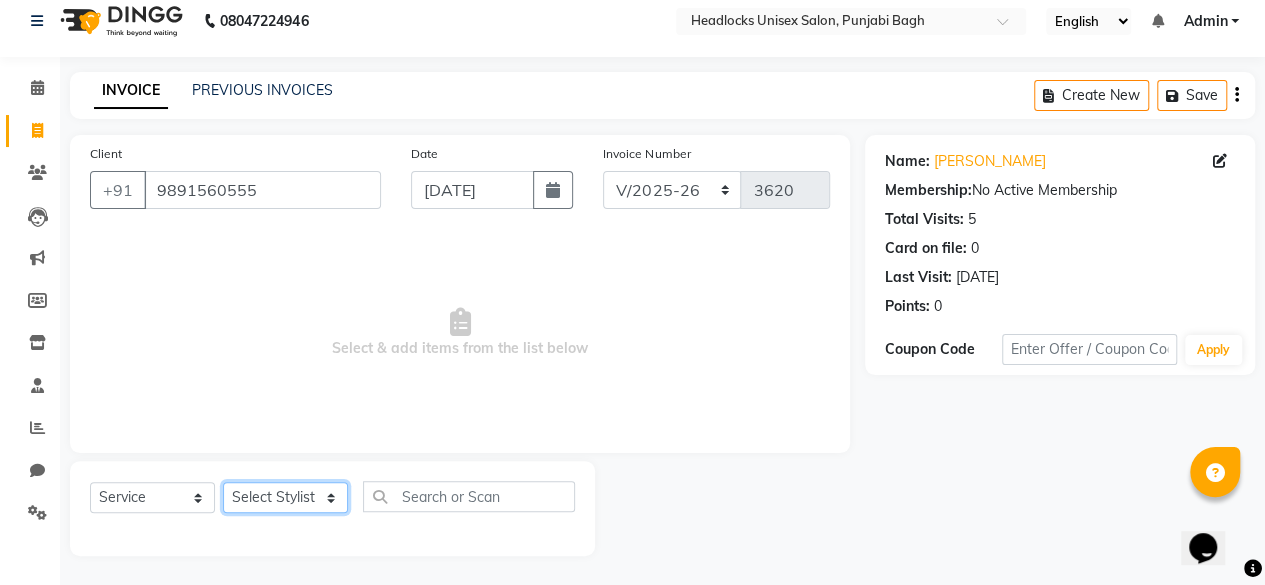 click on "Select Stylist ⁠Agnies ⁠[PERSON_NAME] [PERSON_NAME] [PERSON_NAME] kunal [PERSON_NAME] mercy ⁠Minto ⁠[PERSON_NAME]  [PERSON_NAME] priyanka [PERSON_NAME] ⁠[PERSON_NAME] ⁠[PERSON_NAME] [PERSON_NAME] [PERSON_NAME]  Sunny ⁠[PERSON_NAME] ⁠[PERSON_NAME]" 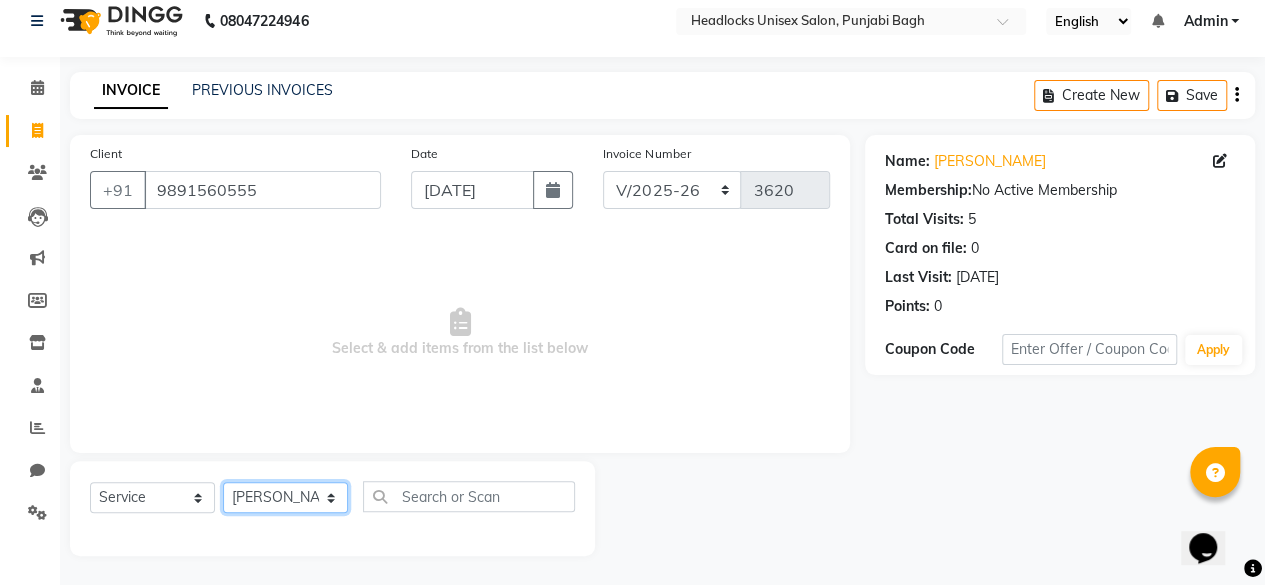 click on "Select Stylist ⁠Agnies ⁠[PERSON_NAME] [PERSON_NAME] [PERSON_NAME] kunal [PERSON_NAME] mercy ⁠Minto ⁠[PERSON_NAME]  [PERSON_NAME] priyanka [PERSON_NAME] ⁠[PERSON_NAME] ⁠[PERSON_NAME] [PERSON_NAME] [PERSON_NAME]  Sunny ⁠[PERSON_NAME] ⁠[PERSON_NAME]" 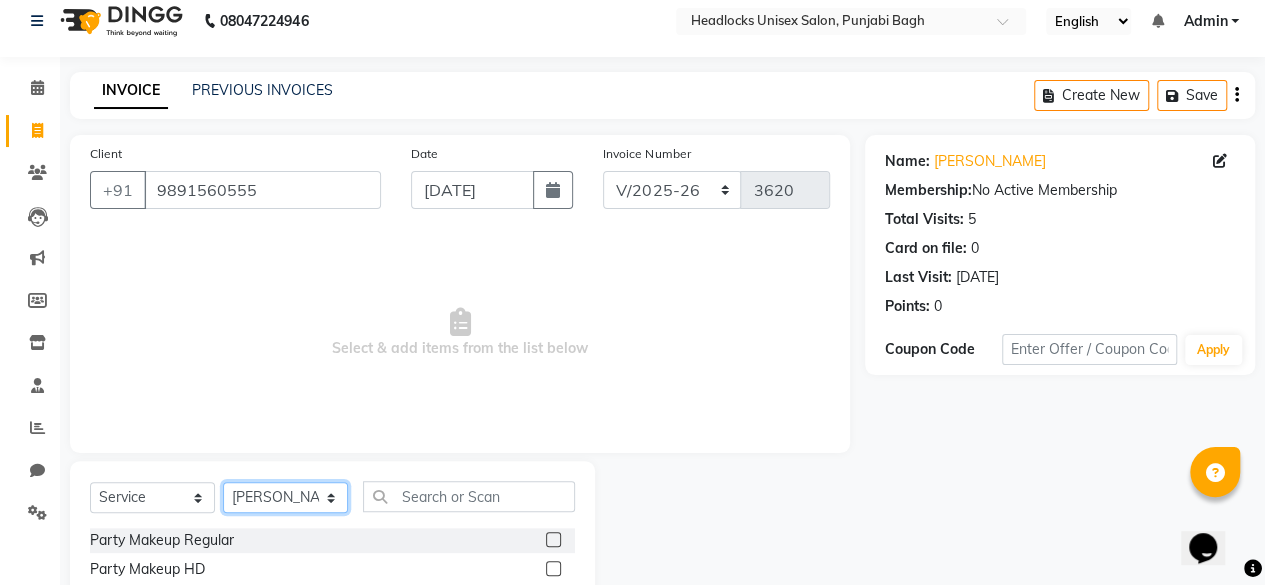 click on "Select Stylist ⁠Agnies ⁠[PERSON_NAME] [PERSON_NAME] [PERSON_NAME] kunal [PERSON_NAME] mercy ⁠Minto ⁠[PERSON_NAME]  [PERSON_NAME] priyanka [PERSON_NAME] ⁠[PERSON_NAME] ⁠[PERSON_NAME] [PERSON_NAME] [PERSON_NAME]  Sunny ⁠[PERSON_NAME] ⁠[PERSON_NAME]" 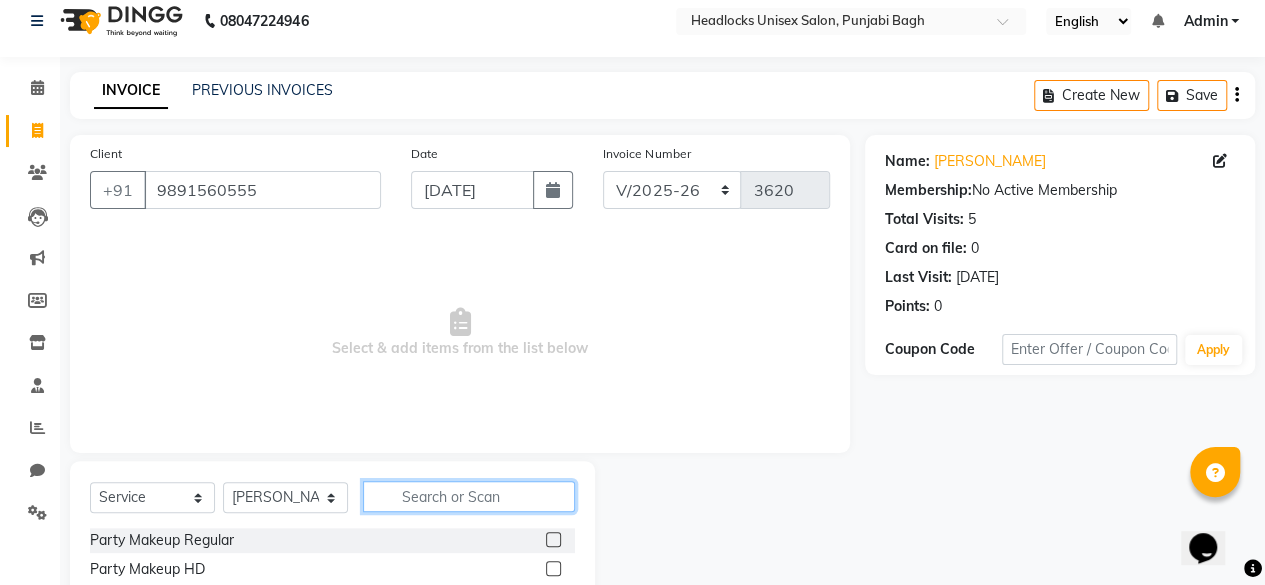 click 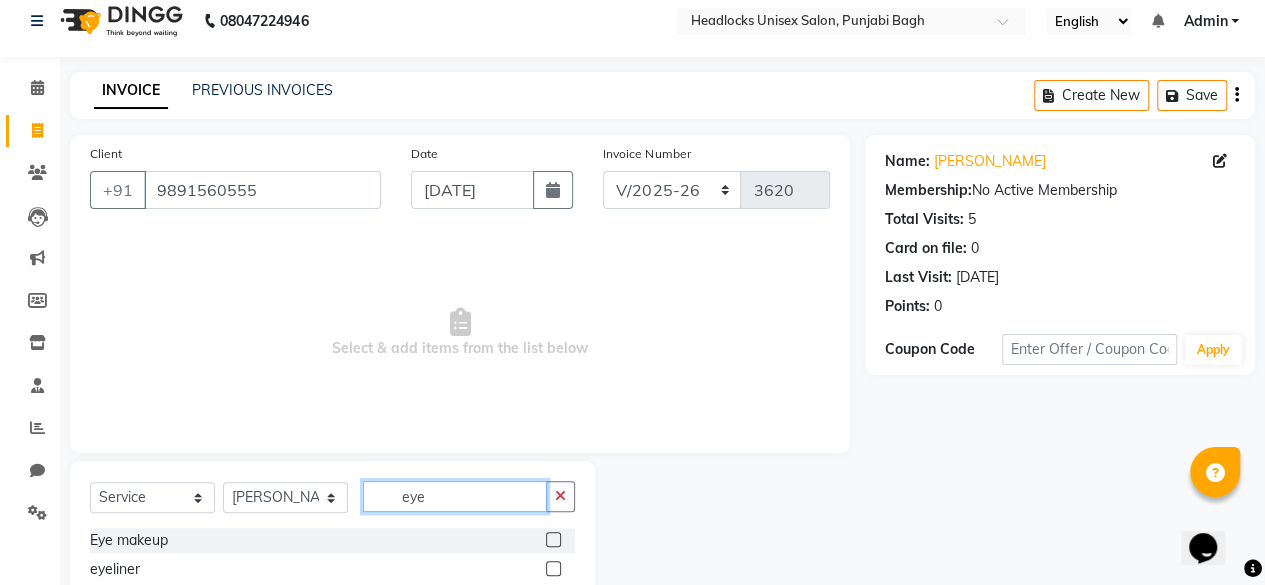 scroll, scrollTop: 160, scrollLeft: 0, axis: vertical 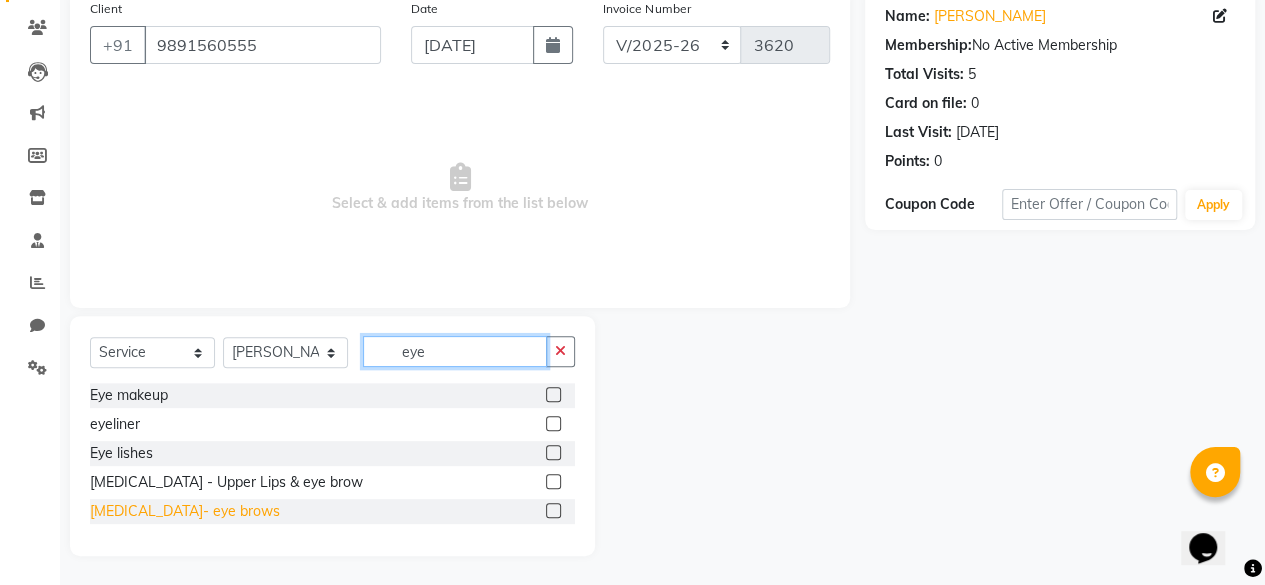type on "eye" 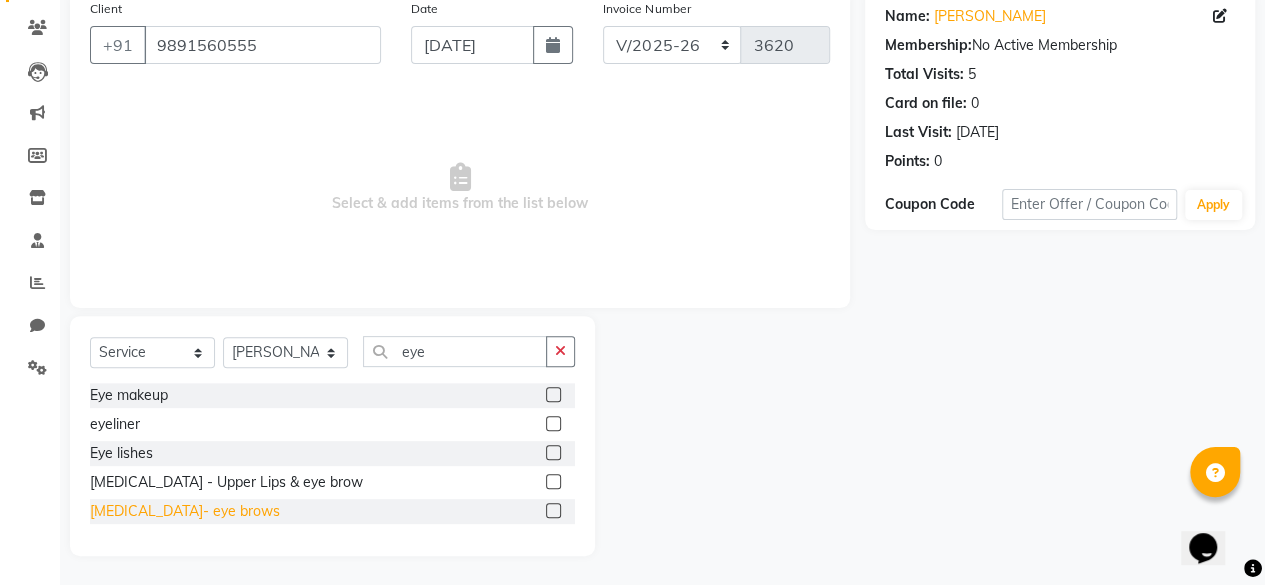 click on "[MEDICAL_DATA]- eye brows" 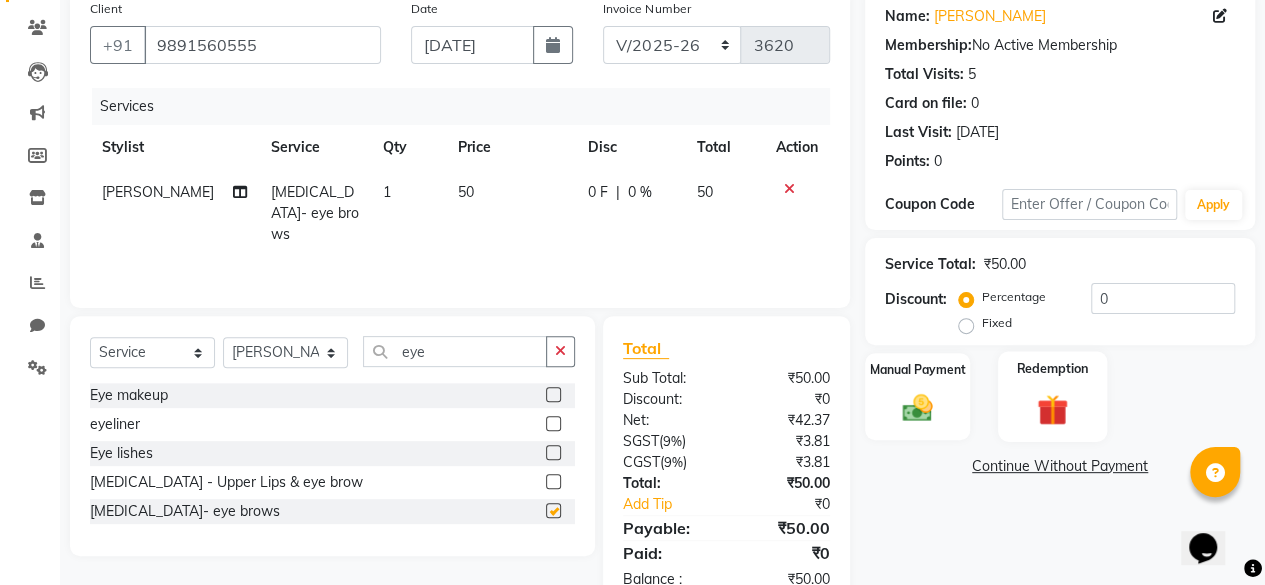 checkbox on "false" 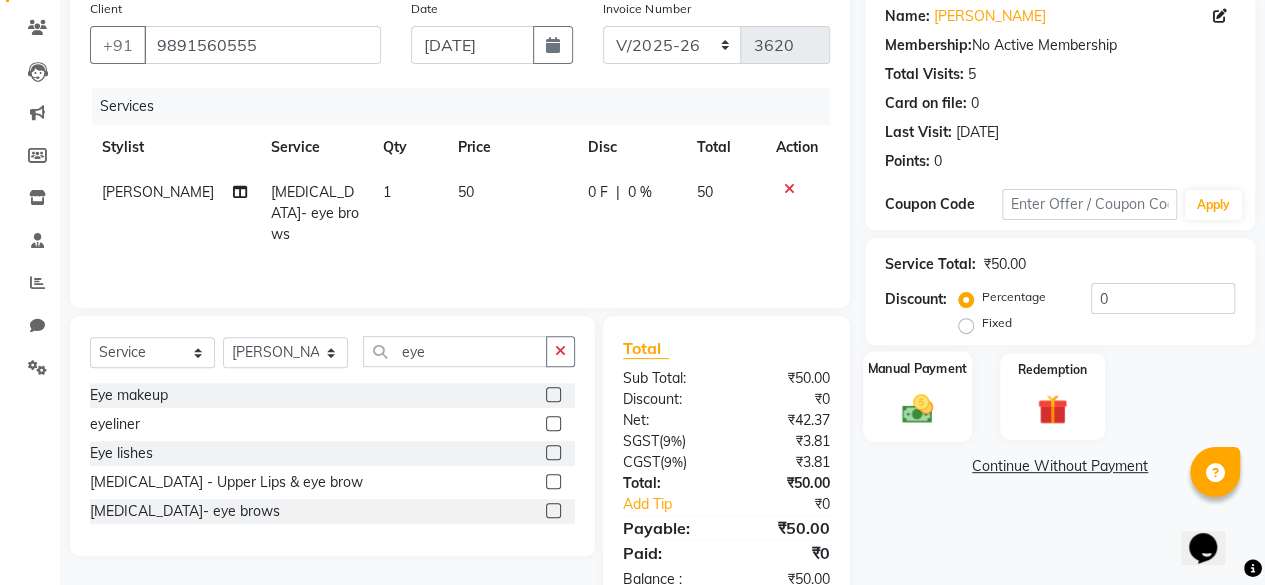 click on "Manual Payment" 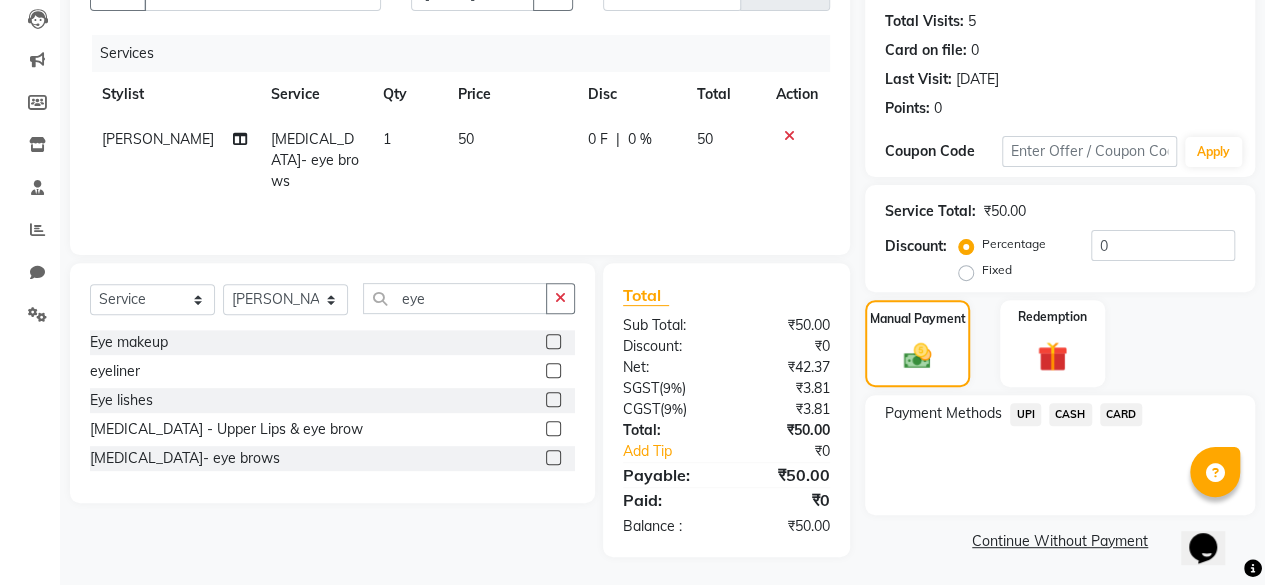 click on "CASH" 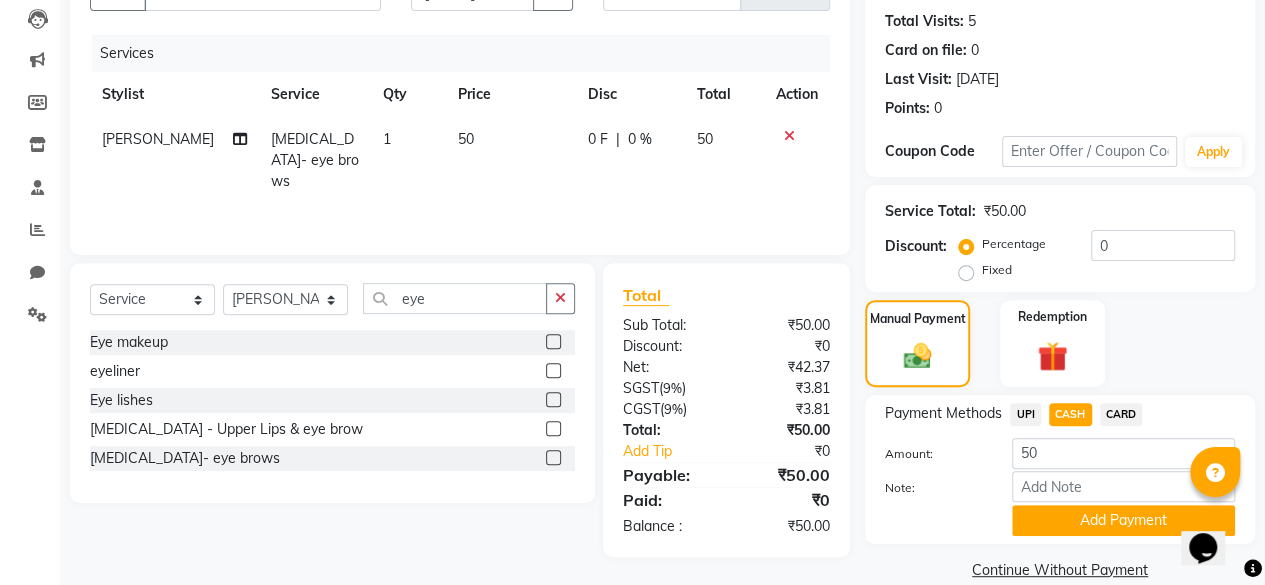scroll, scrollTop: 242, scrollLeft: 0, axis: vertical 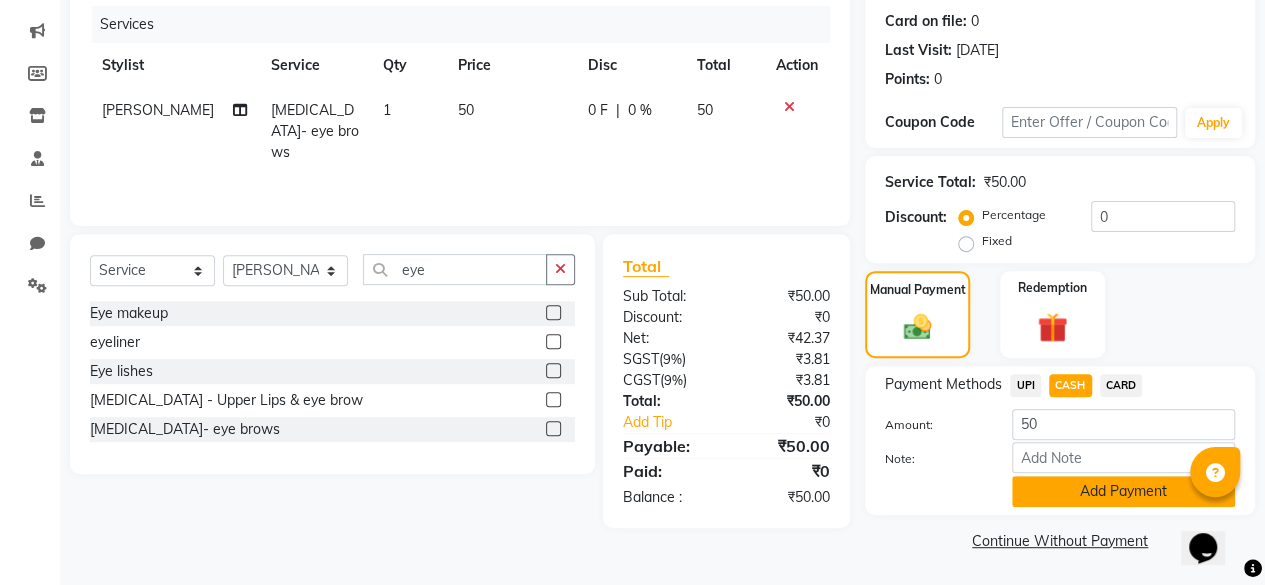 click on "Add Payment" 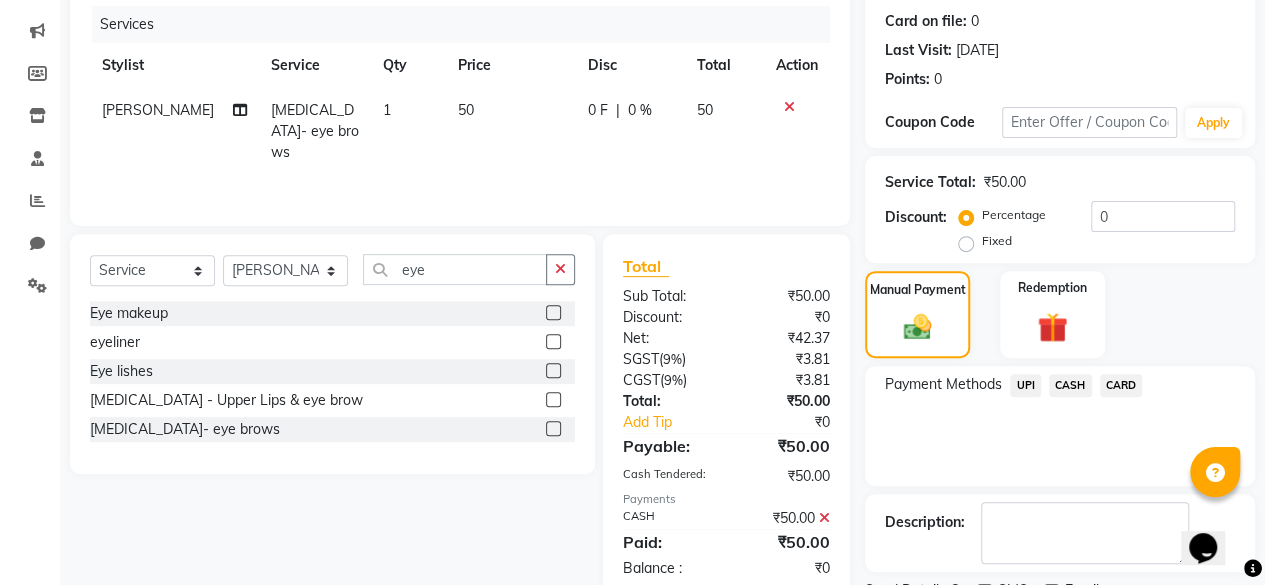 drag, startPoint x: 1060, startPoint y: 497, endPoint x: 950, endPoint y: 532, distance: 115.43397 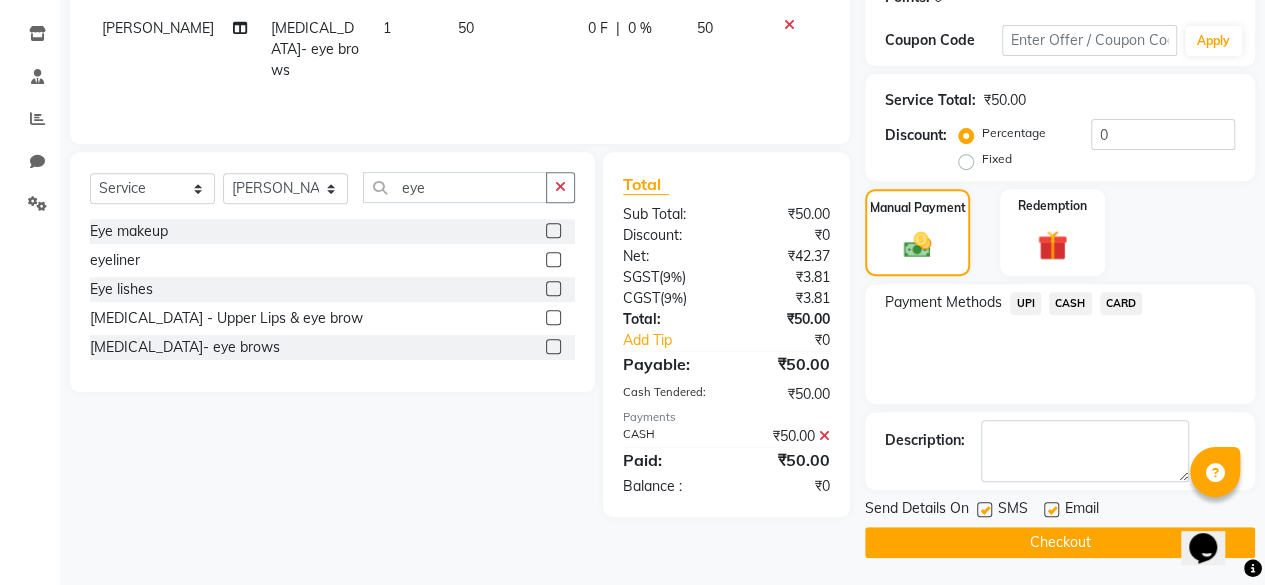 click 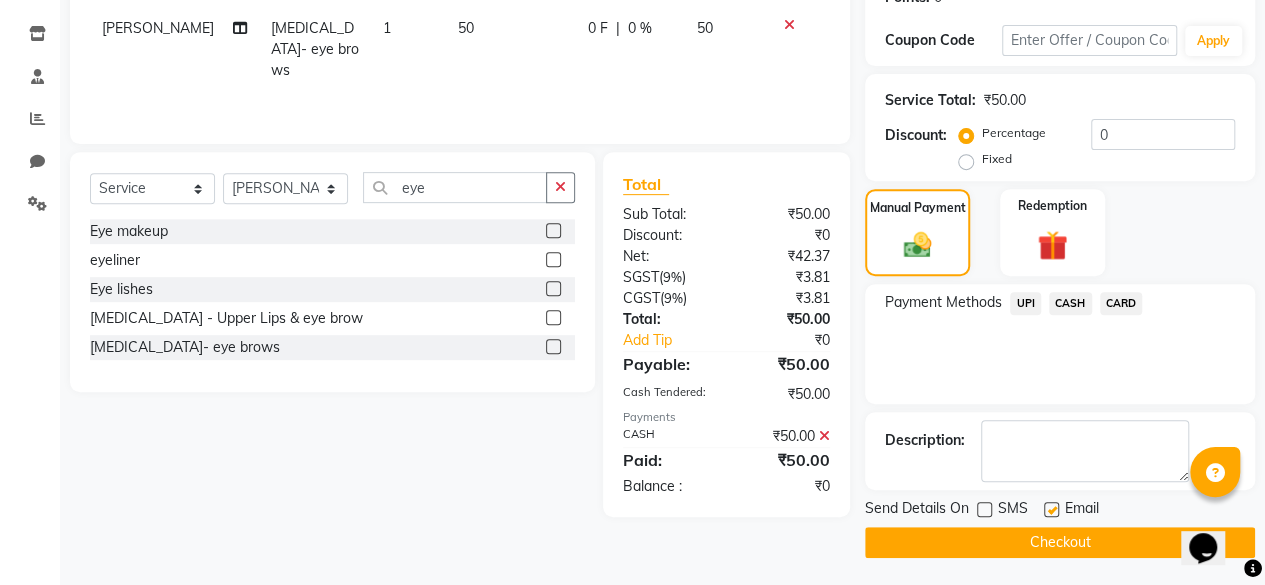 click on "Checkout" 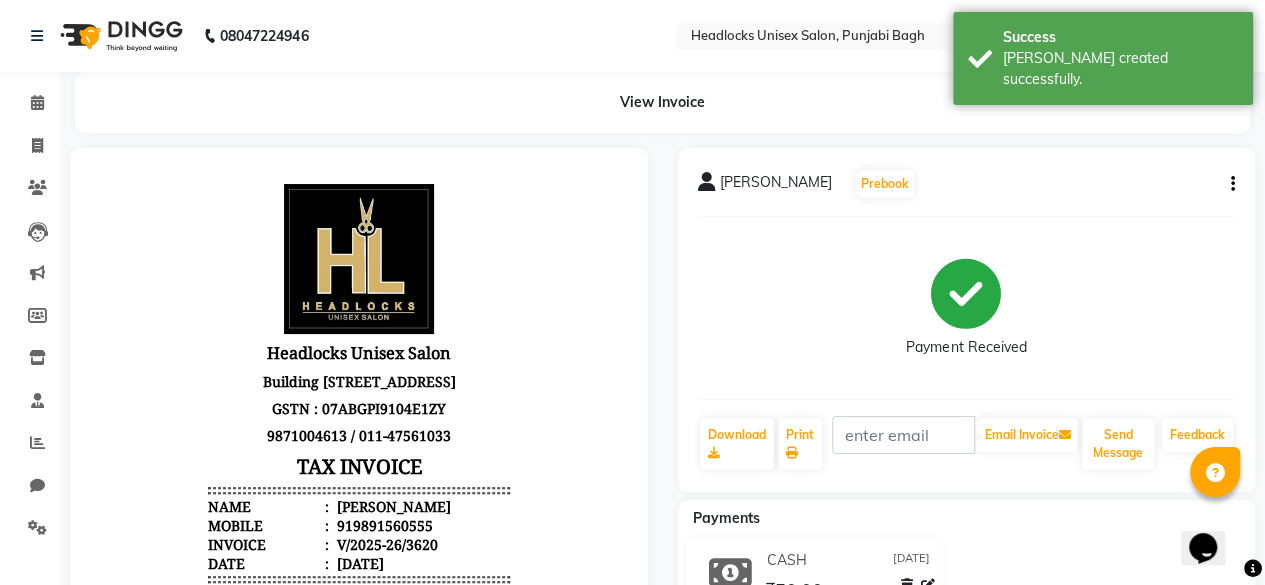 scroll, scrollTop: 0, scrollLeft: 0, axis: both 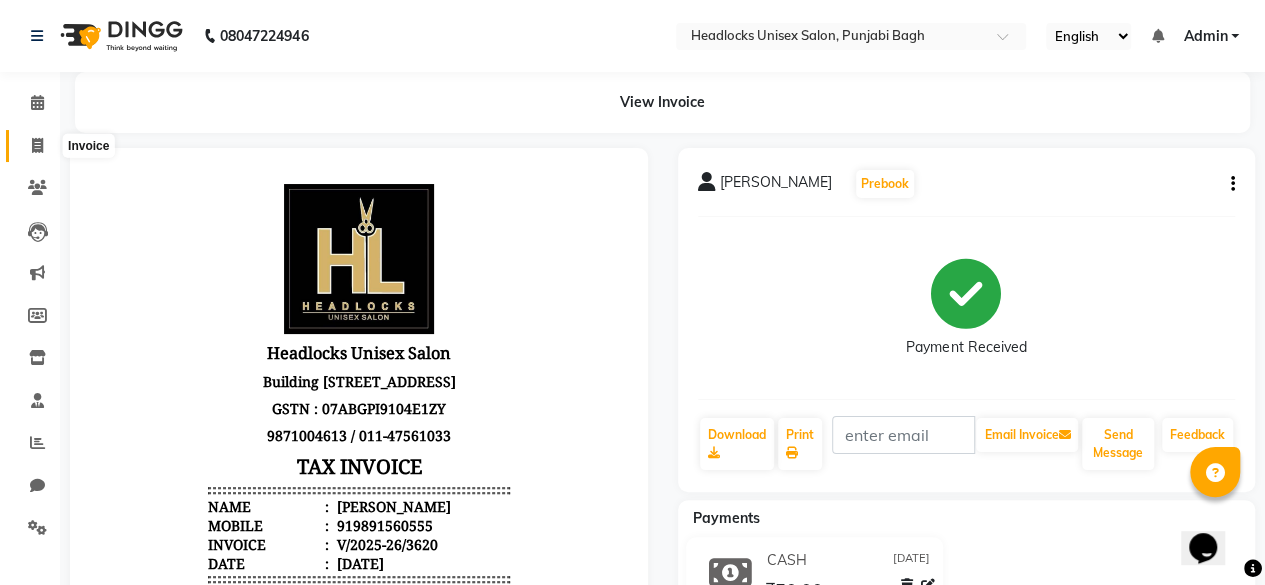 click 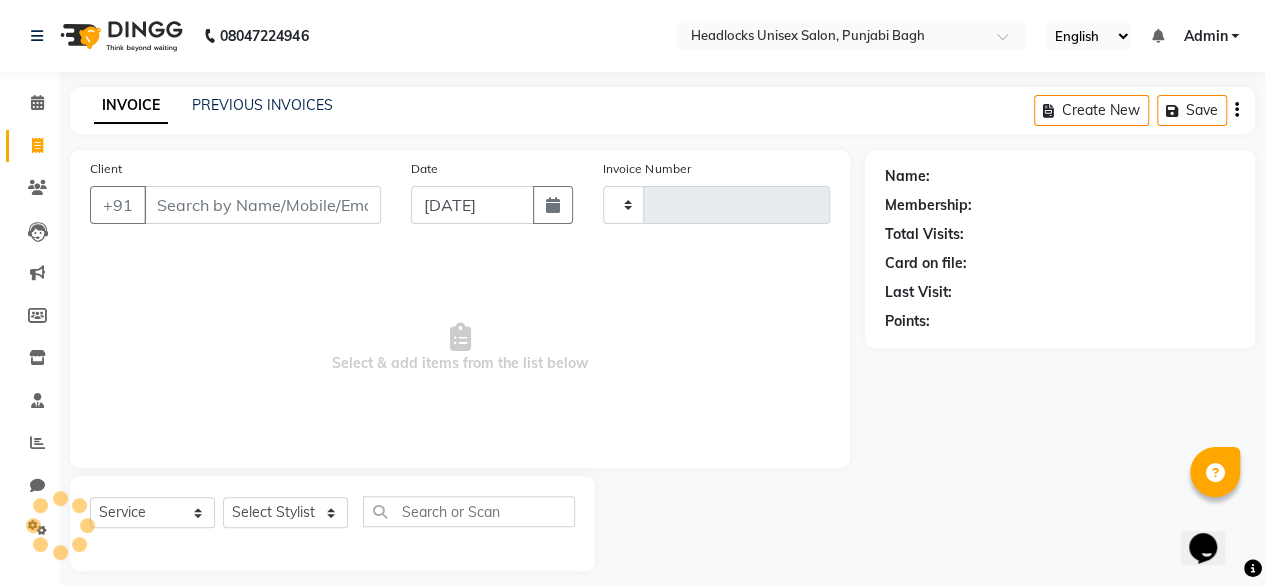 type on "3621" 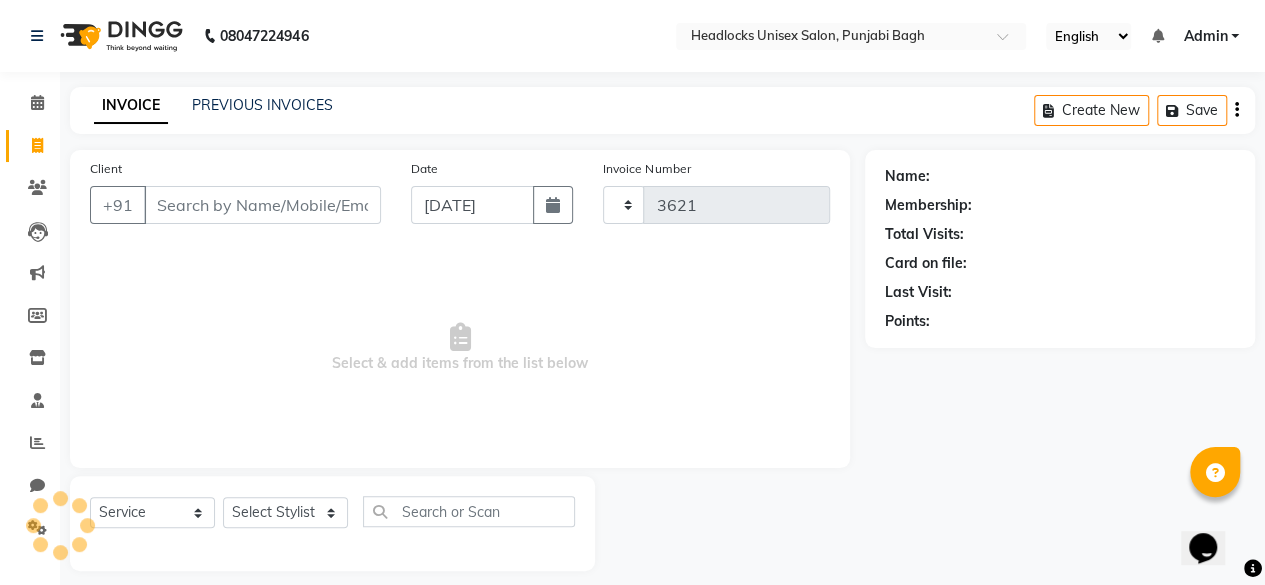 select on "7719" 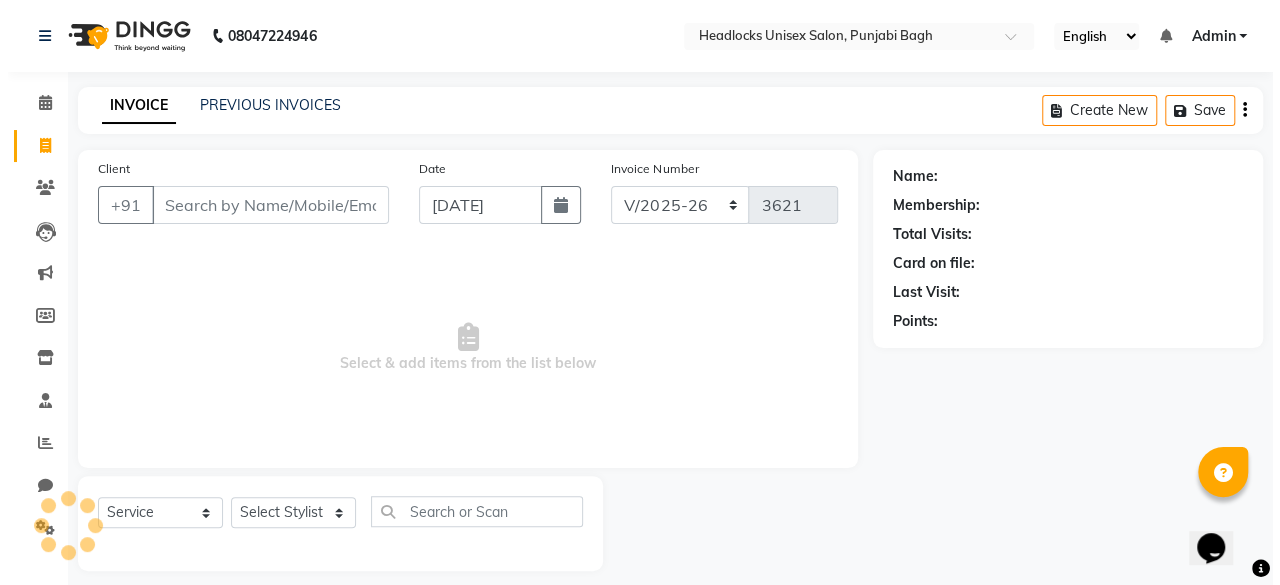 scroll, scrollTop: 15, scrollLeft: 0, axis: vertical 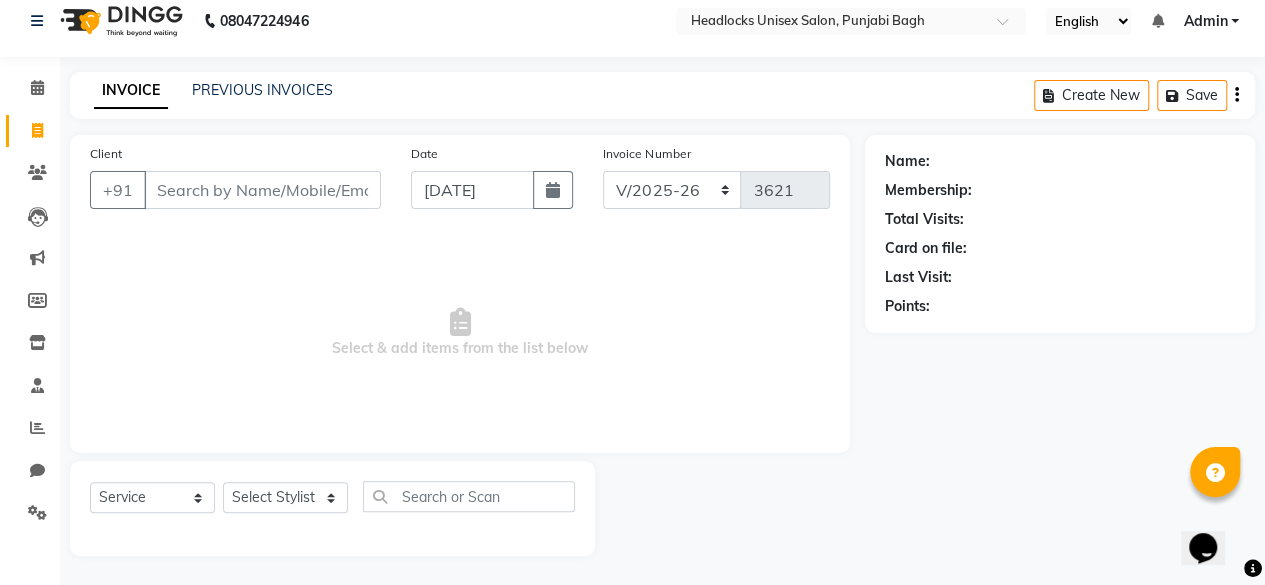 click on "Client" at bounding box center [262, 190] 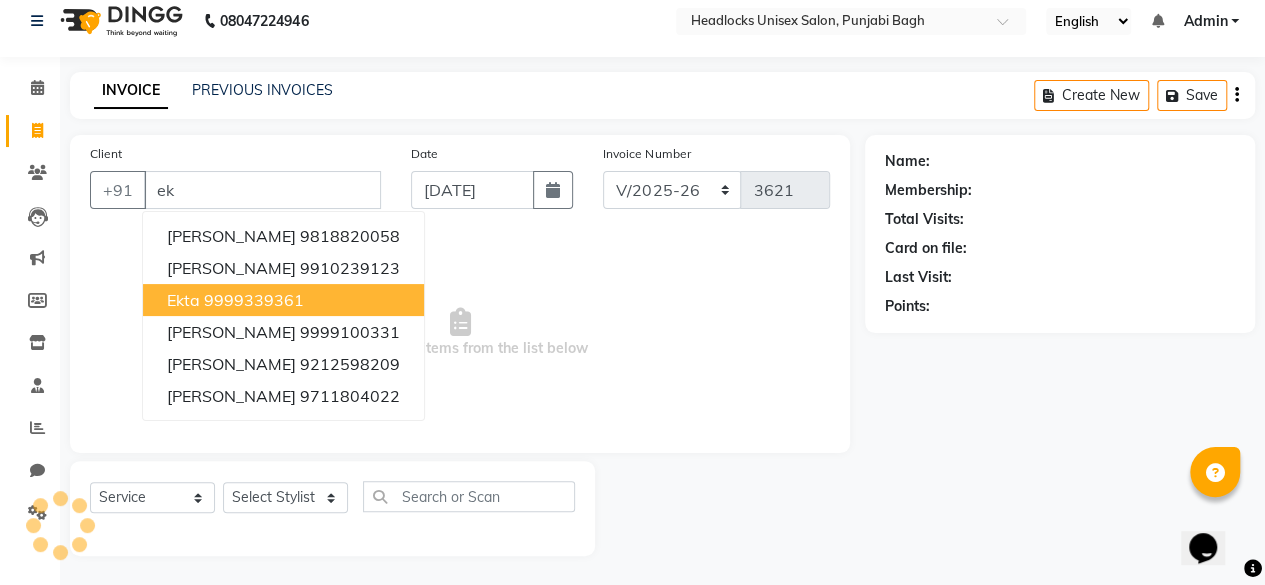 type on "e" 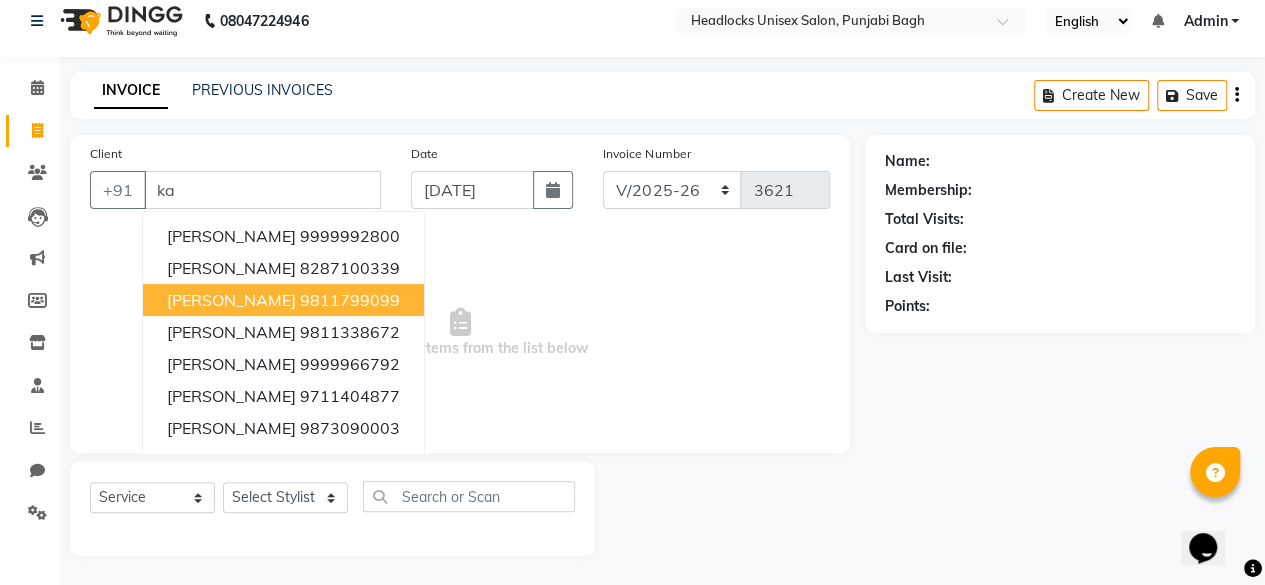 type on "k" 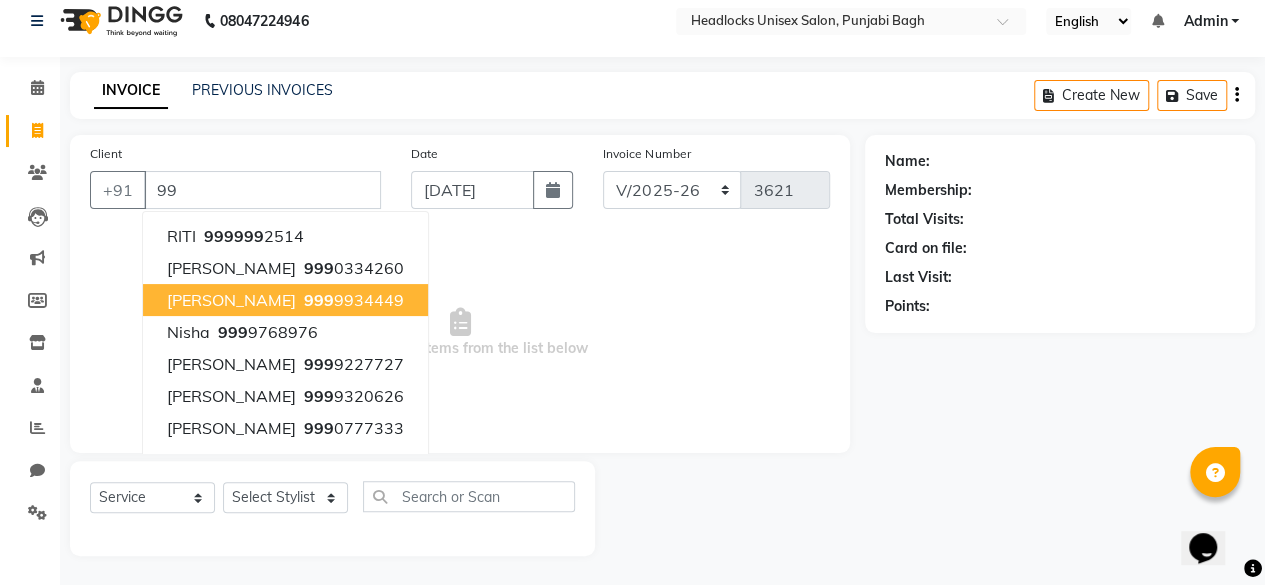 type on "9" 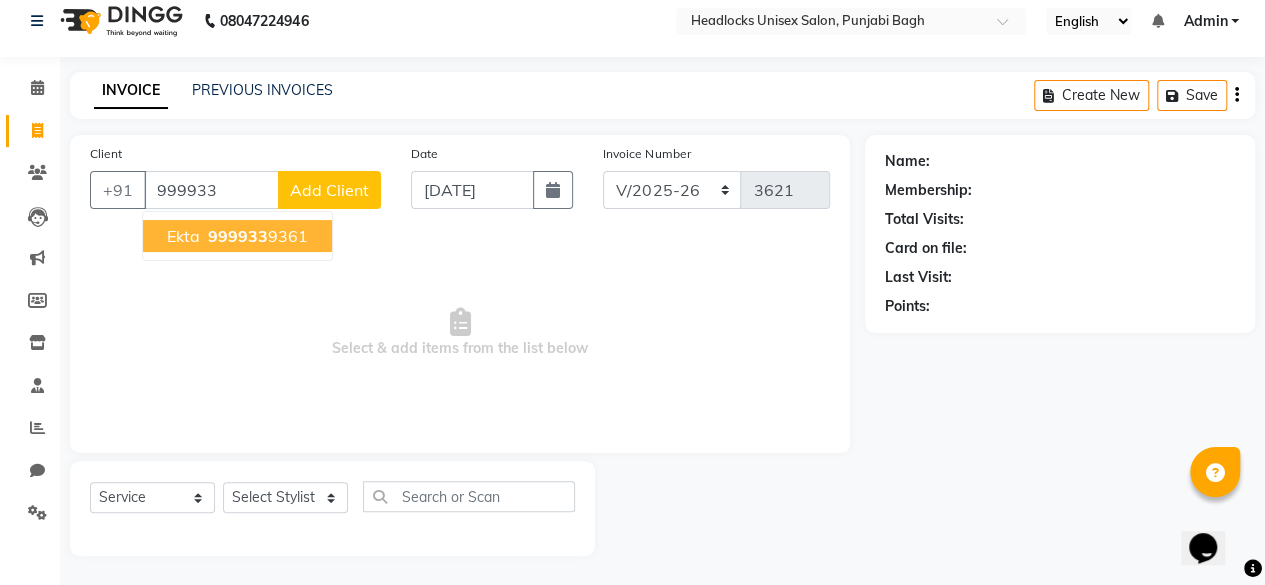 click on "999933 9361" at bounding box center [256, 236] 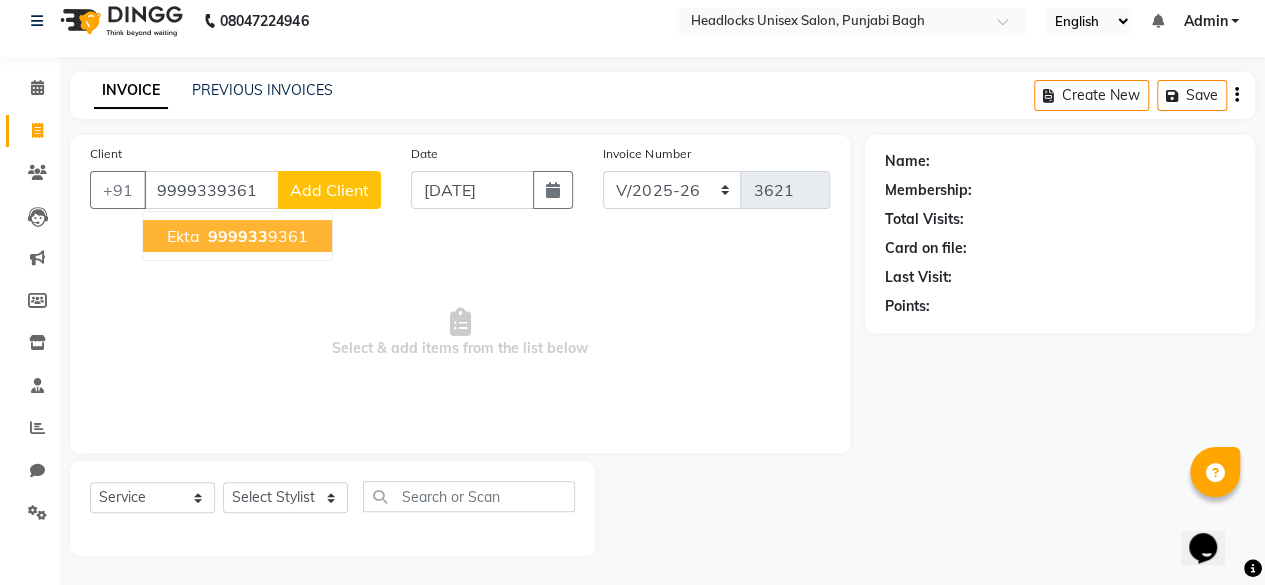 type on "9999339361" 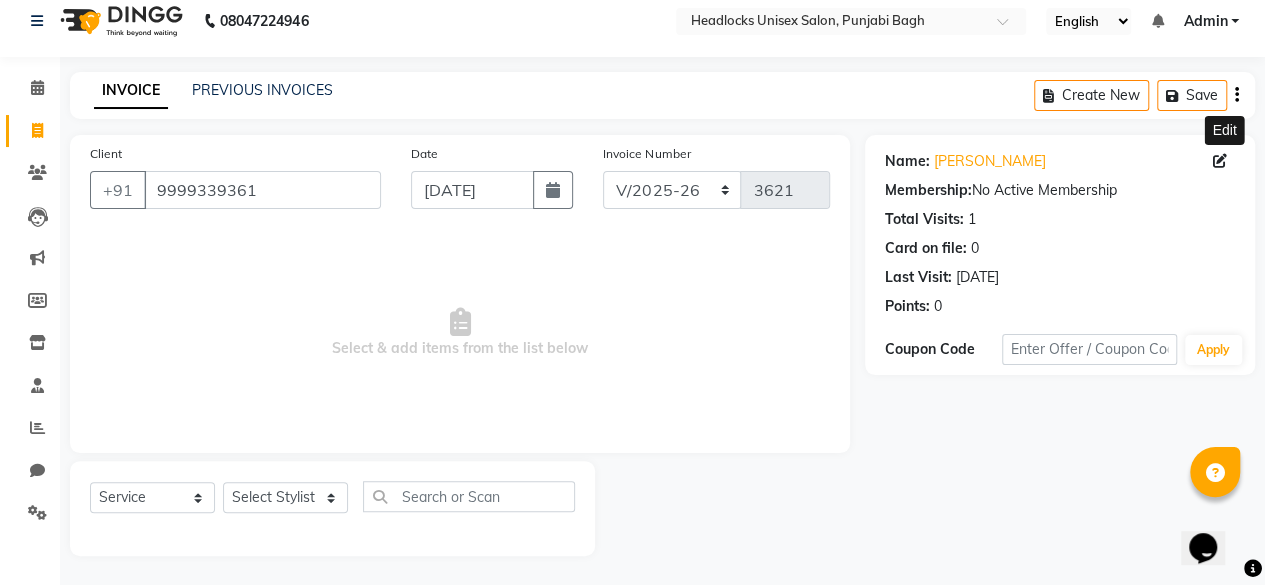 click 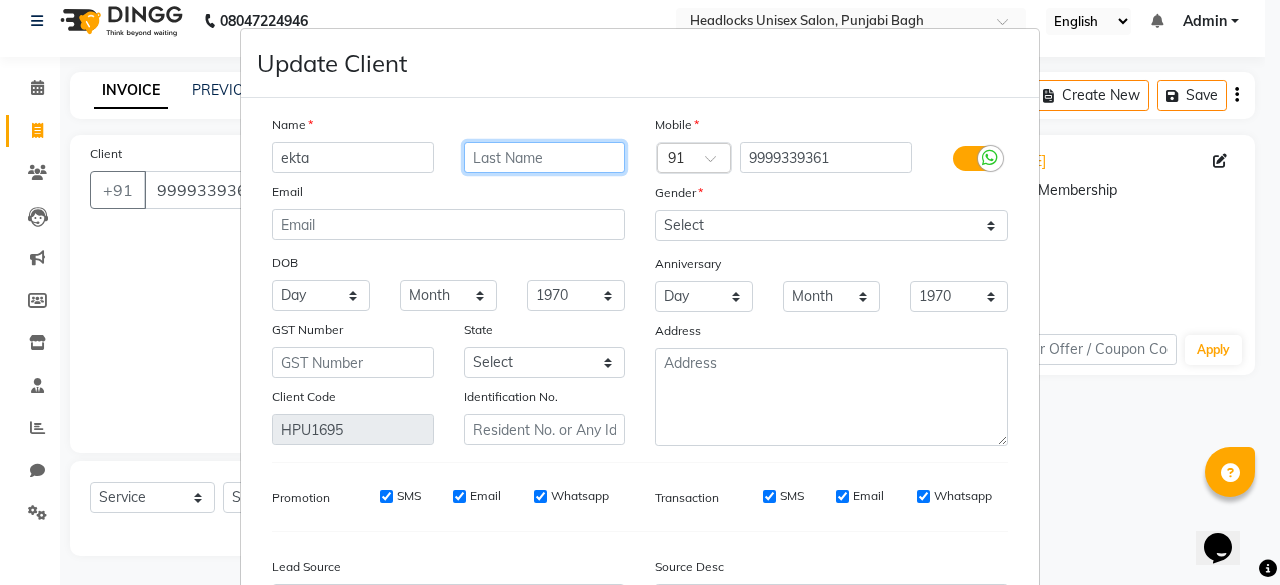 click at bounding box center [545, 157] 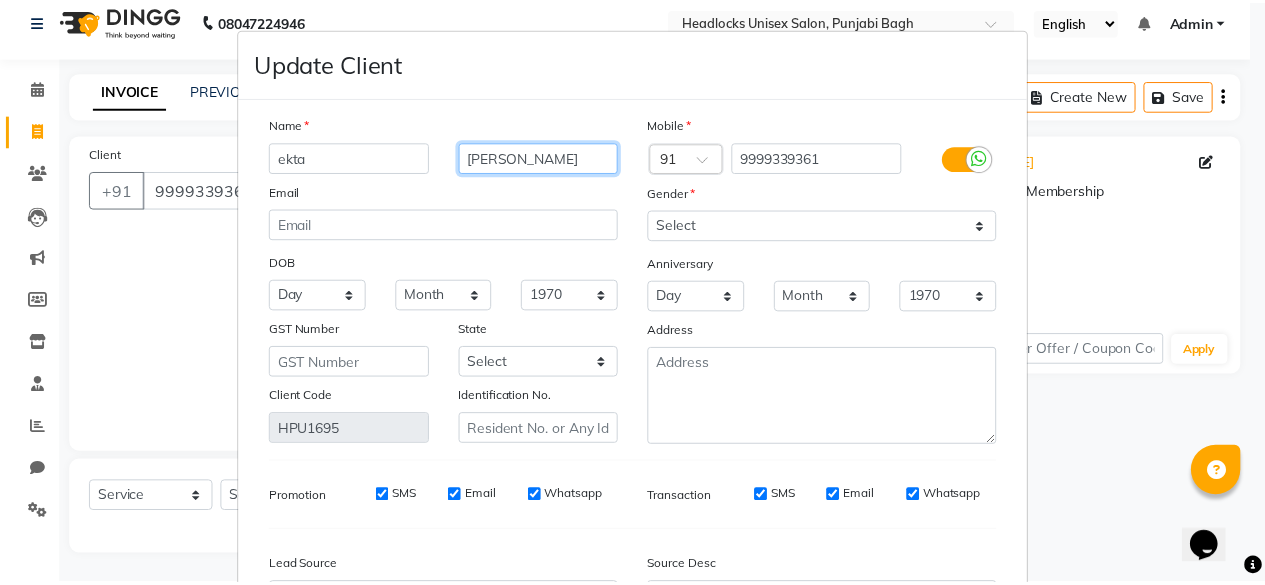 scroll, scrollTop: 224, scrollLeft: 0, axis: vertical 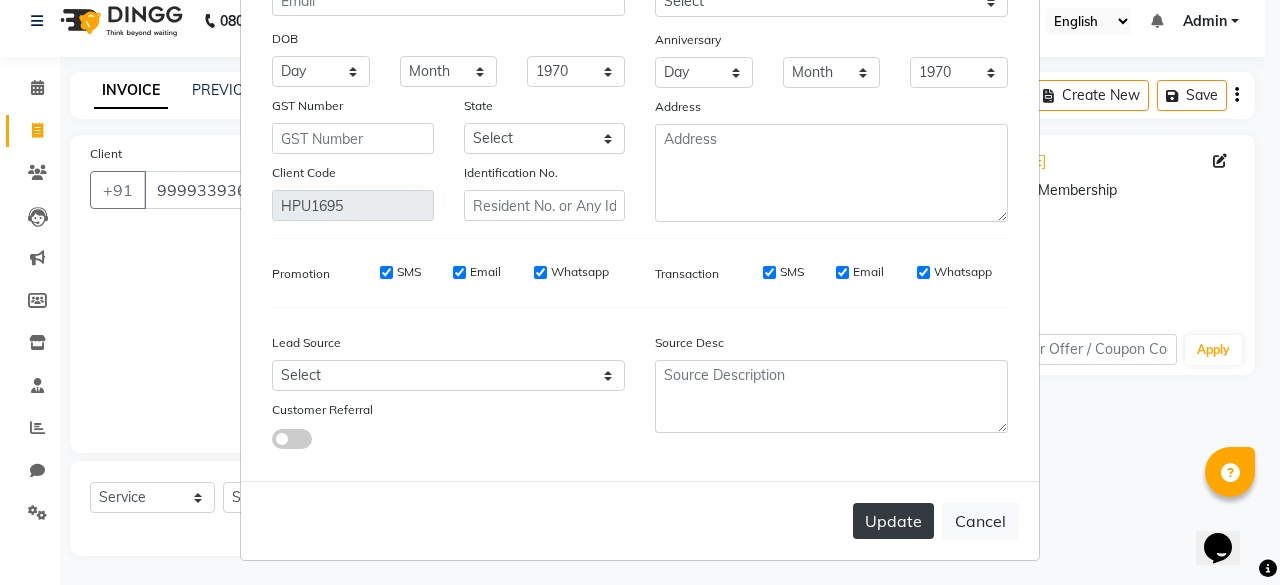 type on "[PERSON_NAME]" 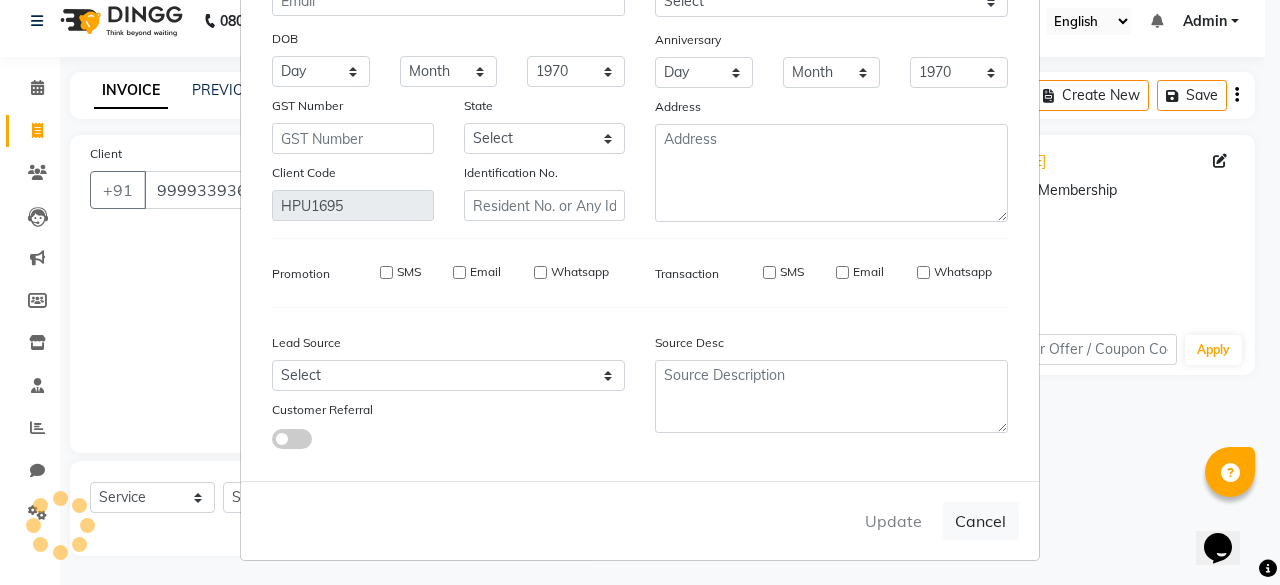 type 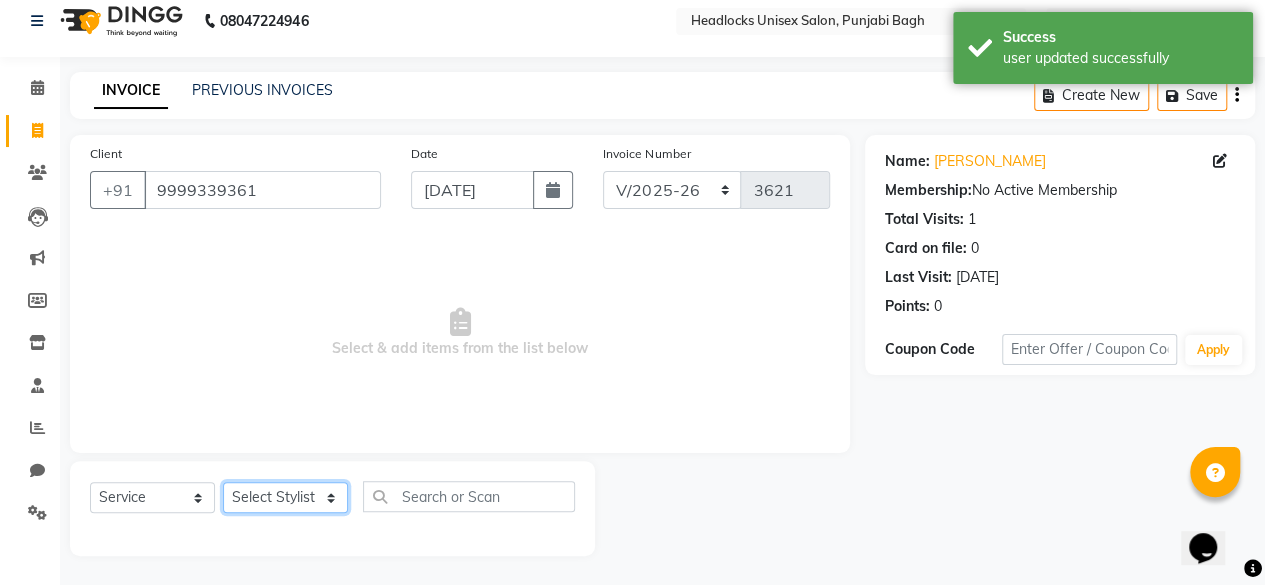 click on "Select Stylist ⁠Agnies ⁠[PERSON_NAME] [PERSON_NAME] [PERSON_NAME] kunal [PERSON_NAME] mercy ⁠Minto ⁠[PERSON_NAME]  [PERSON_NAME] priyanka [PERSON_NAME] ⁠[PERSON_NAME] ⁠[PERSON_NAME] [PERSON_NAME] [PERSON_NAME]  Sunny ⁠[PERSON_NAME] ⁠[PERSON_NAME]" 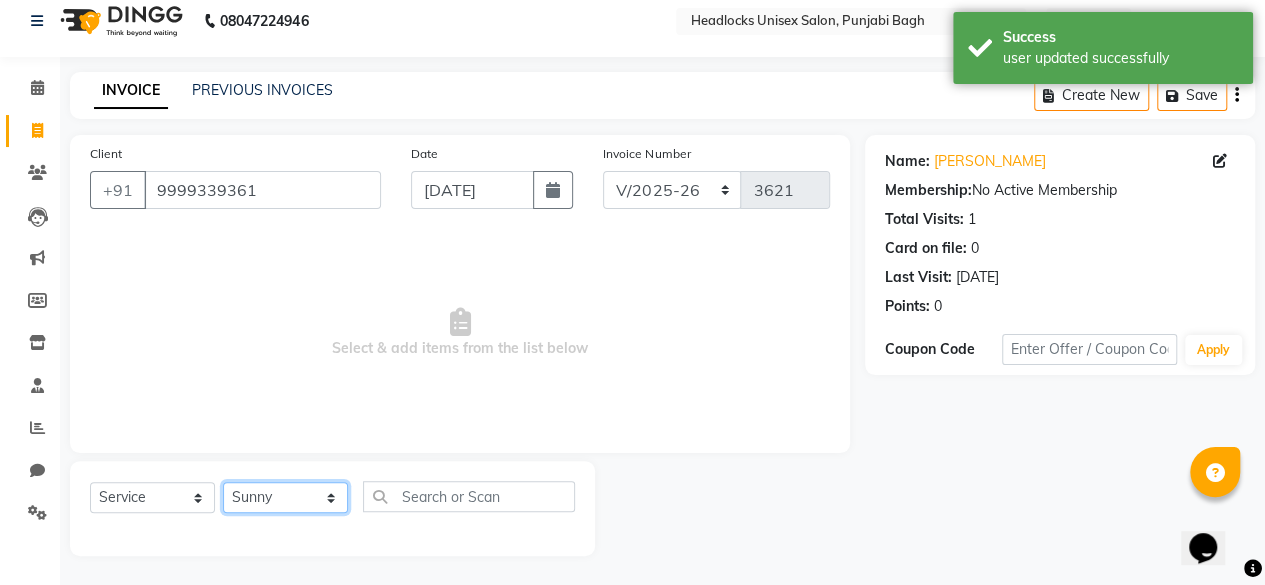click on "Select Stylist ⁠Agnies ⁠[PERSON_NAME] [PERSON_NAME] [PERSON_NAME] kunal [PERSON_NAME] mercy ⁠Minto ⁠[PERSON_NAME]  [PERSON_NAME] priyanka [PERSON_NAME] ⁠[PERSON_NAME] ⁠[PERSON_NAME] [PERSON_NAME] [PERSON_NAME]  Sunny ⁠[PERSON_NAME] ⁠[PERSON_NAME]" 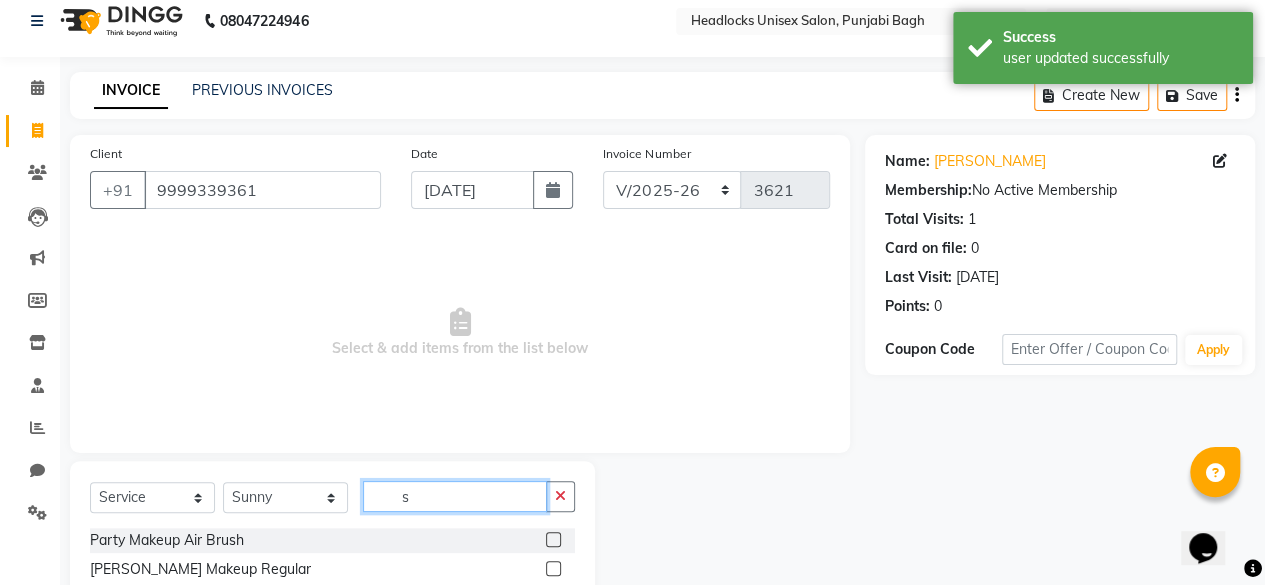 click on "s" 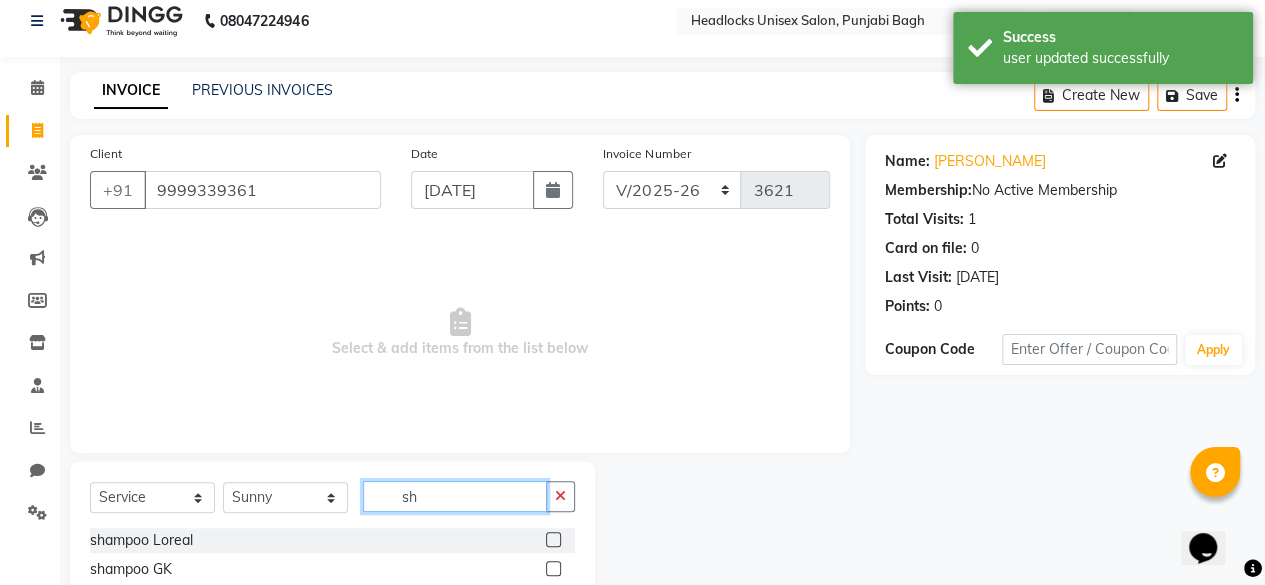 type on "s" 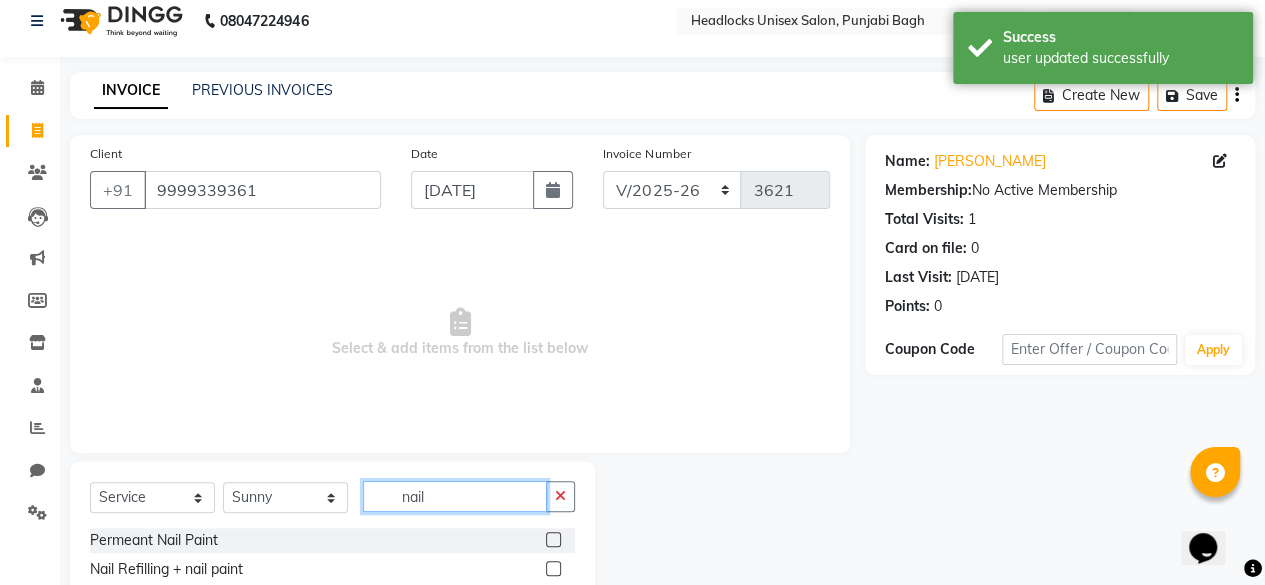 scroll, scrollTop: 215, scrollLeft: 0, axis: vertical 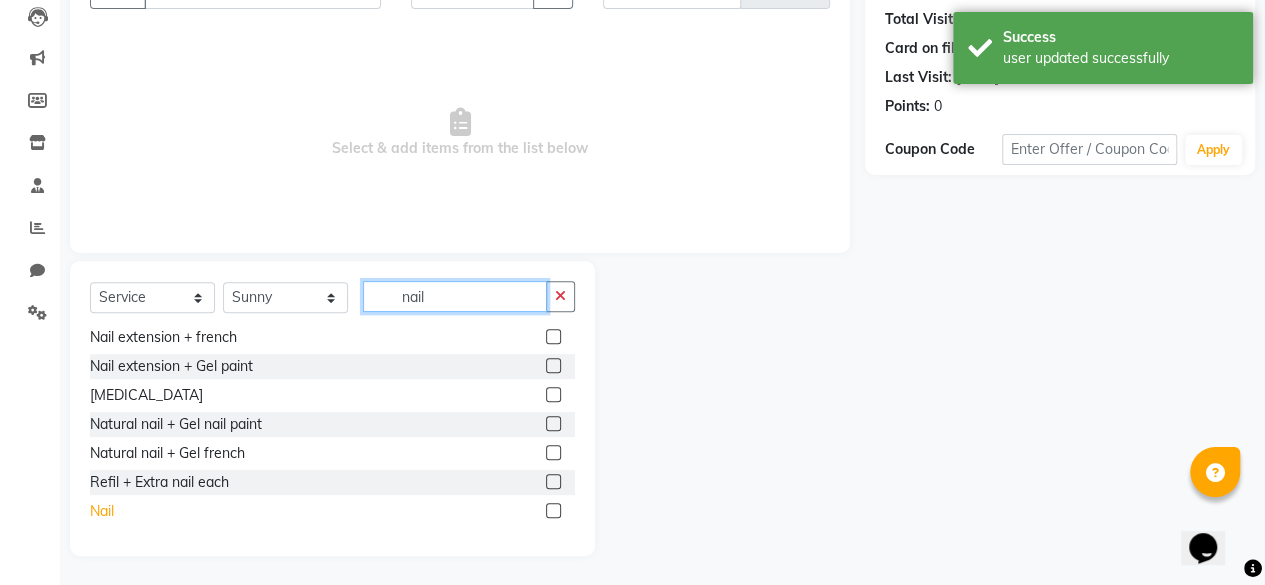 type on "nail" 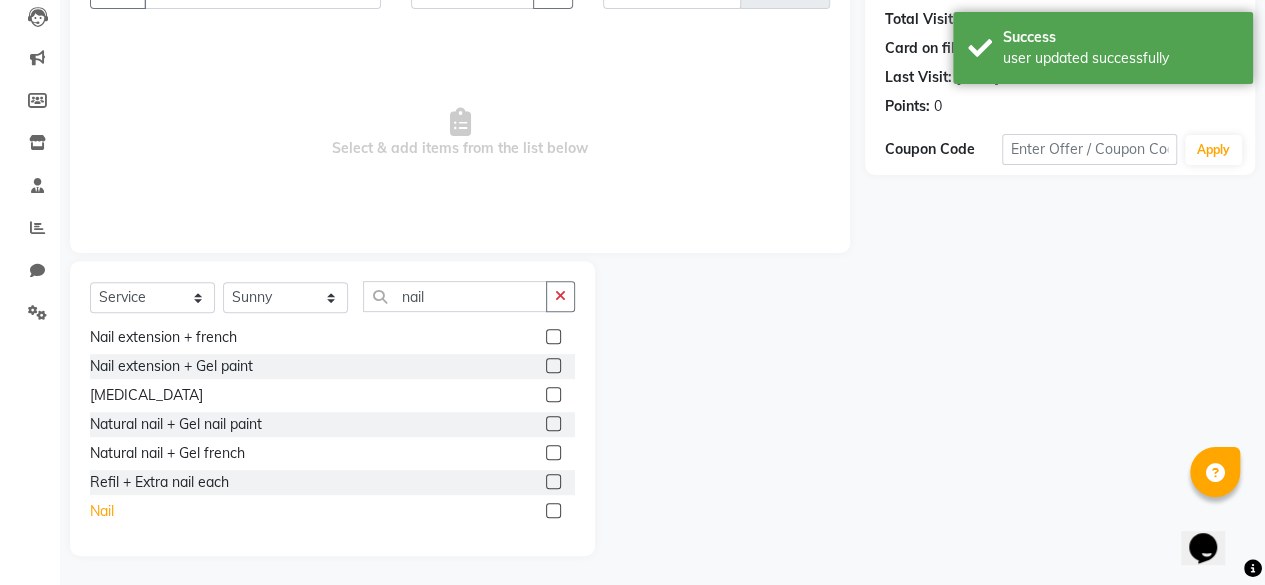 click on "Nail" 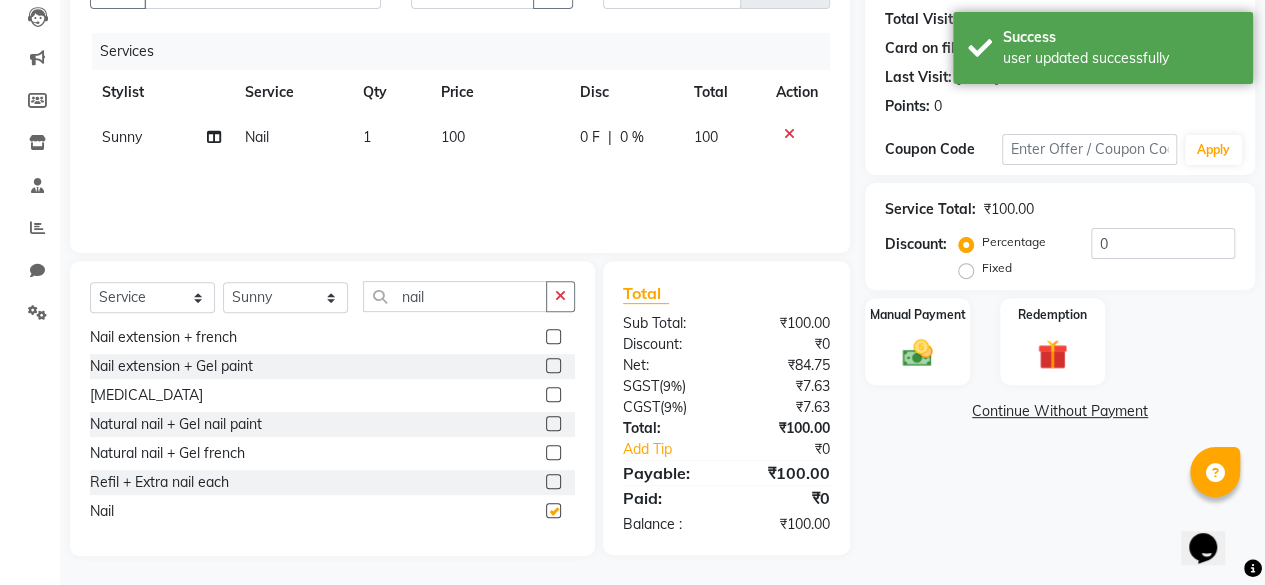 checkbox on "false" 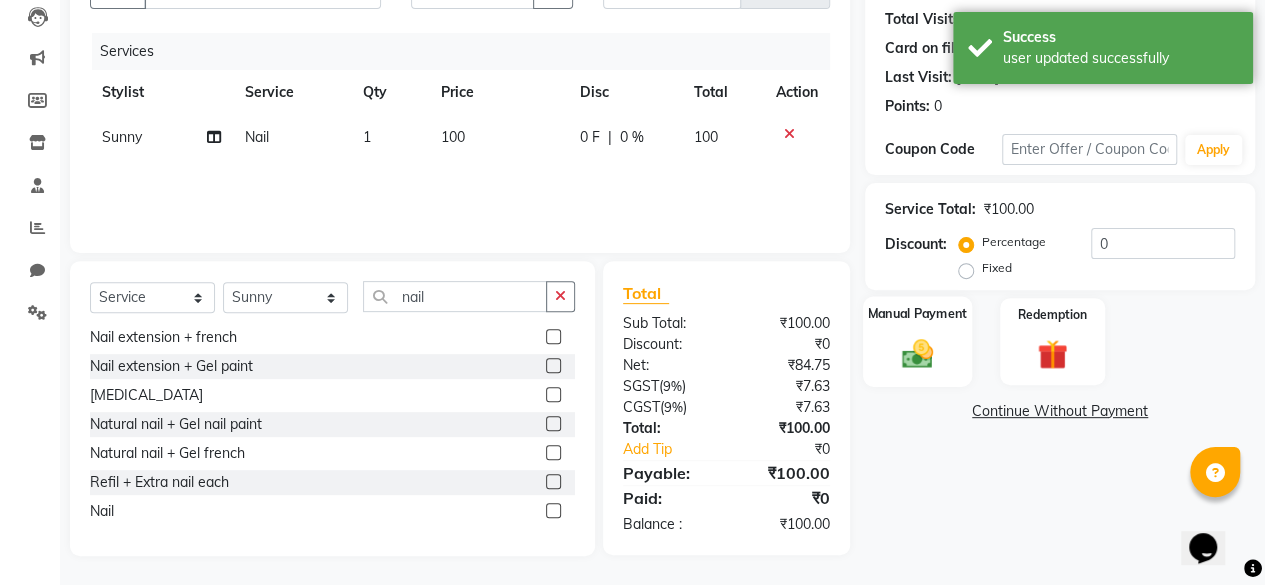 click on "Manual Payment" 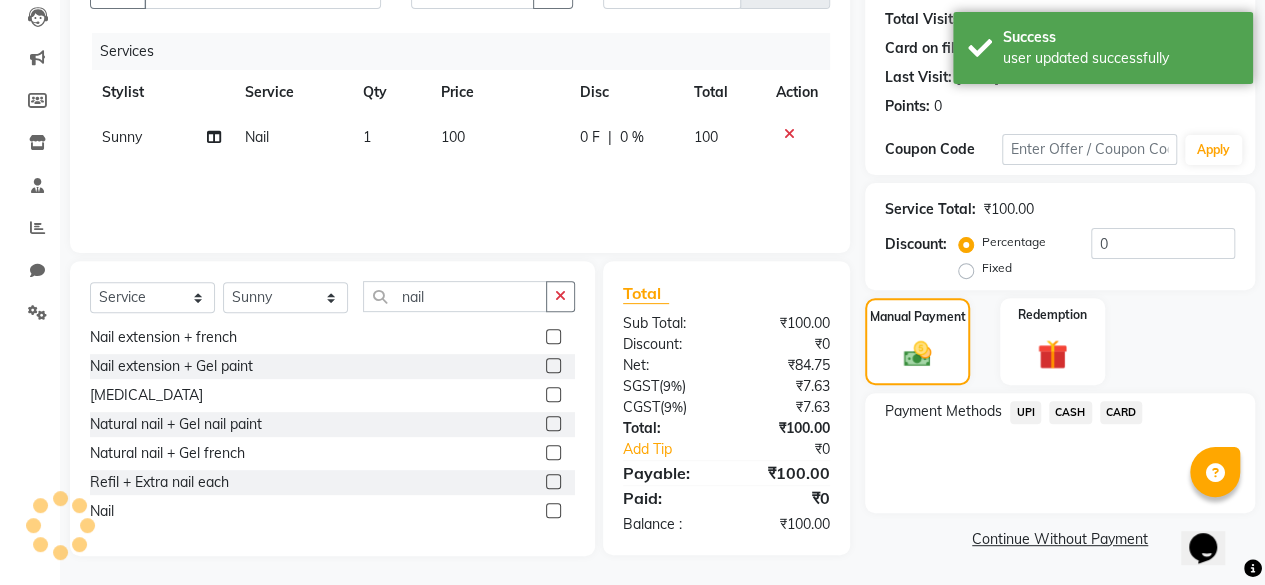 click on "CASH" 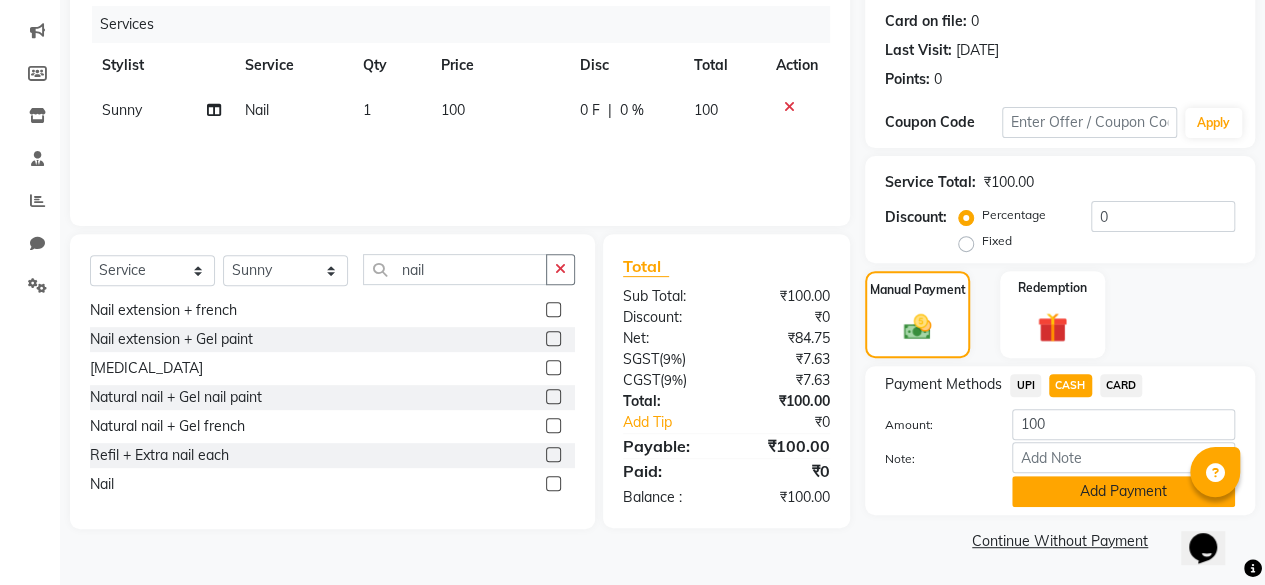 click on "Add Payment" 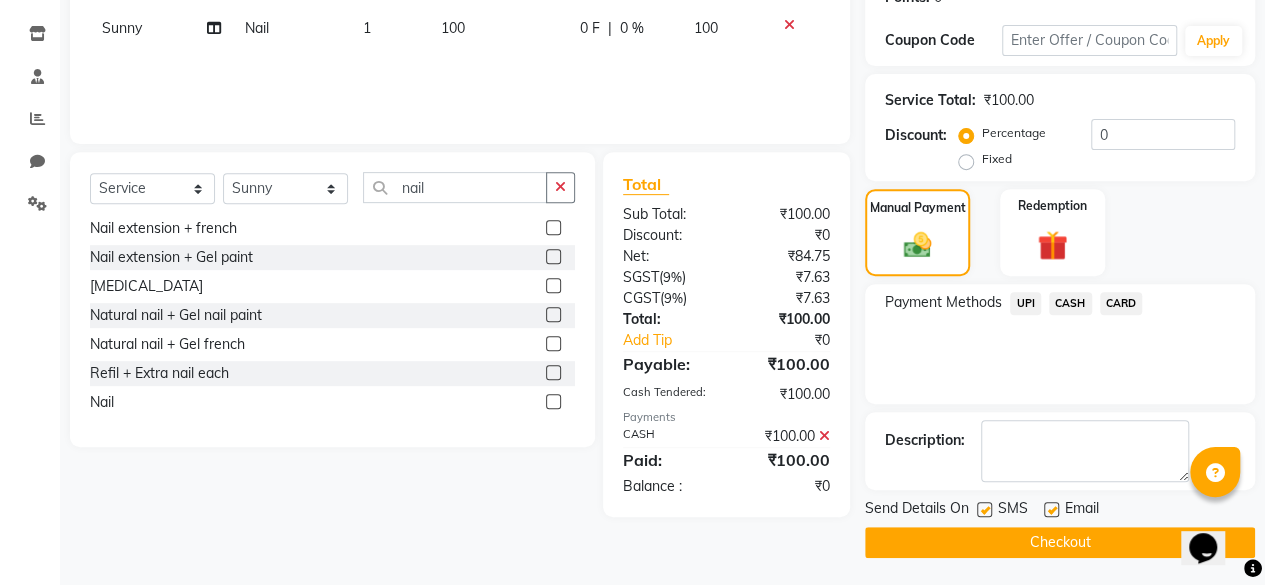 click 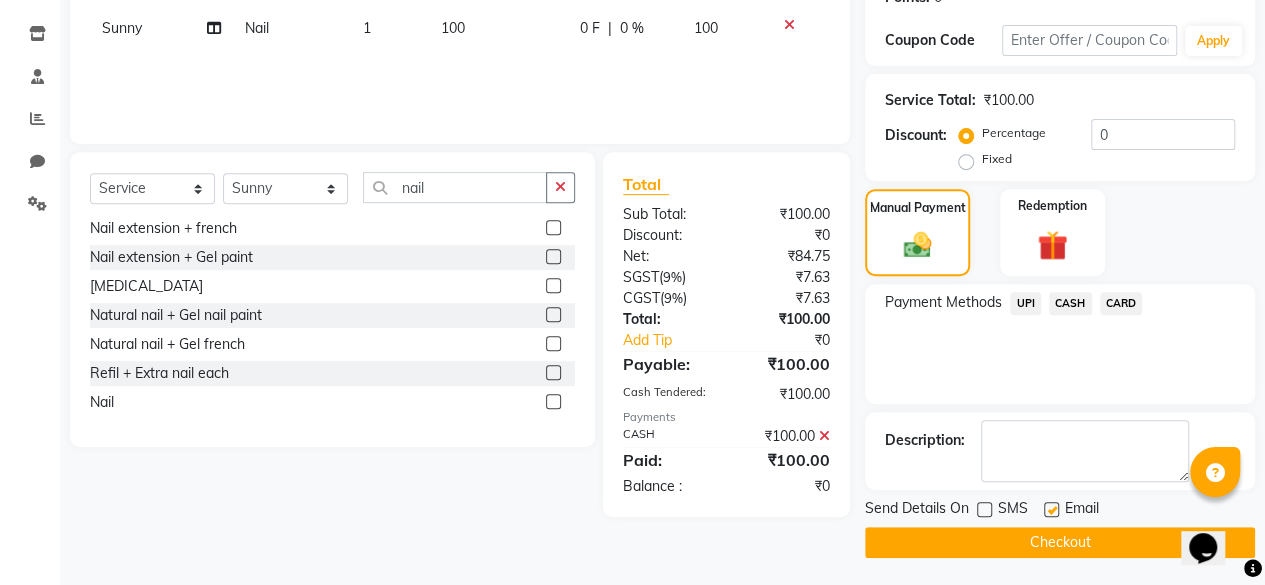 click on "Checkout" 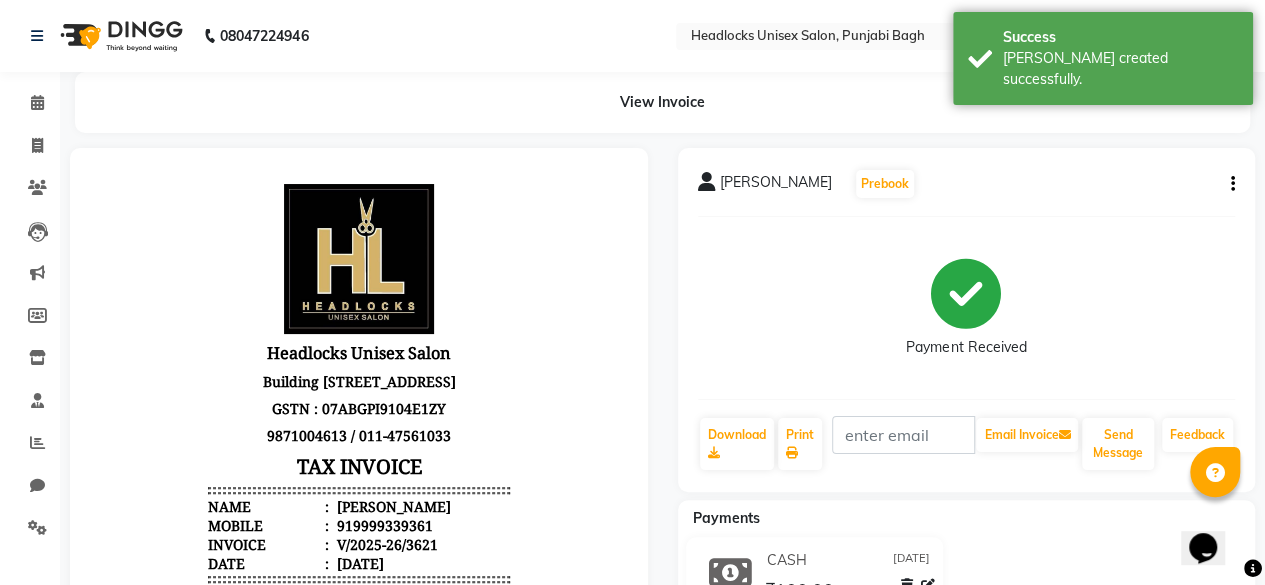 scroll, scrollTop: 0, scrollLeft: 0, axis: both 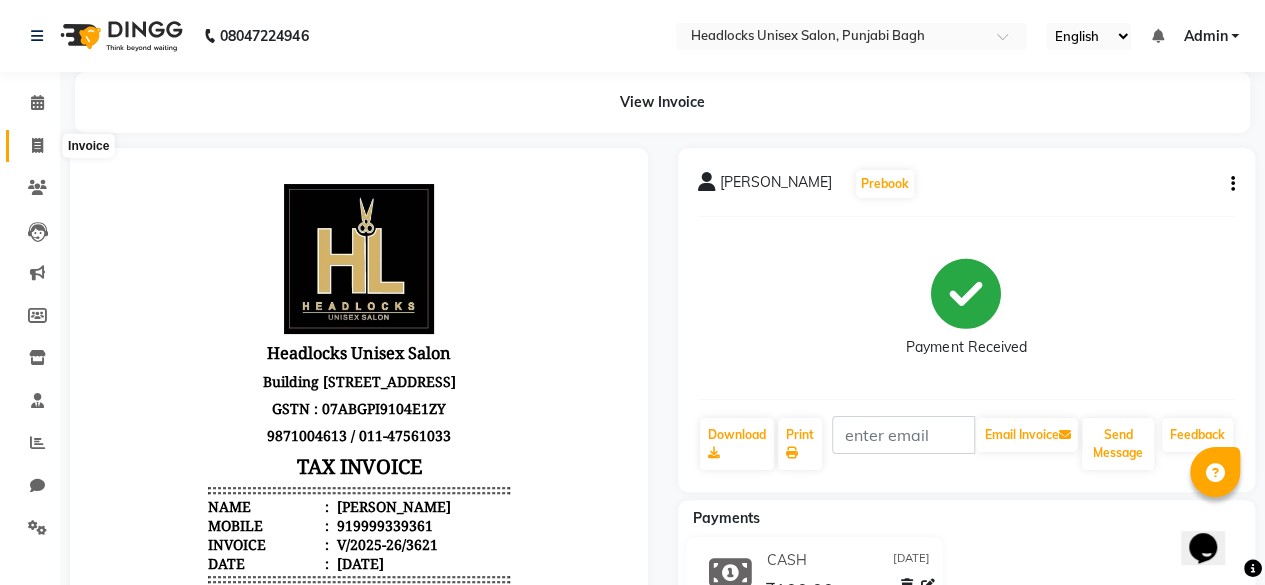 click 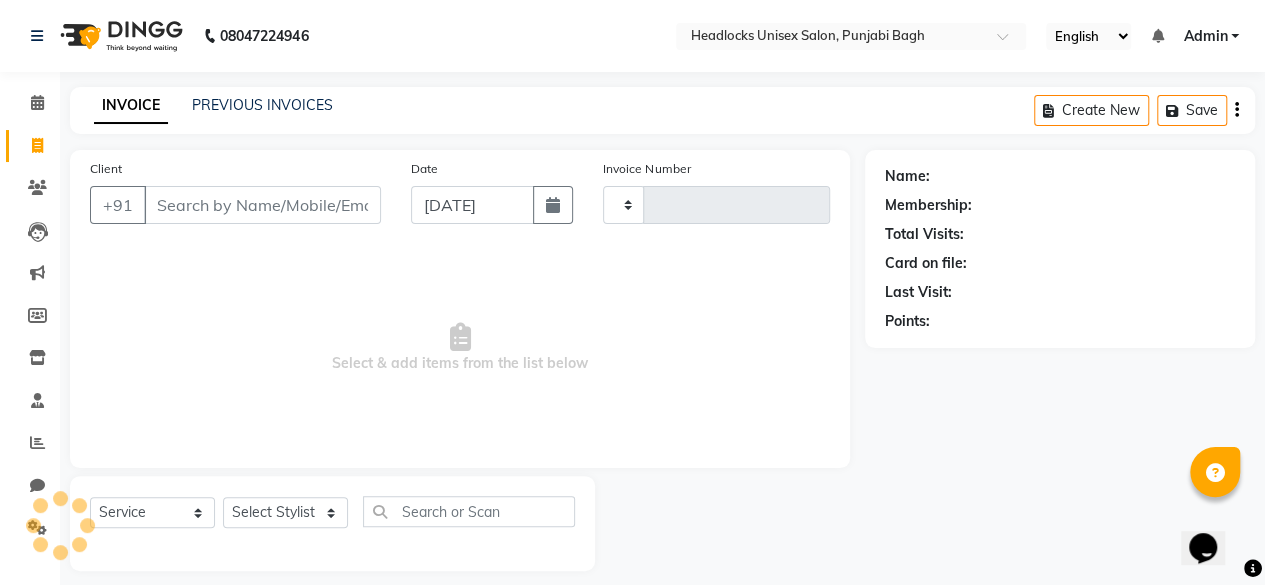 type on "3622" 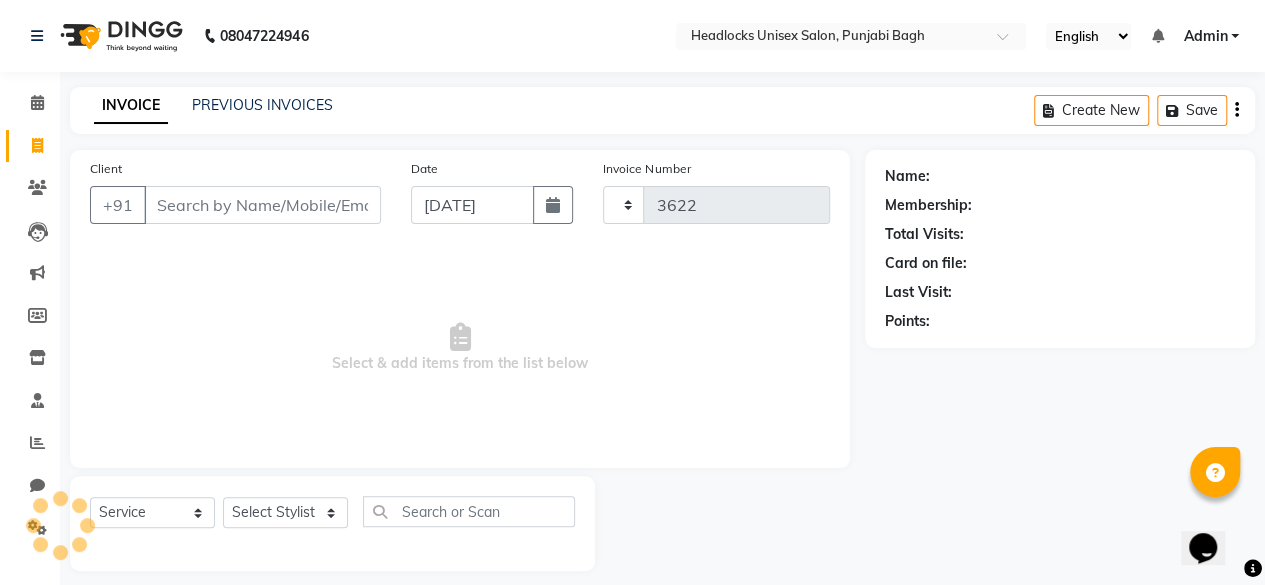 select on "7719" 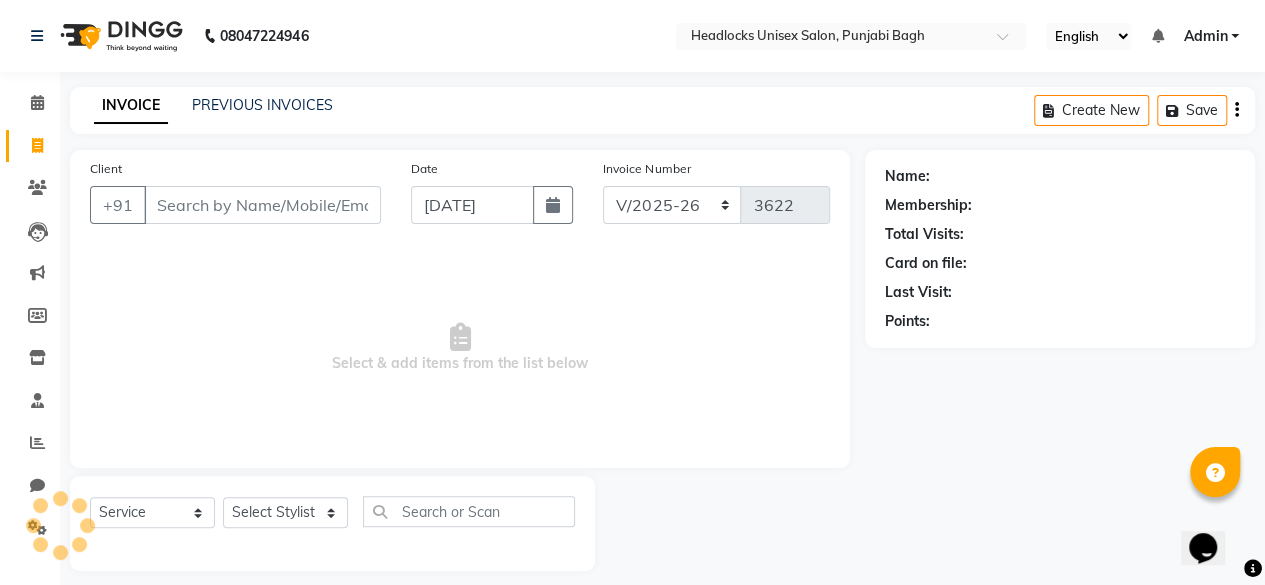 scroll, scrollTop: 15, scrollLeft: 0, axis: vertical 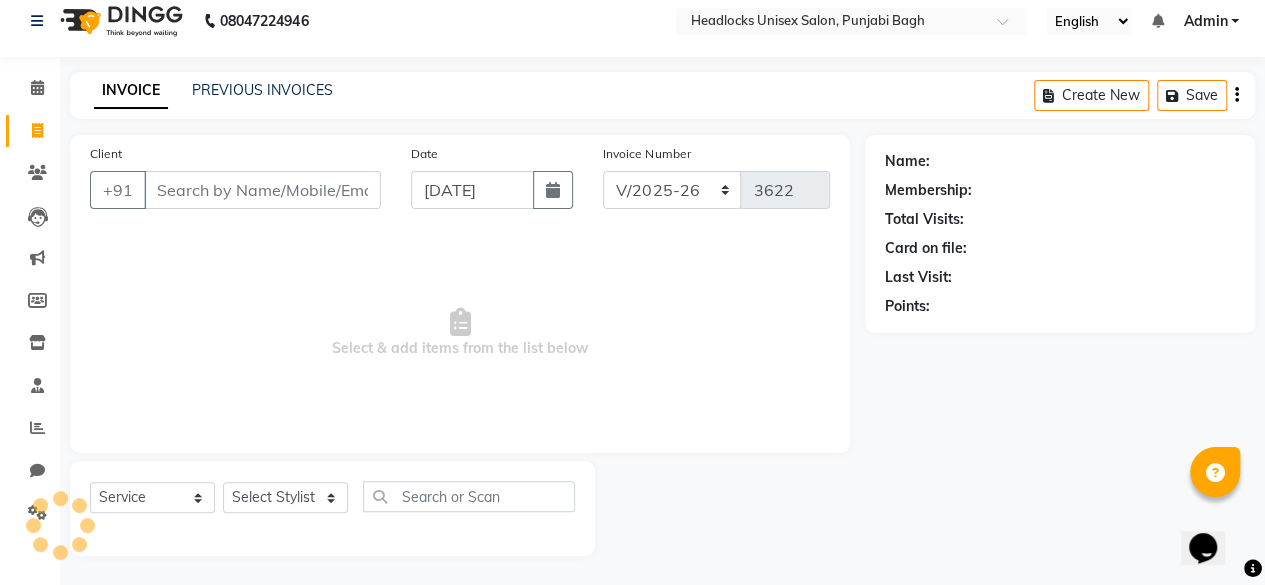 click on "Client" at bounding box center [262, 190] 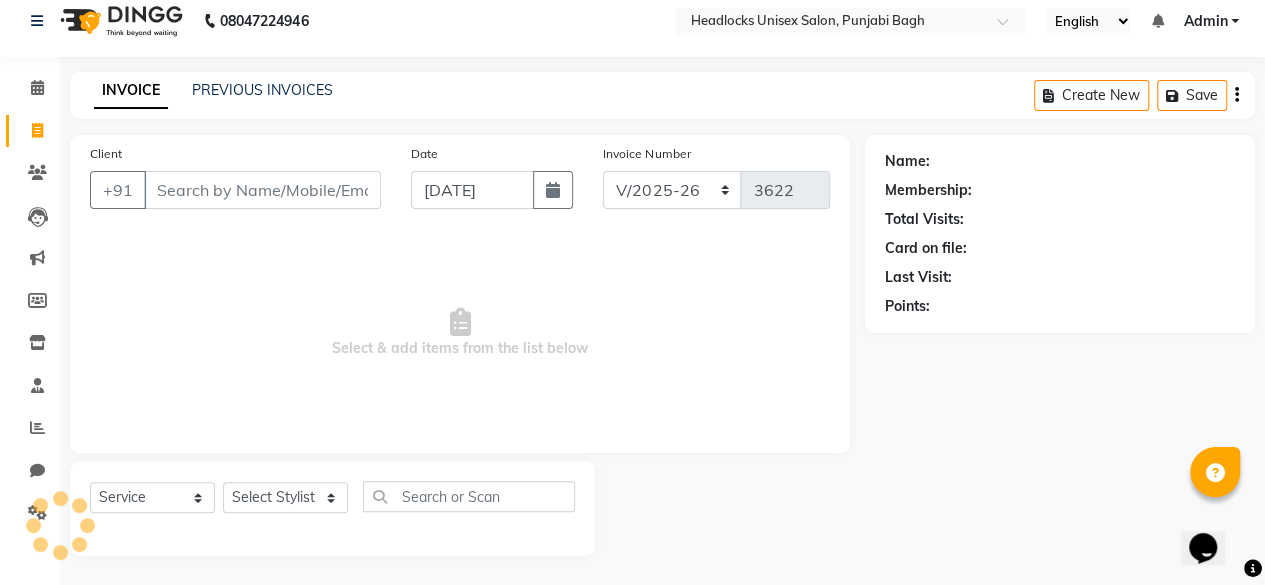 click on "Client" at bounding box center (262, 190) 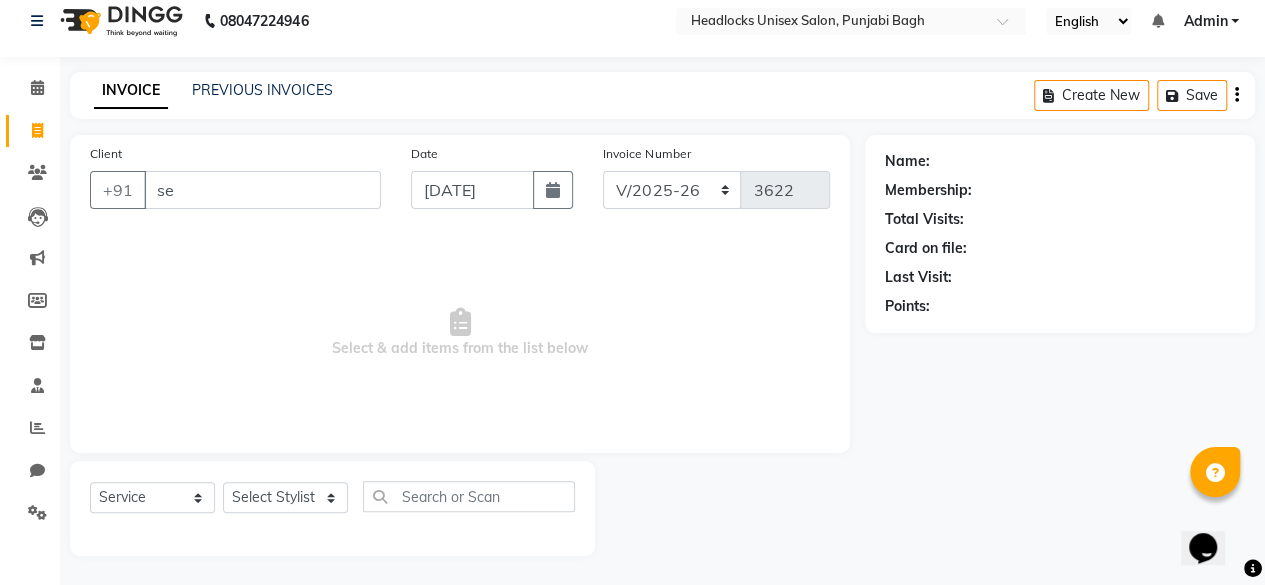 type on "s" 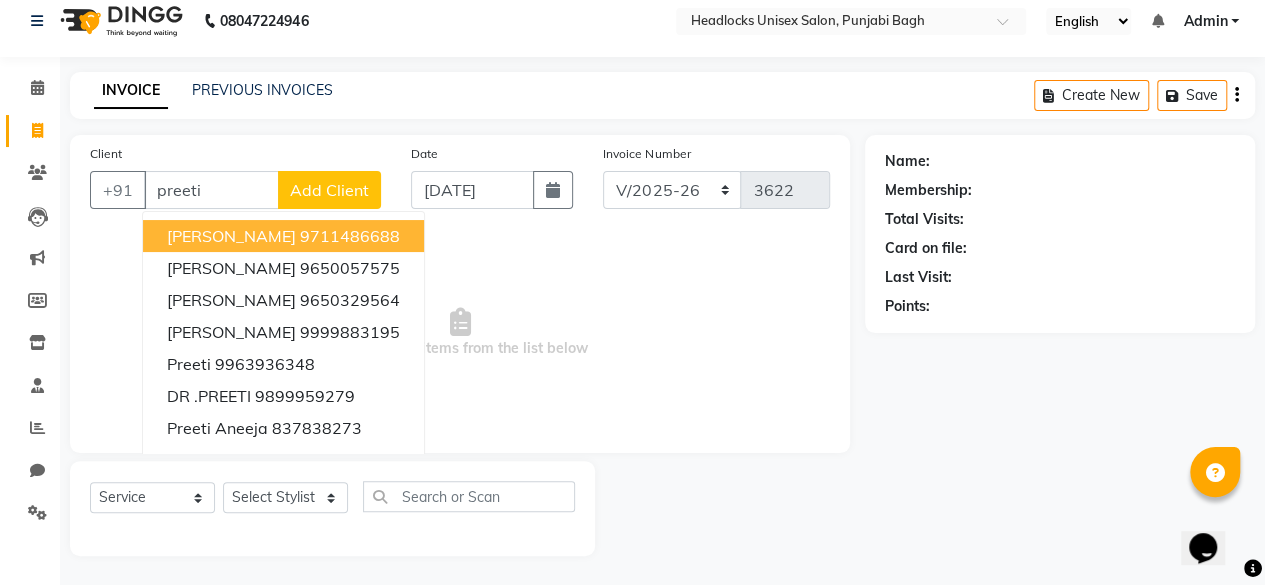 click on "[PERSON_NAME]  9711486688" at bounding box center [283, 236] 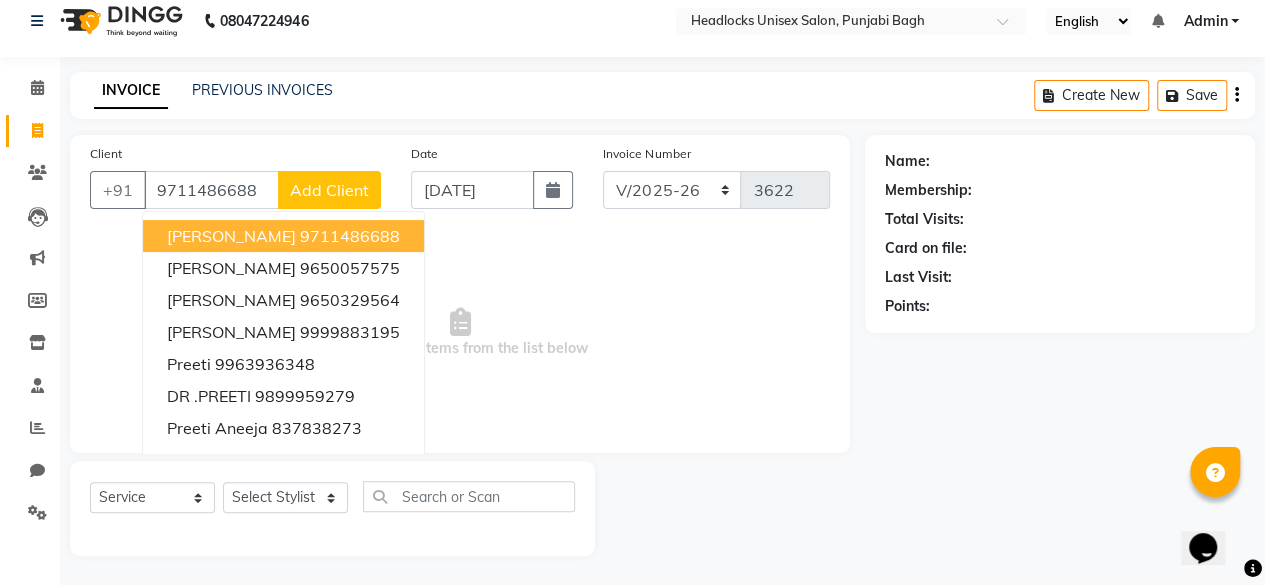 type on "9711486688" 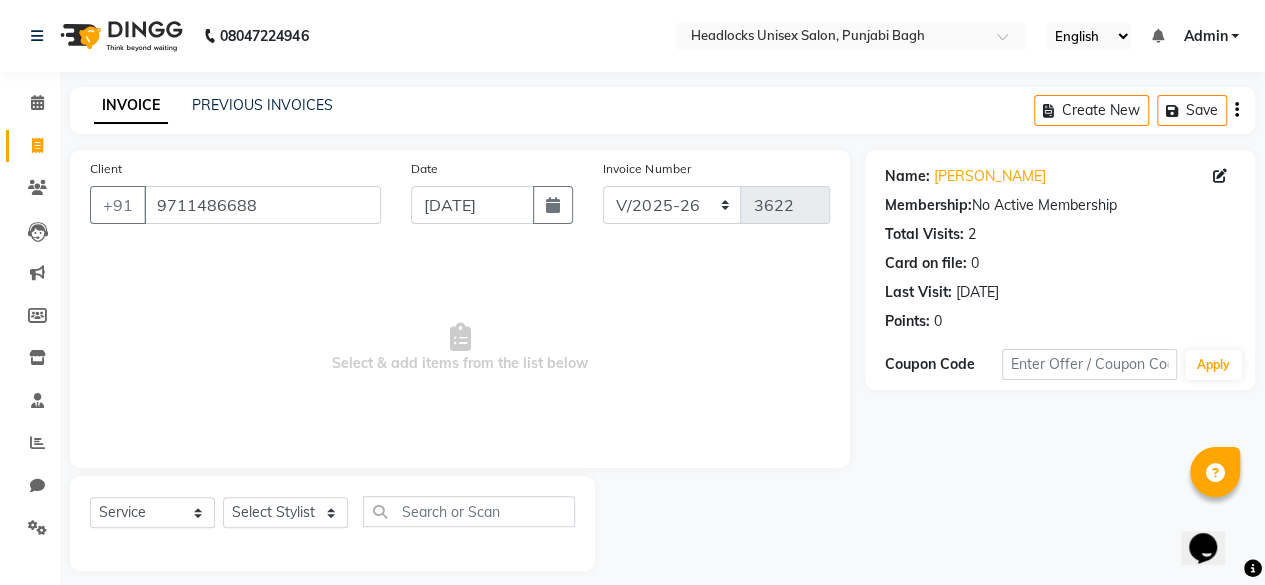 scroll, scrollTop: 2, scrollLeft: 0, axis: vertical 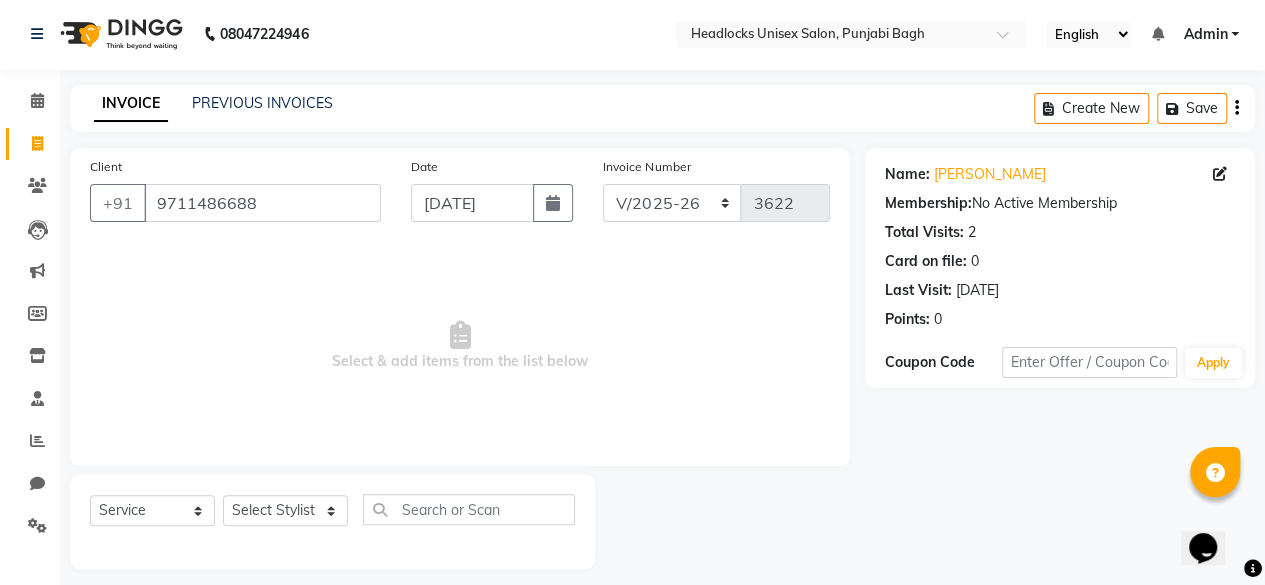 click on "INVOICE PREVIOUS INVOICES Create New   Save" 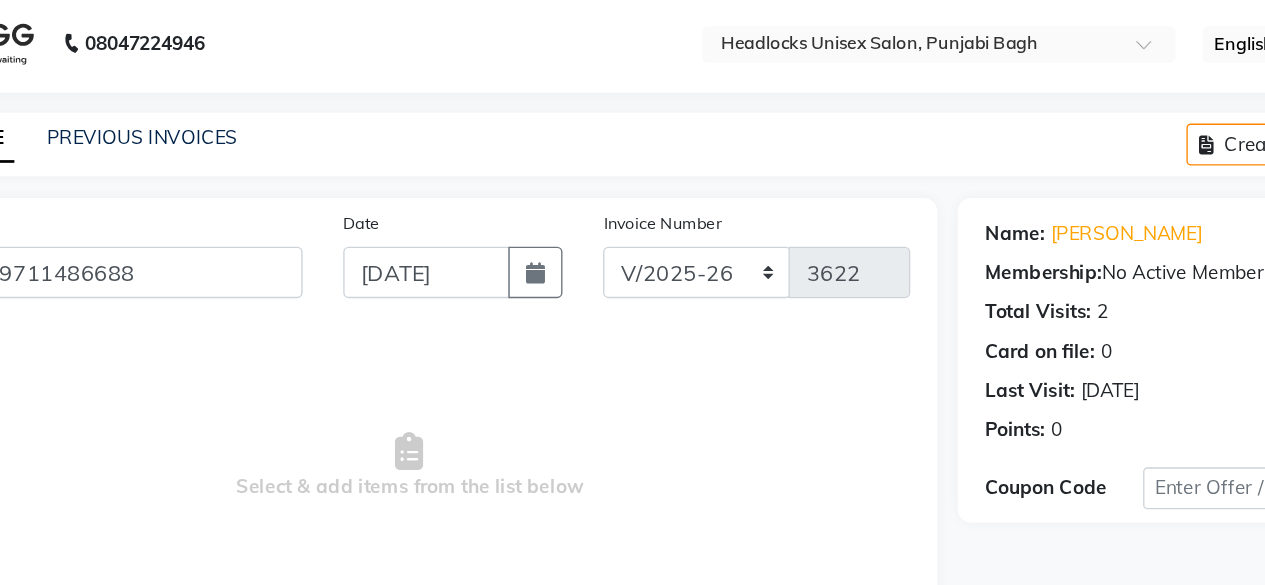 scroll, scrollTop: 0, scrollLeft: 0, axis: both 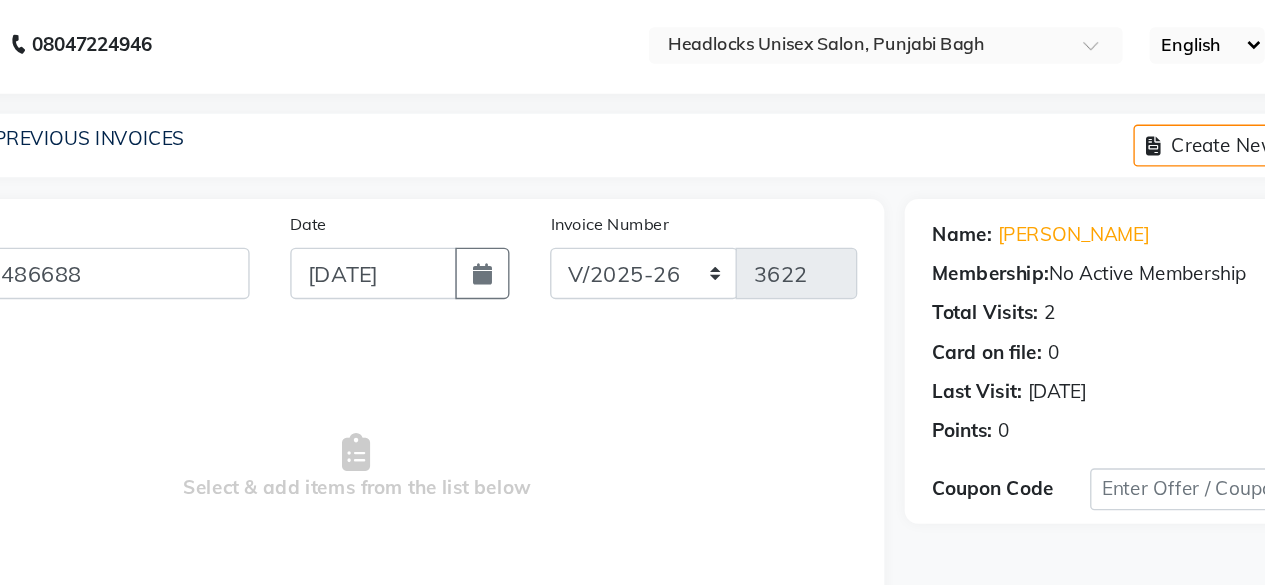 click on "INVOICE PREVIOUS INVOICES Create New   Save" 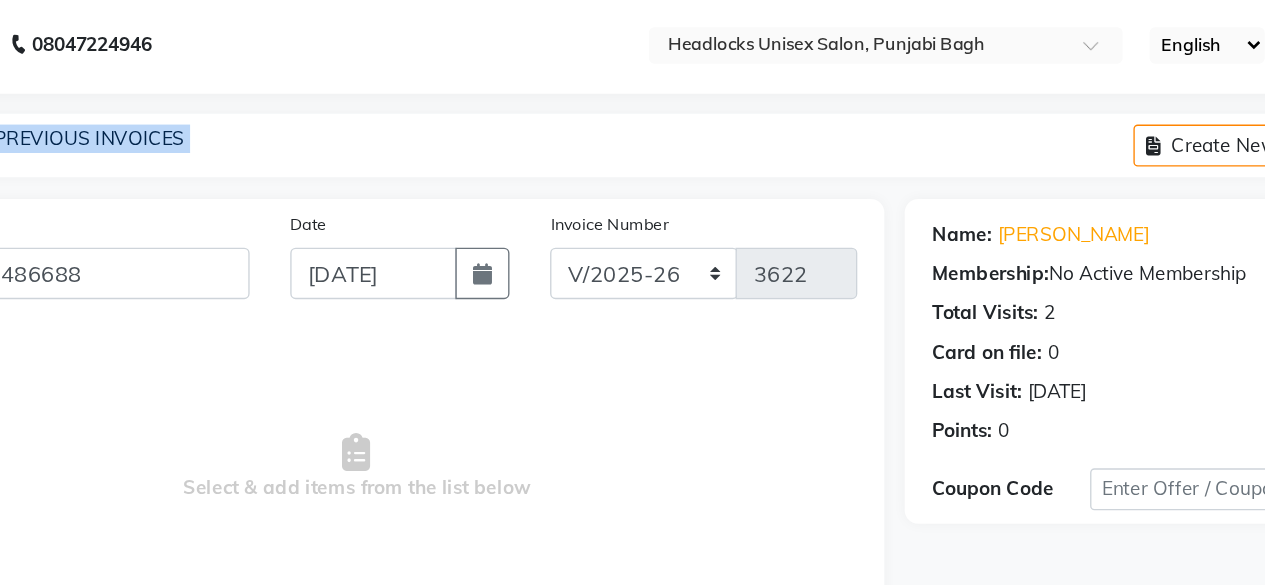 click on "INVOICE PREVIOUS INVOICES Create New   Save" 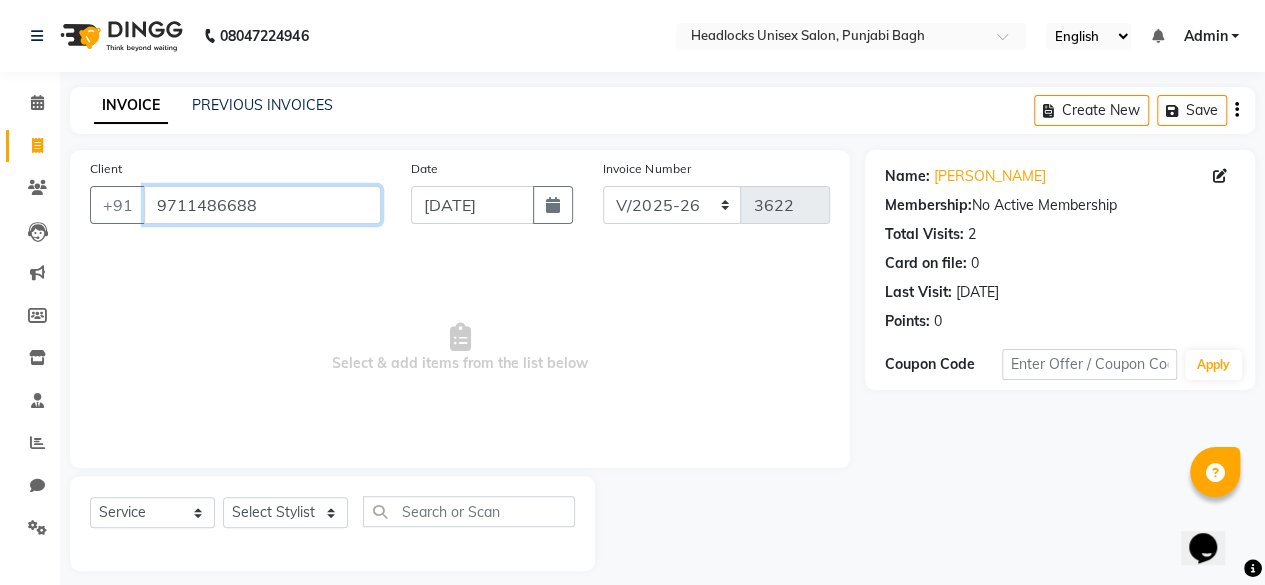 click on "9711486688" at bounding box center (262, 205) 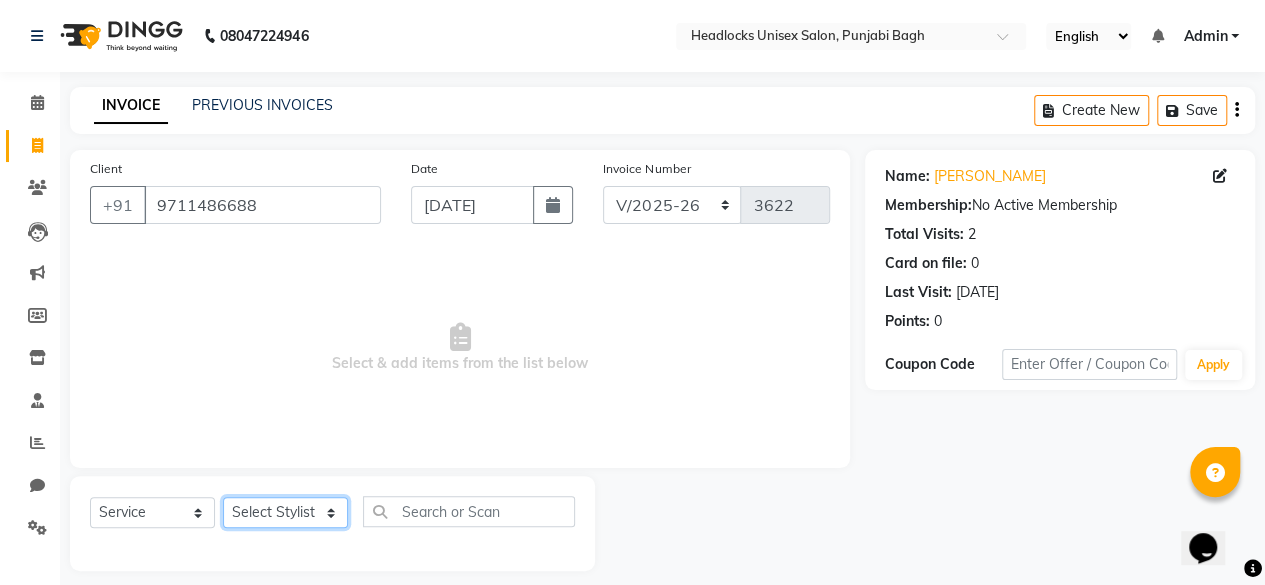 click on "Select Stylist ⁠Agnies ⁠[PERSON_NAME] [PERSON_NAME] [PERSON_NAME] kunal [PERSON_NAME] mercy ⁠Minto ⁠[PERSON_NAME]  [PERSON_NAME] priyanka [PERSON_NAME] ⁠[PERSON_NAME] ⁠[PERSON_NAME] [PERSON_NAME] [PERSON_NAME]  Sunny ⁠[PERSON_NAME] ⁠[PERSON_NAME]" 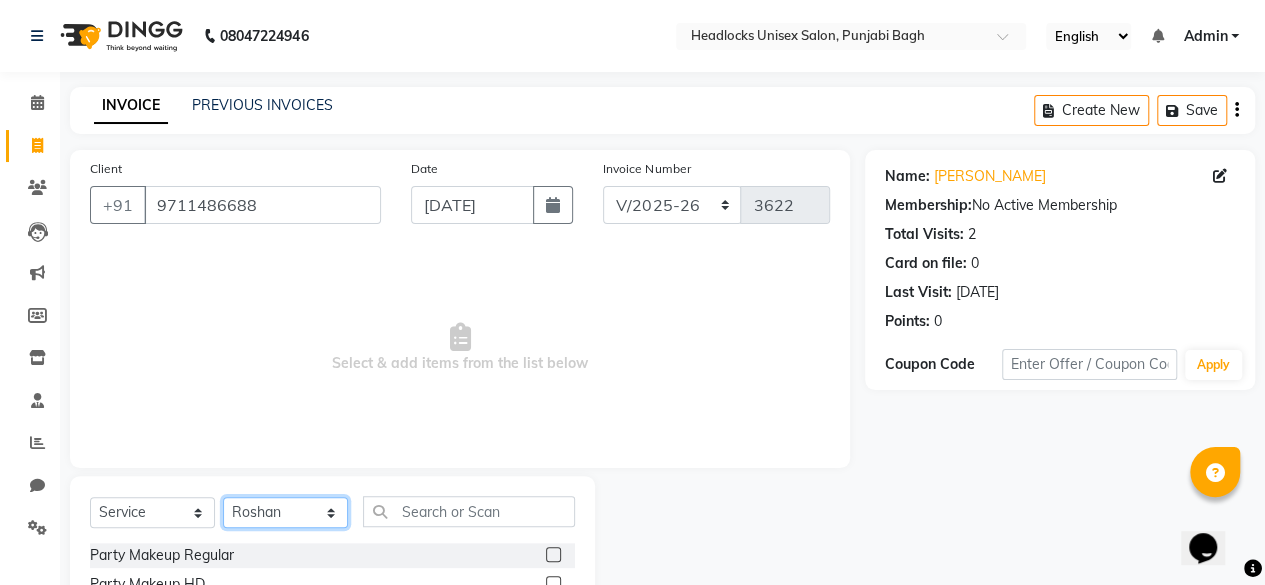 click on "Select Stylist ⁠Agnies ⁠[PERSON_NAME] [PERSON_NAME] [PERSON_NAME] kunal [PERSON_NAME] mercy ⁠Minto ⁠[PERSON_NAME]  [PERSON_NAME] priyanka [PERSON_NAME] ⁠[PERSON_NAME] ⁠[PERSON_NAME] [PERSON_NAME] [PERSON_NAME]  Sunny ⁠[PERSON_NAME] ⁠[PERSON_NAME]" 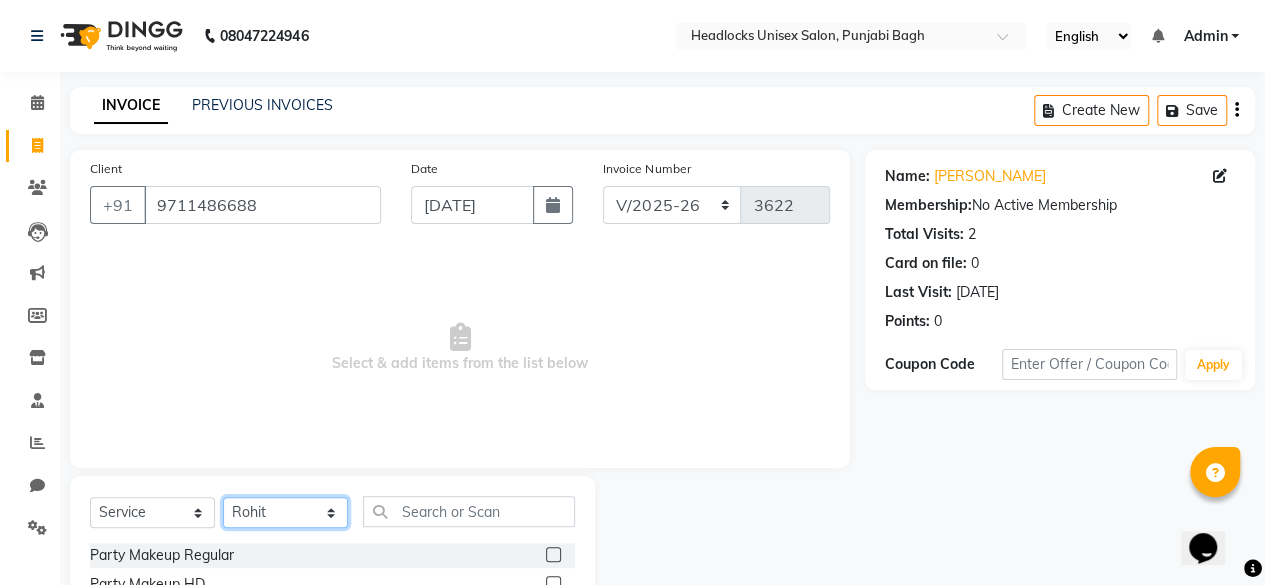 click on "Select Stylist ⁠Agnies ⁠[PERSON_NAME] [PERSON_NAME] [PERSON_NAME] kunal [PERSON_NAME] mercy ⁠Minto ⁠[PERSON_NAME]  [PERSON_NAME] priyanka [PERSON_NAME] ⁠[PERSON_NAME] ⁠[PERSON_NAME] [PERSON_NAME] [PERSON_NAME]  Sunny ⁠[PERSON_NAME] ⁠[PERSON_NAME]" 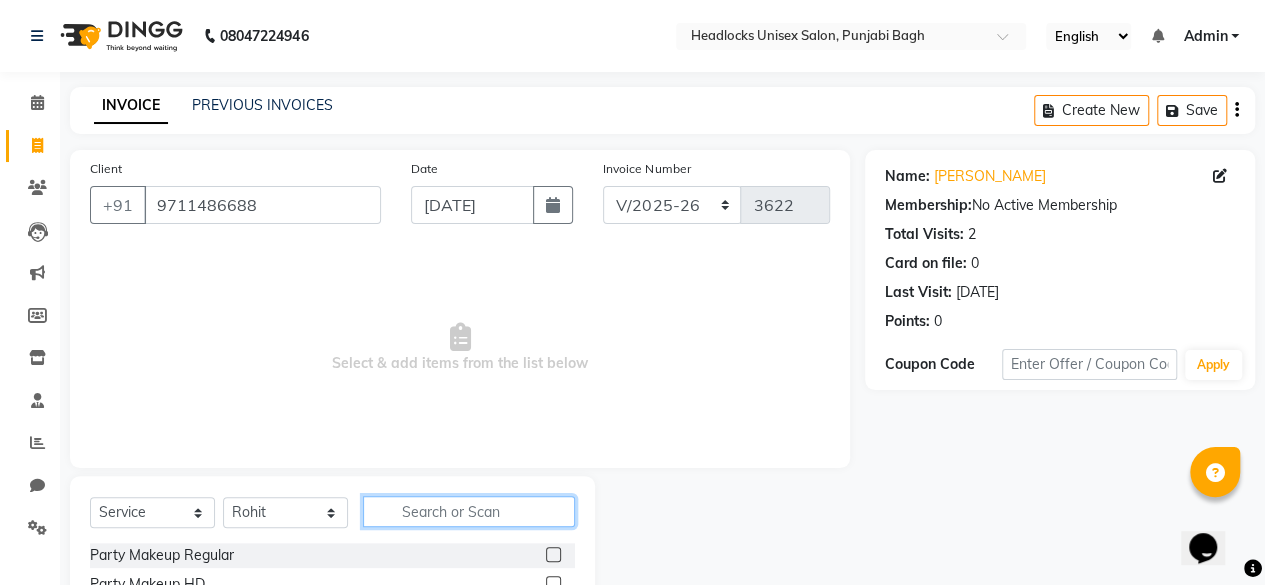 click 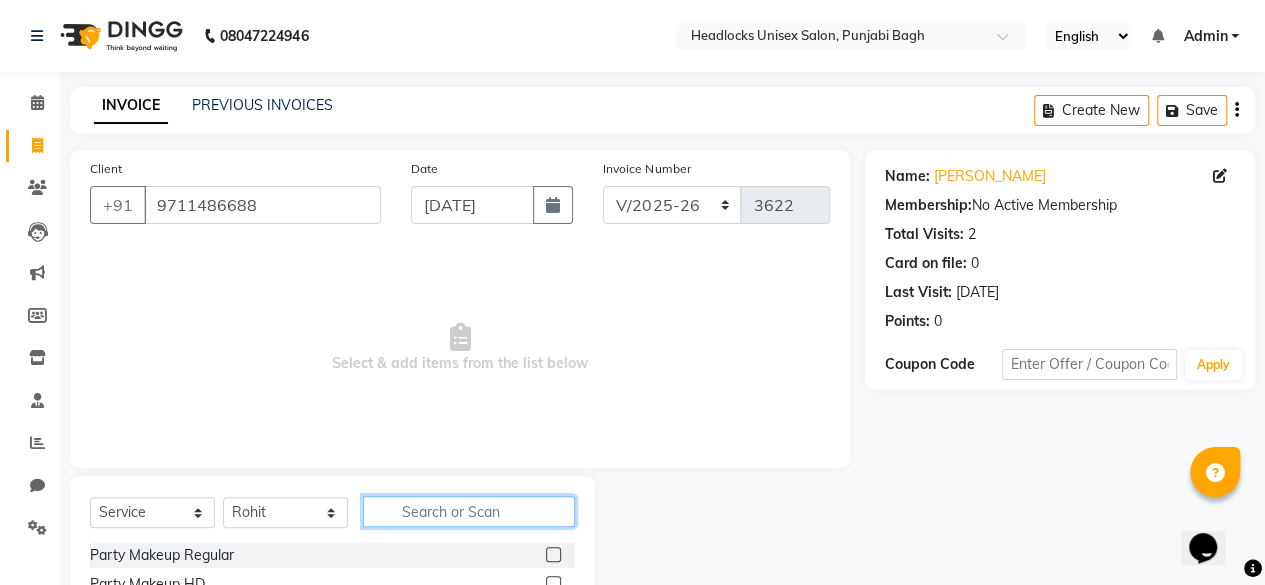 click 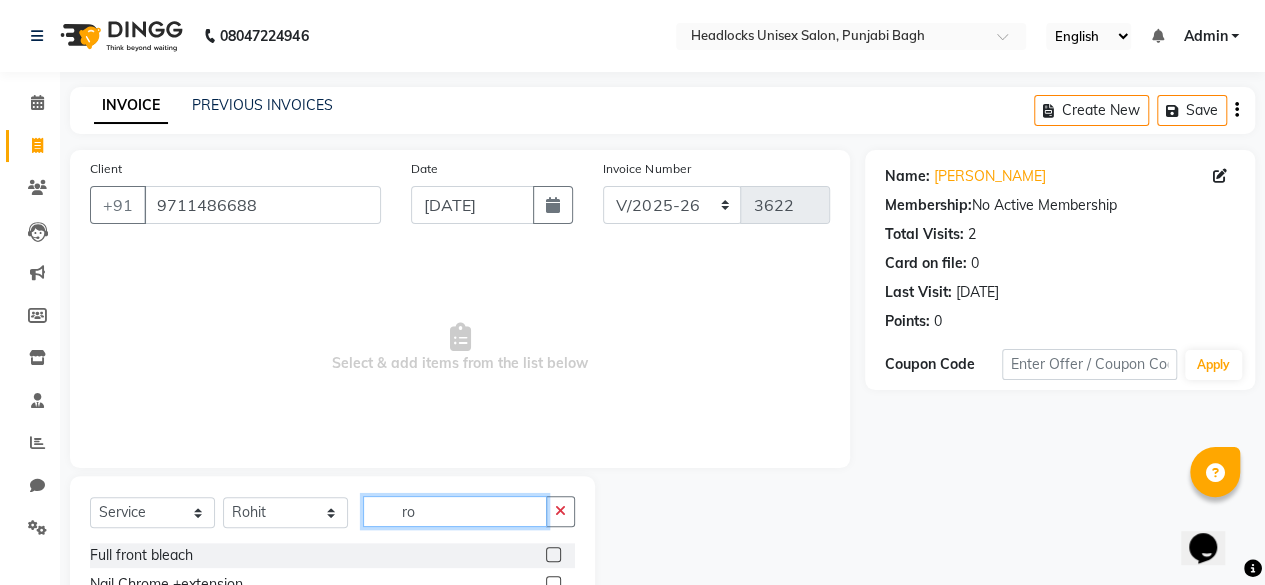 type on "r" 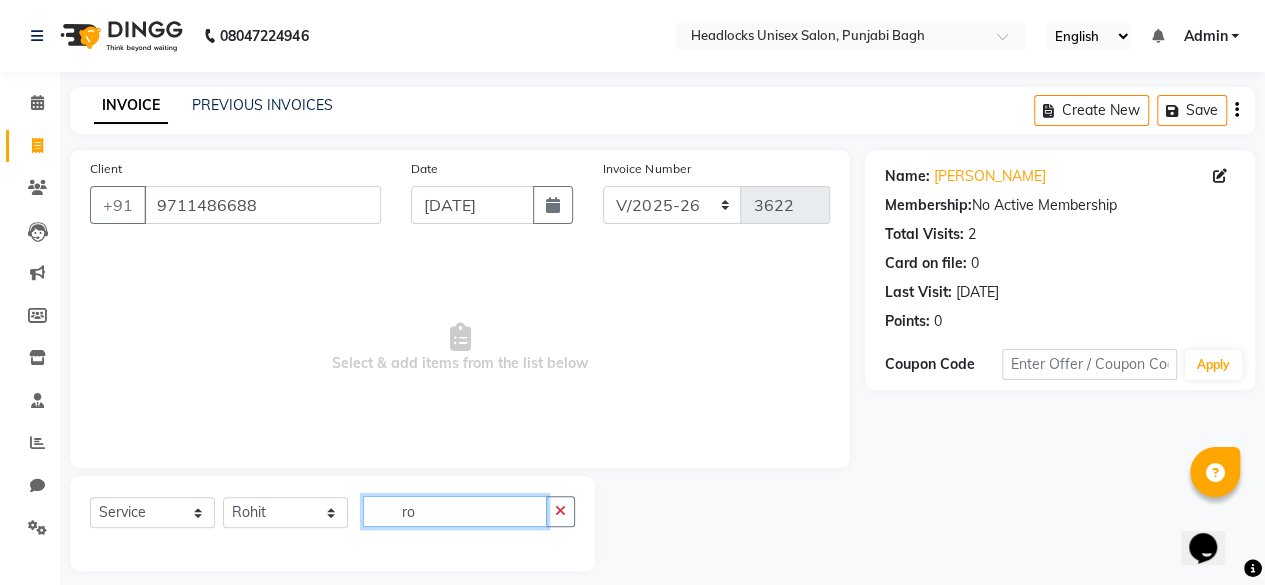type on "r" 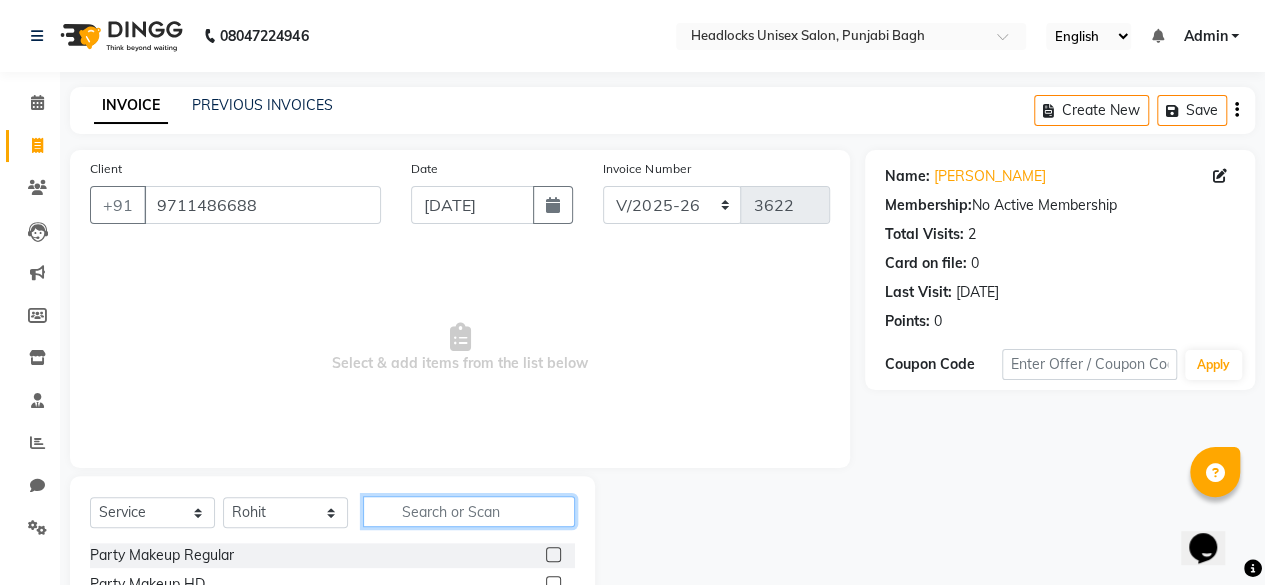 type on "v" 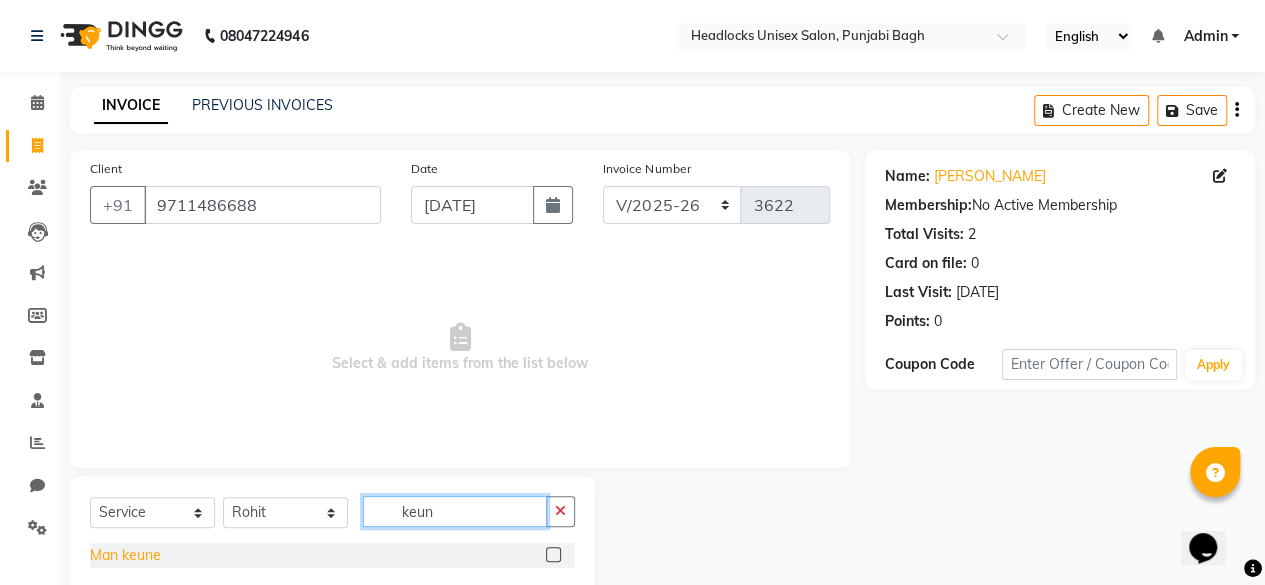 type on "keun" 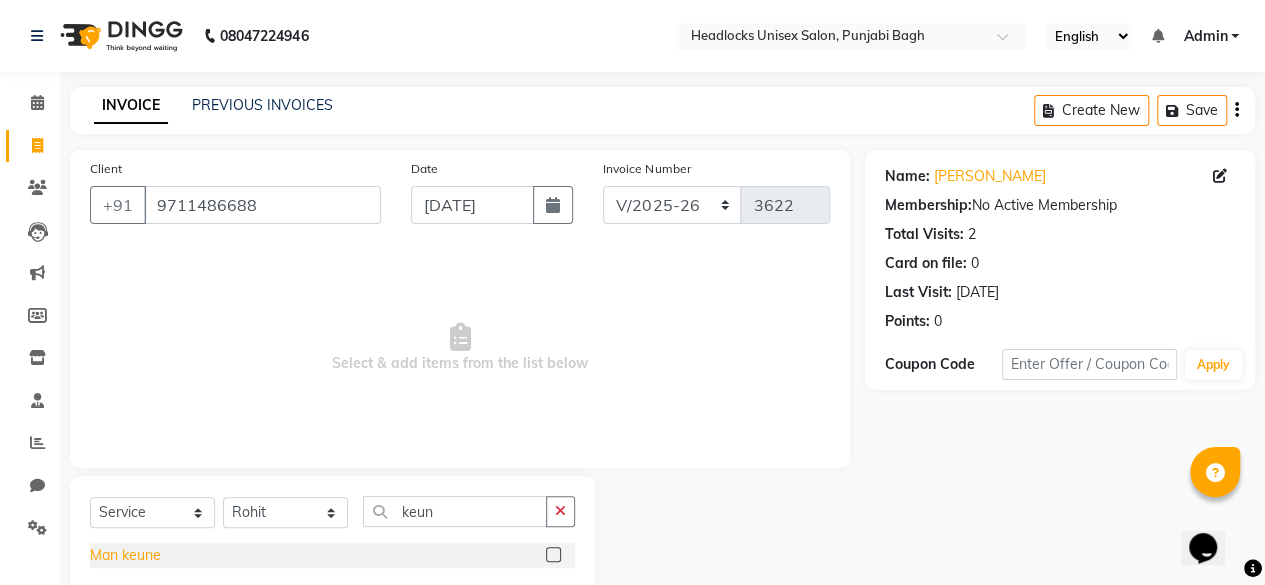 click on "Man keune" 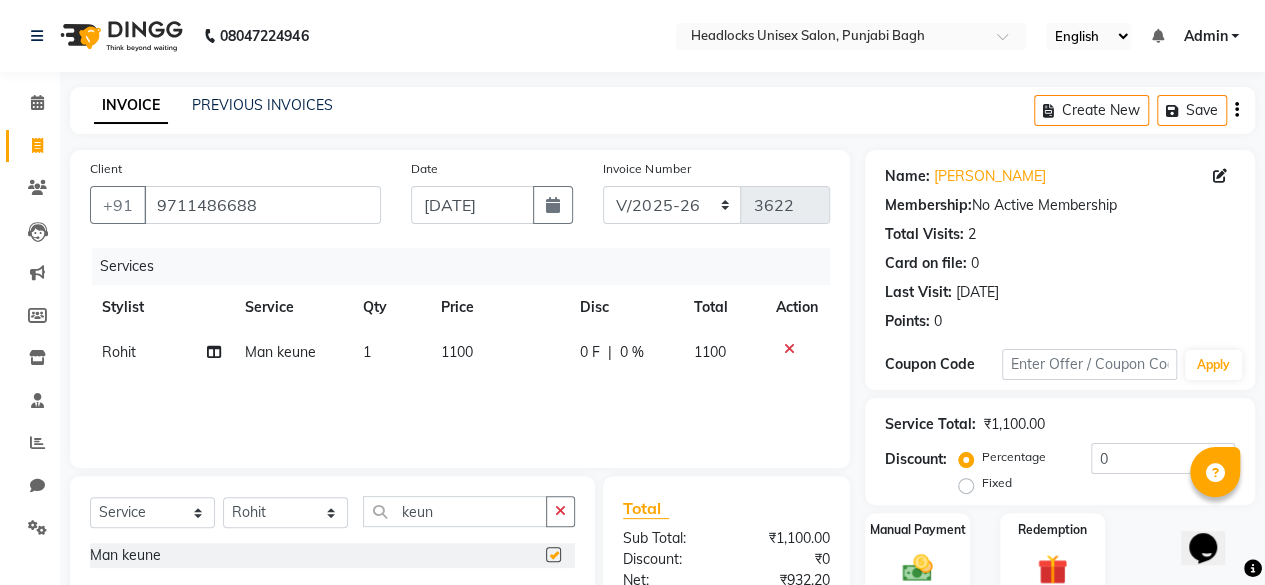 checkbox on "false" 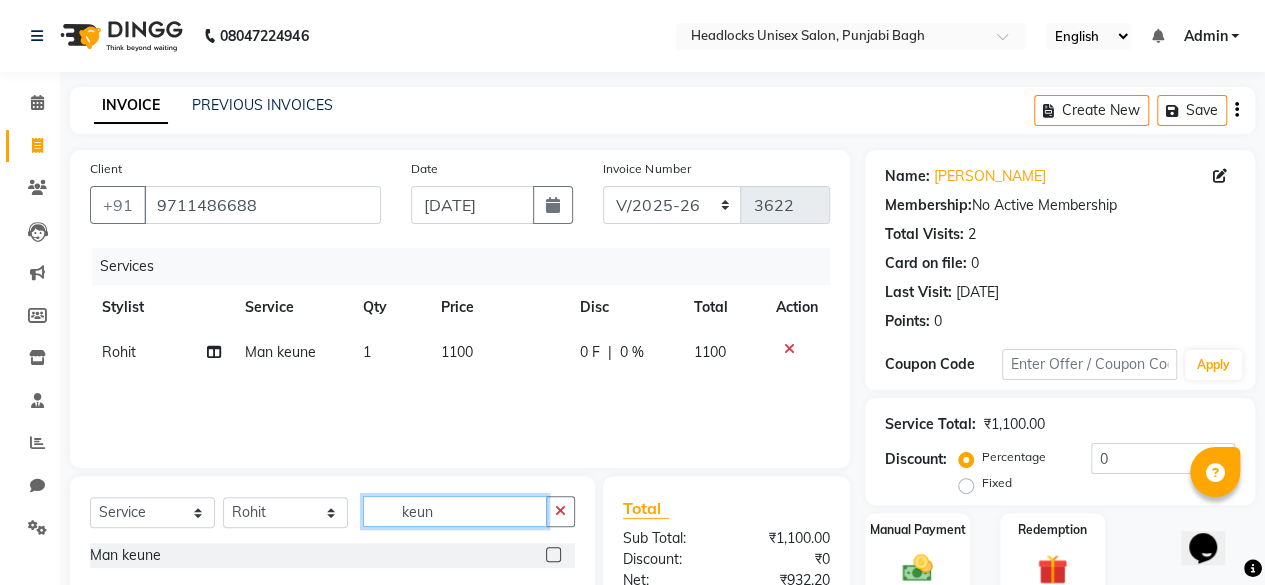 click on "keun" 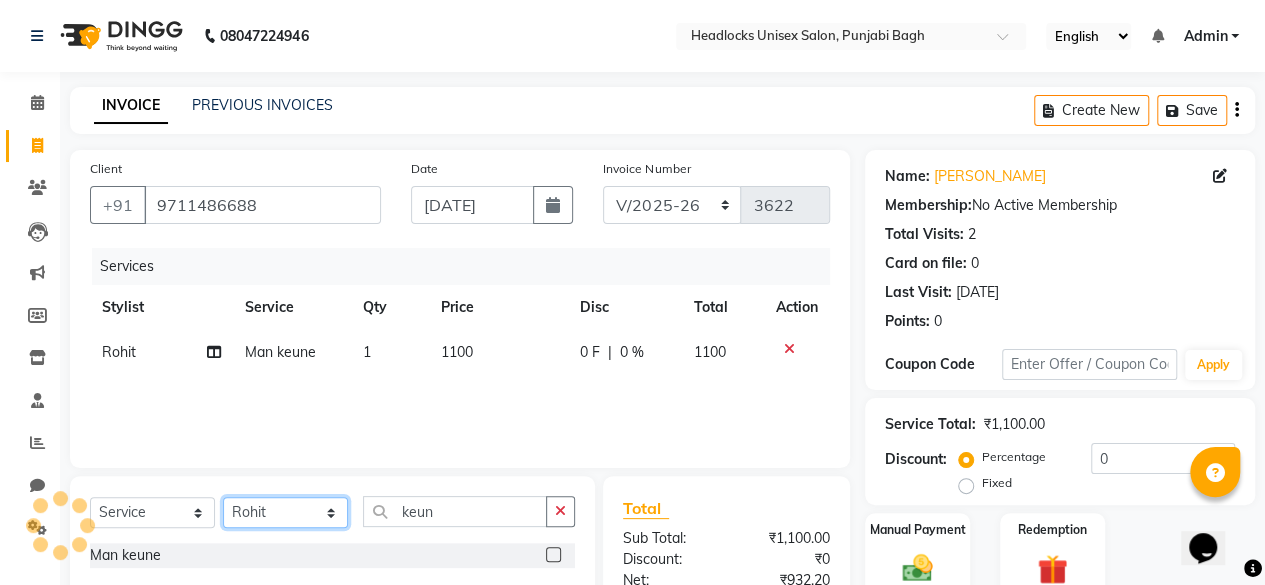 click on "Select Stylist ⁠Agnies ⁠[PERSON_NAME] [PERSON_NAME] [PERSON_NAME] kunal [PERSON_NAME] mercy ⁠Minto ⁠[PERSON_NAME]  [PERSON_NAME] priyanka [PERSON_NAME] ⁠[PERSON_NAME] ⁠[PERSON_NAME] [PERSON_NAME] [PERSON_NAME]  Sunny ⁠[PERSON_NAME] ⁠[PERSON_NAME]" 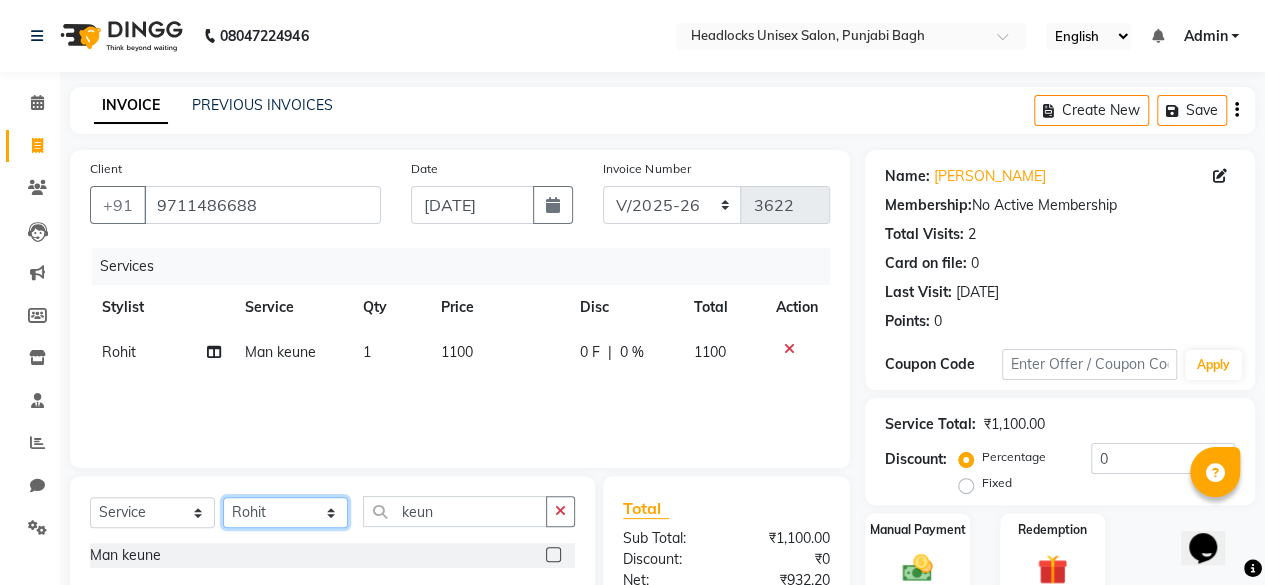 select on "69050" 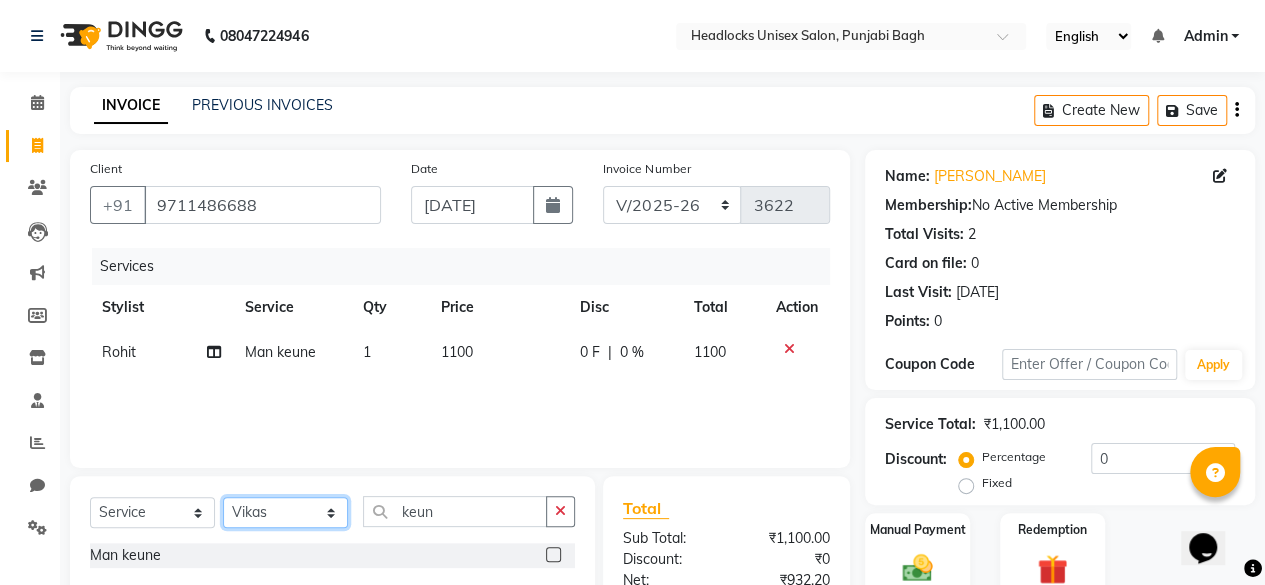 click on "Select Stylist ⁠Agnies ⁠[PERSON_NAME] [PERSON_NAME] [PERSON_NAME] kunal [PERSON_NAME] mercy ⁠Minto ⁠[PERSON_NAME]  [PERSON_NAME] priyanka [PERSON_NAME] ⁠[PERSON_NAME] ⁠[PERSON_NAME] [PERSON_NAME] [PERSON_NAME]  Sunny ⁠[PERSON_NAME] ⁠[PERSON_NAME]" 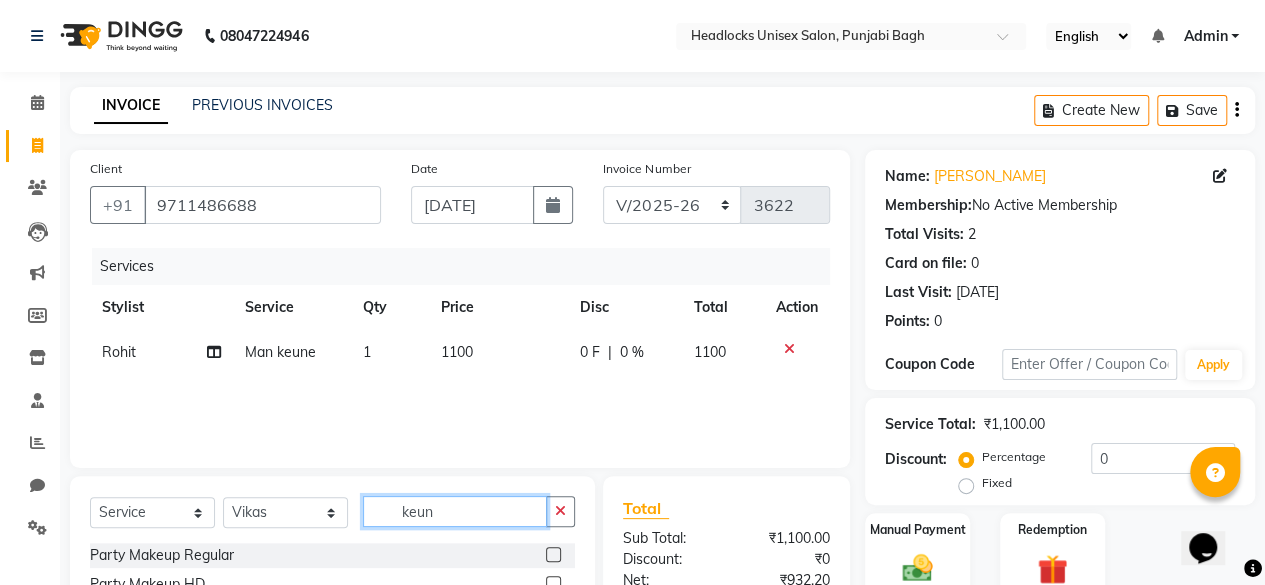 click on "keun" 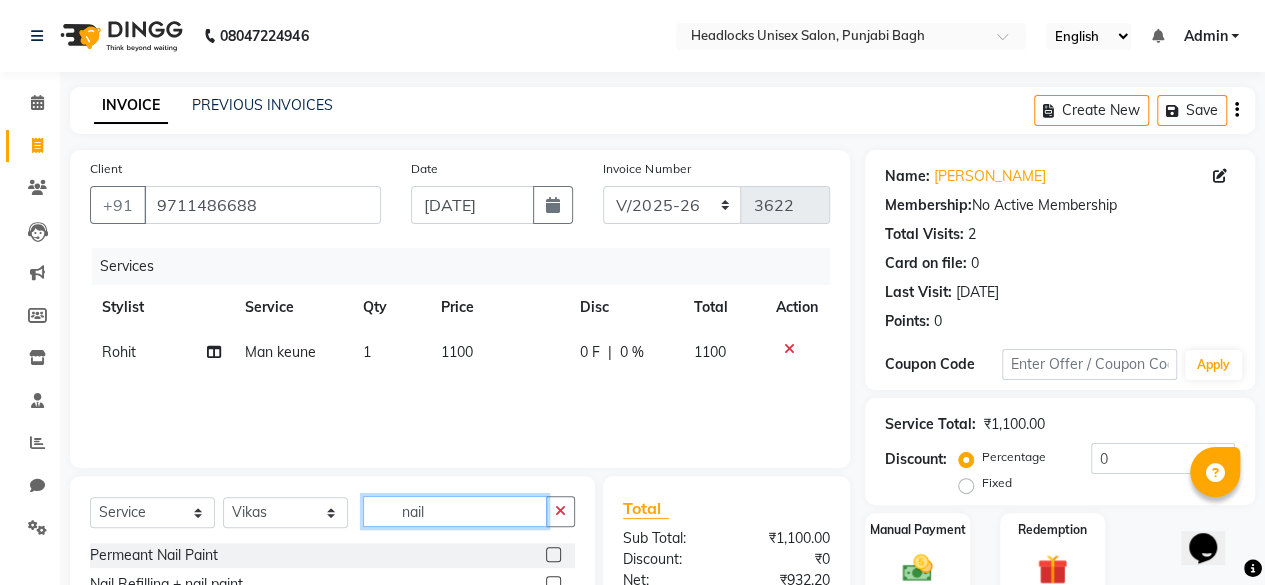 scroll, scrollTop: 215, scrollLeft: 0, axis: vertical 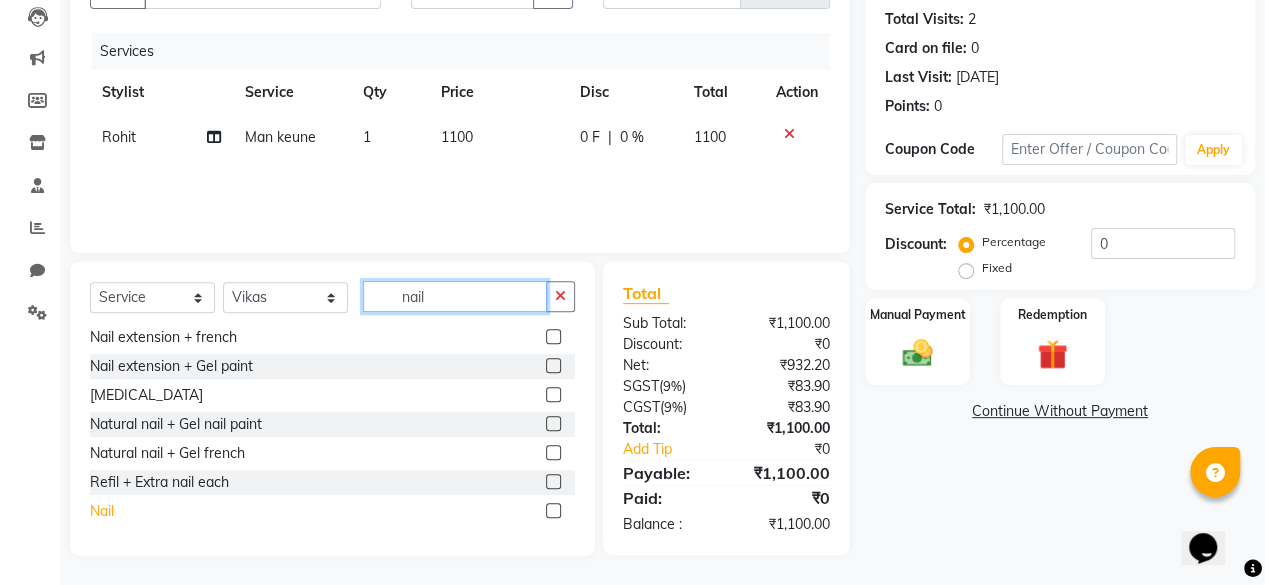 type on "nail" 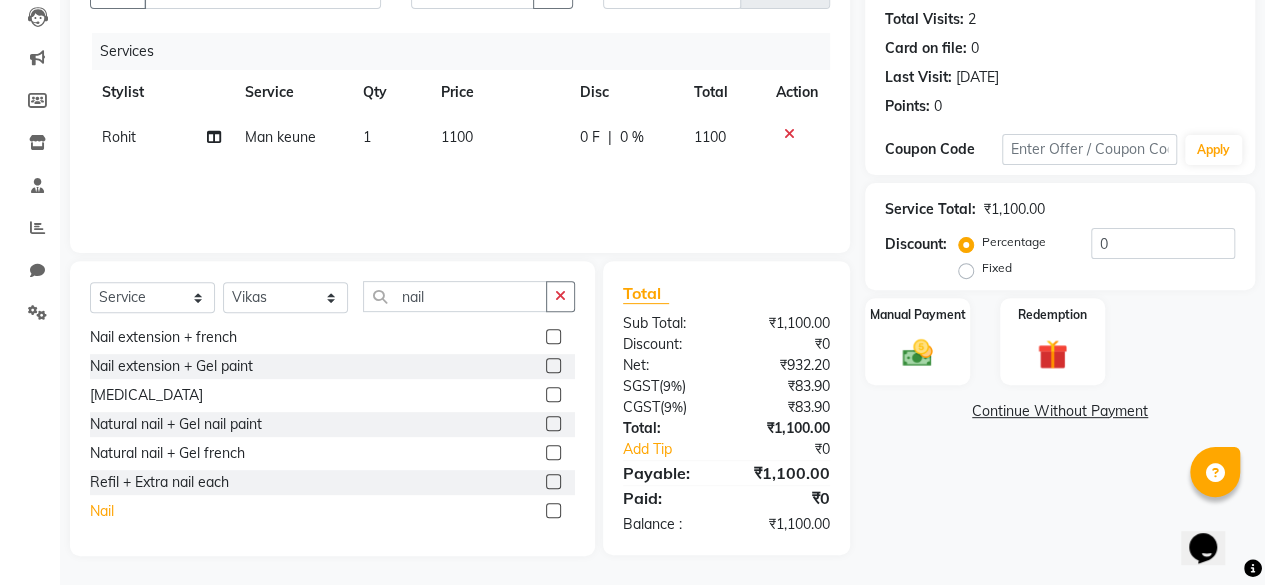 click on "Nail" 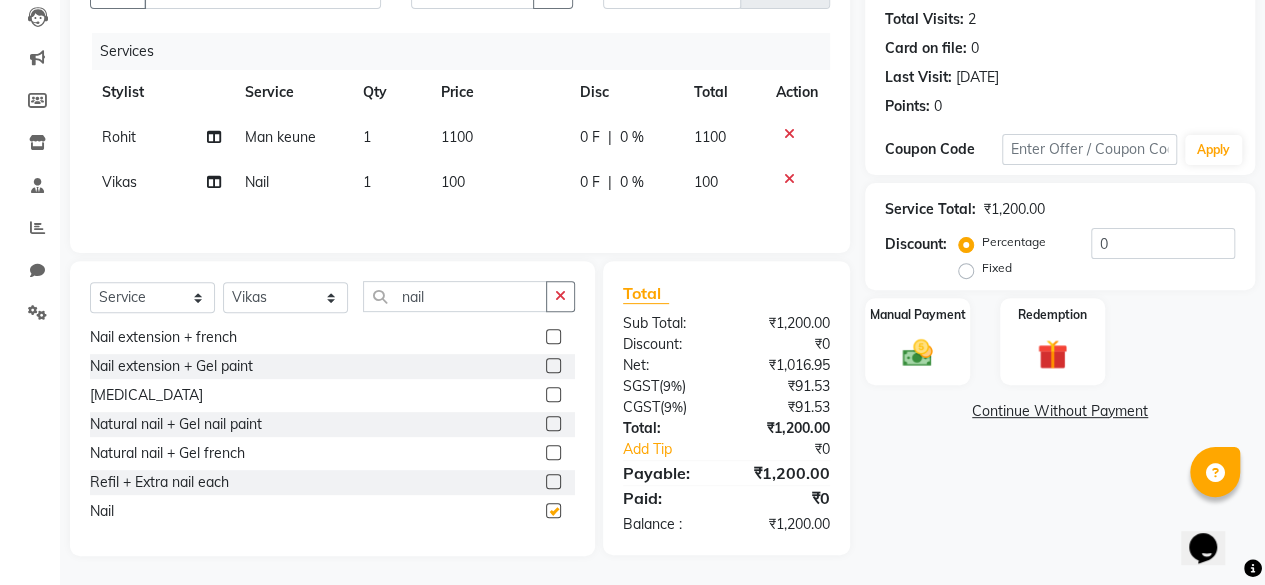 checkbox on "false" 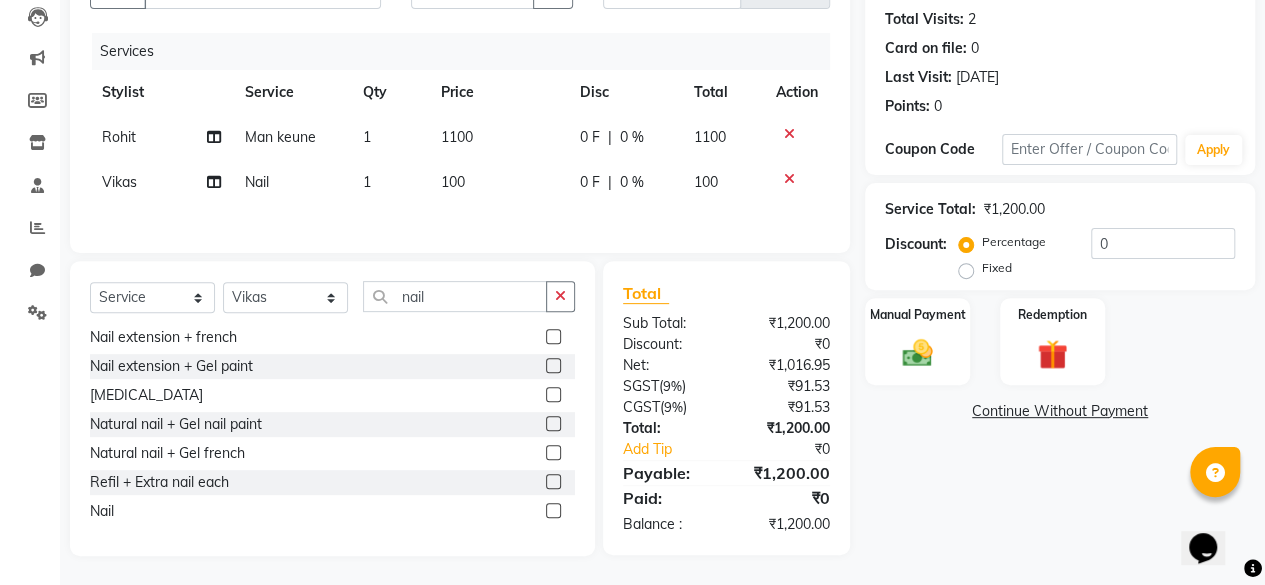 click on "100" 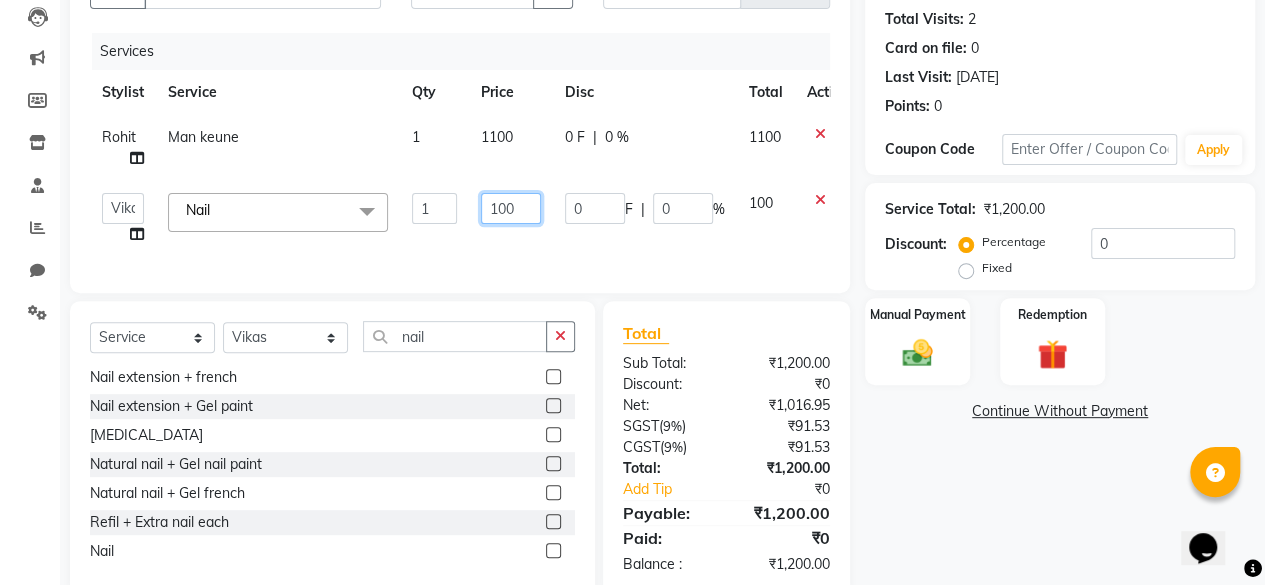 click on "100" 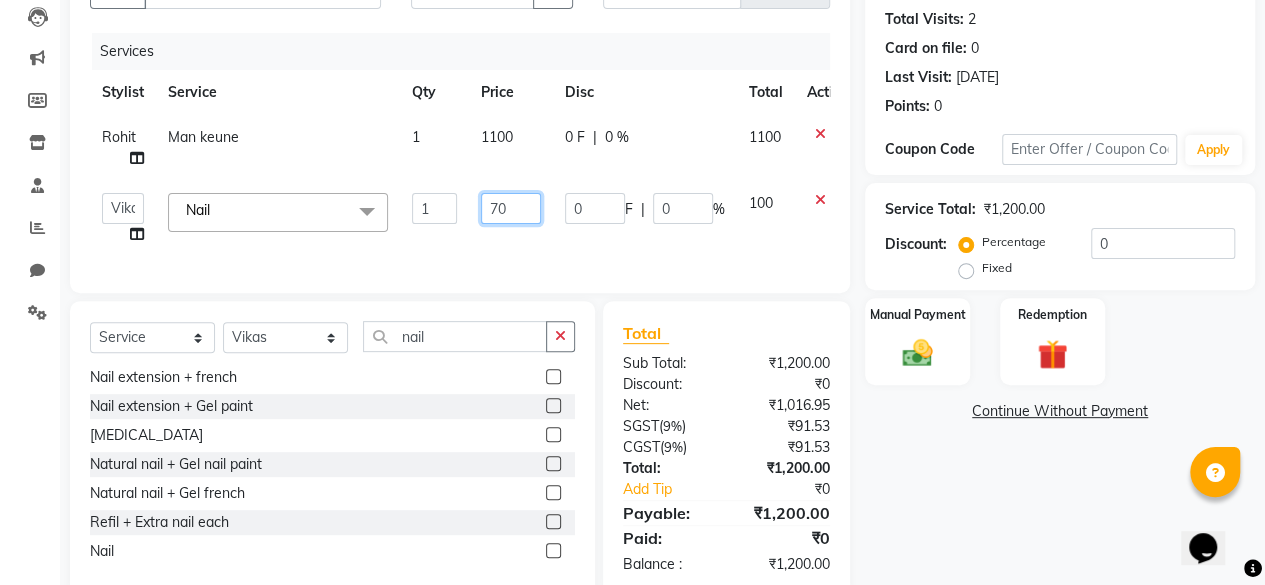 type on "700" 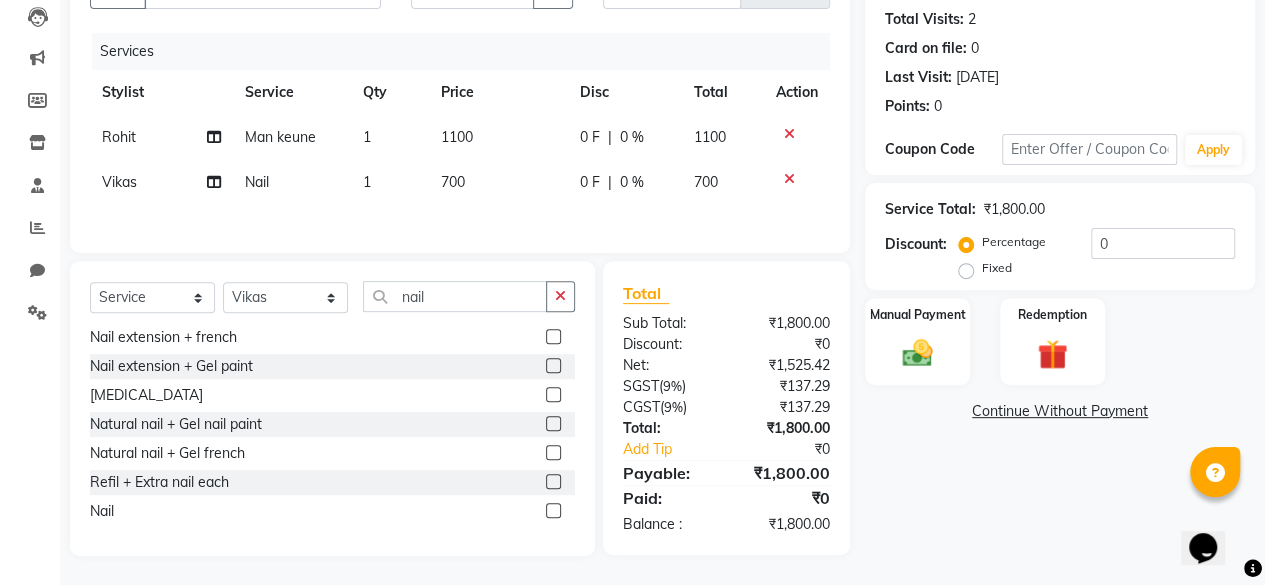 click on "Manual Payment Redemption" 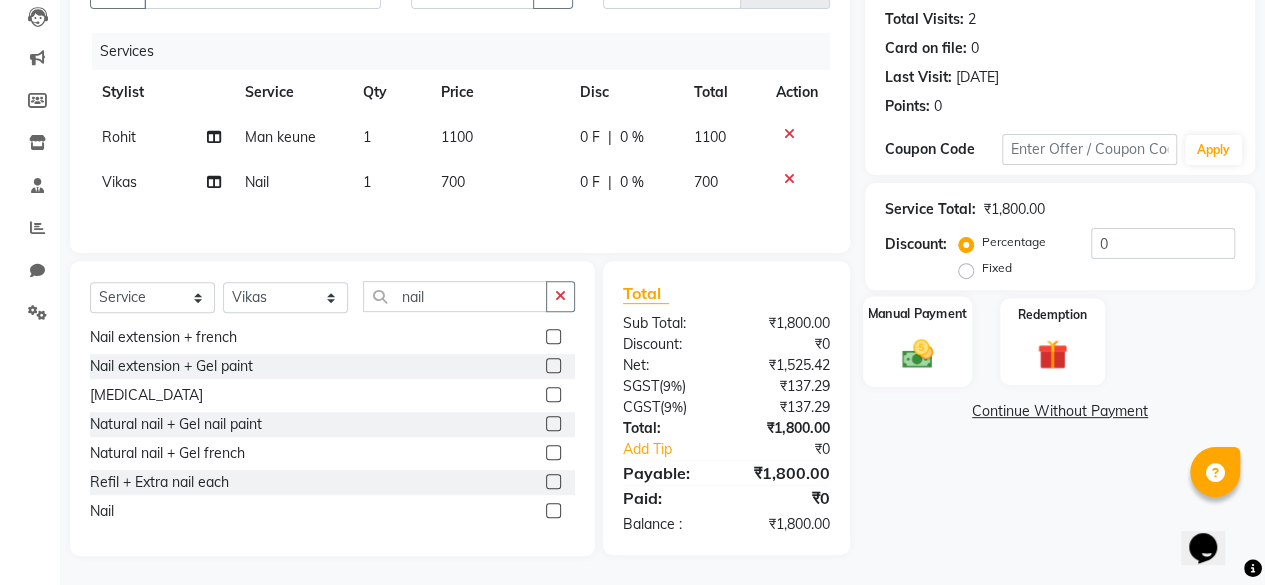 click on "Manual Payment" 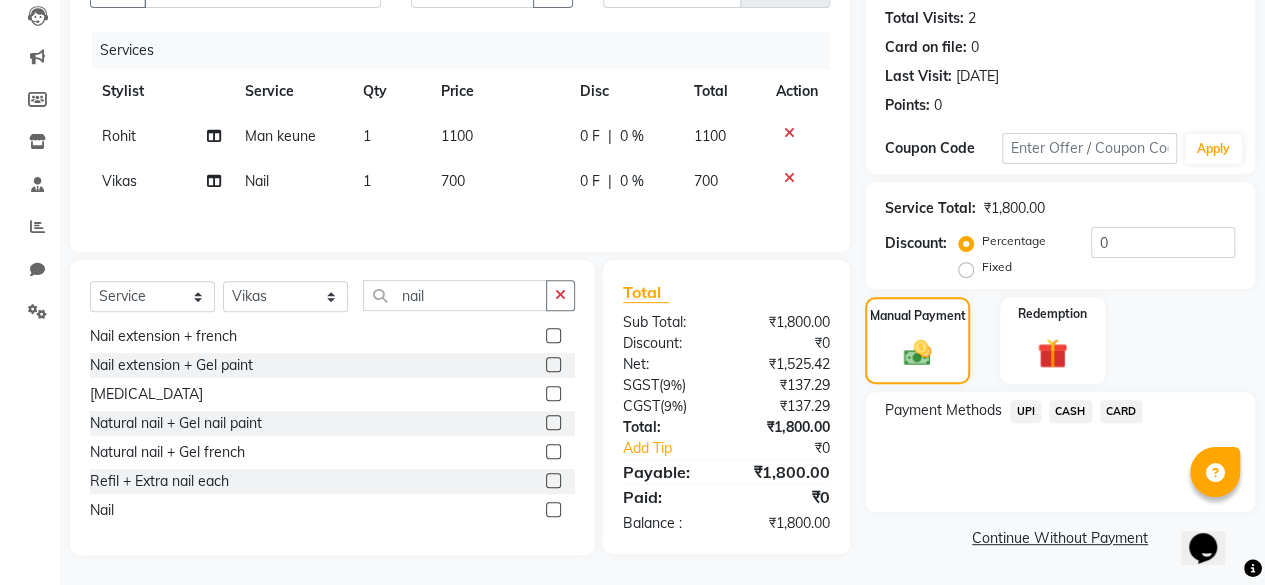 click on "CARD" 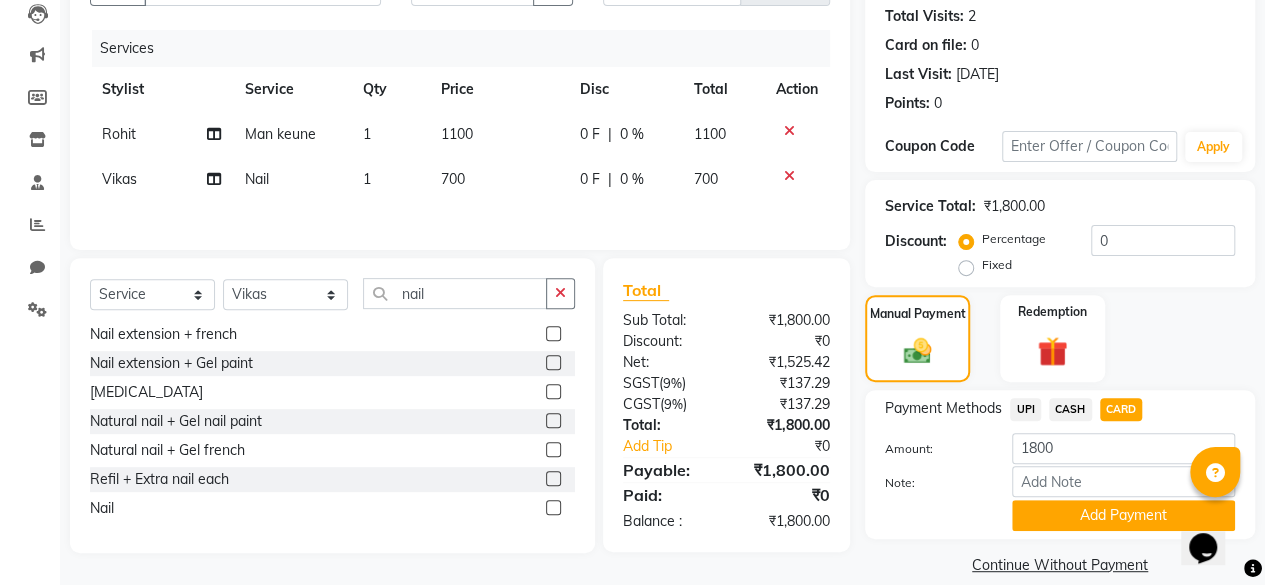 scroll, scrollTop: 242, scrollLeft: 0, axis: vertical 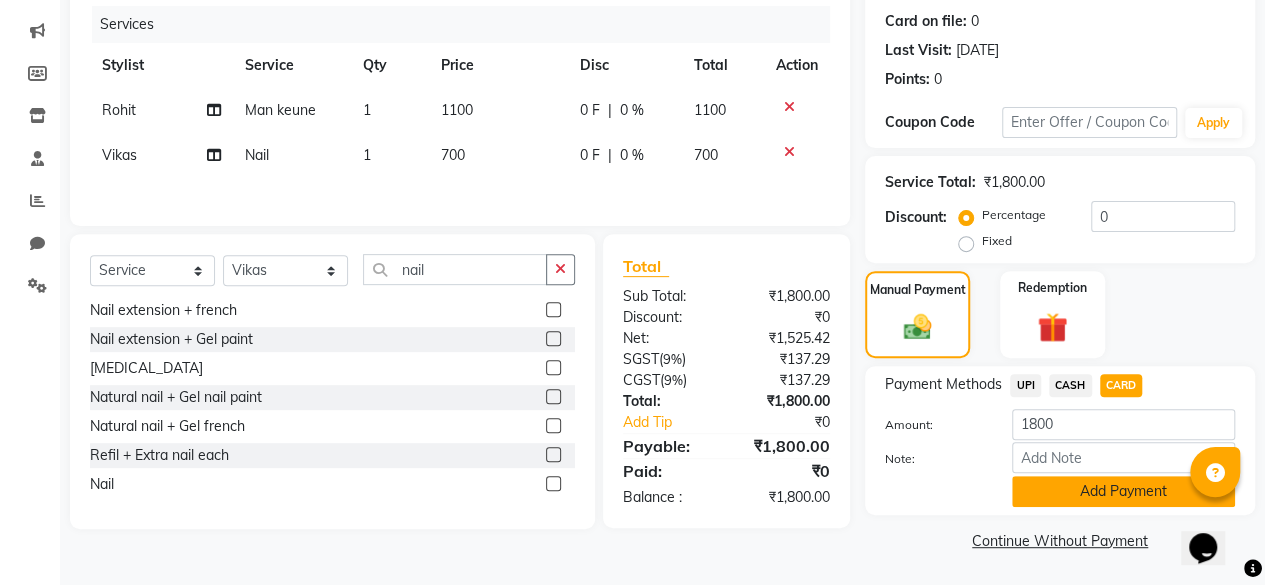 click on "Add Payment" 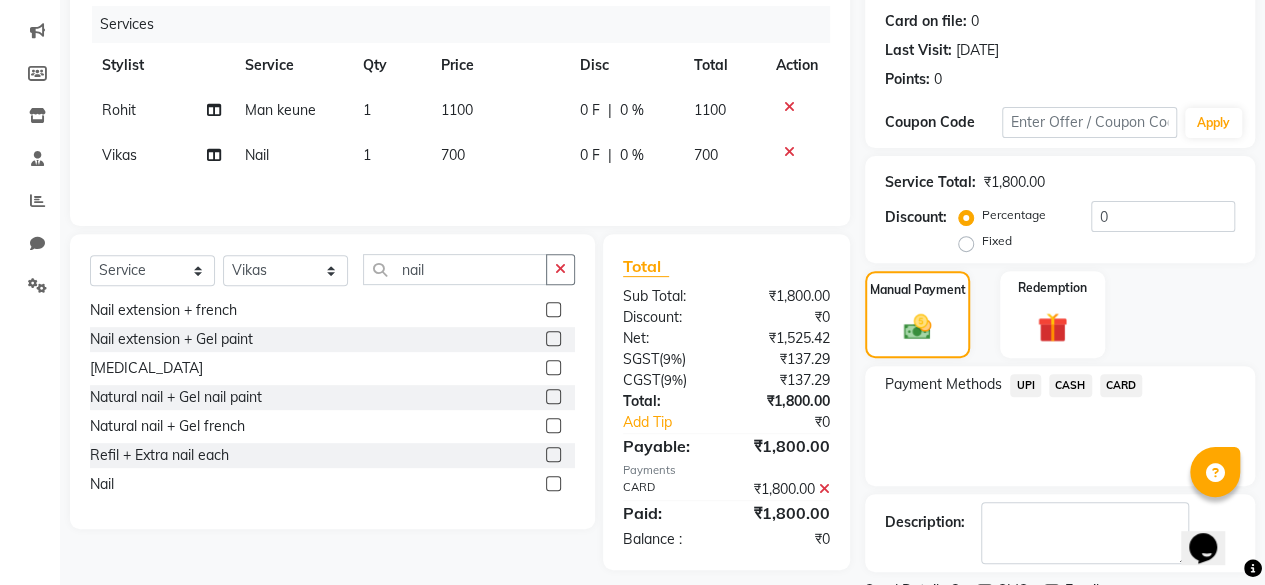 scroll, scrollTop: 324, scrollLeft: 0, axis: vertical 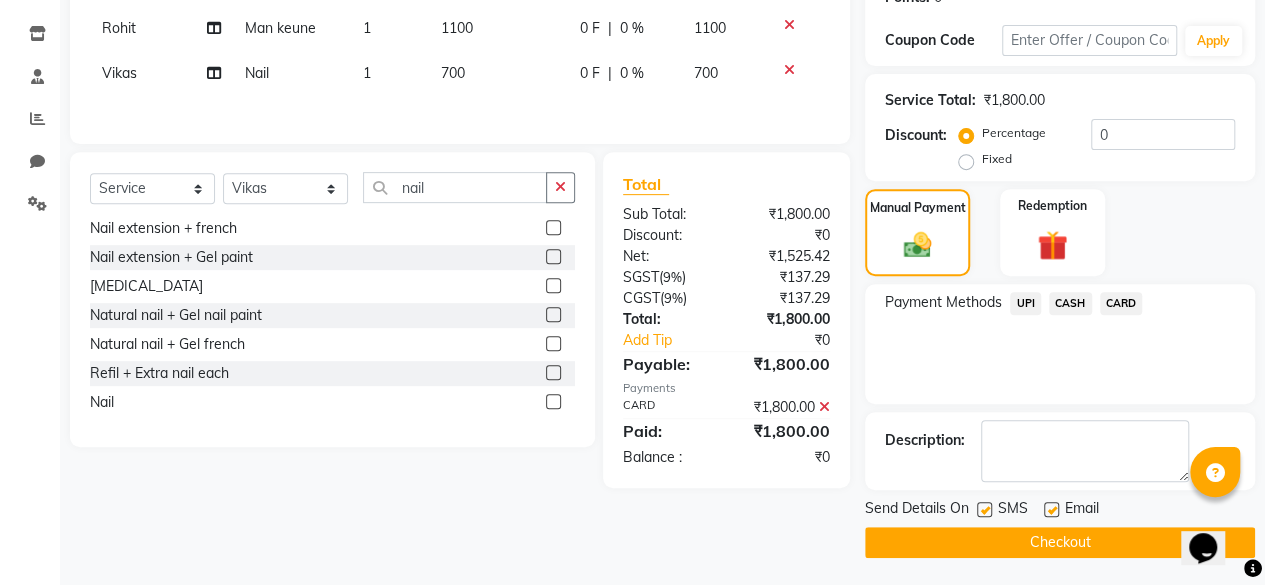 click 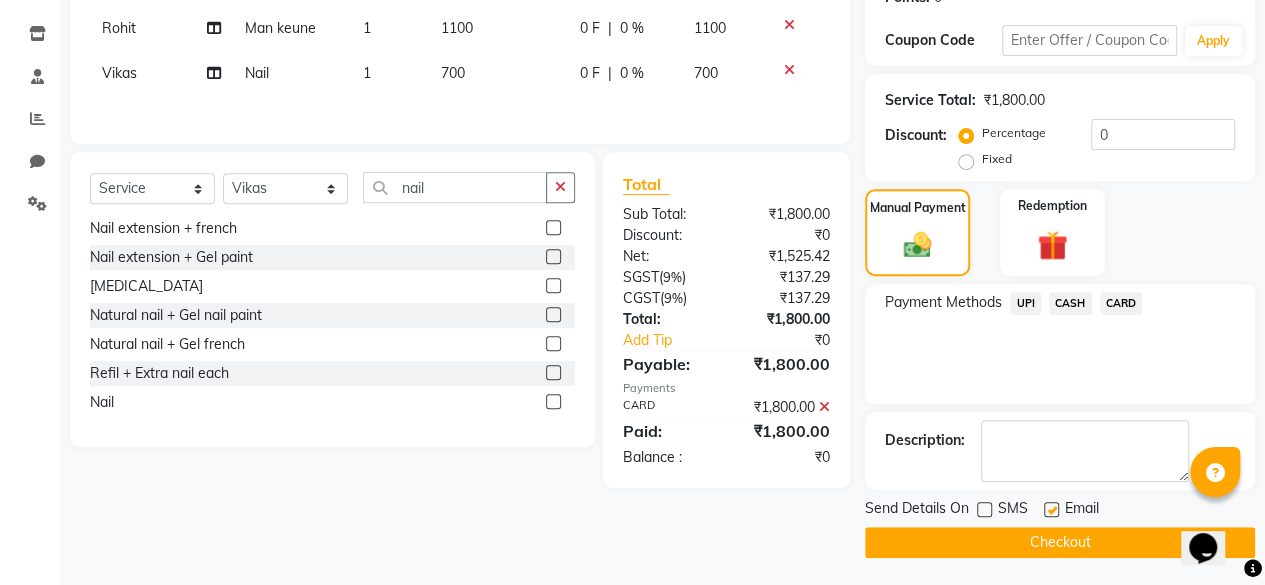 click on "Checkout" 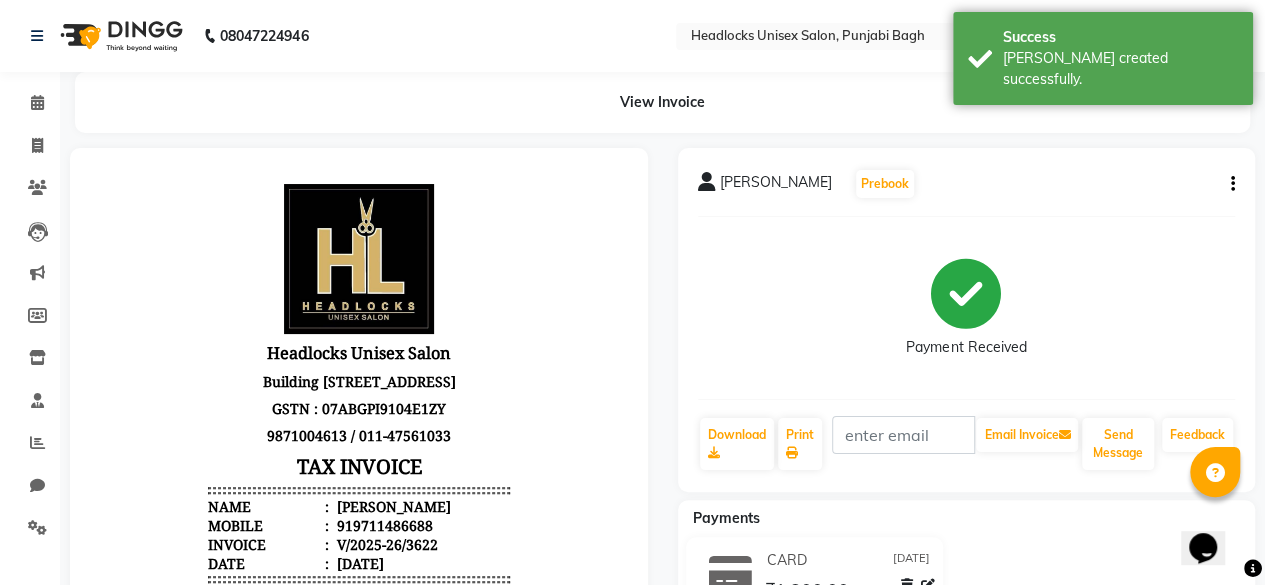 scroll, scrollTop: 0, scrollLeft: 0, axis: both 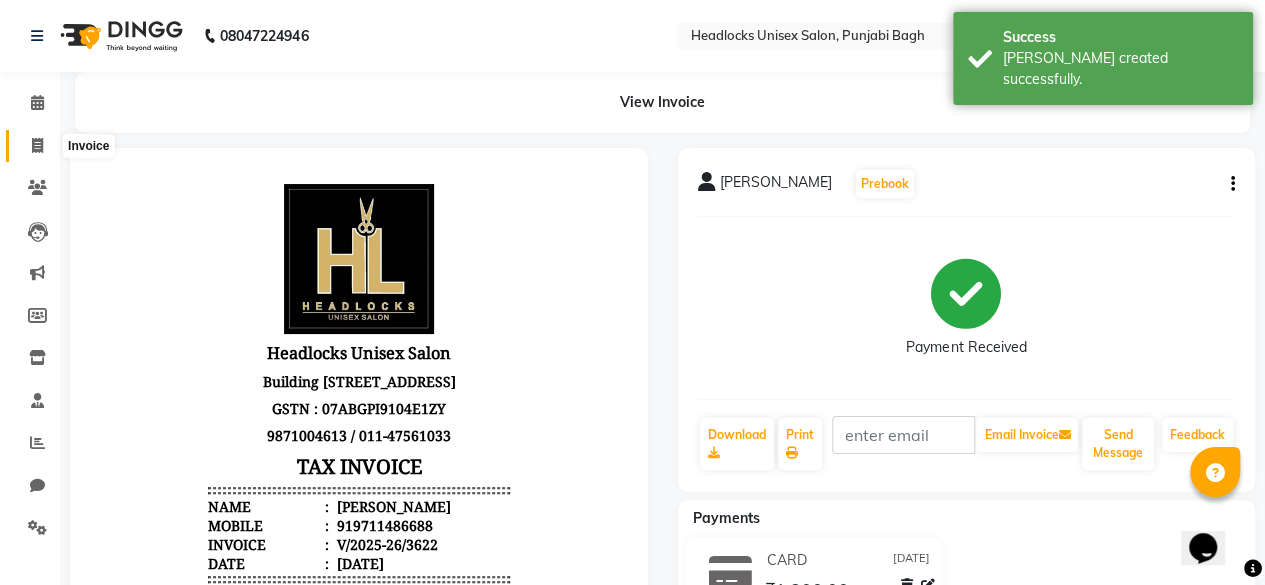 click 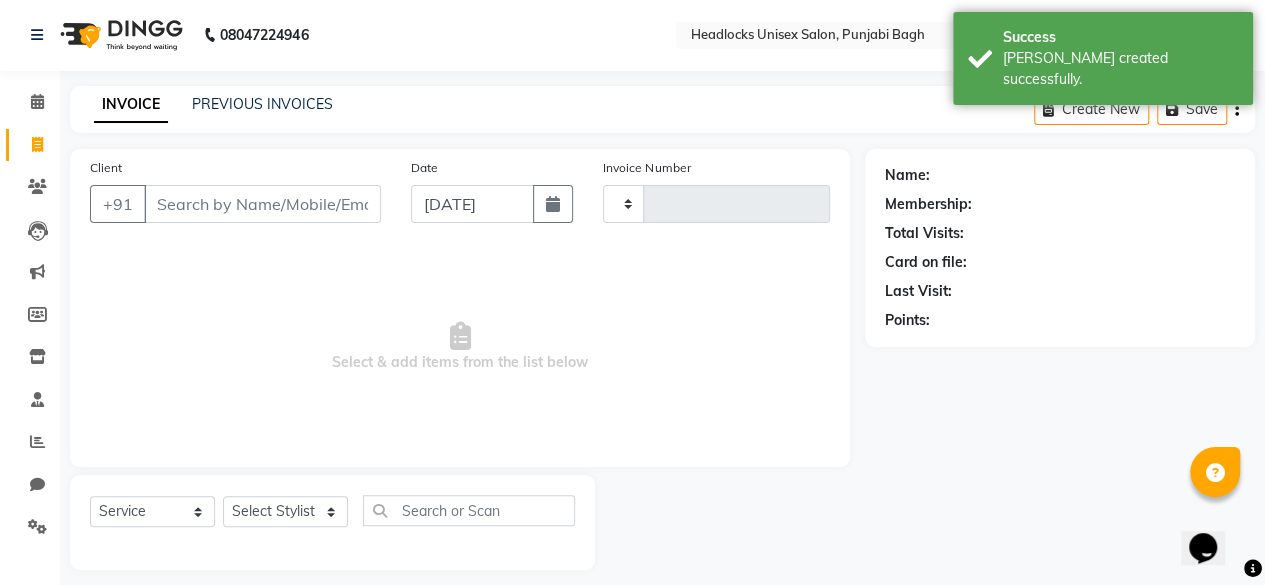 type on "3623" 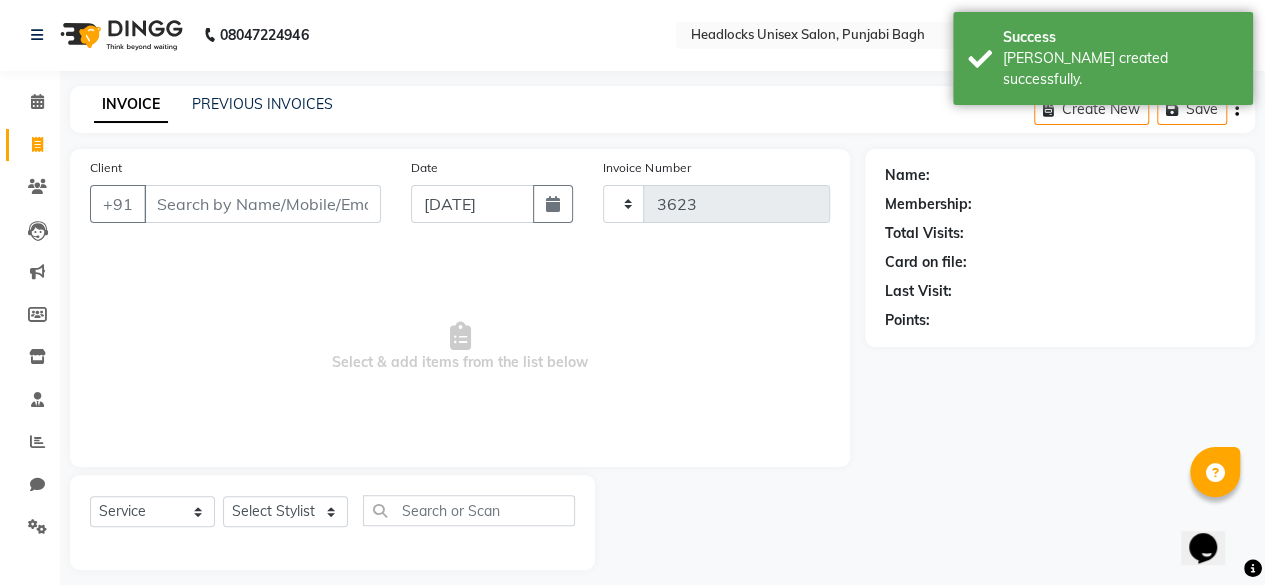 select on "7719" 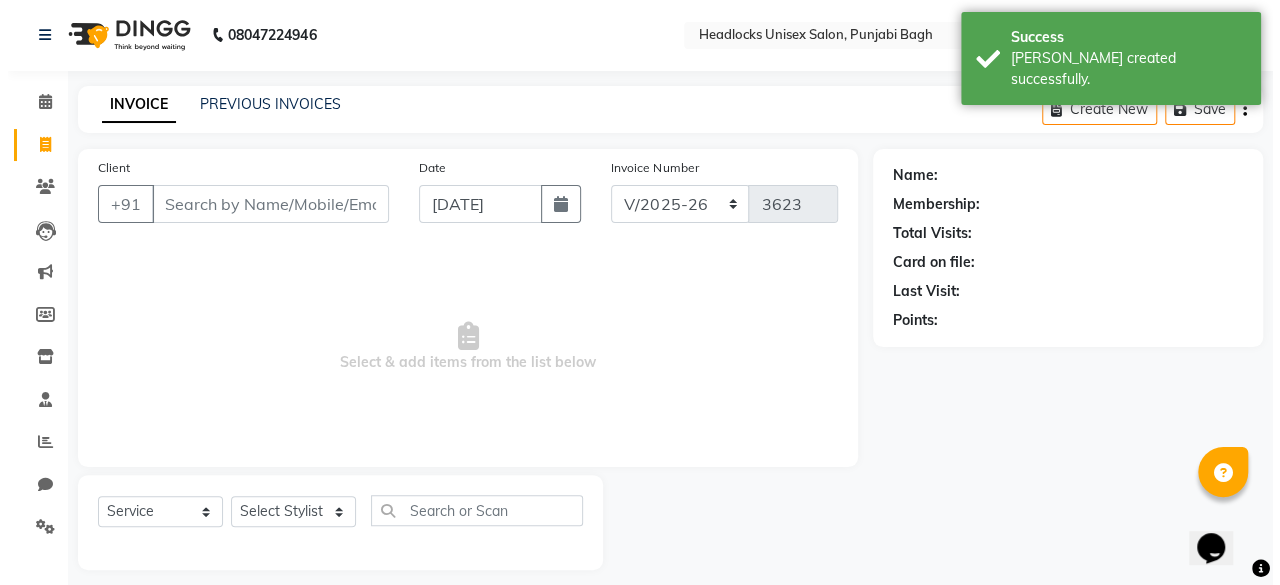 scroll, scrollTop: 15, scrollLeft: 0, axis: vertical 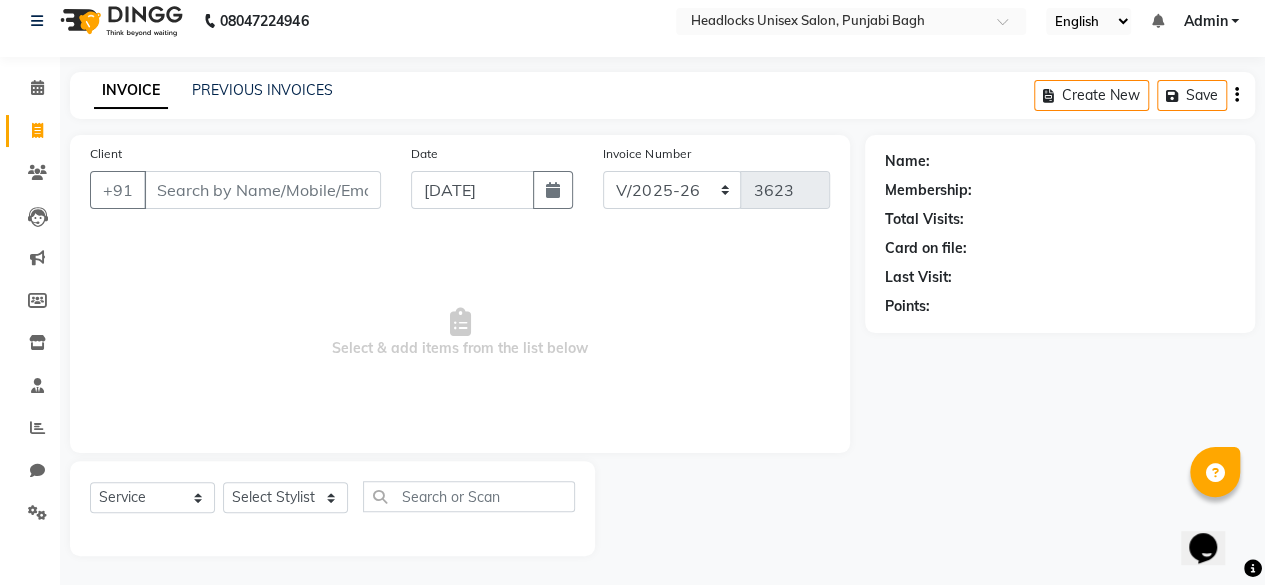 click on "Client" at bounding box center (262, 190) 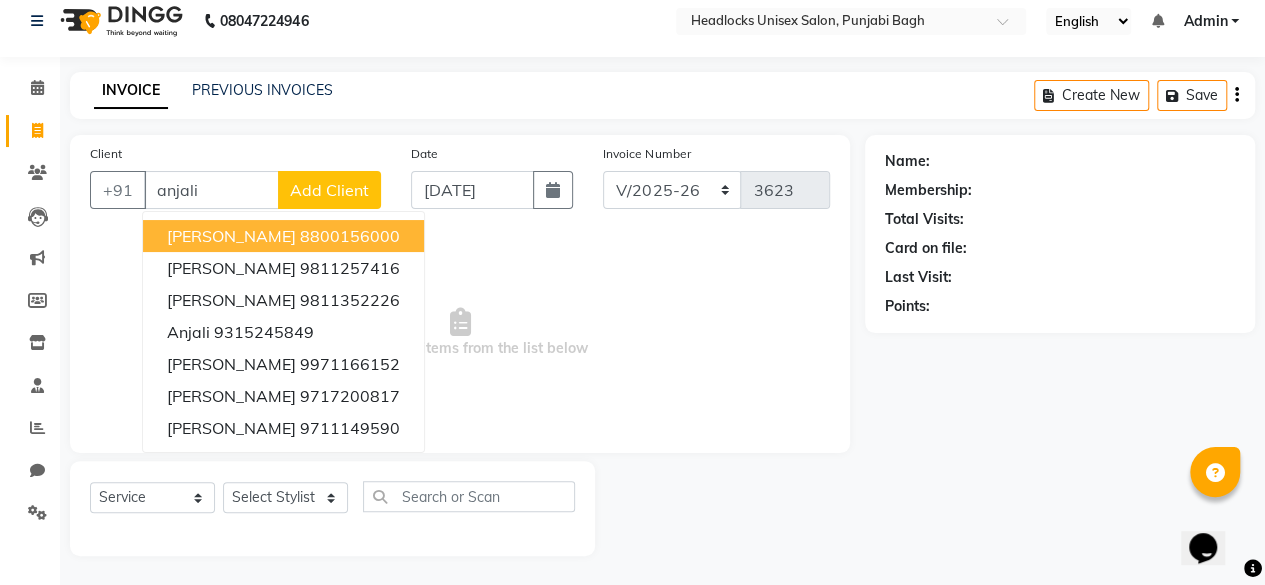 type on "anjali" 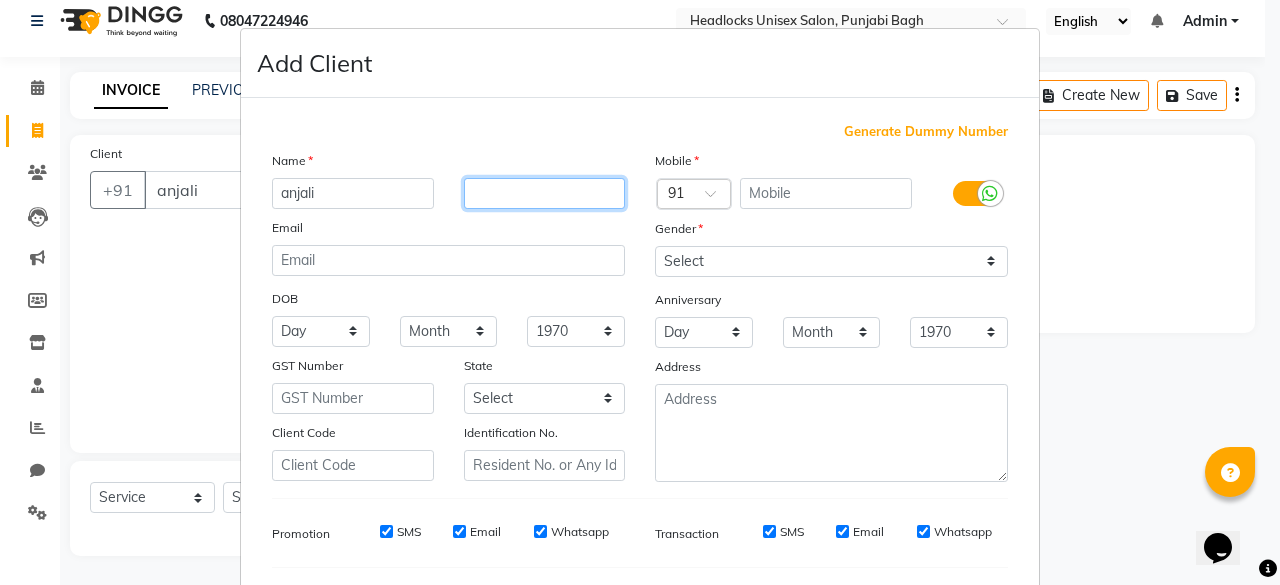 click at bounding box center [545, 193] 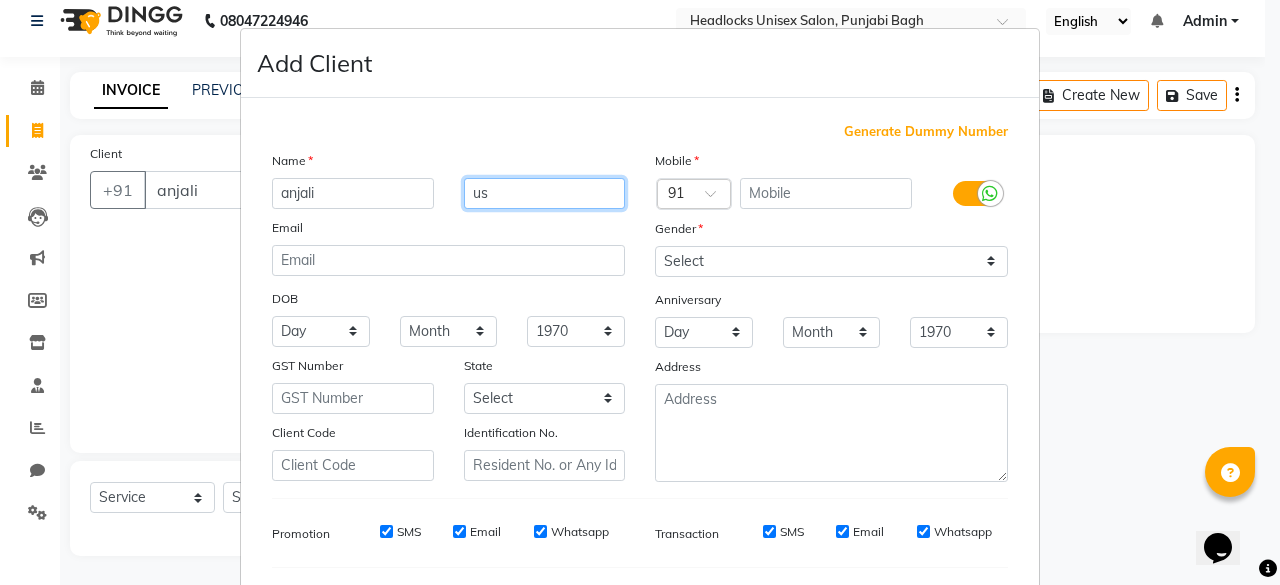 type on "u" 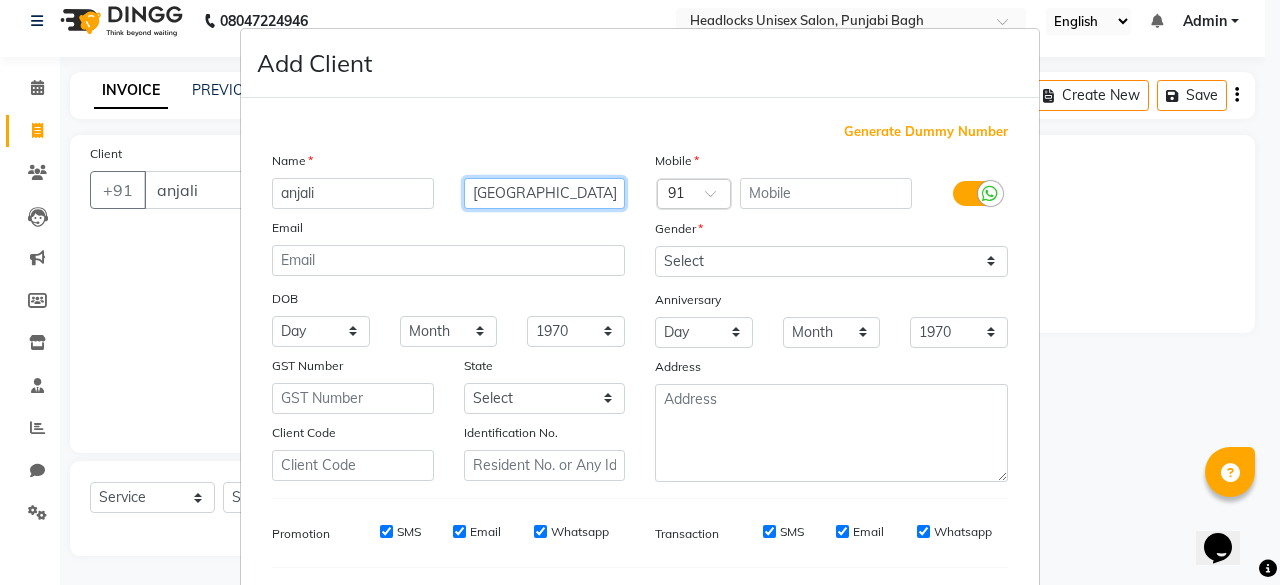 type on "[GEOGRAPHIC_DATA]" 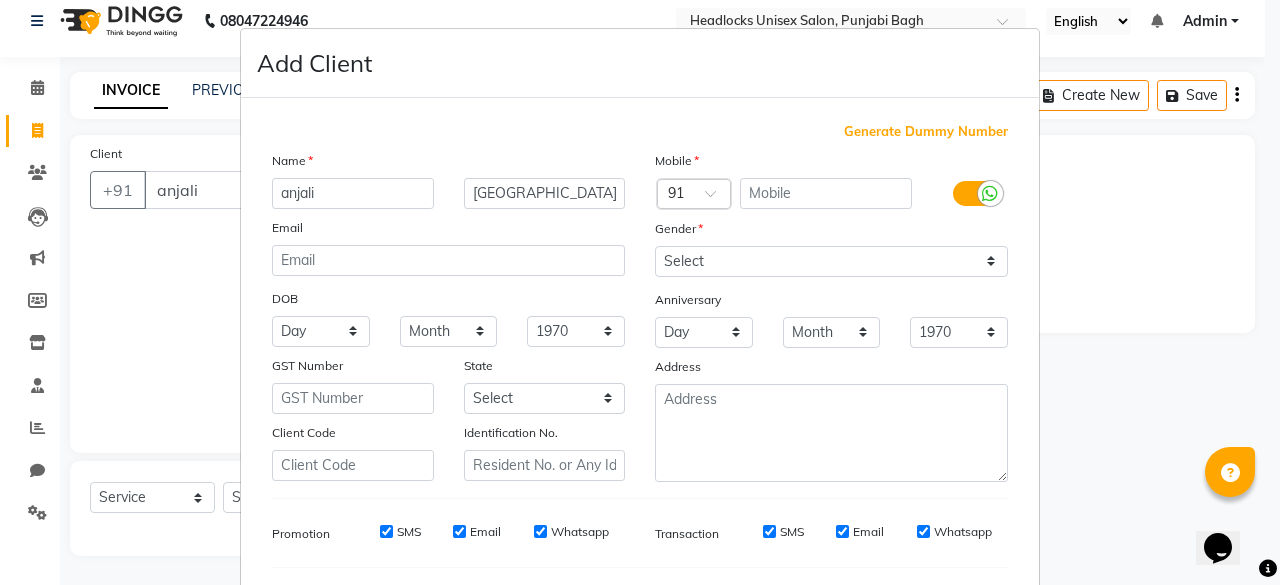 click on "Generate Dummy Number" at bounding box center (926, 132) 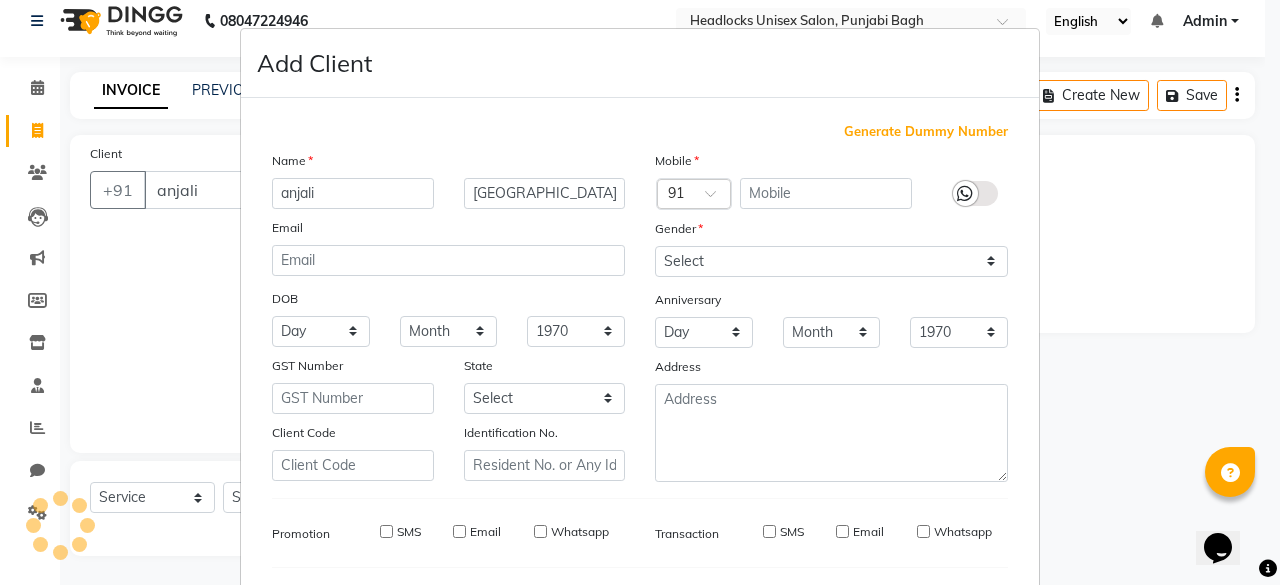 type on "1341800000171" 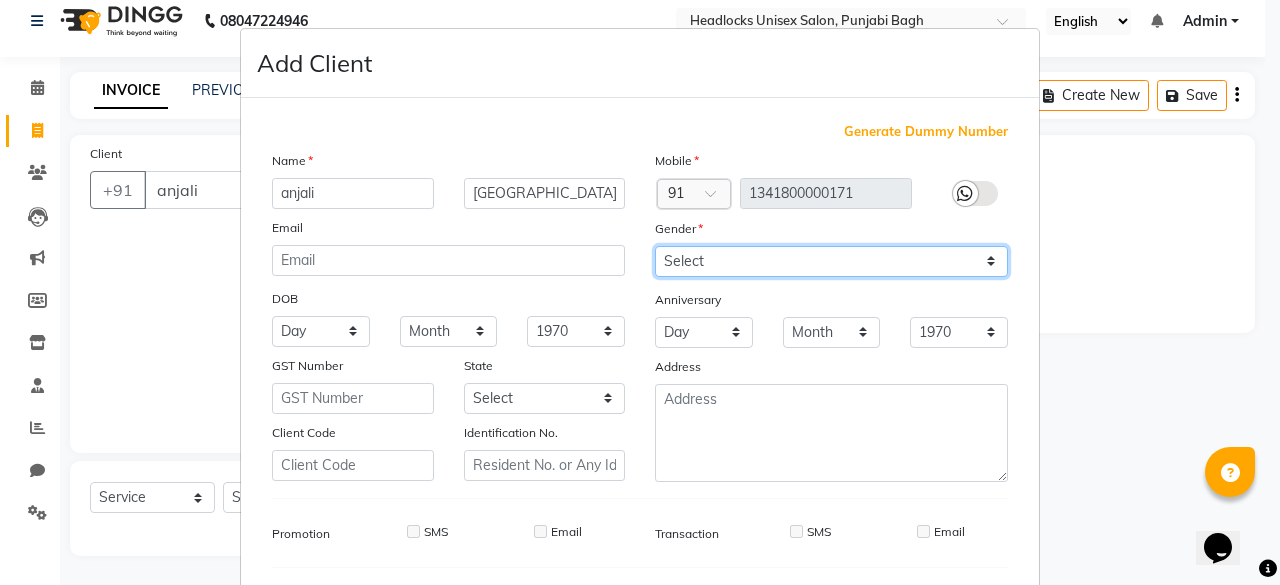 click on "Select [DEMOGRAPHIC_DATA] [DEMOGRAPHIC_DATA] Other Prefer Not To Say" at bounding box center (831, 261) 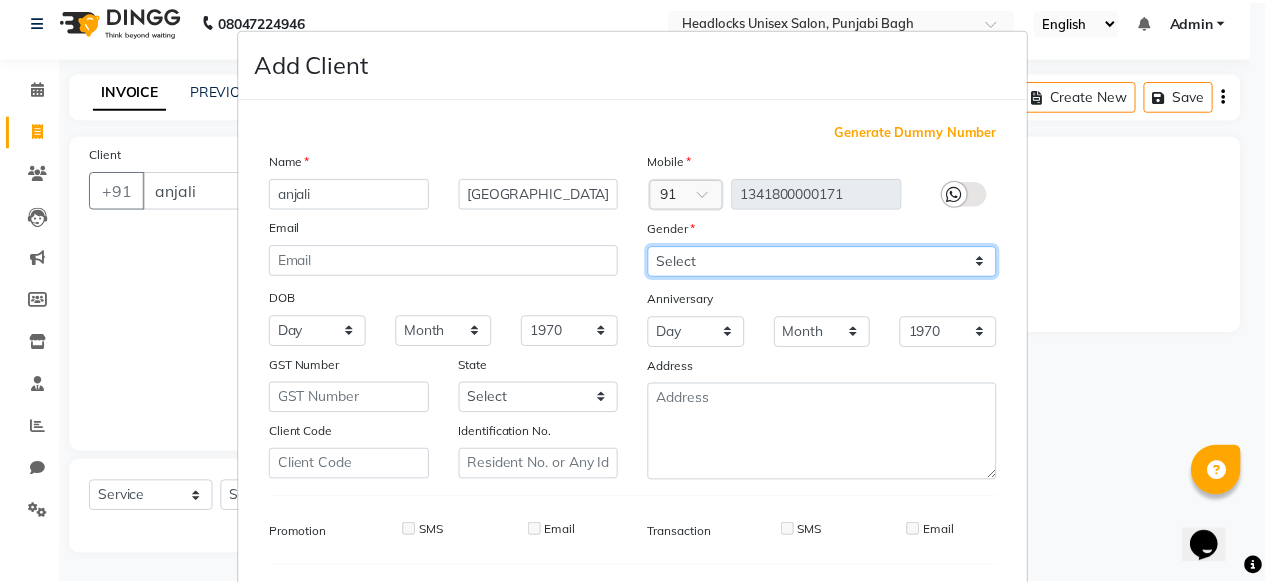 scroll, scrollTop: 260, scrollLeft: 0, axis: vertical 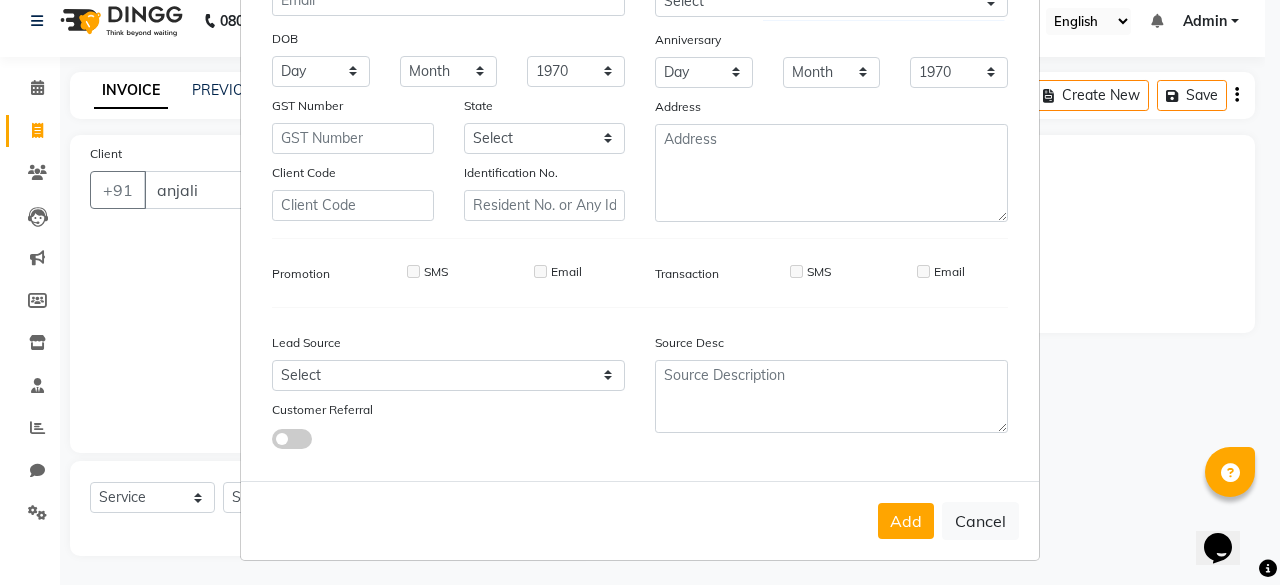 click on "Add   Cancel" at bounding box center [640, 520] 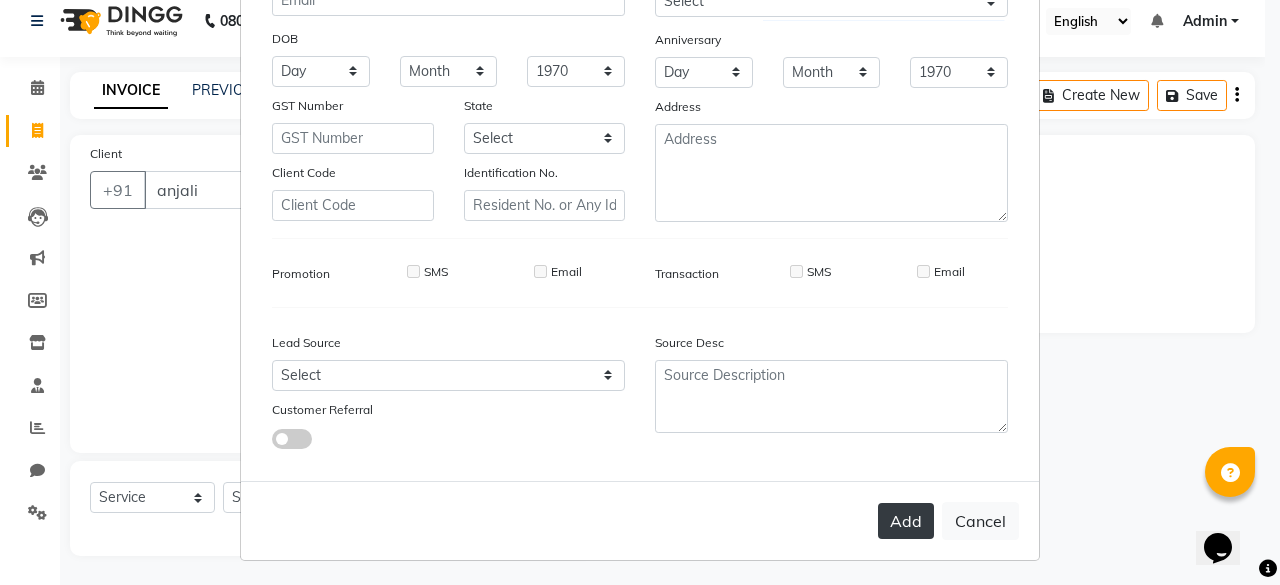 click on "Add" at bounding box center (906, 521) 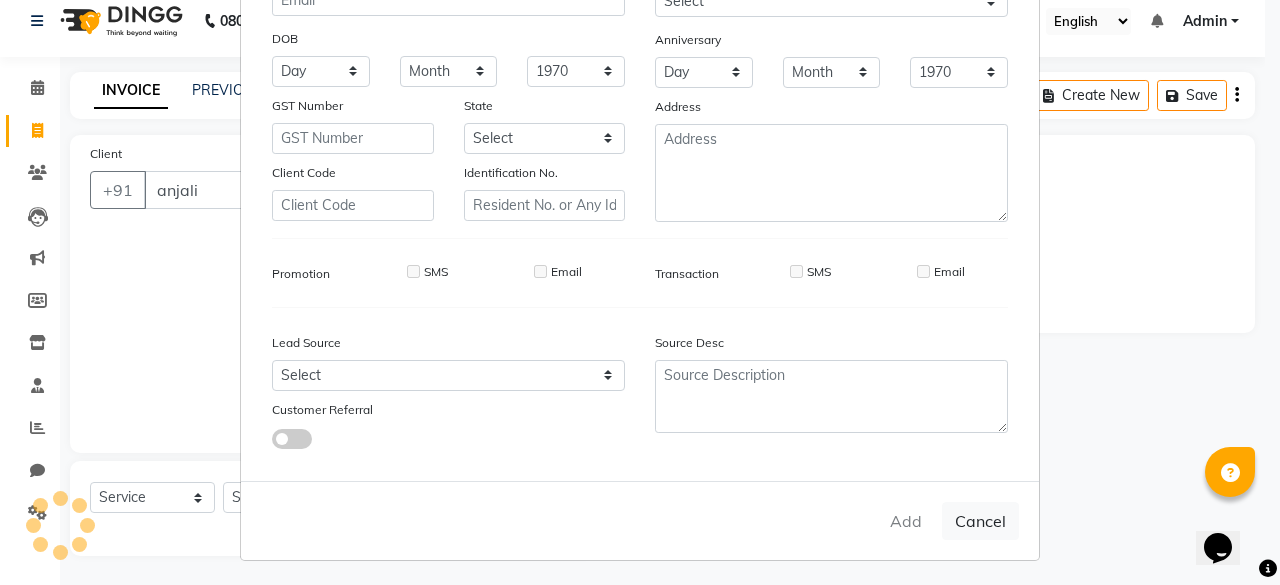 type on "1341800000171" 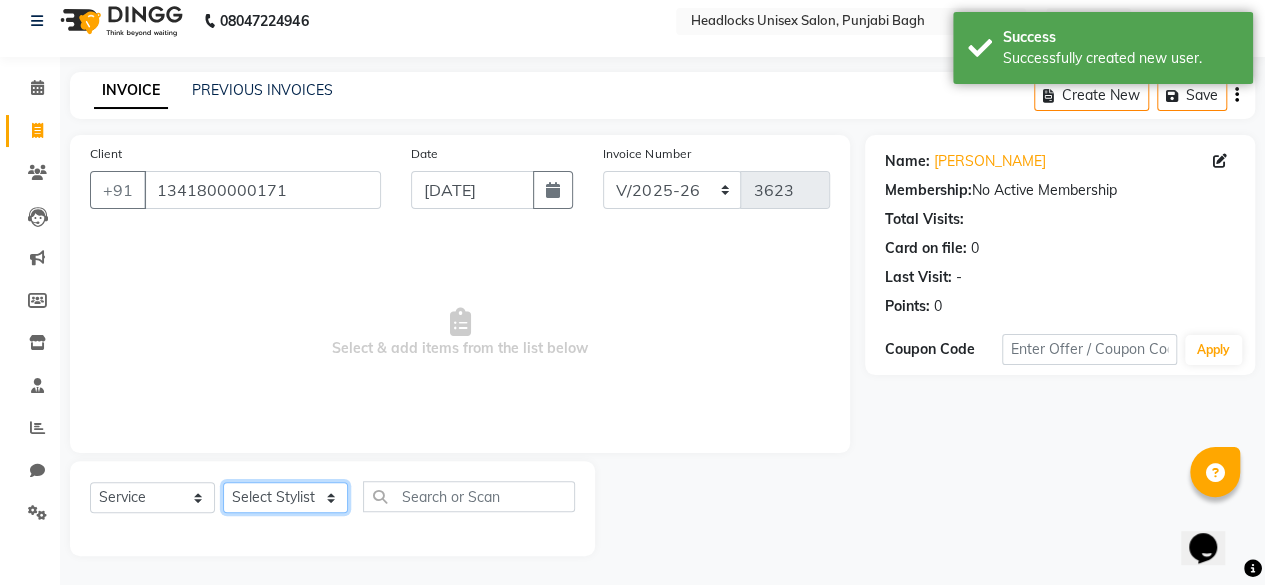 click on "Select Stylist ⁠Agnies ⁠[PERSON_NAME] [PERSON_NAME] [PERSON_NAME] kunal [PERSON_NAME] mercy ⁠Minto ⁠[PERSON_NAME]  [PERSON_NAME] priyanka [PERSON_NAME] ⁠[PERSON_NAME] ⁠[PERSON_NAME] [PERSON_NAME] [PERSON_NAME]  Sunny ⁠[PERSON_NAME] ⁠[PERSON_NAME]" 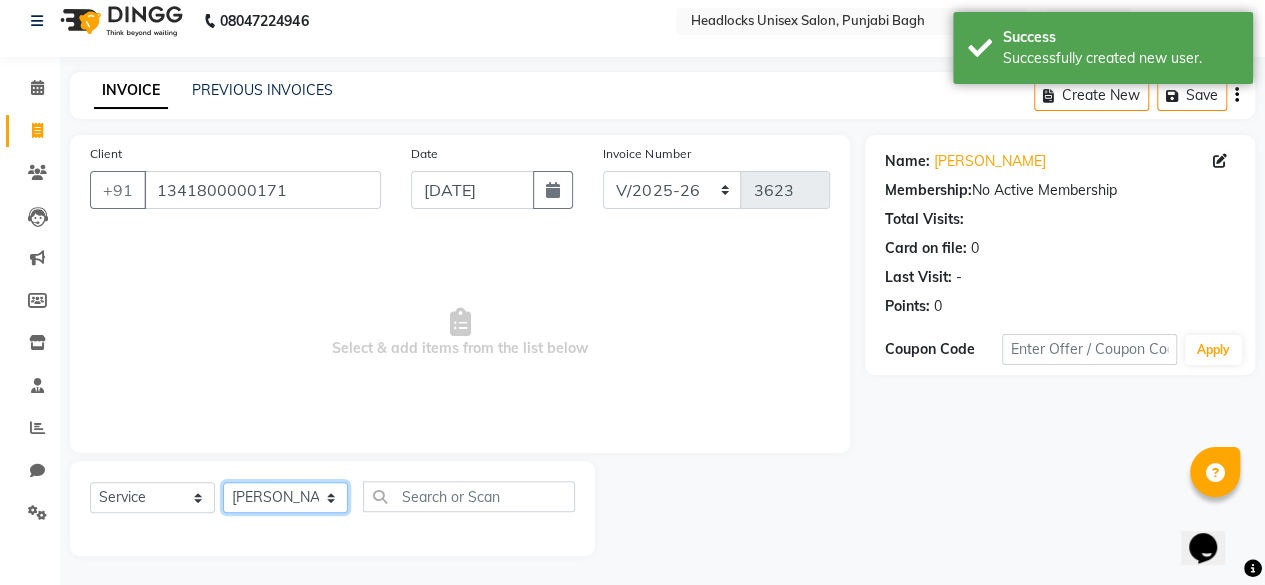 click on "Select Stylist ⁠Agnies ⁠[PERSON_NAME] [PERSON_NAME] [PERSON_NAME] kunal [PERSON_NAME] mercy ⁠Minto ⁠[PERSON_NAME]  [PERSON_NAME] priyanka [PERSON_NAME] ⁠[PERSON_NAME] ⁠[PERSON_NAME] [PERSON_NAME] [PERSON_NAME]  Sunny ⁠[PERSON_NAME] ⁠[PERSON_NAME]" 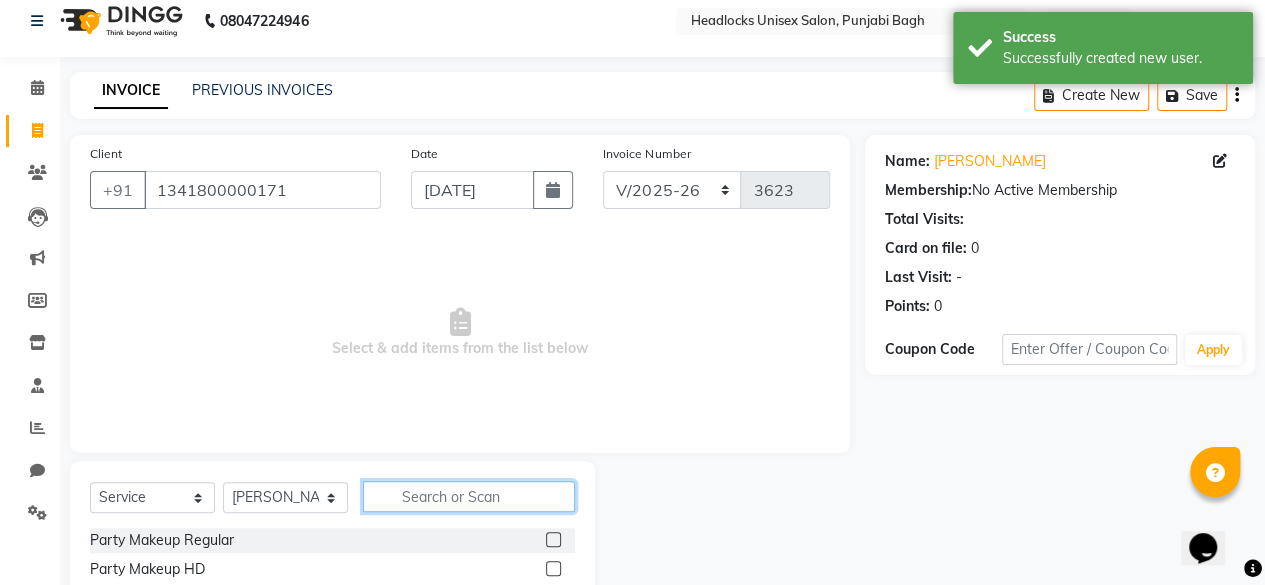 click 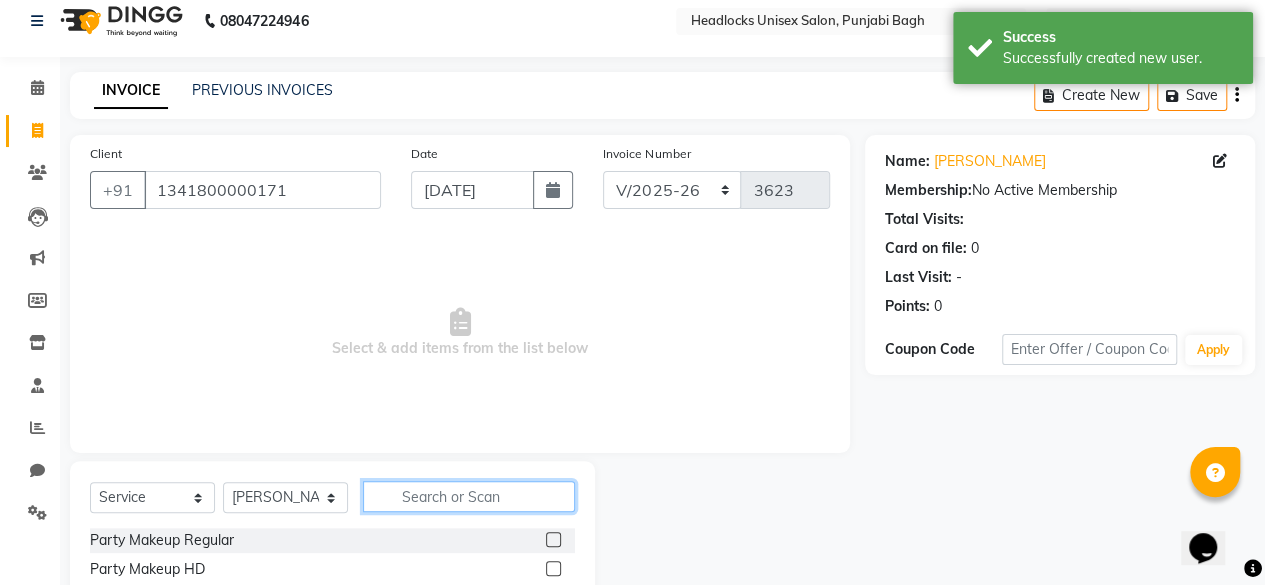 click 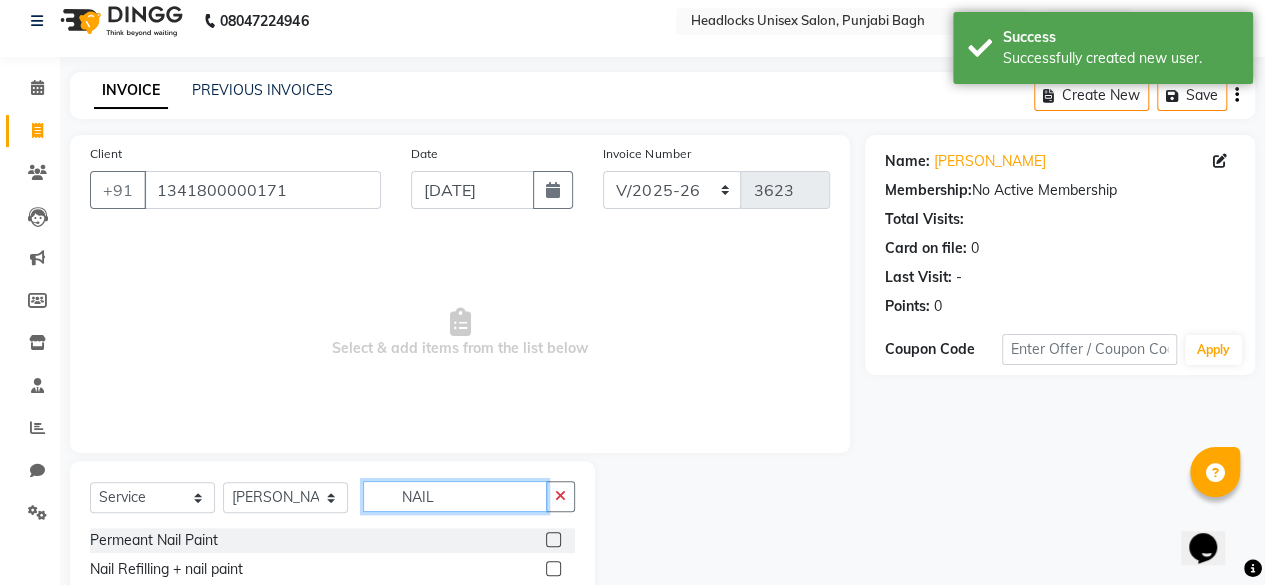 scroll, scrollTop: 215, scrollLeft: 0, axis: vertical 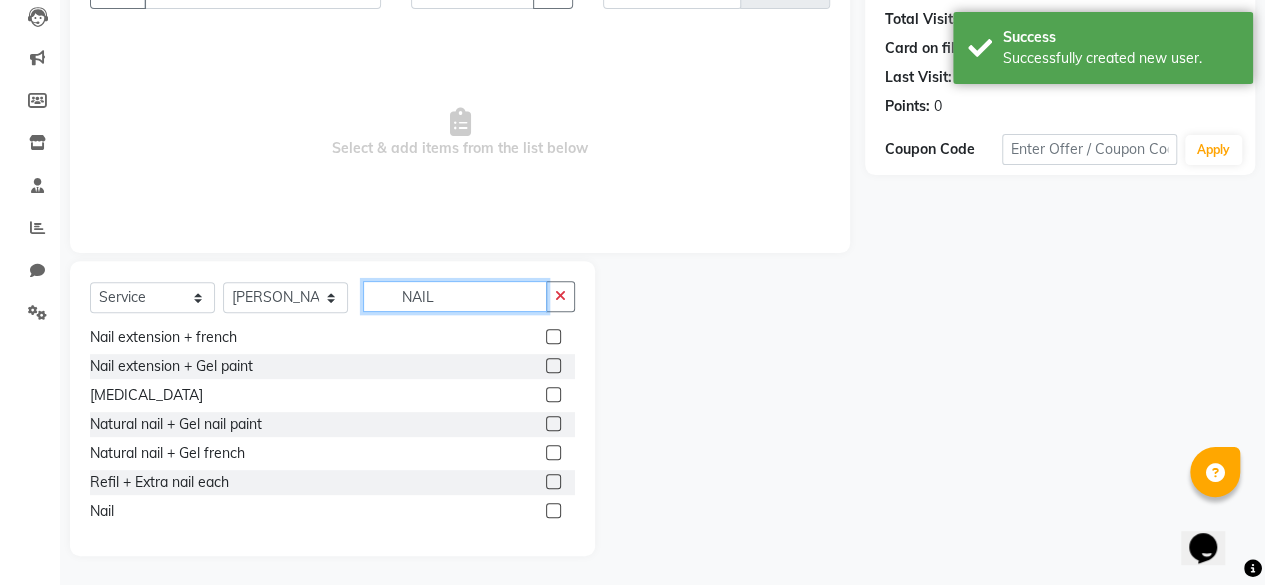 type on "NAIL" 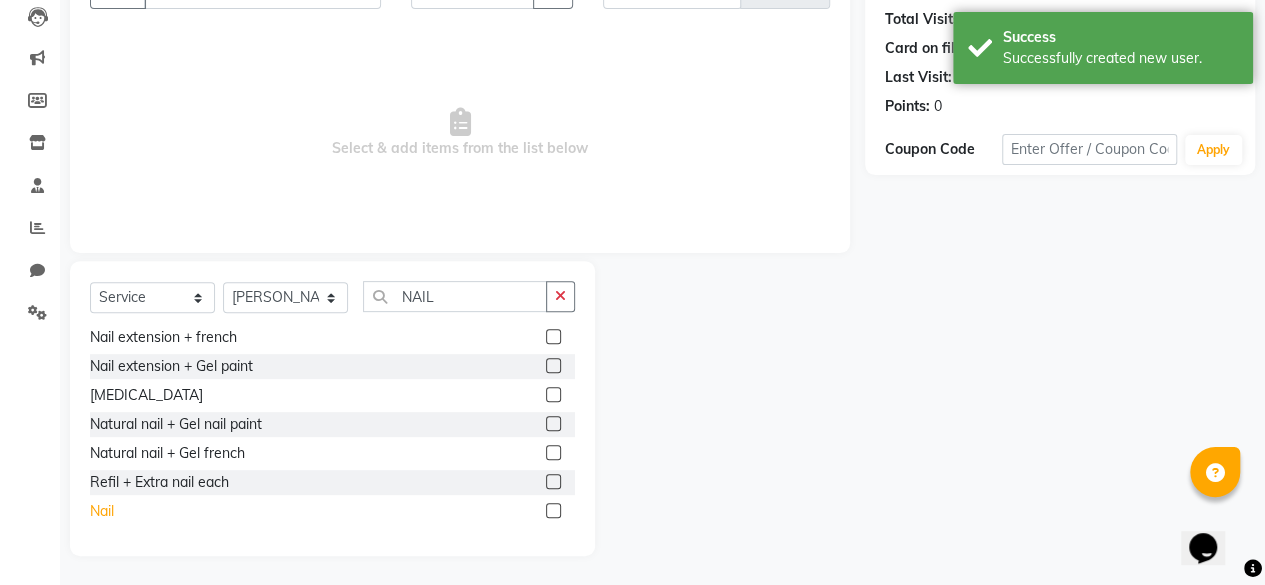 drag, startPoint x: 98, startPoint y: 497, endPoint x: 98, endPoint y: 513, distance: 16 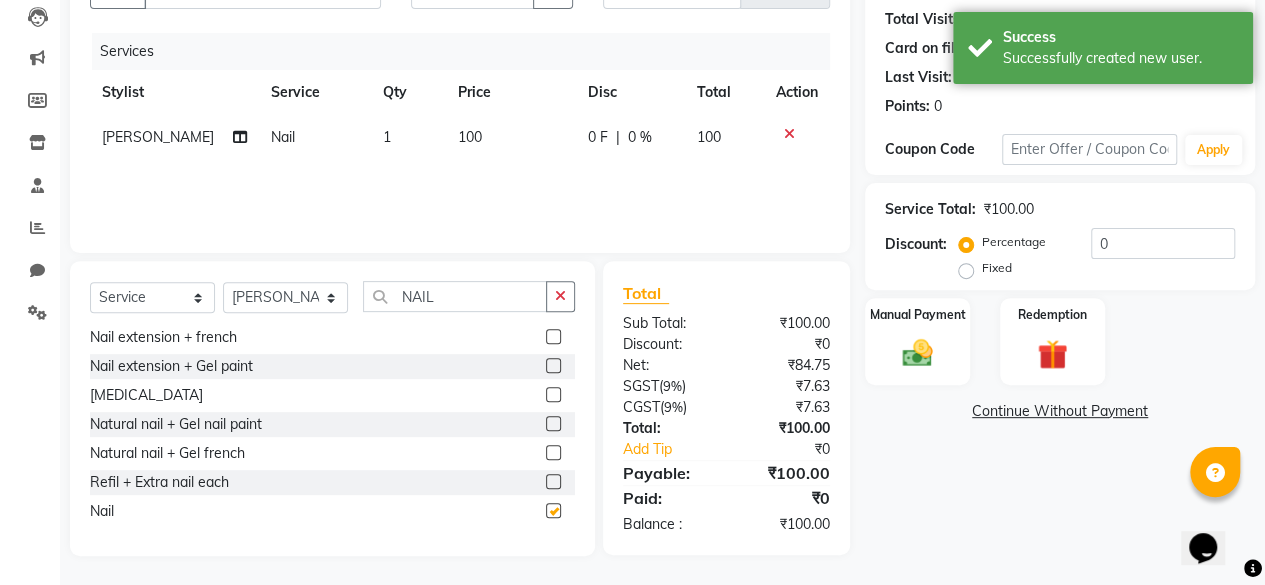 checkbox on "false" 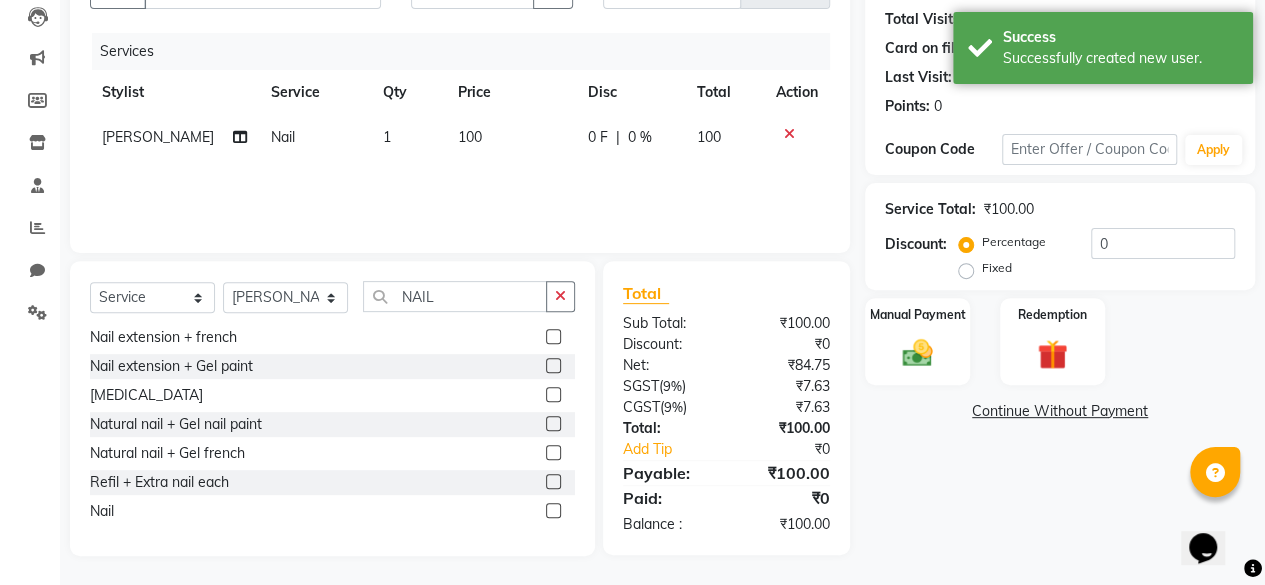click on "100" 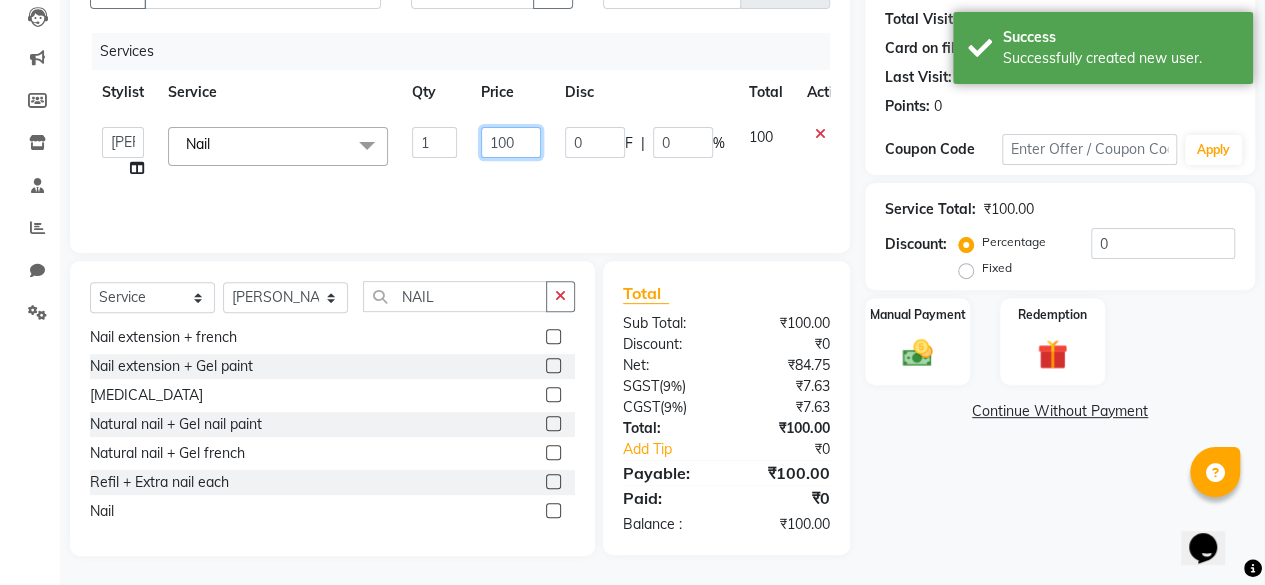 click on "100" 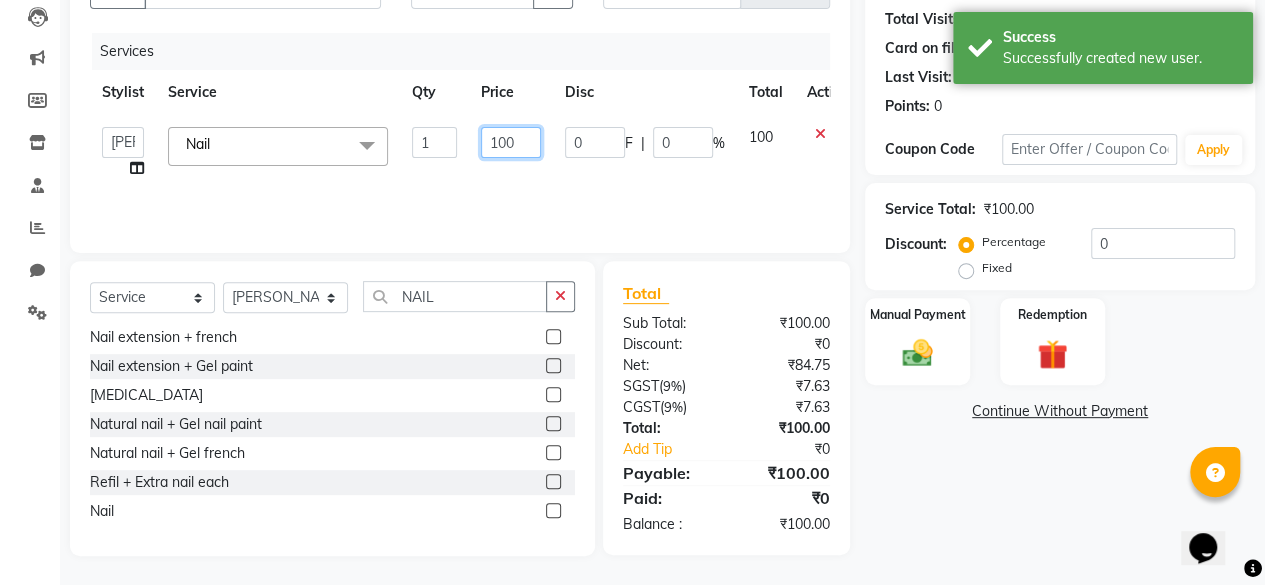 click on "100" 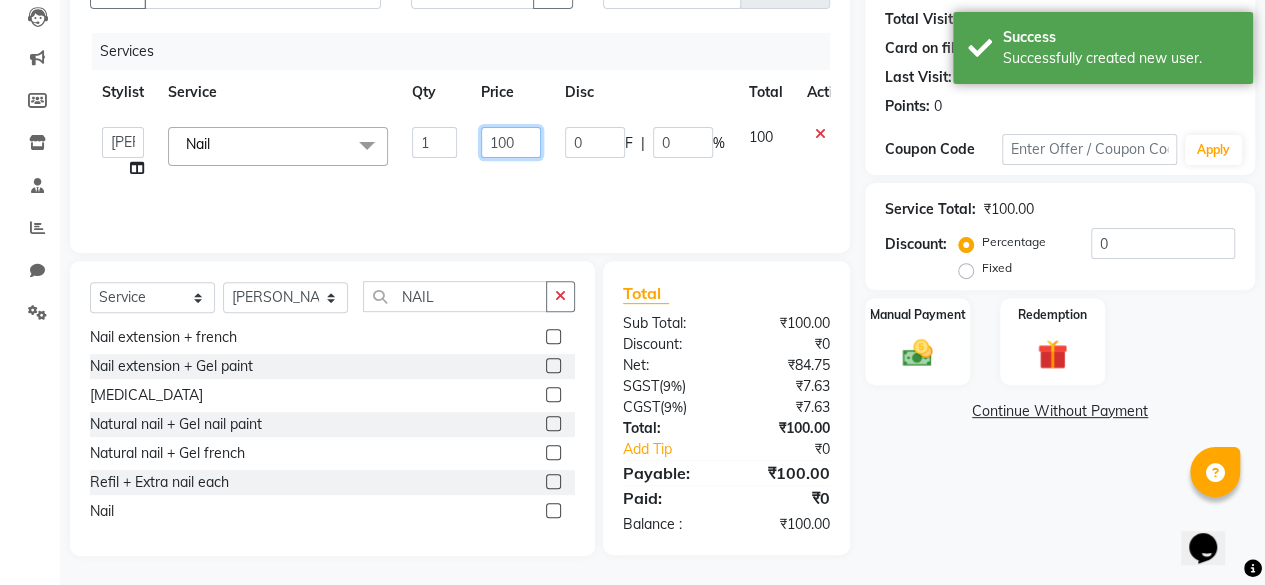 click on "100" 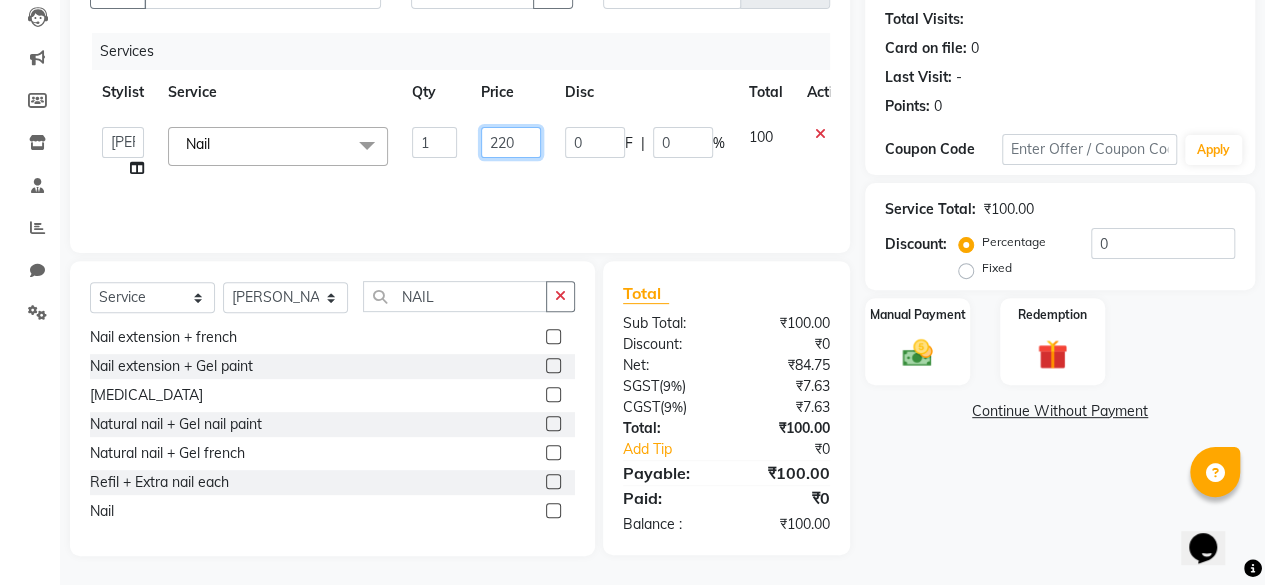 type on "2200" 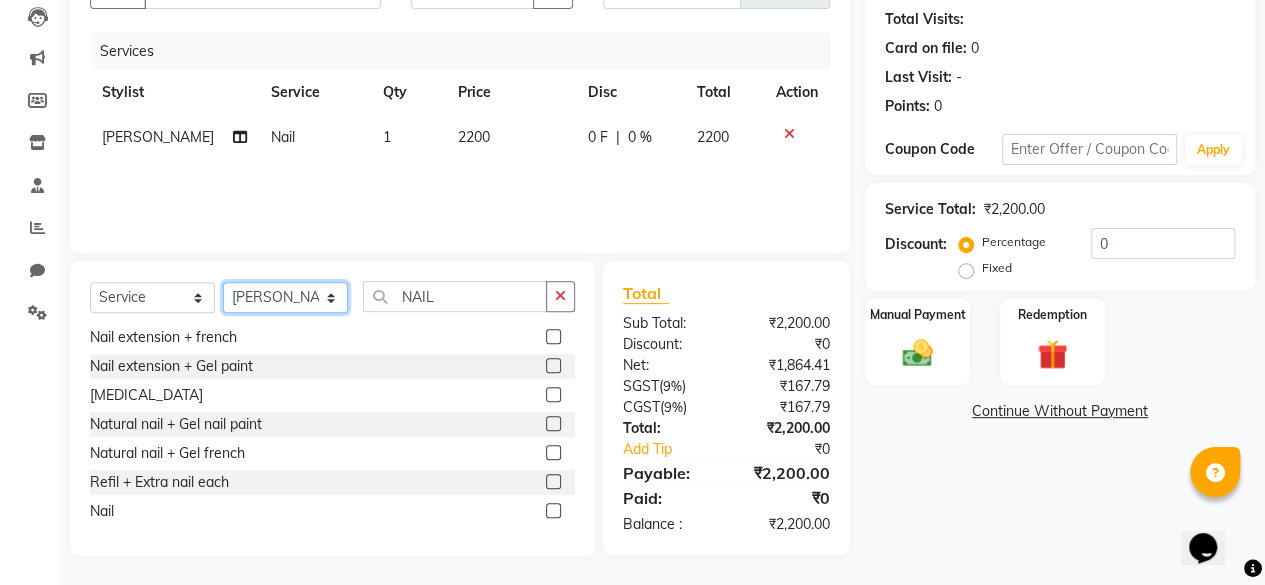 click on "Select Stylist ⁠Agnies ⁠[PERSON_NAME] [PERSON_NAME] [PERSON_NAME] kunal [PERSON_NAME] mercy ⁠Minto ⁠[PERSON_NAME]  [PERSON_NAME] priyanka [PERSON_NAME] ⁠[PERSON_NAME] ⁠[PERSON_NAME] [PERSON_NAME] [PERSON_NAME]  Sunny ⁠[PERSON_NAME] ⁠[PERSON_NAME]" 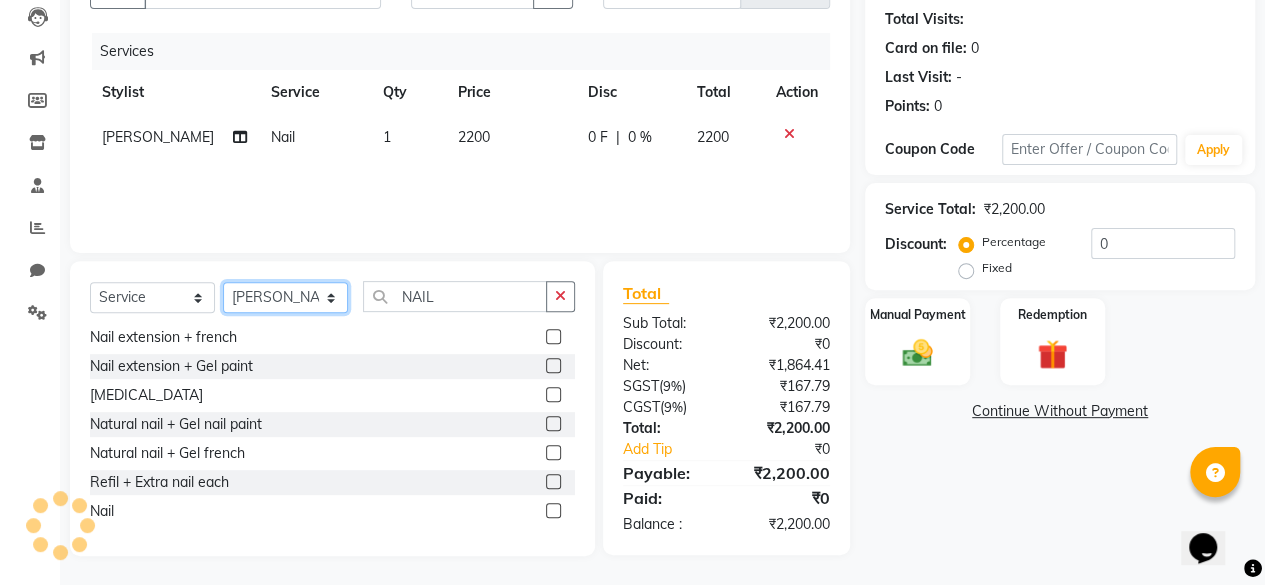 select on "69060" 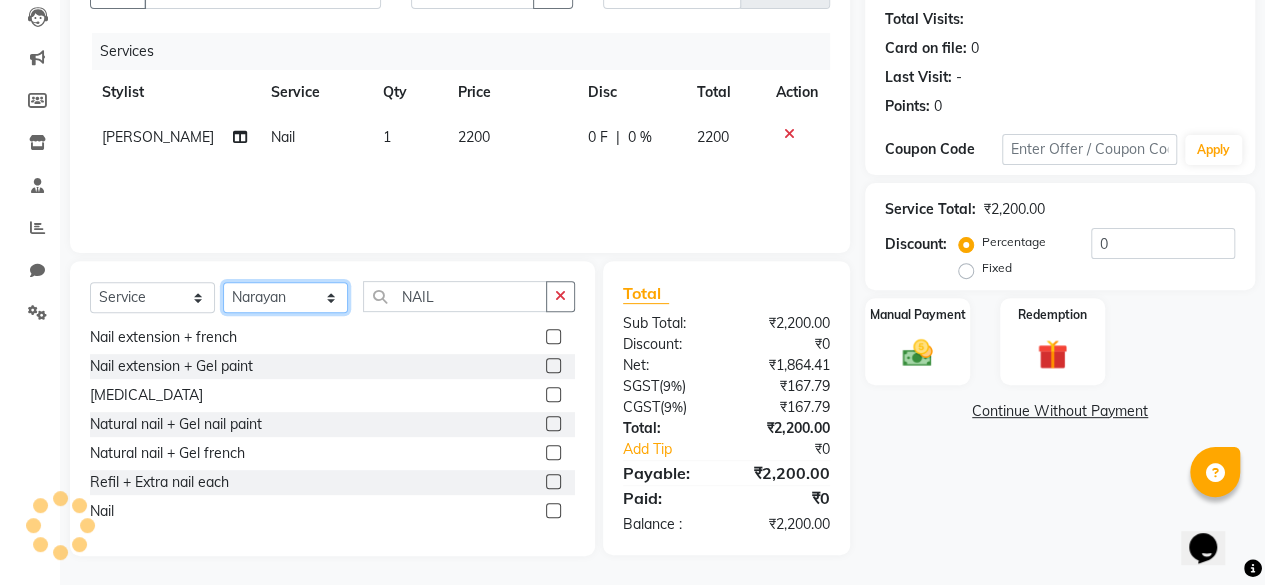click on "Select Stylist ⁠Agnies ⁠[PERSON_NAME] [PERSON_NAME] [PERSON_NAME] kunal [PERSON_NAME] mercy ⁠Minto ⁠[PERSON_NAME]  [PERSON_NAME] priyanka [PERSON_NAME] ⁠[PERSON_NAME] ⁠[PERSON_NAME] [PERSON_NAME] [PERSON_NAME]  Sunny ⁠[PERSON_NAME] ⁠[PERSON_NAME]" 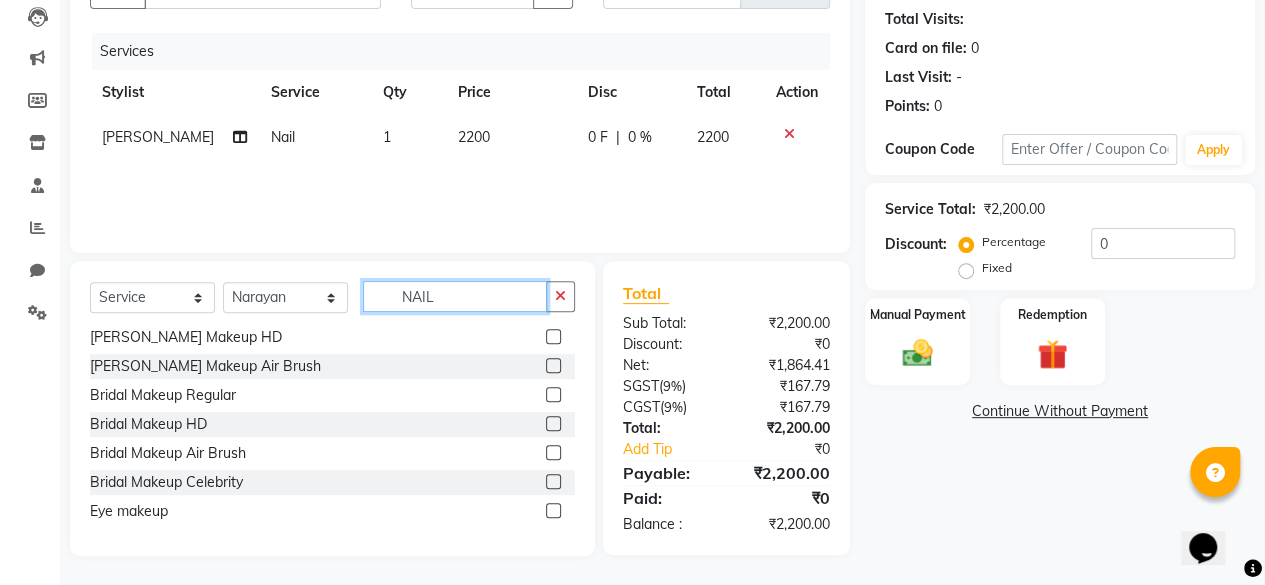 click on "NAIL" 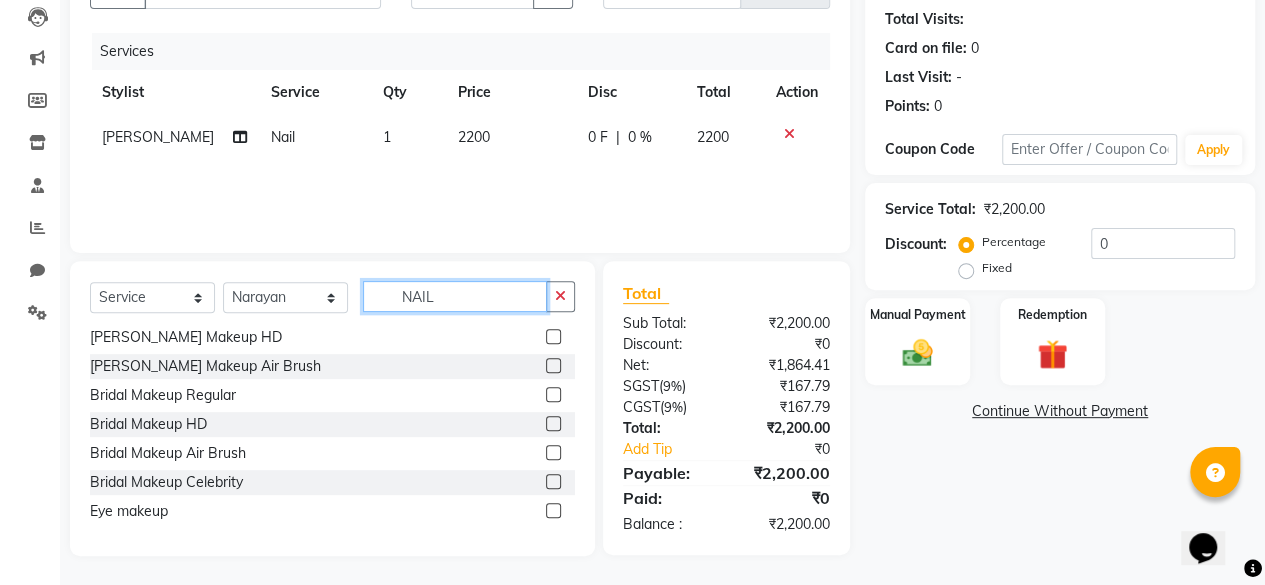 click on "NAIL" 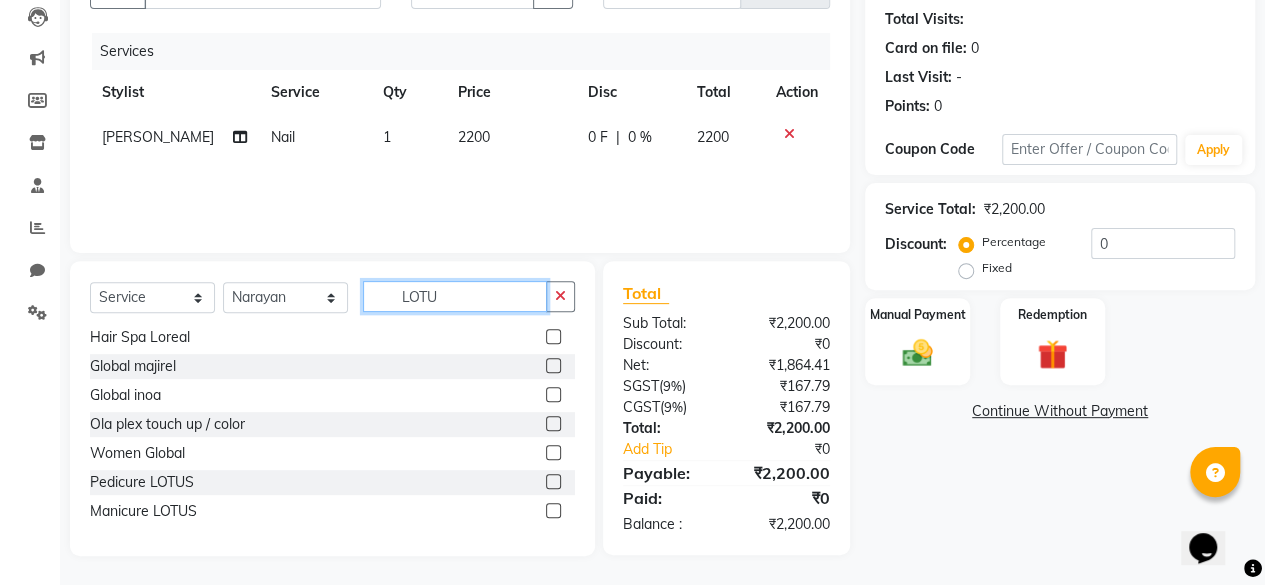 scroll, scrollTop: 0, scrollLeft: 0, axis: both 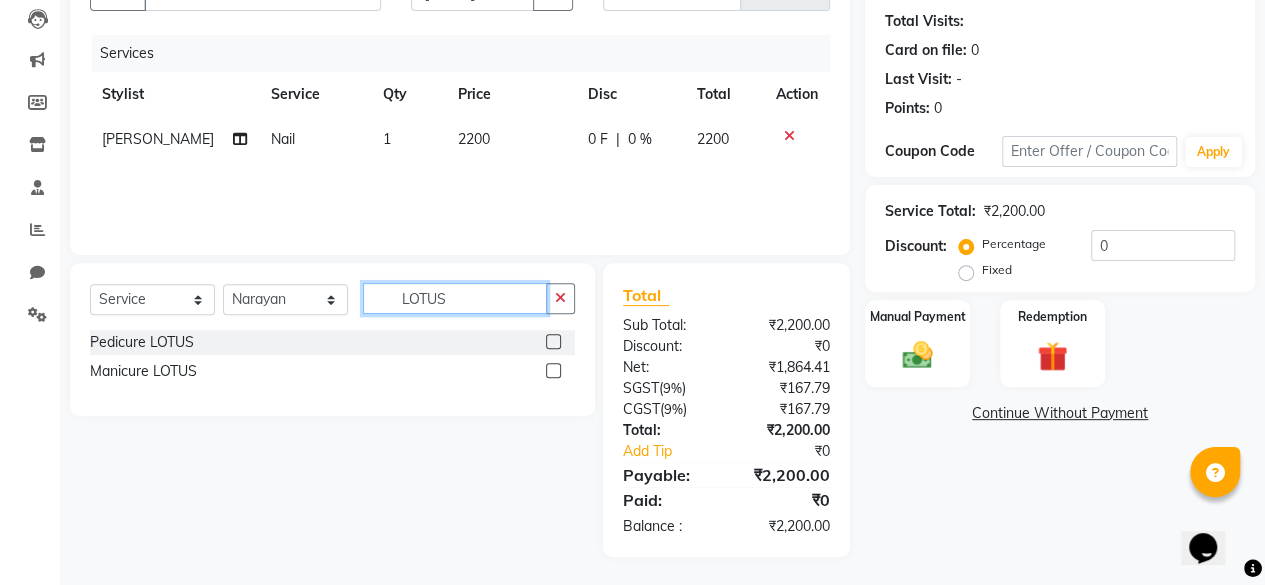 type on "LOTUS" 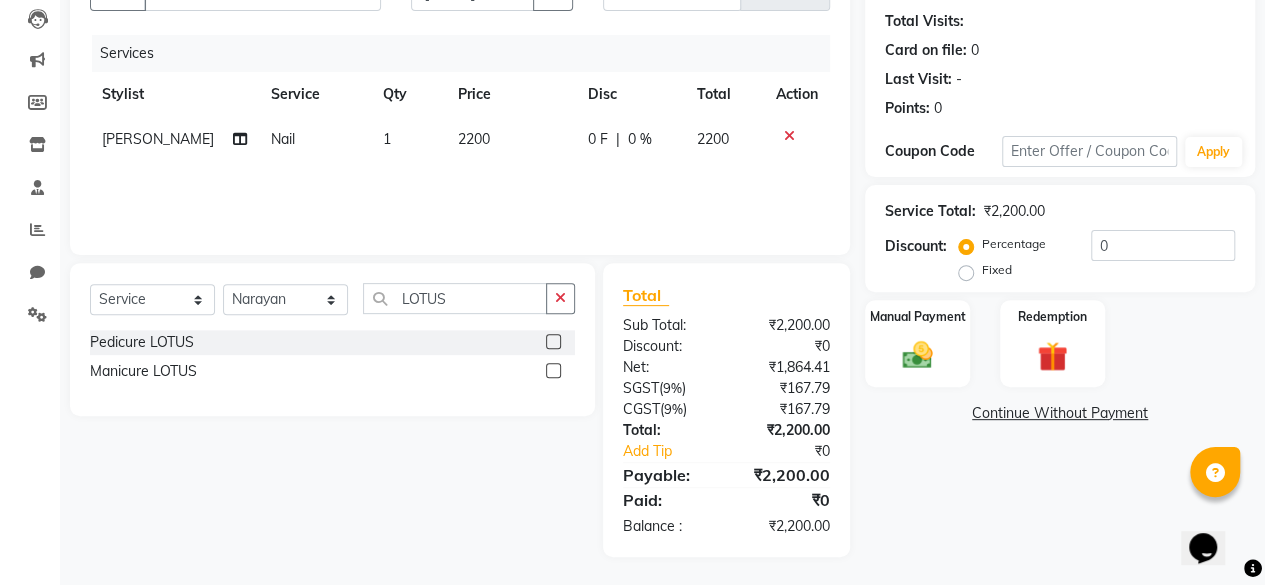 click on "Pedicure LOTUS  Manicure LOTUS" 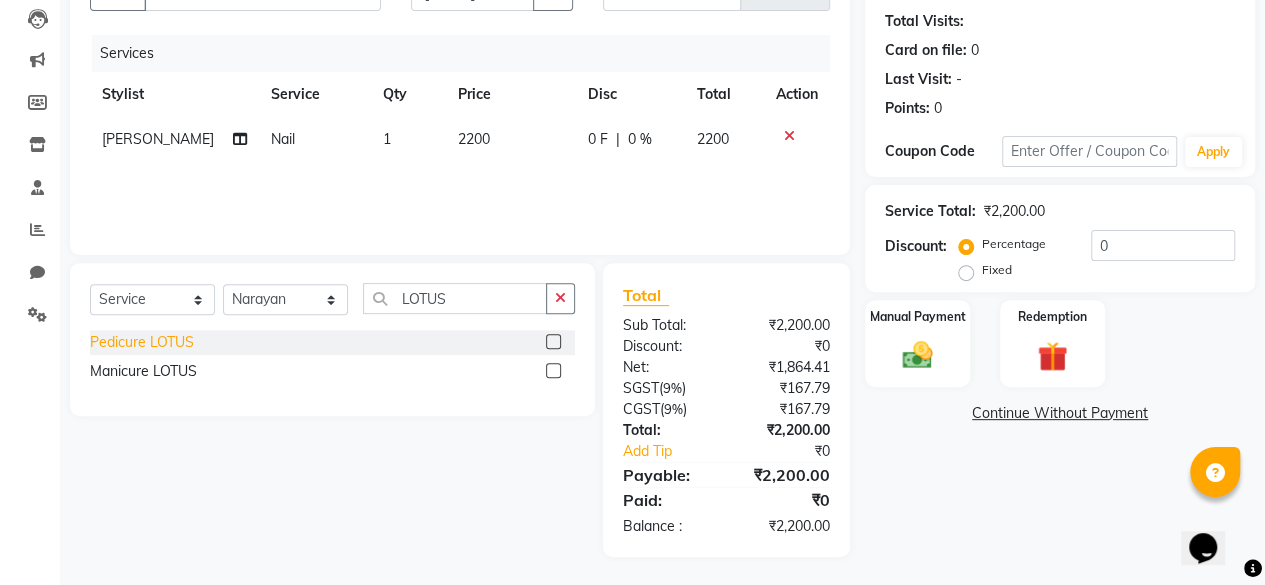 click on "Pedicure LOTUS" 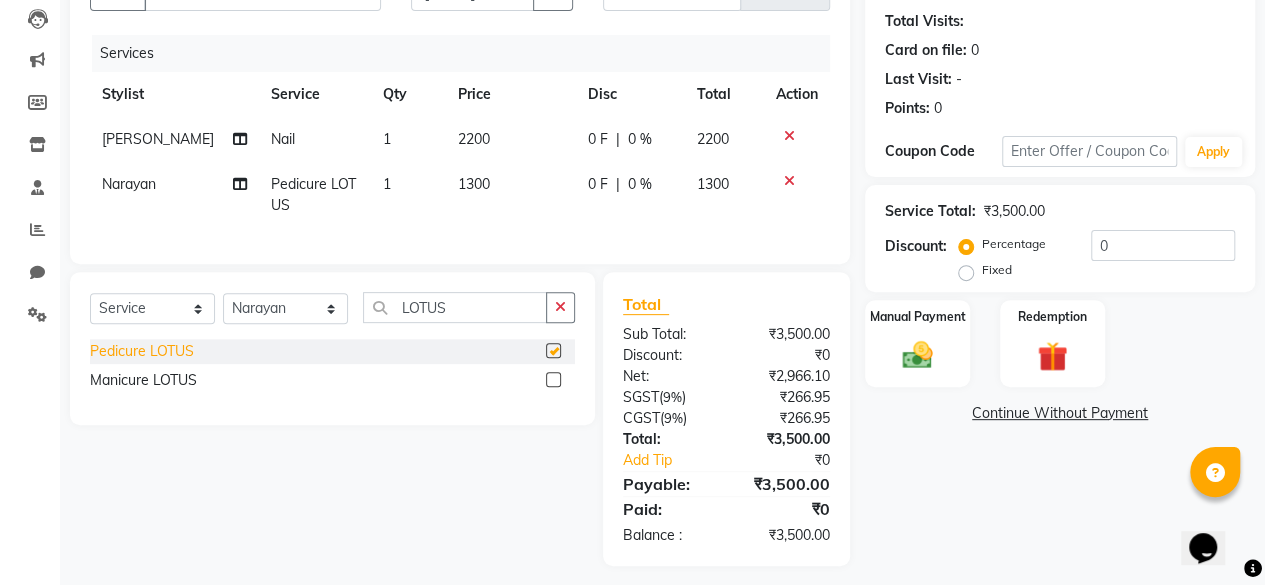 checkbox on "false" 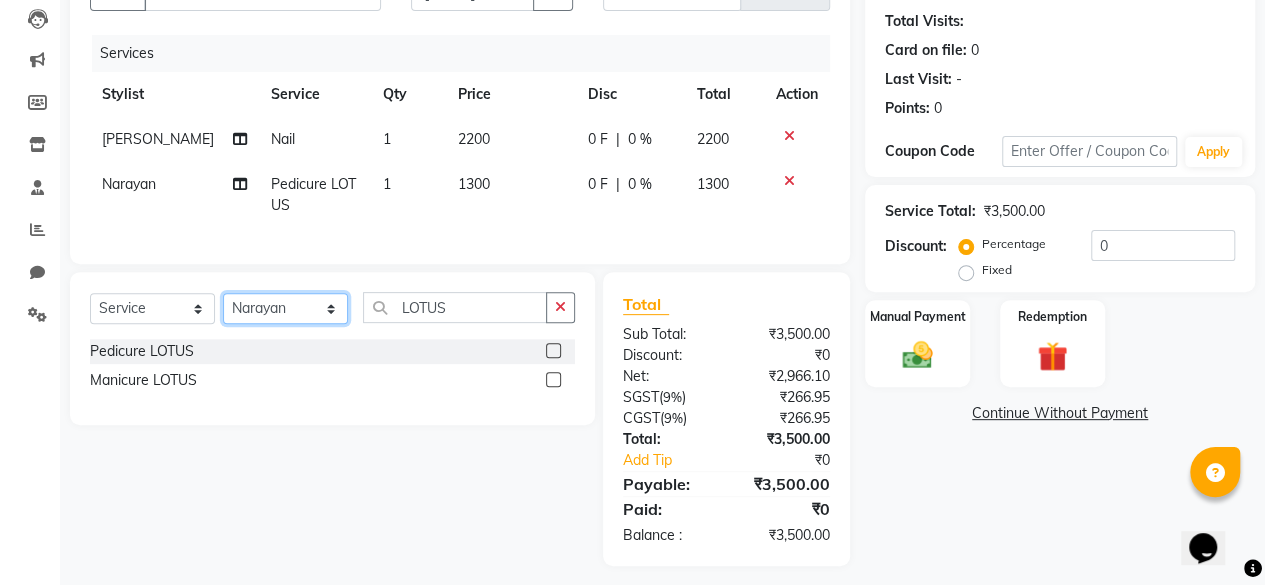 click on "Select Stylist ⁠Agnies ⁠[PERSON_NAME] [PERSON_NAME] [PERSON_NAME] kunal [PERSON_NAME] mercy ⁠Minto ⁠[PERSON_NAME]  [PERSON_NAME] priyanka [PERSON_NAME] ⁠[PERSON_NAME] ⁠[PERSON_NAME] [PERSON_NAME] [PERSON_NAME]  Sunny ⁠[PERSON_NAME] ⁠[PERSON_NAME]" 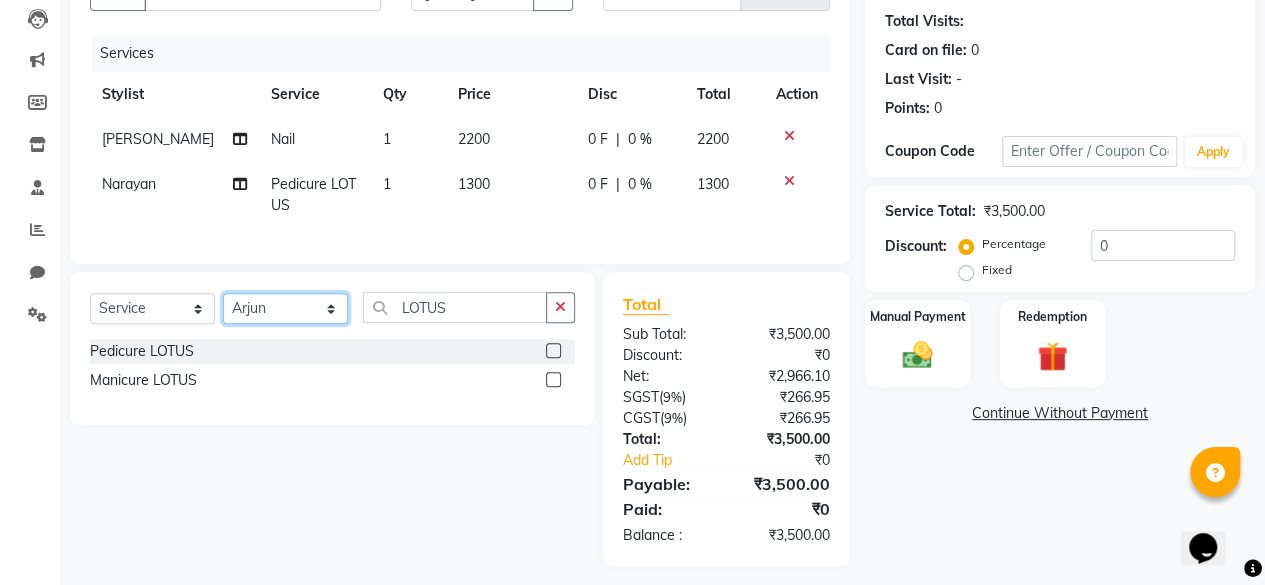 click on "Select Stylist ⁠Agnies ⁠[PERSON_NAME] [PERSON_NAME] [PERSON_NAME] kunal [PERSON_NAME] mercy ⁠Minto ⁠[PERSON_NAME]  [PERSON_NAME] priyanka [PERSON_NAME] ⁠[PERSON_NAME] ⁠[PERSON_NAME] [PERSON_NAME] [PERSON_NAME]  Sunny ⁠[PERSON_NAME] ⁠[PERSON_NAME]" 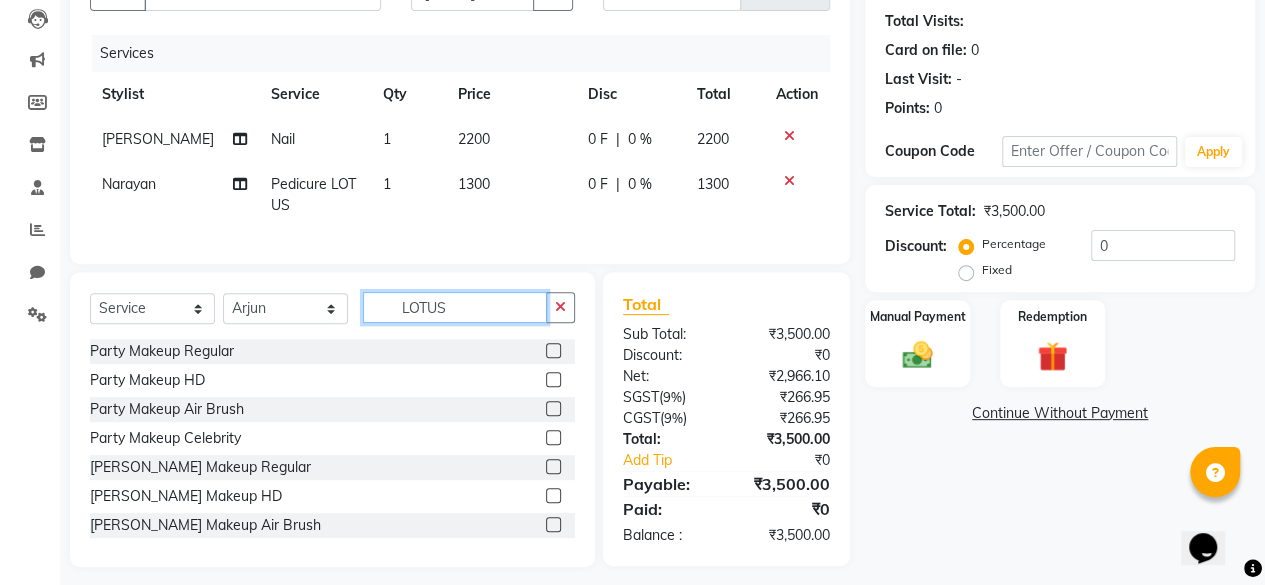 click on "LOTUS" 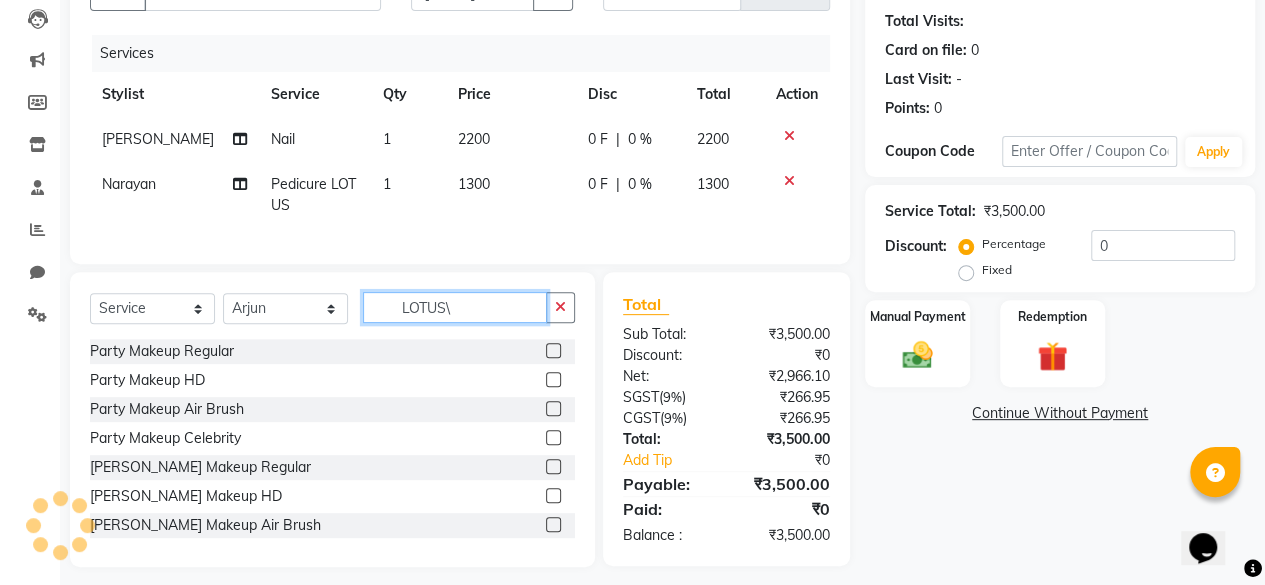 type on "LOTUS" 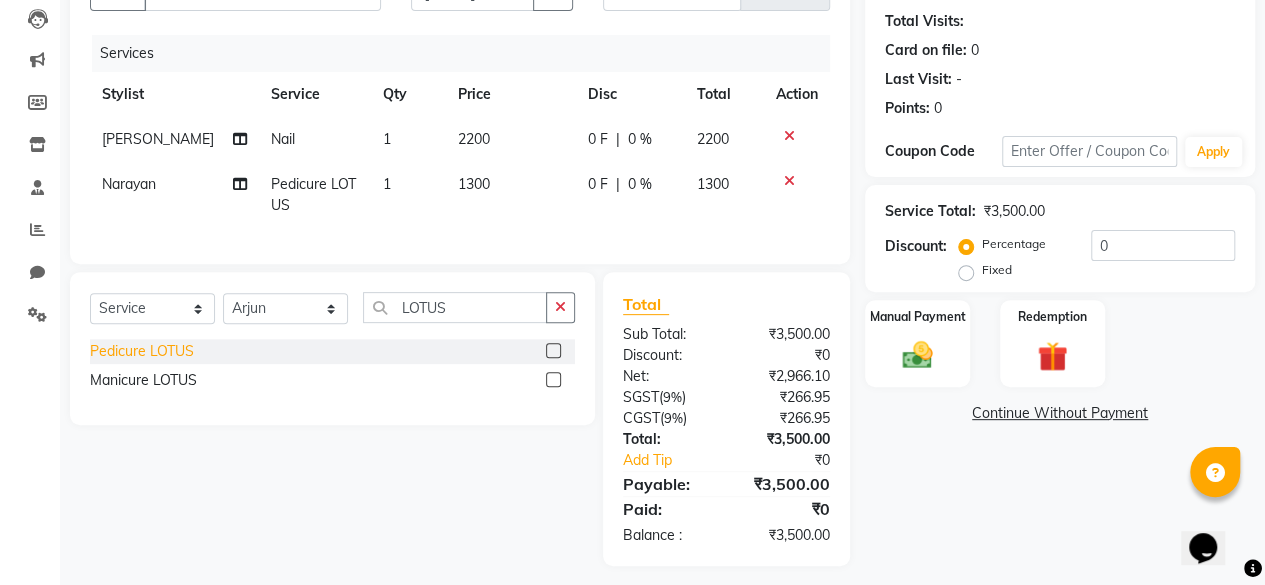 click on "Pedicure LOTUS" 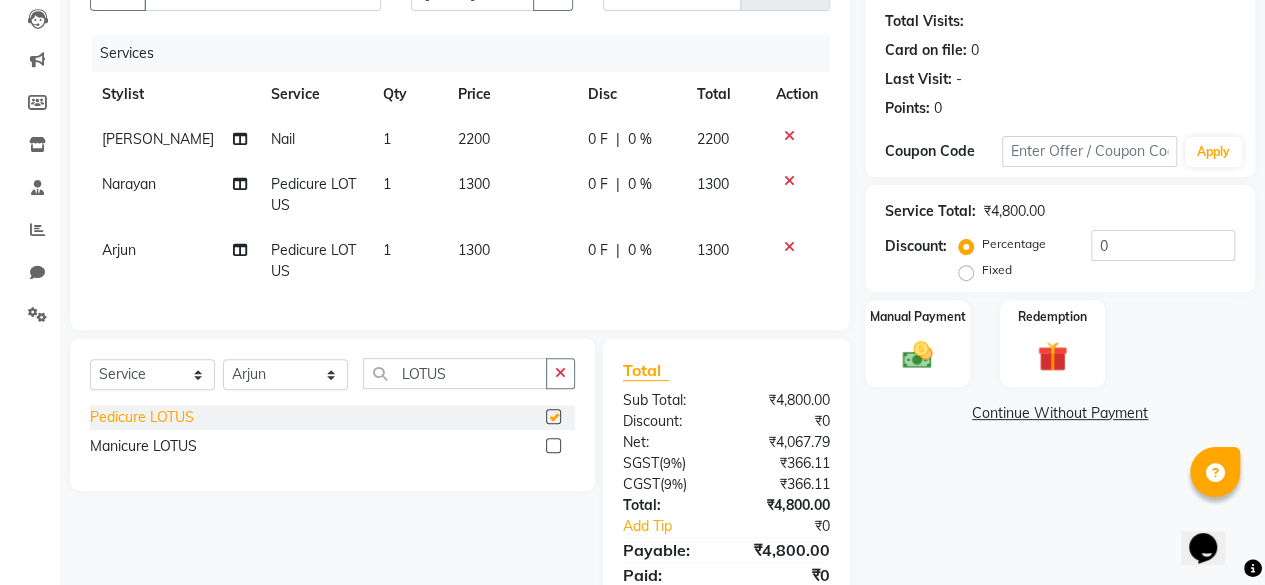 checkbox on "false" 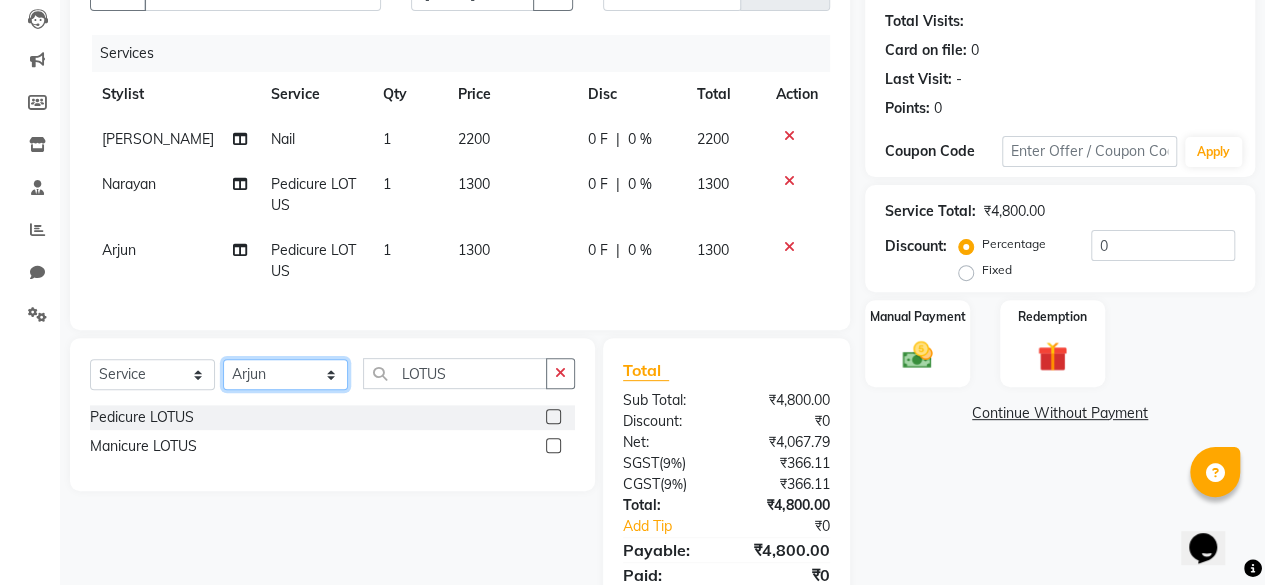 click on "Select Stylist ⁠Agnies ⁠[PERSON_NAME] [PERSON_NAME] [PERSON_NAME] kunal [PERSON_NAME] mercy ⁠Minto ⁠[PERSON_NAME]  [PERSON_NAME] priyanka [PERSON_NAME] ⁠[PERSON_NAME] ⁠[PERSON_NAME] [PERSON_NAME] [PERSON_NAME]  Sunny ⁠[PERSON_NAME] ⁠[PERSON_NAME]" 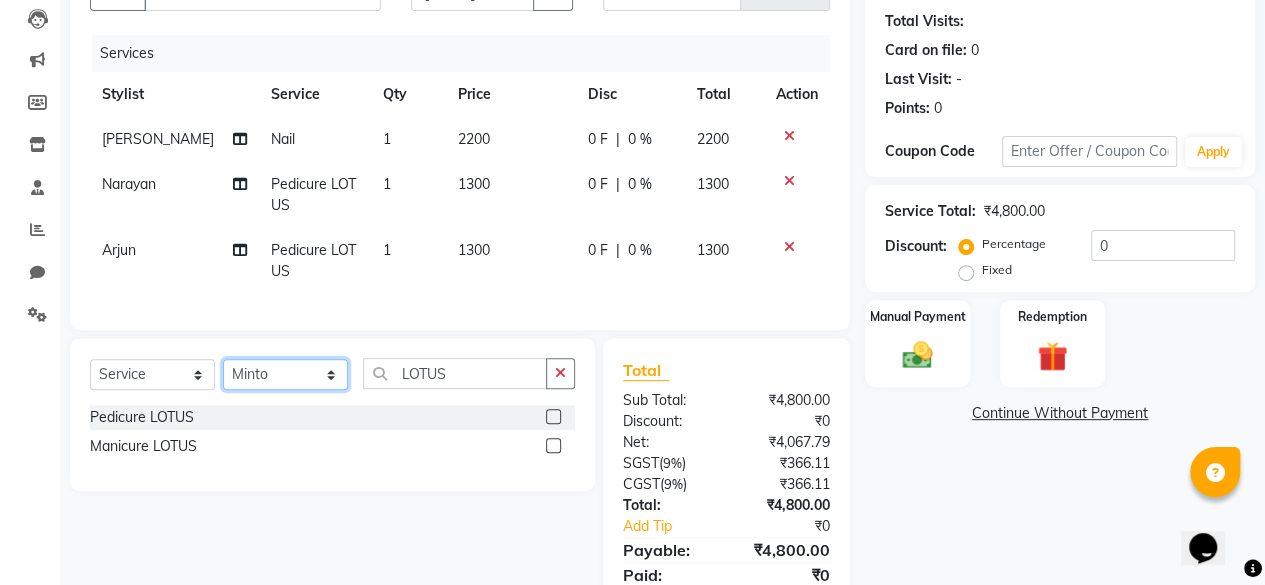 click on "Select Stylist ⁠Agnies ⁠[PERSON_NAME] [PERSON_NAME] [PERSON_NAME] kunal [PERSON_NAME] mercy ⁠Minto ⁠[PERSON_NAME]  [PERSON_NAME] priyanka [PERSON_NAME] ⁠[PERSON_NAME] ⁠[PERSON_NAME] [PERSON_NAME] [PERSON_NAME]  Sunny ⁠[PERSON_NAME] ⁠[PERSON_NAME]" 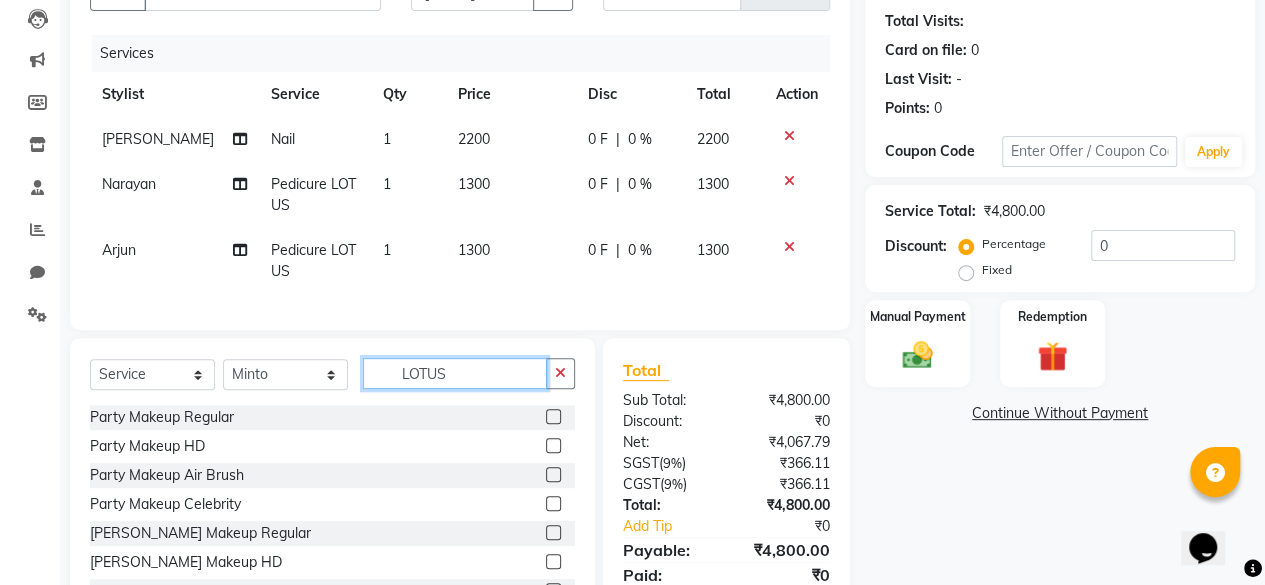 click on "LOTUS" 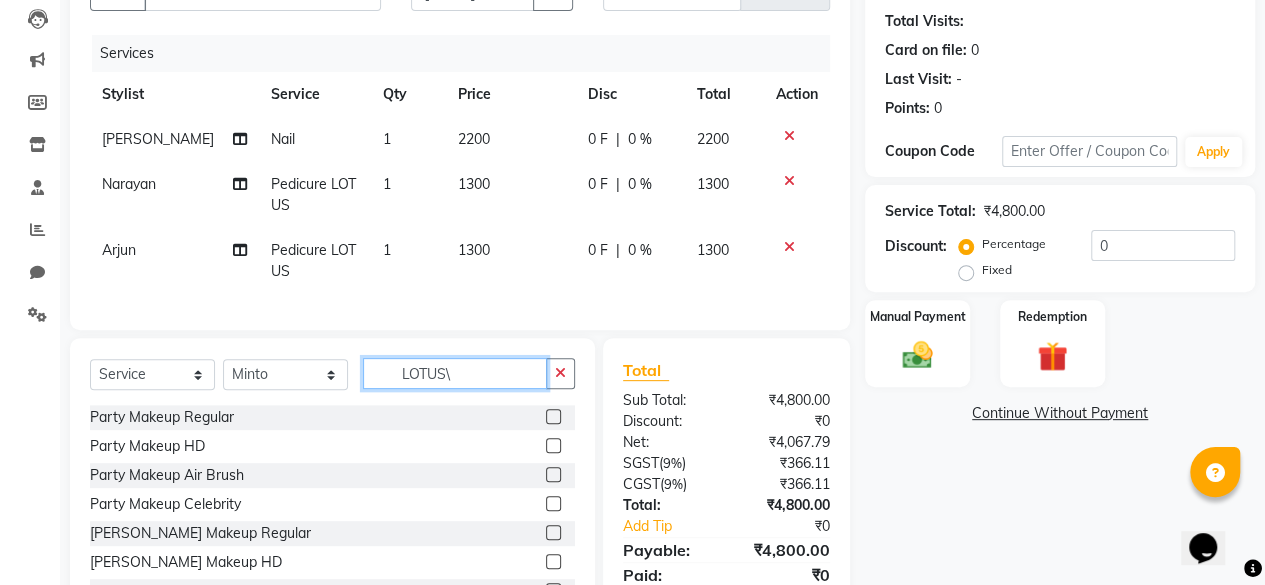type on "LOTUS" 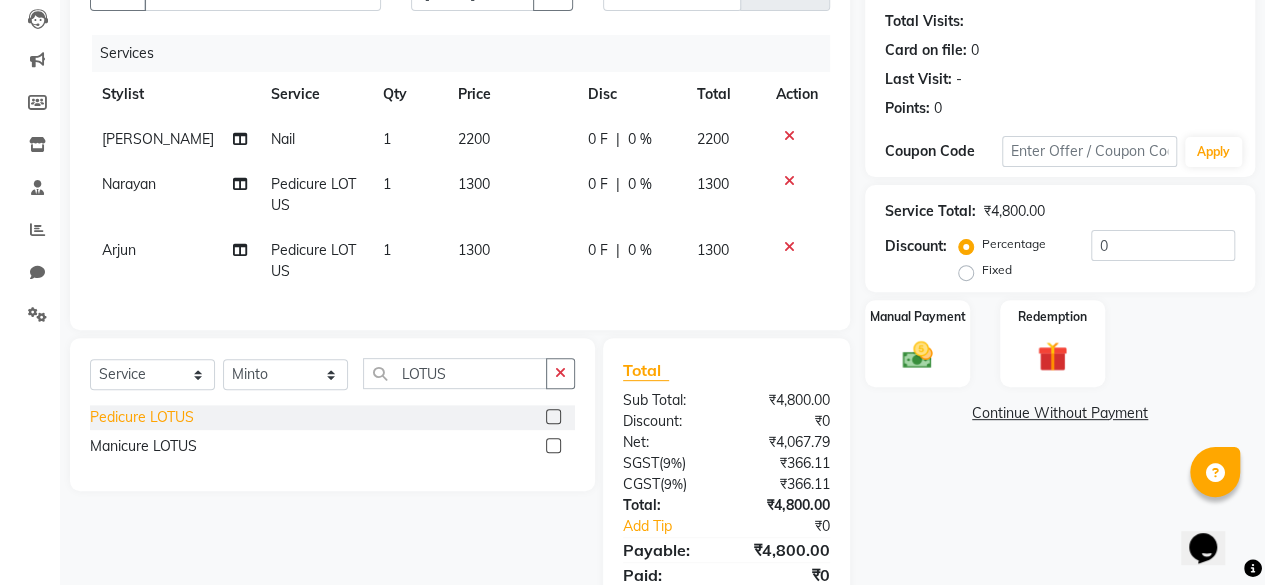 click on "Pedicure LOTUS" 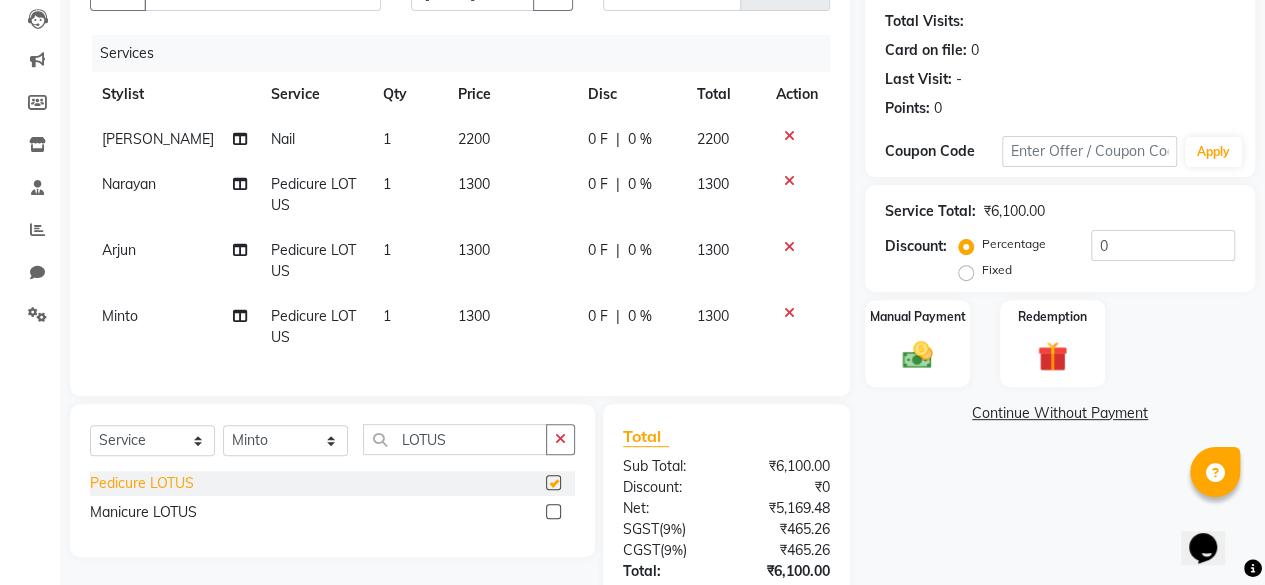 checkbox on "false" 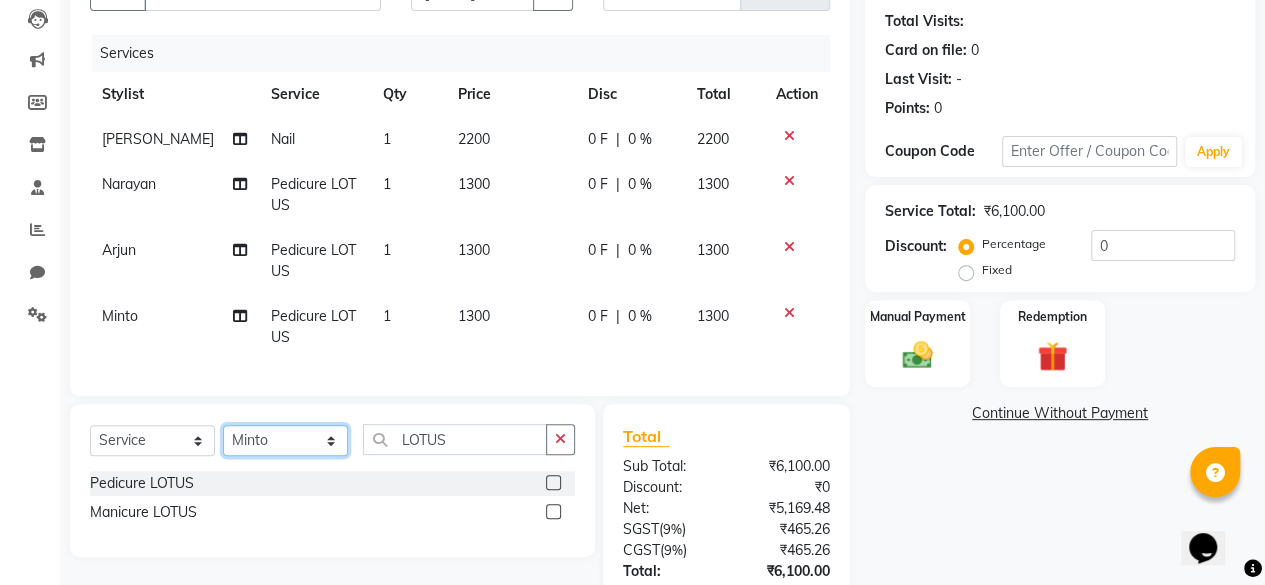 click on "Select Stylist ⁠Agnies ⁠[PERSON_NAME] [PERSON_NAME] [PERSON_NAME] kunal [PERSON_NAME] mercy ⁠Minto ⁠[PERSON_NAME]  [PERSON_NAME] priyanka [PERSON_NAME] ⁠[PERSON_NAME] ⁠[PERSON_NAME] [PERSON_NAME] [PERSON_NAME]  Sunny ⁠[PERSON_NAME] ⁠[PERSON_NAME]" 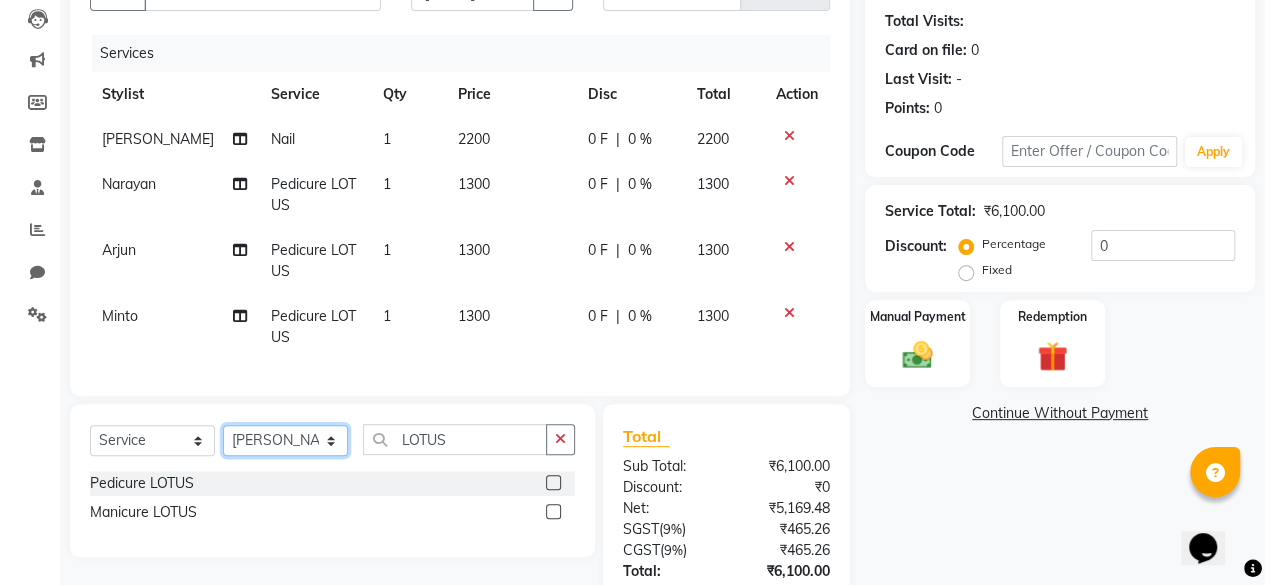 click on "Select Stylist ⁠Agnies ⁠[PERSON_NAME] [PERSON_NAME] [PERSON_NAME] kunal [PERSON_NAME] mercy ⁠Minto ⁠[PERSON_NAME]  [PERSON_NAME] priyanka [PERSON_NAME] ⁠[PERSON_NAME] ⁠[PERSON_NAME] [PERSON_NAME] [PERSON_NAME]  Sunny ⁠[PERSON_NAME] ⁠[PERSON_NAME]" 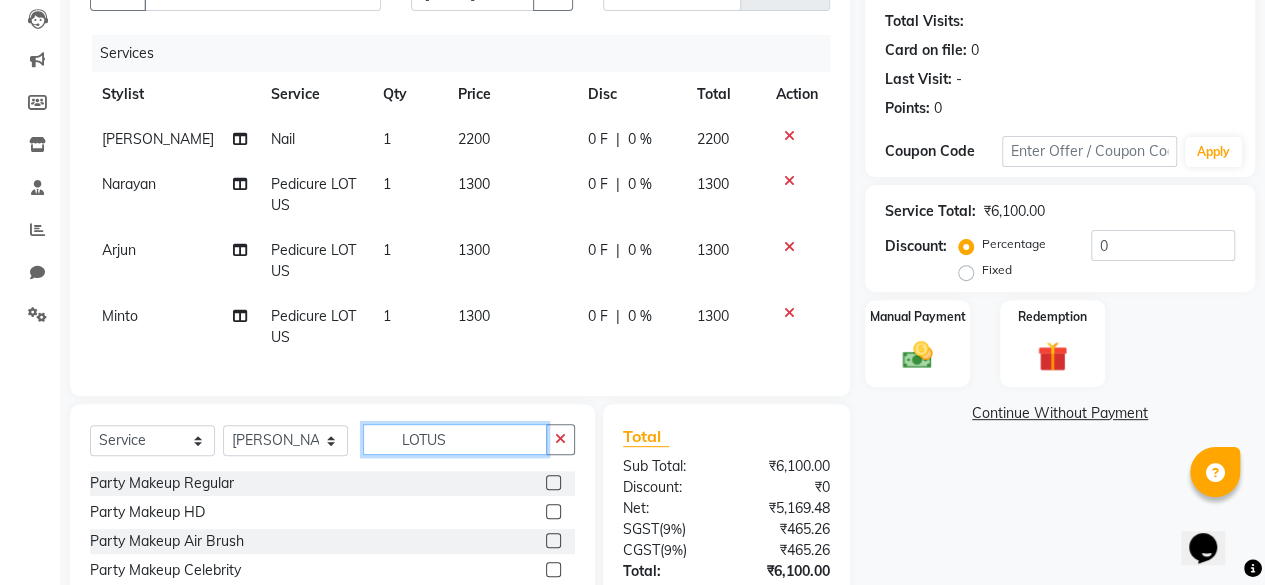 click on "LOTUS" 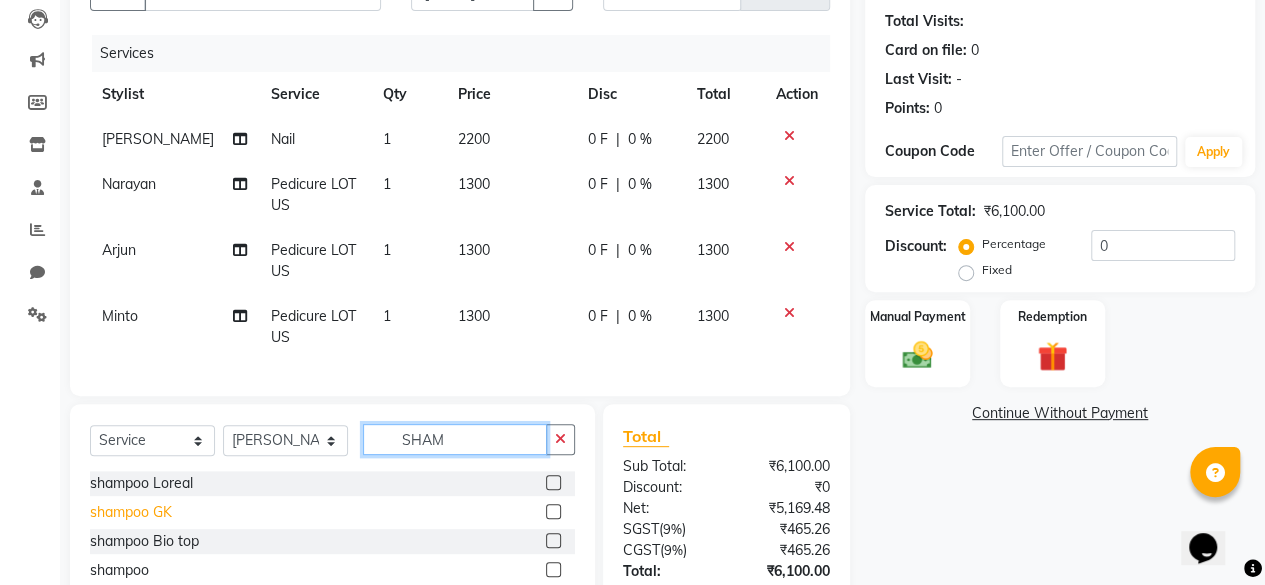 scroll, scrollTop: 3, scrollLeft: 0, axis: vertical 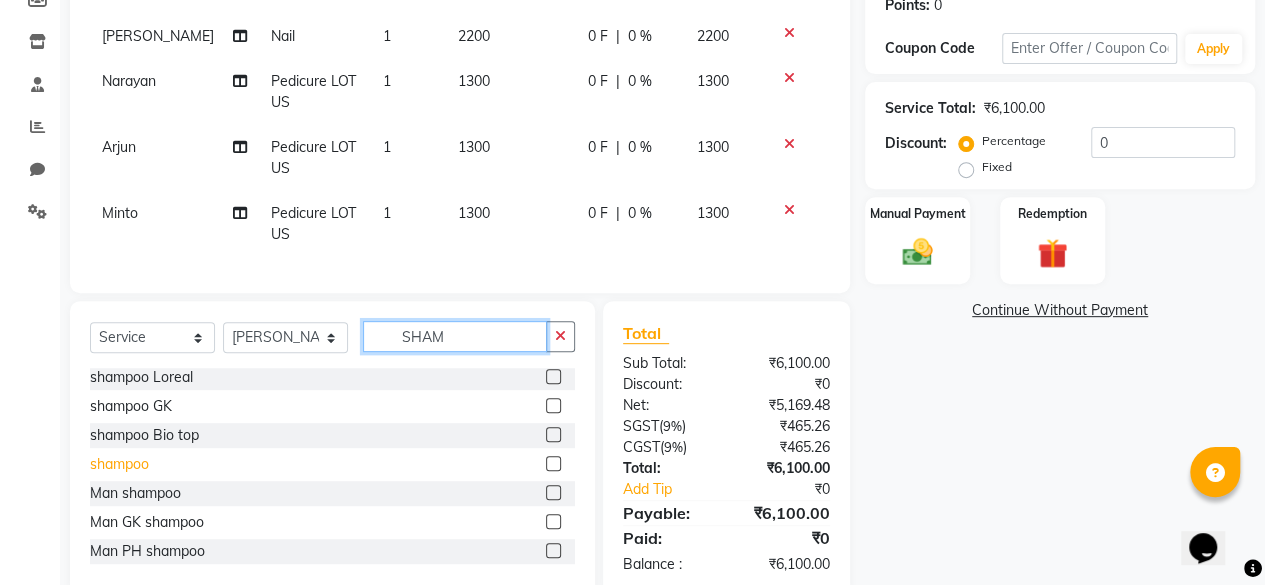 type on "SHAM" 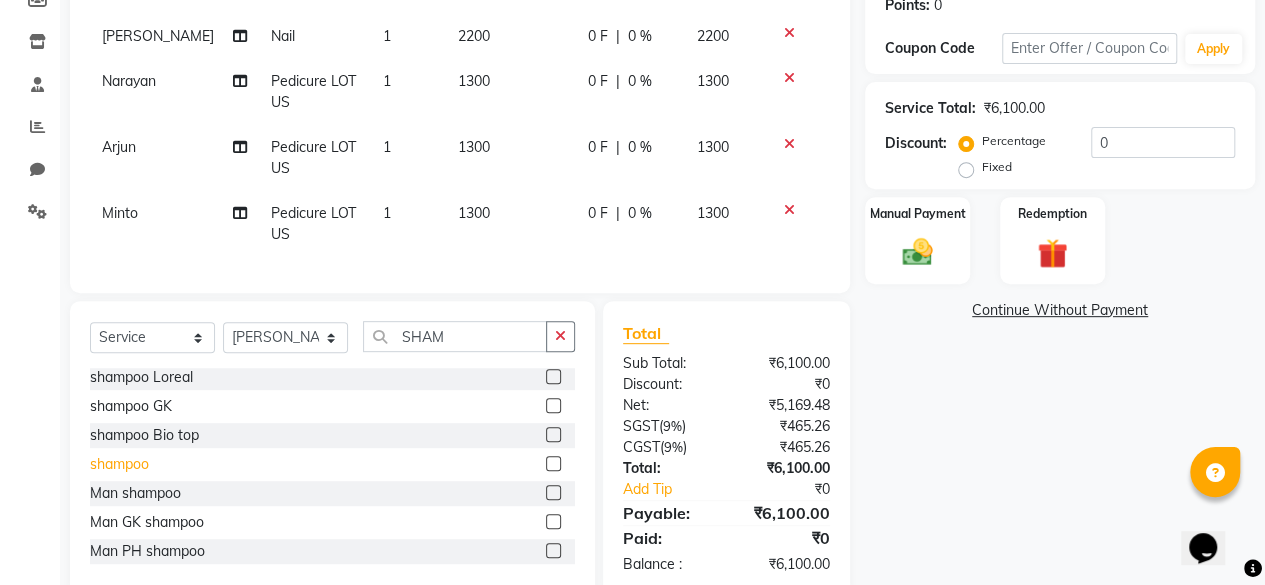 click on "shampoo" 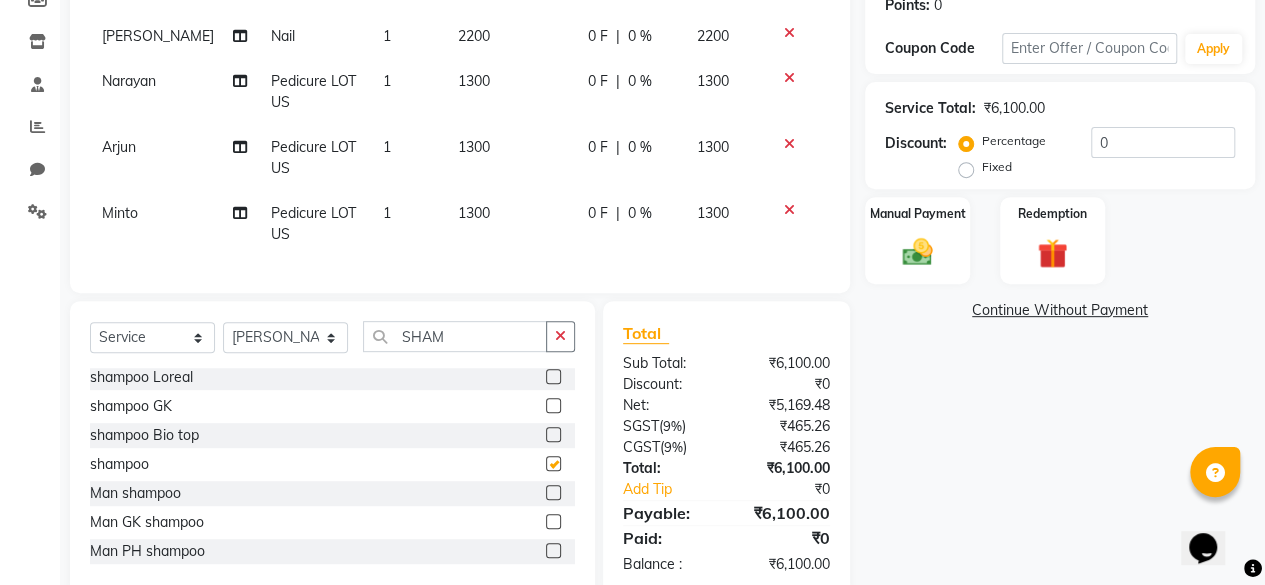 checkbox on "false" 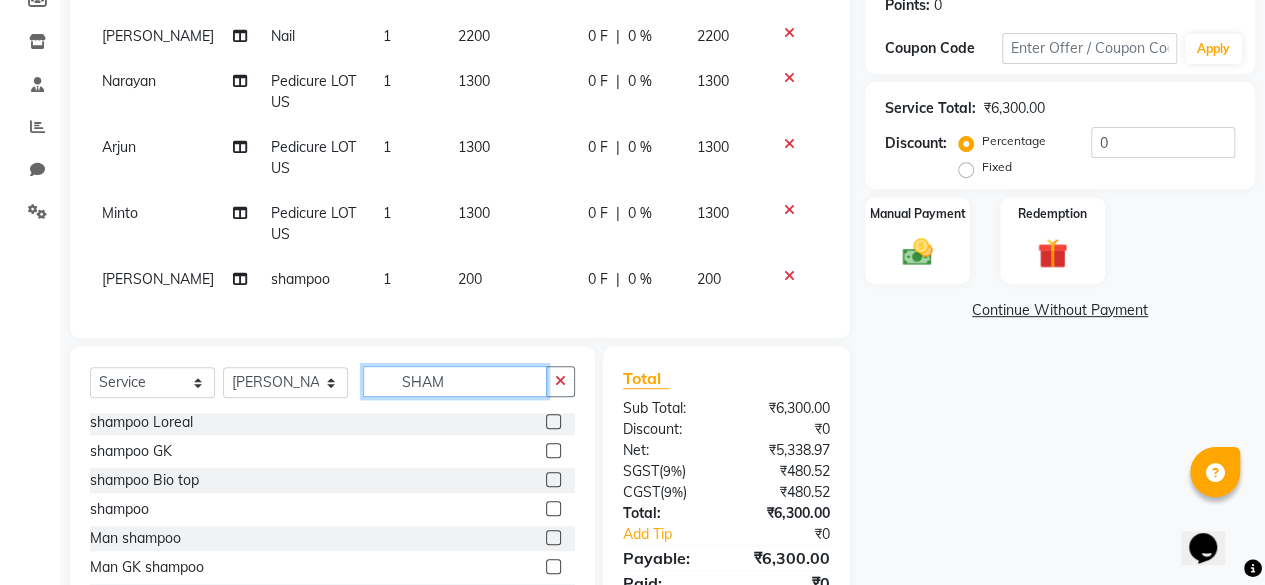 click on "SHAM" 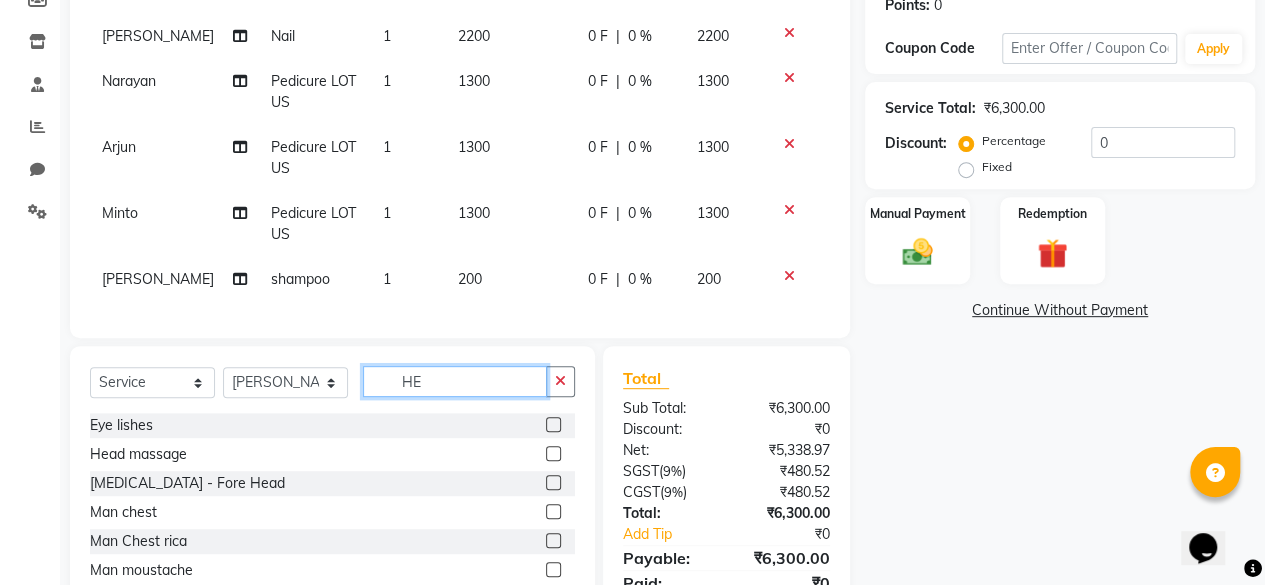 scroll, scrollTop: 0, scrollLeft: 0, axis: both 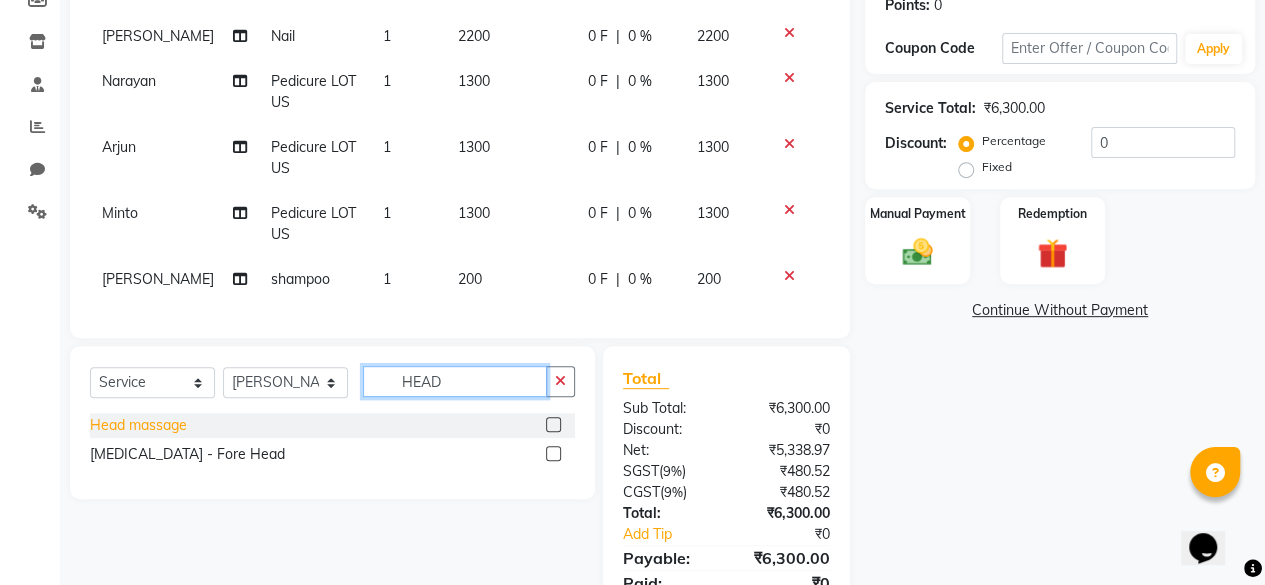type on "HEAD" 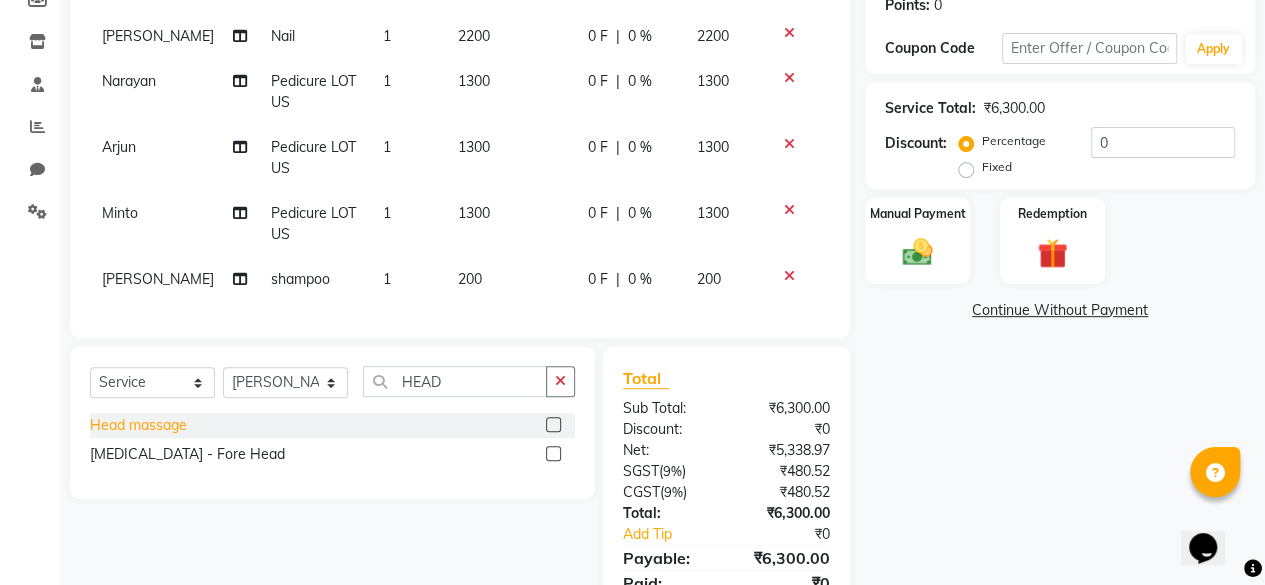 click on "Head massage" 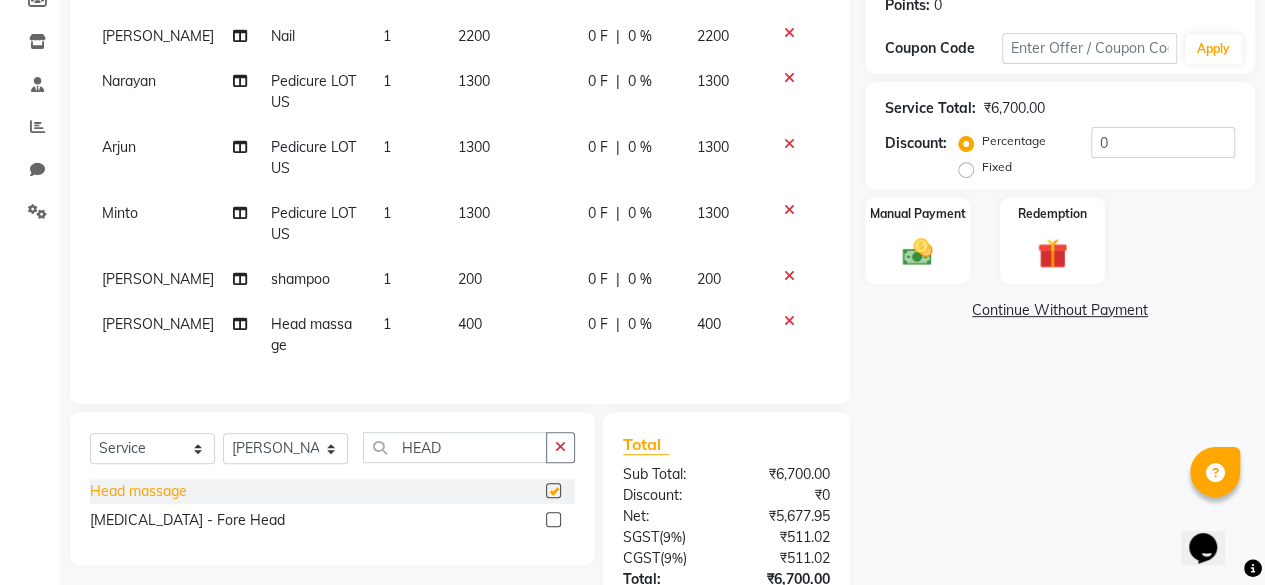 checkbox on "false" 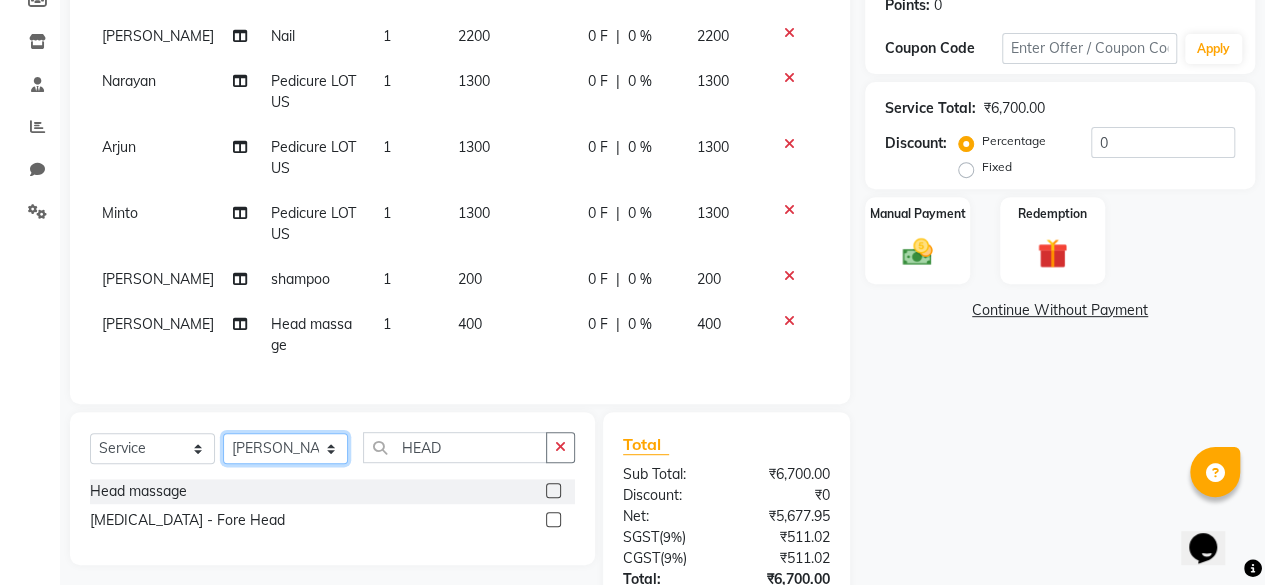 click on "Select Stylist ⁠Agnies ⁠[PERSON_NAME] [PERSON_NAME] [PERSON_NAME] kunal [PERSON_NAME] mercy ⁠Minto ⁠[PERSON_NAME]  [PERSON_NAME] priyanka [PERSON_NAME] ⁠[PERSON_NAME] ⁠[PERSON_NAME] [PERSON_NAME] [PERSON_NAME]  Sunny ⁠[PERSON_NAME] ⁠[PERSON_NAME]" 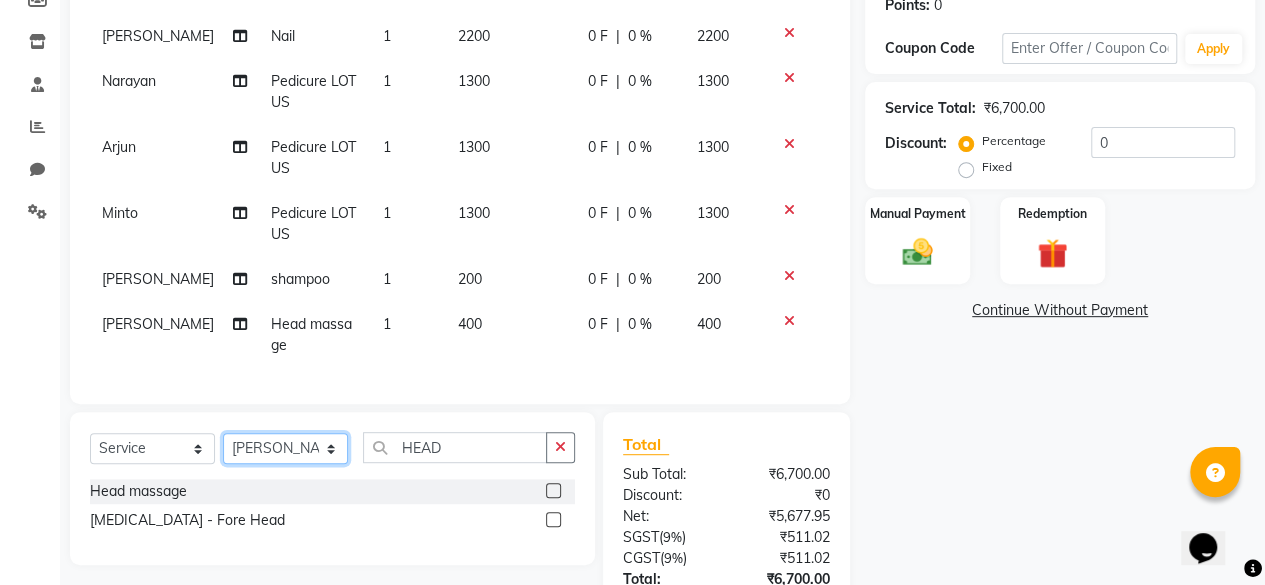 select on "69083" 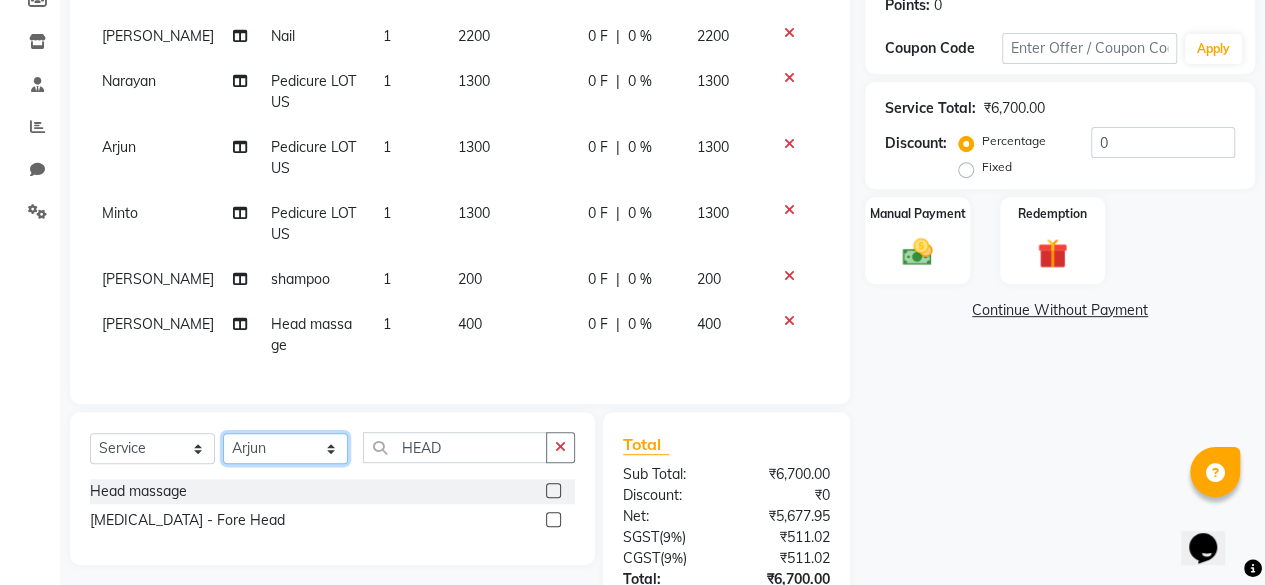 click on "Select Stylist ⁠Agnies ⁠[PERSON_NAME] [PERSON_NAME] [PERSON_NAME] kunal [PERSON_NAME] mercy ⁠Minto ⁠[PERSON_NAME]  [PERSON_NAME] priyanka [PERSON_NAME] ⁠[PERSON_NAME] ⁠[PERSON_NAME] [PERSON_NAME] [PERSON_NAME]  Sunny ⁠[PERSON_NAME] ⁠[PERSON_NAME]" 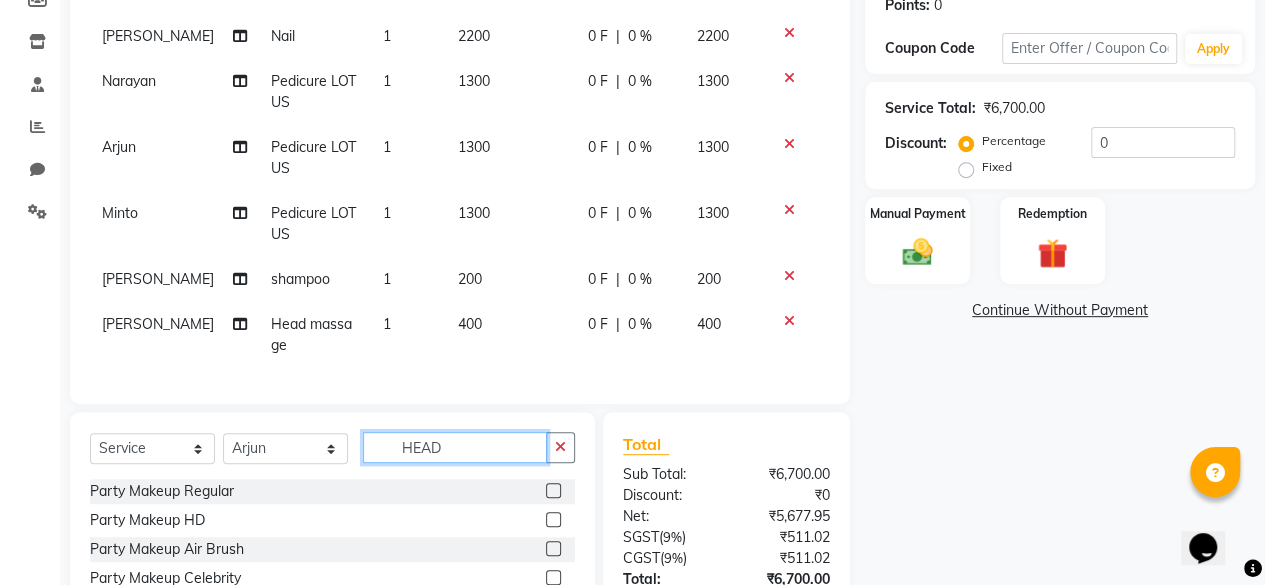 click on "HEAD" 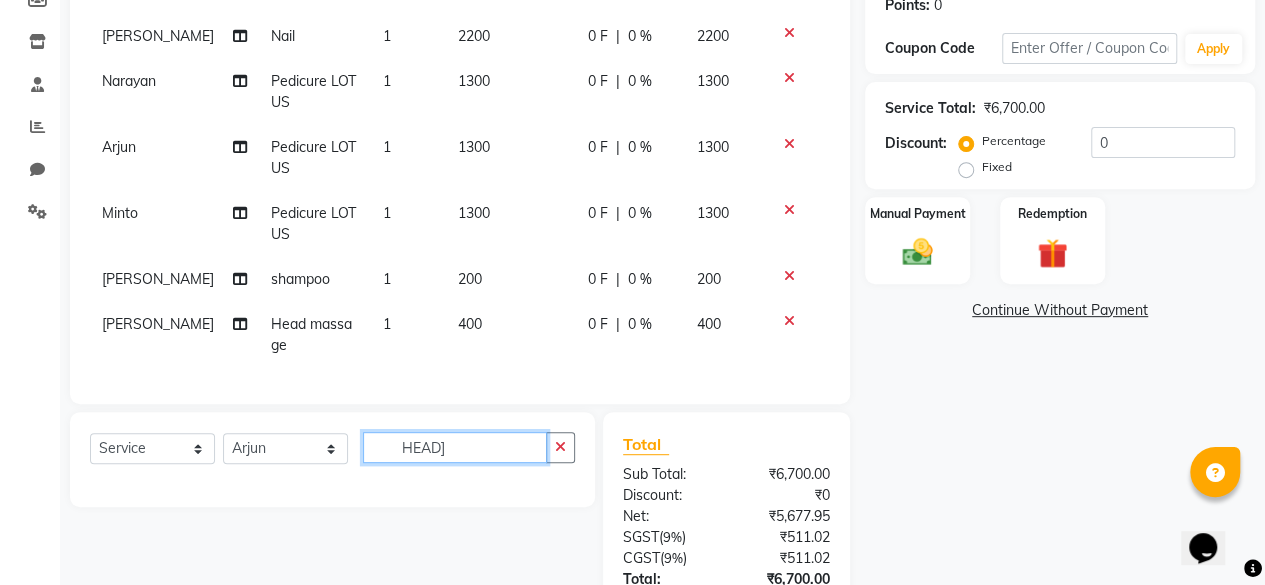 type on "HEAD" 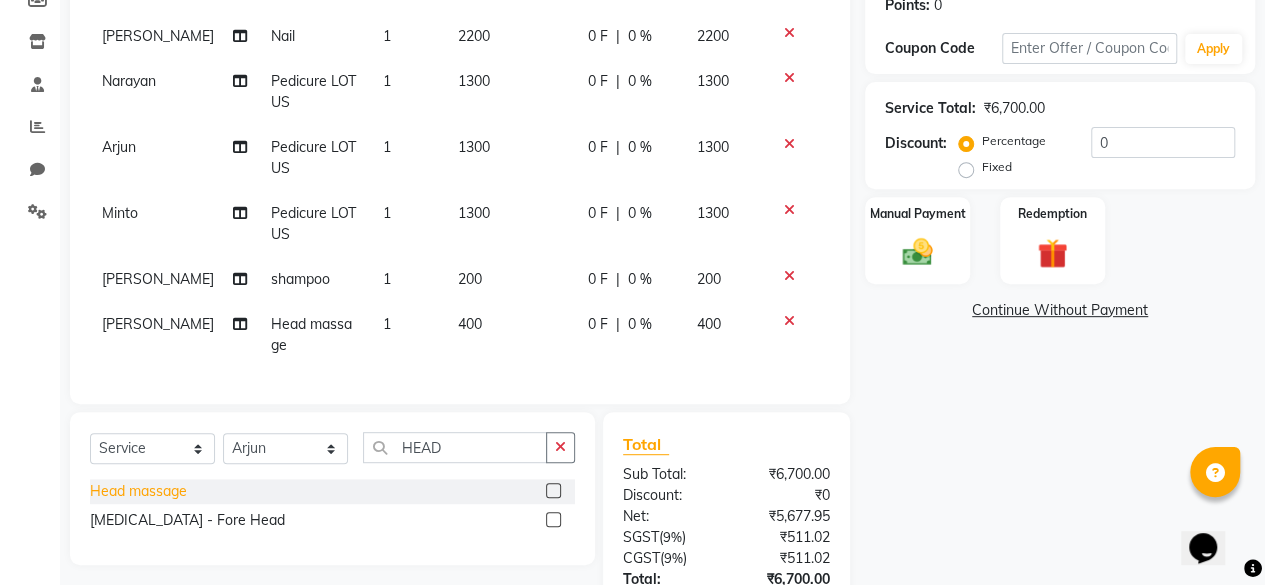click on "Head massage" 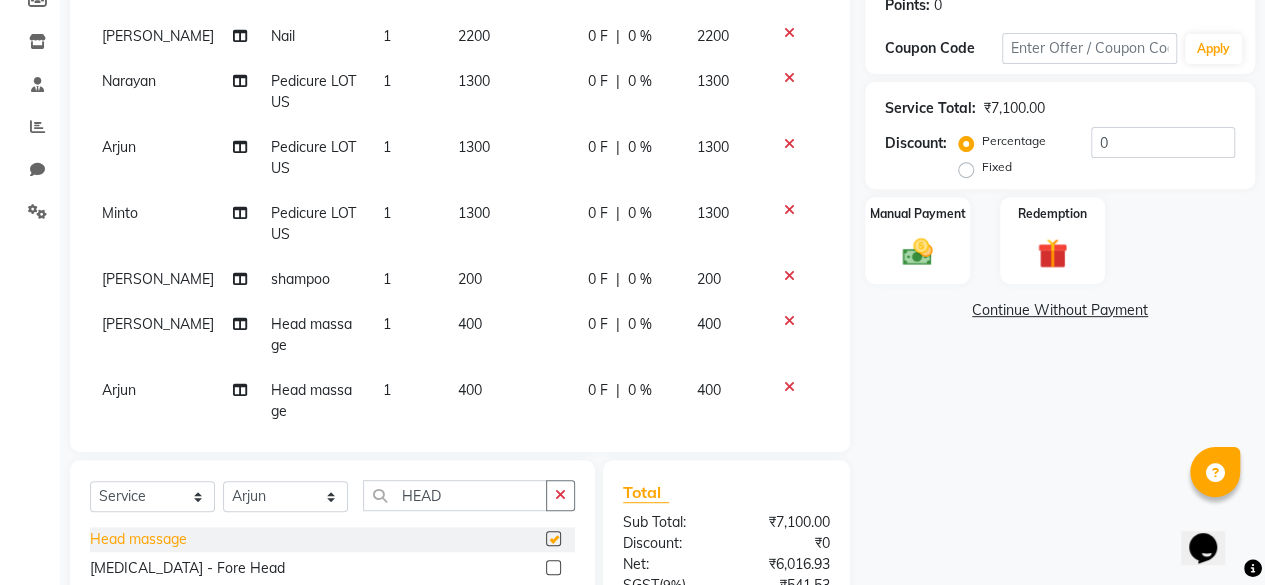 checkbox on "false" 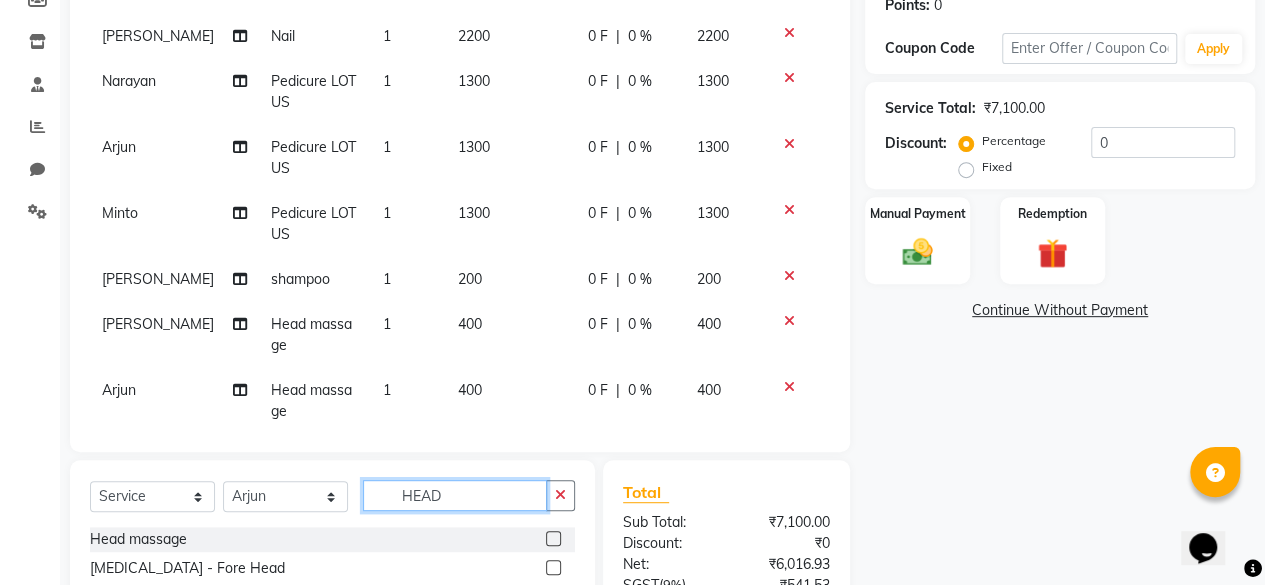 click on "HEAD" 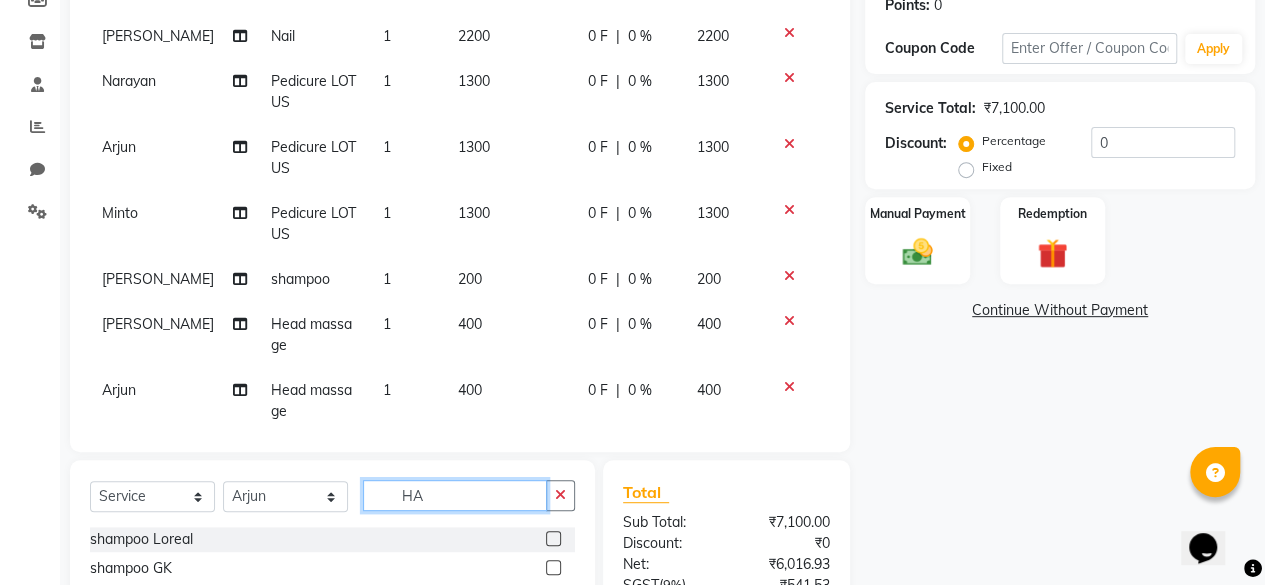 type on "H" 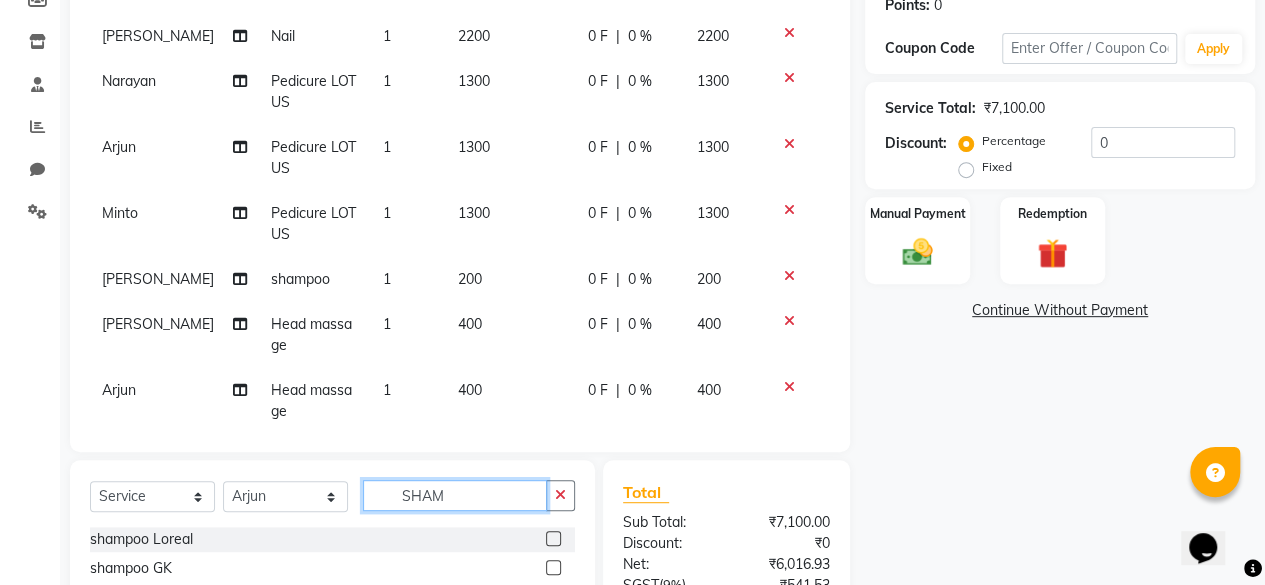 scroll, scrollTop: 33, scrollLeft: 0, axis: vertical 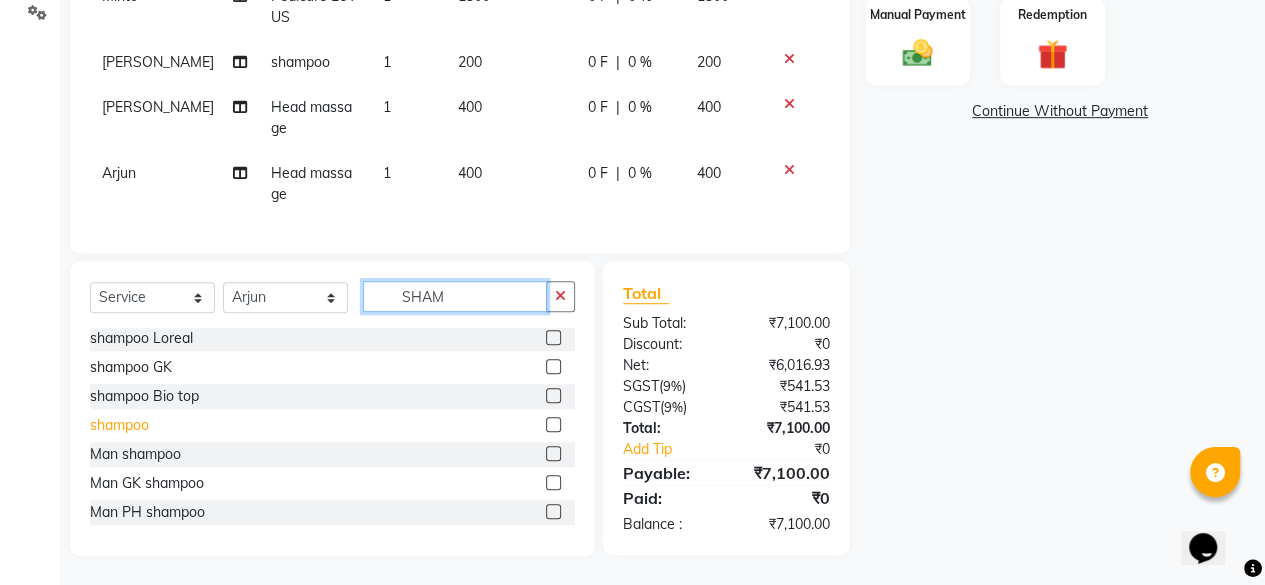 type on "SHAM" 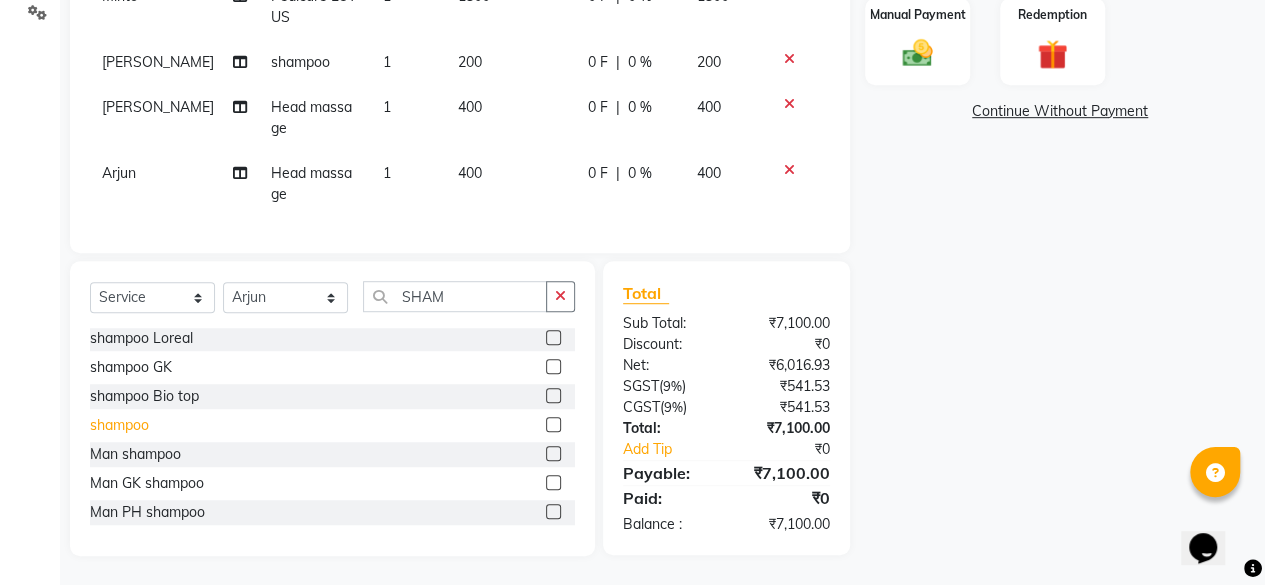 click on "shampoo" 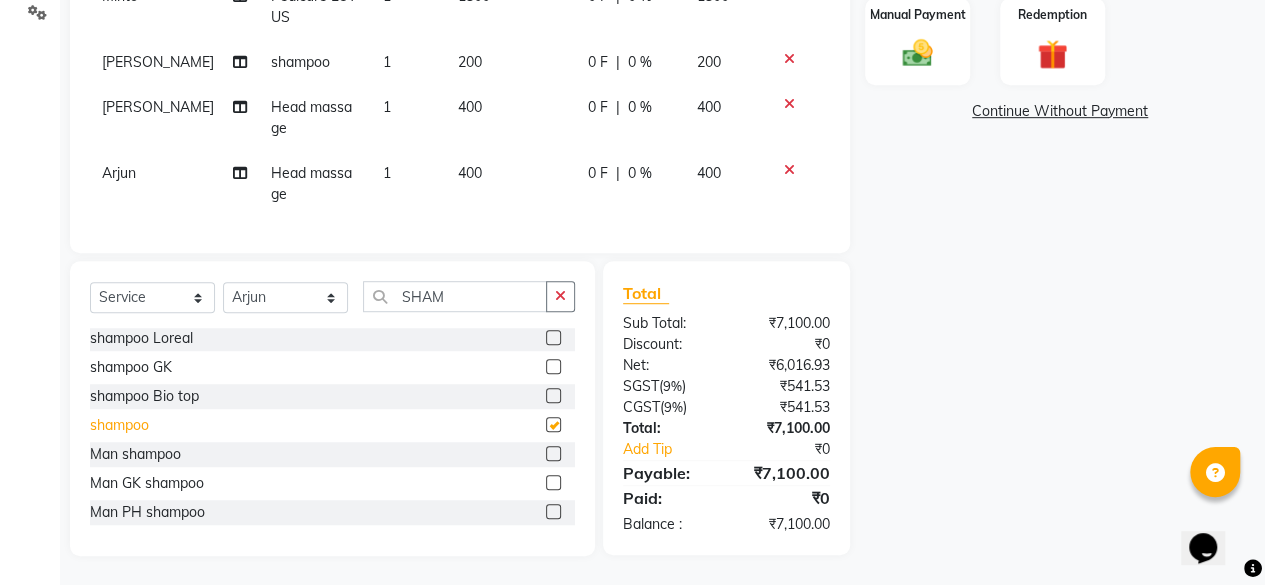 checkbox on "false" 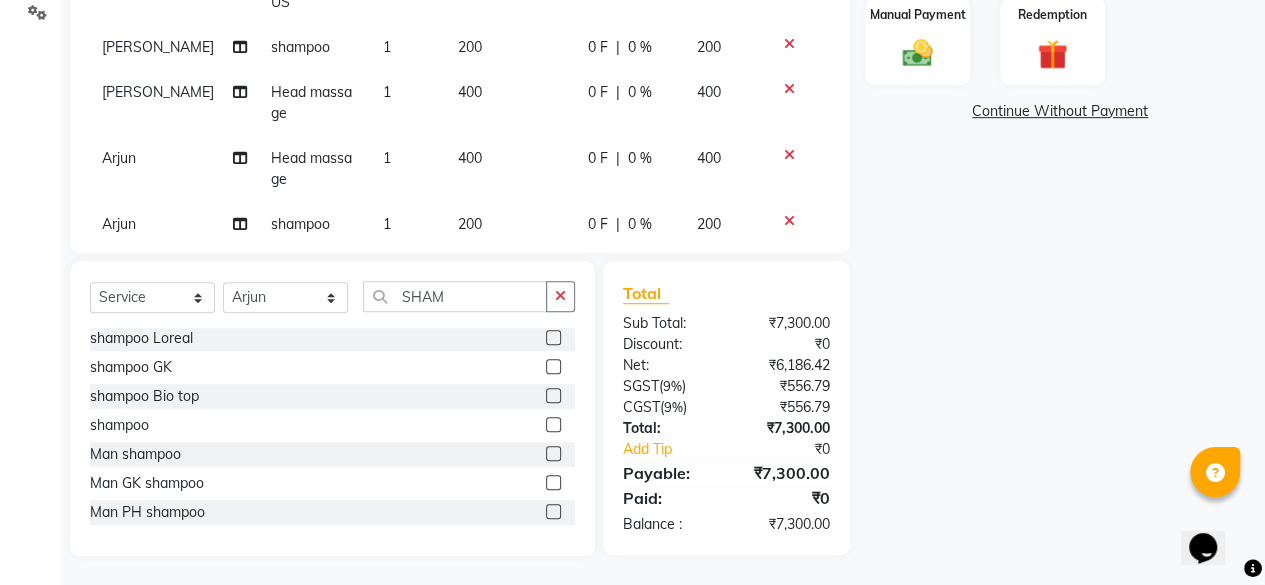 scroll, scrollTop: 78, scrollLeft: 0, axis: vertical 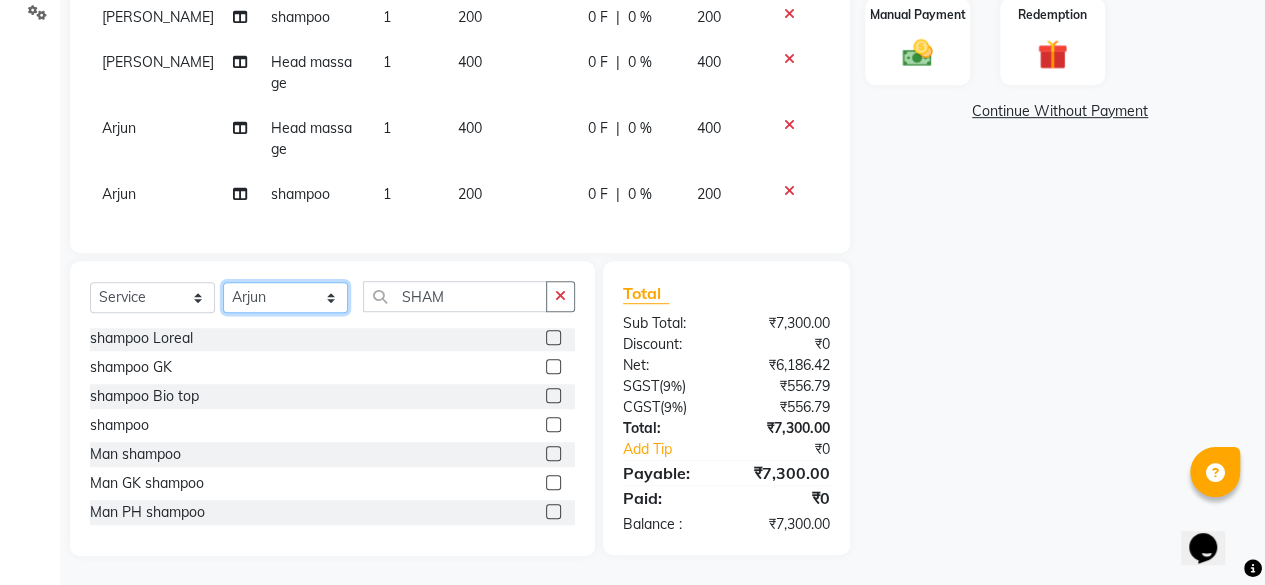click on "Select Stylist ⁠Agnies ⁠[PERSON_NAME] [PERSON_NAME] [PERSON_NAME] kunal [PERSON_NAME] mercy ⁠Minto ⁠[PERSON_NAME]  [PERSON_NAME] priyanka [PERSON_NAME] ⁠[PERSON_NAME] ⁠[PERSON_NAME] [PERSON_NAME] [PERSON_NAME]  Sunny ⁠[PERSON_NAME] ⁠[PERSON_NAME]" 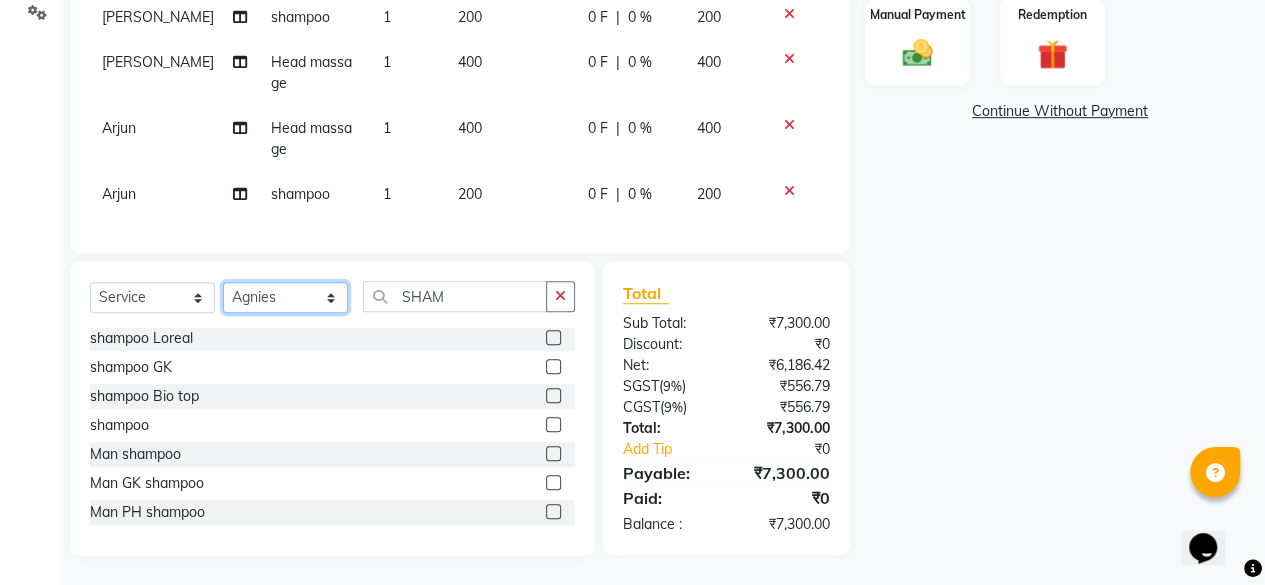 click on "Select Stylist ⁠Agnies ⁠[PERSON_NAME] [PERSON_NAME] [PERSON_NAME] kunal [PERSON_NAME] mercy ⁠Minto ⁠[PERSON_NAME]  [PERSON_NAME] priyanka [PERSON_NAME] ⁠[PERSON_NAME] ⁠[PERSON_NAME] [PERSON_NAME] [PERSON_NAME]  Sunny ⁠[PERSON_NAME] ⁠[PERSON_NAME]" 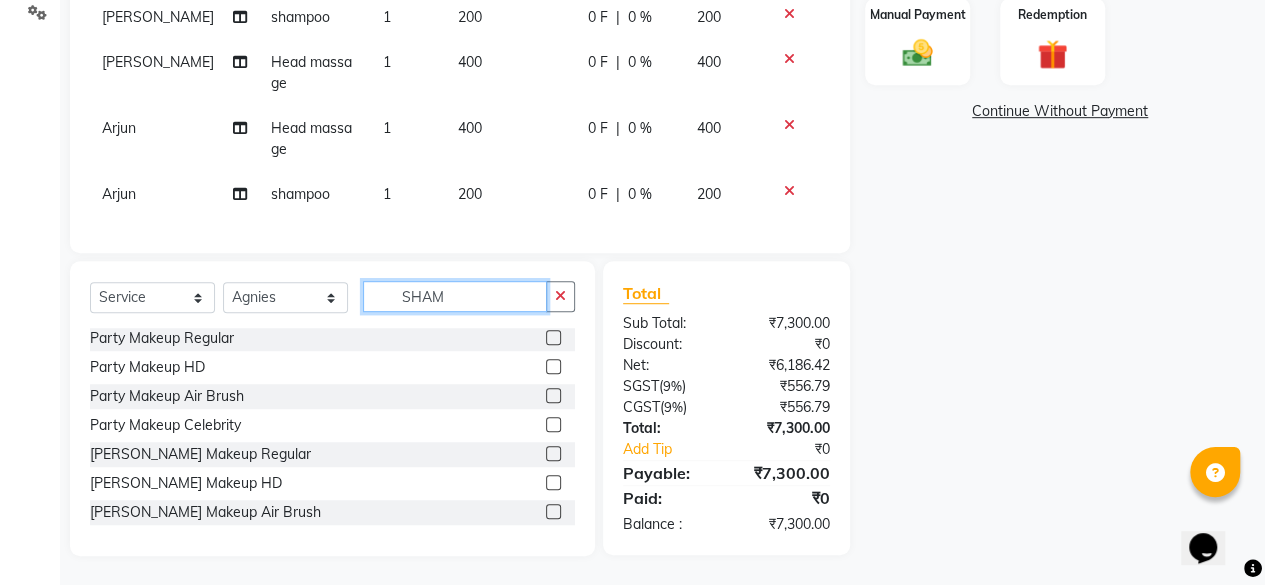 click on "SHAM" 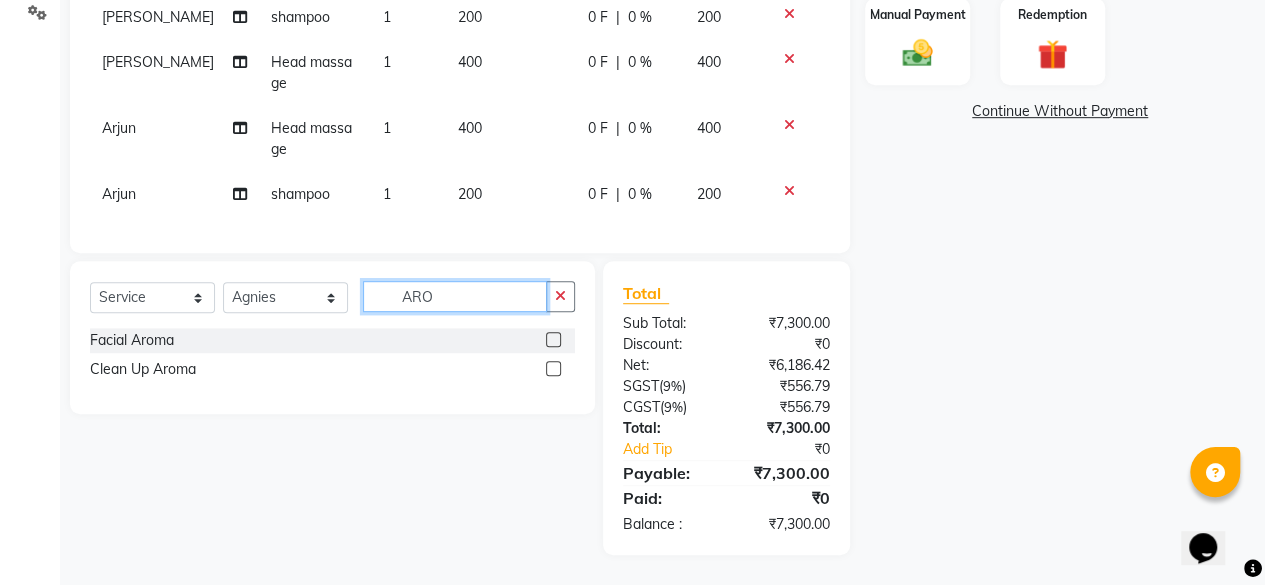 scroll, scrollTop: 0, scrollLeft: 0, axis: both 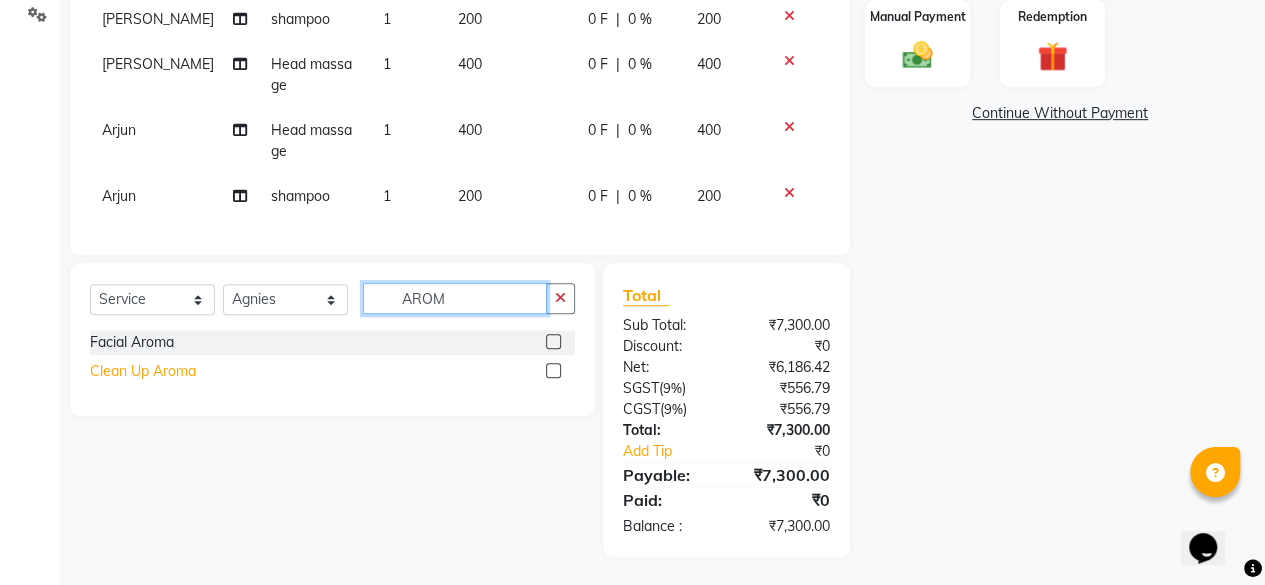 type on "AROM" 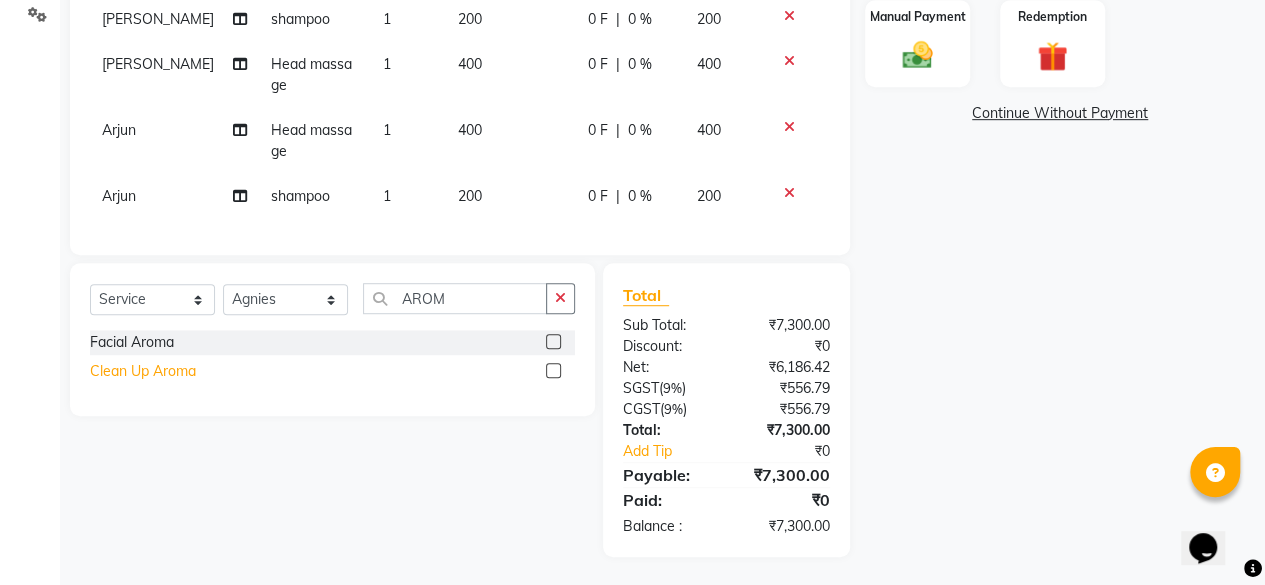 click on "Clean Up Aroma" 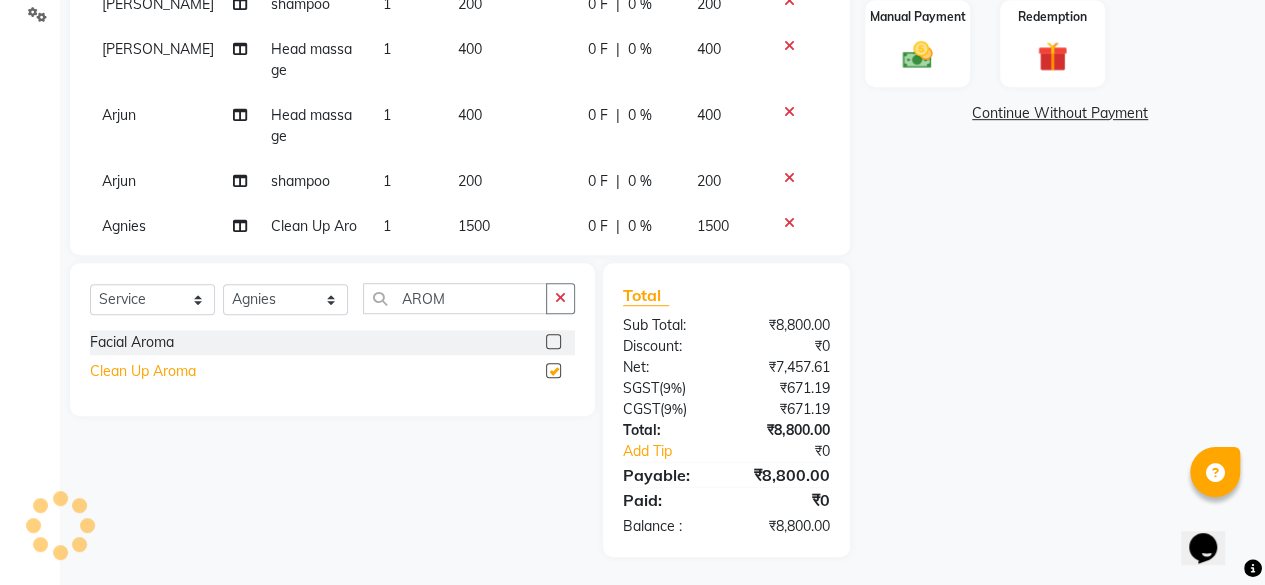 checkbox on "false" 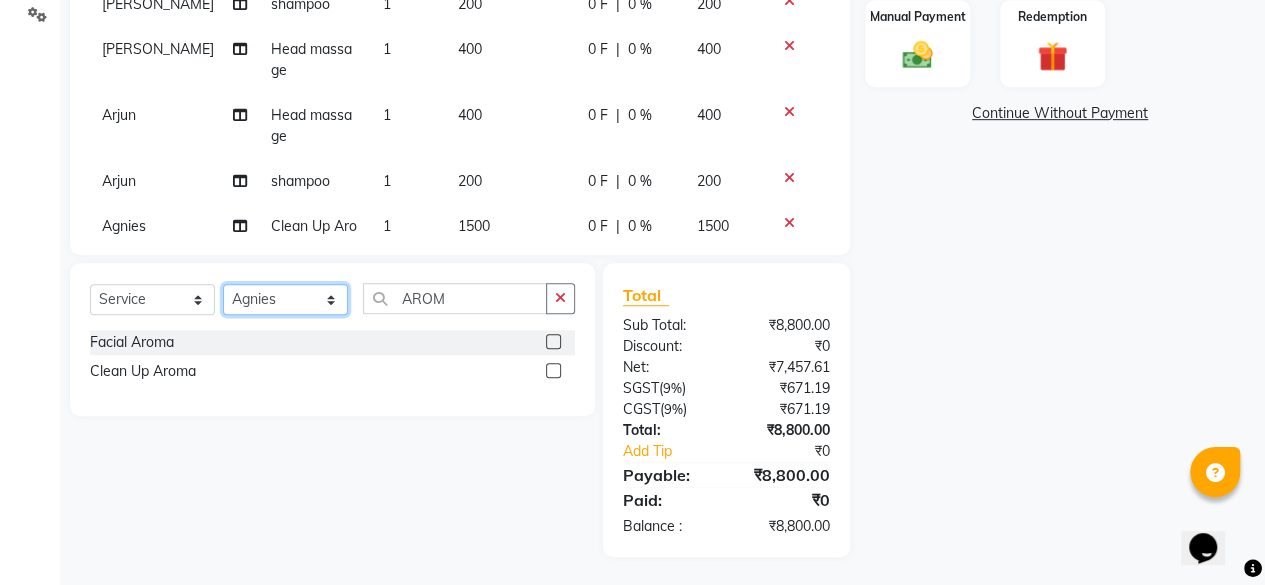 click on "Select Stylist ⁠Agnies ⁠[PERSON_NAME] [PERSON_NAME] [PERSON_NAME] kunal [PERSON_NAME] mercy ⁠Minto ⁠[PERSON_NAME]  [PERSON_NAME] priyanka [PERSON_NAME] ⁠[PERSON_NAME] ⁠[PERSON_NAME] [PERSON_NAME] [PERSON_NAME]  Sunny ⁠[PERSON_NAME] ⁠[PERSON_NAME]" 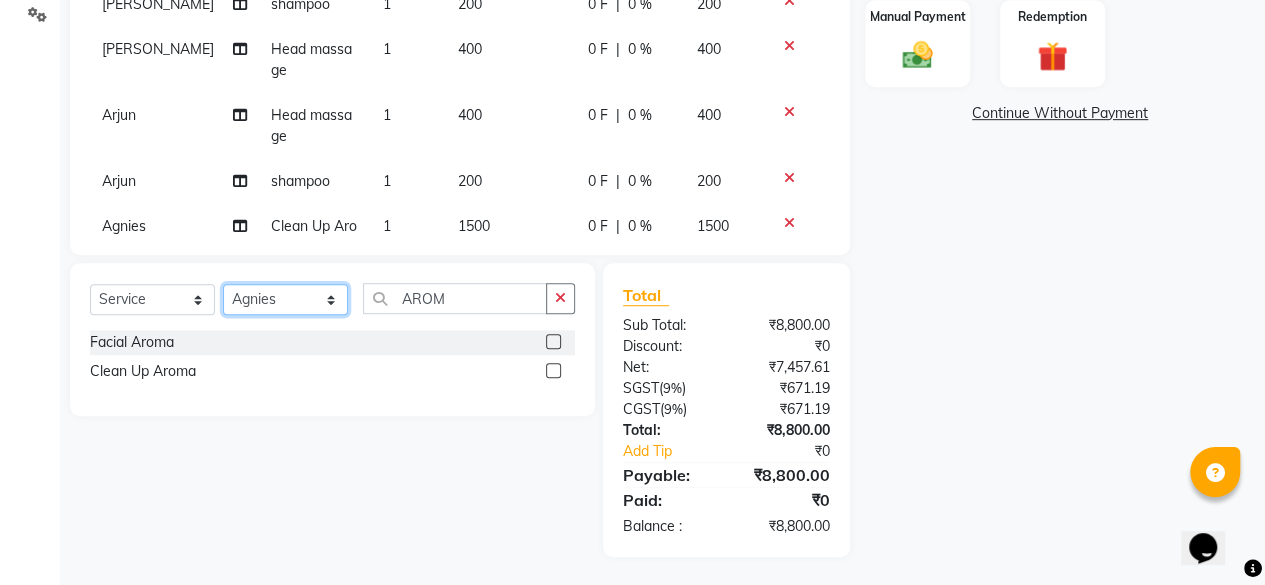 select on "69190" 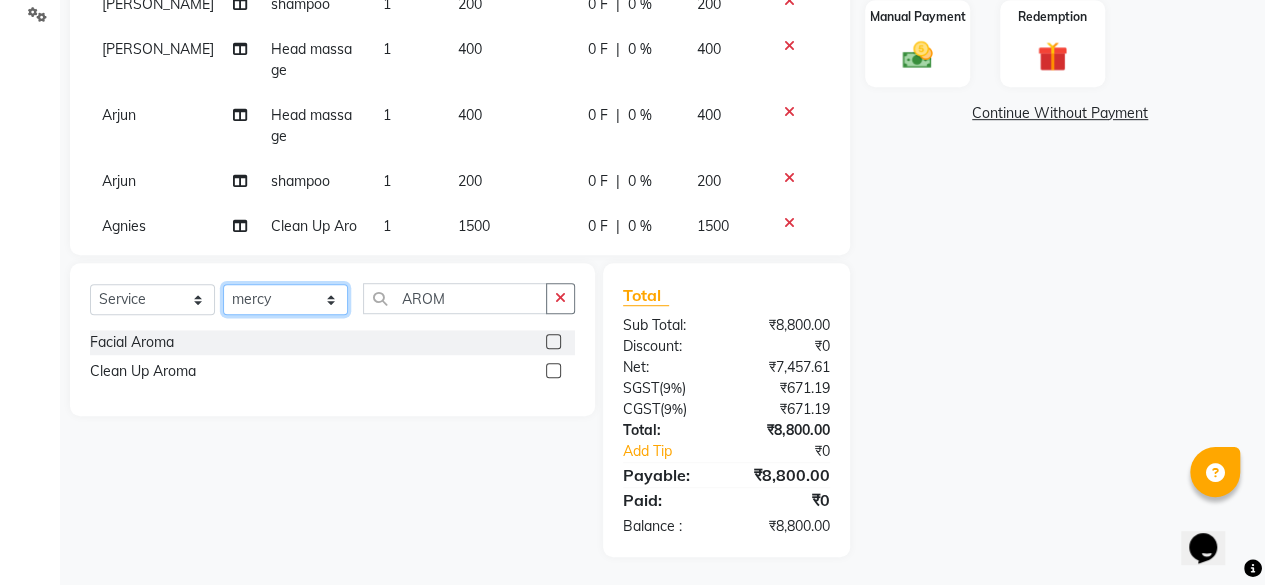click on "Select Stylist ⁠Agnies ⁠[PERSON_NAME] [PERSON_NAME] [PERSON_NAME] kunal [PERSON_NAME] mercy ⁠Minto ⁠[PERSON_NAME]  [PERSON_NAME] priyanka [PERSON_NAME] ⁠[PERSON_NAME] ⁠[PERSON_NAME] [PERSON_NAME] [PERSON_NAME]  Sunny ⁠[PERSON_NAME] ⁠[PERSON_NAME]" 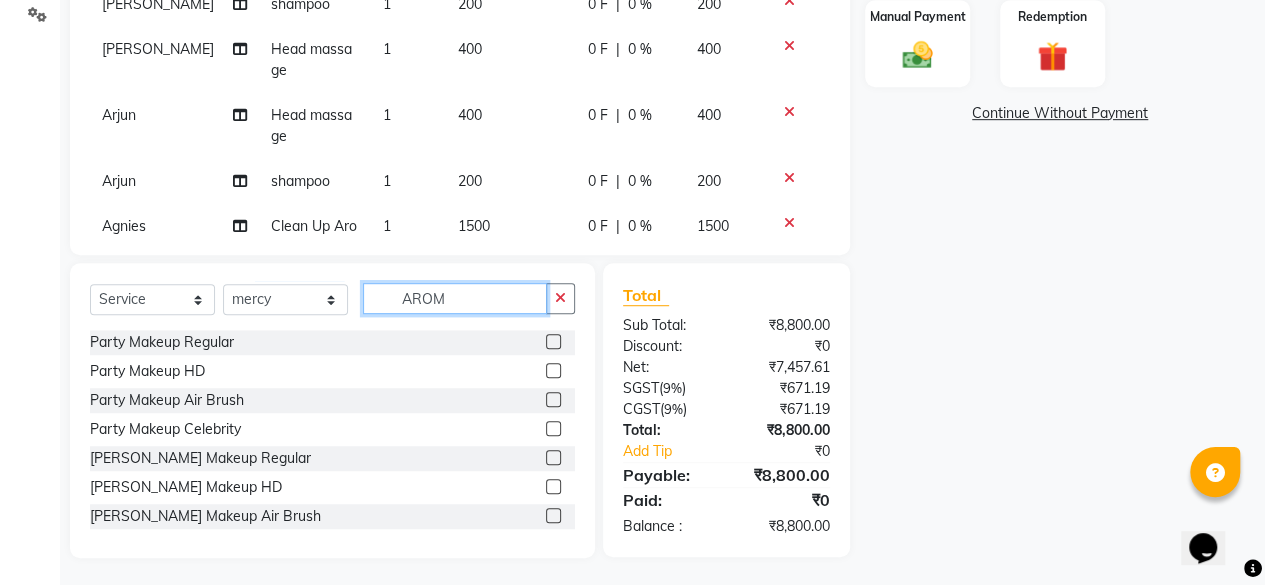 click on "AROM" 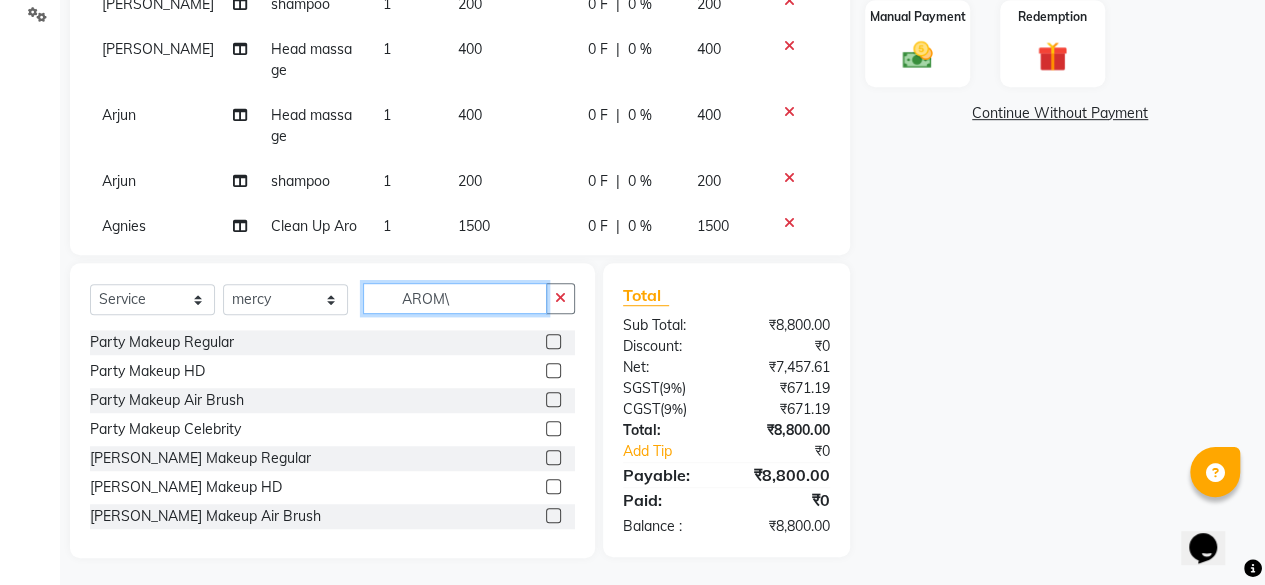 type on "AROM" 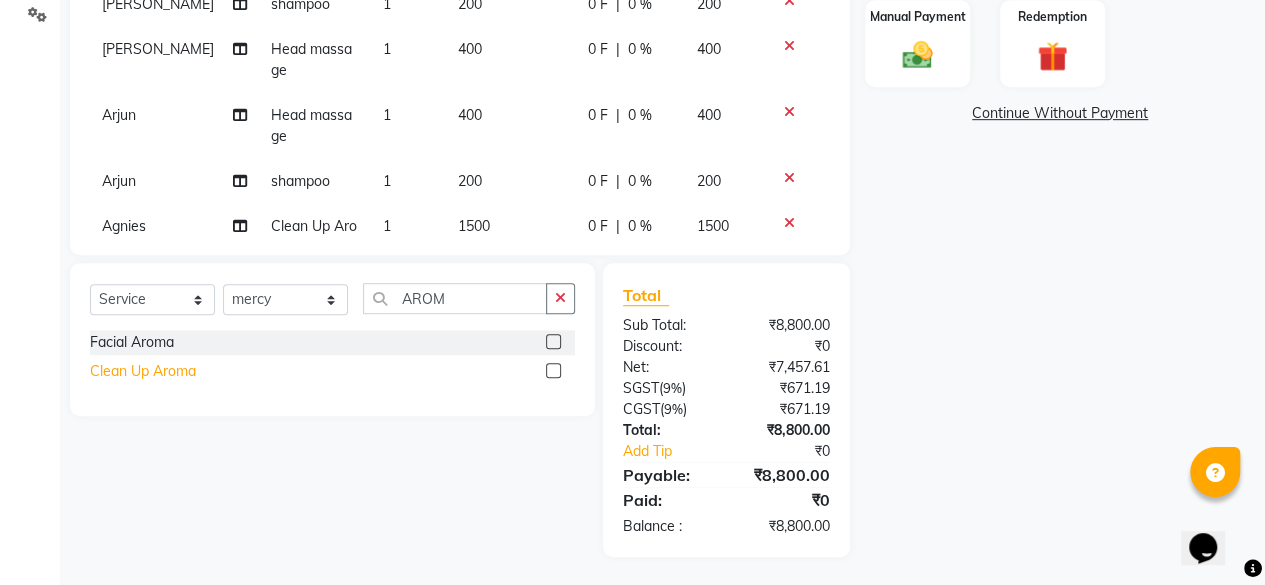 click on "Clean Up Aroma" 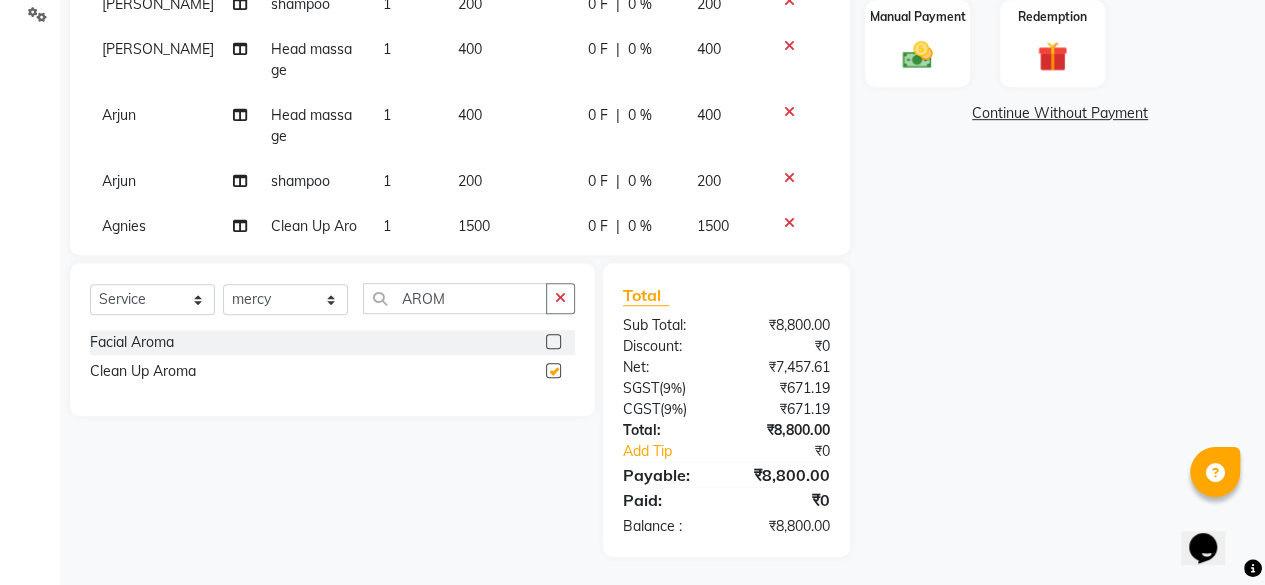 checkbox on "false" 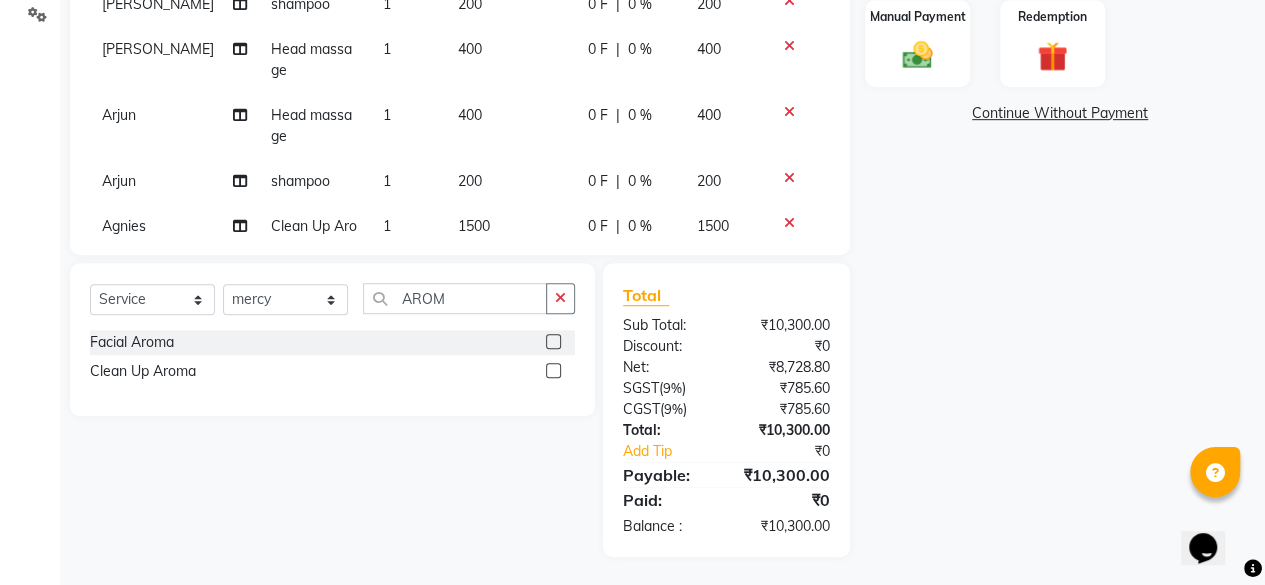 scroll, scrollTop: 210, scrollLeft: 0, axis: vertical 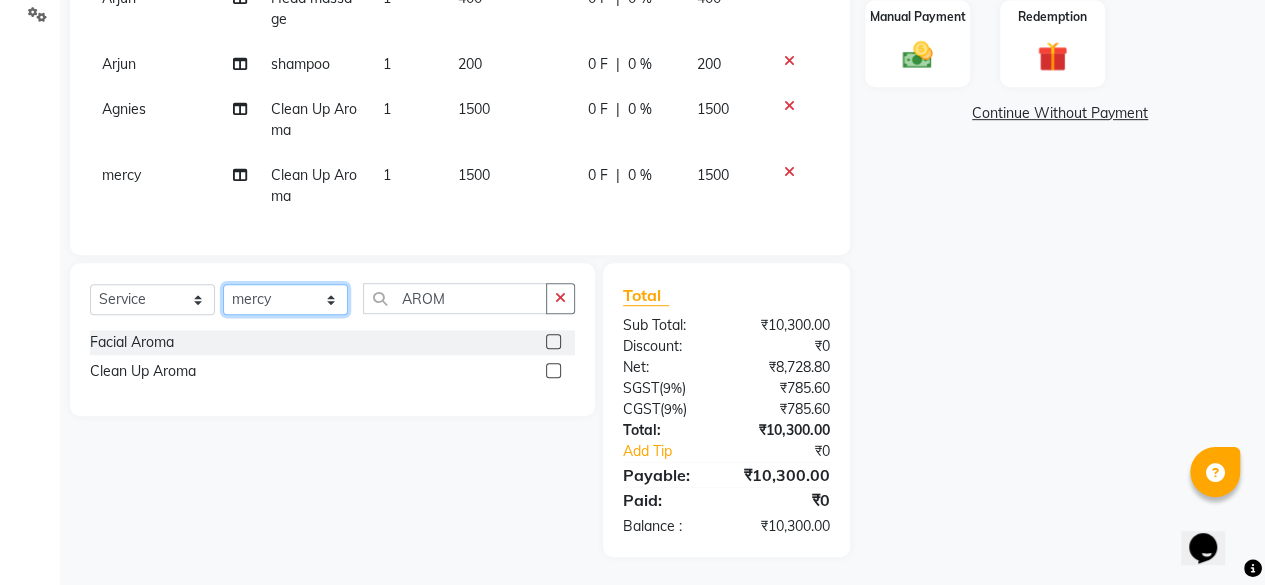 click on "Select Stylist ⁠Agnies ⁠[PERSON_NAME] [PERSON_NAME] [PERSON_NAME] kunal [PERSON_NAME] mercy ⁠Minto ⁠[PERSON_NAME]  [PERSON_NAME] priyanka [PERSON_NAME] ⁠[PERSON_NAME] ⁠[PERSON_NAME] [PERSON_NAME] [PERSON_NAME]  Sunny ⁠[PERSON_NAME] ⁠[PERSON_NAME]" 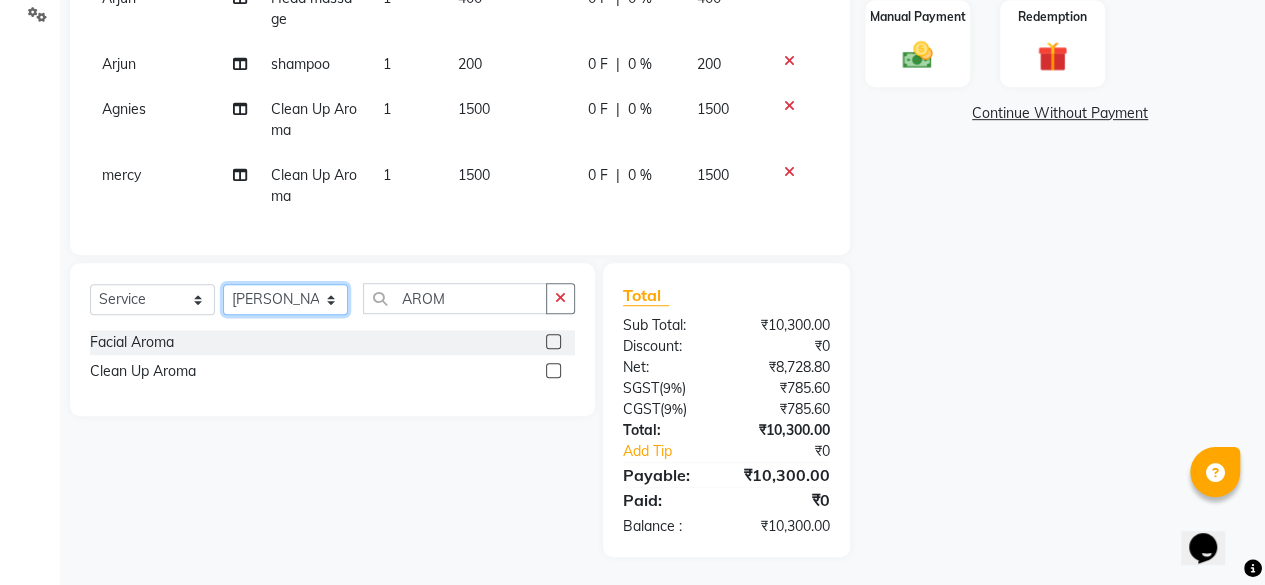 click on "Select Stylist ⁠Agnies ⁠[PERSON_NAME] [PERSON_NAME] [PERSON_NAME] kunal [PERSON_NAME] mercy ⁠Minto ⁠[PERSON_NAME]  [PERSON_NAME] priyanka [PERSON_NAME] ⁠[PERSON_NAME] ⁠[PERSON_NAME] [PERSON_NAME] [PERSON_NAME]  Sunny ⁠[PERSON_NAME] ⁠[PERSON_NAME]" 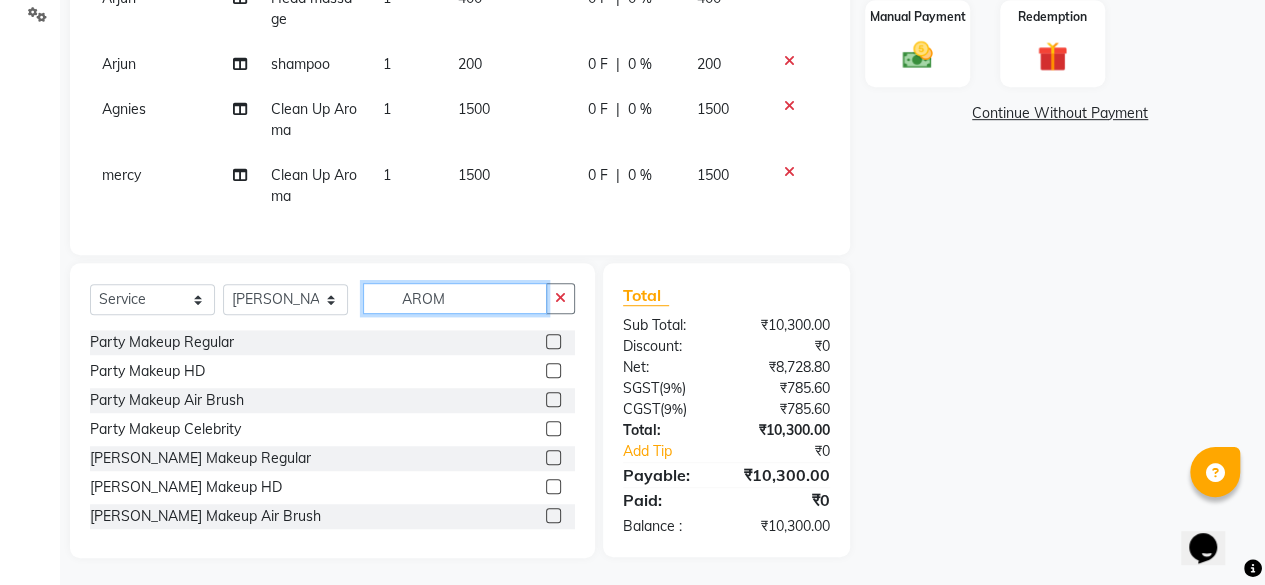 click on "AROM" 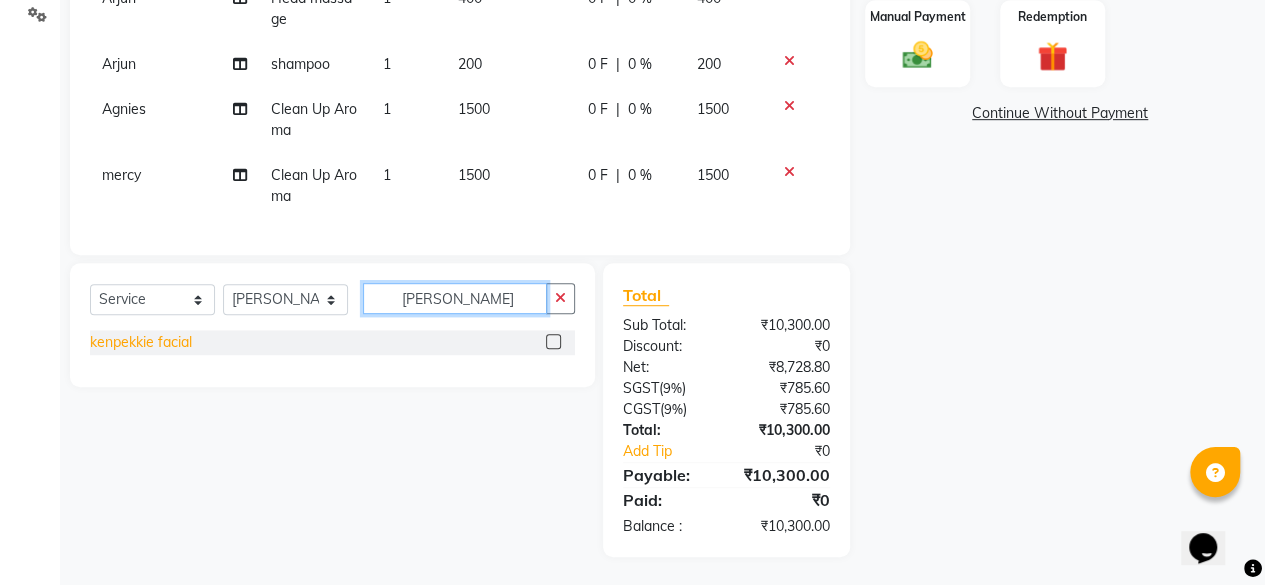 type on "[PERSON_NAME]" 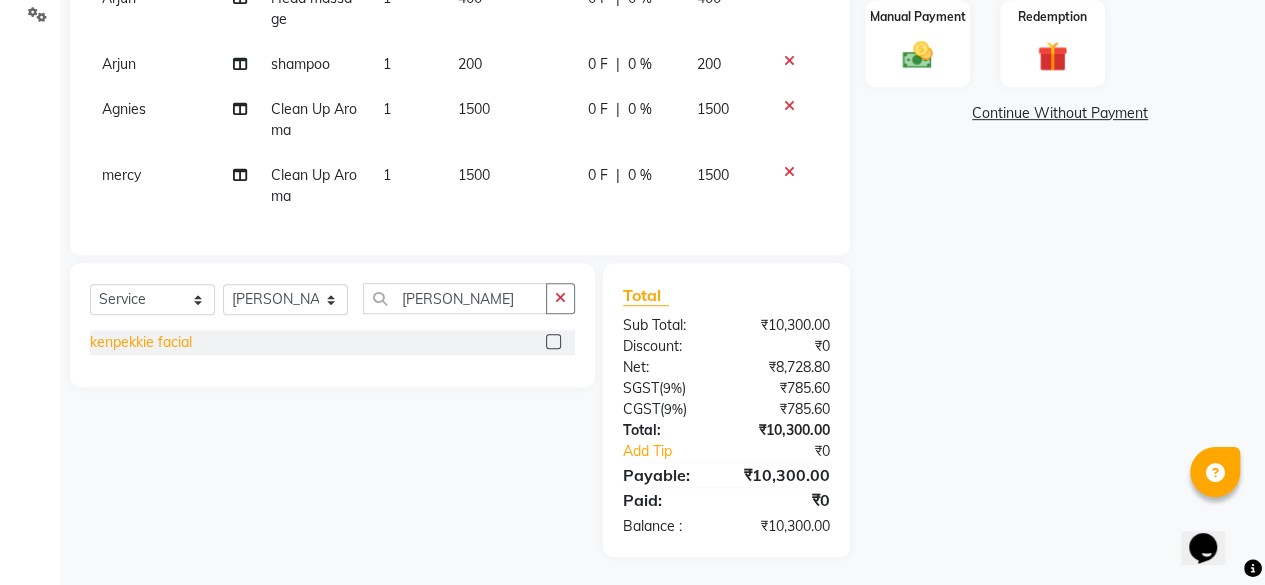 click on "kenpekkie facial" 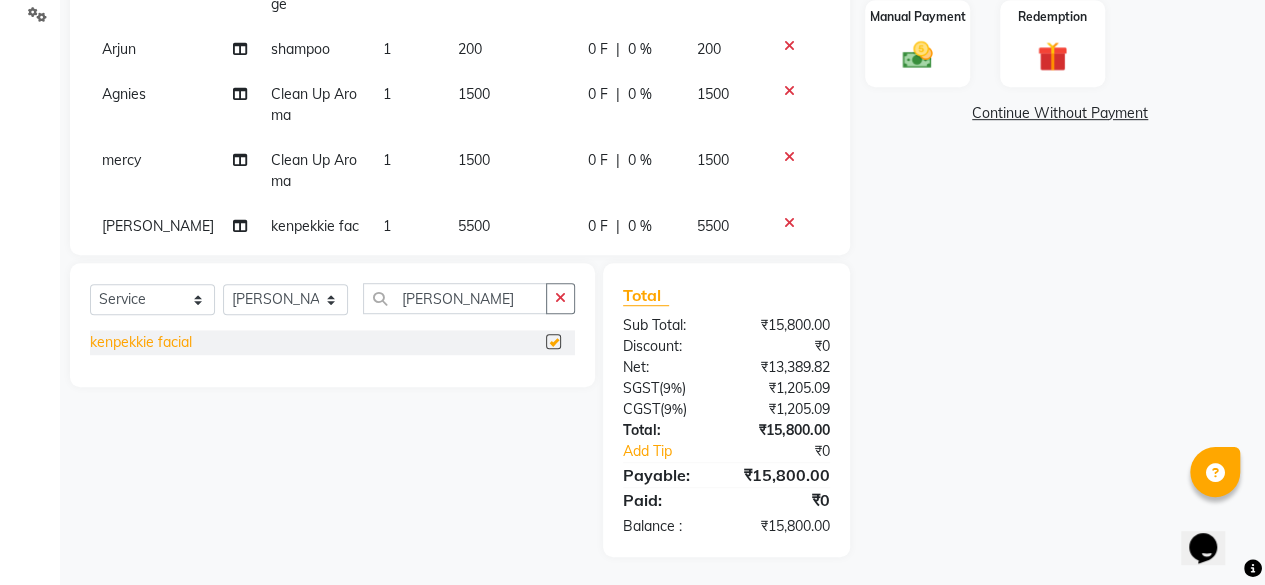 checkbox on "false" 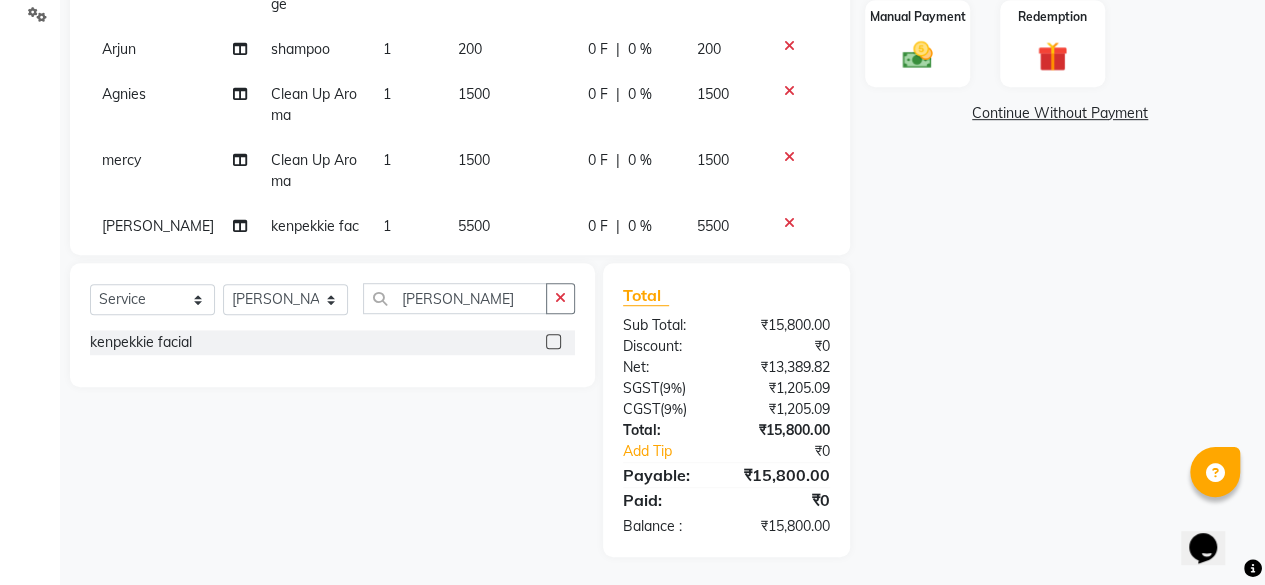 scroll, scrollTop: 276, scrollLeft: 0, axis: vertical 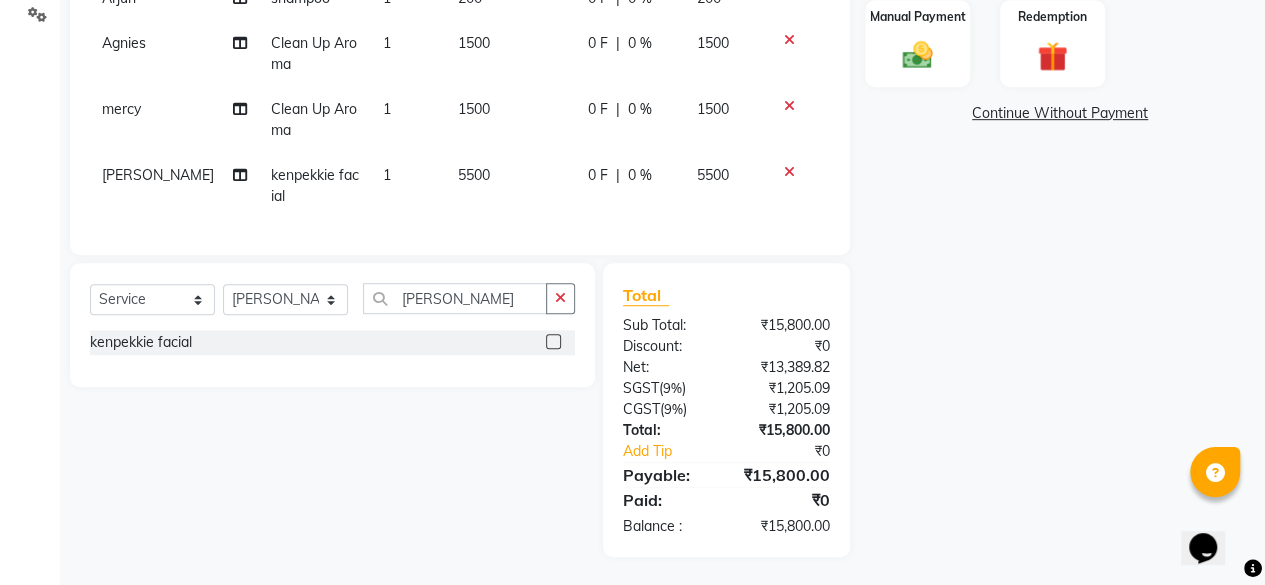 click on "5500" 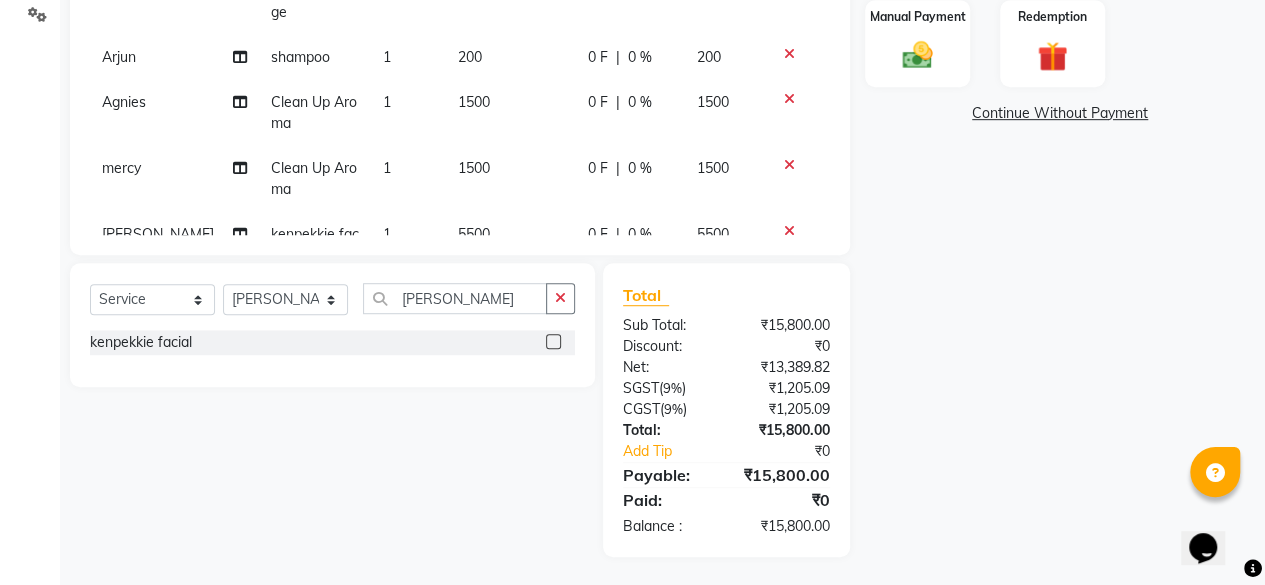 select on "69081" 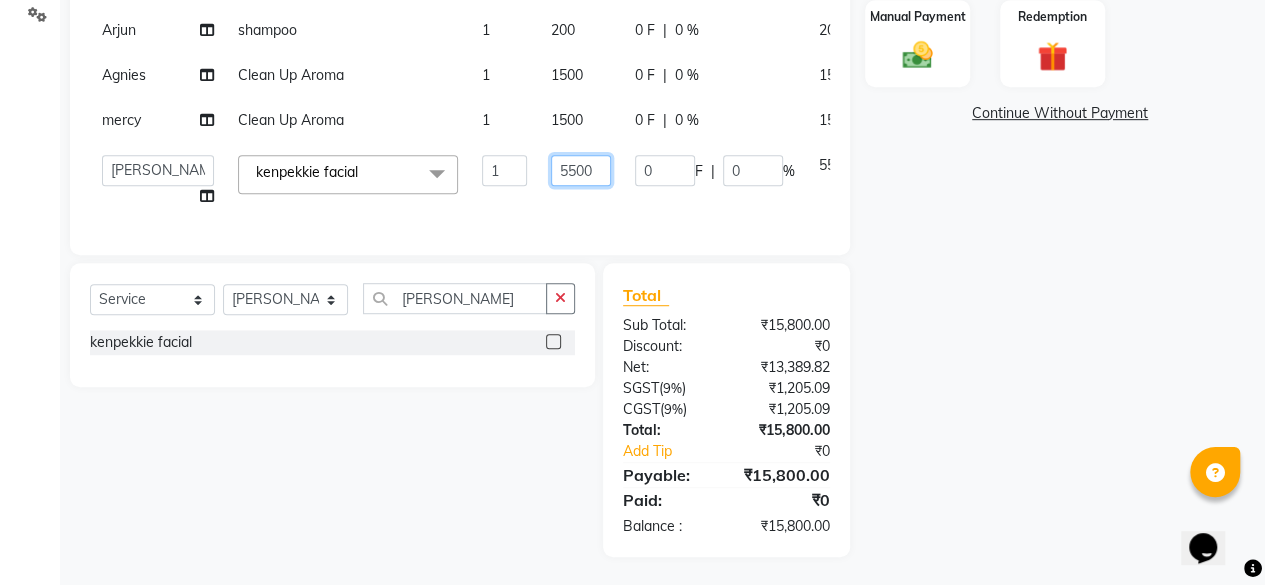 click on "5500" 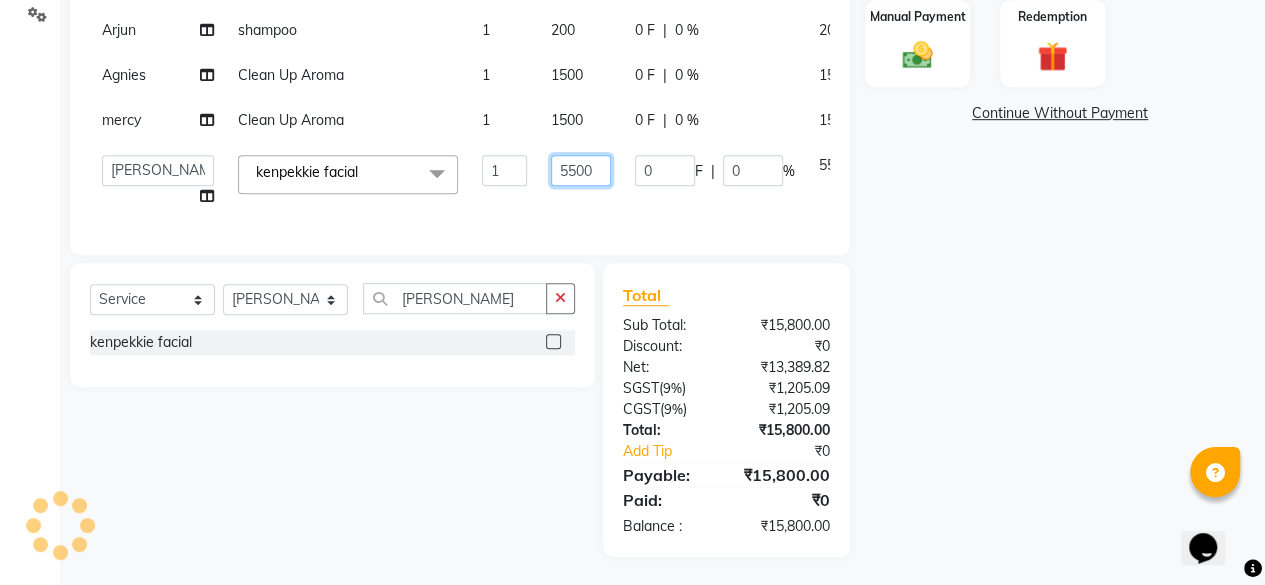 click on "5500" 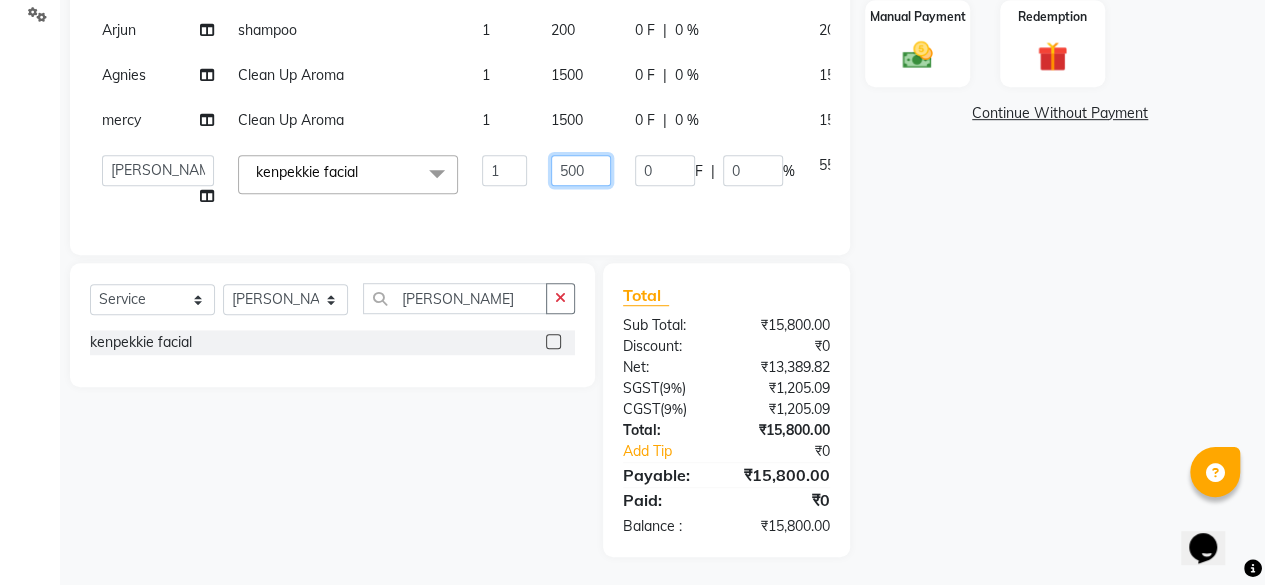 type on "5000" 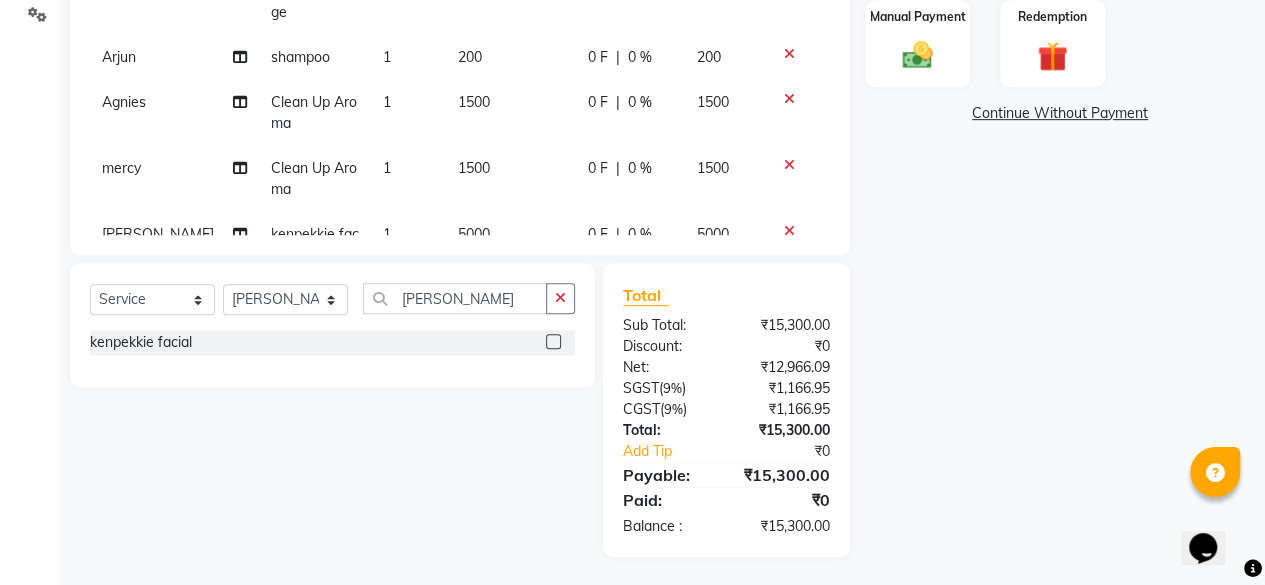 scroll, scrollTop: 182, scrollLeft: 0, axis: vertical 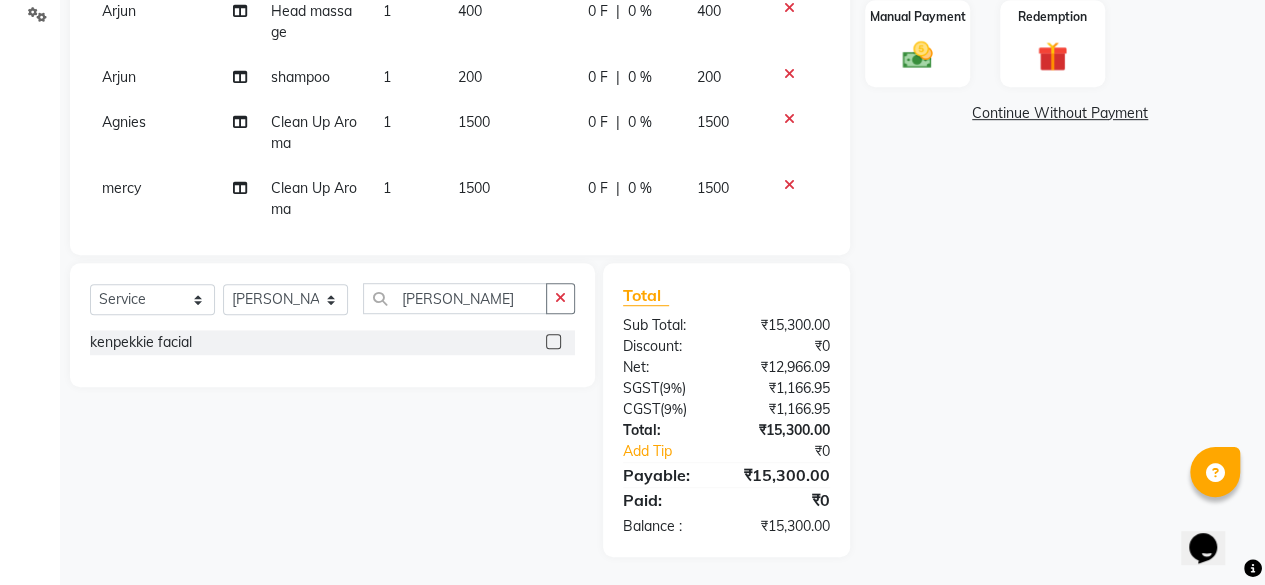 click on "Name: [PERSON_NAME] Membership:  No Active Membership  Total Visits:   Card on file:  0 Last Visit:   - Points:   0  Coupon Code Apply Service Total:  ₹15,300.00  Discount:  Percentage   Fixed  0 Manual Payment Redemption  Continue Without Payment" 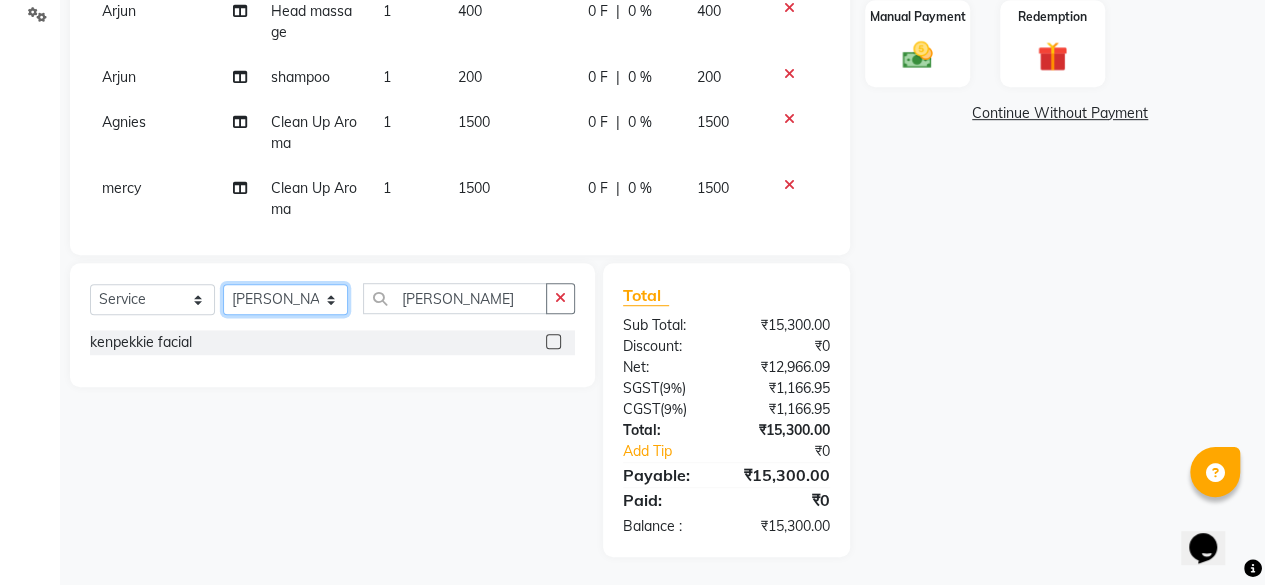 click on "Select Stylist ⁠Agnies ⁠[PERSON_NAME] [PERSON_NAME] [PERSON_NAME] kunal [PERSON_NAME] mercy ⁠Minto ⁠[PERSON_NAME]  [PERSON_NAME] priyanka [PERSON_NAME] ⁠[PERSON_NAME] ⁠[PERSON_NAME] [PERSON_NAME] [PERSON_NAME]  Sunny ⁠[PERSON_NAME] ⁠[PERSON_NAME]" 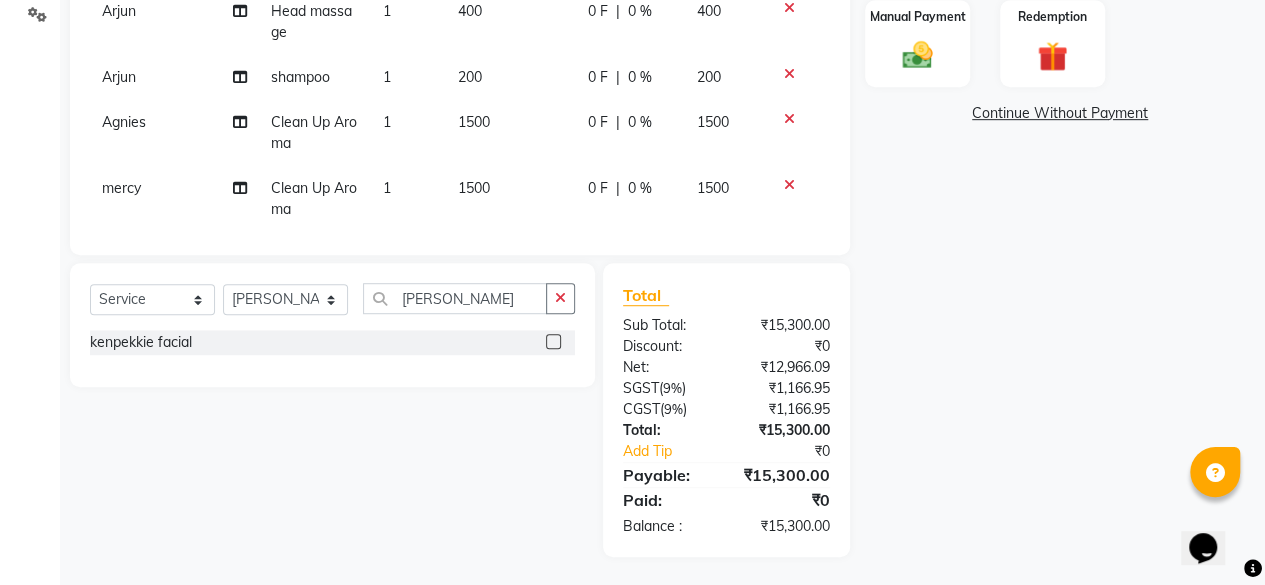 click on "1500" 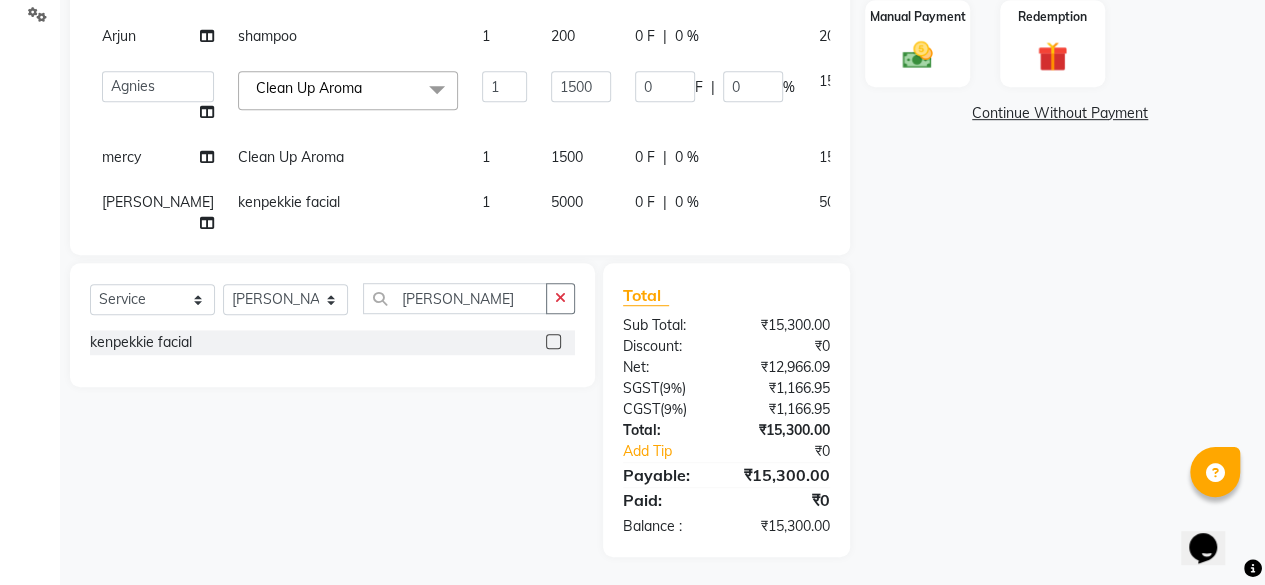 scroll, scrollTop: 0, scrollLeft: 0, axis: both 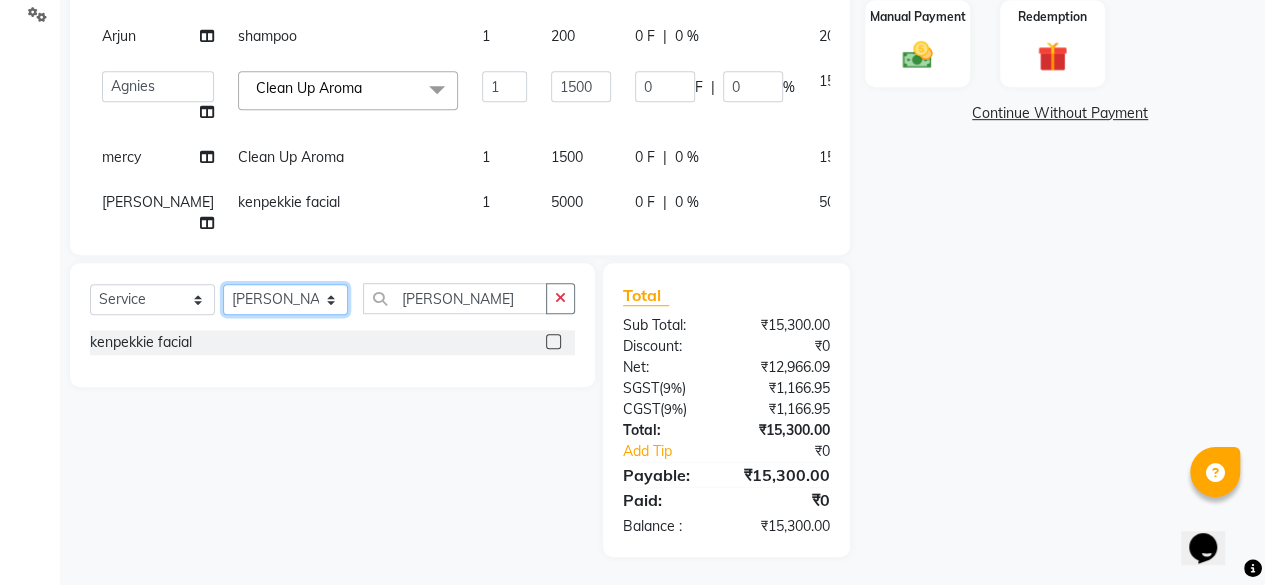 click on "Select Stylist ⁠Agnies ⁠[PERSON_NAME] [PERSON_NAME] [PERSON_NAME] kunal [PERSON_NAME] mercy ⁠Minto ⁠[PERSON_NAME]  [PERSON_NAME] priyanka [PERSON_NAME] ⁠[PERSON_NAME] ⁠[PERSON_NAME] [PERSON_NAME] [PERSON_NAME]  Sunny ⁠[PERSON_NAME] ⁠[PERSON_NAME]" 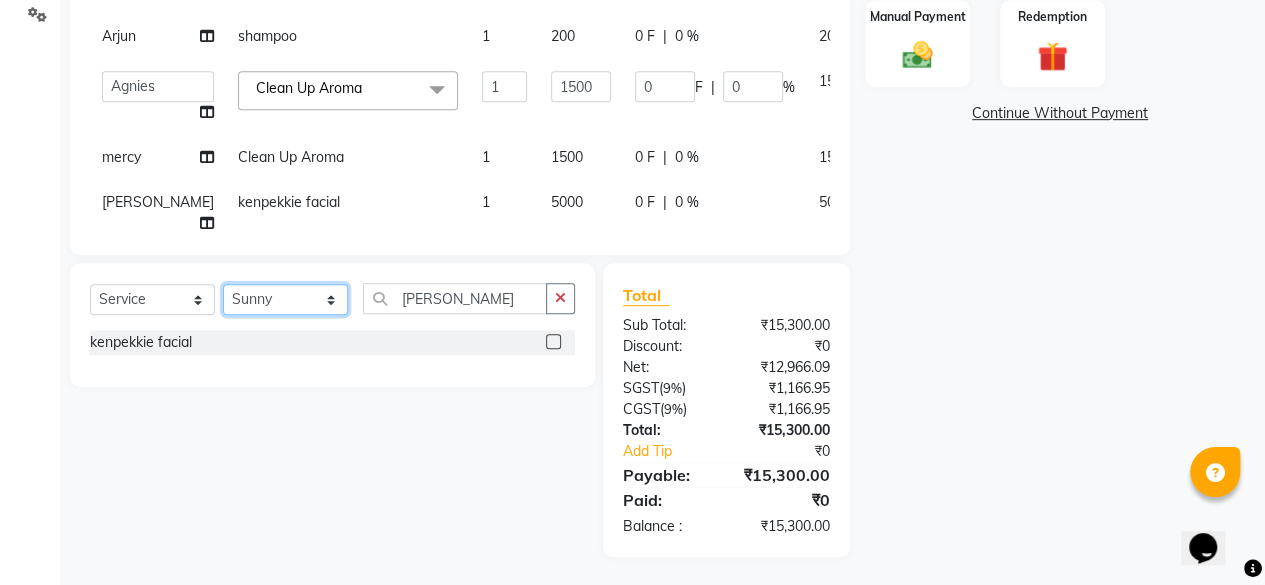 click on "Select Stylist ⁠Agnies ⁠[PERSON_NAME] [PERSON_NAME] [PERSON_NAME] kunal [PERSON_NAME] mercy ⁠Minto ⁠[PERSON_NAME]  [PERSON_NAME] priyanka [PERSON_NAME] ⁠[PERSON_NAME] ⁠[PERSON_NAME] [PERSON_NAME] [PERSON_NAME]  Sunny ⁠[PERSON_NAME] ⁠[PERSON_NAME]" 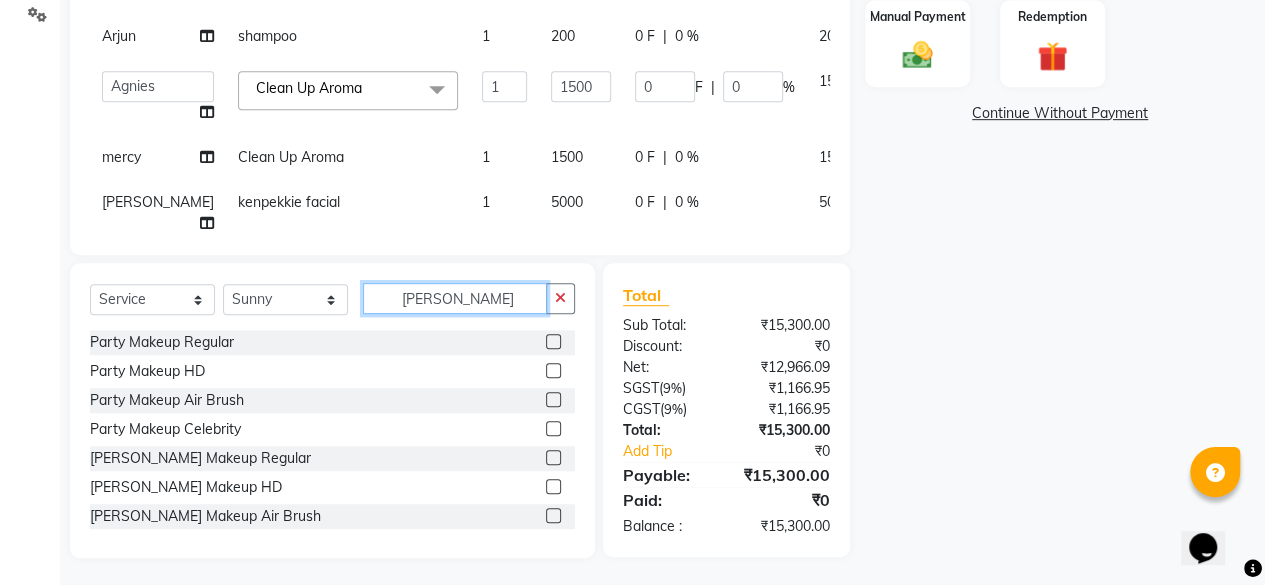 click on "[PERSON_NAME]" 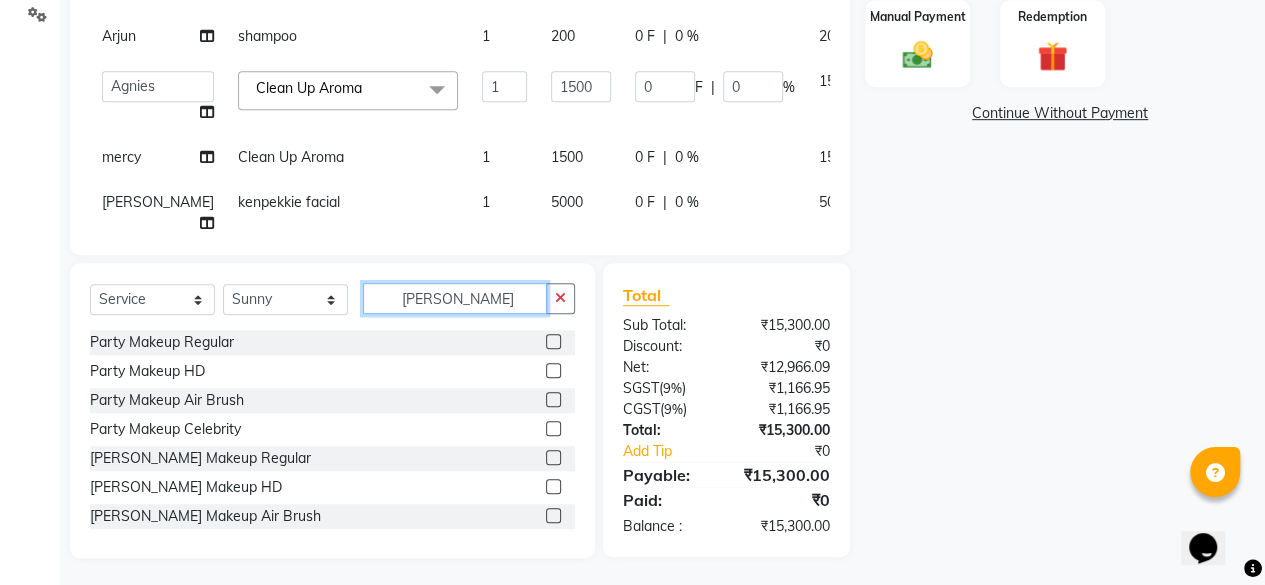 click on "[PERSON_NAME]" 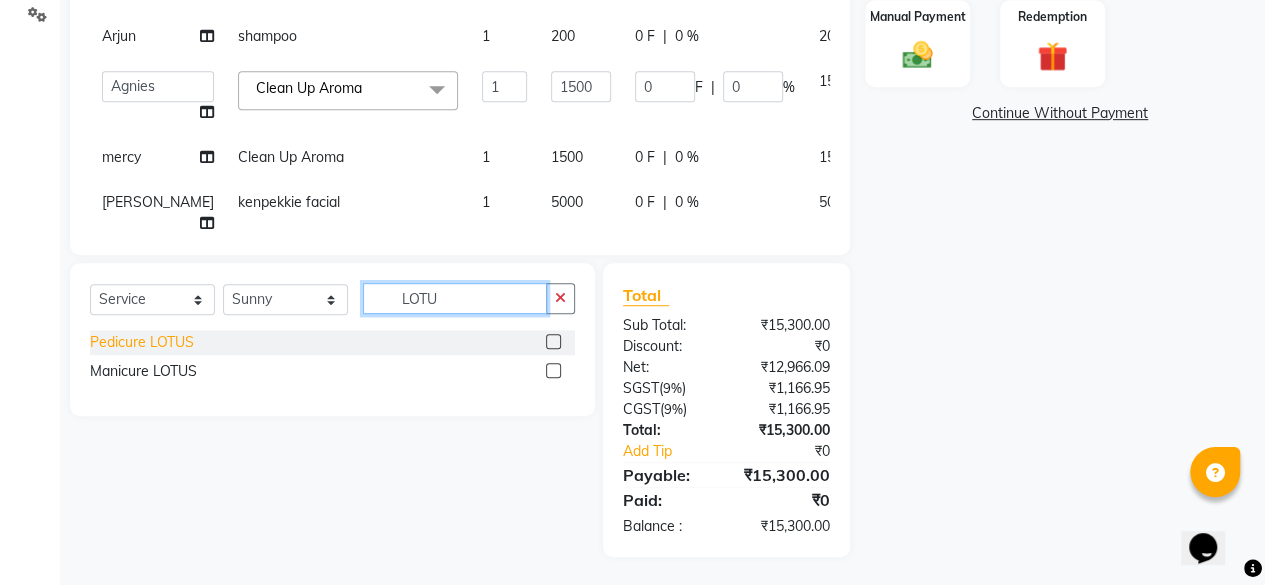 type on "LOTU" 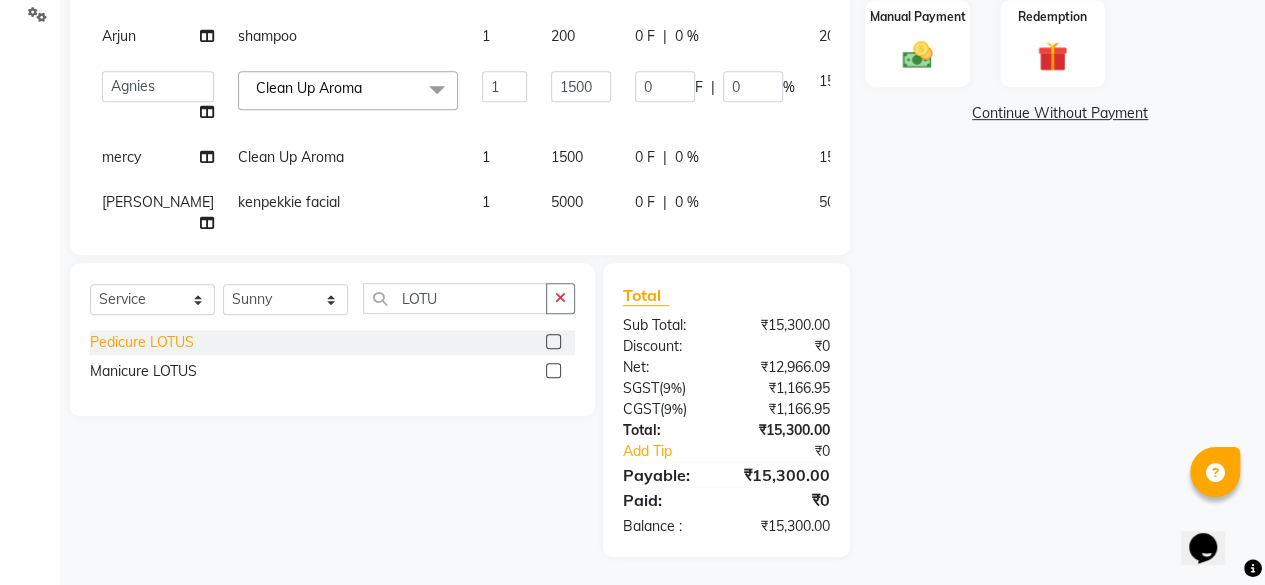 click on "Pedicure LOTUS" 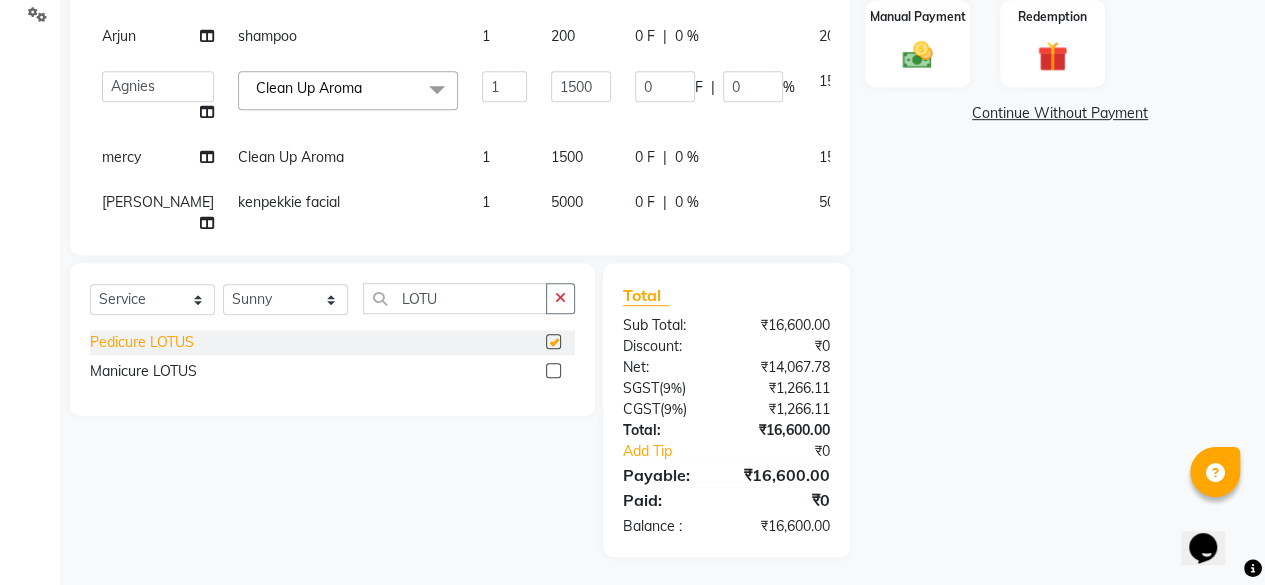 checkbox on "false" 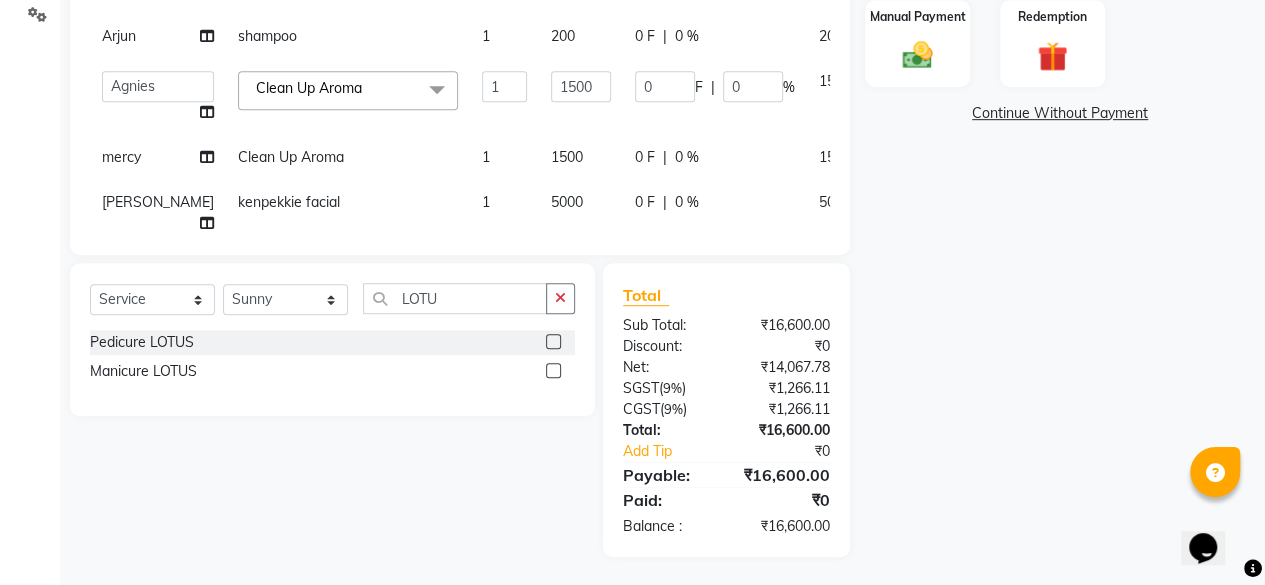 scroll, scrollTop: 226, scrollLeft: 0, axis: vertical 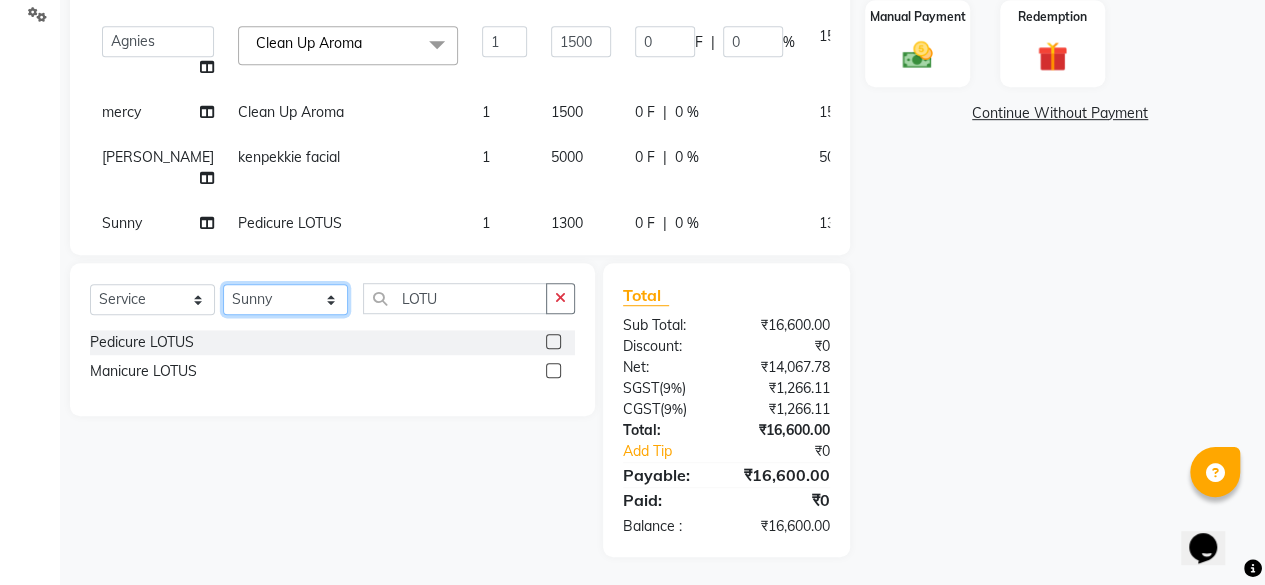 click on "Select Stylist ⁠Agnies ⁠[PERSON_NAME] [PERSON_NAME] [PERSON_NAME] kunal [PERSON_NAME] mercy ⁠Minto ⁠[PERSON_NAME]  [PERSON_NAME] priyanka [PERSON_NAME] ⁠[PERSON_NAME] ⁠[PERSON_NAME] [PERSON_NAME] [PERSON_NAME]  Sunny ⁠[PERSON_NAME] ⁠[PERSON_NAME]" 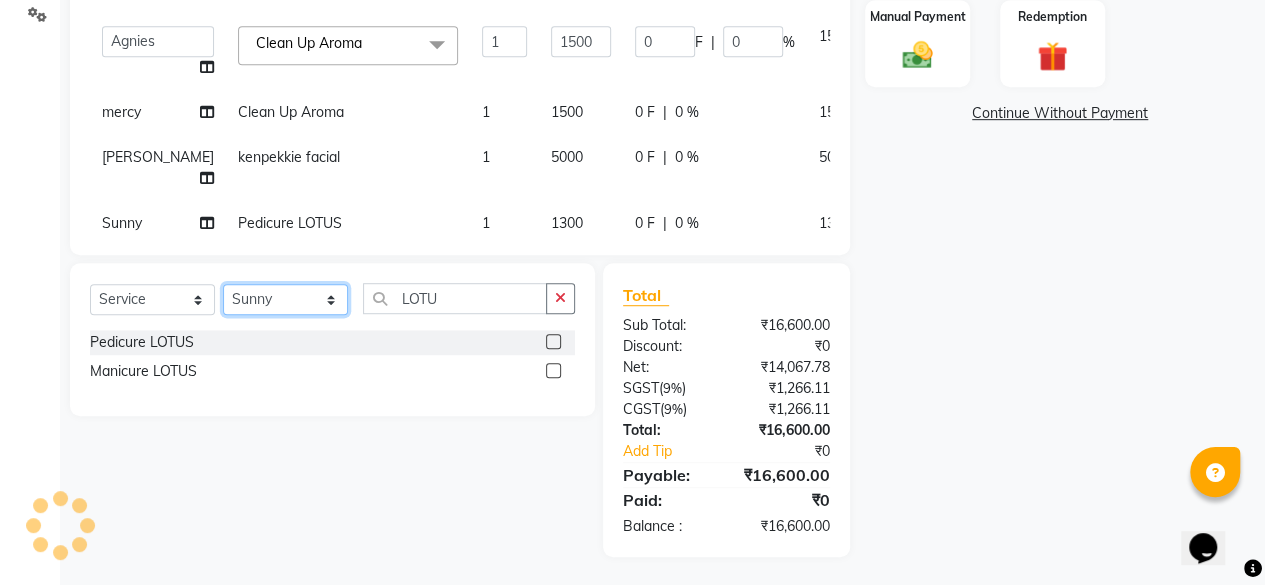 select on "69047" 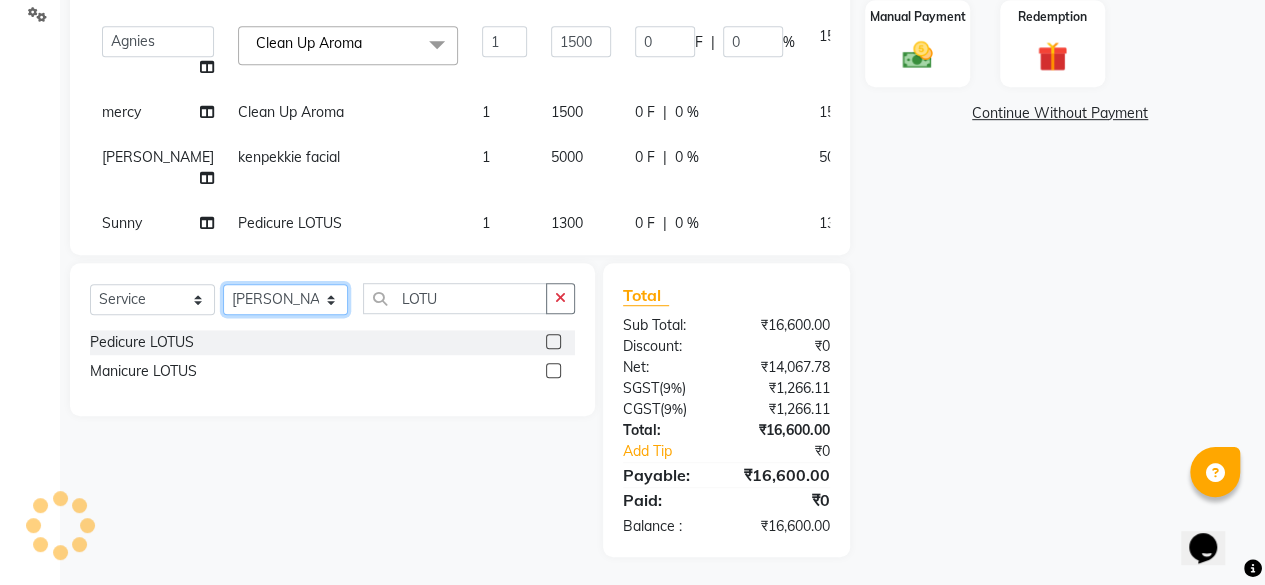 click on "Select Stylist ⁠Agnies ⁠[PERSON_NAME] [PERSON_NAME] [PERSON_NAME] kunal [PERSON_NAME] mercy ⁠Minto ⁠[PERSON_NAME]  [PERSON_NAME] priyanka [PERSON_NAME] ⁠[PERSON_NAME] ⁠[PERSON_NAME] [PERSON_NAME] [PERSON_NAME]  Sunny ⁠[PERSON_NAME] ⁠[PERSON_NAME]" 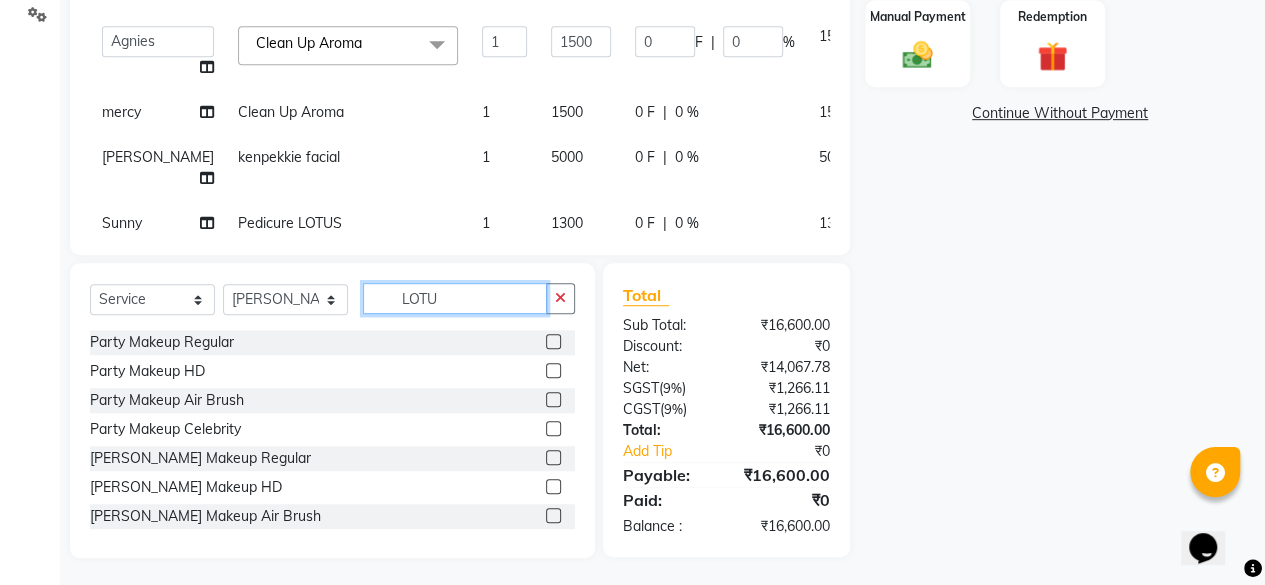 click on "LOTU" 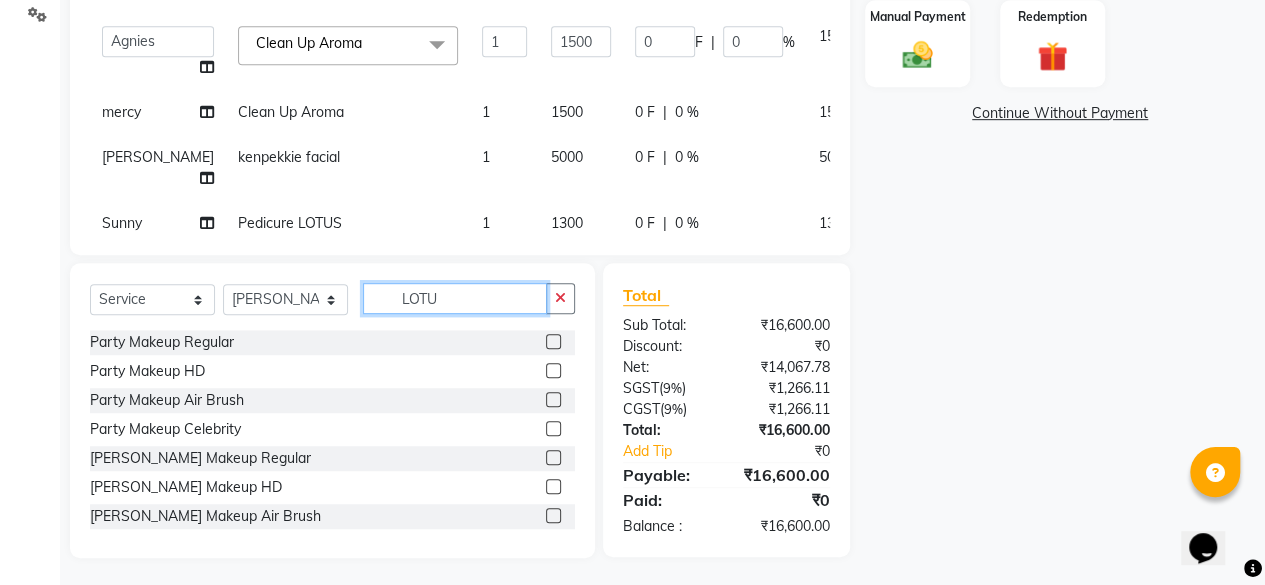 click on "LOTU" 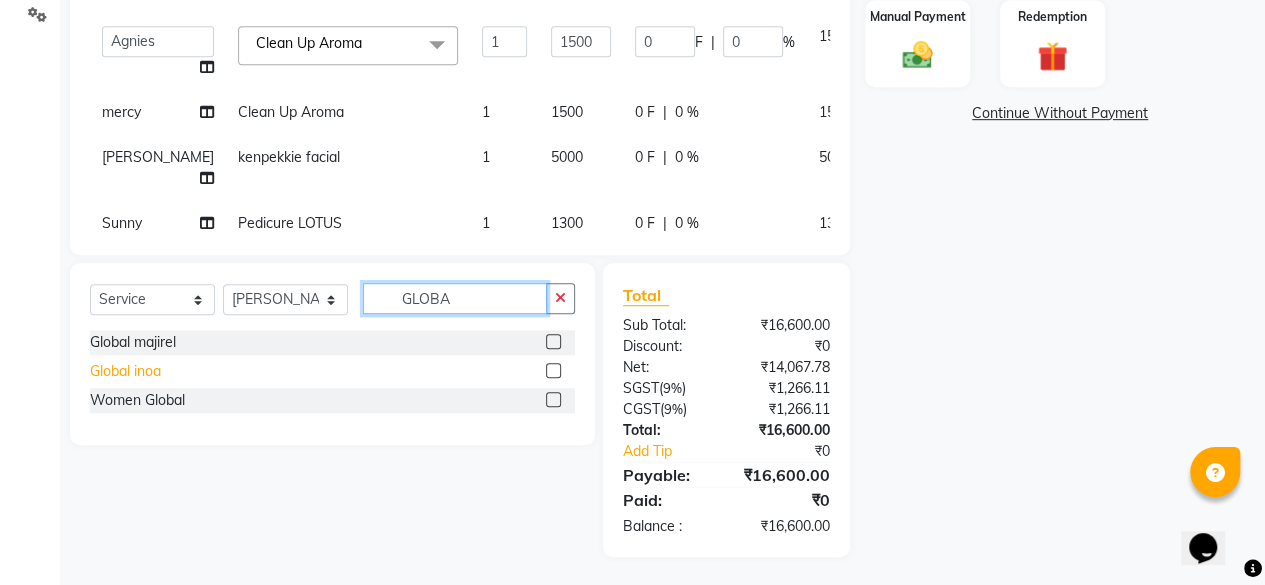 type on "GLOBA" 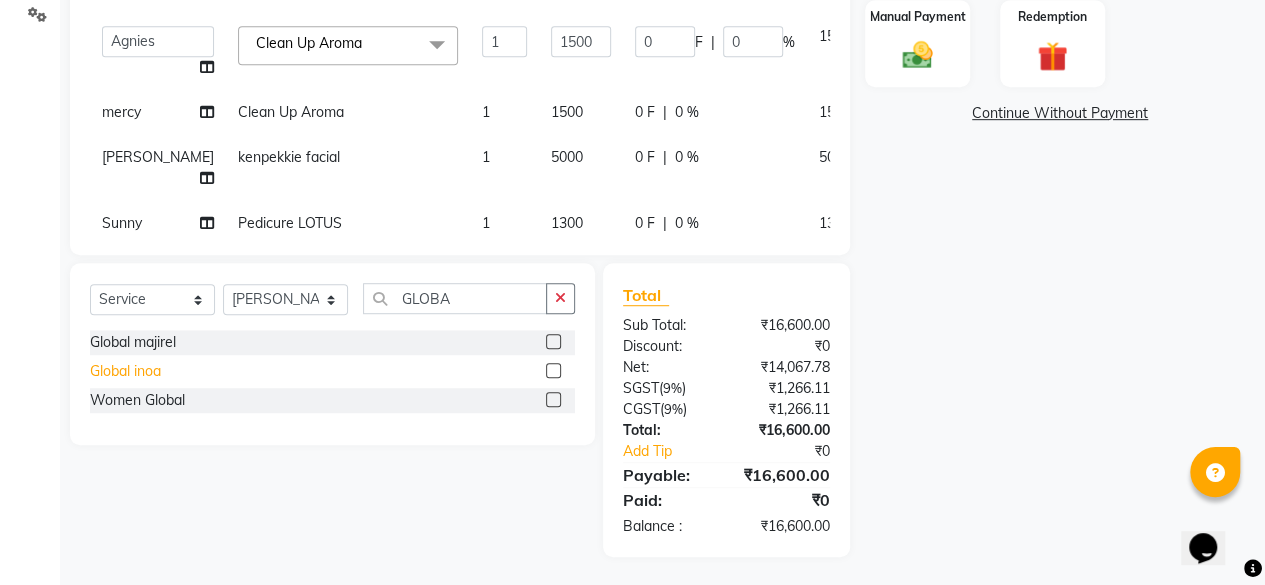 click on "Global inoa" 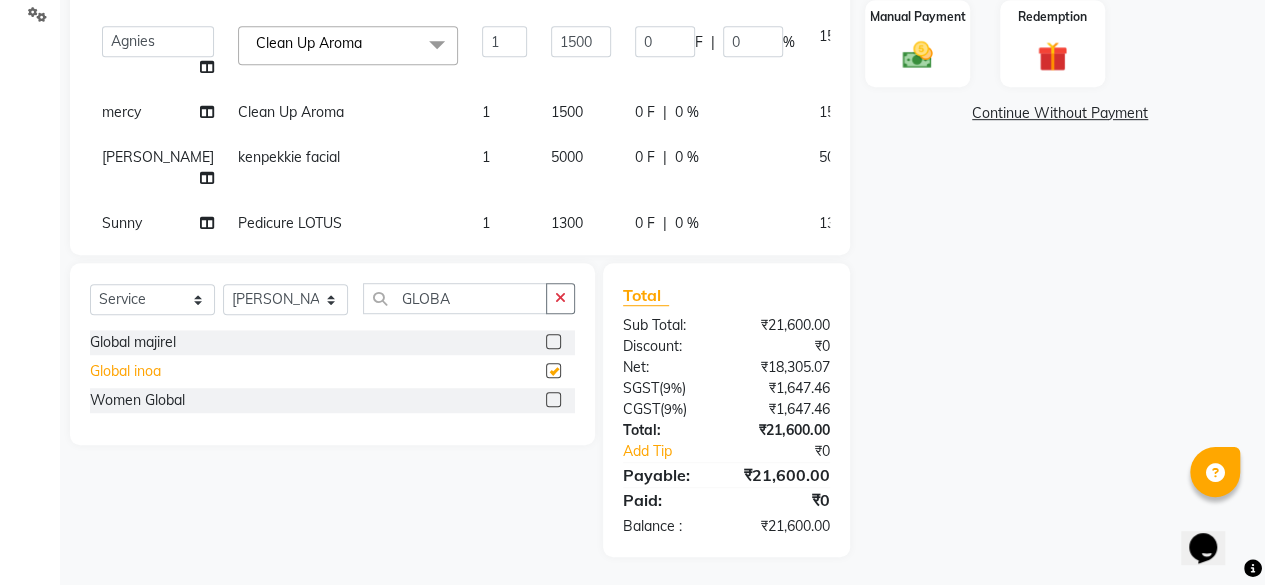 checkbox on "false" 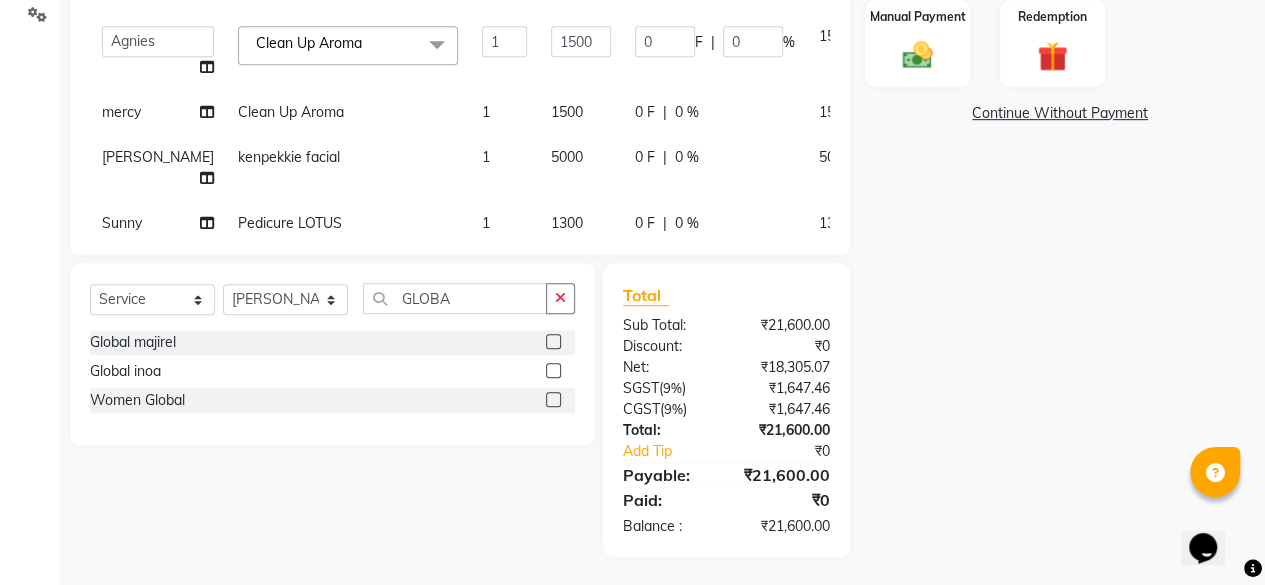 scroll, scrollTop: 271, scrollLeft: 0, axis: vertical 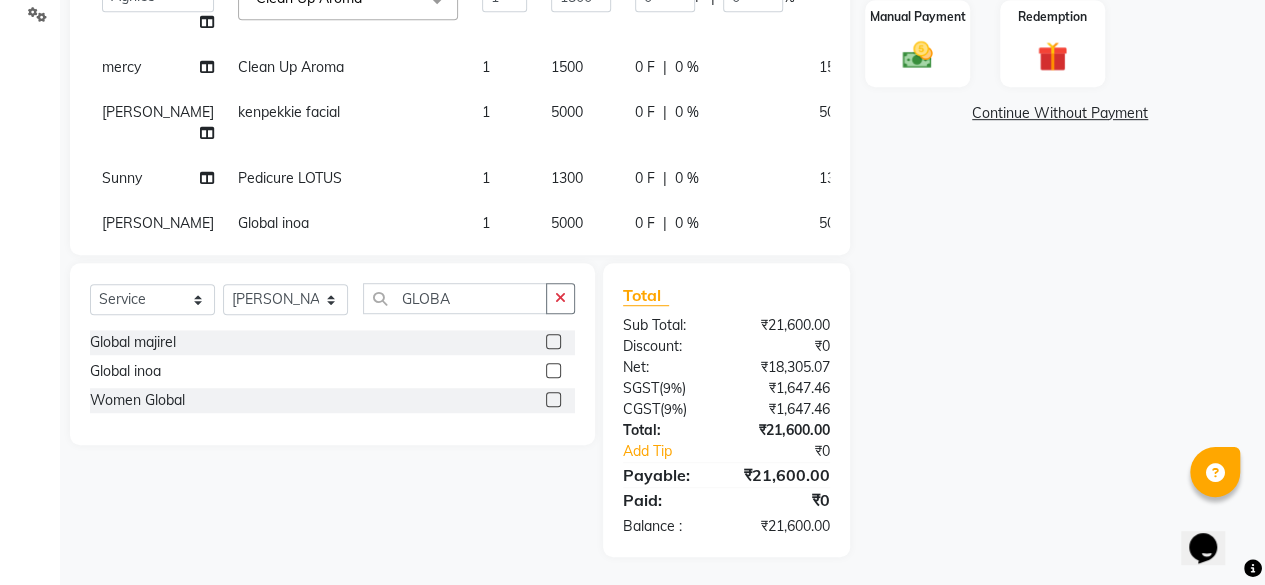 click on "5000" 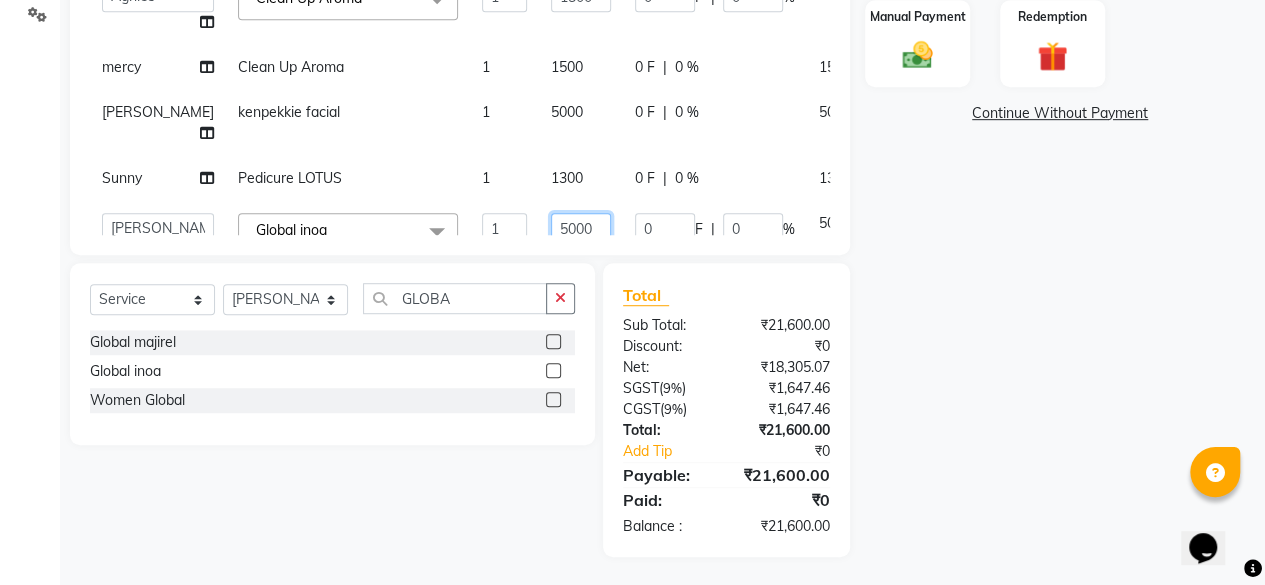 click on "5000" 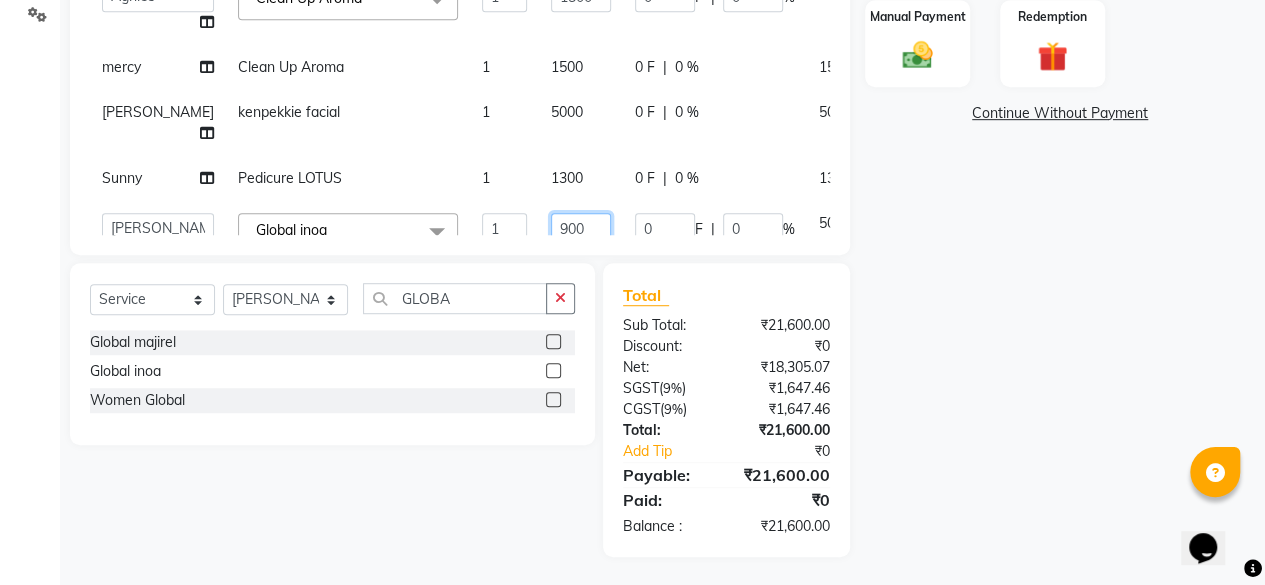 type on "9000" 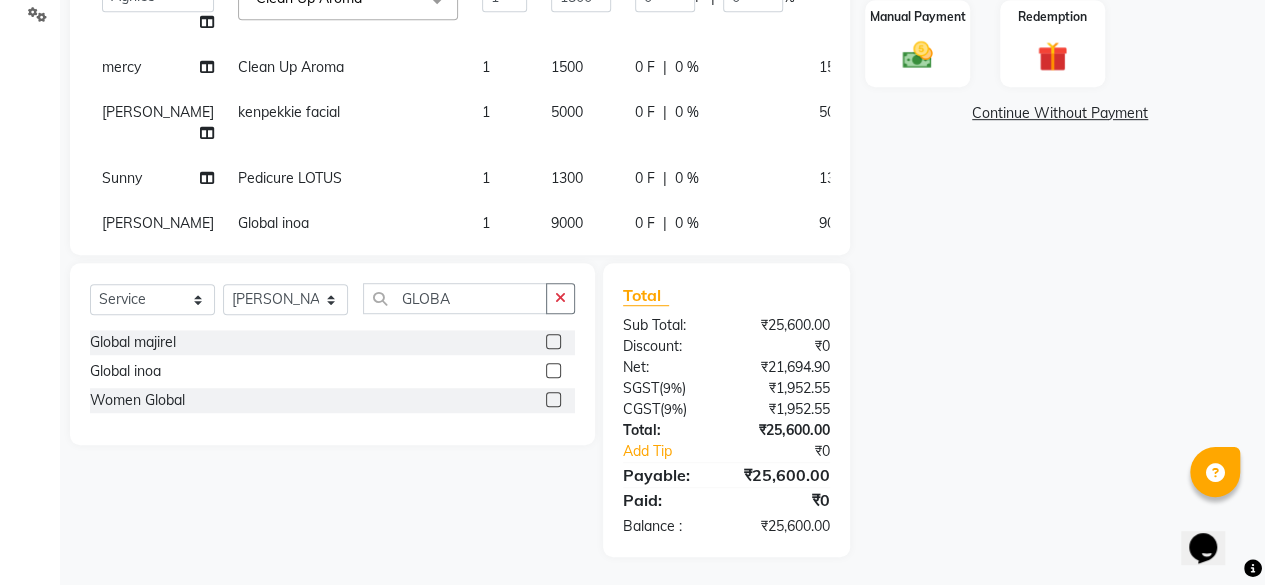 click on "Name: [PERSON_NAME] Membership:  No Active Membership  Total Visits:   Card on file:  0 Last Visit:   - Points:   0  Coupon Code Apply Service Total:  ₹25,600.00  Discount:  Percentage   Fixed  0 Manual Payment Redemption  Continue Without Payment" 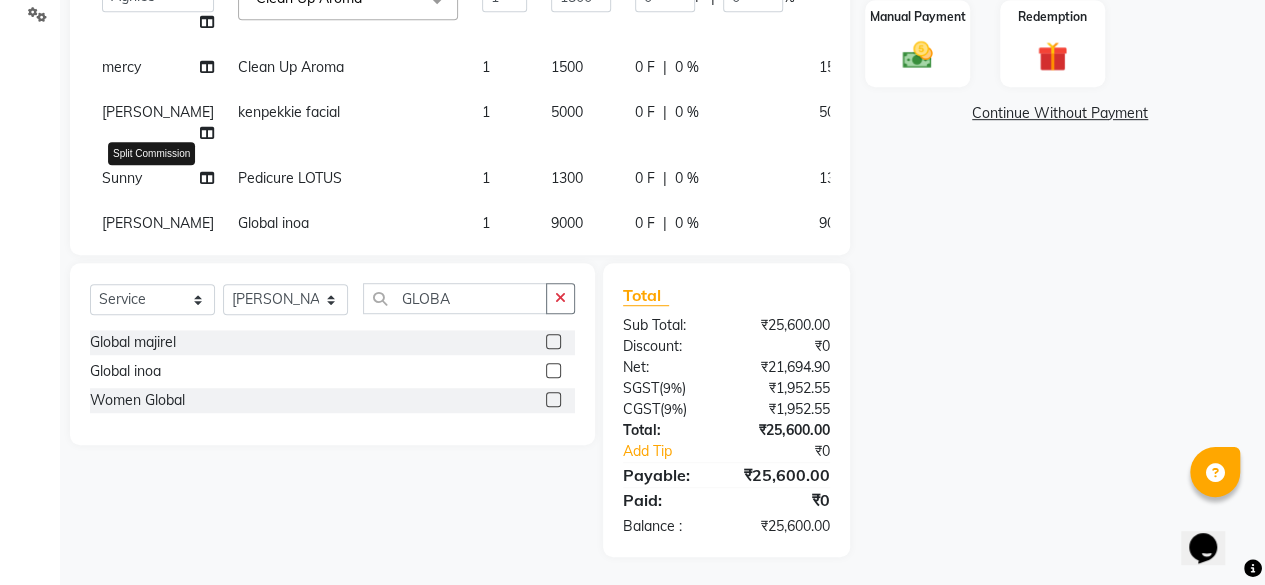 click 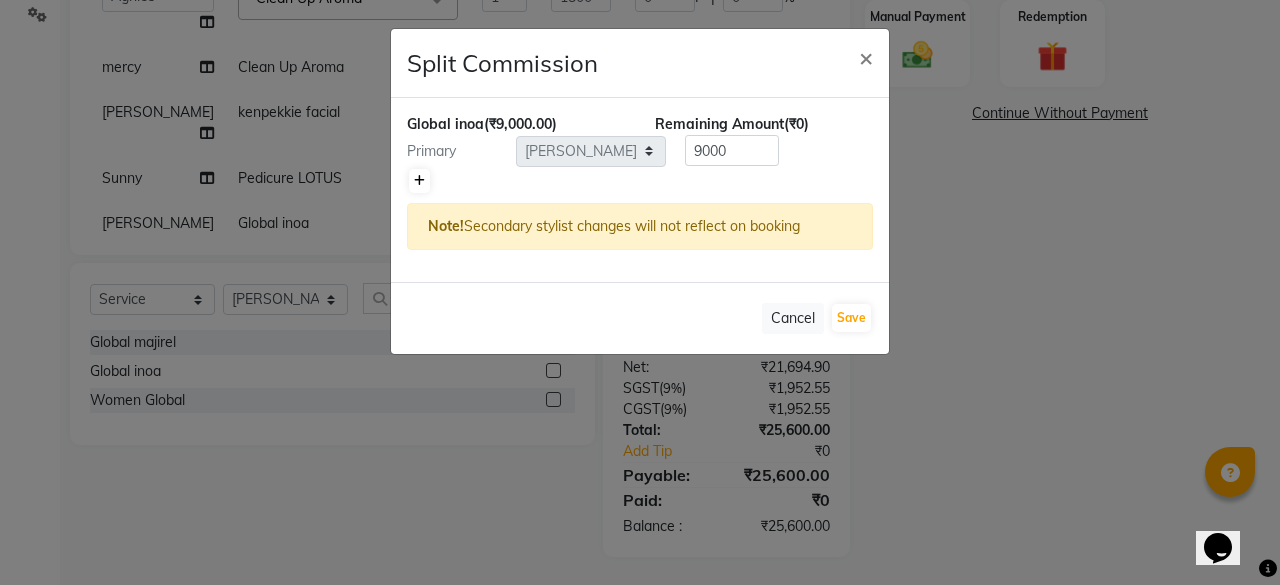 click 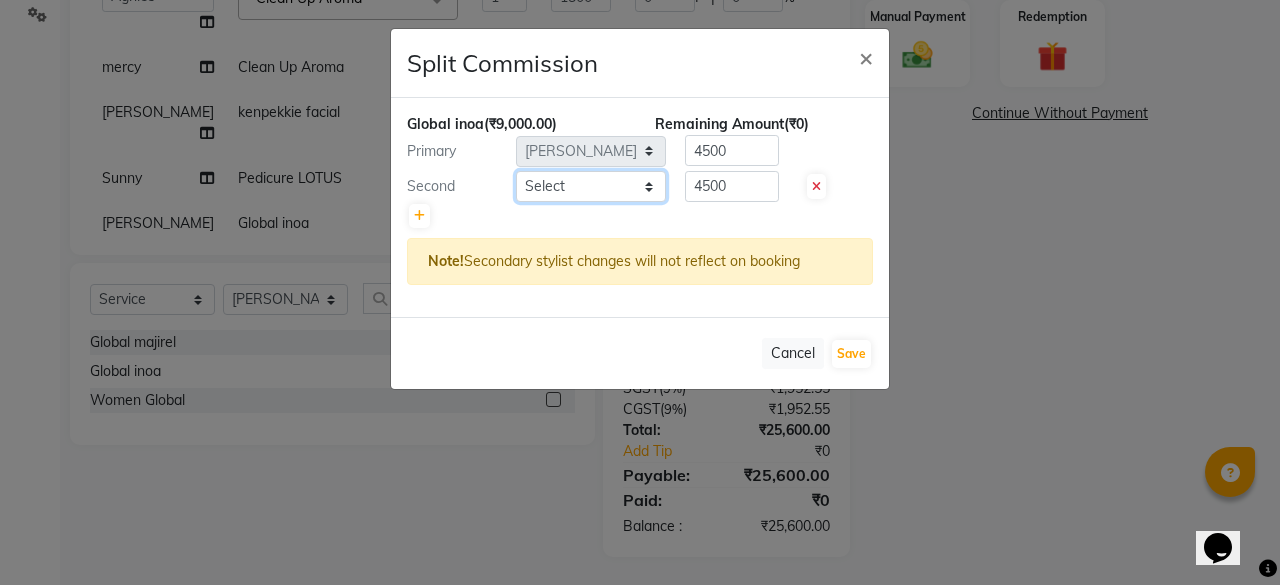 click on "Select  ⁠Agnies   ⁠[PERSON_NAME]   [PERSON_NAME]   [PERSON_NAME]   kunal   [PERSON_NAME]   mercy   ⁠Minto   ⁠[PERSON_NAME]    [PERSON_NAME]   priyanka   [PERSON_NAME]   ⁠[PERSON_NAME]   ⁠[PERSON_NAME]   [PERSON_NAME]   [PERSON_NAME]    Sunny   ⁠[PERSON_NAME]    ⁠Usman   ⁠[PERSON_NAME]" 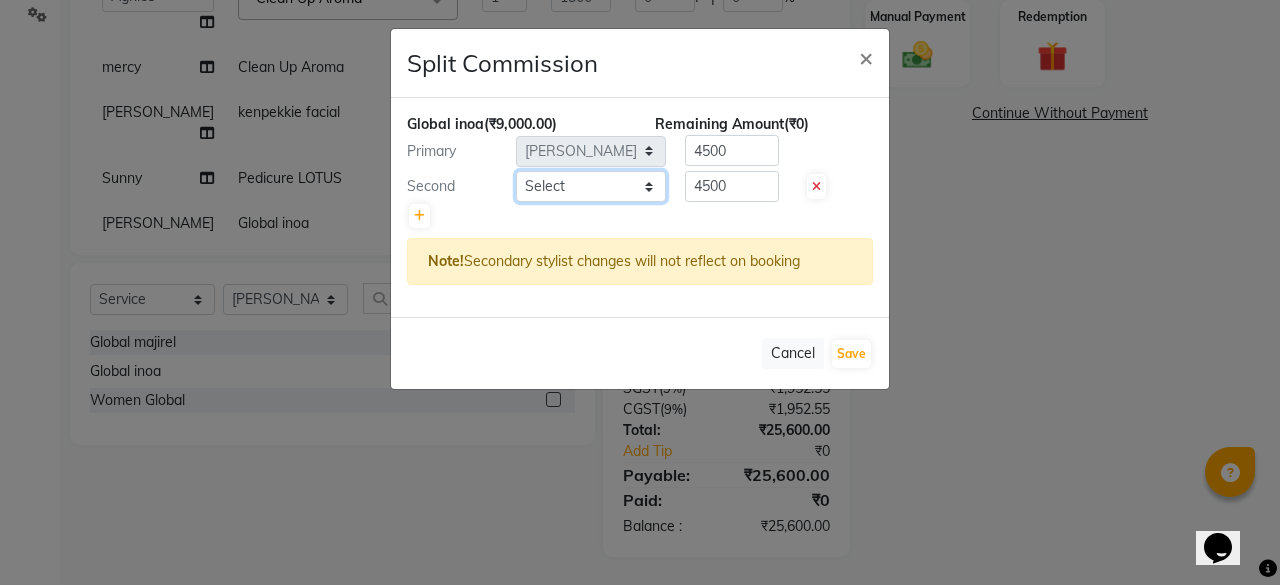 select on "69055" 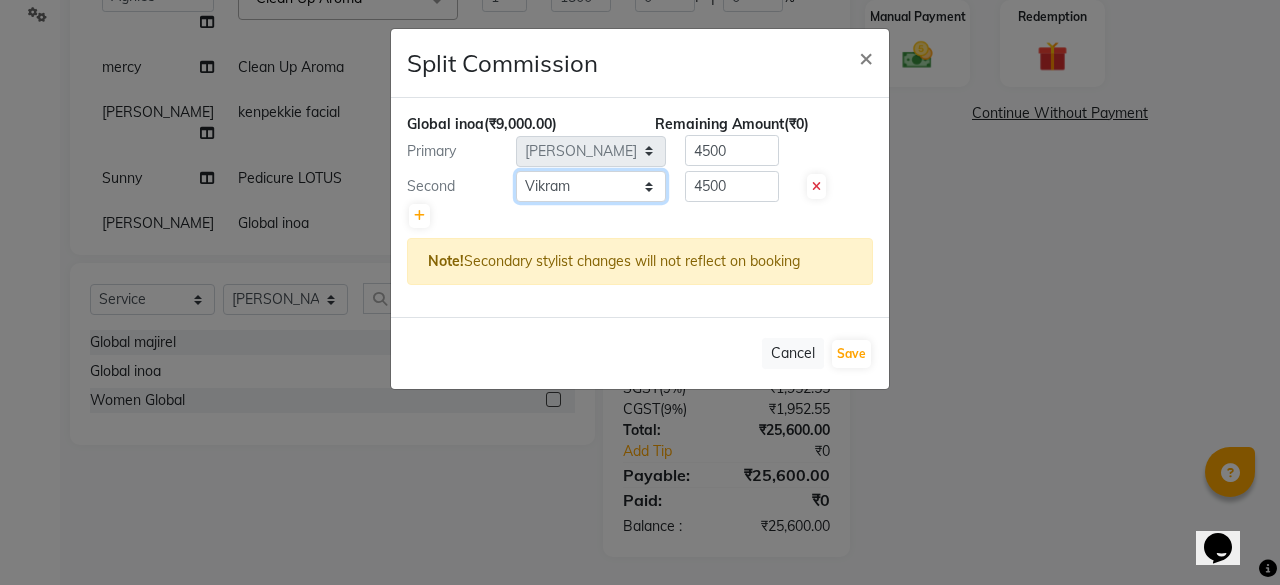 click on "Select  ⁠Agnies   ⁠[PERSON_NAME]   [PERSON_NAME]   [PERSON_NAME]   kunal   [PERSON_NAME]   mercy   ⁠Minto   ⁠[PERSON_NAME]    [PERSON_NAME]   priyanka   [PERSON_NAME]   ⁠[PERSON_NAME]   ⁠[PERSON_NAME]   [PERSON_NAME]   [PERSON_NAME]    Sunny   ⁠[PERSON_NAME]    ⁠Usman   ⁠[PERSON_NAME]" 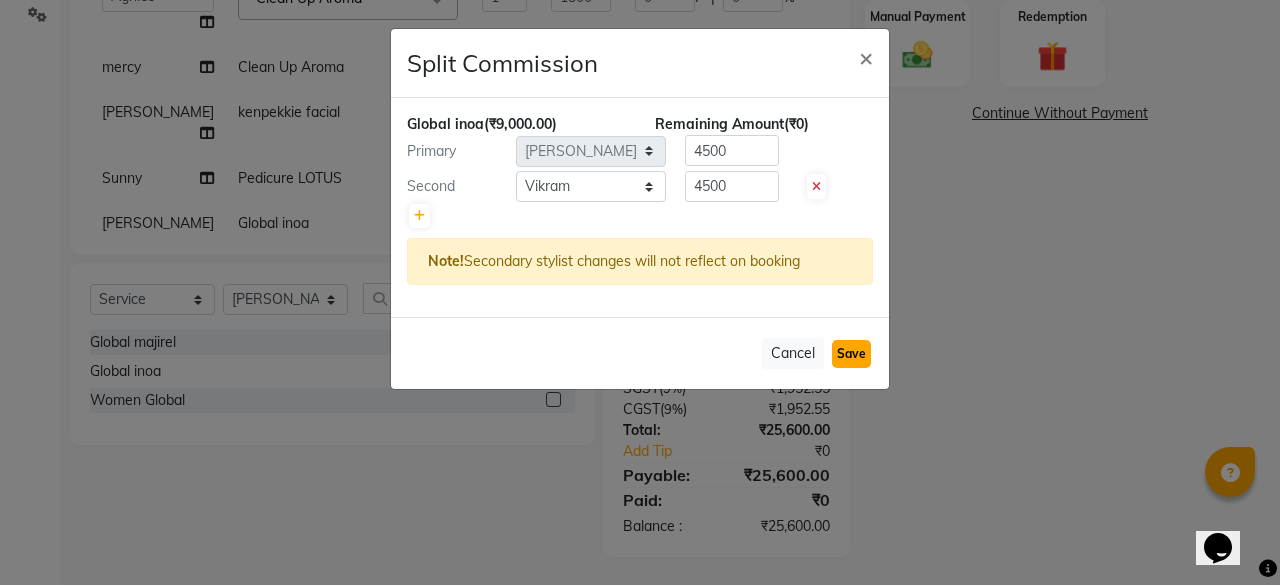 click on "Save" 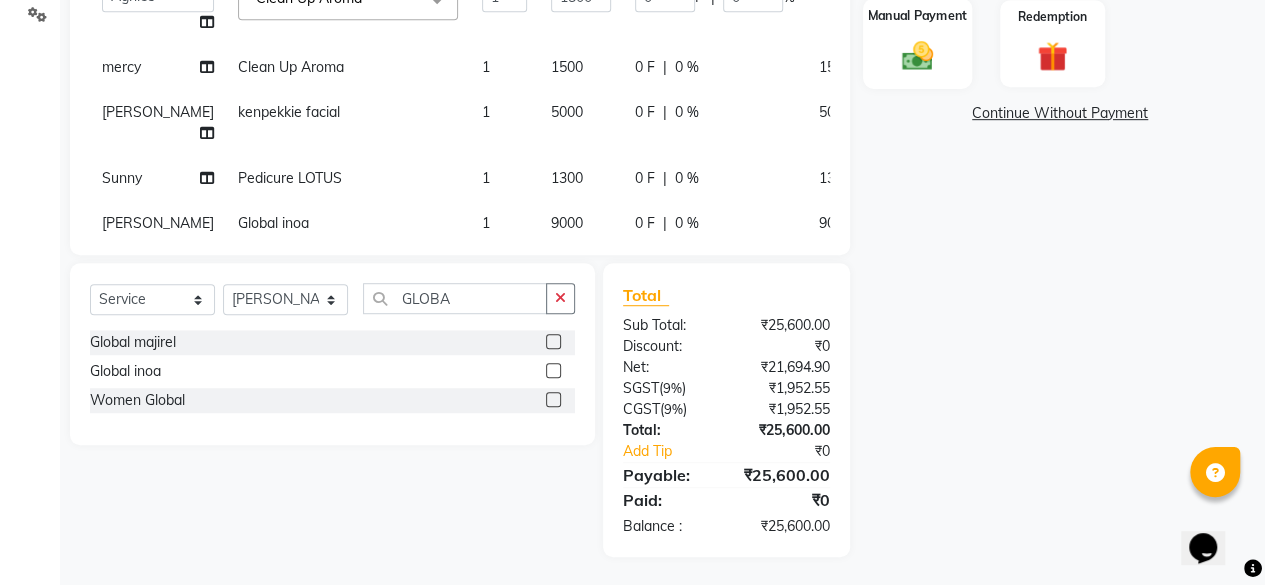 click 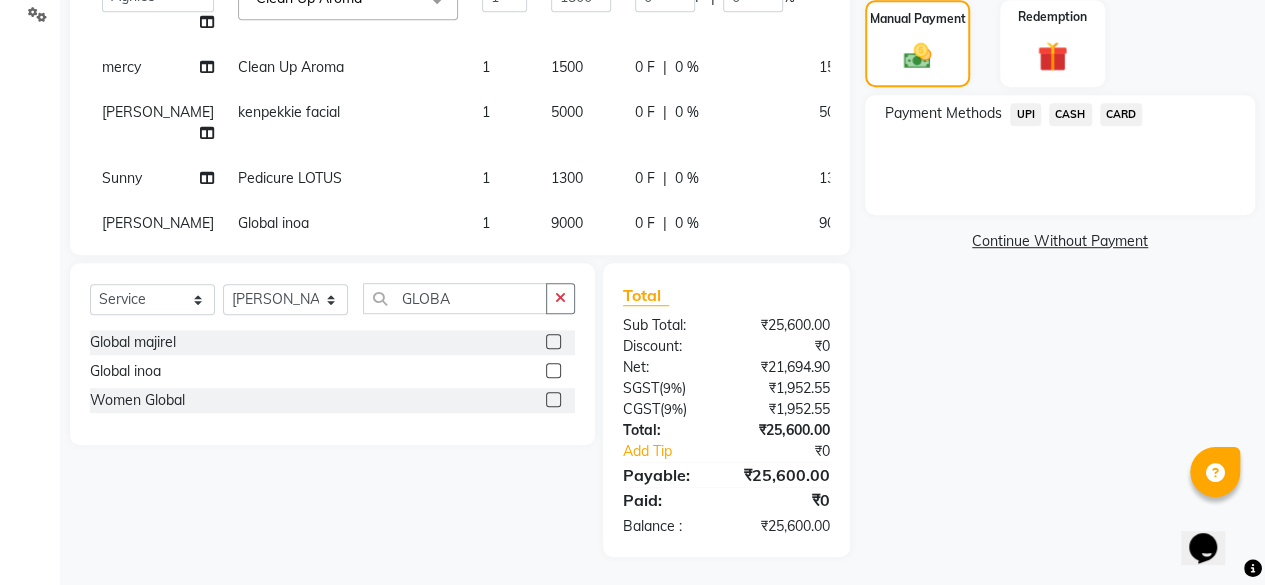 click on "CARD" 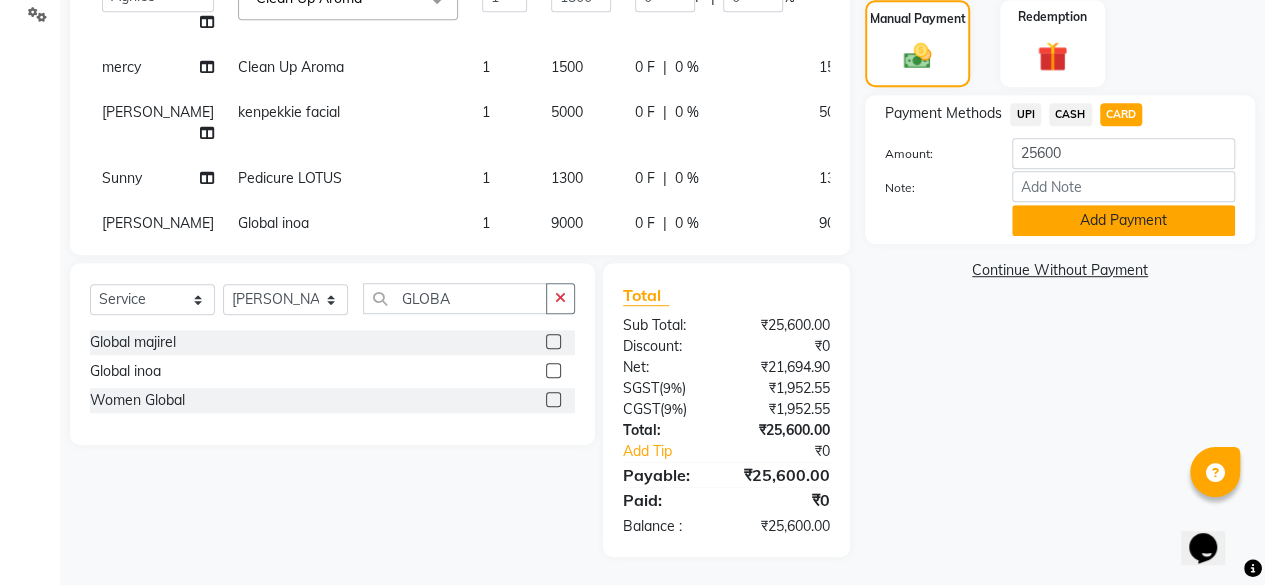click on "Add Payment" 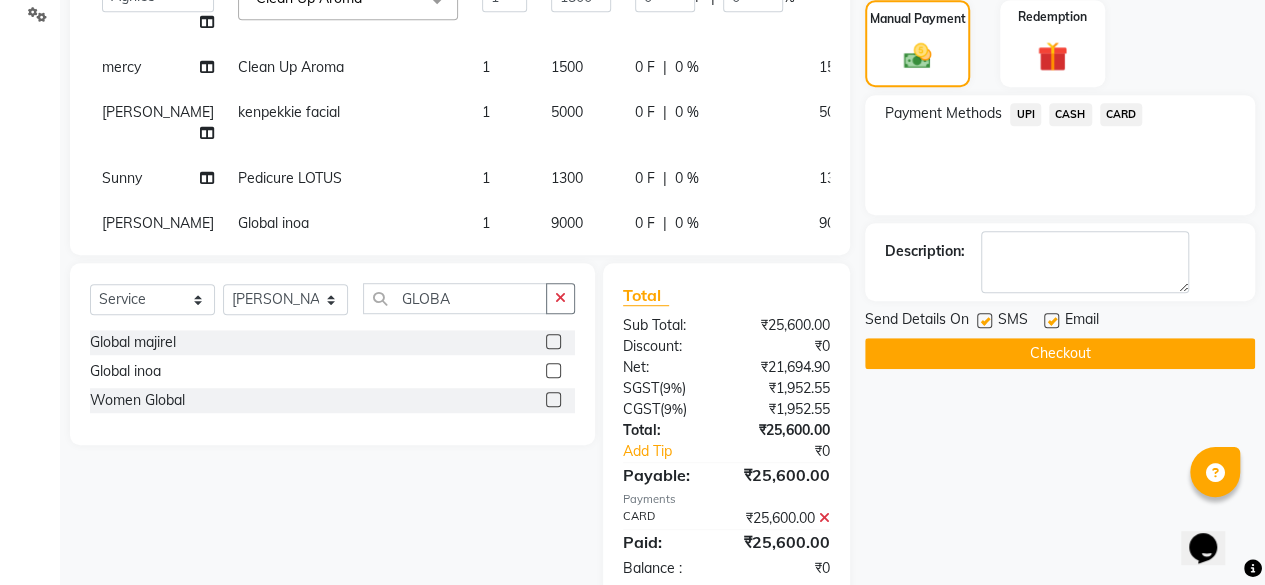scroll, scrollTop: 576, scrollLeft: 0, axis: vertical 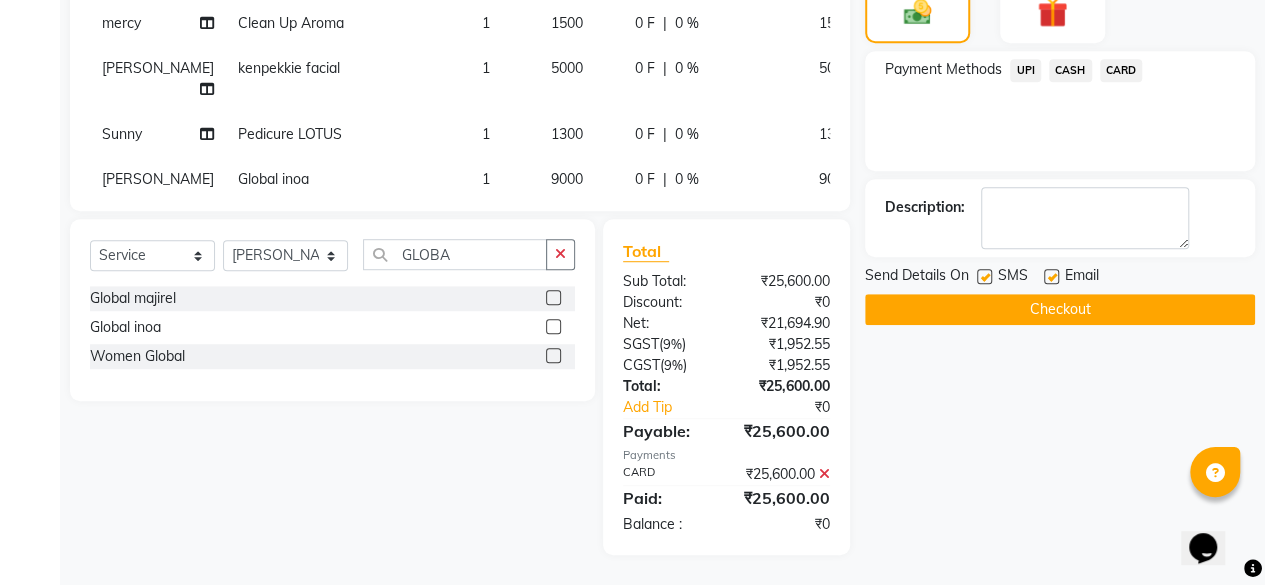 click 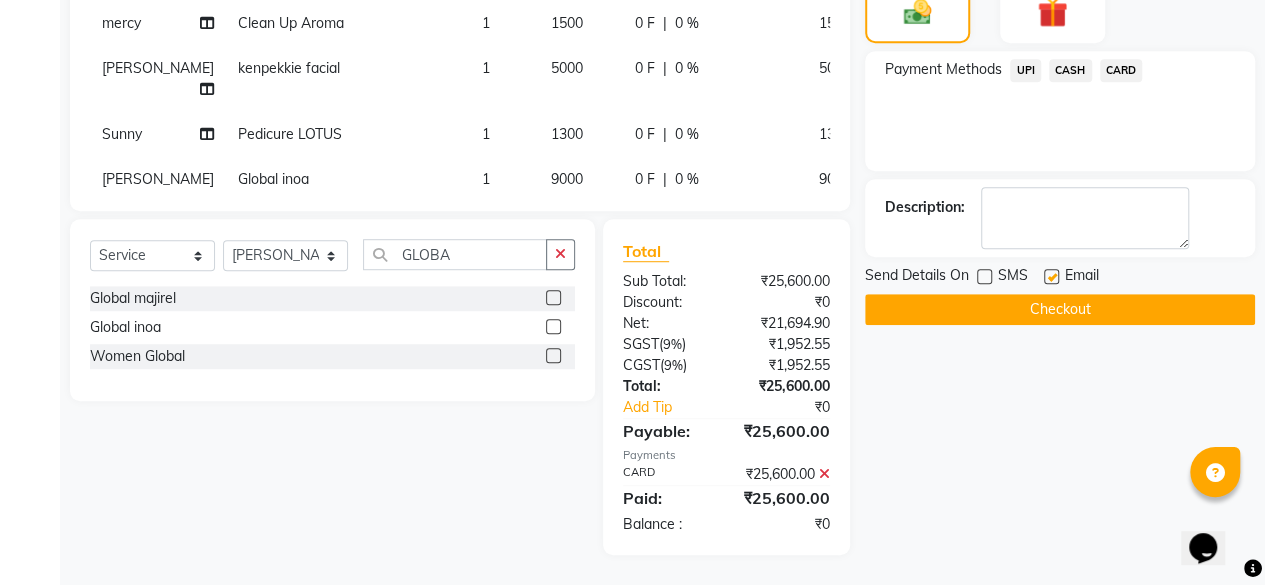 click on "Checkout" 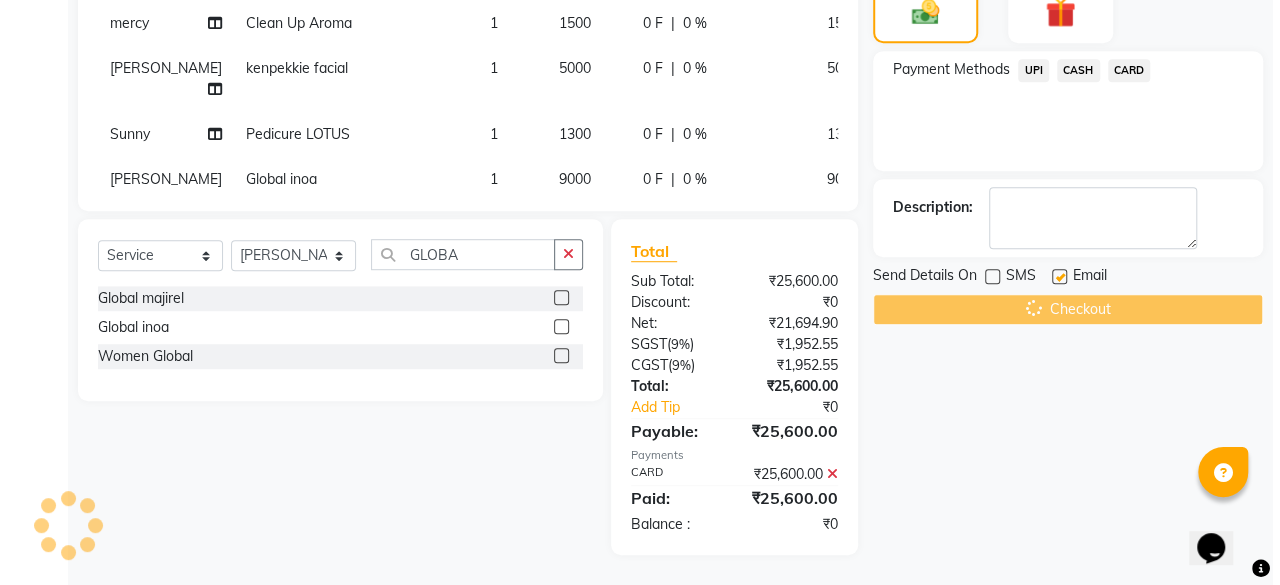 scroll, scrollTop: 0, scrollLeft: 0, axis: both 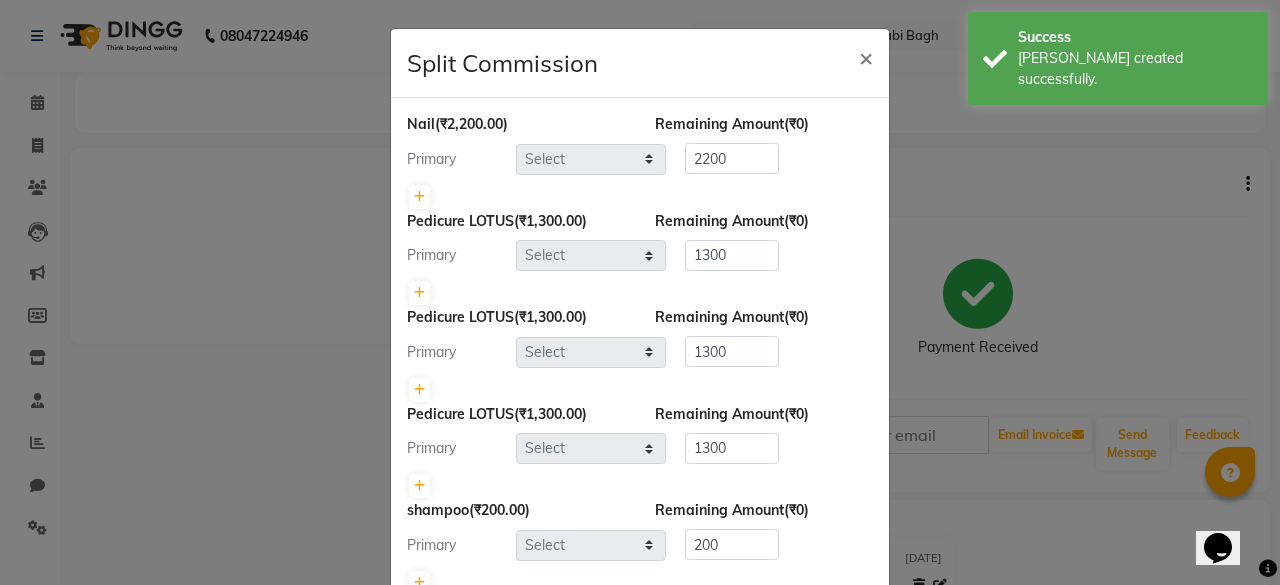 select on "71220" 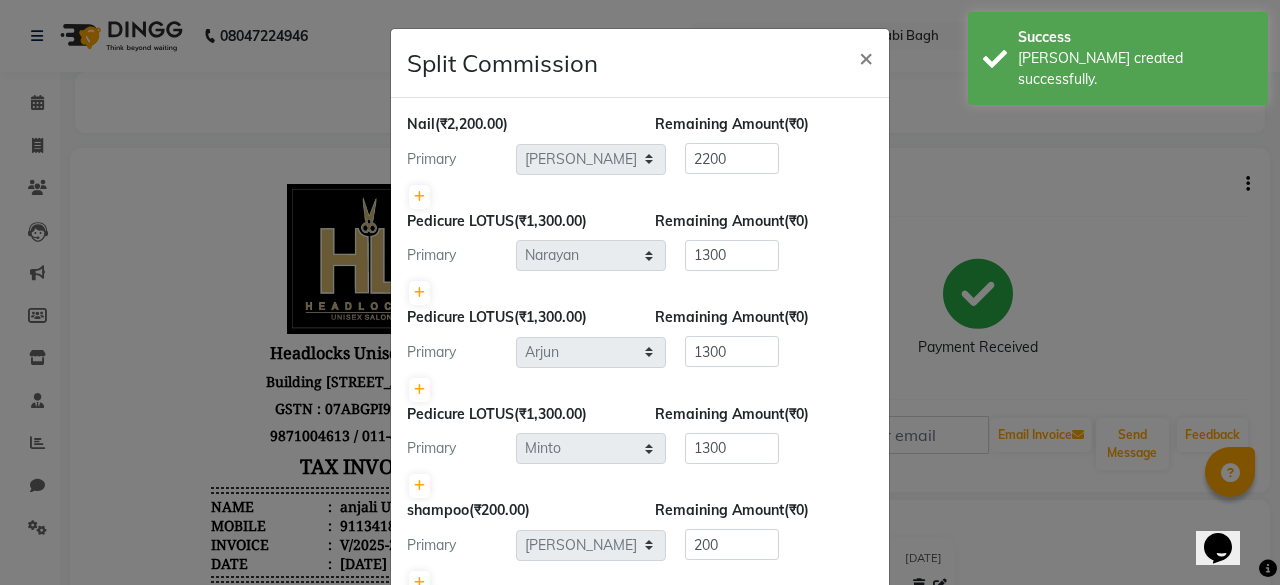 scroll, scrollTop: 0, scrollLeft: 0, axis: both 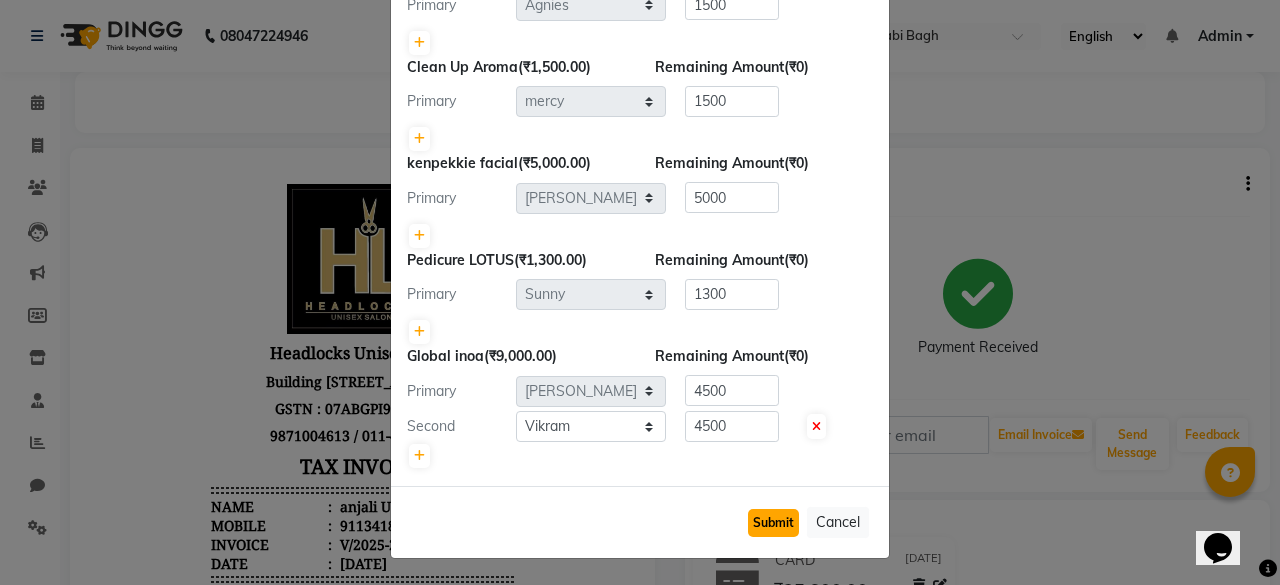 click on "Submit" 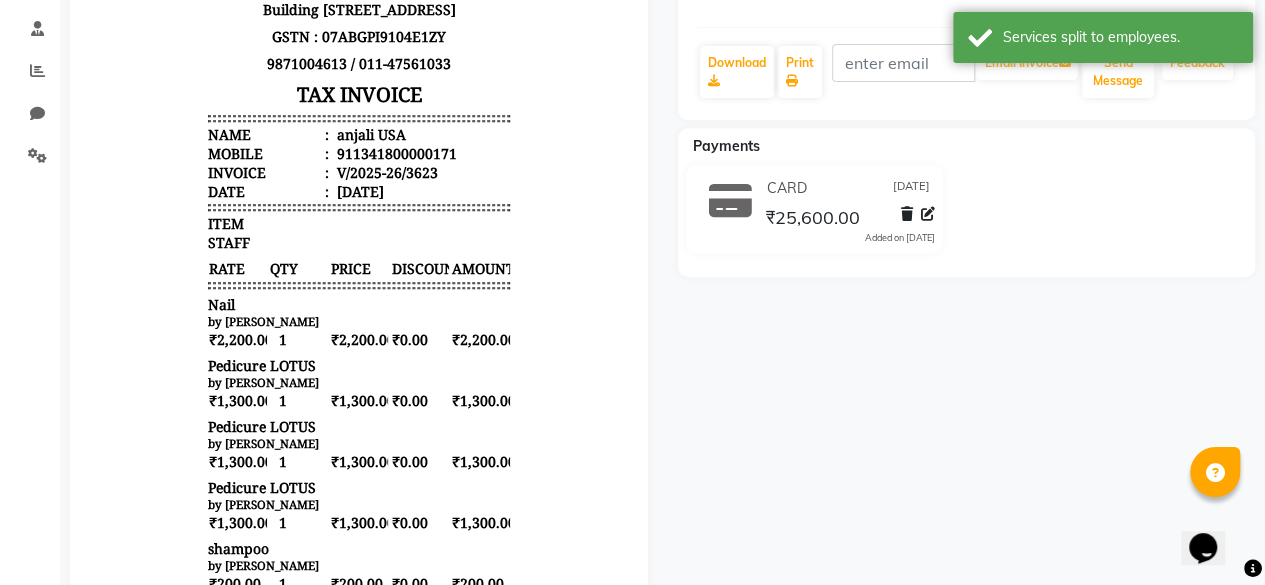 scroll, scrollTop: 0, scrollLeft: 0, axis: both 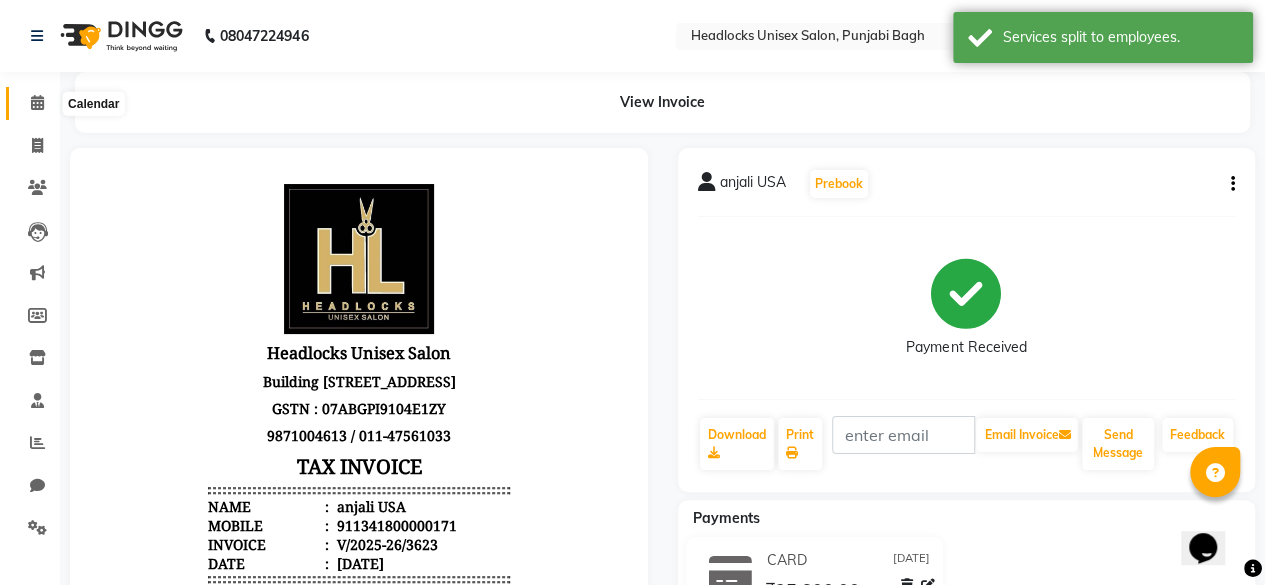 click 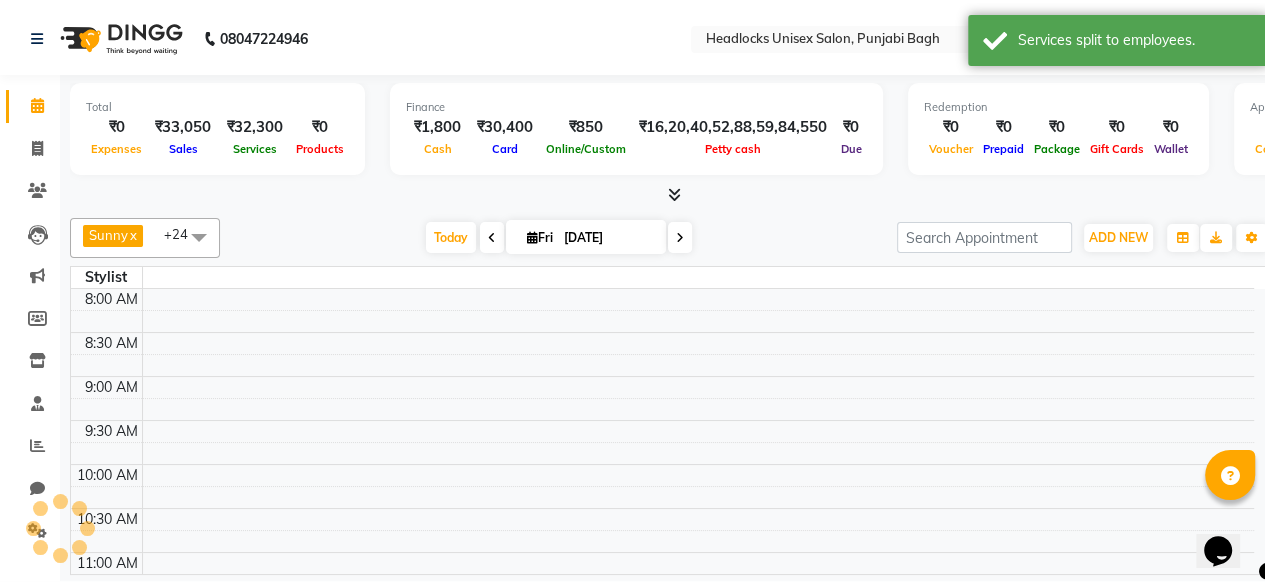 scroll, scrollTop: 0, scrollLeft: 0, axis: both 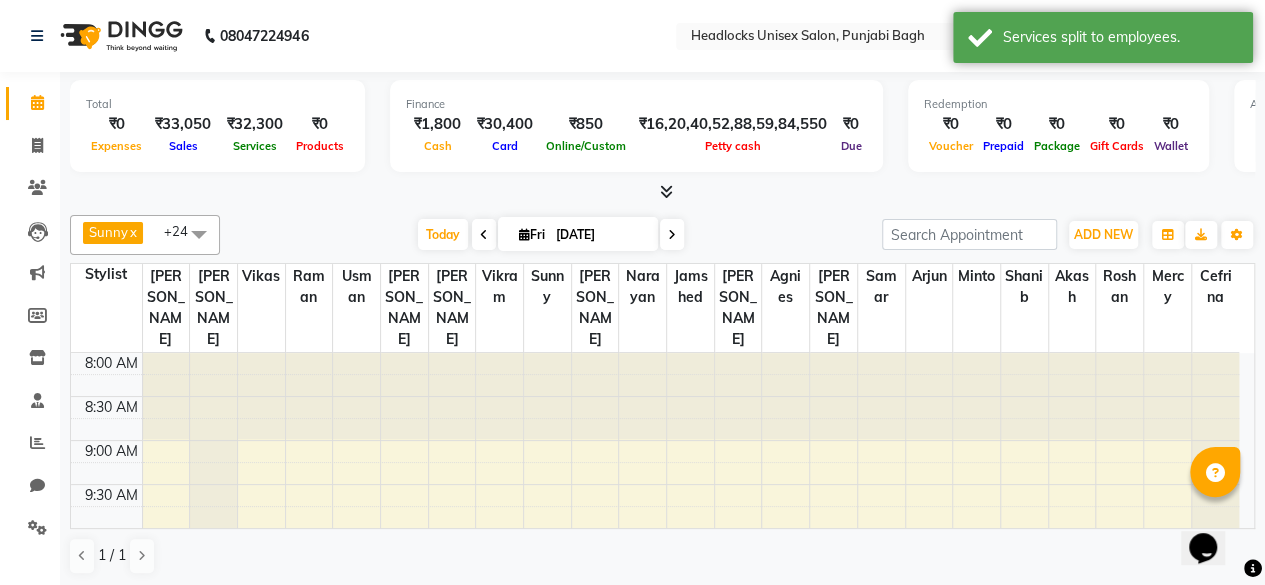click at bounding box center [666, 191] 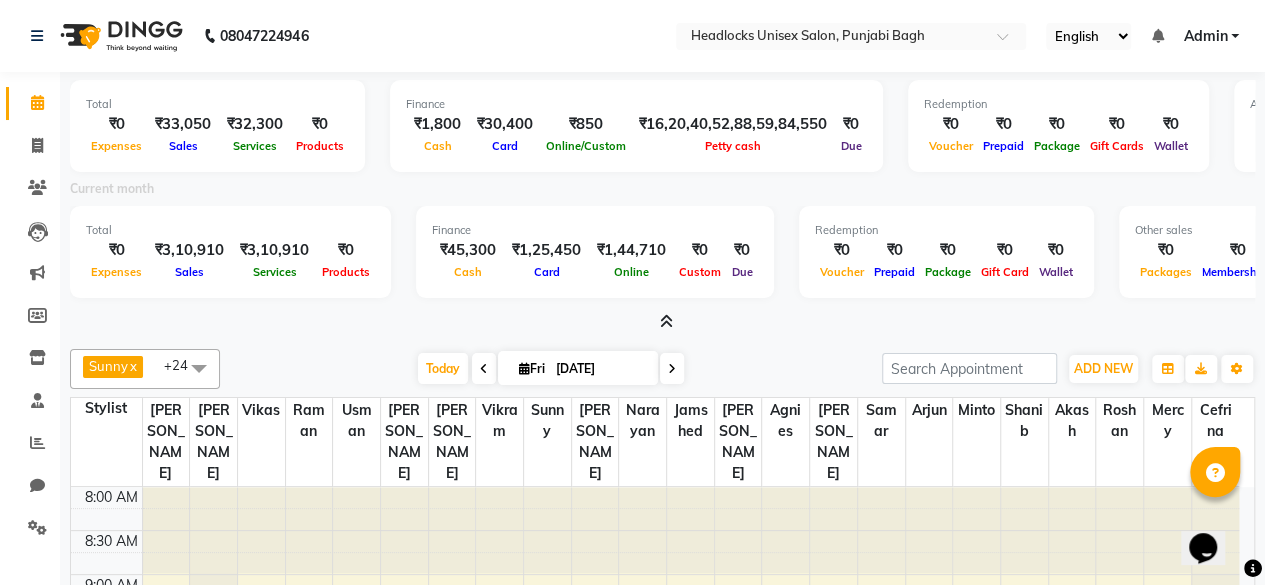 scroll, scrollTop: 0, scrollLeft: 652, axis: horizontal 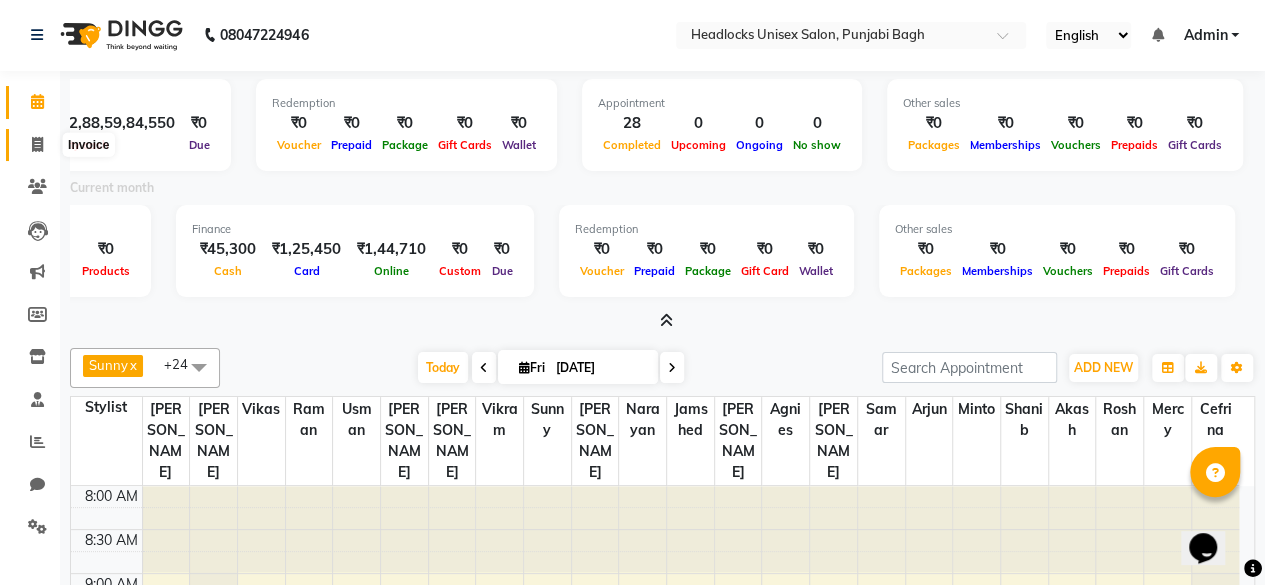 click 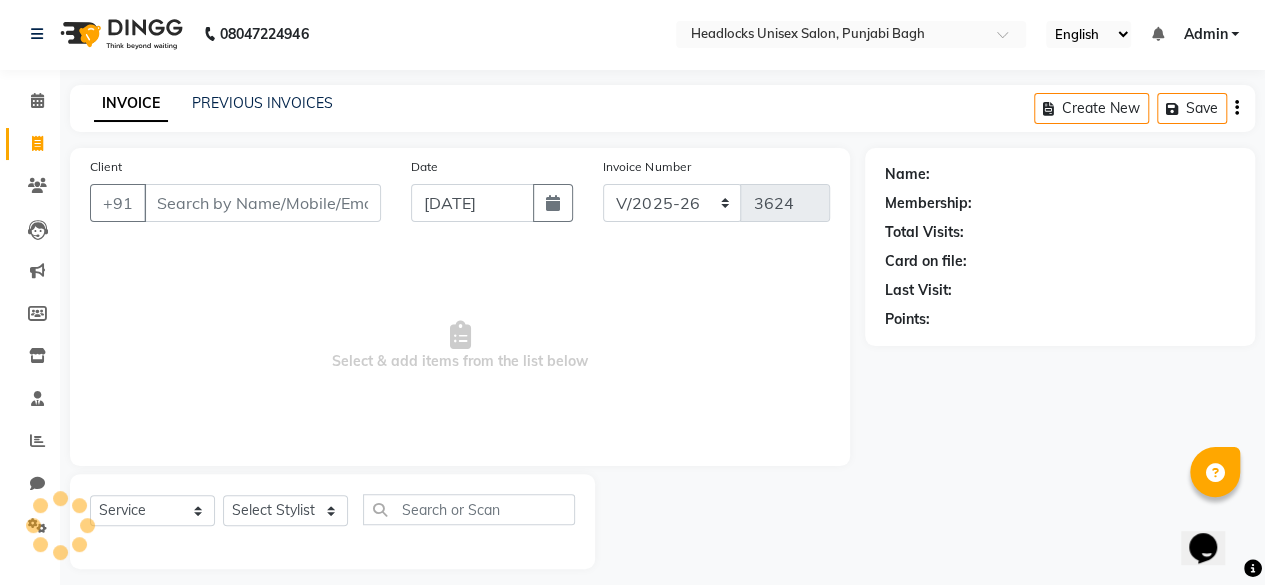 scroll, scrollTop: 10, scrollLeft: 0, axis: vertical 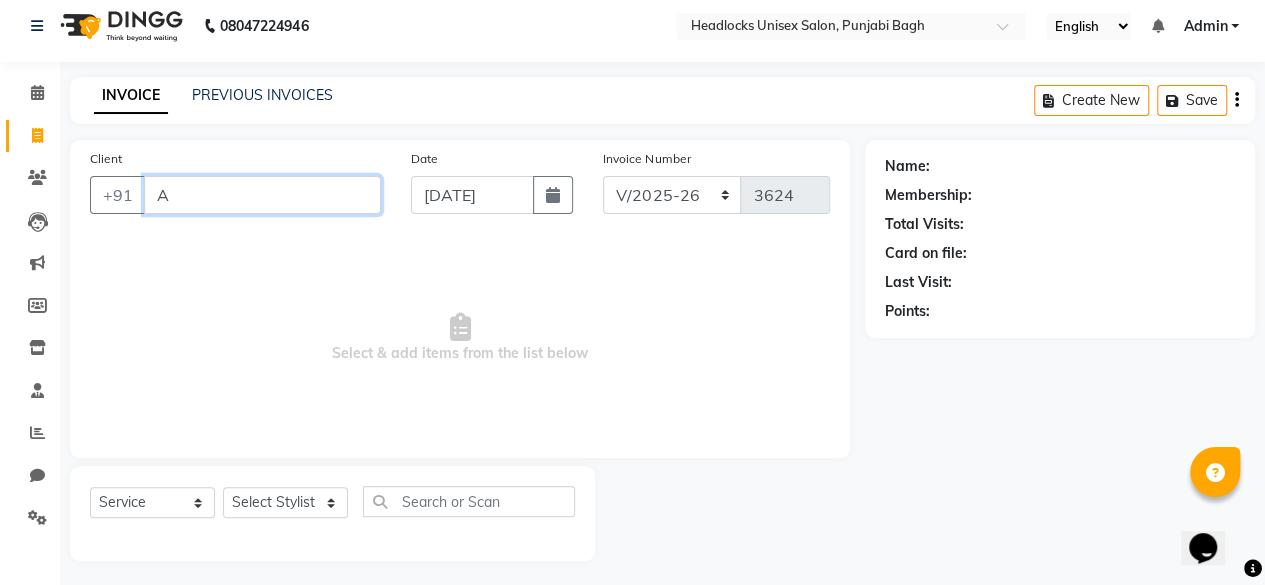 click on "A" at bounding box center (262, 195) 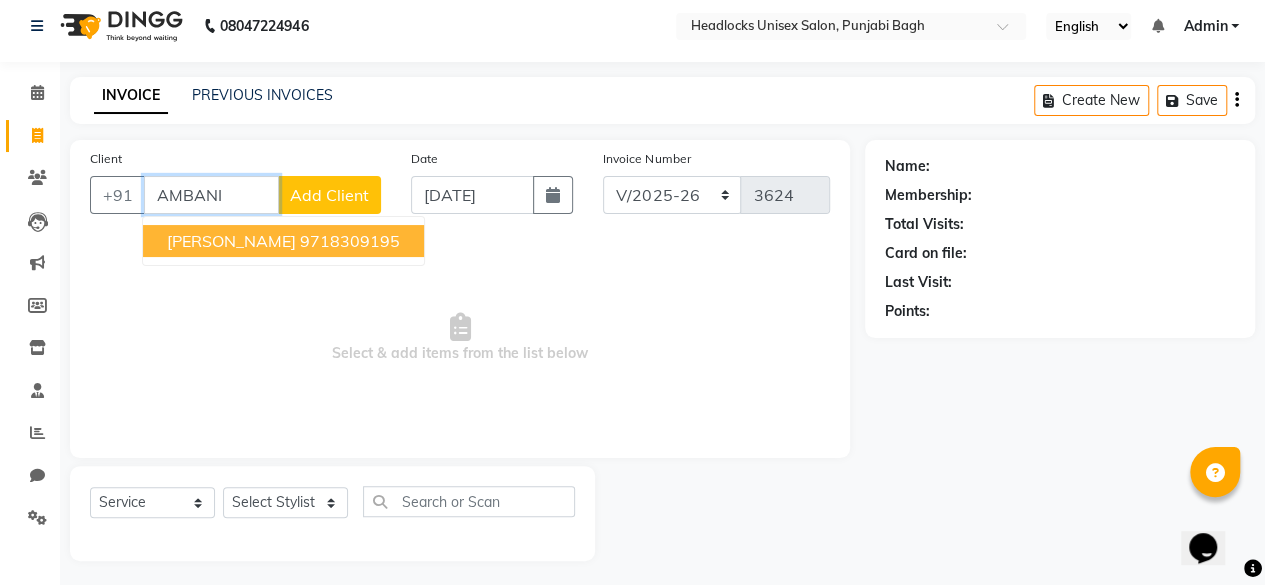 click on "9718309195" at bounding box center (350, 241) 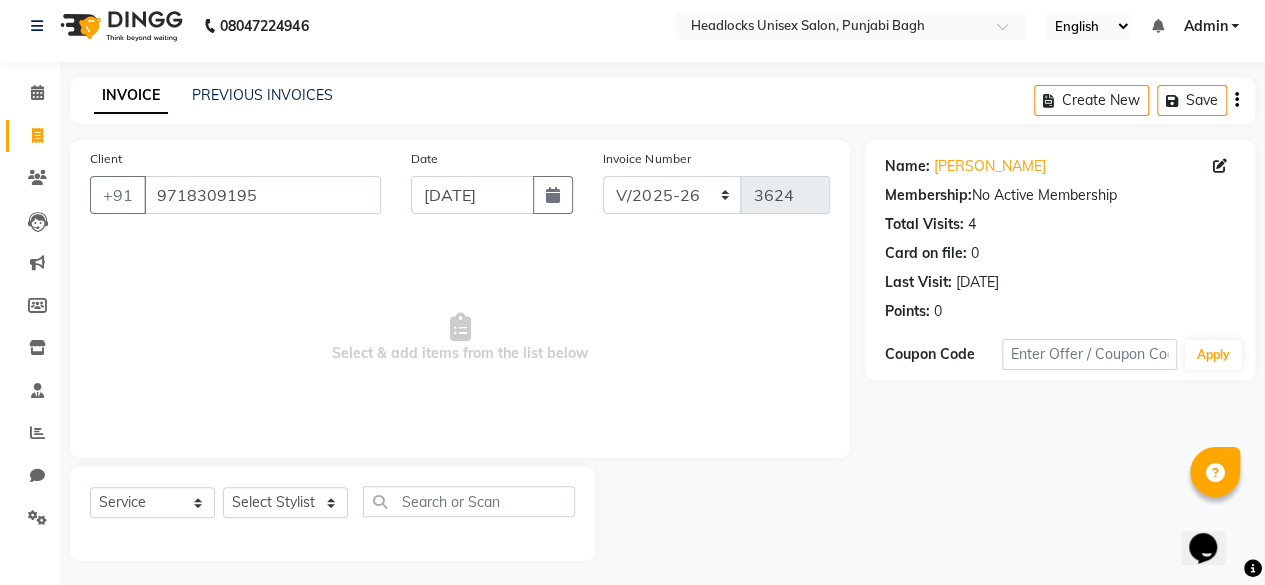 click 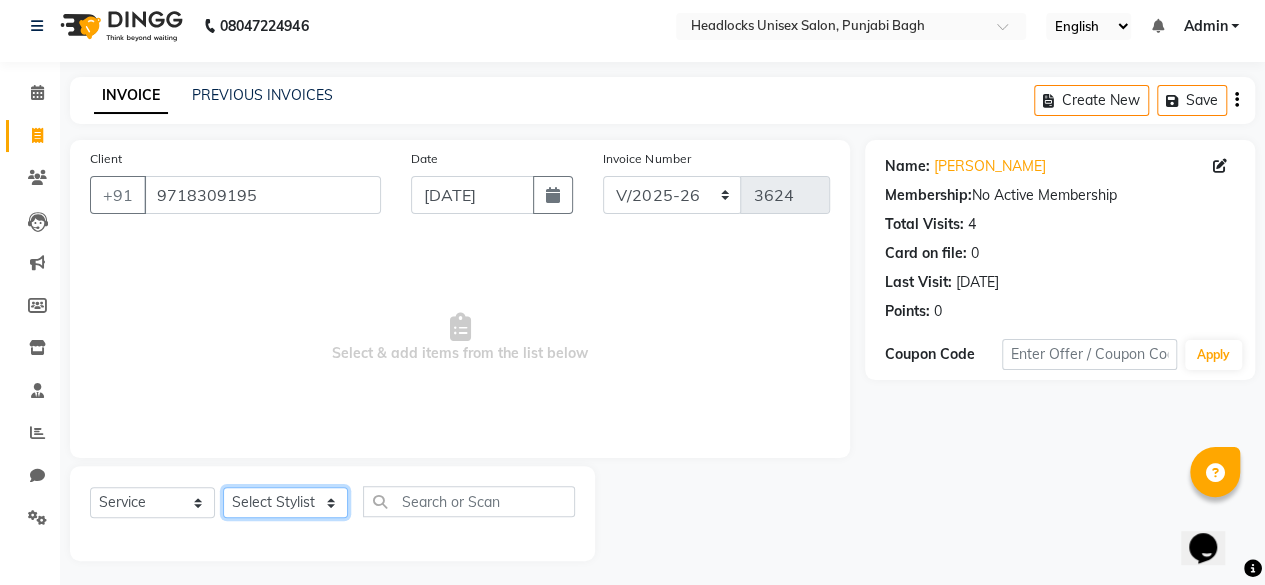click on "Select Stylist ⁠Agnies ⁠[PERSON_NAME] [PERSON_NAME] [PERSON_NAME] kunal [PERSON_NAME] mercy ⁠Minto ⁠[PERSON_NAME]  [PERSON_NAME] priyanka [PERSON_NAME] ⁠[PERSON_NAME] ⁠[PERSON_NAME] [PERSON_NAME] [PERSON_NAME]  Sunny ⁠[PERSON_NAME] ⁠[PERSON_NAME]" 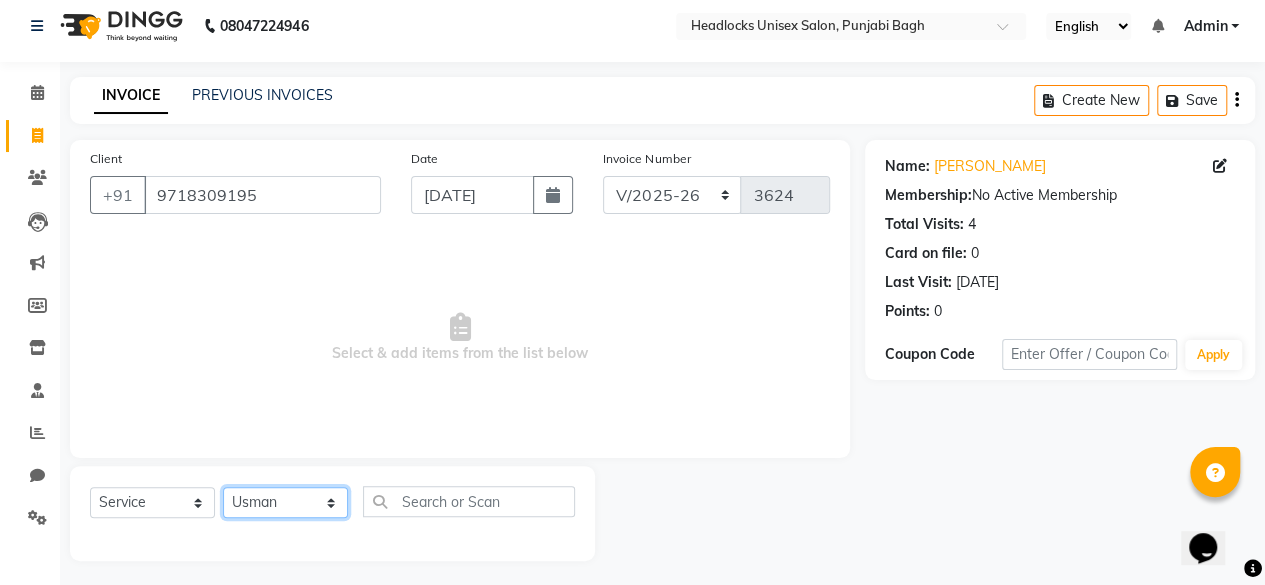 click on "Select Stylist ⁠Agnies ⁠[PERSON_NAME] [PERSON_NAME] [PERSON_NAME] kunal [PERSON_NAME] mercy ⁠Minto ⁠[PERSON_NAME]  [PERSON_NAME] priyanka [PERSON_NAME] ⁠[PERSON_NAME] ⁠[PERSON_NAME] [PERSON_NAME] [PERSON_NAME]  Sunny ⁠[PERSON_NAME] ⁠[PERSON_NAME]" 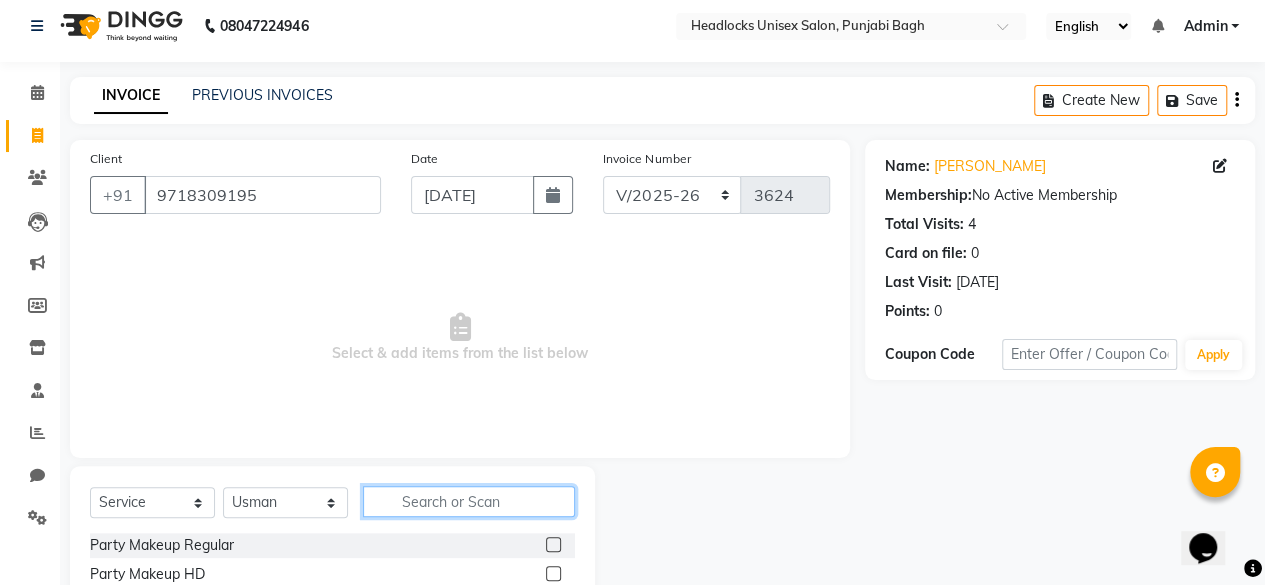 click 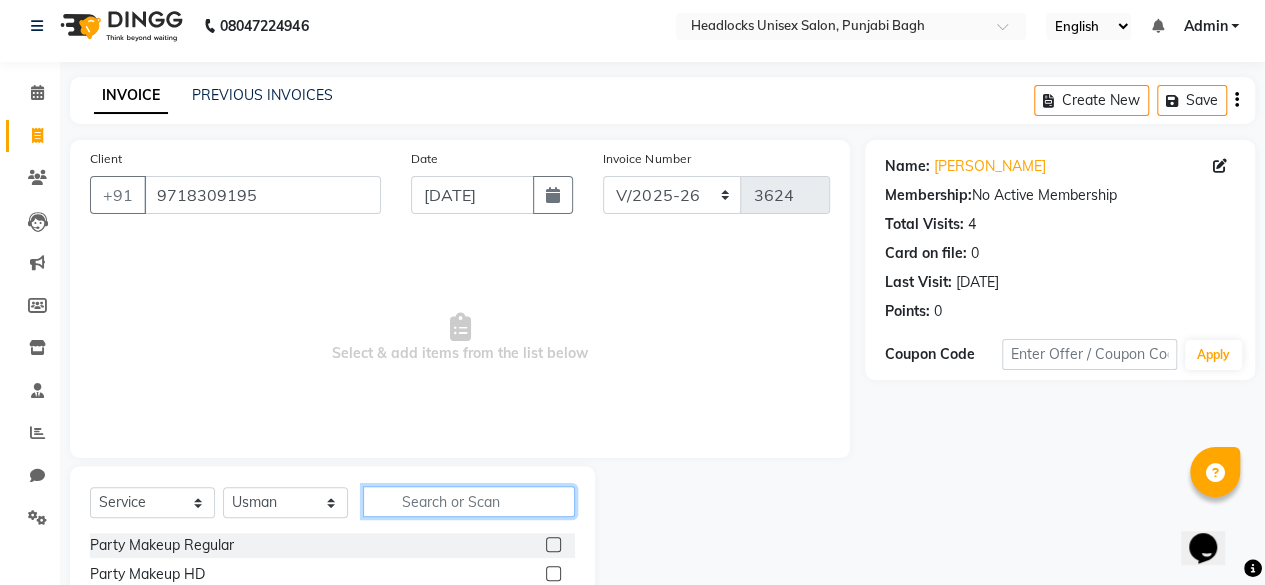 click 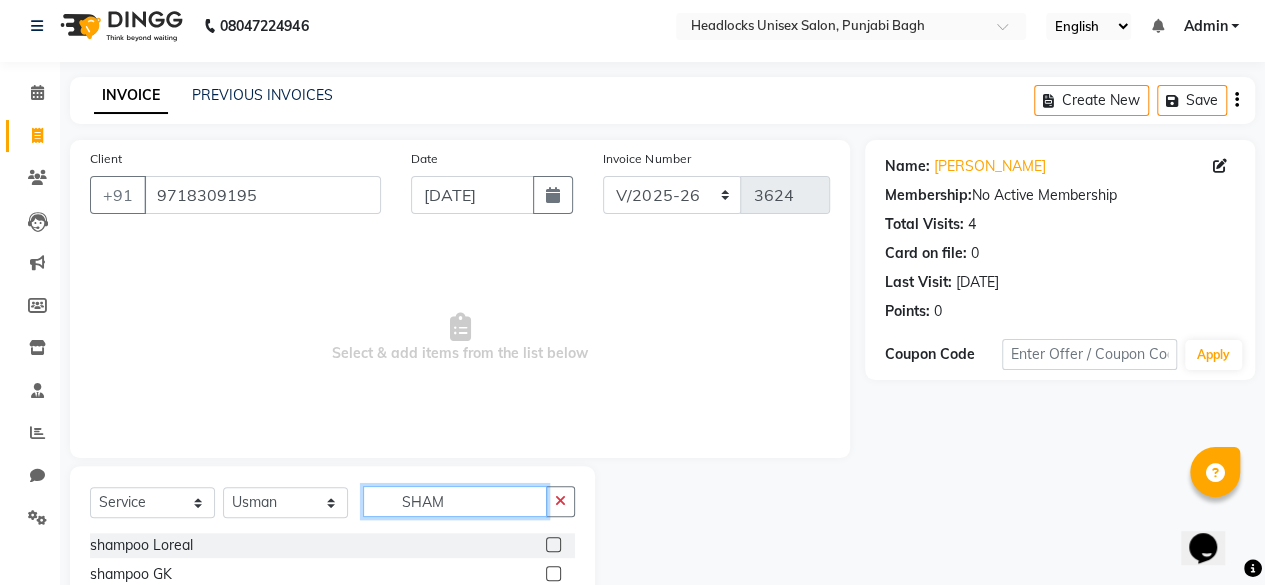 scroll, scrollTop: 215, scrollLeft: 0, axis: vertical 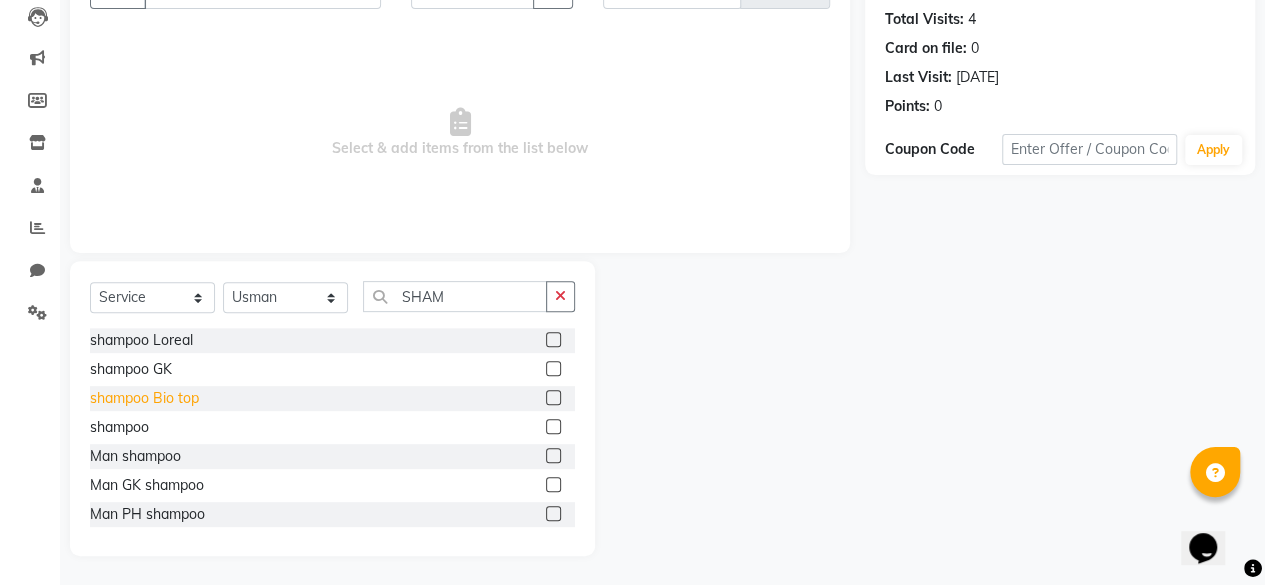 click on "shampoo Bio top" 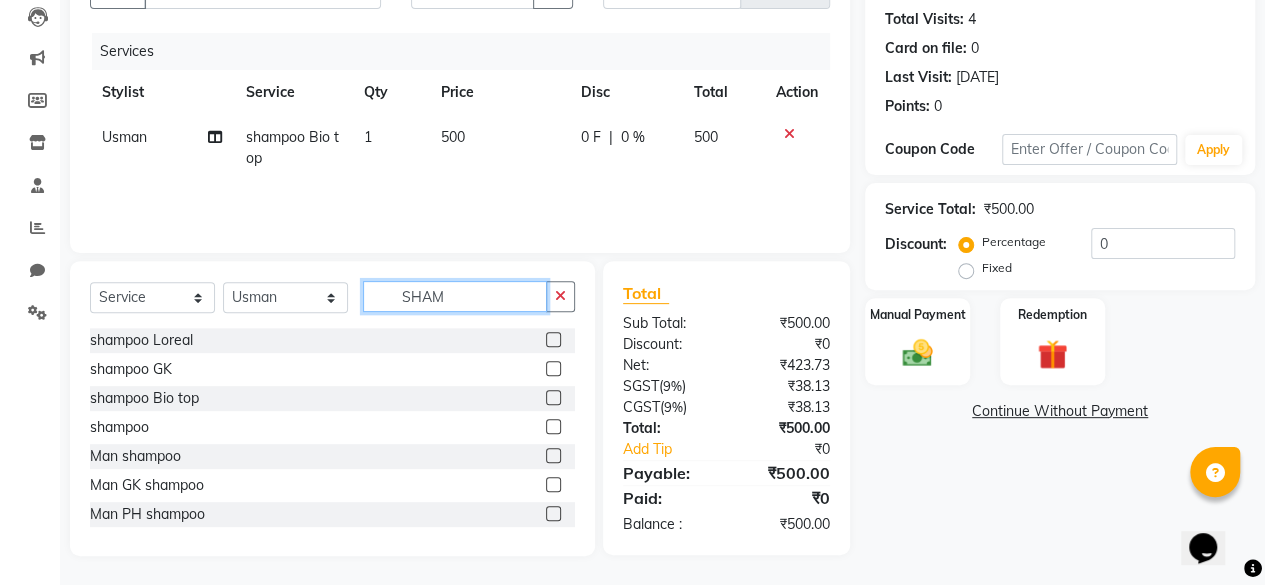 click on "SHAM" 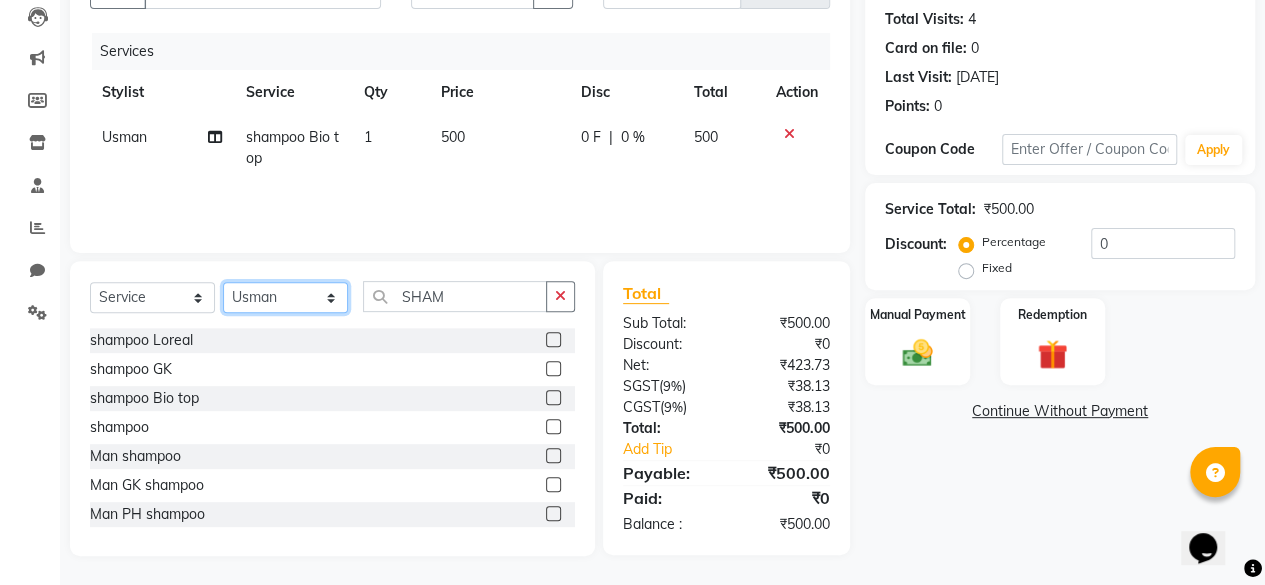 click on "Select Stylist ⁠Agnies ⁠[PERSON_NAME] [PERSON_NAME] [PERSON_NAME] kunal [PERSON_NAME] mercy ⁠Minto ⁠[PERSON_NAME]  [PERSON_NAME] priyanka [PERSON_NAME] ⁠[PERSON_NAME] ⁠[PERSON_NAME] [PERSON_NAME] [PERSON_NAME]  Sunny ⁠[PERSON_NAME] ⁠[PERSON_NAME]" 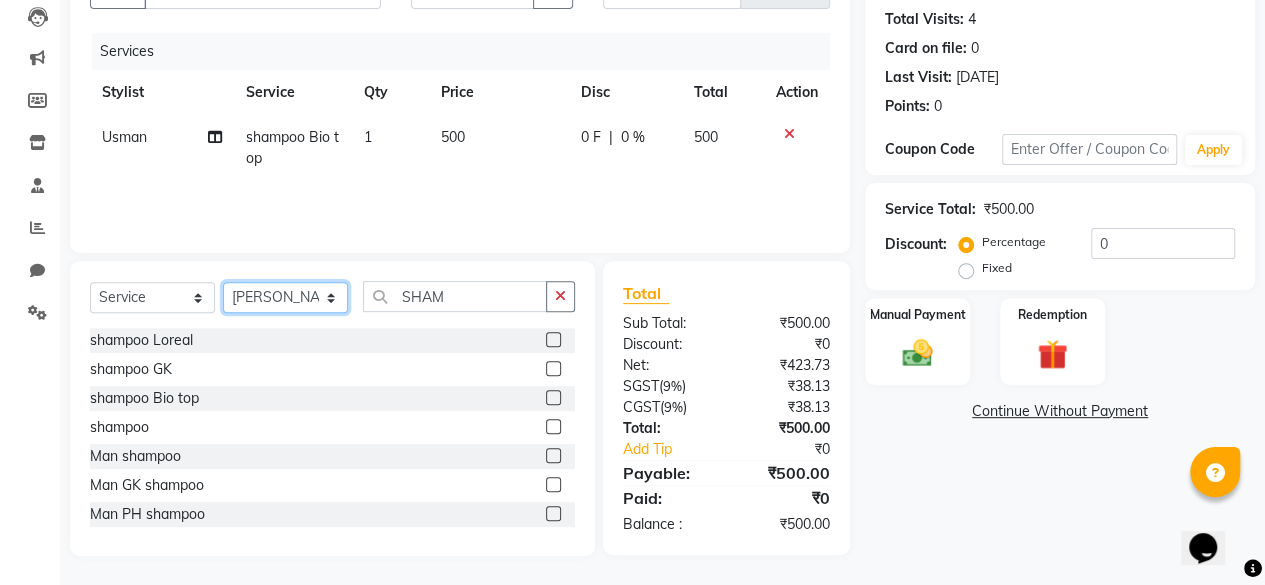 click on "Select Stylist ⁠Agnies ⁠[PERSON_NAME] [PERSON_NAME] [PERSON_NAME] kunal [PERSON_NAME] mercy ⁠Minto ⁠[PERSON_NAME]  [PERSON_NAME] priyanka [PERSON_NAME] ⁠[PERSON_NAME] ⁠[PERSON_NAME] [PERSON_NAME] [PERSON_NAME]  Sunny ⁠[PERSON_NAME] ⁠[PERSON_NAME]" 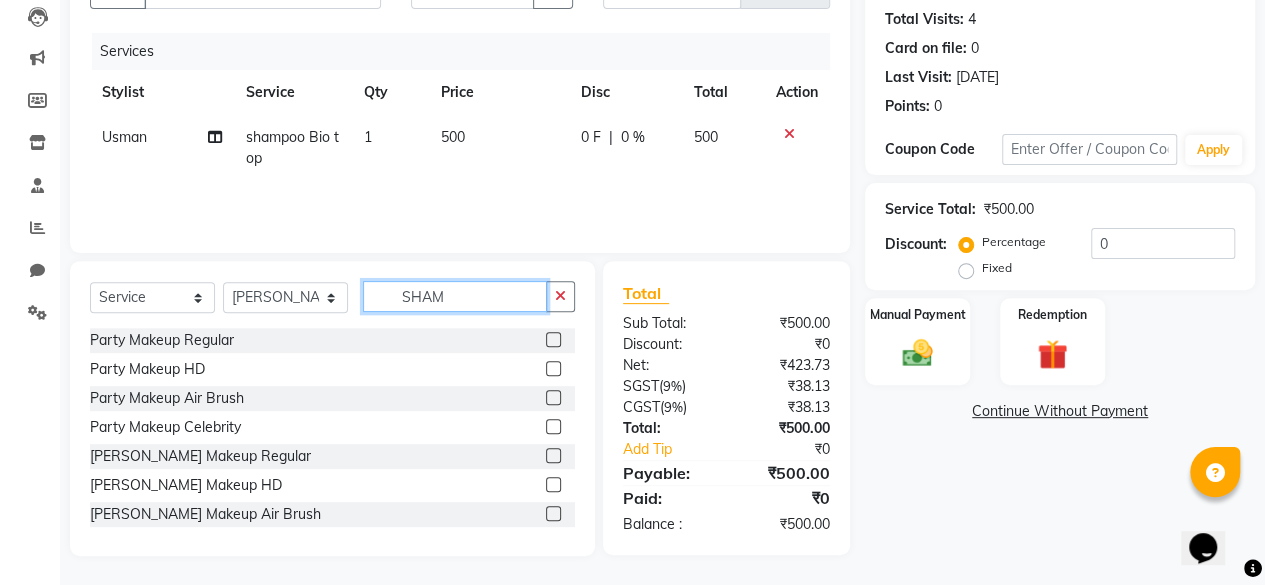 click on "SHAM" 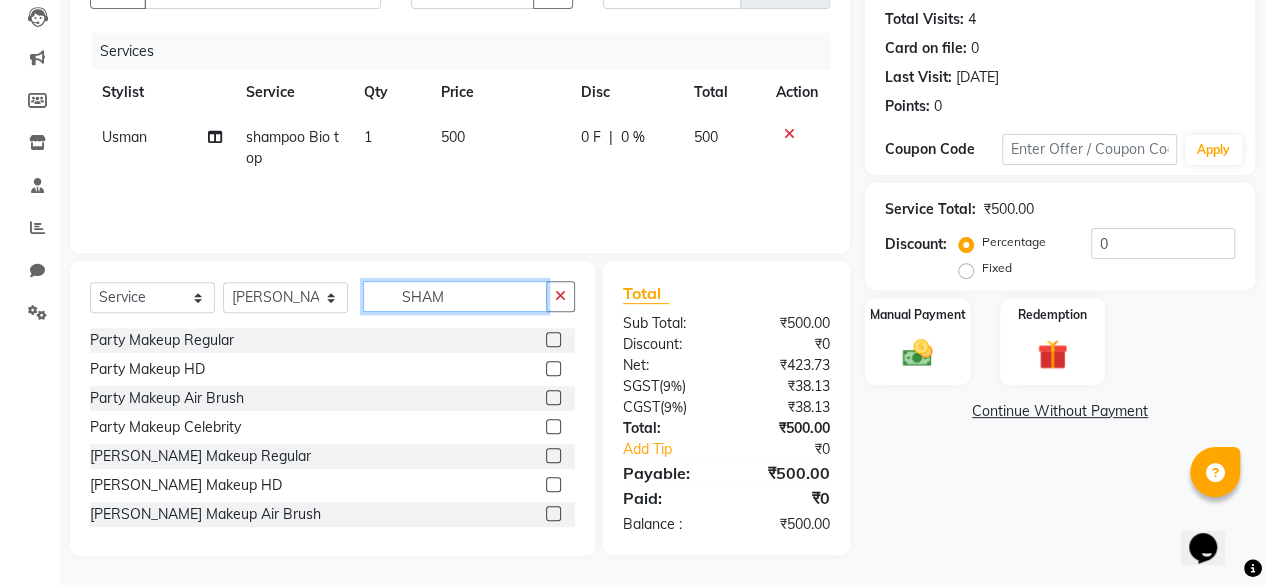 click on "SHAM" 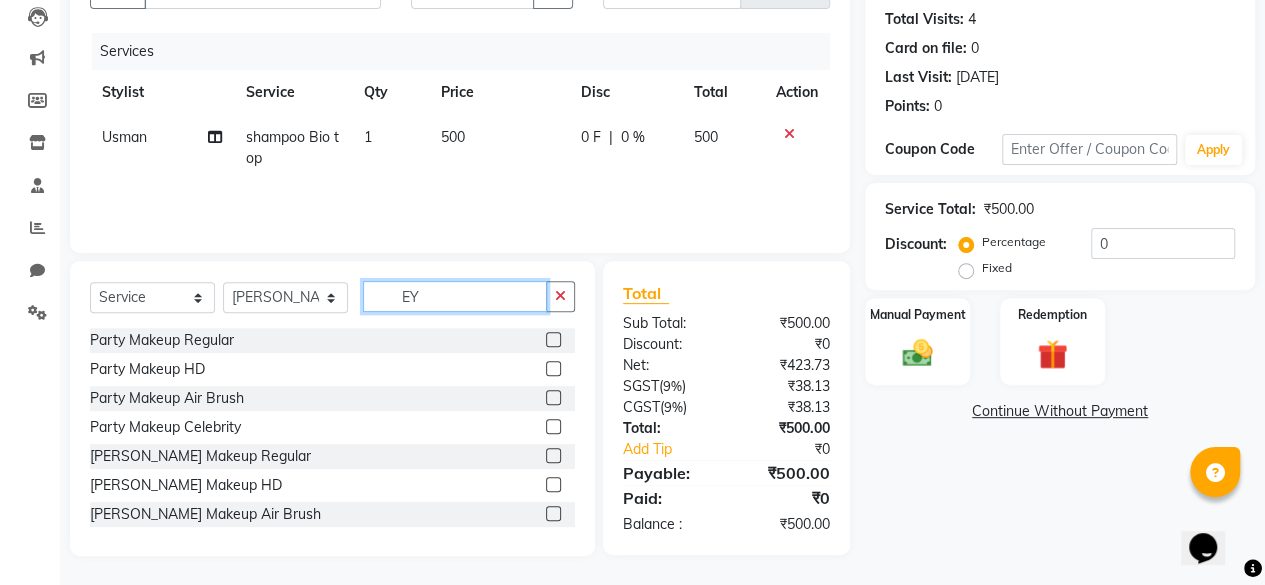 scroll, scrollTop: 213, scrollLeft: 0, axis: vertical 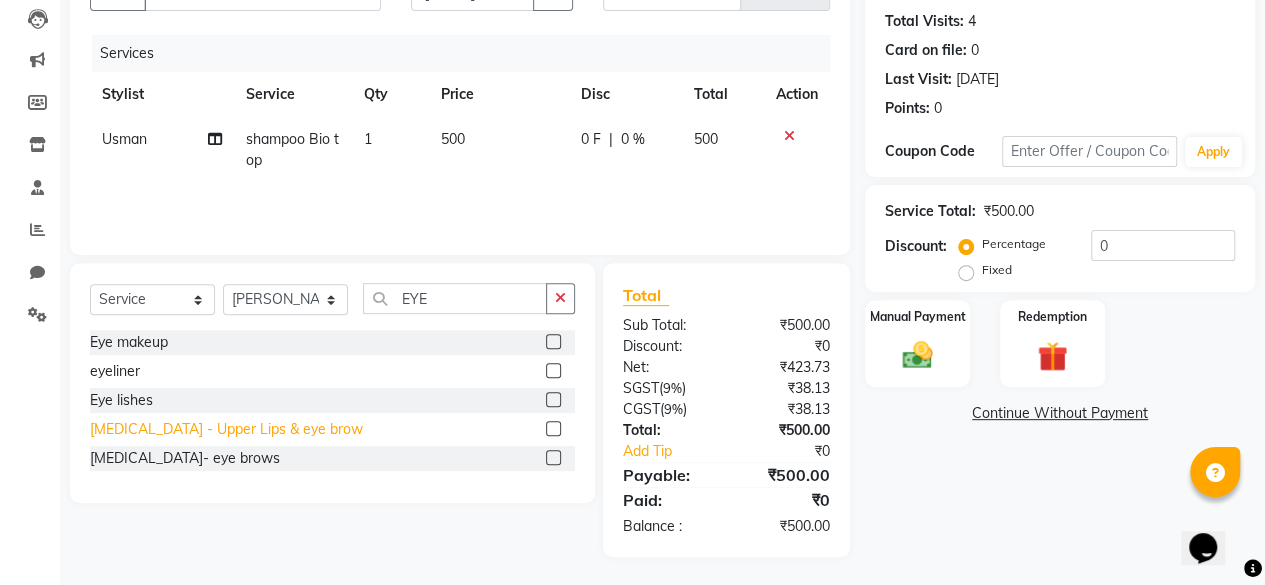 click on "[MEDICAL_DATA] - Upper Lips & eye brow" 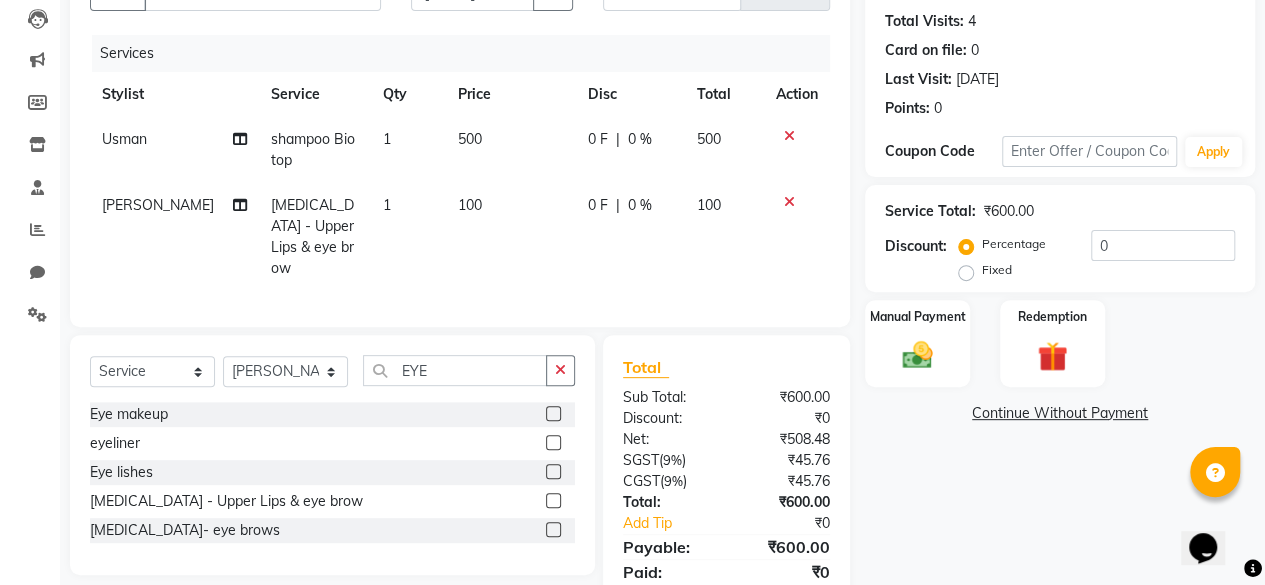 scroll, scrollTop: 280, scrollLeft: 0, axis: vertical 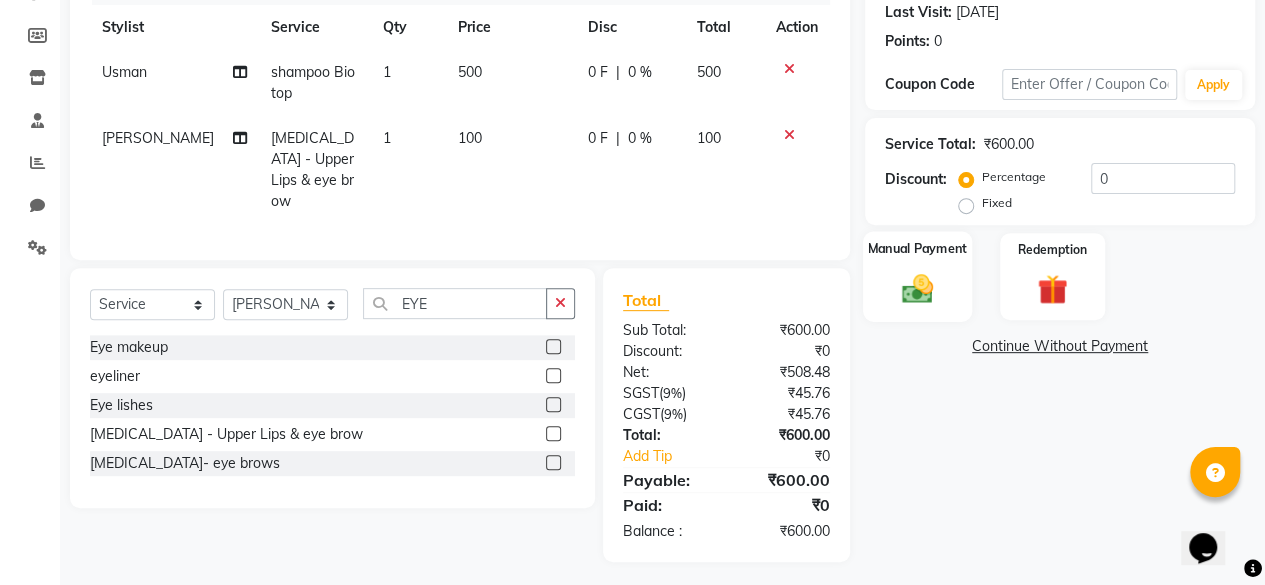click on "Manual Payment" 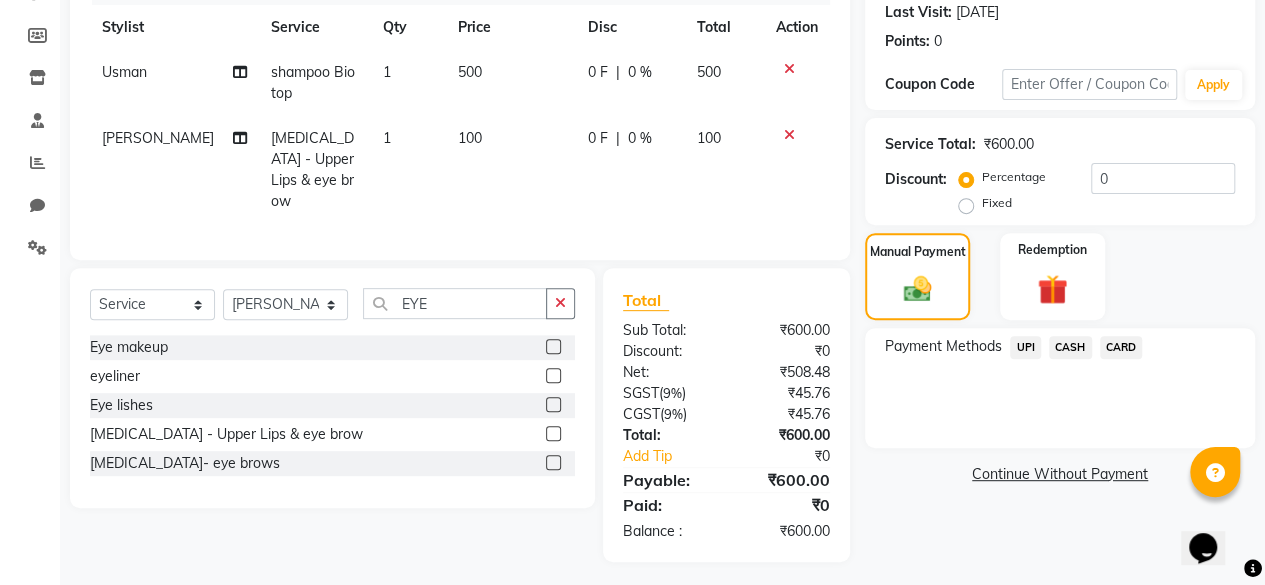 click on "CARD" 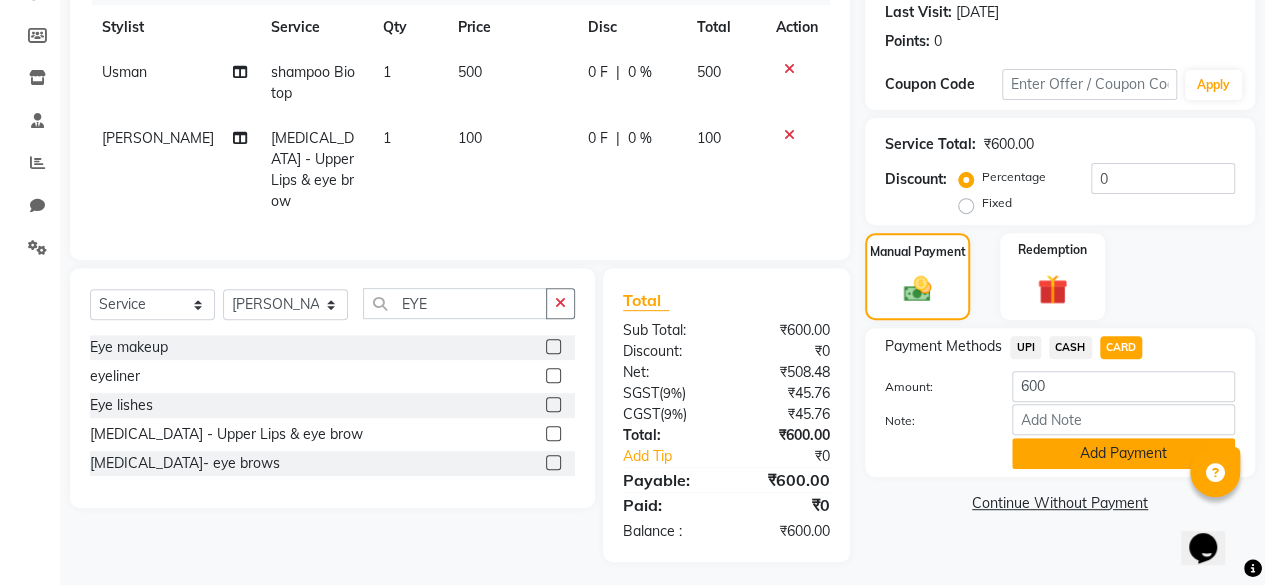 click on "Add Payment" 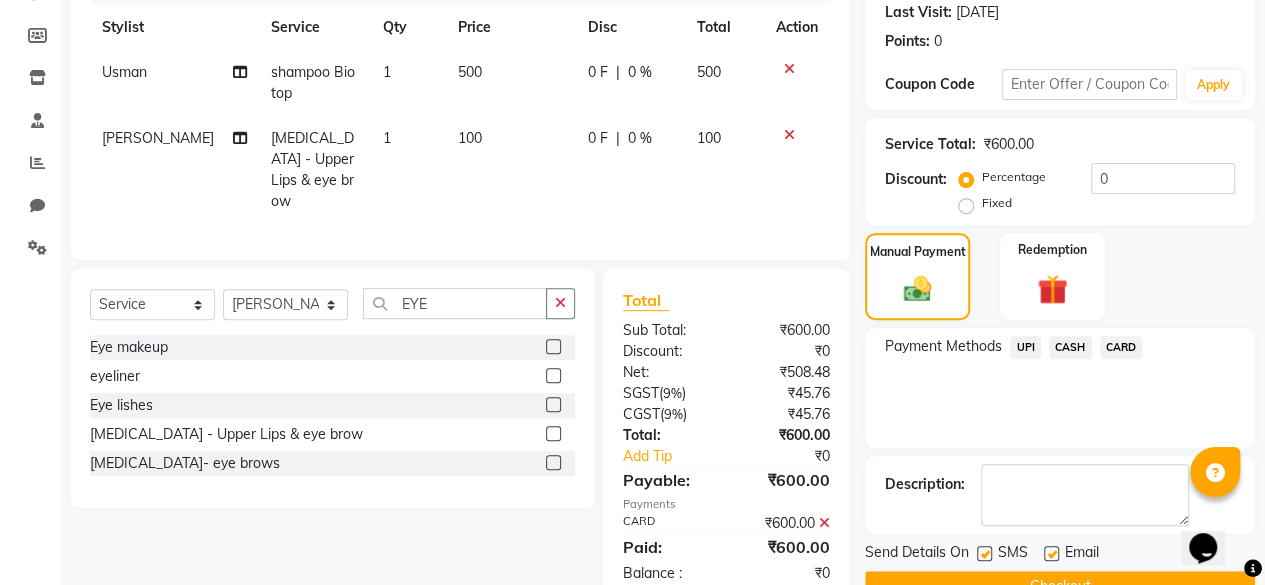 scroll, scrollTop: 324, scrollLeft: 0, axis: vertical 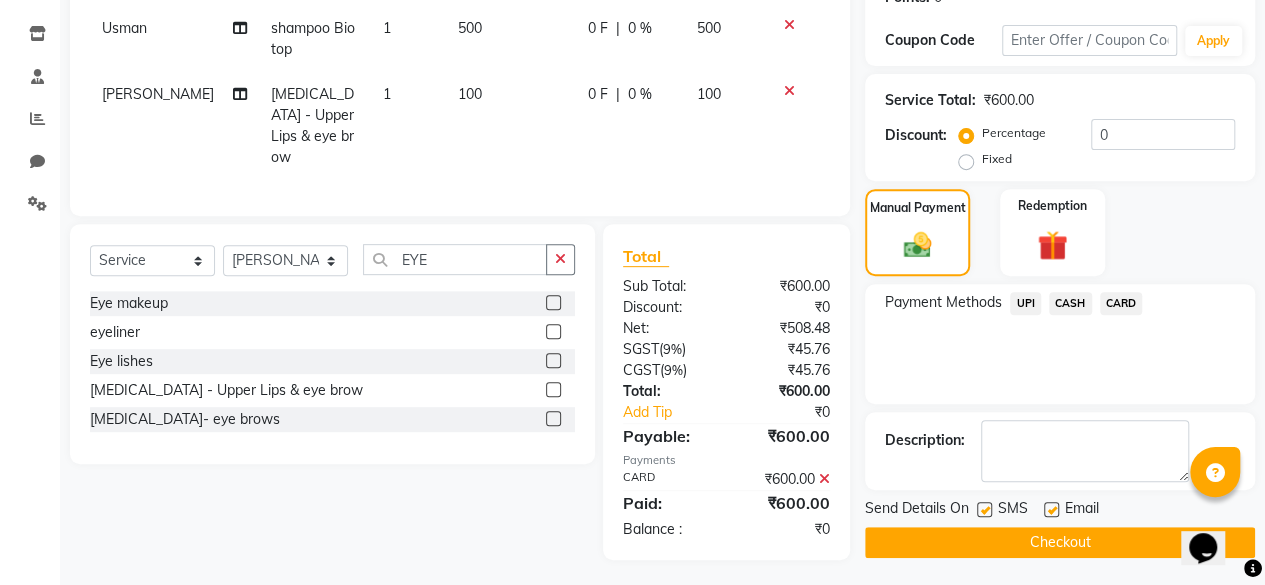 click 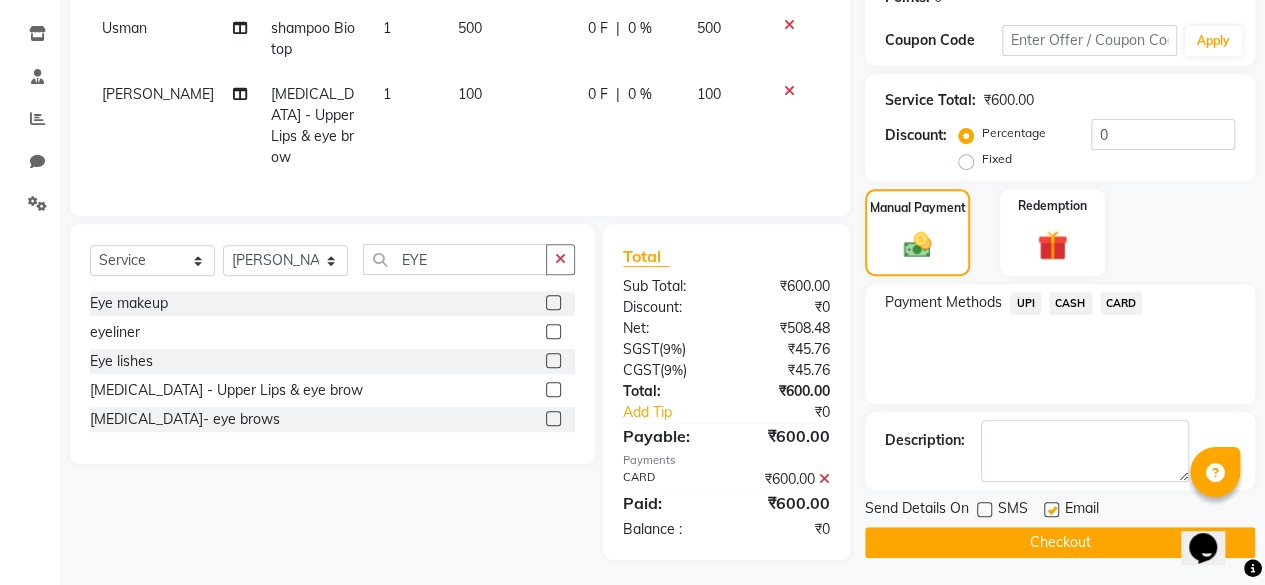 click on "Checkout" 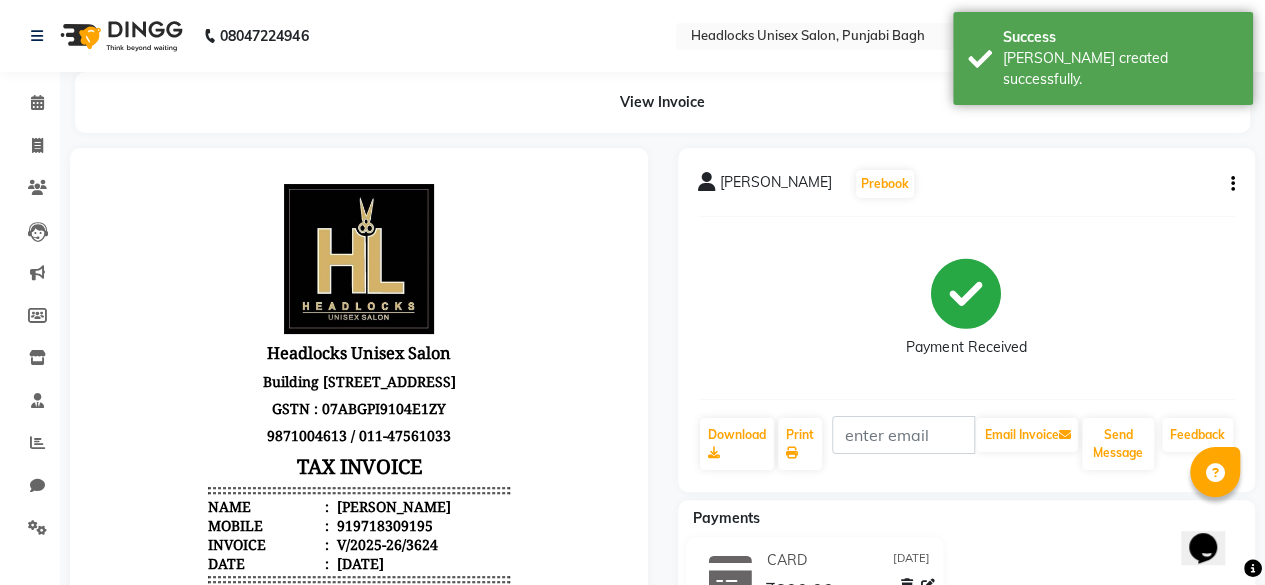 scroll, scrollTop: 0, scrollLeft: 0, axis: both 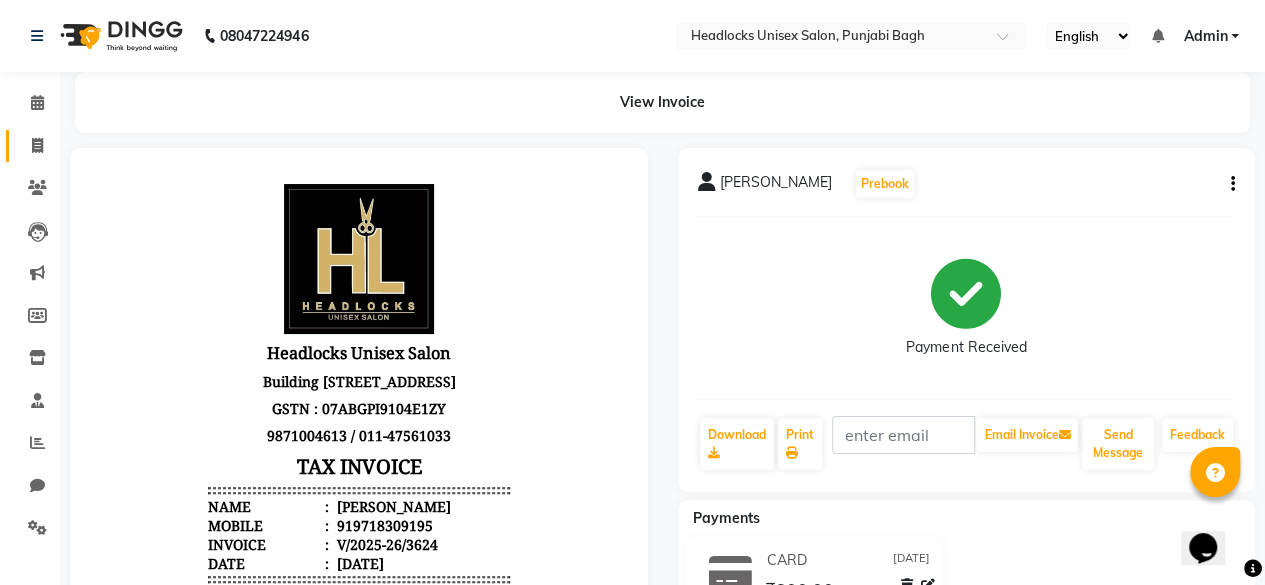 click on "Invoice" 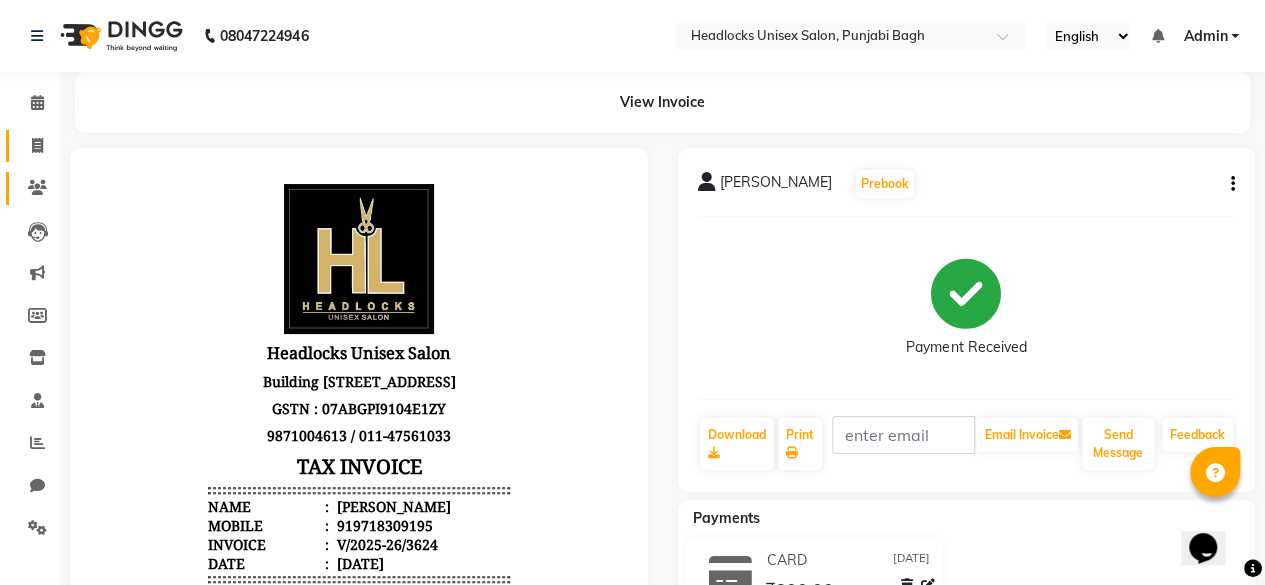 click on "Calendar  Invoice  Clients  Leads   Marketing  Members  Inventory  Staff  Reports  Chat  Settings Completed InProgress Upcoming Dropped Tentative Check-In Confirm Bookings Generate Report Segments Page Builder" 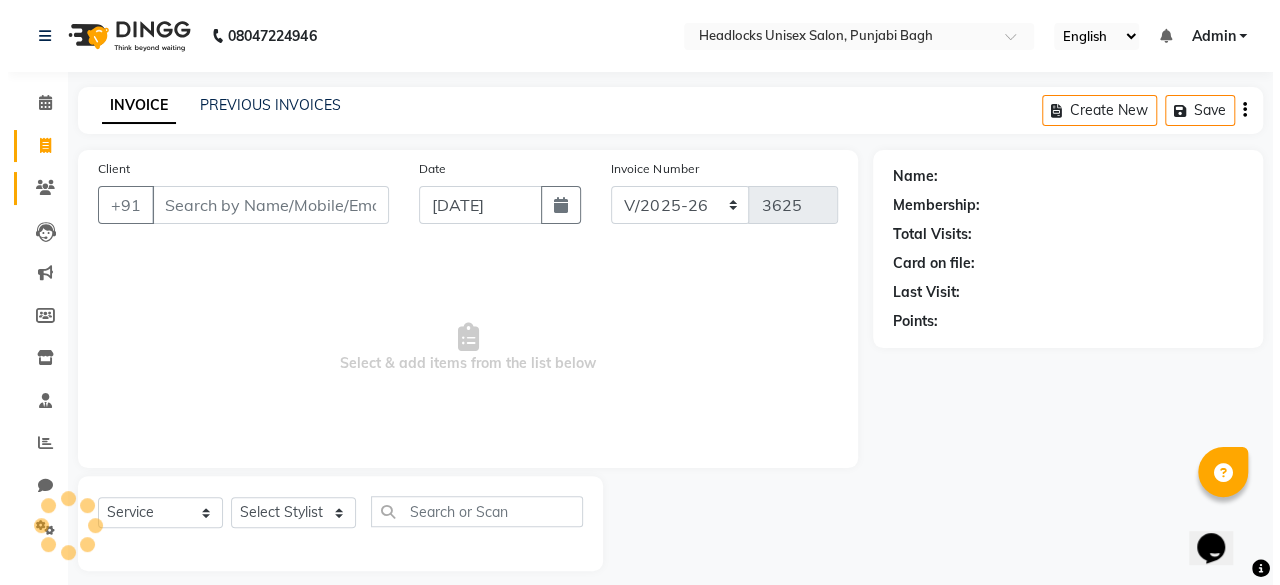 scroll, scrollTop: 15, scrollLeft: 0, axis: vertical 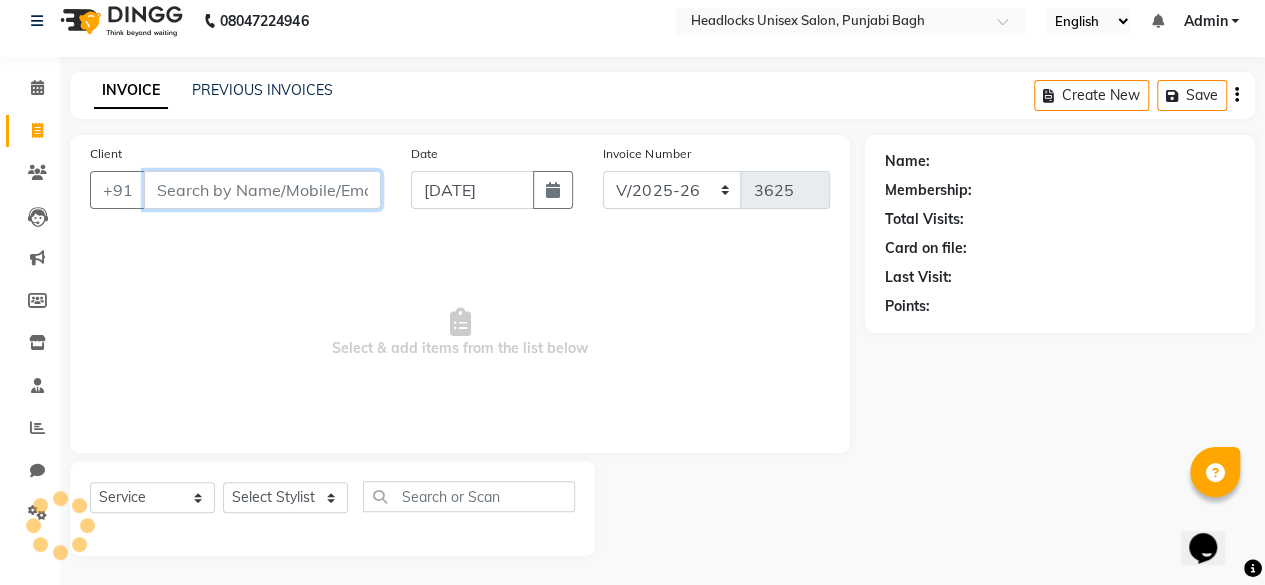 click on "Client" at bounding box center [262, 190] 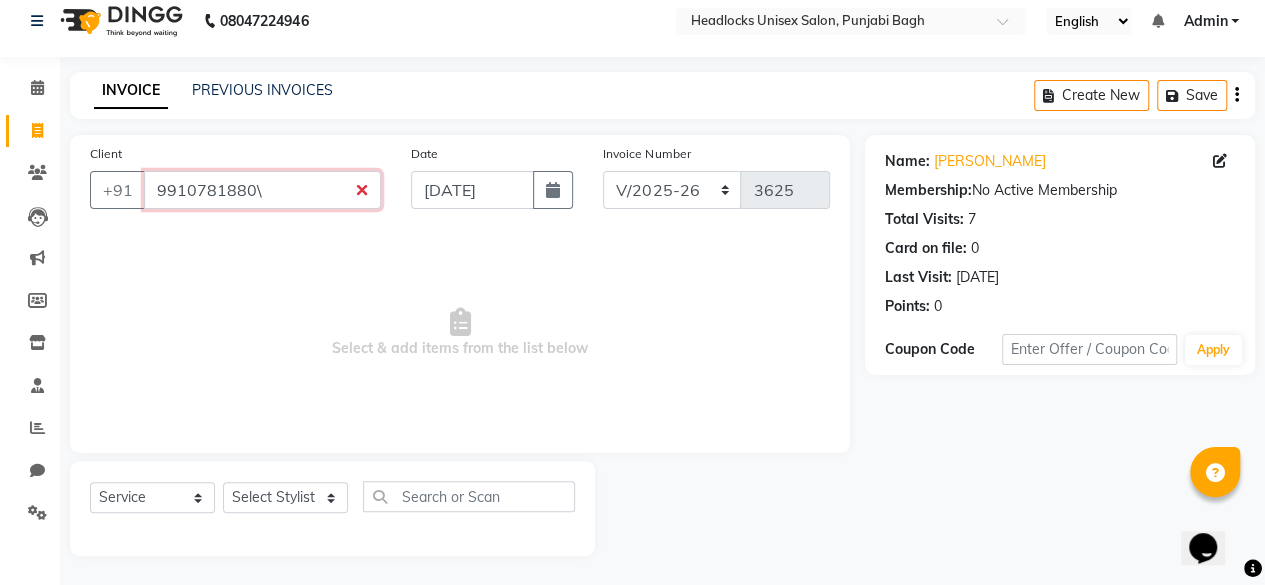 click on "9910781880\" at bounding box center (262, 190) 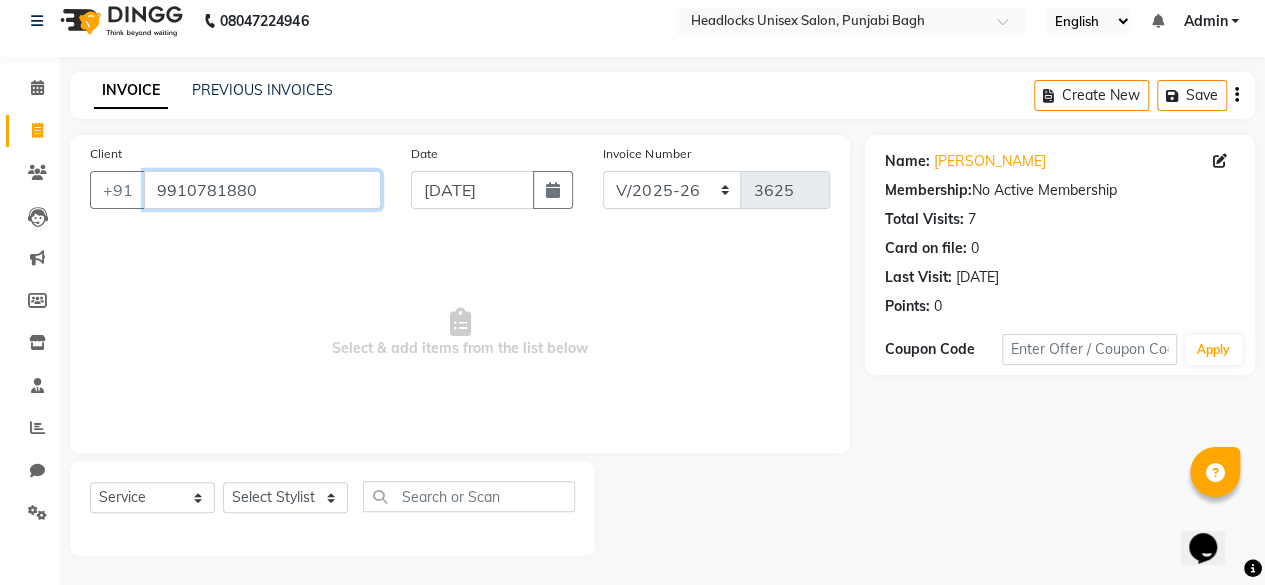 click on "9910781880" at bounding box center [262, 190] 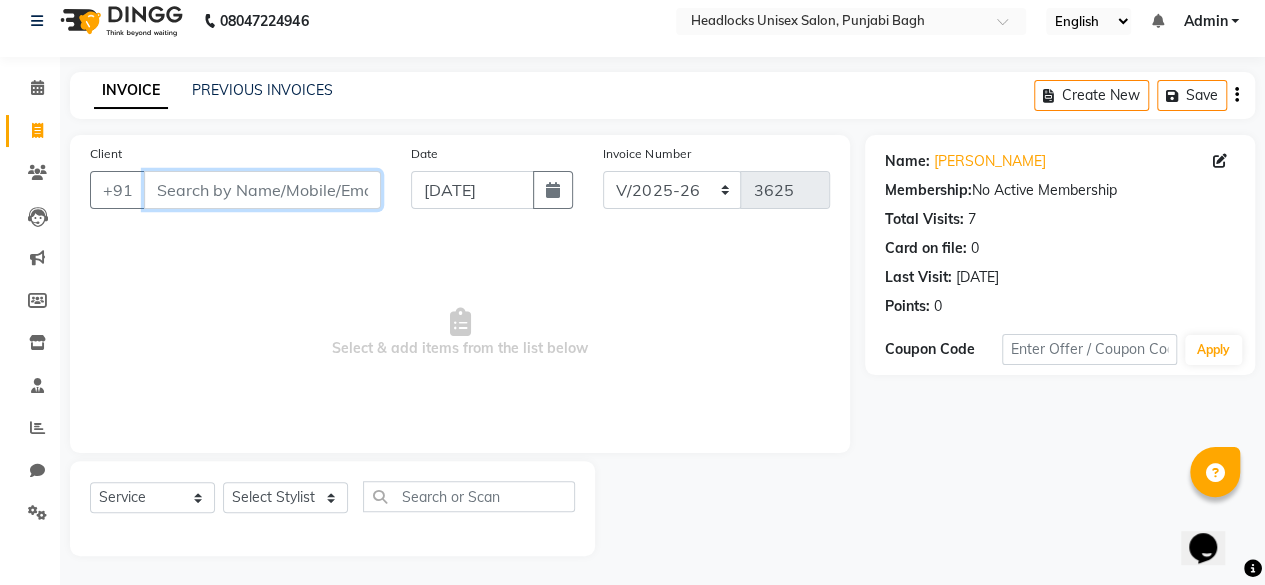 click on "Client" at bounding box center [262, 190] 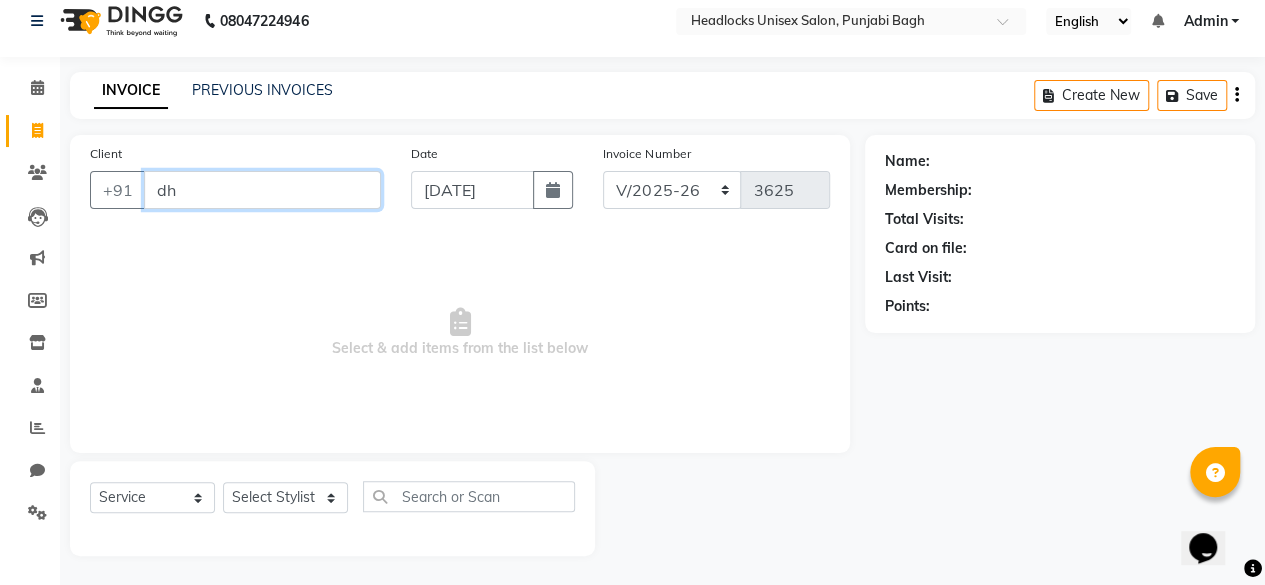 drag, startPoint x: 289, startPoint y: 188, endPoint x: 272, endPoint y: 235, distance: 49.979996 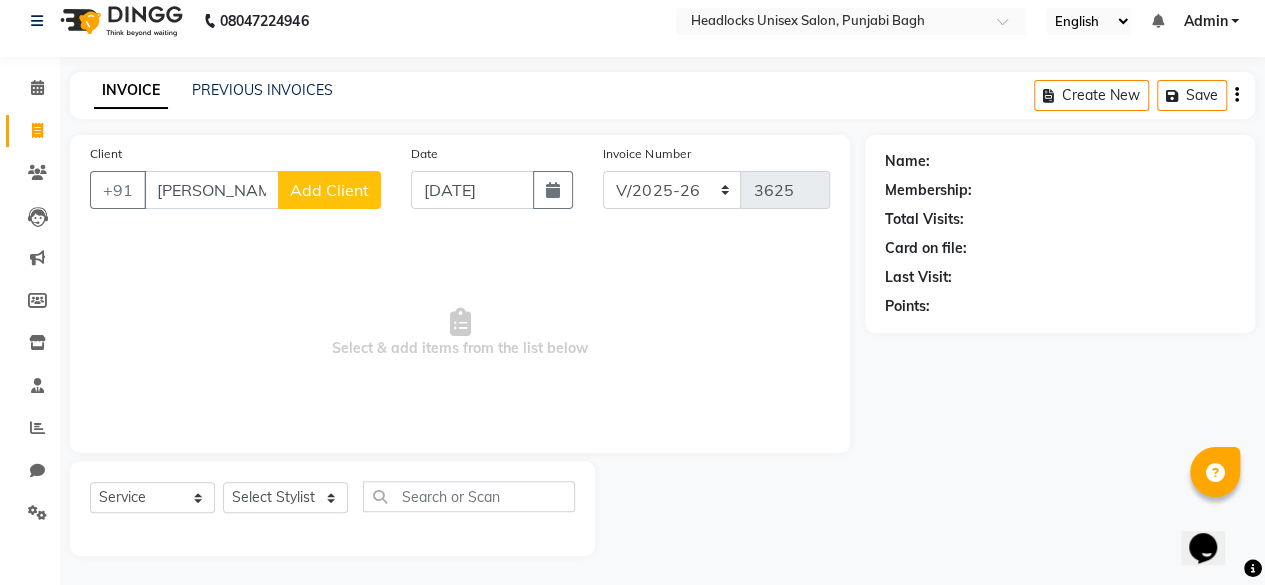 click on "Add Client" 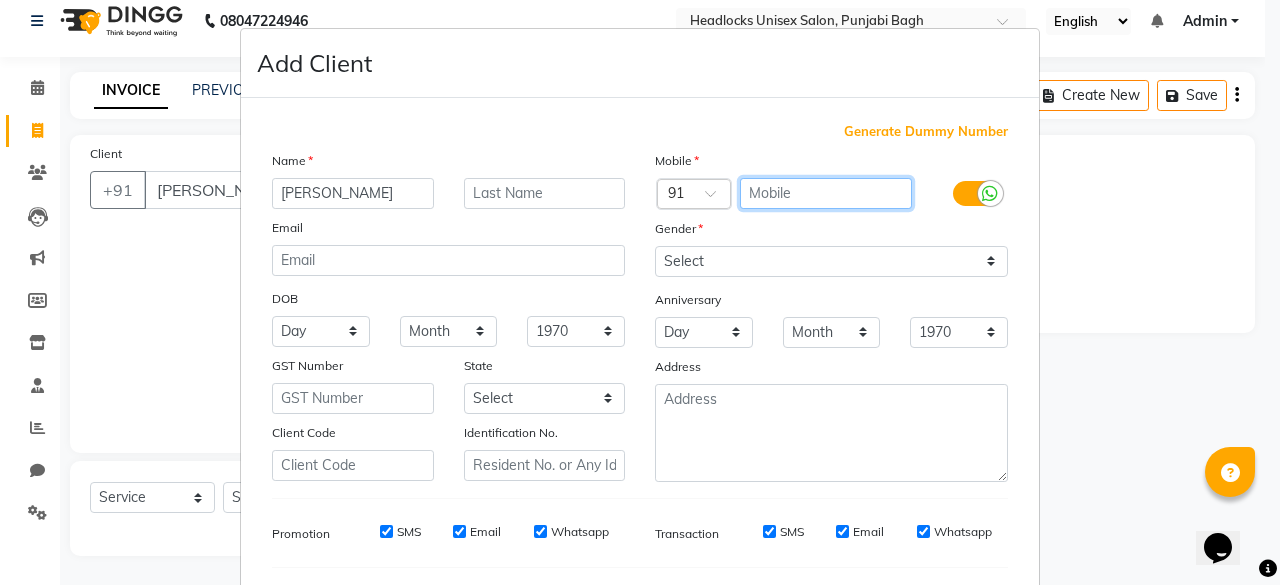 click at bounding box center [826, 193] 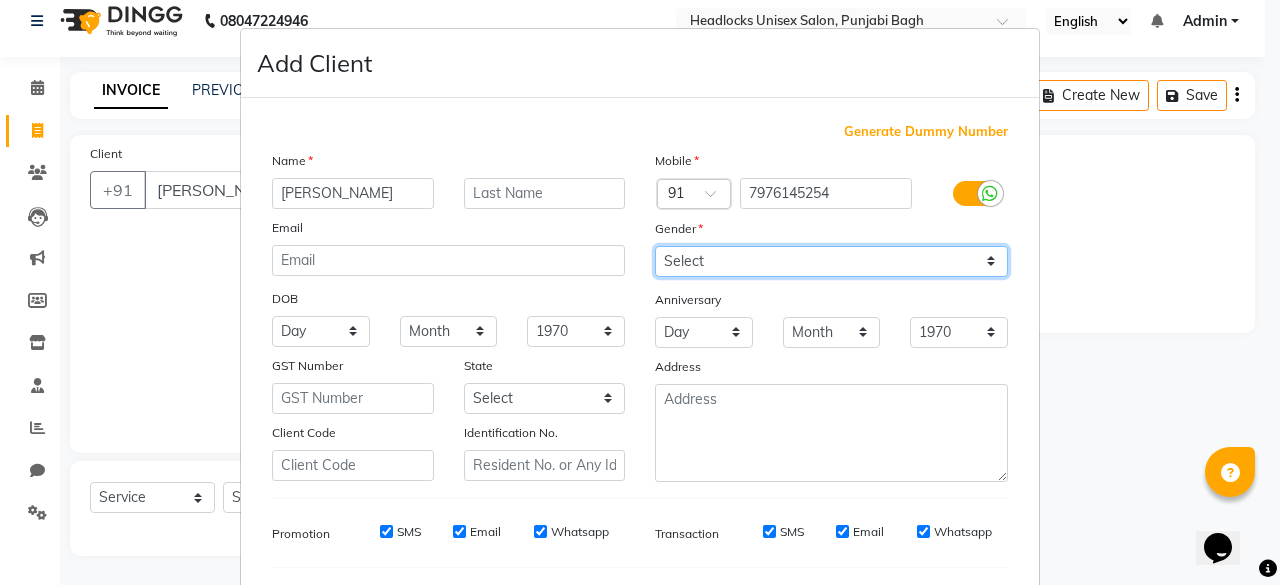 click on "Select [DEMOGRAPHIC_DATA] [DEMOGRAPHIC_DATA] Other Prefer Not To Say" at bounding box center [831, 261] 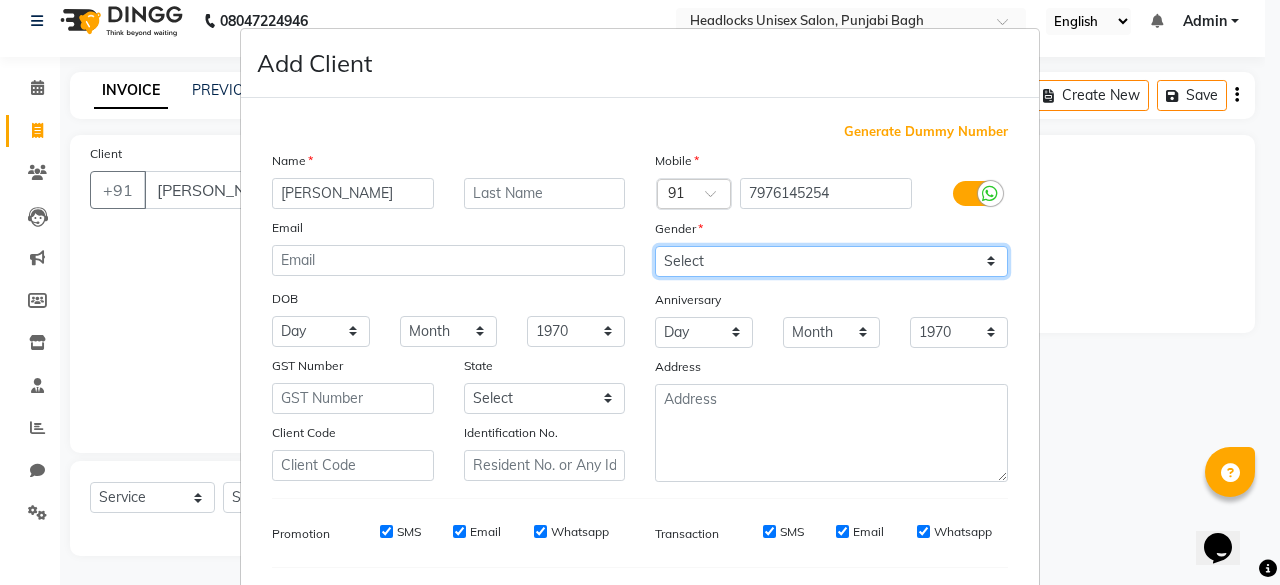 click on "Select [DEMOGRAPHIC_DATA] [DEMOGRAPHIC_DATA] Other Prefer Not To Say" at bounding box center [831, 261] 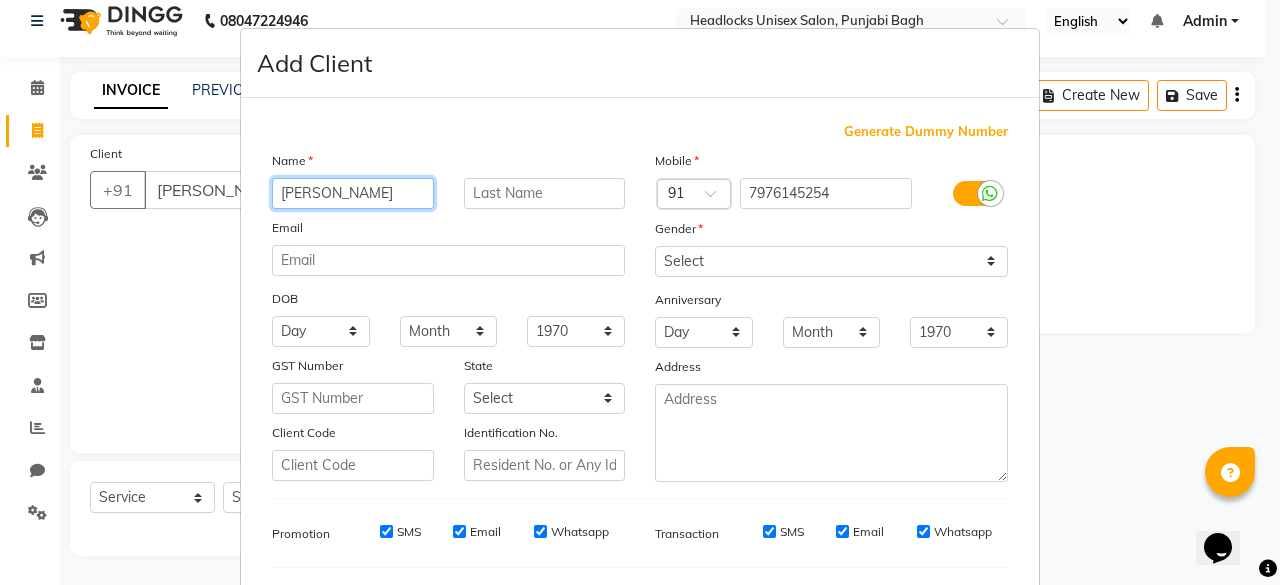 click on "[PERSON_NAME]" at bounding box center [353, 193] 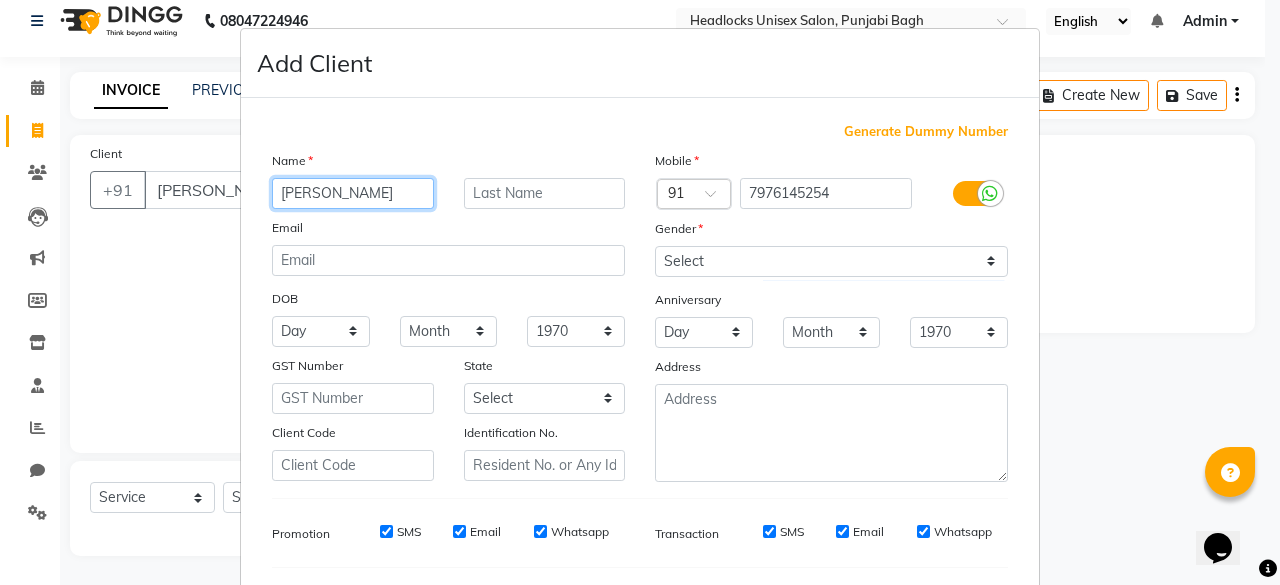 click on "[PERSON_NAME]" at bounding box center (353, 193) 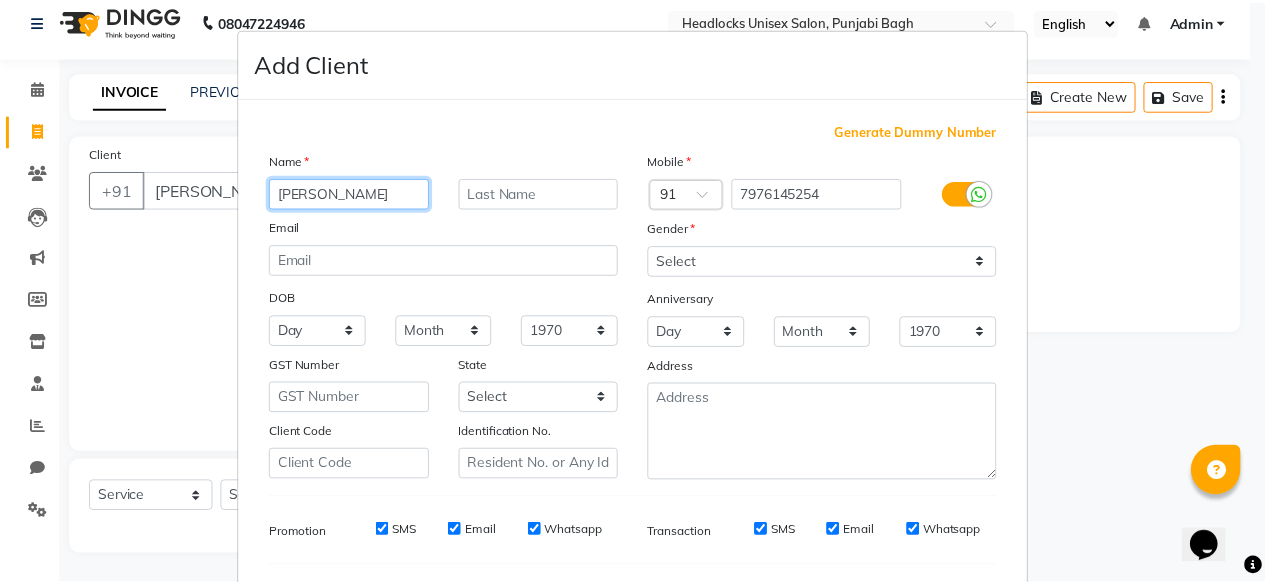 scroll, scrollTop: 260, scrollLeft: 0, axis: vertical 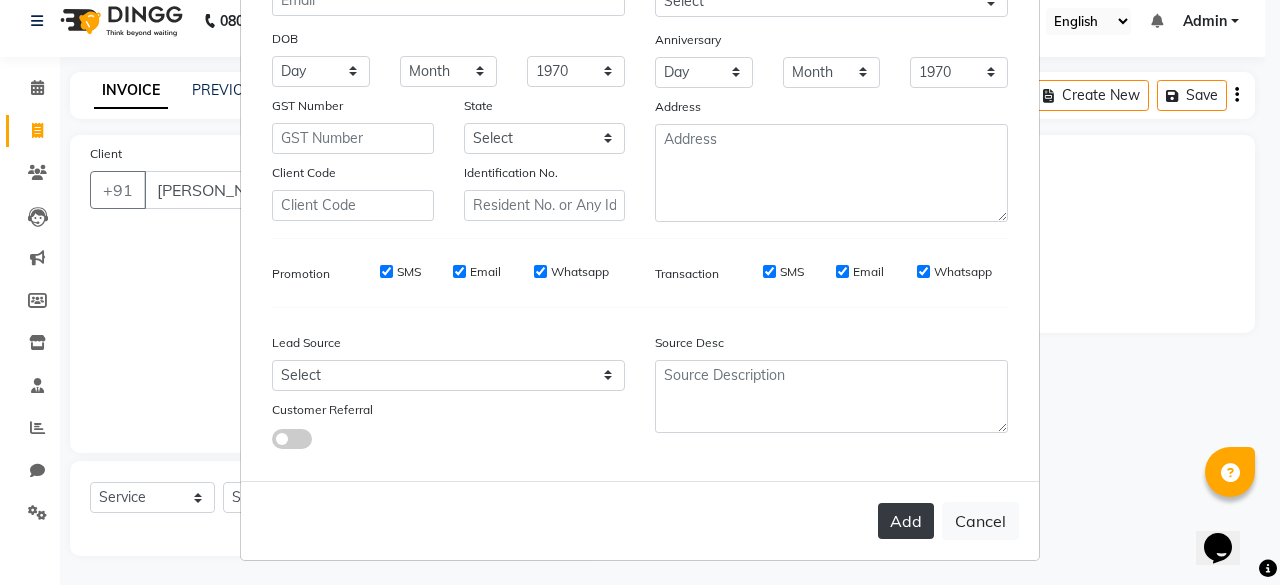 click on "Add" at bounding box center (906, 521) 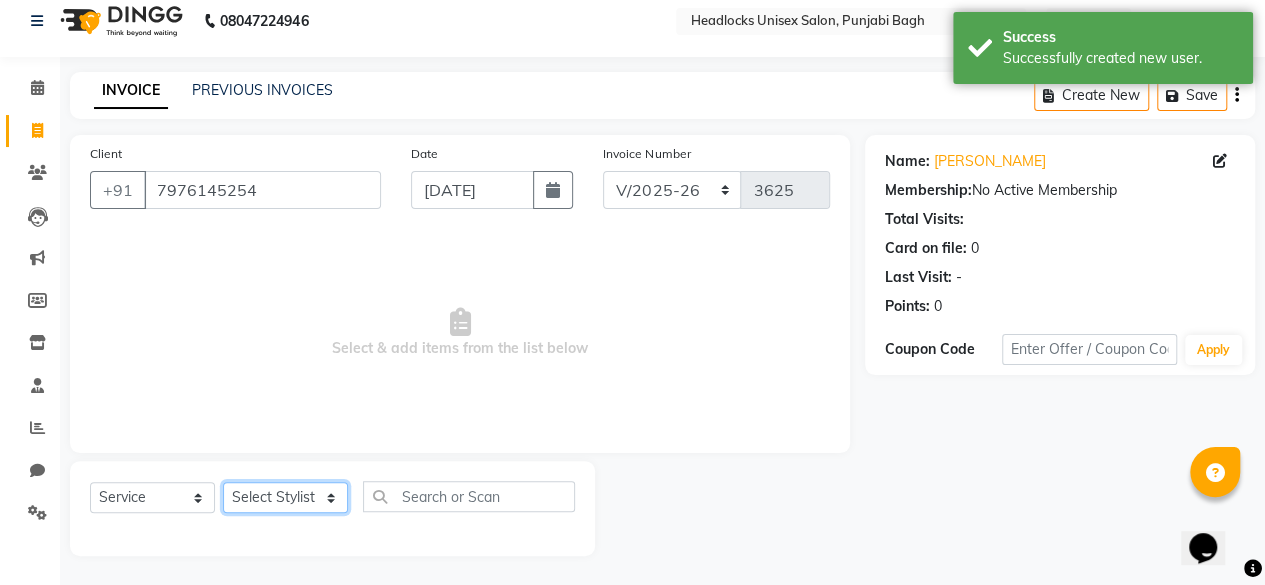 click on "Select Stylist ⁠Agnies ⁠[PERSON_NAME] [PERSON_NAME] [PERSON_NAME] kunal [PERSON_NAME] mercy ⁠Minto ⁠[PERSON_NAME]  [PERSON_NAME] priyanka [PERSON_NAME] ⁠[PERSON_NAME] ⁠[PERSON_NAME] [PERSON_NAME] [PERSON_NAME]  Sunny ⁠[PERSON_NAME] ⁠[PERSON_NAME]" 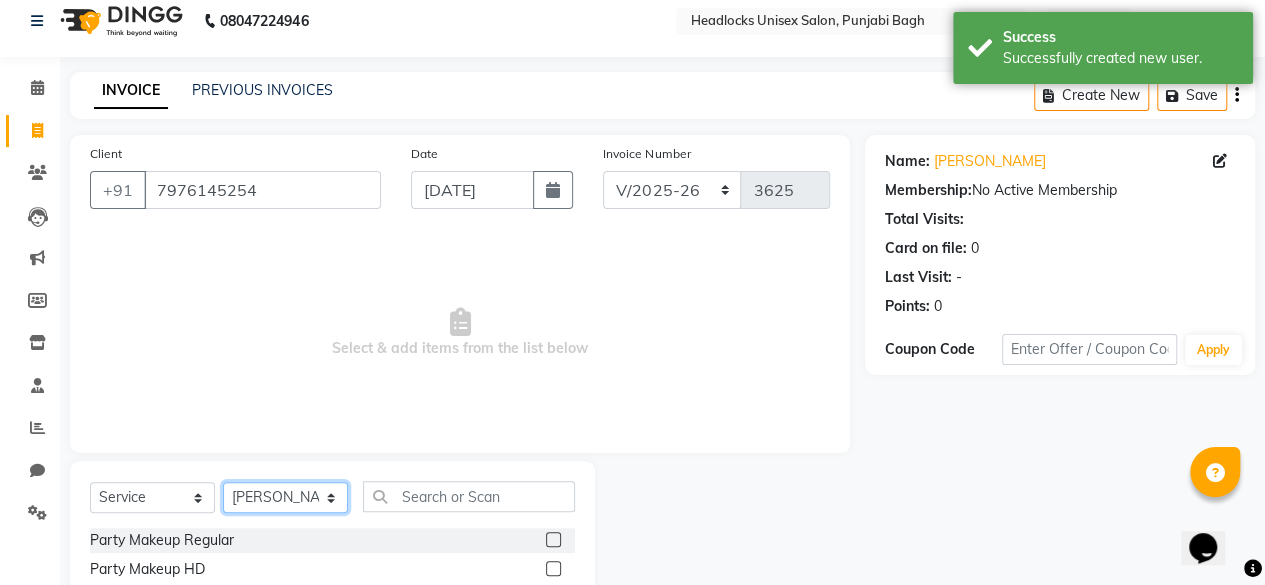 click on "Select Stylist ⁠Agnies ⁠[PERSON_NAME] [PERSON_NAME] [PERSON_NAME] kunal [PERSON_NAME] mercy ⁠Minto ⁠[PERSON_NAME]  [PERSON_NAME] priyanka [PERSON_NAME] ⁠[PERSON_NAME] ⁠[PERSON_NAME] [PERSON_NAME] [PERSON_NAME]  Sunny ⁠[PERSON_NAME] ⁠[PERSON_NAME]" 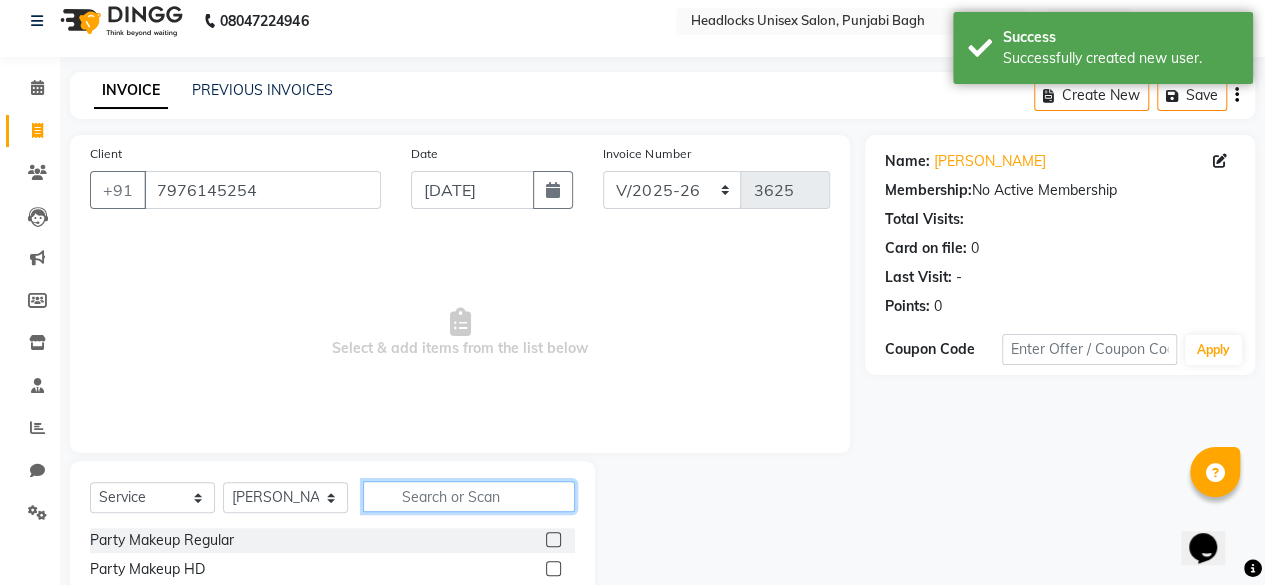 click 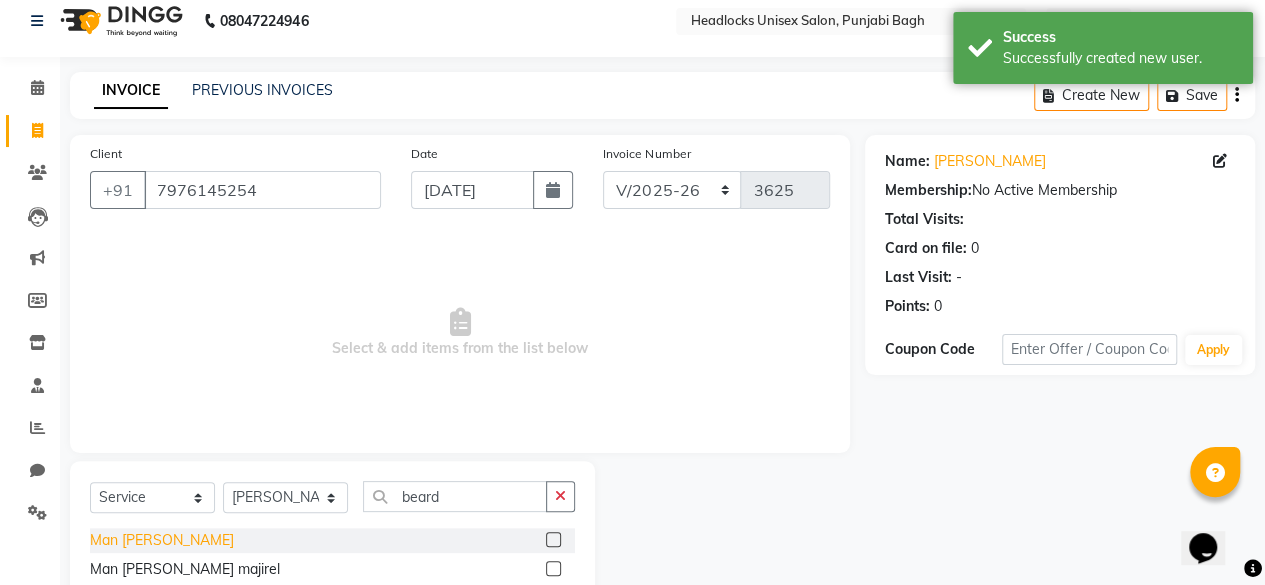 click on "Man [PERSON_NAME]" 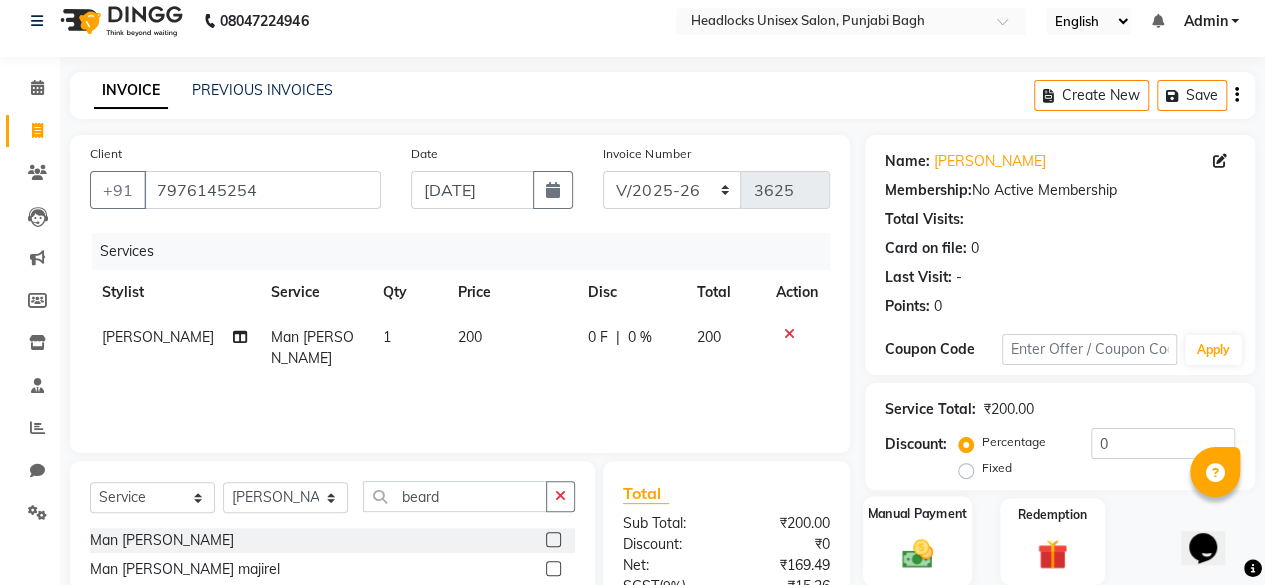click 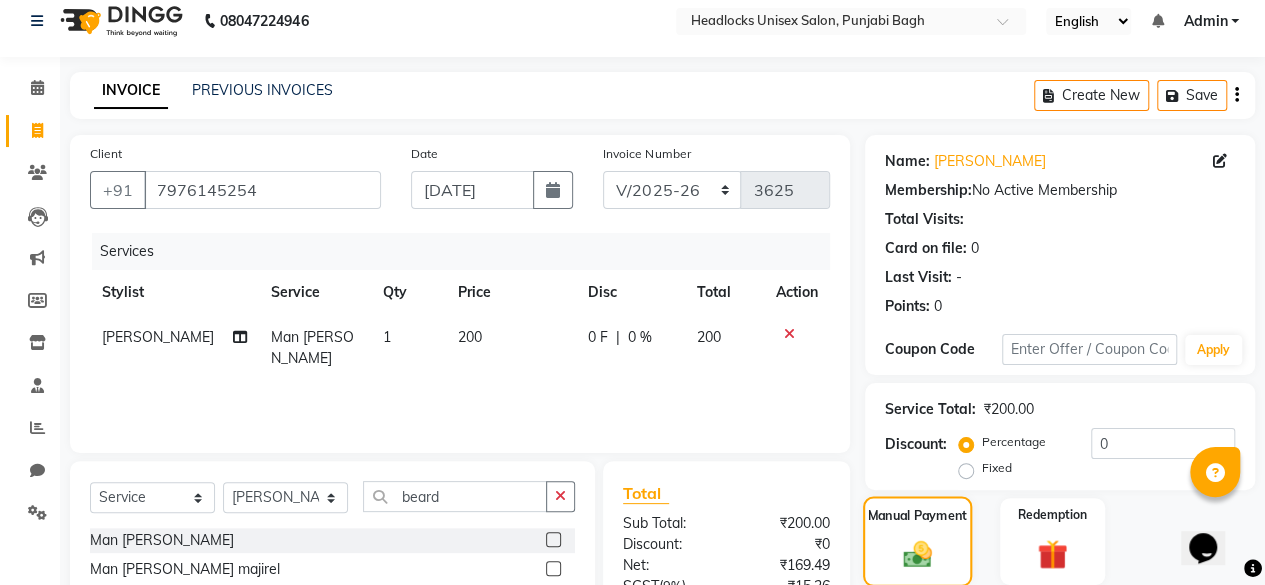 scroll, scrollTop: 213, scrollLeft: 0, axis: vertical 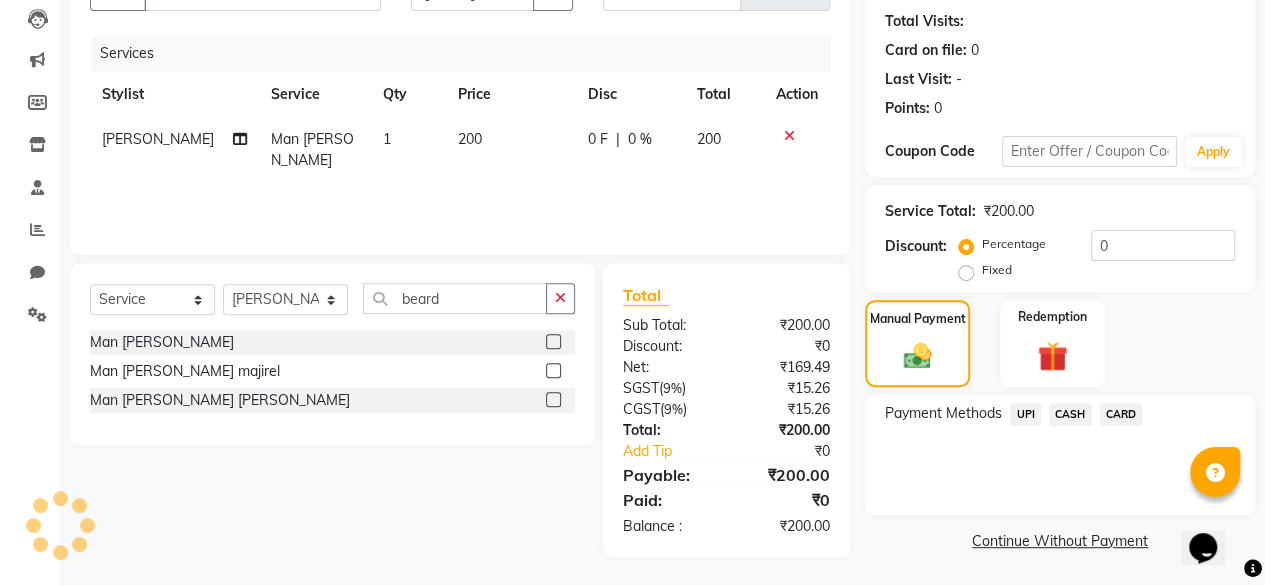 click on "UPI" 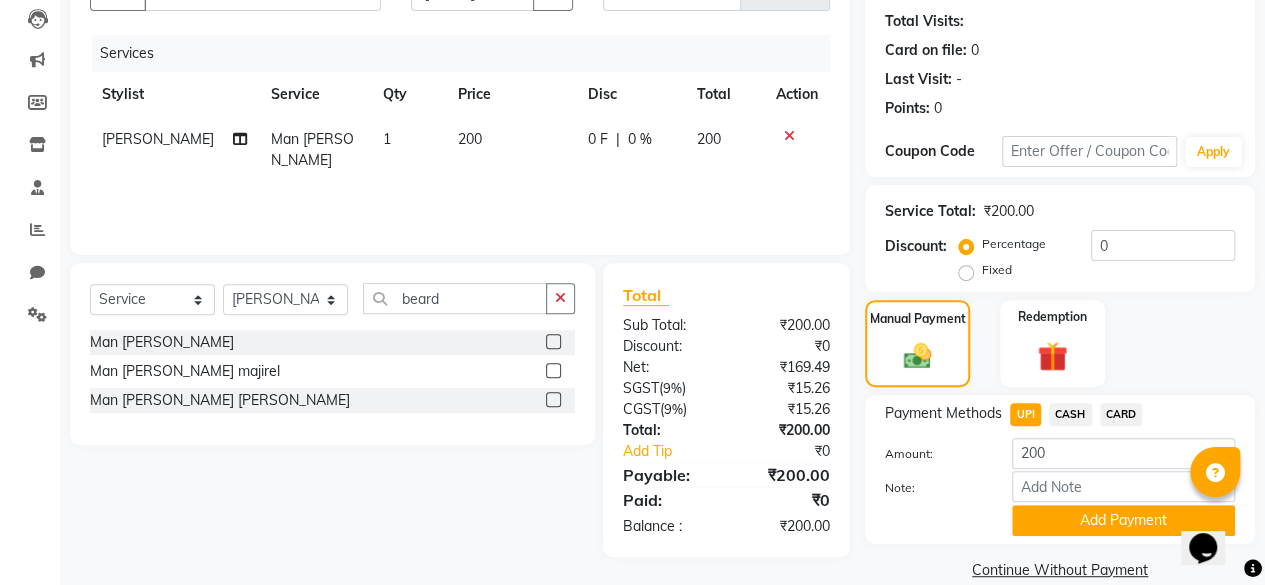 scroll, scrollTop: 242, scrollLeft: 0, axis: vertical 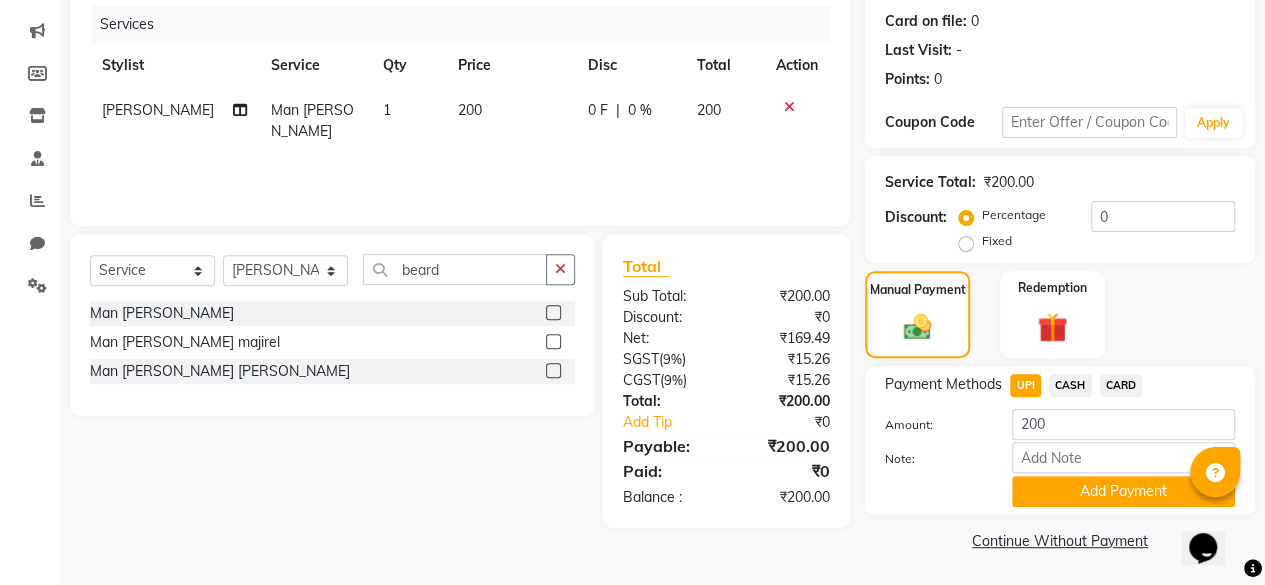 click on "Payment Methods  UPI   CASH   CARD  Amount: 200 Note: Add Payment" 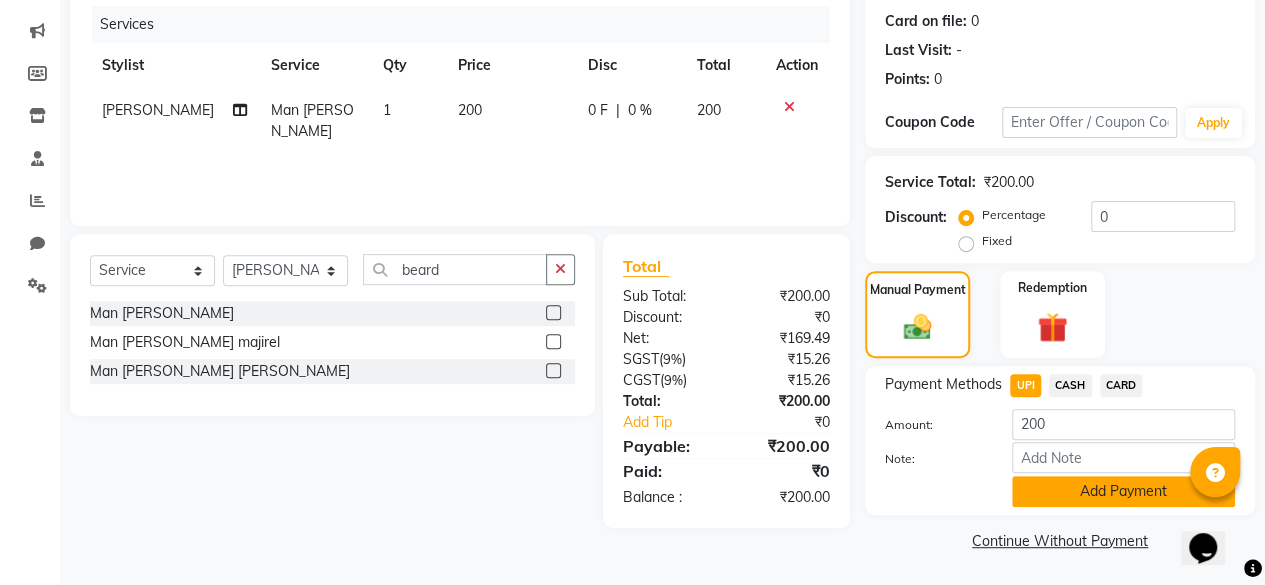 click on "Add Payment" 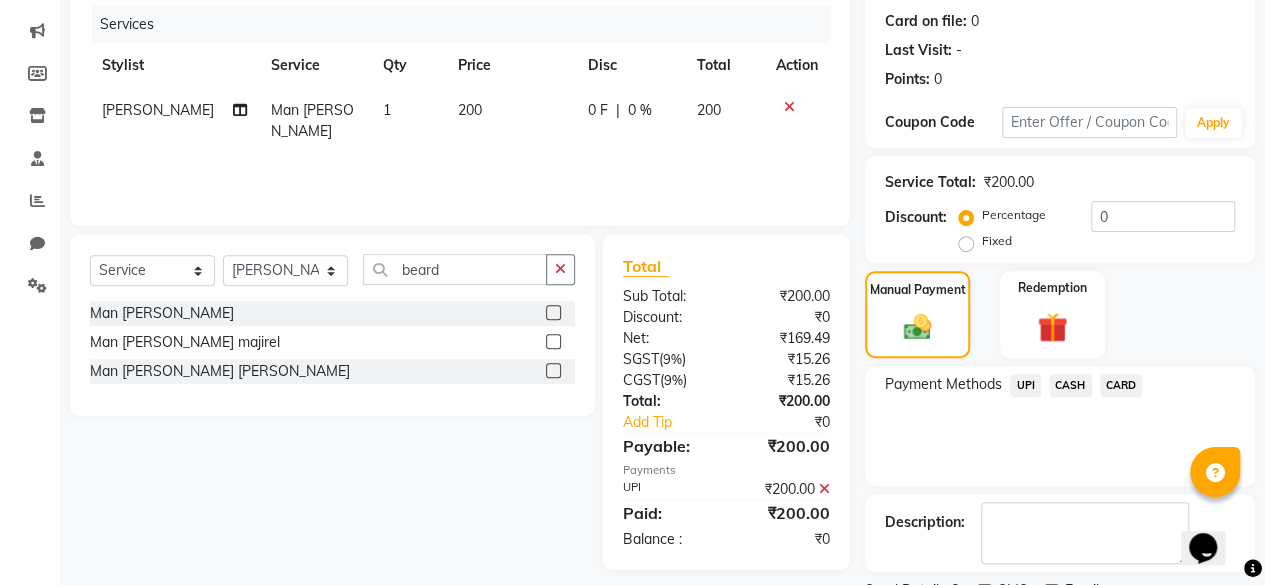 scroll, scrollTop: 324, scrollLeft: 0, axis: vertical 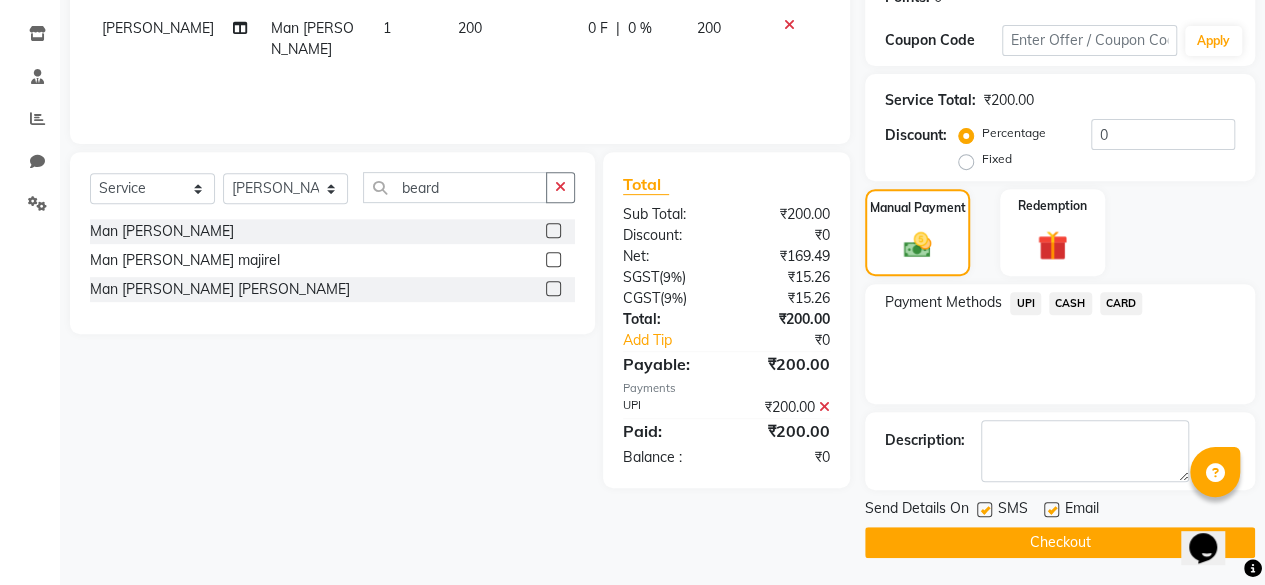 click 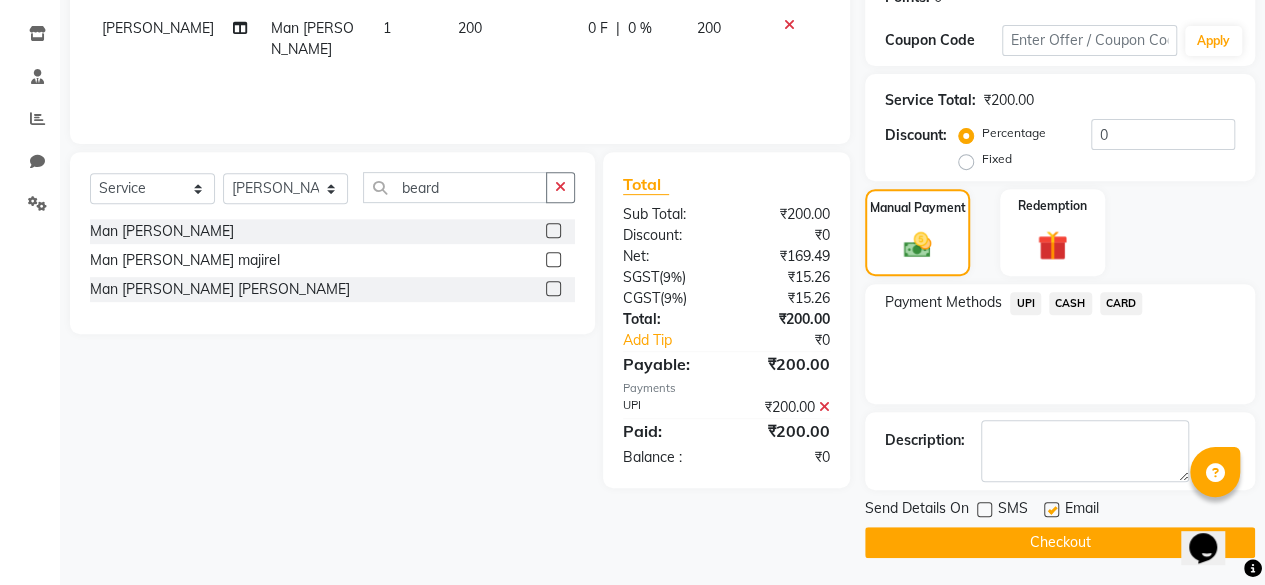 click on "Checkout" 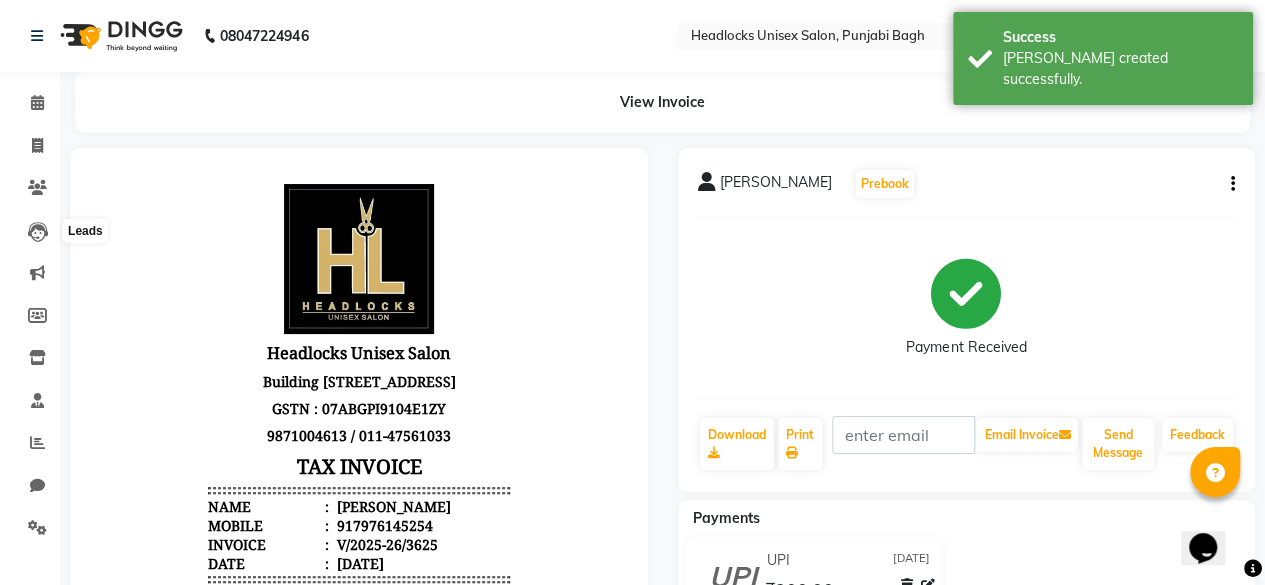 scroll, scrollTop: 0, scrollLeft: 0, axis: both 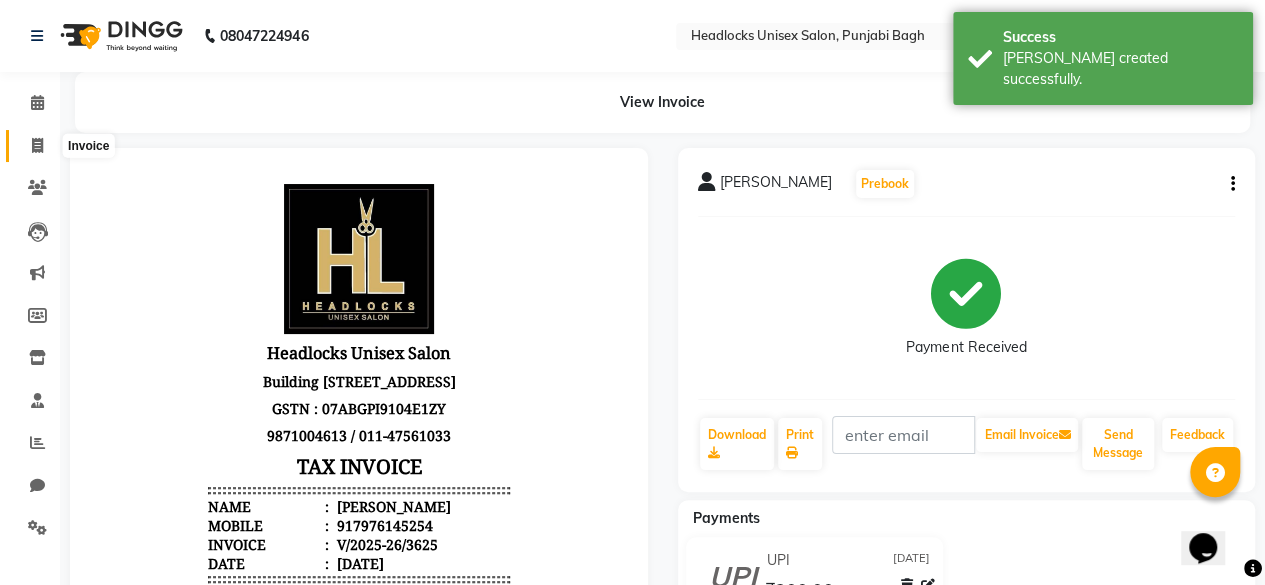 click 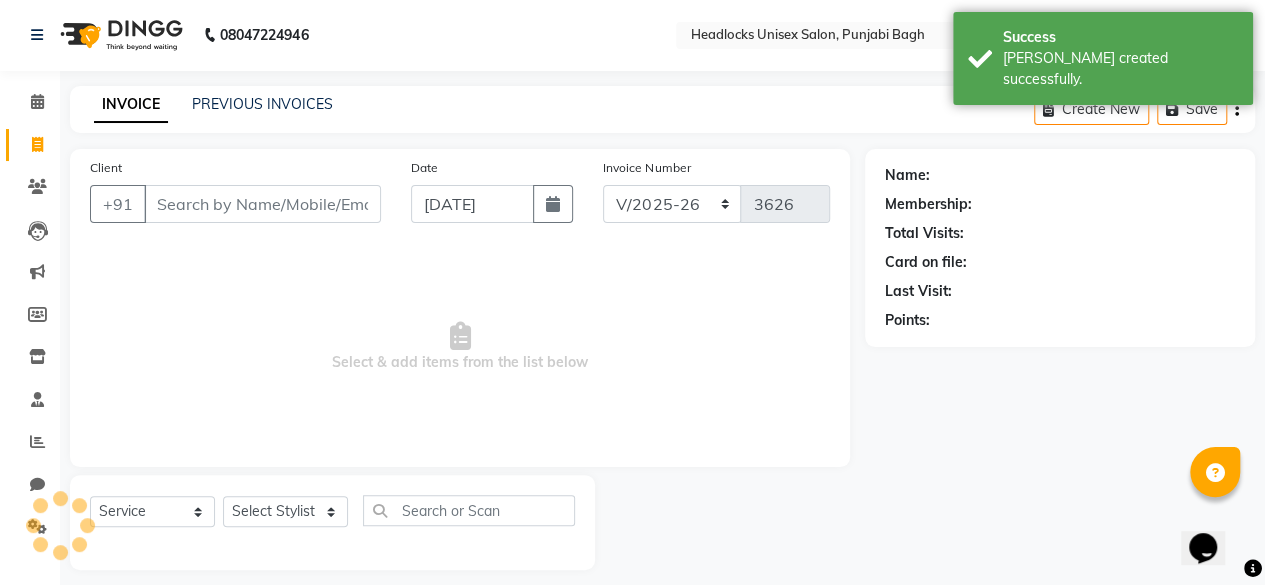 scroll, scrollTop: 15, scrollLeft: 0, axis: vertical 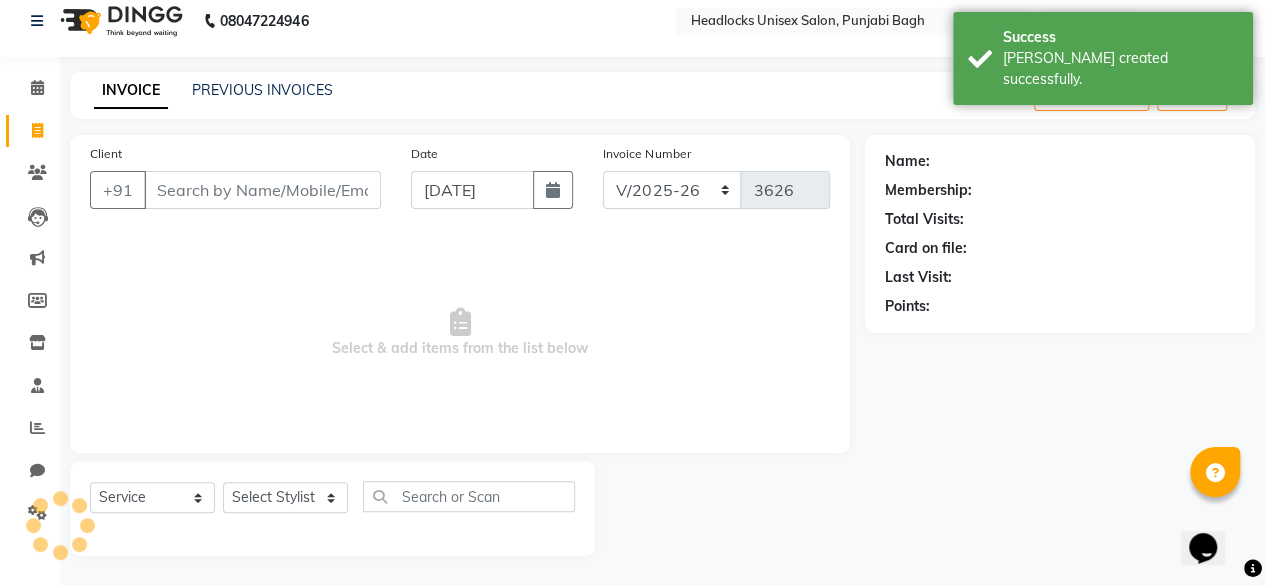 click on "Client" at bounding box center [262, 190] 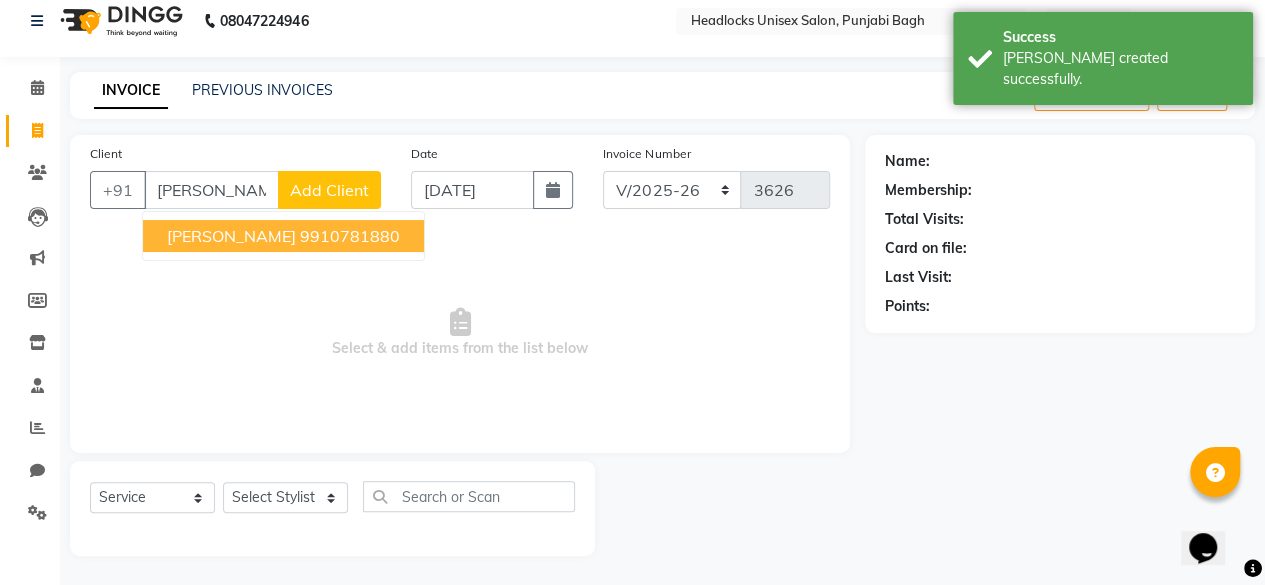 click on "[PERSON_NAME]" at bounding box center (231, 236) 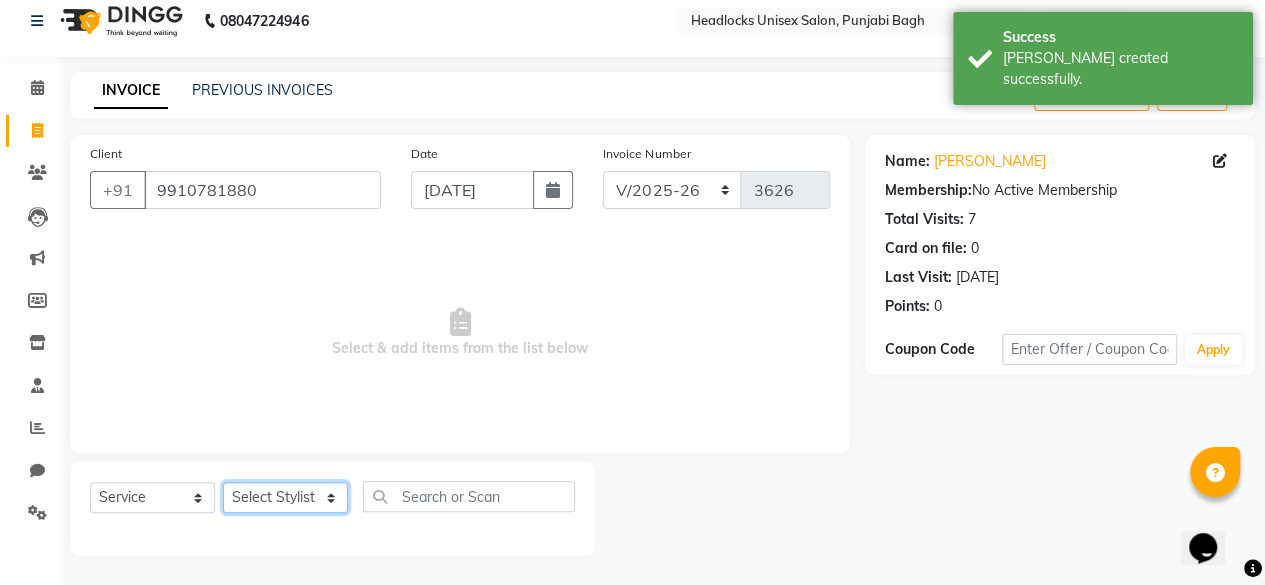 click on "Select Stylist ⁠Agnies ⁠[PERSON_NAME] [PERSON_NAME] [PERSON_NAME] kunal [PERSON_NAME] mercy ⁠Minto ⁠[PERSON_NAME]  [PERSON_NAME] priyanka [PERSON_NAME] ⁠[PERSON_NAME] ⁠[PERSON_NAME] [PERSON_NAME] [PERSON_NAME]  Sunny ⁠[PERSON_NAME] ⁠[PERSON_NAME]" 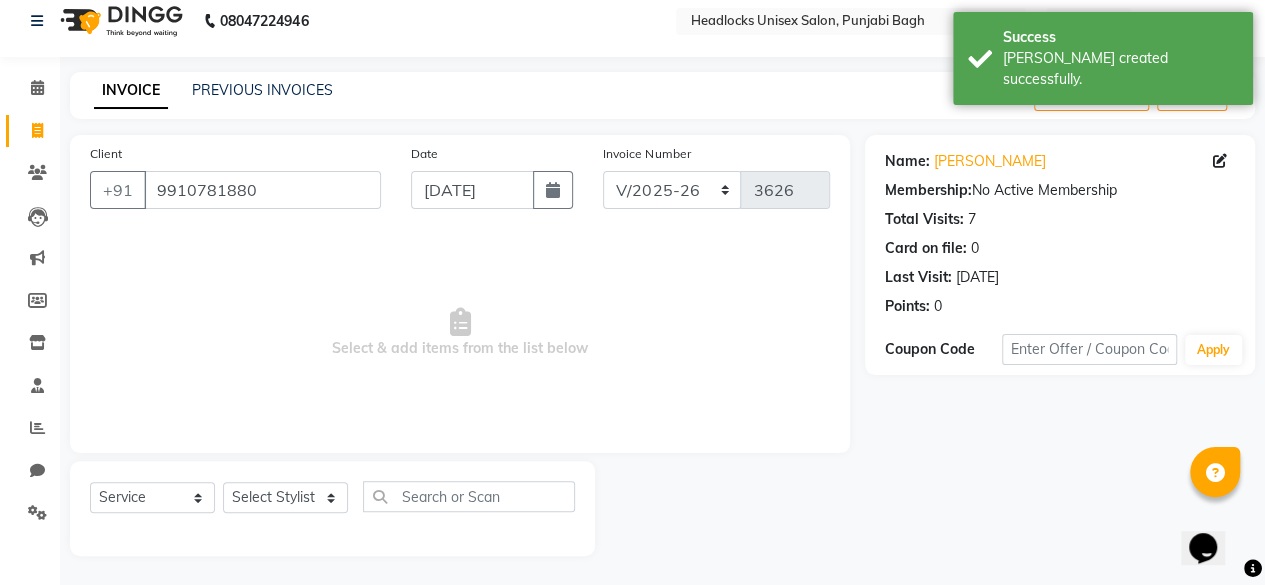 click on "Select  Service  Product  Membership  Package Voucher Prepaid Gift Card  Select Stylist ⁠Agnies ⁠[PERSON_NAME] [PERSON_NAME] [PERSON_NAME] kunal [PERSON_NAME] mercy ⁠Minto ⁠[PERSON_NAME]  [PERSON_NAME] priyanka [PERSON_NAME] ⁠[PERSON_NAME] ⁠[PERSON_NAME] [PERSON_NAME] [PERSON_NAME]  Sunny ⁠[PERSON_NAME]  ⁠Usman ⁠[PERSON_NAME]" 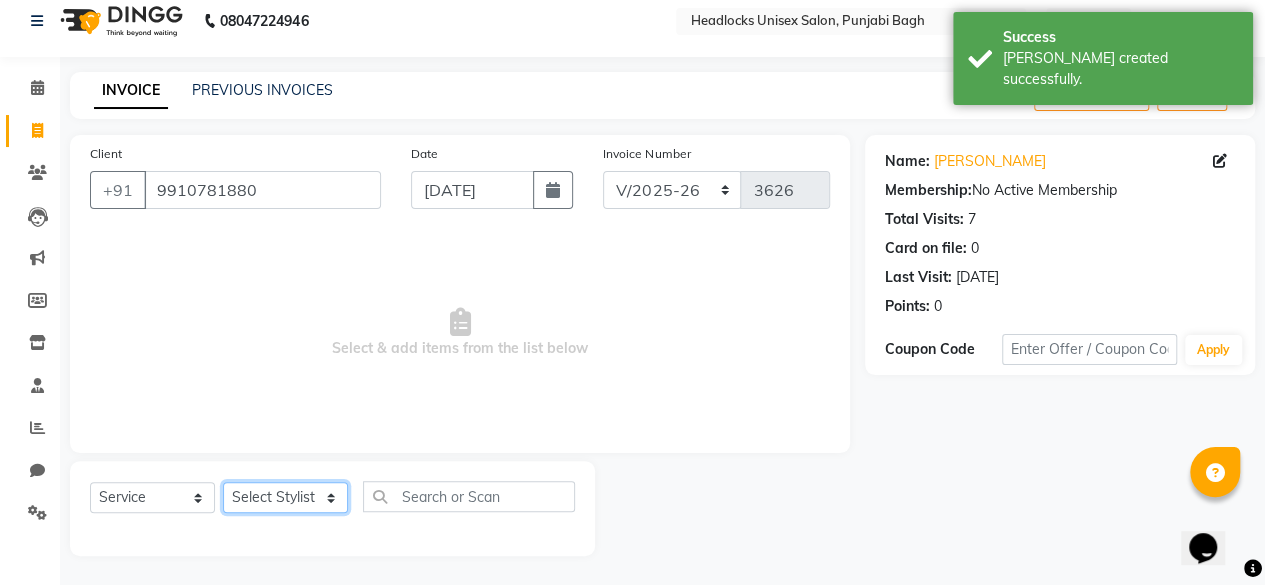 click on "Select Stylist ⁠Agnies ⁠[PERSON_NAME] [PERSON_NAME] [PERSON_NAME] kunal [PERSON_NAME] mercy ⁠Minto ⁠[PERSON_NAME]  [PERSON_NAME] priyanka [PERSON_NAME] ⁠[PERSON_NAME] ⁠[PERSON_NAME] [PERSON_NAME] [PERSON_NAME]  Sunny ⁠[PERSON_NAME] ⁠[PERSON_NAME]" 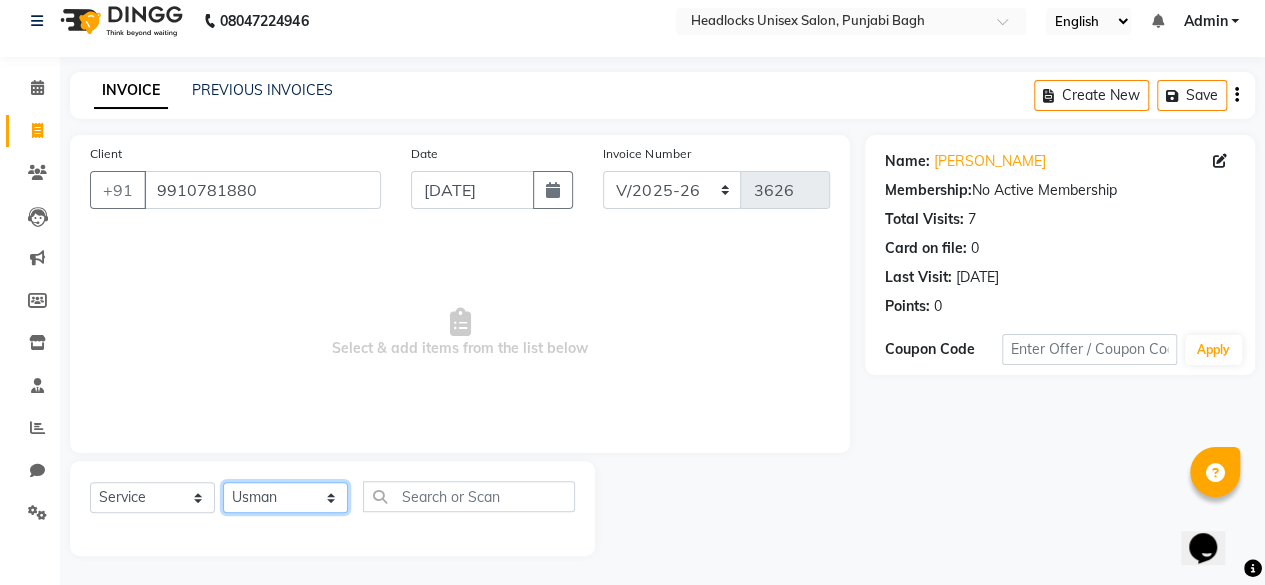 click on "Select Stylist ⁠Agnies ⁠[PERSON_NAME] [PERSON_NAME] [PERSON_NAME] kunal [PERSON_NAME] mercy ⁠Minto ⁠[PERSON_NAME]  [PERSON_NAME] priyanka [PERSON_NAME] ⁠[PERSON_NAME] ⁠[PERSON_NAME] [PERSON_NAME] [PERSON_NAME]  Sunny ⁠[PERSON_NAME] ⁠[PERSON_NAME]" 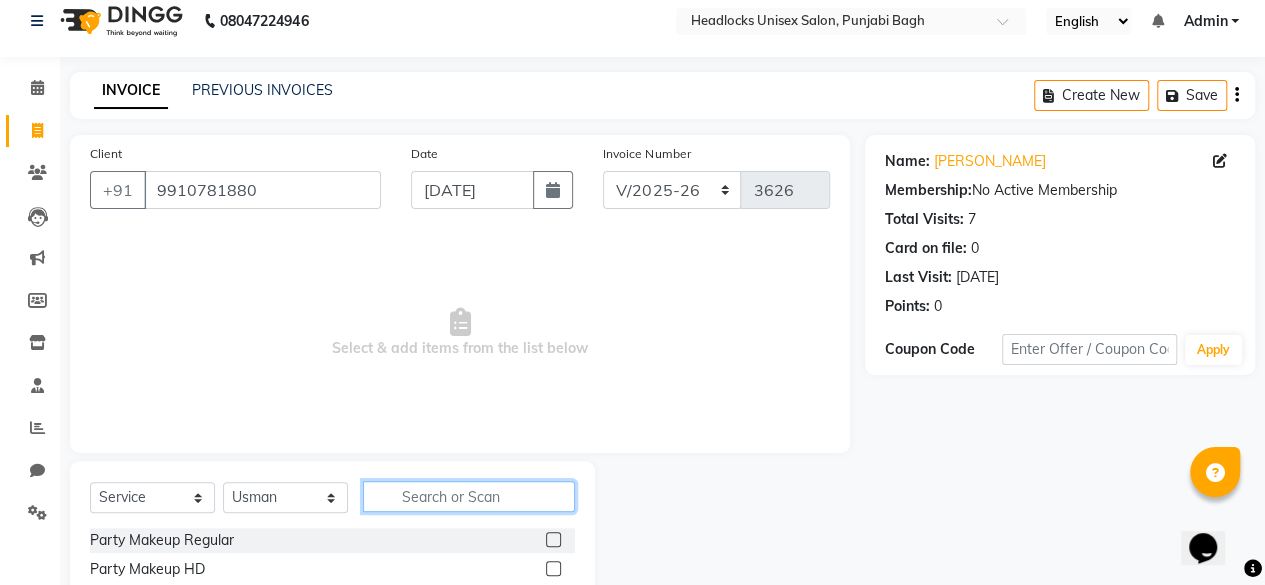click 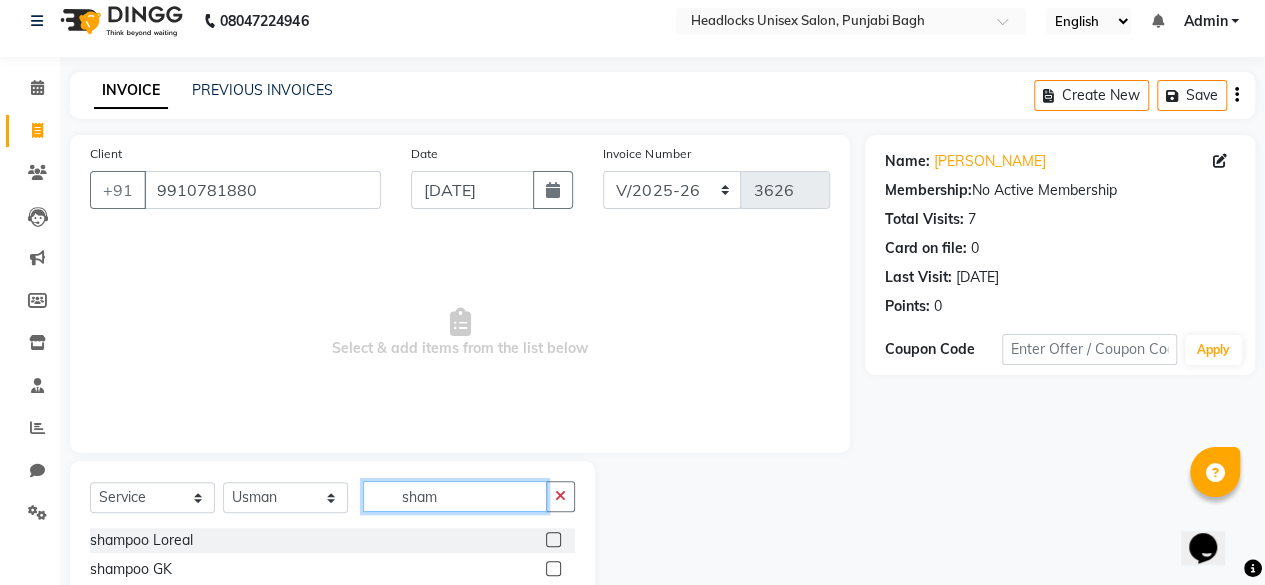 scroll, scrollTop: 215, scrollLeft: 0, axis: vertical 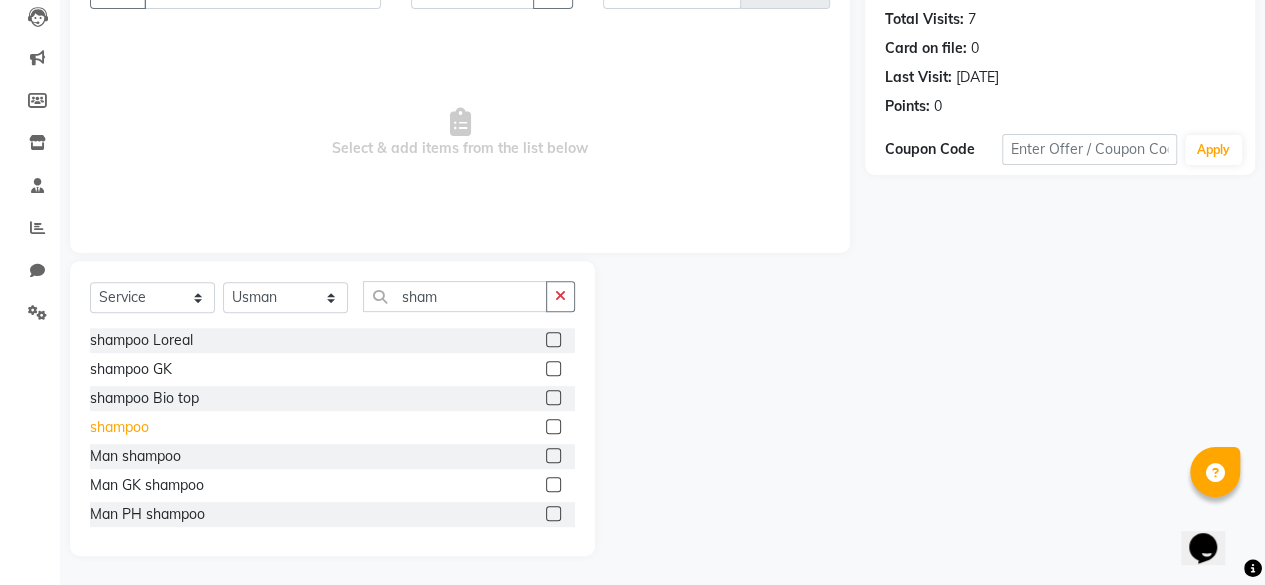 click on "shampoo" 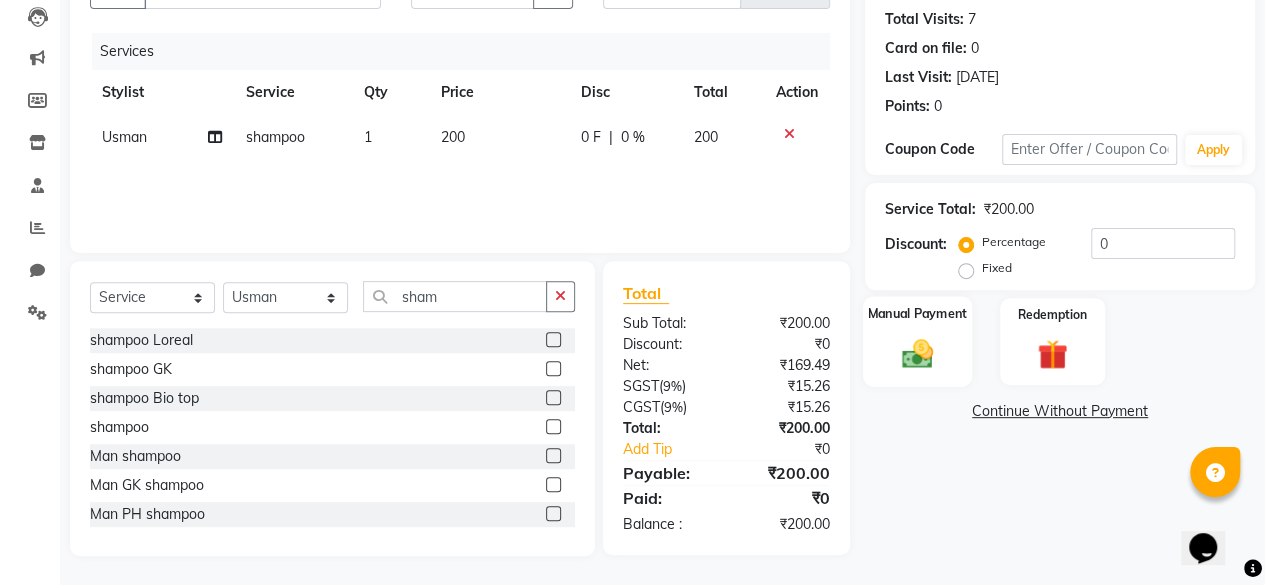 click 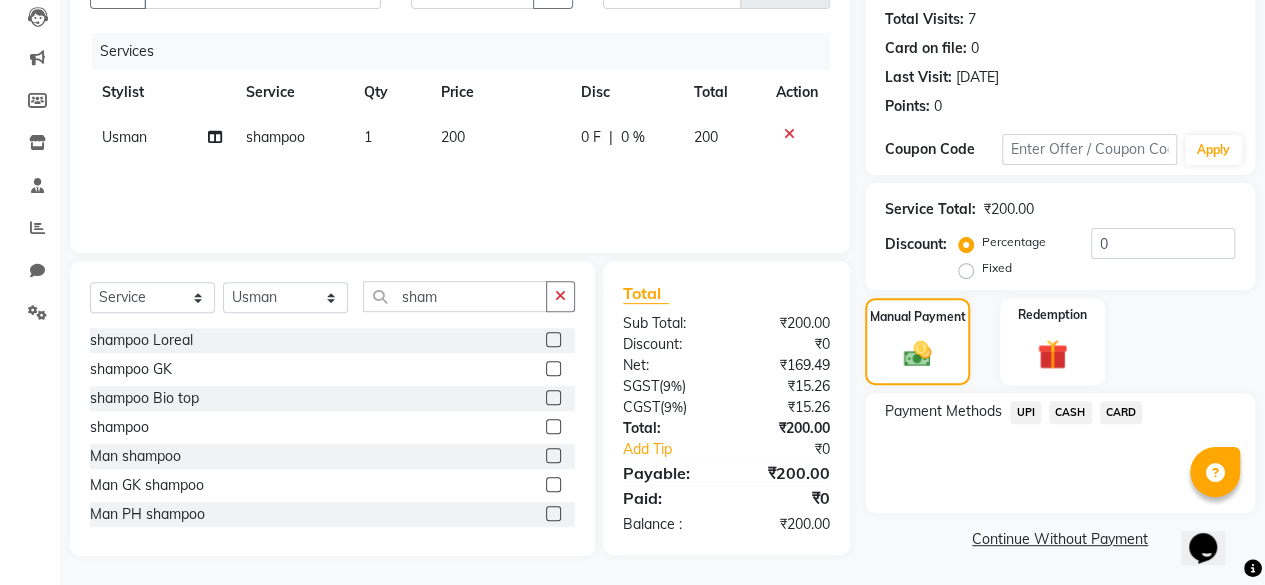 click on "CASH" 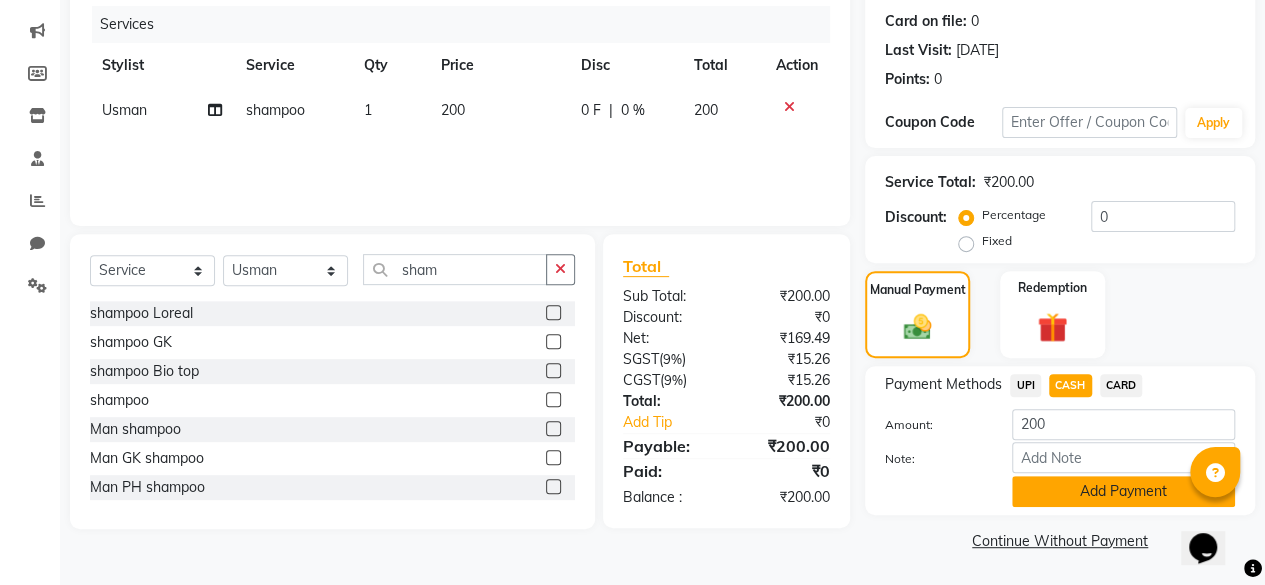 click on "Add Payment" 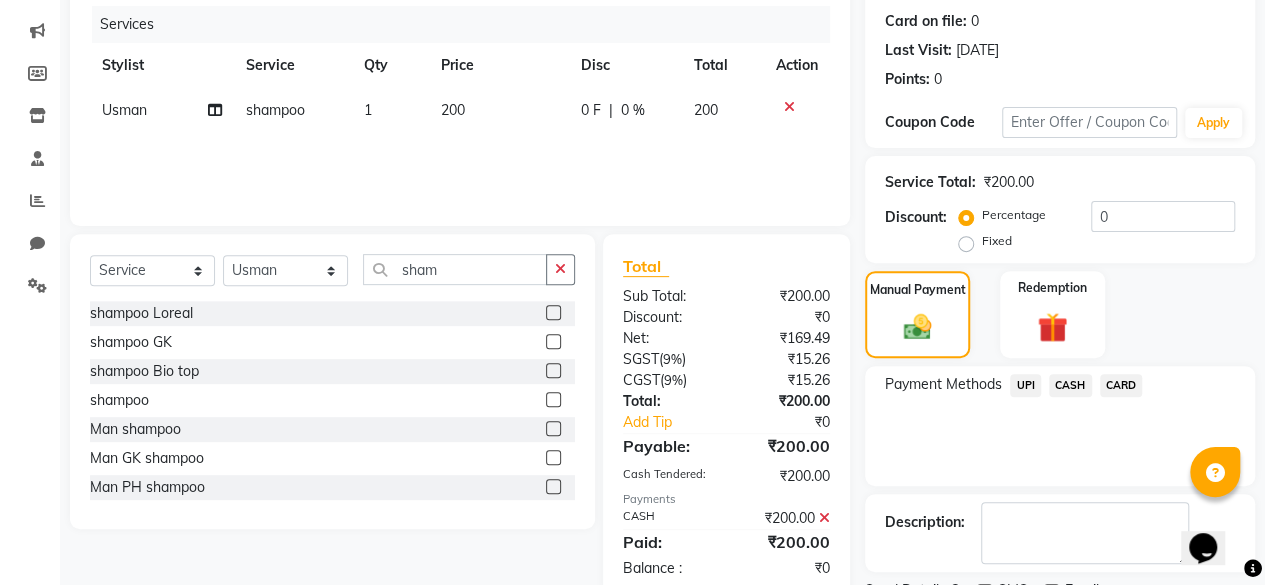 scroll, scrollTop: 324, scrollLeft: 0, axis: vertical 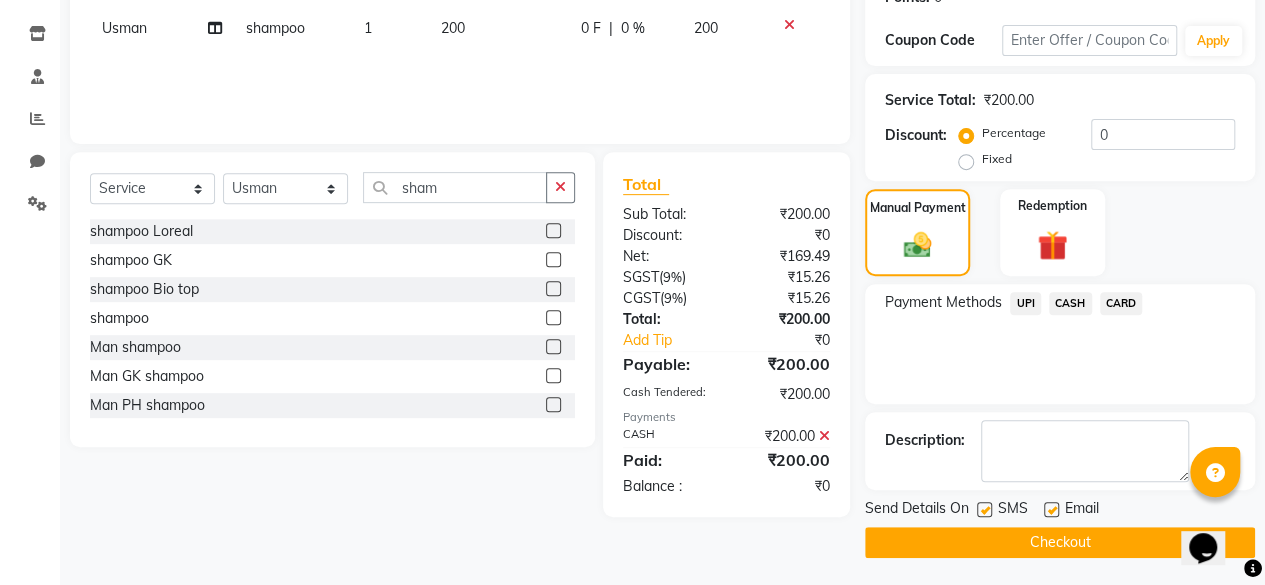 click 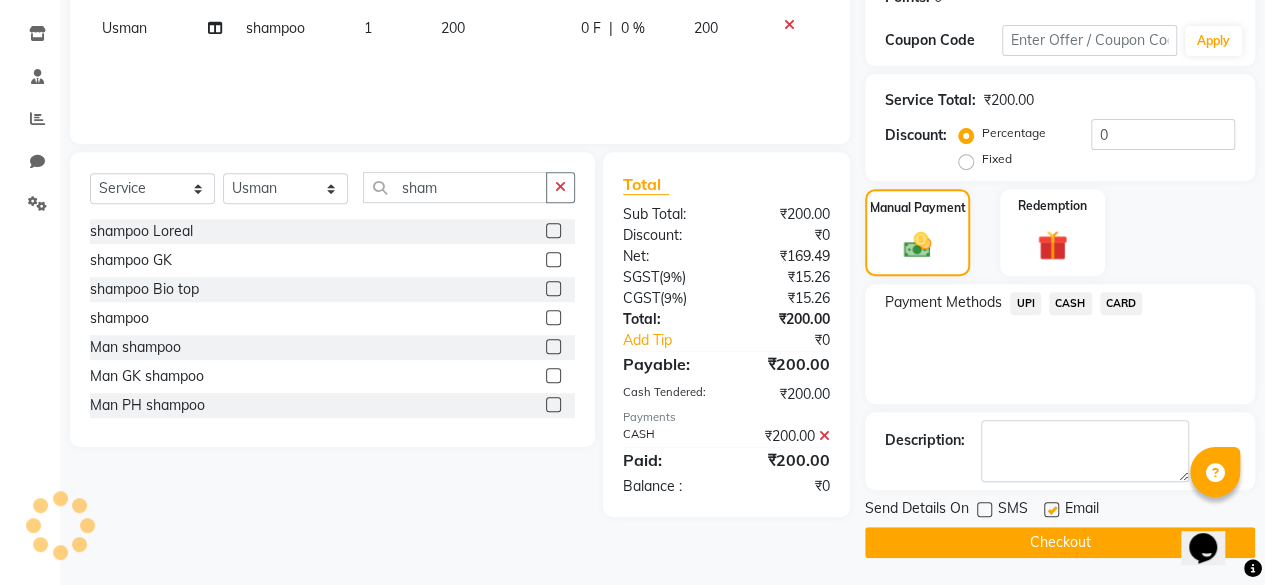 click on "Checkout" 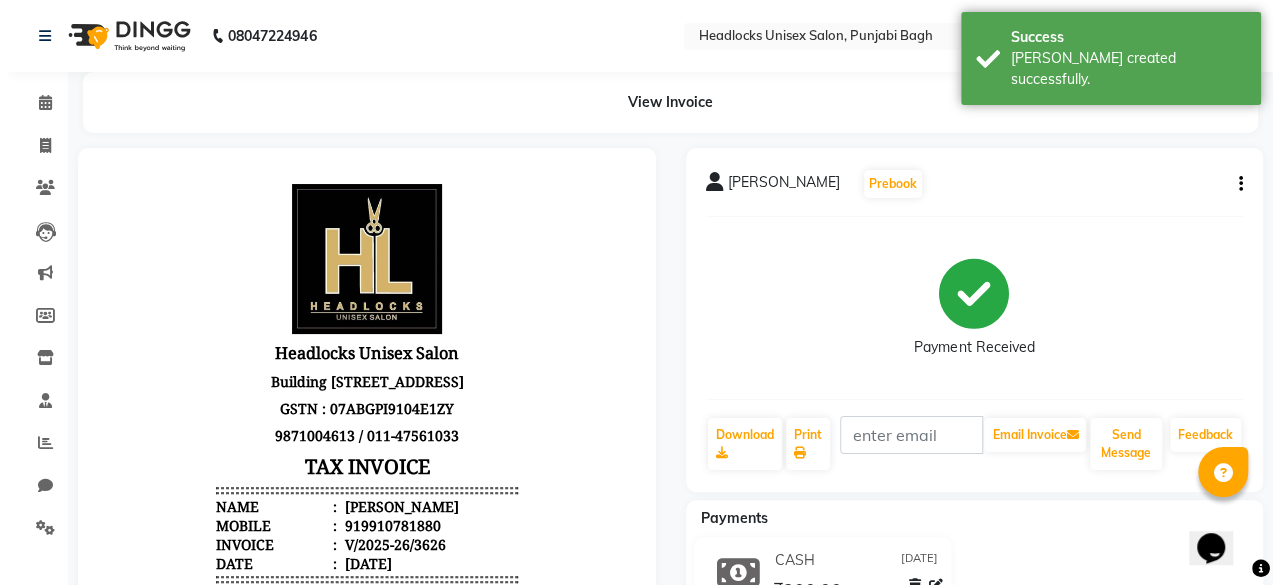 scroll, scrollTop: 0, scrollLeft: 0, axis: both 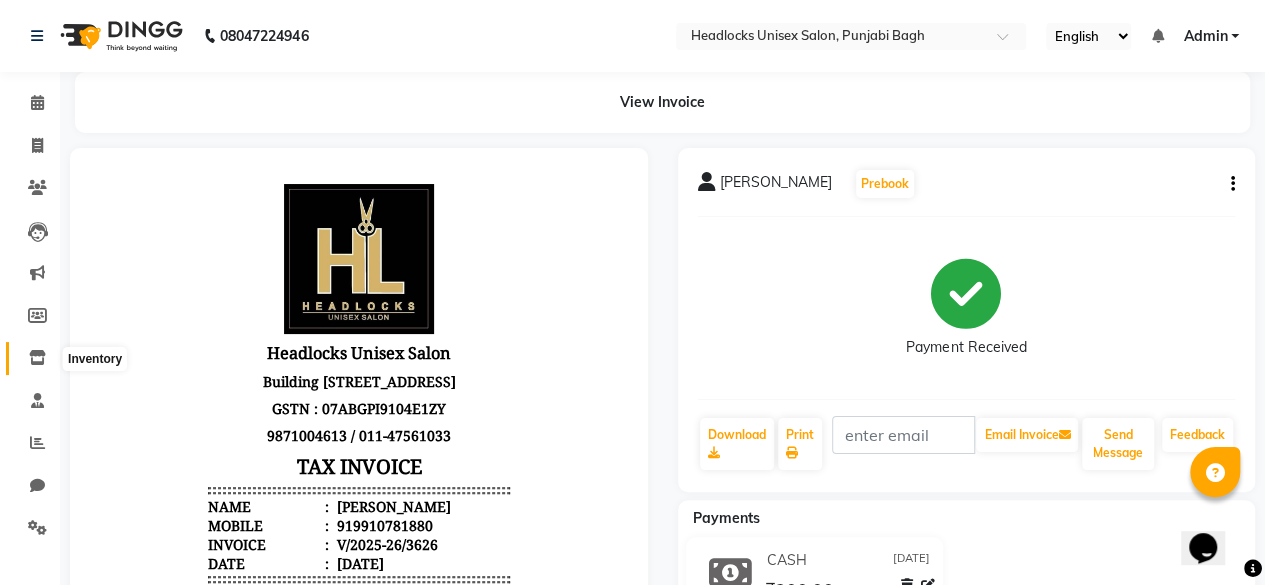 click 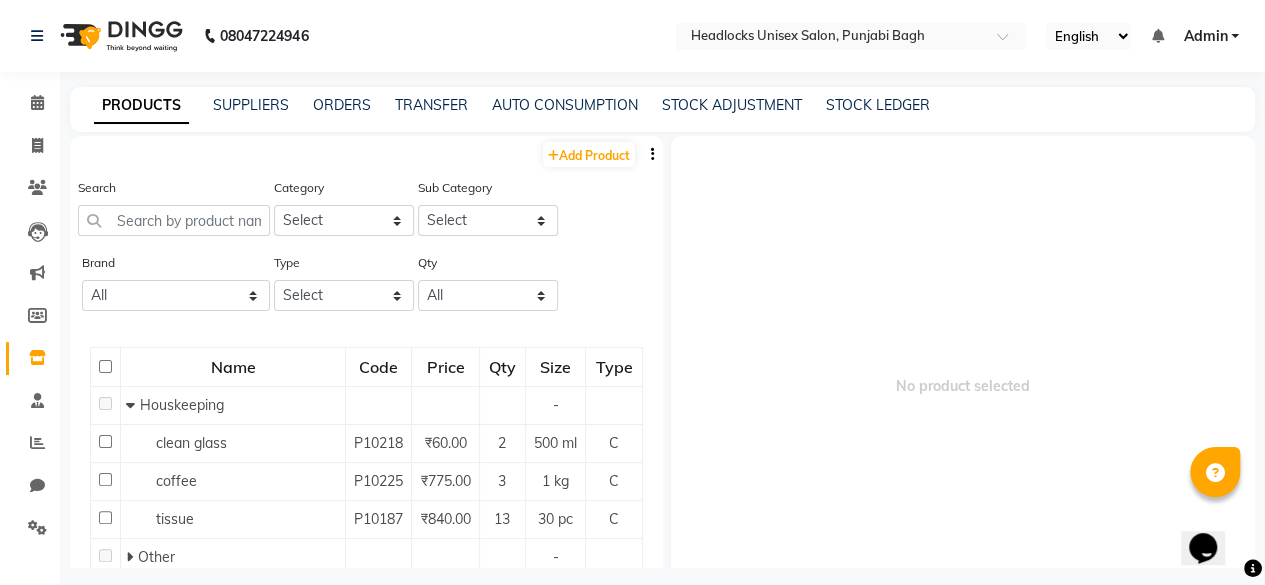 click on "STOCK ADJUSTMENT" 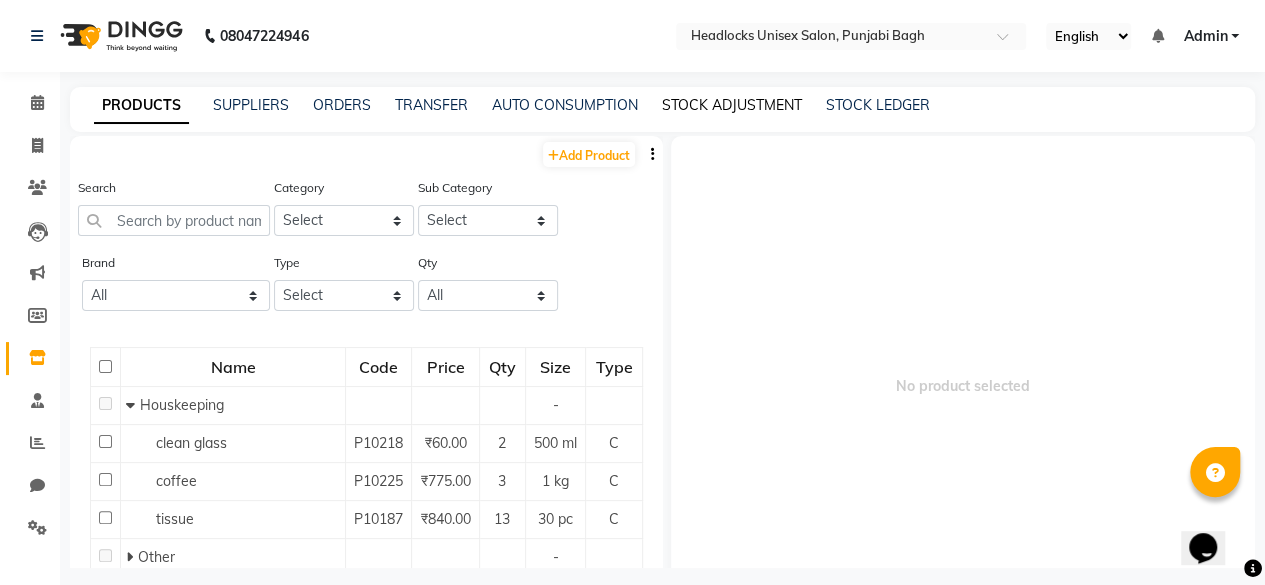 click on "STOCK ADJUSTMENT" 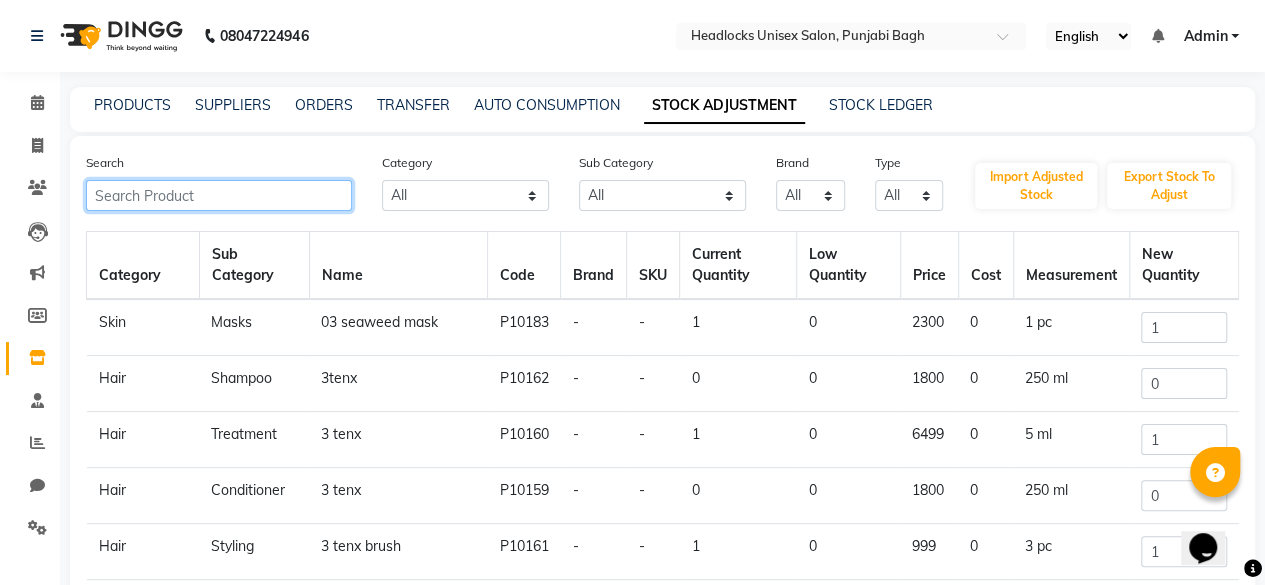 click 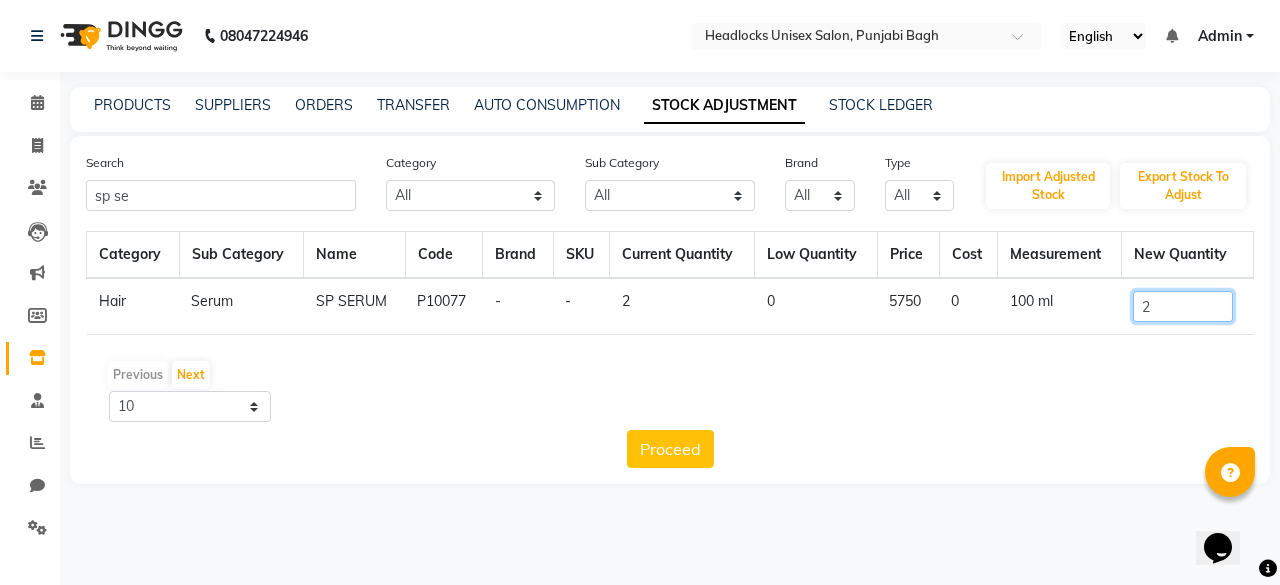 click on "2" 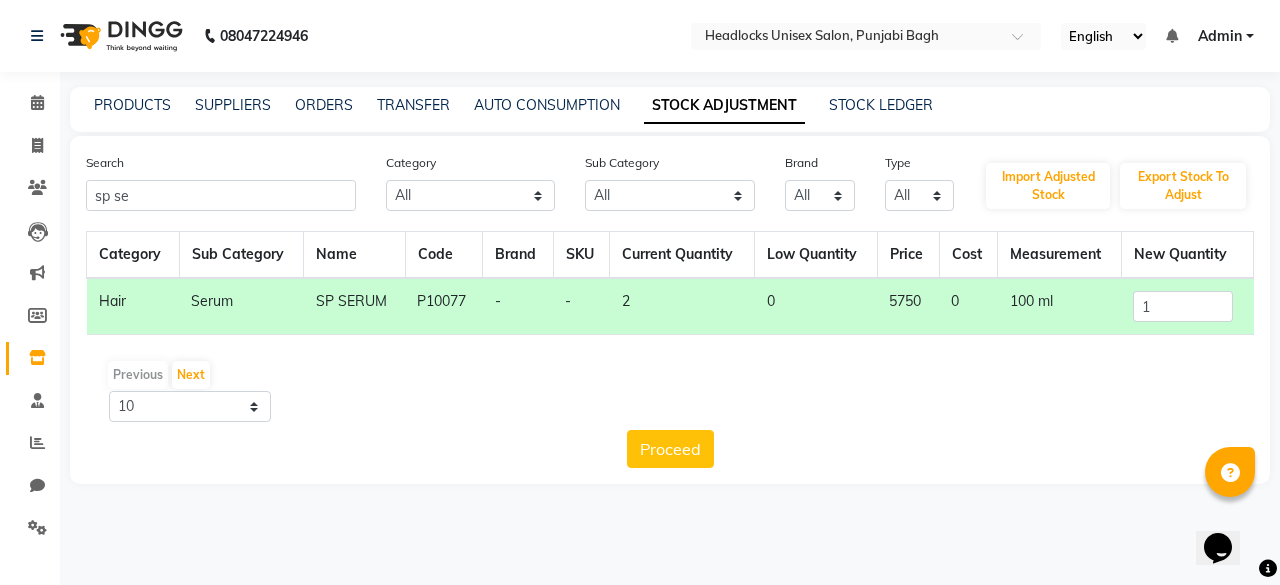 click on "Category Sub Category Name Code Brand SKU Current Quantity Low Quantity Price Cost Measurement New Quantity Hair  Serum   SP SERUM   P10077   -   -   2   0   5750   0   100 ml  1  Previous   Next  10 50 100  Proceed" 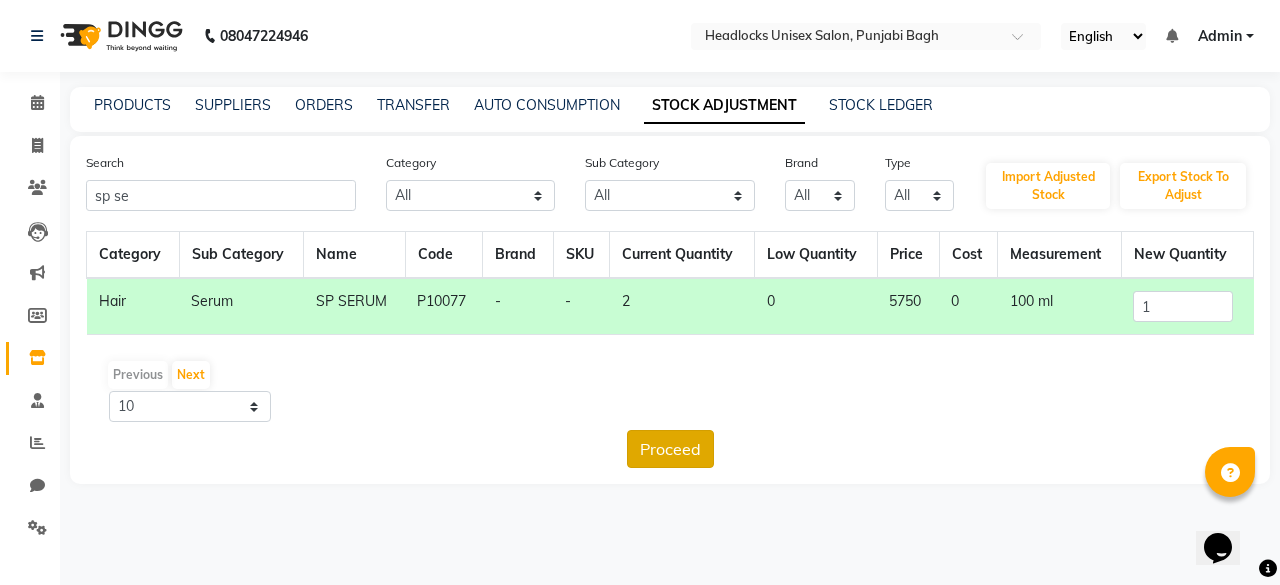 drag, startPoint x: 686, startPoint y: 425, endPoint x: 701, endPoint y: 438, distance: 19.849434 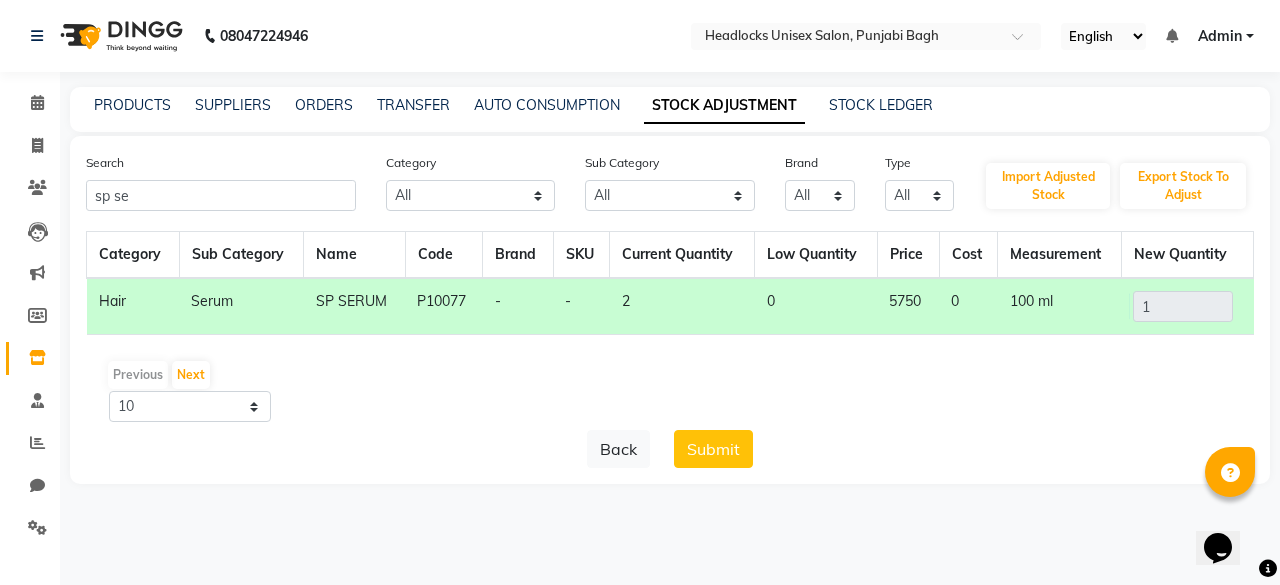 click on "Submit" 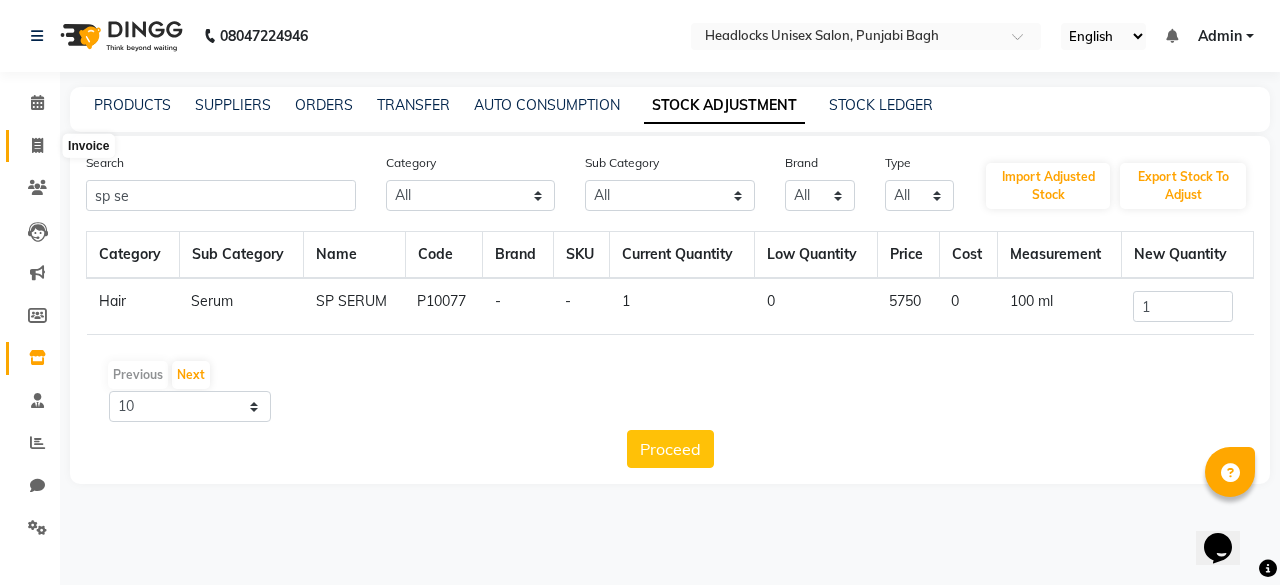 click 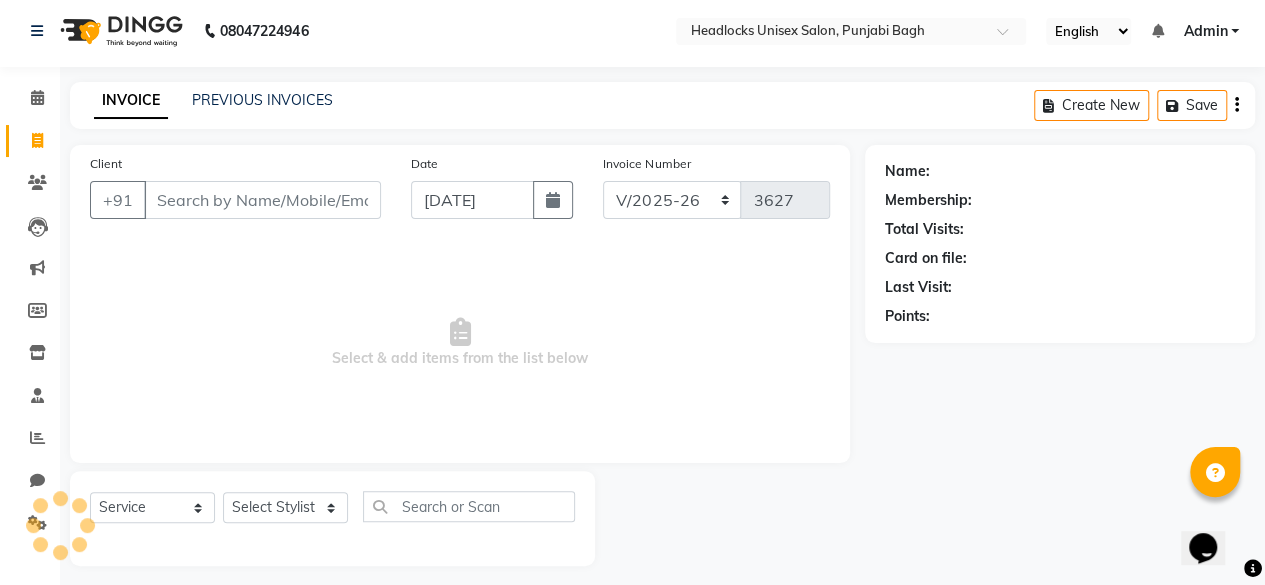 scroll, scrollTop: 15, scrollLeft: 0, axis: vertical 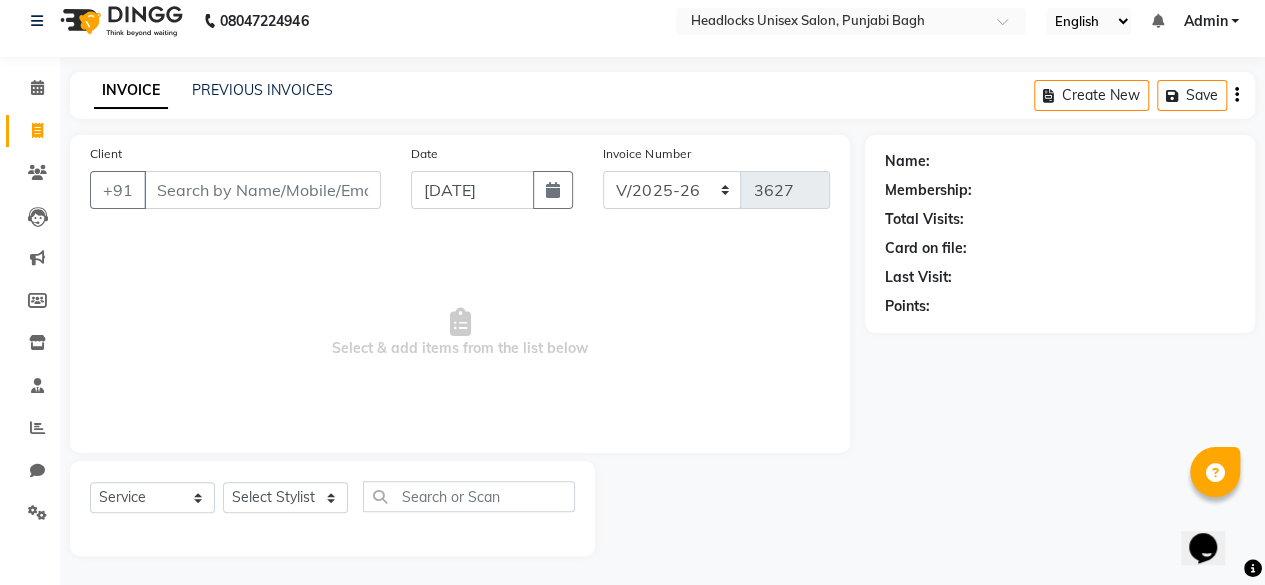 click on "Client" at bounding box center (262, 190) 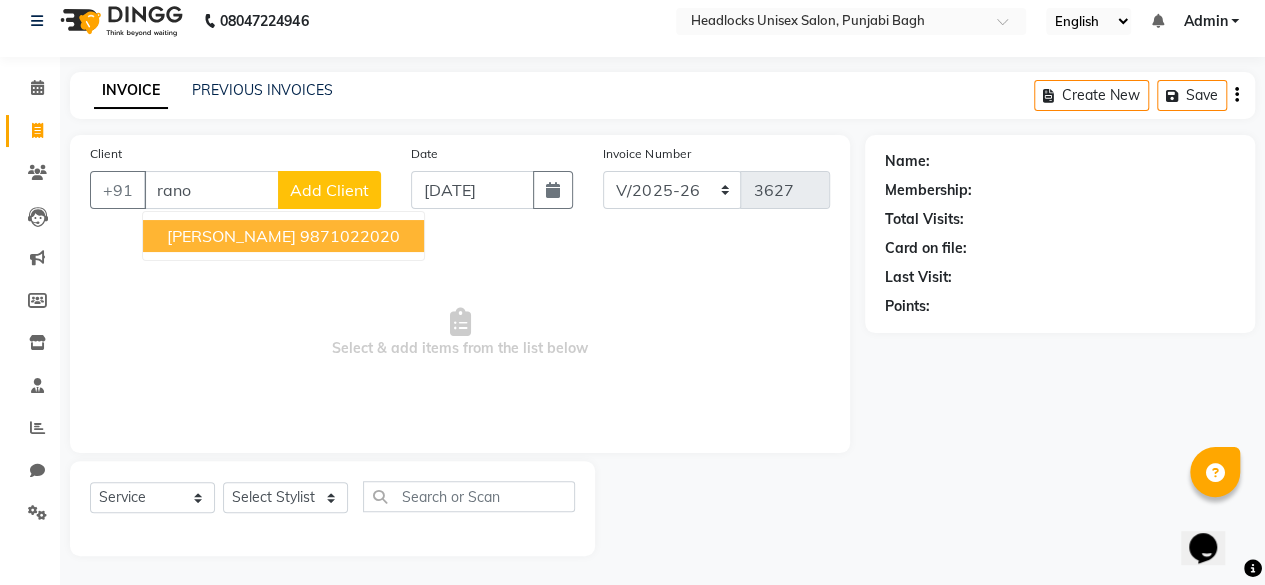 click on "[PERSON_NAME]" at bounding box center [231, 236] 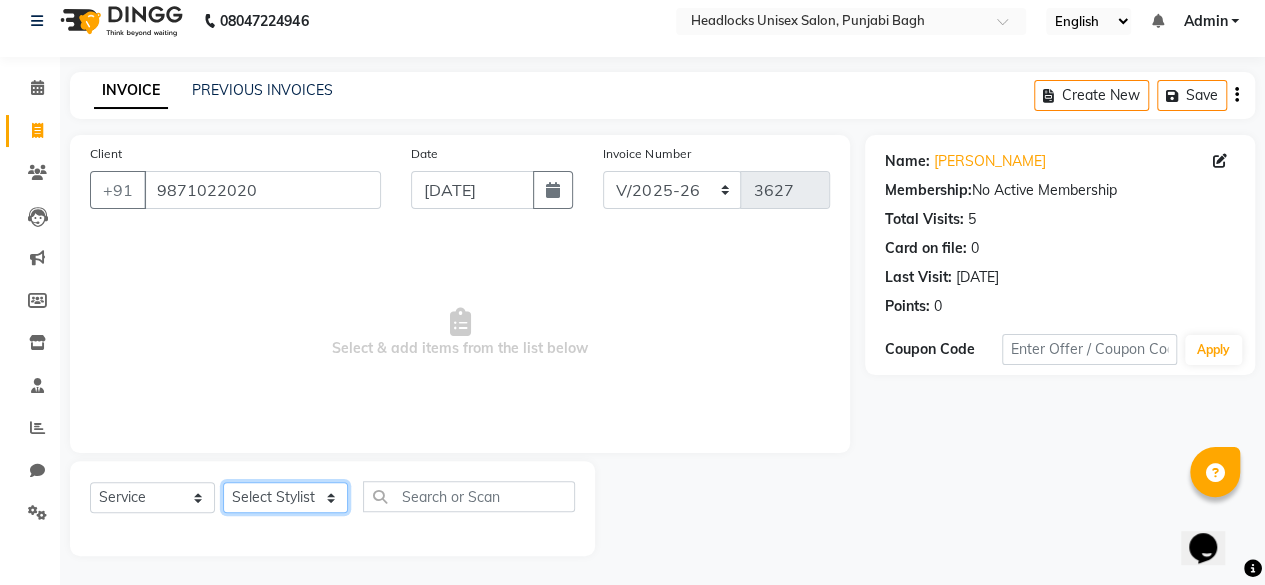 click on "Select Stylist ⁠Agnies ⁠[PERSON_NAME] [PERSON_NAME] [PERSON_NAME] kunal [PERSON_NAME] mercy ⁠Minto ⁠[PERSON_NAME]  [PERSON_NAME] priyanka [PERSON_NAME] ⁠[PERSON_NAME] ⁠[PERSON_NAME] [PERSON_NAME] [PERSON_NAME]  Sunny ⁠[PERSON_NAME] ⁠[PERSON_NAME]" 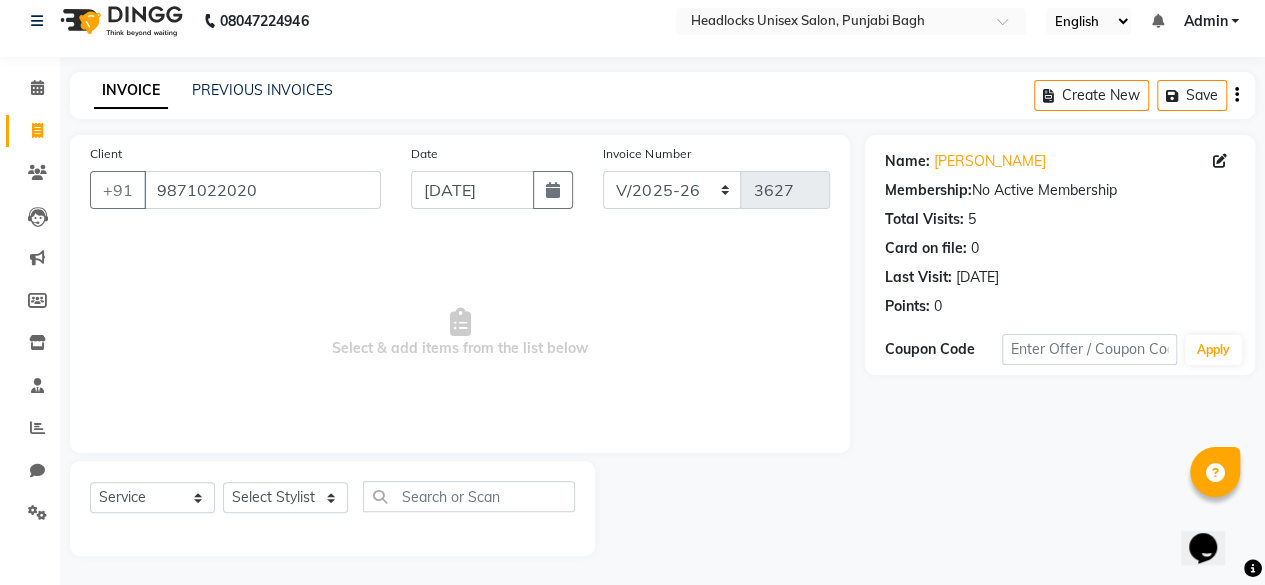 click on "Select & add items from the list below" at bounding box center [460, 333] 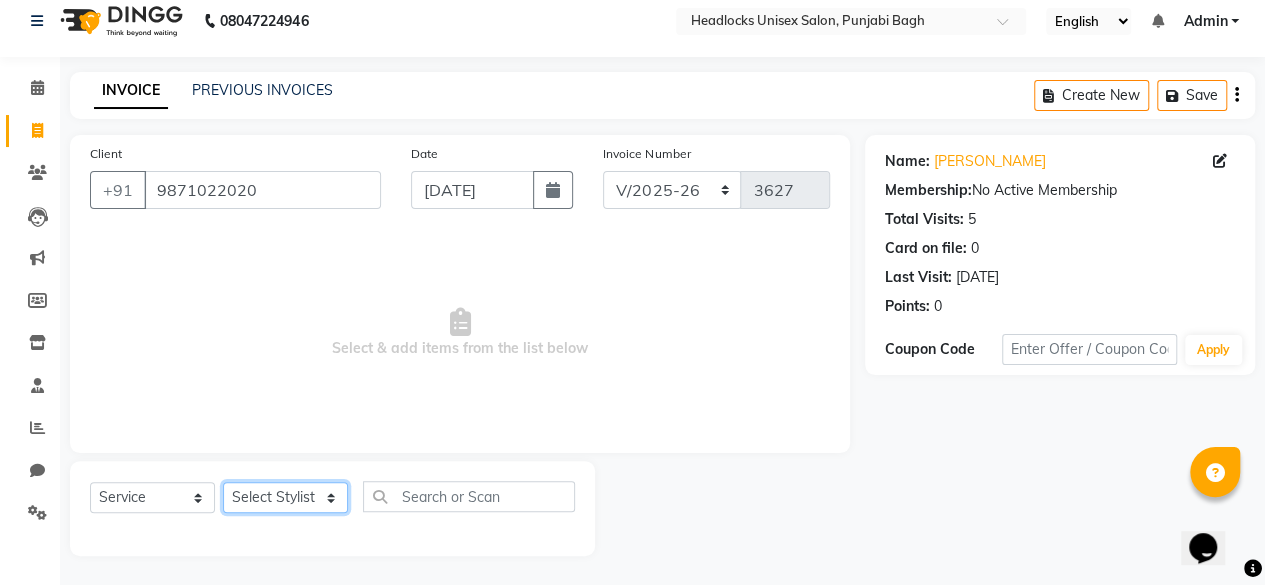 click on "Select Stylist ⁠Agnies ⁠[PERSON_NAME] [PERSON_NAME] [PERSON_NAME] kunal [PERSON_NAME] mercy ⁠Minto ⁠[PERSON_NAME]  [PERSON_NAME] priyanka [PERSON_NAME] ⁠[PERSON_NAME] ⁠[PERSON_NAME] [PERSON_NAME] [PERSON_NAME]  Sunny ⁠[PERSON_NAME] ⁠[PERSON_NAME]" 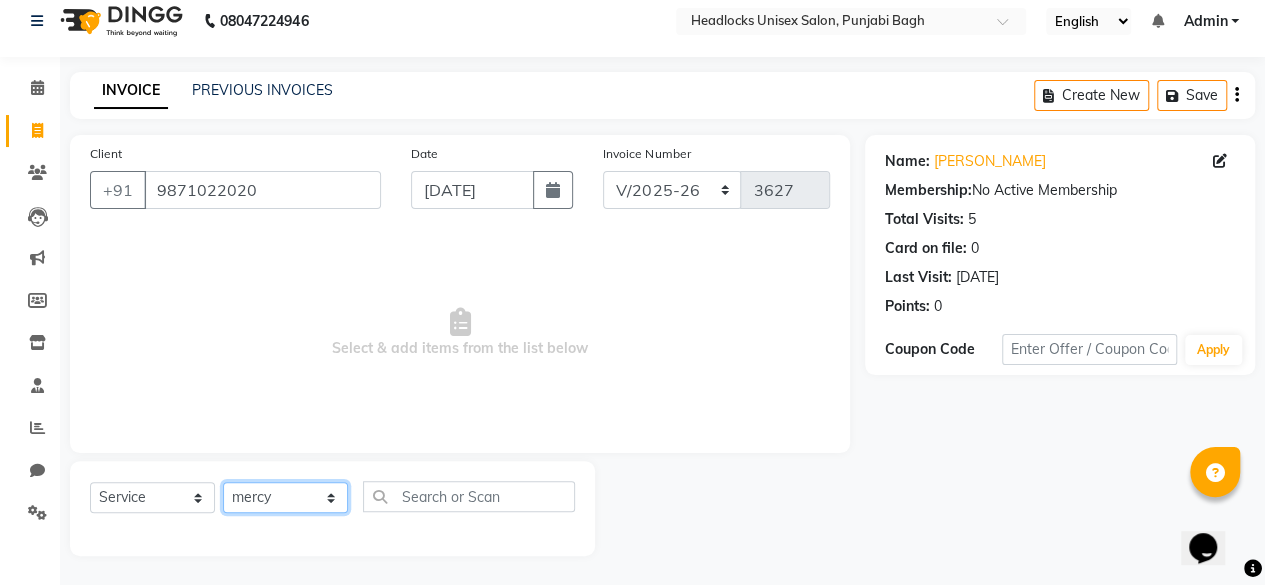 click on "Select Stylist ⁠Agnies ⁠[PERSON_NAME] [PERSON_NAME] [PERSON_NAME] kunal [PERSON_NAME] mercy ⁠Minto ⁠[PERSON_NAME]  [PERSON_NAME] priyanka [PERSON_NAME] ⁠[PERSON_NAME] ⁠[PERSON_NAME] [PERSON_NAME] [PERSON_NAME]  Sunny ⁠[PERSON_NAME] ⁠[PERSON_NAME]" 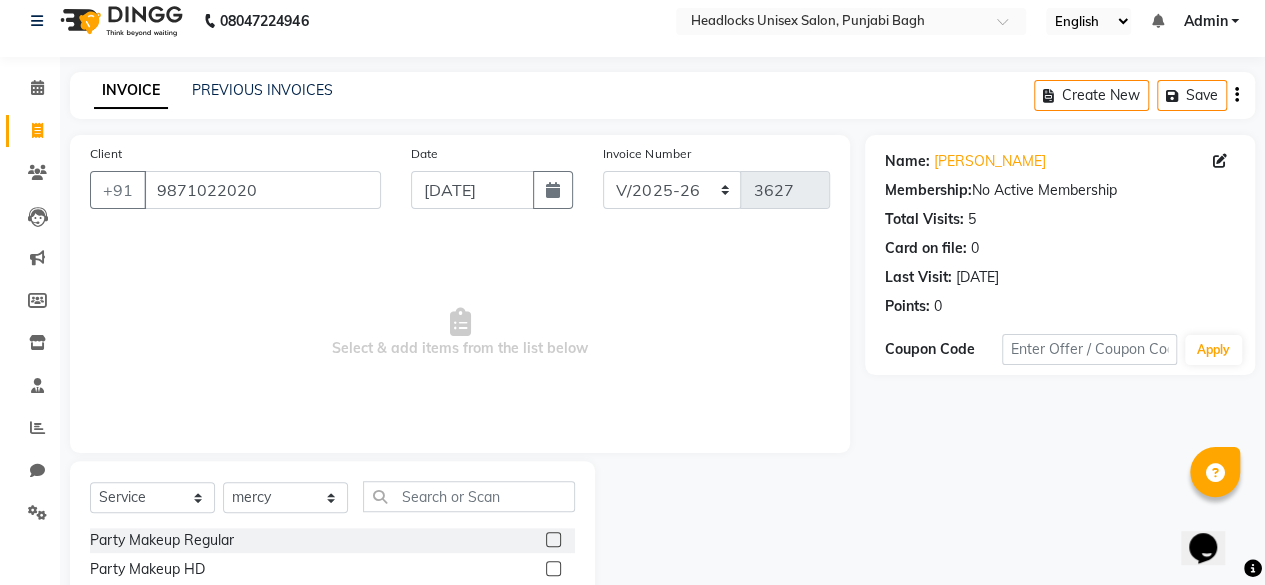 click on "Select  Service  Product  Membership  Package Voucher Prepaid Gift Card  Select Stylist ⁠Agnies ⁠[PERSON_NAME] [PERSON_NAME] [PERSON_NAME] kunal [PERSON_NAME] mercy ⁠Minto ⁠[PERSON_NAME]  [PERSON_NAME] priyanka [PERSON_NAME] ⁠[PERSON_NAME] ⁠[PERSON_NAME] [PERSON_NAME] [PERSON_NAME]  Sunny ⁠[PERSON_NAME]  ⁠Usman ⁠[PERSON_NAME]" 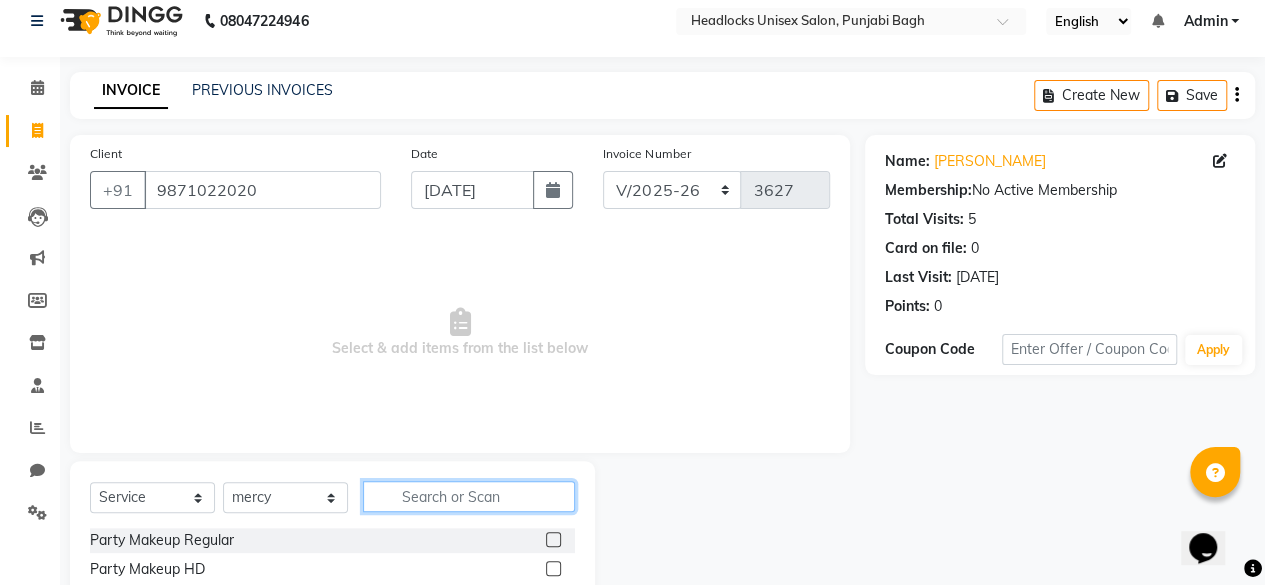 click 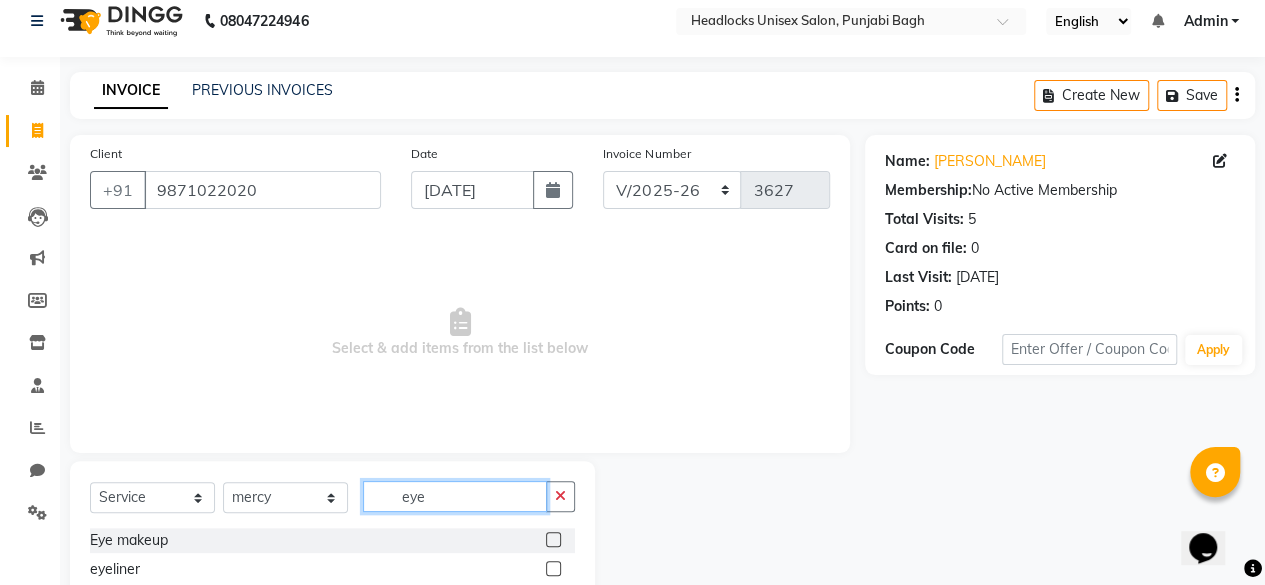 scroll, scrollTop: 160, scrollLeft: 0, axis: vertical 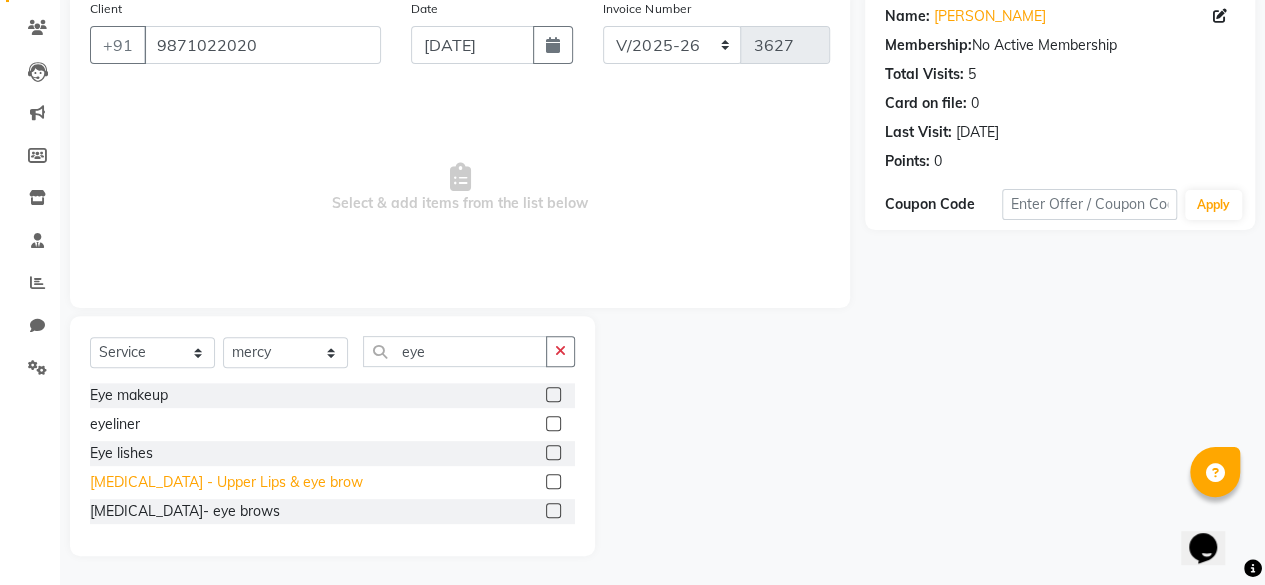 click on "[MEDICAL_DATA] - Upper Lips & eye brow" 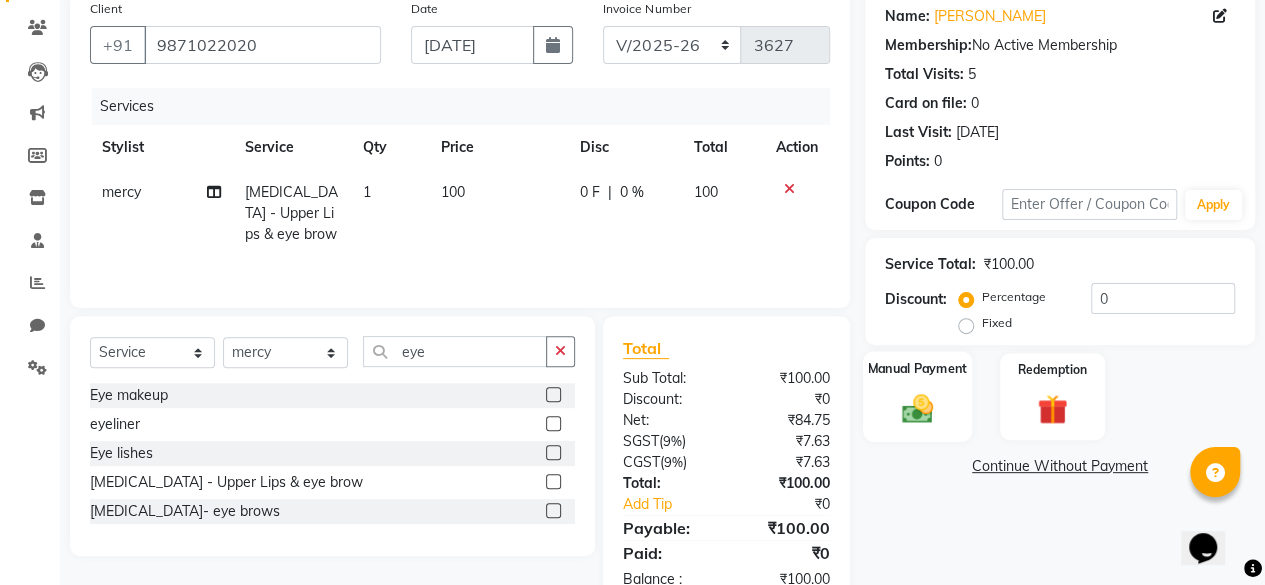 click 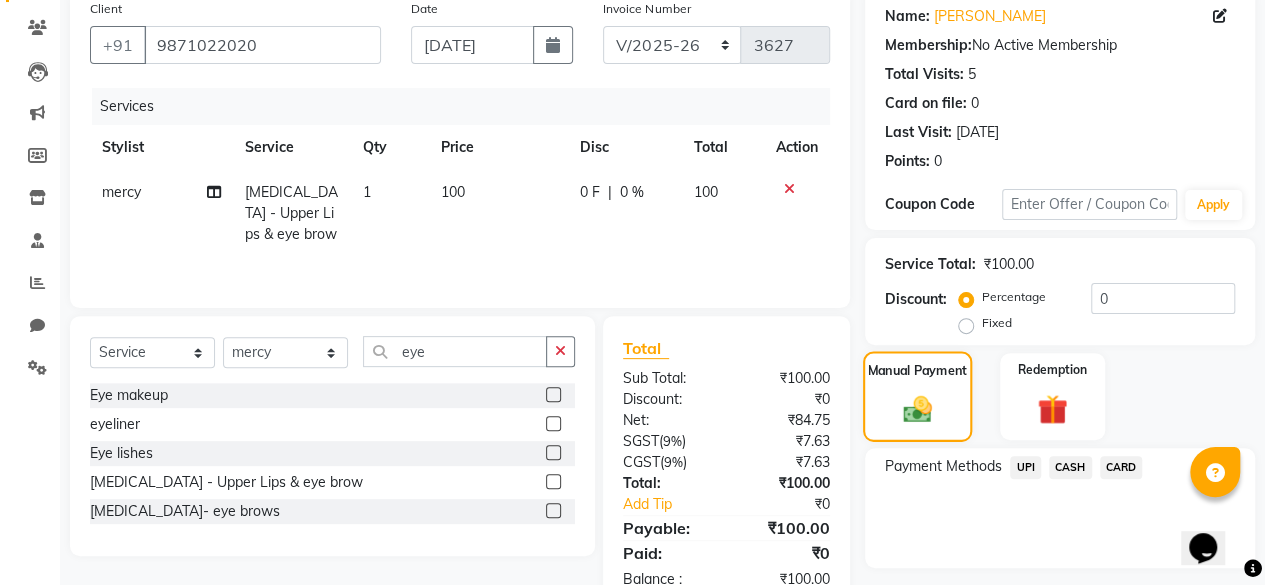 scroll, scrollTop: 214, scrollLeft: 0, axis: vertical 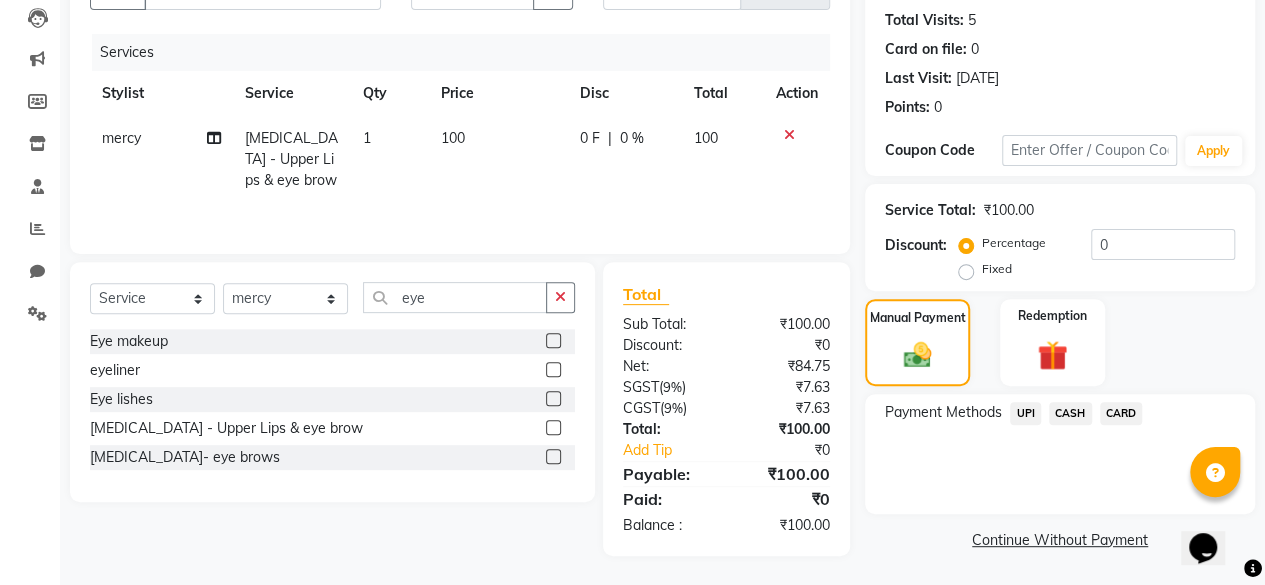 click on "CASH" 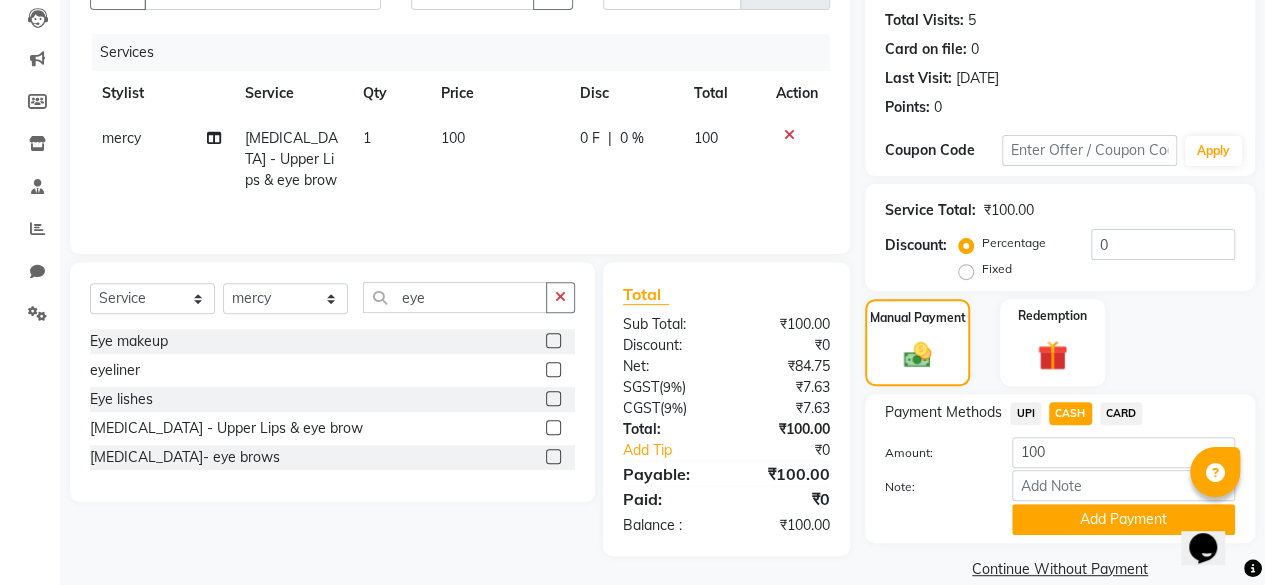 scroll, scrollTop: 242, scrollLeft: 0, axis: vertical 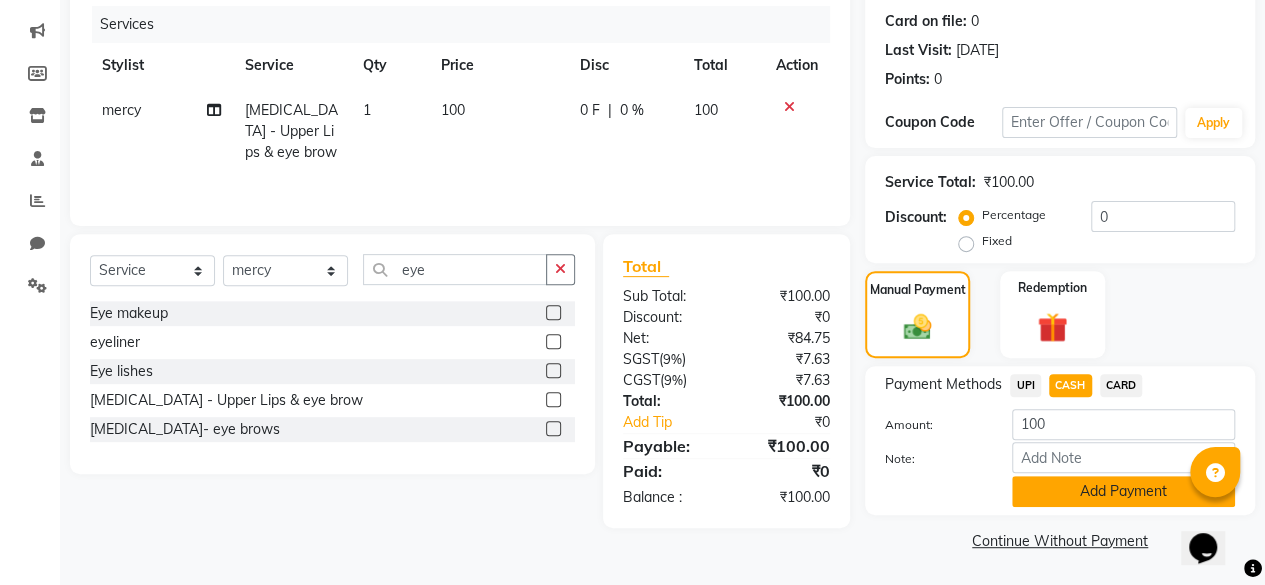 click on "Add Payment" 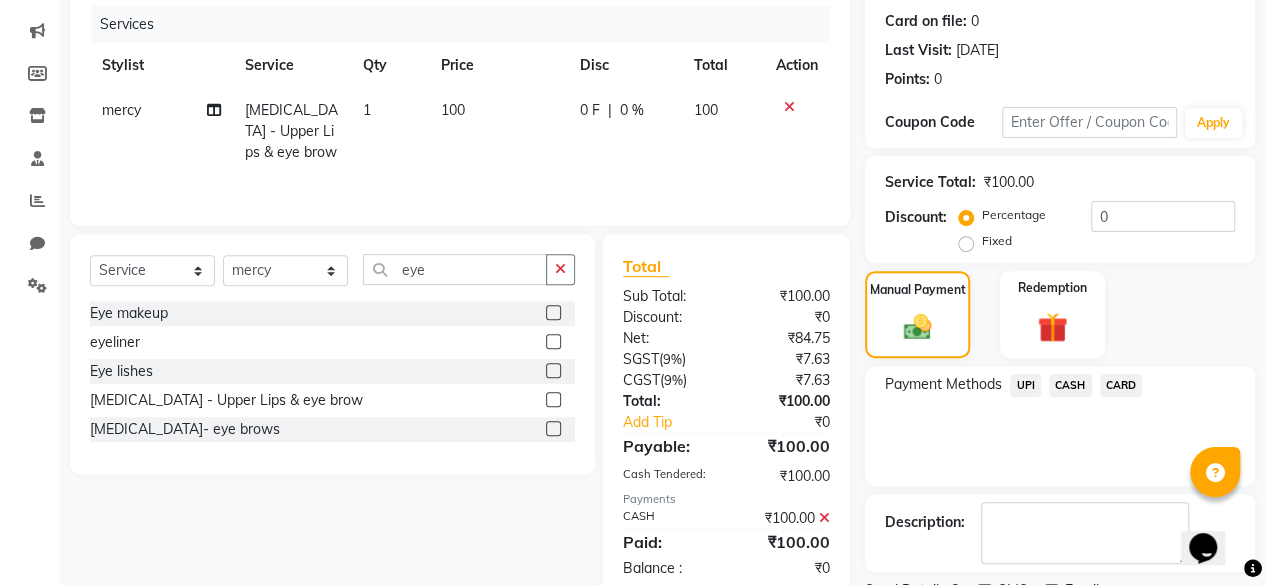 scroll, scrollTop: 324, scrollLeft: 0, axis: vertical 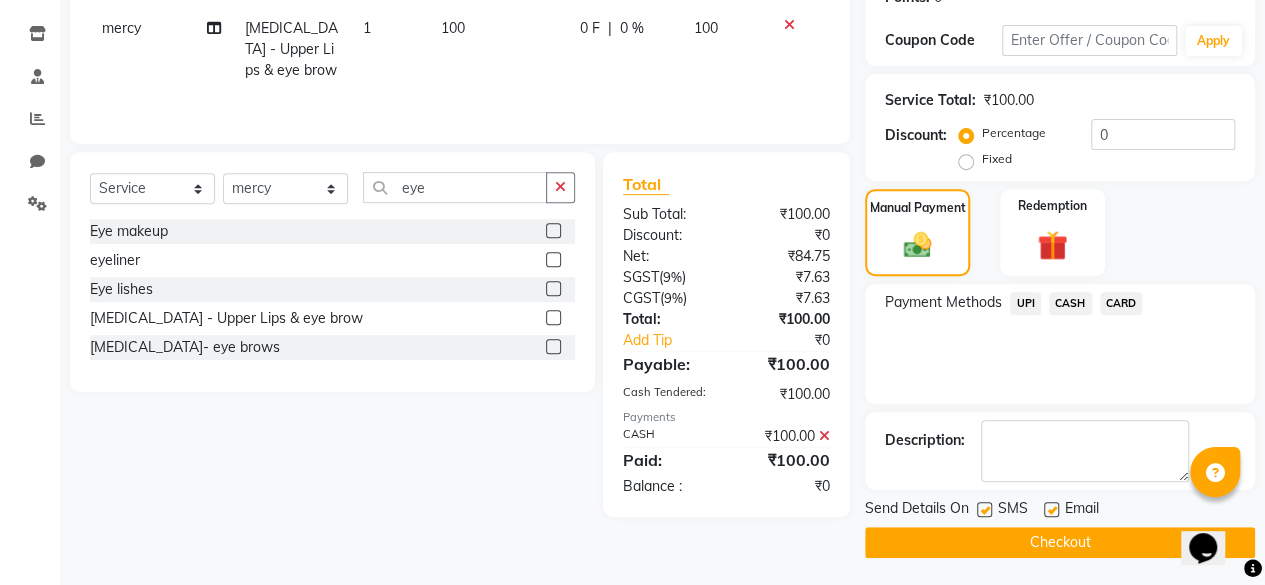 click 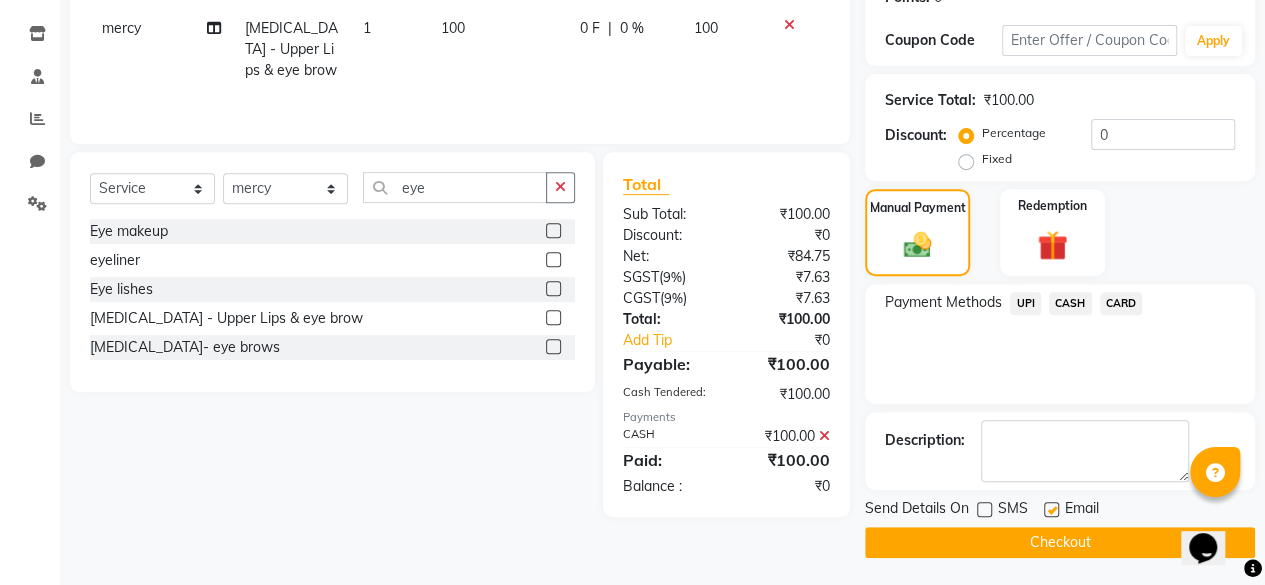 click on "Checkout" 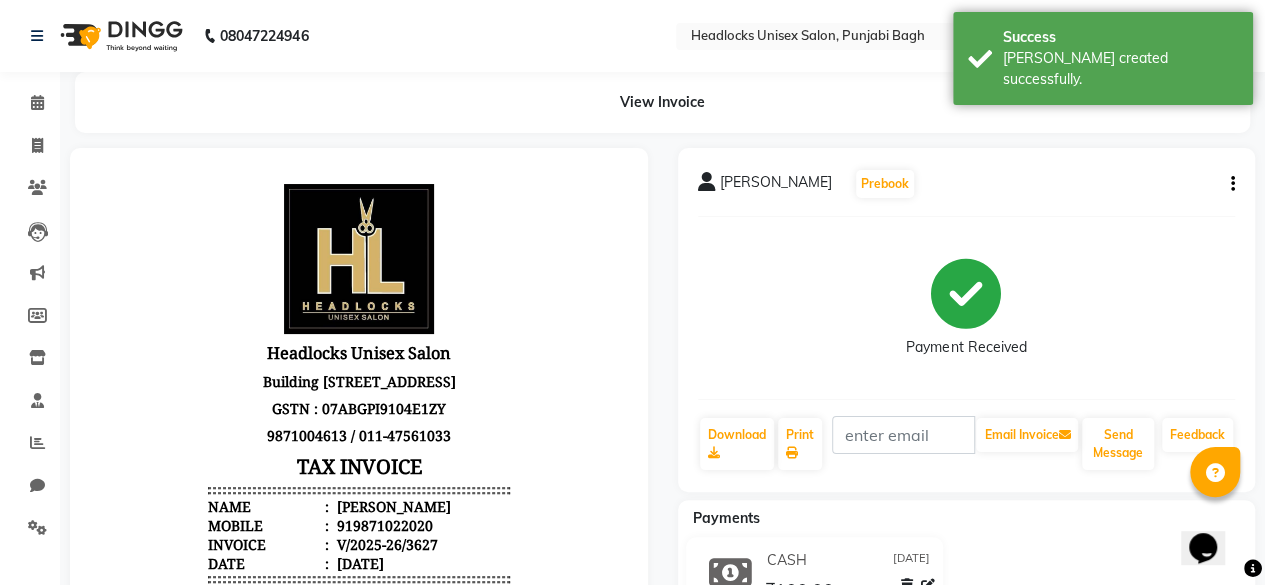 scroll, scrollTop: 0, scrollLeft: 0, axis: both 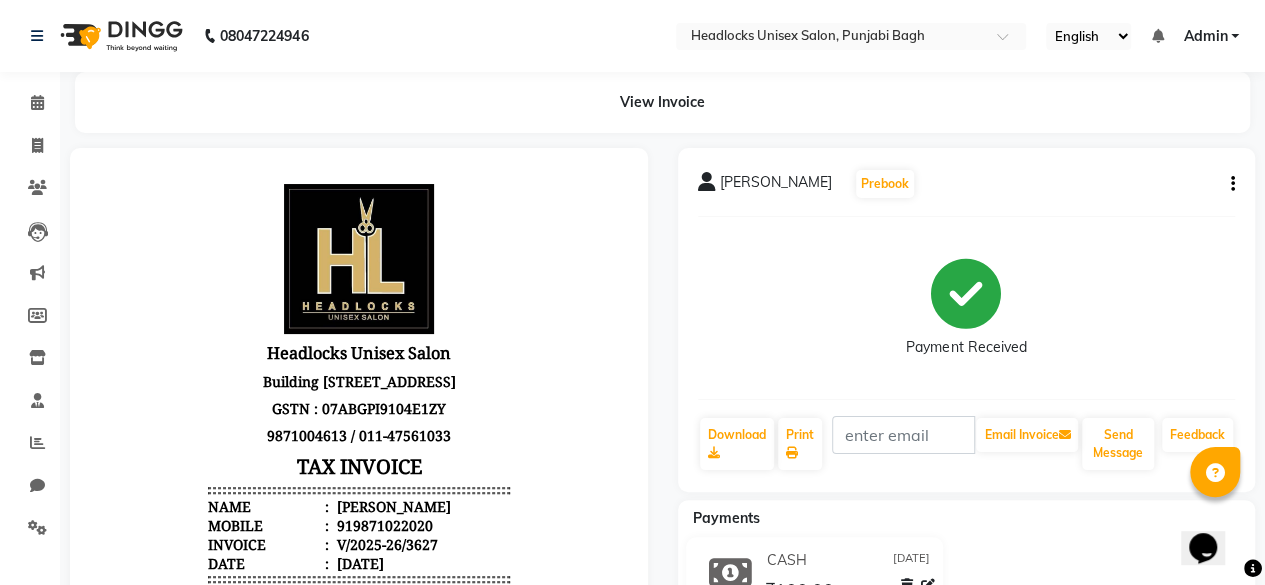 click on "CASH [DATE] ₹100.00  Added on [DATE]" 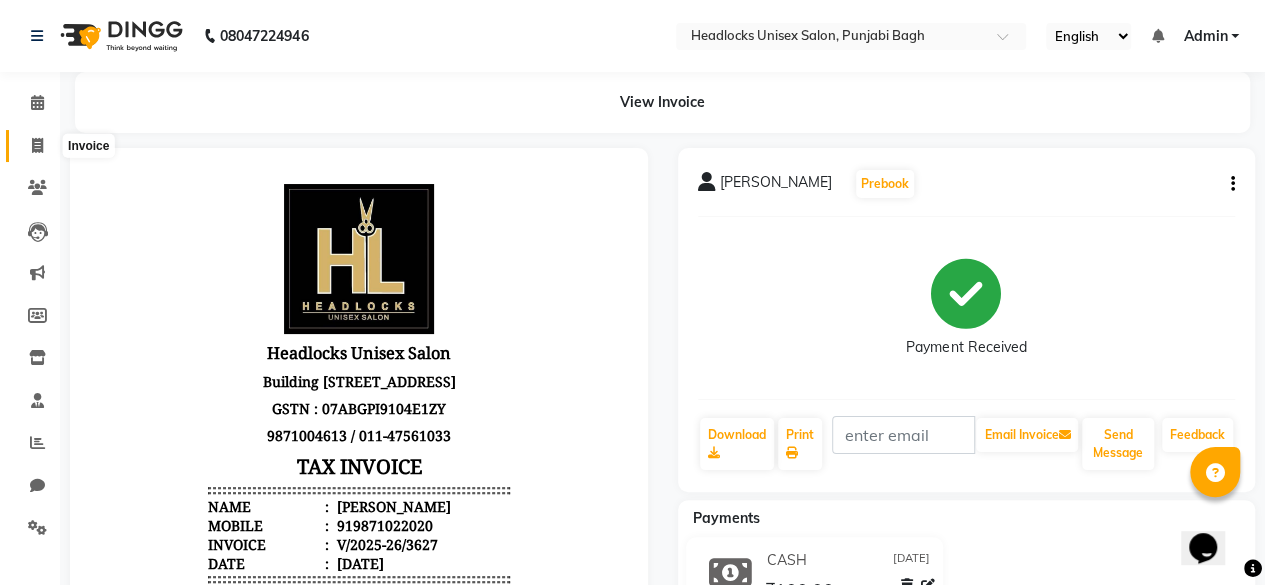 click 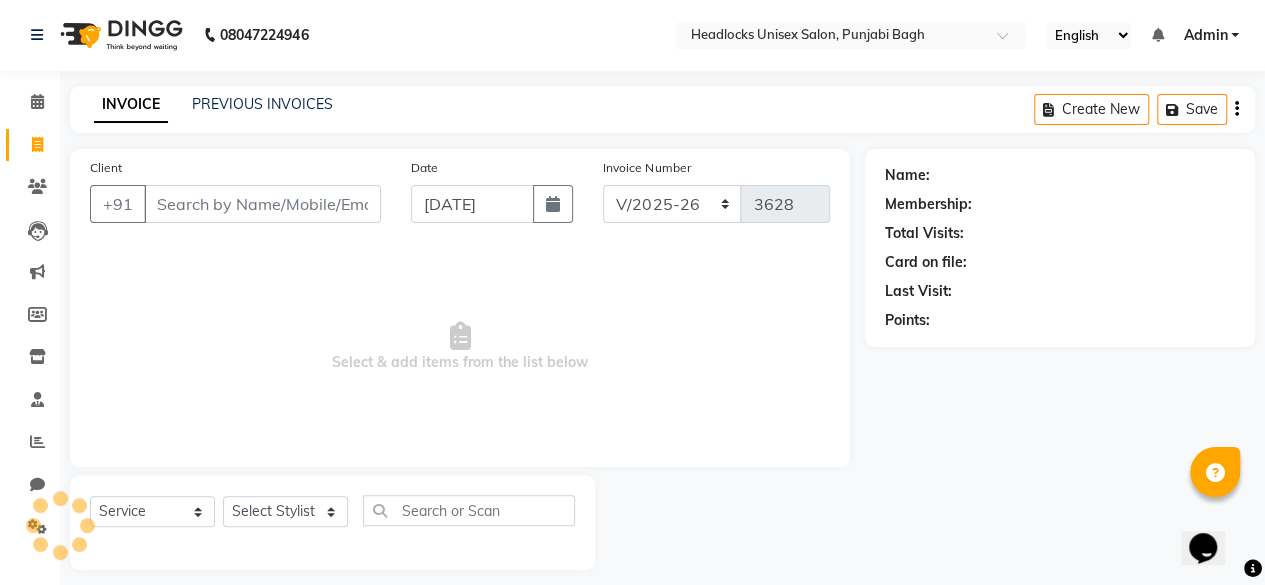 scroll, scrollTop: 15, scrollLeft: 0, axis: vertical 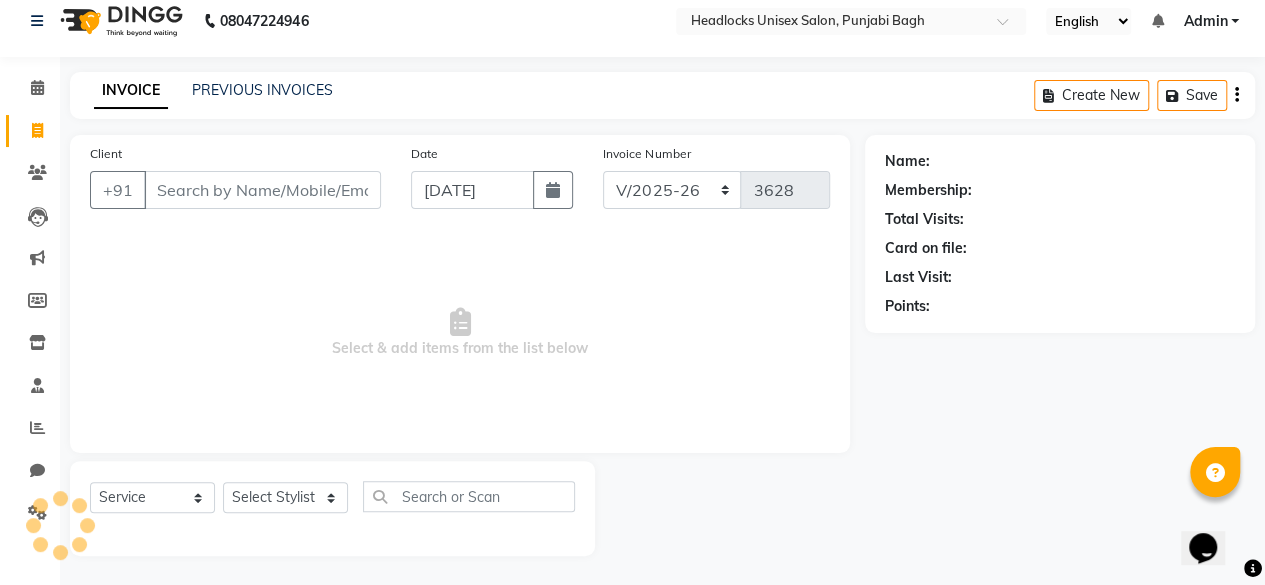click on "Client" at bounding box center [262, 190] 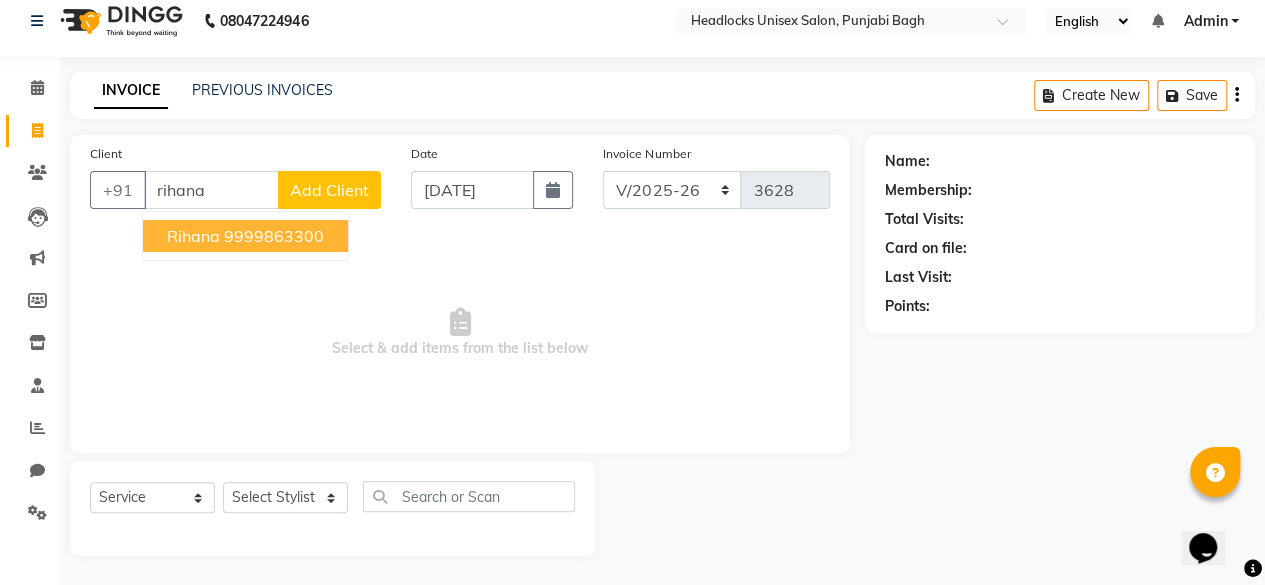 click on "9999863300" at bounding box center (274, 236) 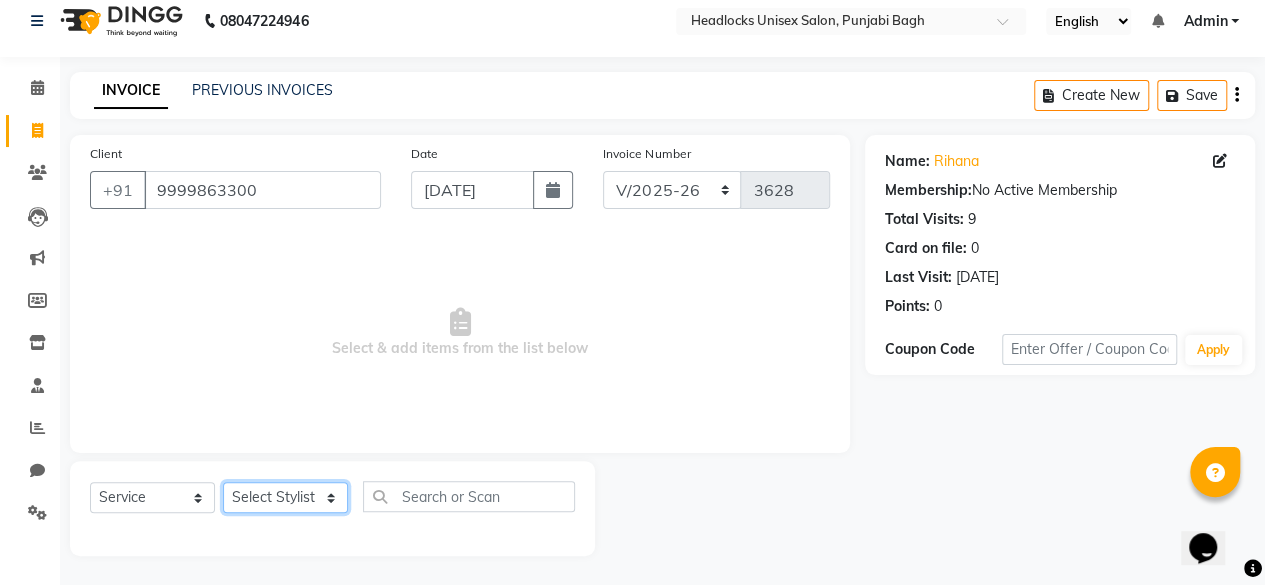 click on "Select Stylist ⁠Agnies ⁠[PERSON_NAME] [PERSON_NAME] [PERSON_NAME] kunal [PERSON_NAME] mercy ⁠Minto ⁠[PERSON_NAME]  [PERSON_NAME] priyanka [PERSON_NAME] ⁠[PERSON_NAME] ⁠[PERSON_NAME] [PERSON_NAME] [PERSON_NAME]  Sunny ⁠[PERSON_NAME] ⁠[PERSON_NAME]" 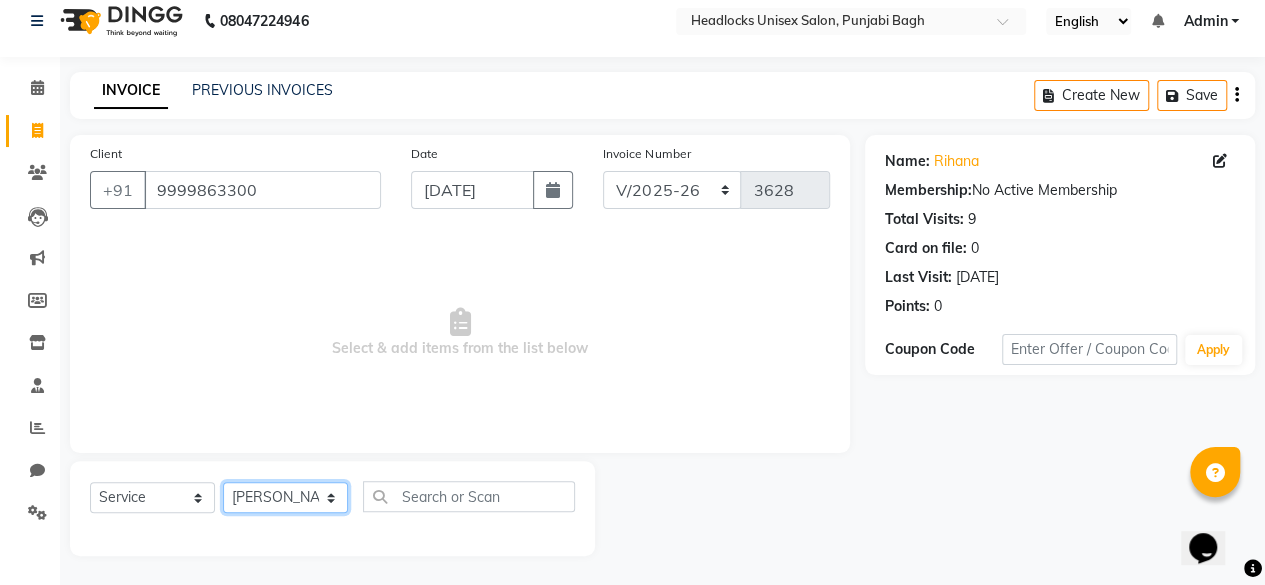 click on "Select Stylist ⁠Agnies ⁠[PERSON_NAME] [PERSON_NAME] [PERSON_NAME] kunal [PERSON_NAME] mercy ⁠Minto ⁠[PERSON_NAME]  [PERSON_NAME] priyanka [PERSON_NAME] ⁠[PERSON_NAME] ⁠[PERSON_NAME] [PERSON_NAME] [PERSON_NAME]  Sunny ⁠[PERSON_NAME] ⁠[PERSON_NAME]" 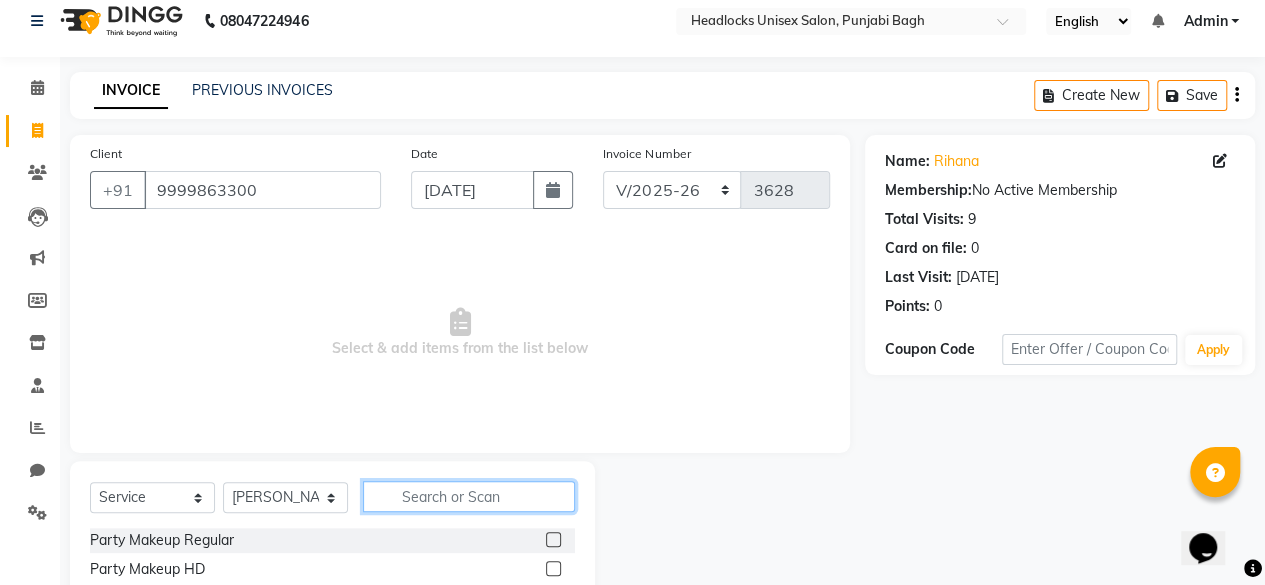 click 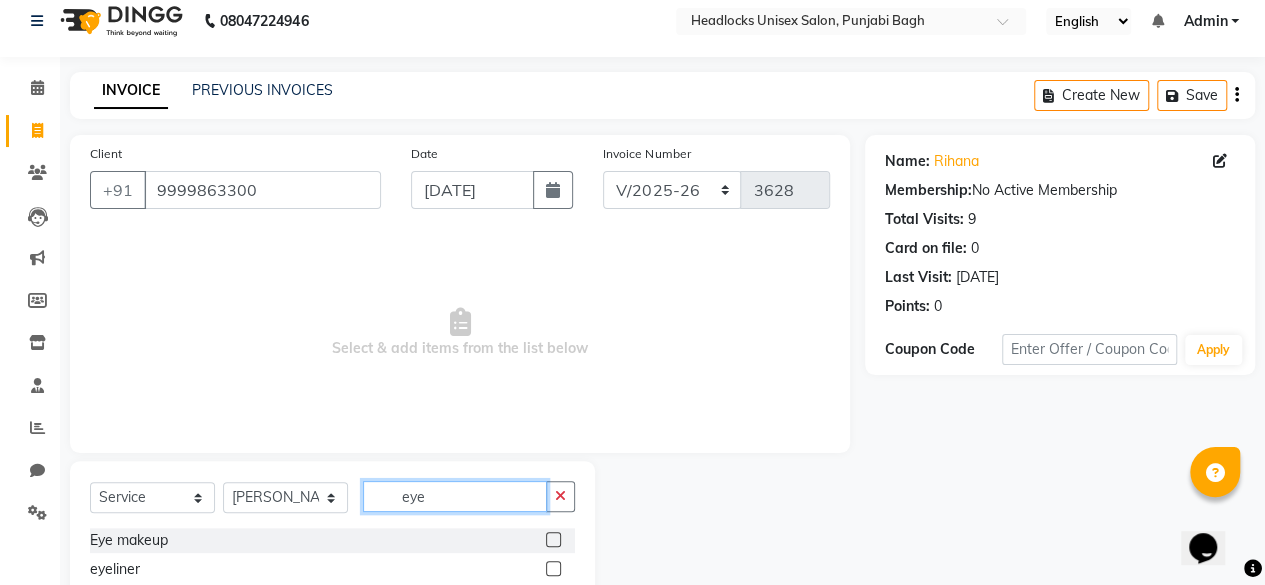 scroll, scrollTop: 160, scrollLeft: 0, axis: vertical 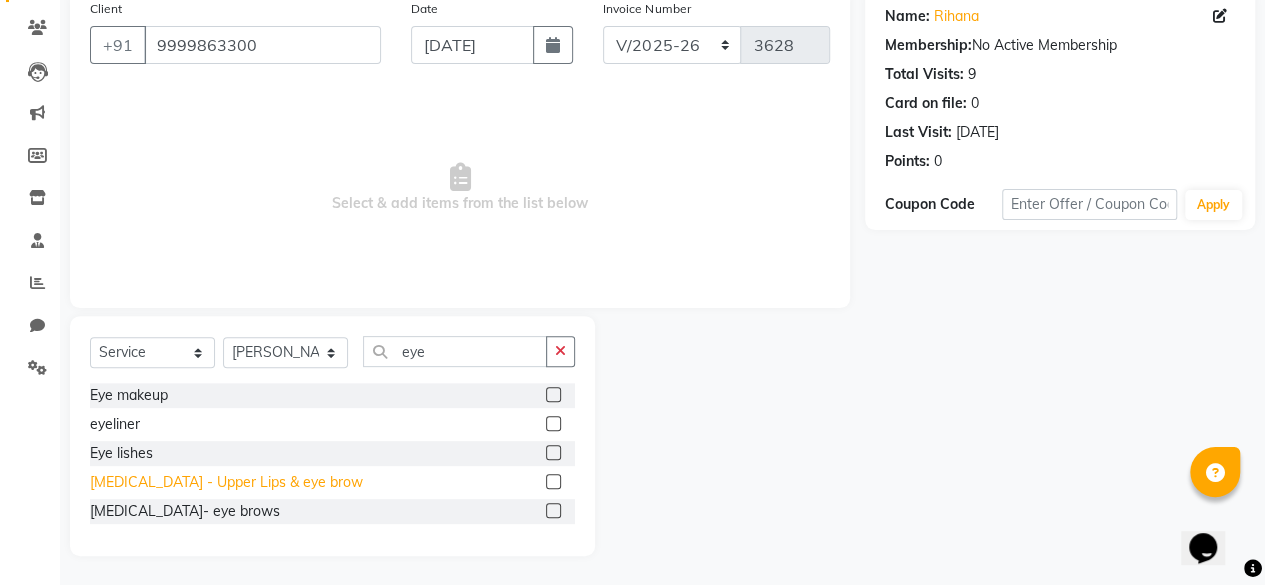 click on "[MEDICAL_DATA] - Upper Lips & eye brow" 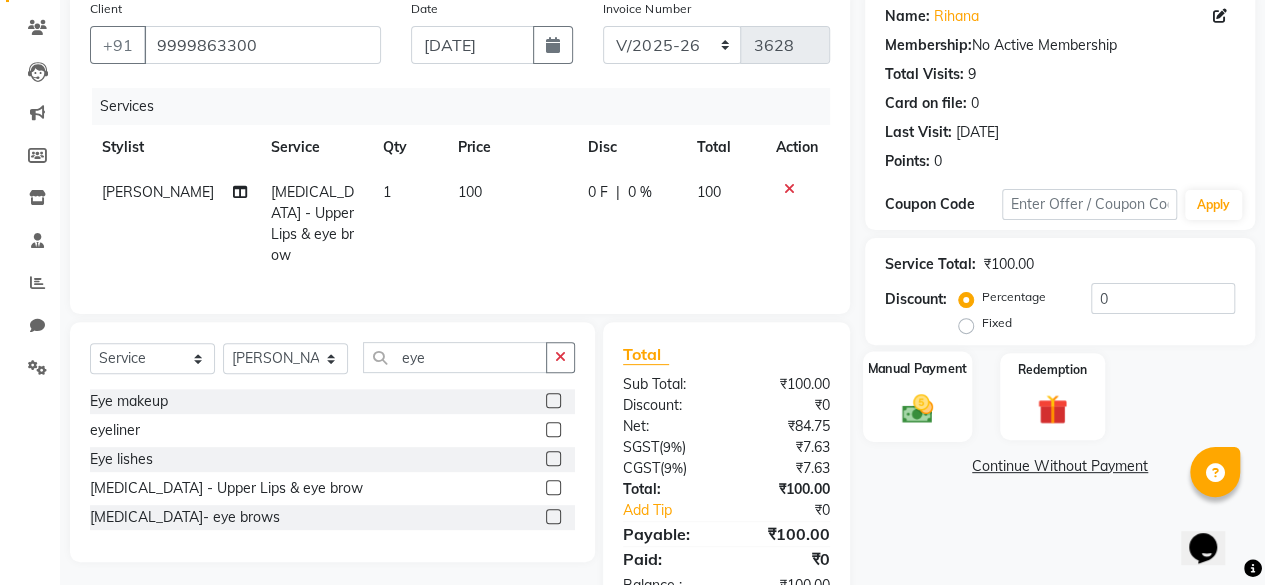 click 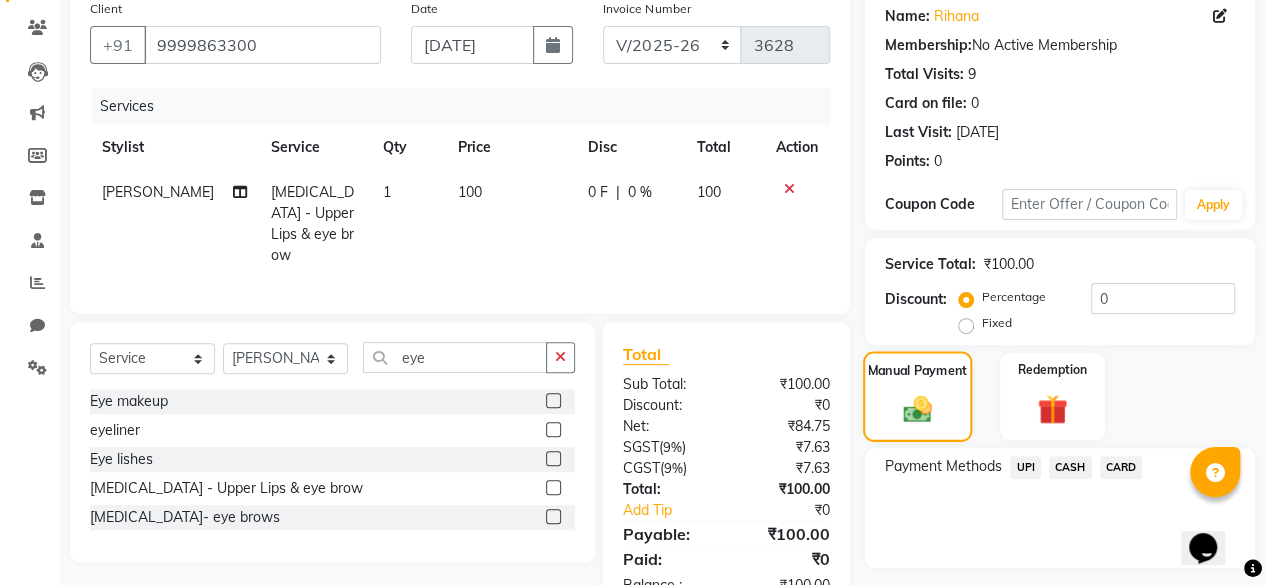scroll, scrollTop: 214, scrollLeft: 0, axis: vertical 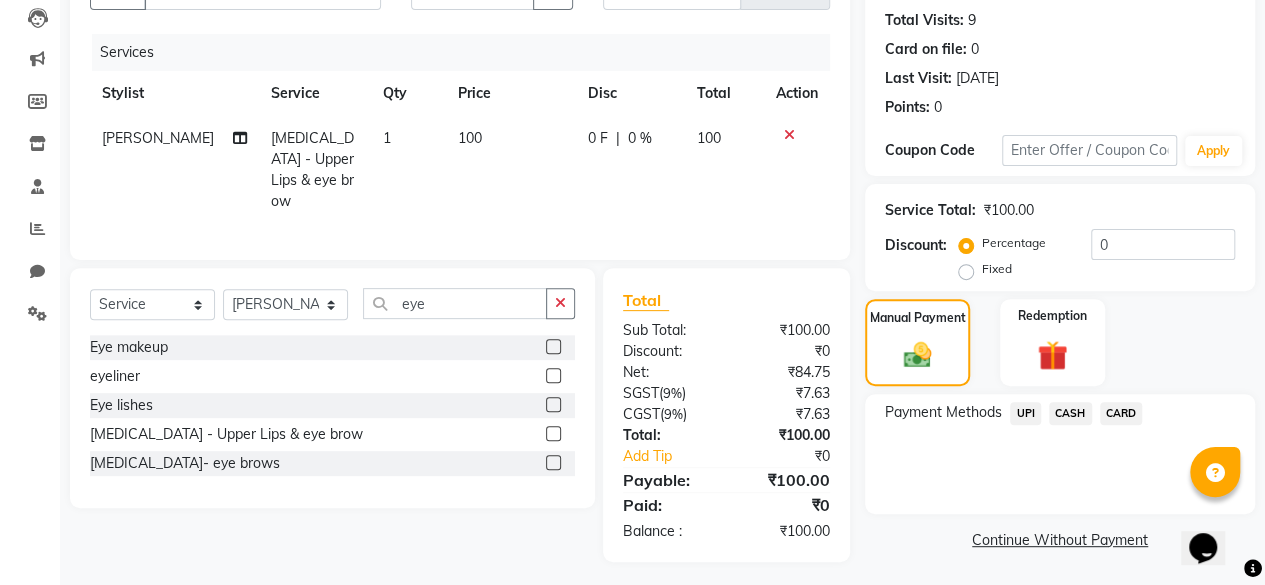 click on "CASH" 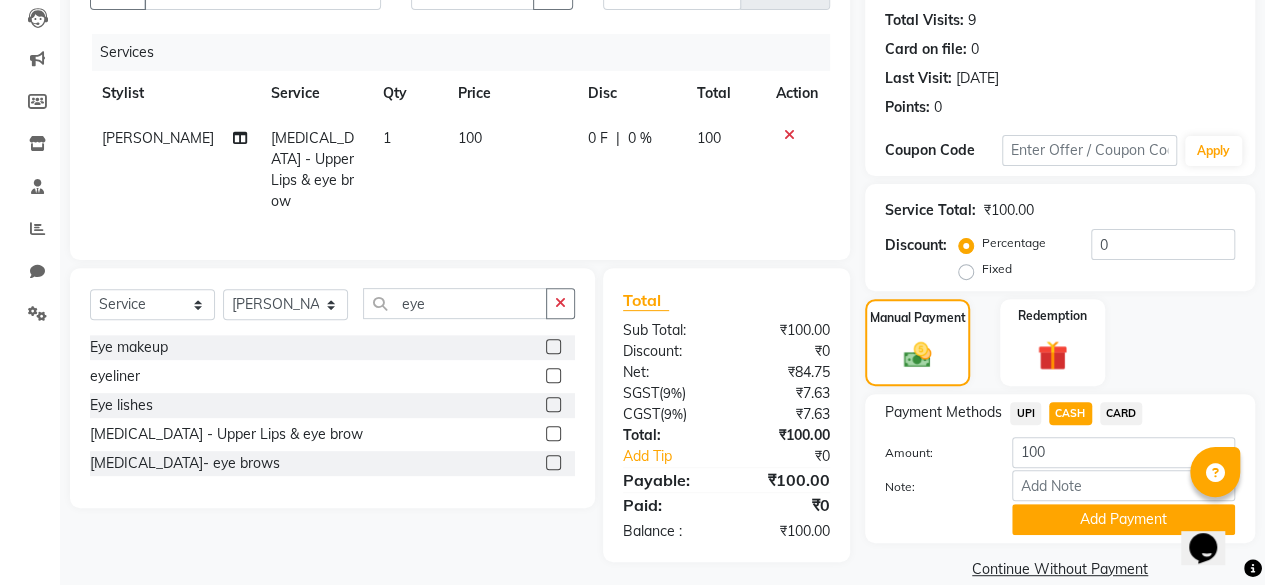 scroll, scrollTop: 242, scrollLeft: 0, axis: vertical 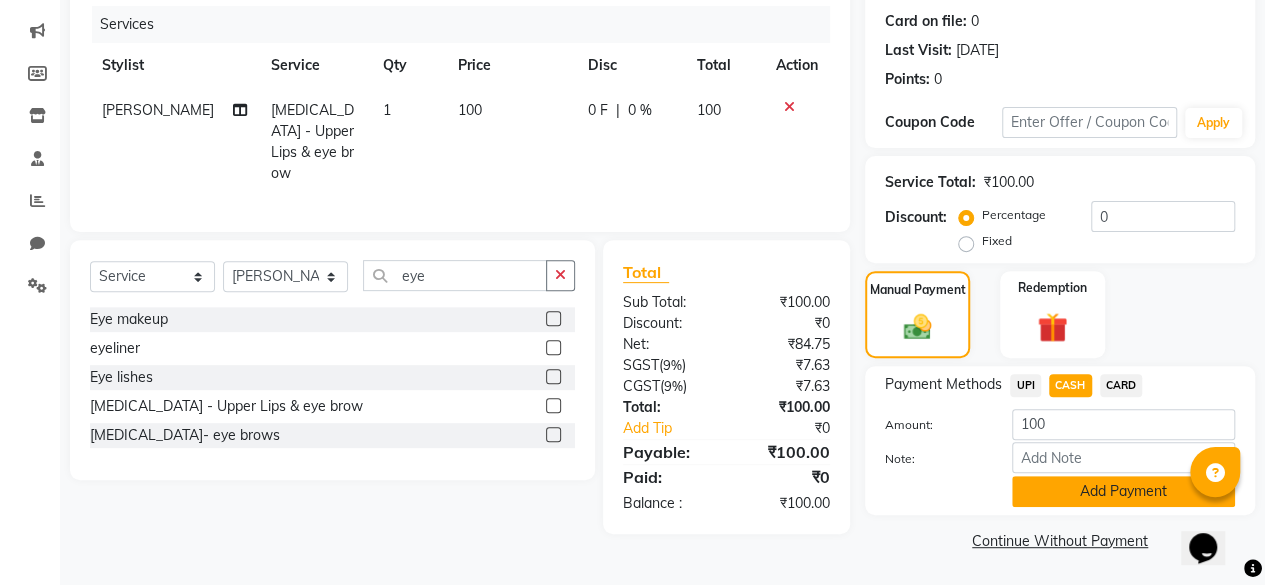click on "Add Payment" 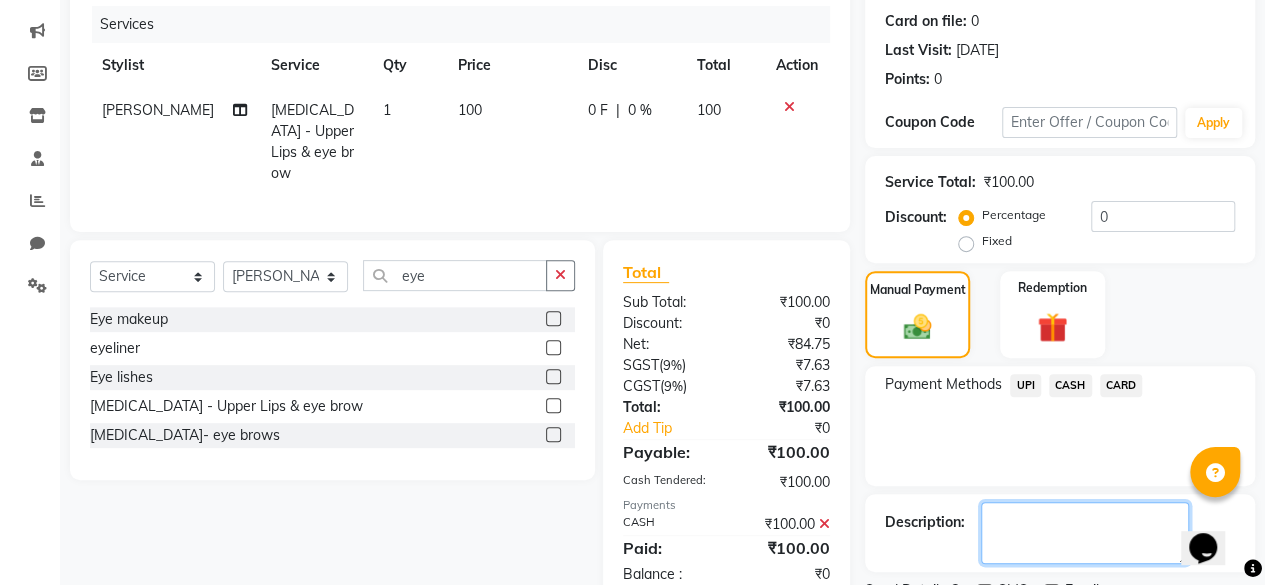 drag, startPoint x: 1048, startPoint y: 489, endPoint x: 997, endPoint y: 516, distance: 57.706154 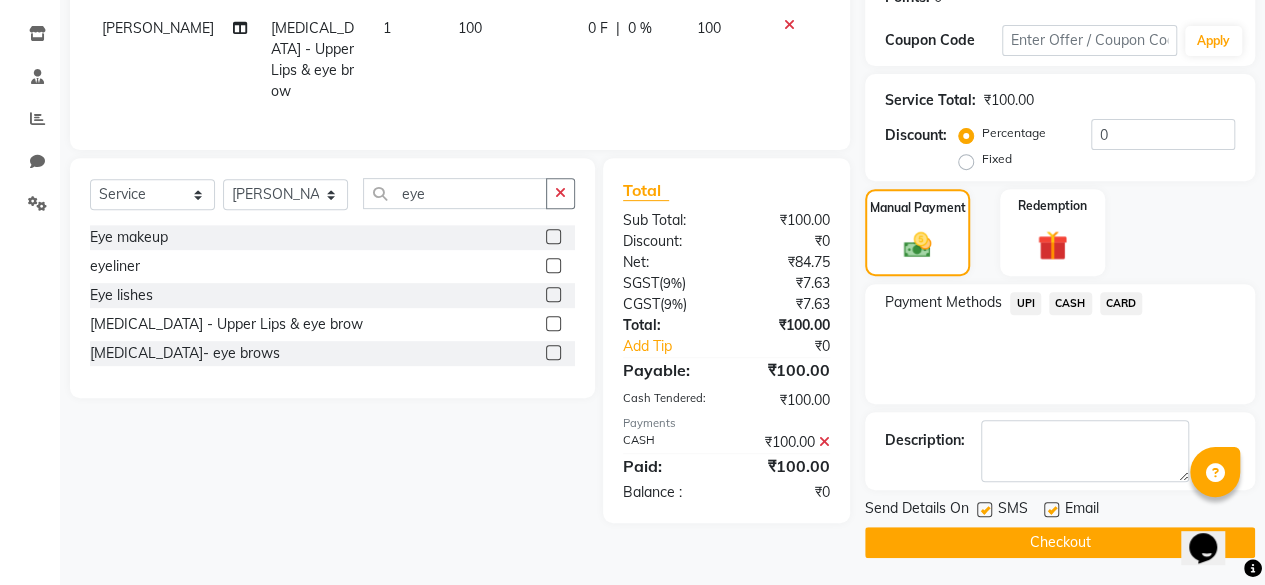 click 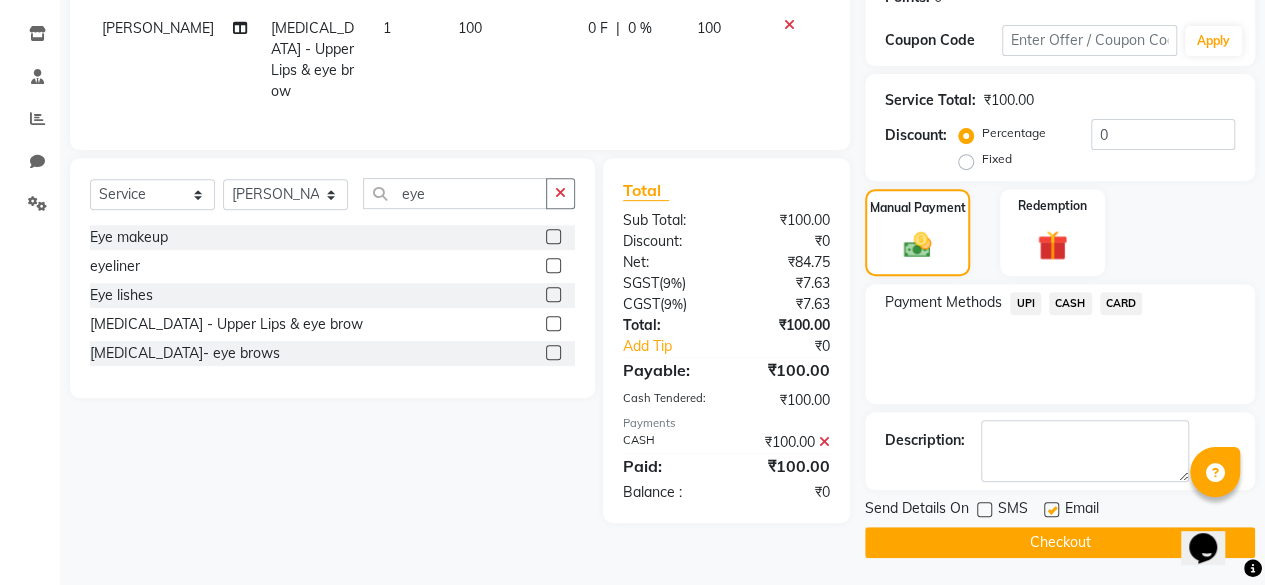 click on "Checkout" 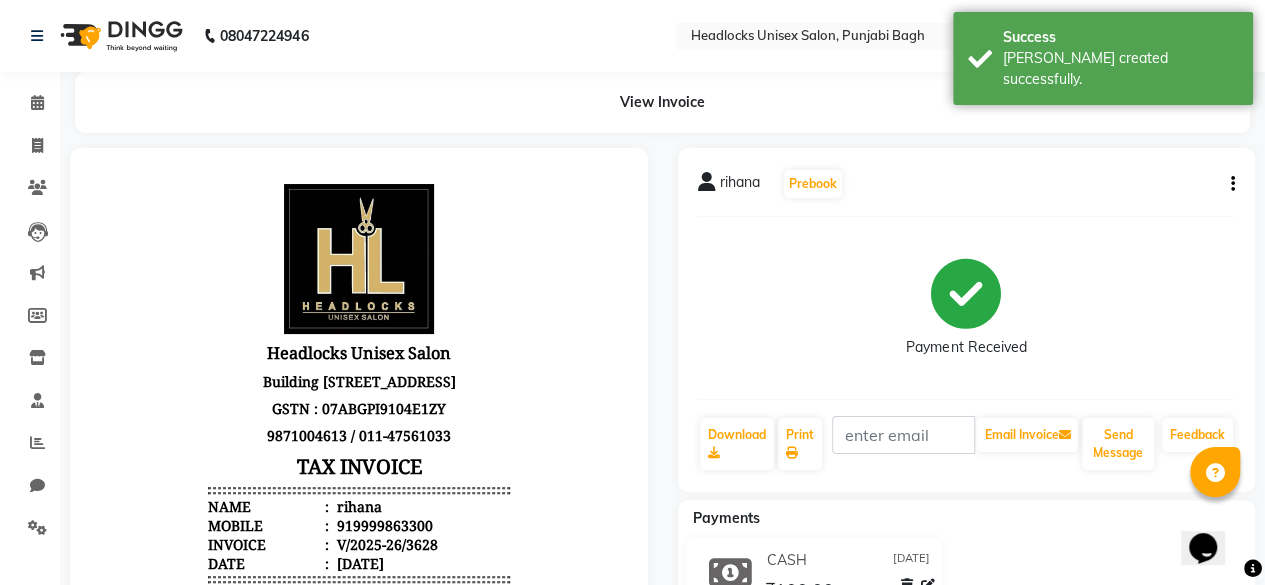 scroll, scrollTop: 0, scrollLeft: 0, axis: both 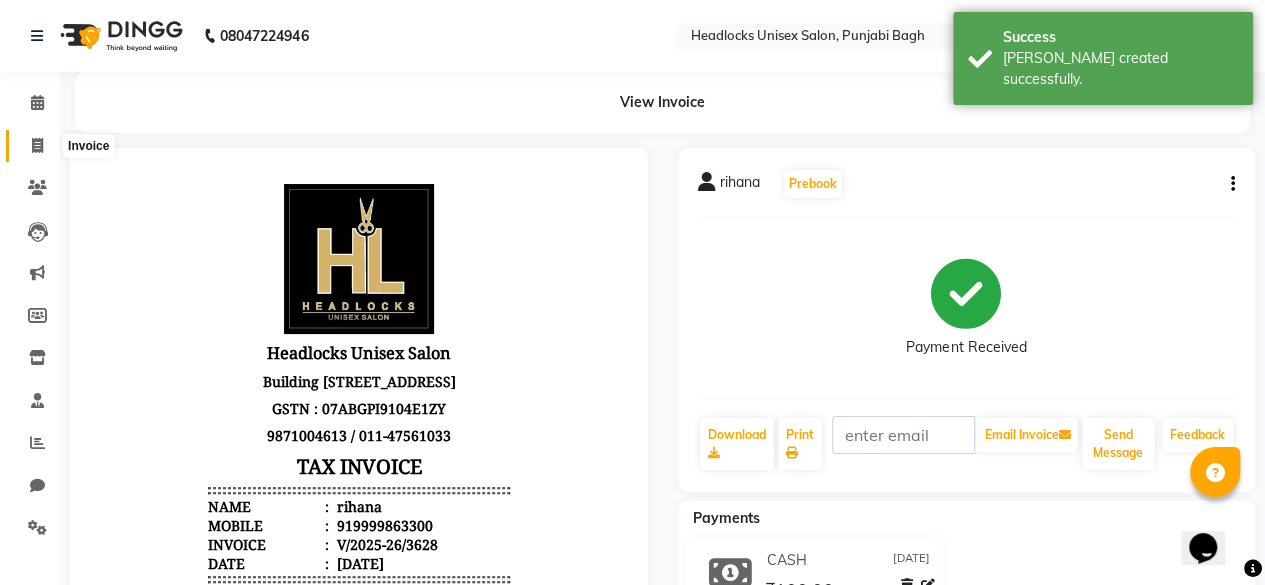 click 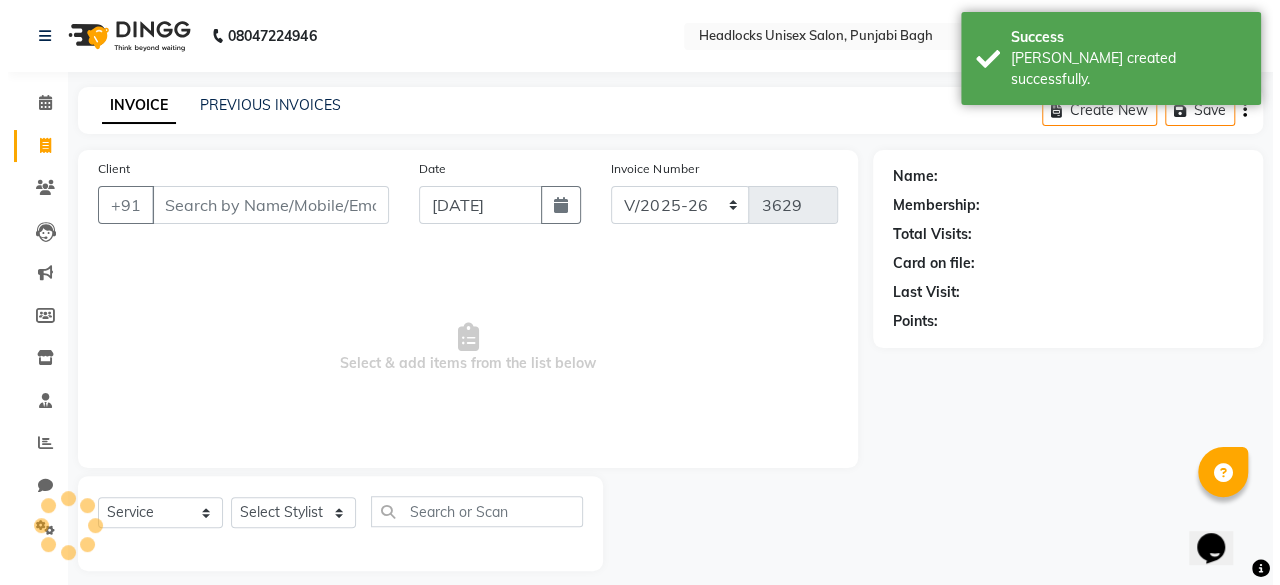 scroll, scrollTop: 15, scrollLeft: 0, axis: vertical 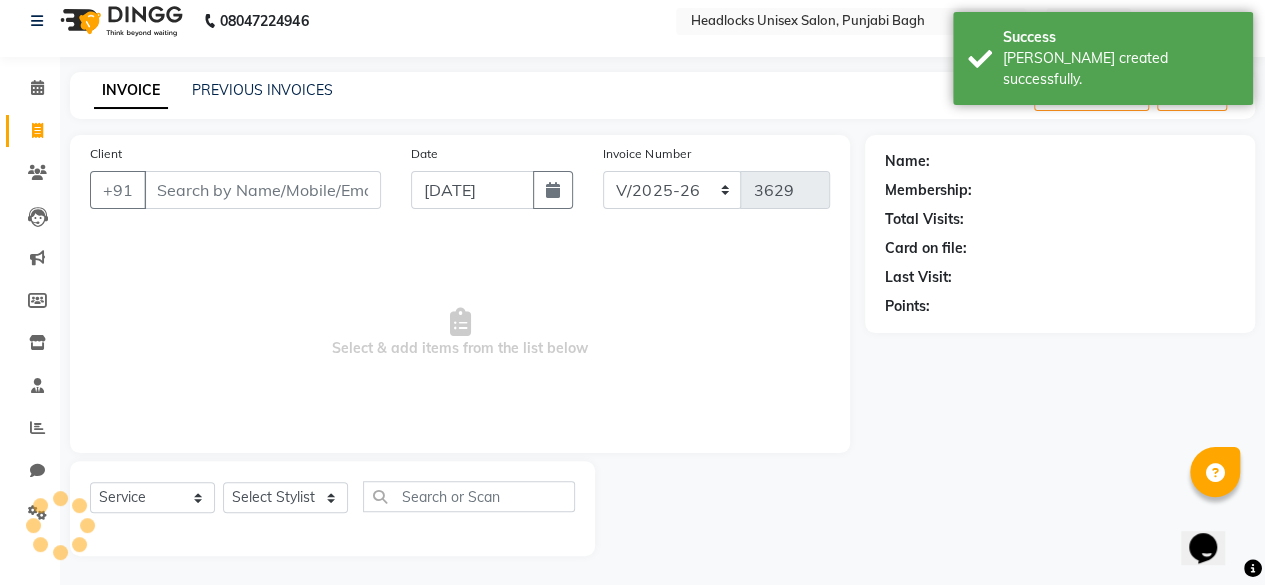 click on "Client" at bounding box center (262, 190) 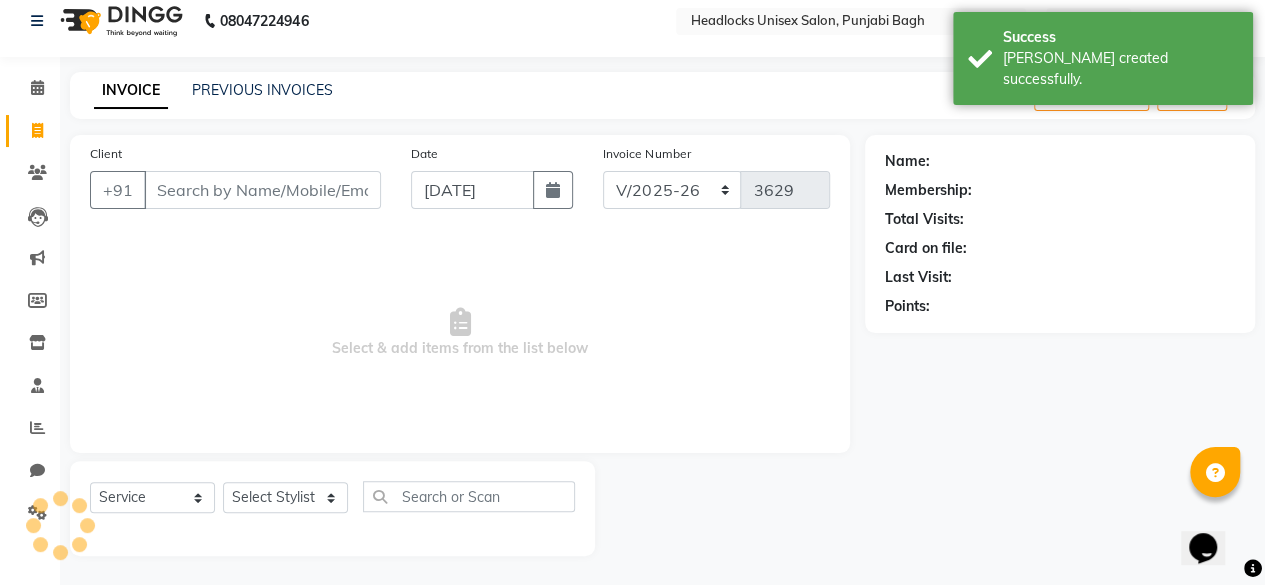 click on "Client" at bounding box center [262, 190] 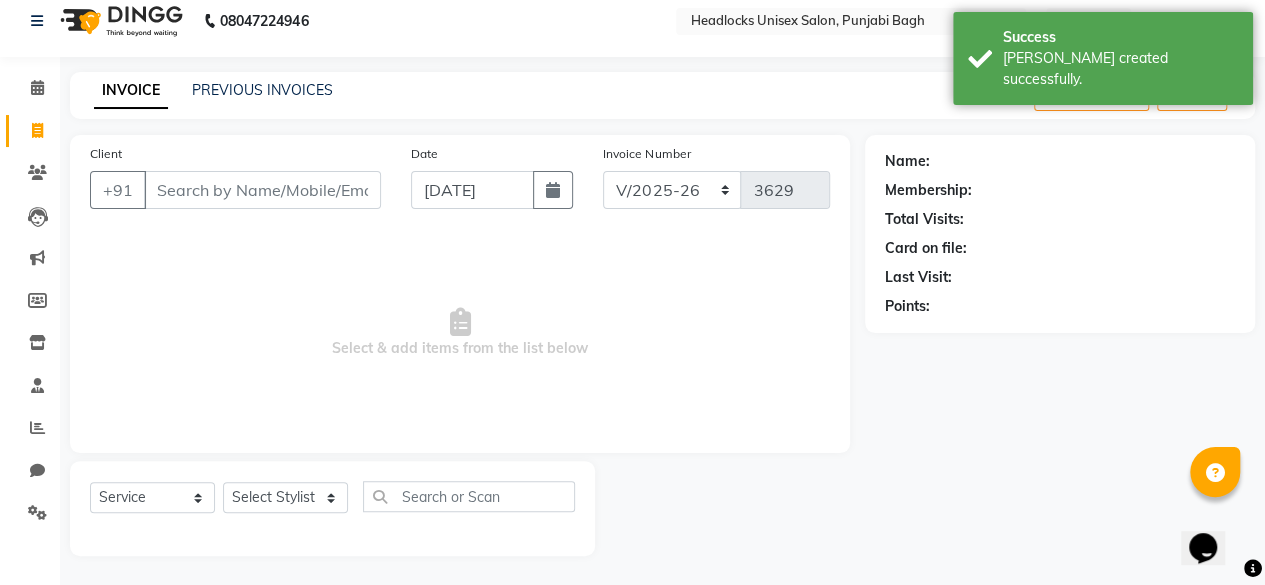 click on "Client" at bounding box center (262, 190) 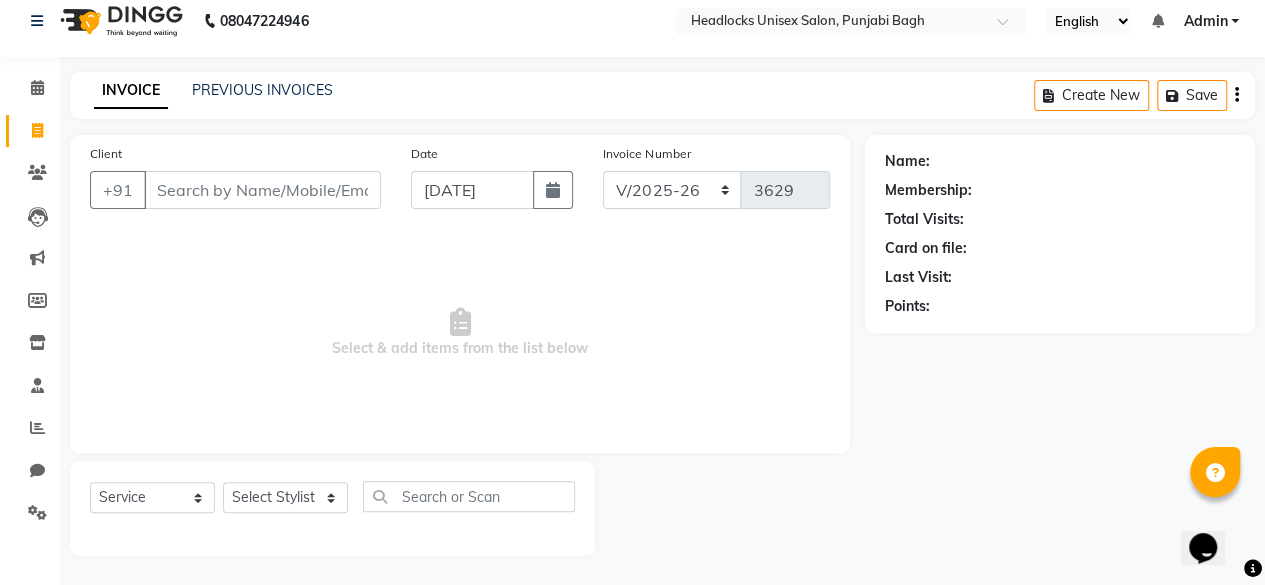 click on "Client" at bounding box center [262, 190] 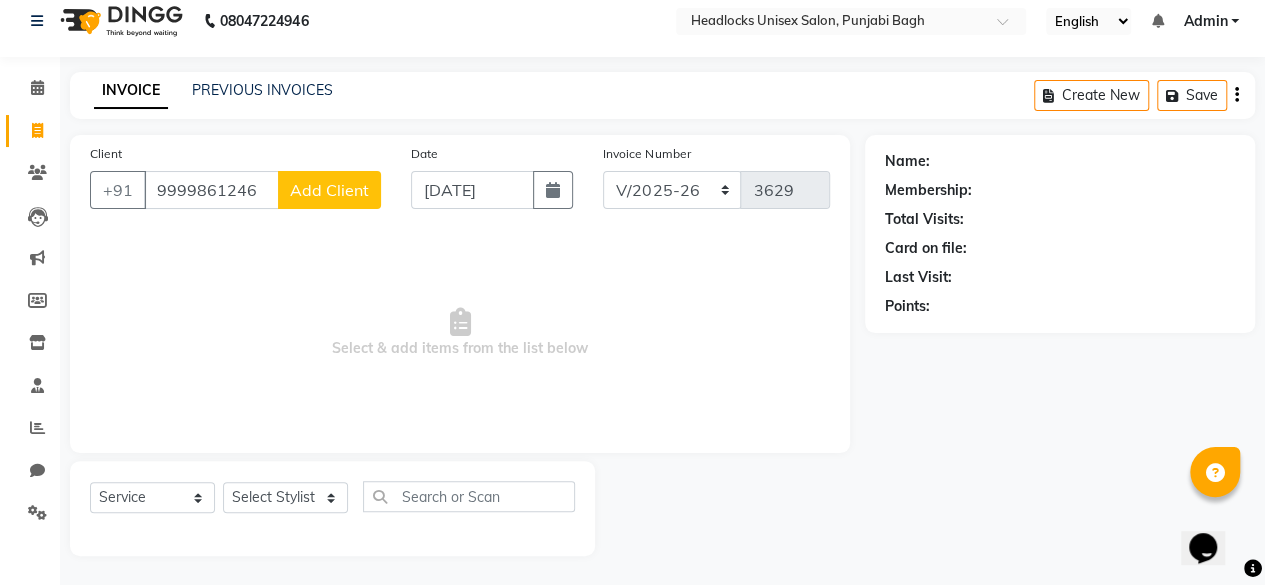 click on "Add Client" 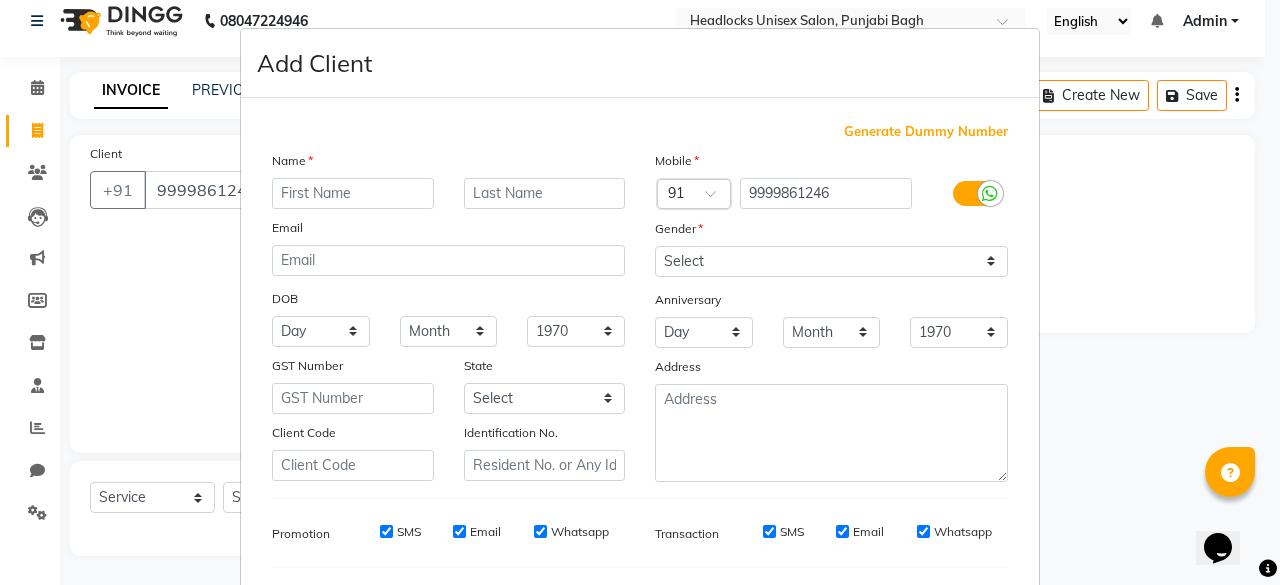 click at bounding box center (353, 193) 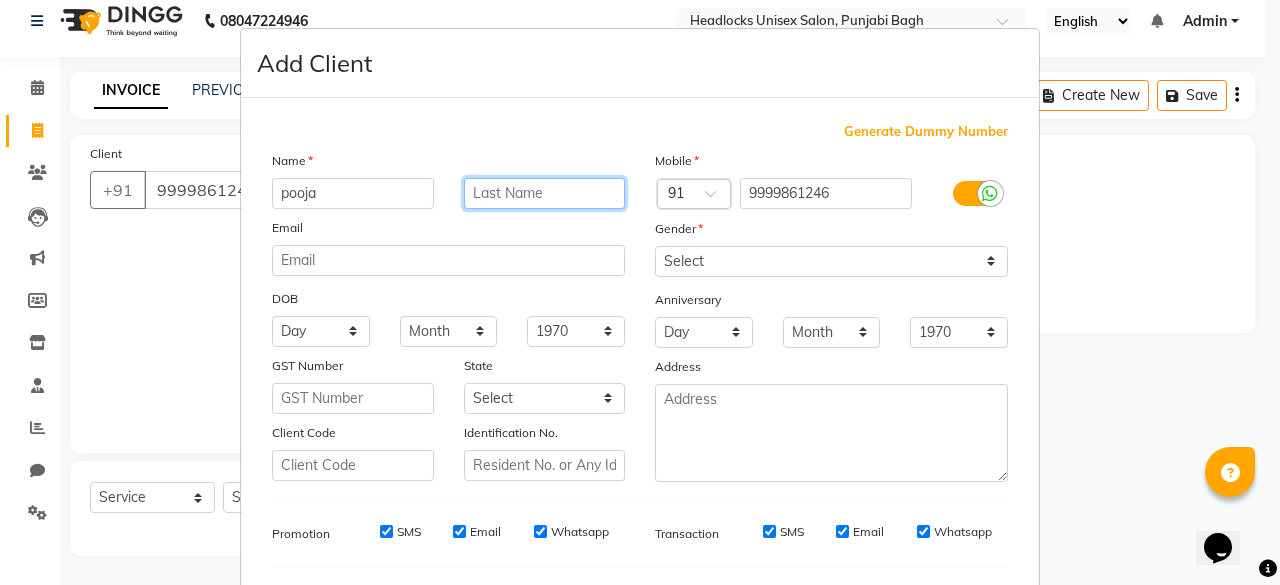 click at bounding box center (545, 193) 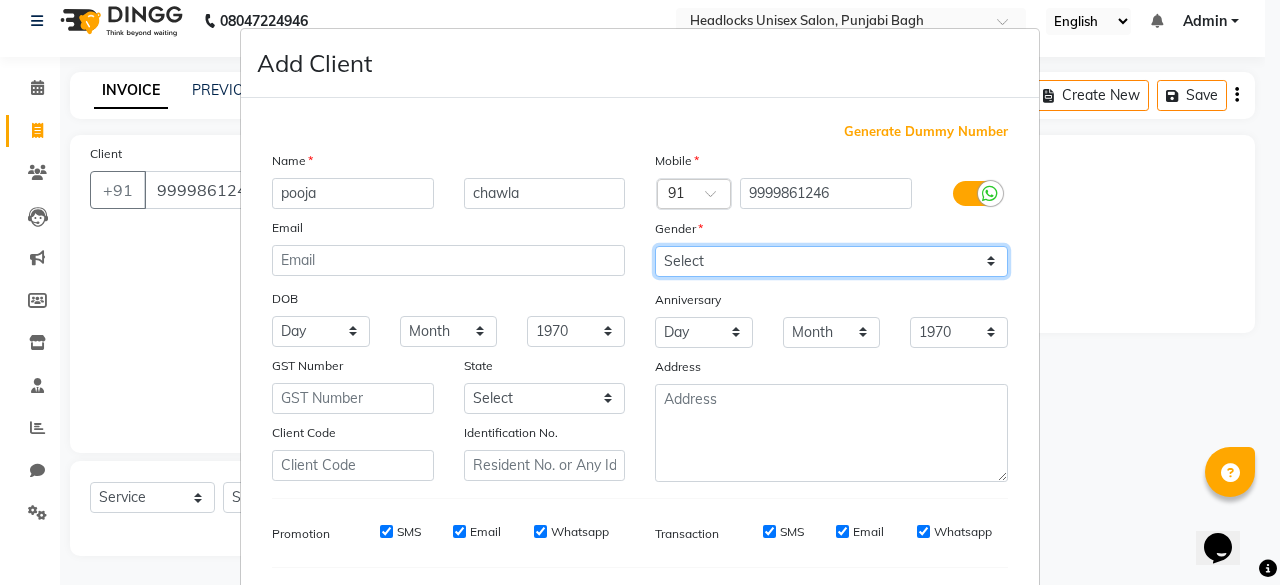 click on "Select [DEMOGRAPHIC_DATA] [DEMOGRAPHIC_DATA] Other Prefer Not To Say" at bounding box center [831, 261] 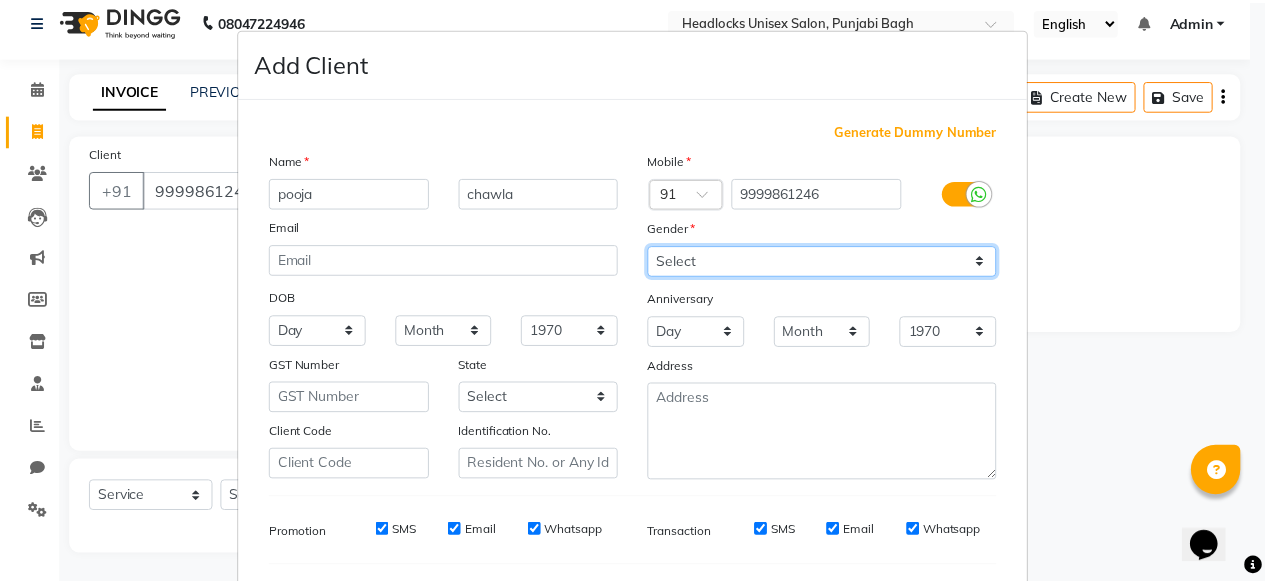 scroll, scrollTop: 260, scrollLeft: 0, axis: vertical 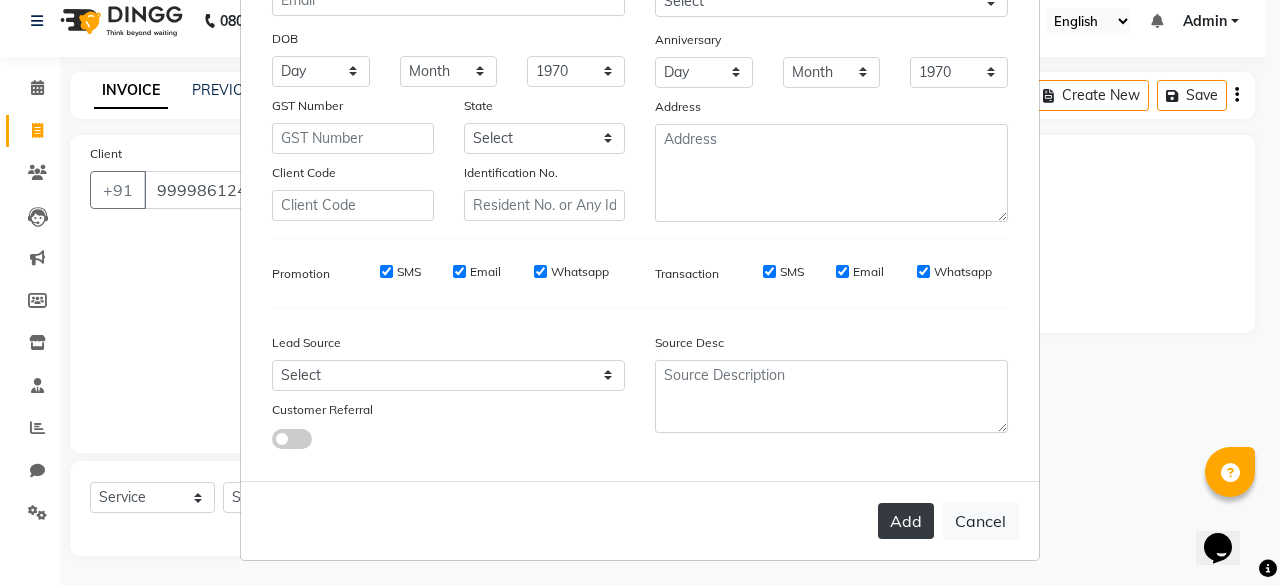 click on "Add" at bounding box center [906, 521] 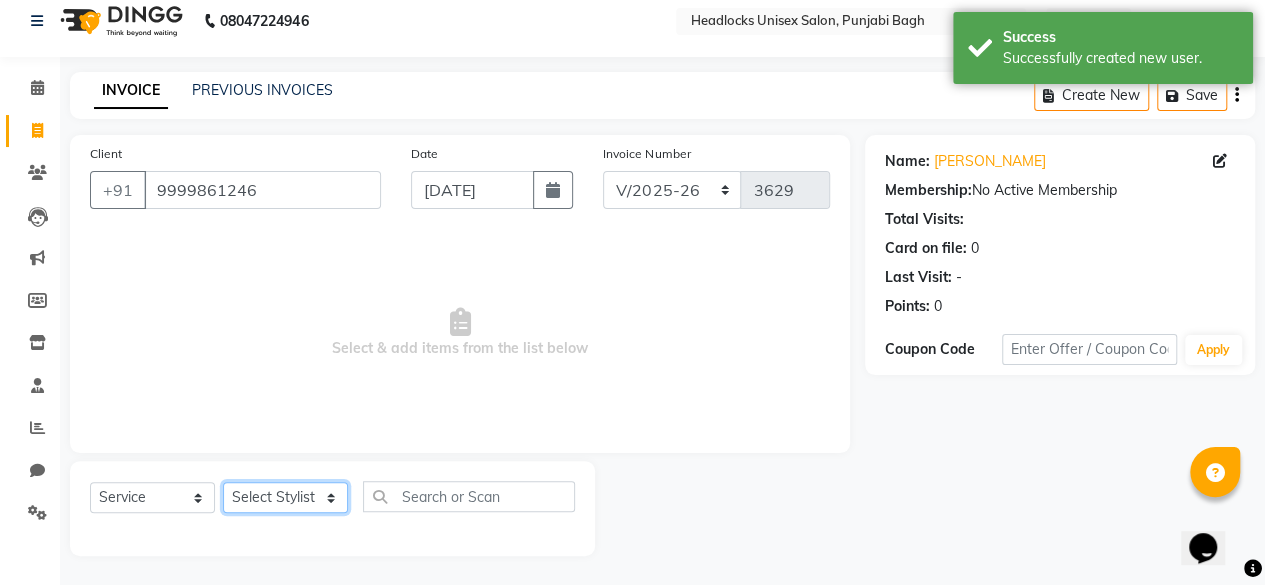 click on "Select Stylist ⁠Agnies ⁠[PERSON_NAME] [PERSON_NAME] [PERSON_NAME] kunal [PERSON_NAME] mercy ⁠Minto ⁠[PERSON_NAME]  [PERSON_NAME] priyanka [PERSON_NAME] ⁠[PERSON_NAME] ⁠[PERSON_NAME] [PERSON_NAME] [PERSON_NAME]  Sunny ⁠[PERSON_NAME] ⁠[PERSON_NAME]" 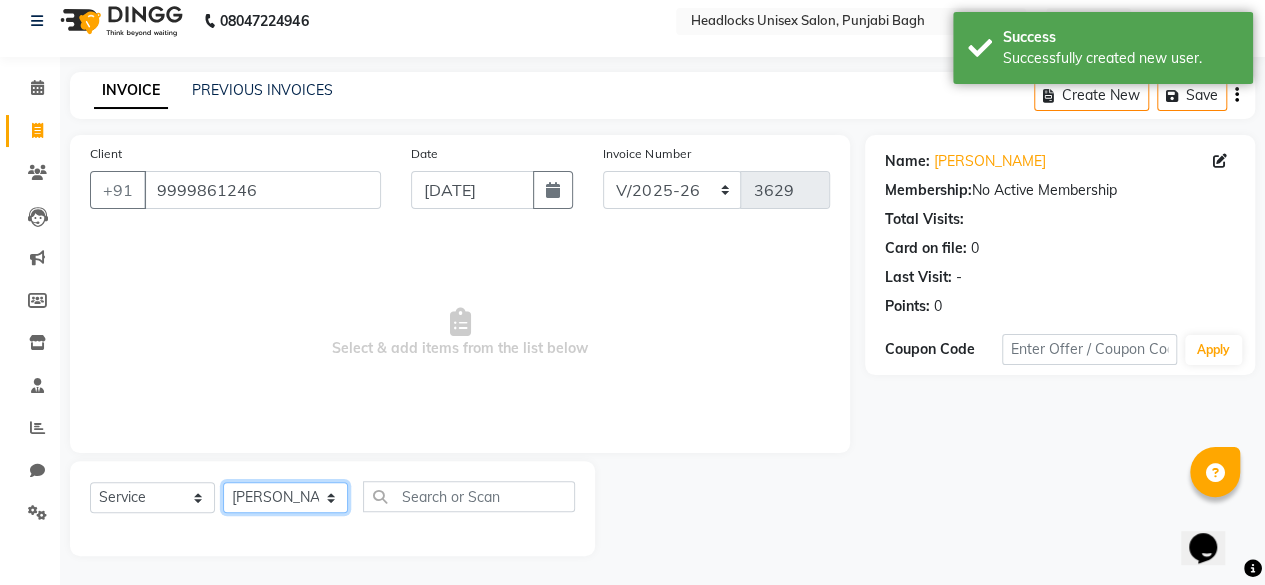 click on "Select Stylist ⁠Agnies ⁠[PERSON_NAME] [PERSON_NAME] [PERSON_NAME] kunal [PERSON_NAME] mercy ⁠Minto ⁠[PERSON_NAME]  [PERSON_NAME] priyanka [PERSON_NAME] ⁠[PERSON_NAME] ⁠[PERSON_NAME] [PERSON_NAME] [PERSON_NAME]  Sunny ⁠[PERSON_NAME] ⁠[PERSON_NAME]" 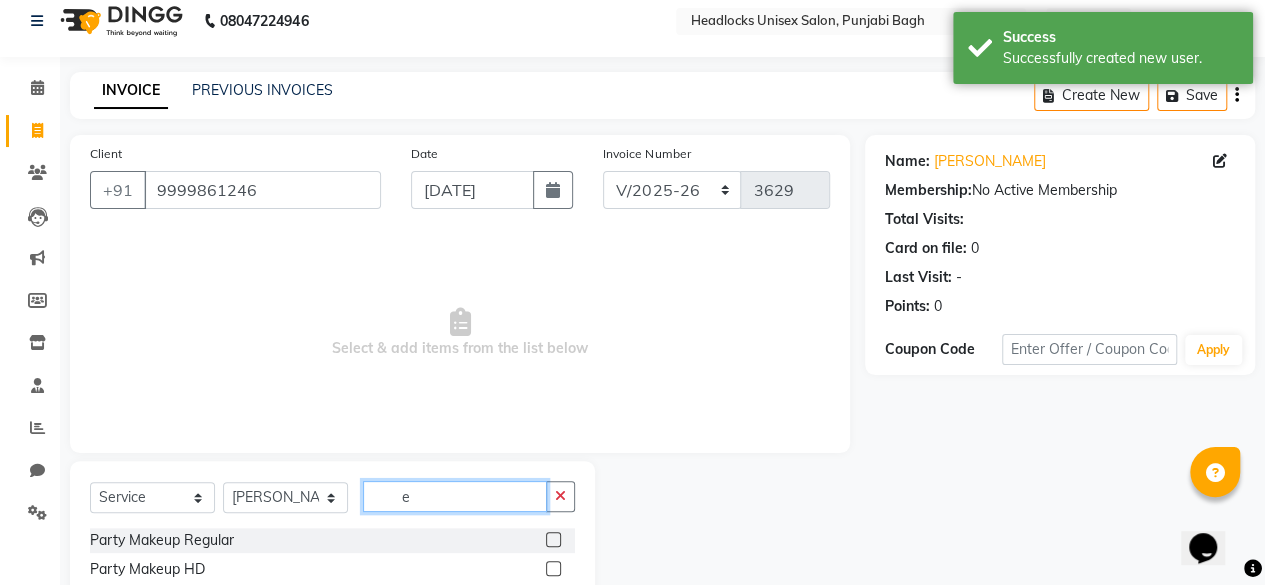 click on "e" 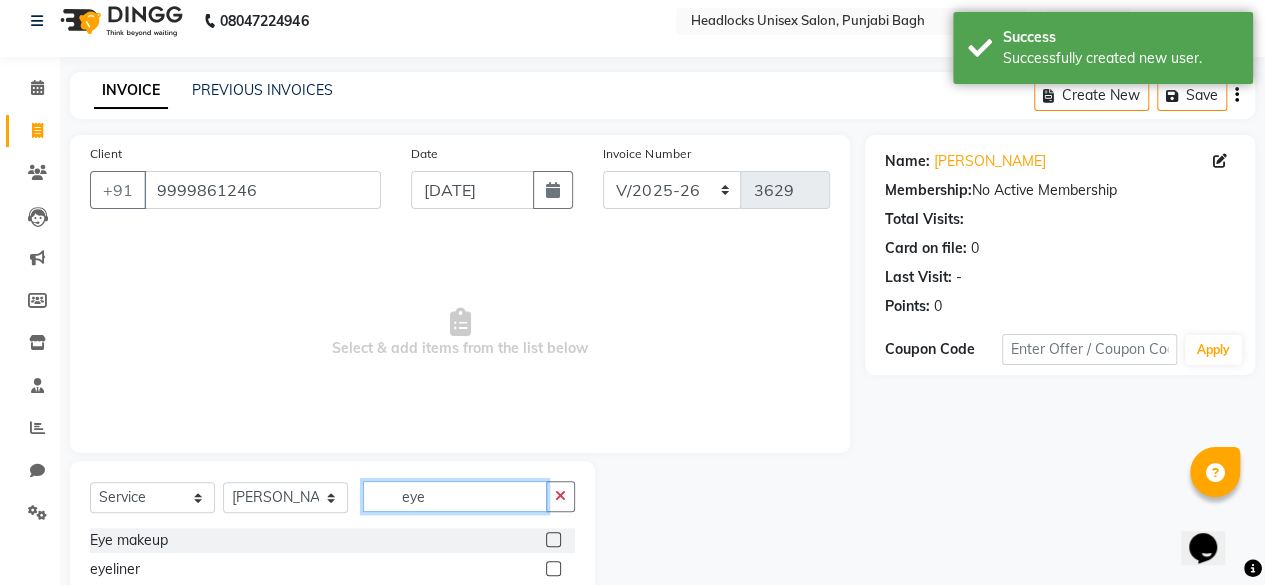 scroll, scrollTop: 160, scrollLeft: 0, axis: vertical 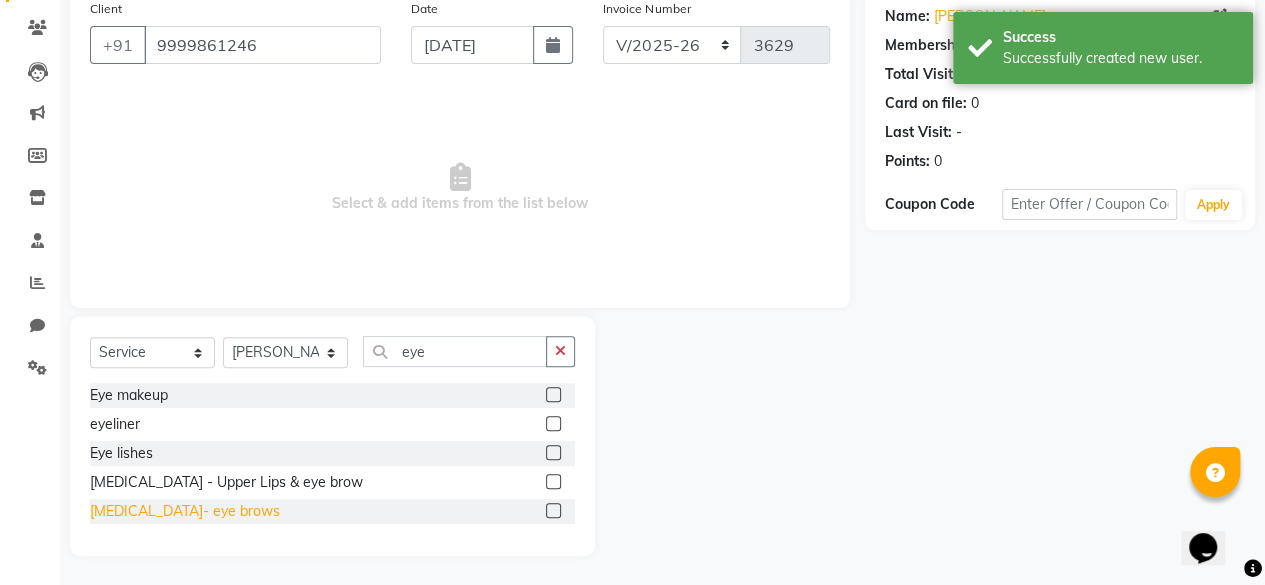 click on "[MEDICAL_DATA]- eye brows" 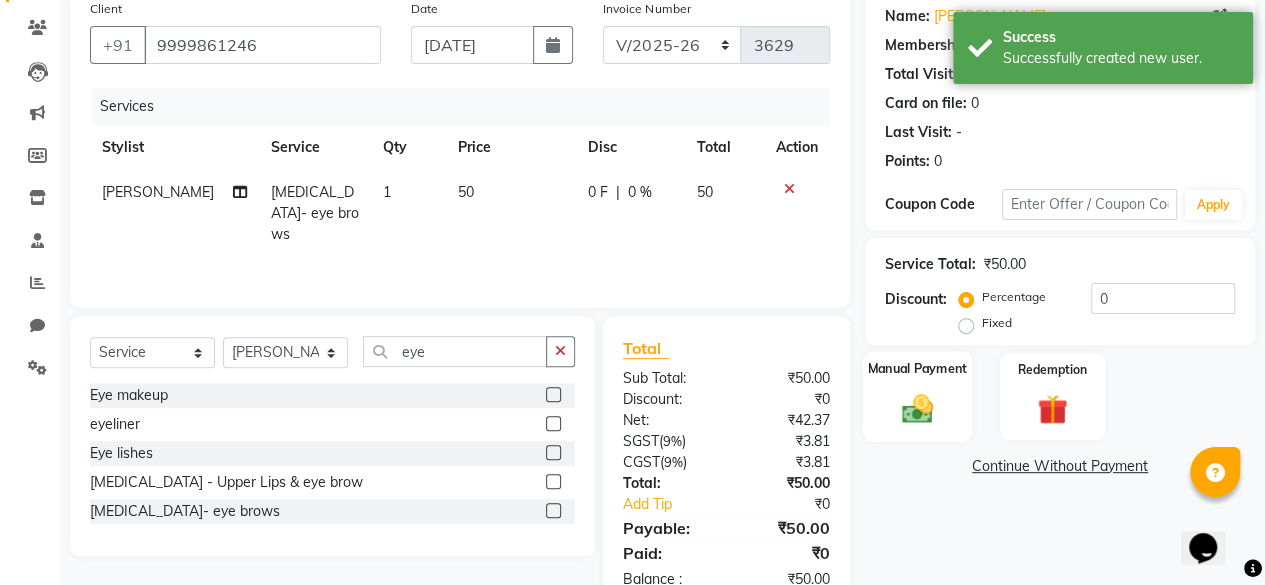 click 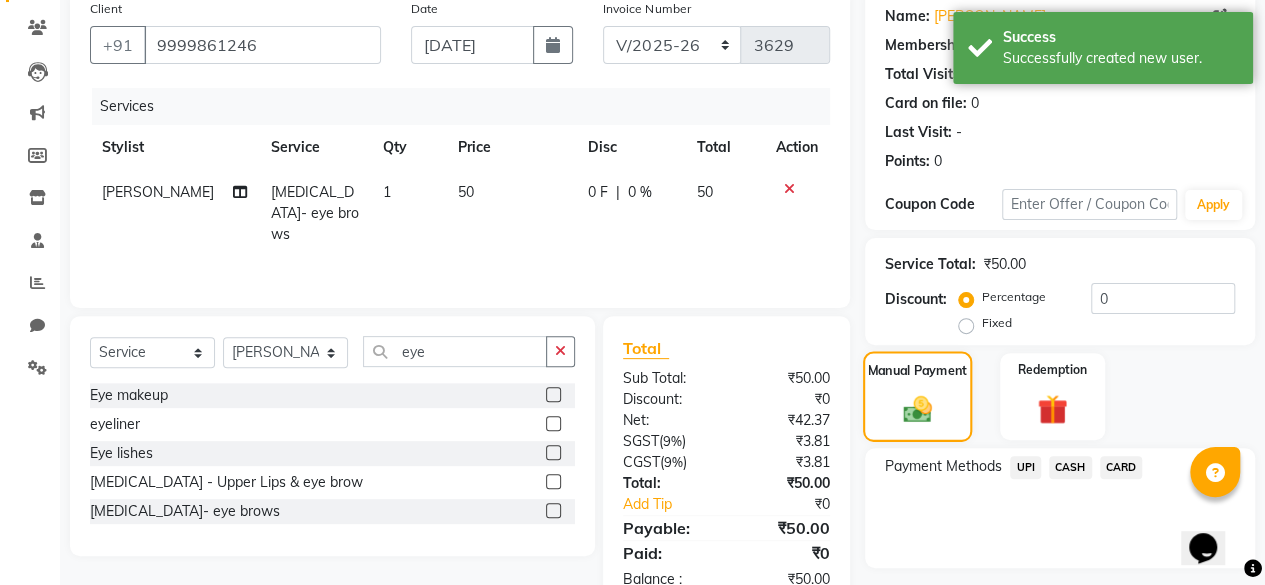 scroll, scrollTop: 213, scrollLeft: 0, axis: vertical 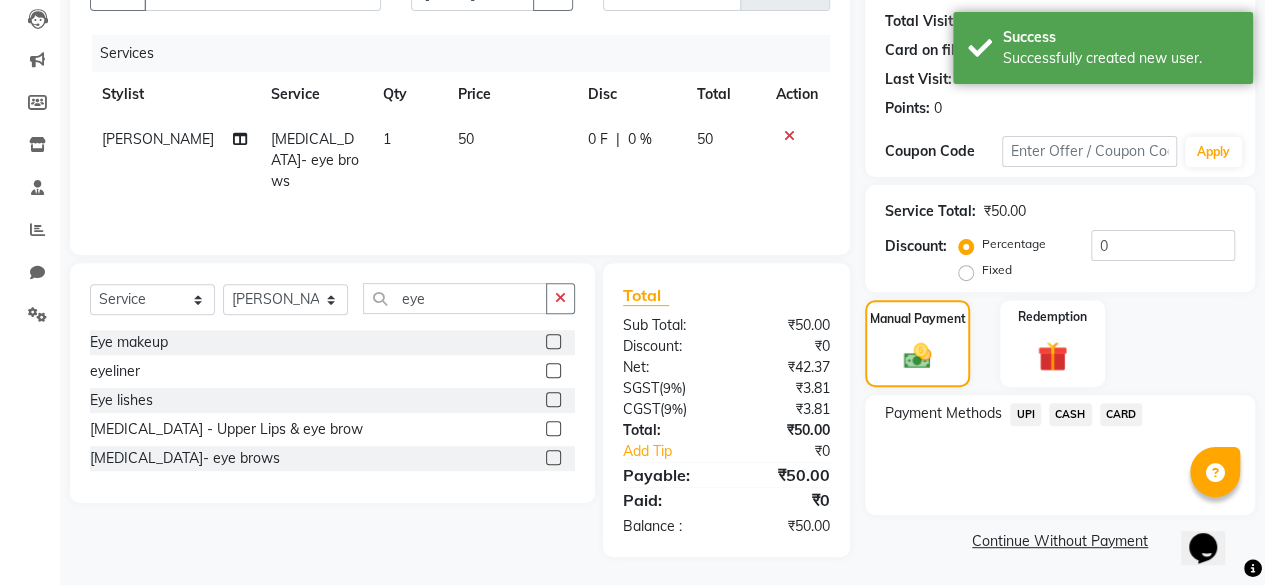 drag, startPoint x: 1066, startPoint y: 428, endPoint x: 1076, endPoint y: 417, distance: 14.866069 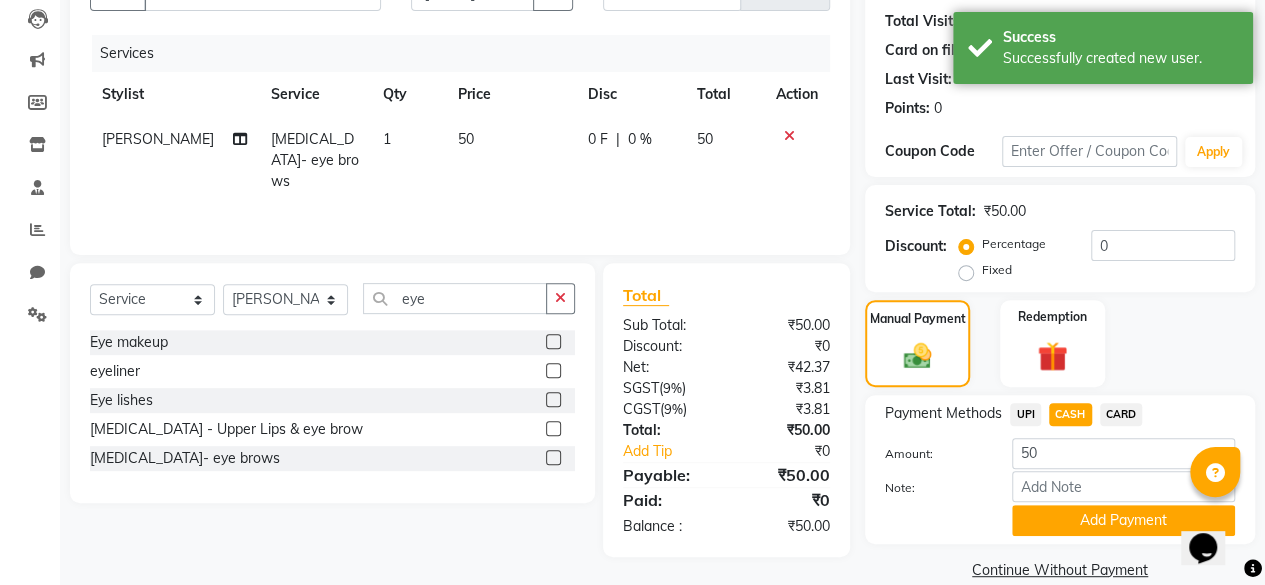 scroll, scrollTop: 242, scrollLeft: 0, axis: vertical 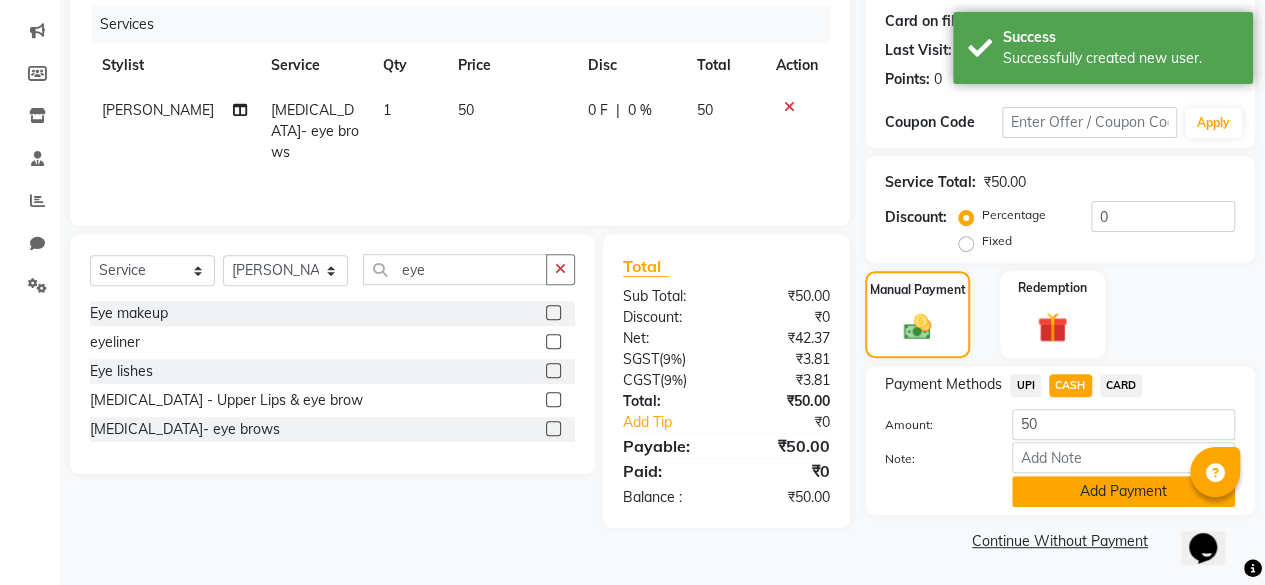 click on "Add Payment" 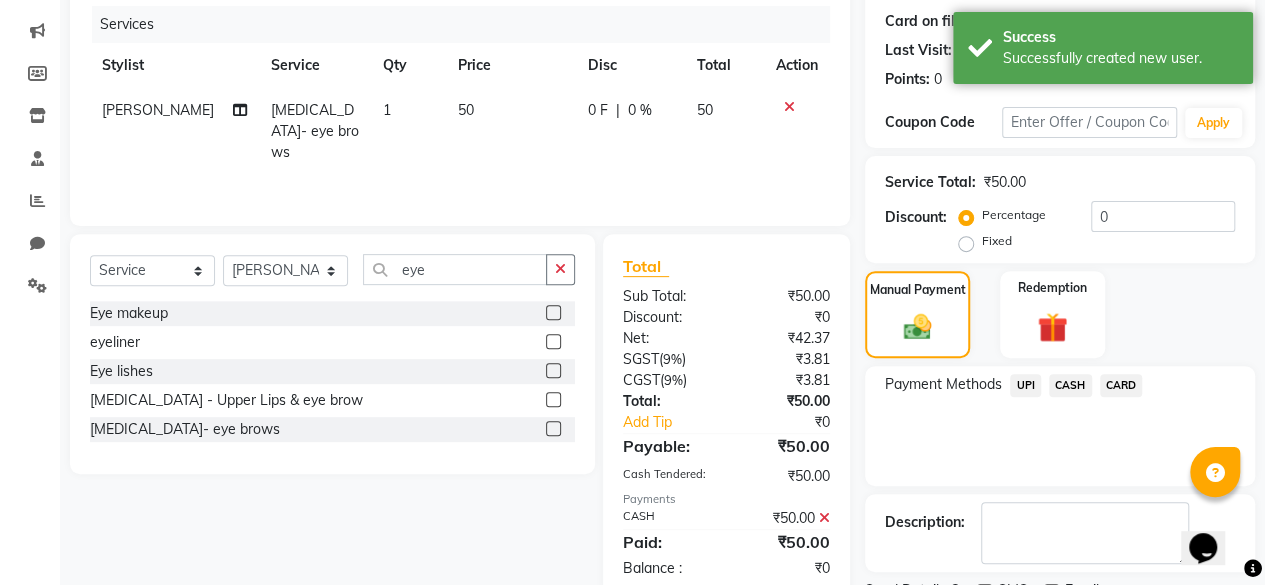 scroll, scrollTop: 324, scrollLeft: 0, axis: vertical 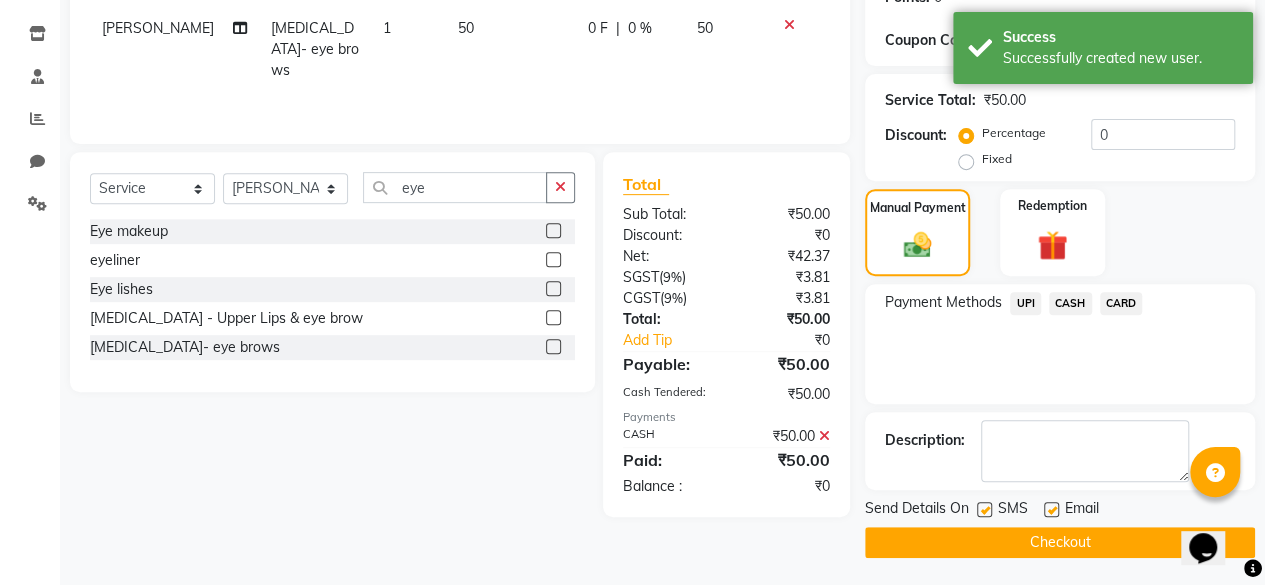 click 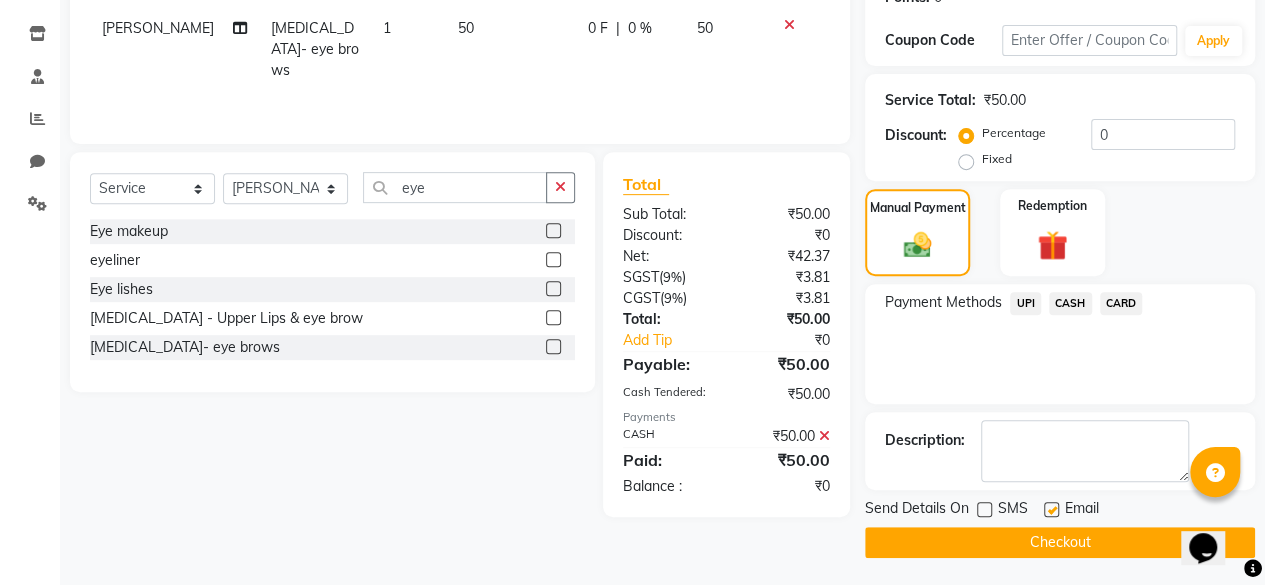 click on "Checkout" 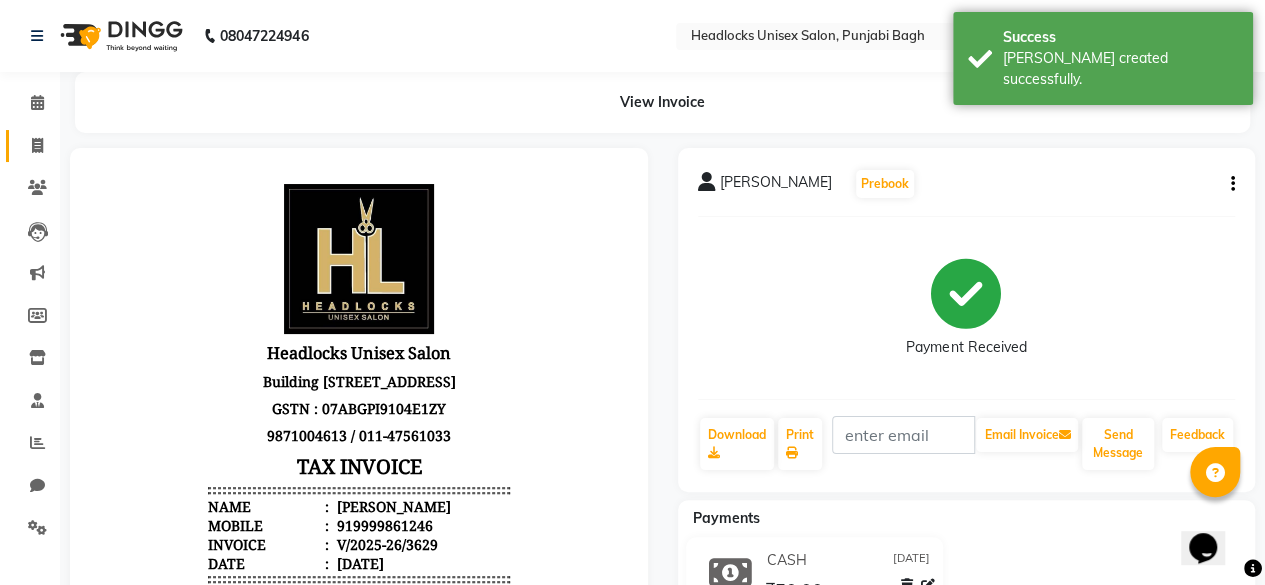 scroll, scrollTop: 0, scrollLeft: 0, axis: both 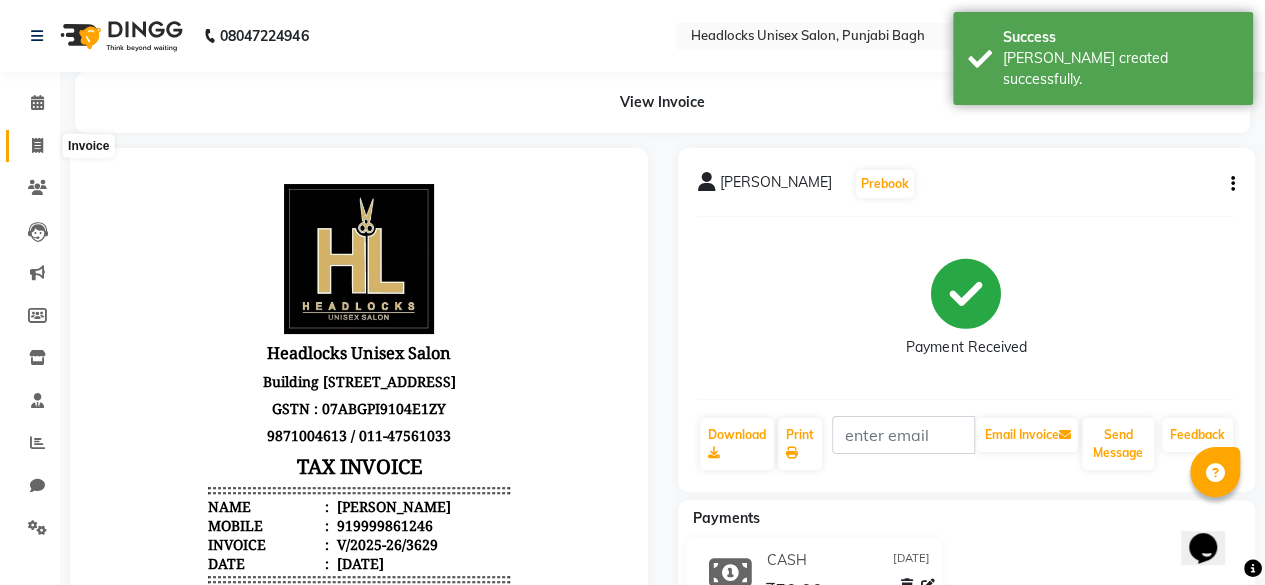 click 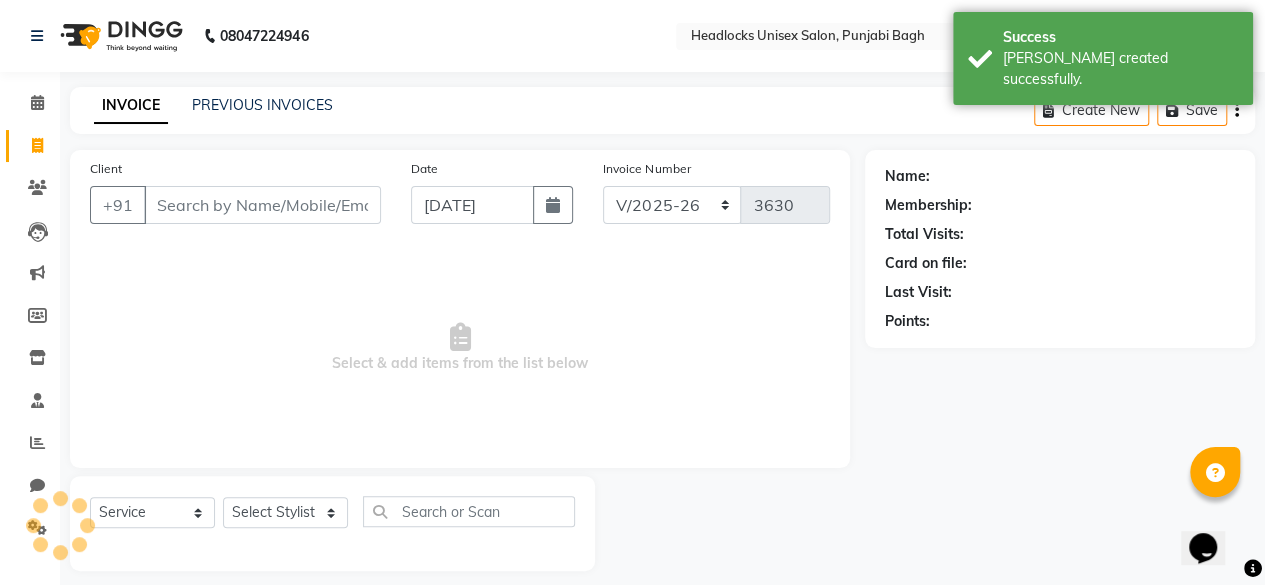 scroll, scrollTop: 15, scrollLeft: 0, axis: vertical 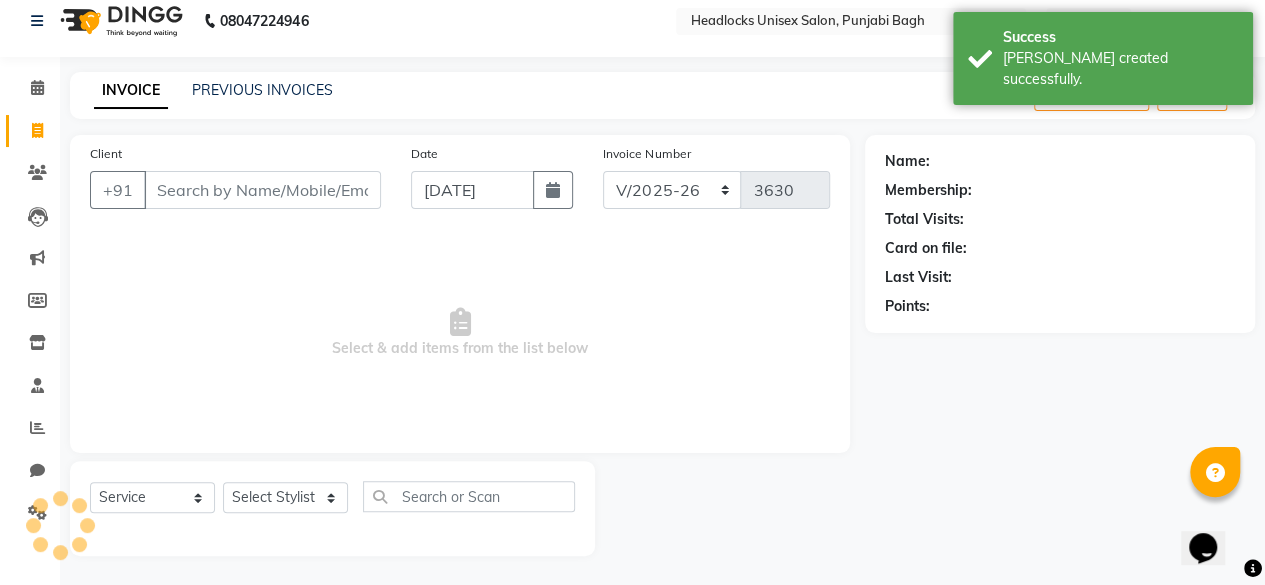 click on "Client" at bounding box center (262, 190) 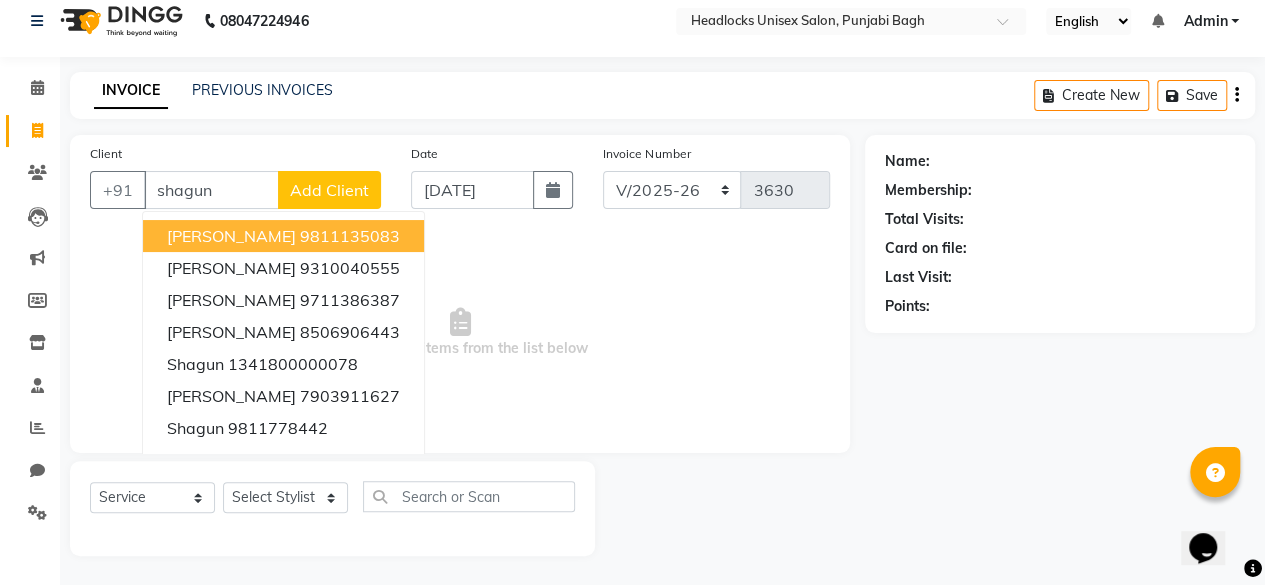 click on "shagun" at bounding box center (211, 190) 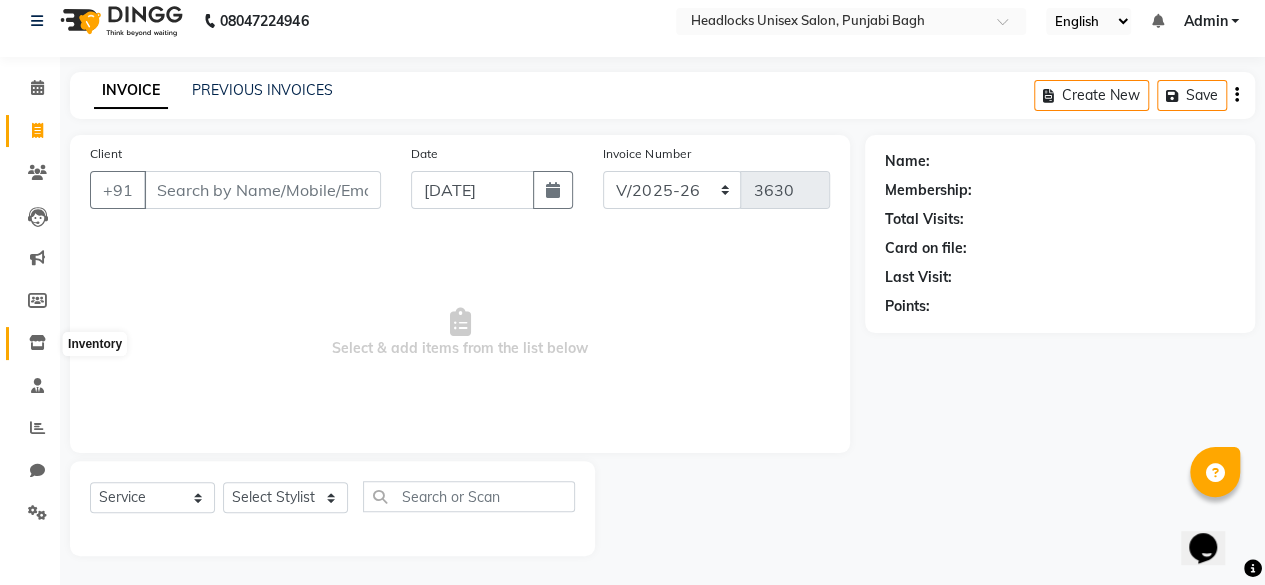 click 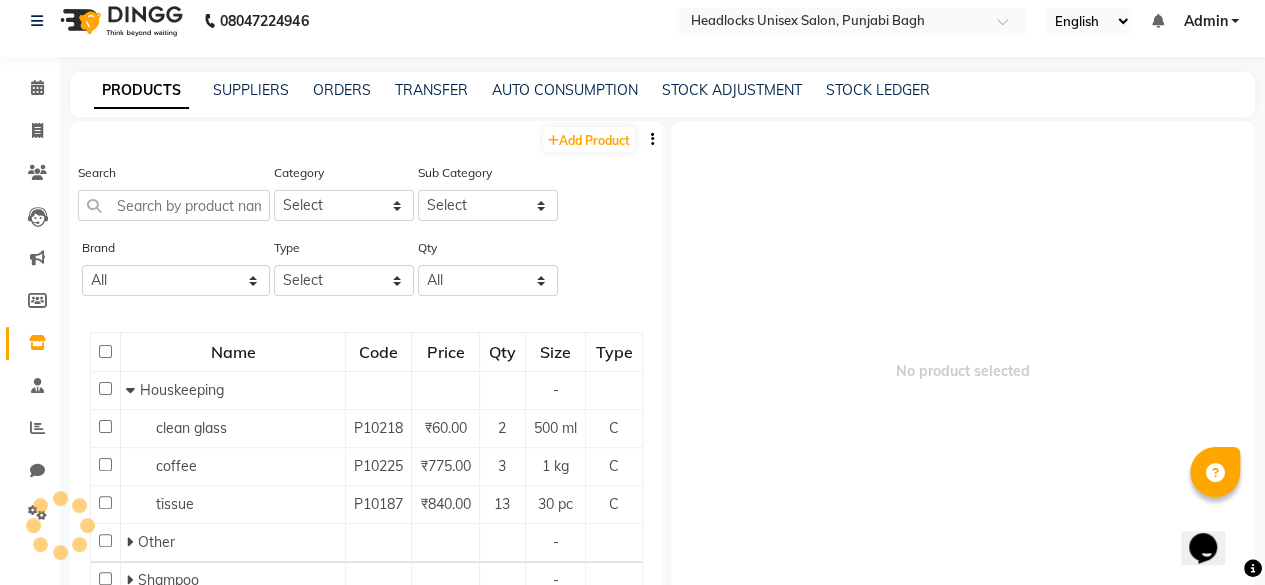 scroll, scrollTop: 12, scrollLeft: 0, axis: vertical 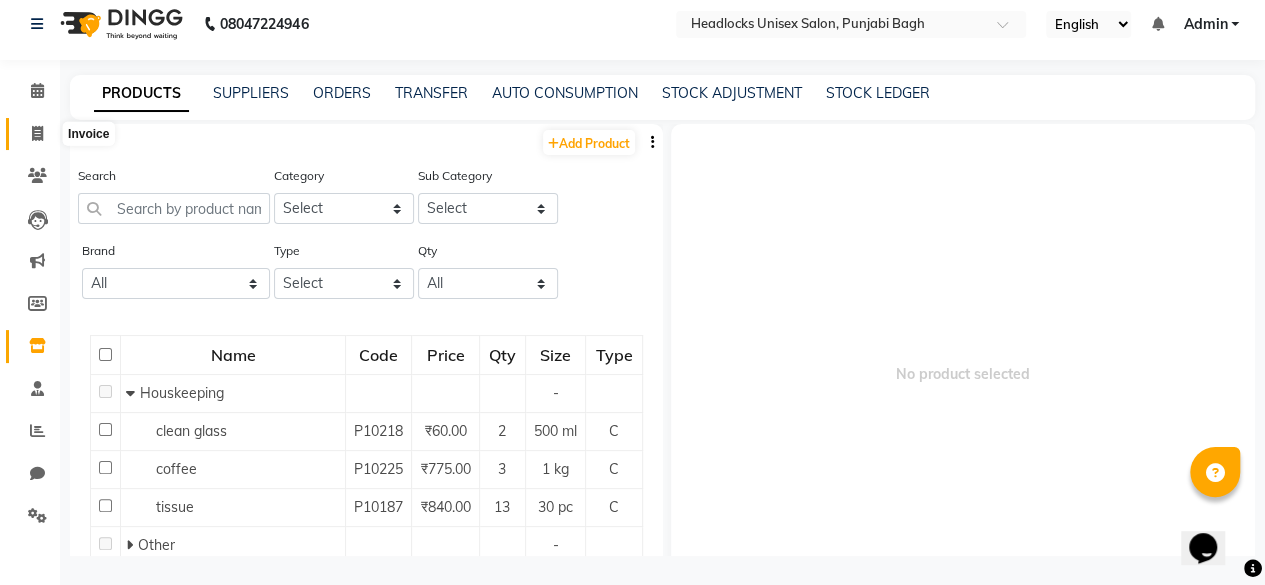 click 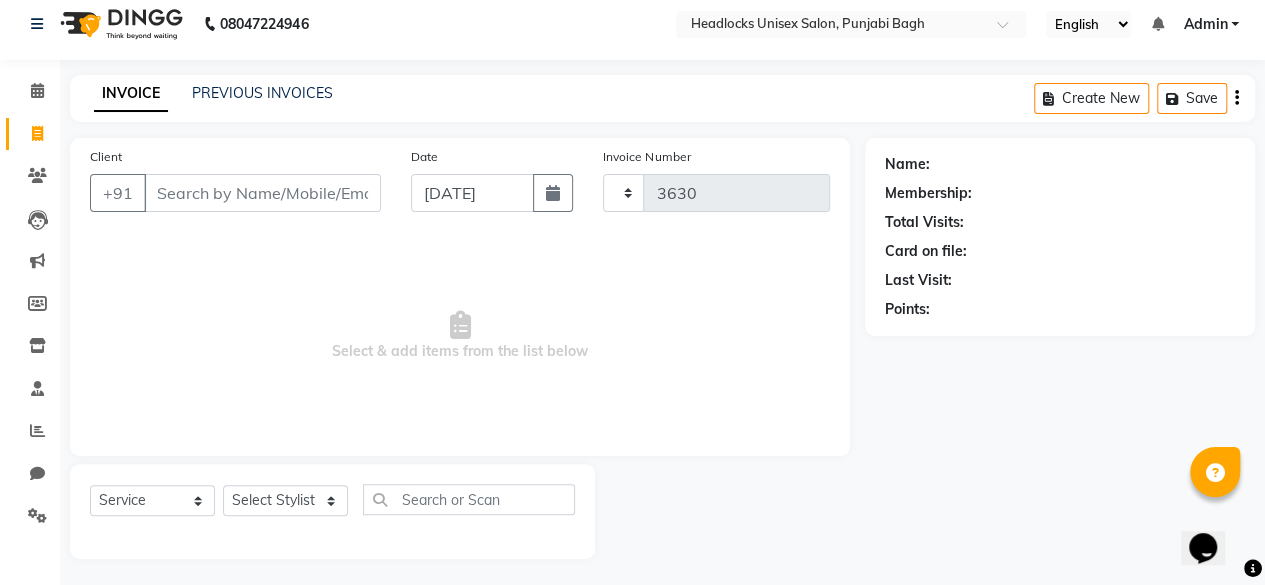 scroll, scrollTop: 15, scrollLeft: 0, axis: vertical 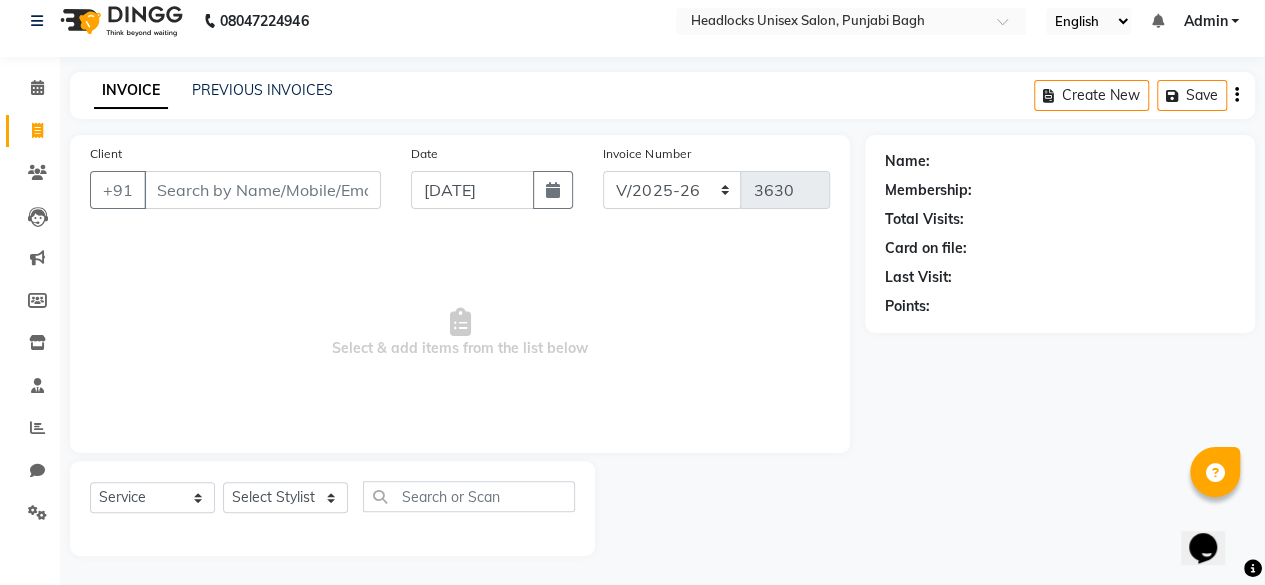 click 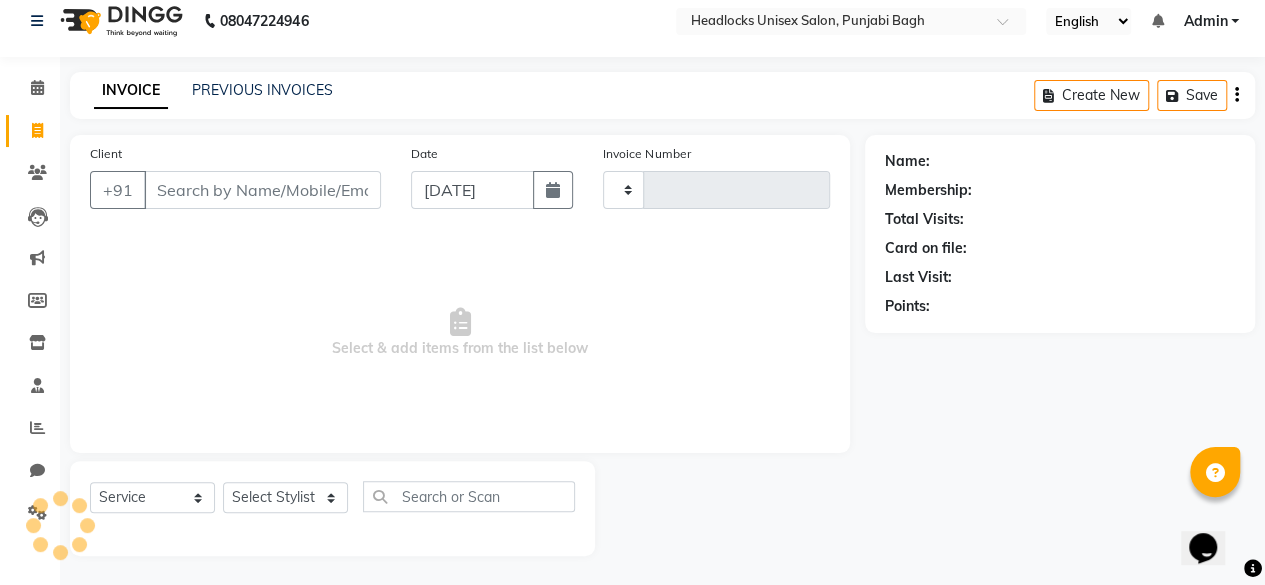 click 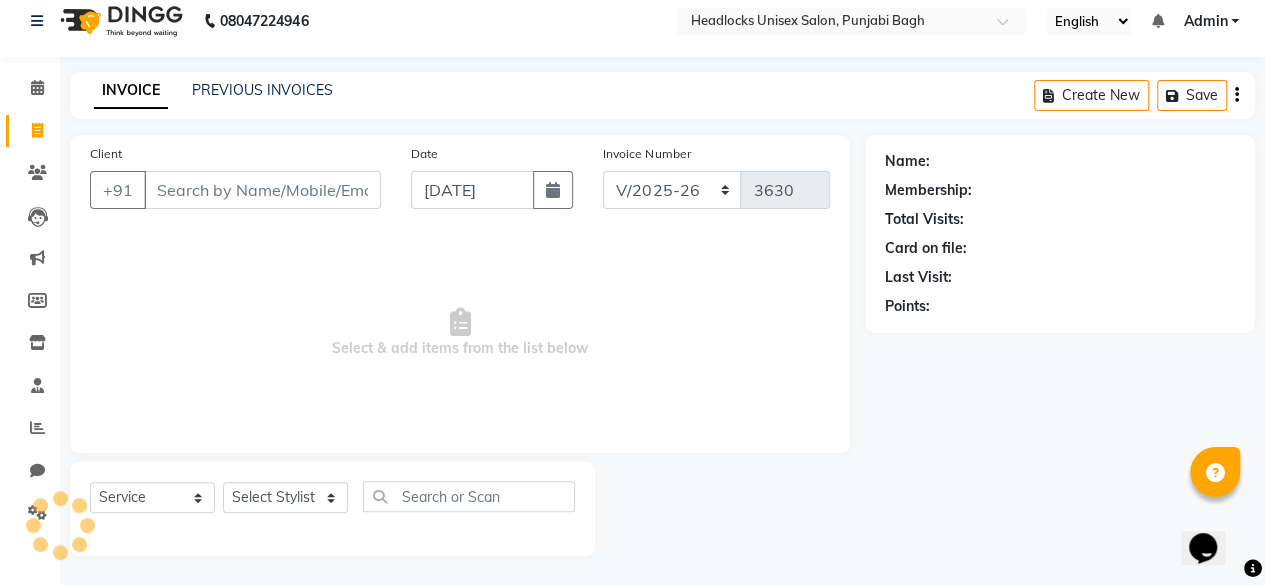 click on "Client" at bounding box center [262, 190] 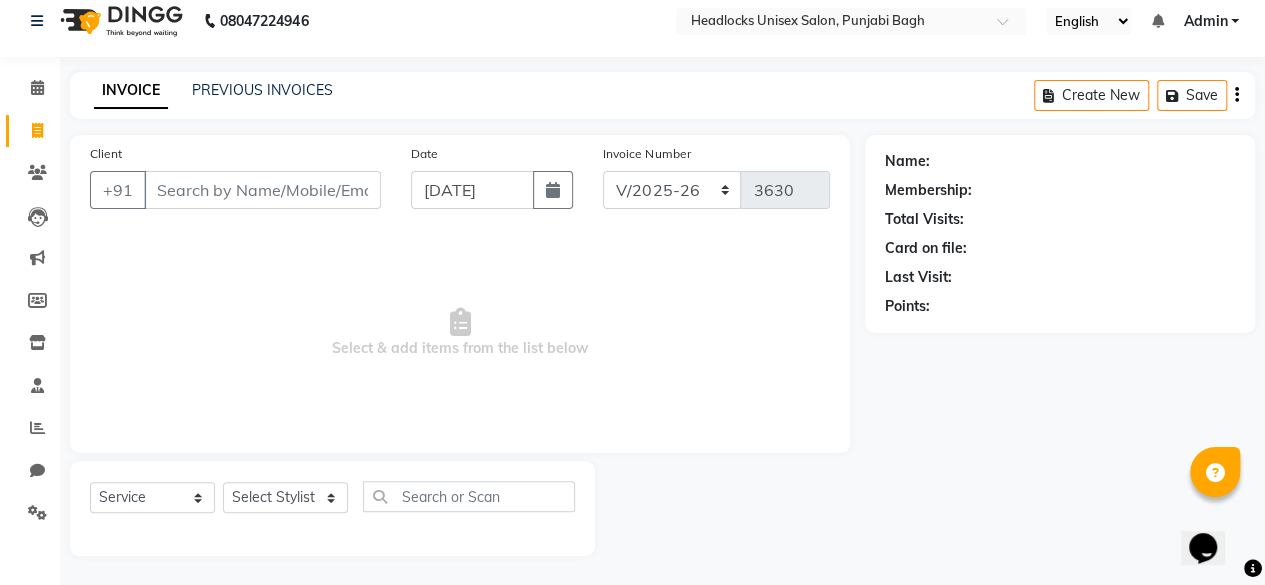 click on "Client" at bounding box center (262, 190) 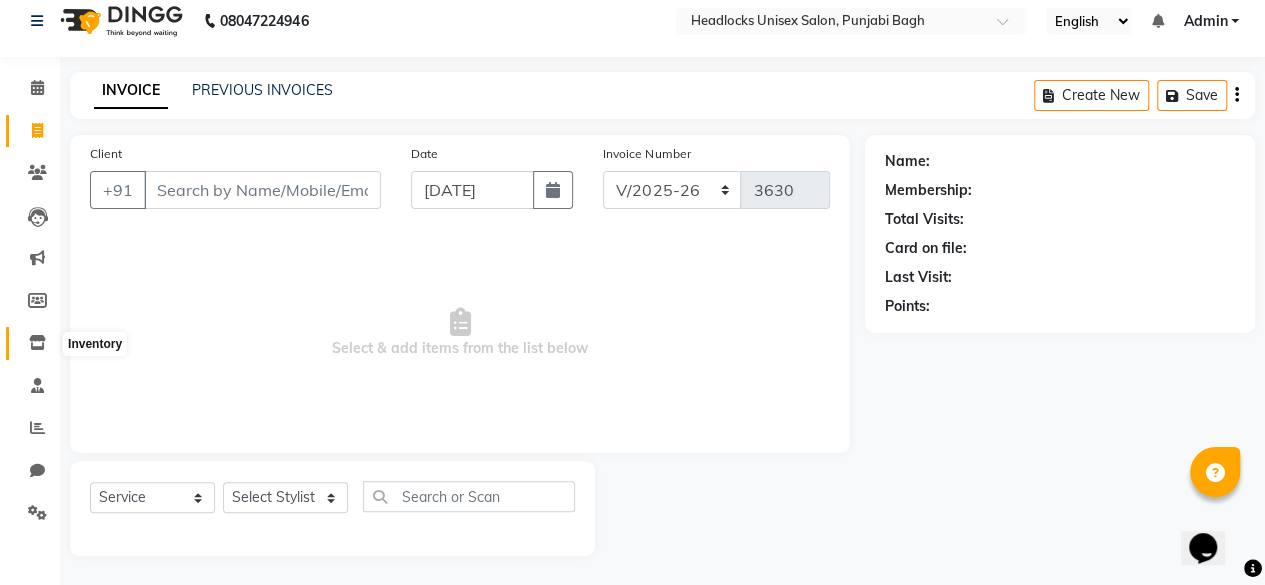 click 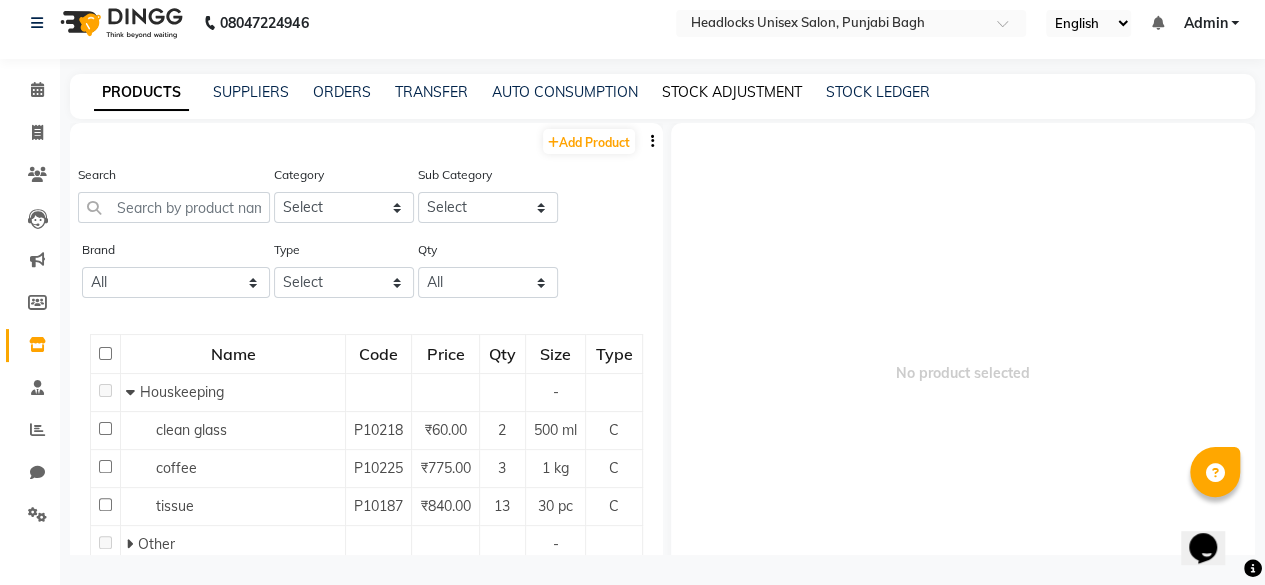 scroll, scrollTop: 12, scrollLeft: 0, axis: vertical 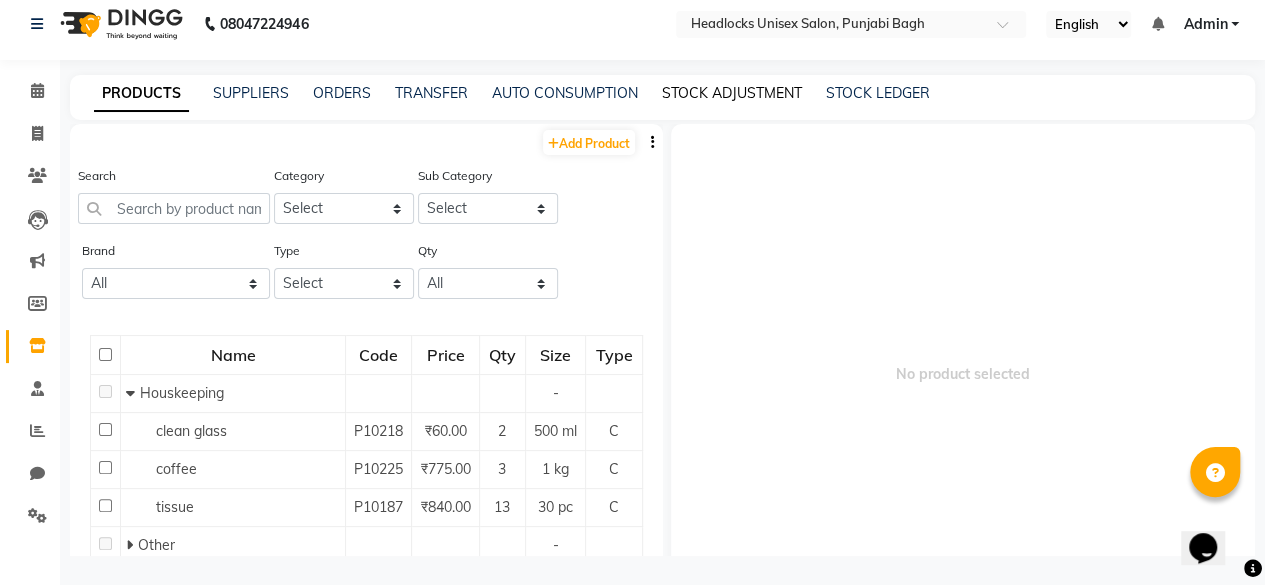 click on "STOCK ADJUSTMENT" 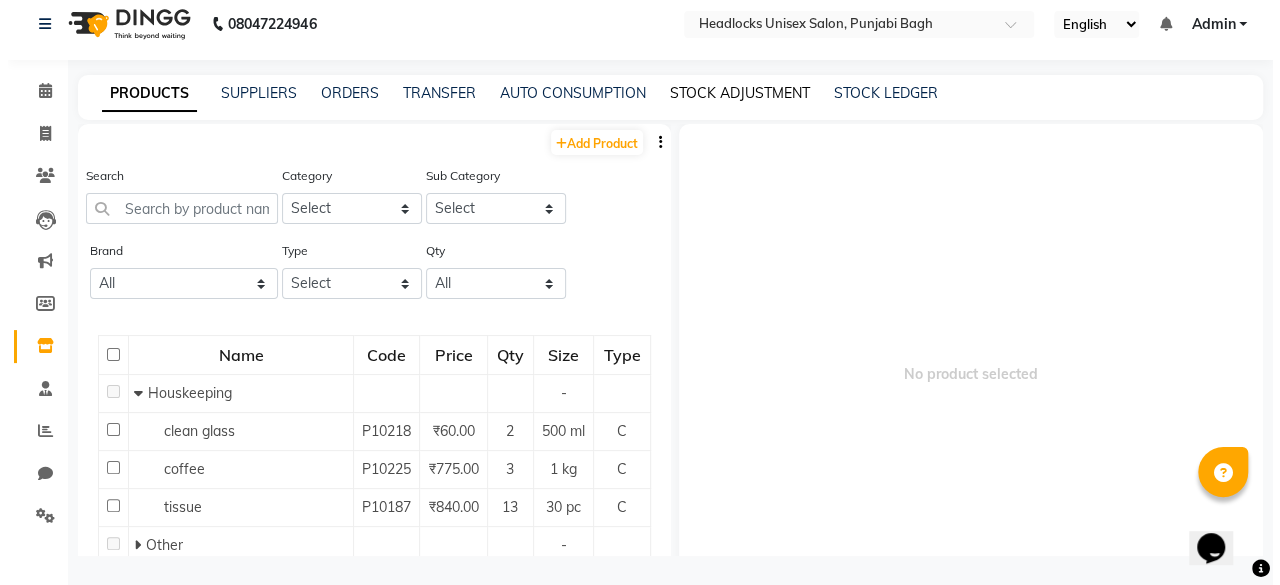 scroll, scrollTop: 0, scrollLeft: 0, axis: both 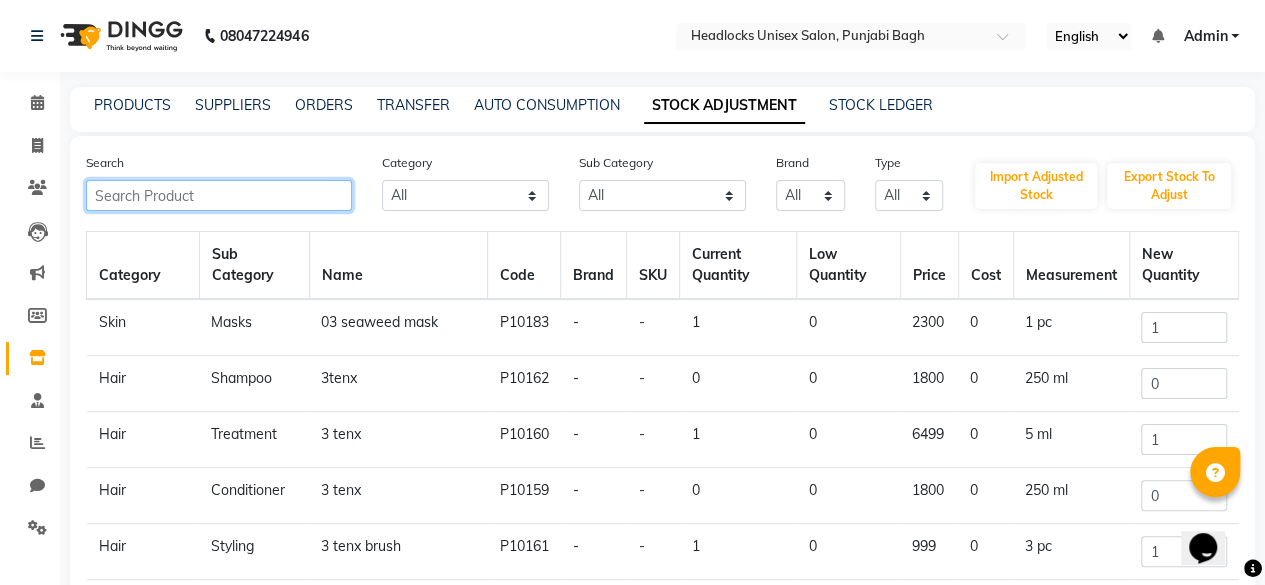 click 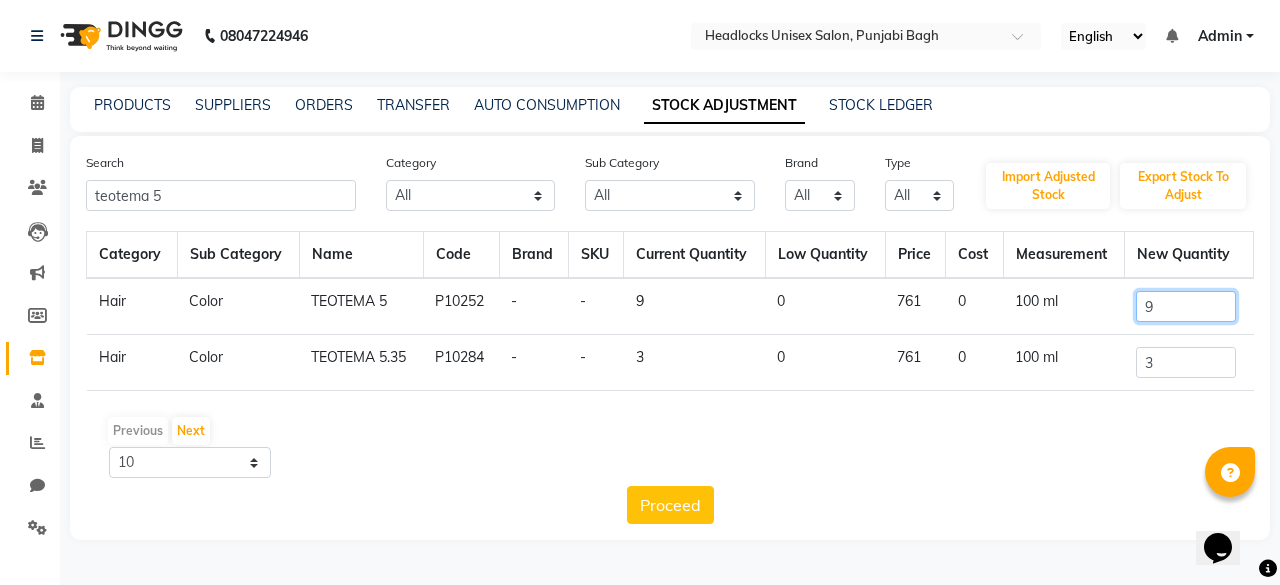 click on "9" 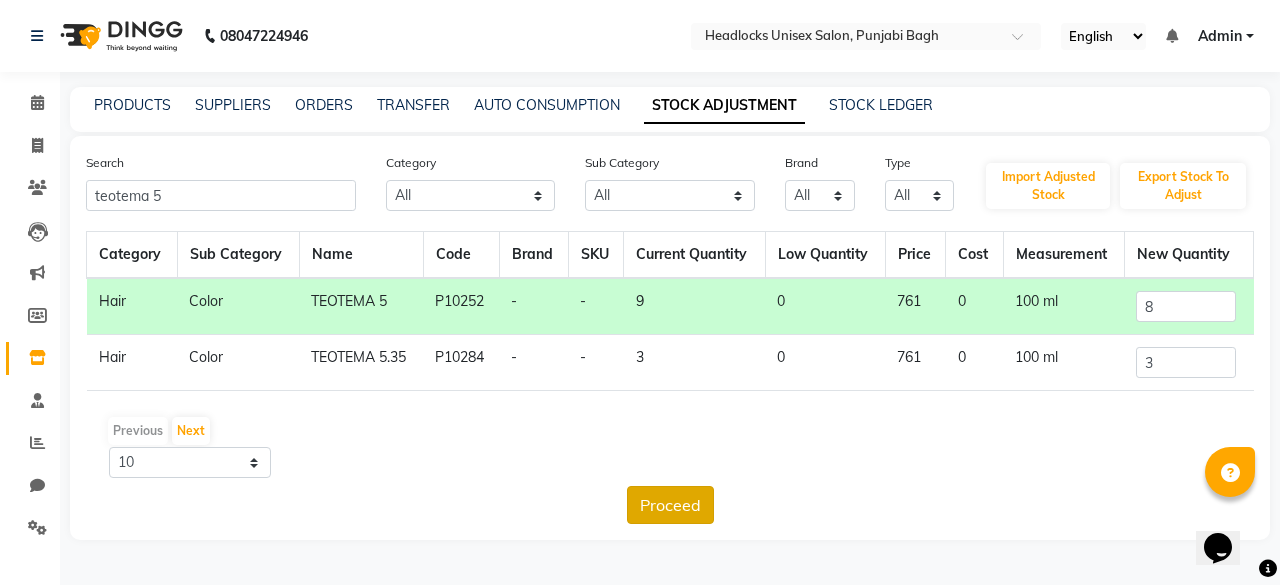 click on "Proceed" 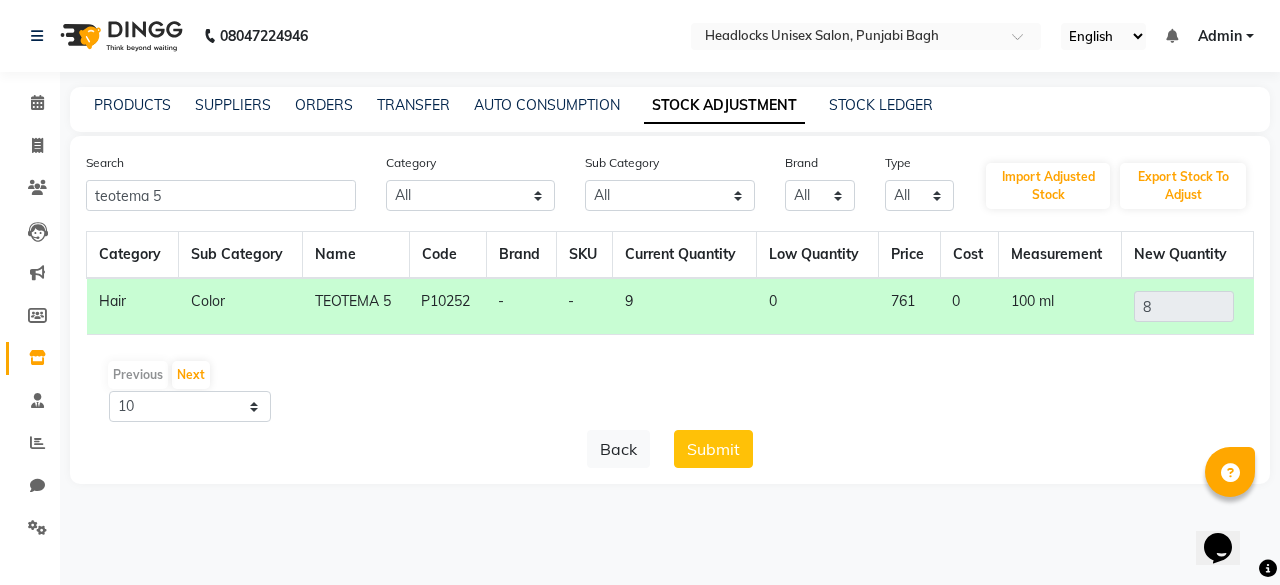 click on "PRODUCTS SUPPLIERS ORDERS TRANSFER AUTO CONSUMPTION STOCK ADJUSTMENT STOCK LEDGER Search teotema 5 Category All Hair Skin Makeup Personal Care Appliances [PERSON_NAME] Waxing Disposable Threading Hands and Feet Beauty Planet [MEDICAL_DATA] Cadiveu Casmara Cheryls Loreal Olaplex Other Sub Category All Cream Houskeeping Loreal Retail Cheryls Retail Casmara Retail Cleanser Rill Keratin Retail [MEDICAL_DATA] Salon Use Beauty & Other Salon Use Honey Lips Shampoo Products Appron Bath & Body Olaplex Salon Use Hair Shaving [DEMOGRAPHIC_DATA] Hygiene Loreal Salon Use Disposable Cheryls Salon Use Appliances Liposoulable Soap Facial Conditioner Gel Gown Keratin Salon Use Nails [MEDICAL_DATA] Retail Eyes Cream Moisturiser Grooming - Women Face Pre Shave Bedsheet Brazilian Makeup Appliances Hair Colour Salon Use Pre Face Nepkin Matrix Salon Use Other Grooming - Men Serum Mask After Shave Massage Foot Dental Care Styling Towel Tools Post Toner Oil Matrix Colour Tube Sun Care Hand & Foot Brushes Serum Appliances Matrix Retail Massage Cream Tissue Masks Color Strips All" 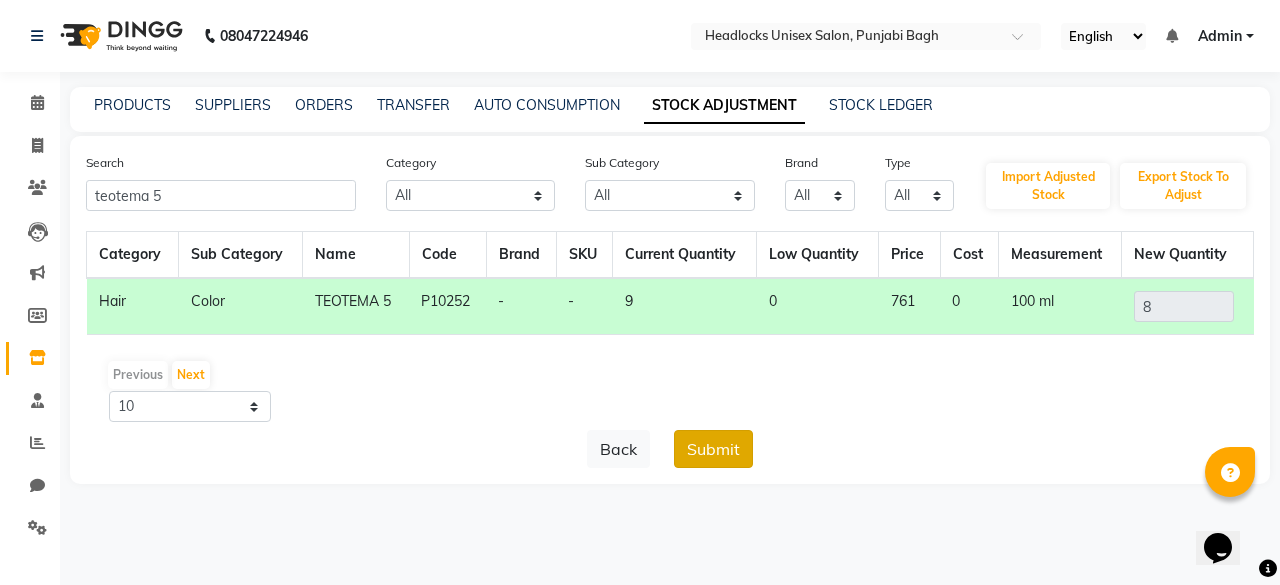 click on "Submit" 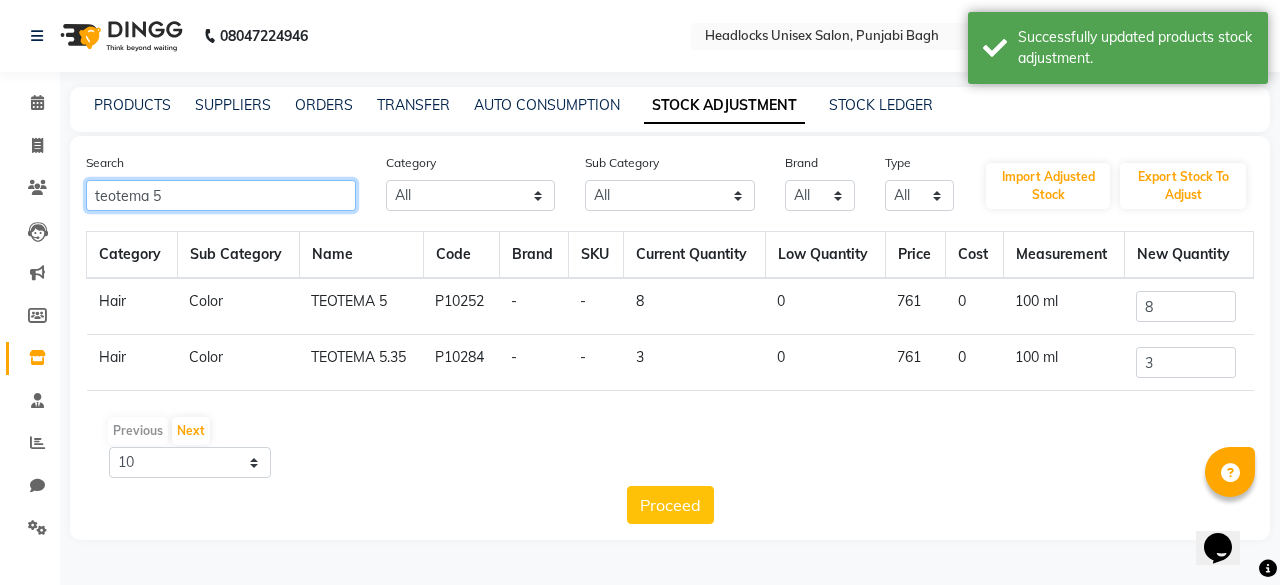 click on "teotema 5" 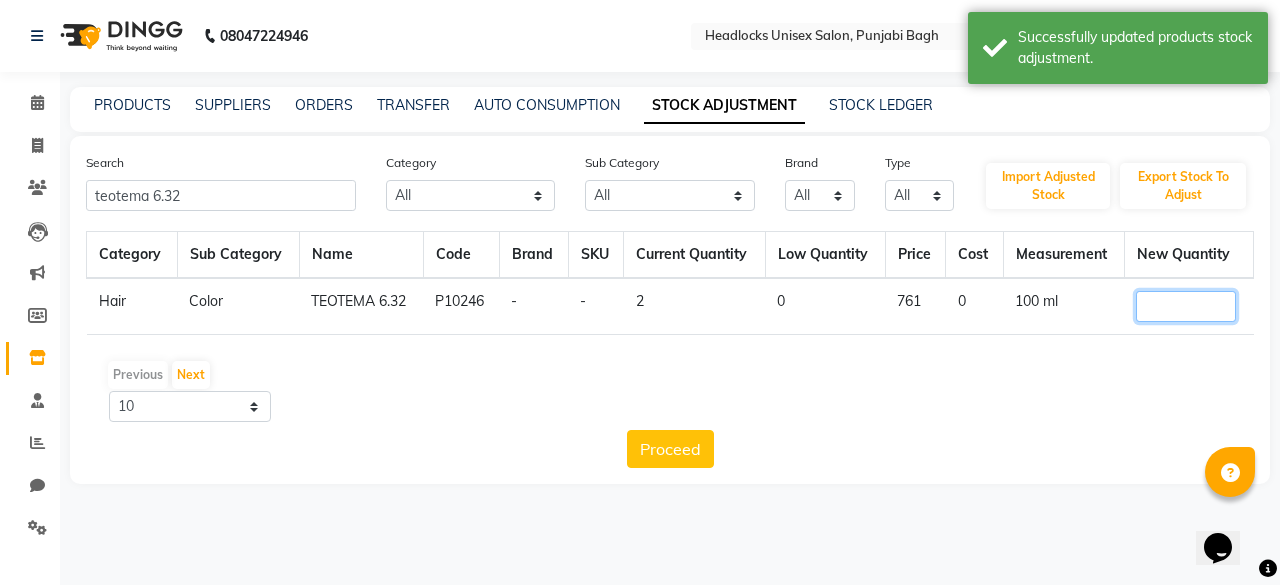 click 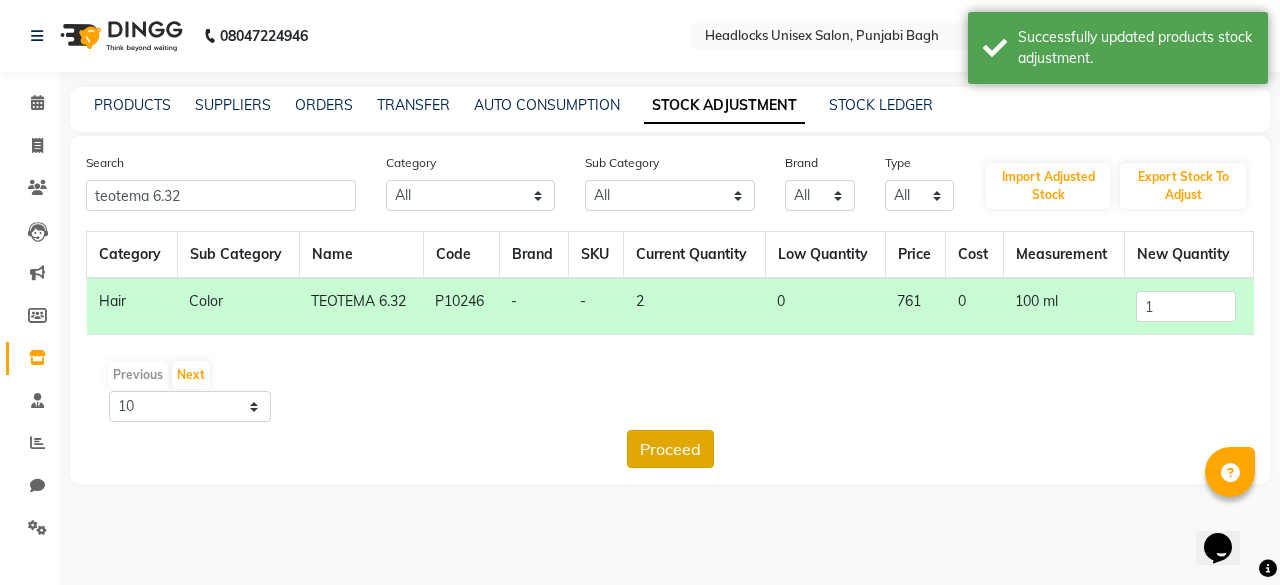 click on "Proceed" 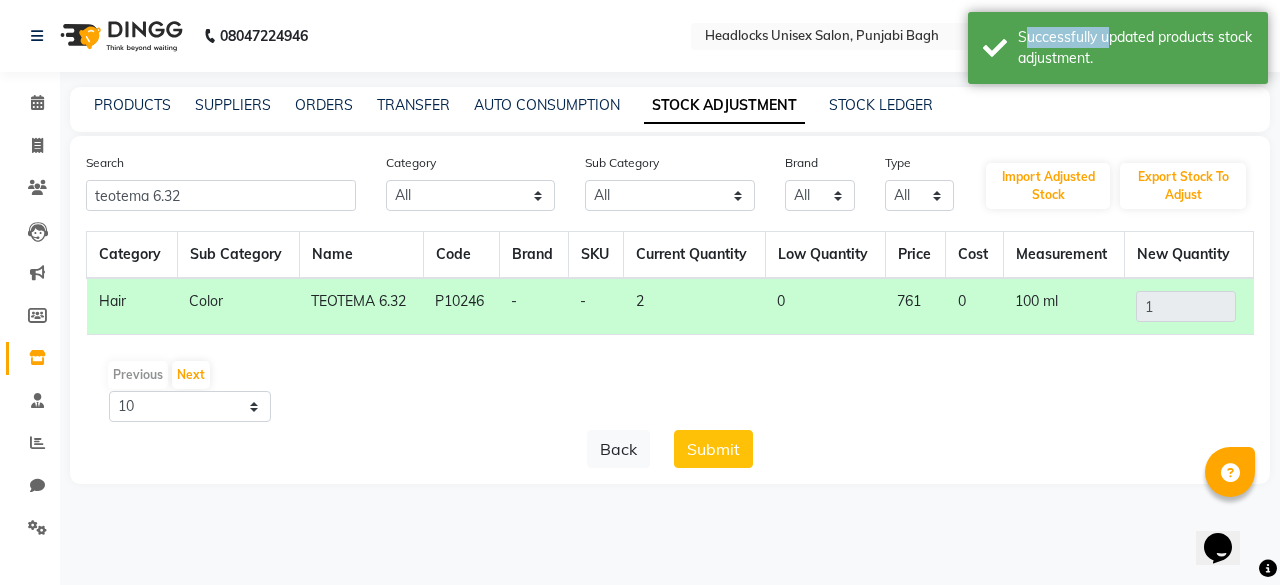 click on "Back   Submit" 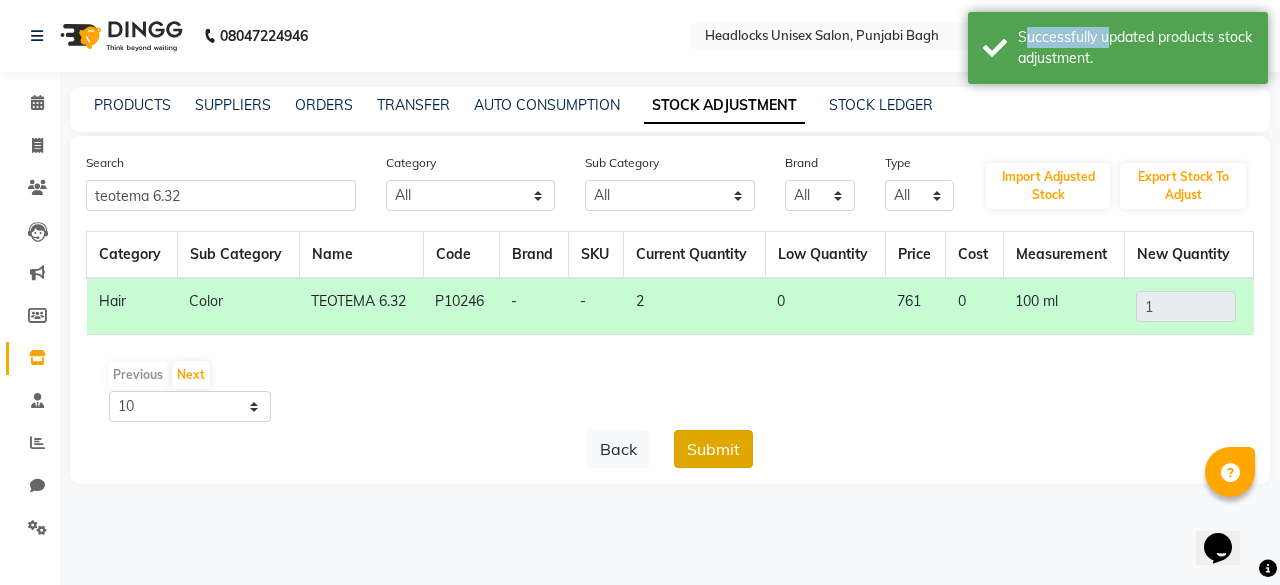 click on "Submit" 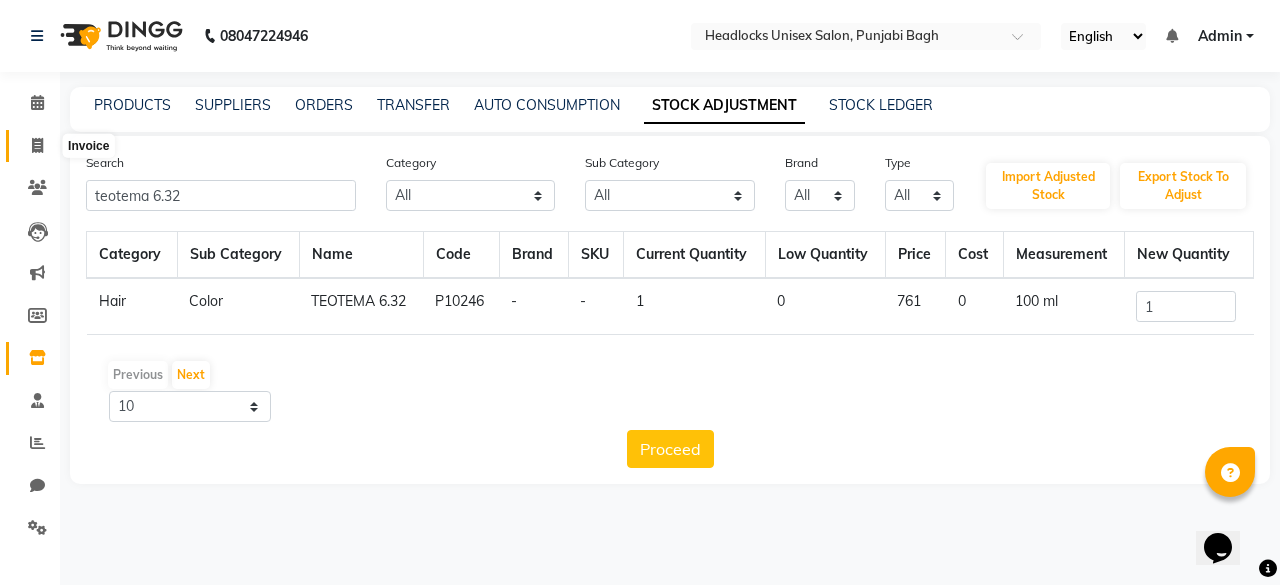 click 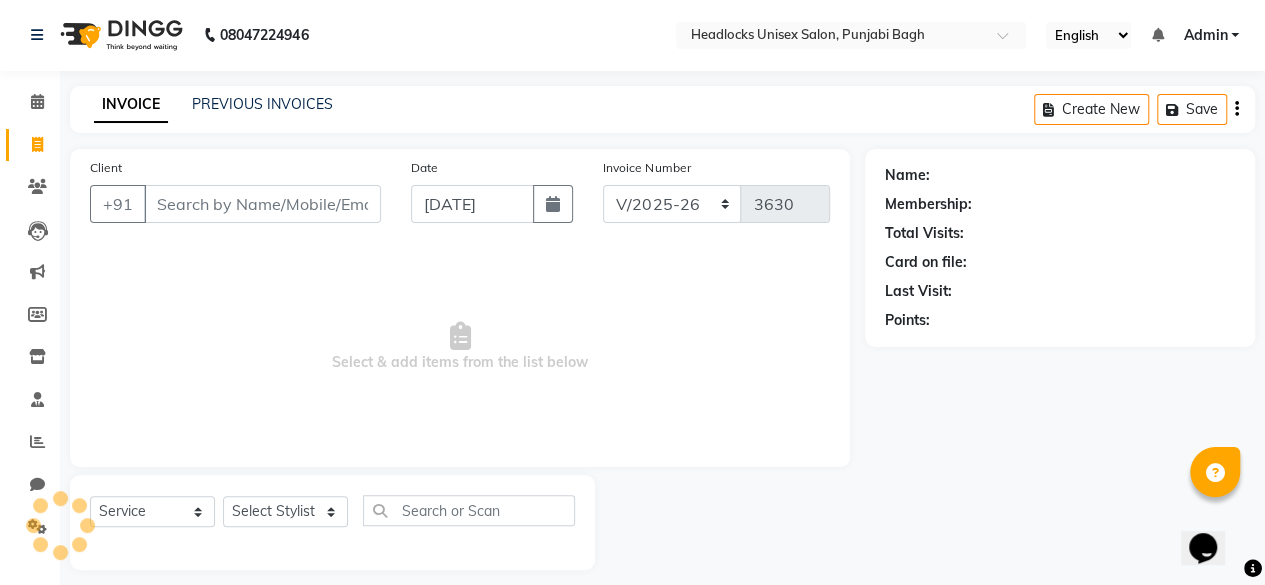 scroll, scrollTop: 15, scrollLeft: 0, axis: vertical 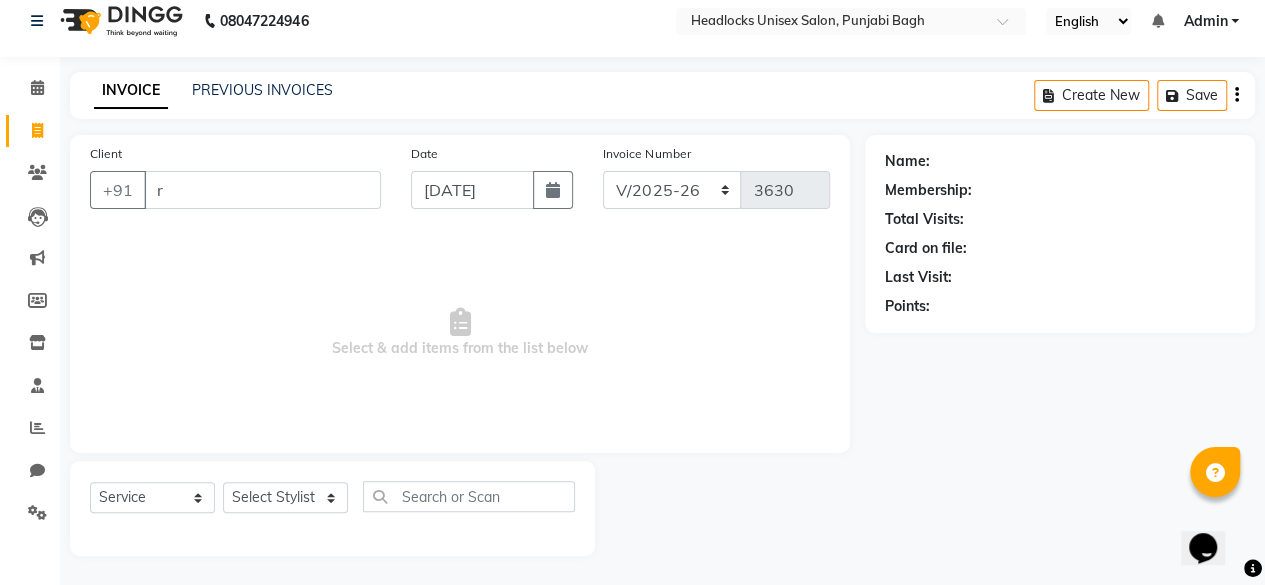 click on "r" at bounding box center (262, 190) 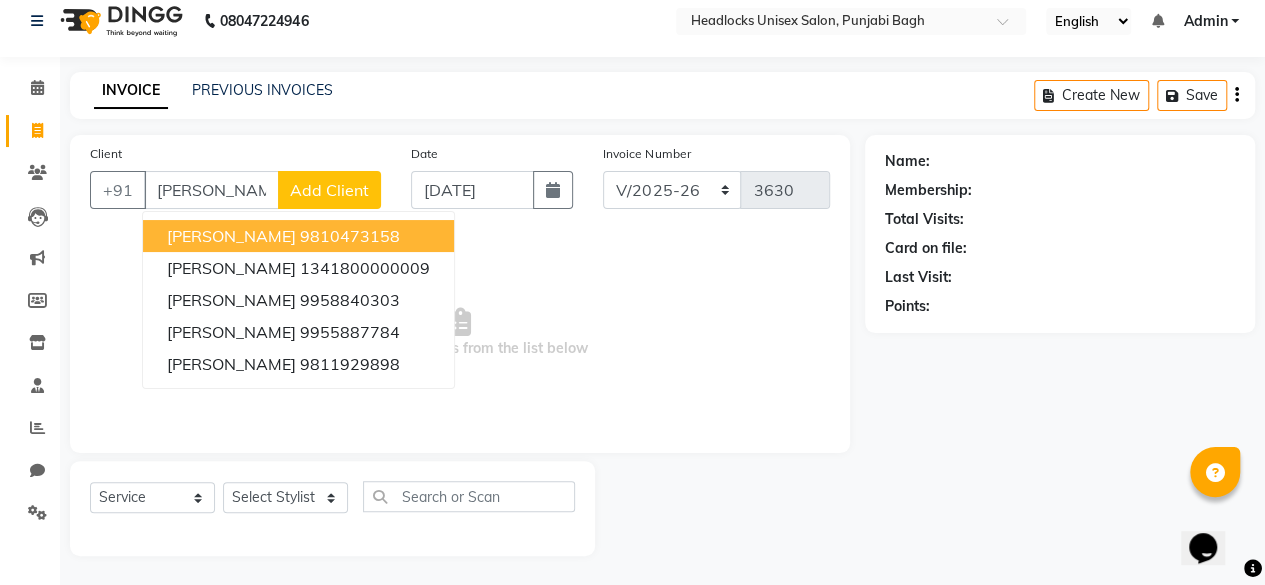 click on "9810473158" at bounding box center (350, 236) 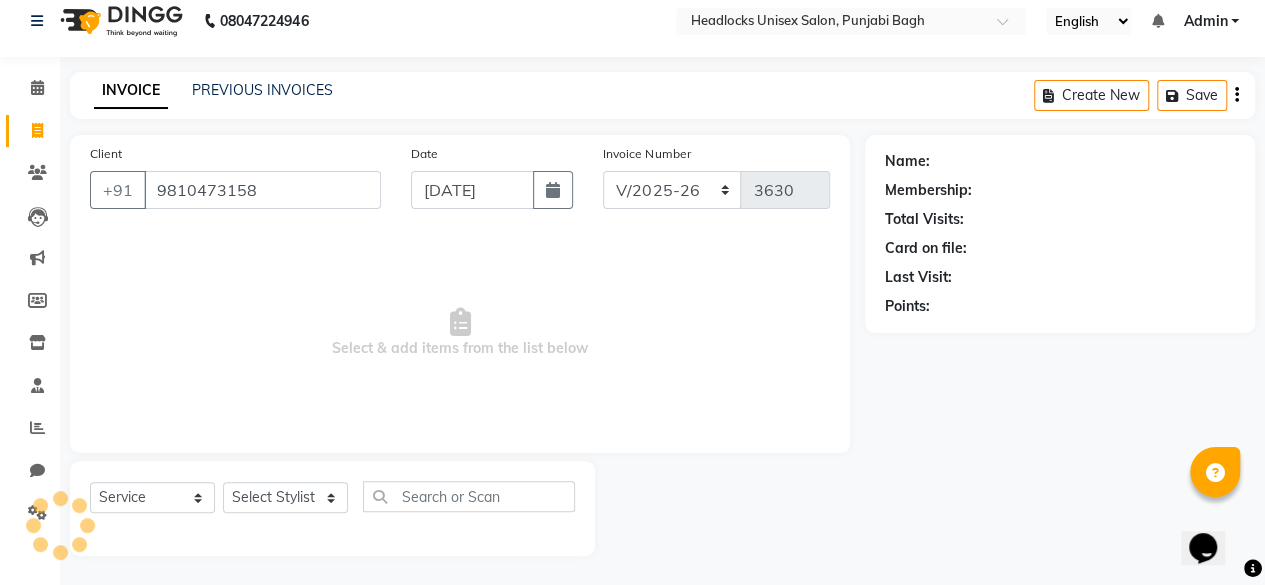click on "9810473158" at bounding box center [262, 190] 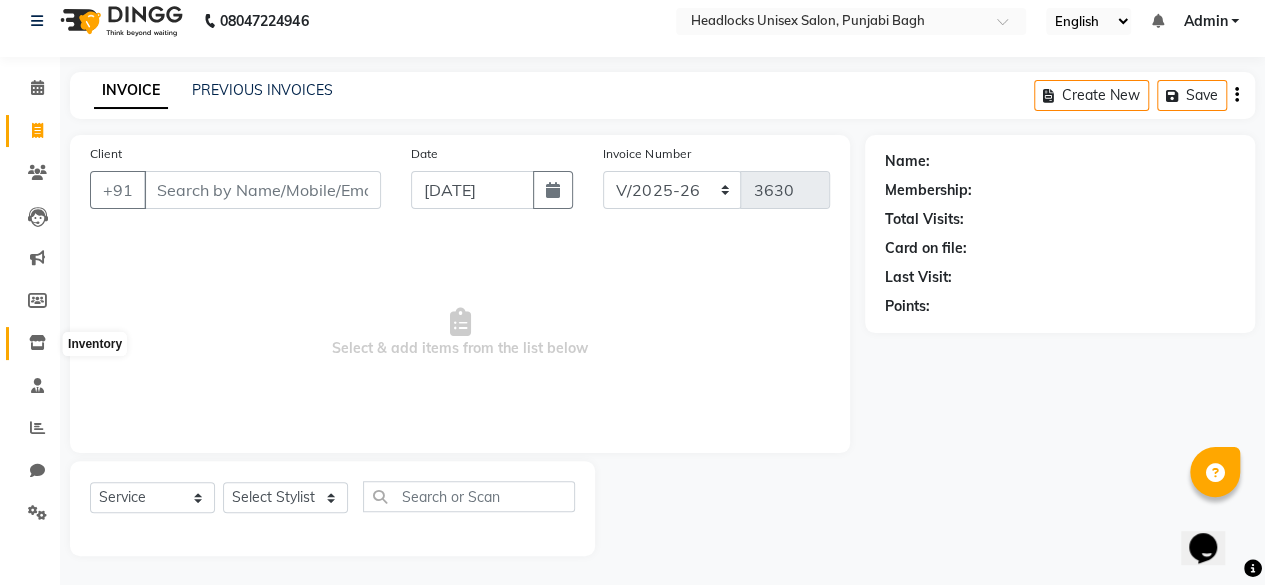 click 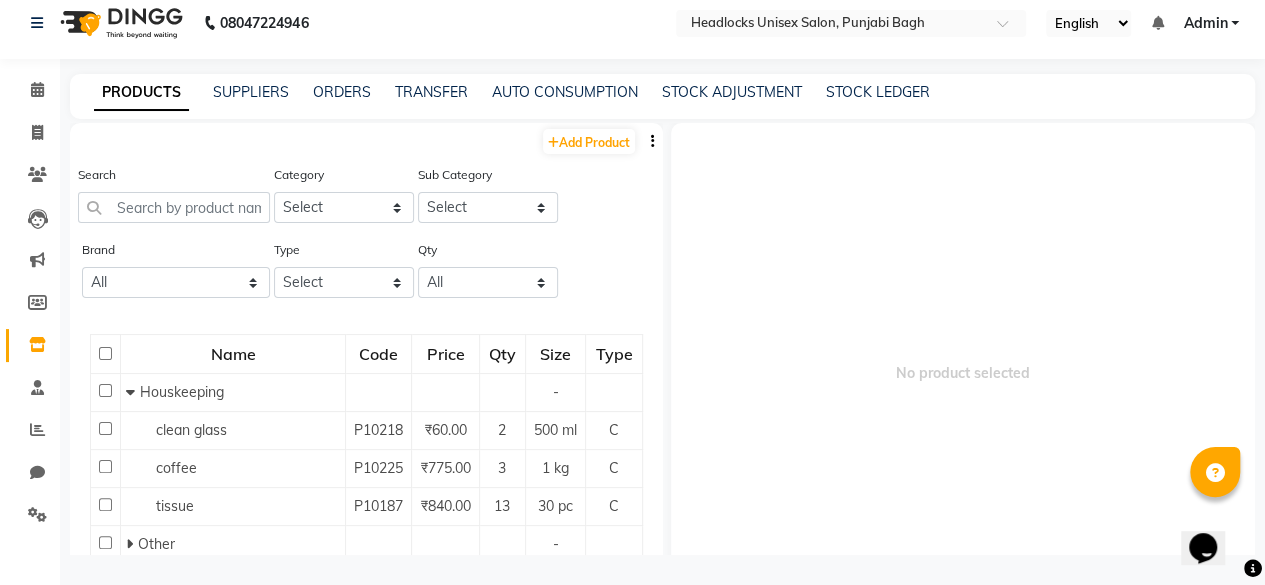 scroll, scrollTop: 12, scrollLeft: 0, axis: vertical 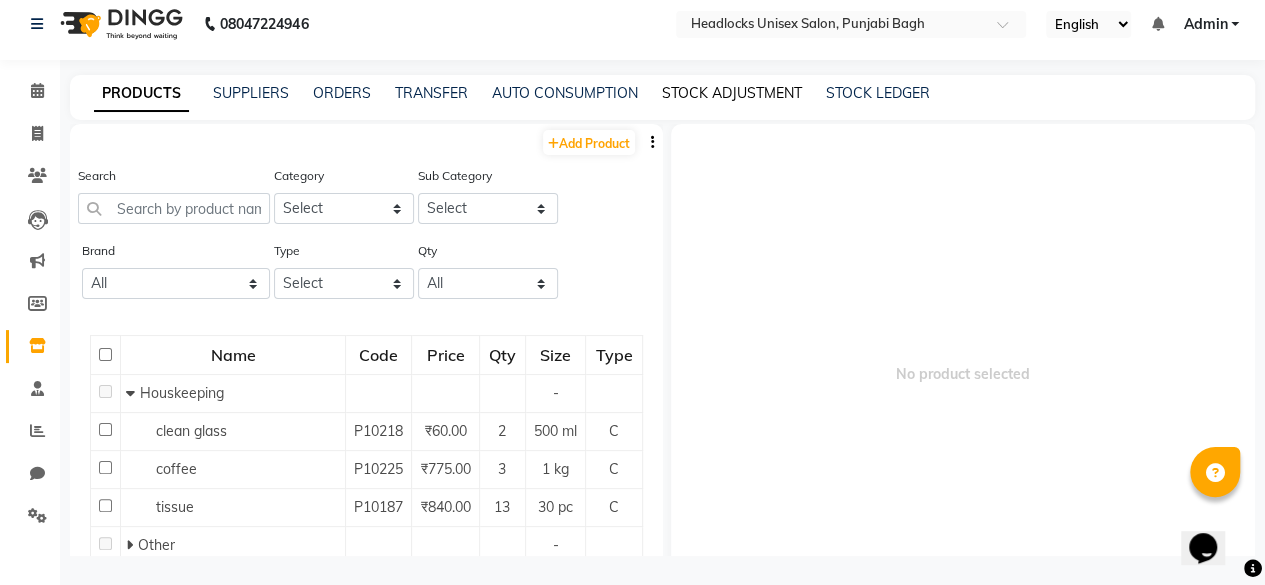 click on "STOCK ADJUSTMENT" 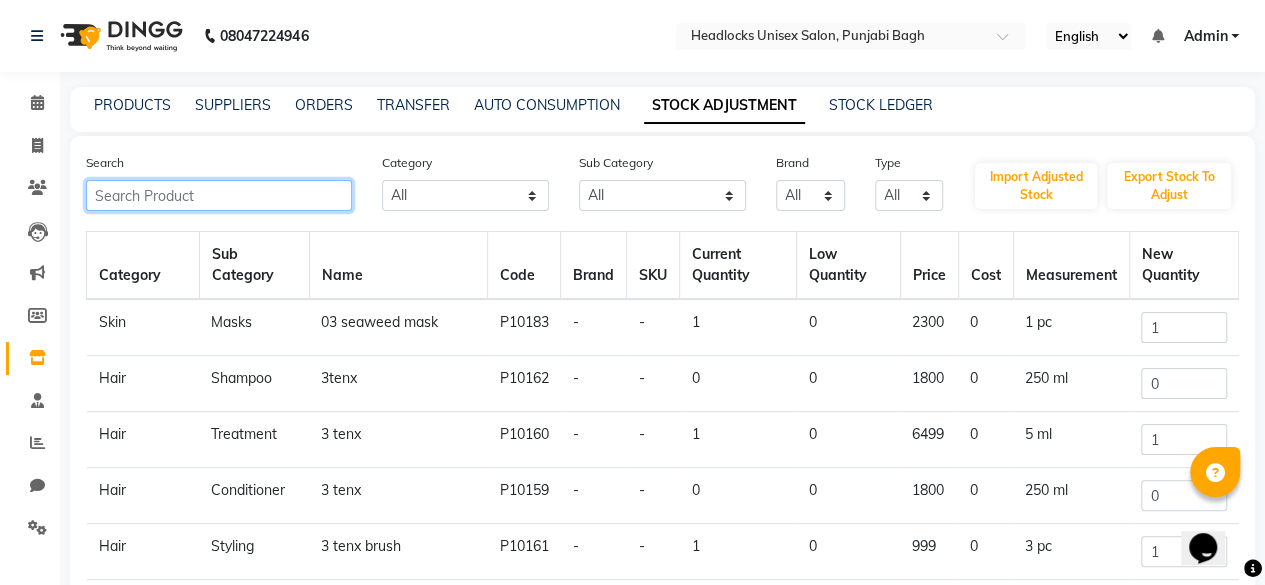 click 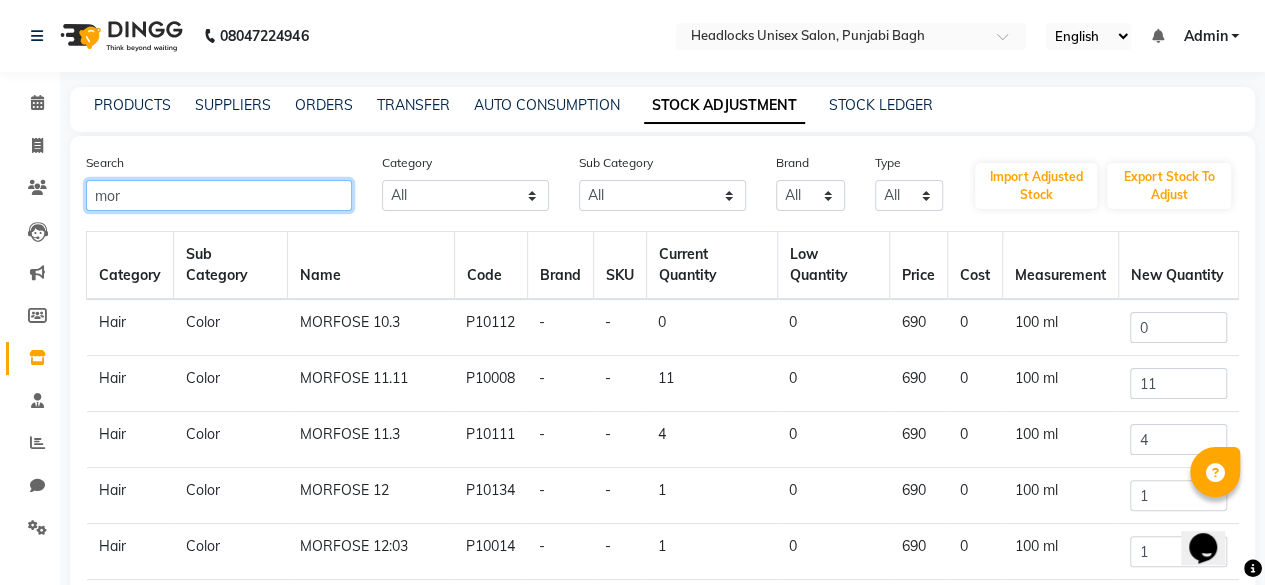 drag, startPoint x: 316, startPoint y: 190, endPoint x: 343, endPoint y: 386, distance: 197.85095 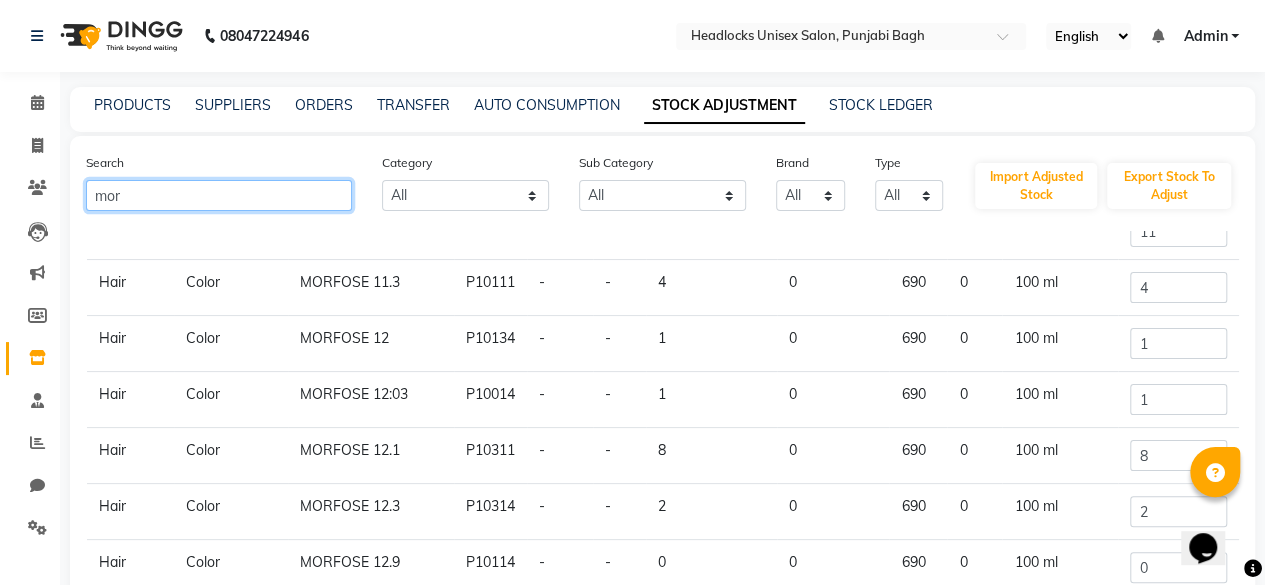 scroll, scrollTop: 308, scrollLeft: 0, axis: vertical 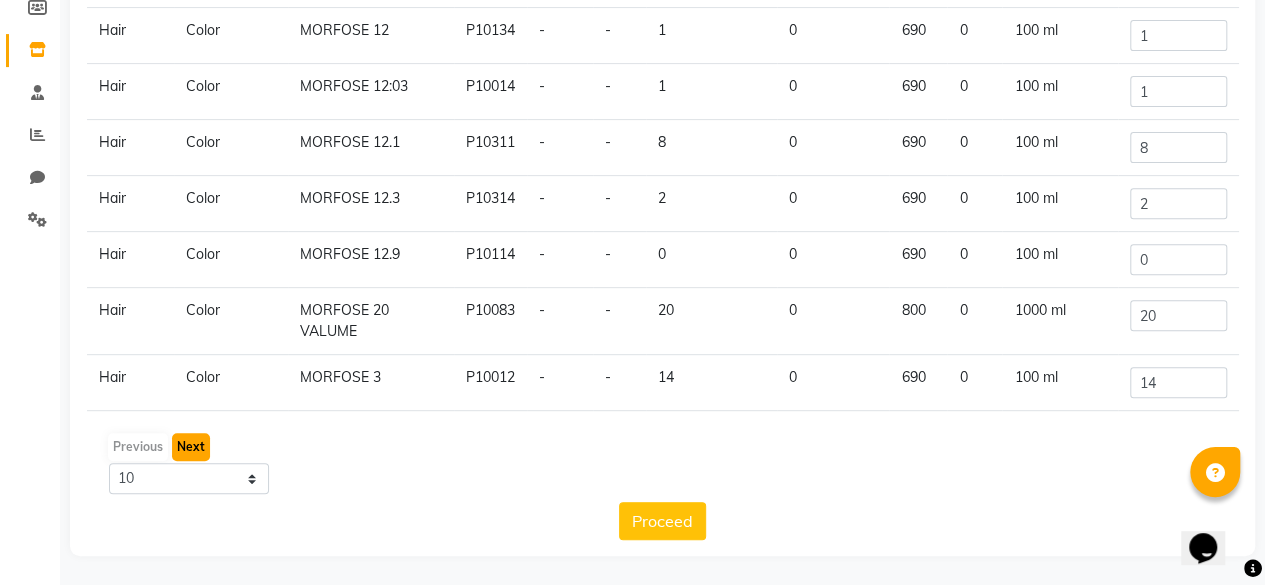 click on "Next" 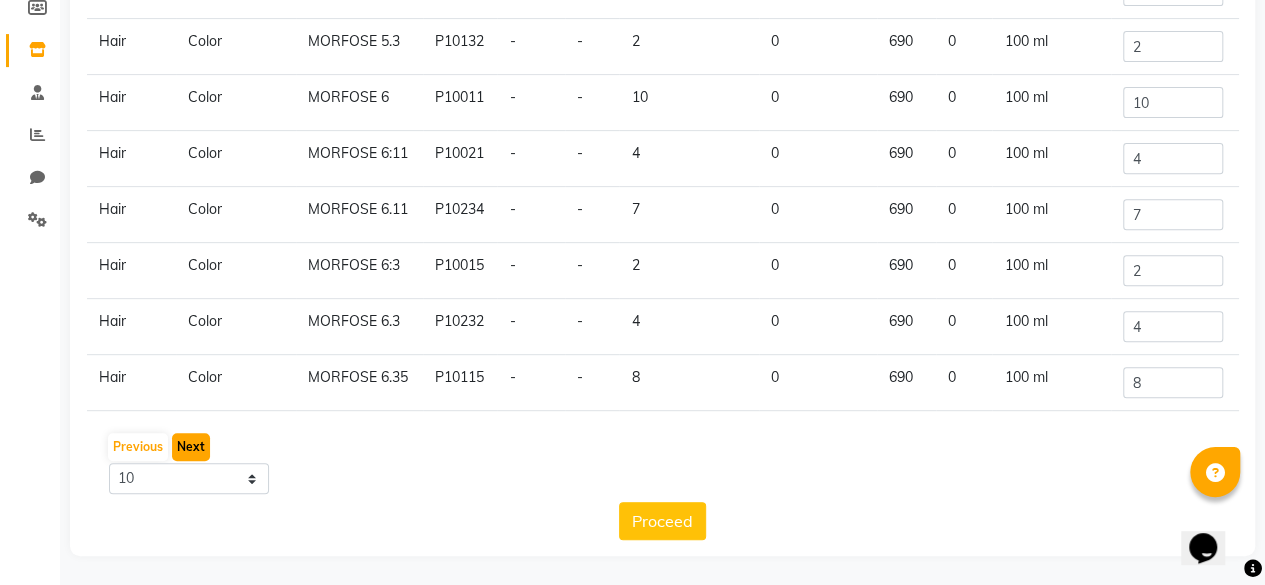 click on "Next" 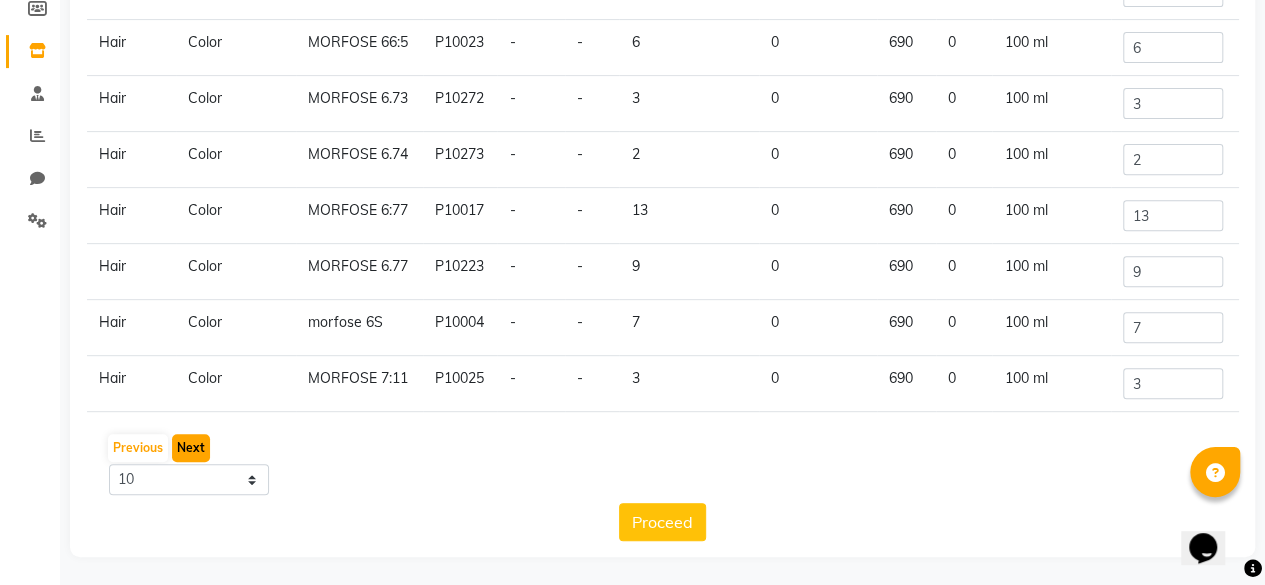 scroll, scrollTop: 135, scrollLeft: 0, axis: vertical 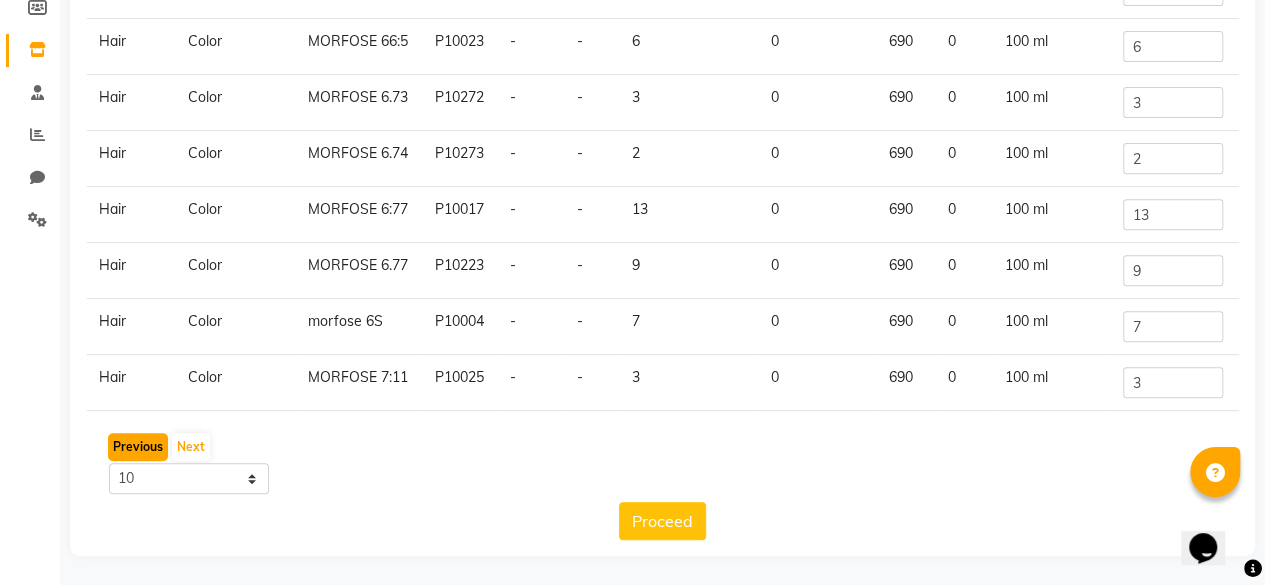 click on "Previous" 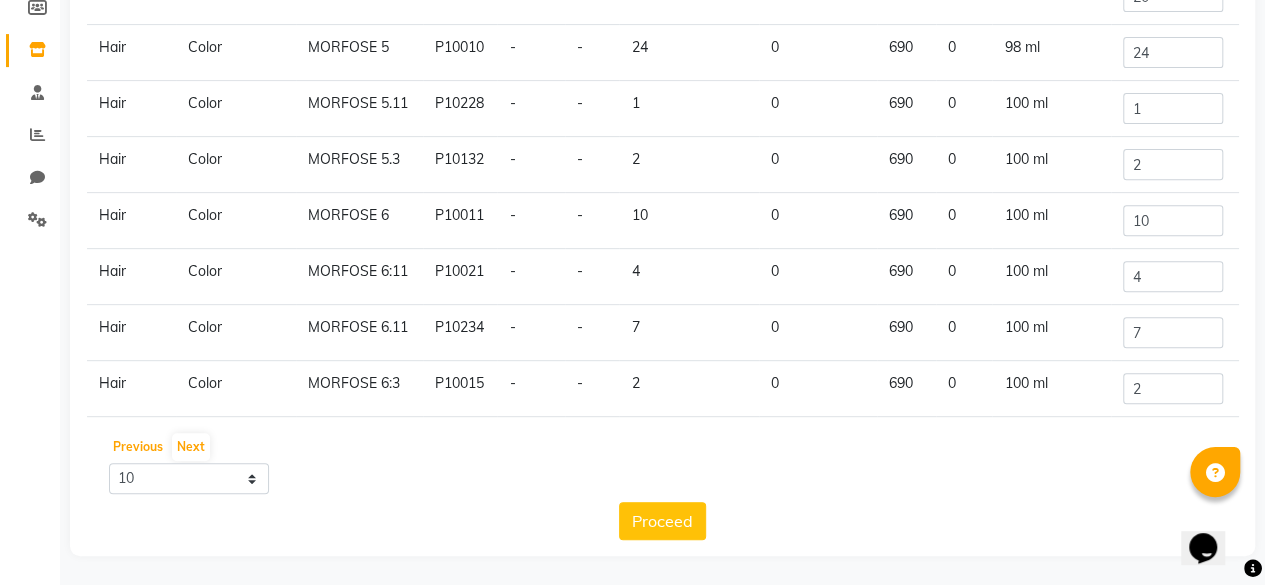 scroll, scrollTop: 0, scrollLeft: 0, axis: both 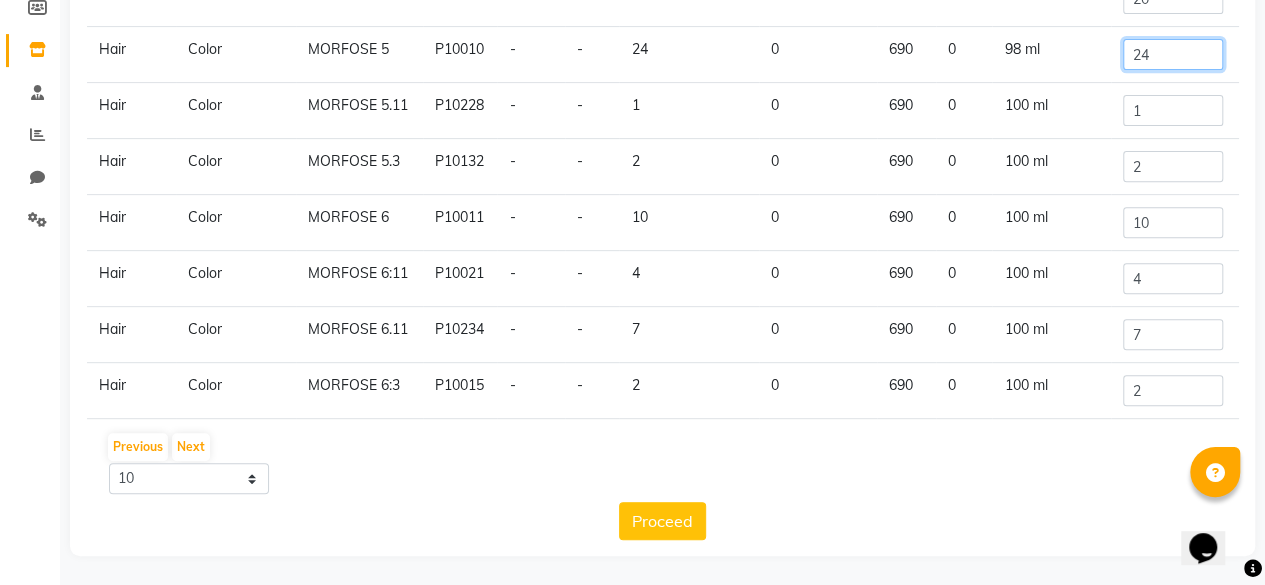 click on "24" 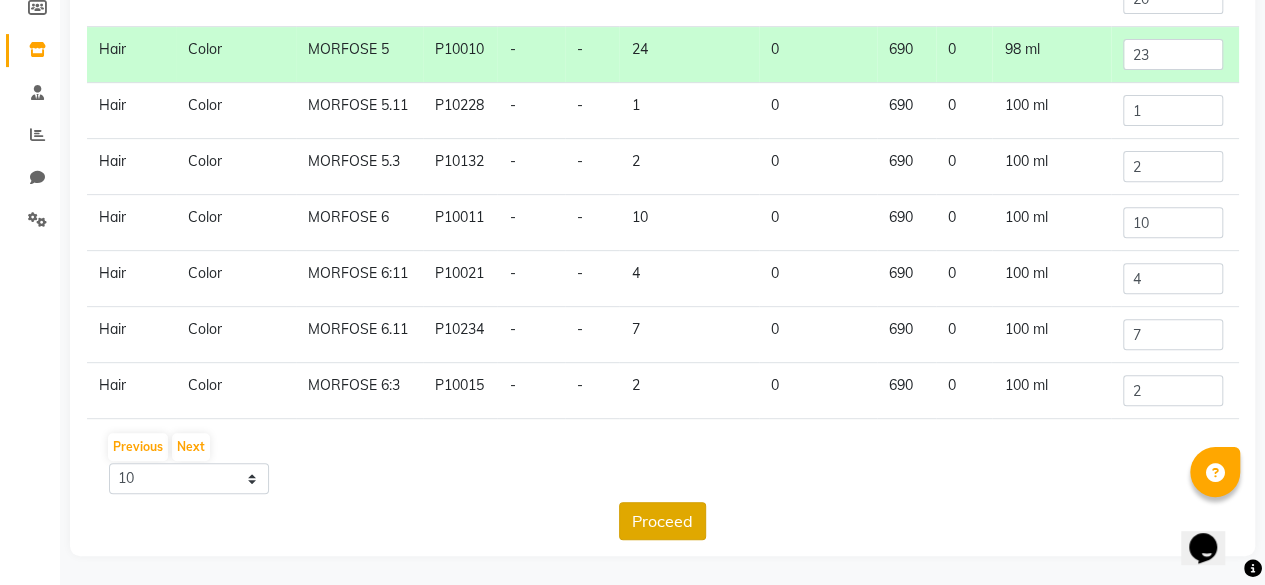 click on "Proceed" 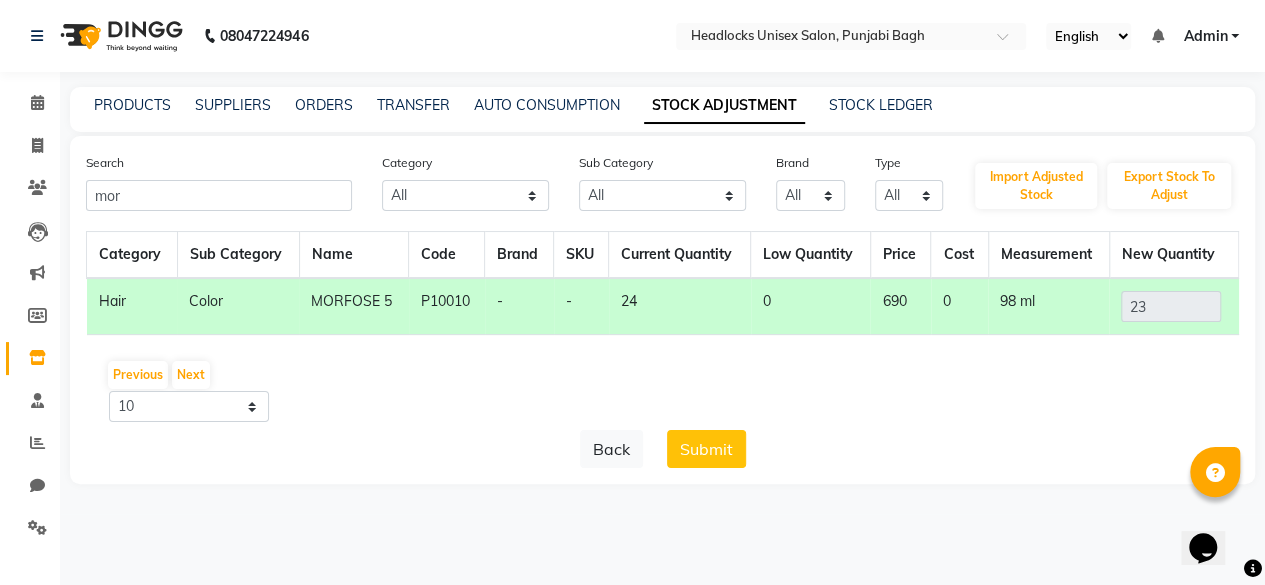 scroll, scrollTop: 0, scrollLeft: 0, axis: both 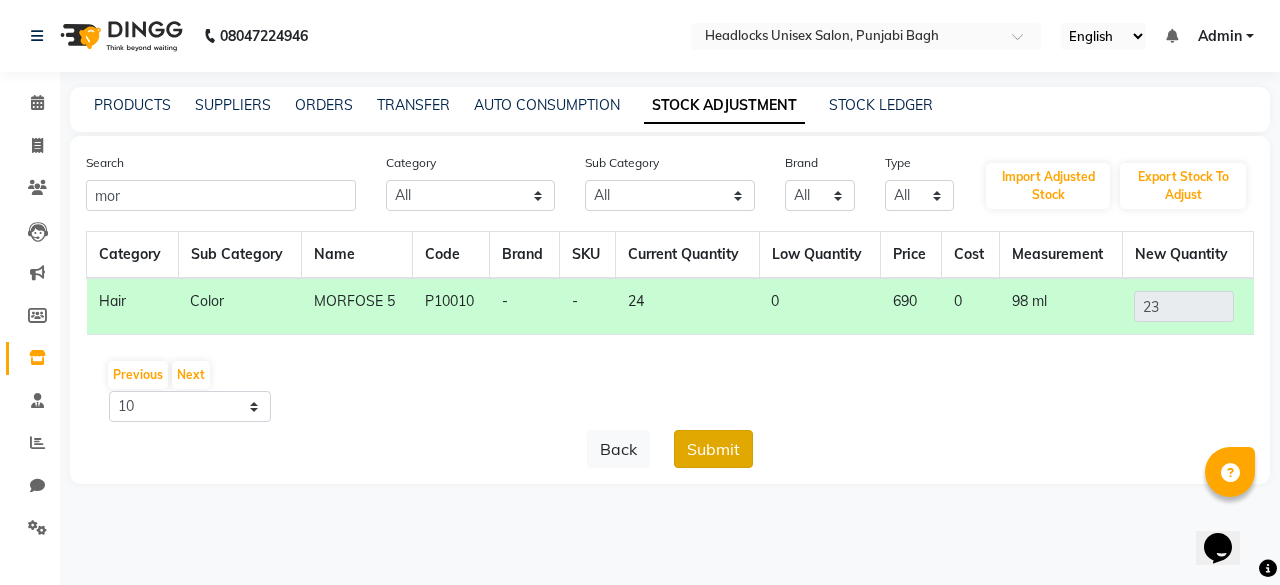 click on "Submit" 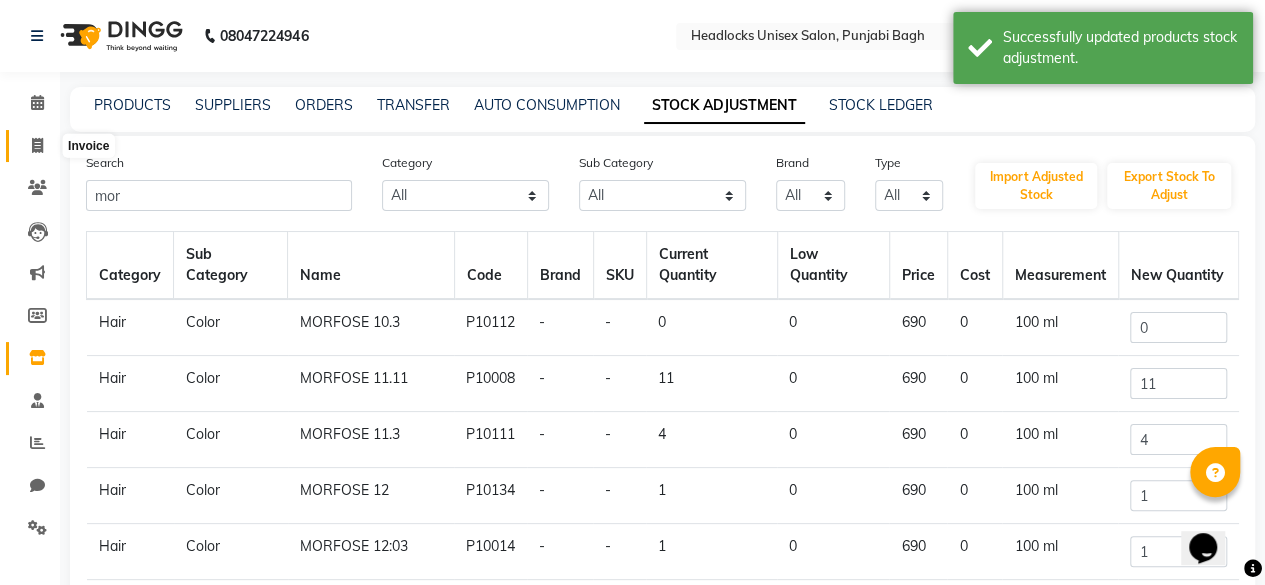 click 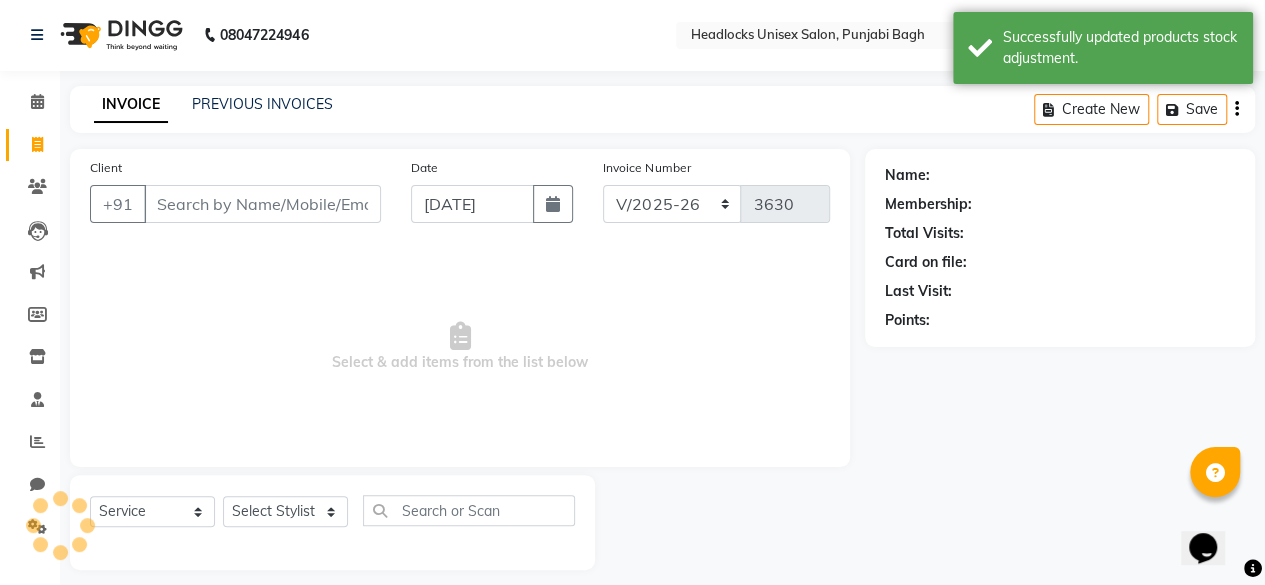 scroll, scrollTop: 15, scrollLeft: 0, axis: vertical 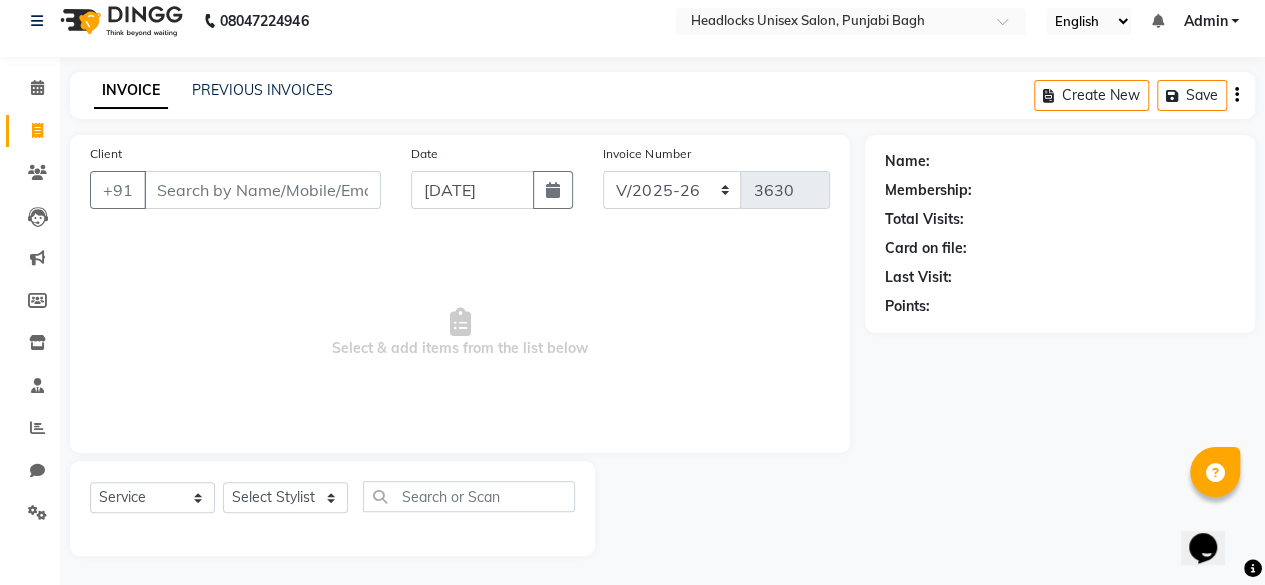 click on "Client" at bounding box center (262, 190) 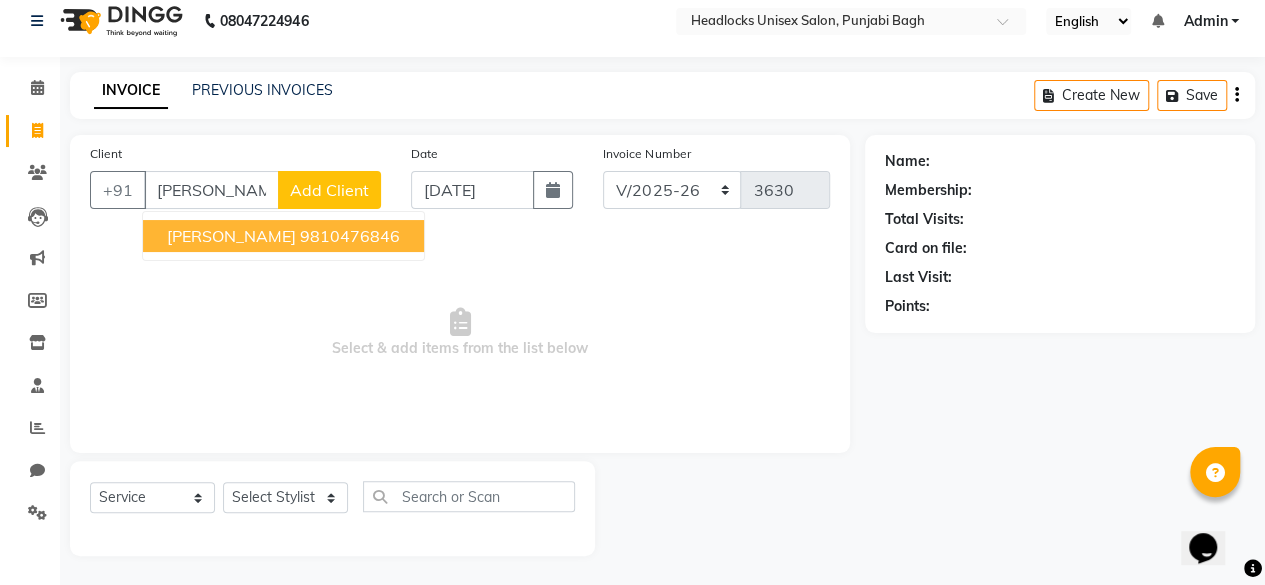 click on "[PERSON_NAME]" at bounding box center (231, 236) 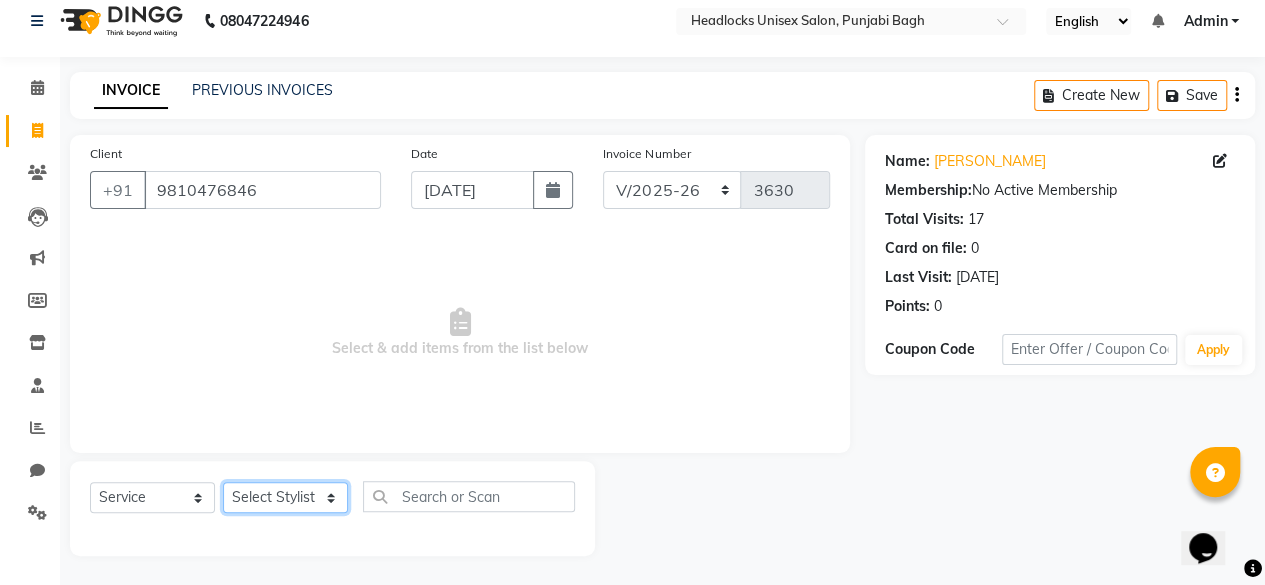 click on "Select Stylist ⁠Agnies ⁠[PERSON_NAME] [PERSON_NAME] [PERSON_NAME] kunal [PERSON_NAME] mercy ⁠Minto ⁠[PERSON_NAME]  [PERSON_NAME] priyanka [PERSON_NAME] ⁠[PERSON_NAME] ⁠[PERSON_NAME] [PERSON_NAME] [PERSON_NAME]  Sunny ⁠[PERSON_NAME] ⁠[PERSON_NAME]" 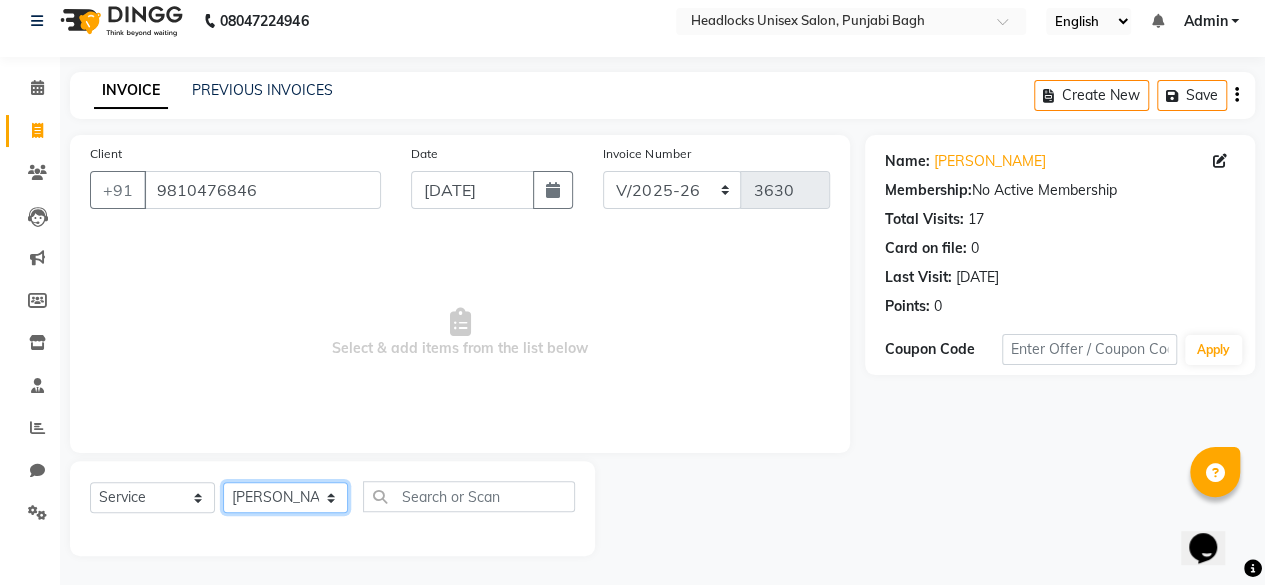 click on "Select Stylist ⁠Agnies ⁠[PERSON_NAME] [PERSON_NAME] [PERSON_NAME] kunal [PERSON_NAME] mercy ⁠Minto ⁠[PERSON_NAME]  [PERSON_NAME] priyanka [PERSON_NAME] ⁠[PERSON_NAME] ⁠[PERSON_NAME] [PERSON_NAME] [PERSON_NAME]  Sunny ⁠[PERSON_NAME] ⁠[PERSON_NAME]" 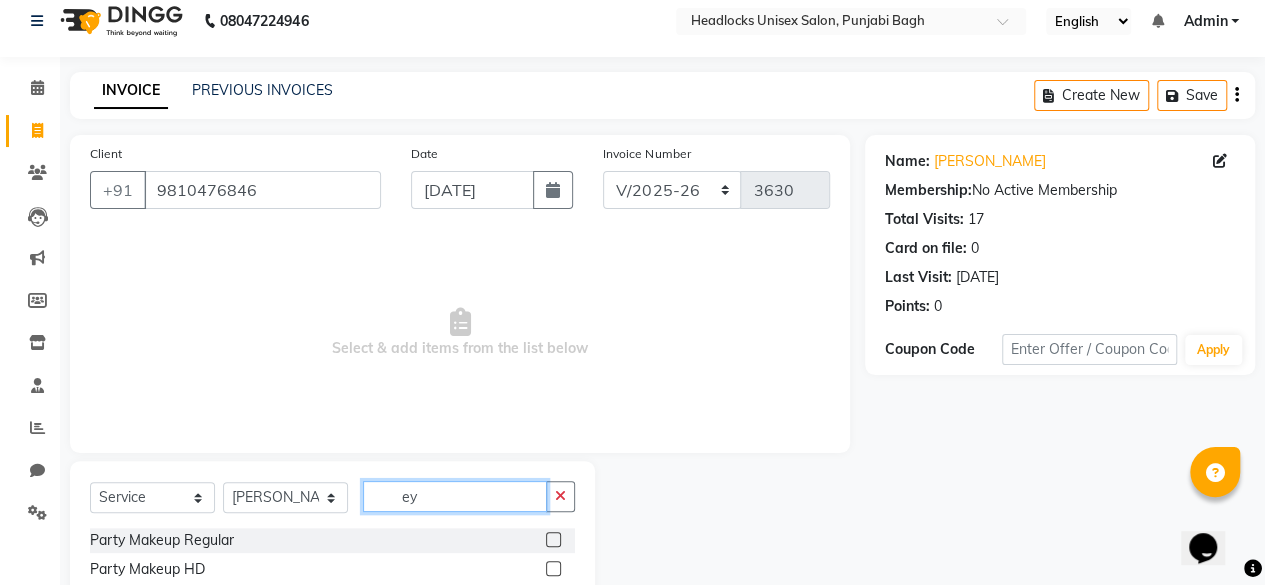 click on "ey" 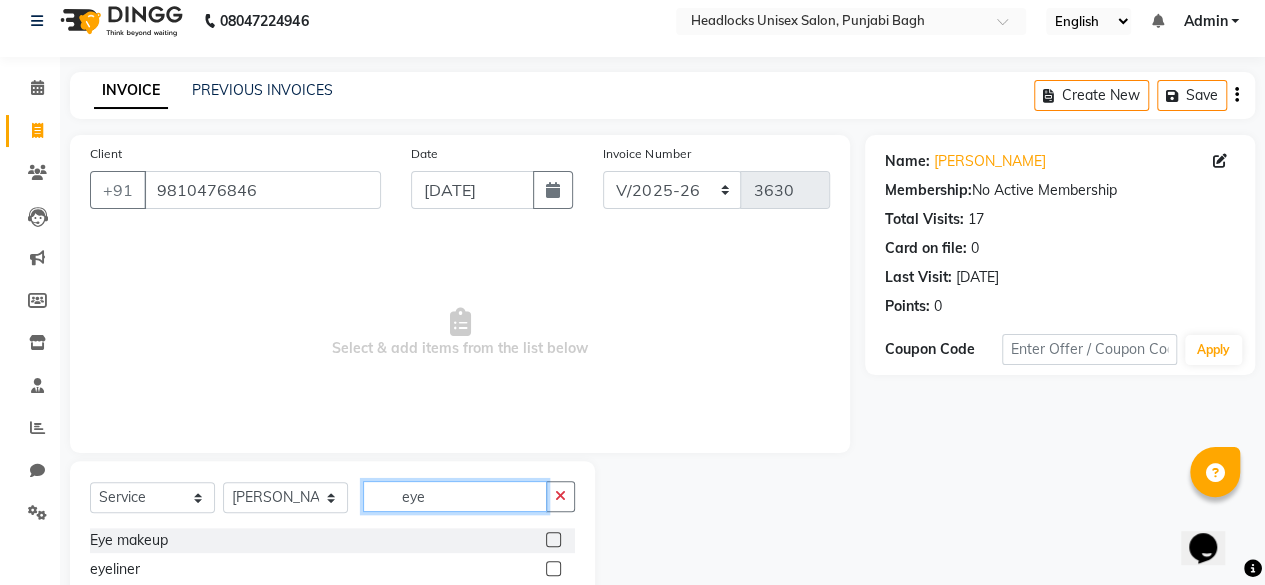 scroll, scrollTop: 160, scrollLeft: 0, axis: vertical 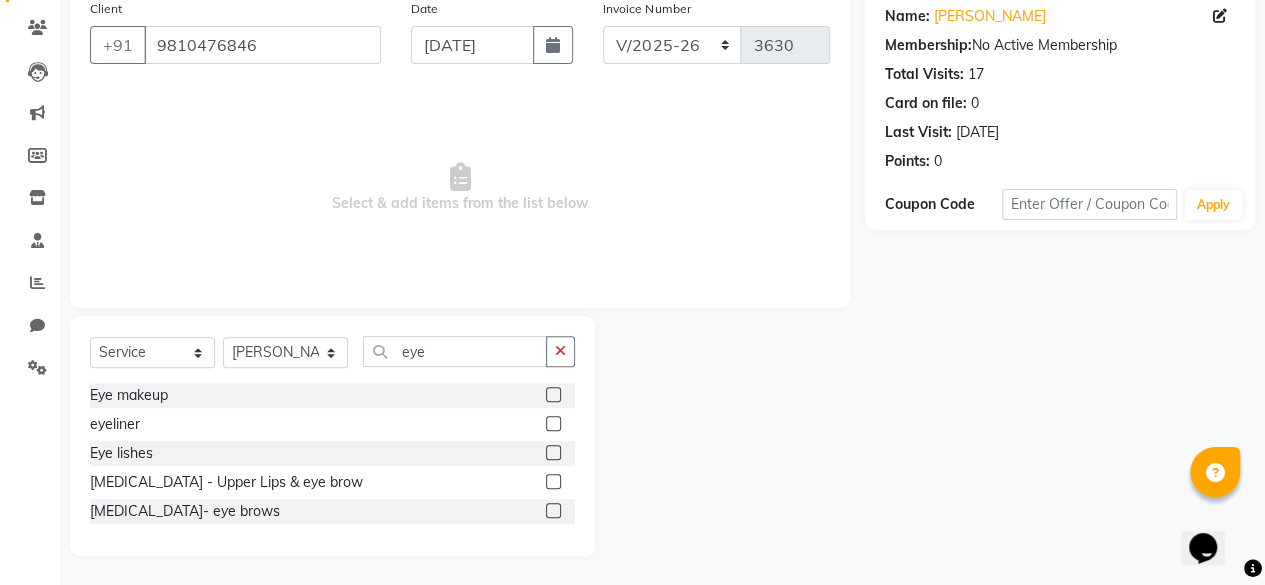 click on "Eye makeup  eyeliner  Eye lishes  [MEDICAL_DATA] - Upper Lips & eye brow  [MEDICAL_DATA]- eye brows" 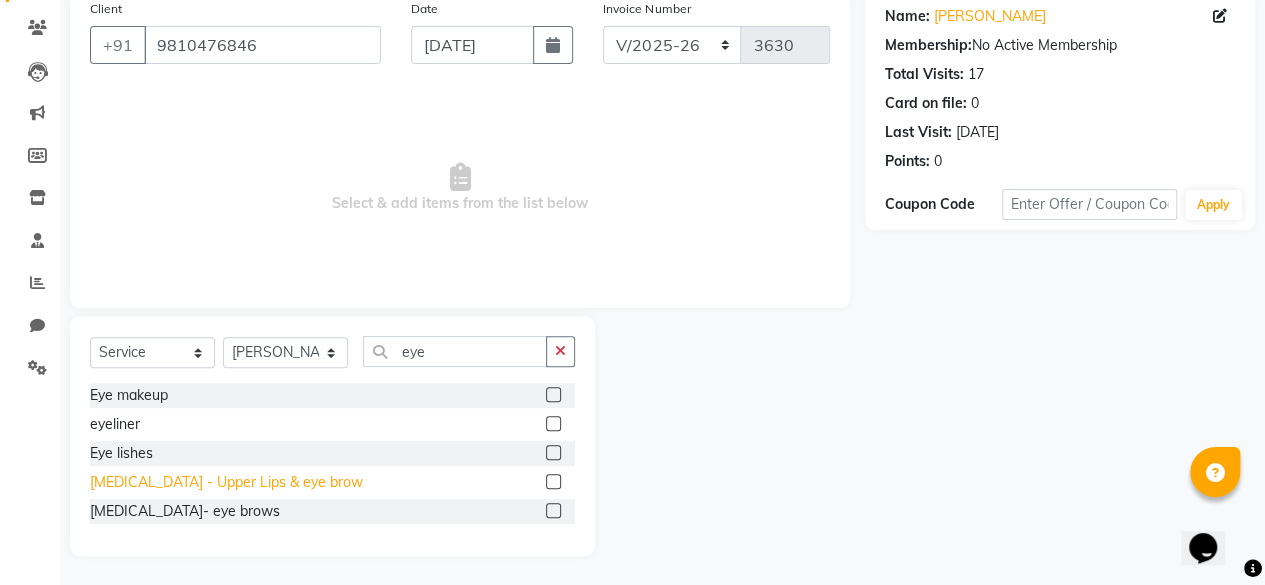 click on "[MEDICAL_DATA] - Upper Lips & eye brow" 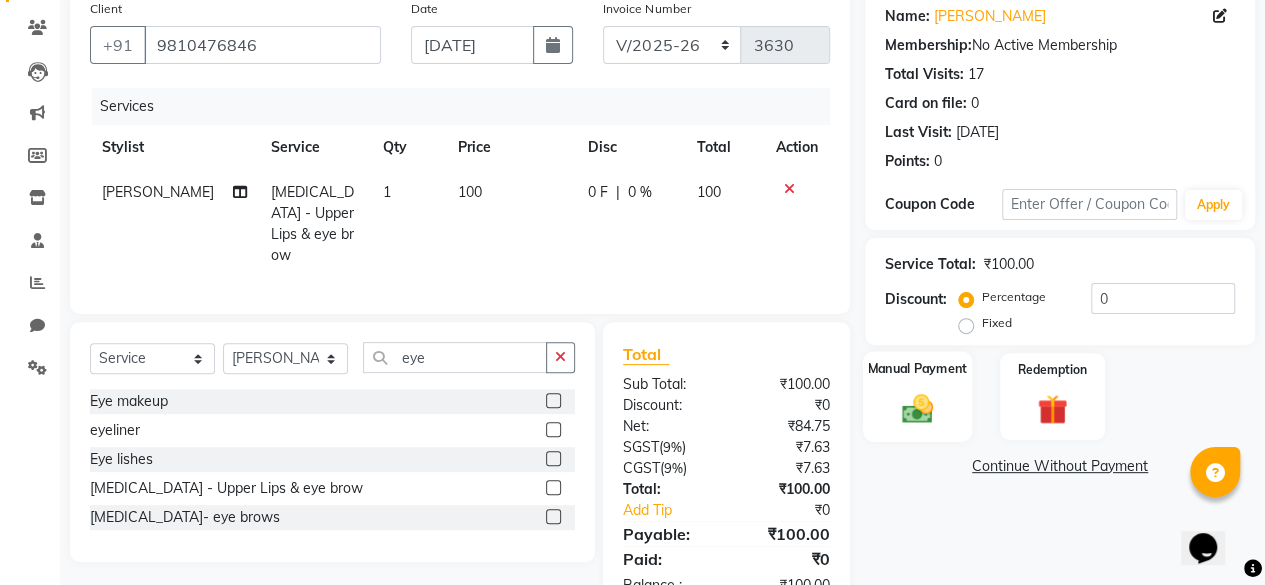click on "Manual Payment" 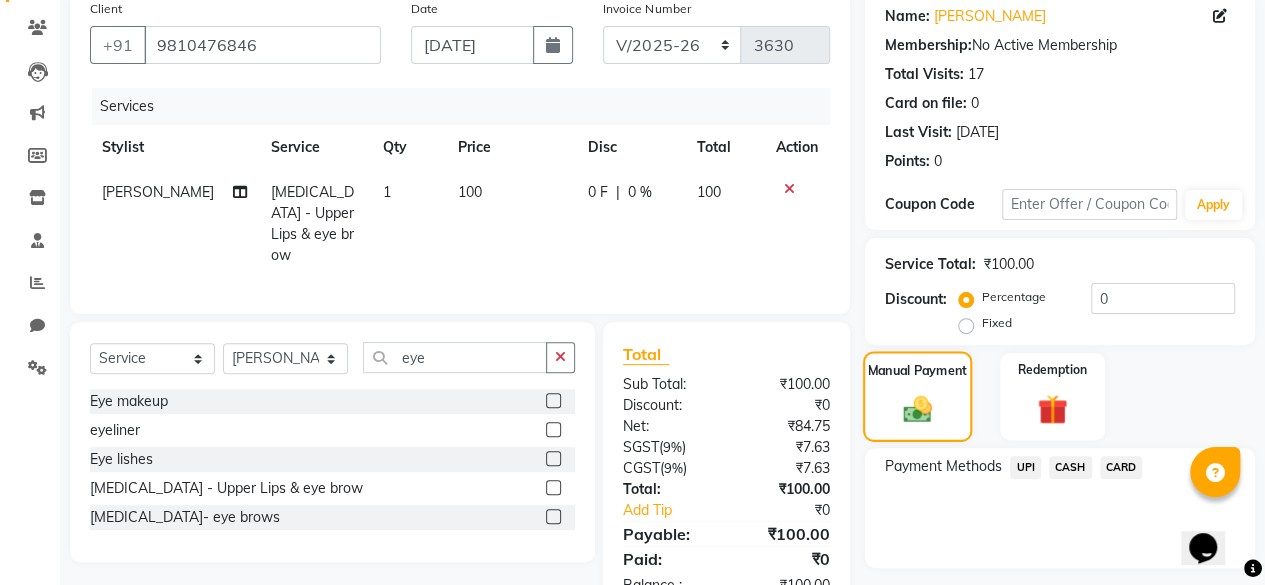 scroll, scrollTop: 214, scrollLeft: 0, axis: vertical 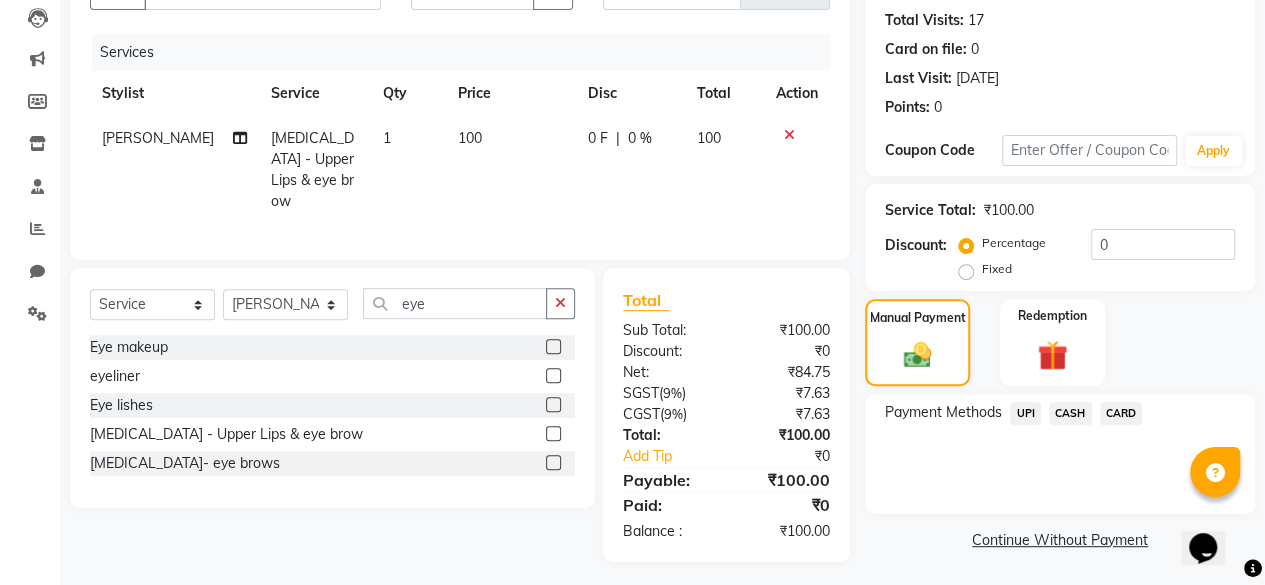 click on "CASH" 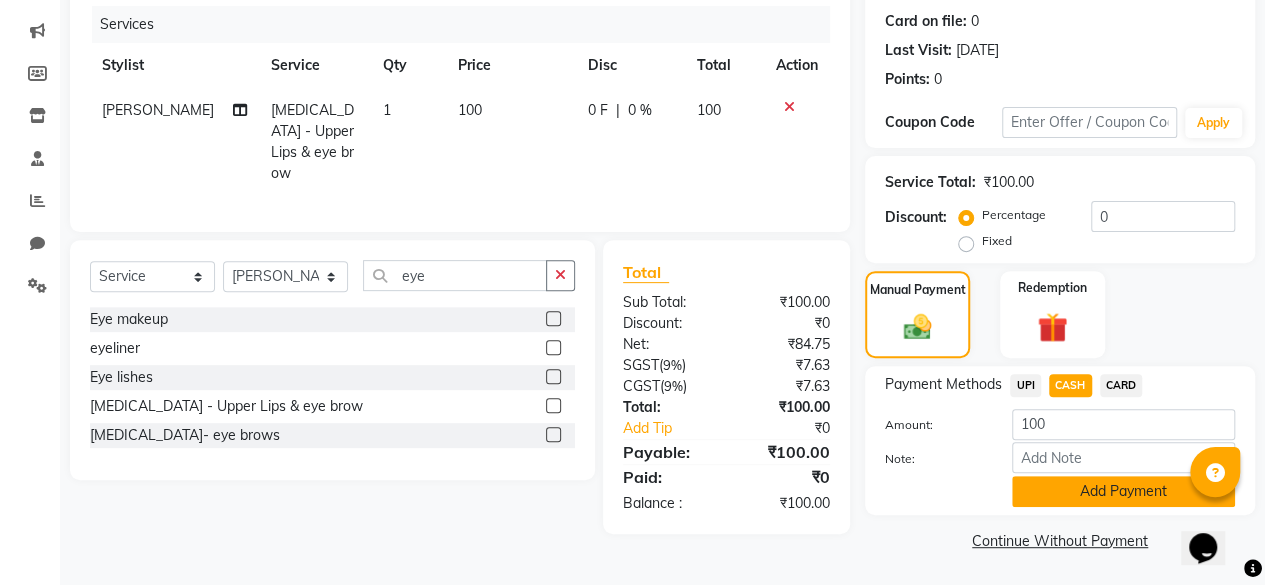 click on "Add Payment" 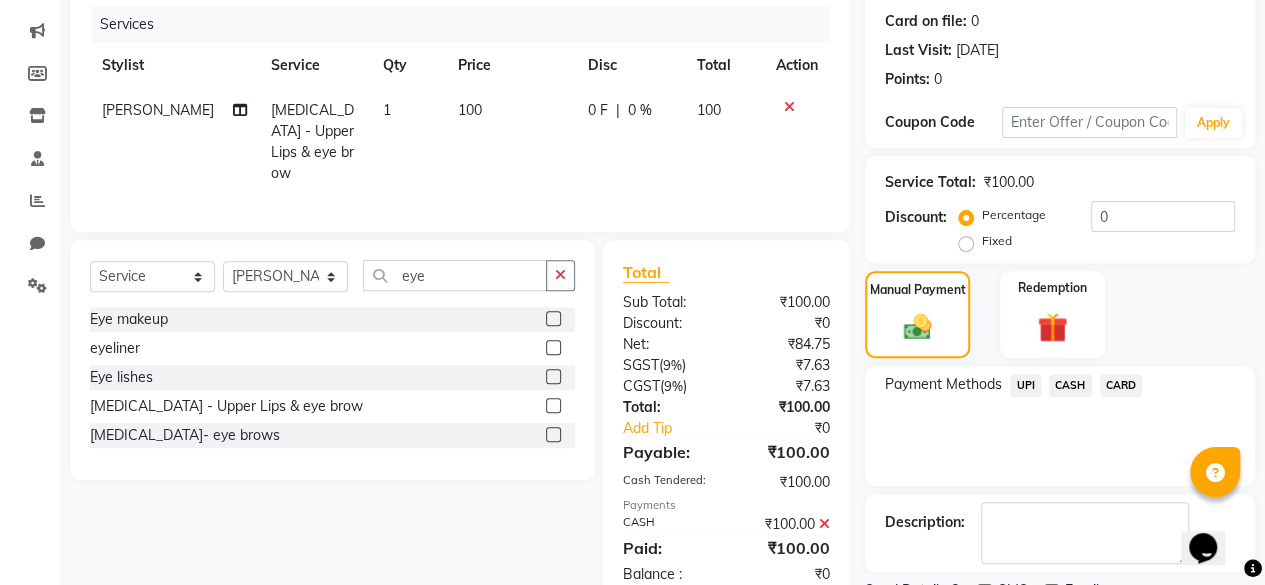 scroll, scrollTop: 324, scrollLeft: 0, axis: vertical 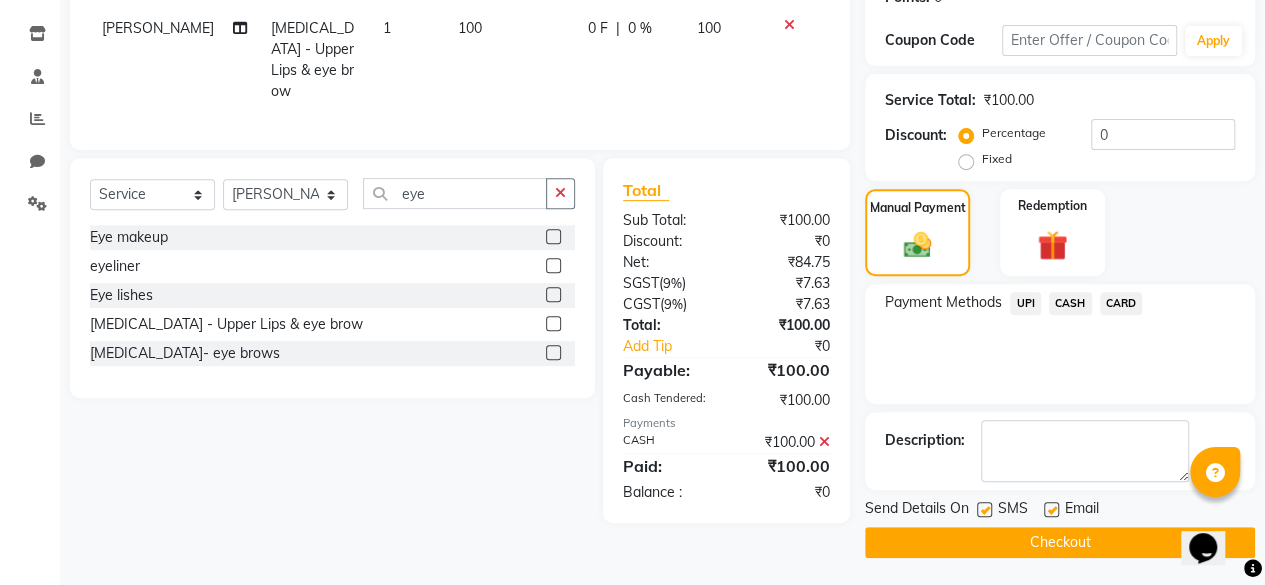 click on "SMS" 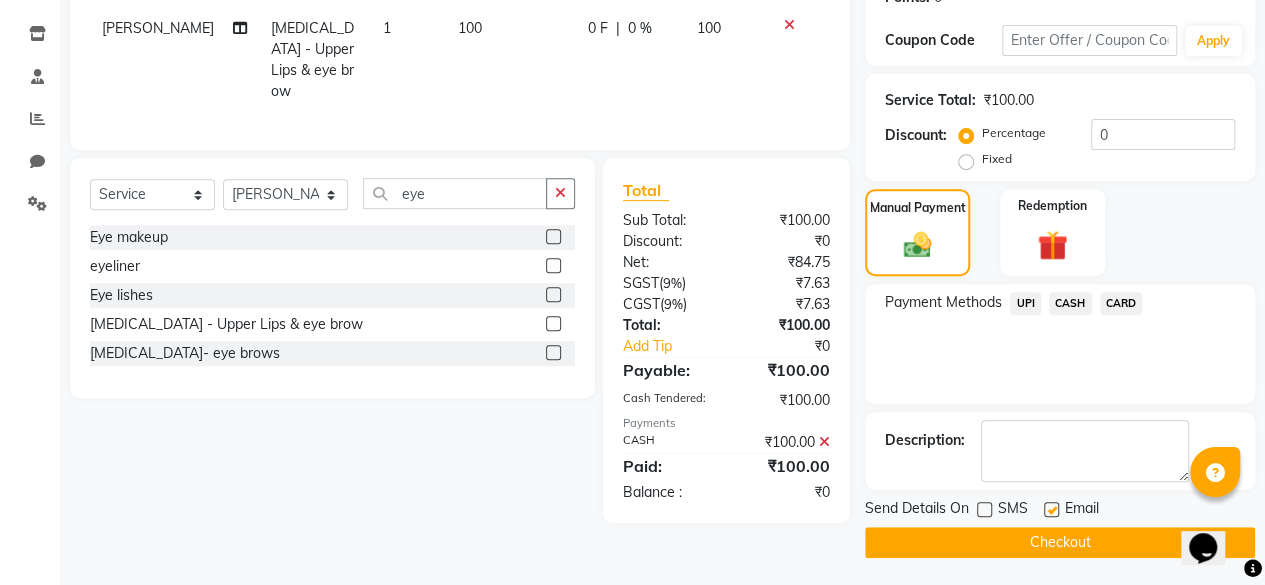 click on "Checkout" 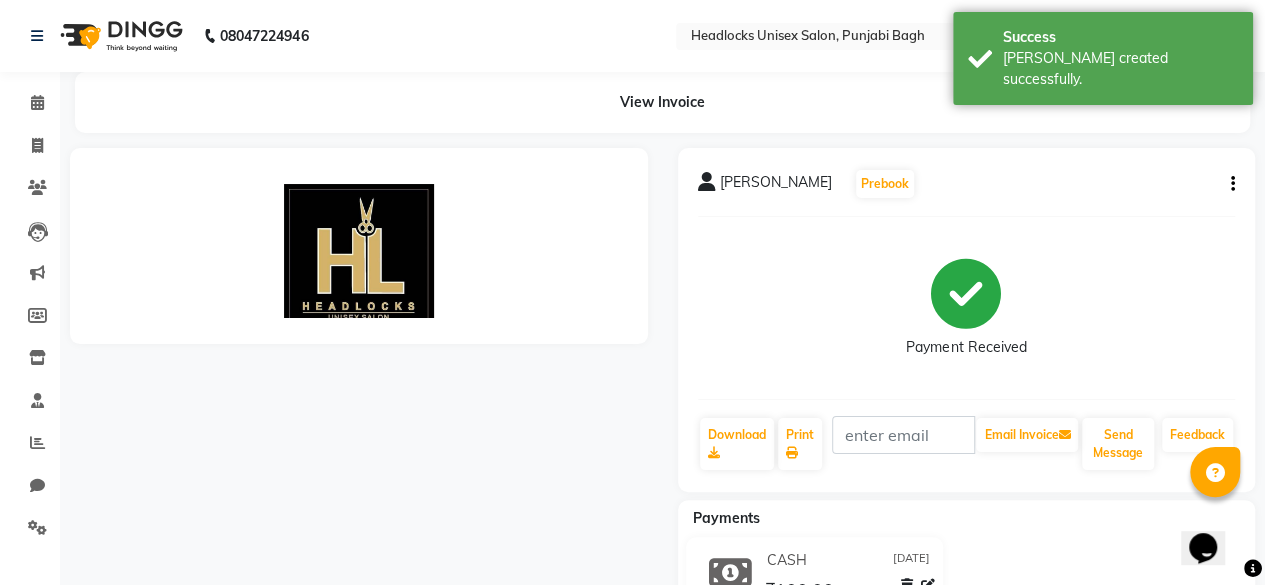 scroll, scrollTop: 0, scrollLeft: 0, axis: both 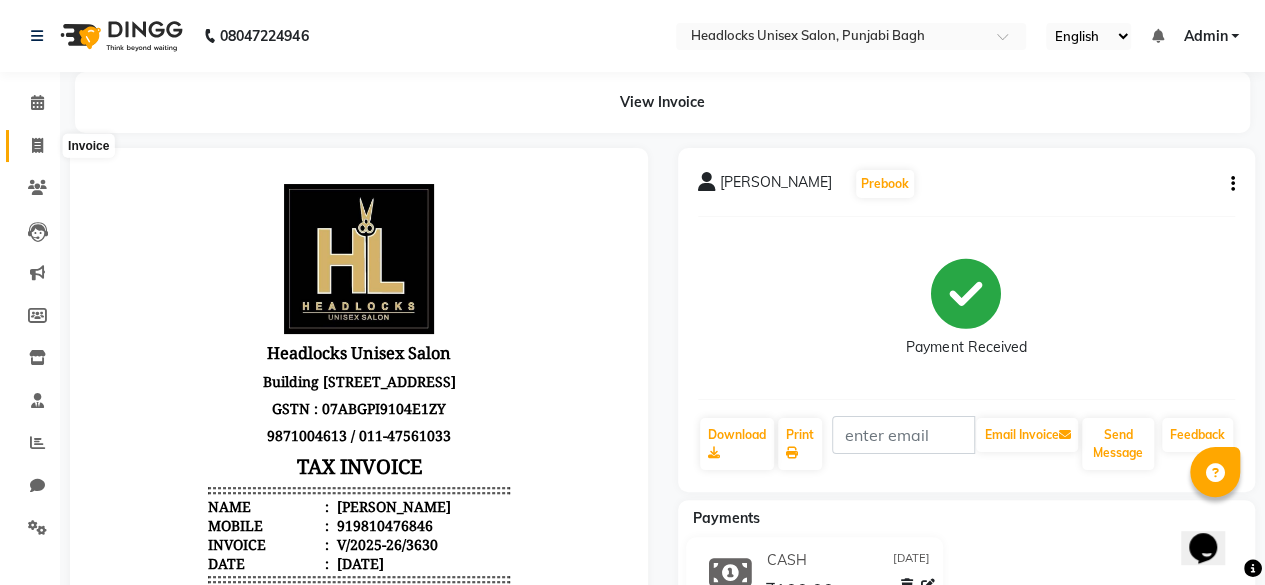 click 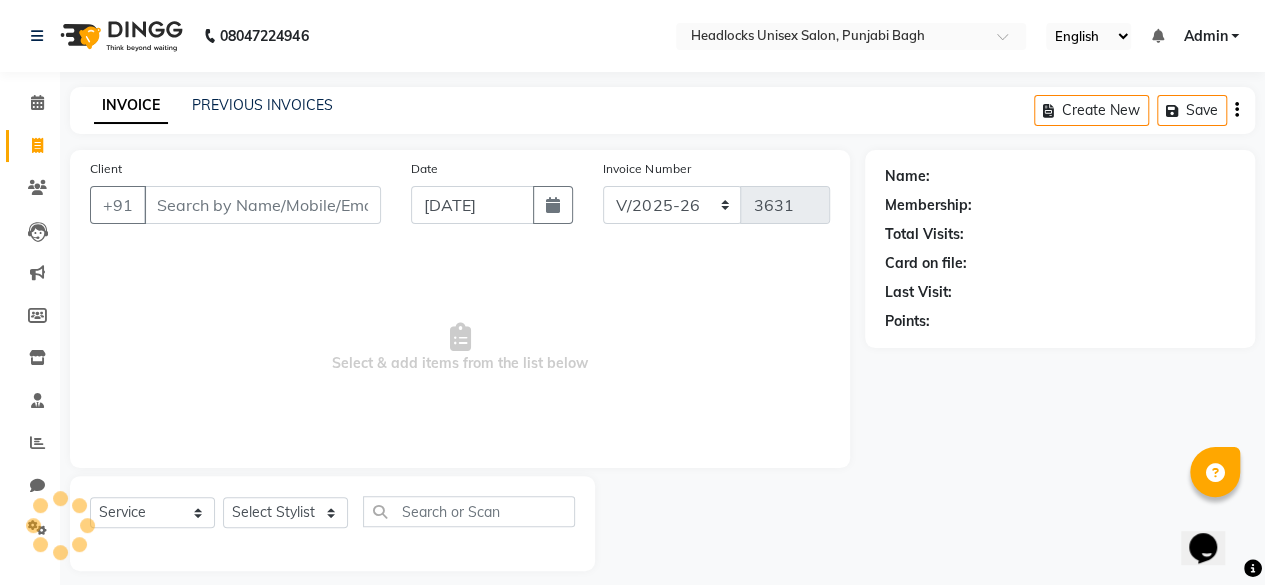 scroll, scrollTop: 15, scrollLeft: 0, axis: vertical 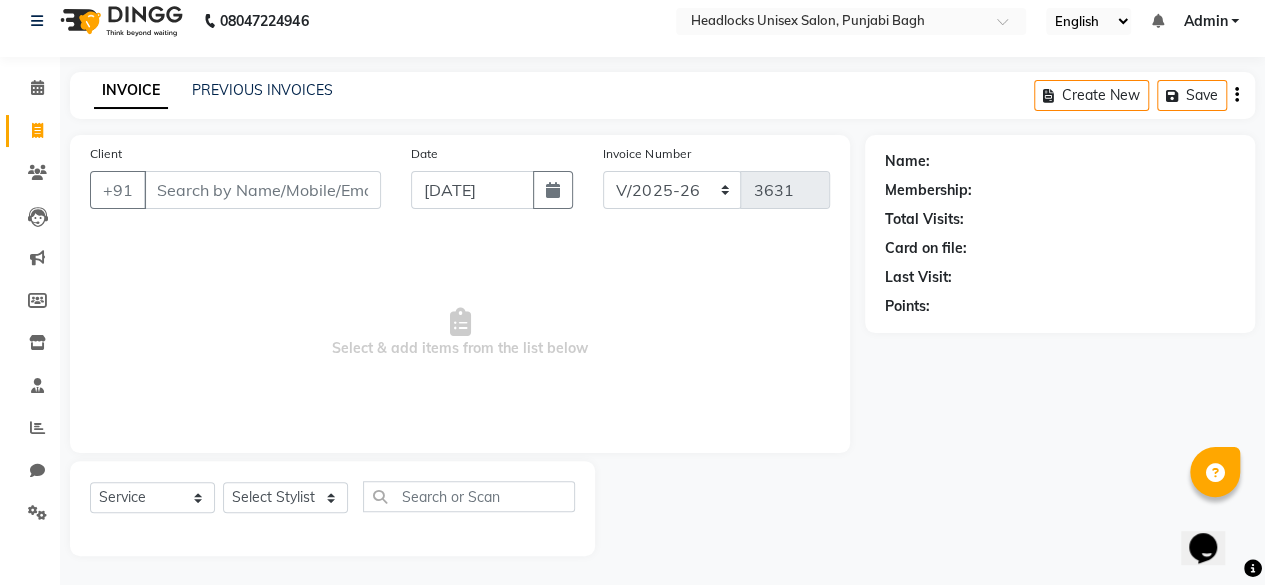 click on "Client" at bounding box center (262, 190) 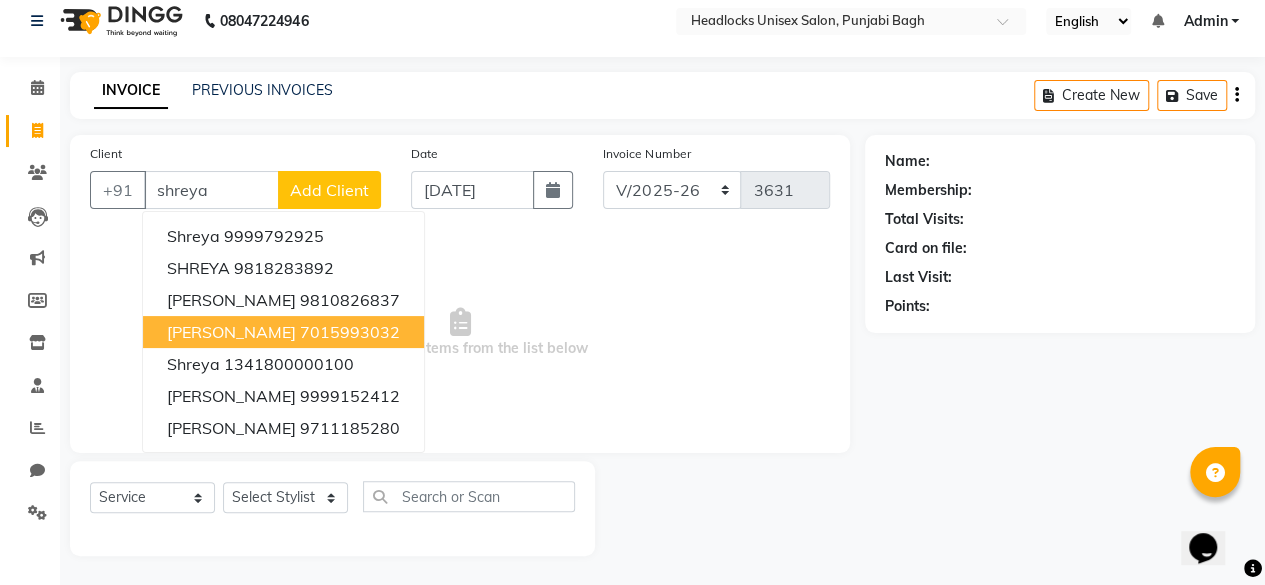 click on "[PERSON_NAME]  7015993032" at bounding box center [283, 332] 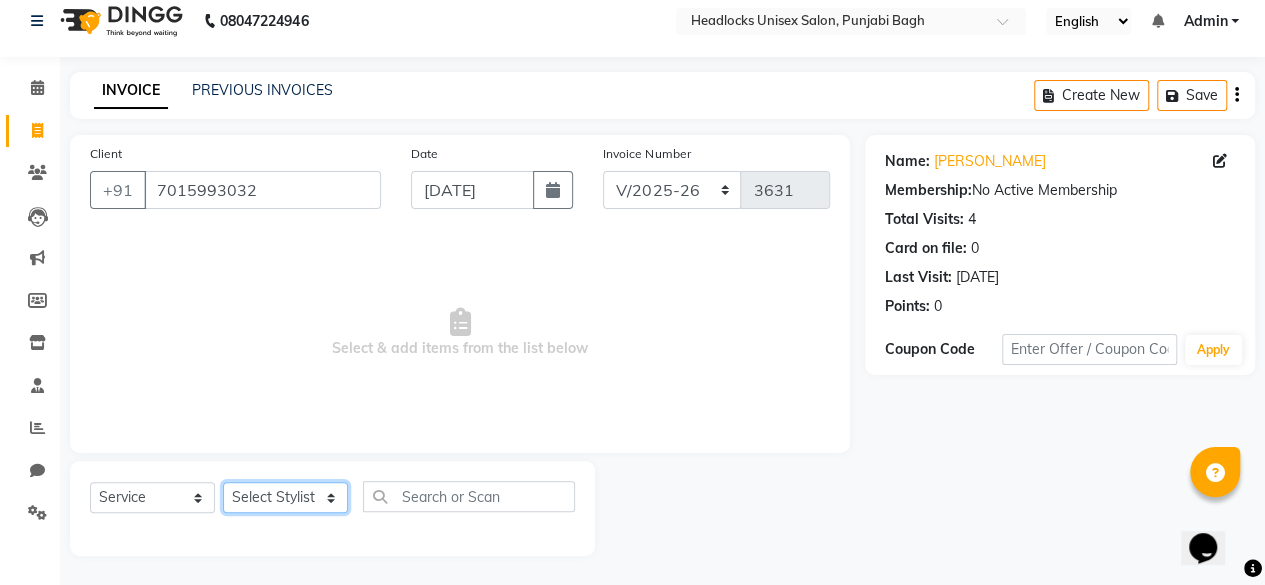 click on "Select Stylist ⁠Agnies ⁠[PERSON_NAME] [PERSON_NAME] [PERSON_NAME] kunal [PERSON_NAME] mercy ⁠Minto ⁠[PERSON_NAME]  [PERSON_NAME] priyanka [PERSON_NAME] ⁠[PERSON_NAME] ⁠[PERSON_NAME] [PERSON_NAME] [PERSON_NAME]  Sunny ⁠[PERSON_NAME] ⁠[PERSON_NAME]" 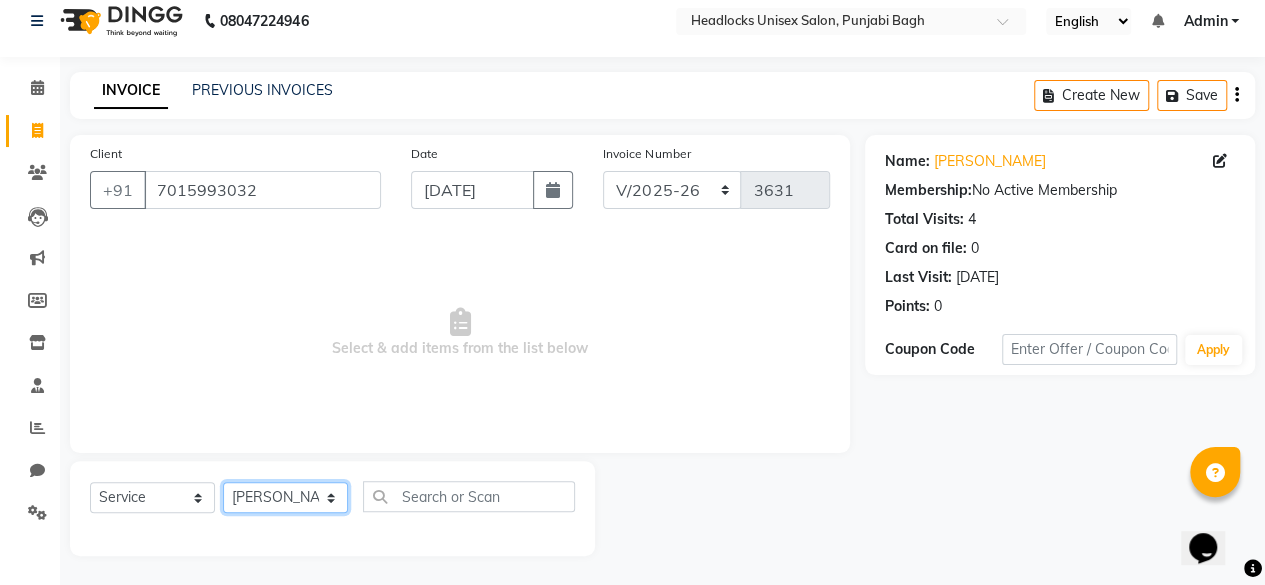 click on "Select Stylist ⁠Agnies ⁠[PERSON_NAME] [PERSON_NAME] [PERSON_NAME] kunal [PERSON_NAME] mercy ⁠Minto ⁠[PERSON_NAME]  [PERSON_NAME] priyanka [PERSON_NAME] ⁠[PERSON_NAME] ⁠[PERSON_NAME] [PERSON_NAME] [PERSON_NAME]  Sunny ⁠[PERSON_NAME] ⁠[PERSON_NAME]" 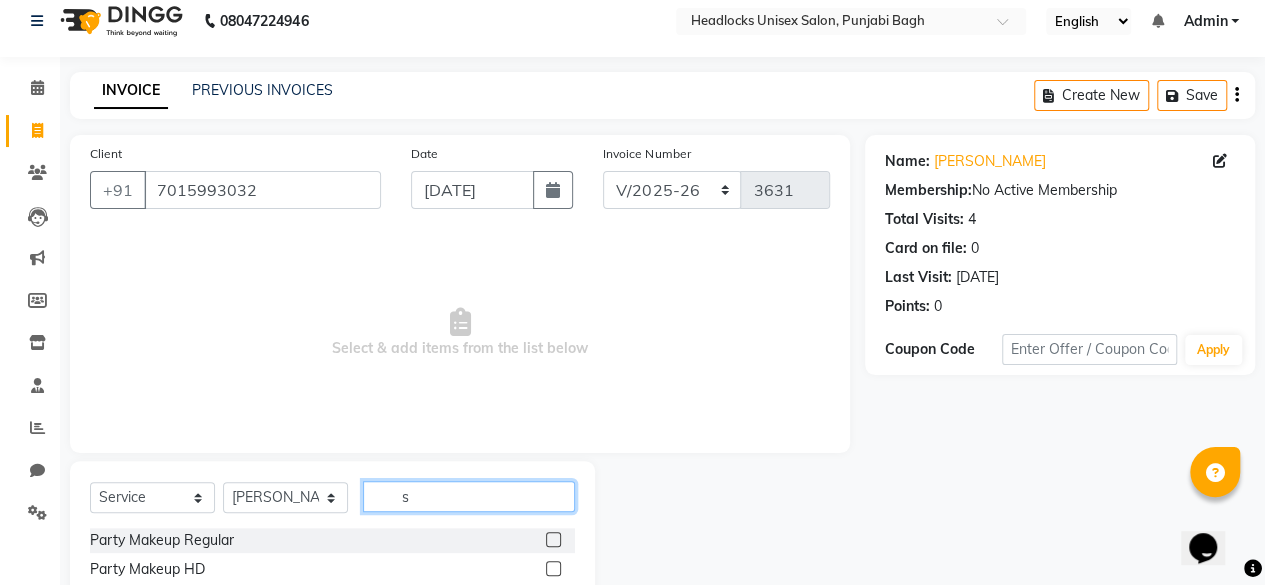 click on "s" 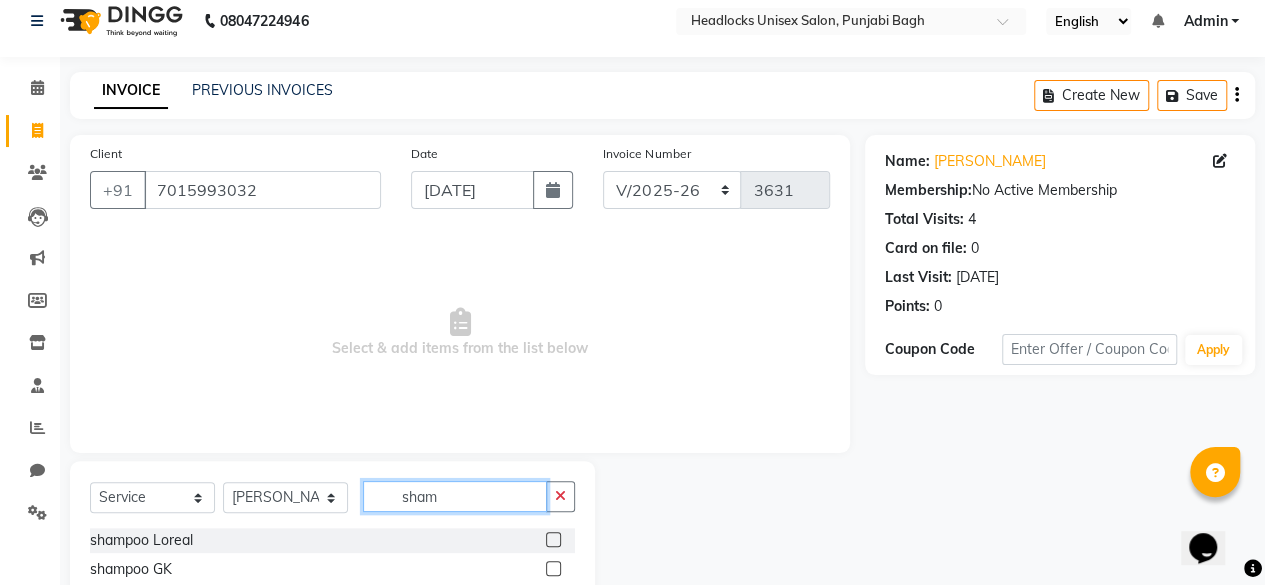 scroll, scrollTop: 215, scrollLeft: 0, axis: vertical 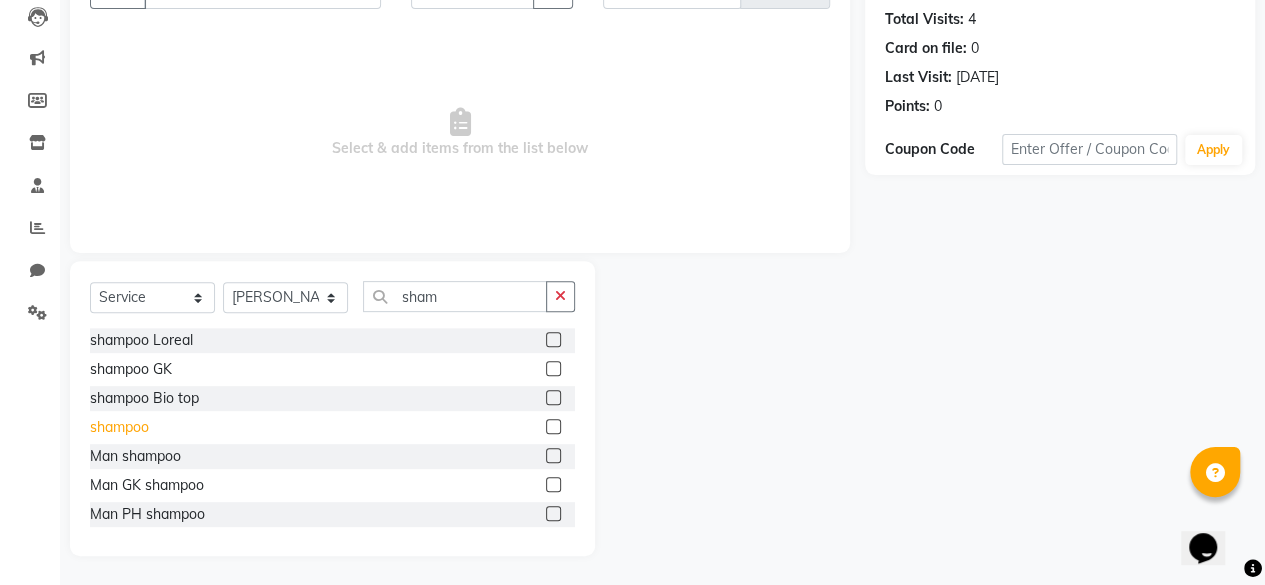 click on "shampoo" 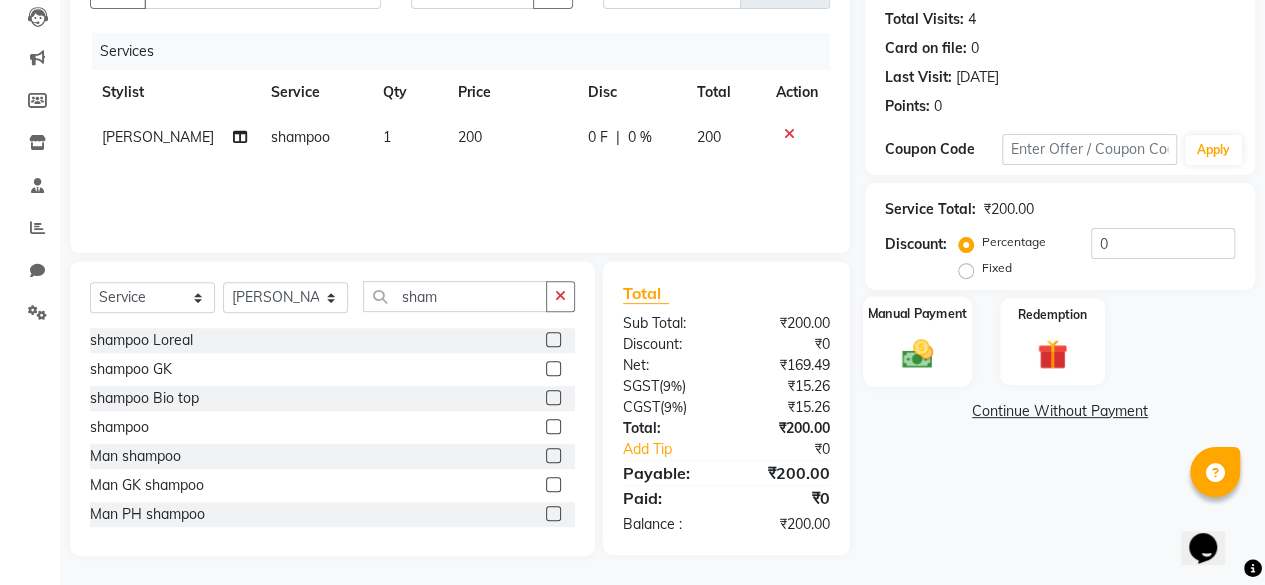 click on "Manual Payment" 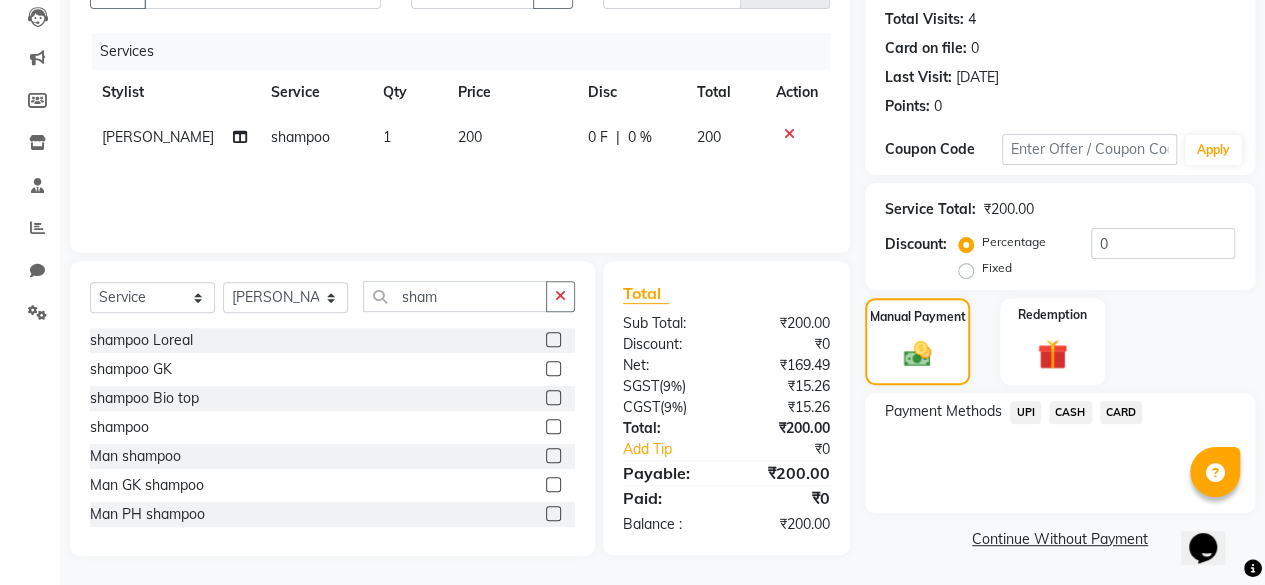 click on "CASH" 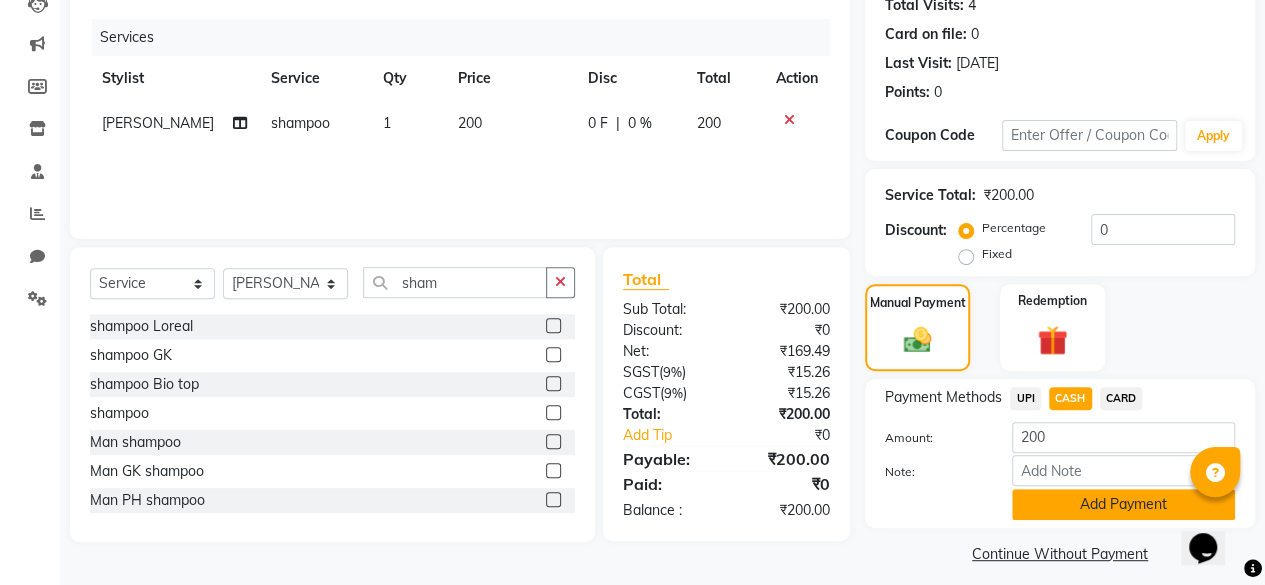click on "Add Payment" 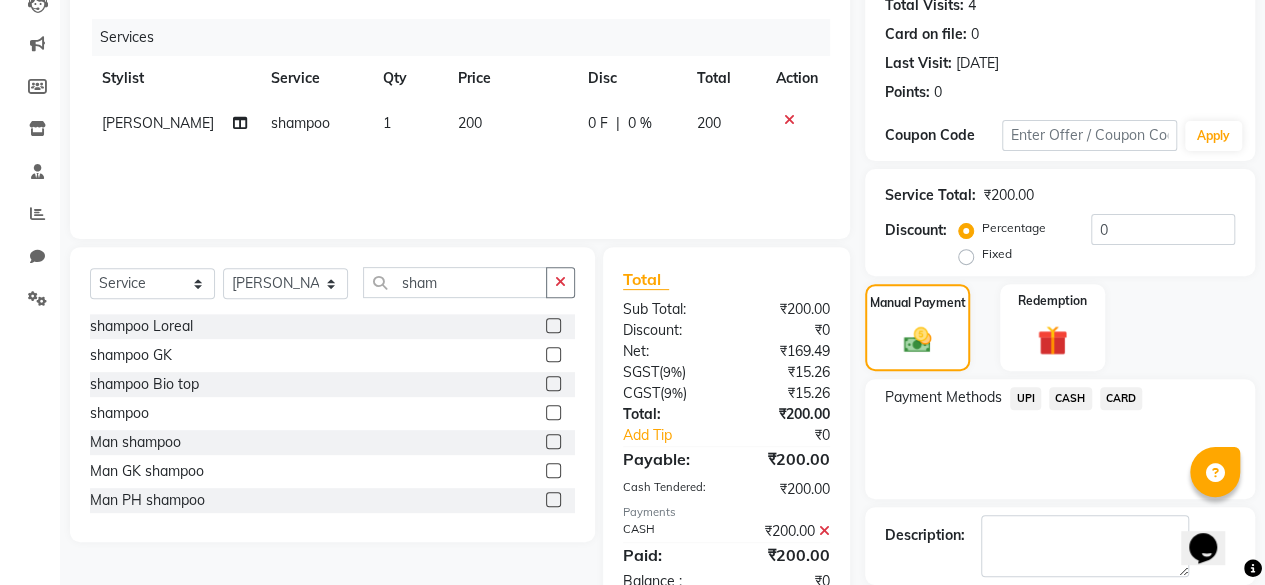 scroll, scrollTop: 324, scrollLeft: 0, axis: vertical 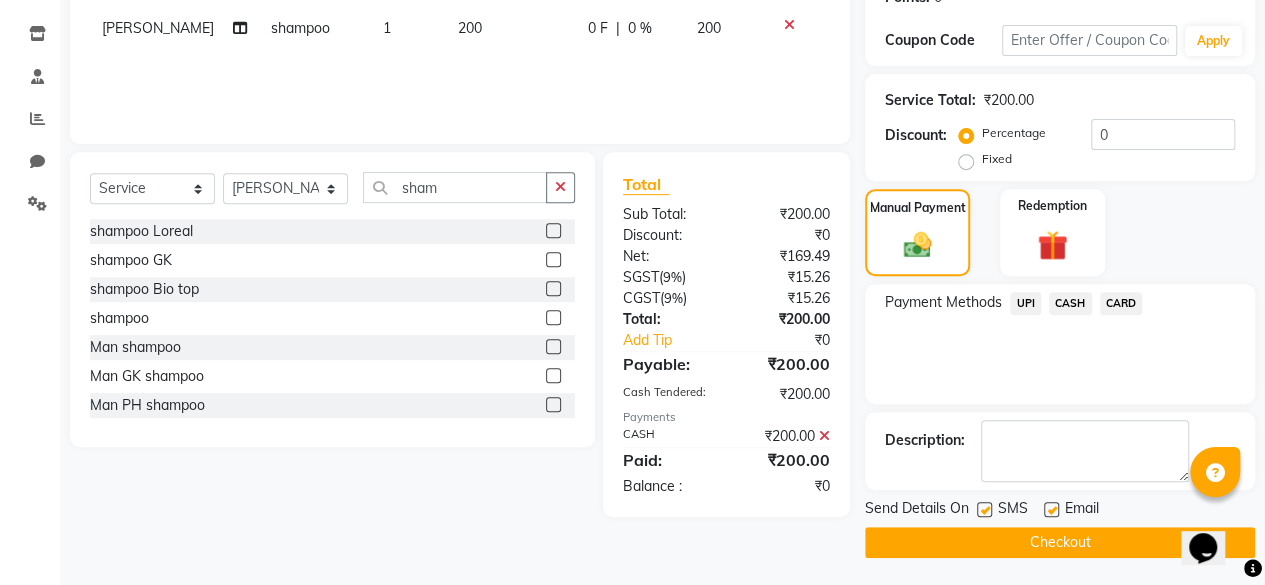 click 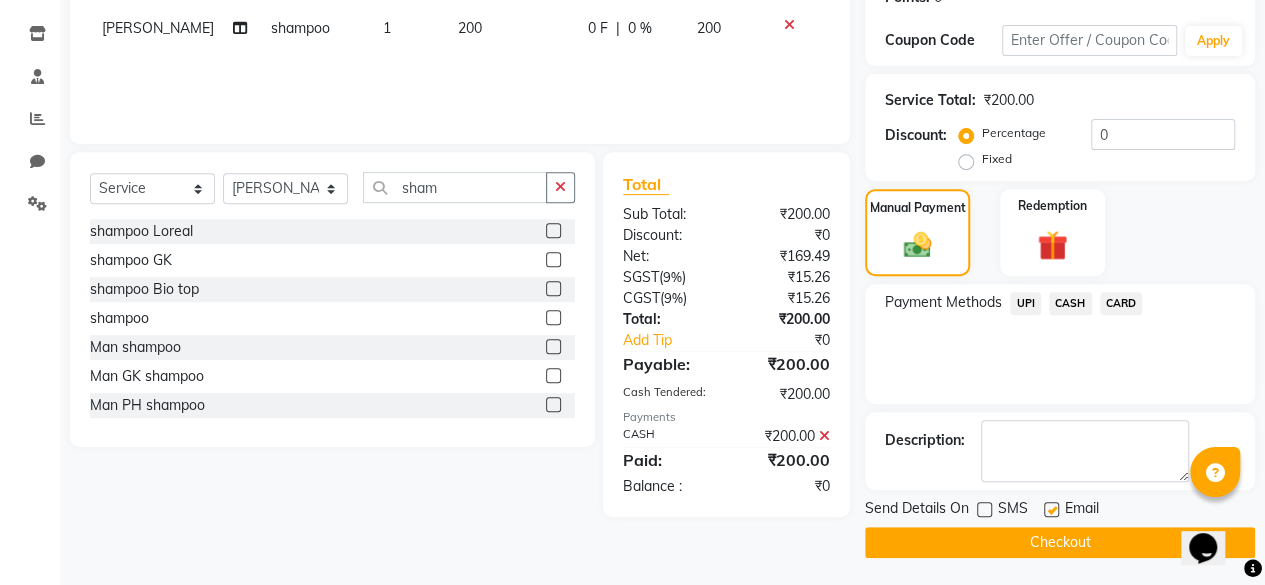 click on "Send Details On SMS Email  Checkout" 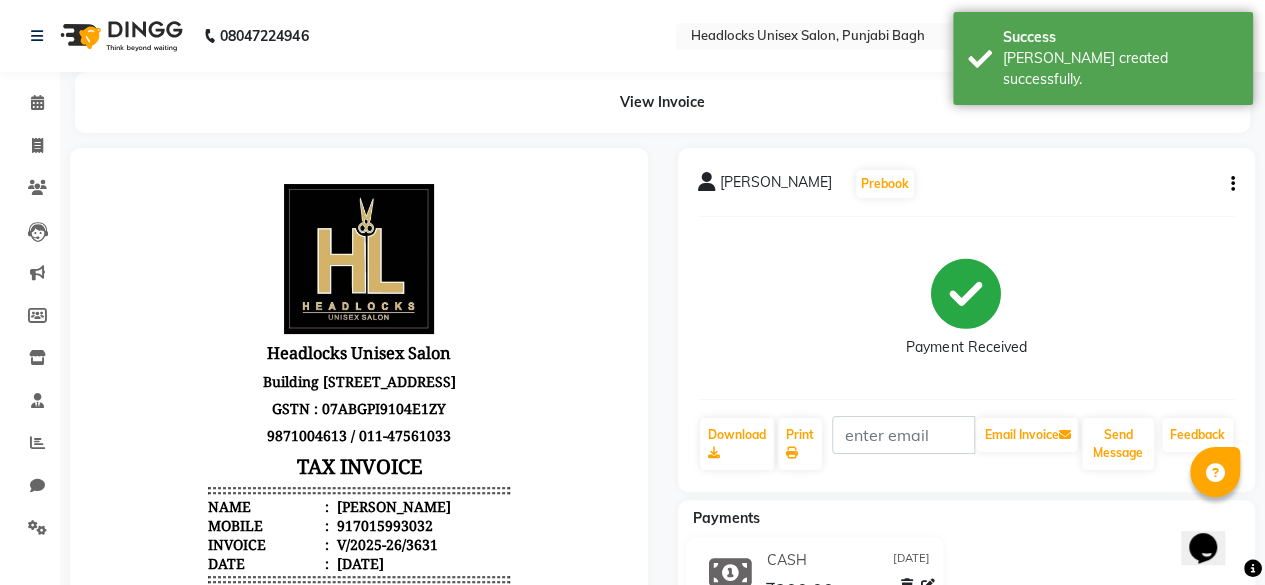 scroll, scrollTop: 0, scrollLeft: 0, axis: both 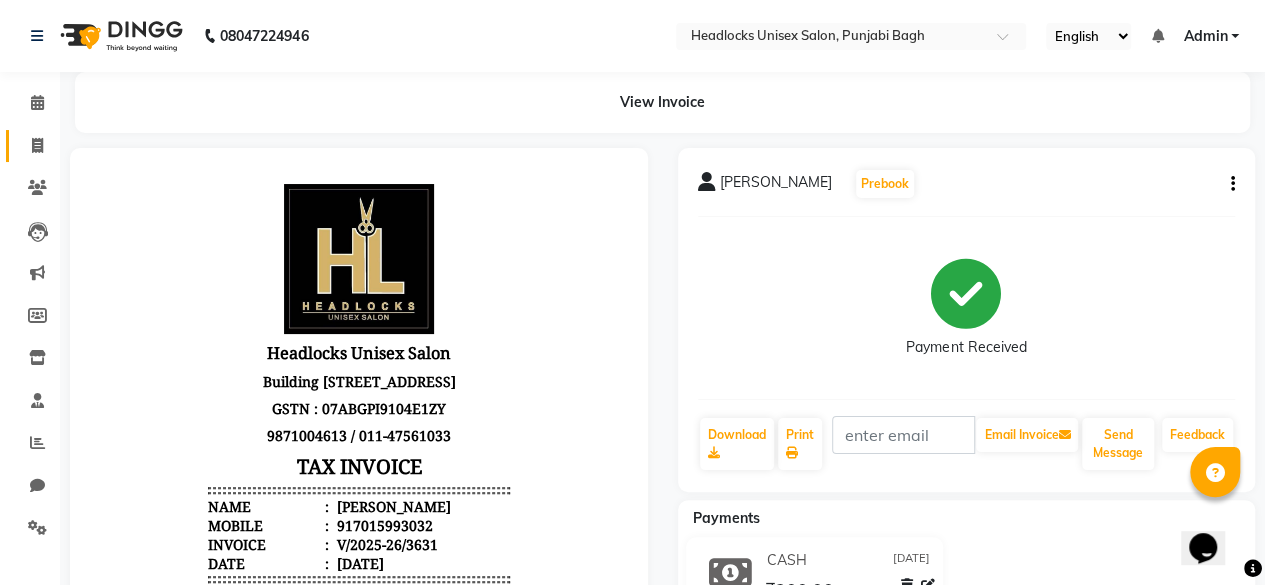 click on "Invoice" 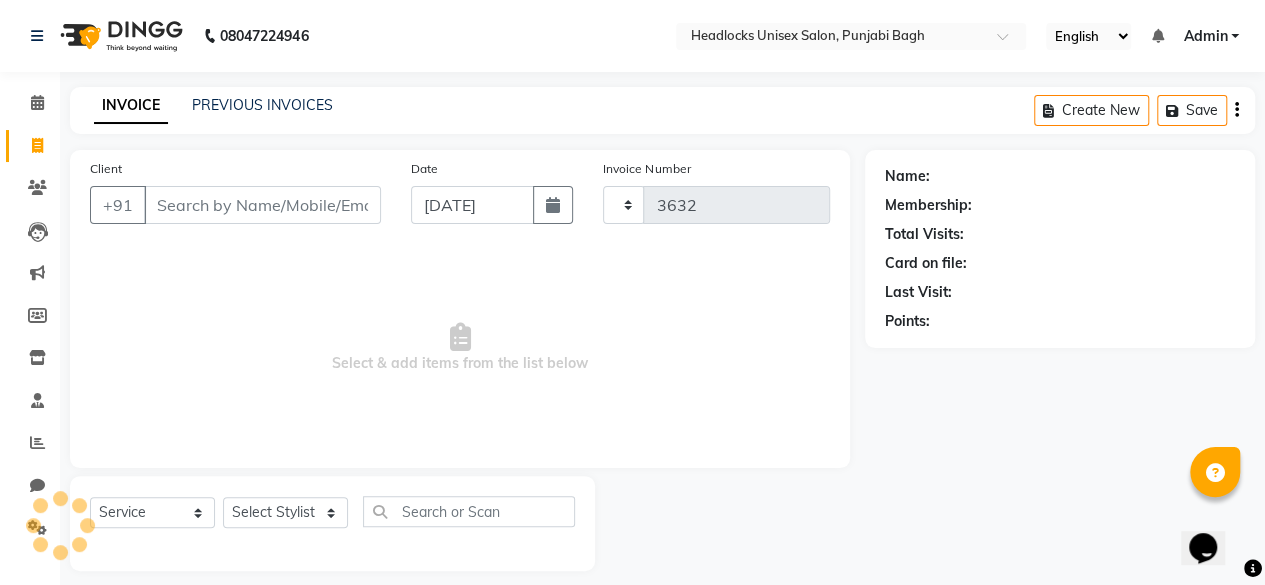 scroll, scrollTop: 15, scrollLeft: 0, axis: vertical 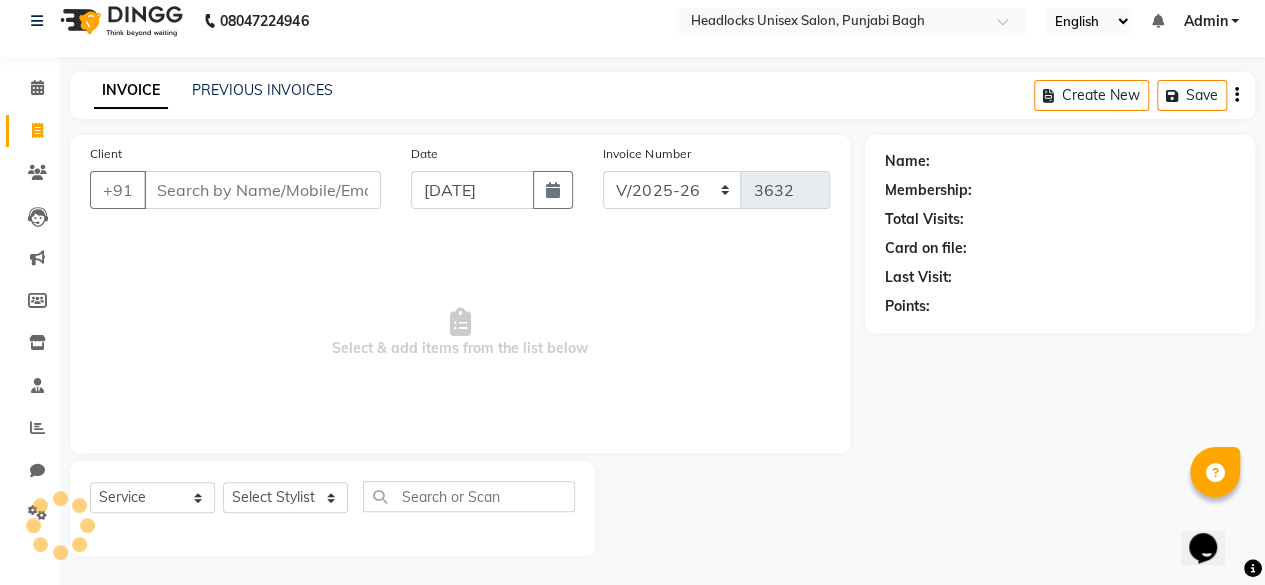 click on "Client" at bounding box center (262, 190) 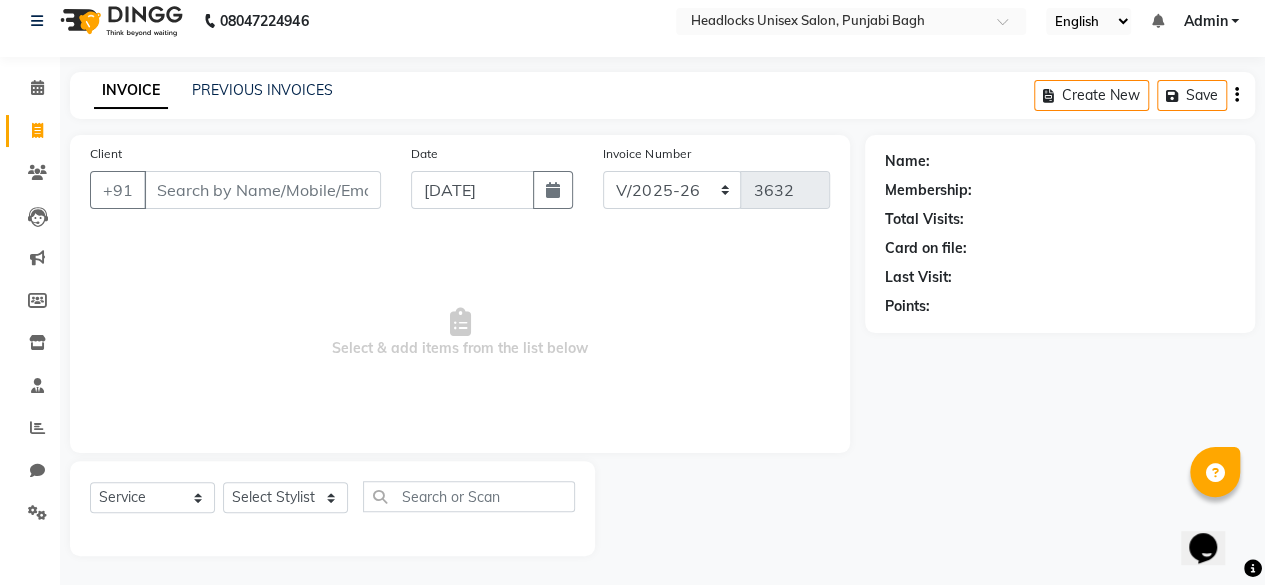 click on "Client" at bounding box center [262, 190] 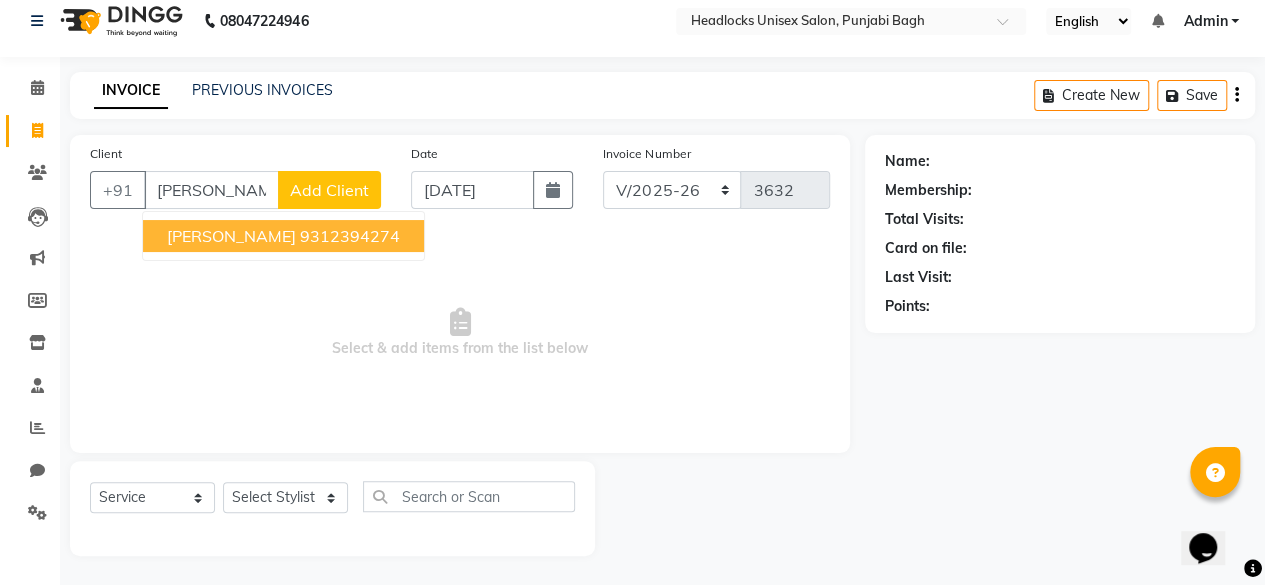 click on "9312394274" at bounding box center (350, 236) 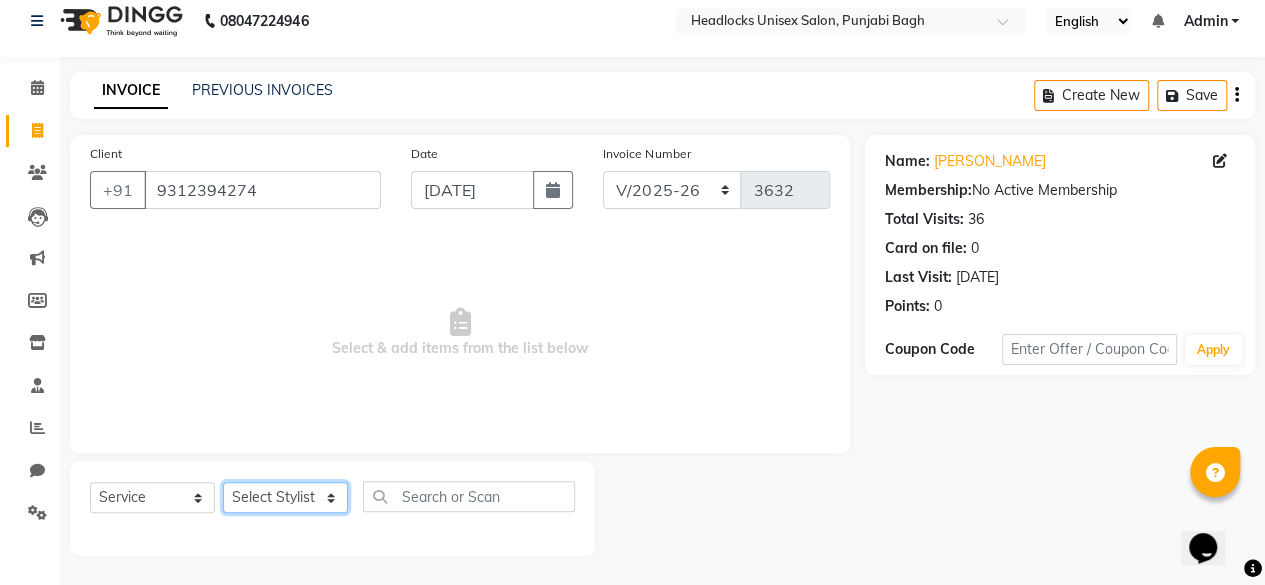 click on "Select Stylist ⁠Agnies ⁠[PERSON_NAME] [PERSON_NAME] [PERSON_NAME] kunal [PERSON_NAME] mercy ⁠Minto ⁠[PERSON_NAME]  [PERSON_NAME] priyanka [PERSON_NAME] ⁠[PERSON_NAME] ⁠[PERSON_NAME] [PERSON_NAME] [PERSON_NAME]  Sunny ⁠[PERSON_NAME] ⁠[PERSON_NAME]" 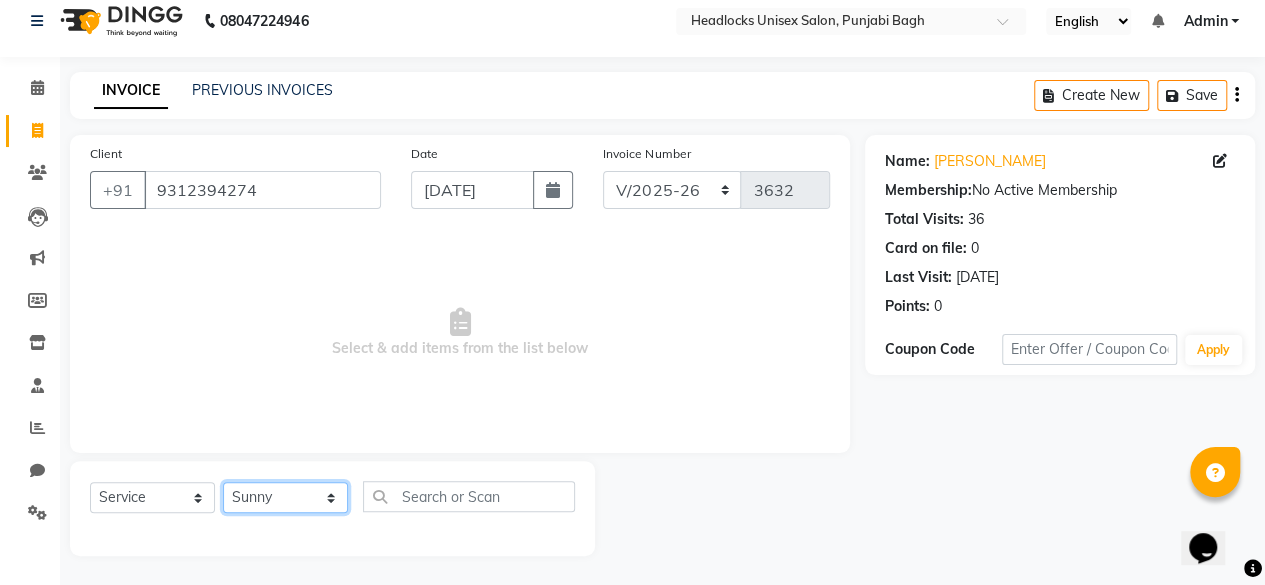 click on "Select Stylist ⁠Agnies ⁠[PERSON_NAME] [PERSON_NAME] [PERSON_NAME] kunal [PERSON_NAME] mercy ⁠Minto ⁠[PERSON_NAME]  [PERSON_NAME] priyanka [PERSON_NAME] ⁠[PERSON_NAME] ⁠[PERSON_NAME] [PERSON_NAME] [PERSON_NAME]  Sunny ⁠[PERSON_NAME] ⁠[PERSON_NAME]" 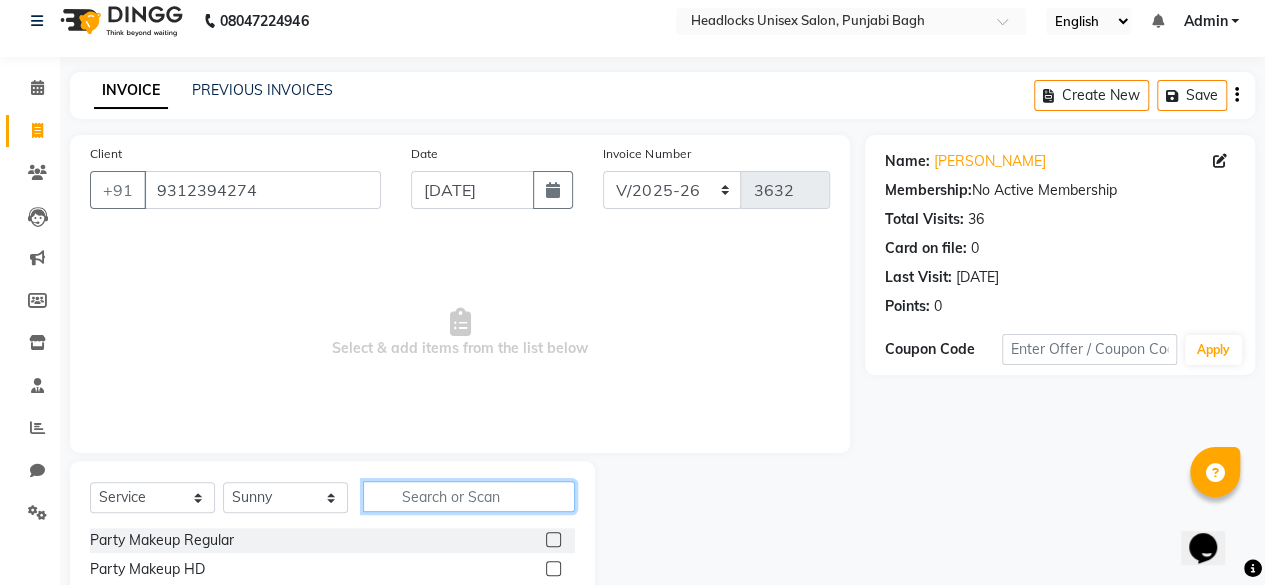 click 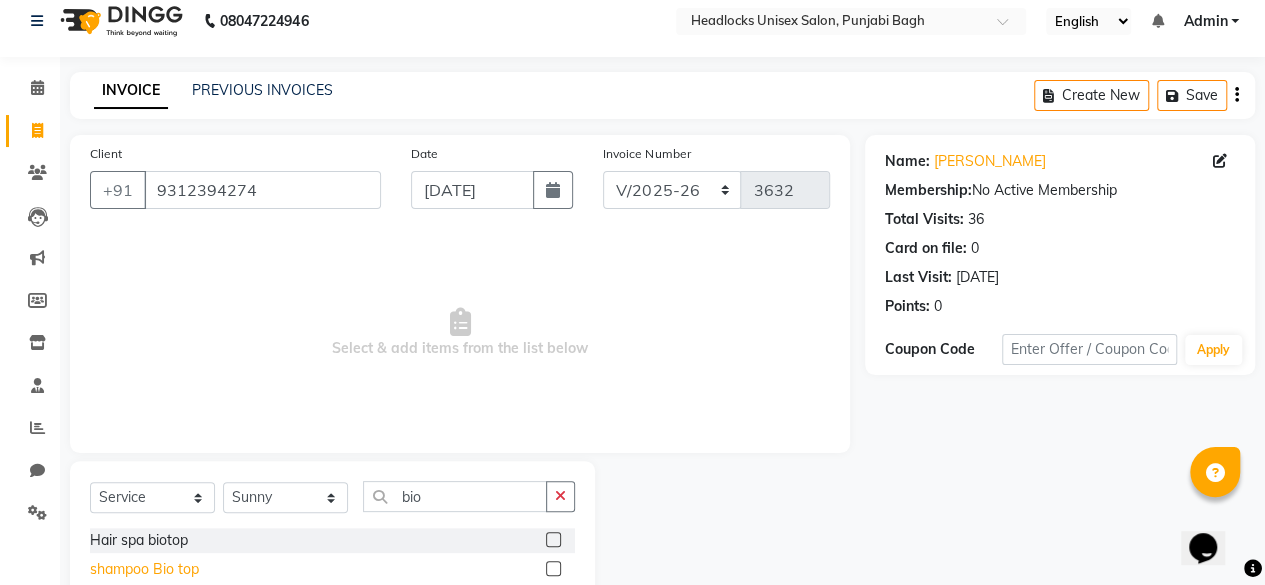 click on "shampoo Bio top" 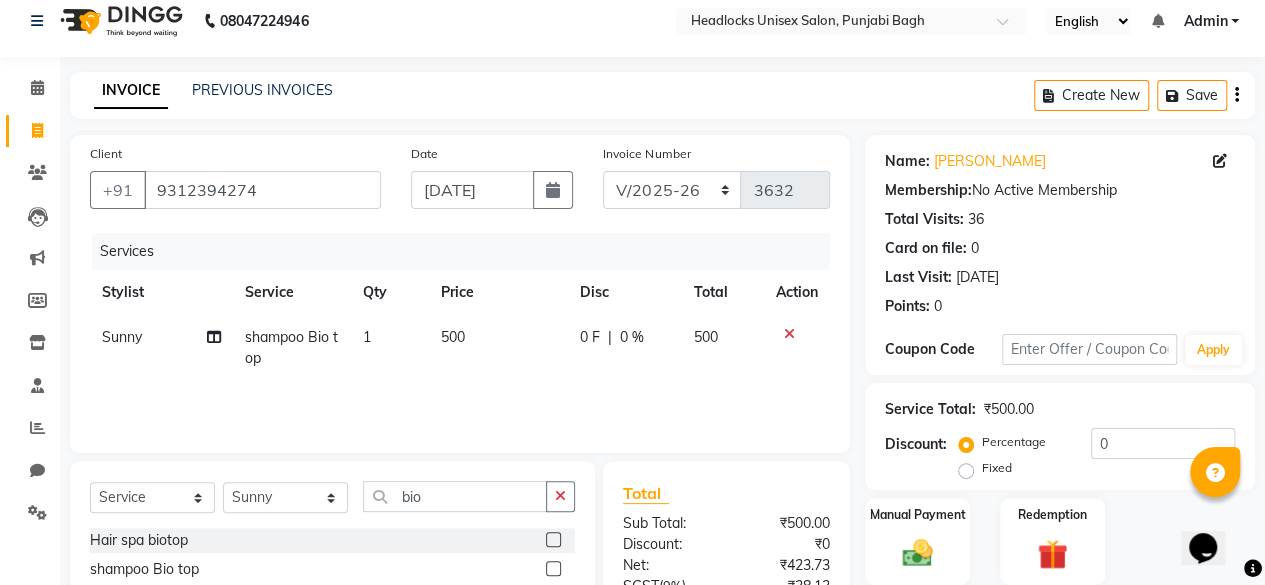 click on "500" 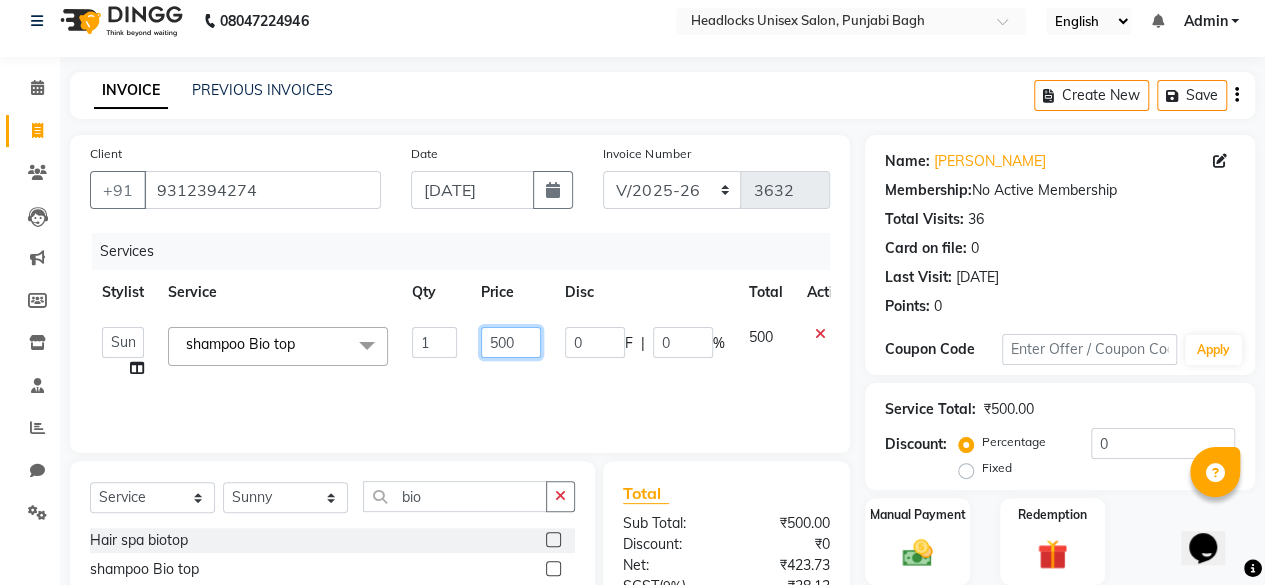 click on "500" 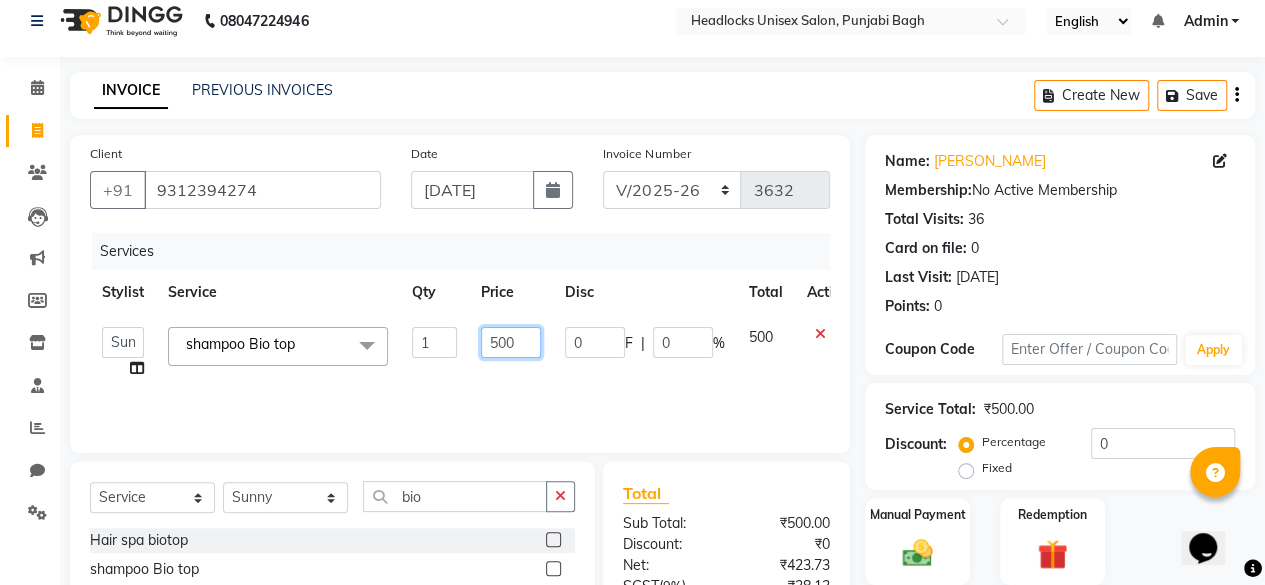 click on "500" 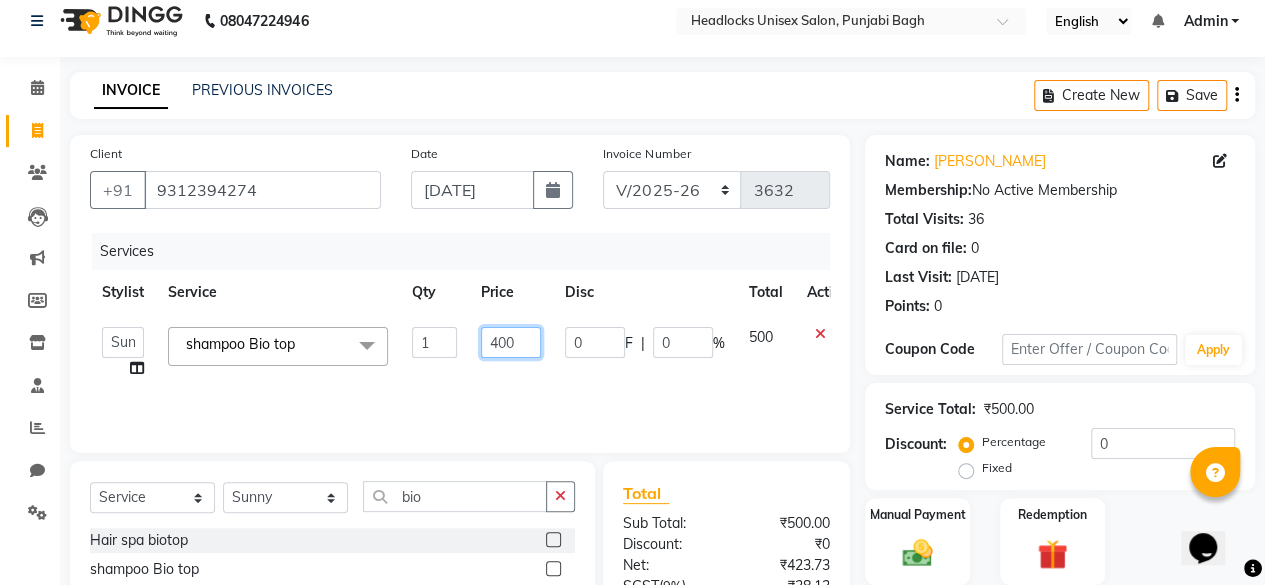 scroll, scrollTop: 213, scrollLeft: 0, axis: vertical 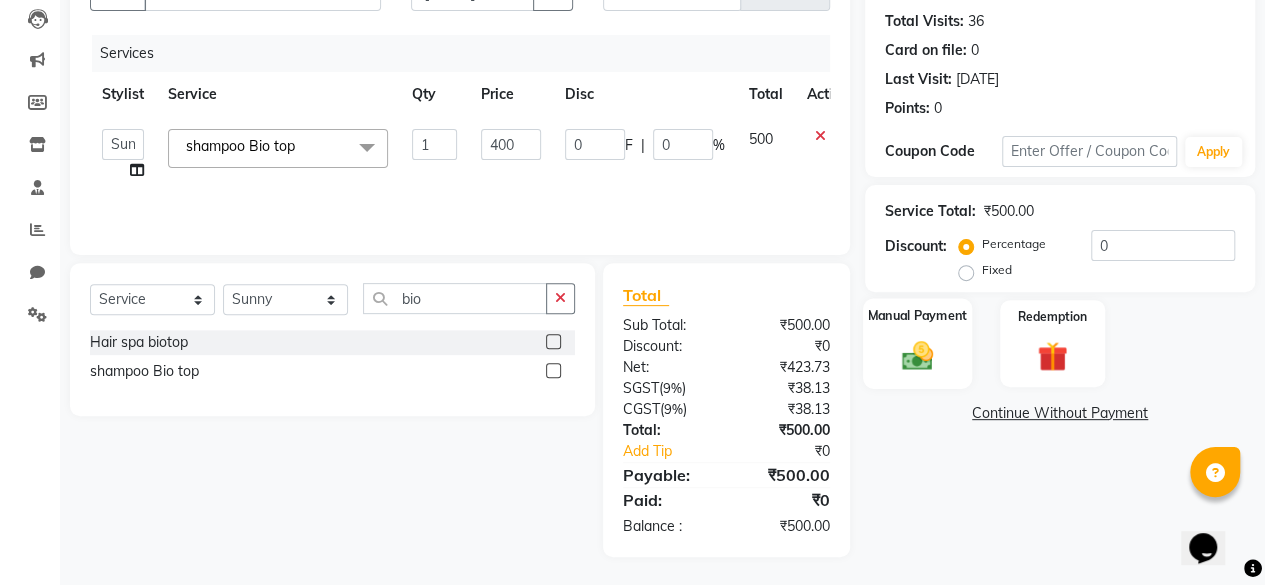 click on "Manual Payment" 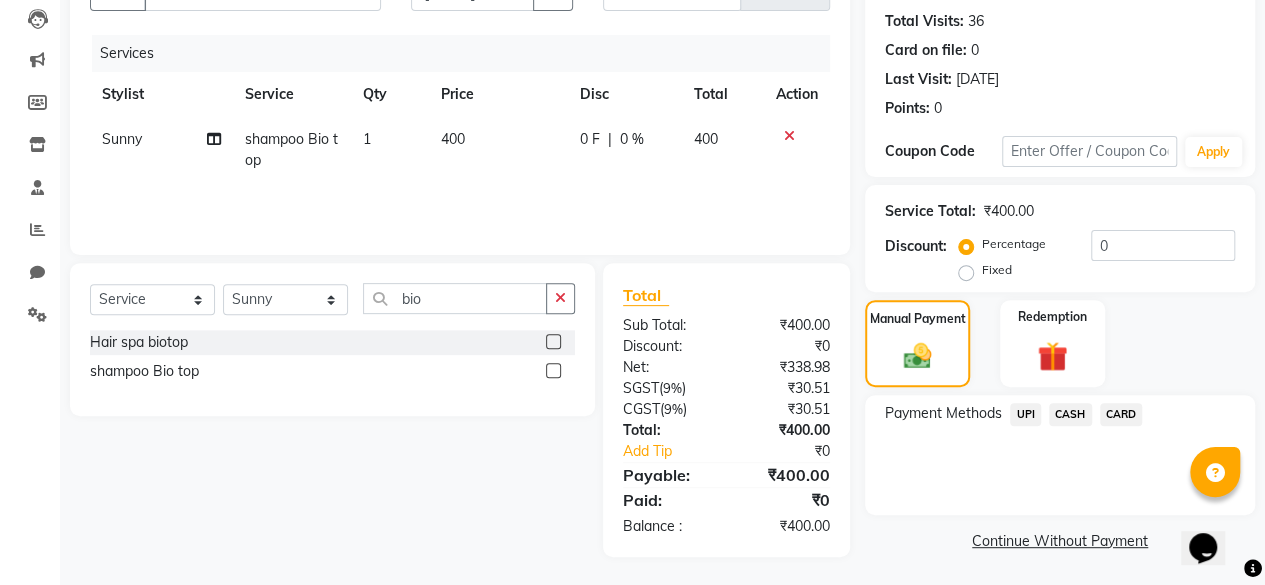 click on "CASH" 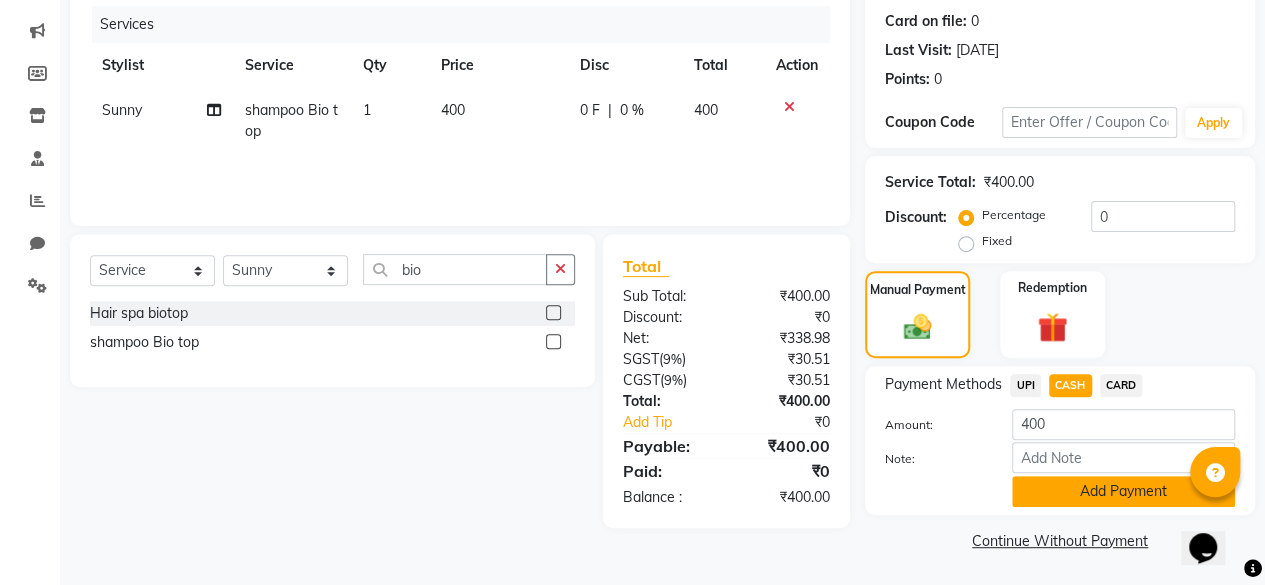 click on "Add Payment" 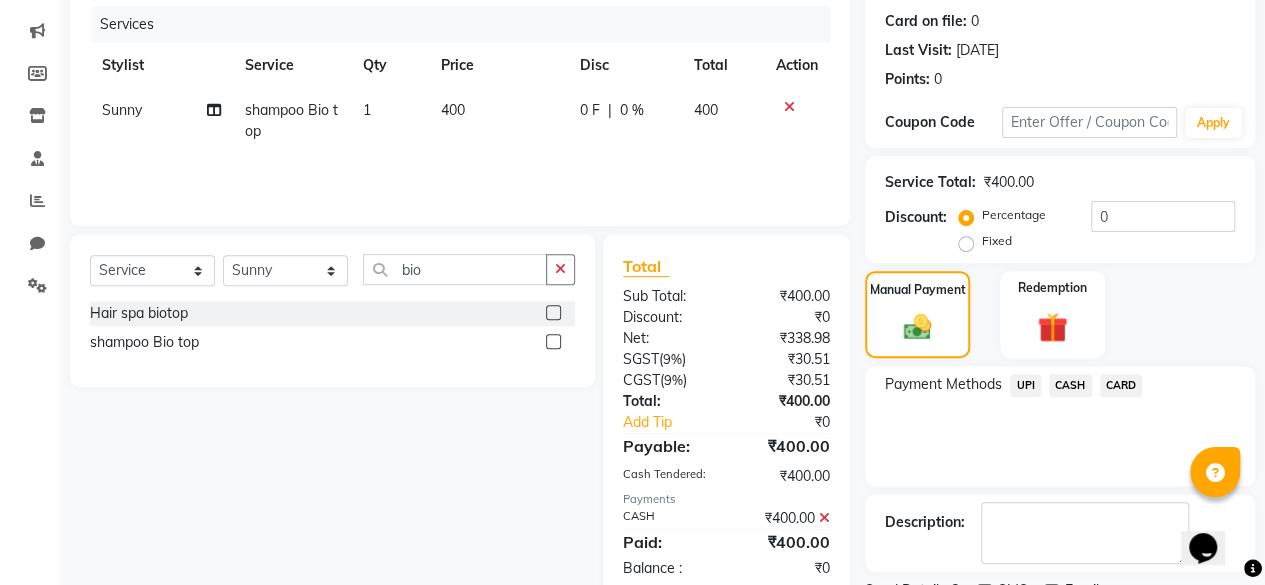 scroll, scrollTop: 324, scrollLeft: 0, axis: vertical 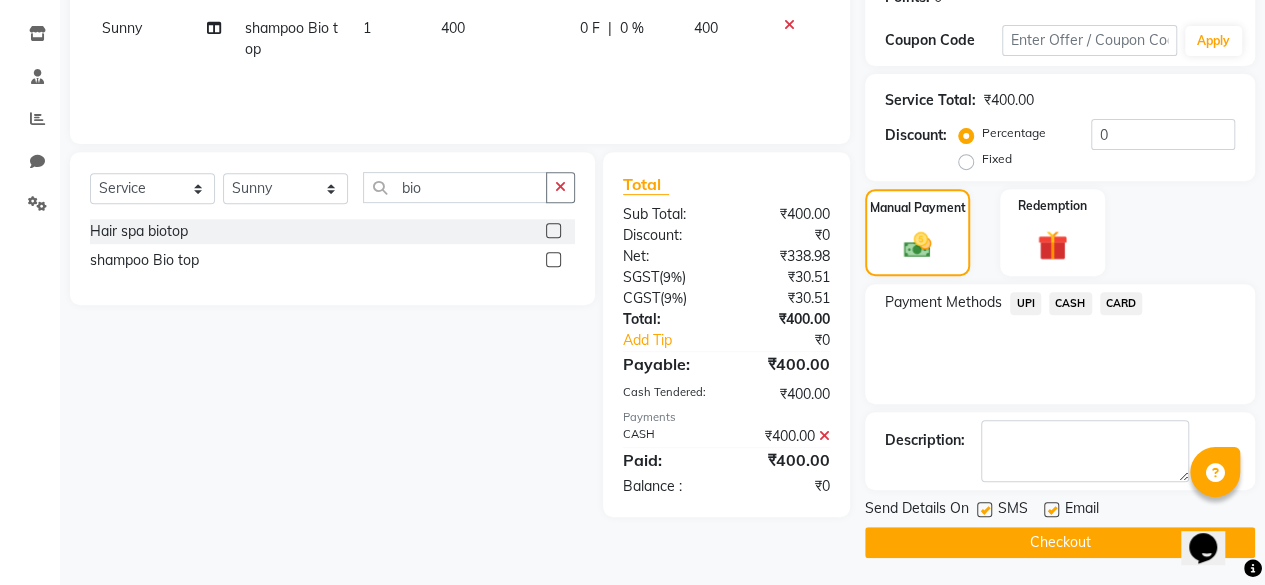 click 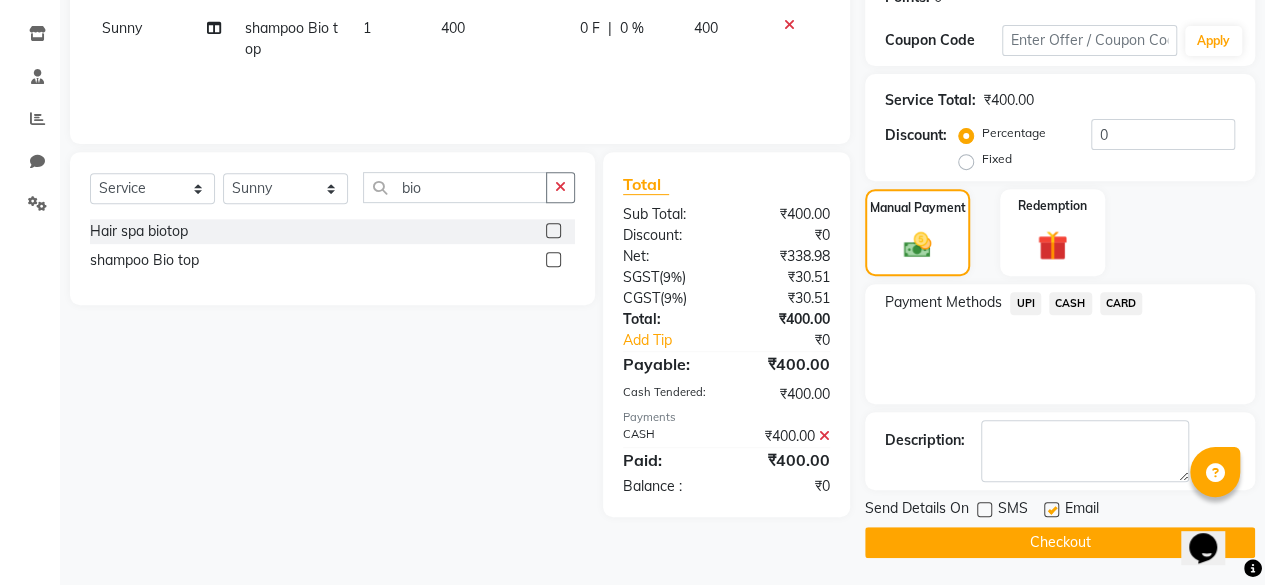 click on "Checkout" 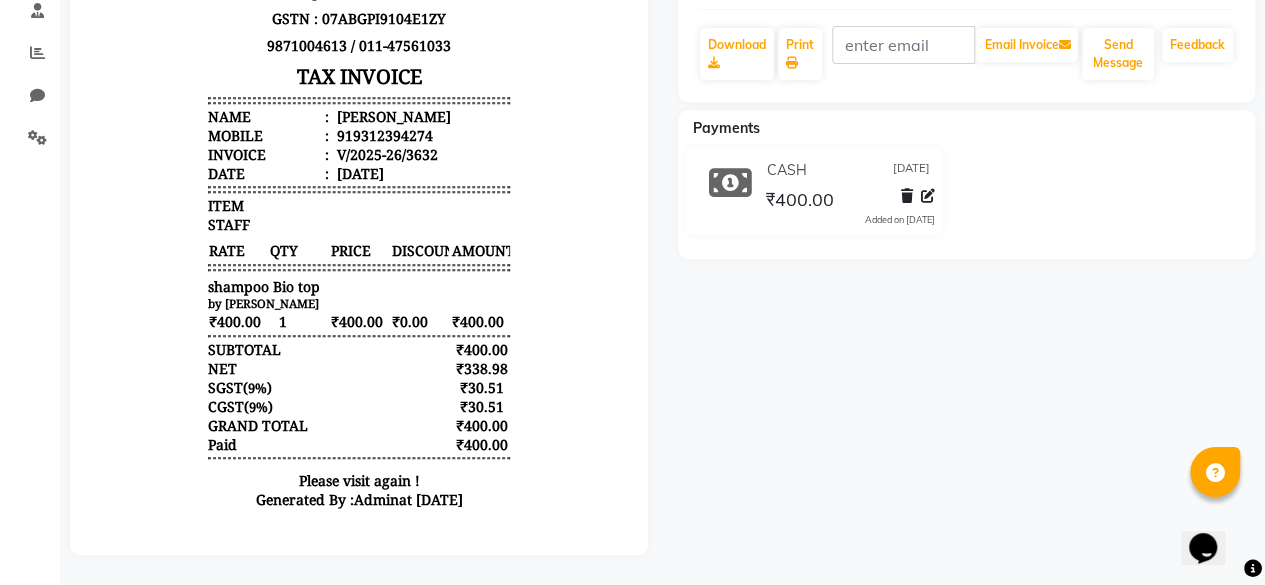 scroll, scrollTop: 0, scrollLeft: 0, axis: both 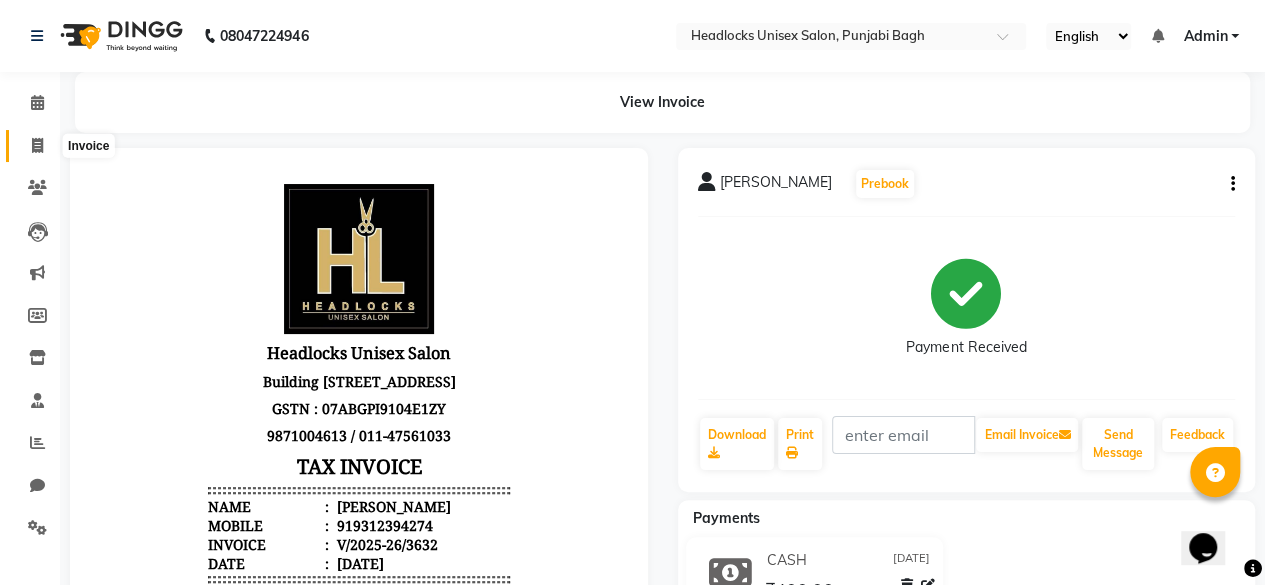 click 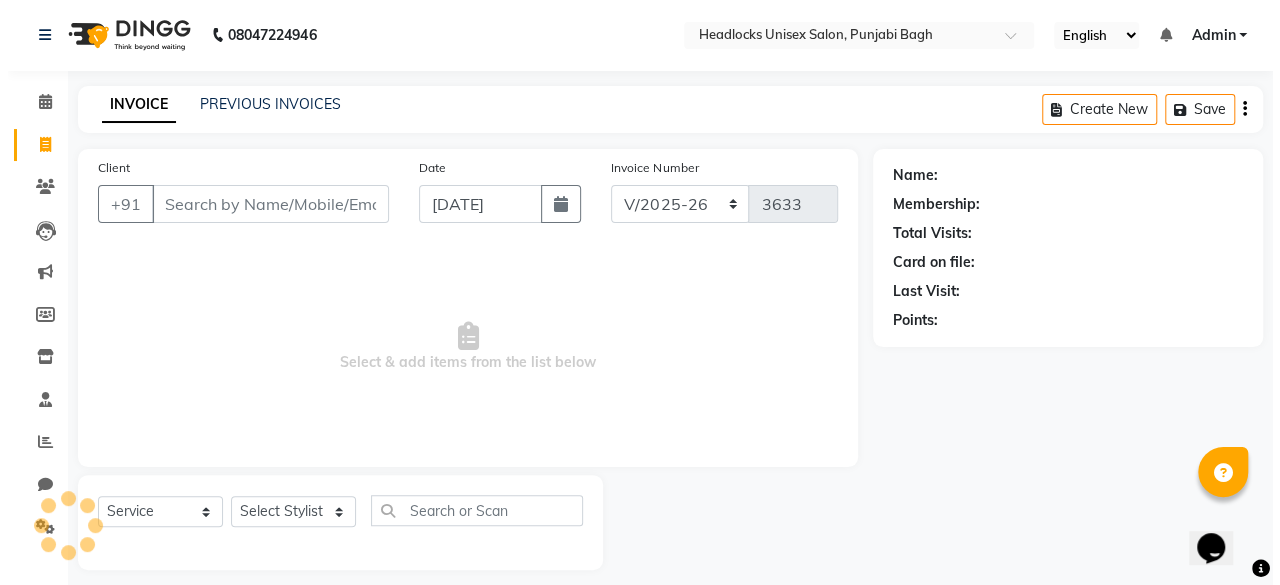 scroll, scrollTop: 15, scrollLeft: 0, axis: vertical 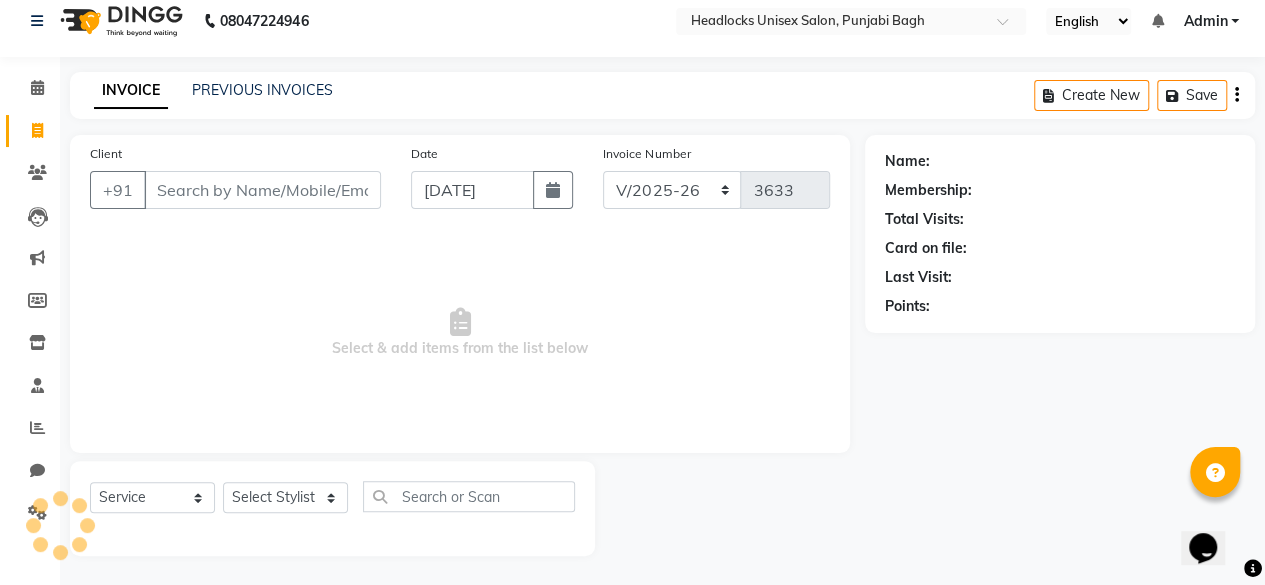 click on "Client" at bounding box center (262, 190) 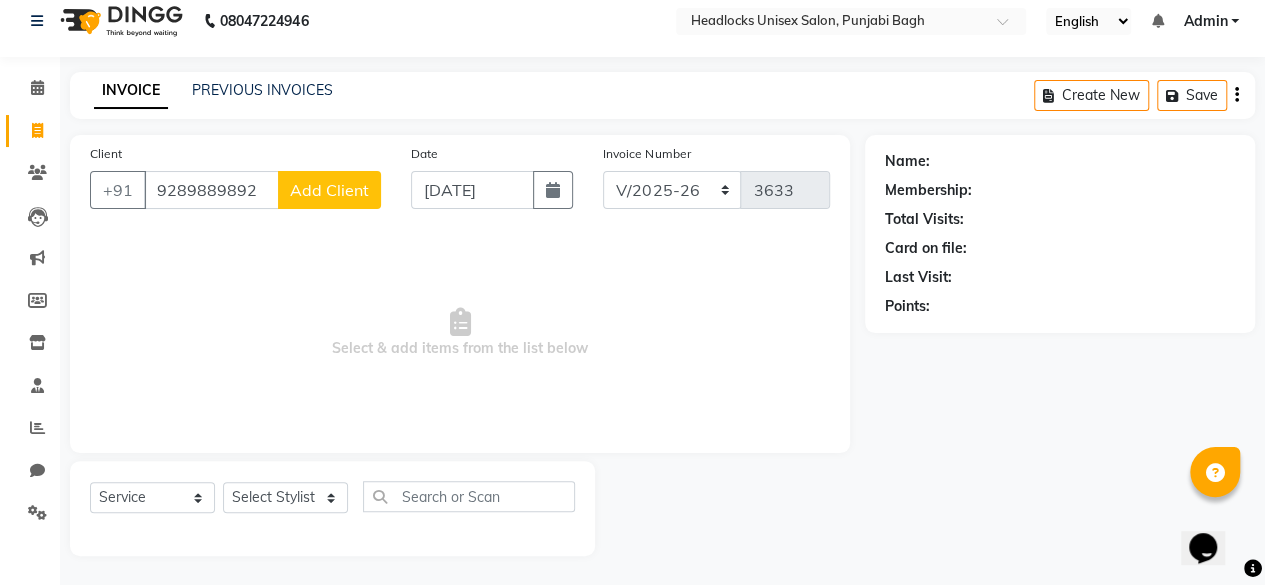 click on "Add Client" 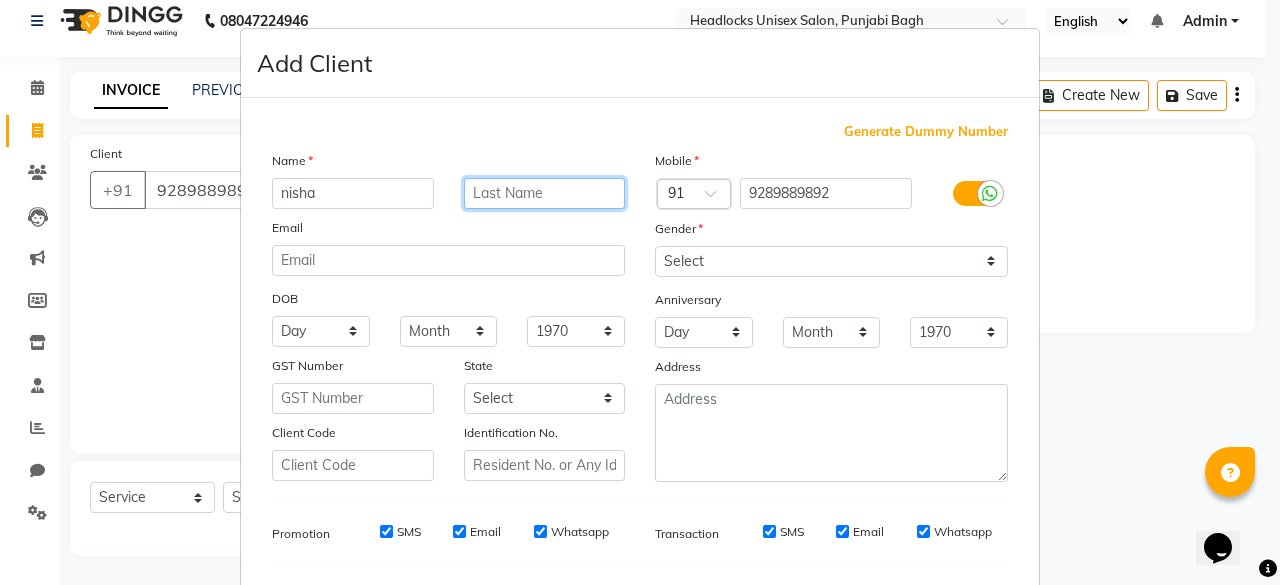 click at bounding box center (545, 193) 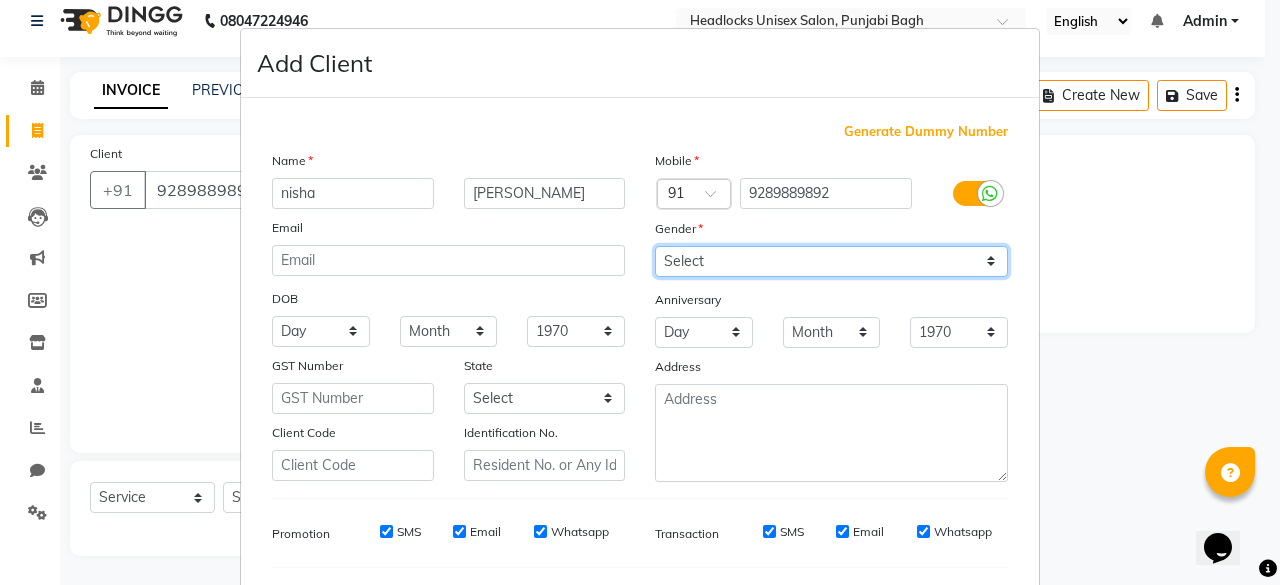 click on "Select [DEMOGRAPHIC_DATA] [DEMOGRAPHIC_DATA] Other Prefer Not To Say" at bounding box center (831, 261) 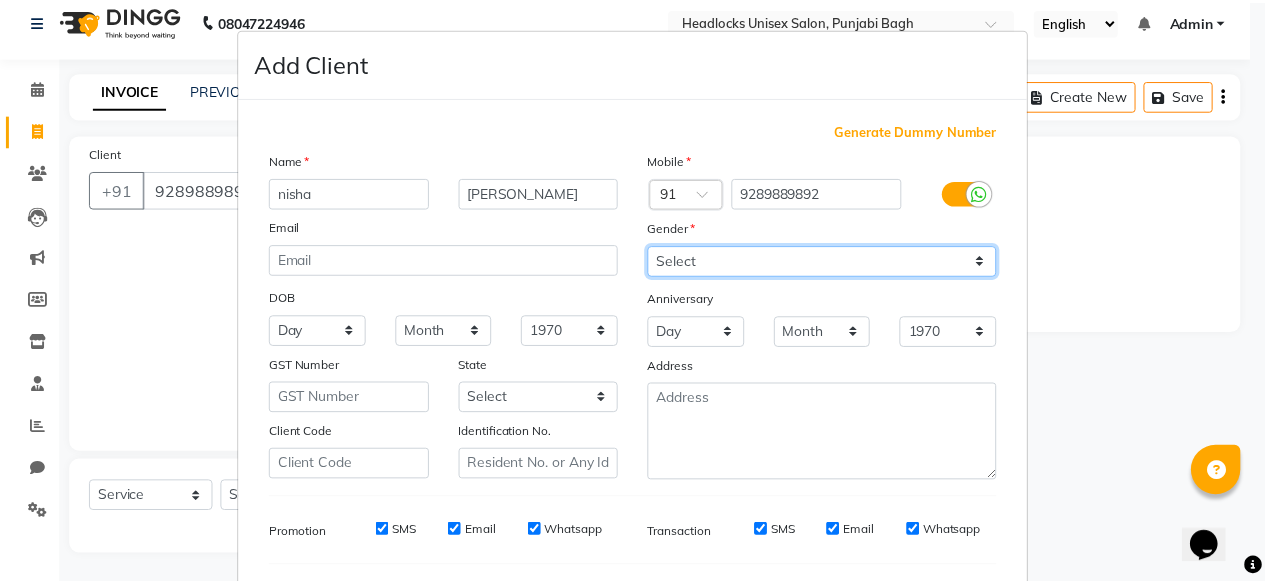 scroll, scrollTop: 260, scrollLeft: 0, axis: vertical 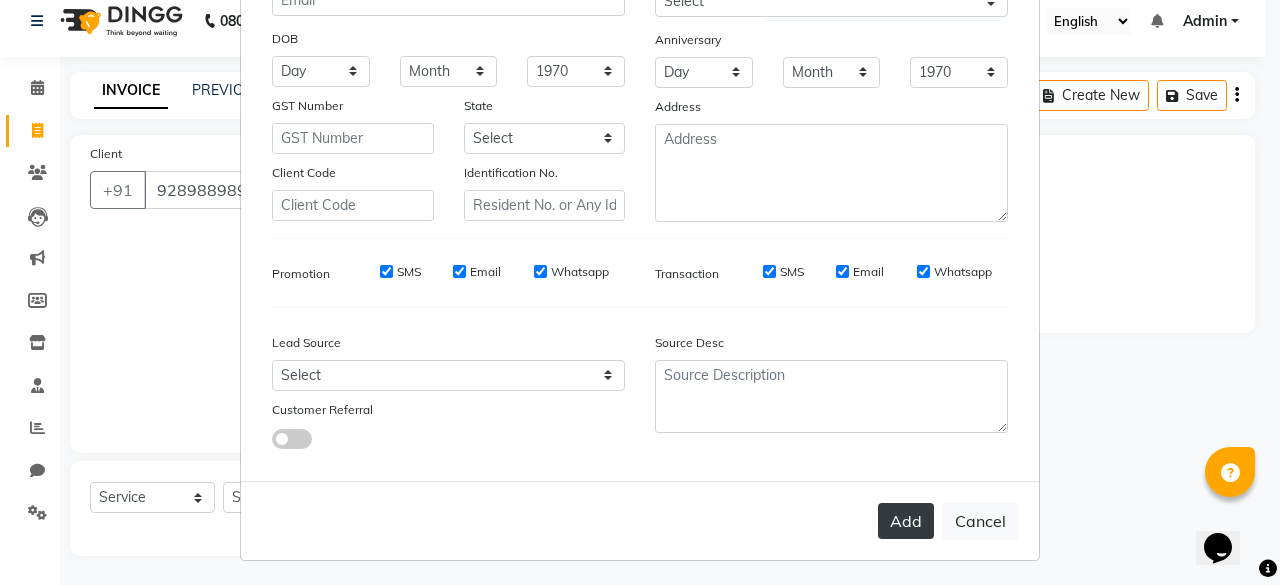 click on "Add" at bounding box center [906, 521] 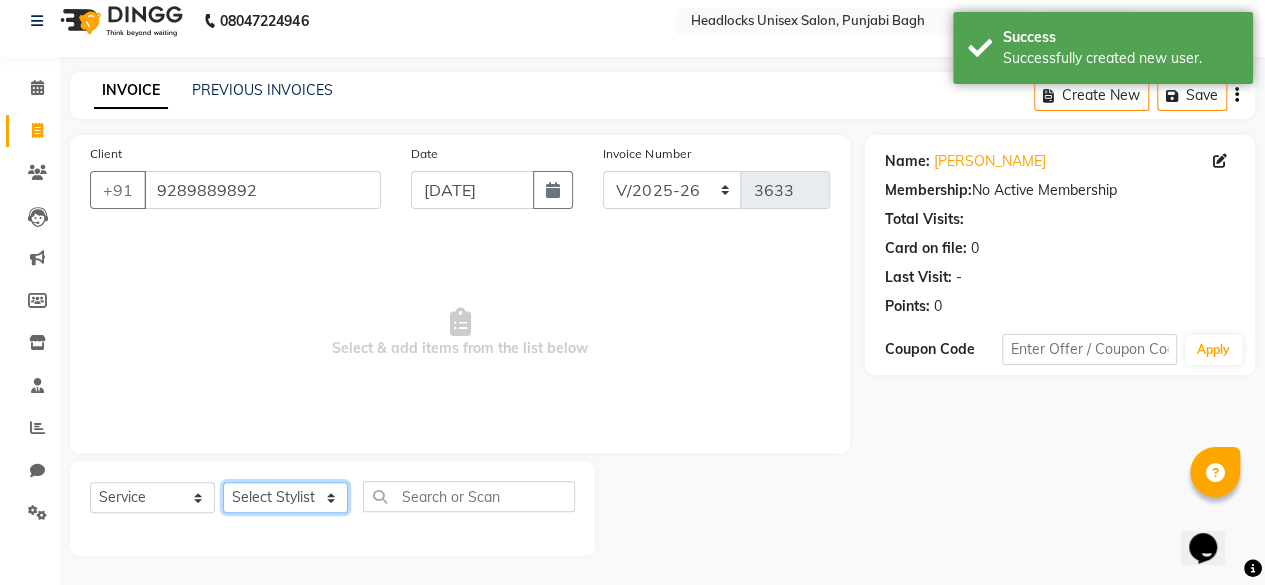 click on "Select Stylist ⁠Agnies ⁠[PERSON_NAME] [PERSON_NAME] [PERSON_NAME] kunal [PERSON_NAME] mercy ⁠Minto ⁠[PERSON_NAME]  [PERSON_NAME] priyanka [PERSON_NAME] ⁠[PERSON_NAME] ⁠[PERSON_NAME] [PERSON_NAME] [PERSON_NAME]  Sunny ⁠[PERSON_NAME] ⁠[PERSON_NAME]" 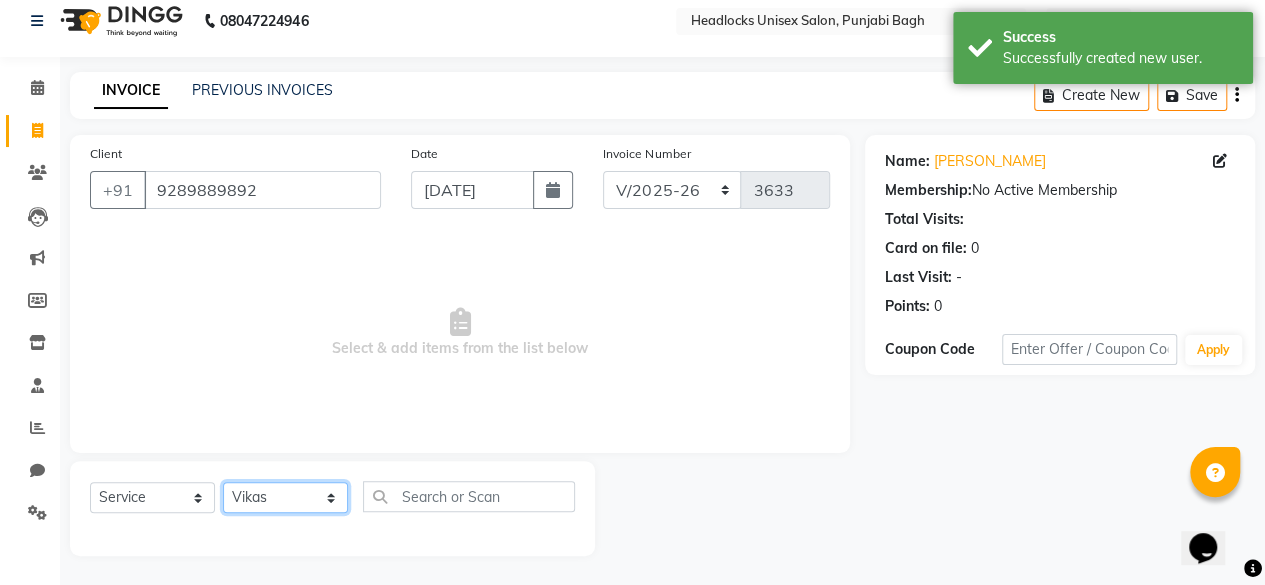 click on "Select Stylist ⁠Agnies ⁠[PERSON_NAME] [PERSON_NAME] [PERSON_NAME] kunal [PERSON_NAME] mercy ⁠Minto ⁠[PERSON_NAME]  [PERSON_NAME] priyanka [PERSON_NAME] ⁠[PERSON_NAME] ⁠[PERSON_NAME] [PERSON_NAME] [PERSON_NAME]  Sunny ⁠[PERSON_NAME] ⁠[PERSON_NAME]" 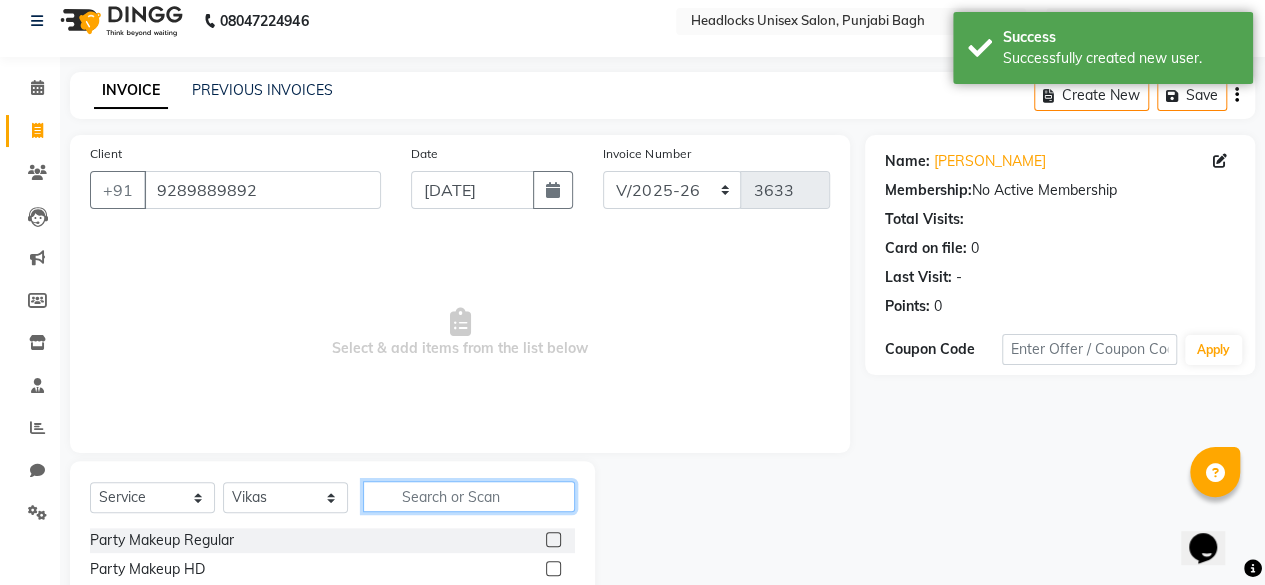 click 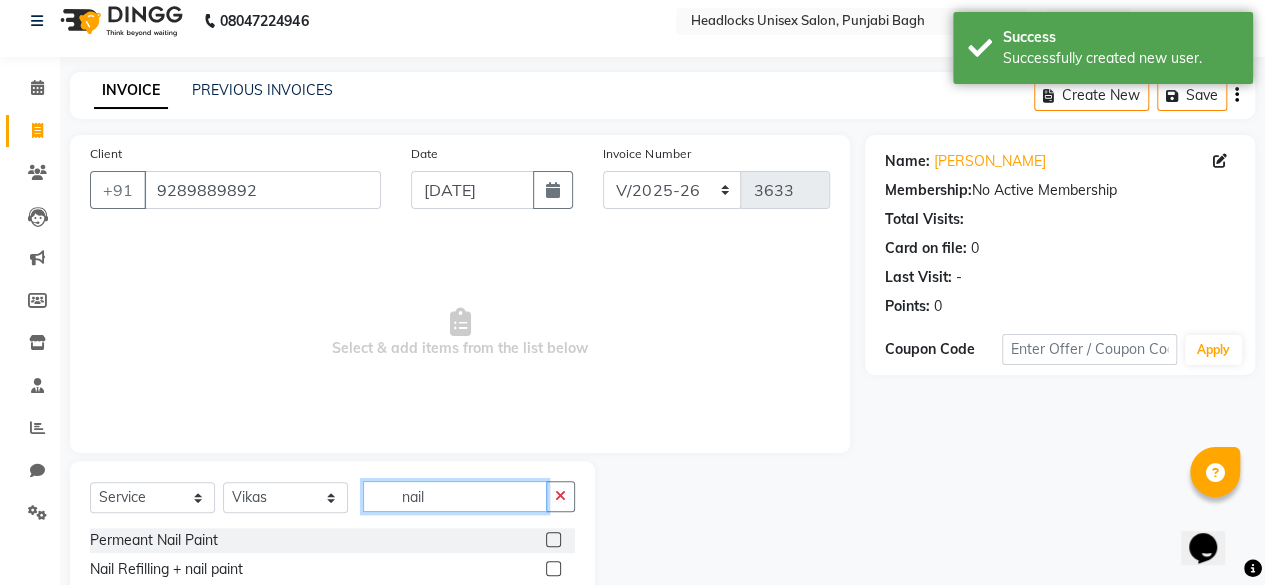scroll, scrollTop: 215, scrollLeft: 0, axis: vertical 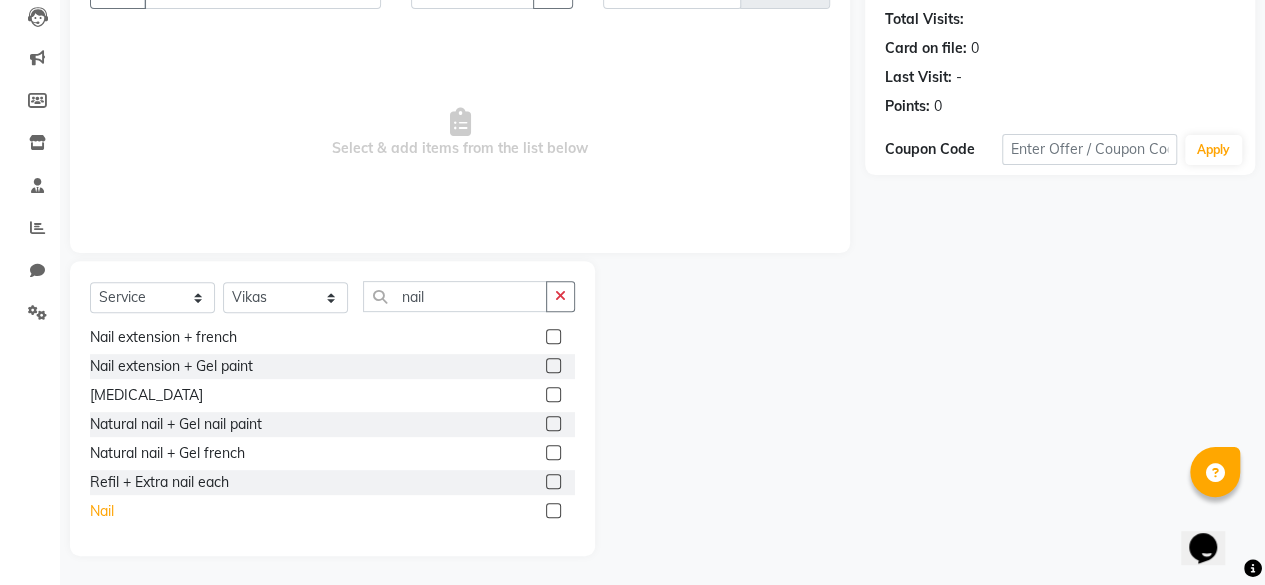 click on "Nail" 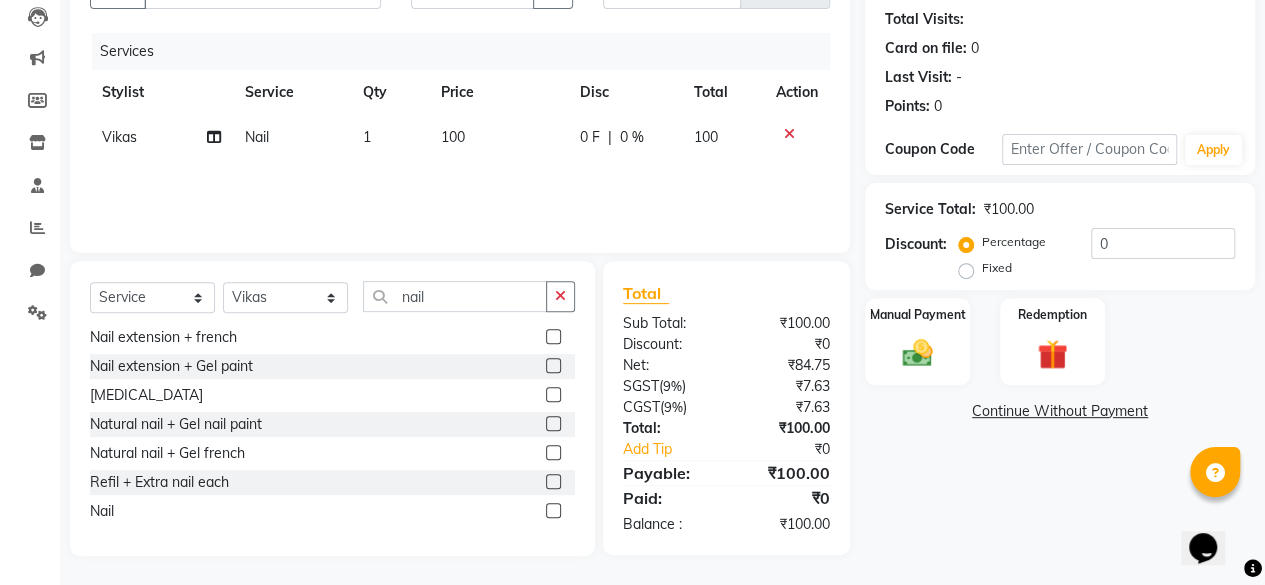 click on "Name: [PERSON_NAME] Membership:  No Active Membership  Total Visits:   Card on file:  0 Last Visit:   - Points:   0  Coupon Code Apply Service Total:  ₹100.00  Discount:  Percentage   Fixed  0 Manual Payment Redemption  Continue Without Payment" 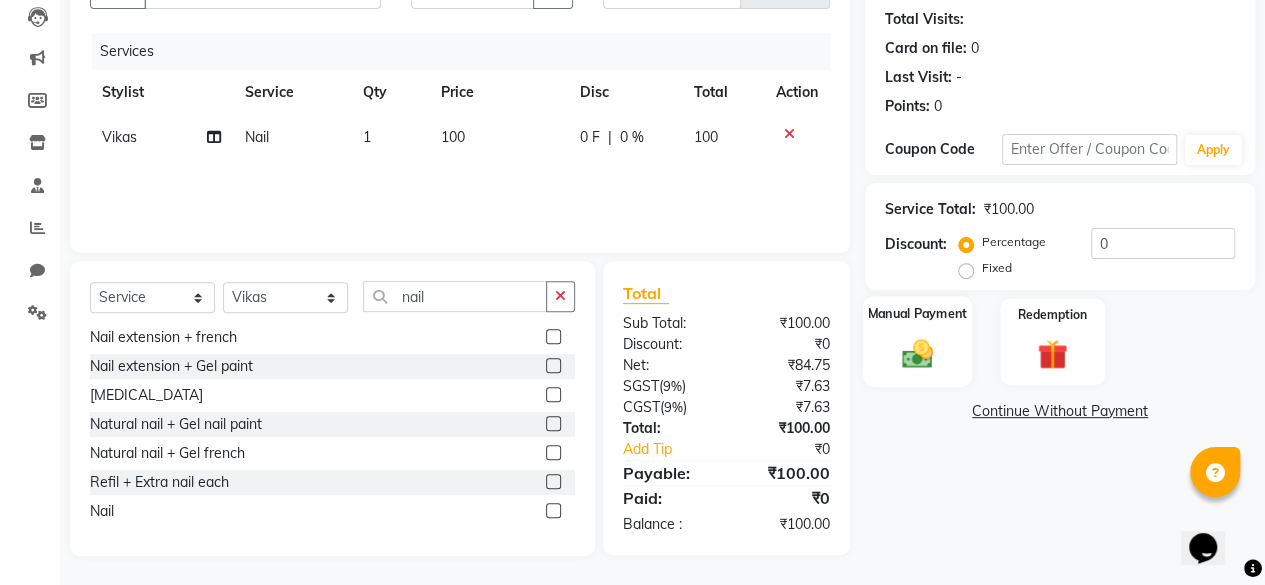 click on "Manual Payment" 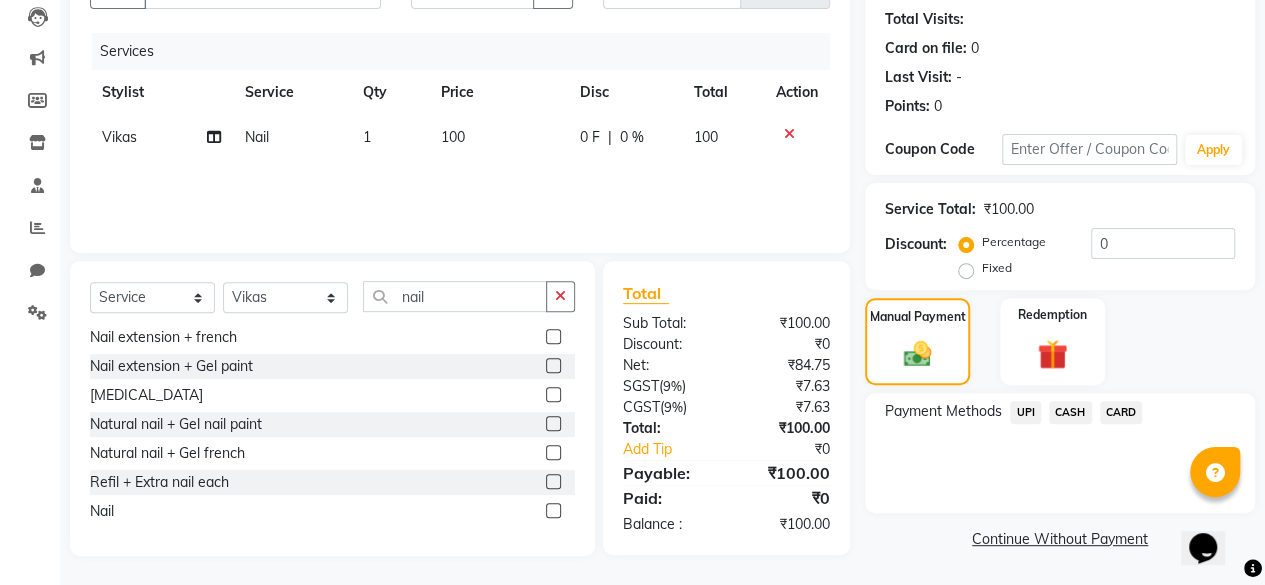click on "CASH" 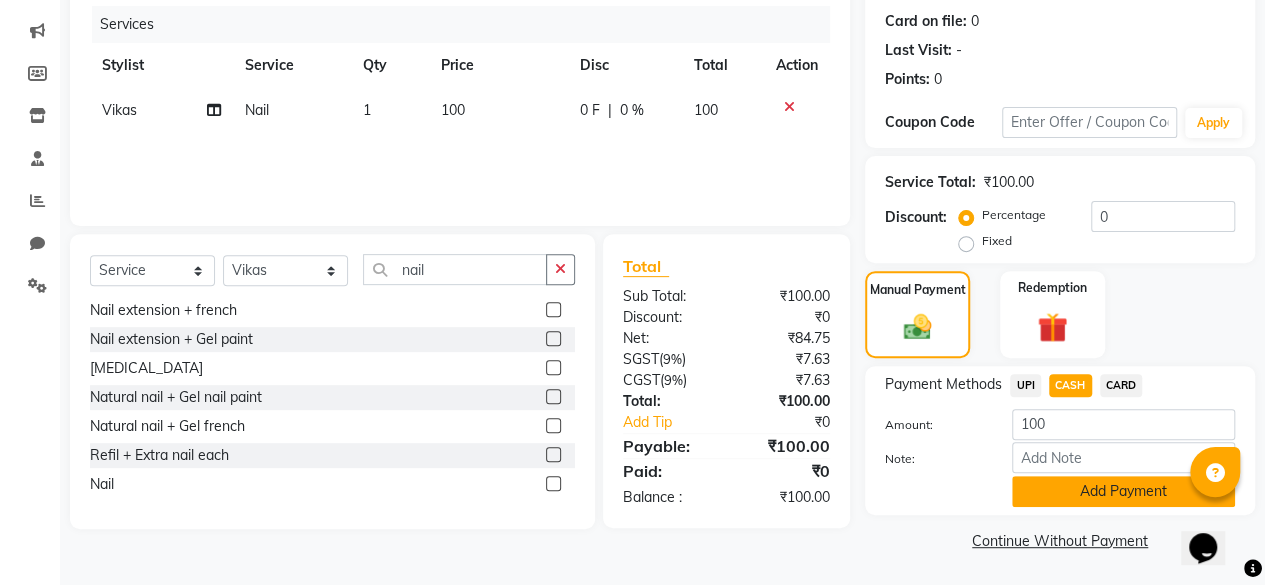 click on "Add Payment" 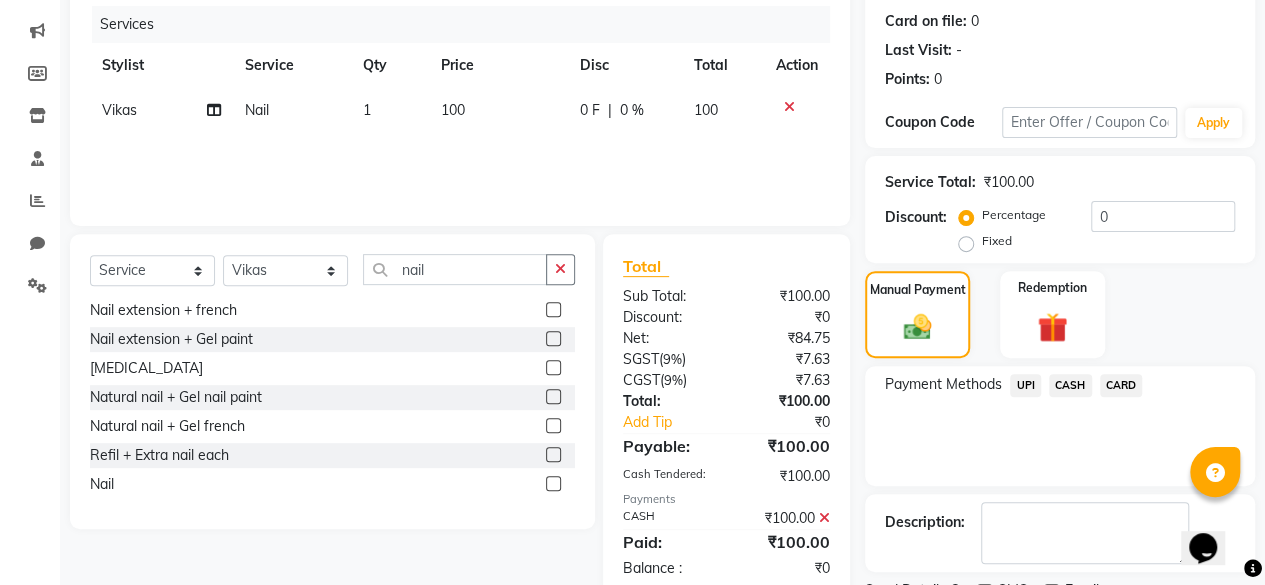 scroll, scrollTop: 324, scrollLeft: 0, axis: vertical 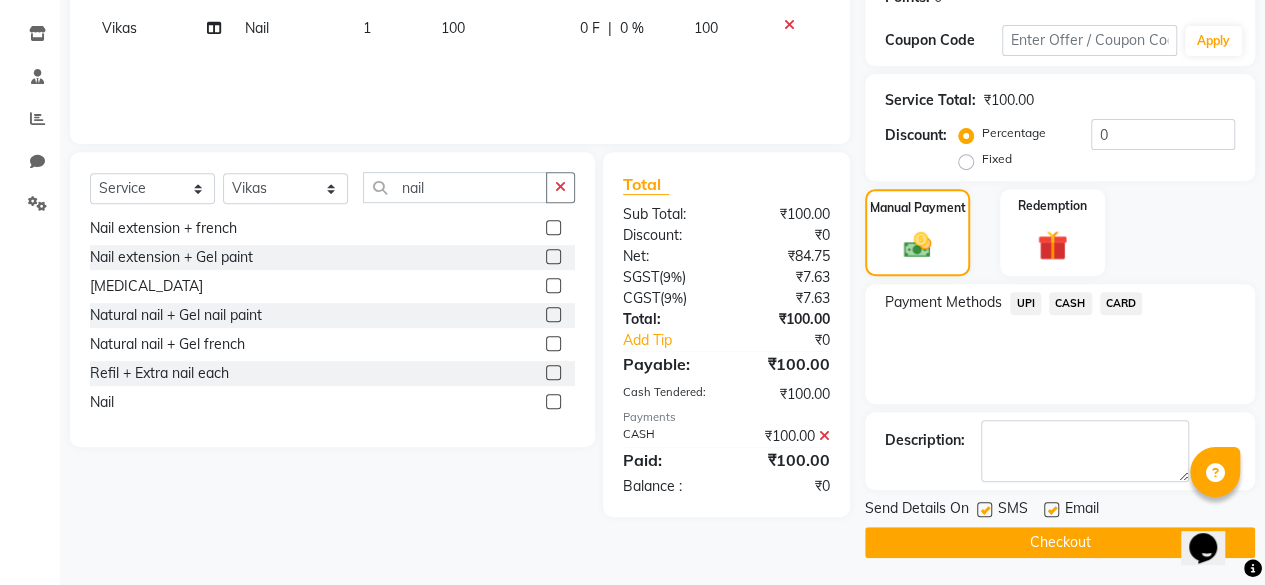 click 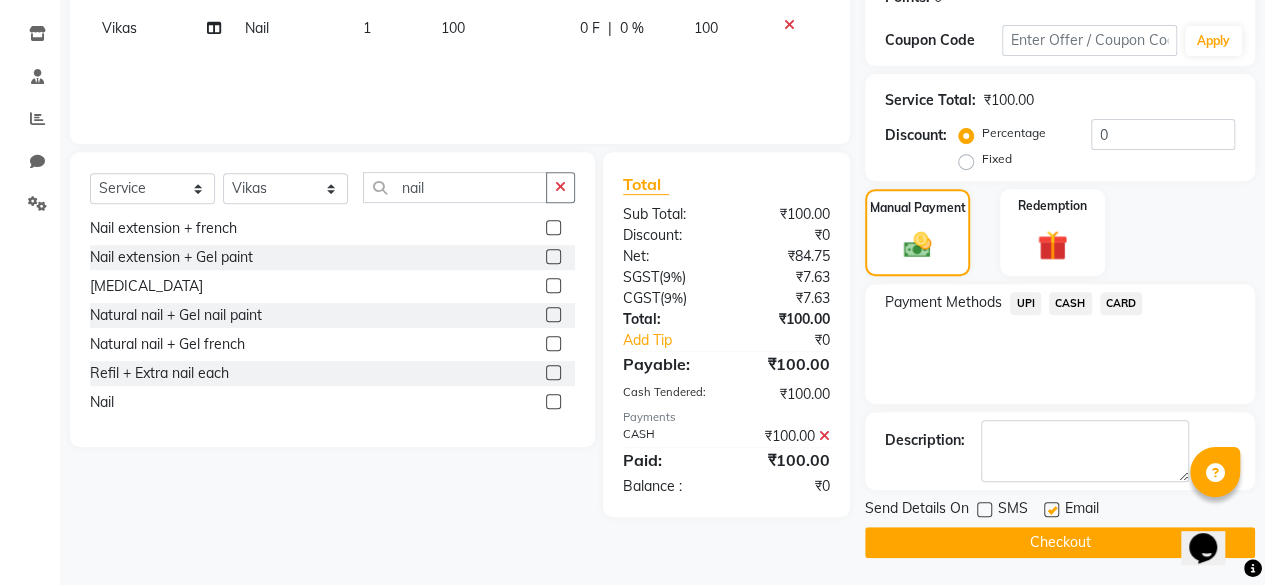 click on "Checkout" 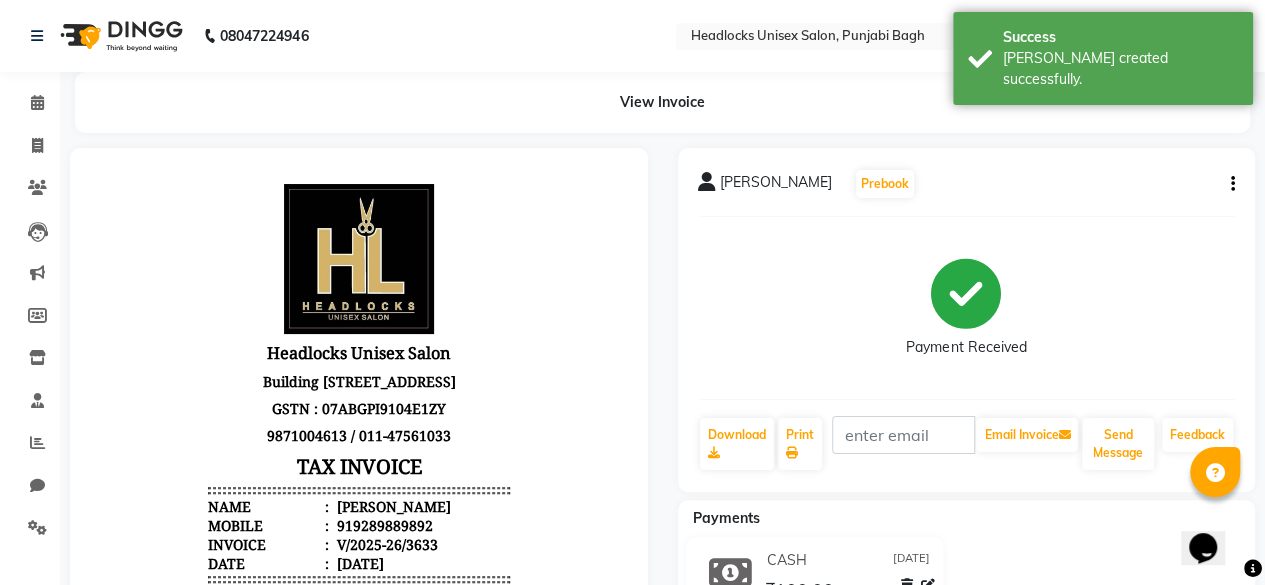 scroll, scrollTop: 0, scrollLeft: 0, axis: both 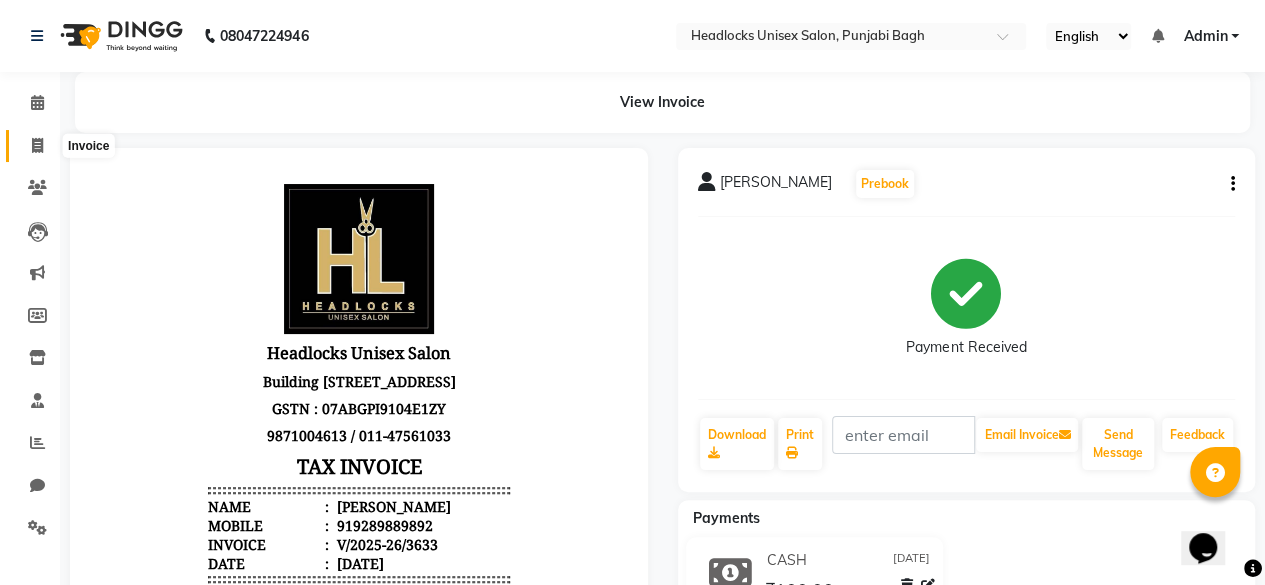 click 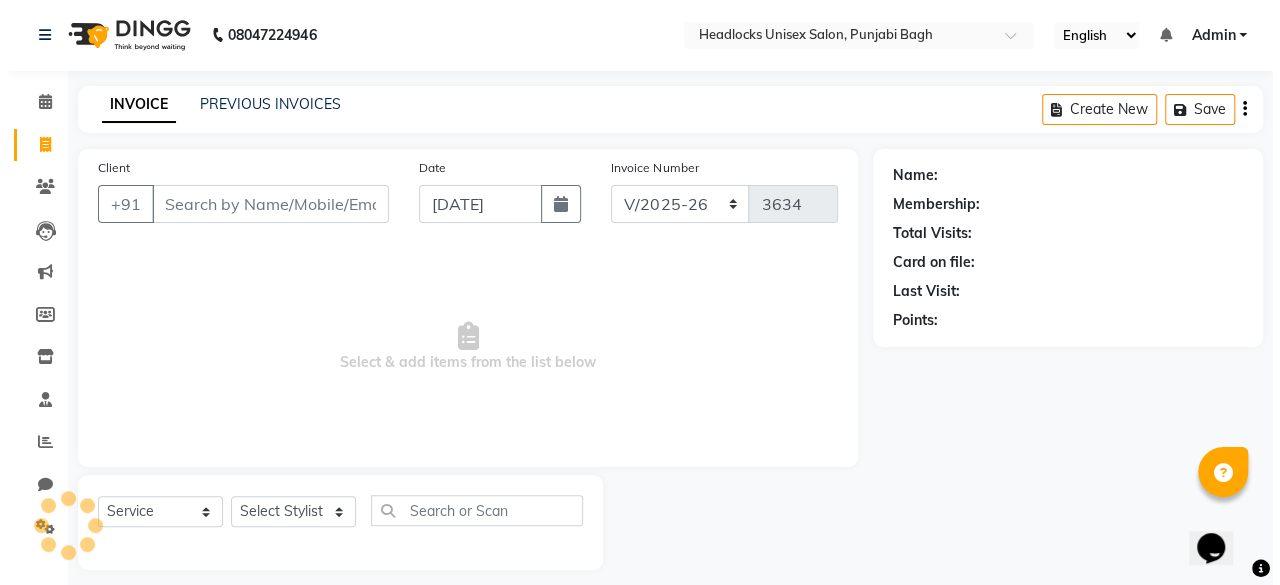 scroll, scrollTop: 15, scrollLeft: 0, axis: vertical 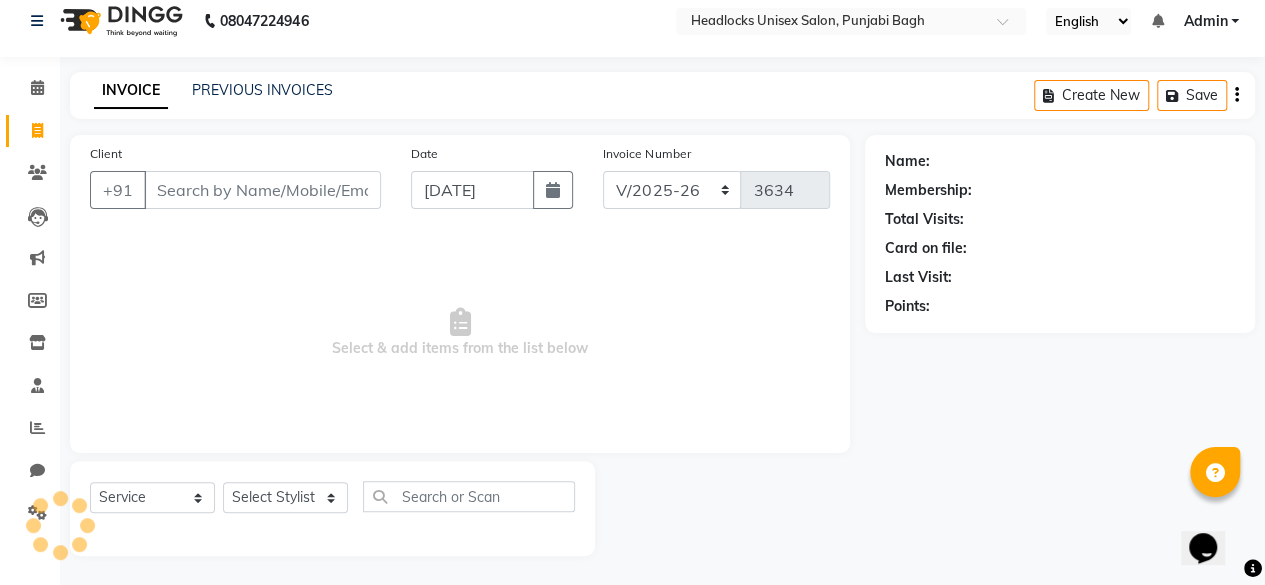 click on "Client" at bounding box center [262, 190] 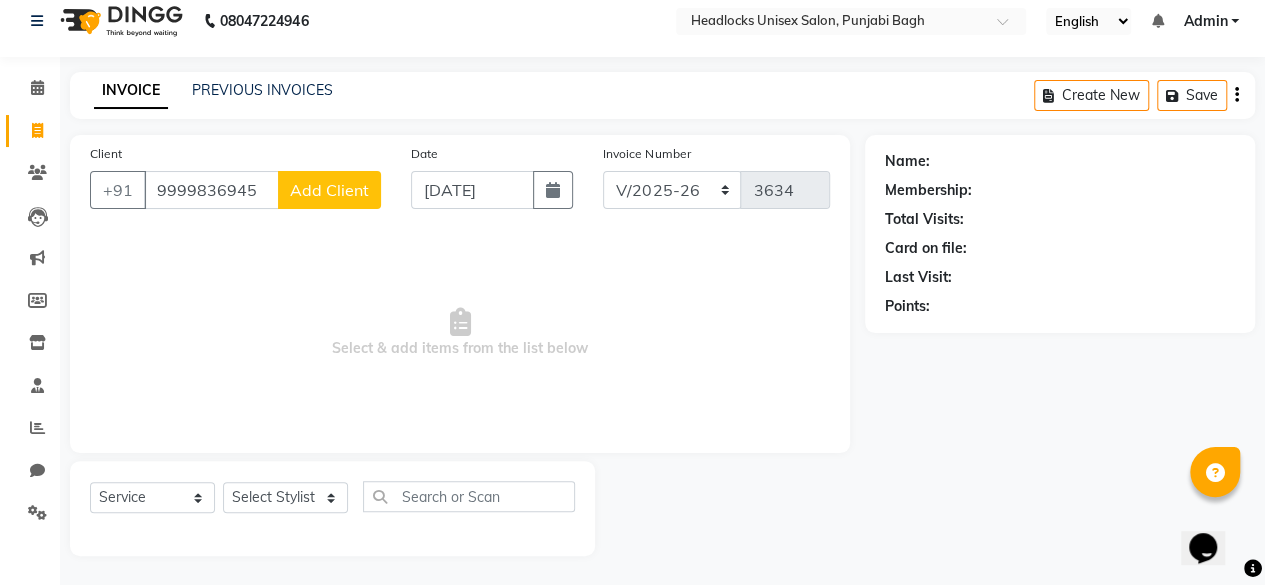 click on "Add Client" 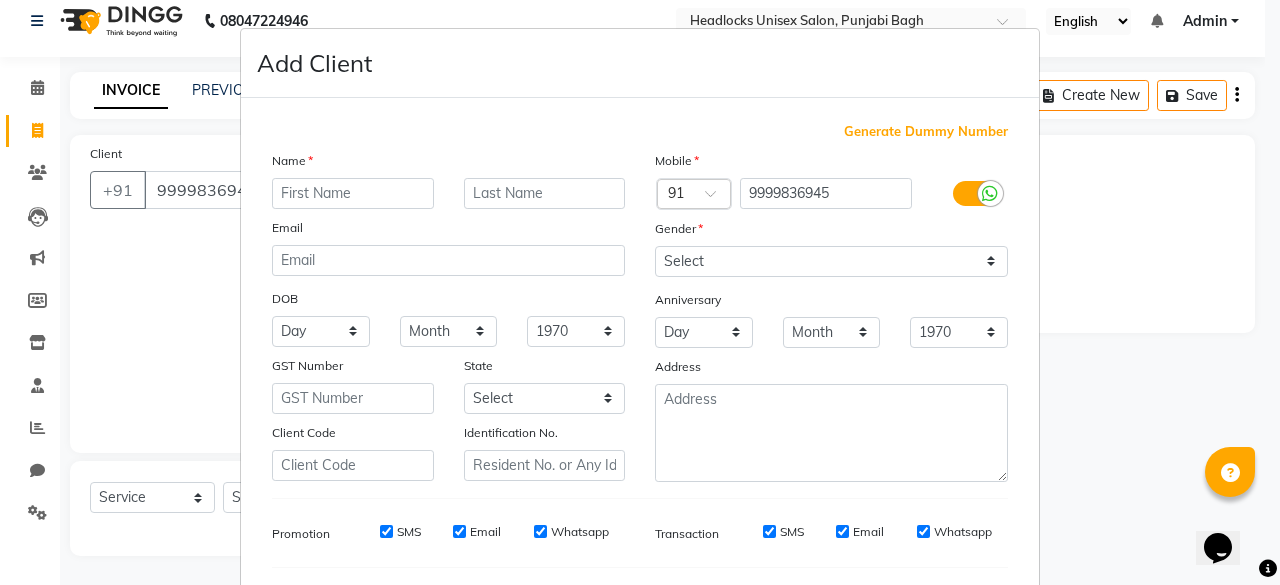 click at bounding box center (353, 193) 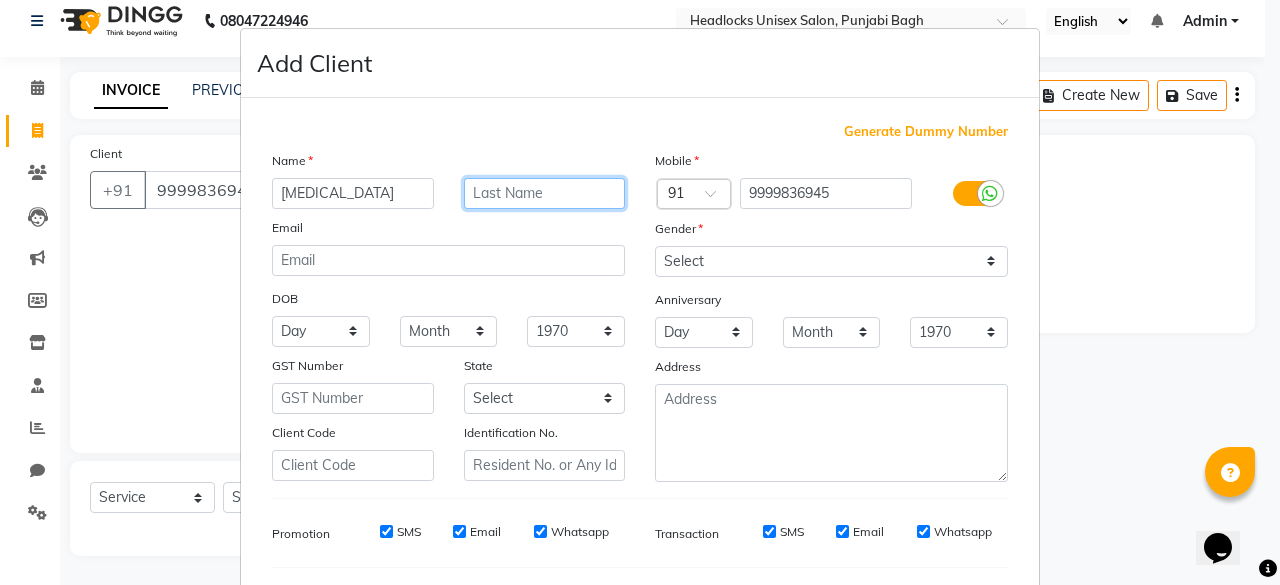click at bounding box center (545, 193) 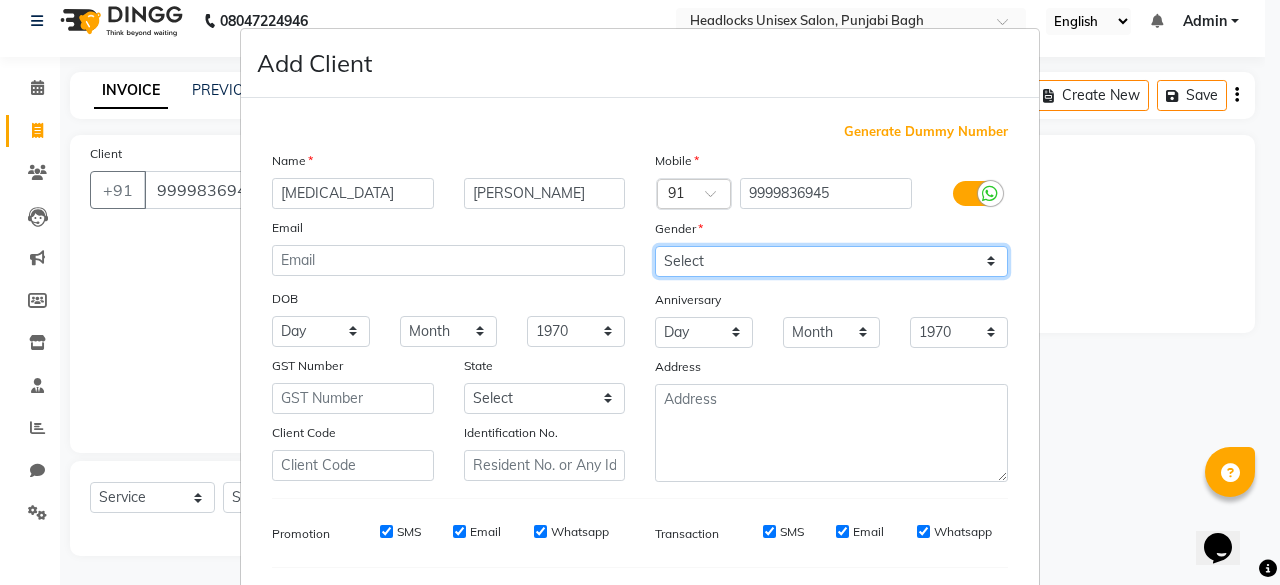 click on "Select [DEMOGRAPHIC_DATA] [DEMOGRAPHIC_DATA] Other Prefer Not To Say" at bounding box center (831, 261) 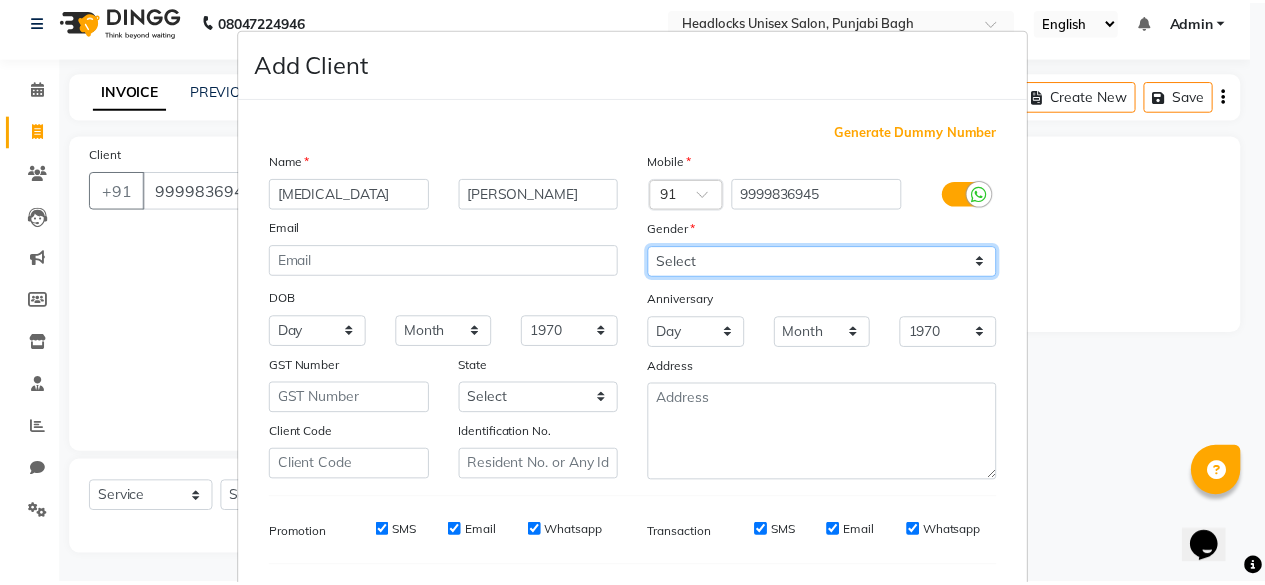 scroll, scrollTop: 260, scrollLeft: 0, axis: vertical 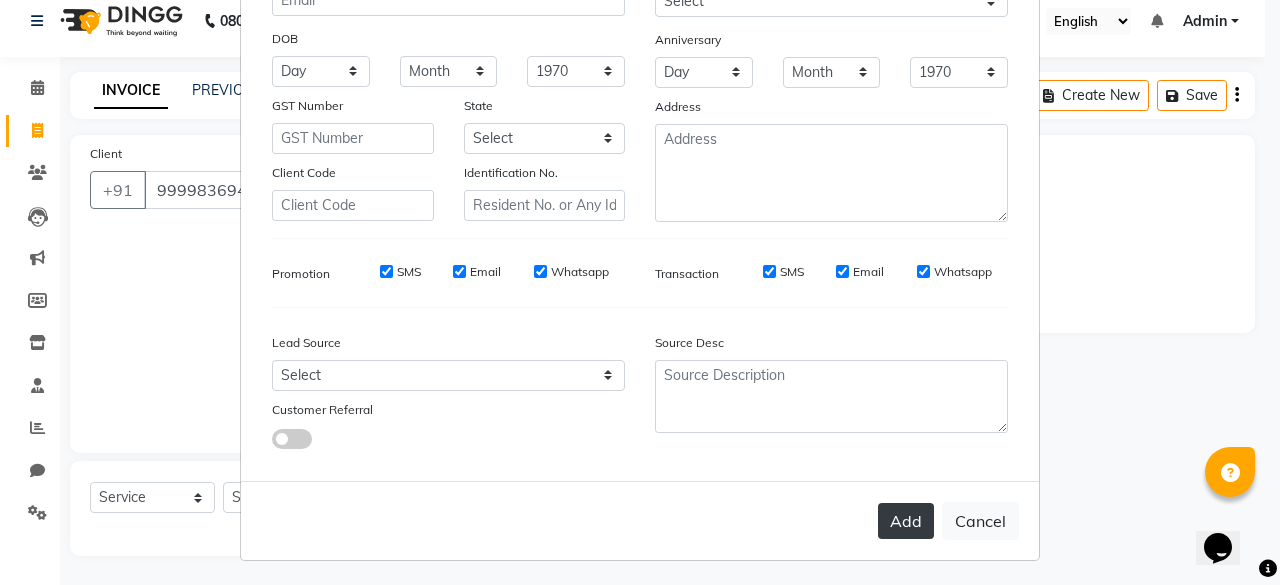 click on "Add" at bounding box center (906, 521) 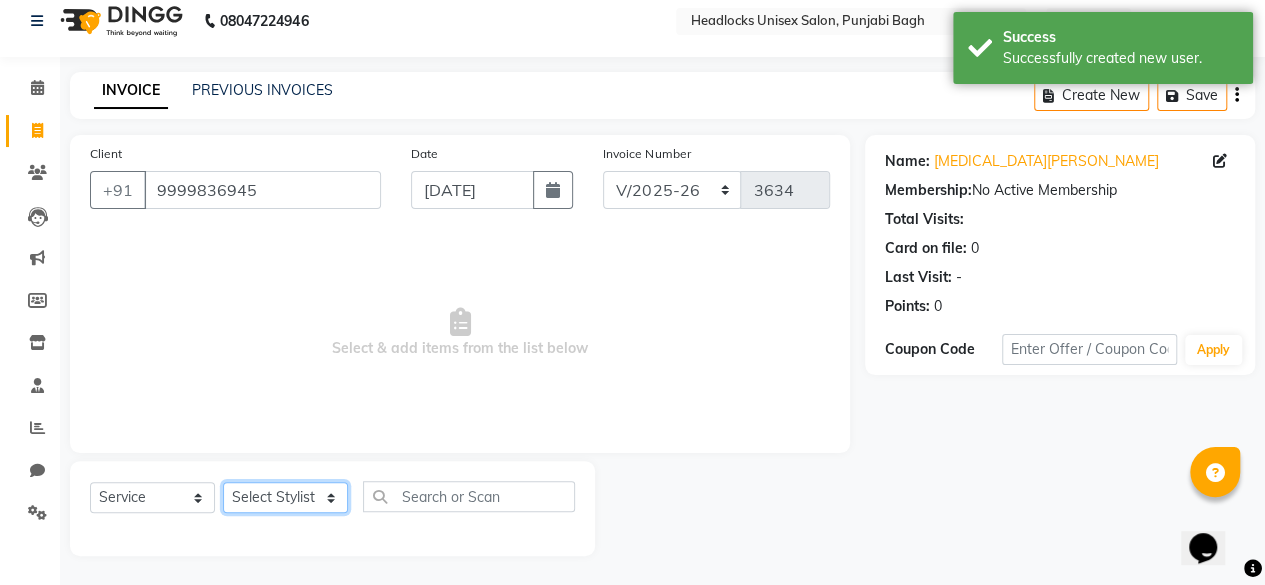 click on "Select Stylist ⁠Agnies ⁠[PERSON_NAME] [PERSON_NAME] [PERSON_NAME] kunal [PERSON_NAME] mercy ⁠Minto ⁠[PERSON_NAME]  [PERSON_NAME] priyanka [PERSON_NAME] ⁠[PERSON_NAME] ⁠[PERSON_NAME] [PERSON_NAME] [PERSON_NAME]  Sunny ⁠[PERSON_NAME] ⁠[PERSON_NAME]" 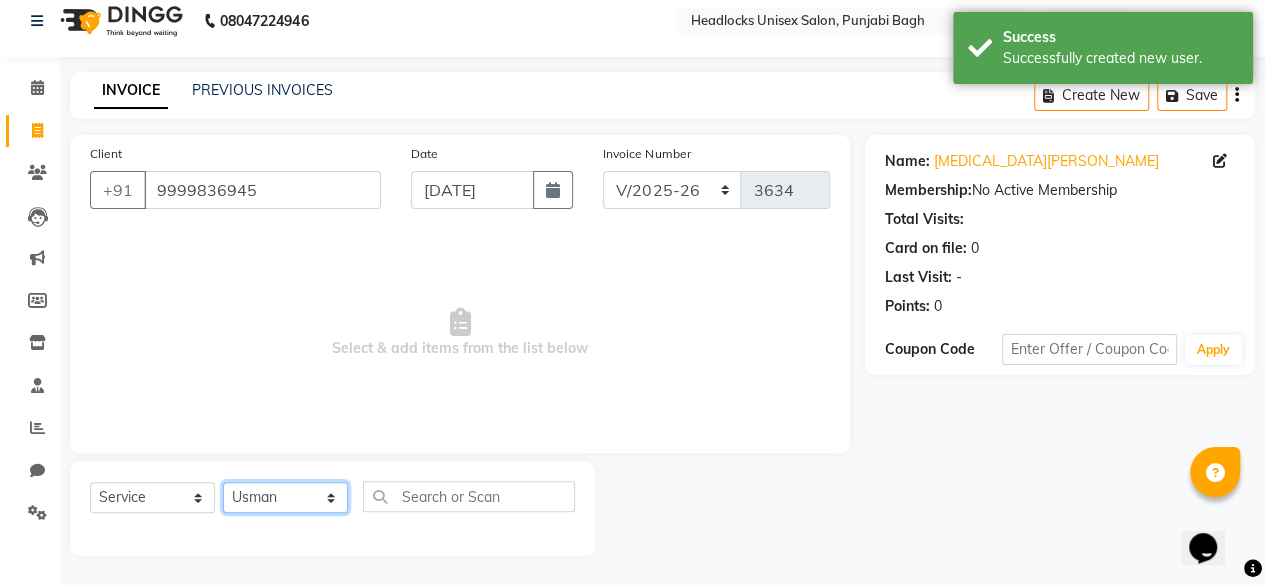 click on "Select Stylist ⁠Agnies ⁠[PERSON_NAME] [PERSON_NAME] [PERSON_NAME] kunal [PERSON_NAME] mercy ⁠Minto ⁠[PERSON_NAME]  [PERSON_NAME] priyanka [PERSON_NAME] ⁠[PERSON_NAME] ⁠[PERSON_NAME] [PERSON_NAME] [PERSON_NAME]  Sunny ⁠[PERSON_NAME] ⁠[PERSON_NAME]" 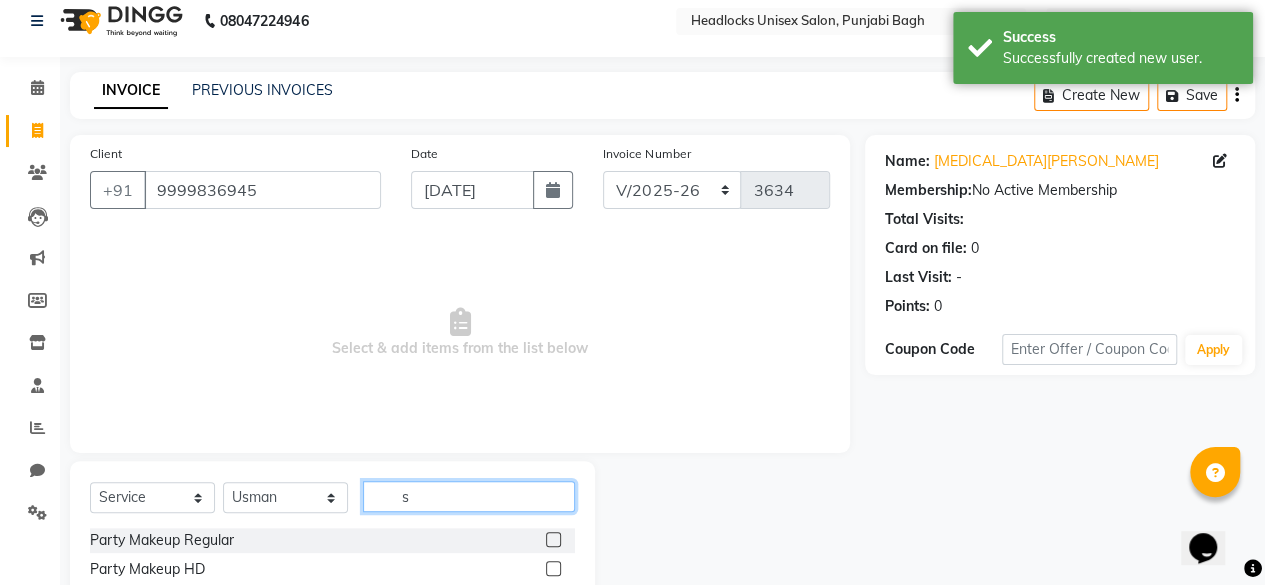 click on "s" 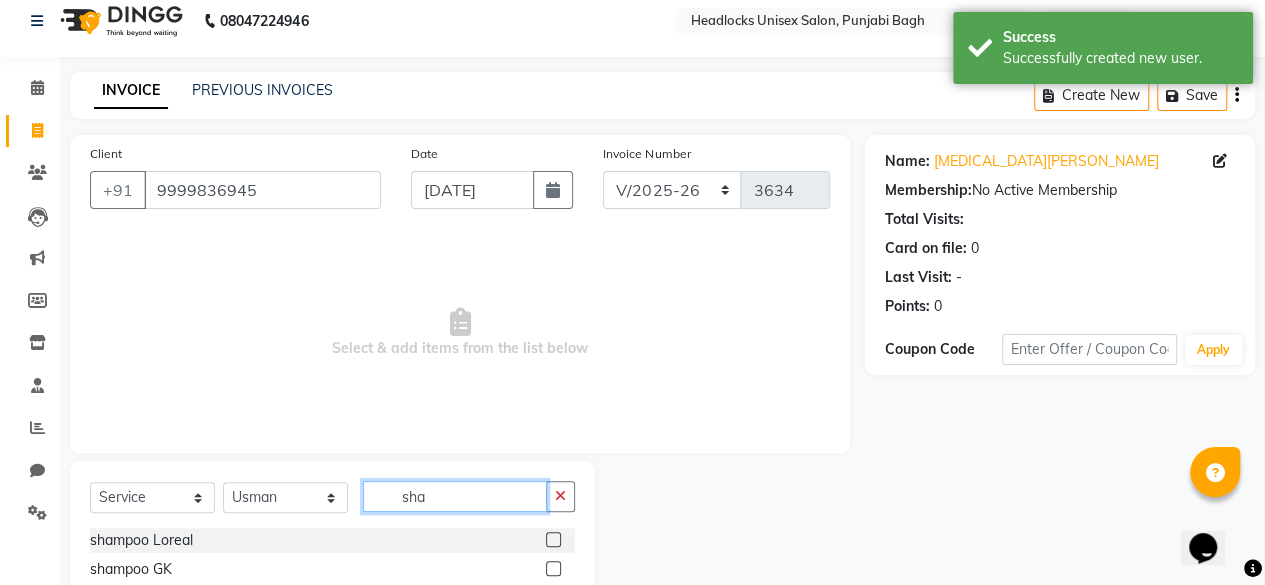 scroll, scrollTop: 215, scrollLeft: 0, axis: vertical 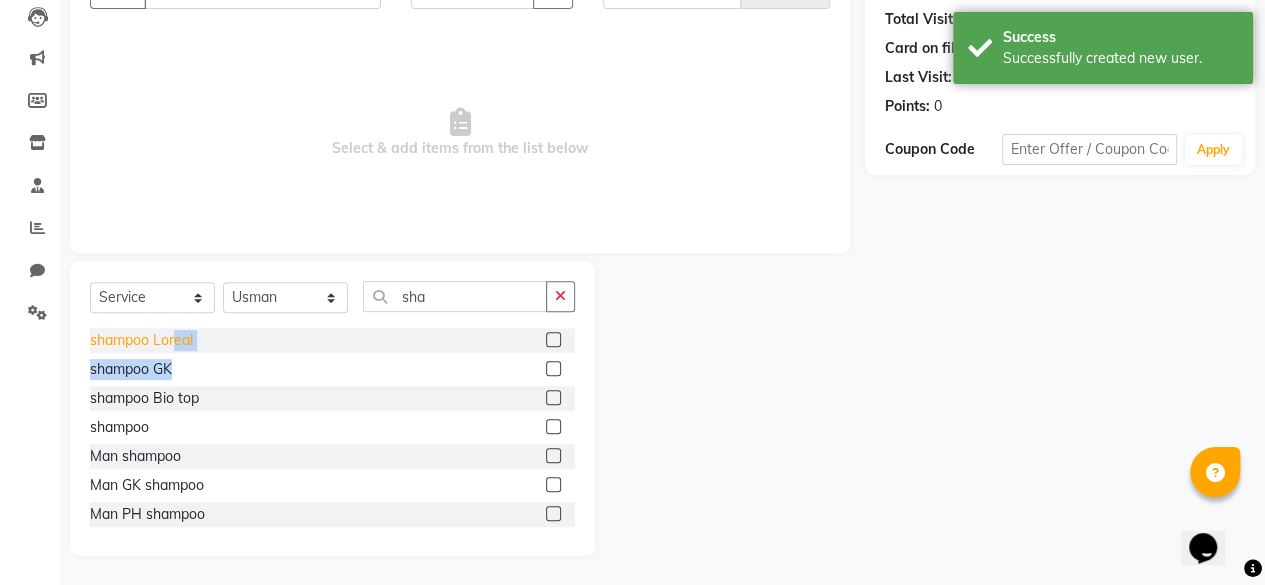 drag, startPoint x: 170, startPoint y: 355, endPoint x: 176, endPoint y: 338, distance: 18.027756 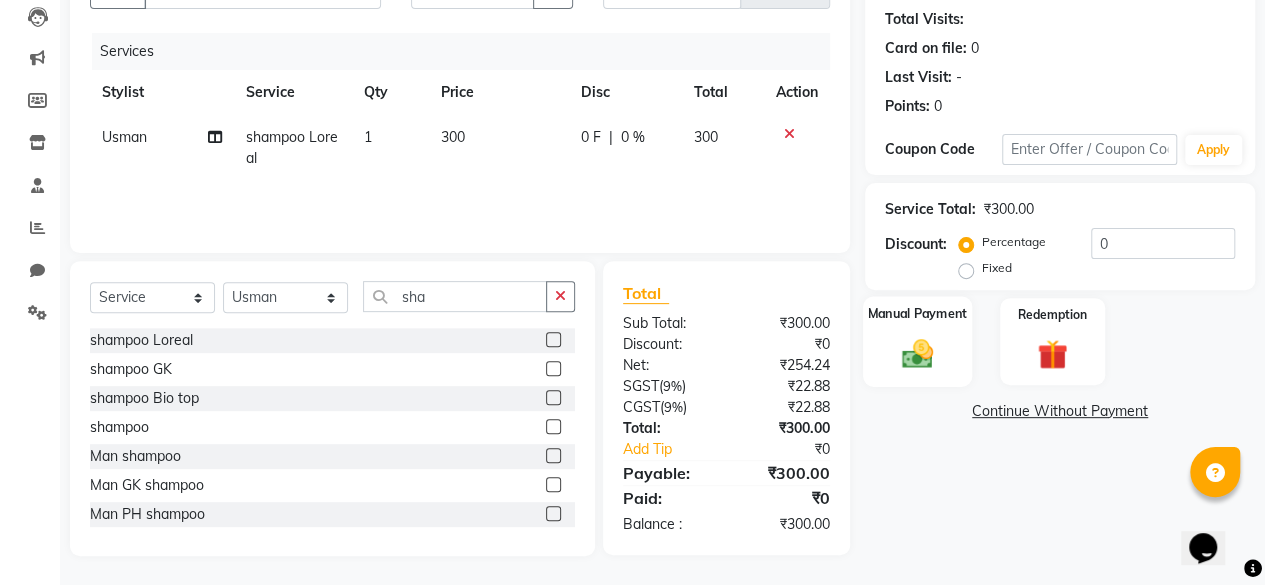 click 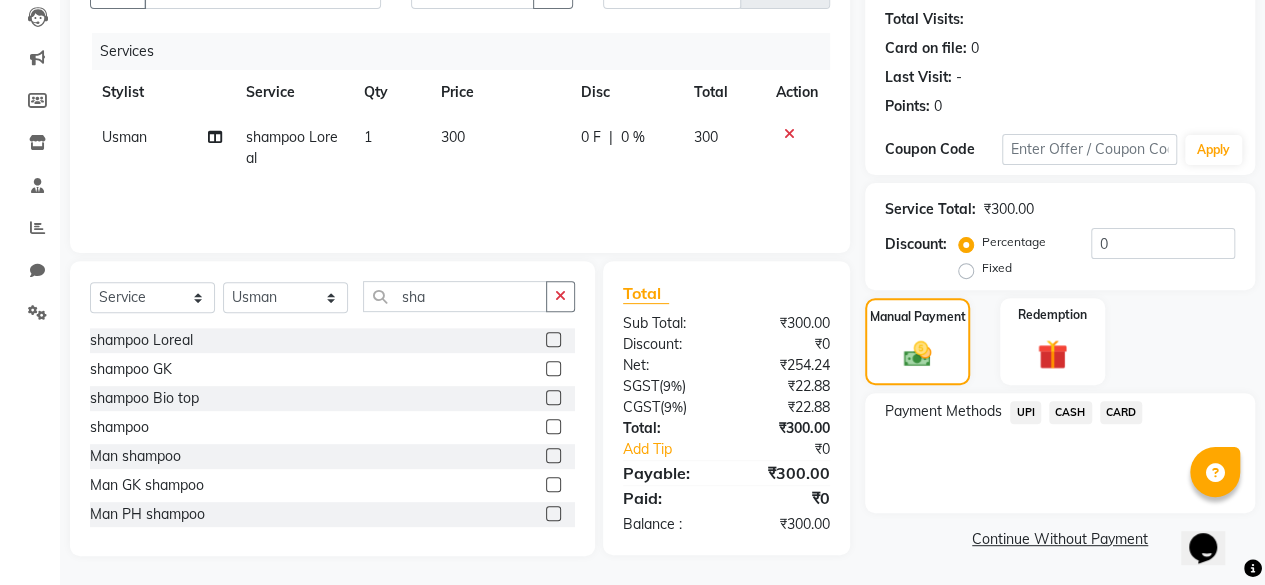 drag, startPoint x: 1083, startPoint y: 431, endPoint x: 1076, endPoint y: 415, distance: 17.464249 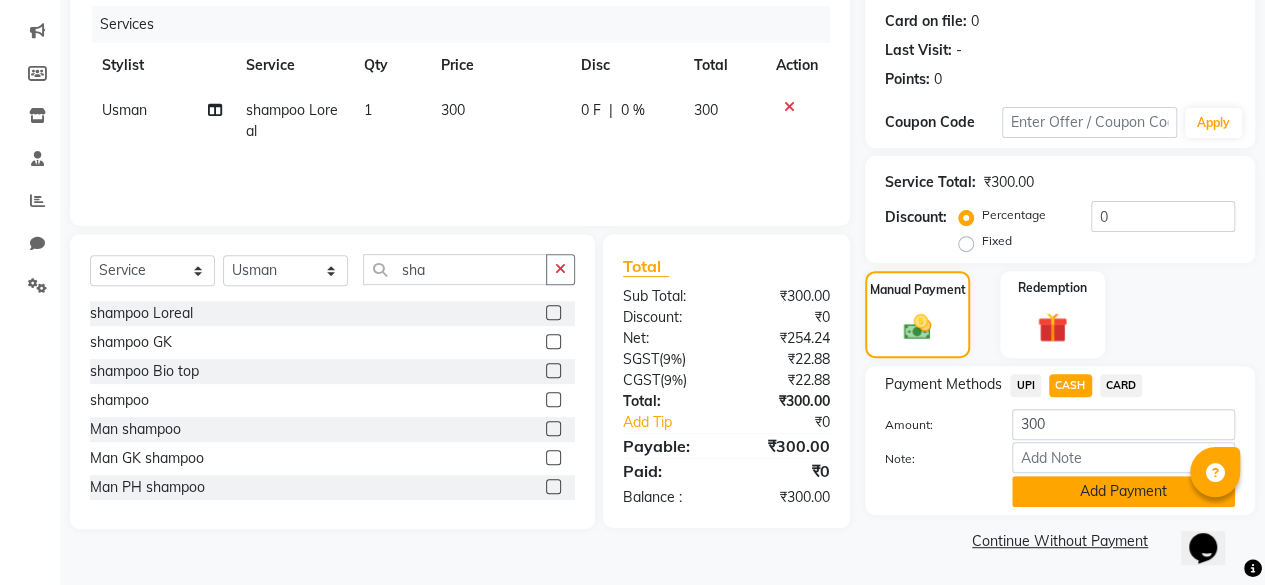 click on "Add Payment" 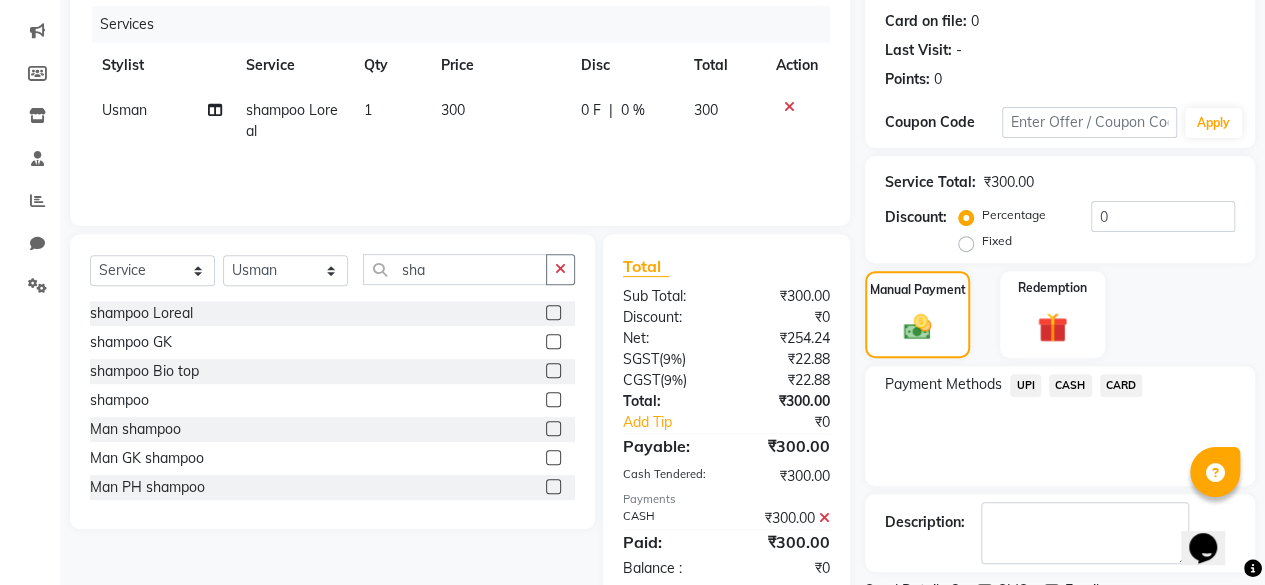 scroll, scrollTop: 324, scrollLeft: 0, axis: vertical 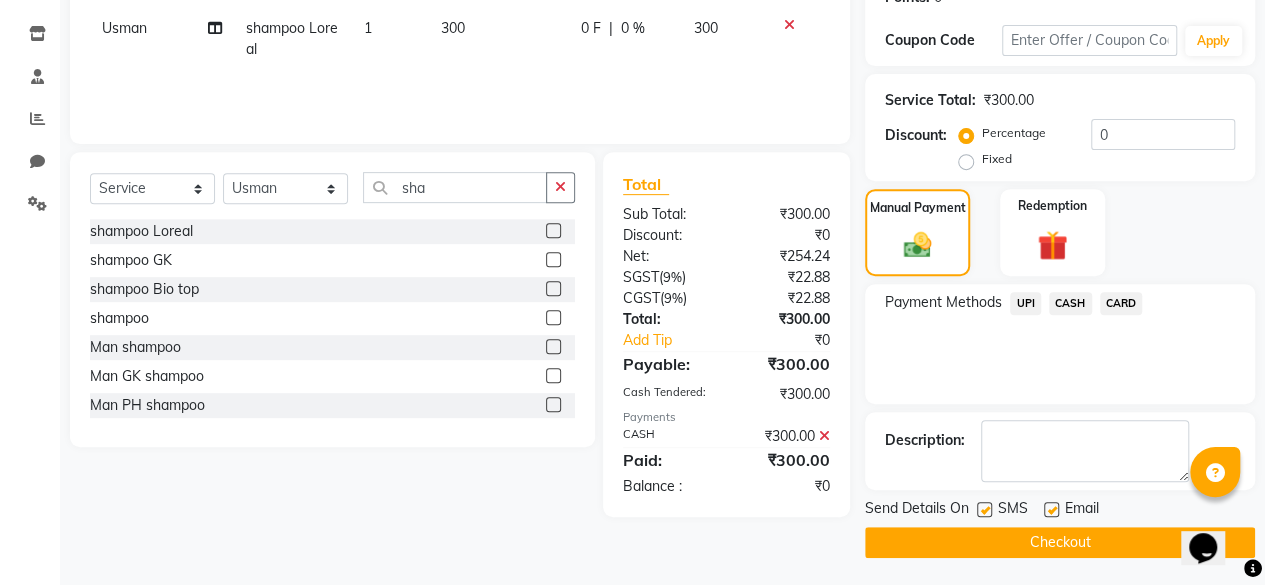 click 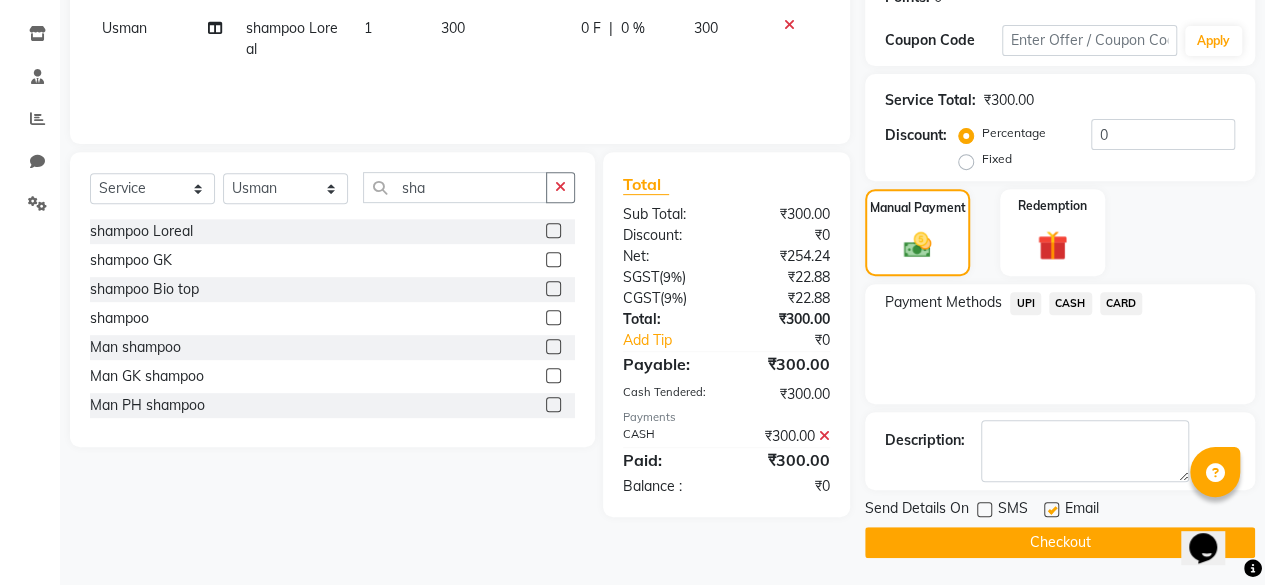 click on "Checkout" 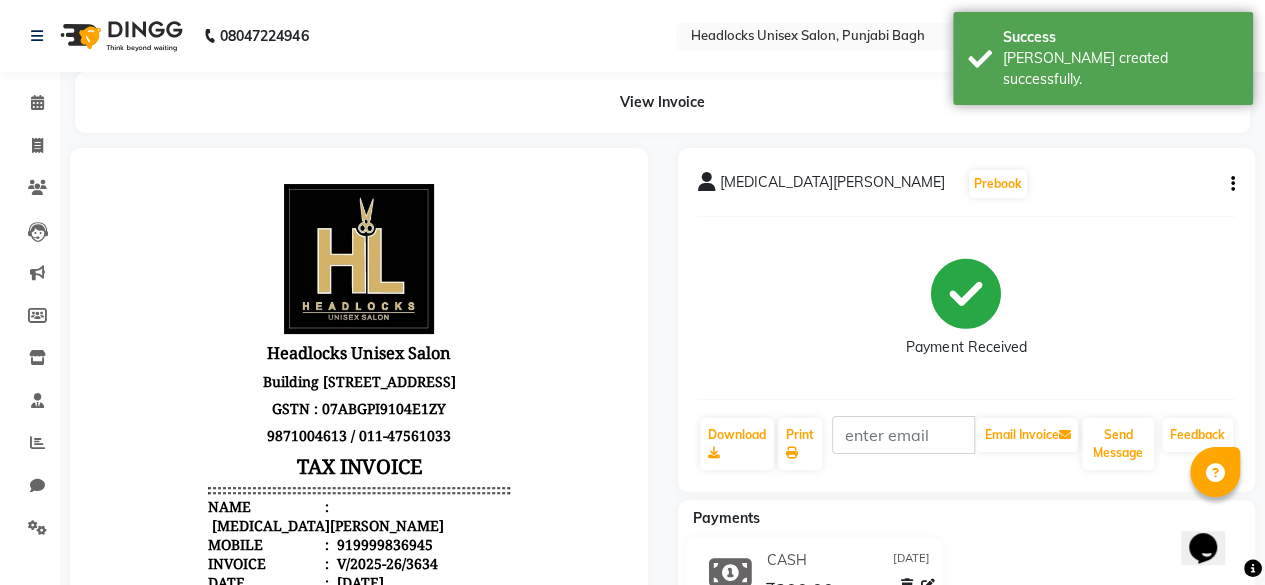 scroll, scrollTop: 0, scrollLeft: 0, axis: both 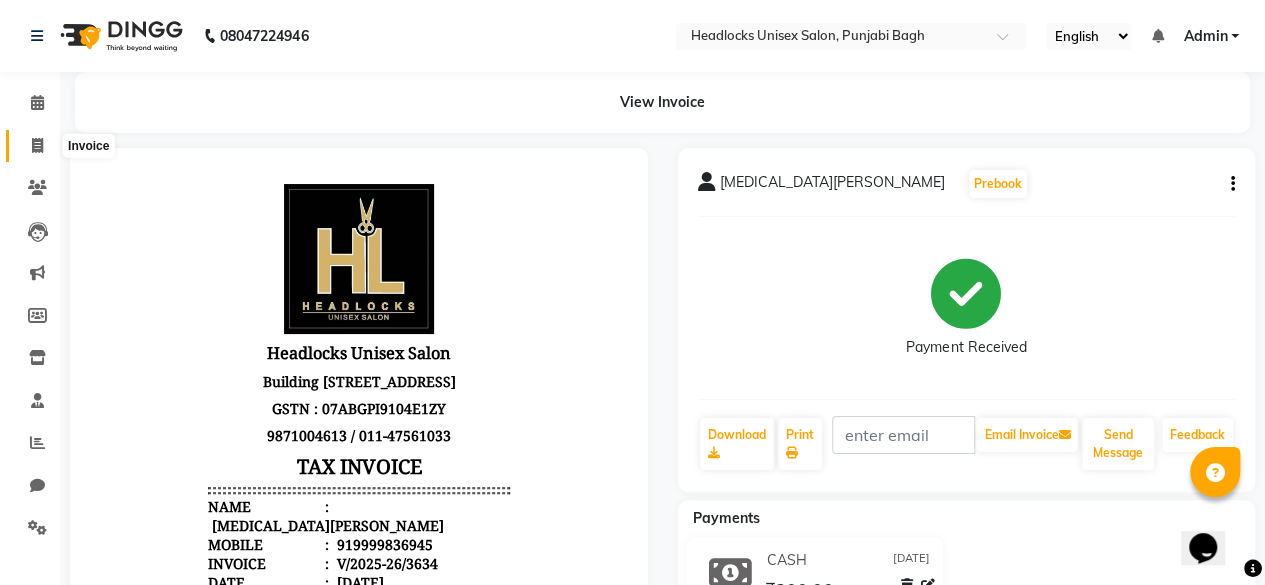 click 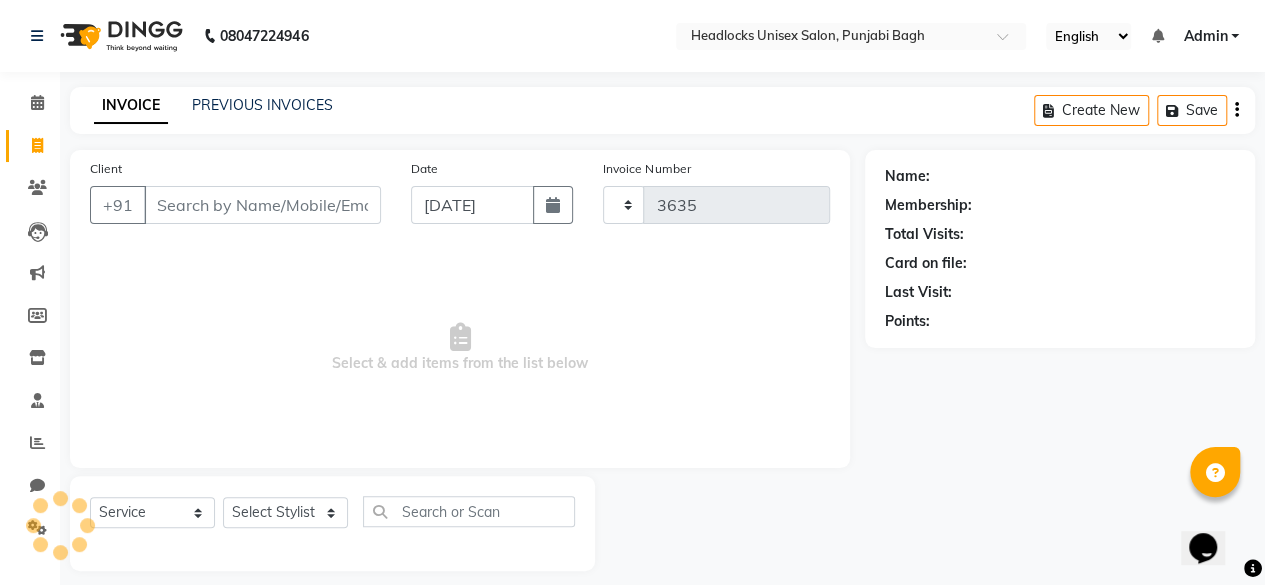 scroll, scrollTop: 15, scrollLeft: 0, axis: vertical 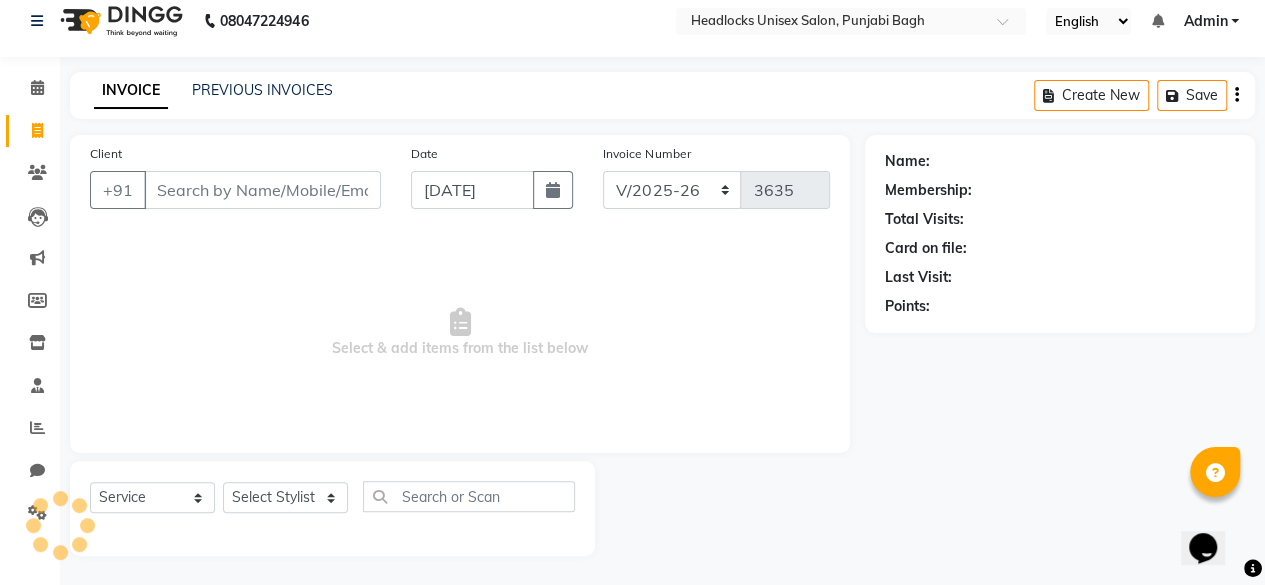 click on "Client" at bounding box center [262, 190] 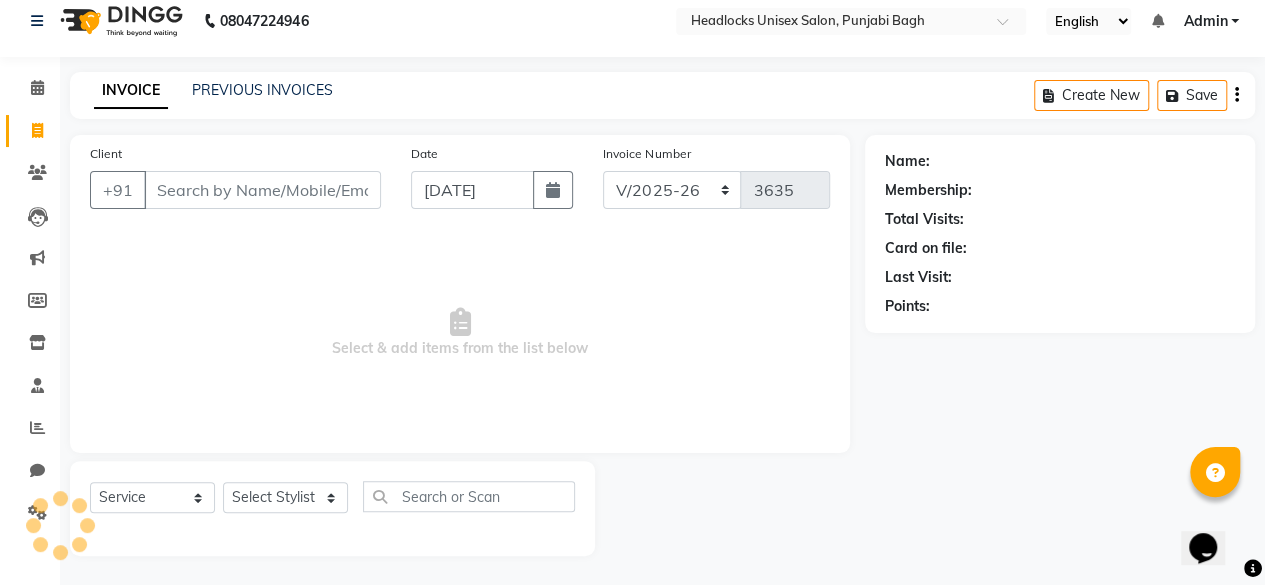 click on "Client" at bounding box center [262, 190] 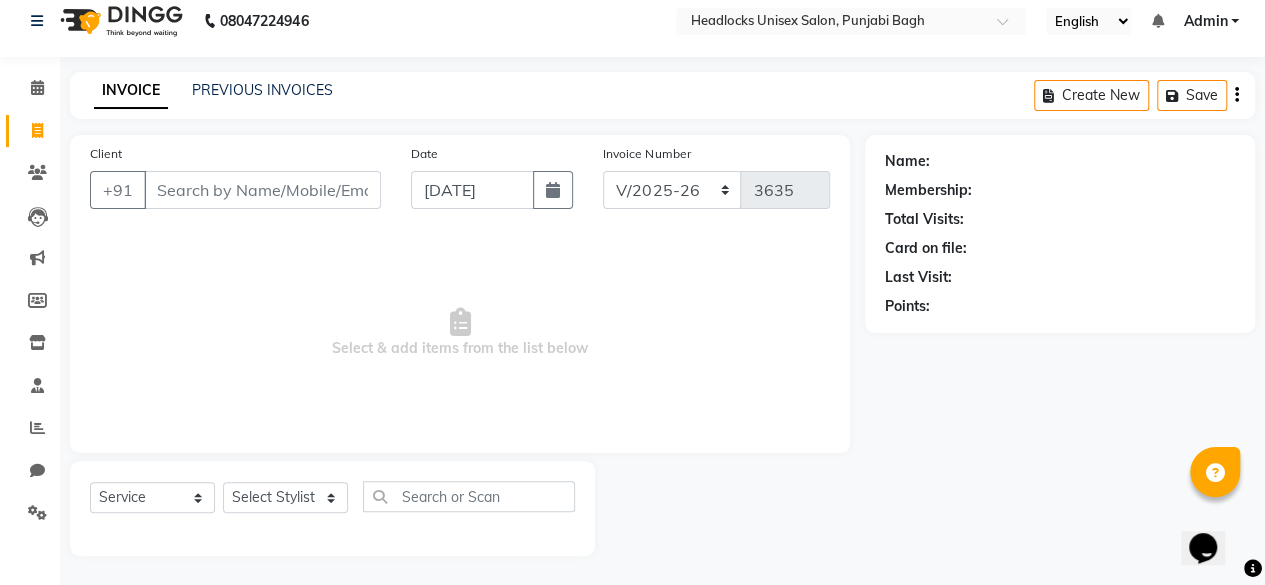 click on "Client" at bounding box center (262, 190) 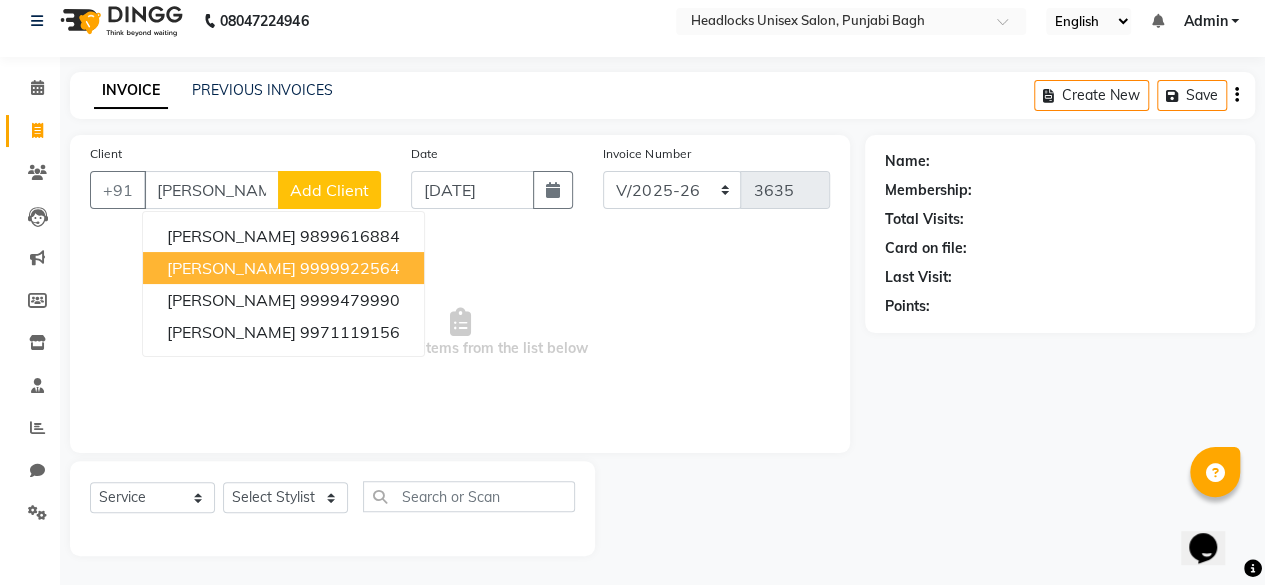 click on "[PERSON_NAME]" at bounding box center (231, 268) 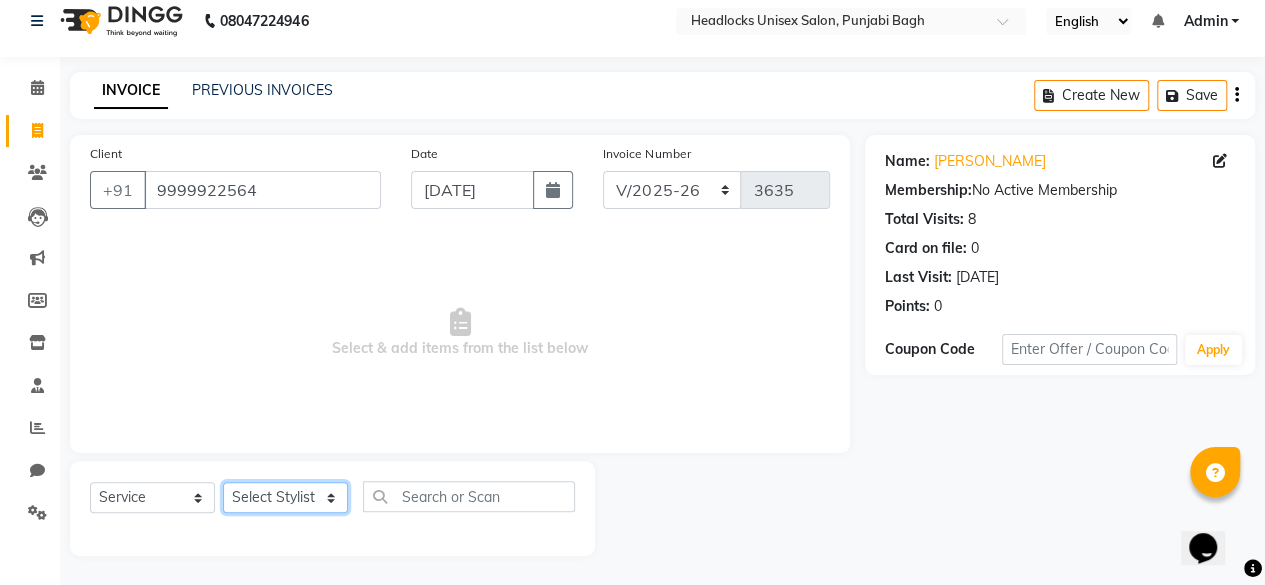 click on "Select Stylist ⁠Agnies ⁠[PERSON_NAME] [PERSON_NAME] [PERSON_NAME] kunal [PERSON_NAME] mercy ⁠Minto ⁠[PERSON_NAME]  [PERSON_NAME] priyanka [PERSON_NAME] ⁠[PERSON_NAME] ⁠[PERSON_NAME] [PERSON_NAME] [PERSON_NAME]  Sunny ⁠[PERSON_NAME] ⁠[PERSON_NAME]" 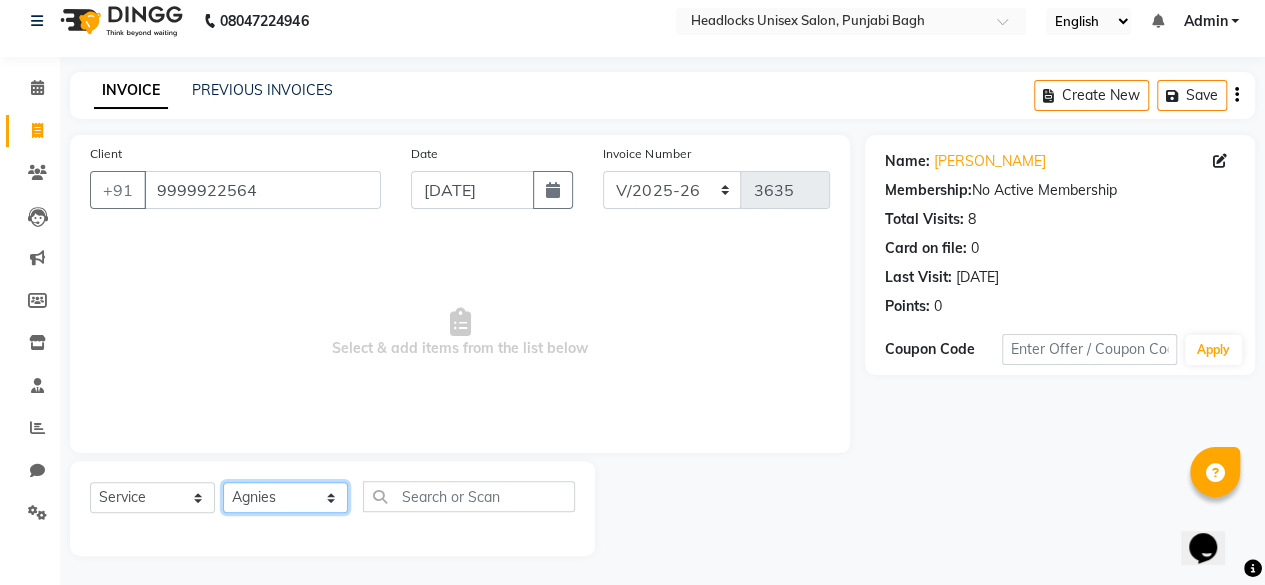 click on "Select Stylist ⁠Agnies ⁠[PERSON_NAME] [PERSON_NAME] [PERSON_NAME] kunal [PERSON_NAME] mercy ⁠Minto ⁠[PERSON_NAME]  [PERSON_NAME] priyanka [PERSON_NAME] ⁠[PERSON_NAME] ⁠[PERSON_NAME] [PERSON_NAME] [PERSON_NAME]  Sunny ⁠[PERSON_NAME] ⁠[PERSON_NAME]" 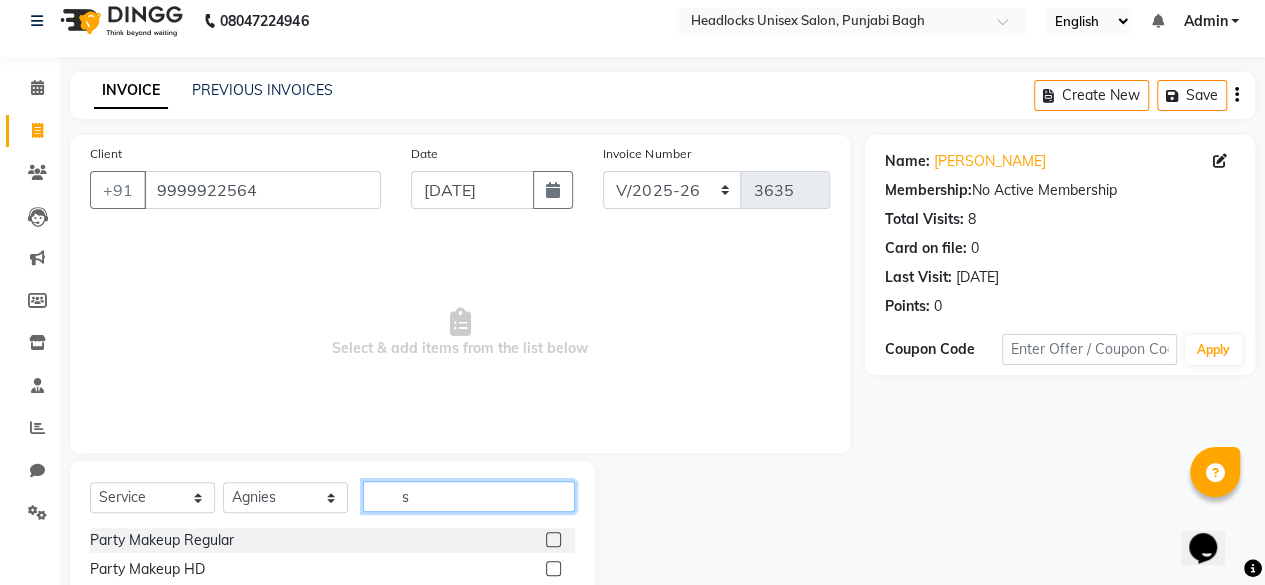 click on "s" 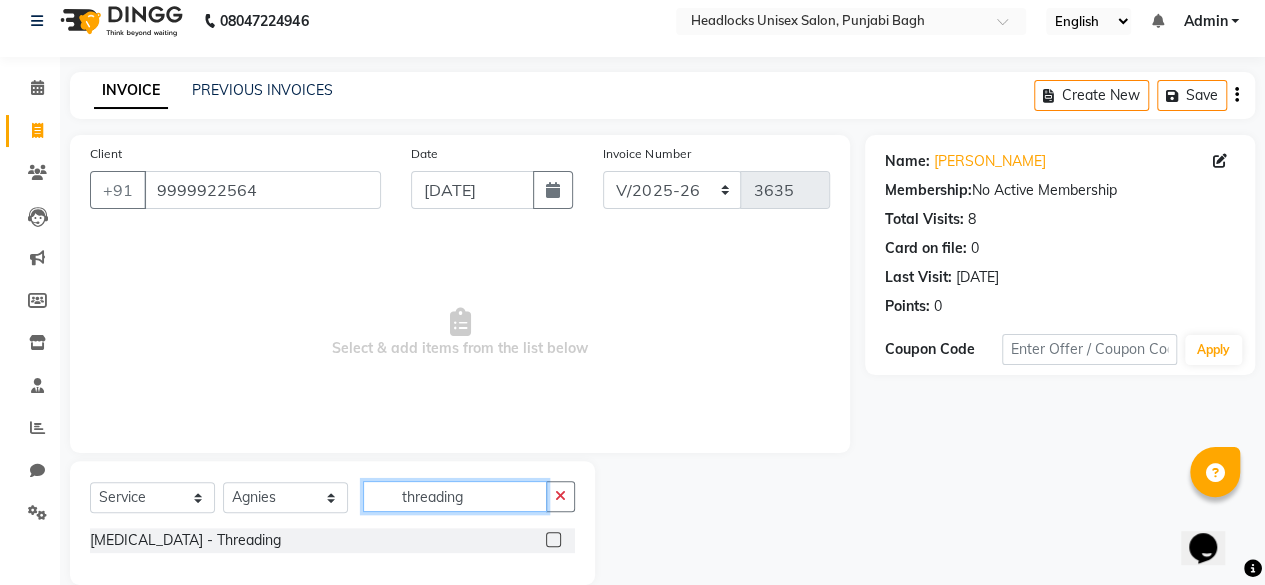 scroll, scrollTop: 44, scrollLeft: 0, axis: vertical 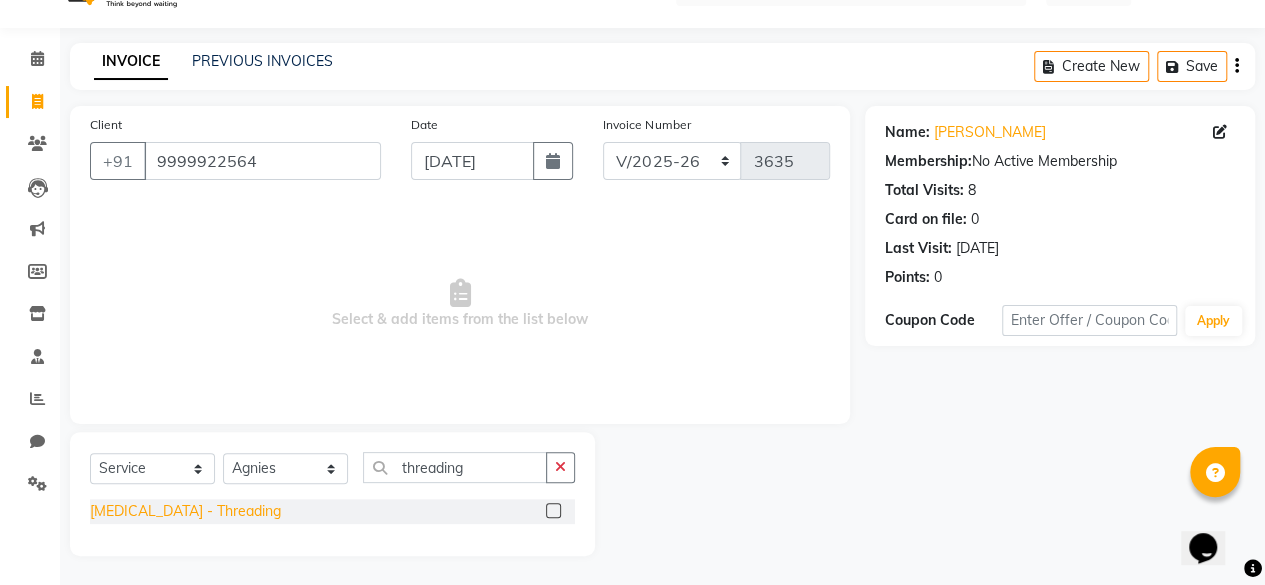 click on "[MEDICAL_DATA] - Threading" 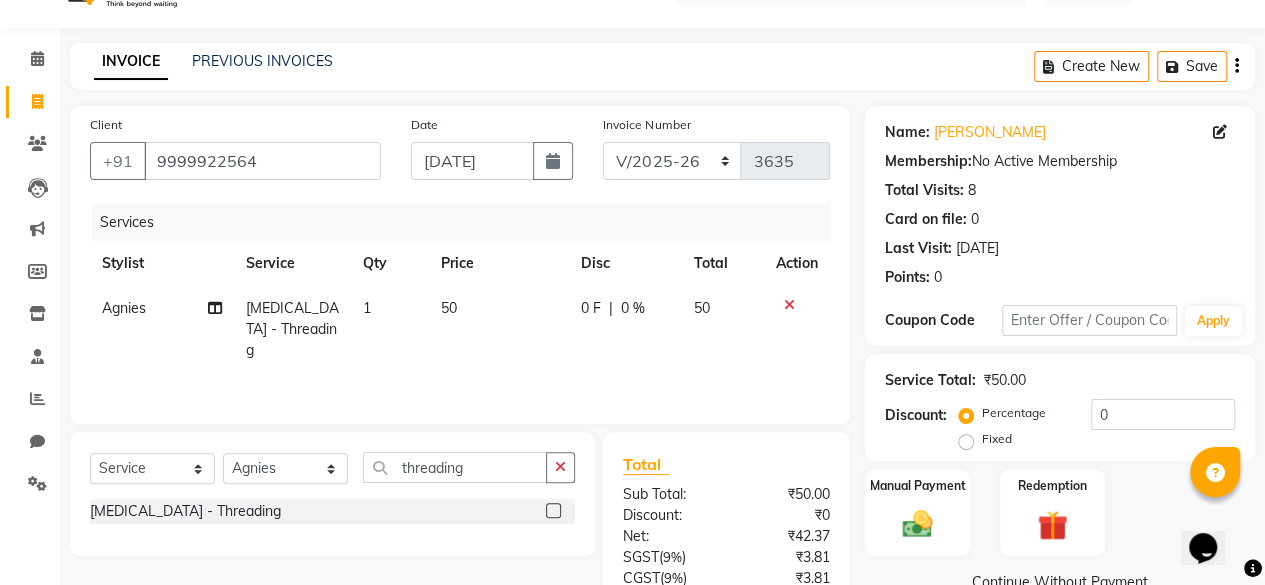 click on "50" 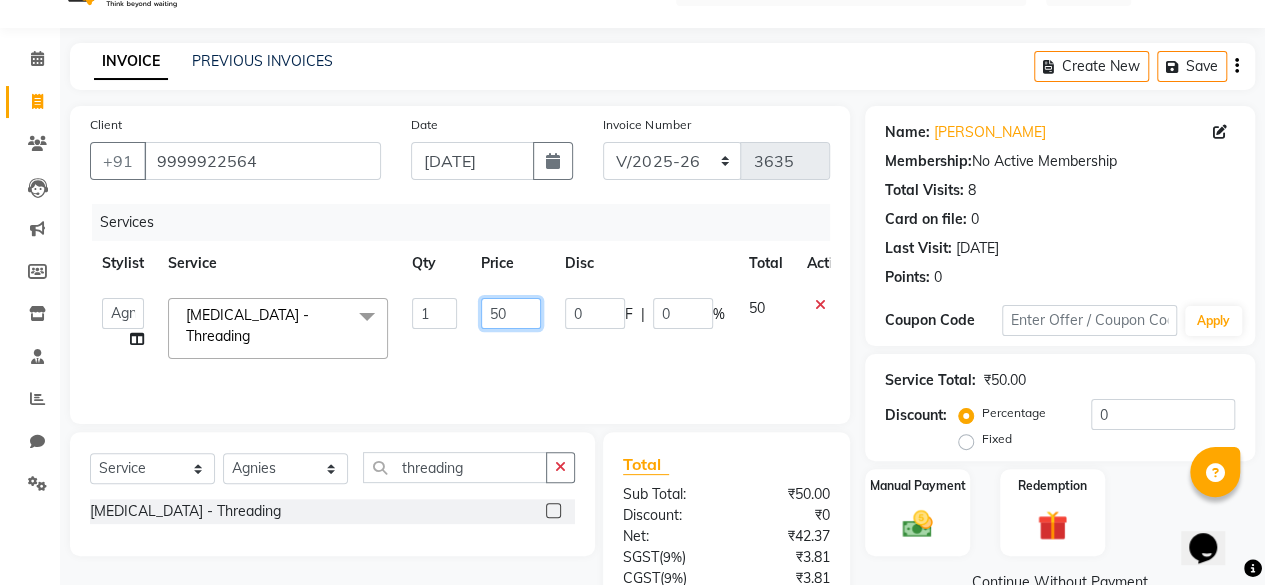 click on "50" 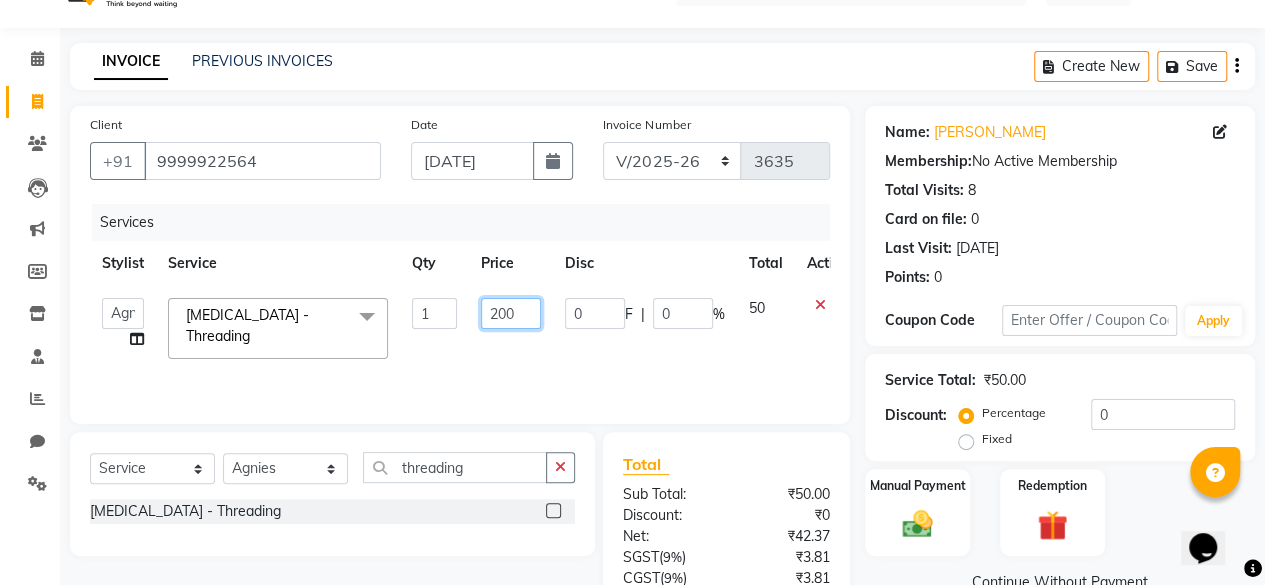 scroll, scrollTop: 0, scrollLeft: 30, axis: horizontal 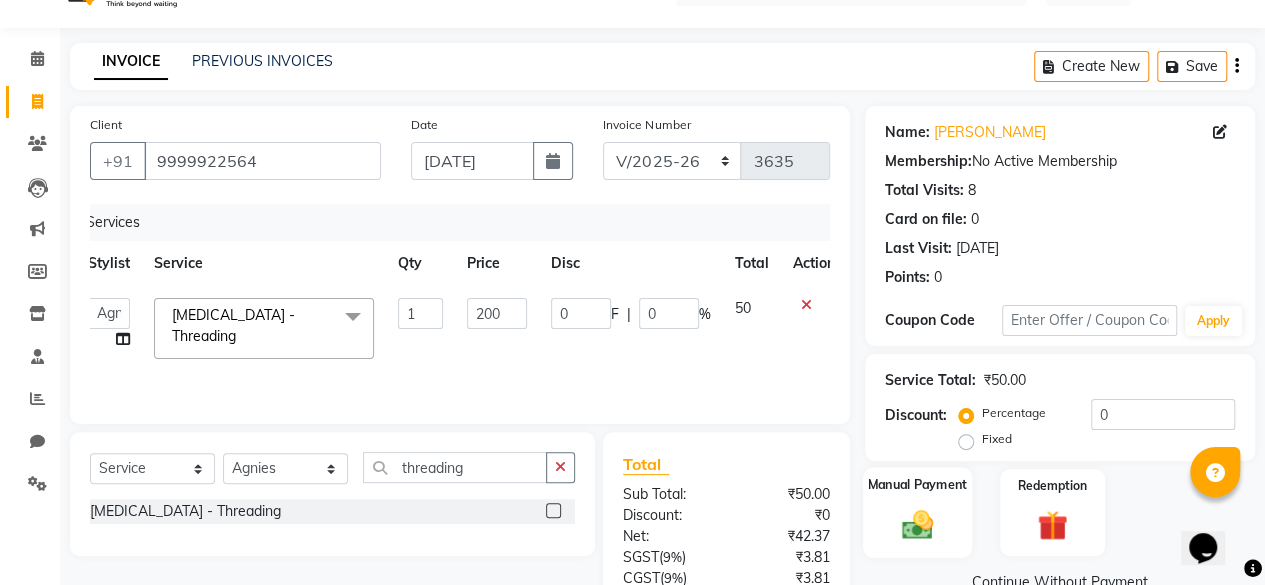 click on "Manual Payment" 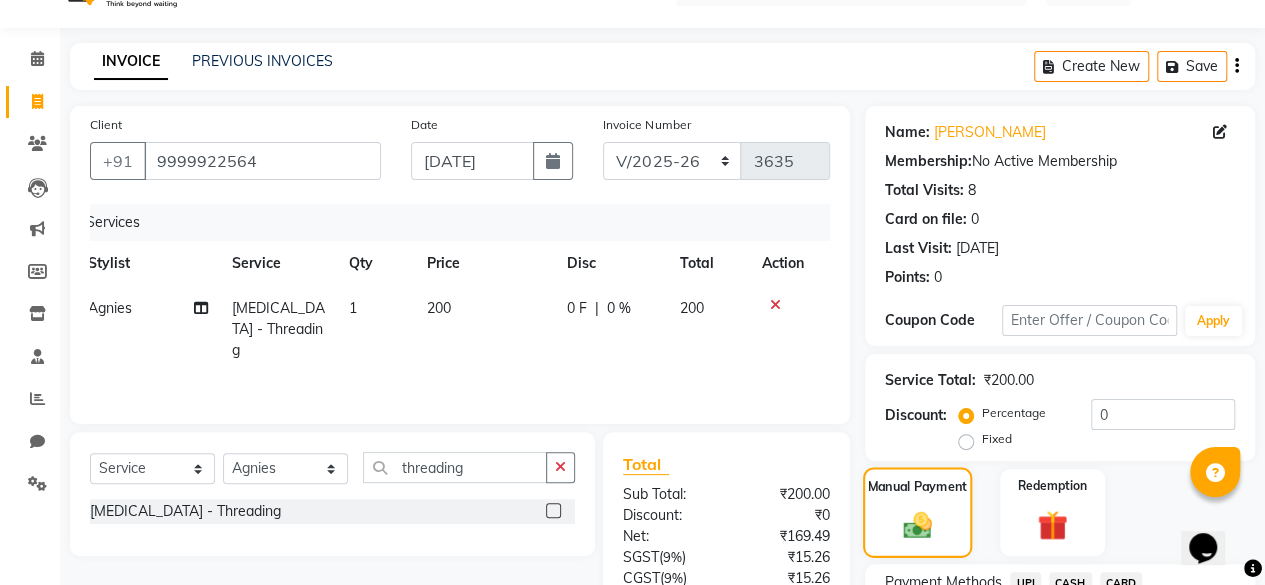scroll, scrollTop: 213, scrollLeft: 0, axis: vertical 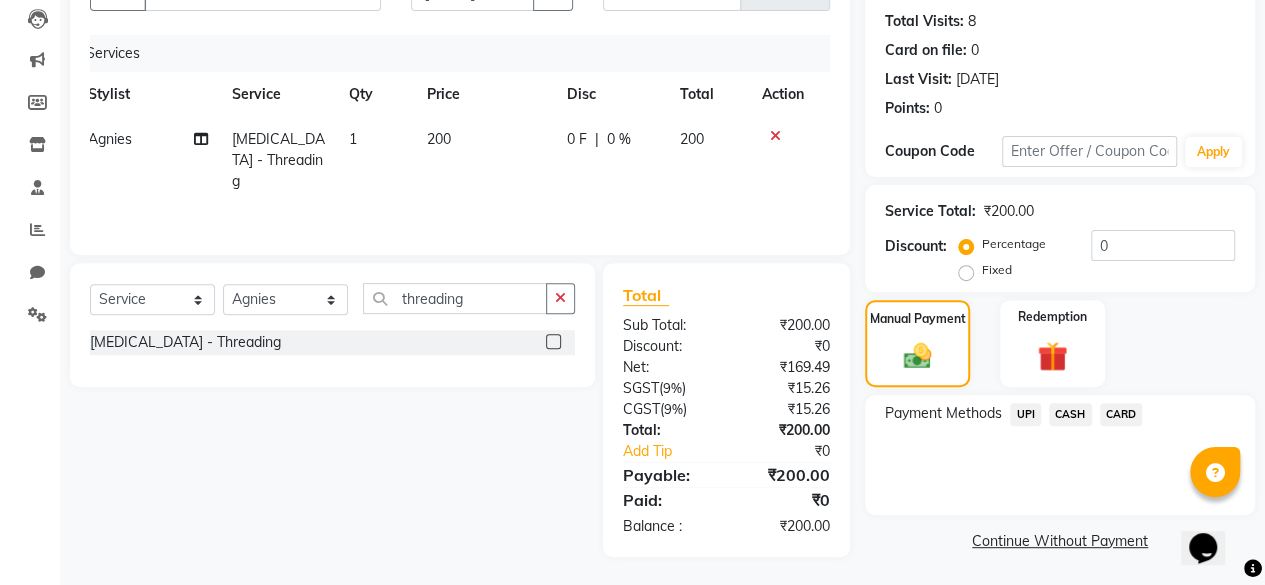 click on "CASH" 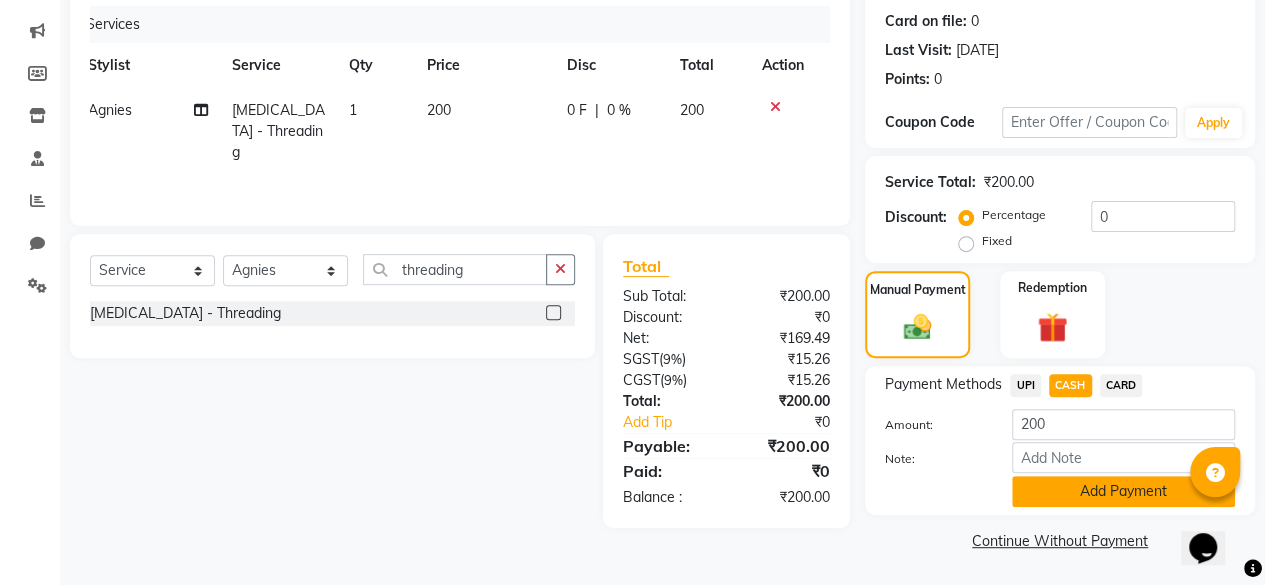 click on "Add Payment" 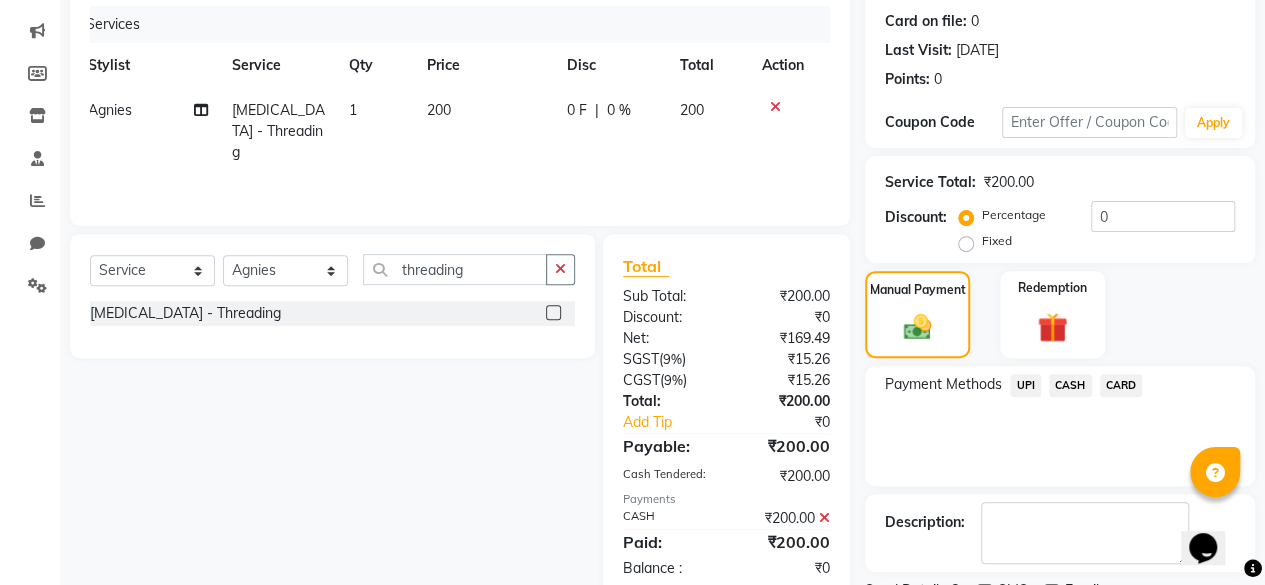 scroll, scrollTop: 324, scrollLeft: 0, axis: vertical 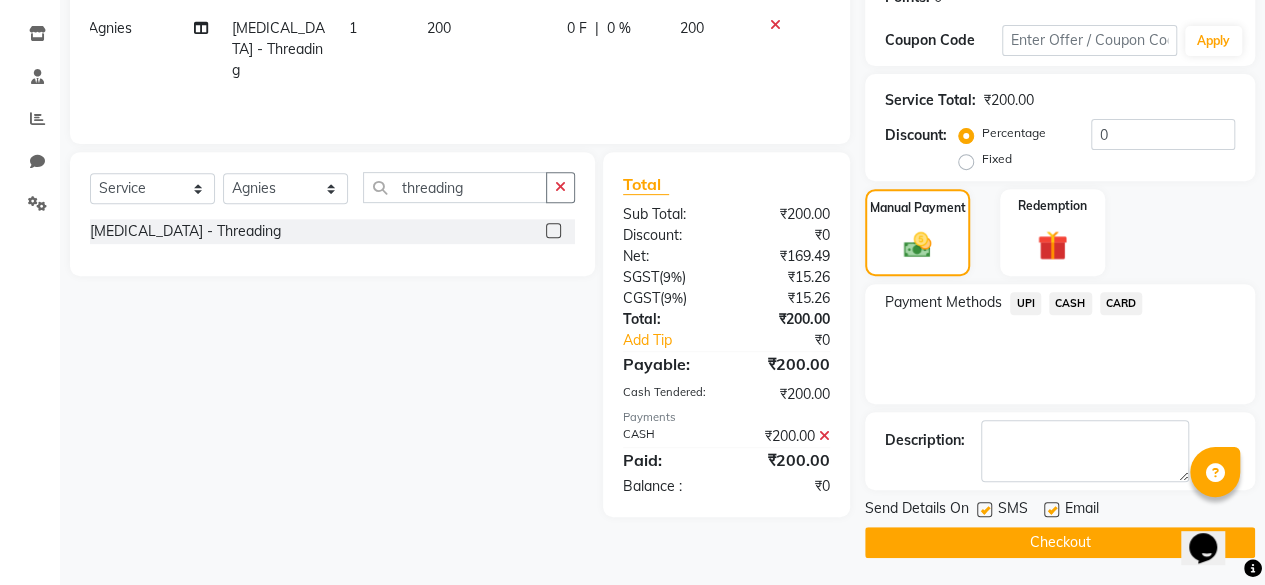 click 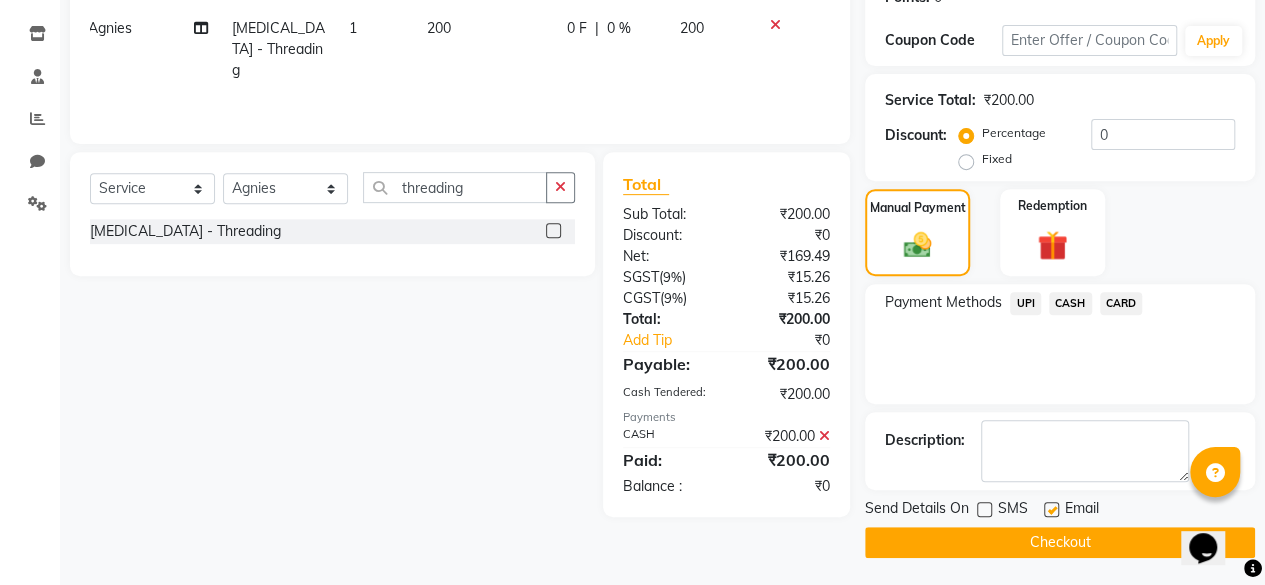 click on "UPI" 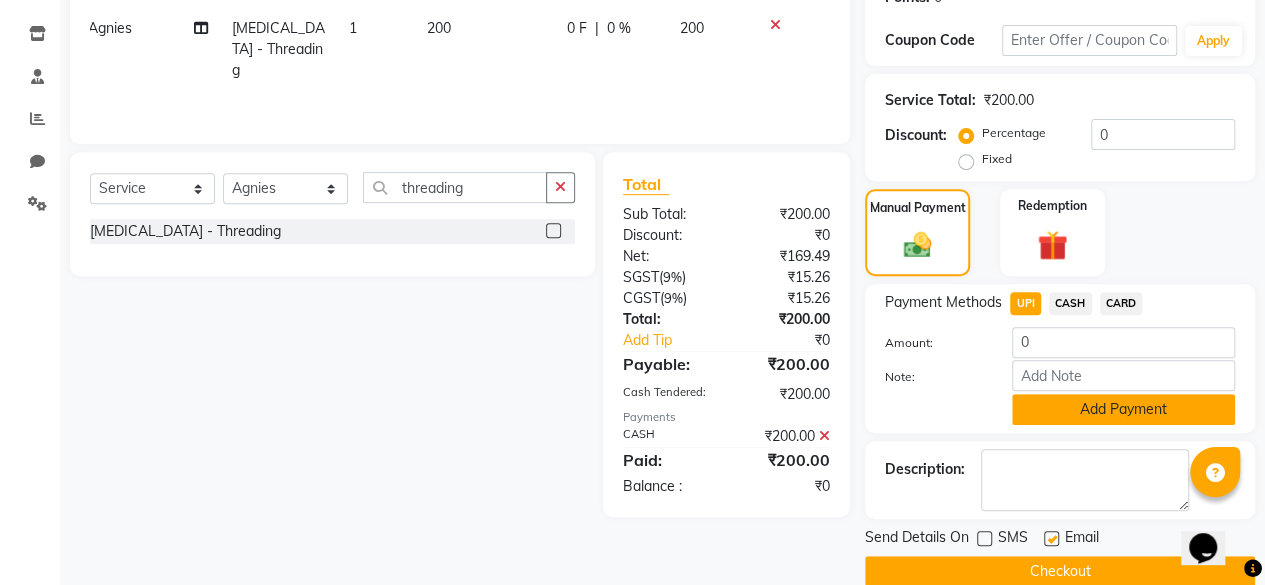click on "Add Payment" 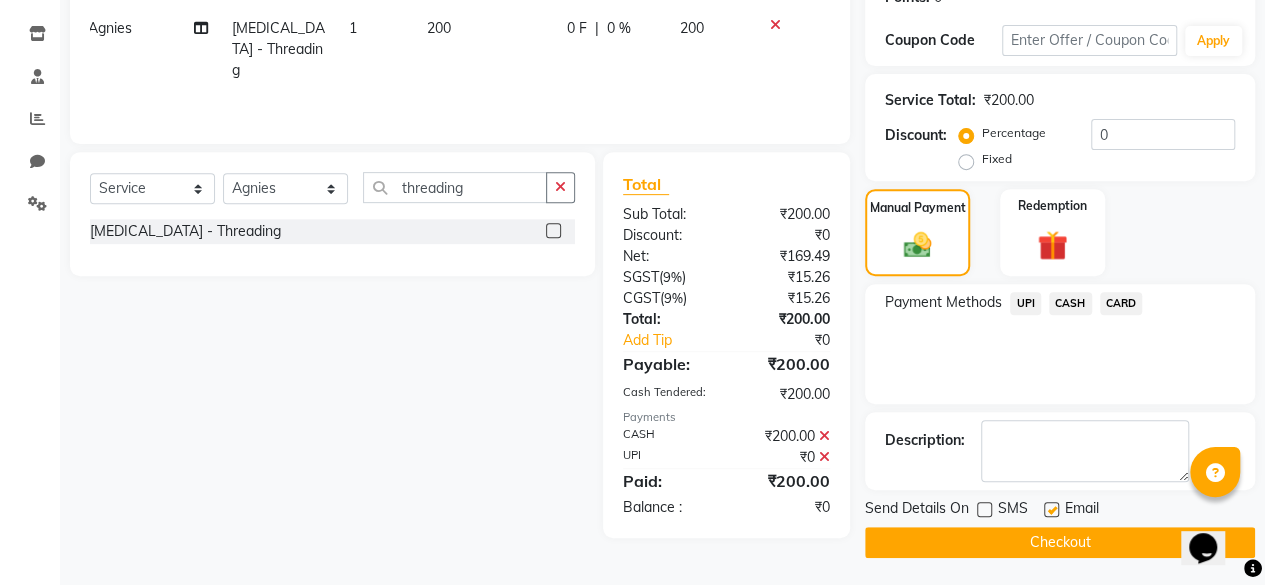 click 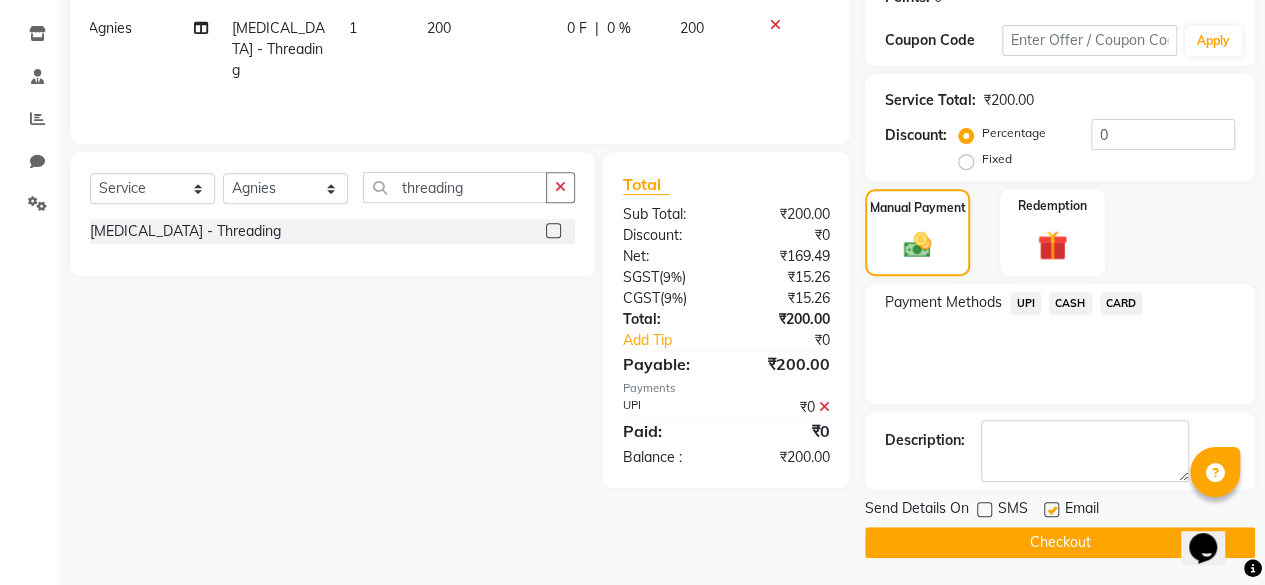 click on "UPI" 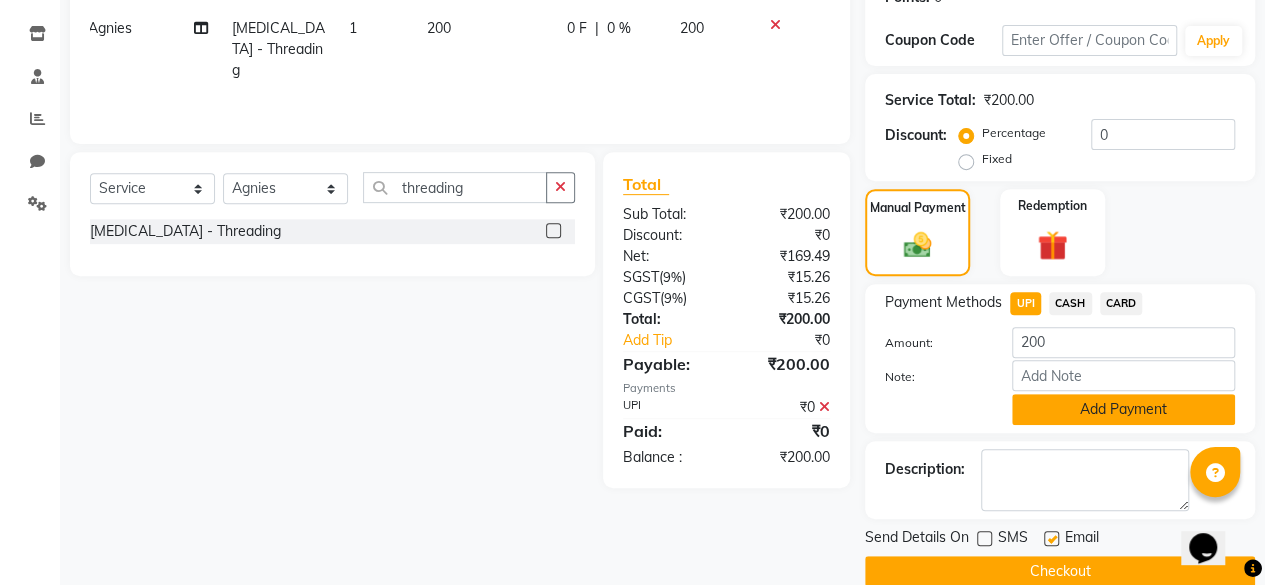 click on "Add Payment" 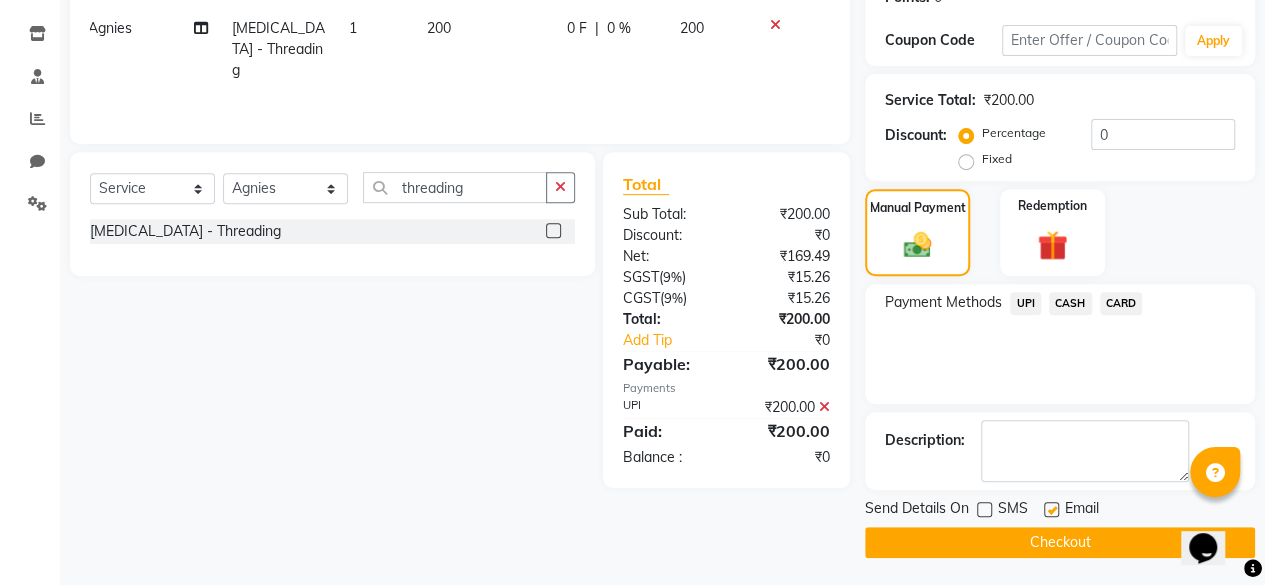 click on "Checkout" 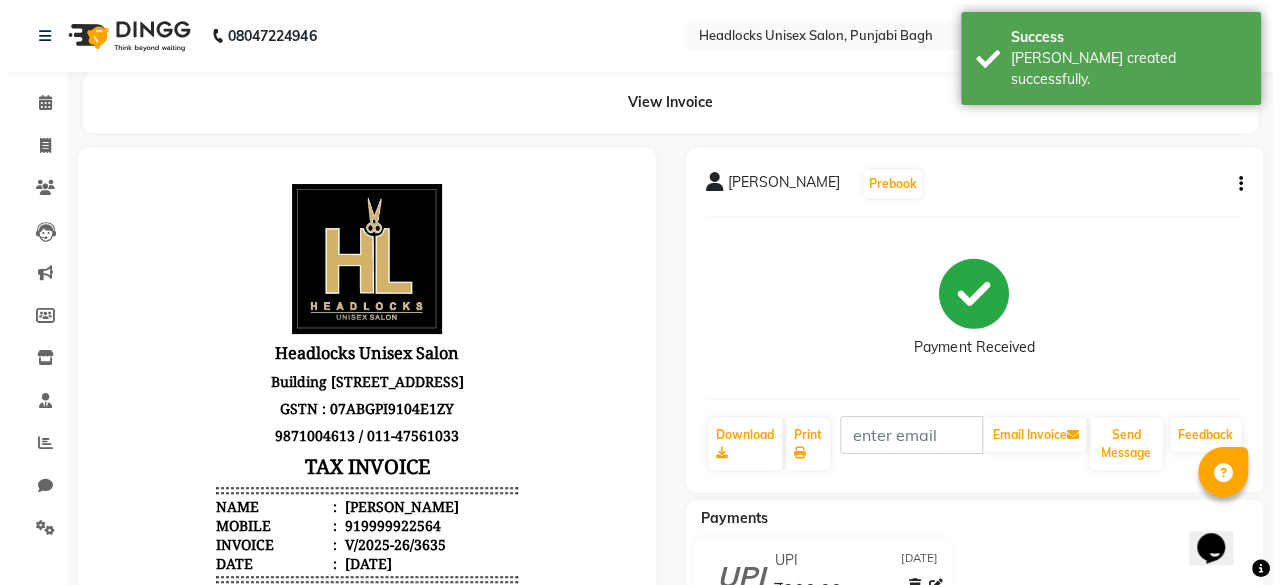 scroll, scrollTop: 0, scrollLeft: 0, axis: both 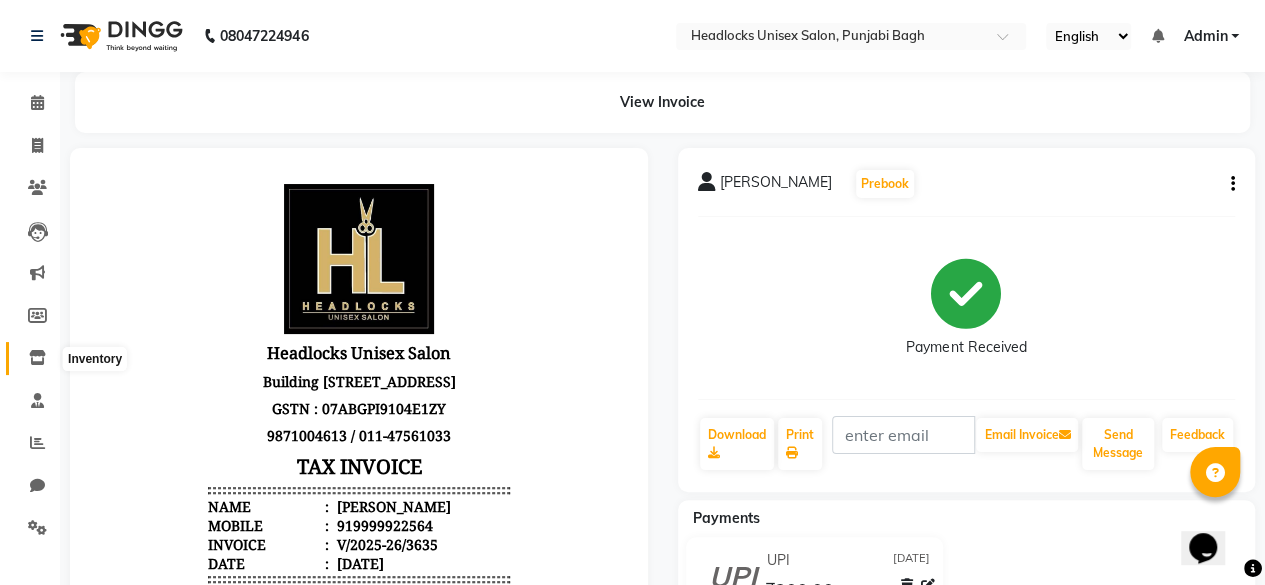 click 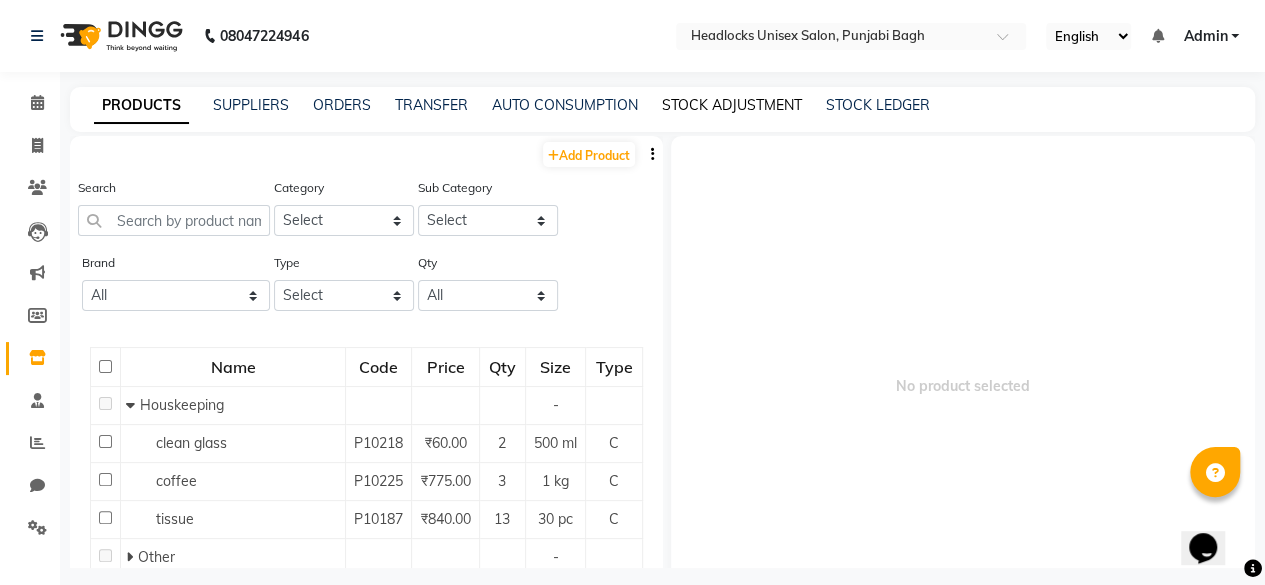 click on "STOCK ADJUSTMENT" 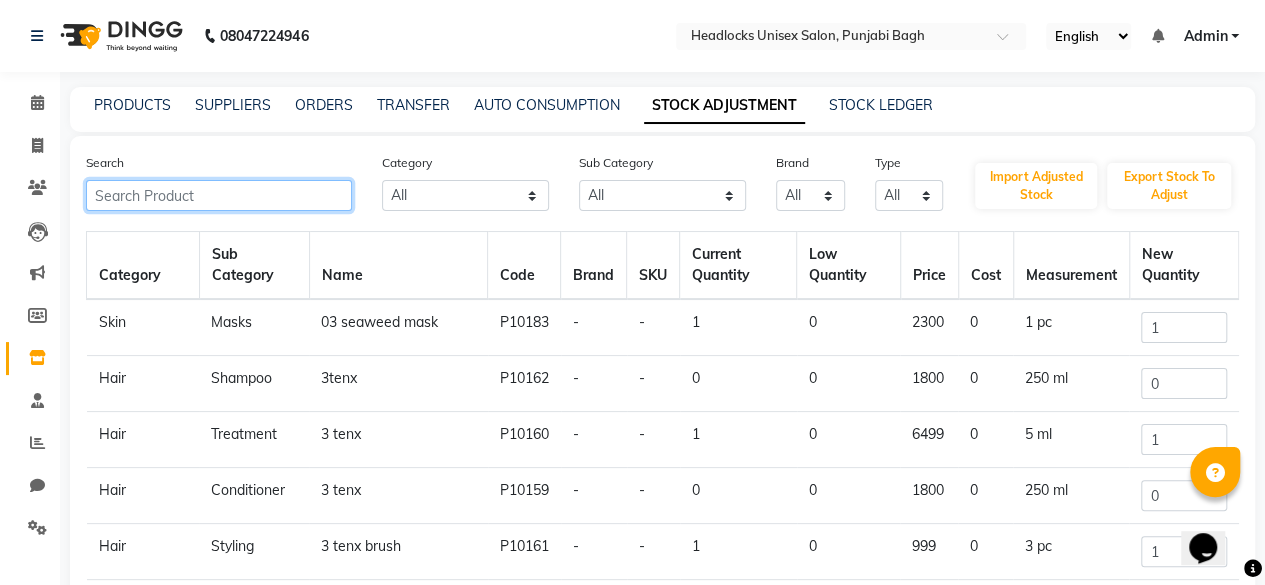 click 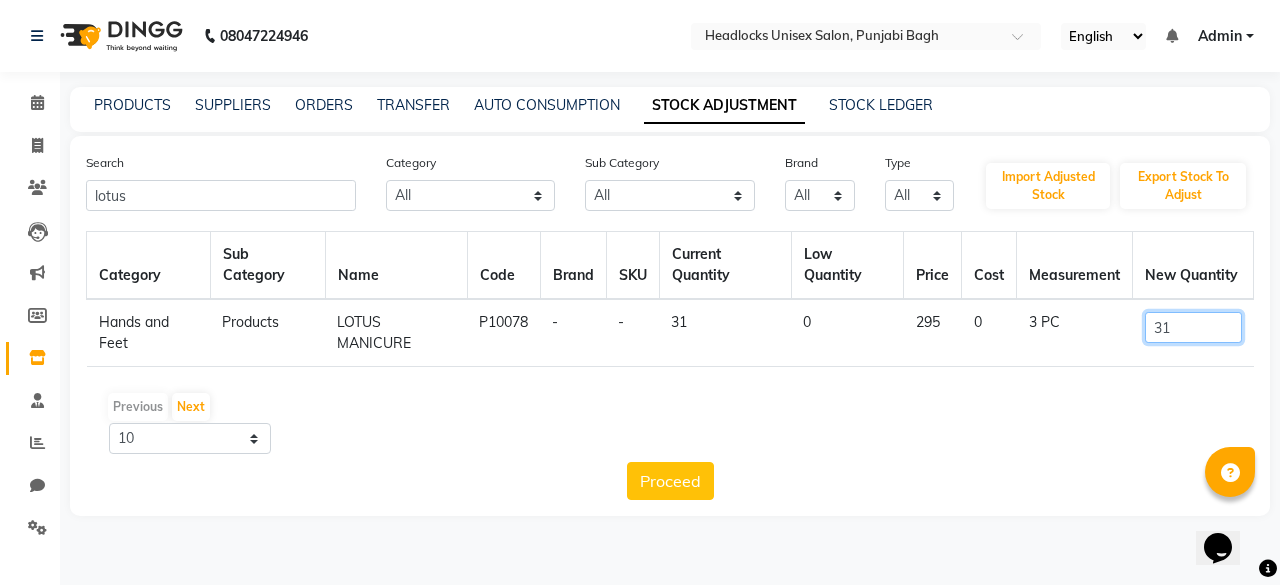 click on "31" 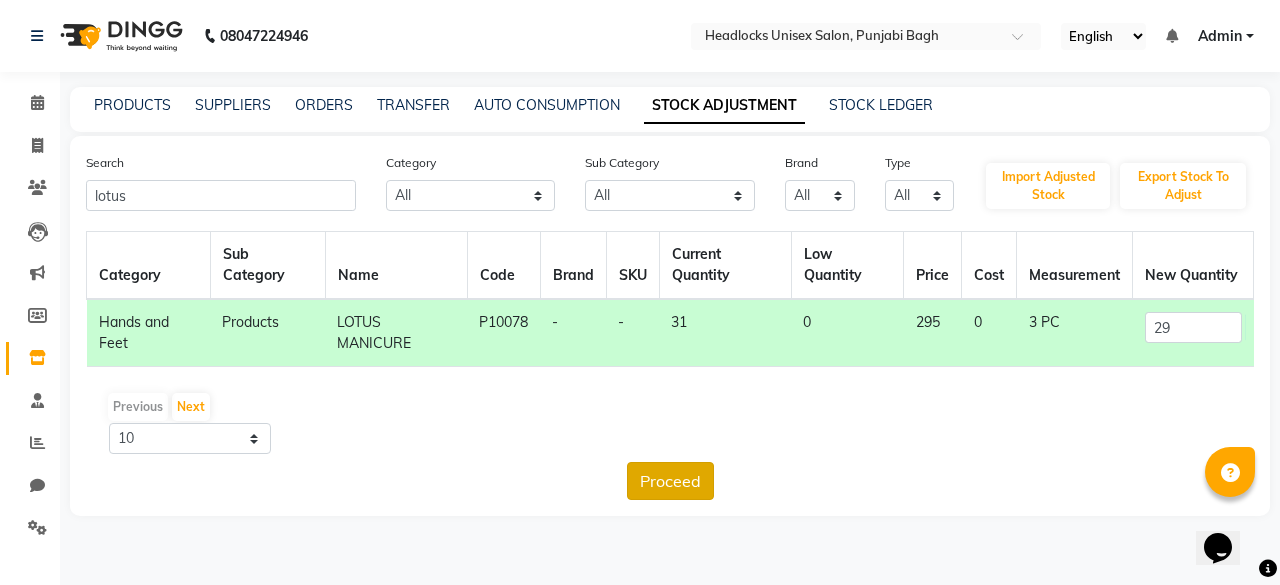click on "Proceed" 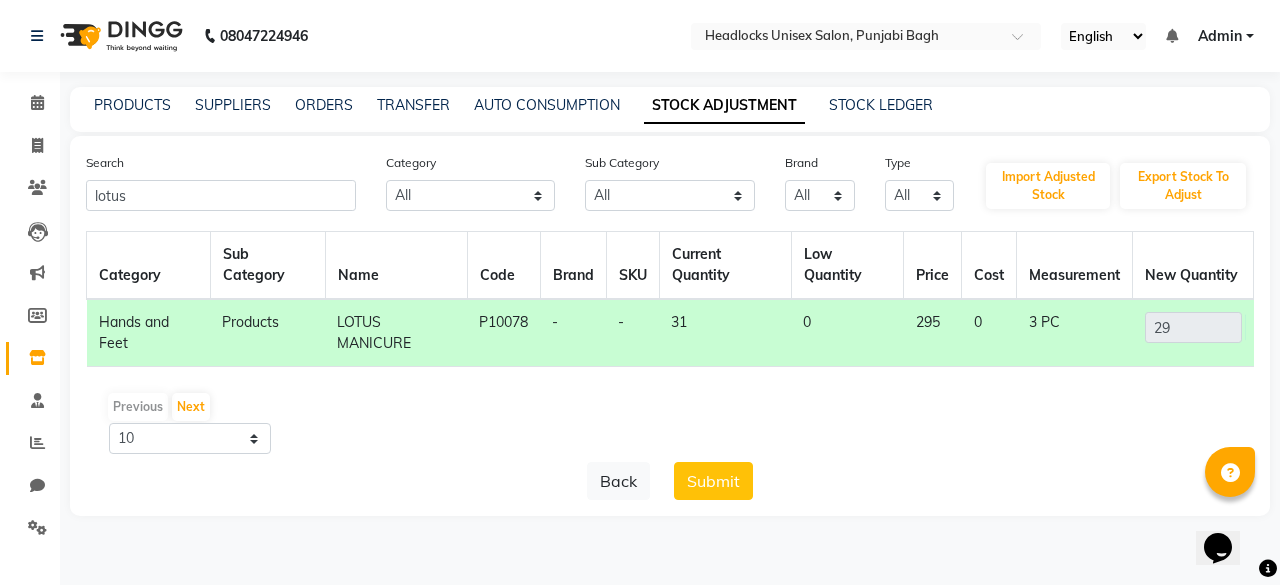 click on "Submit" 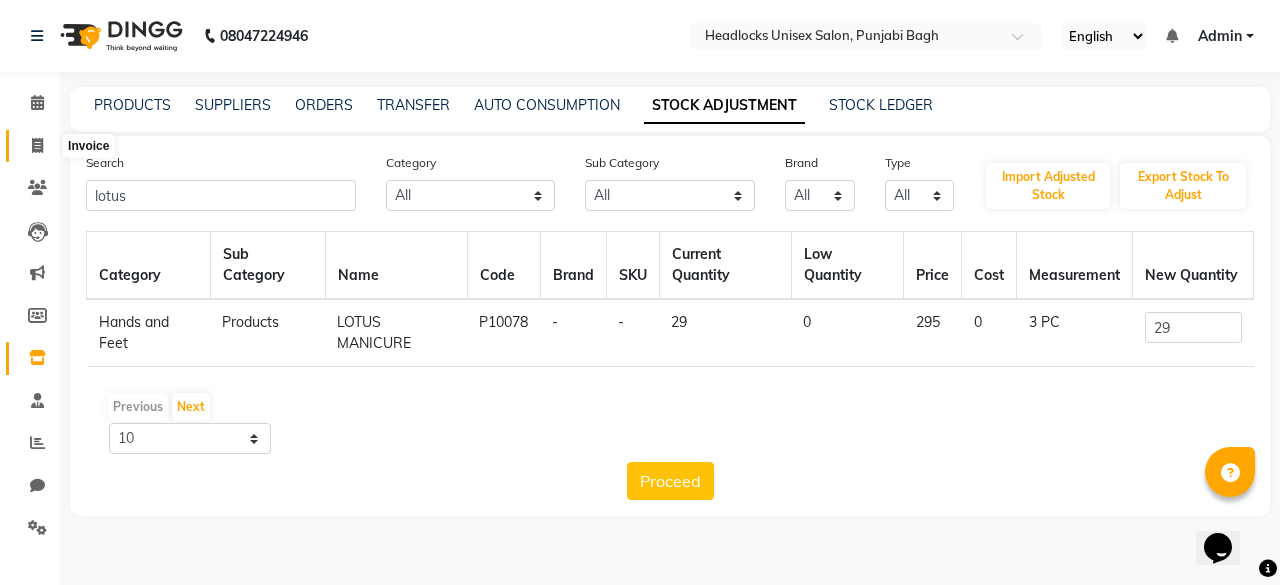 click 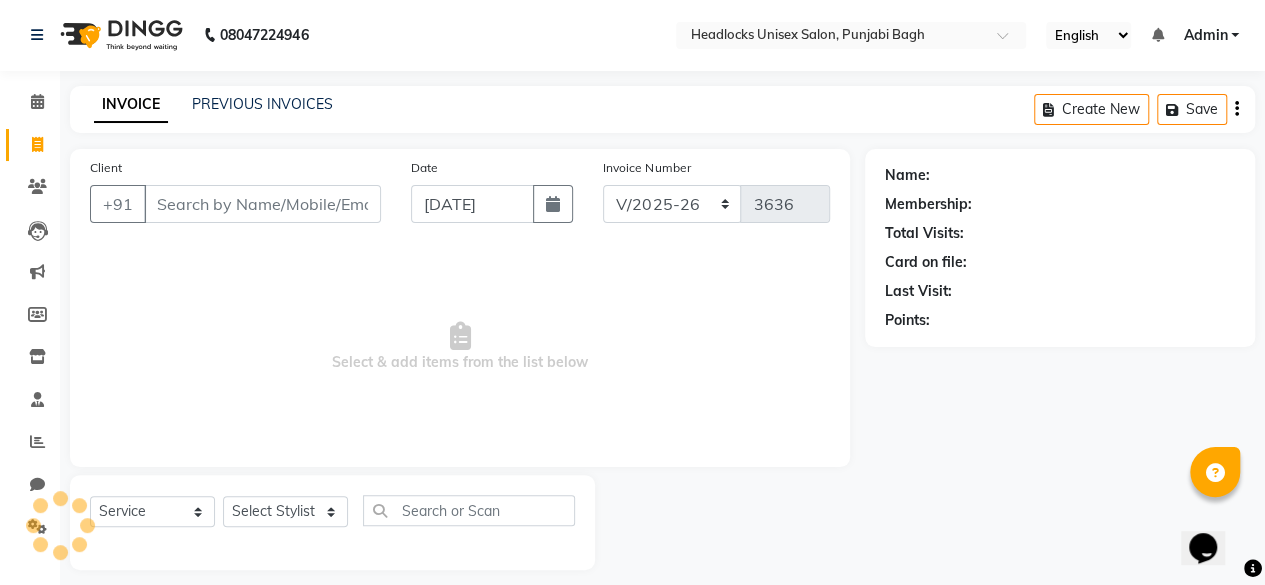 scroll, scrollTop: 15, scrollLeft: 0, axis: vertical 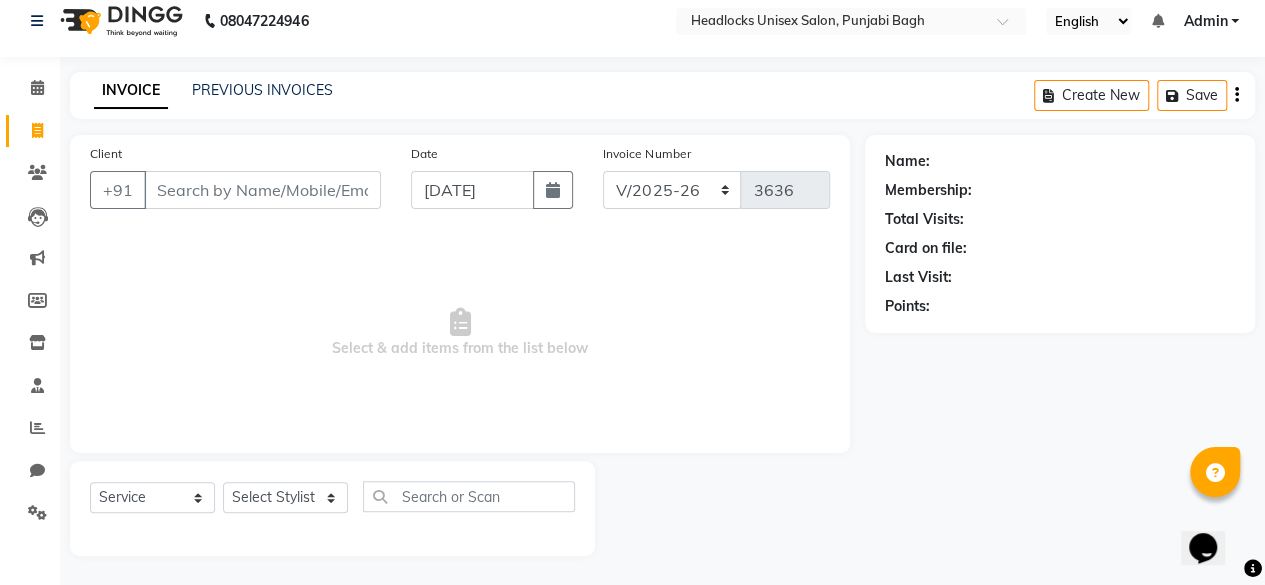 click on "Client" at bounding box center [262, 190] 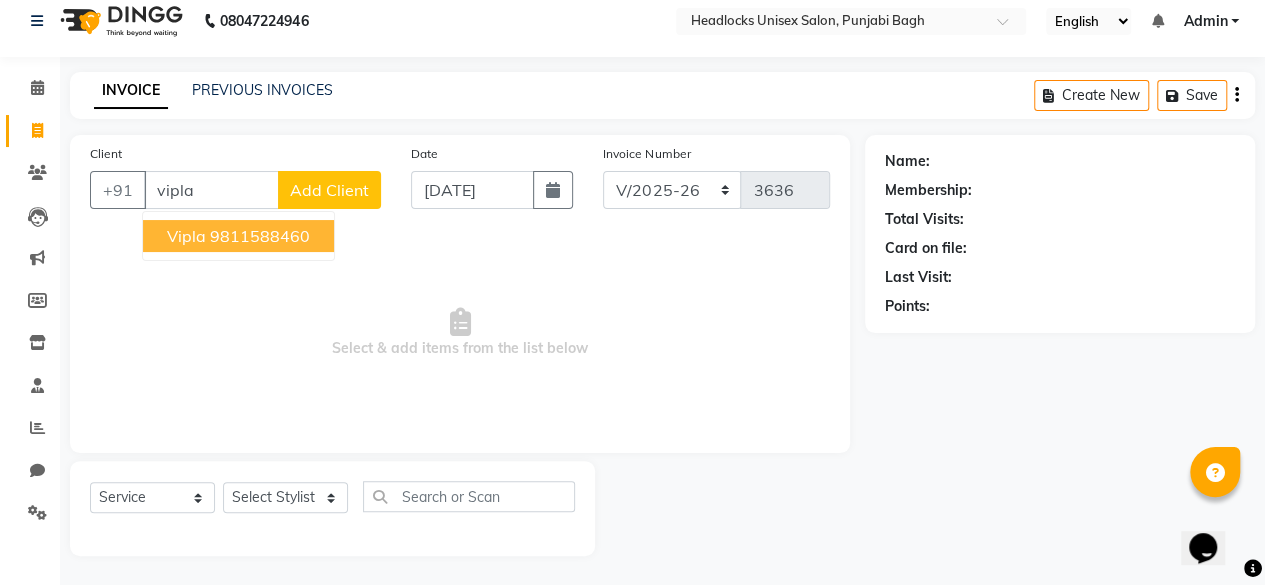 click on "9811588460" at bounding box center [260, 236] 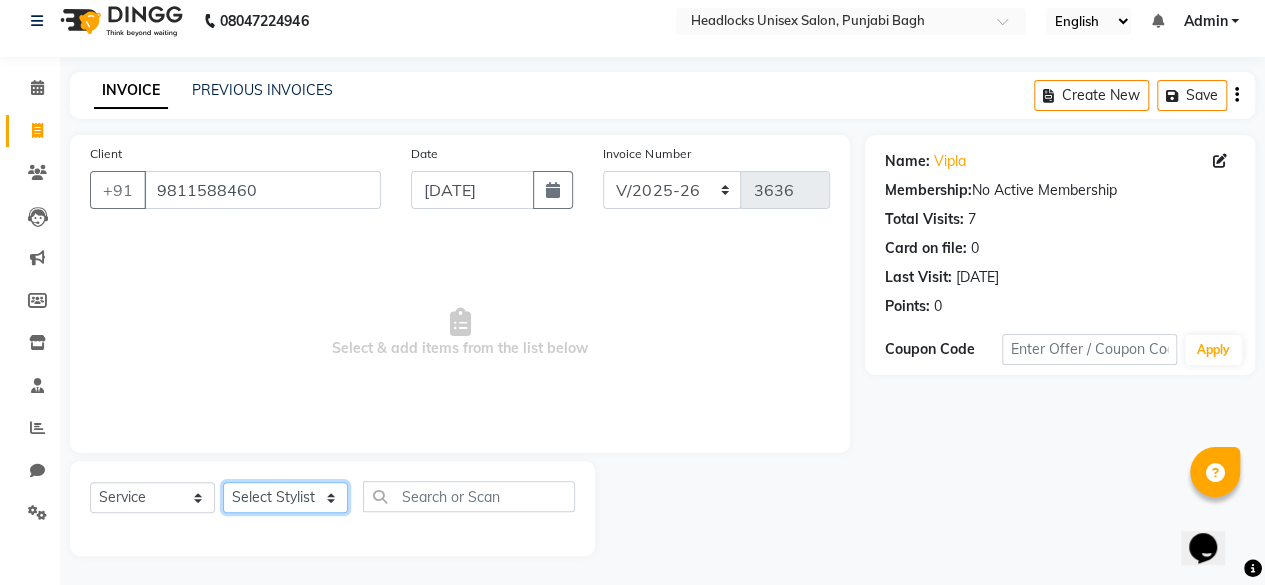 click on "Select Stylist ⁠Agnies ⁠[PERSON_NAME] [PERSON_NAME] [PERSON_NAME] kunal [PERSON_NAME] mercy ⁠Minto ⁠[PERSON_NAME]  [PERSON_NAME] priyanka [PERSON_NAME] ⁠[PERSON_NAME] ⁠[PERSON_NAME] [PERSON_NAME] [PERSON_NAME]  Sunny ⁠[PERSON_NAME] ⁠[PERSON_NAME]" 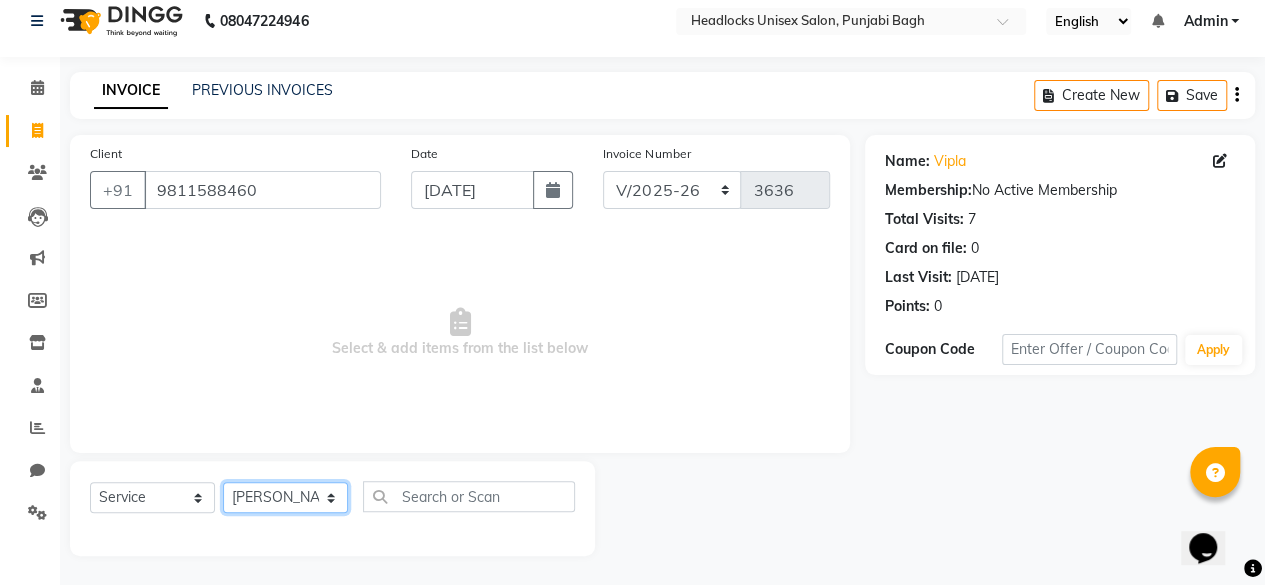click on "Select Stylist ⁠Agnies ⁠[PERSON_NAME] [PERSON_NAME] [PERSON_NAME] kunal [PERSON_NAME] mercy ⁠Minto ⁠[PERSON_NAME]  [PERSON_NAME] priyanka [PERSON_NAME] ⁠[PERSON_NAME] ⁠[PERSON_NAME] [PERSON_NAME] [PERSON_NAME]  Sunny ⁠[PERSON_NAME] ⁠[PERSON_NAME]" 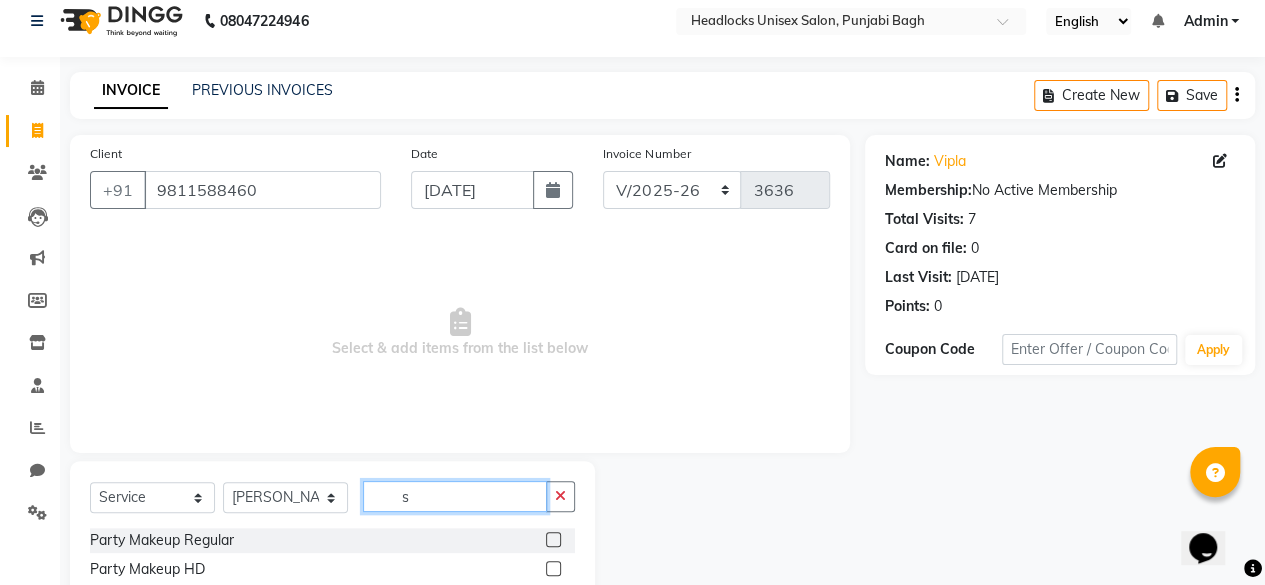 click on "s" 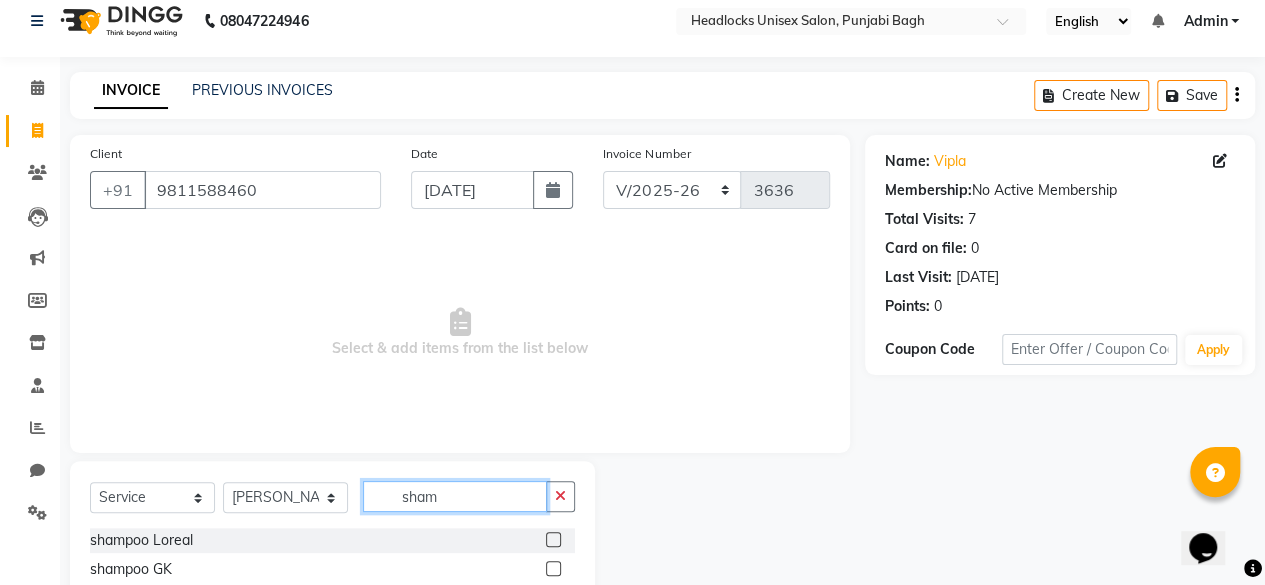 scroll, scrollTop: 2, scrollLeft: 0, axis: vertical 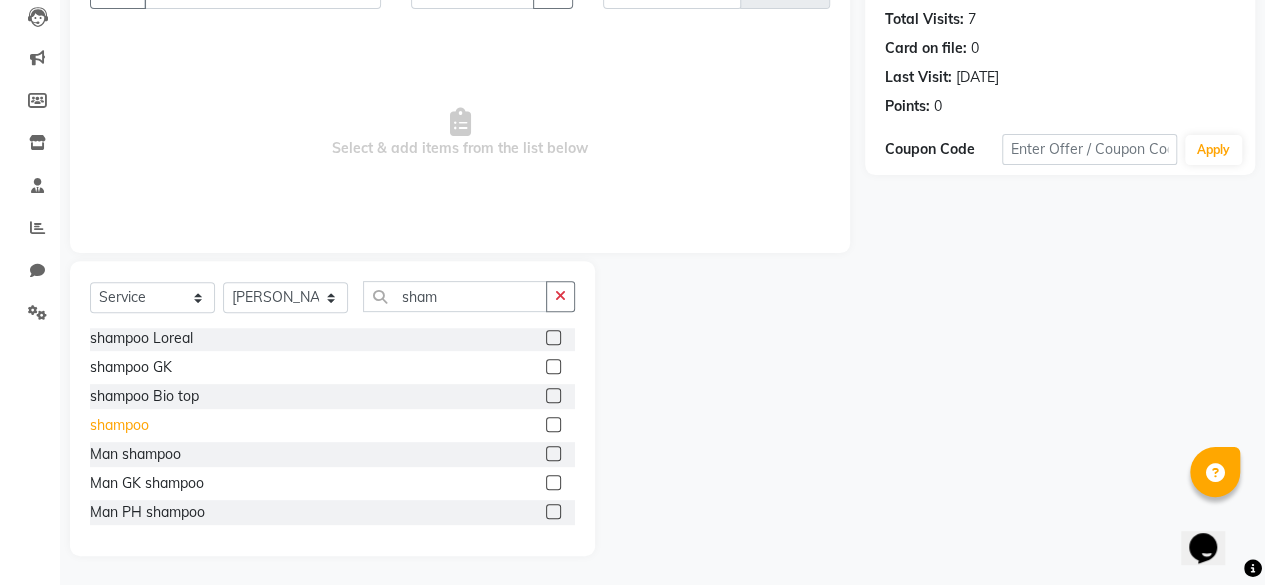 click on "shampoo" 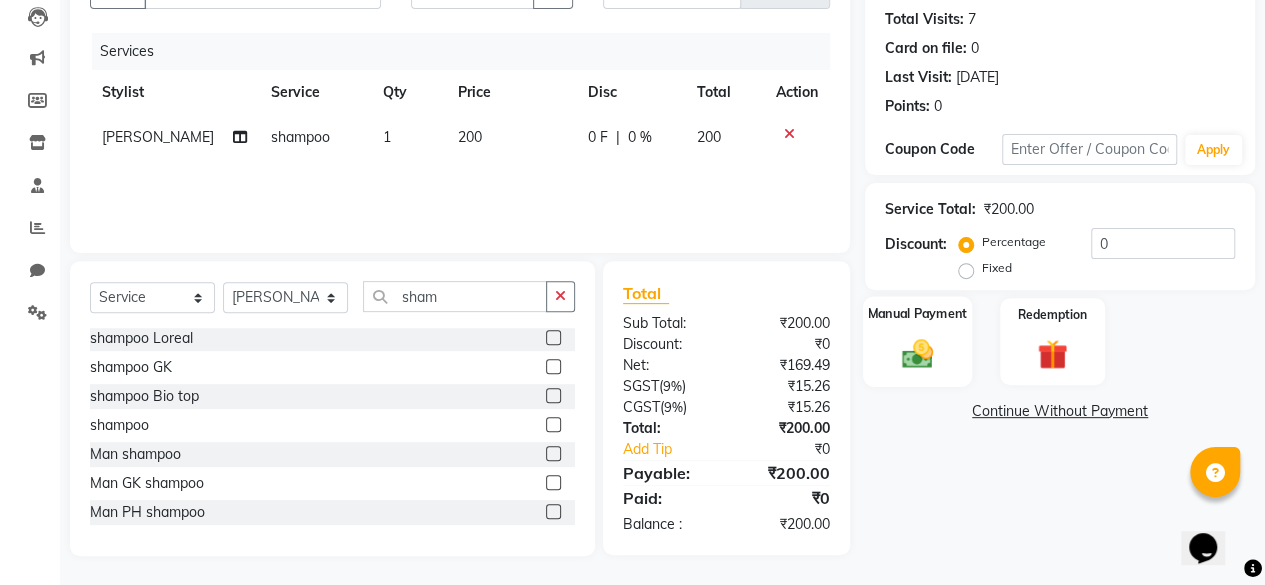 click on "Manual Payment" 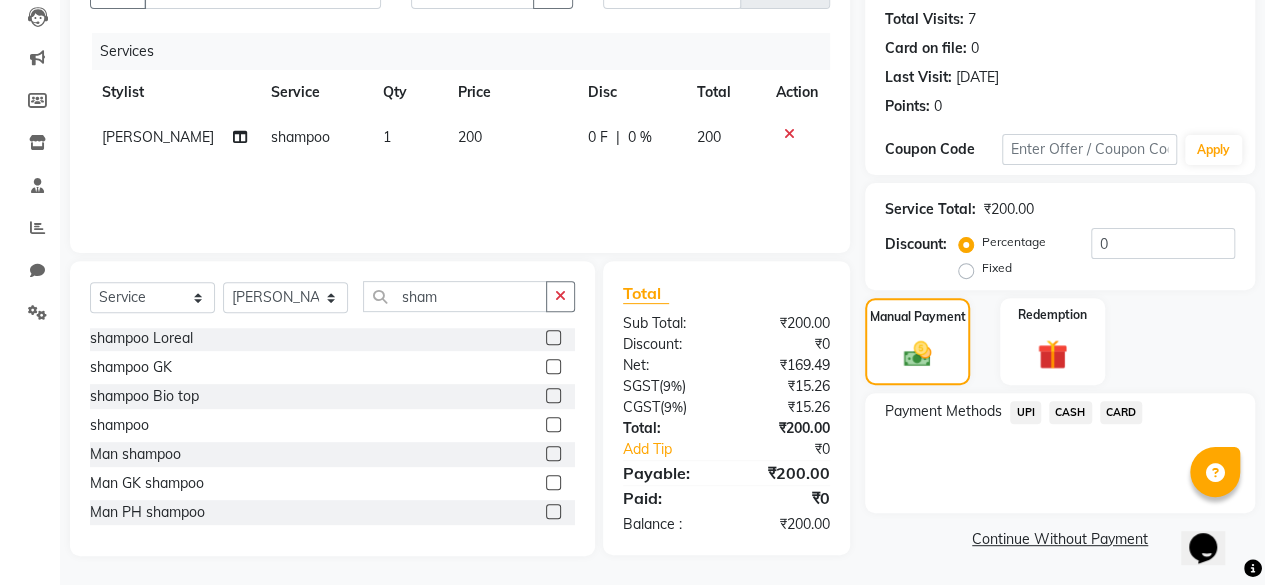 click on "CASH" 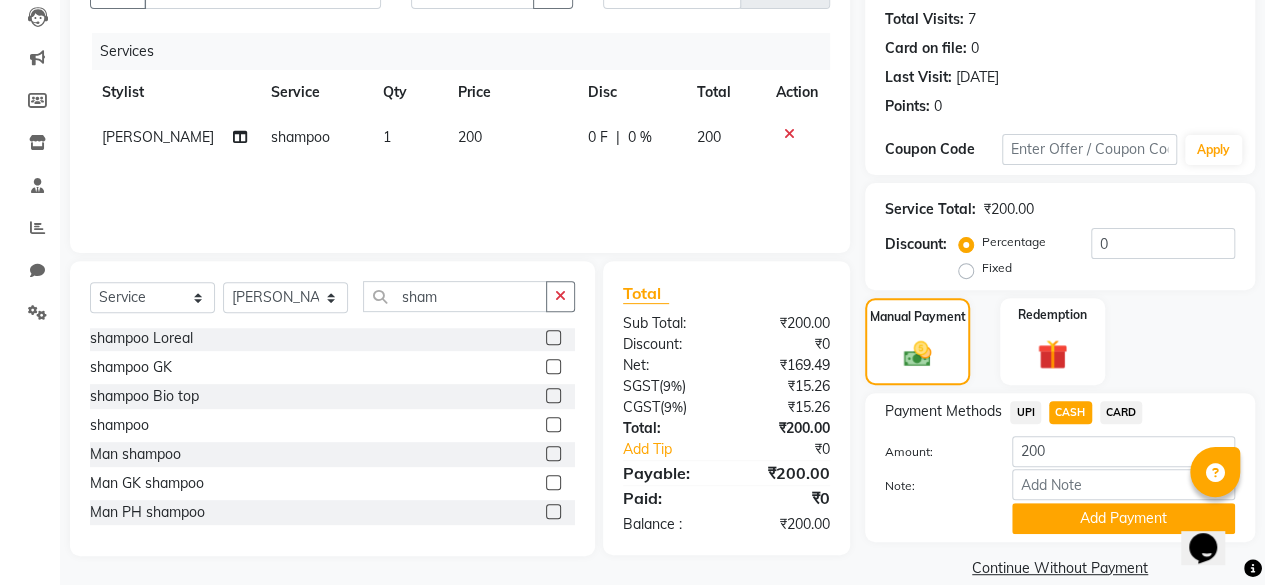 scroll, scrollTop: 242, scrollLeft: 0, axis: vertical 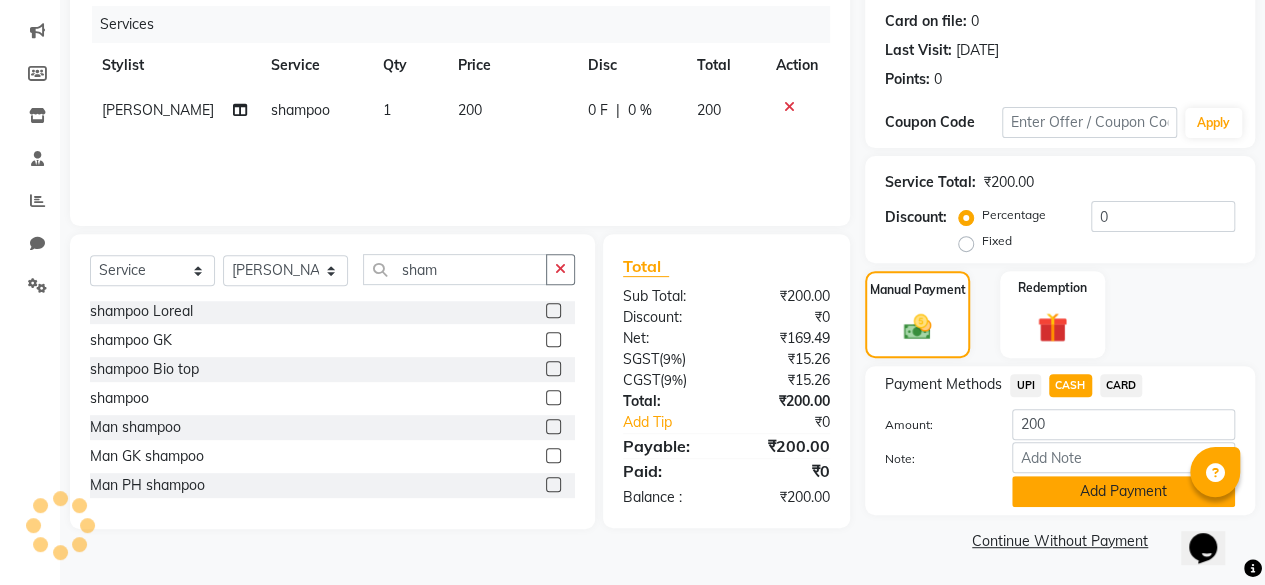 click on "Add Payment" 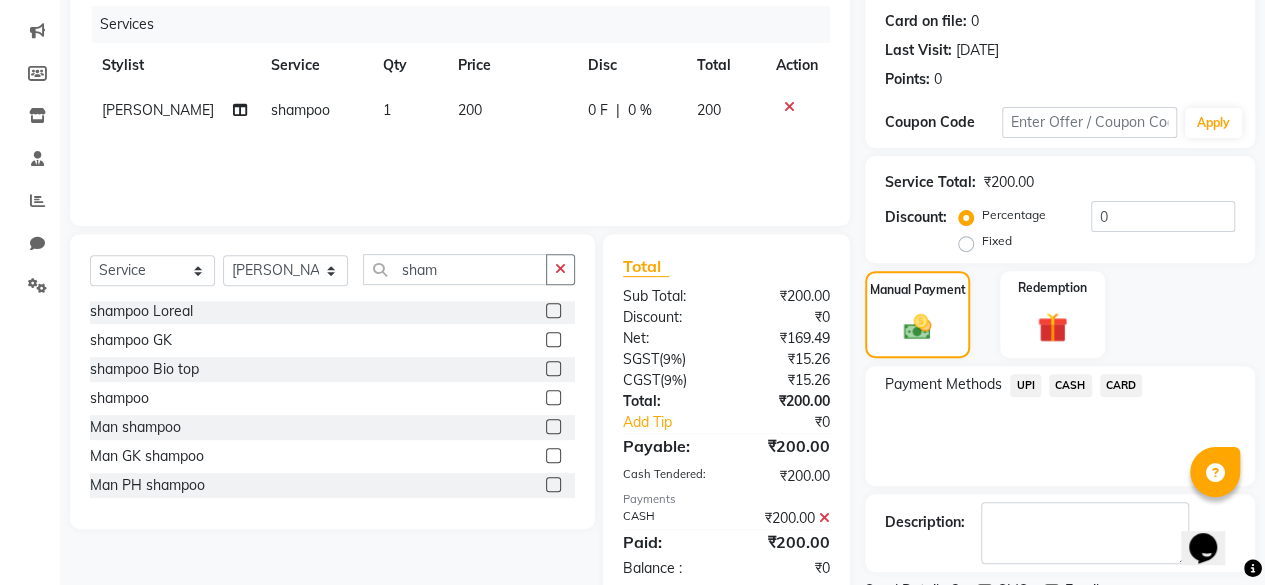 scroll, scrollTop: 324, scrollLeft: 0, axis: vertical 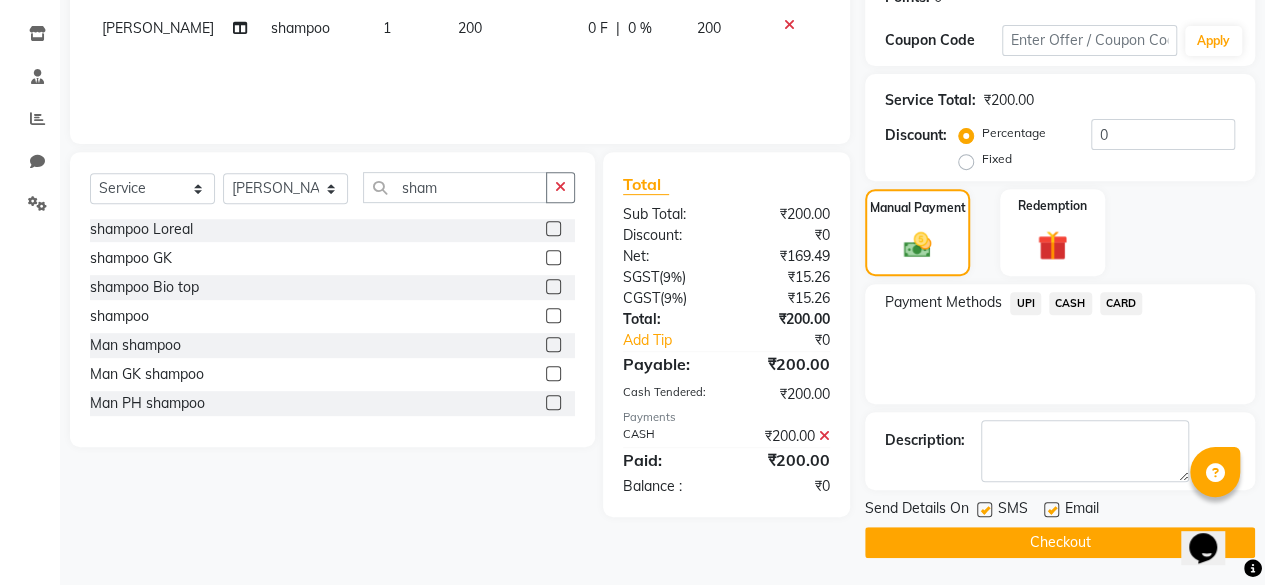 click 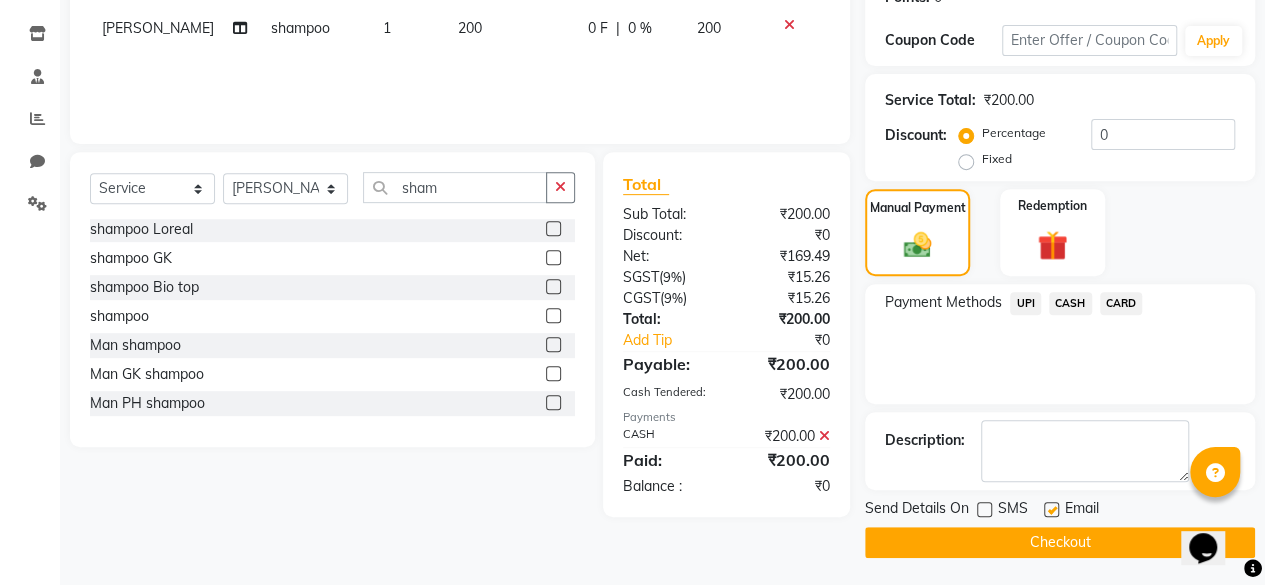 click on "Checkout" 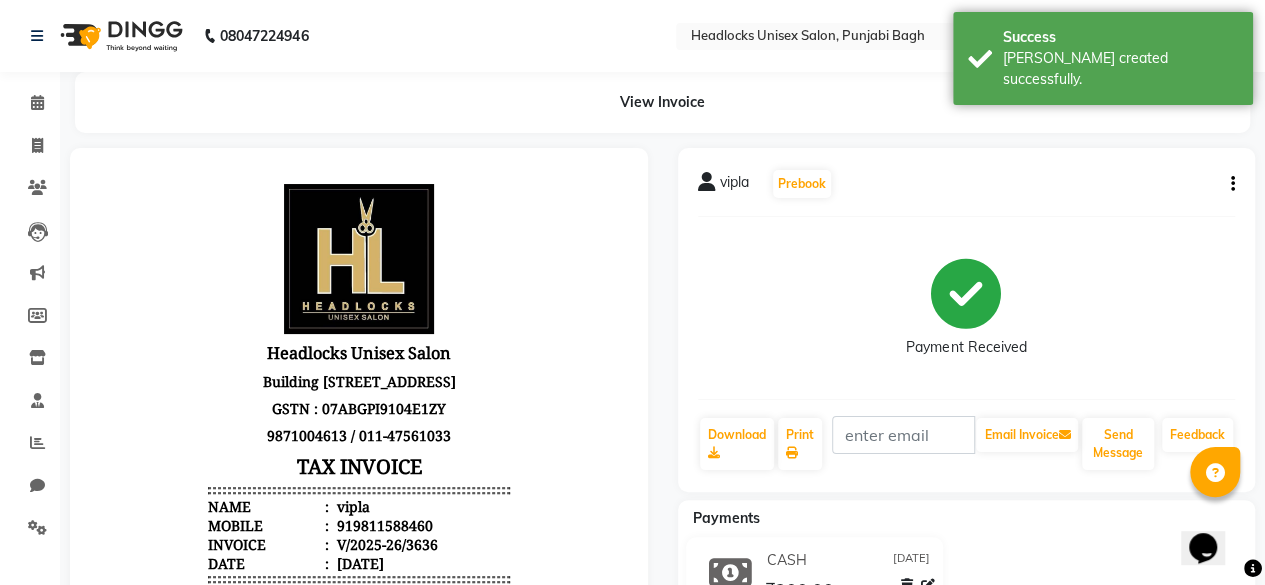 scroll, scrollTop: 0, scrollLeft: 0, axis: both 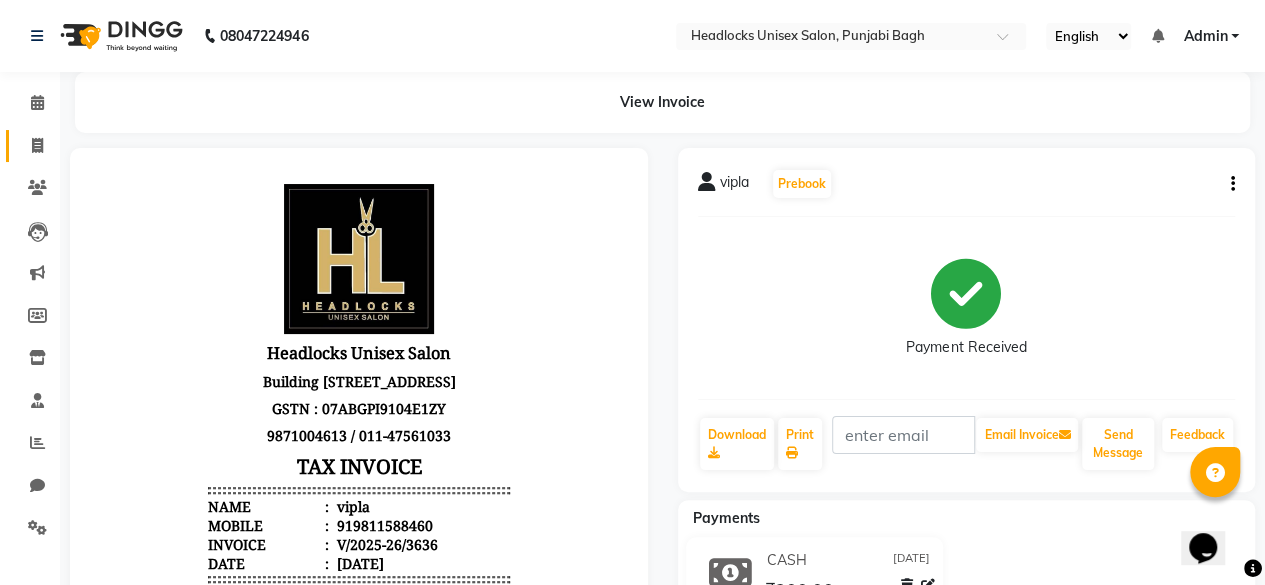 click on "Invoice" 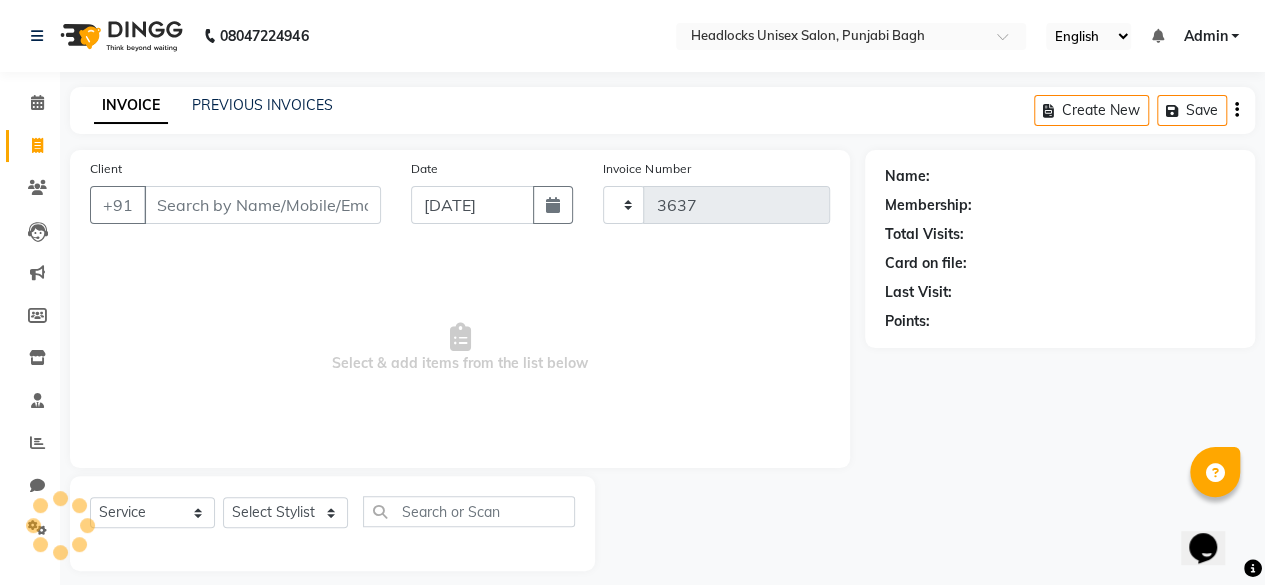 scroll, scrollTop: 15, scrollLeft: 0, axis: vertical 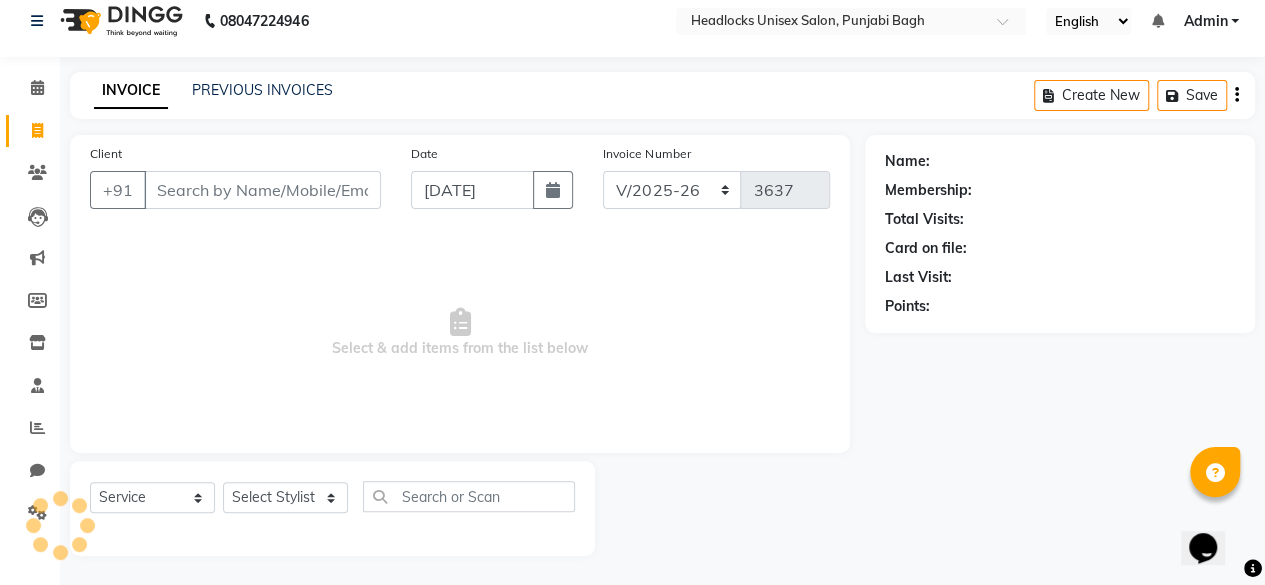 click on "Client" at bounding box center [262, 190] 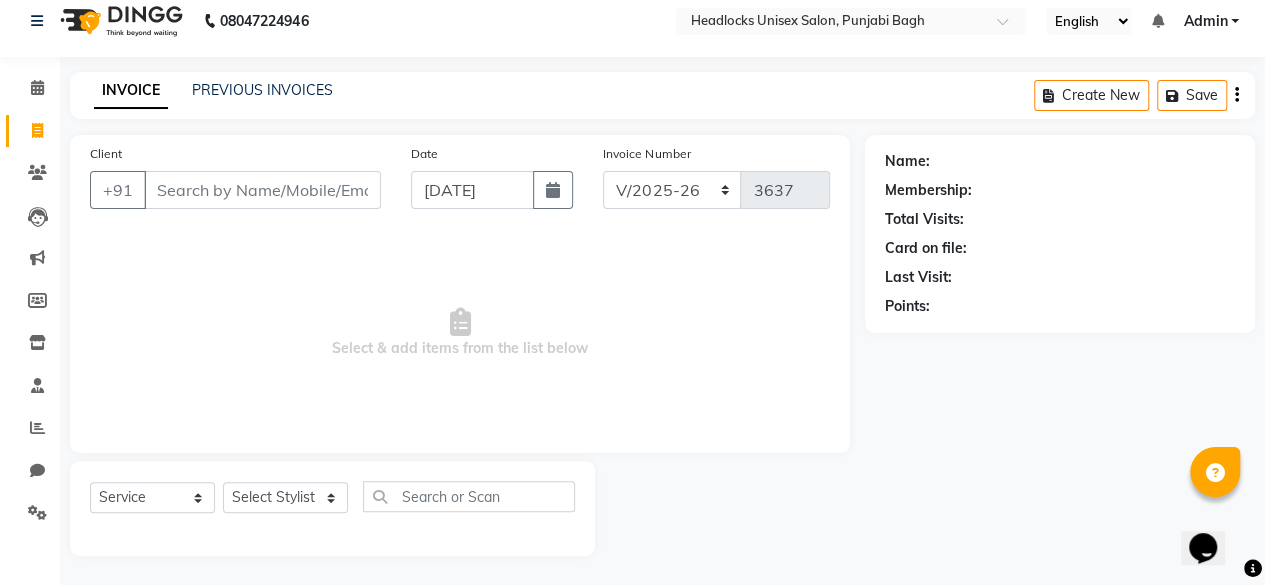 click on "Client" at bounding box center [262, 190] 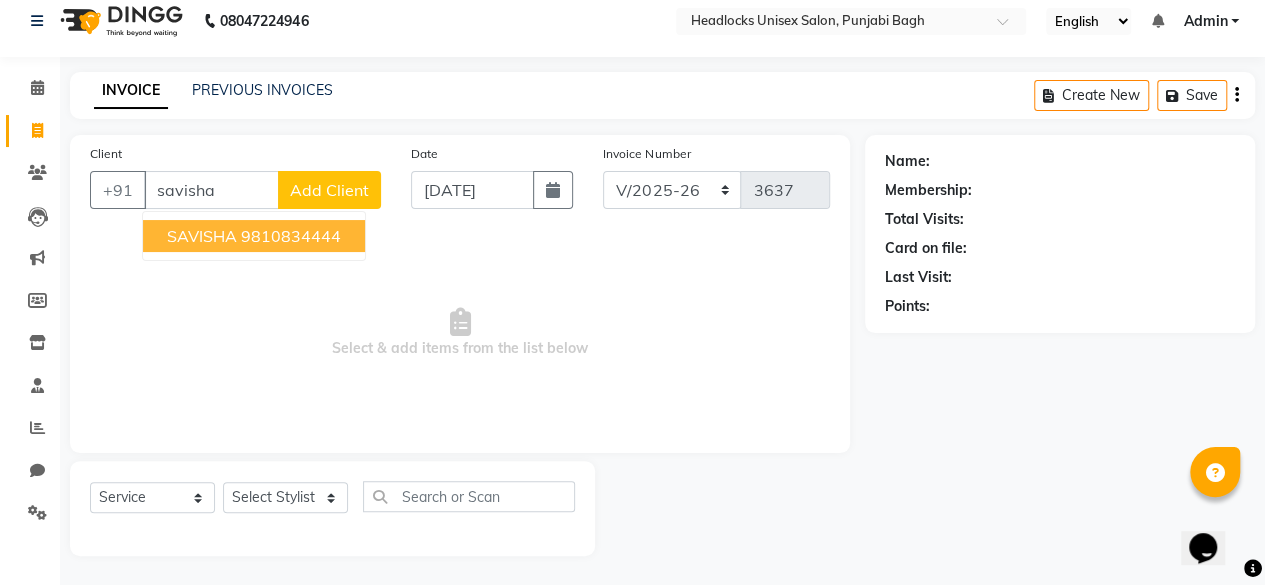 click on "9810834444" at bounding box center (291, 236) 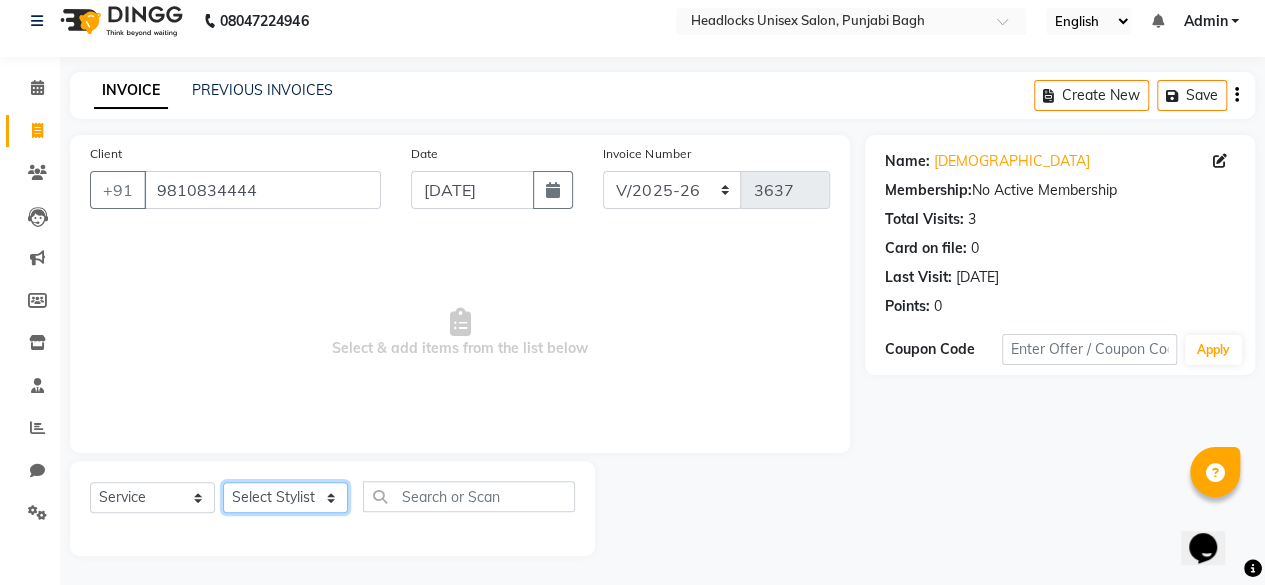 click on "Select Stylist ⁠Agnies ⁠[PERSON_NAME] [PERSON_NAME] [PERSON_NAME] kunal [PERSON_NAME] mercy ⁠Minto ⁠[PERSON_NAME]  [PERSON_NAME] priyanka [PERSON_NAME] ⁠[PERSON_NAME] ⁠[PERSON_NAME] [PERSON_NAME] [PERSON_NAME]  Sunny ⁠[PERSON_NAME] ⁠[PERSON_NAME]" 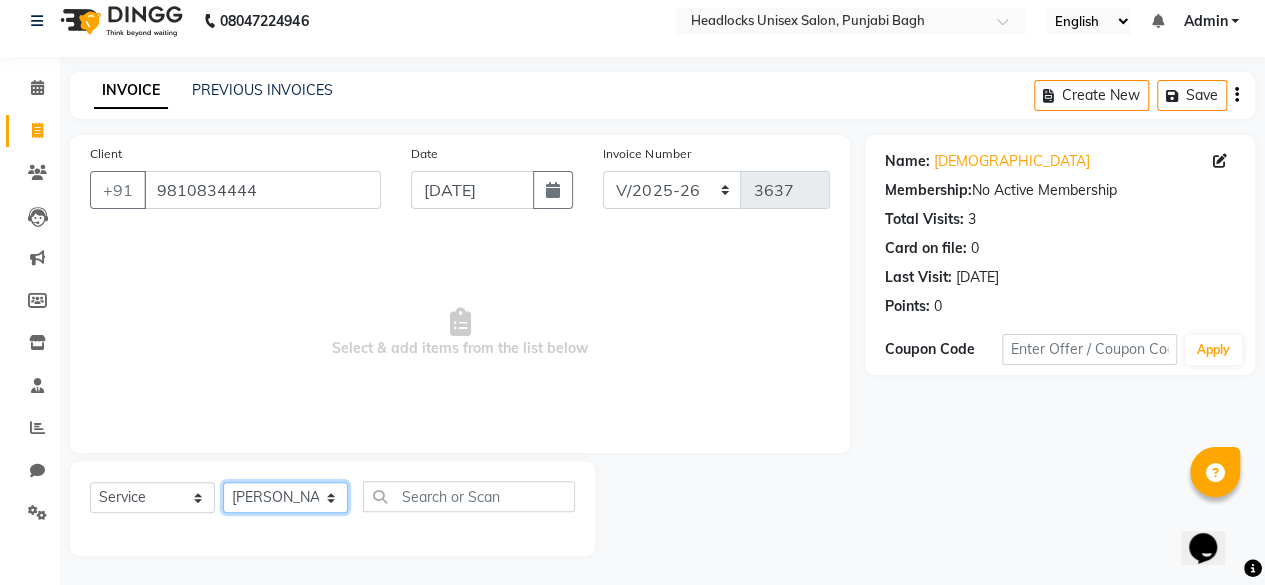 click on "Select Stylist ⁠Agnies ⁠[PERSON_NAME] [PERSON_NAME] [PERSON_NAME] kunal [PERSON_NAME] mercy ⁠Minto ⁠[PERSON_NAME]  [PERSON_NAME] priyanka [PERSON_NAME] ⁠[PERSON_NAME] ⁠[PERSON_NAME] [PERSON_NAME] [PERSON_NAME]  Sunny ⁠[PERSON_NAME] ⁠[PERSON_NAME]" 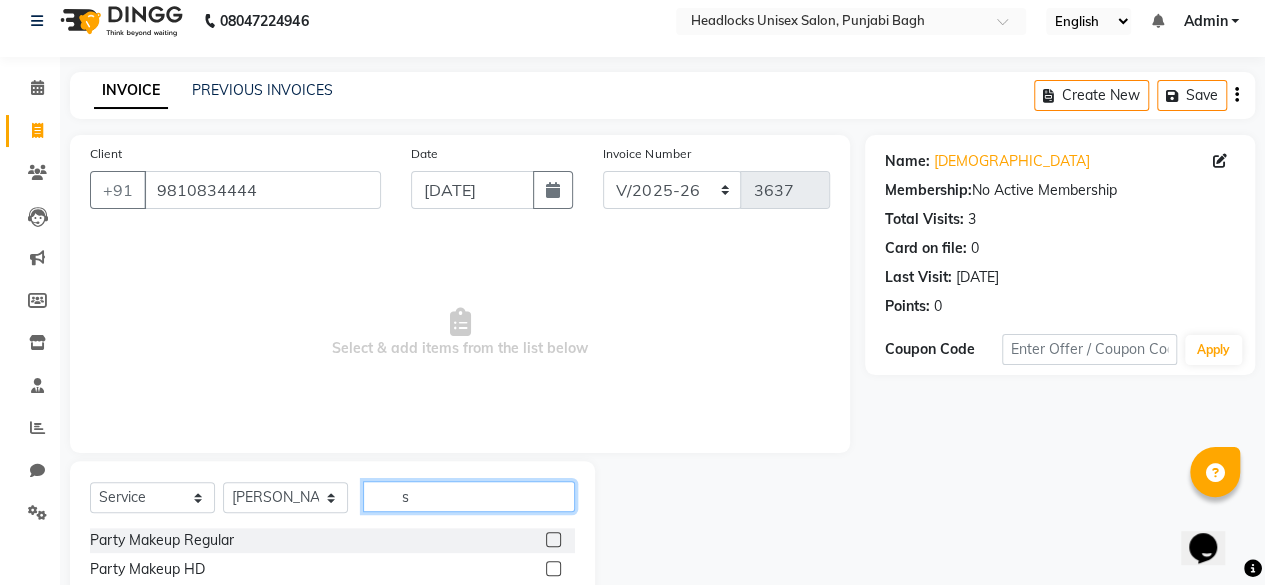 click on "s" 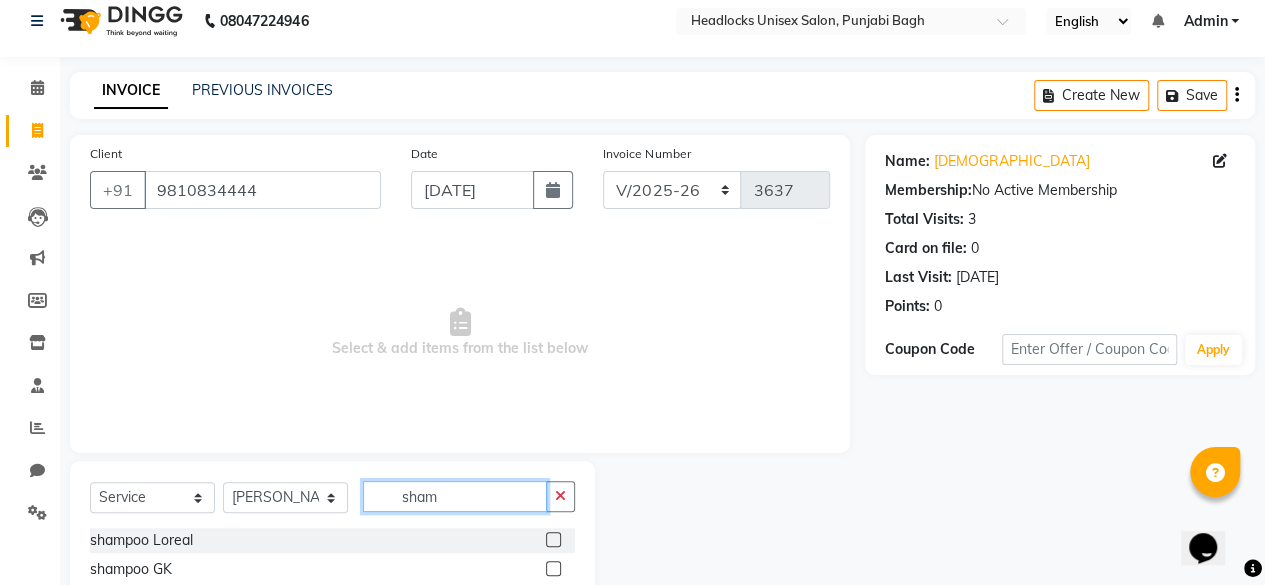 scroll, scrollTop: 215, scrollLeft: 0, axis: vertical 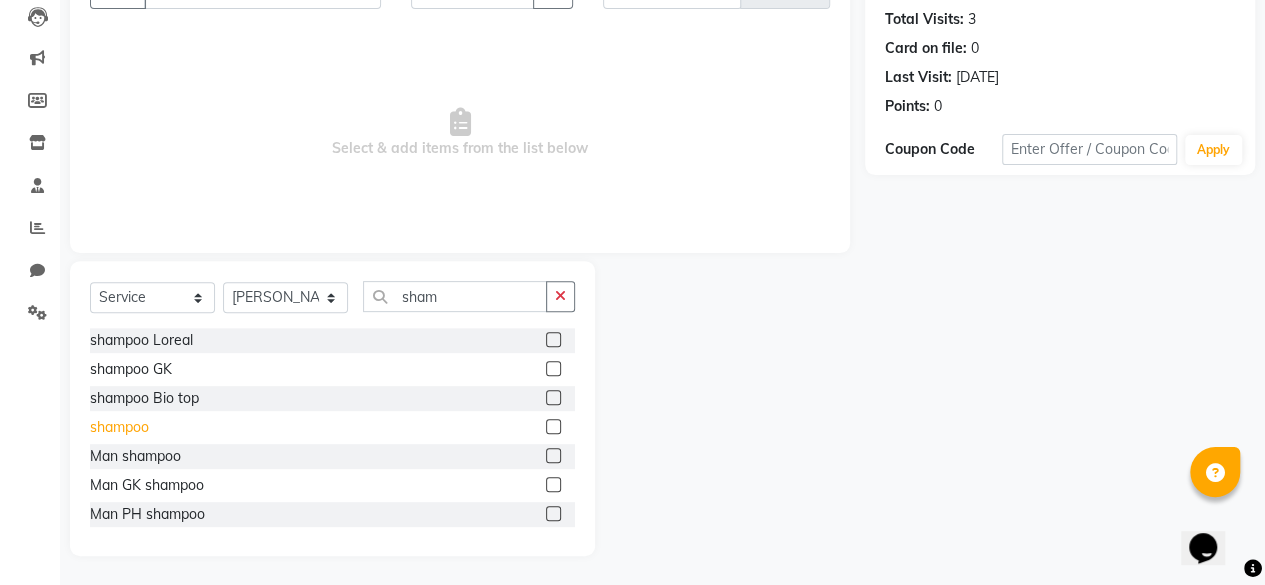 click on "shampoo" 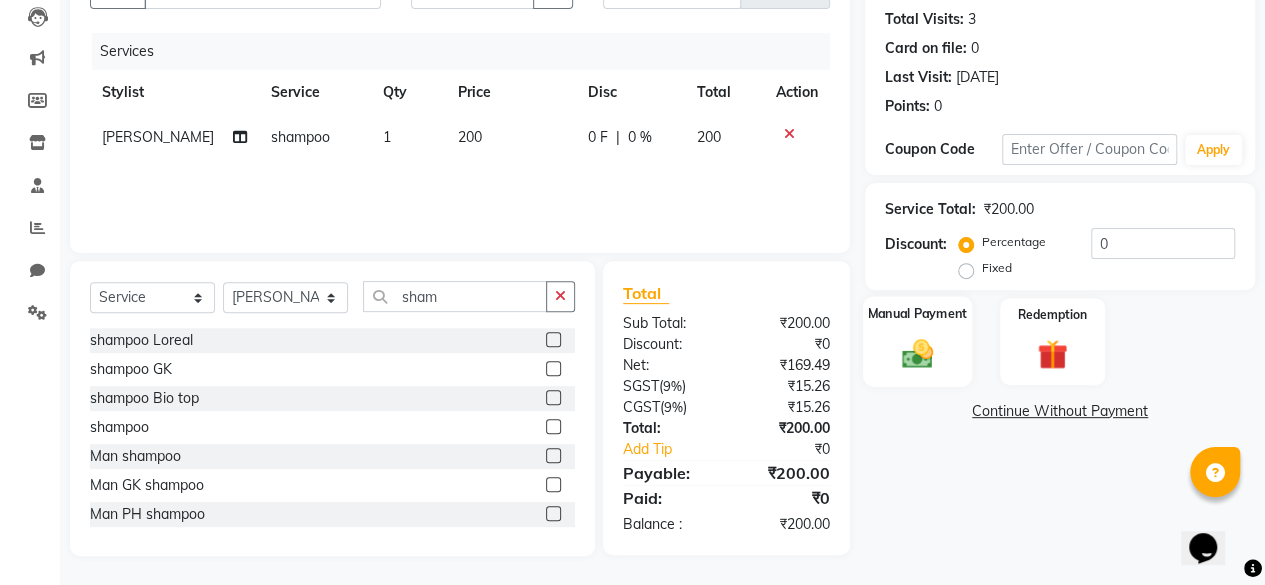click 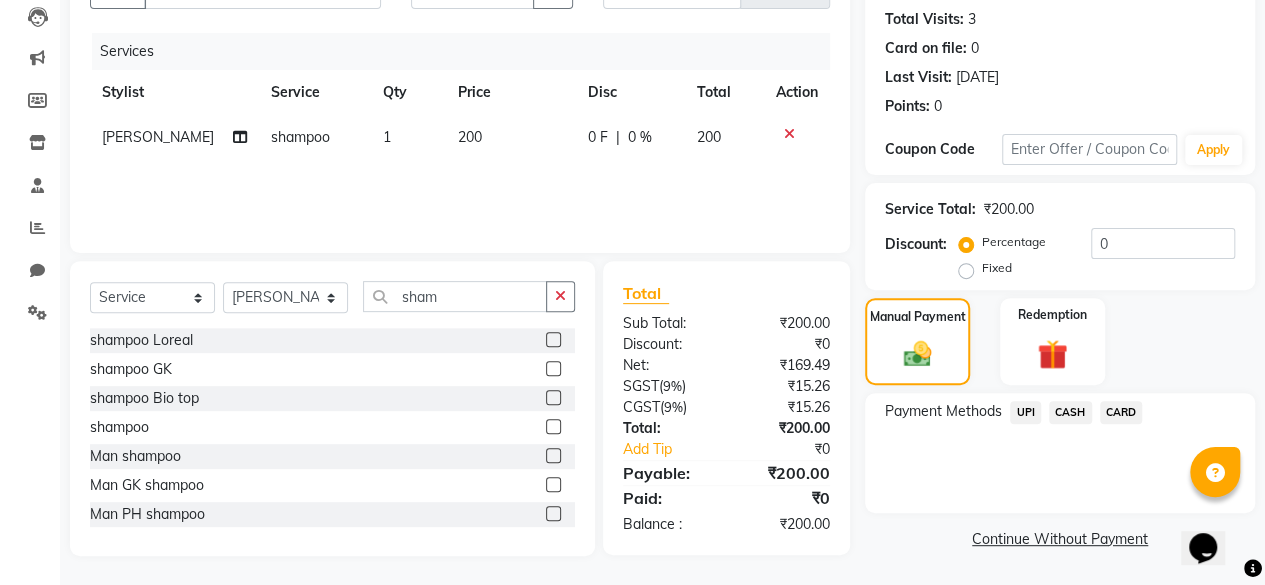 click on "CASH" 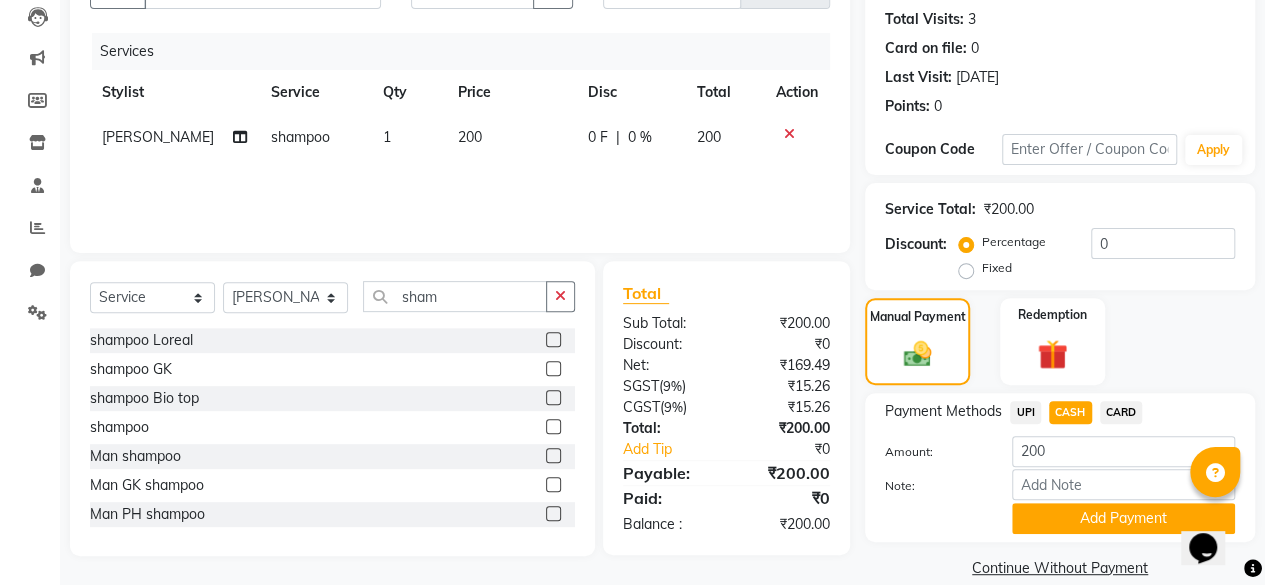 scroll, scrollTop: 242, scrollLeft: 0, axis: vertical 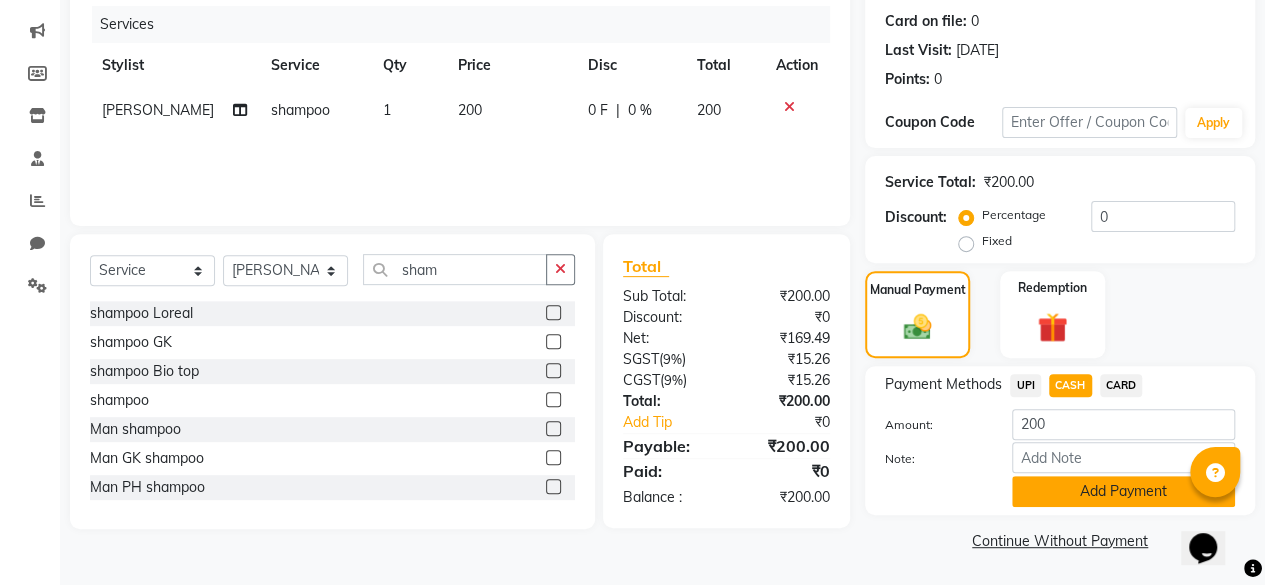 click on "Add Payment" 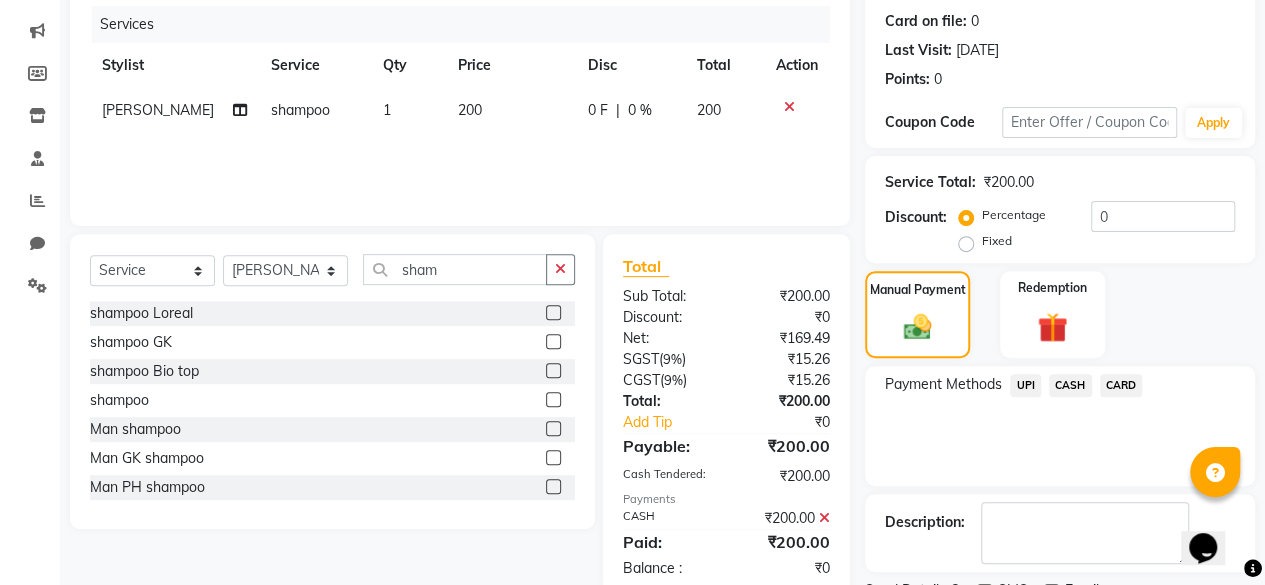 scroll, scrollTop: 324, scrollLeft: 0, axis: vertical 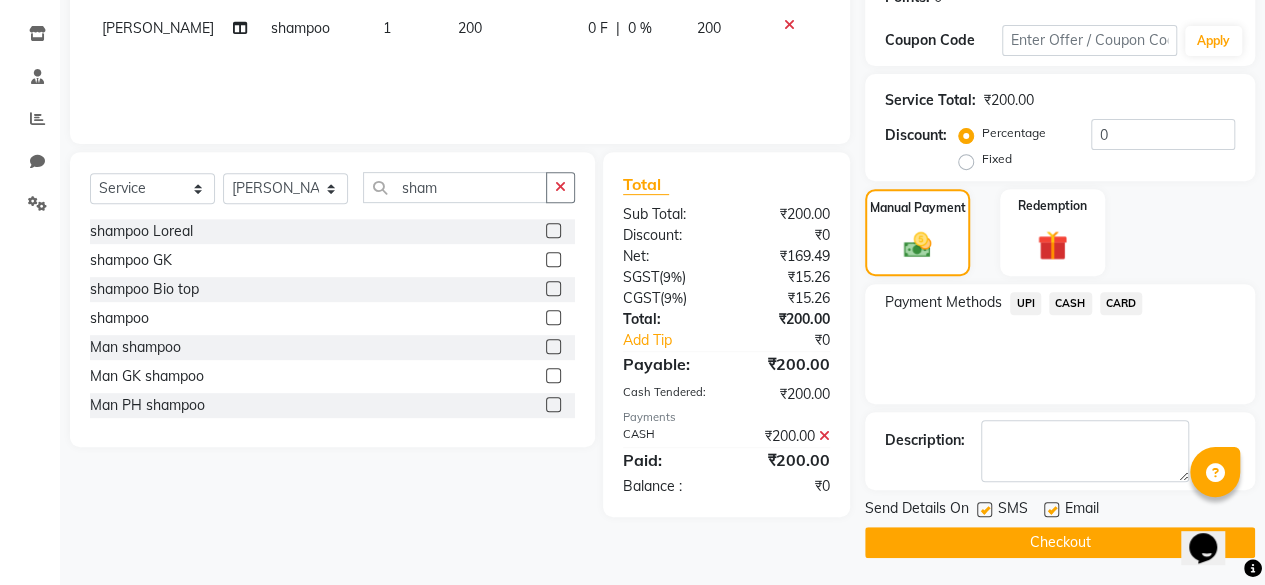 click 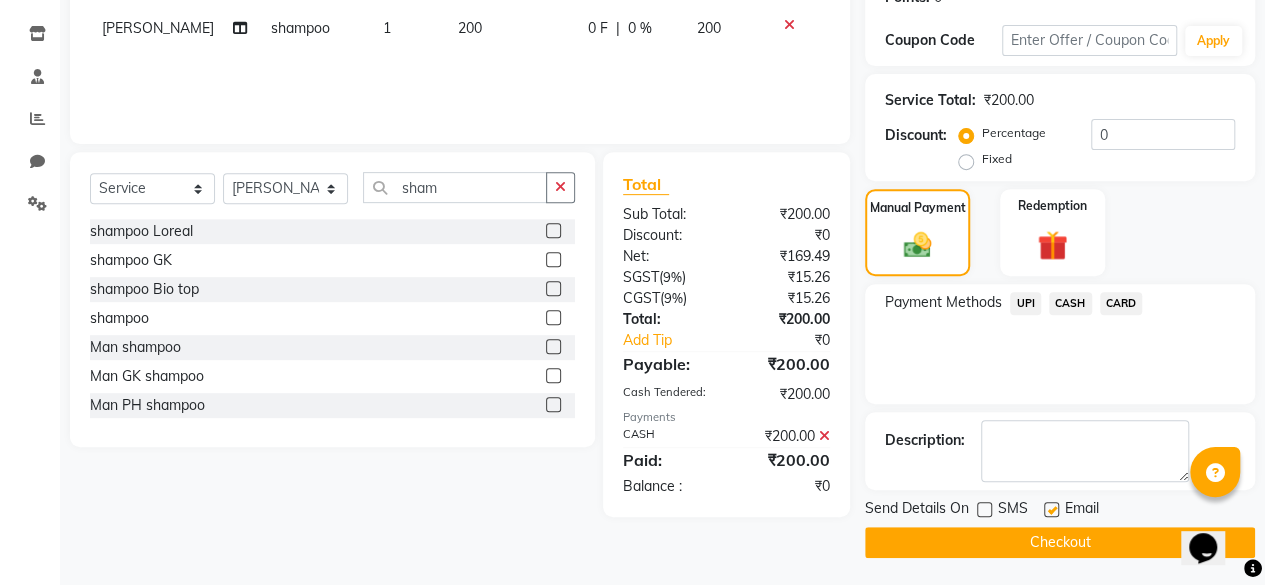 click on "Checkout" 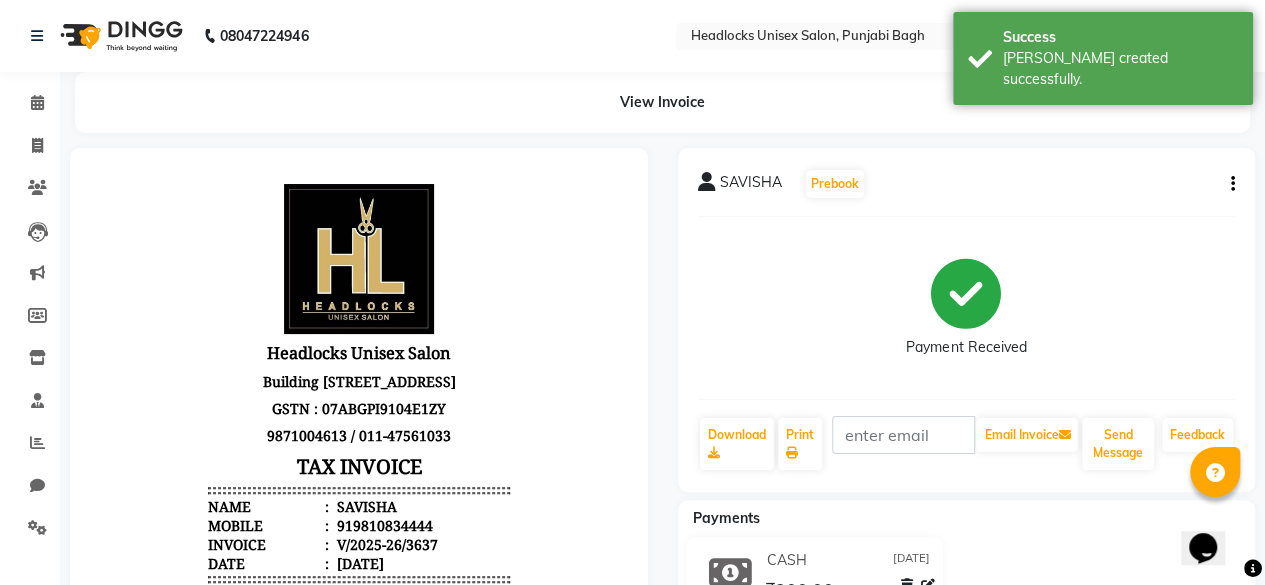 scroll, scrollTop: 0, scrollLeft: 0, axis: both 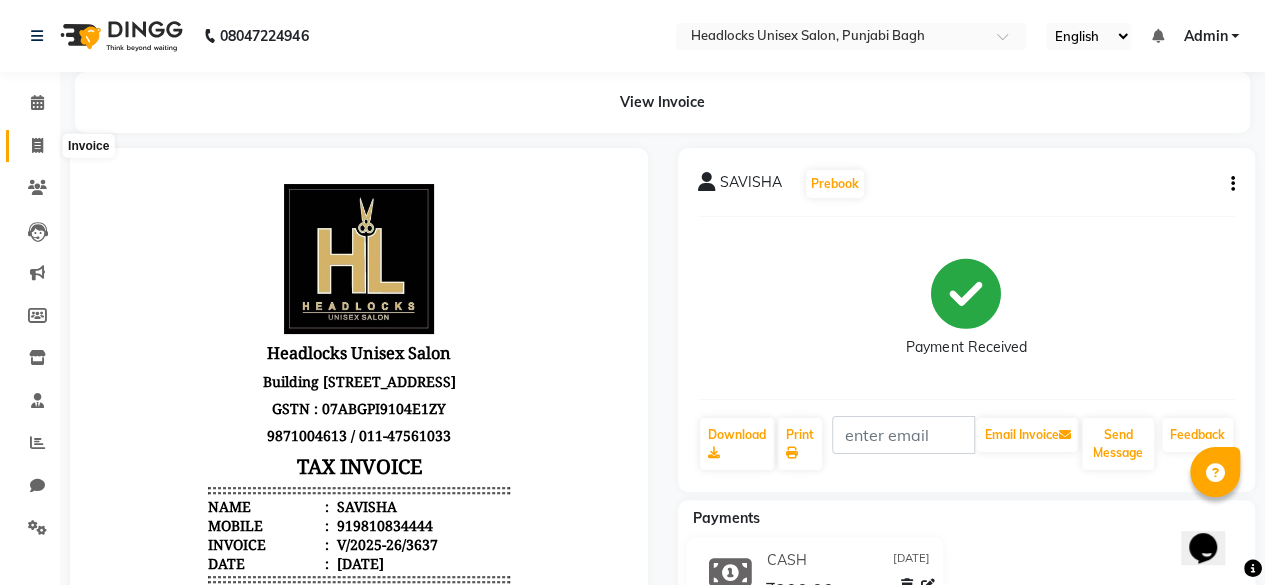click 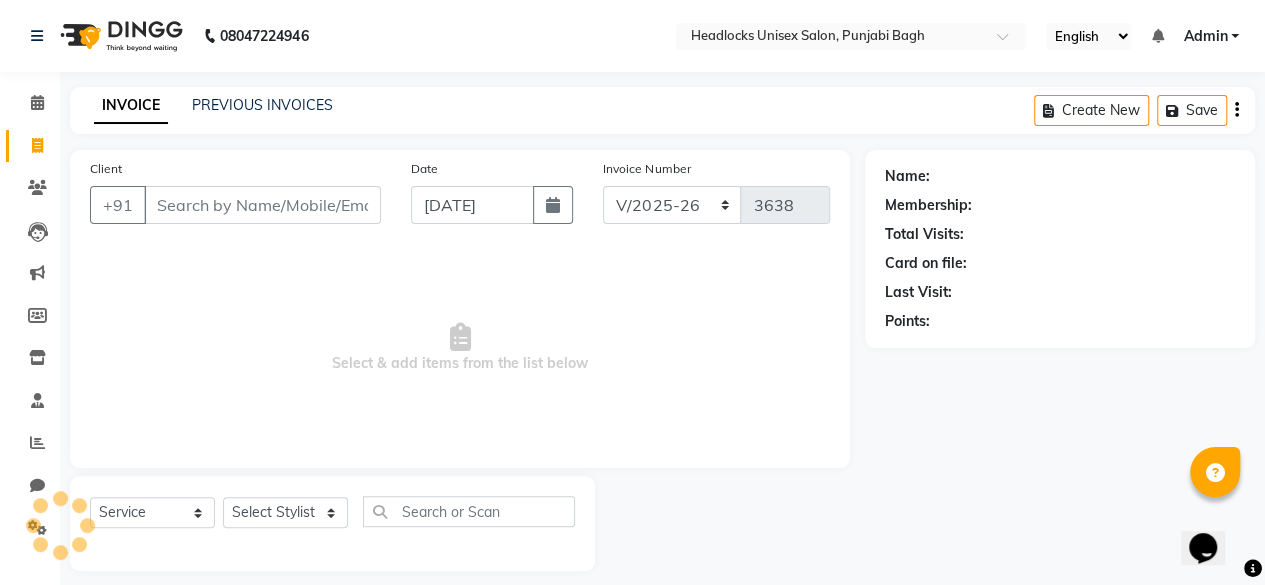 scroll, scrollTop: 15, scrollLeft: 0, axis: vertical 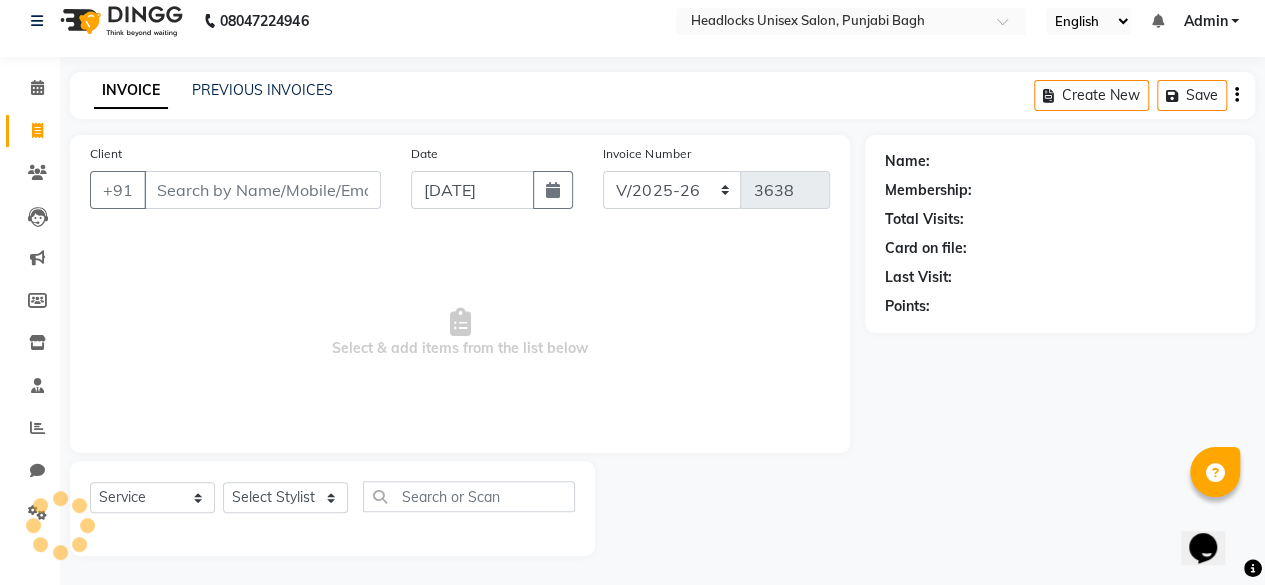 click on "Client" at bounding box center (262, 190) 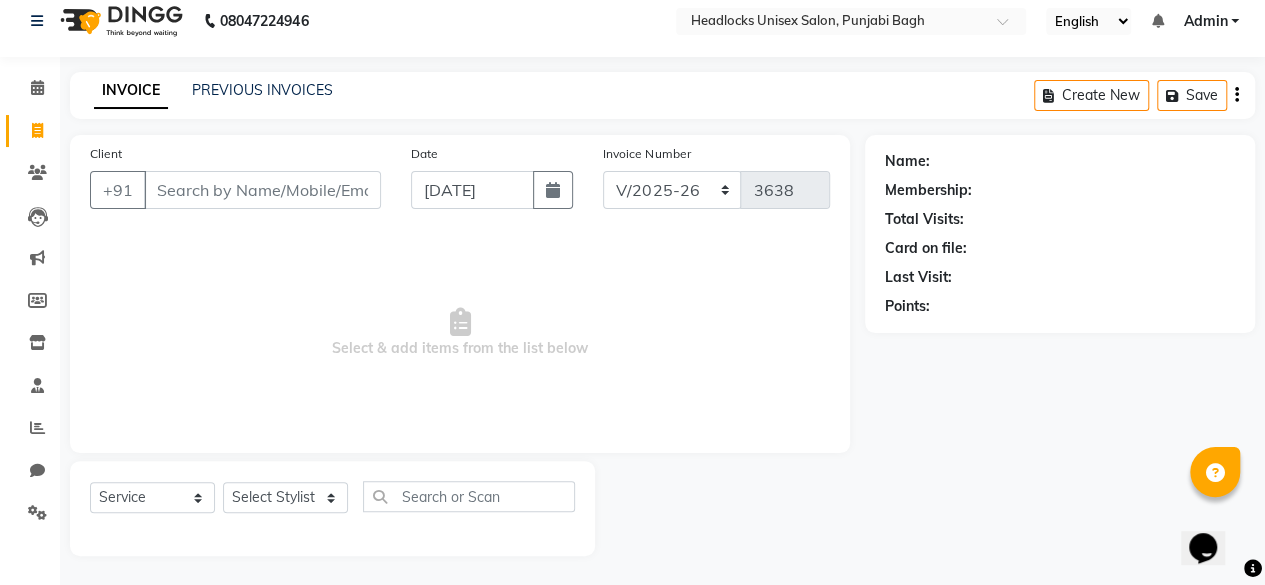click on "Client" at bounding box center [262, 190] 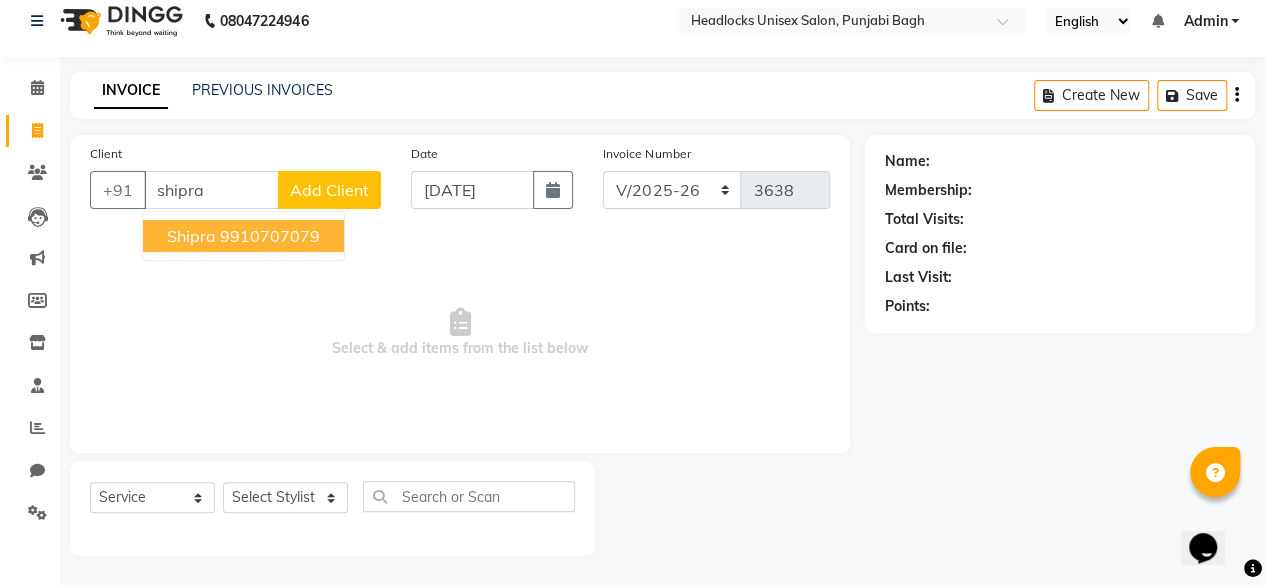 click on "9910707079" at bounding box center (270, 236) 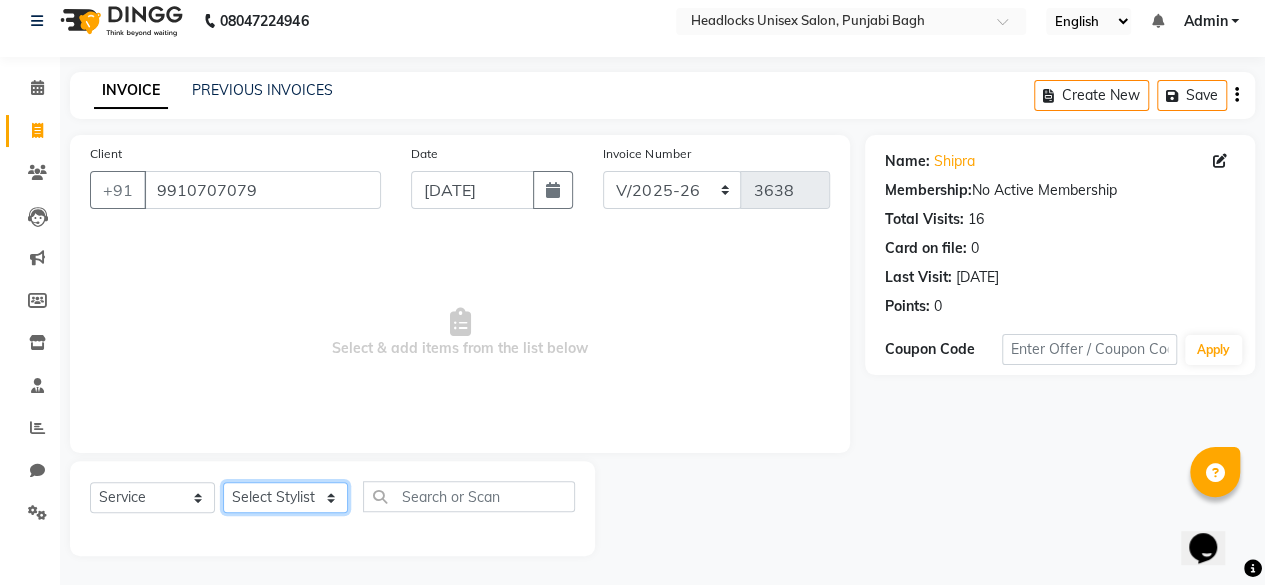 click on "Select Stylist ⁠Agnies ⁠[PERSON_NAME] [PERSON_NAME] [PERSON_NAME] kunal [PERSON_NAME] mercy ⁠Minto ⁠[PERSON_NAME]  [PERSON_NAME] priyanka [PERSON_NAME] ⁠[PERSON_NAME] ⁠[PERSON_NAME] [PERSON_NAME] [PERSON_NAME]  Sunny ⁠[PERSON_NAME] ⁠[PERSON_NAME]" 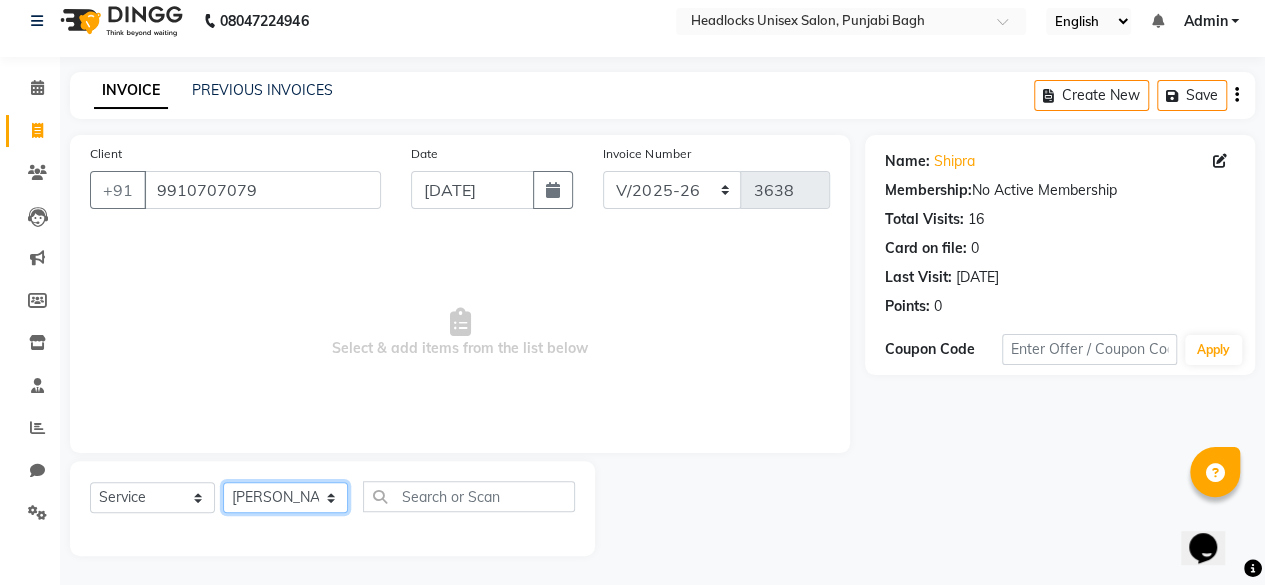 click on "Select Stylist ⁠Agnies ⁠[PERSON_NAME] [PERSON_NAME] [PERSON_NAME] kunal [PERSON_NAME] mercy ⁠Minto ⁠[PERSON_NAME]  [PERSON_NAME] priyanka [PERSON_NAME] ⁠[PERSON_NAME] ⁠[PERSON_NAME] [PERSON_NAME] [PERSON_NAME]  Sunny ⁠[PERSON_NAME] ⁠[PERSON_NAME]" 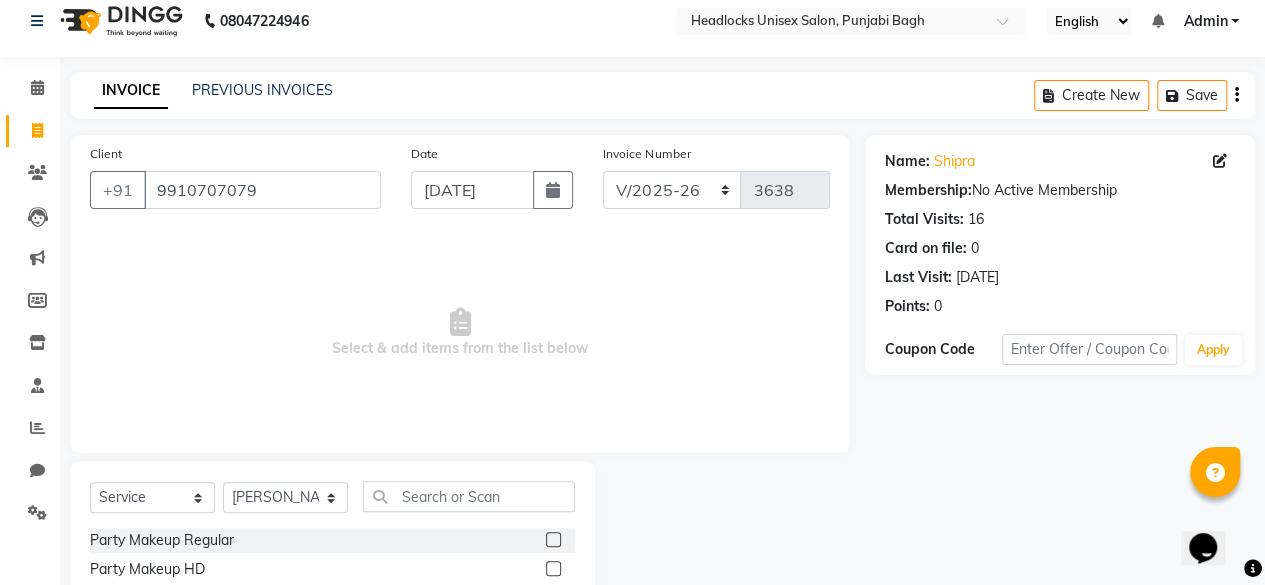 click on "Select  Service  Product  Membership  Package Voucher Prepaid Gift Card  Select Stylist ⁠Agnies ⁠[PERSON_NAME] [PERSON_NAME] [PERSON_NAME] kunal [PERSON_NAME] mercy ⁠Minto ⁠[PERSON_NAME]  [PERSON_NAME] priyanka [PERSON_NAME] ⁠[PERSON_NAME] ⁠[PERSON_NAME] [PERSON_NAME] [PERSON_NAME]  Sunny ⁠[PERSON_NAME]  ⁠Usman ⁠[PERSON_NAME]" 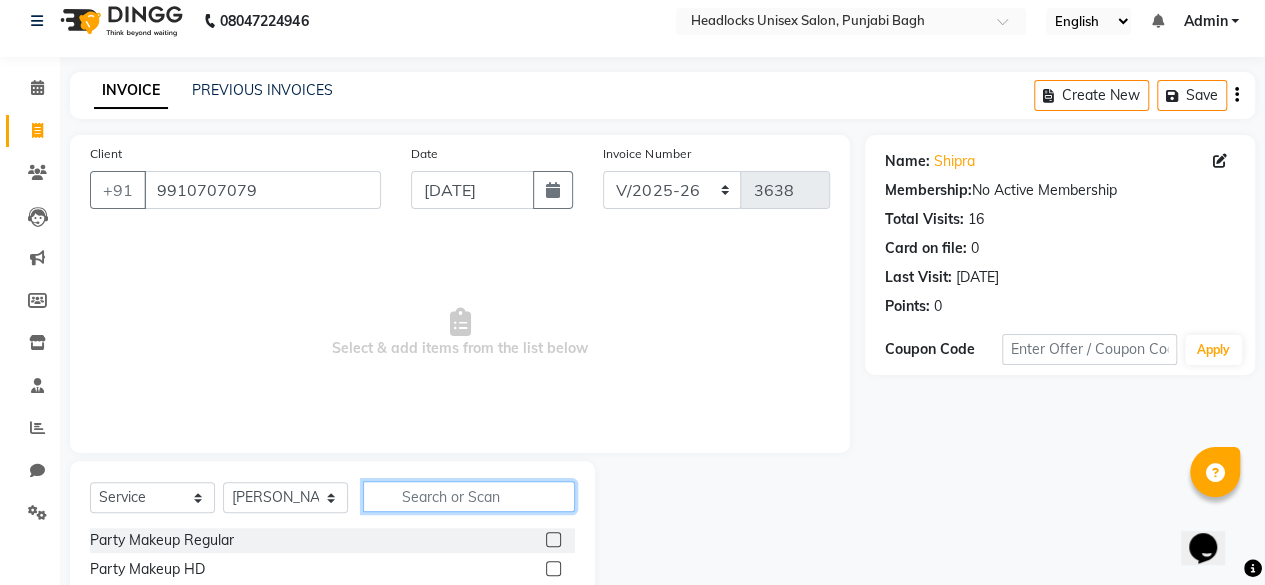 click 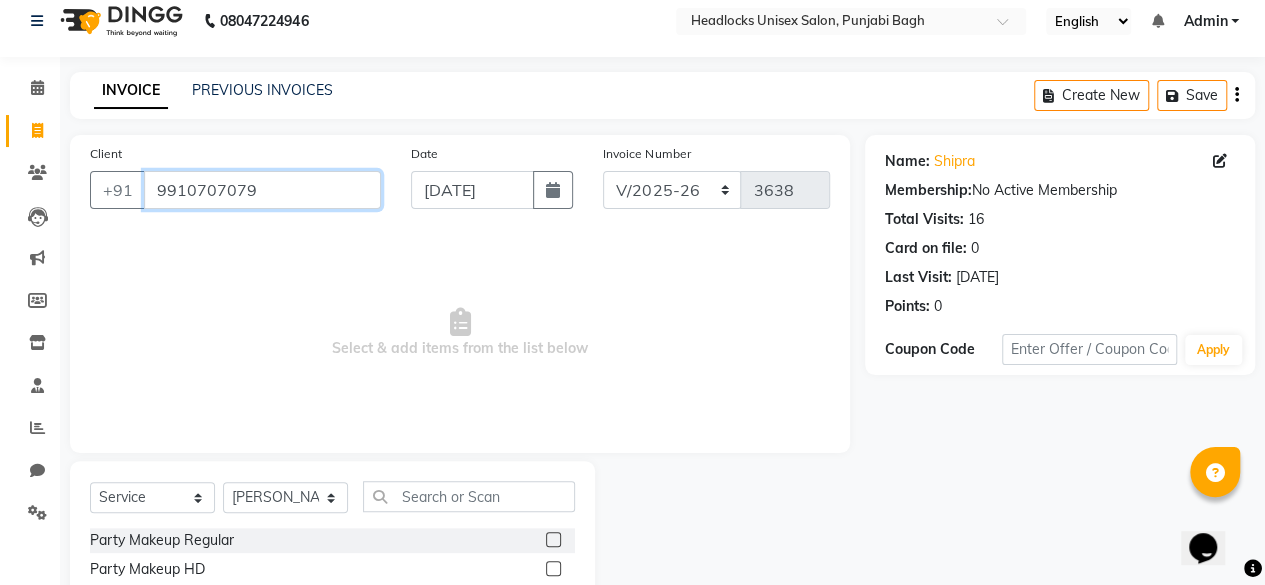 click on "9910707079" at bounding box center [262, 190] 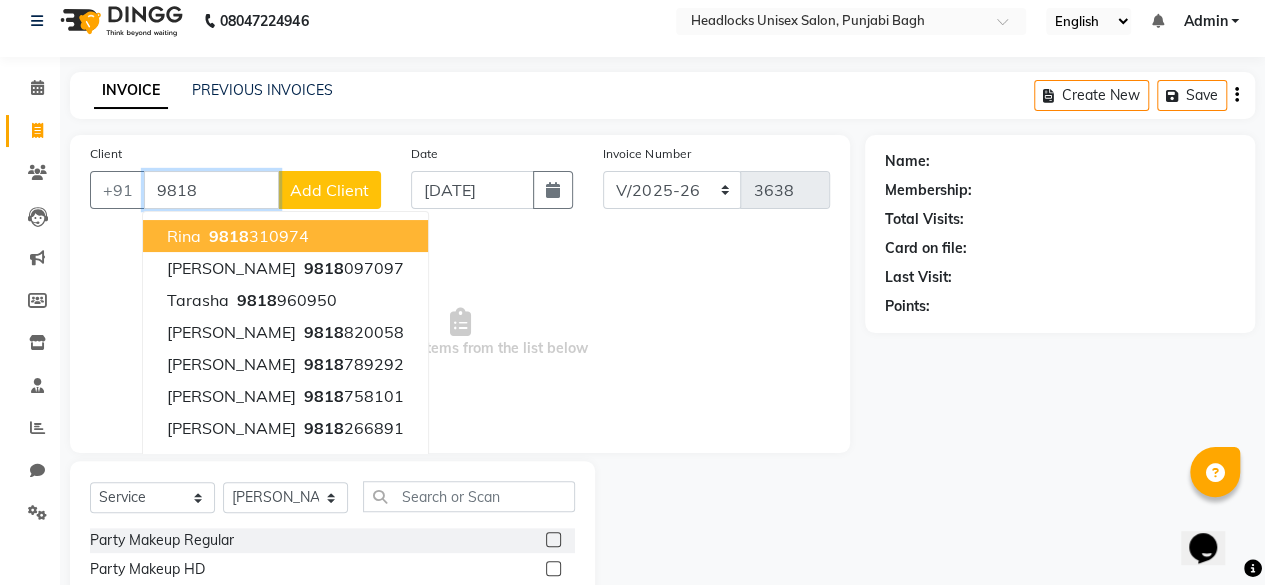 click on "9818" at bounding box center (211, 190) 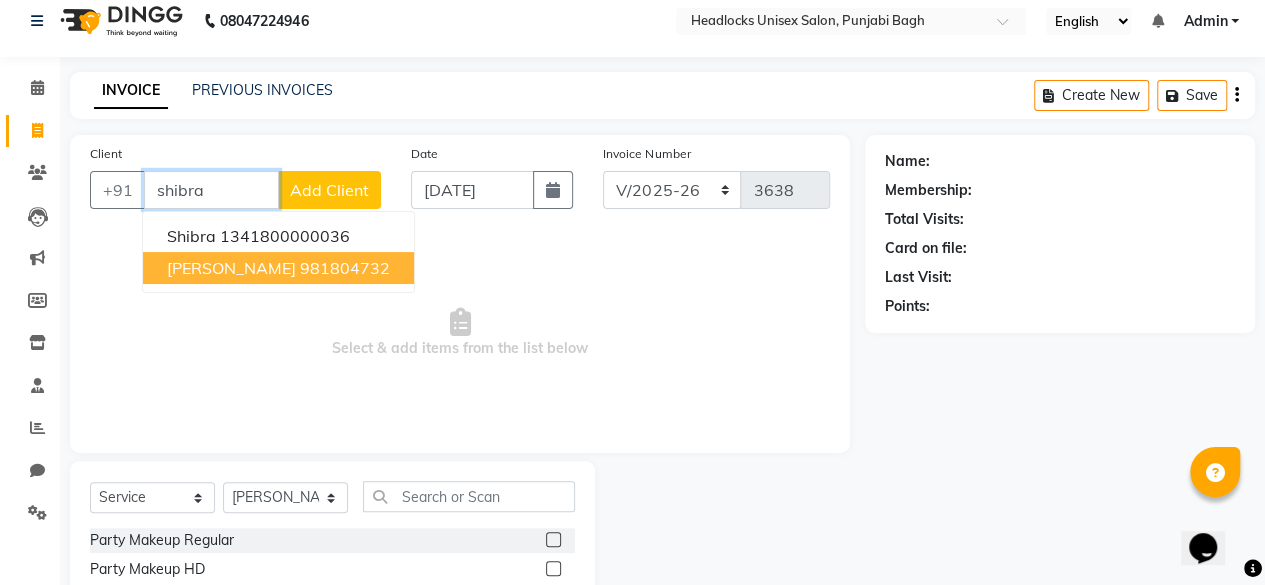 click on "shibra namdea  981804732" at bounding box center (278, 268) 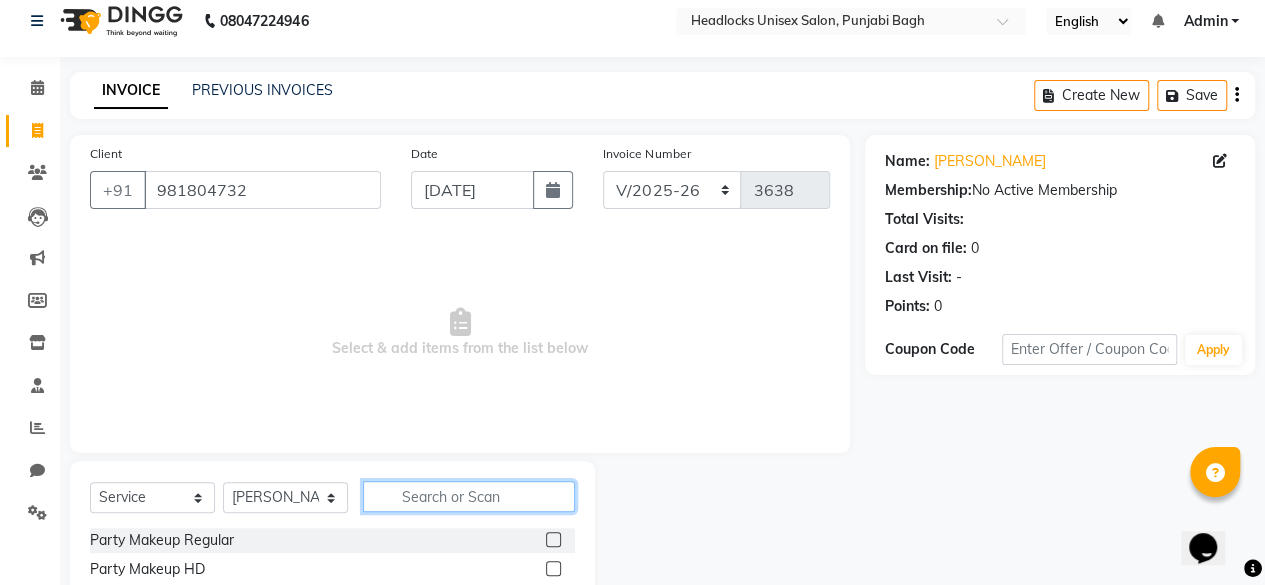 click 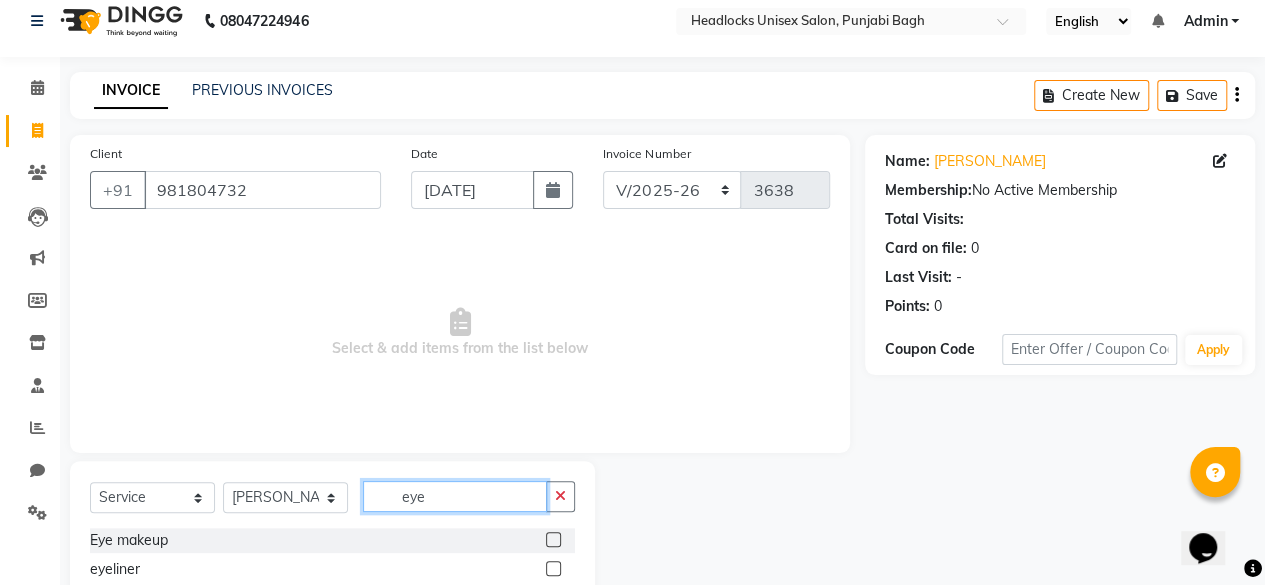 scroll, scrollTop: 160, scrollLeft: 0, axis: vertical 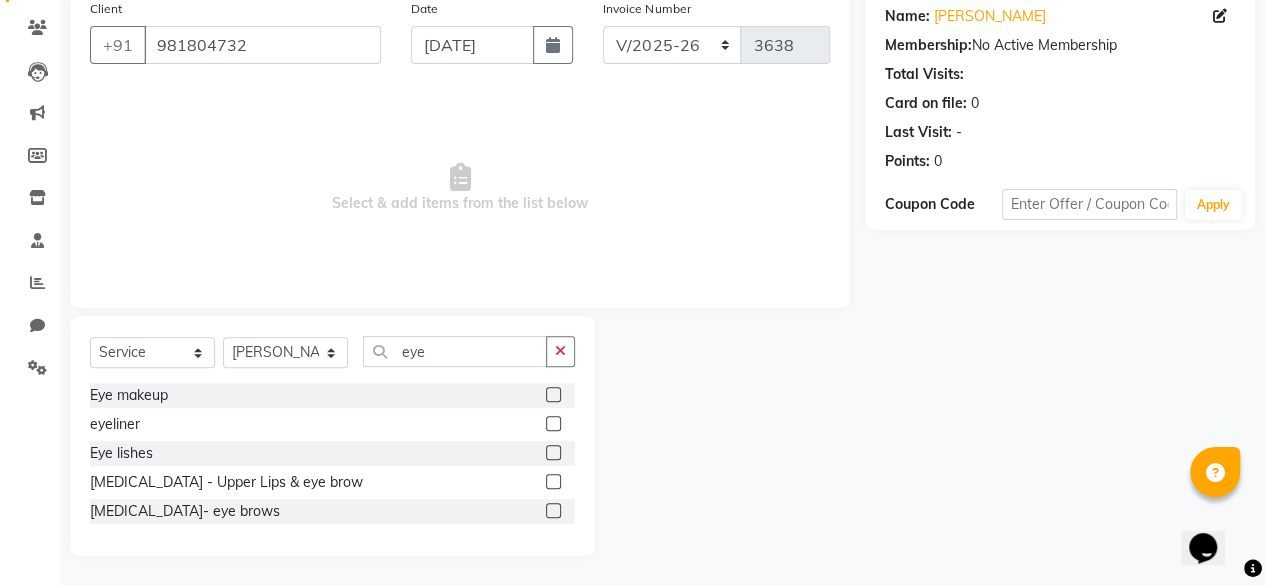 click on "Eye makeup  eyeliner  Eye lishes  [MEDICAL_DATA] - Upper Lips & eye brow  [MEDICAL_DATA]- eye brows" 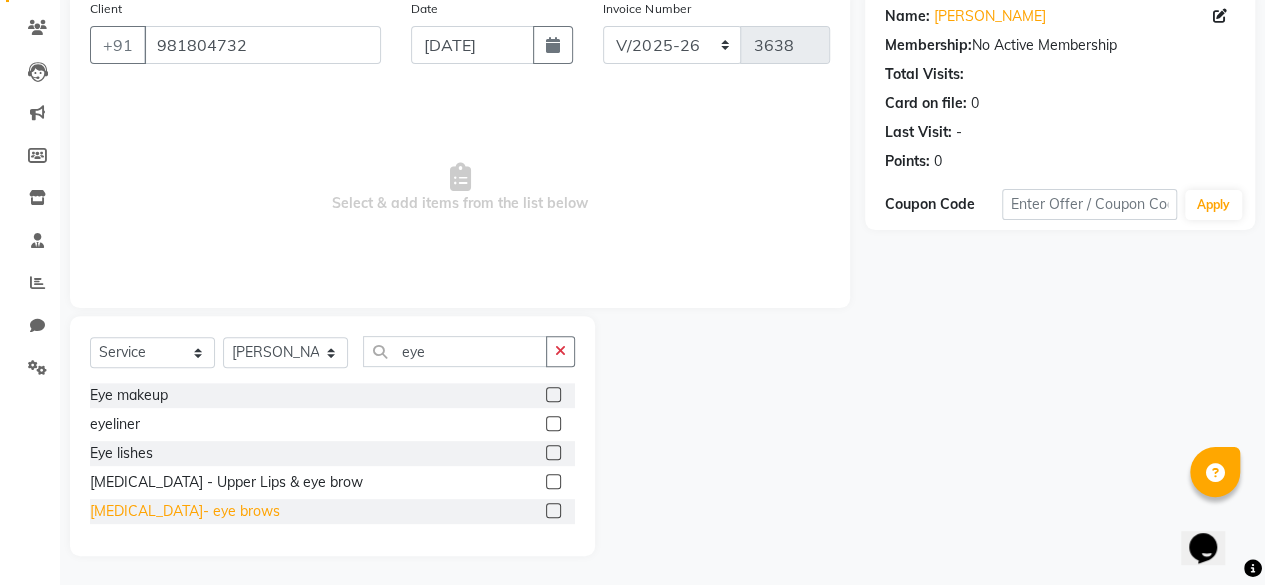 click on "[MEDICAL_DATA]- eye brows" 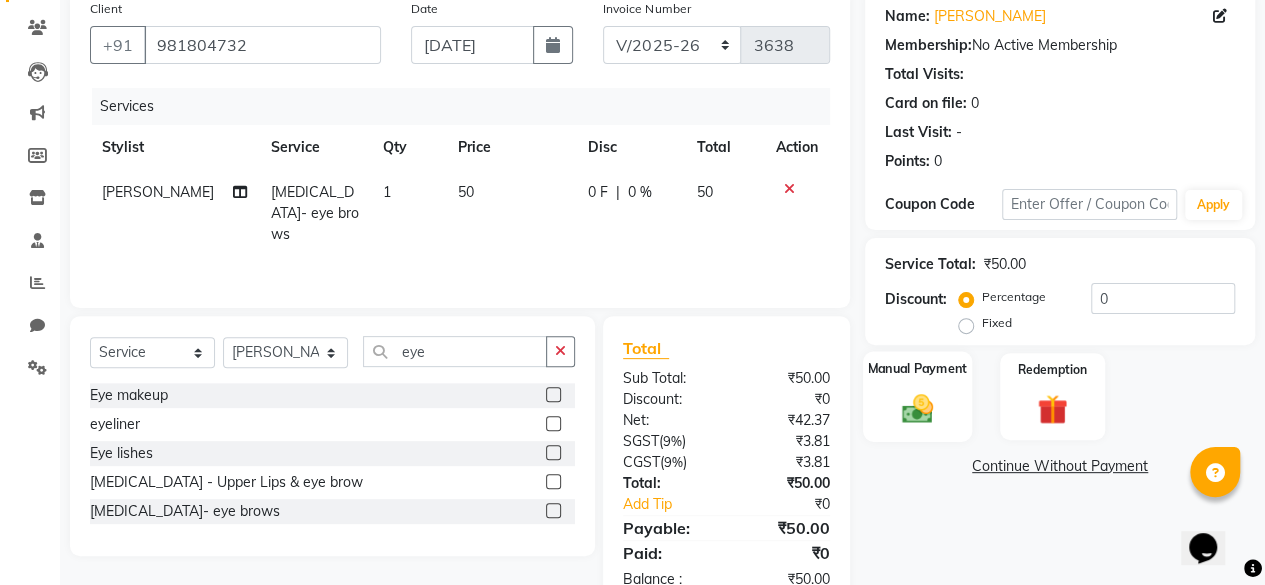 click on "Manual Payment" 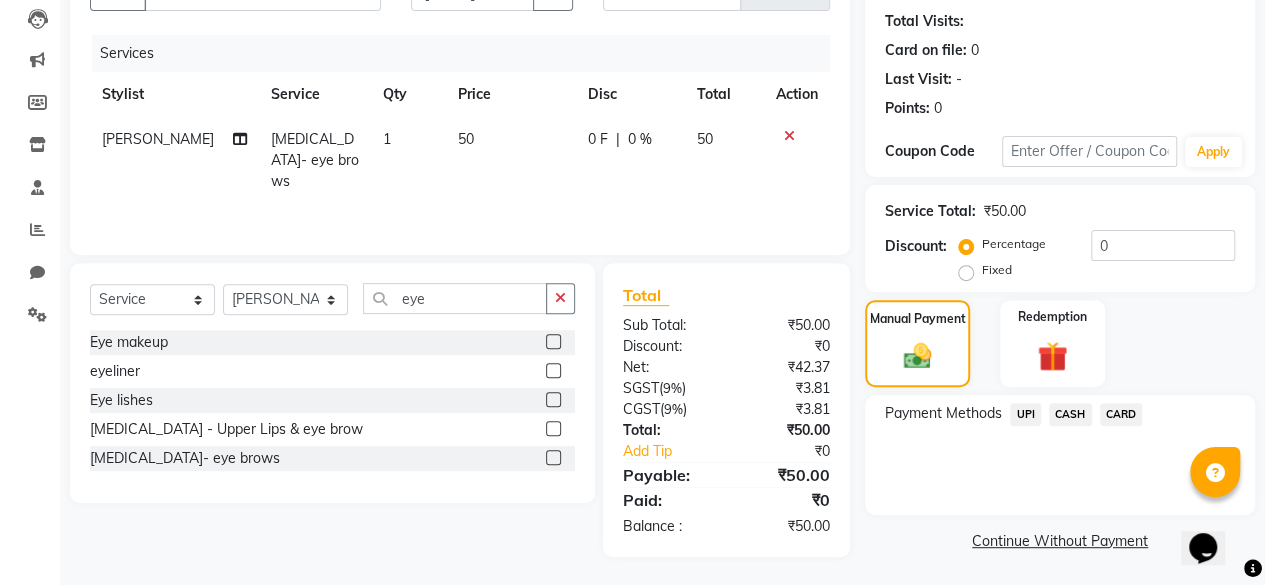 click on "CASH" 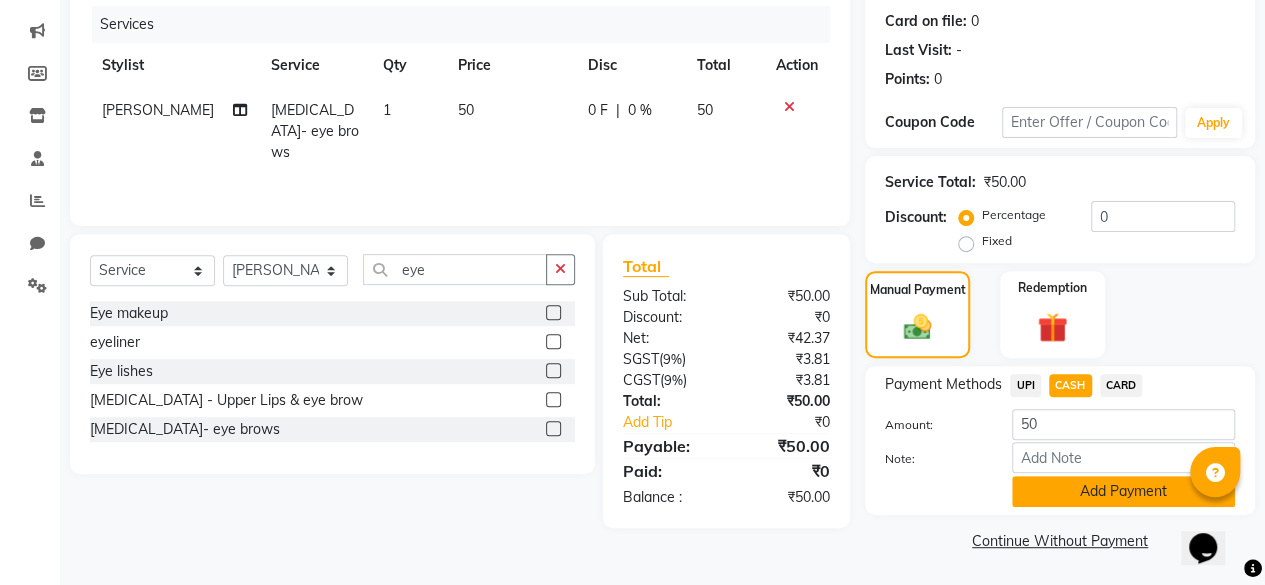 click on "Add Payment" 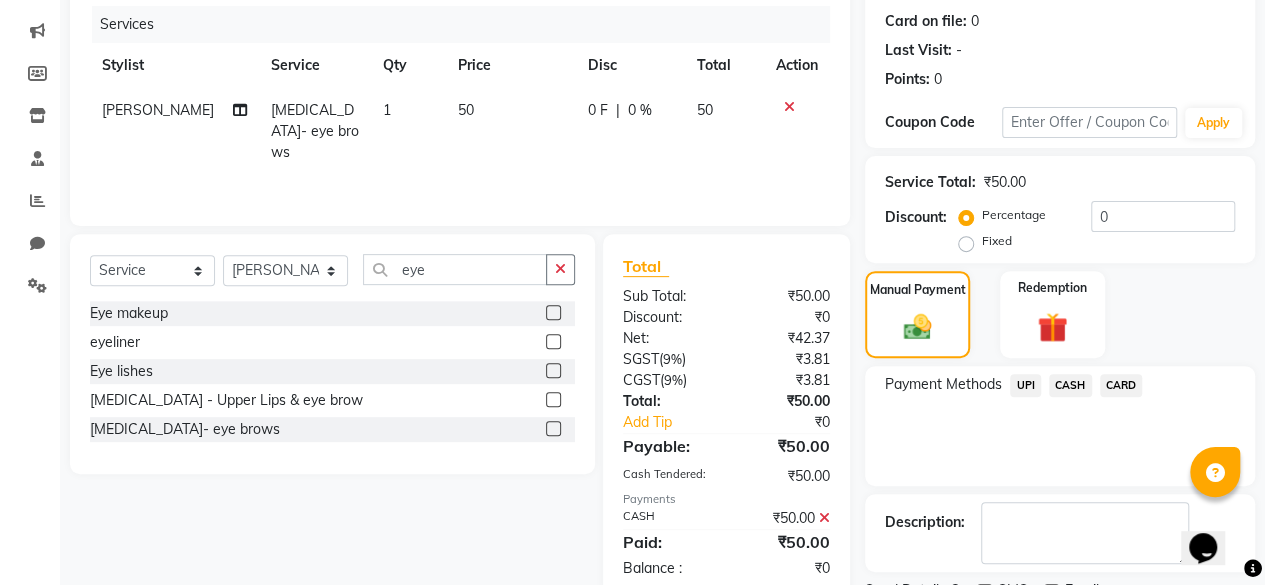 scroll, scrollTop: 324, scrollLeft: 0, axis: vertical 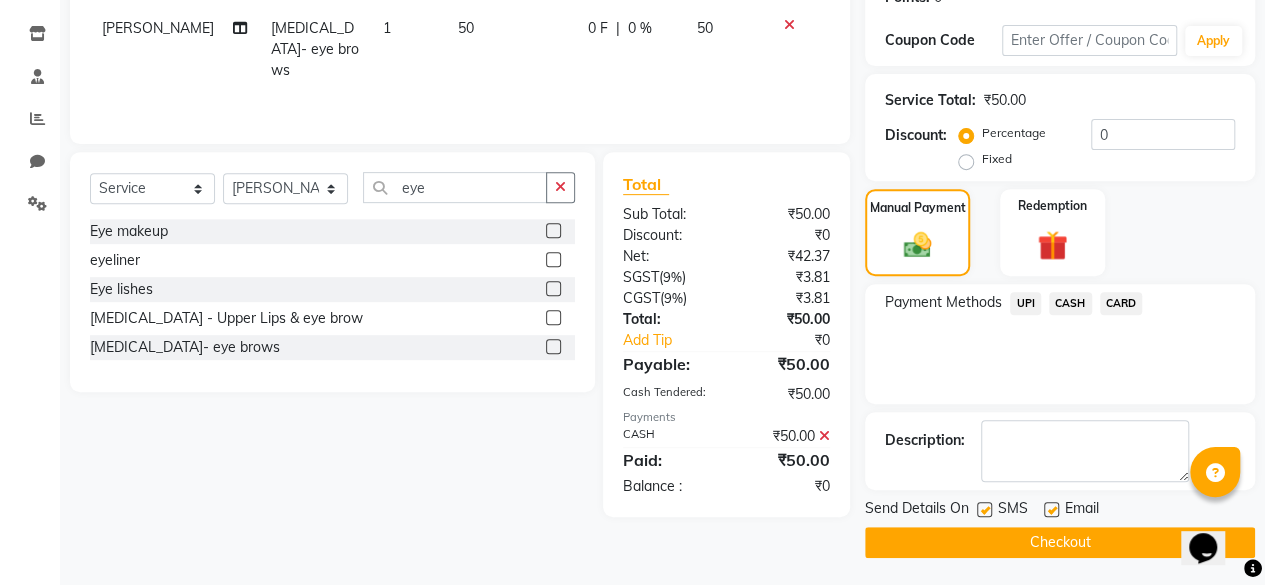 click on "SMS" 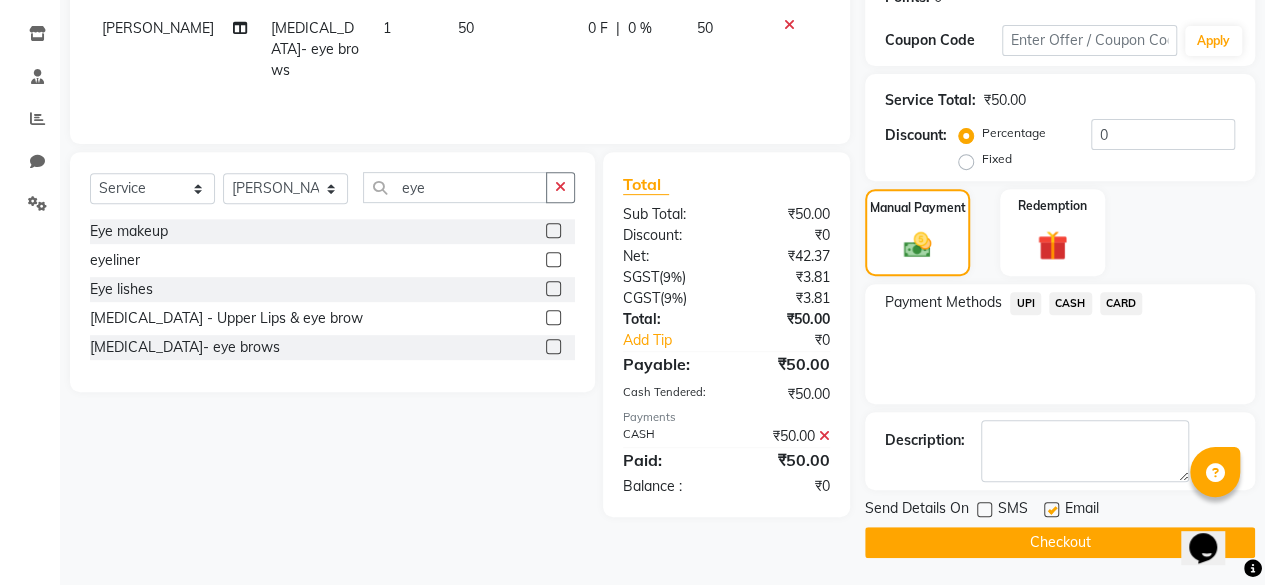 click on "Checkout" 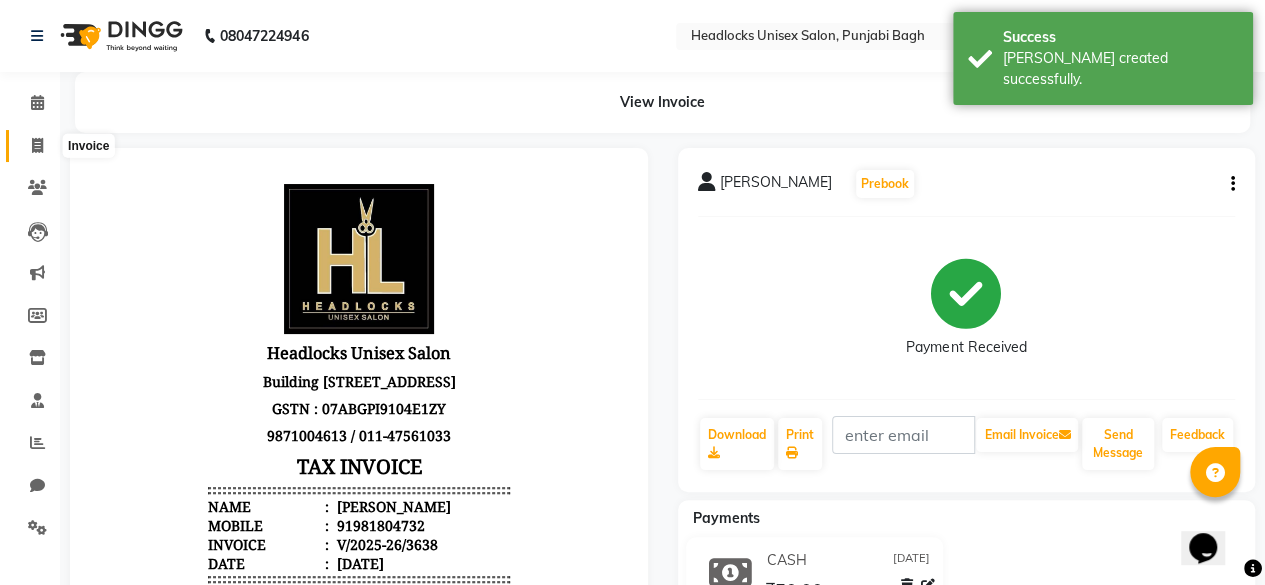 scroll, scrollTop: 0, scrollLeft: 0, axis: both 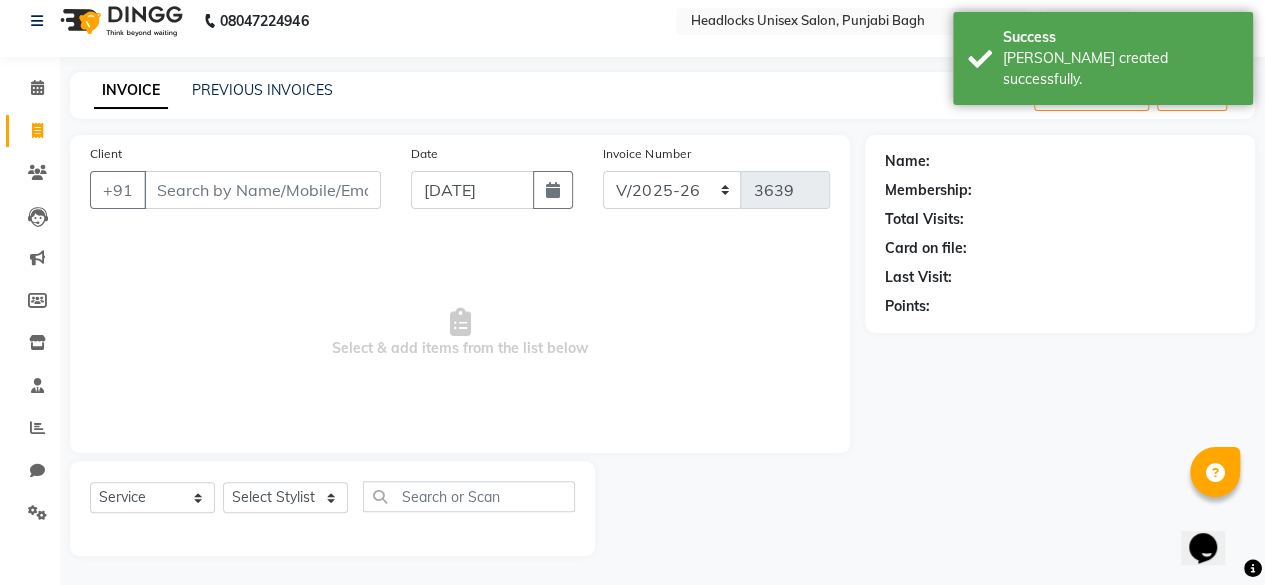 click on "Client" at bounding box center (262, 190) 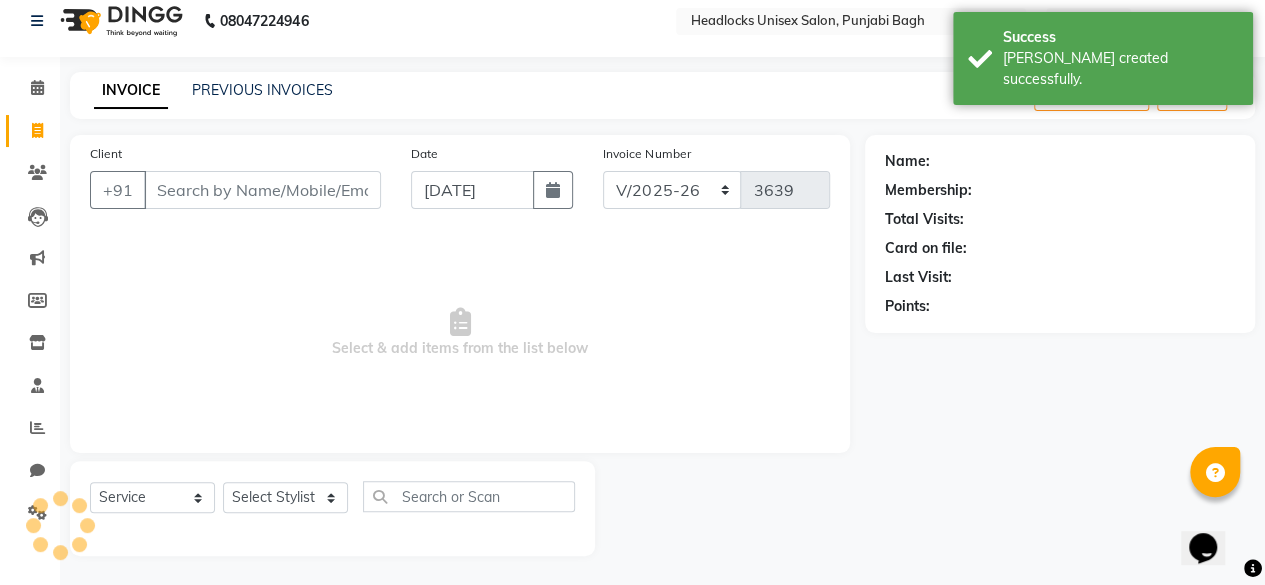 click on "Client" at bounding box center [262, 190] 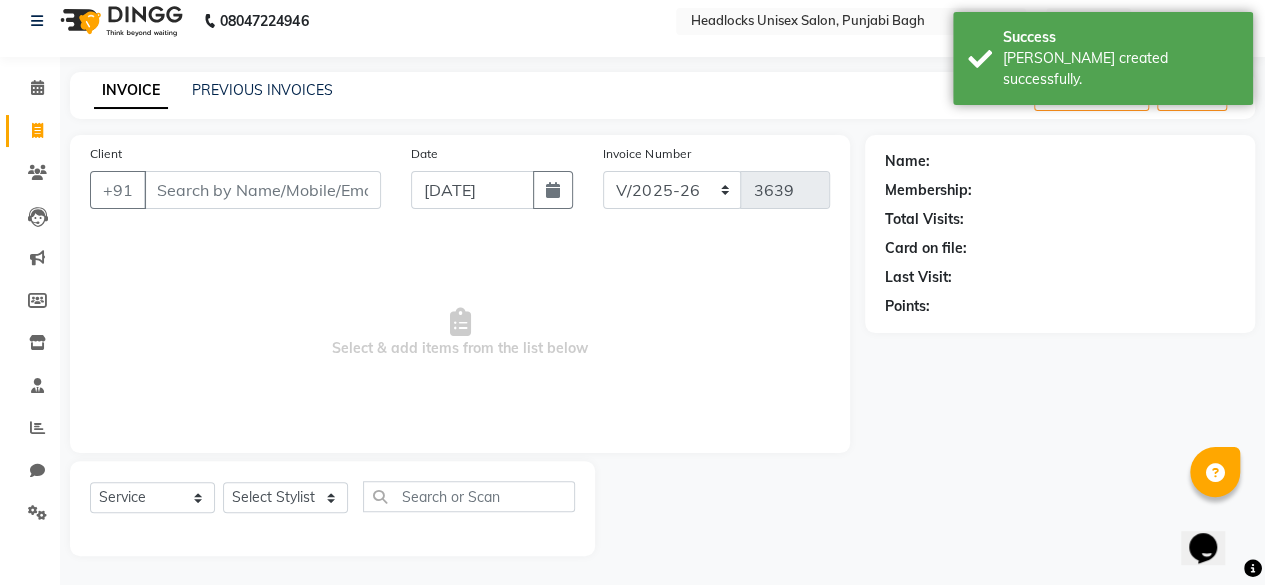 click on "Client" at bounding box center [262, 190] 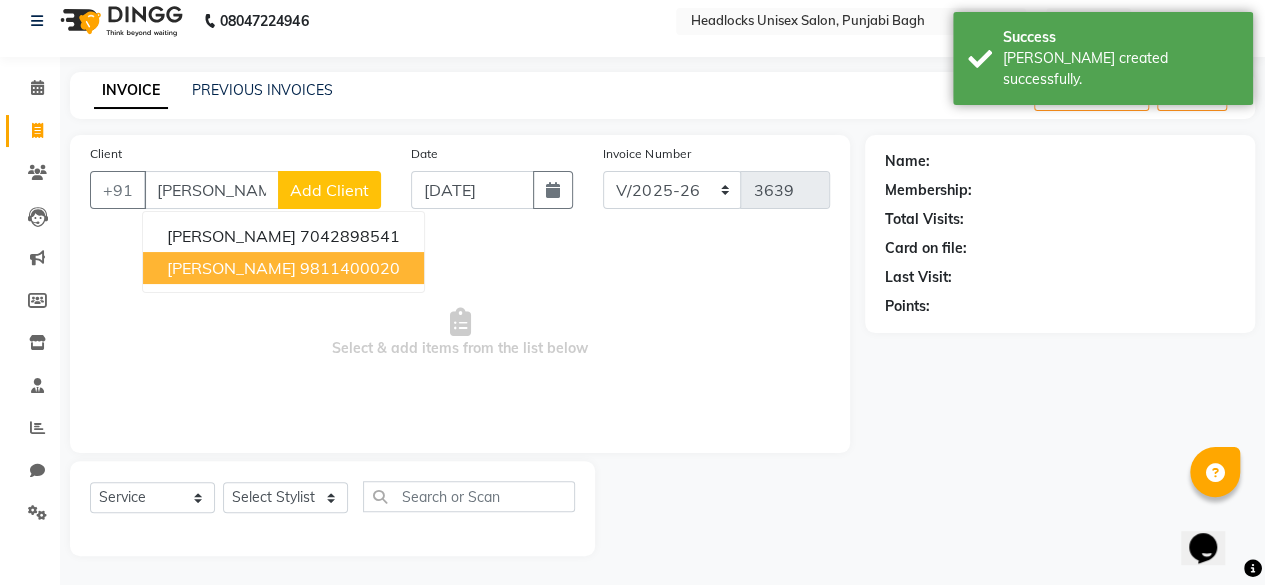click on "9811400020" at bounding box center [350, 268] 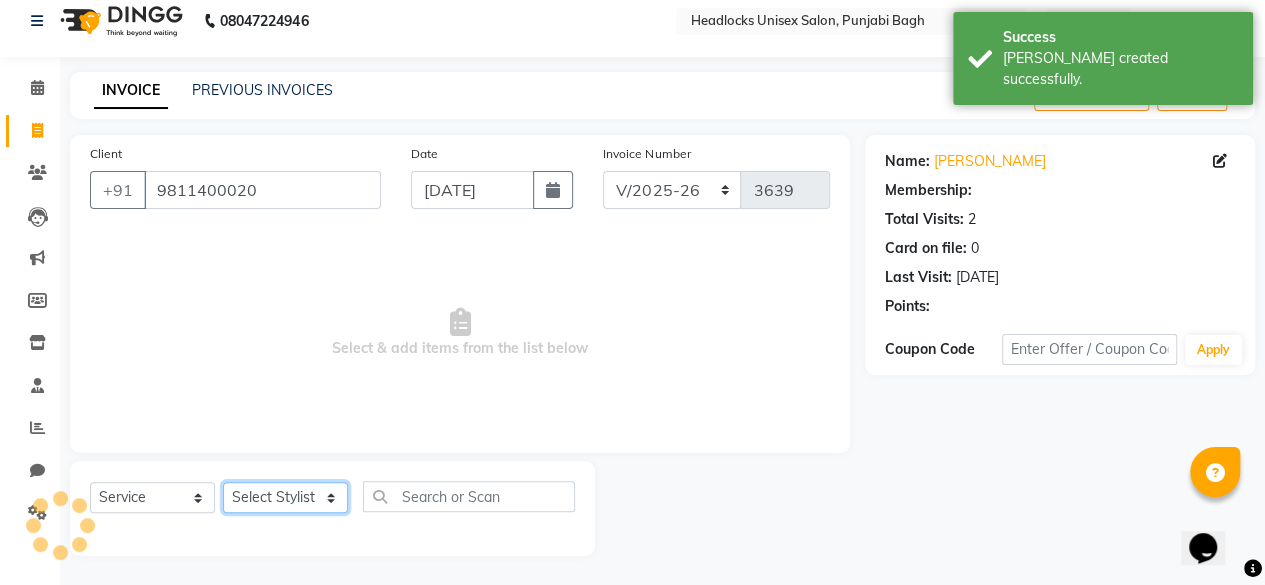 click on "Select Stylist ⁠Agnies ⁠[PERSON_NAME] [PERSON_NAME] [PERSON_NAME] kunal [PERSON_NAME] mercy ⁠Minto ⁠[PERSON_NAME]  [PERSON_NAME] priyanka [PERSON_NAME] ⁠[PERSON_NAME] ⁠[PERSON_NAME] [PERSON_NAME] [PERSON_NAME]  Sunny ⁠[PERSON_NAME] ⁠[PERSON_NAME]" 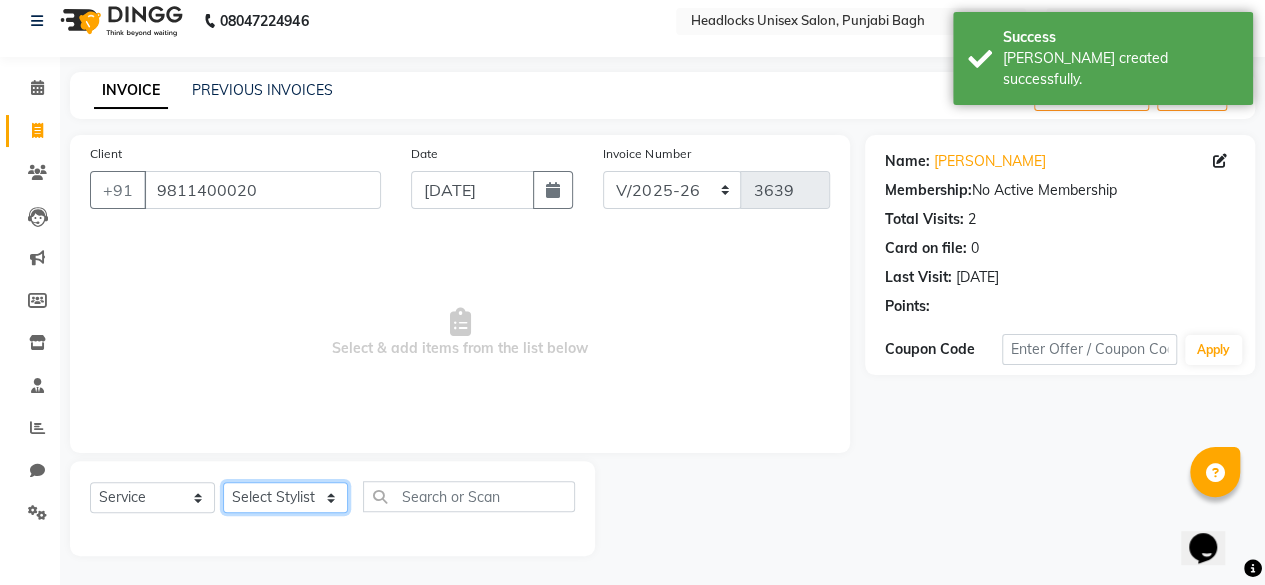 click on "Select Stylist ⁠Agnies ⁠[PERSON_NAME] [PERSON_NAME] [PERSON_NAME] kunal [PERSON_NAME] mercy ⁠Minto ⁠[PERSON_NAME]  [PERSON_NAME] priyanka [PERSON_NAME] ⁠[PERSON_NAME] ⁠[PERSON_NAME] [PERSON_NAME] [PERSON_NAME]  Sunny ⁠[PERSON_NAME] ⁠[PERSON_NAME]" 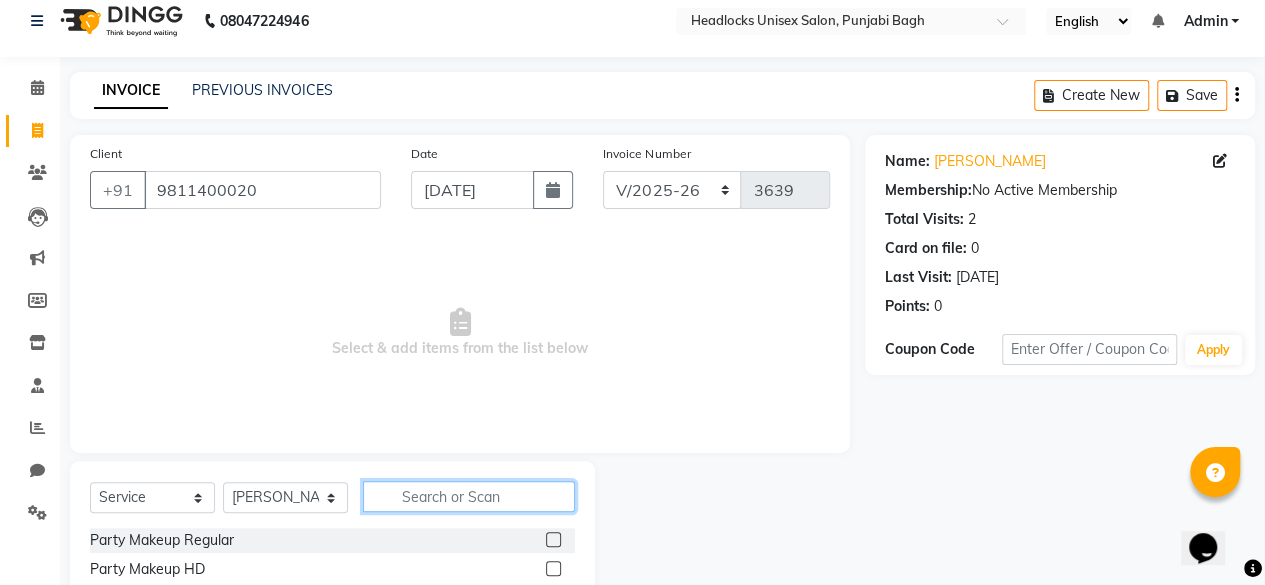 click 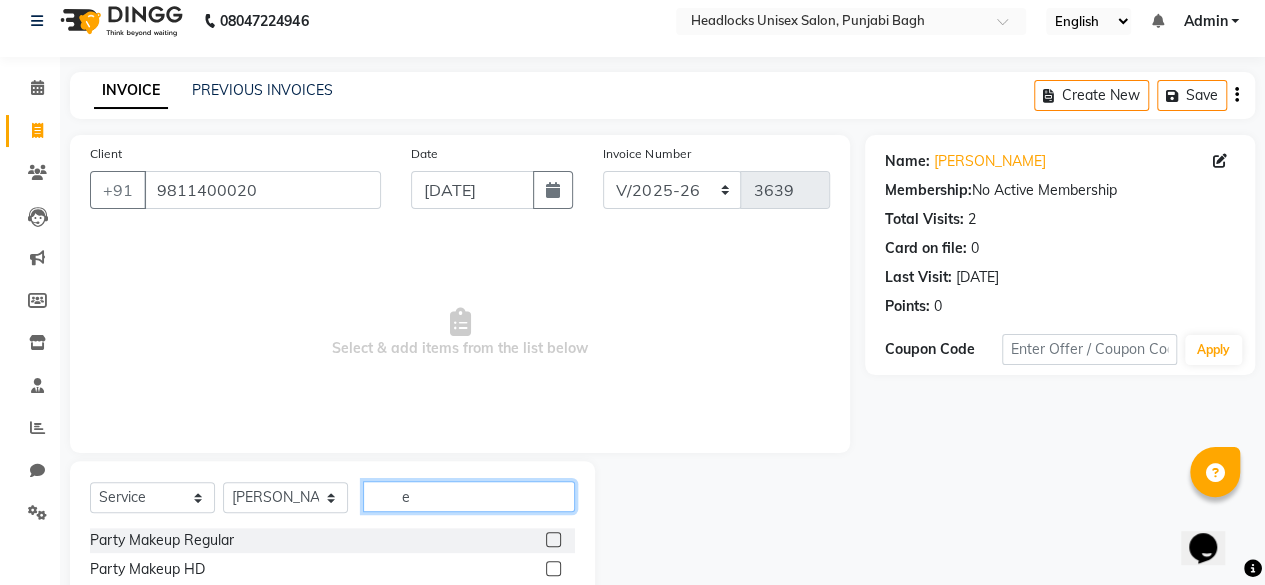 click on "e" 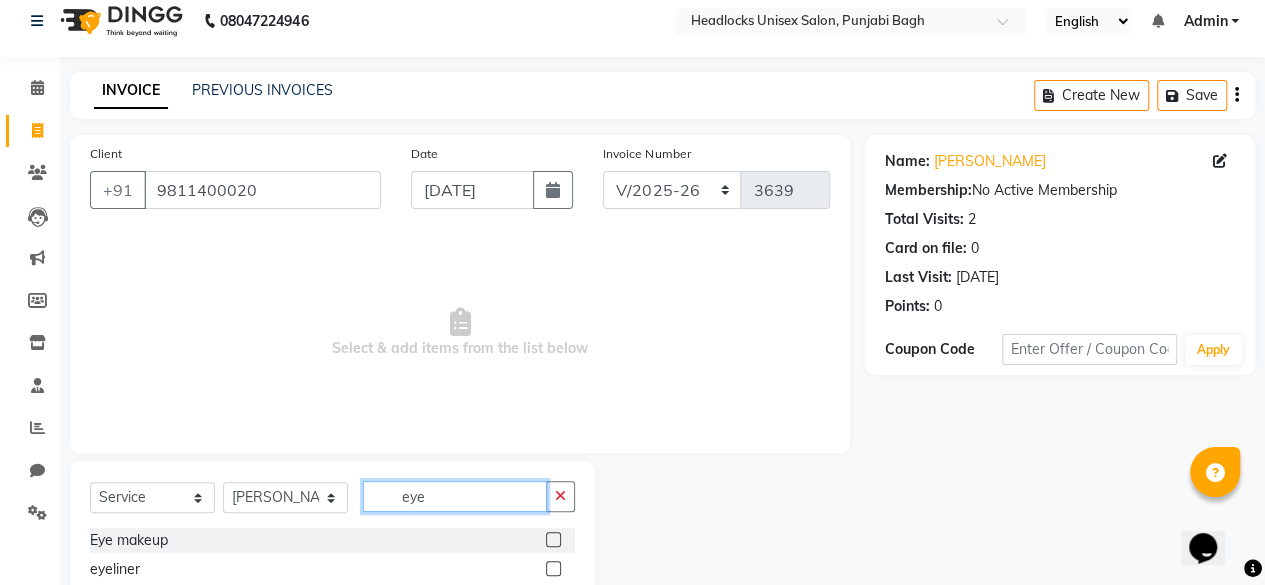 scroll, scrollTop: 160, scrollLeft: 0, axis: vertical 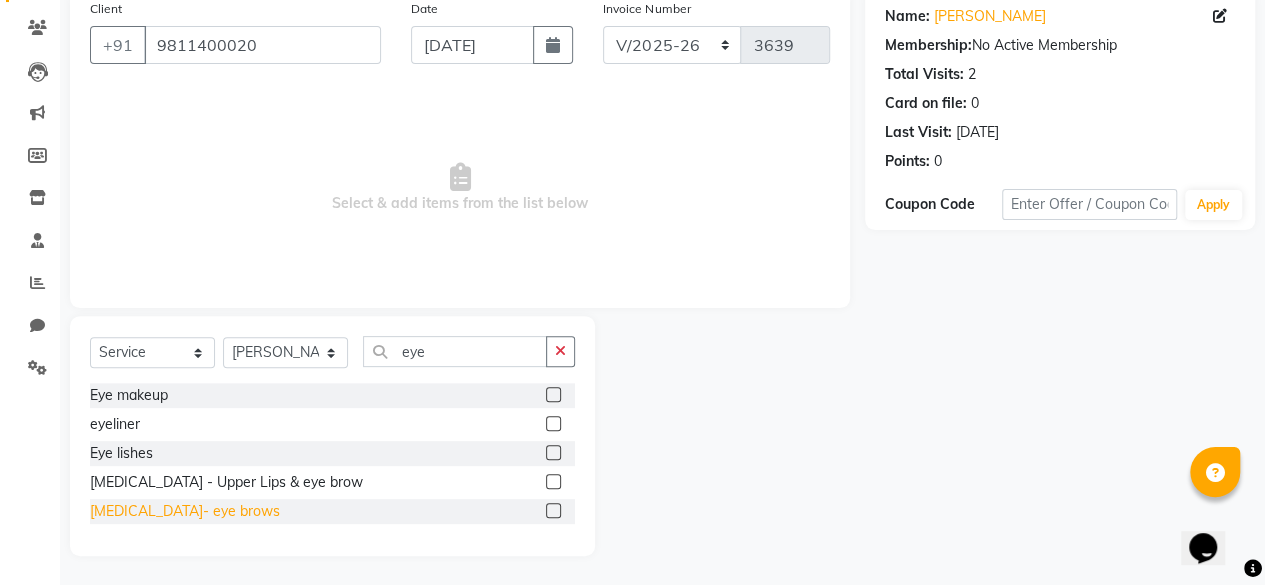 drag, startPoint x: 181, startPoint y: 498, endPoint x: 181, endPoint y: 512, distance: 14 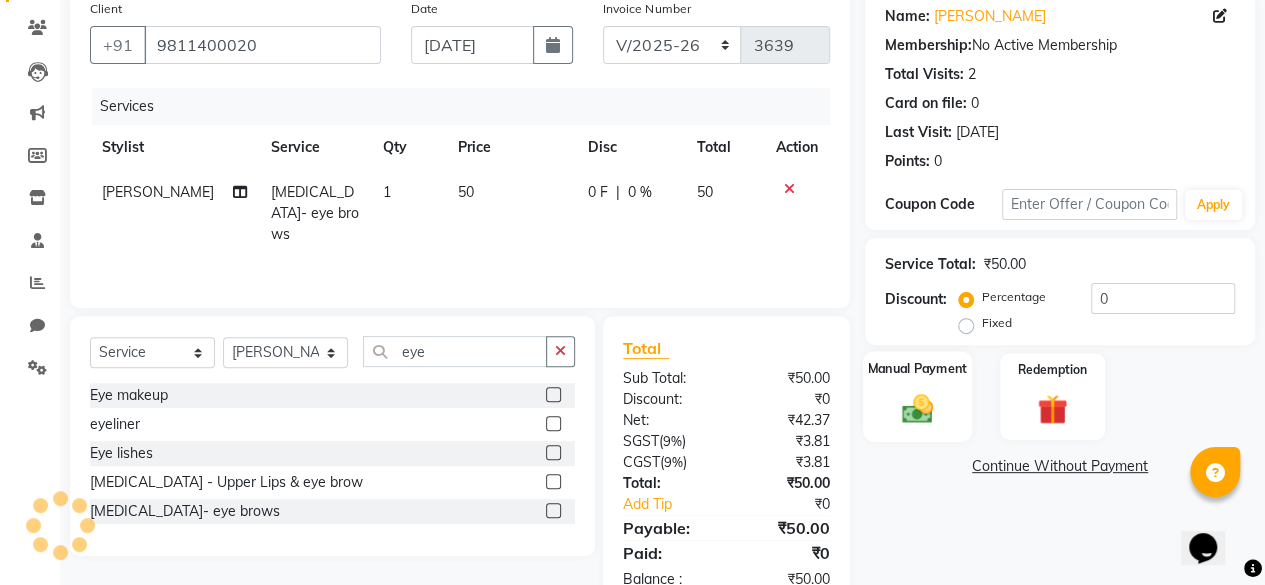 click 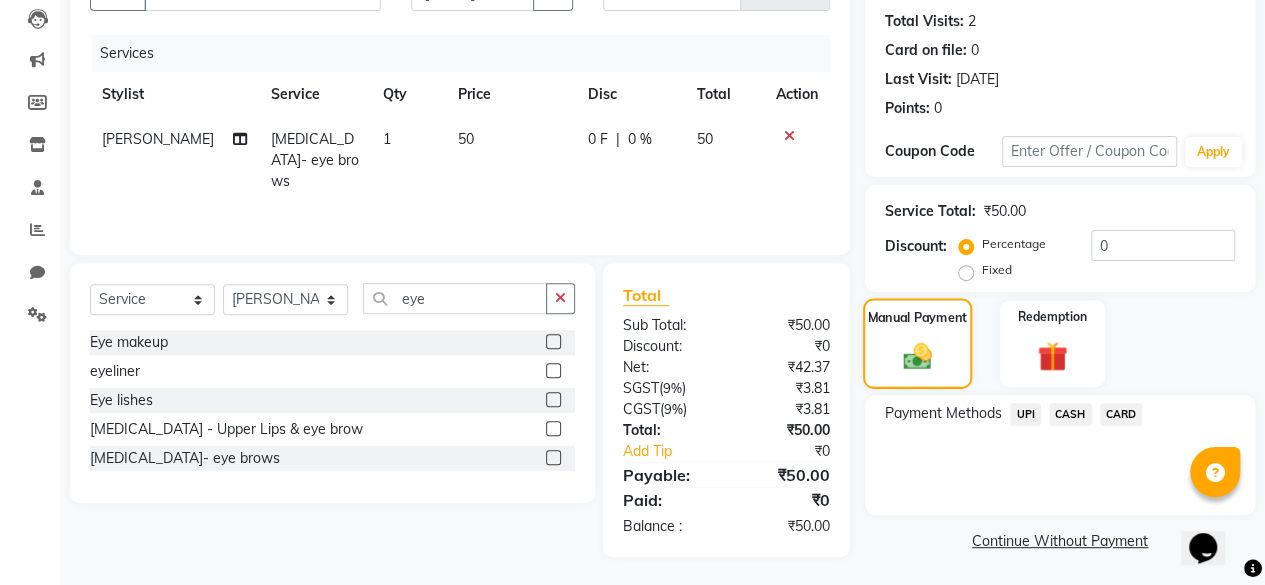 scroll, scrollTop: 0, scrollLeft: 0, axis: both 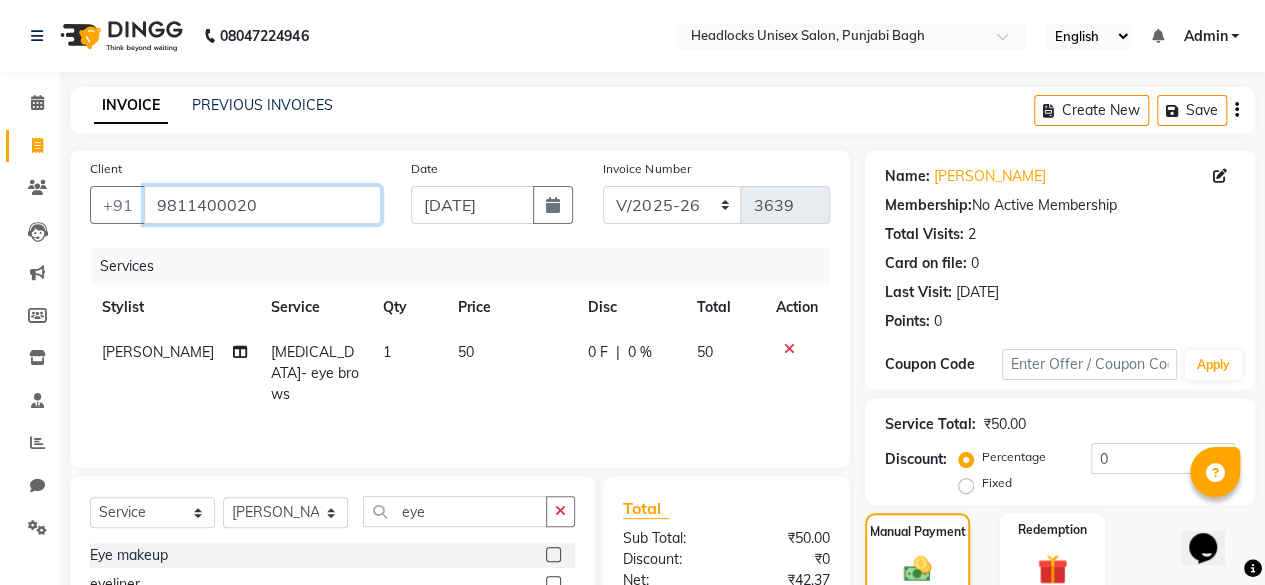 click on "9811400020" at bounding box center (262, 205) 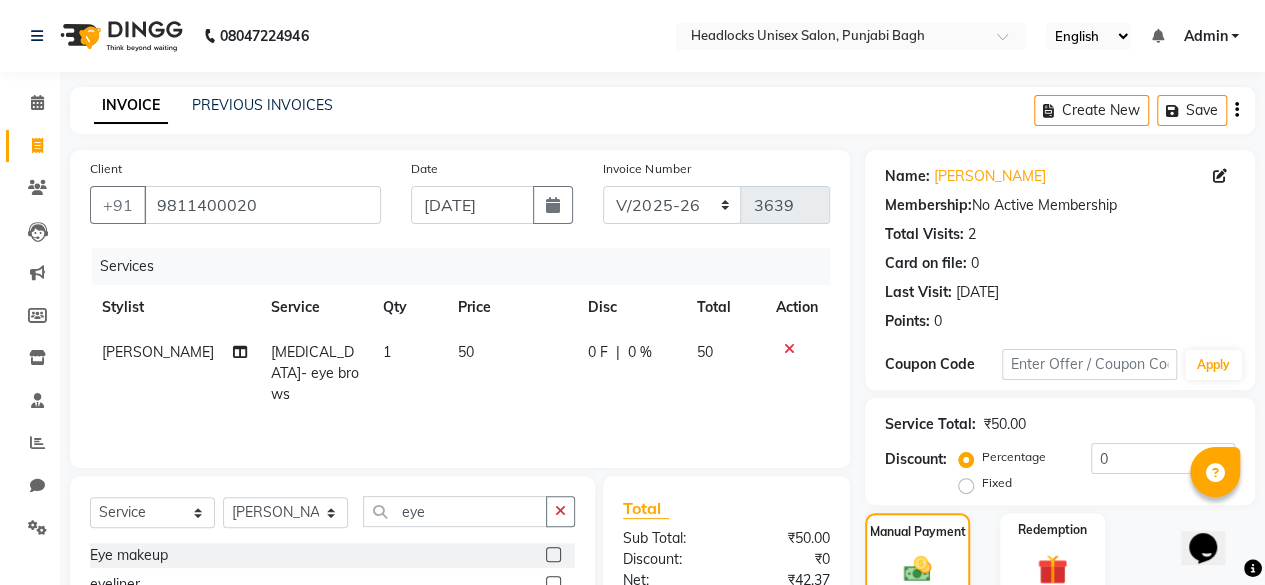 click on "PREVIOUS INVOICES" 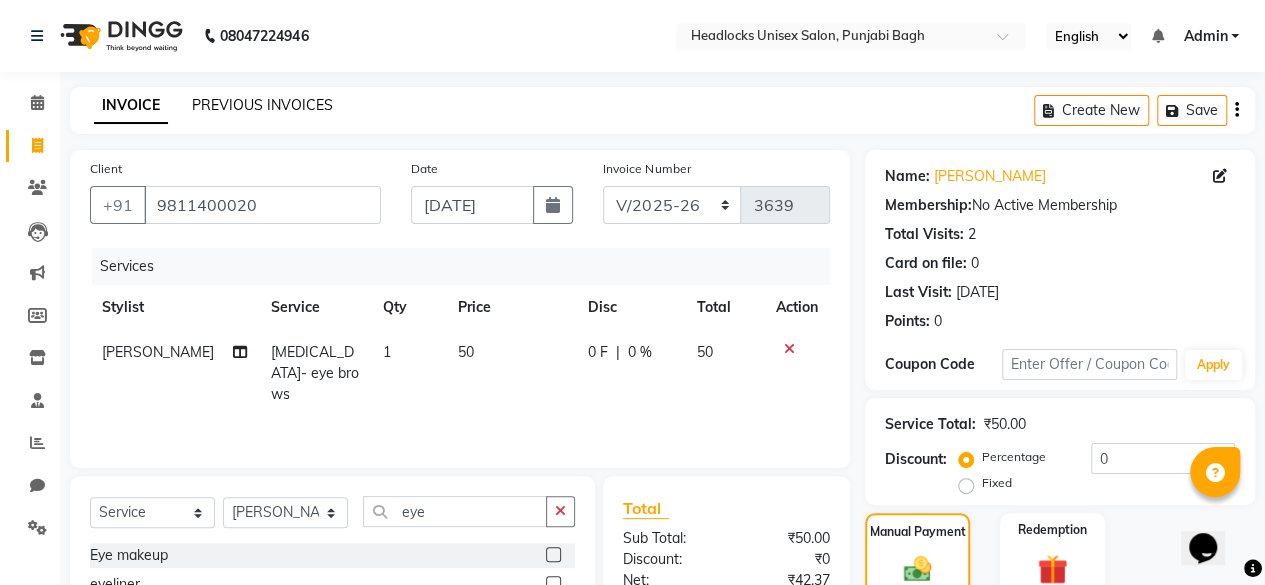 click on "PREVIOUS INVOICES" 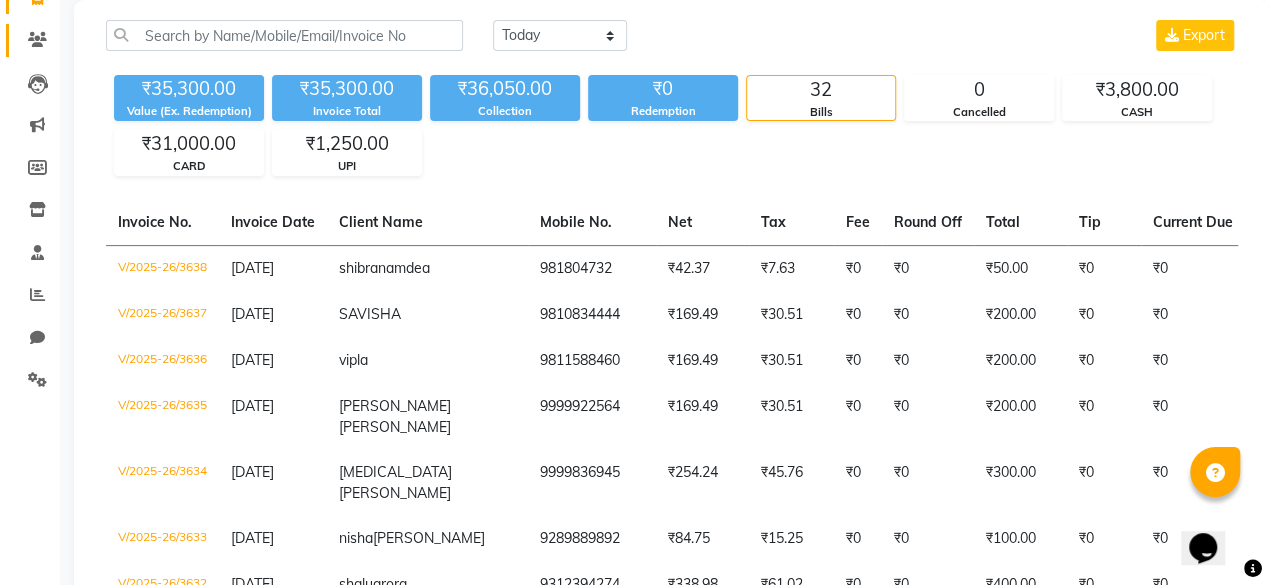 scroll, scrollTop: 0, scrollLeft: 0, axis: both 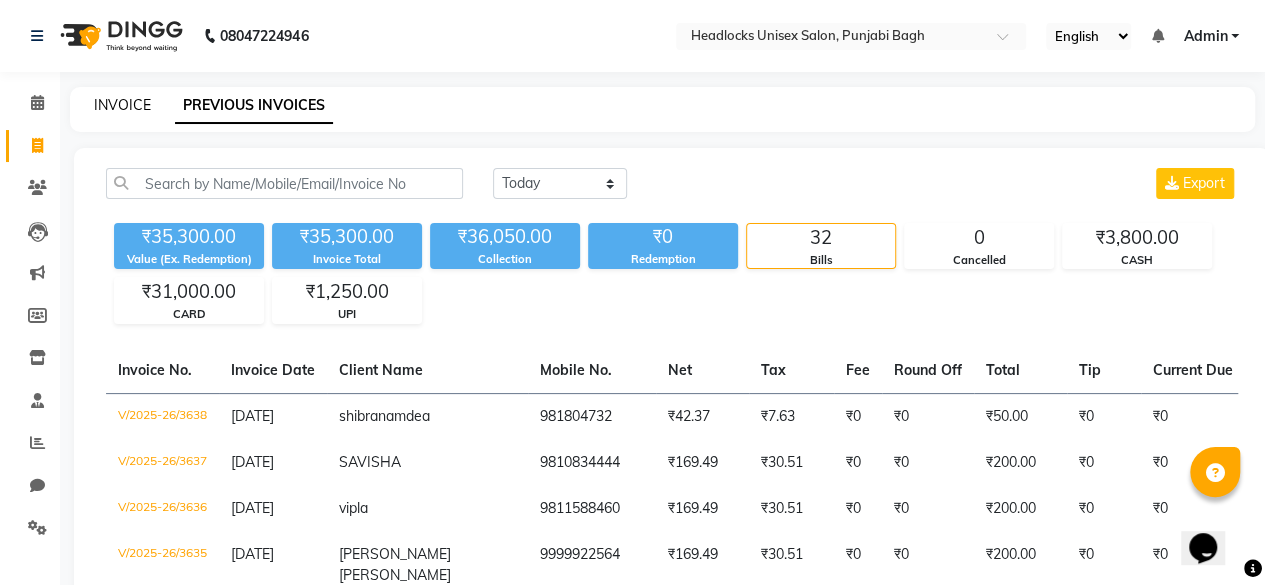 click on "INVOICE" 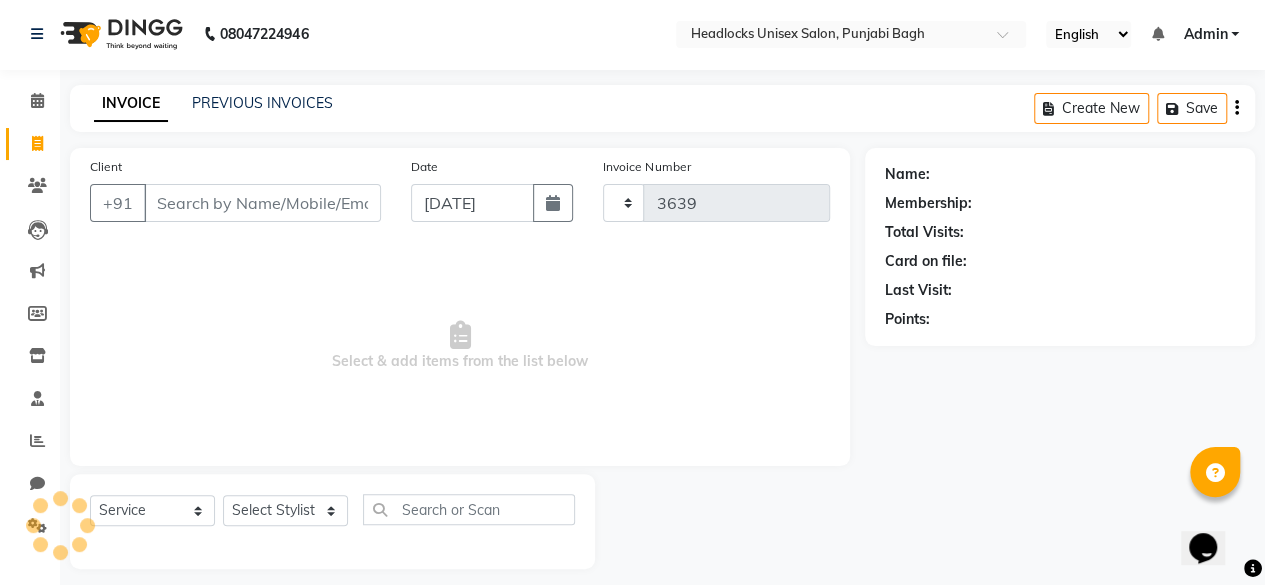 scroll, scrollTop: 15, scrollLeft: 0, axis: vertical 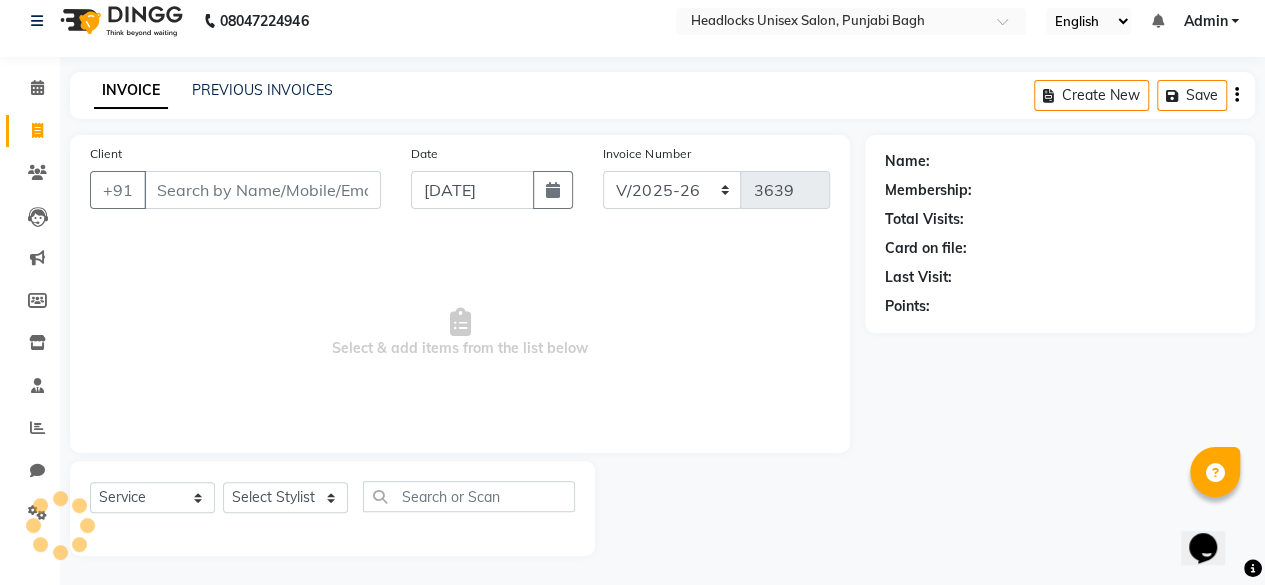 click on "Client" at bounding box center (262, 190) 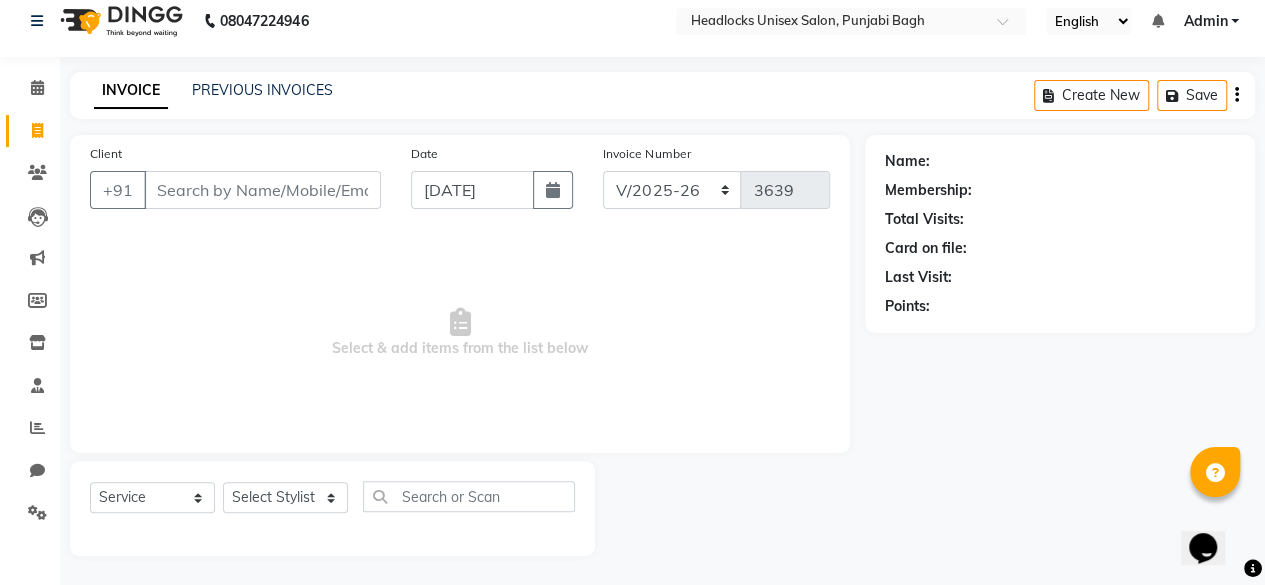 click on "Client" at bounding box center (262, 190) 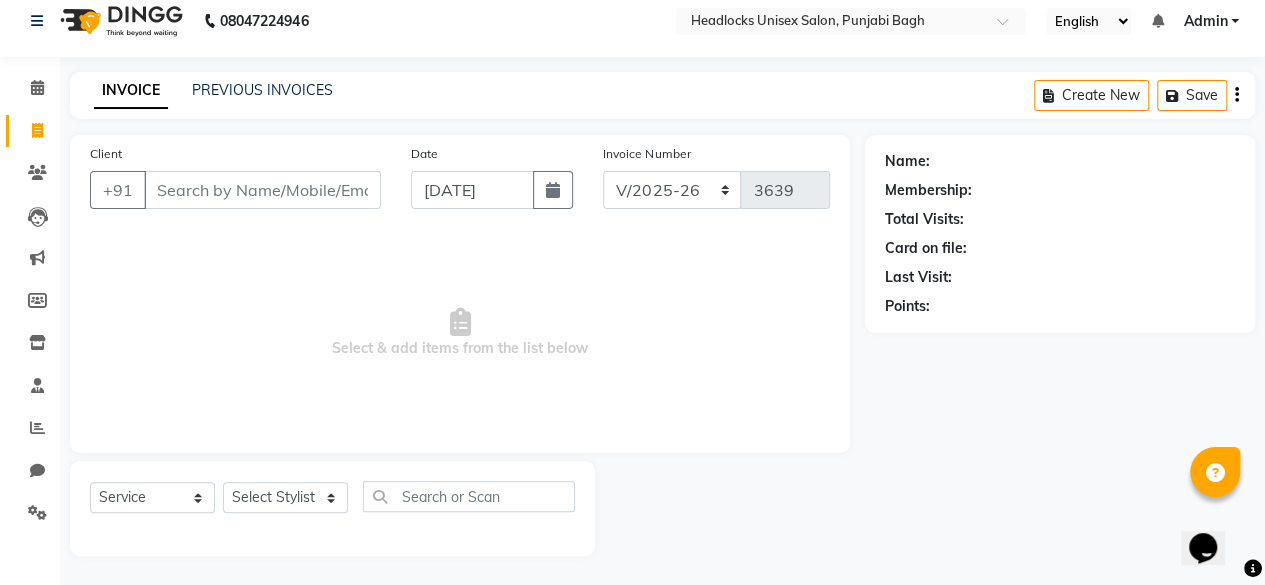 click on "Client" at bounding box center [262, 190] 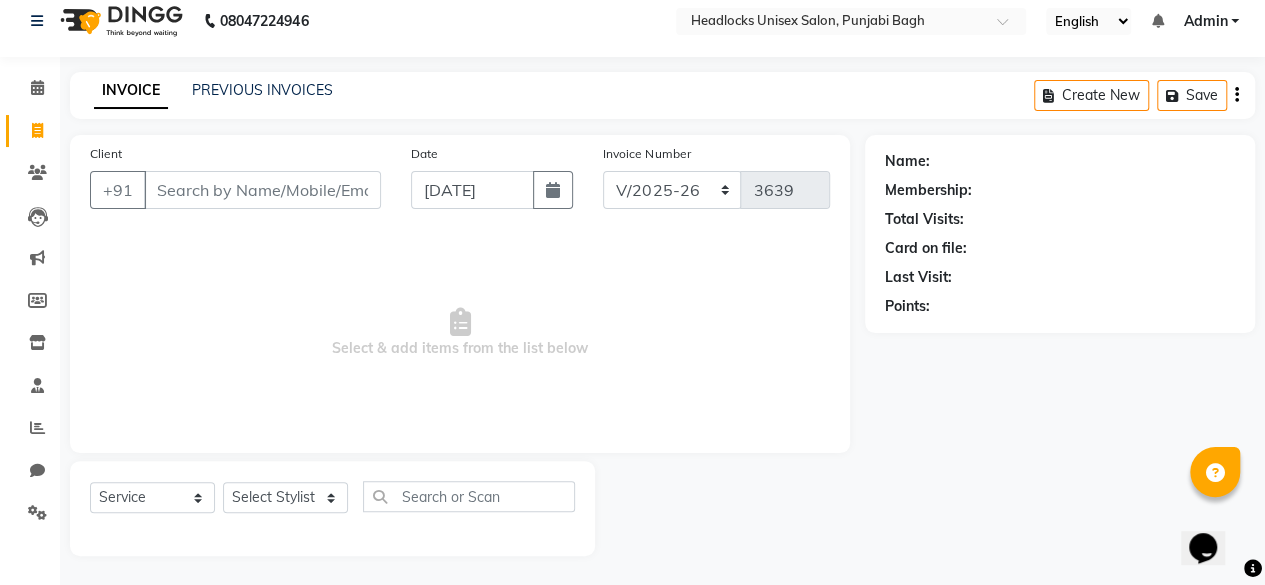 click on "Client" at bounding box center (262, 190) 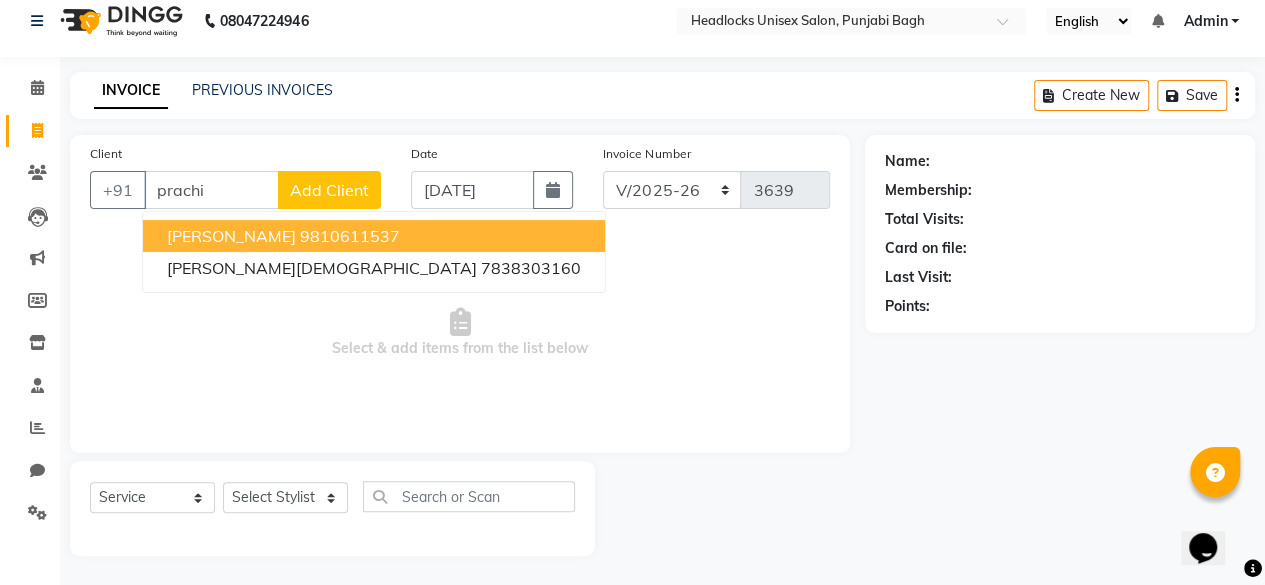 click on "prachi" at bounding box center [211, 190] 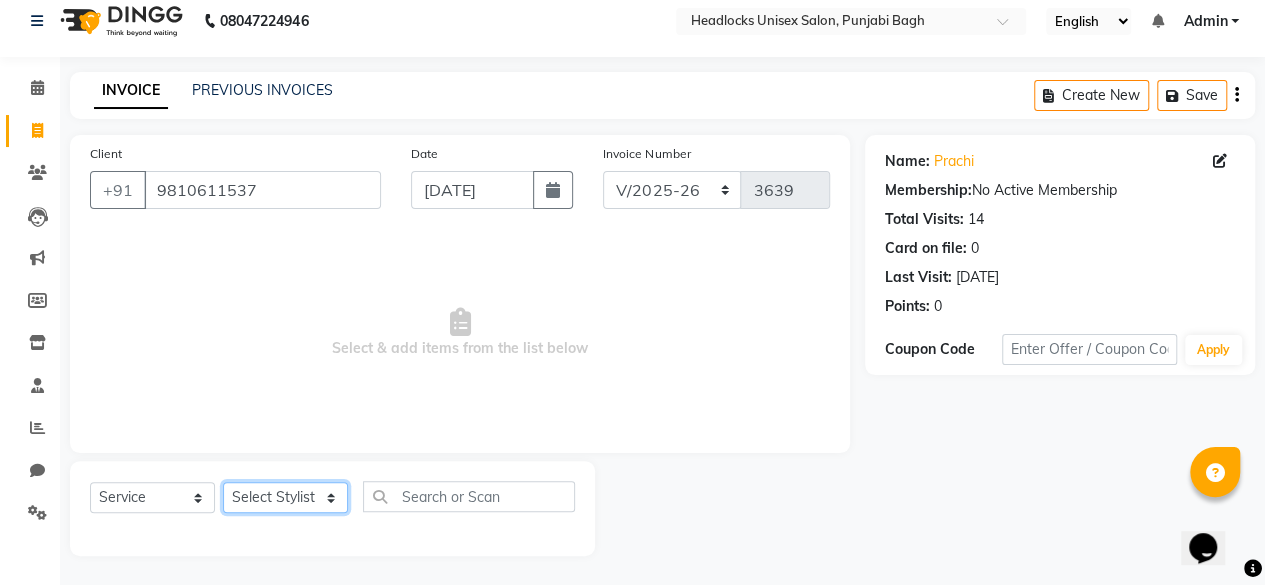 click on "Select Stylist ⁠Agnies ⁠[PERSON_NAME] [PERSON_NAME] [PERSON_NAME] kunal [PERSON_NAME] mercy ⁠Minto ⁠[PERSON_NAME]  [PERSON_NAME] priyanka [PERSON_NAME] ⁠[PERSON_NAME] ⁠[PERSON_NAME] [PERSON_NAME] [PERSON_NAME]  Sunny ⁠[PERSON_NAME] ⁠[PERSON_NAME]" 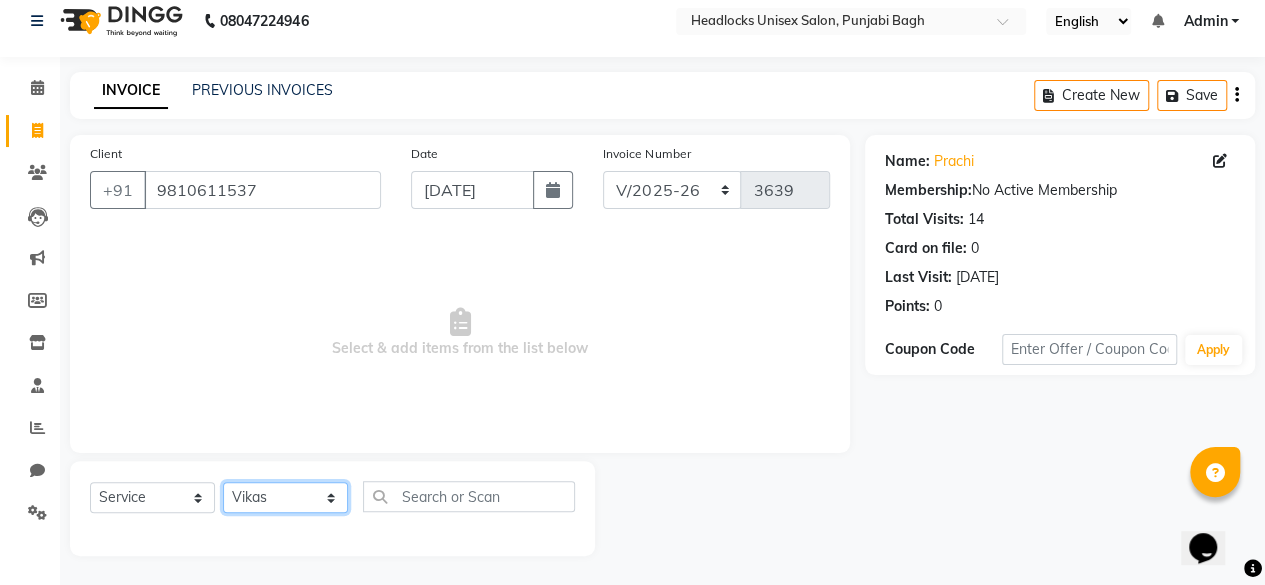click on "Select Stylist ⁠Agnies ⁠[PERSON_NAME] [PERSON_NAME] [PERSON_NAME] kunal [PERSON_NAME] mercy ⁠Minto ⁠[PERSON_NAME]  [PERSON_NAME] priyanka [PERSON_NAME] ⁠[PERSON_NAME] ⁠[PERSON_NAME] [PERSON_NAME] [PERSON_NAME]  Sunny ⁠[PERSON_NAME] ⁠[PERSON_NAME]" 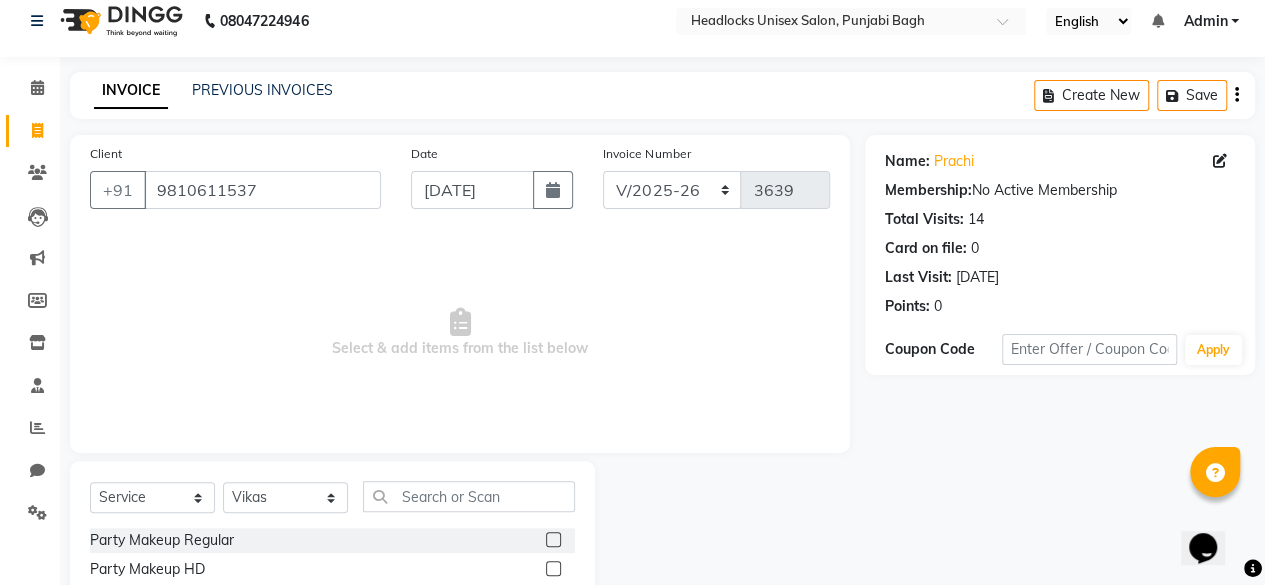 click on "Select  Service  Product  Membership  Package Voucher Prepaid Gift Card  Select Stylist ⁠Agnies ⁠[PERSON_NAME] Cefrina  [PERSON_NAME] [PERSON_NAME] [PERSON_NAME] kunal [PERSON_NAME] mercy ⁠Minto ⁠[PERSON_NAME]  [PERSON_NAME] priyanka [PERSON_NAME] ⁠[PERSON_NAME] ⁠[PERSON_NAME] [PERSON_NAME] [PERSON_NAME]  Sunny ⁠[PERSON_NAME]  ⁠Usman ⁠Vikas Vikram Party Makeup Regular  Party Makeup HD  Party Makeup Air Brush  Party Makeup Celebrity  [PERSON_NAME] Makeup Regular  [PERSON_NAME] Makeup HD  [PERSON_NAME] Makeup Air Brush  Bridal Makeup Regular  Bridal Makeup HD  Bridal Makeup Air Brush  Bridal Makeup Celebrity  Eye makeup  eyeliner  lipsticks  Dressing  Eye lishes  Saree driping   Loreal Bleach  Oxy Bleach  Arms Bleach Fruit  Full Body Bleach  Body Polishing  d tan  Under arms bleach  Body massage   full legs bleach   Half legs bleach   Full arms bleach  Half arms bleach   Full front bleach   Half arms bleach   Full body bleach   Body scrub  Stomach bleach  Back massage   Foot massage  Hand massage  Head massage  Dry massage  Nail Extension" 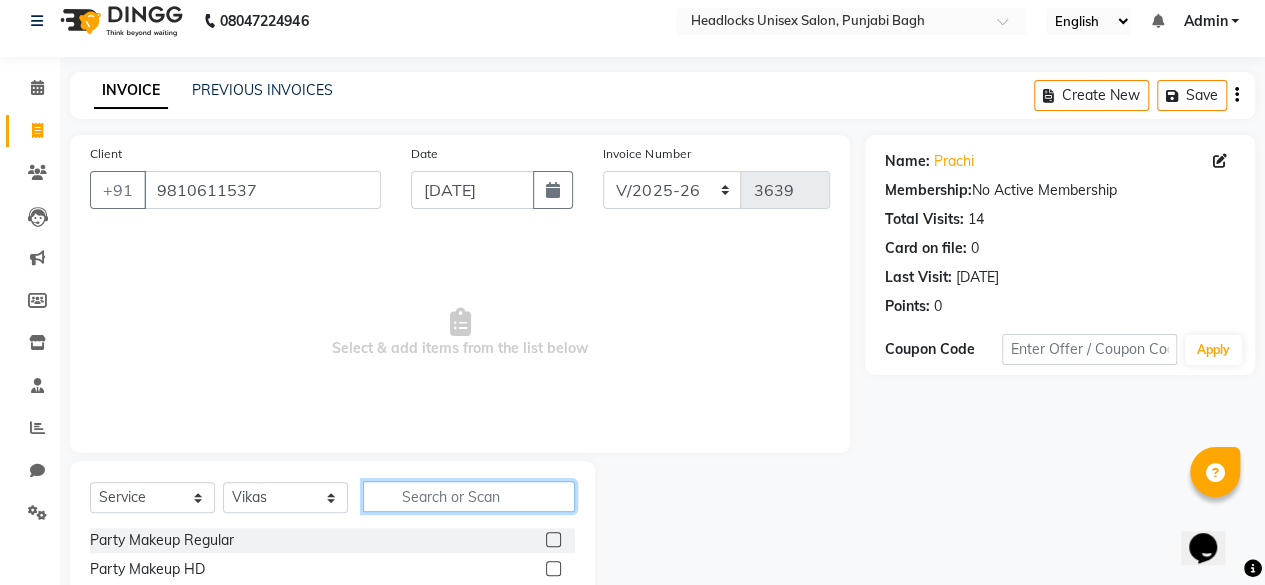 click 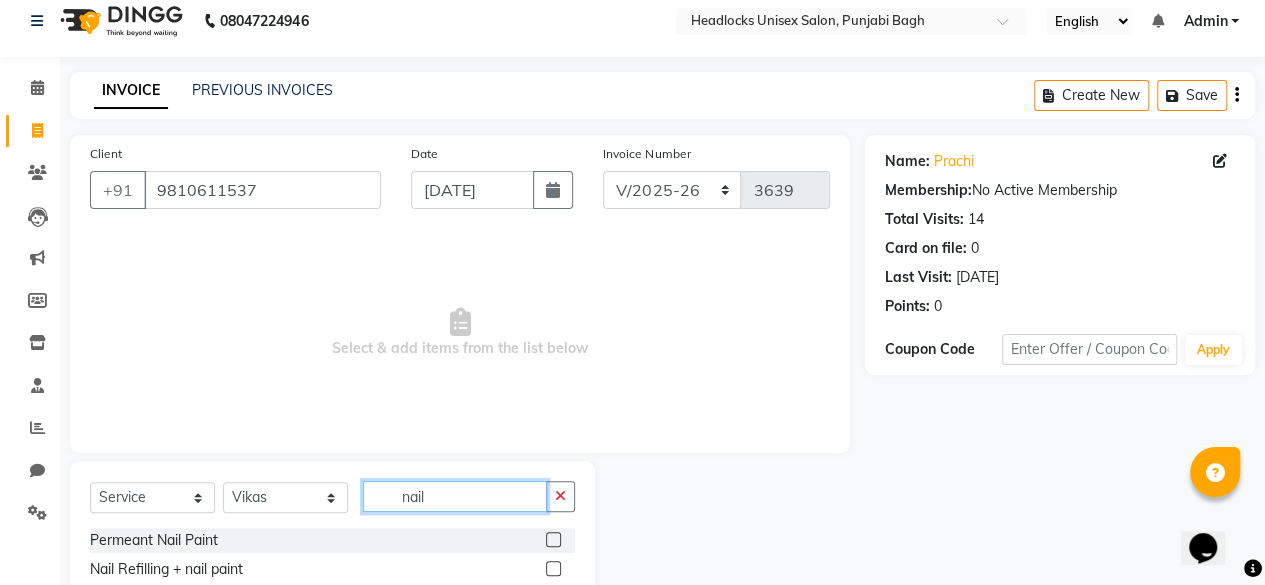 scroll, scrollTop: 215, scrollLeft: 0, axis: vertical 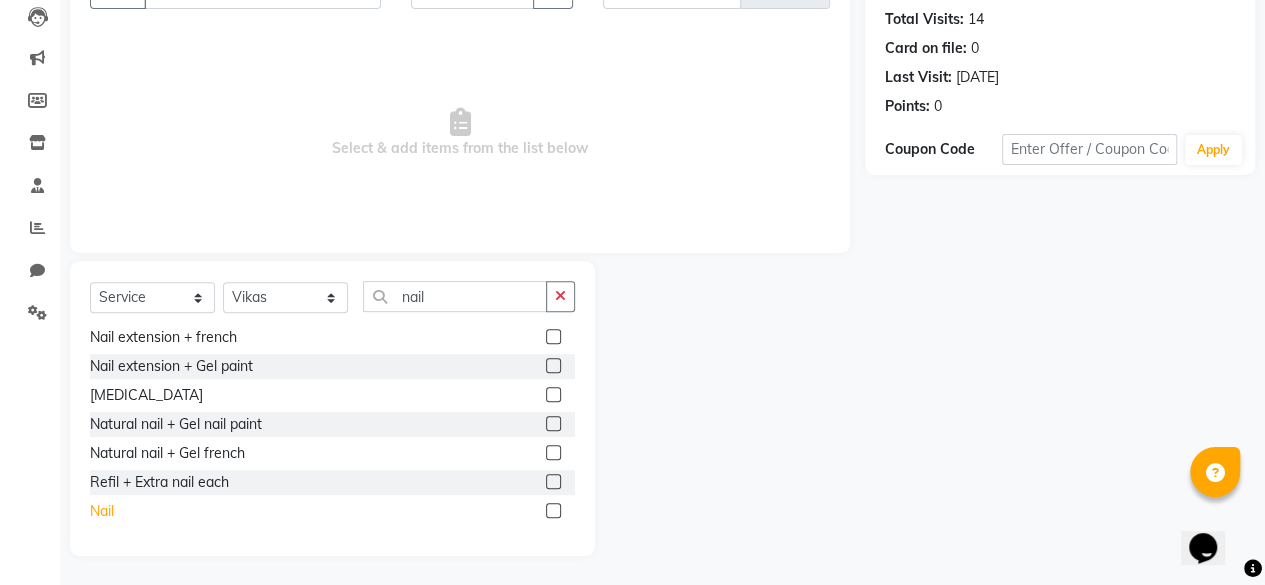 click on "Nail" 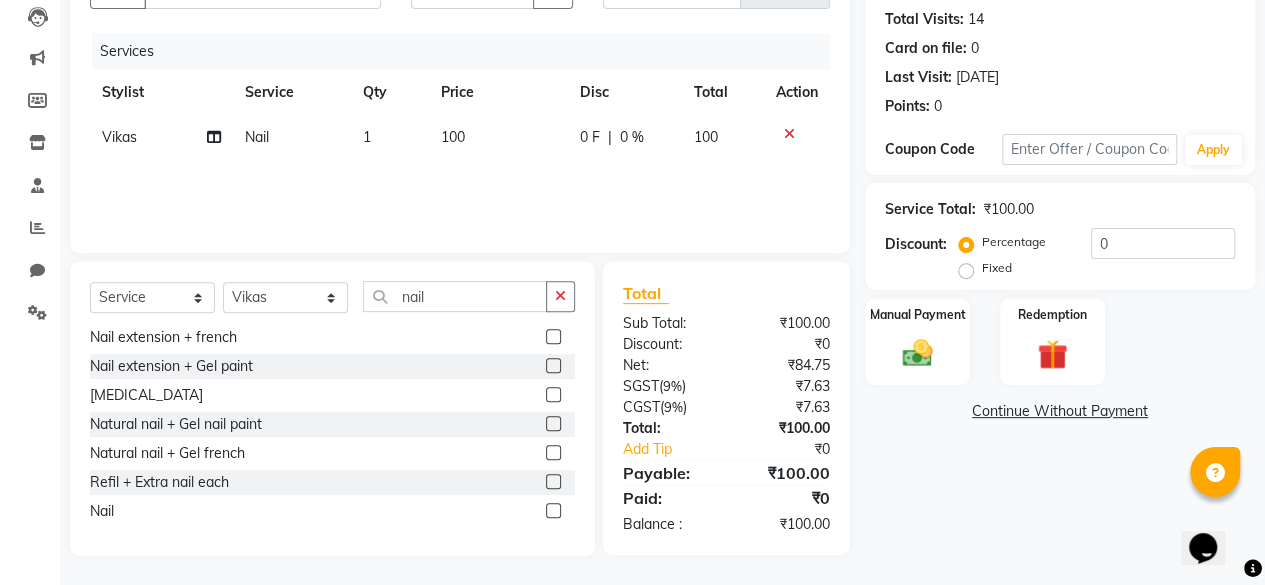 click on "100" 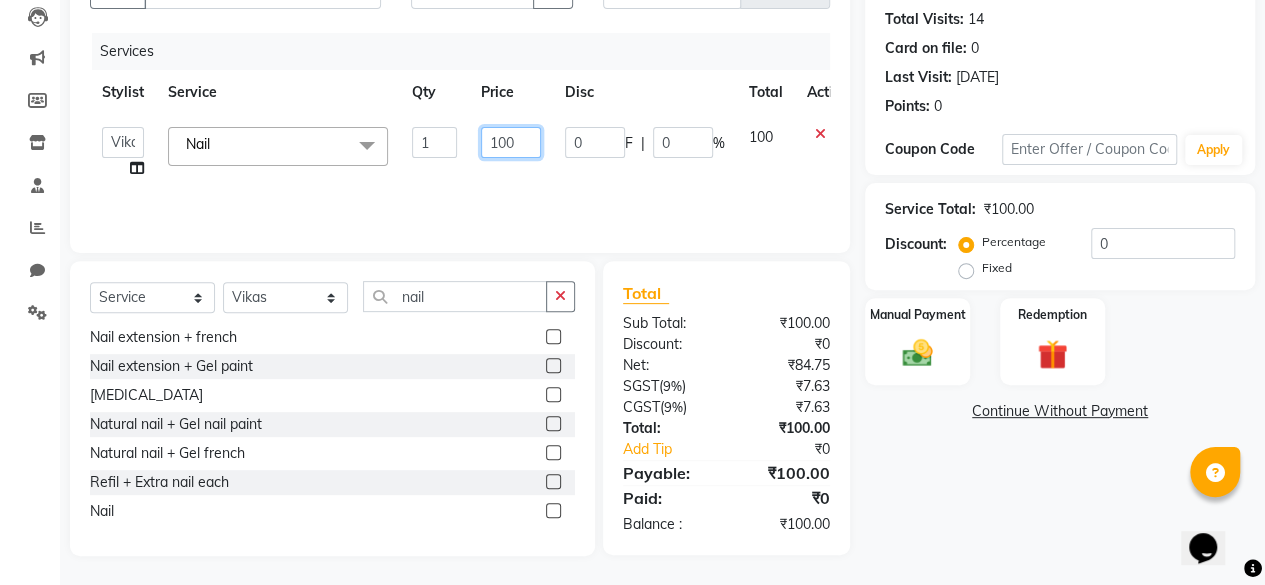 click on "100" 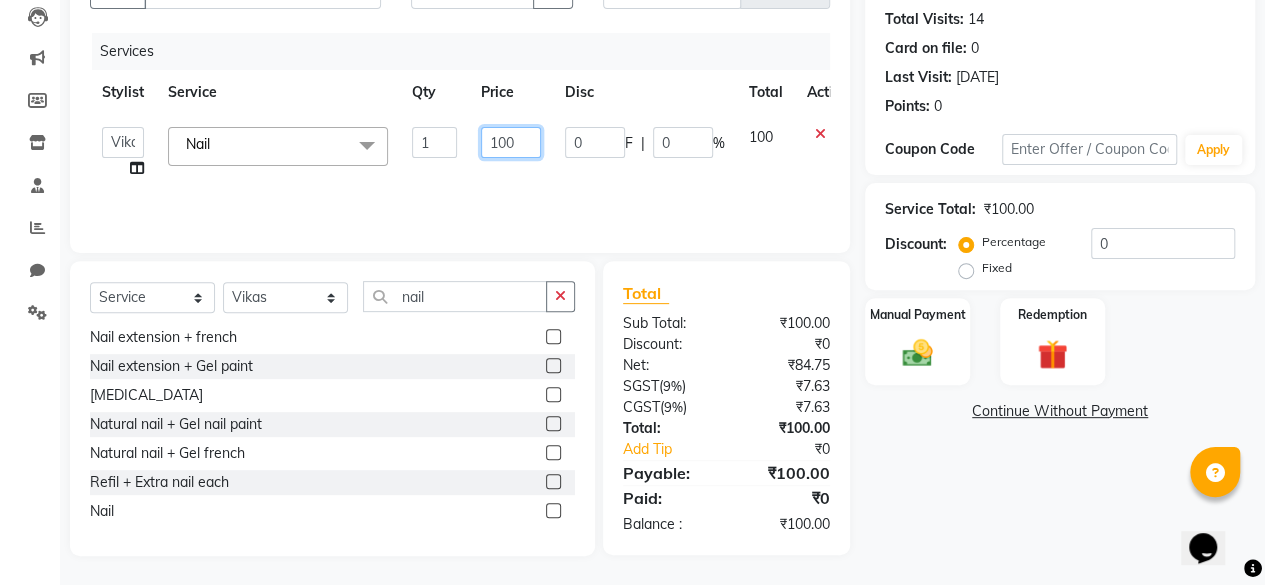 click on "100" 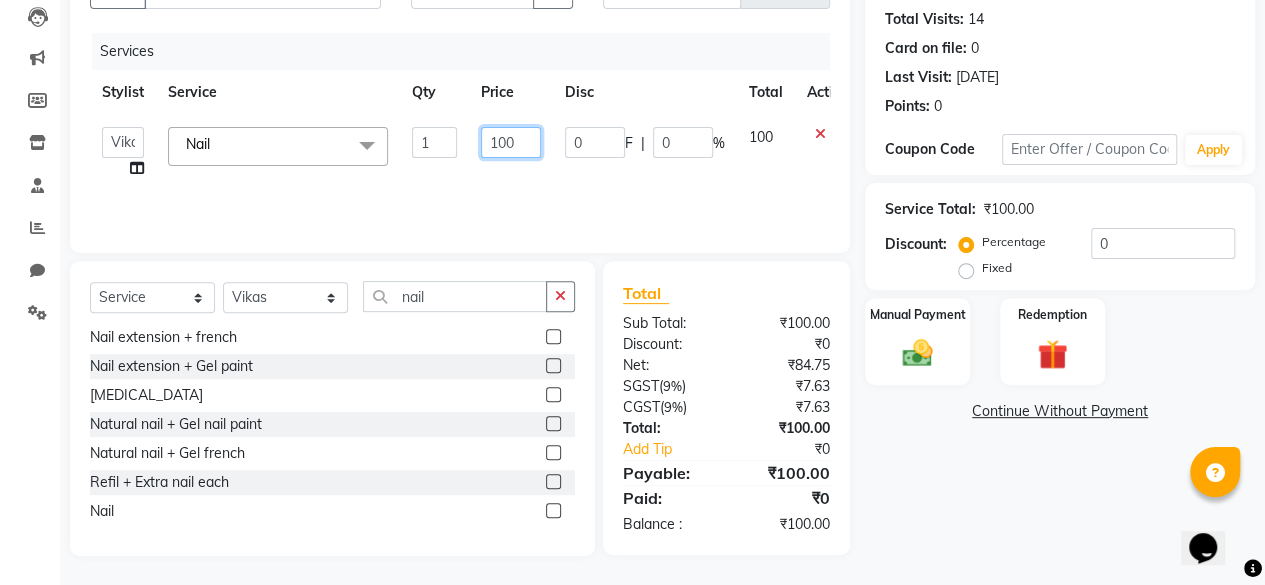 click on "100" 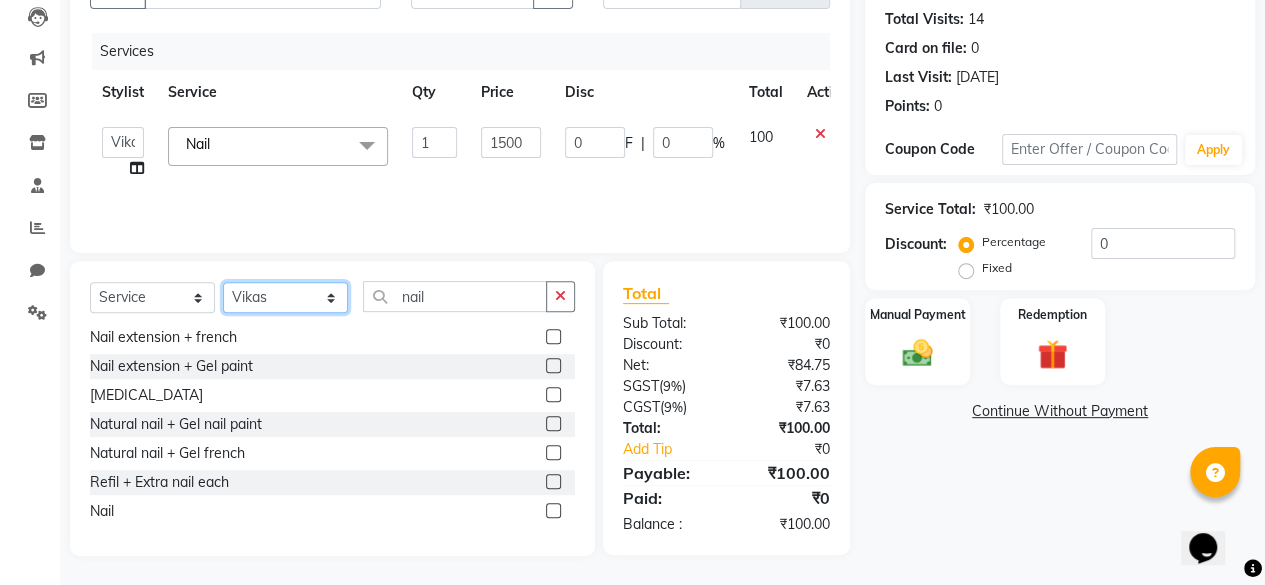 click on "Select Stylist ⁠Agnies ⁠[PERSON_NAME] [PERSON_NAME] [PERSON_NAME] kunal [PERSON_NAME] mercy ⁠Minto ⁠[PERSON_NAME]  [PERSON_NAME] priyanka [PERSON_NAME] ⁠[PERSON_NAME] ⁠[PERSON_NAME] [PERSON_NAME] [PERSON_NAME]  Sunny ⁠[PERSON_NAME] ⁠[PERSON_NAME]" 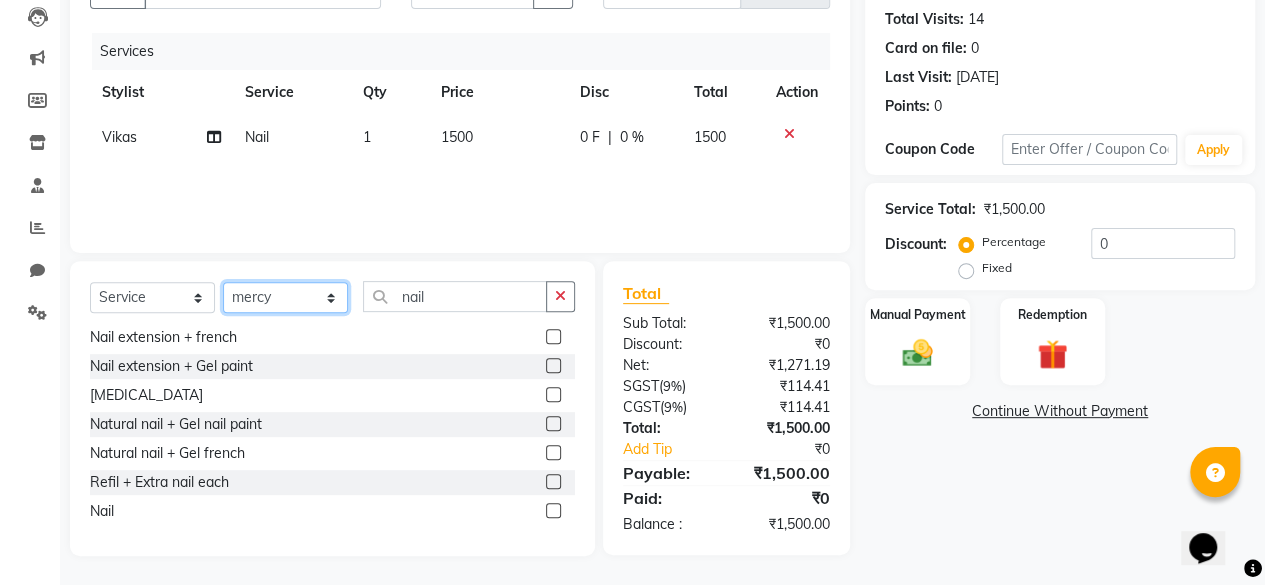 click on "Select Stylist ⁠Agnies ⁠[PERSON_NAME] [PERSON_NAME] [PERSON_NAME] kunal [PERSON_NAME] mercy ⁠Minto ⁠[PERSON_NAME]  [PERSON_NAME] priyanka [PERSON_NAME] ⁠[PERSON_NAME] ⁠[PERSON_NAME] [PERSON_NAME] [PERSON_NAME]  Sunny ⁠[PERSON_NAME] ⁠[PERSON_NAME]" 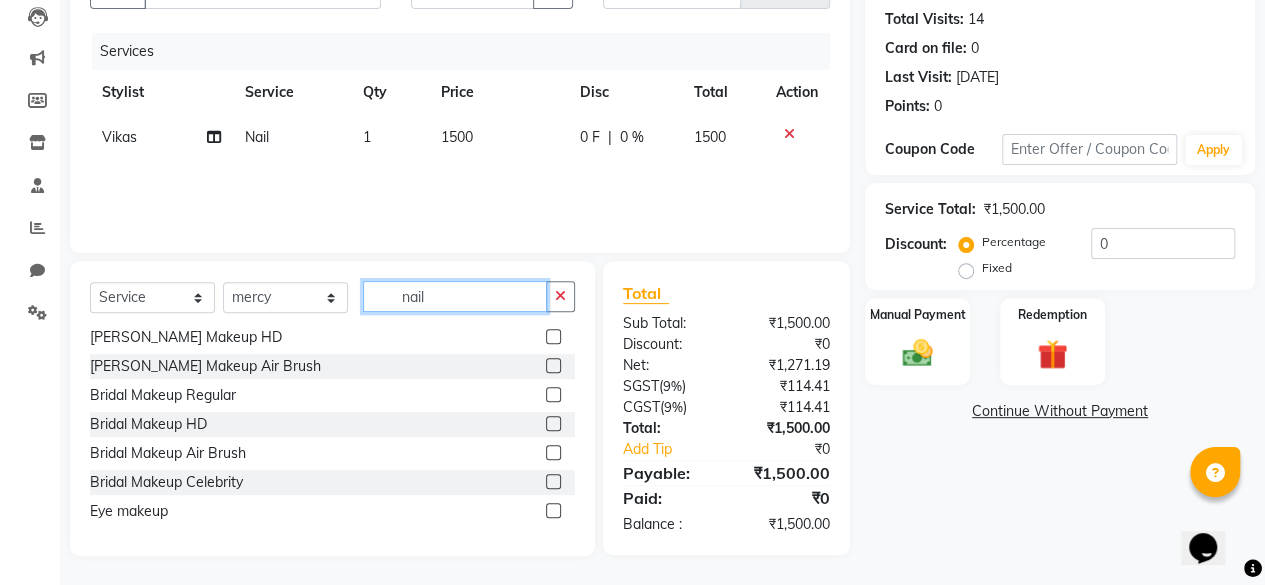 click on "nail" 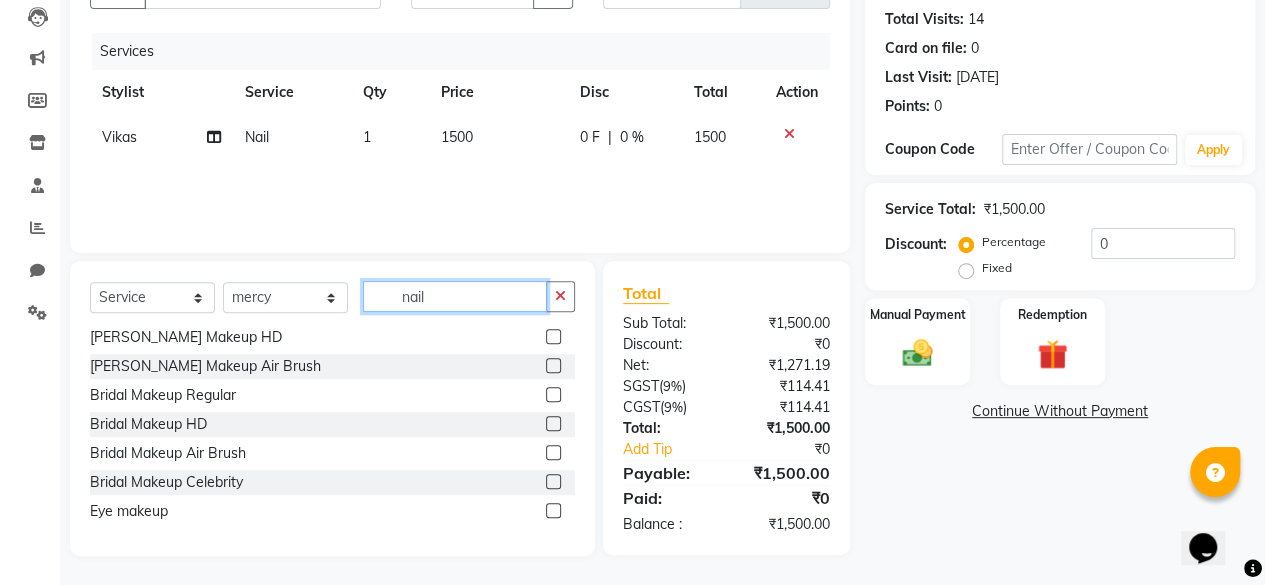 click on "nail" 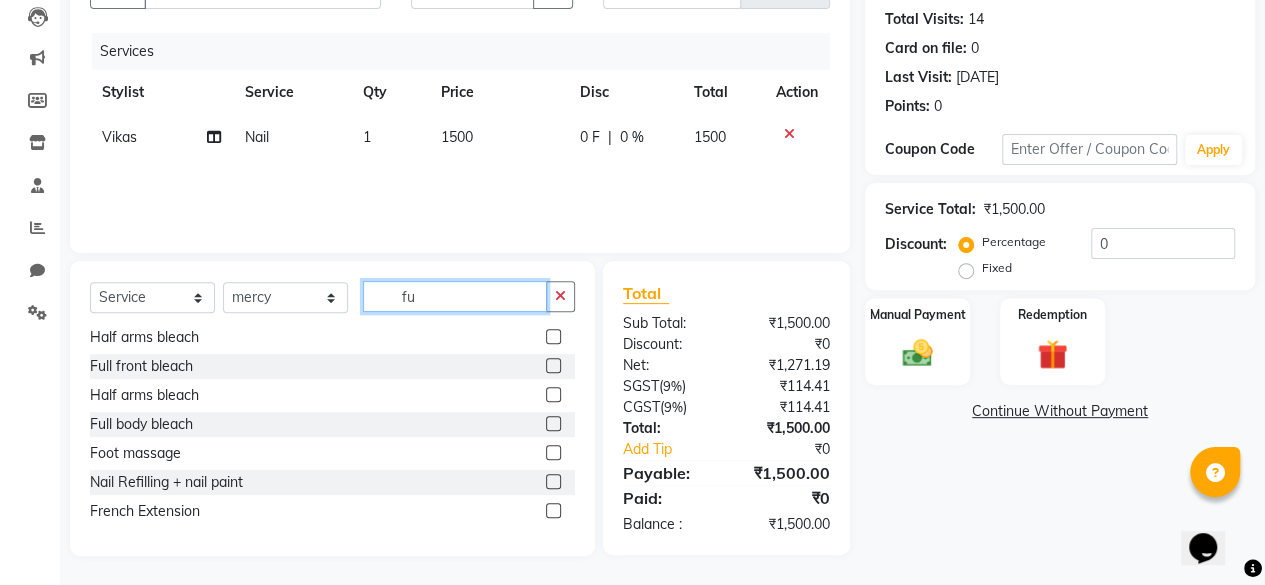 scroll, scrollTop: 61, scrollLeft: 0, axis: vertical 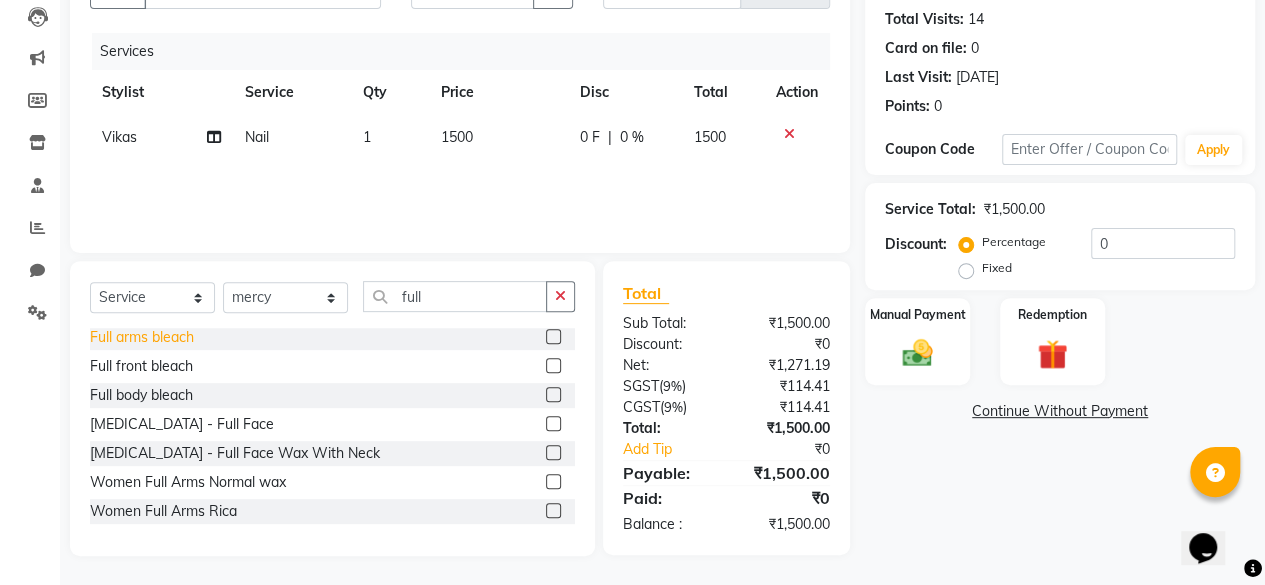 click on "Full arms bleach" 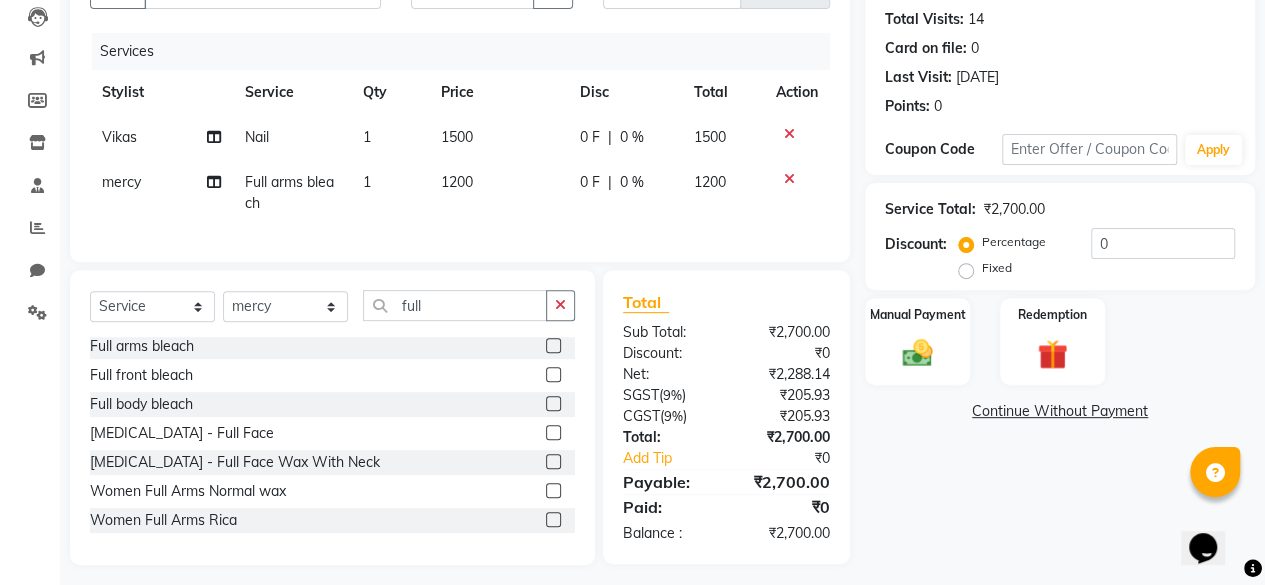 click on "1200" 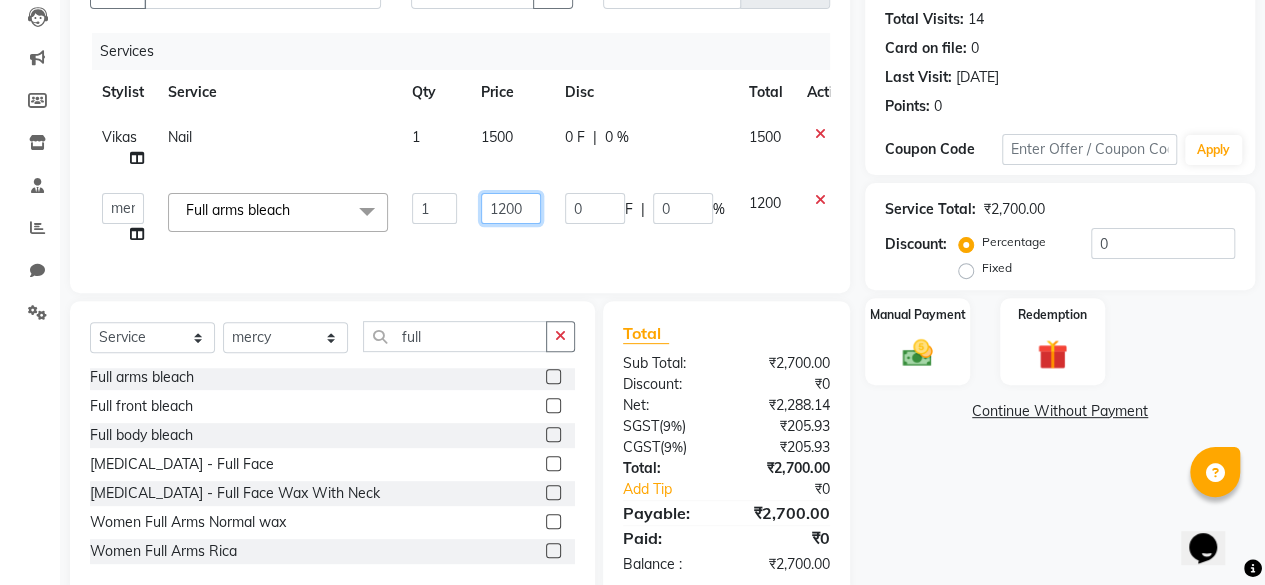 click on "1200" 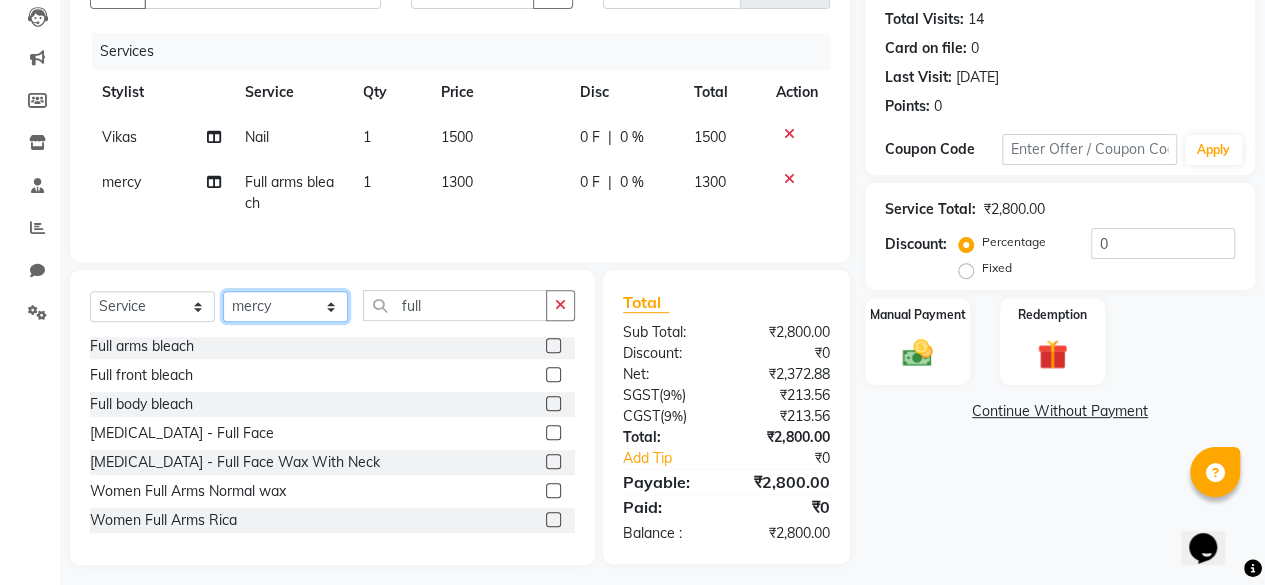 click on "Select  Service  Product  Membership  Package Voucher Prepaid Gift Card  Select Stylist ⁠Agnies ⁠Akash Arjun  Ashi Cefrina  [PERSON_NAME] [PERSON_NAME] [PERSON_NAME] kunal [PERSON_NAME] mercy ⁠Minto ⁠[PERSON_NAME]  [PERSON_NAME] priyanka [PERSON_NAME] ⁠[PERSON_NAME] ⁠[PERSON_NAME] [PERSON_NAME] [PERSON_NAME]  Sunny ⁠[PERSON_NAME]  ⁠Usman ⁠Vikas Vikram full Full Body Bleach  full legs bleach   Full arms bleach  Full front bleach   Full body bleach   [MEDICAL_DATA] - Full Face  [MEDICAL_DATA] - Full Face Wax With Neck  Women Full Arms Normal wax  Women  Full Arms Rica  Women Full Legs Normal  Women Full Legs Rica  Women Full Body Normal  Women Full Body Rica  Women Full back wax  Women Full front wax  Women Full body wax normal  Women Full body Rica   Man Full legs  Man Full legs  rica  Man Full body  Man full Body rica   Man Full body trim" 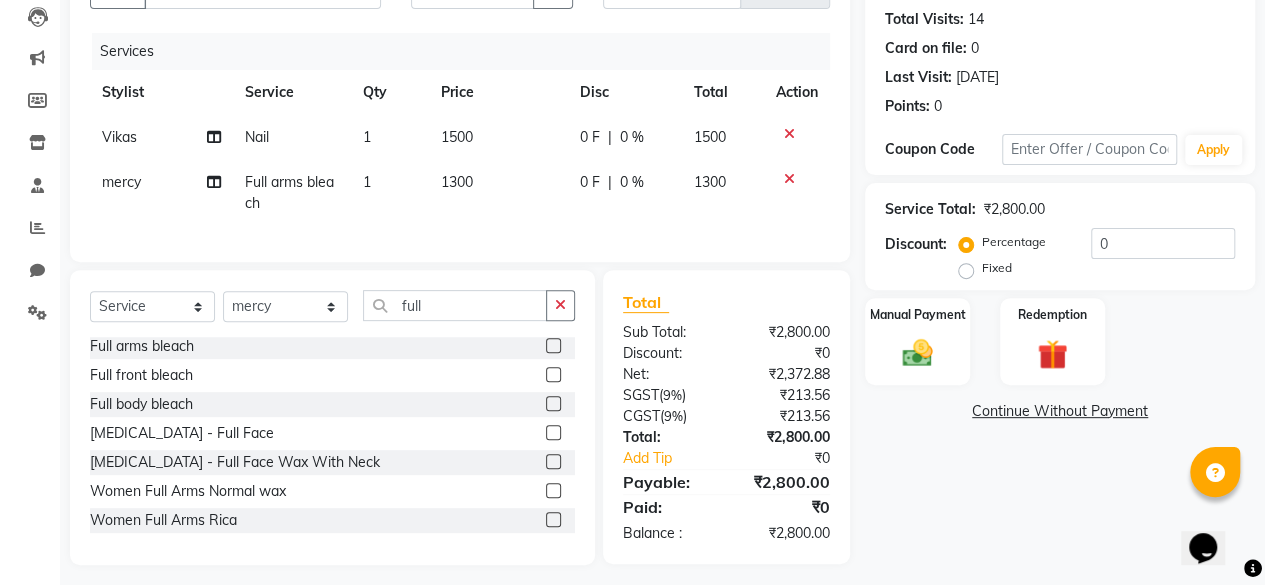 click on "Full arms bleach" 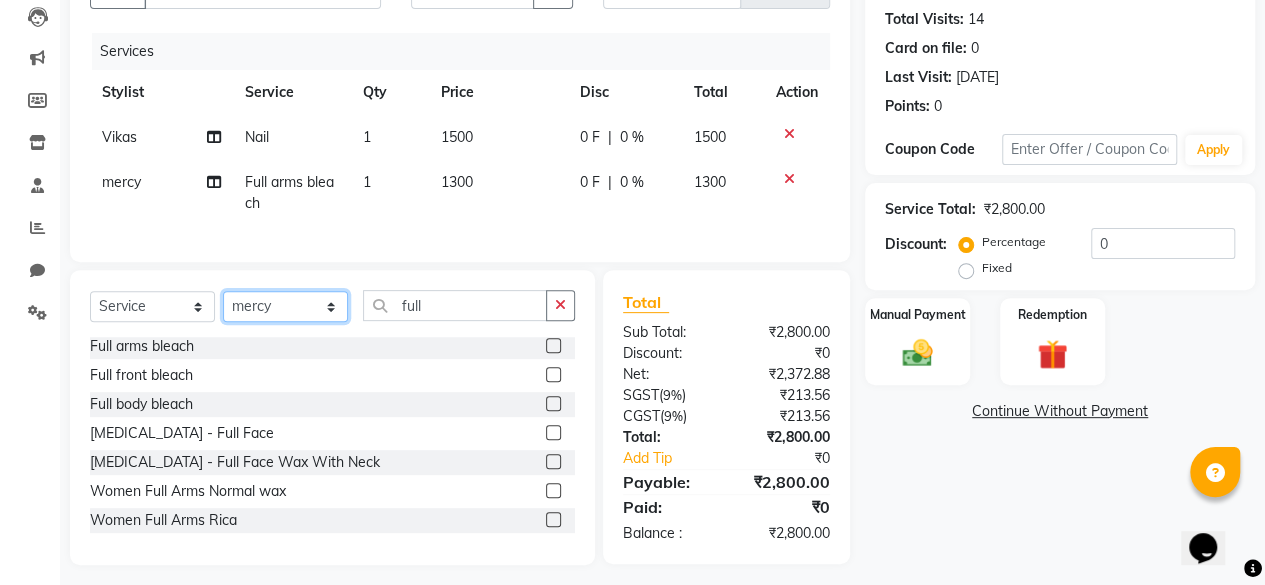 click on "Select Stylist ⁠Agnies ⁠[PERSON_NAME] [PERSON_NAME] [PERSON_NAME] kunal [PERSON_NAME] mercy ⁠Minto ⁠[PERSON_NAME]  [PERSON_NAME] priyanka [PERSON_NAME] ⁠[PERSON_NAME] ⁠[PERSON_NAME] [PERSON_NAME] [PERSON_NAME]  Sunny ⁠[PERSON_NAME] ⁠[PERSON_NAME]" 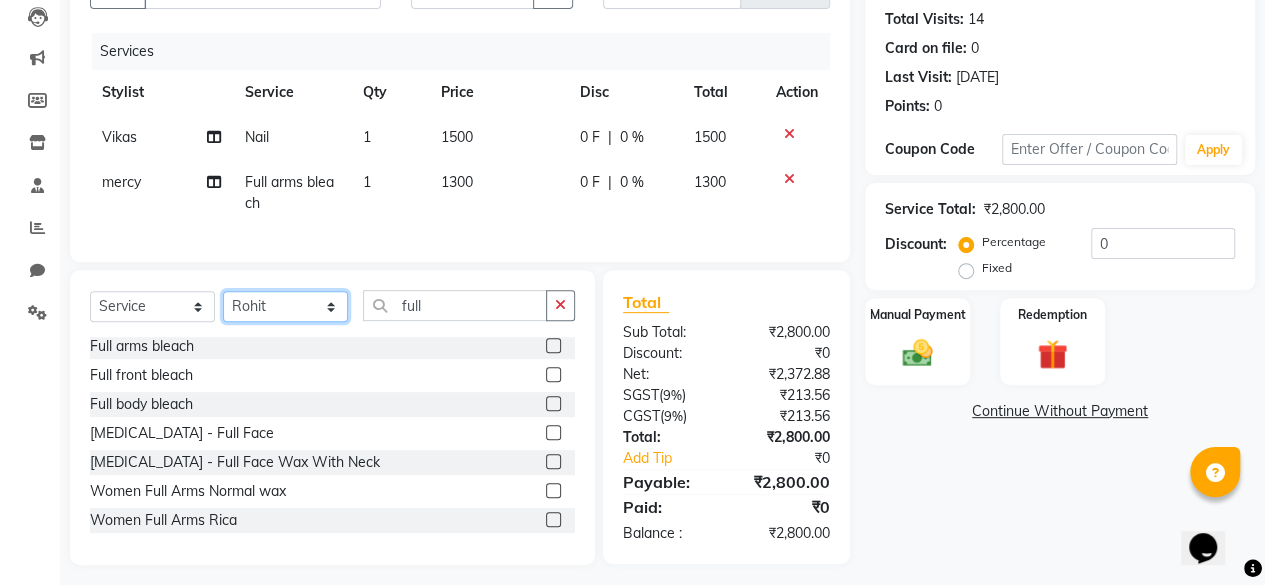 click on "Select Stylist ⁠Agnies ⁠[PERSON_NAME] [PERSON_NAME] [PERSON_NAME] kunal [PERSON_NAME] mercy ⁠Minto ⁠[PERSON_NAME]  [PERSON_NAME] priyanka [PERSON_NAME] ⁠[PERSON_NAME] ⁠[PERSON_NAME] [PERSON_NAME] [PERSON_NAME]  Sunny ⁠[PERSON_NAME] ⁠[PERSON_NAME]" 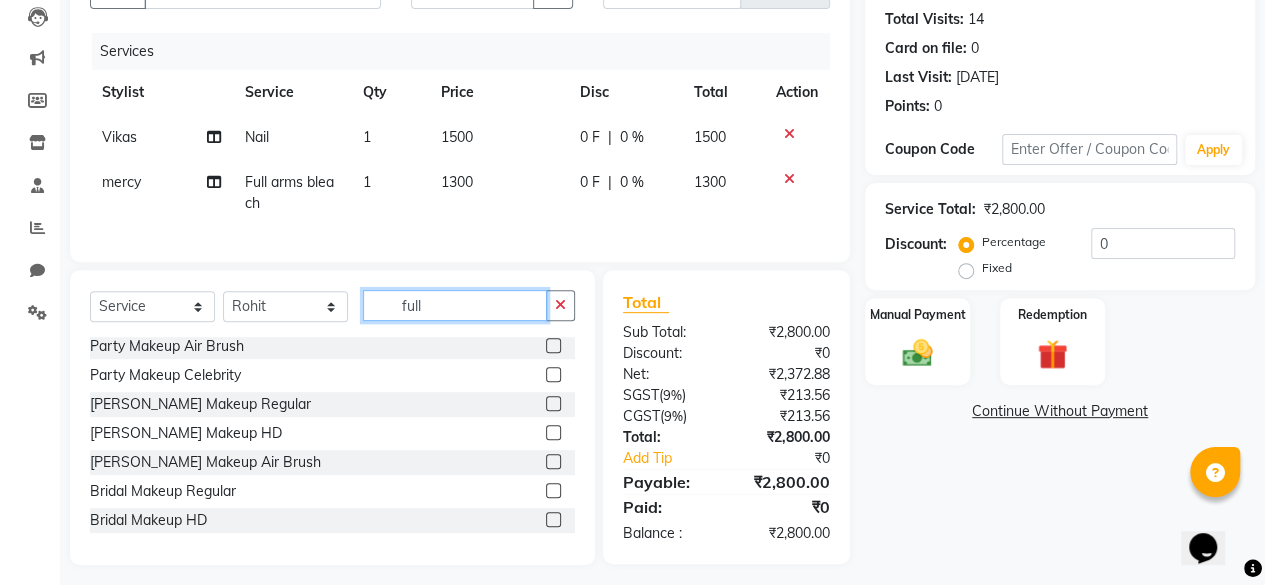 click on "full" 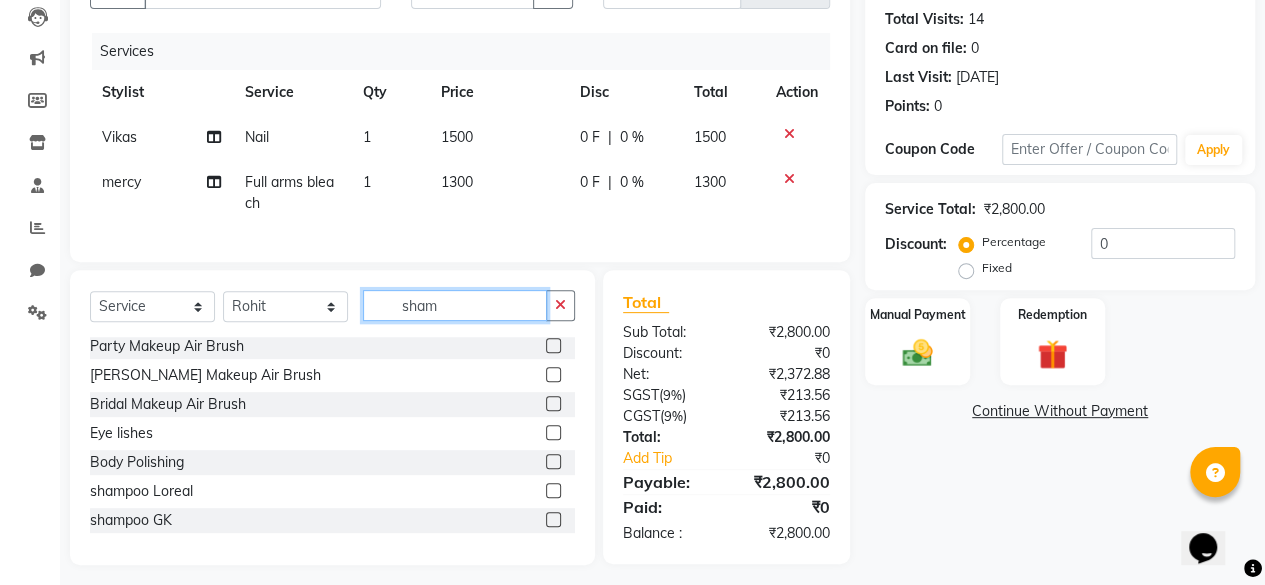 scroll, scrollTop: 0, scrollLeft: 0, axis: both 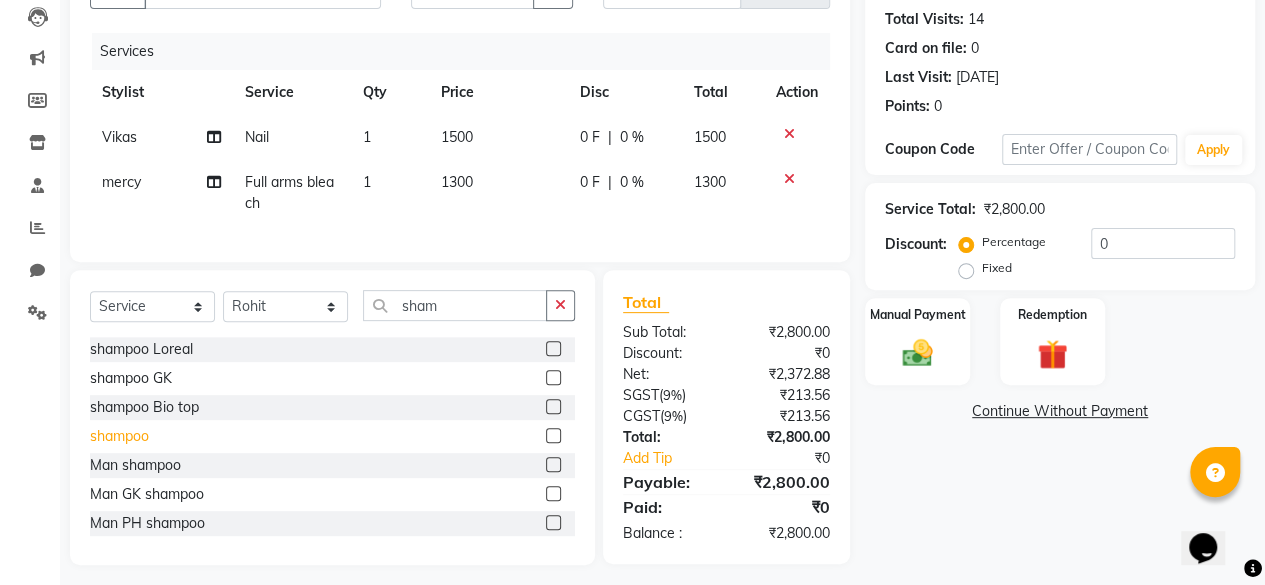 click on "shampoo" 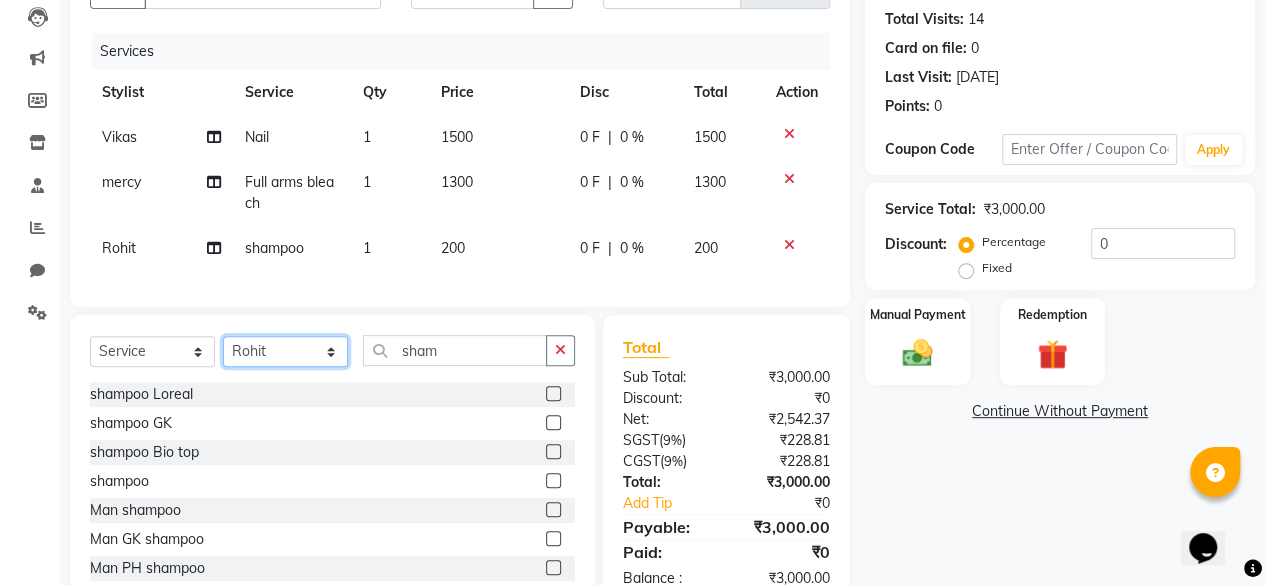 click on "Select Stylist ⁠Agnies ⁠[PERSON_NAME] [PERSON_NAME] [PERSON_NAME] kunal [PERSON_NAME] mercy ⁠Minto ⁠[PERSON_NAME]  [PERSON_NAME] priyanka [PERSON_NAME] ⁠[PERSON_NAME] ⁠[PERSON_NAME] [PERSON_NAME] [PERSON_NAME]  Sunny ⁠[PERSON_NAME] ⁠[PERSON_NAME]" 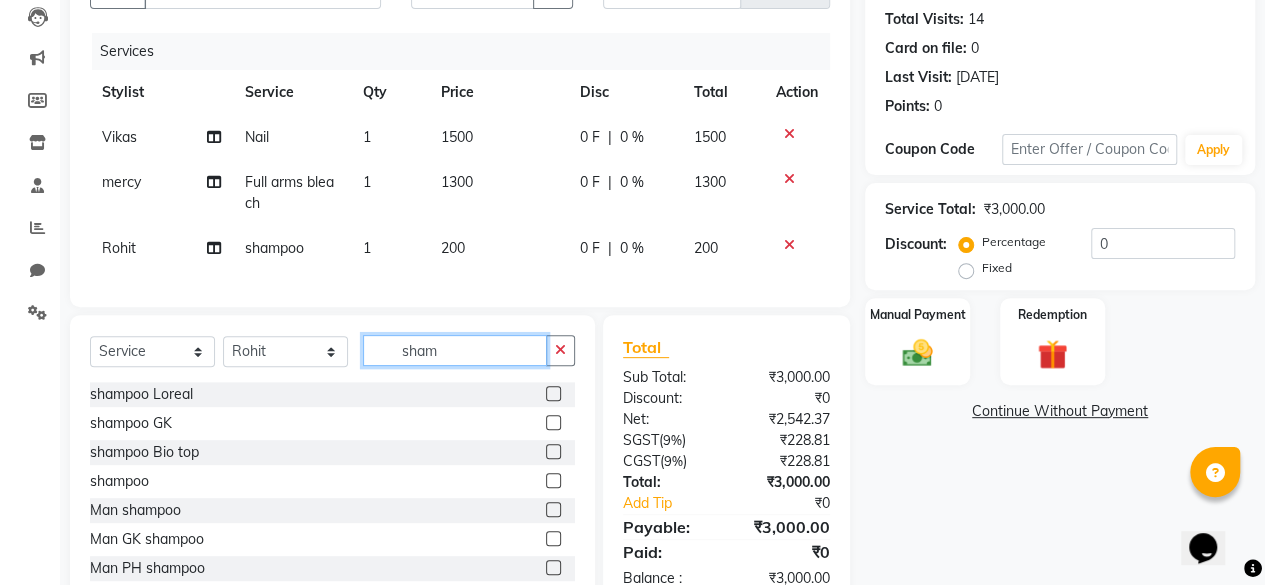 click on "sham" 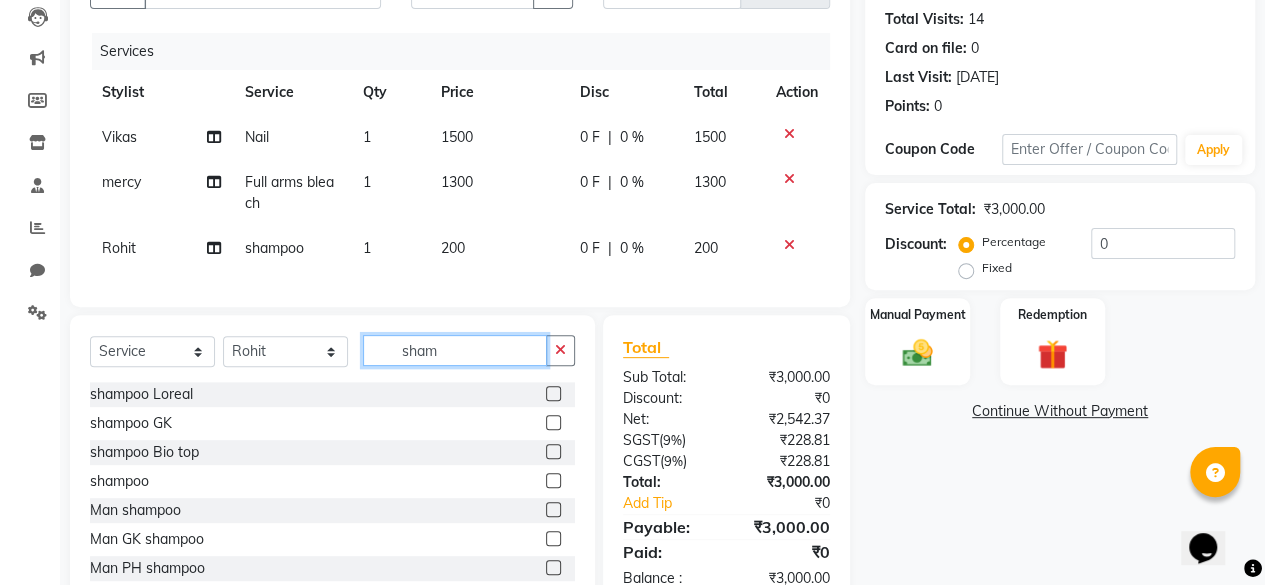 click on "sham" 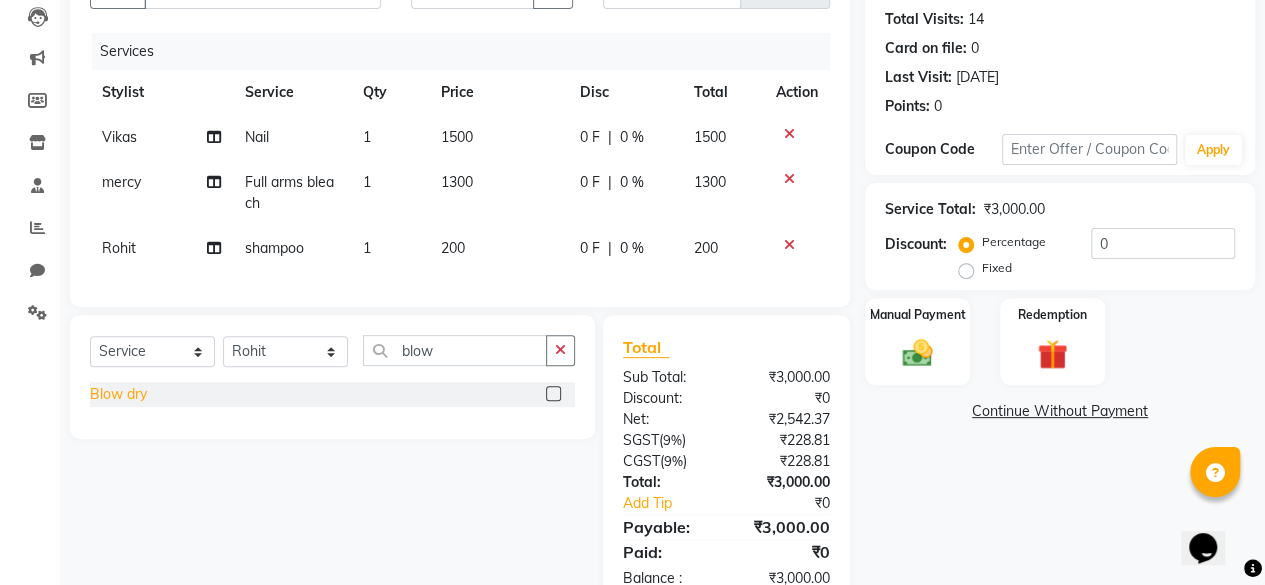 click on "Blow dry" 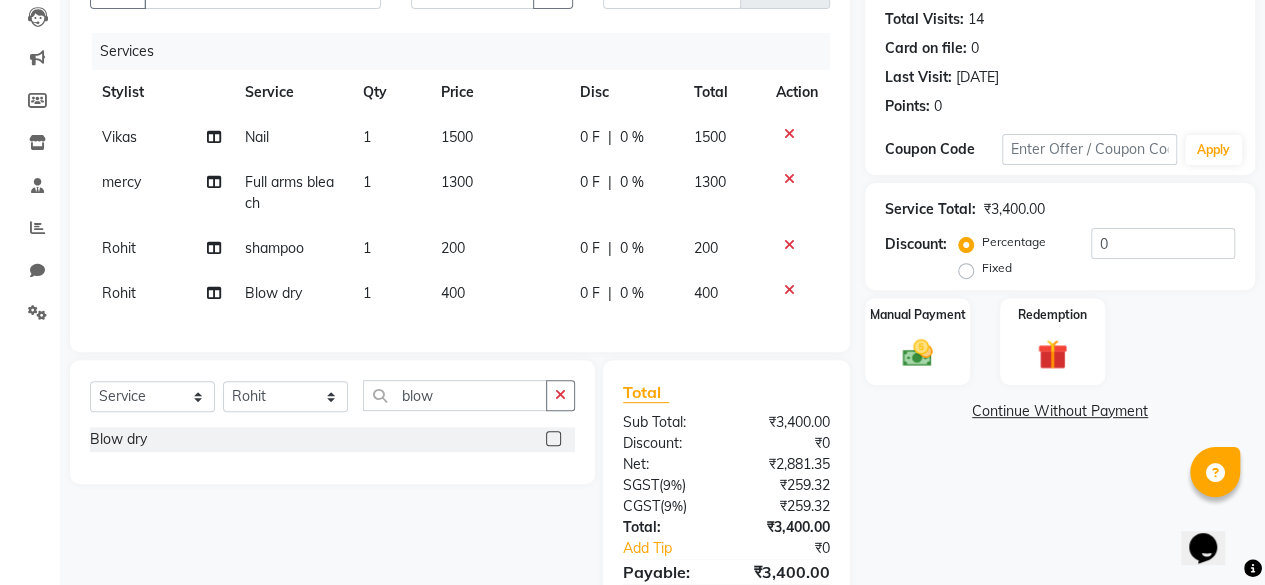 scroll, scrollTop: 328, scrollLeft: 0, axis: vertical 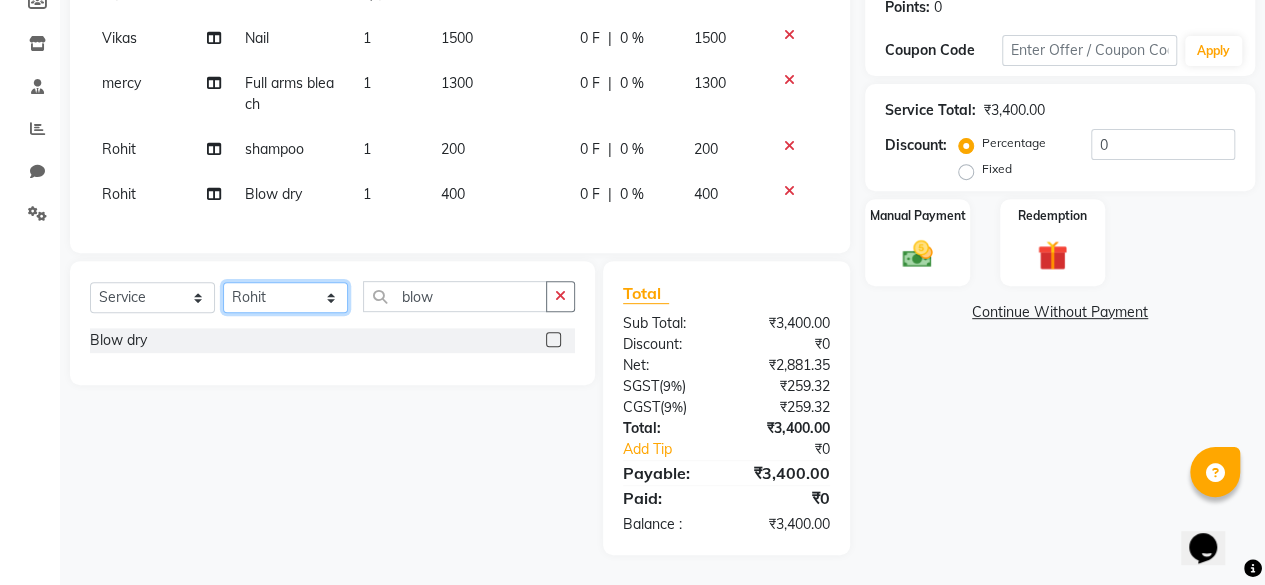 click on "Select Stylist ⁠Agnies ⁠[PERSON_NAME] [PERSON_NAME] [PERSON_NAME] kunal [PERSON_NAME] mercy ⁠Minto ⁠[PERSON_NAME]  [PERSON_NAME] priyanka [PERSON_NAME] ⁠[PERSON_NAME] ⁠[PERSON_NAME] [PERSON_NAME] [PERSON_NAME]  Sunny ⁠[PERSON_NAME] ⁠[PERSON_NAME]" 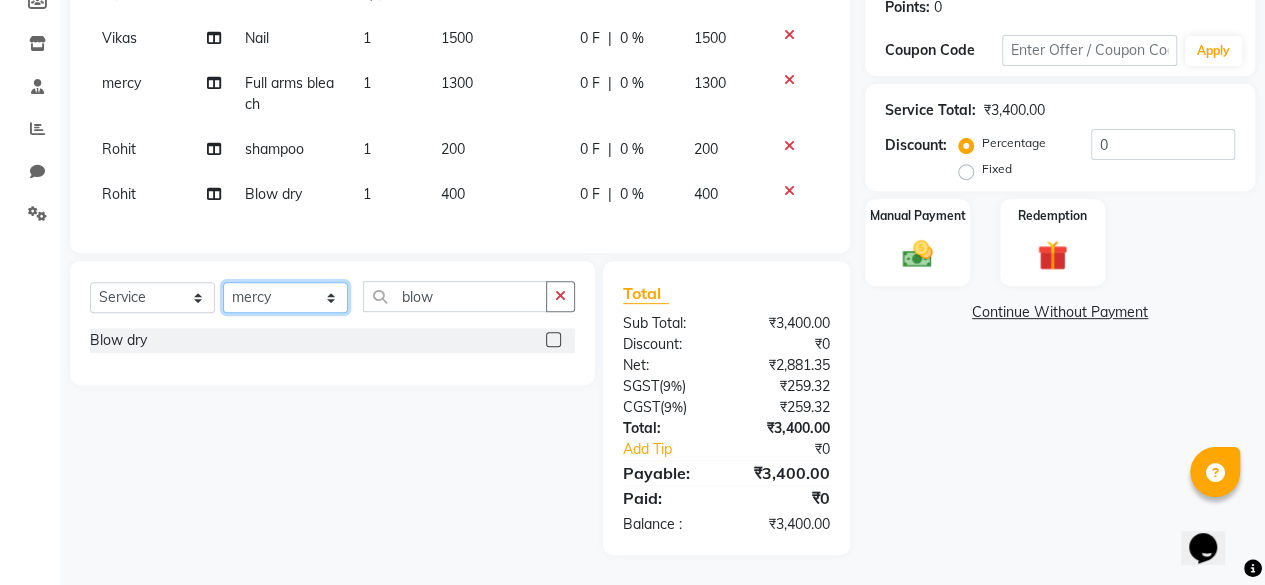 click on "Select Stylist ⁠Agnies ⁠[PERSON_NAME] [PERSON_NAME] [PERSON_NAME] kunal [PERSON_NAME] mercy ⁠Minto ⁠[PERSON_NAME]  [PERSON_NAME] priyanka [PERSON_NAME] ⁠[PERSON_NAME] ⁠[PERSON_NAME] [PERSON_NAME] [PERSON_NAME]  Sunny ⁠[PERSON_NAME] ⁠[PERSON_NAME]" 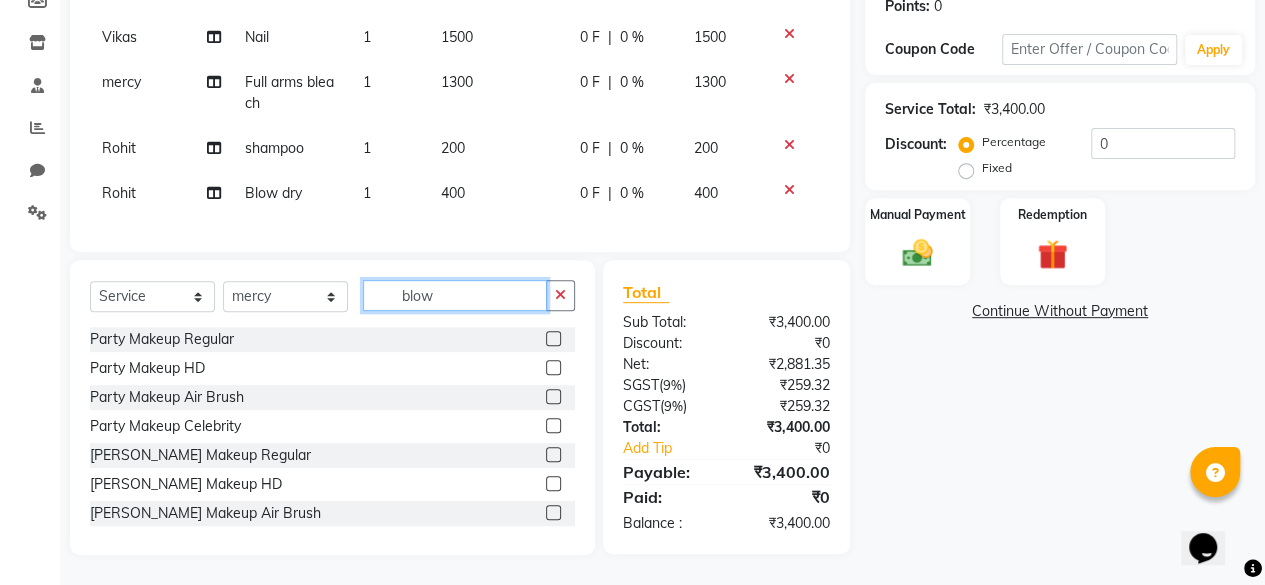 click on "blow" 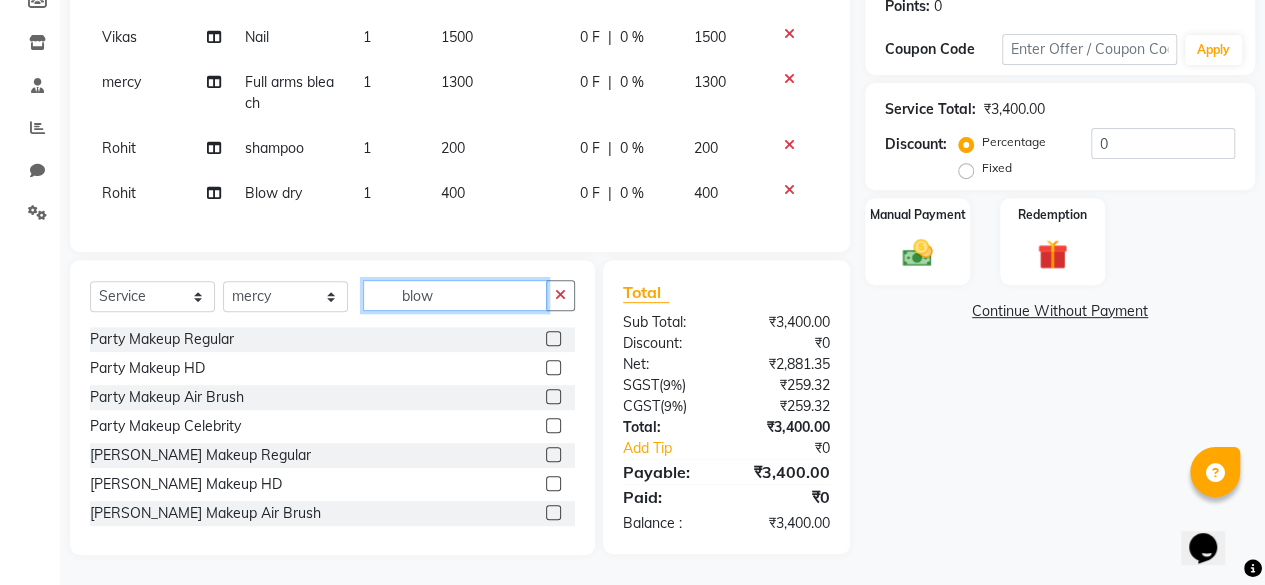 click on "blow" 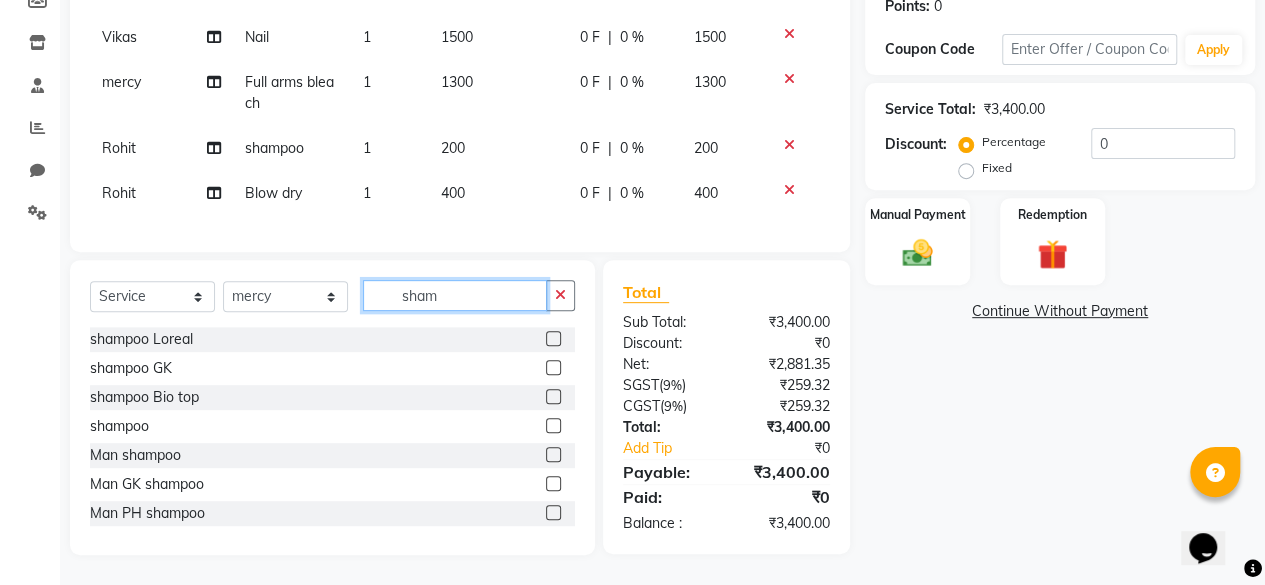 scroll, scrollTop: 329, scrollLeft: 0, axis: vertical 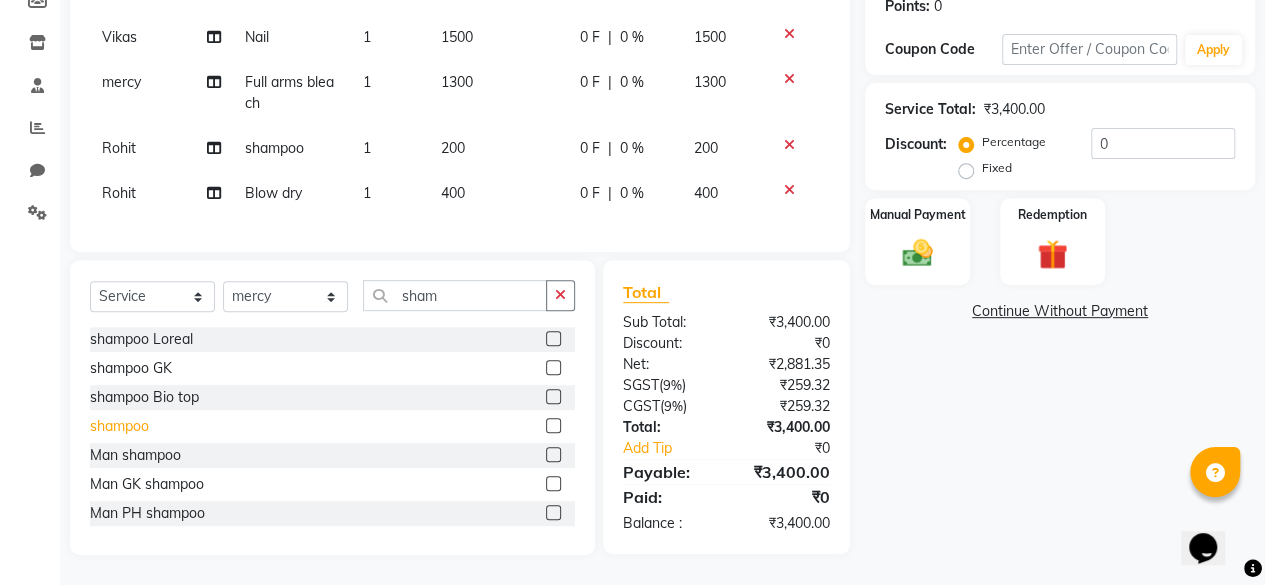 click on "shampoo" 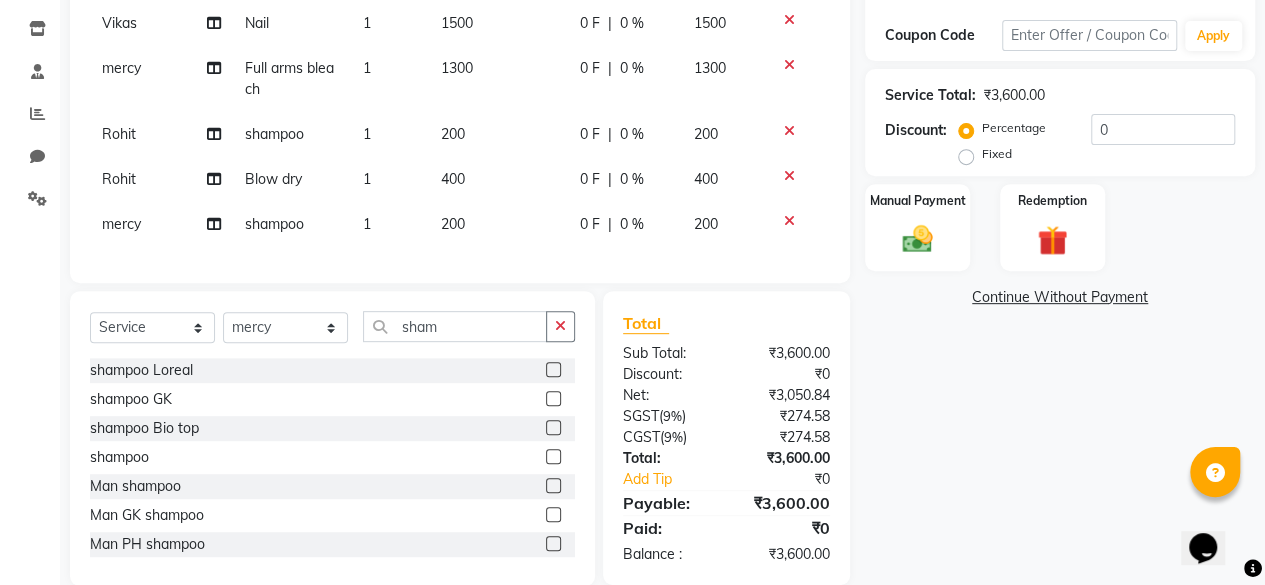 click 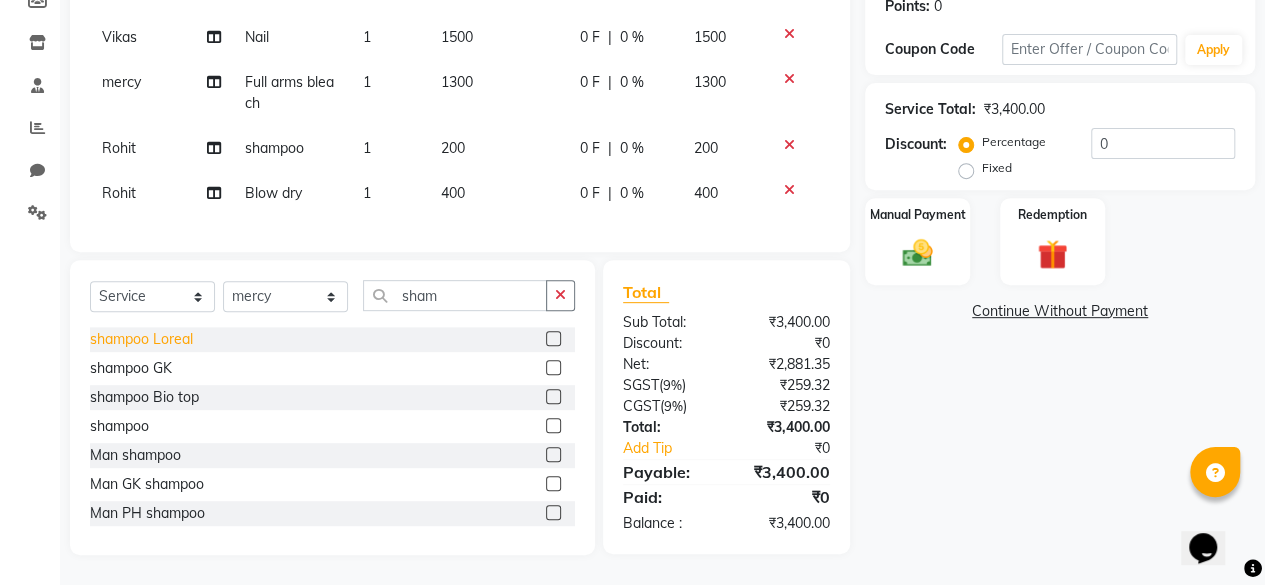 click on "shampoo Loreal" 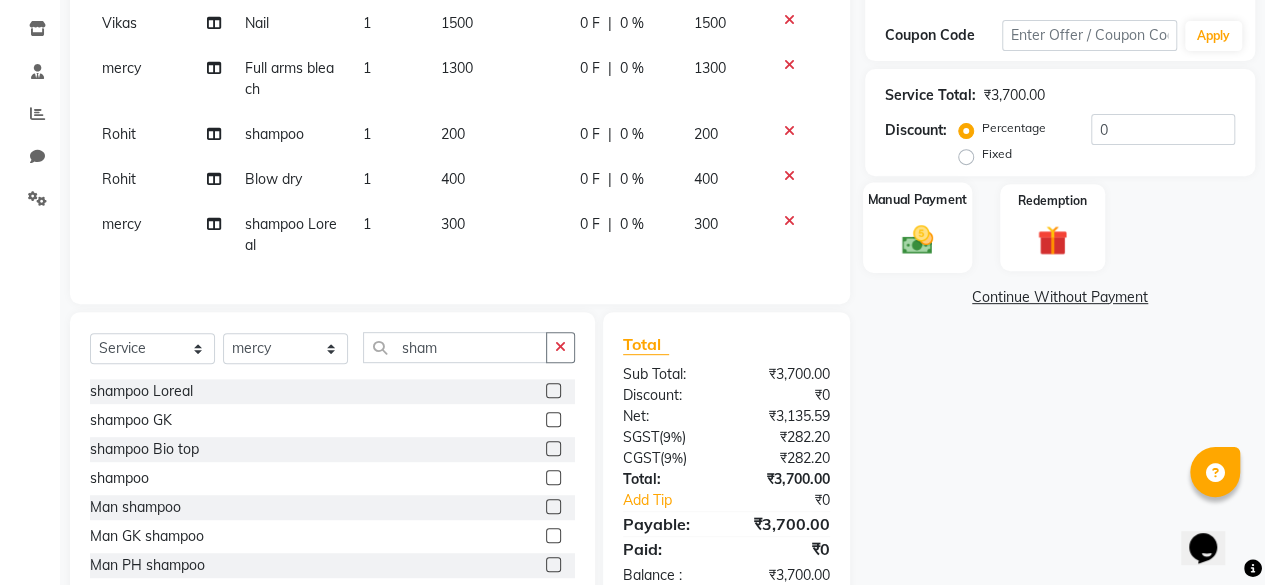 click on "Manual Payment" 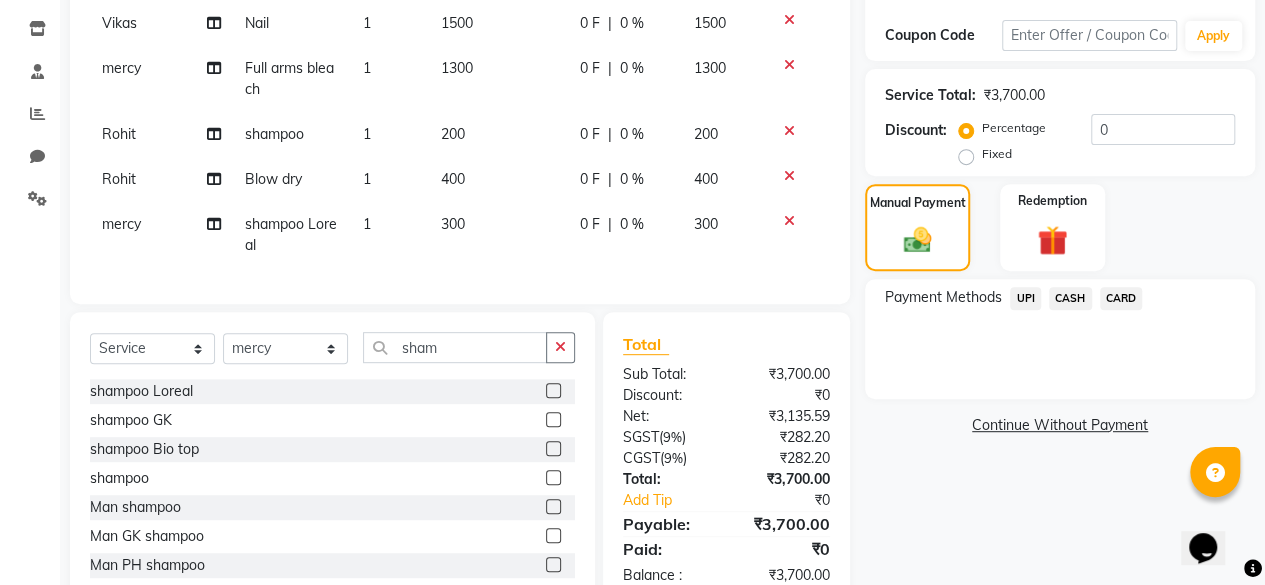 click on "UPI" 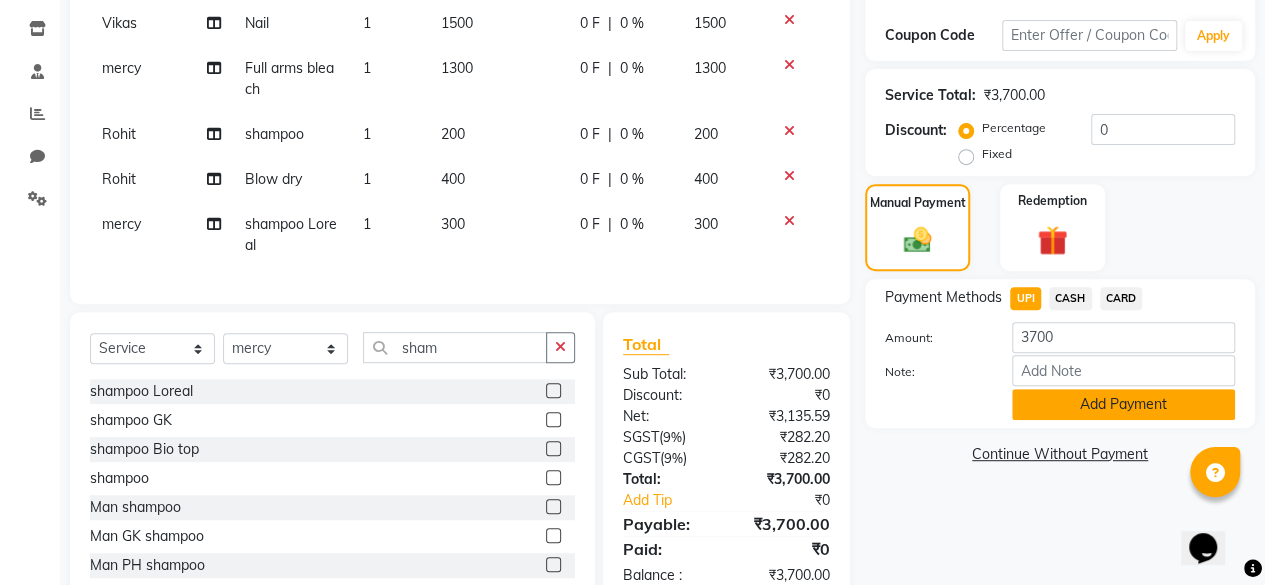 click on "Add Payment" 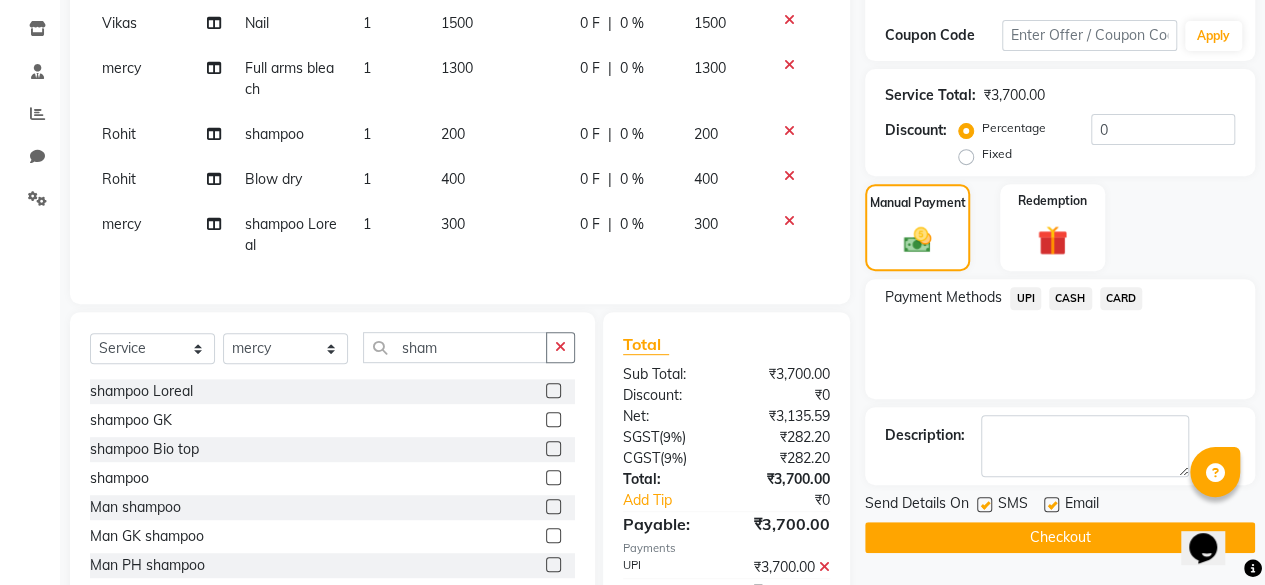 click on "UPI" 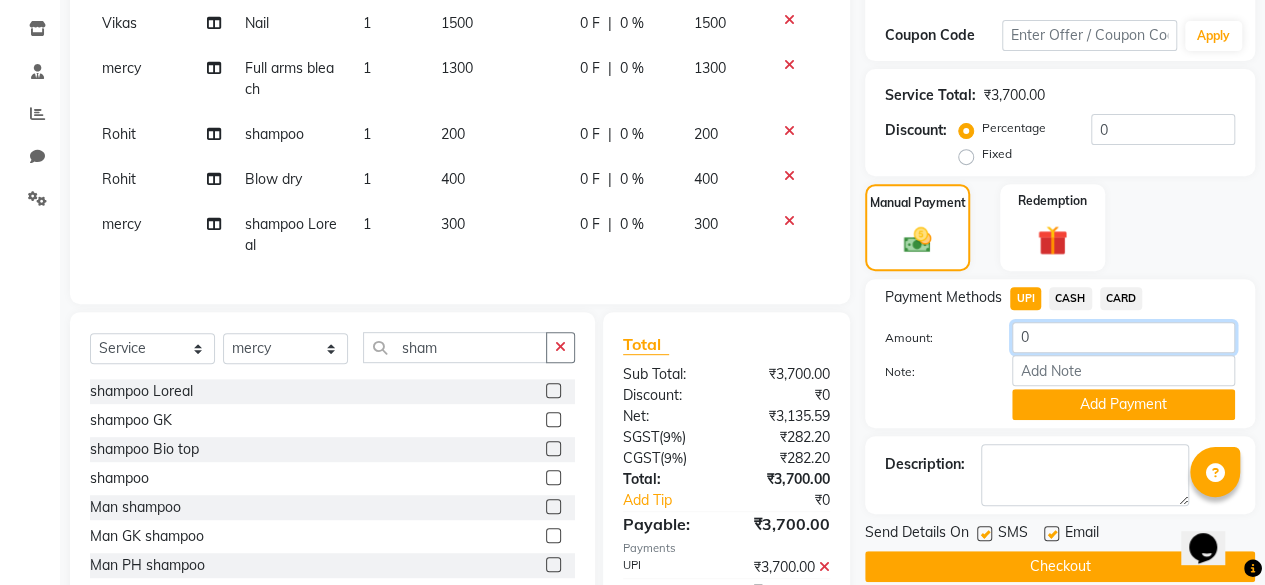 click on "0" 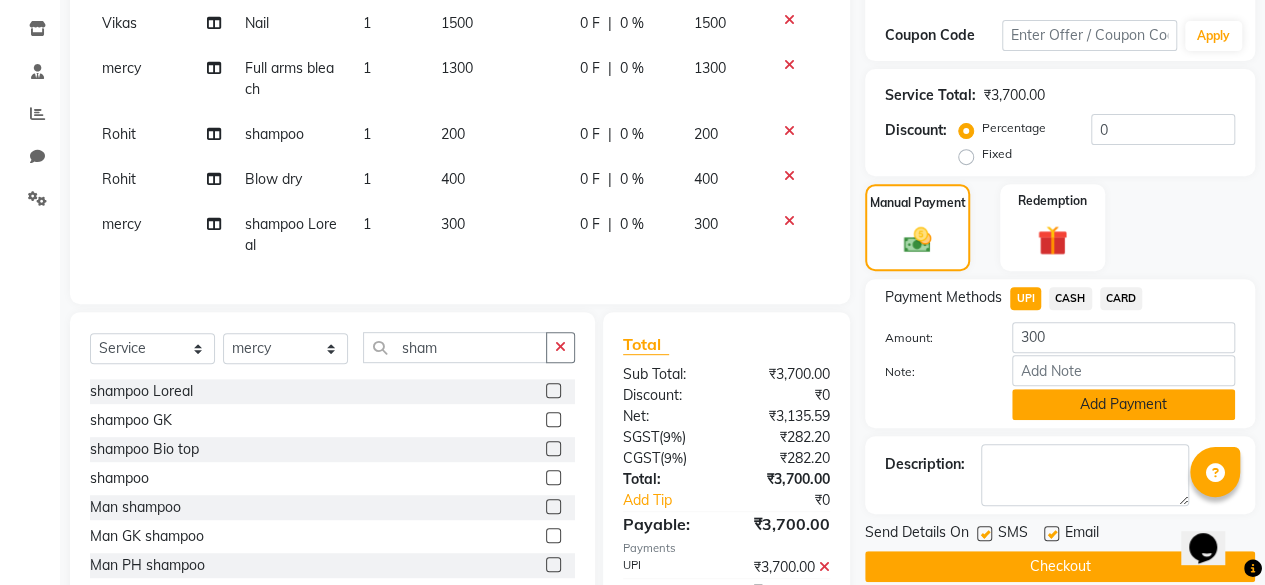 click on "Add Payment" 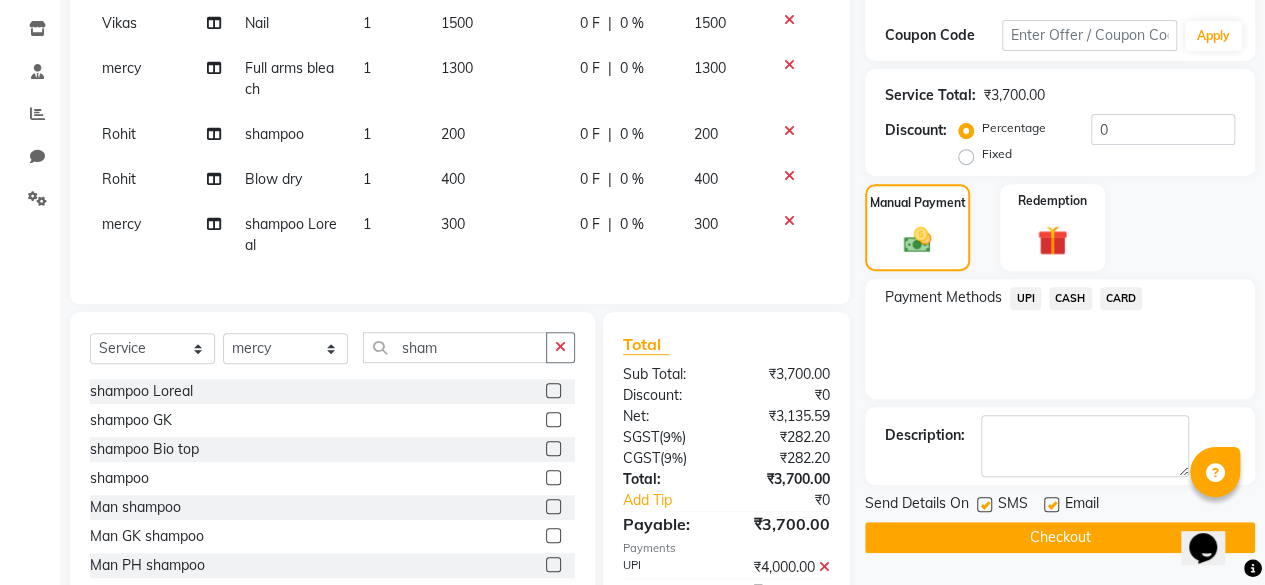 scroll, scrollTop: 452, scrollLeft: 0, axis: vertical 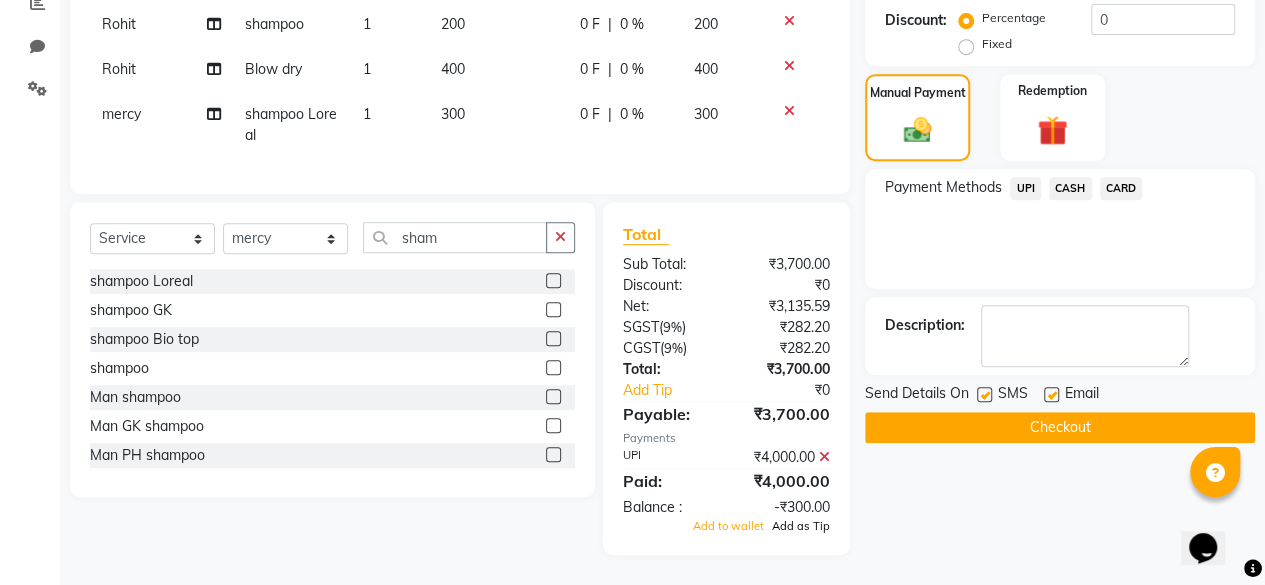 click on "Add as Tip" 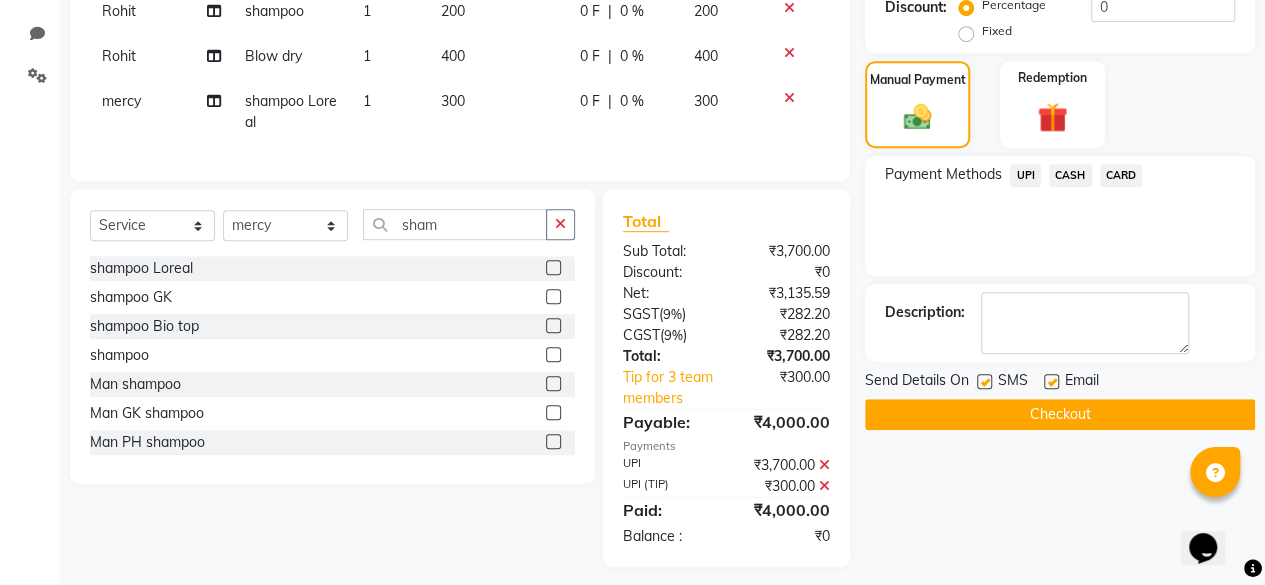 click 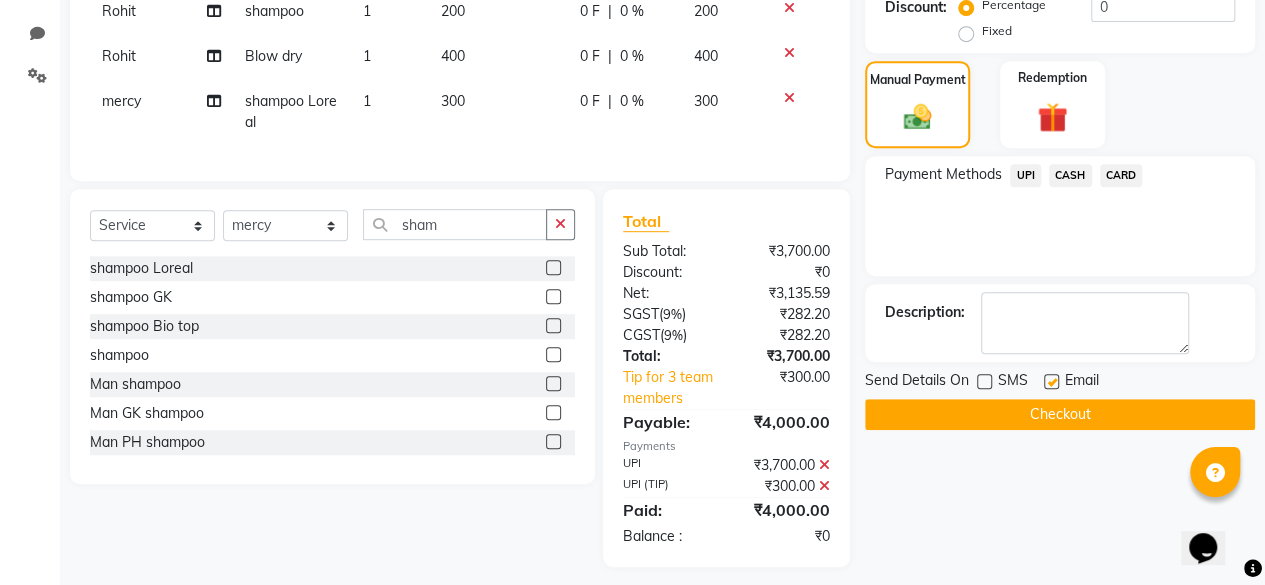 click on "Checkout" 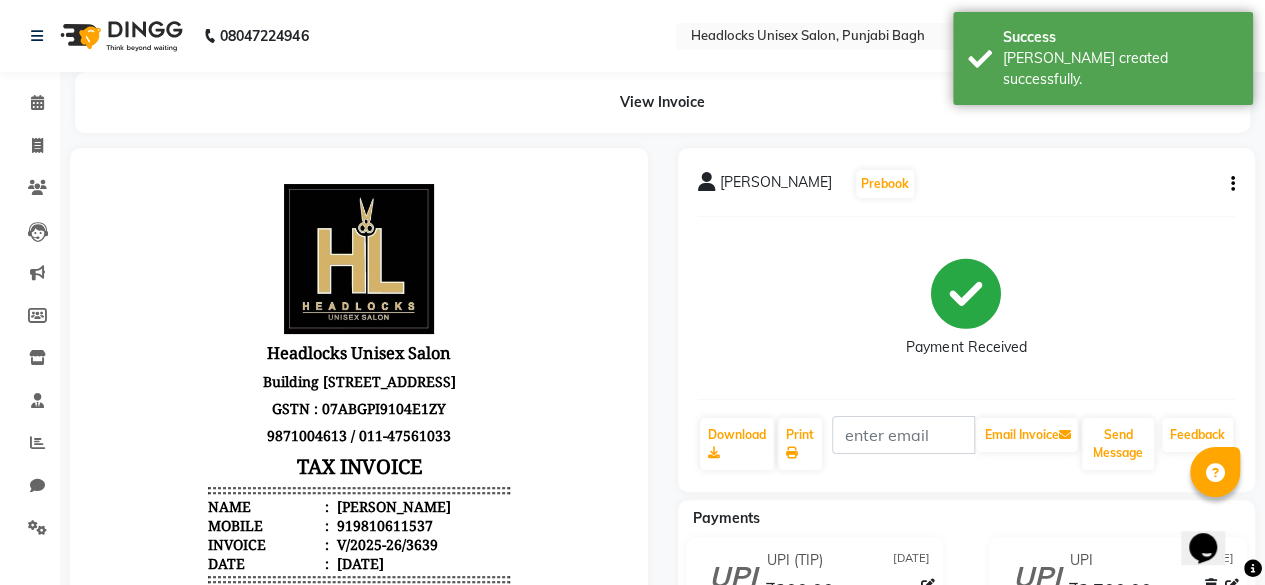 scroll, scrollTop: 0, scrollLeft: 0, axis: both 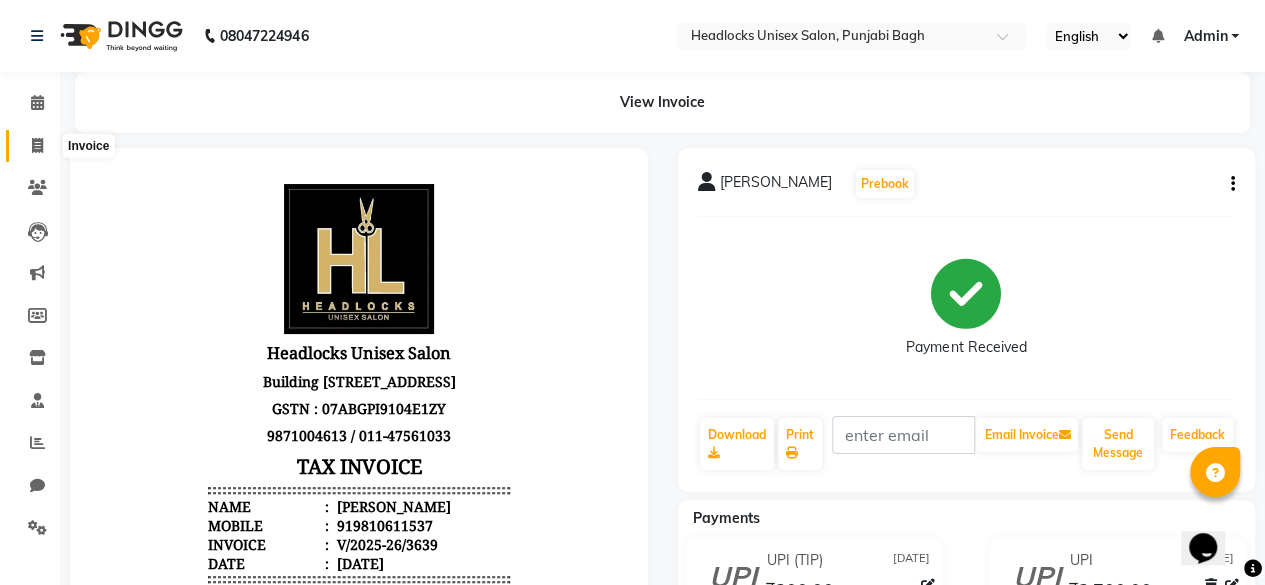click 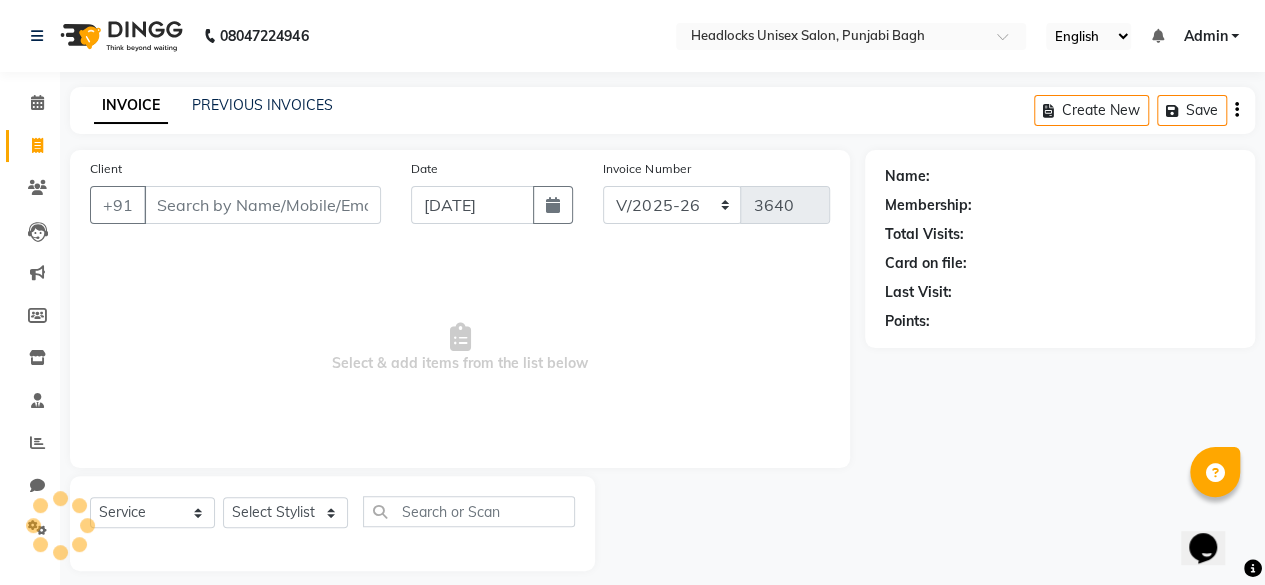 scroll, scrollTop: 15, scrollLeft: 0, axis: vertical 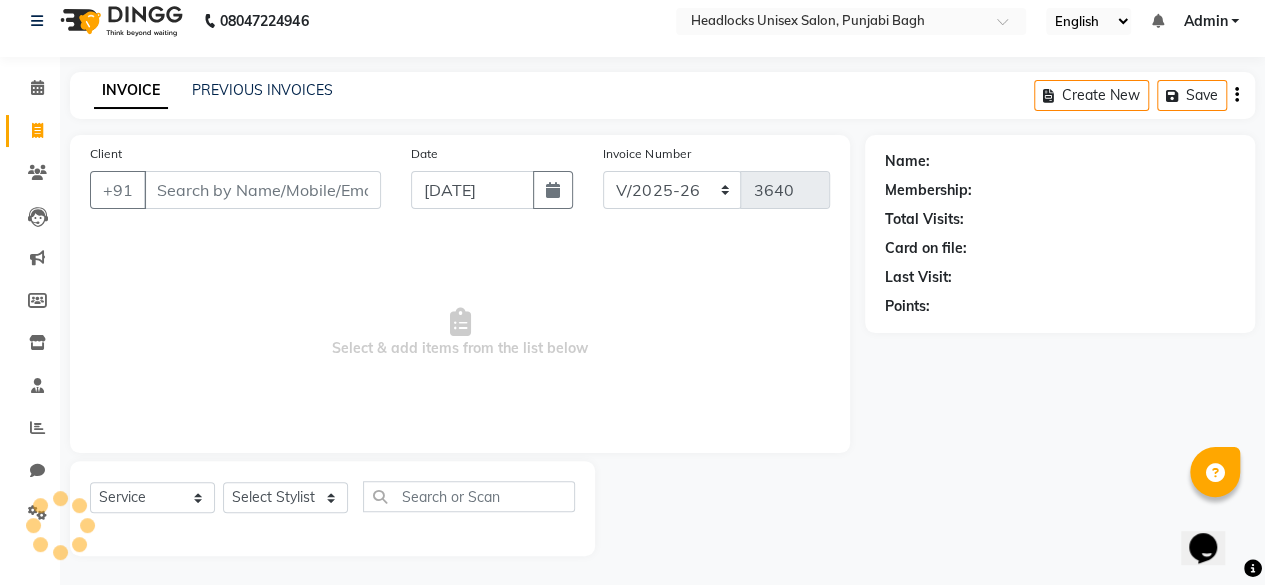 click on "Client" at bounding box center (262, 190) 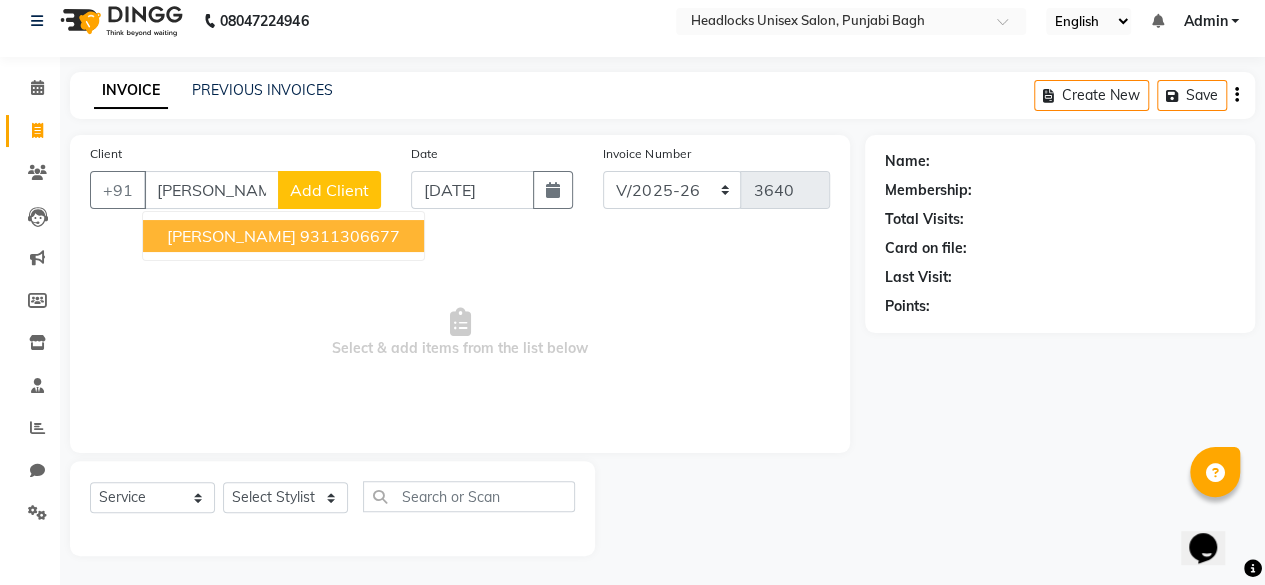 click on "[PERSON_NAME]  9311306677" at bounding box center (283, 236) 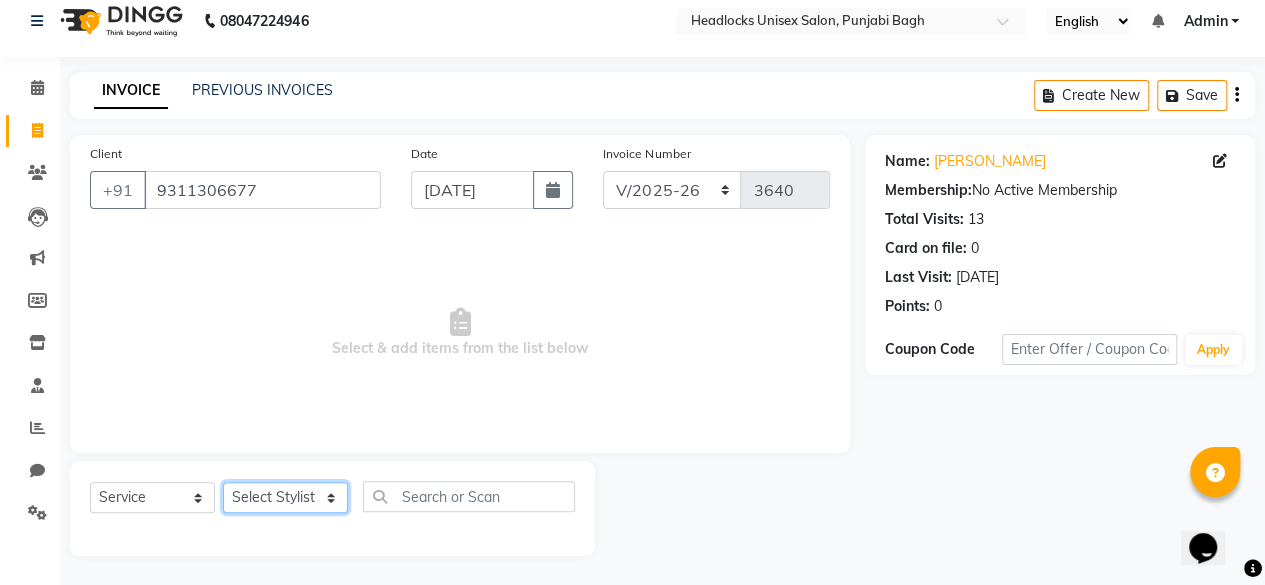 click on "Select Stylist ⁠Agnies ⁠[PERSON_NAME] [PERSON_NAME] [PERSON_NAME] kunal [PERSON_NAME] mercy ⁠Minto ⁠[PERSON_NAME]  [PERSON_NAME] priyanka [PERSON_NAME] ⁠[PERSON_NAME] ⁠[PERSON_NAME] [PERSON_NAME] [PERSON_NAME]  Sunny ⁠[PERSON_NAME] ⁠[PERSON_NAME]" 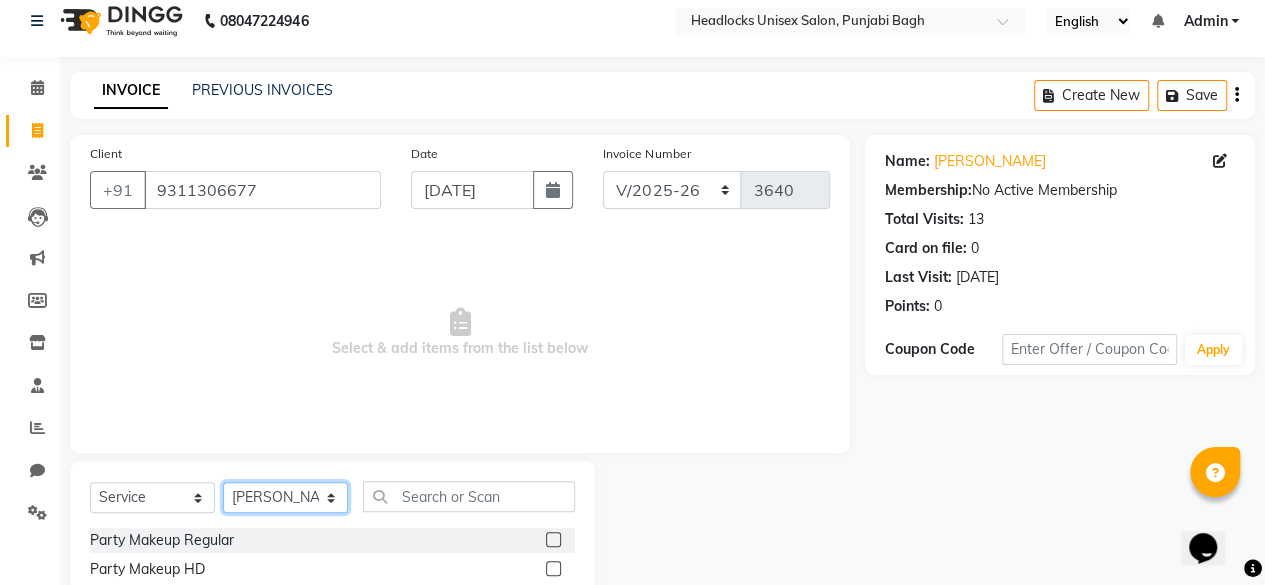 click on "Select Stylist ⁠Agnies ⁠[PERSON_NAME] [PERSON_NAME] [PERSON_NAME] kunal [PERSON_NAME] mercy ⁠Minto ⁠[PERSON_NAME]  [PERSON_NAME] priyanka [PERSON_NAME] ⁠[PERSON_NAME] ⁠[PERSON_NAME] [PERSON_NAME] [PERSON_NAME]  Sunny ⁠[PERSON_NAME] ⁠[PERSON_NAME]" 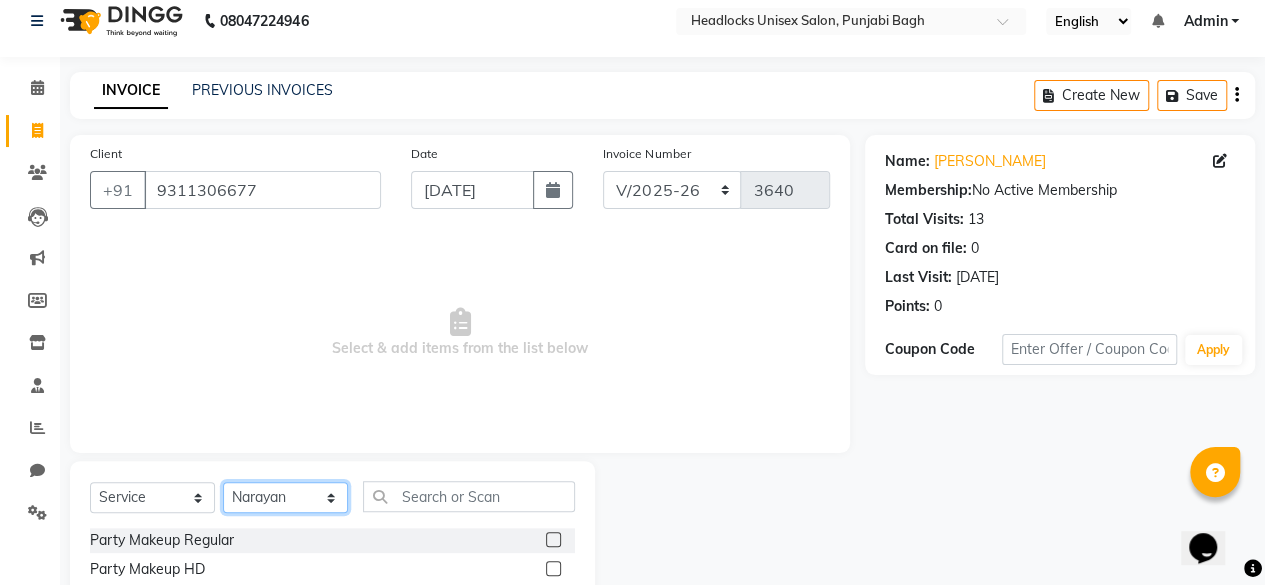 click on "Select Stylist ⁠Agnies ⁠[PERSON_NAME] [PERSON_NAME] [PERSON_NAME] kunal [PERSON_NAME] mercy ⁠Minto ⁠[PERSON_NAME]  [PERSON_NAME] priyanka [PERSON_NAME] ⁠[PERSON_NAME] ⁠[PERSON_NAME] [PERSON_NAME] [PERSON_NAME]  Sunny ⁠[PERSON_NAME] ⁠[PERSON_NAME]" 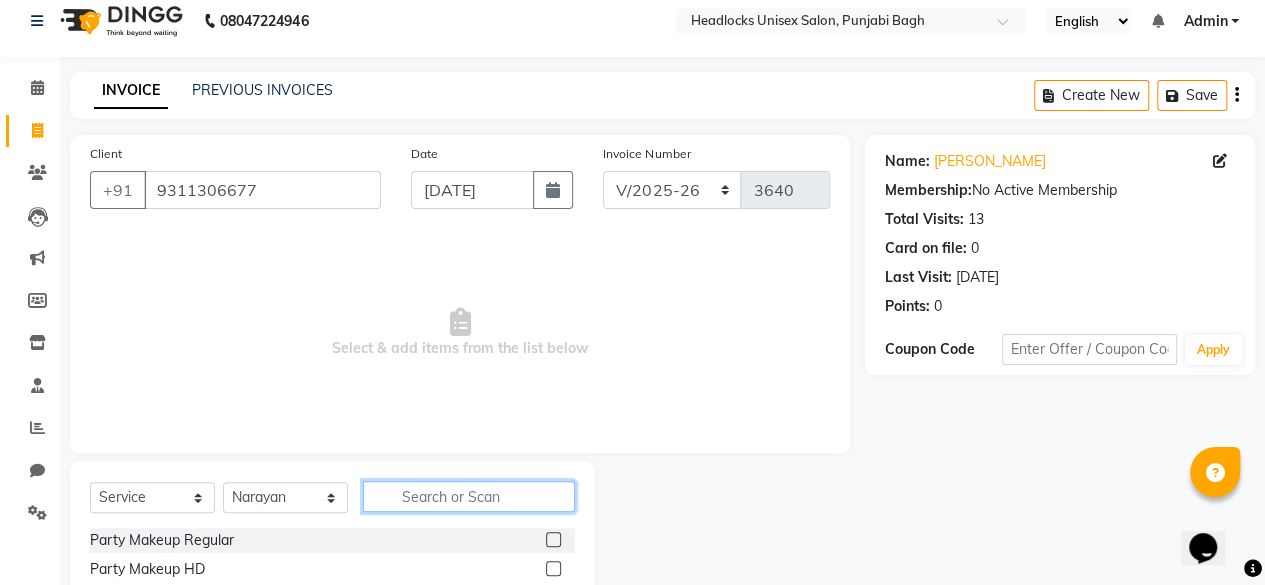 click 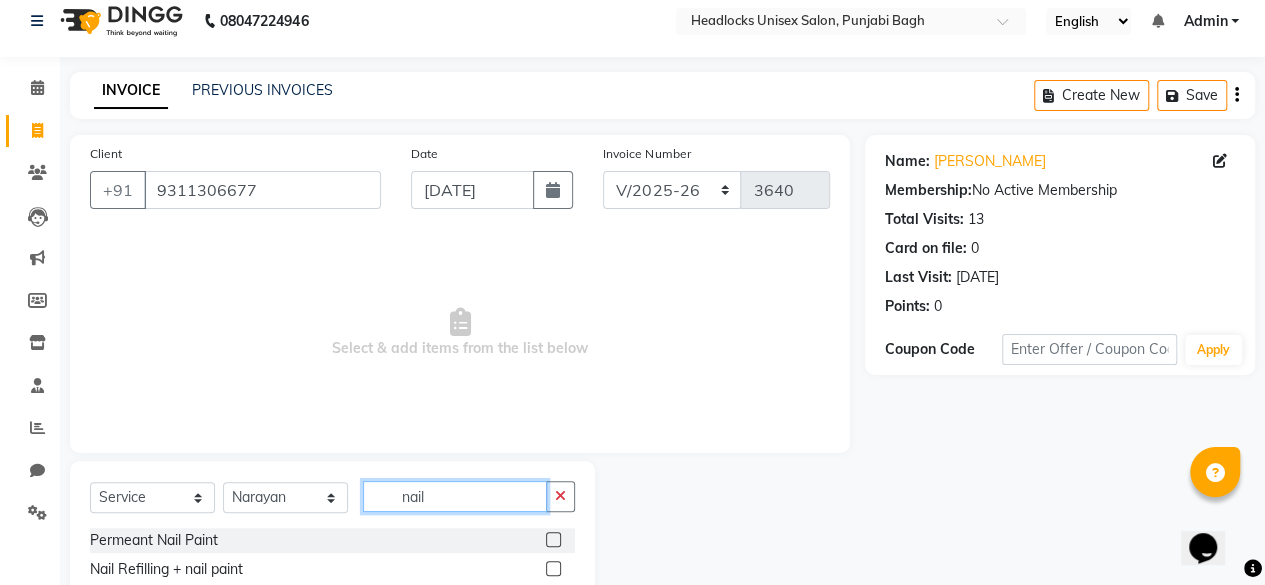 scroll, scrollTop: 215, scrollLeft: 0, axis: vertical 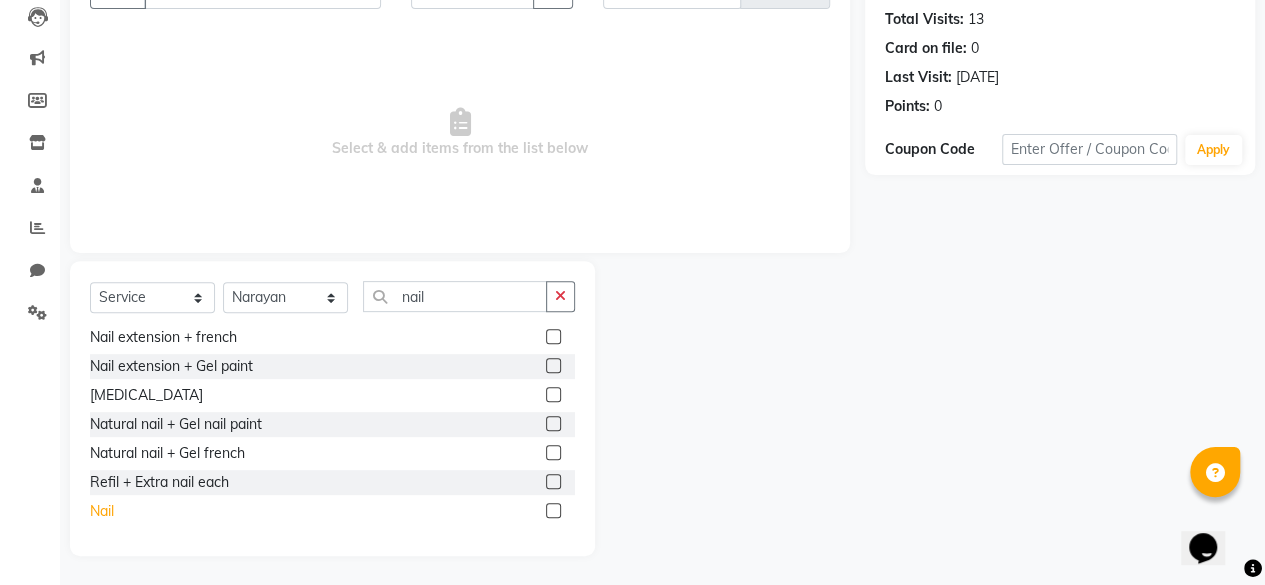 click on "Nail" 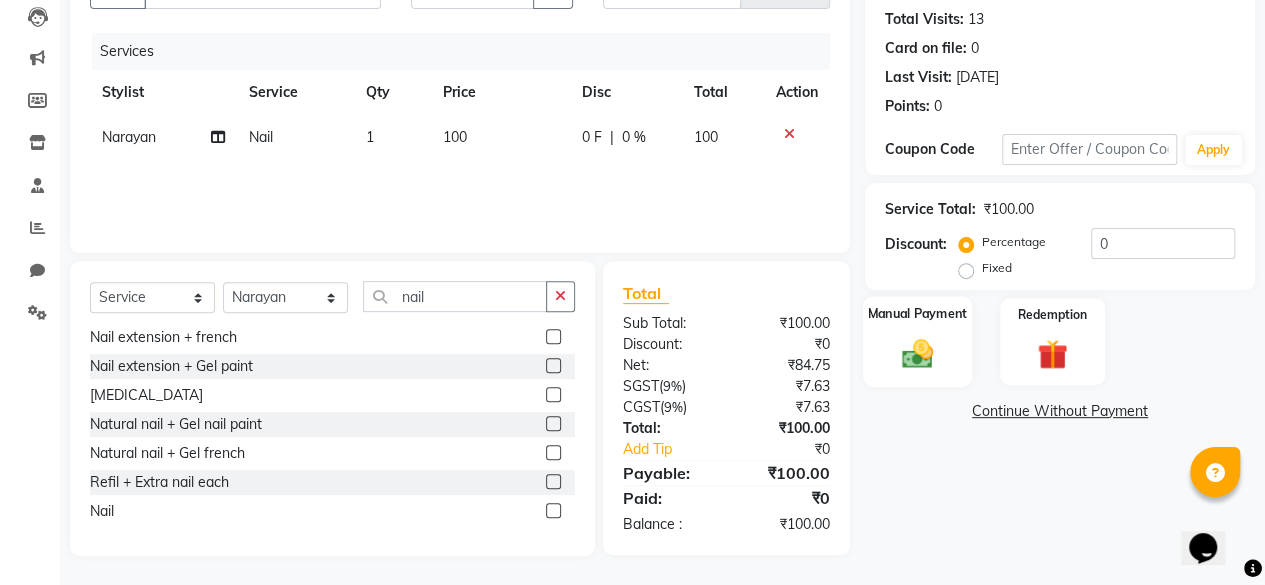 click 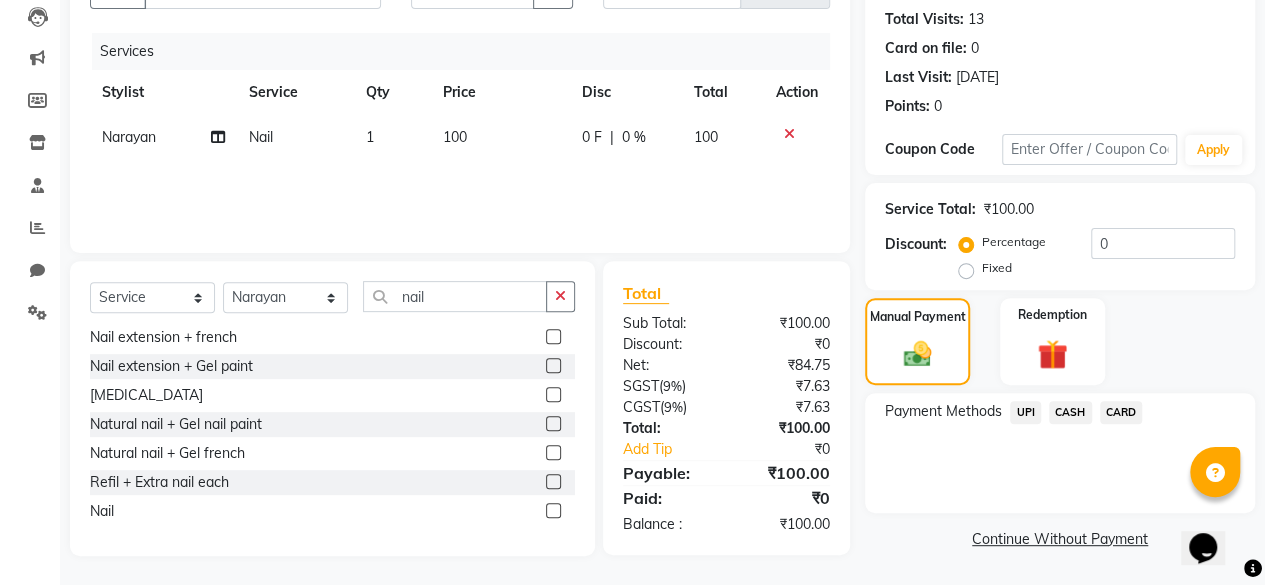 click on "CASH" 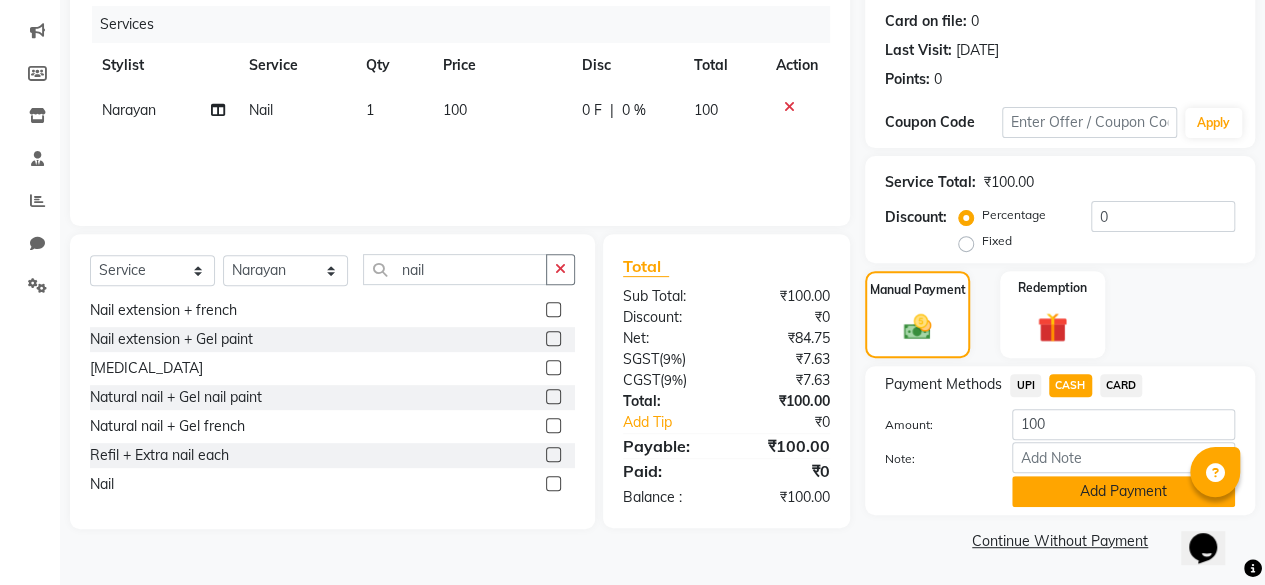 click on "Add Payment" 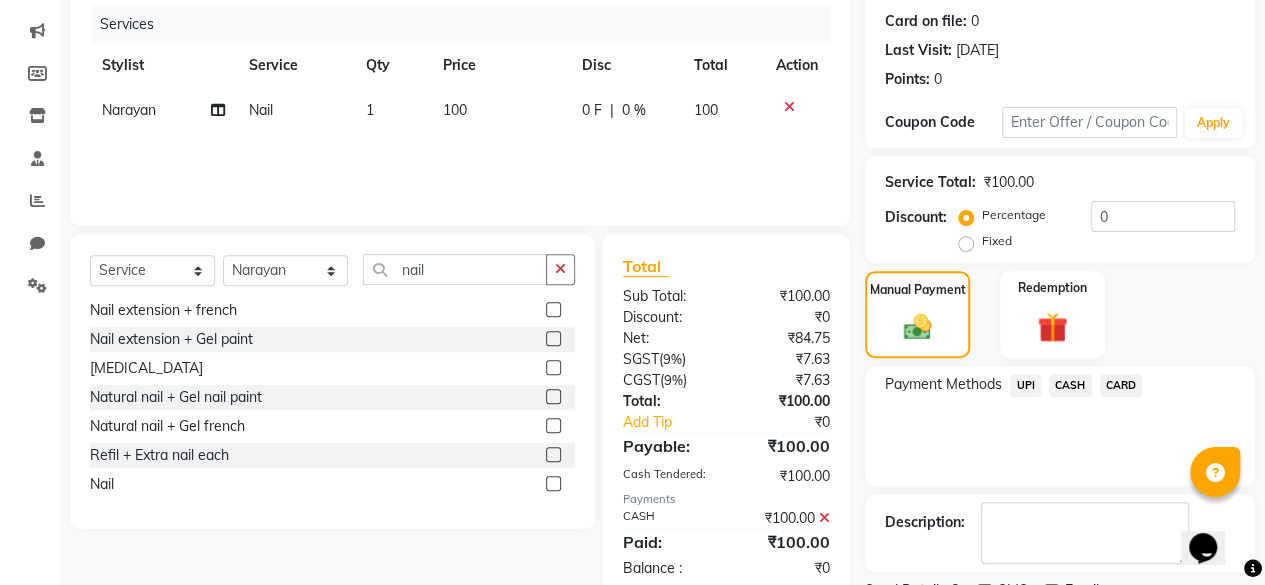 scroll, scrollTop: 324, scrollLeft: 0, axis: vertical 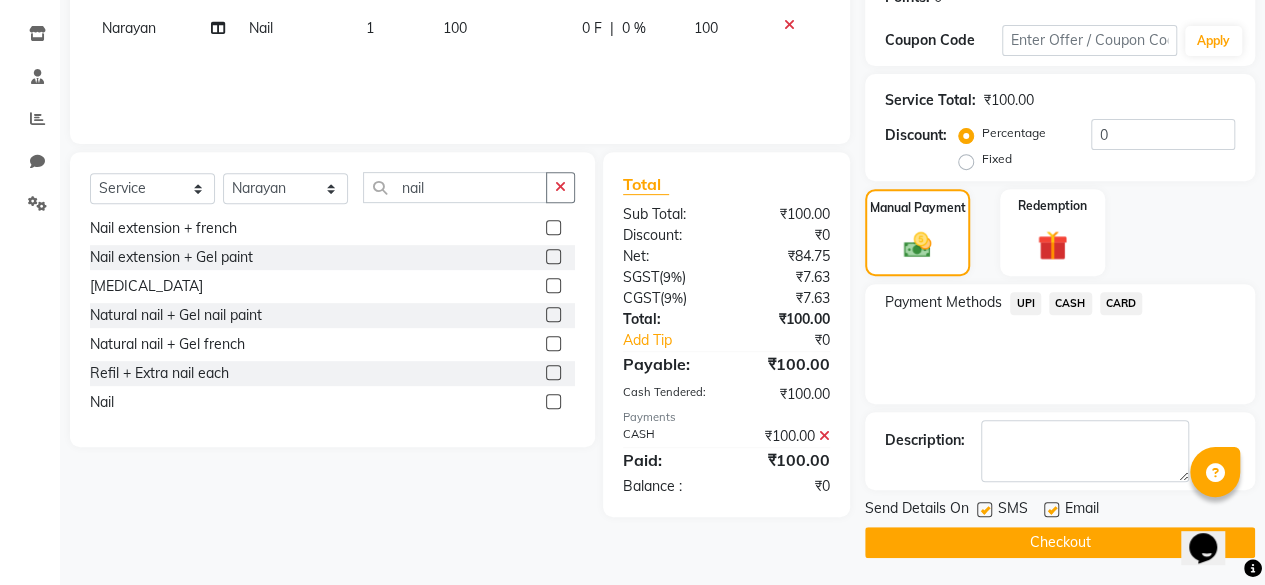 click 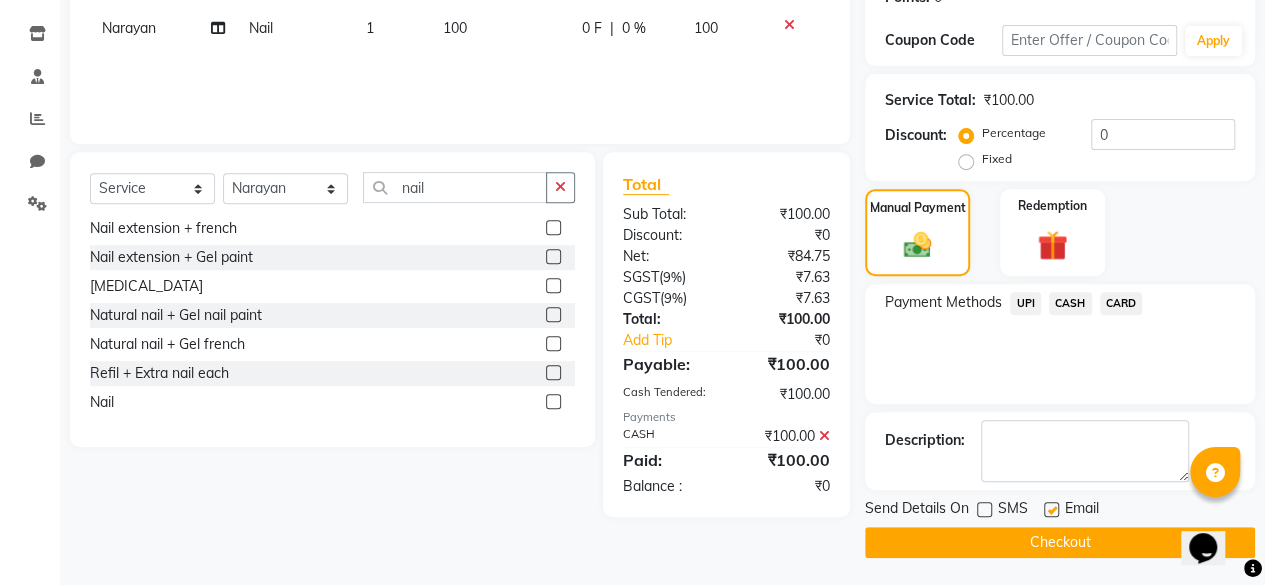 click on "Checkout" 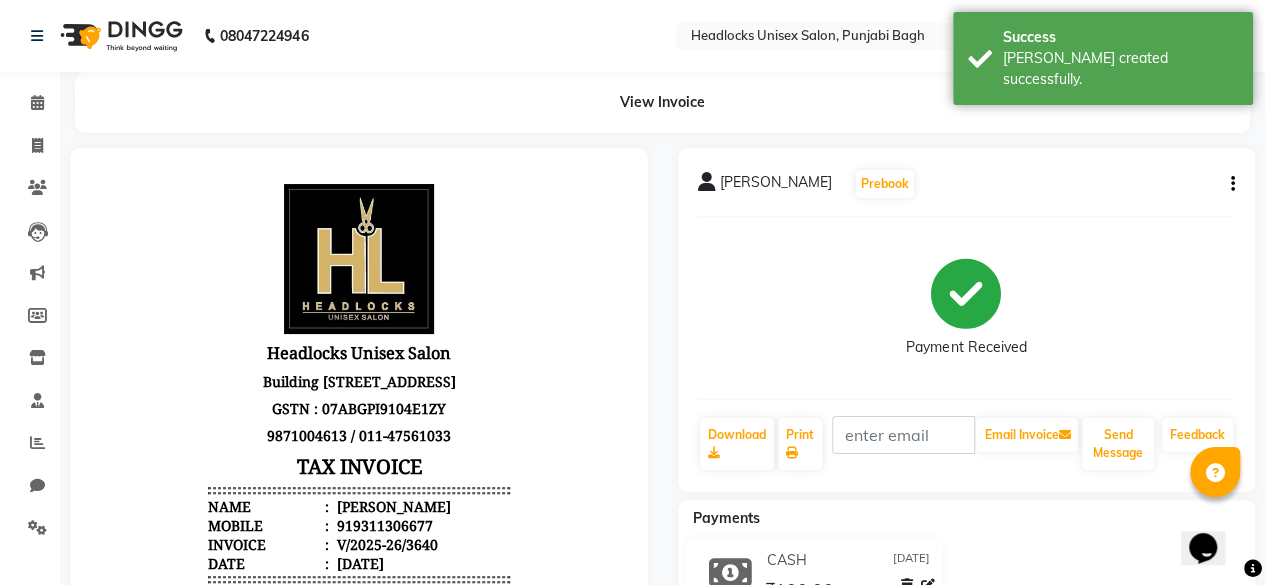 scroll, scrollTop: 0, scrollLeft: 0, axis: both 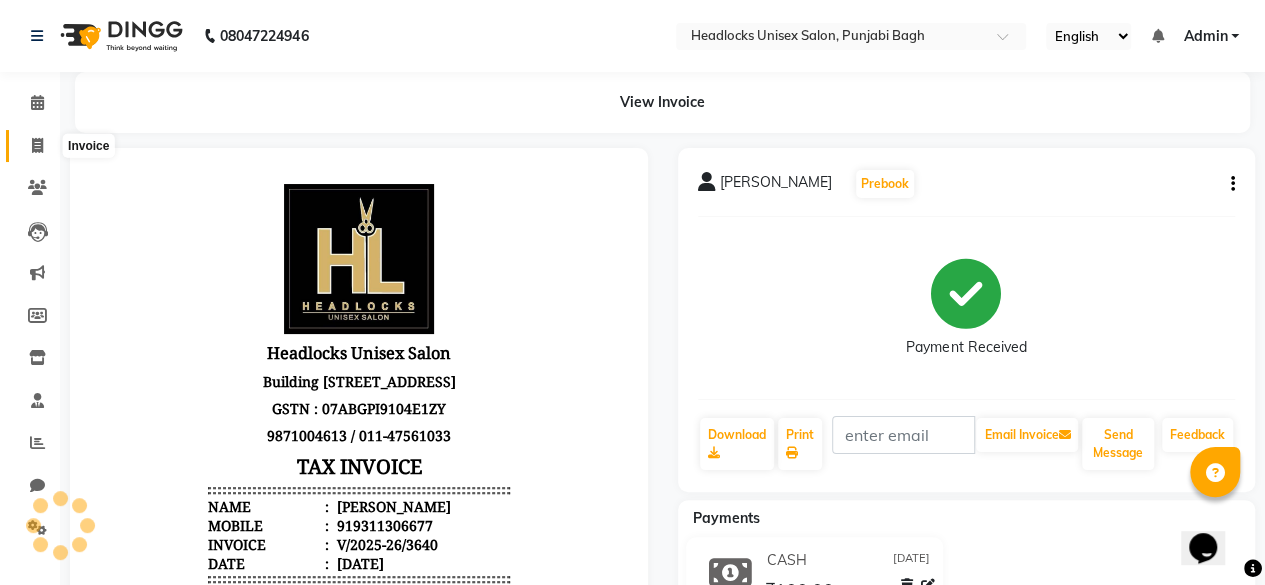 click 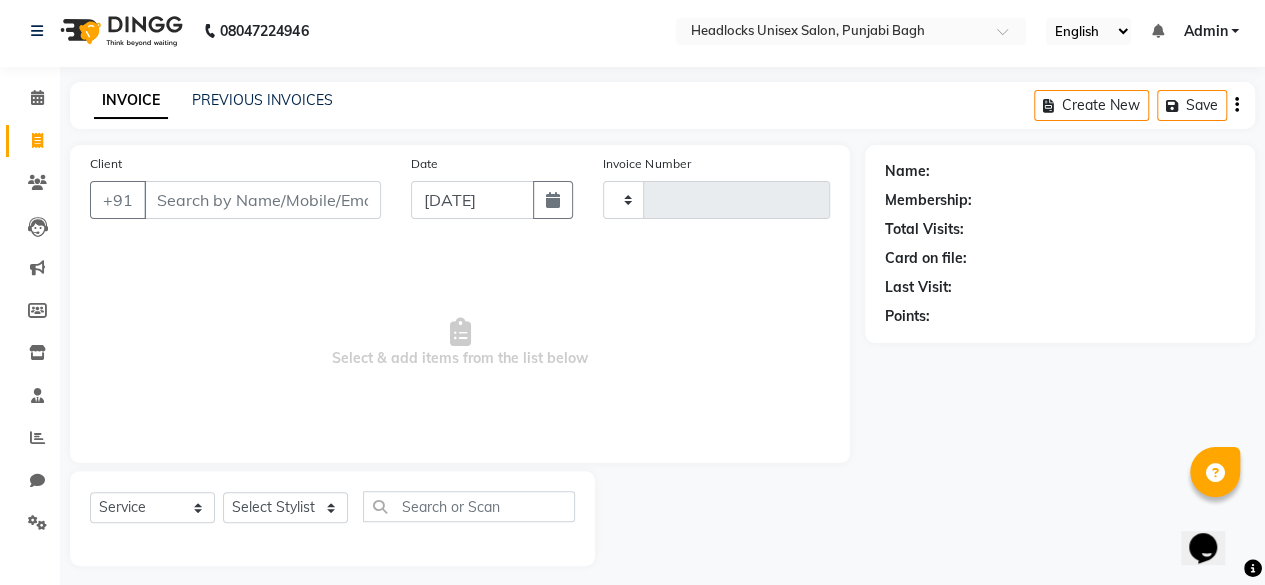 scroll, scrollTop: 15, scrollLeft: 0, axis: vertical 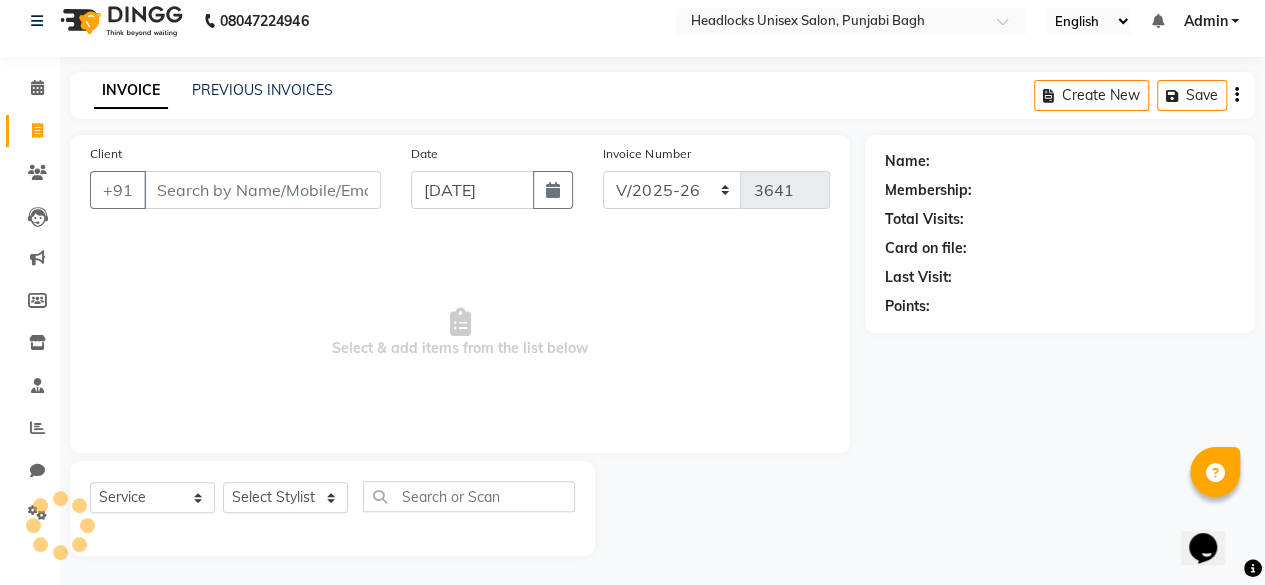click on "Client" at bounding box center (262, 190) 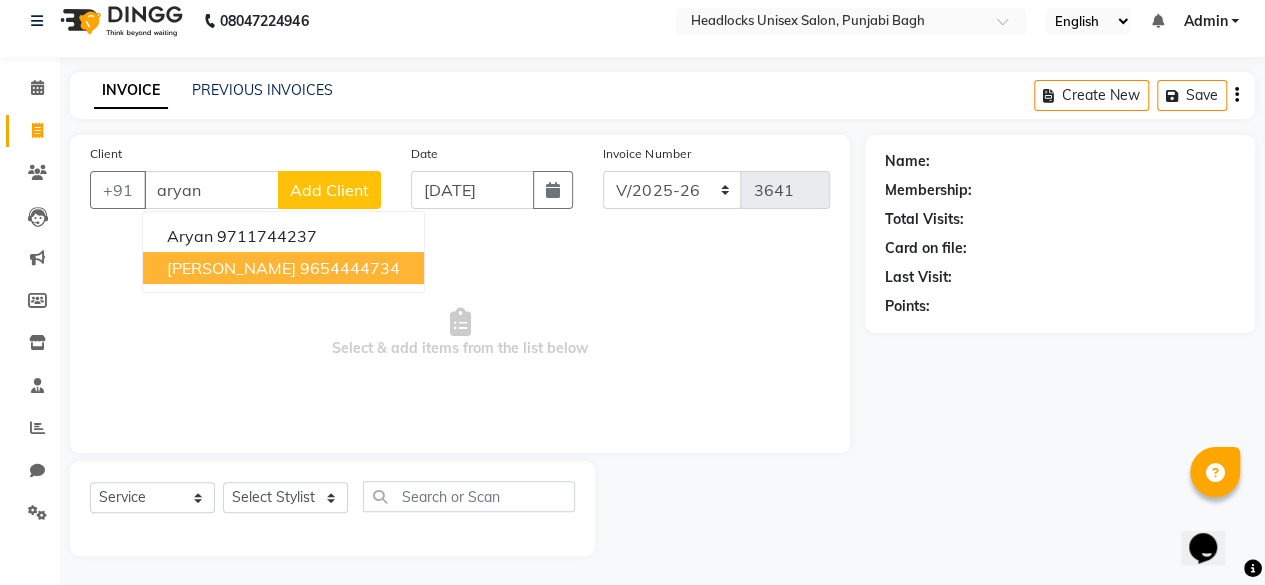 click on "9654444734" at bounding box center (350, 268) 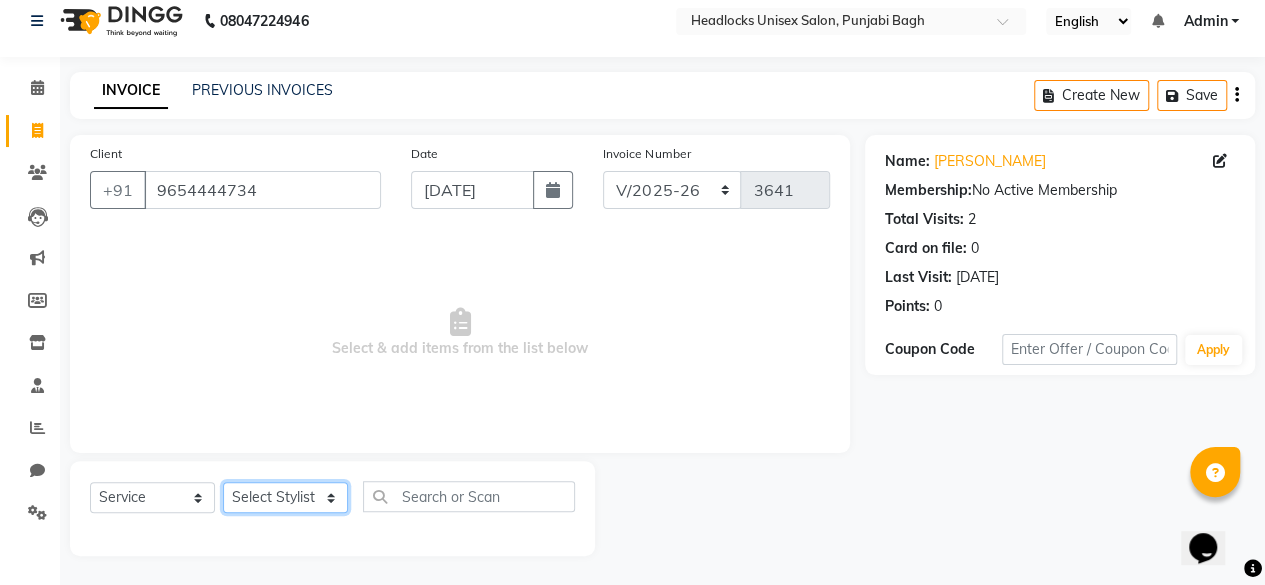 click on "Select Stylist ⁠Agnies ⁠[PERSON_NAME] [PERSON_NAME] [PERSON_NAME] kunal [PERSON_NAME] mercy ⁠Minto ⁠[PERSON_NAME]  [PERSON_NAME] priyanka [PERSON_NAME] ⁠[PERSON_NAME] ⁠[PERSON_NAME] [PERSON_NAME] [PERSON_NAME]  Sunny ⁠[PERSON_NAME] ⁠[PERSON_NAME]" 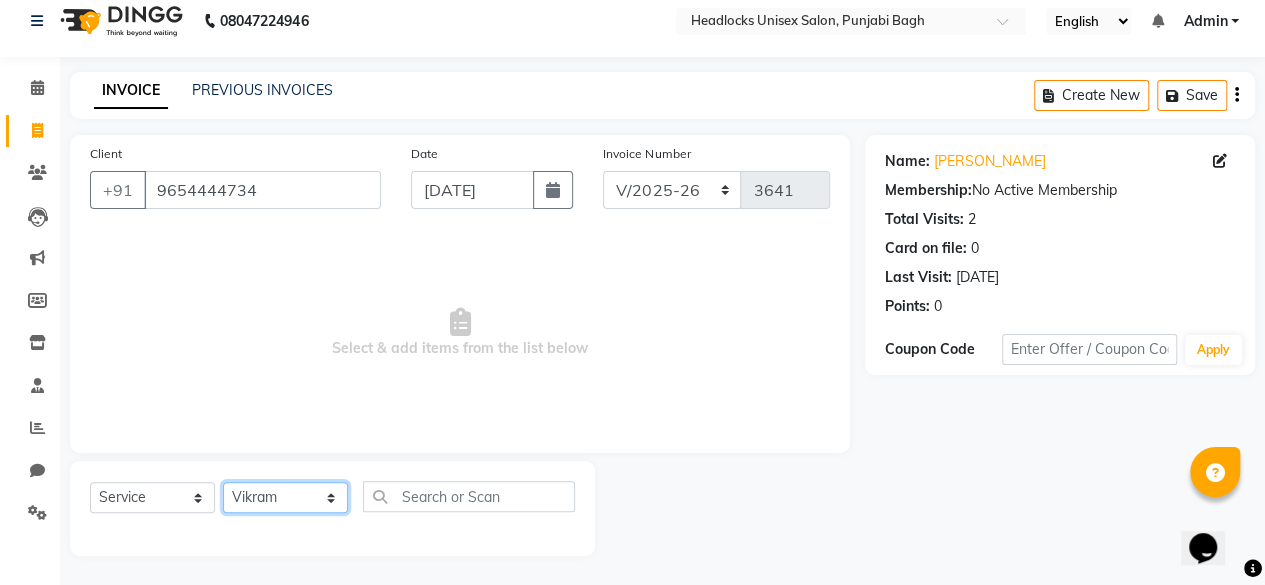 click on "Select Stylist ⁠Agnies ⁠[PERSON_NAME] [PERSON_NAME] [PERSON_NAME] kunal [PERSON_NAME] mercy ⁠Minto ⁠[PERSON_NAME]  [PERSON_NAME] priyanka [PERSON_NAME] ⁠[PERSON_NAME] ⁠[PERSON_NAME] [PERSON_NAME] [PERSON_NAME]  Sunny ⁠[PERSON_NAME] ⁠[PERSON_NAME]" 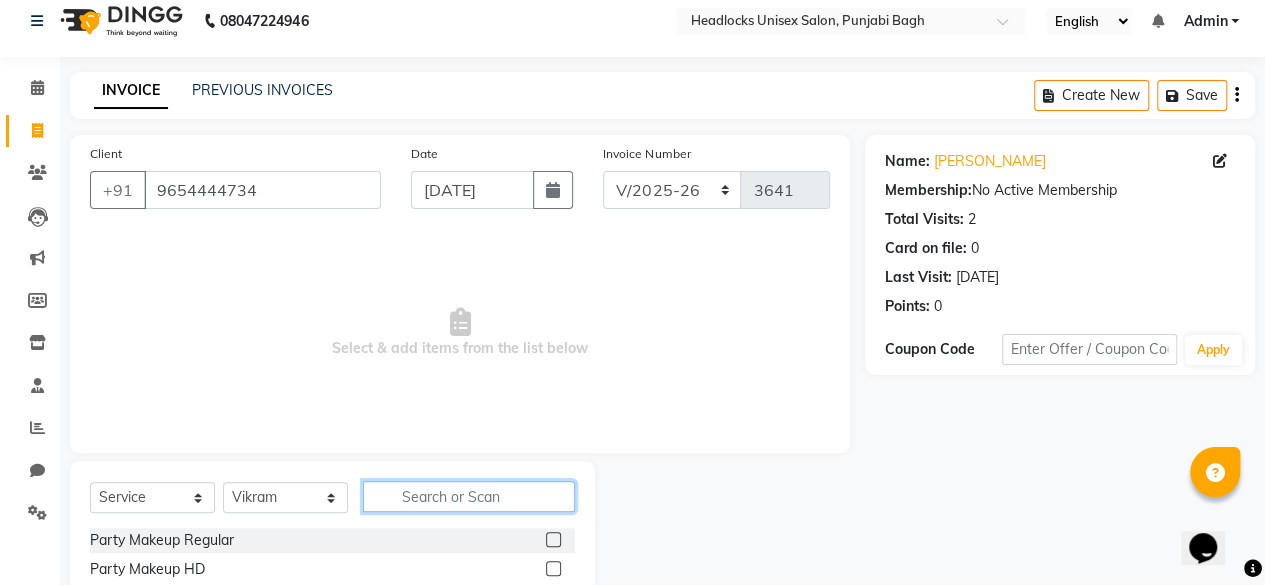 click 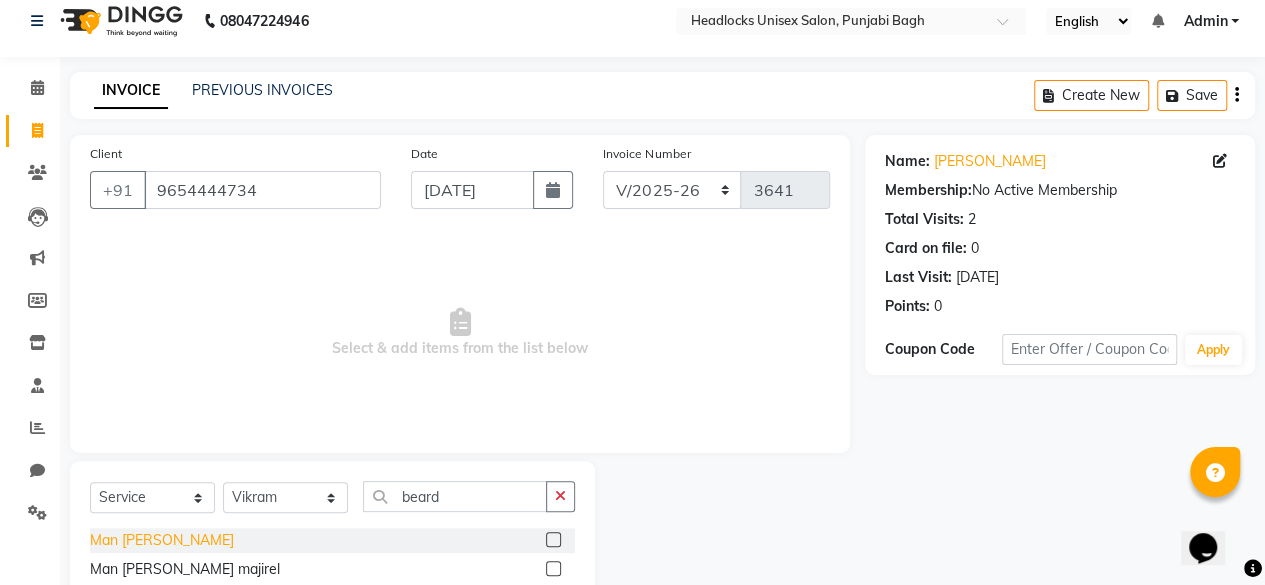 click on "Man [PERSON_NAME]" 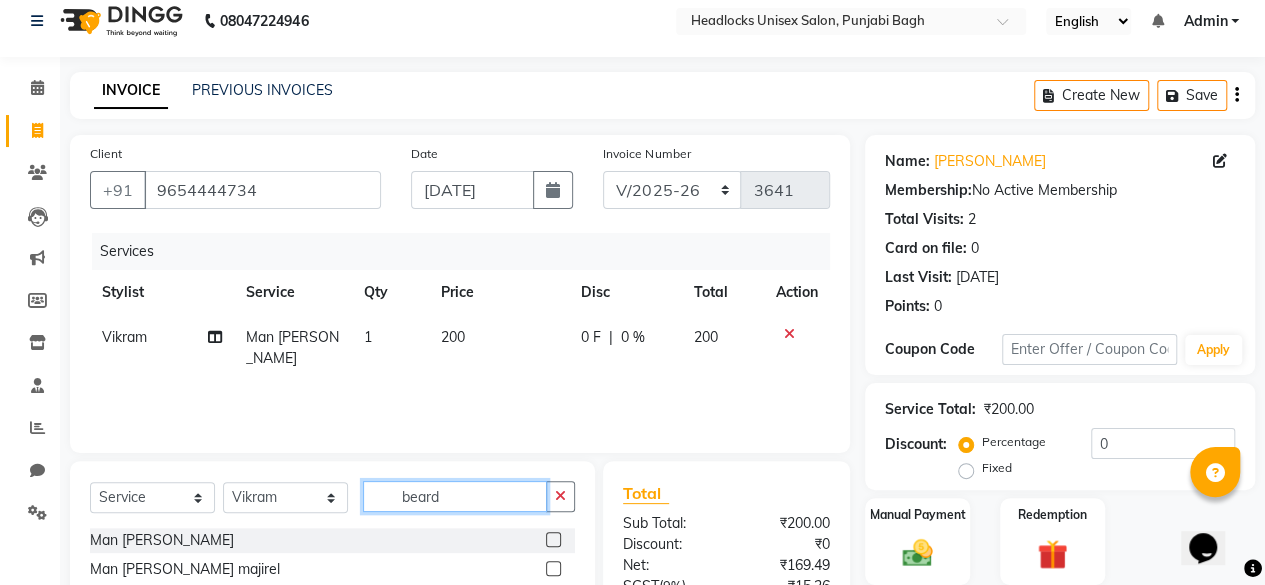 click on "beard" 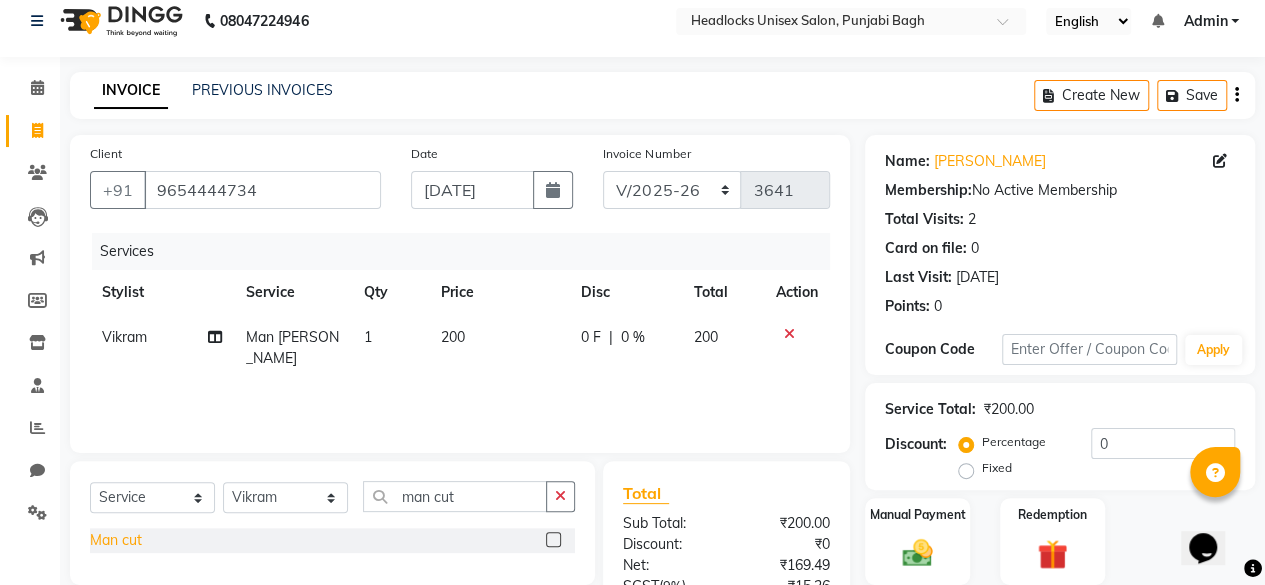 click on "Man cut" 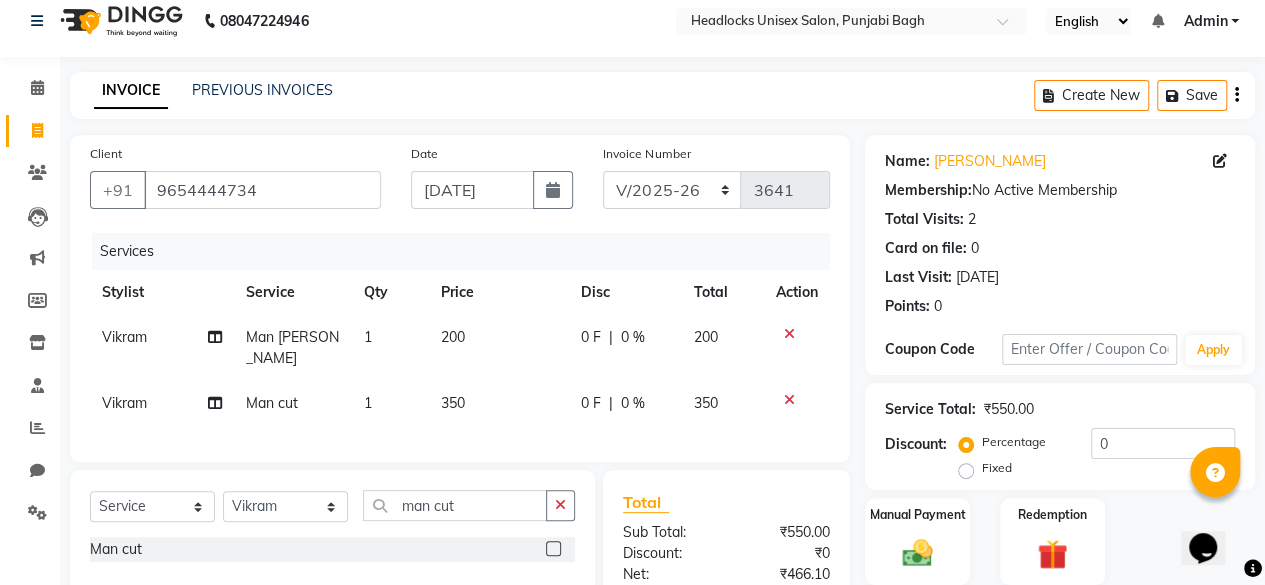 click 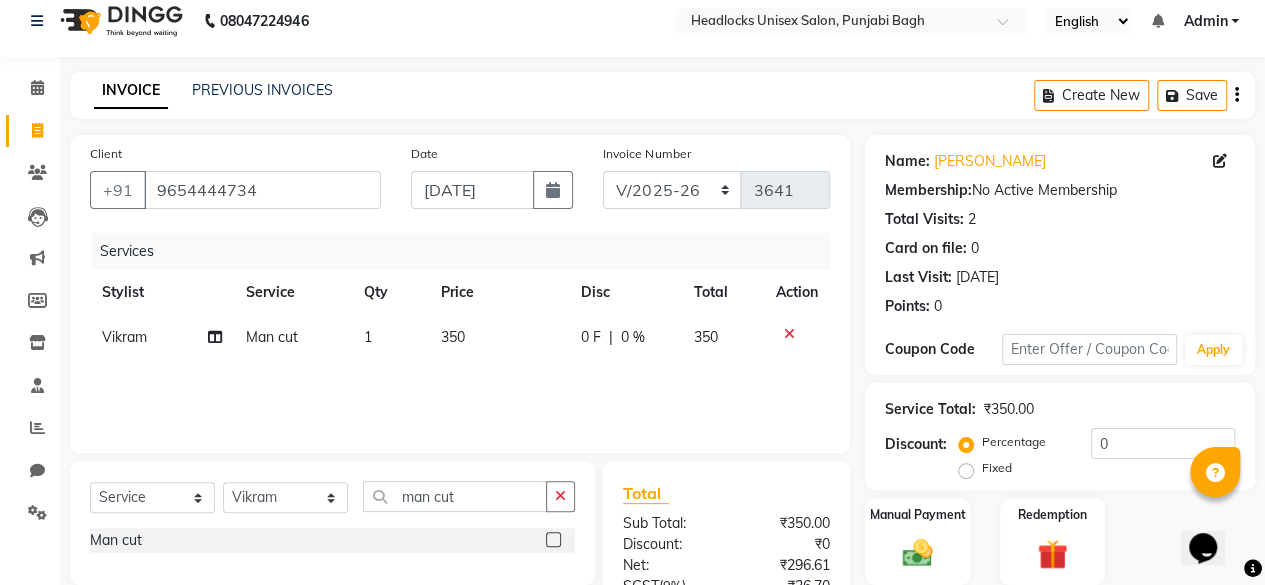 click 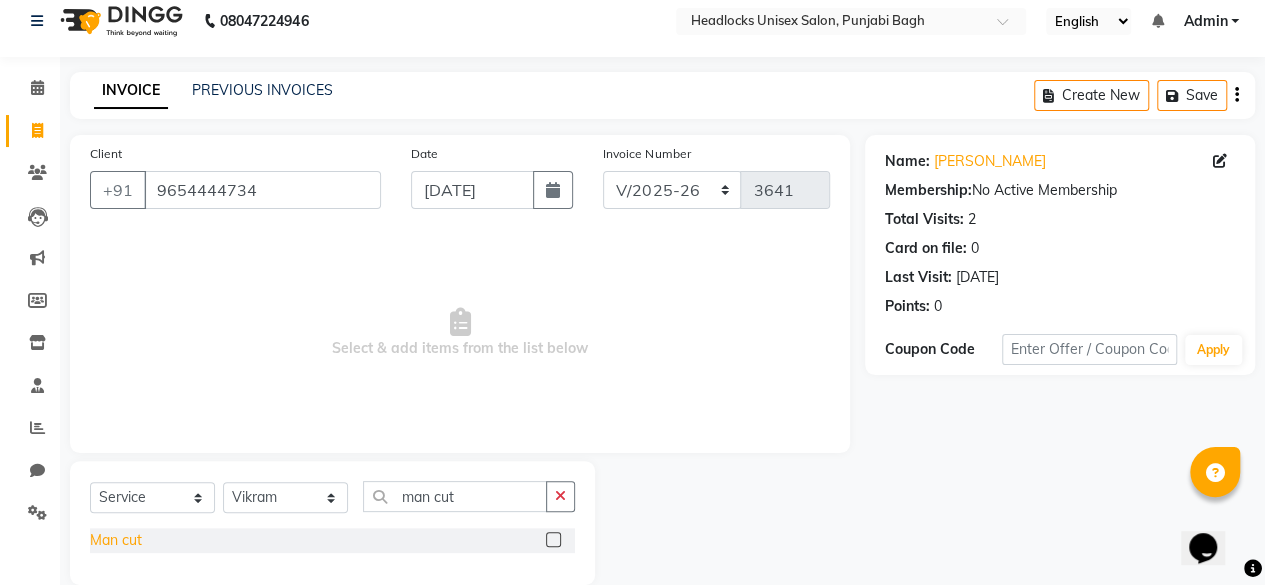click on "Man cut" 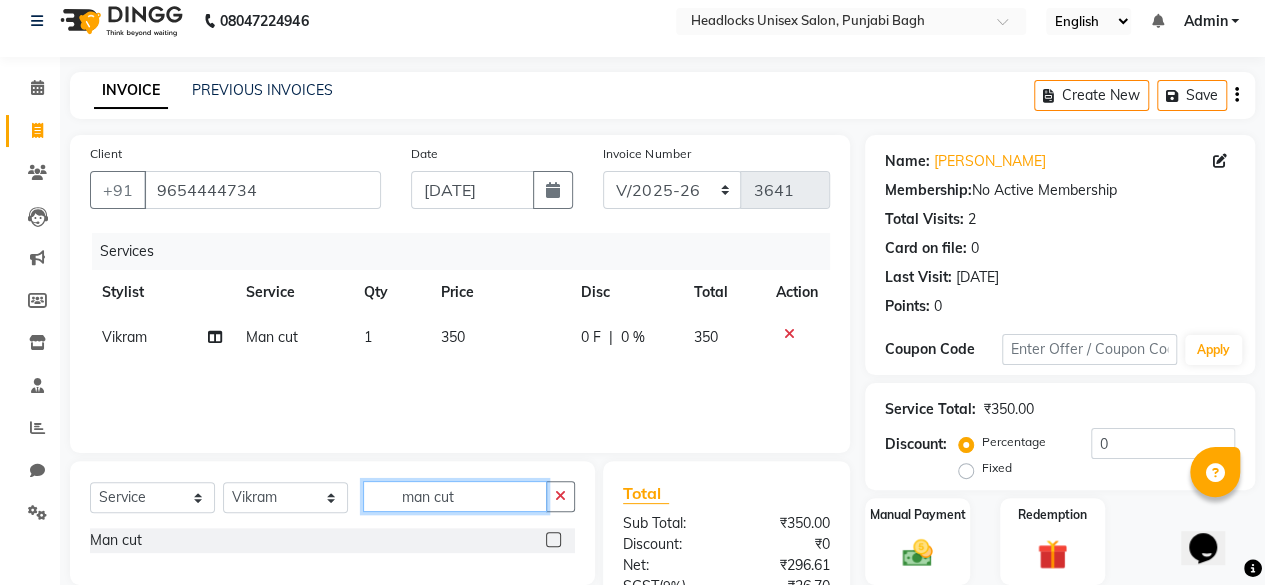 click on "man cut" 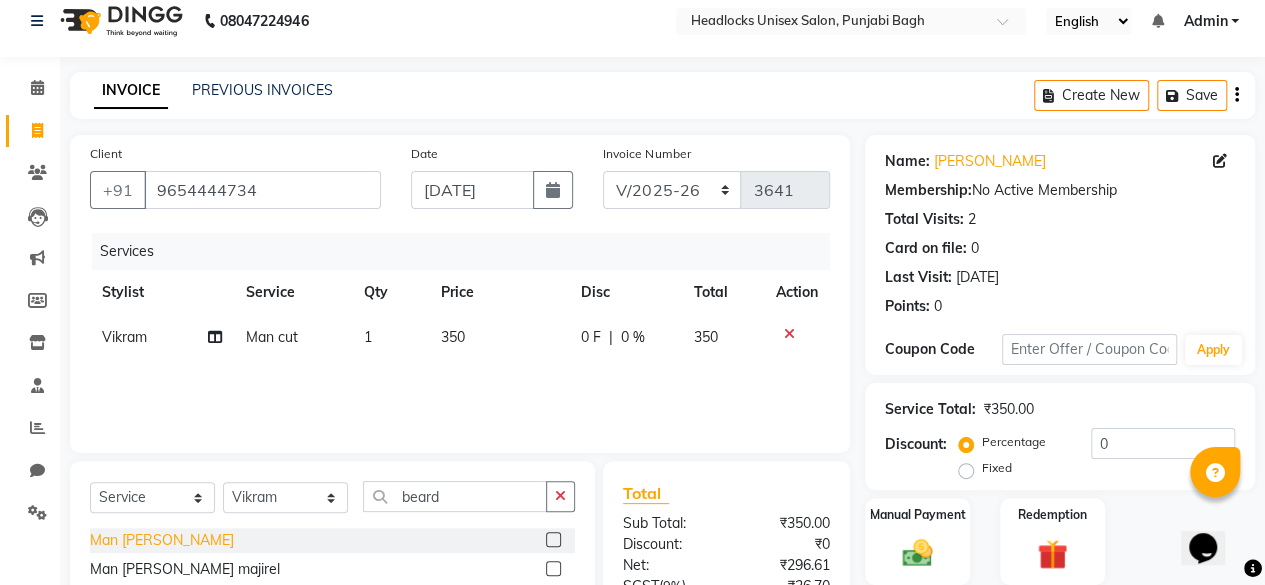 click on "Man [PERSON_NAME]" 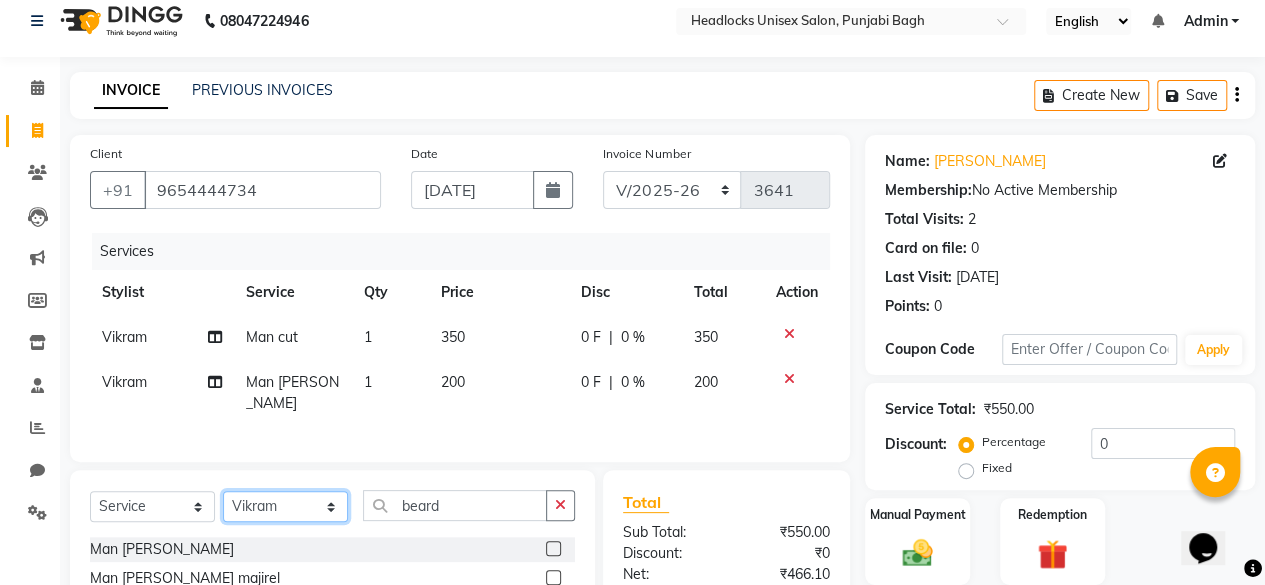 click on "Select Stylist ⁠Agnies ⁠[PERSON_NAME] [PERSON_NAME] [PERSON_NAME] kunal [PERSON_NAME] mercy ⁠Minto ⁠[PERSON_NAME]  [PERSON_NAME] priyanka [PERSON_NAME] ⁠[PERSON_NAME] ⁠[PERSON_NAME] [PERSON_NAME] [PERSON_NAME]  Sunny ⁠[PERSON_NAME] ⁠[PERSON_NAME]" 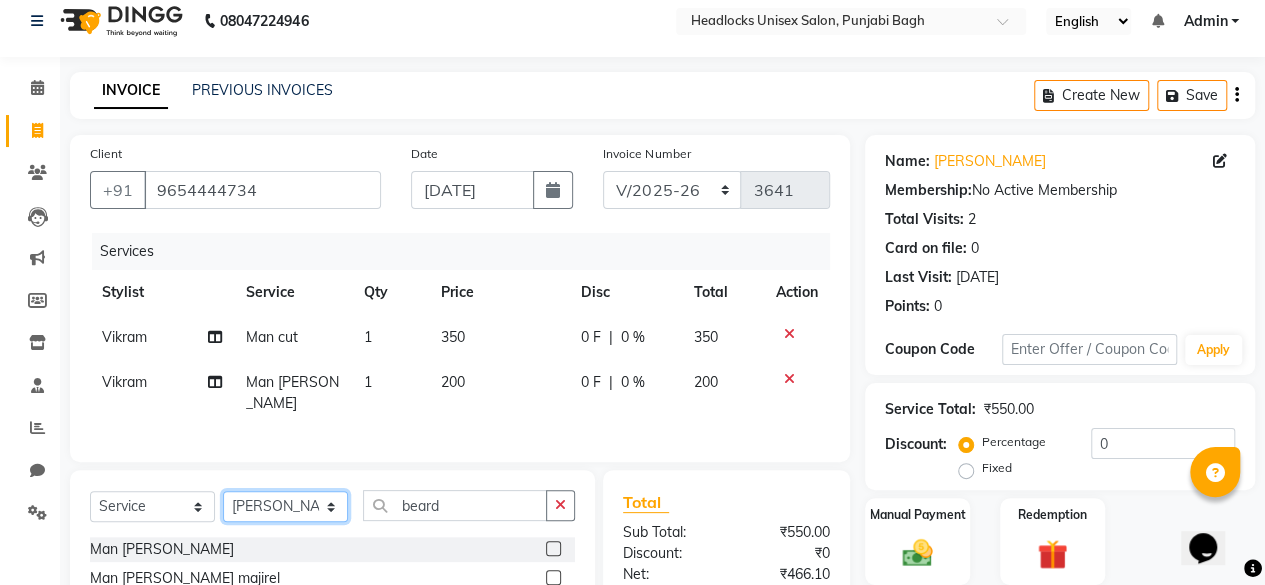 click on "Select Stylist ⁠Agnies ⁠[PERSON_NAME] [PERSON_NAME] [PERSON_NAME] kunal [PERSON_NAME] mercy ⁠Minto ⁠[PERSON_NAME]  [PERSON_NAME] priyanka [PERSON_NAME] ⁠[PERSON_NAME] ⁠[PERSON_NAME] [PERSON_NAME] [PERSON_NAME]  Sunny ⁠[PERSON_NAME] ⁠[PERSON_NAME]" 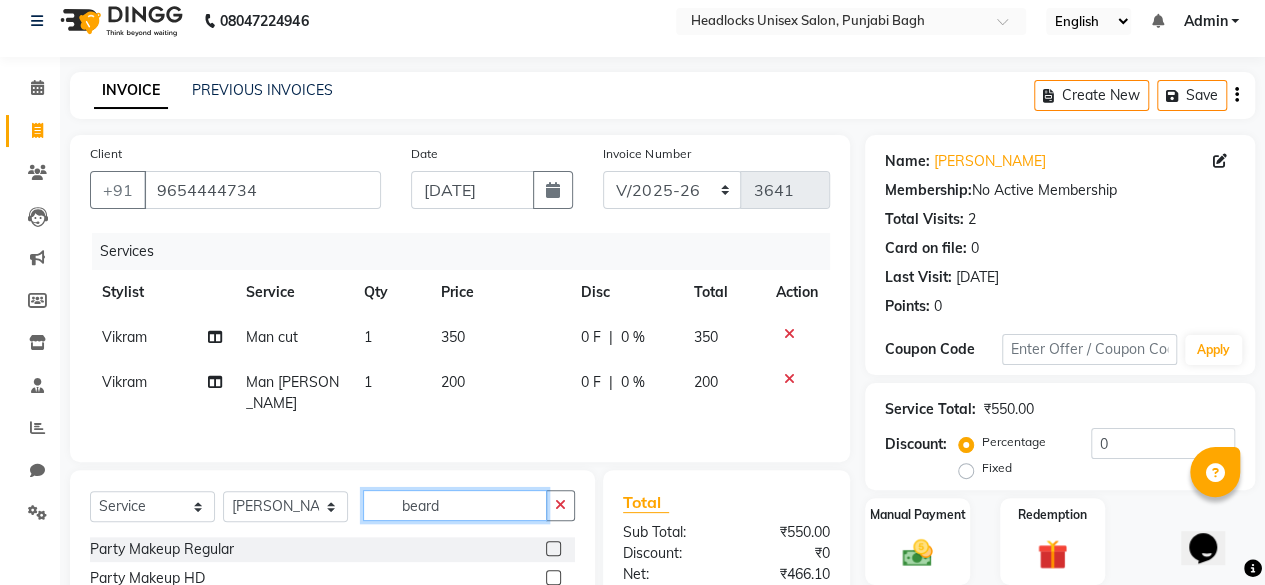 click on "beard" 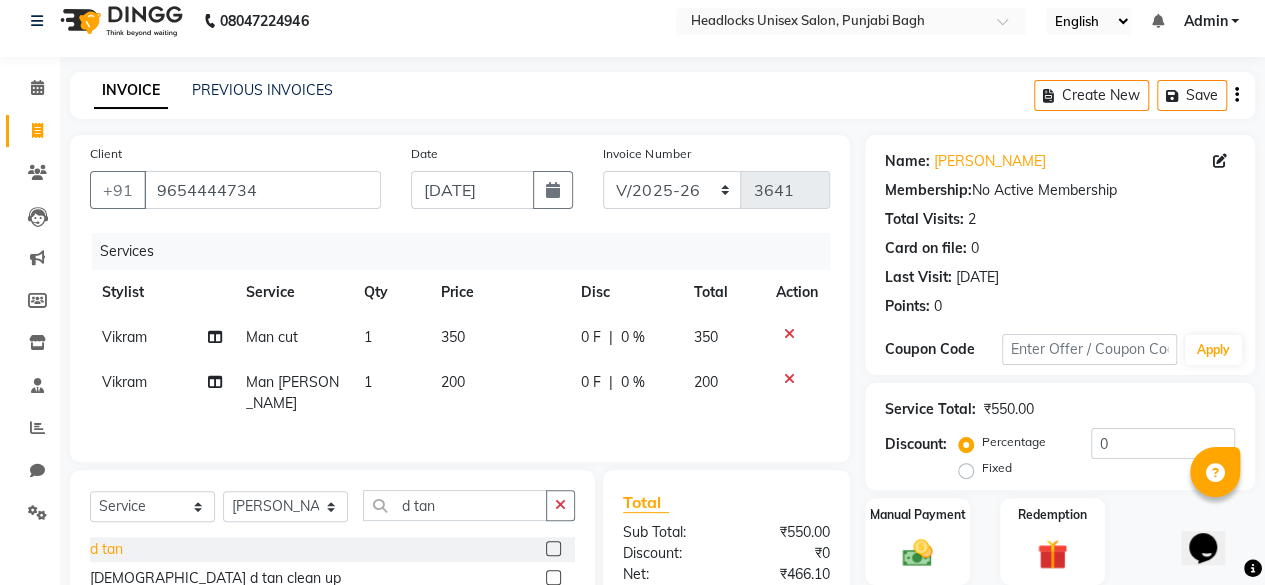 click on "d tan" 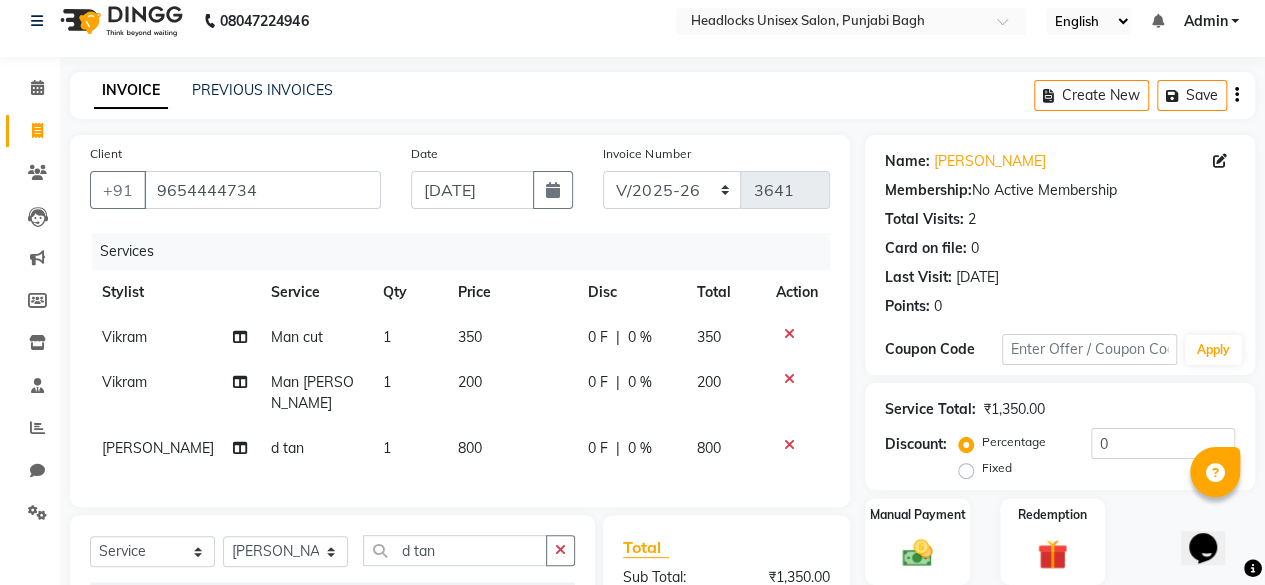 scroll, scrollTop: 262, scrollLeft: 0, axis: vertical 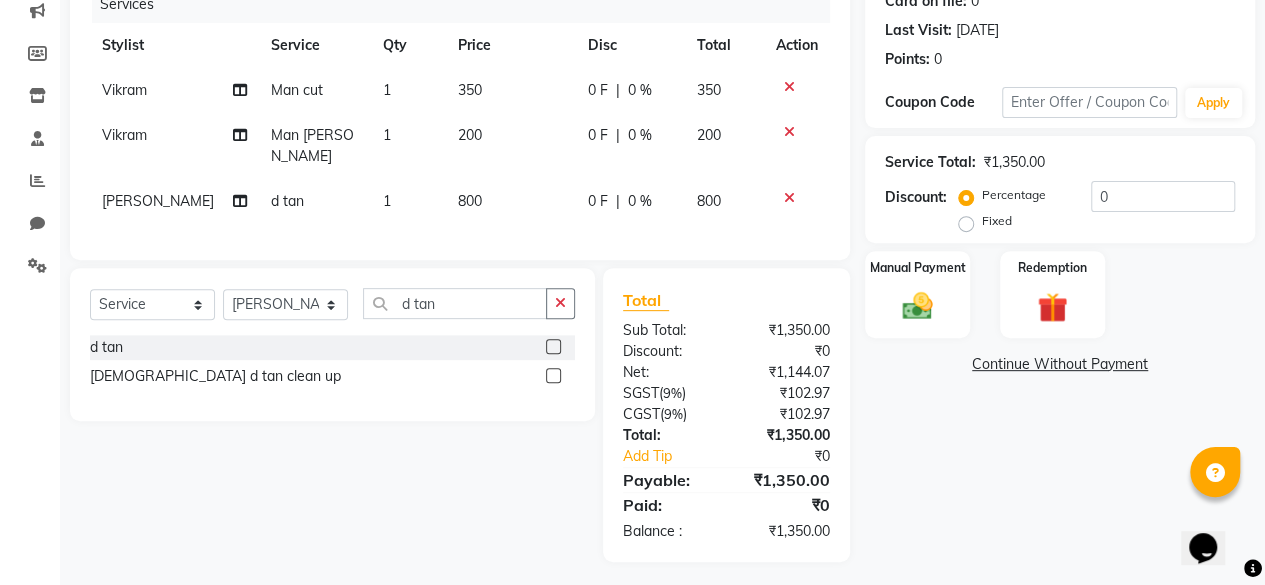 click on "800" 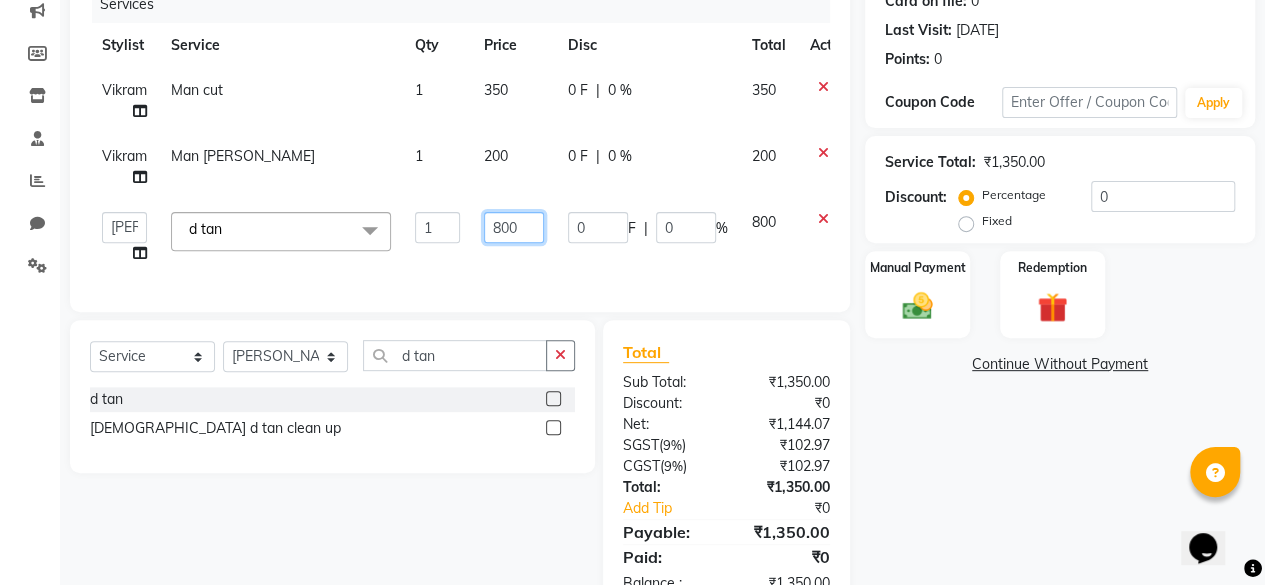 click on "800" 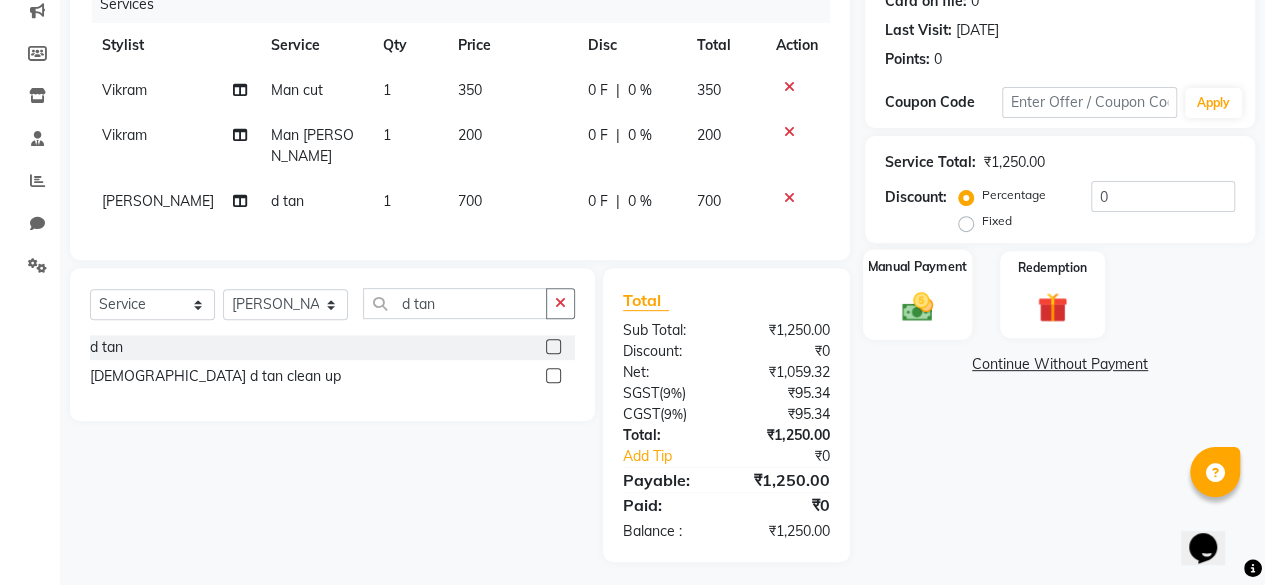 click 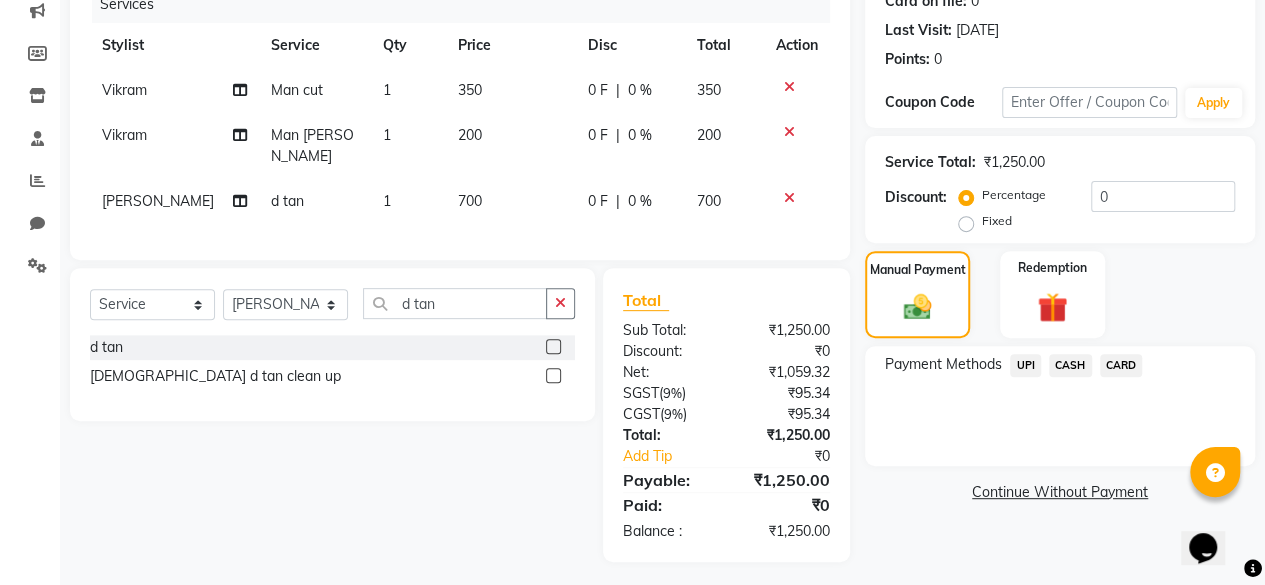 click on "CARD" 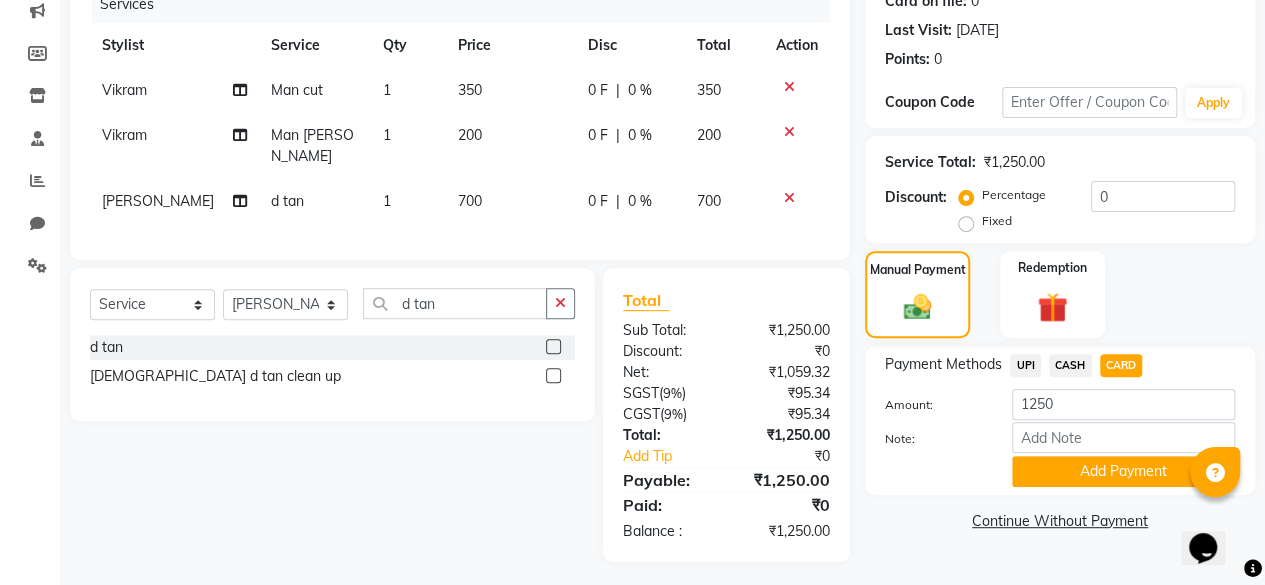 click on "350" 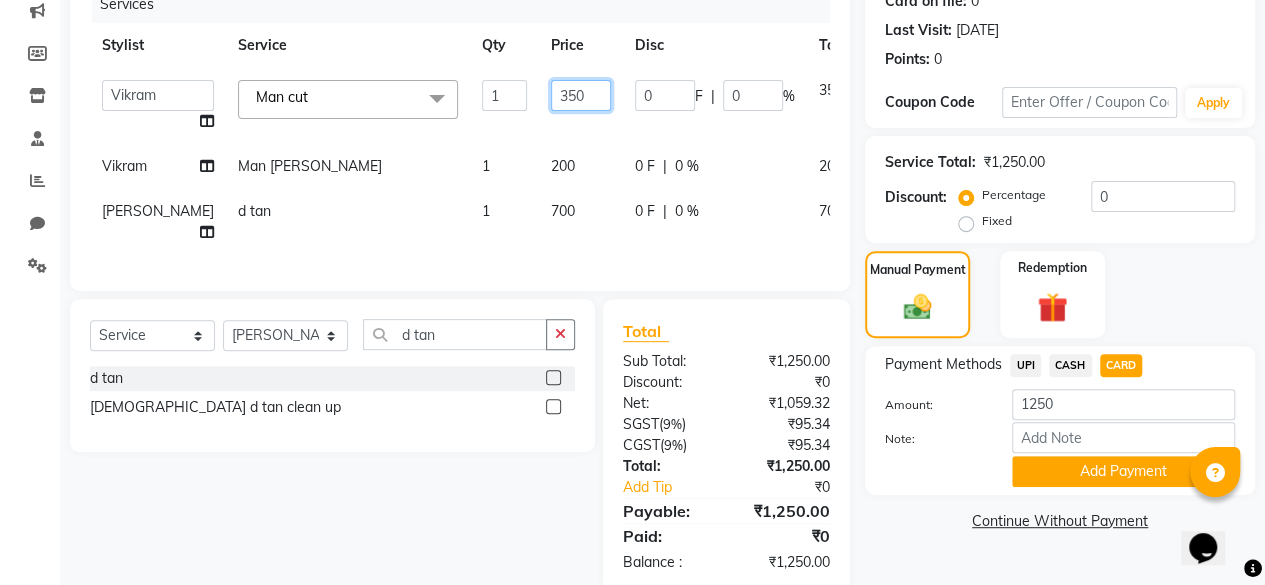 click on "350" 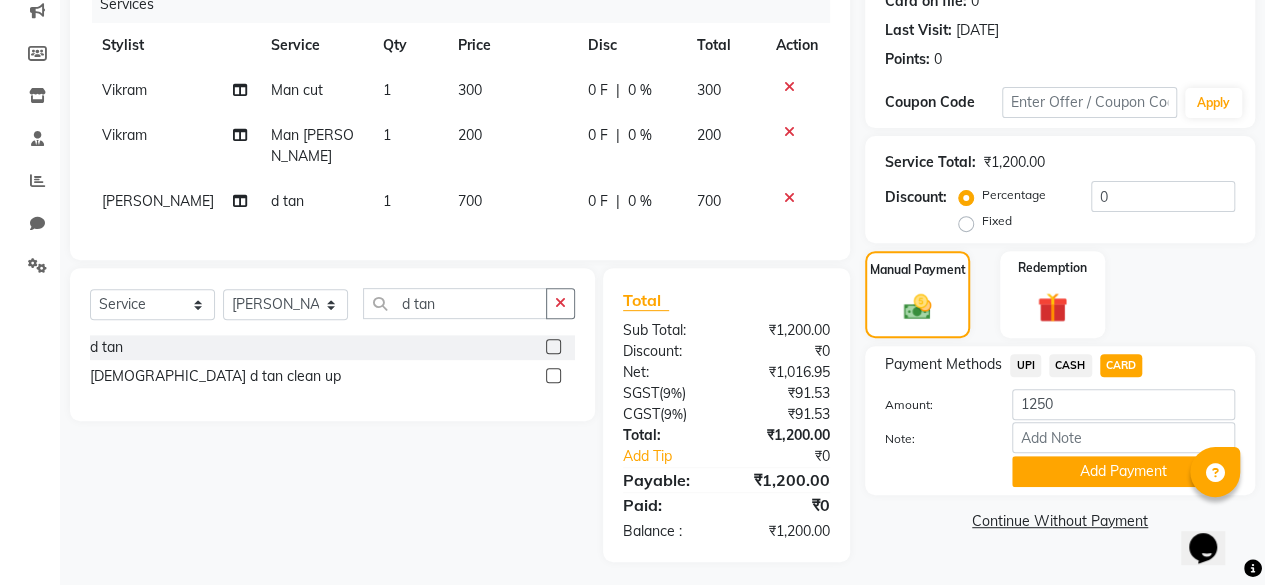 click on "Services Stylist Service Qty Price Disc Total Action Vikram Man cut 1 300 0 F | 0 % 300 Vikram Man [PERSON_NAME] 1 200 0 F | 0 % 200 [PERSON_NAME] 1 700 0 F | 0 % 700" 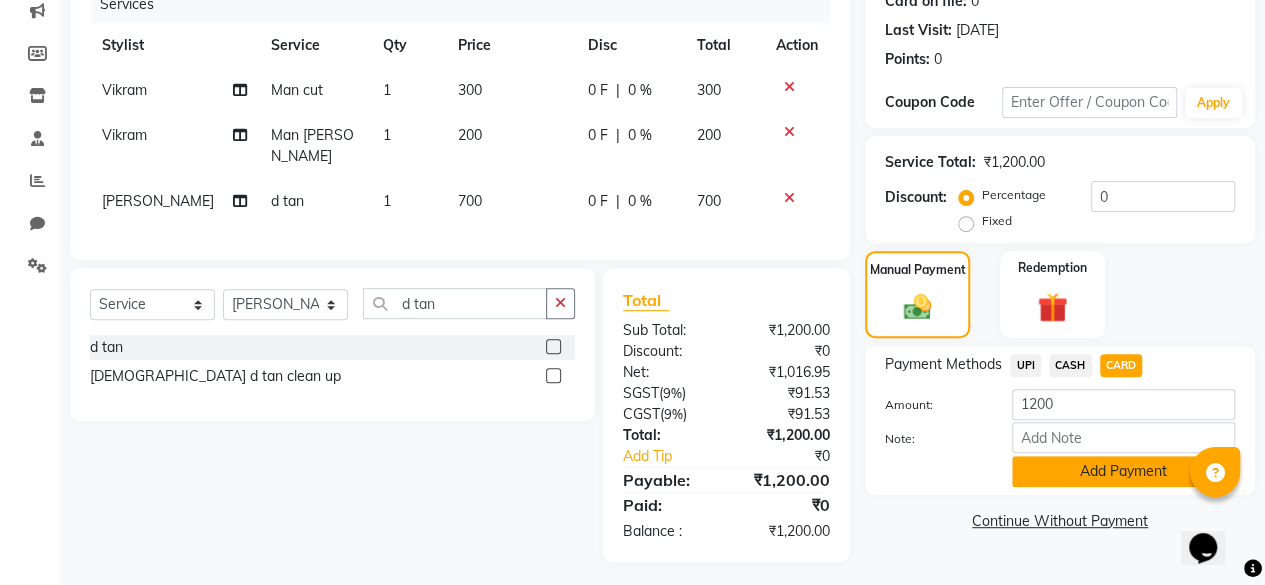 click on "Add Payment" 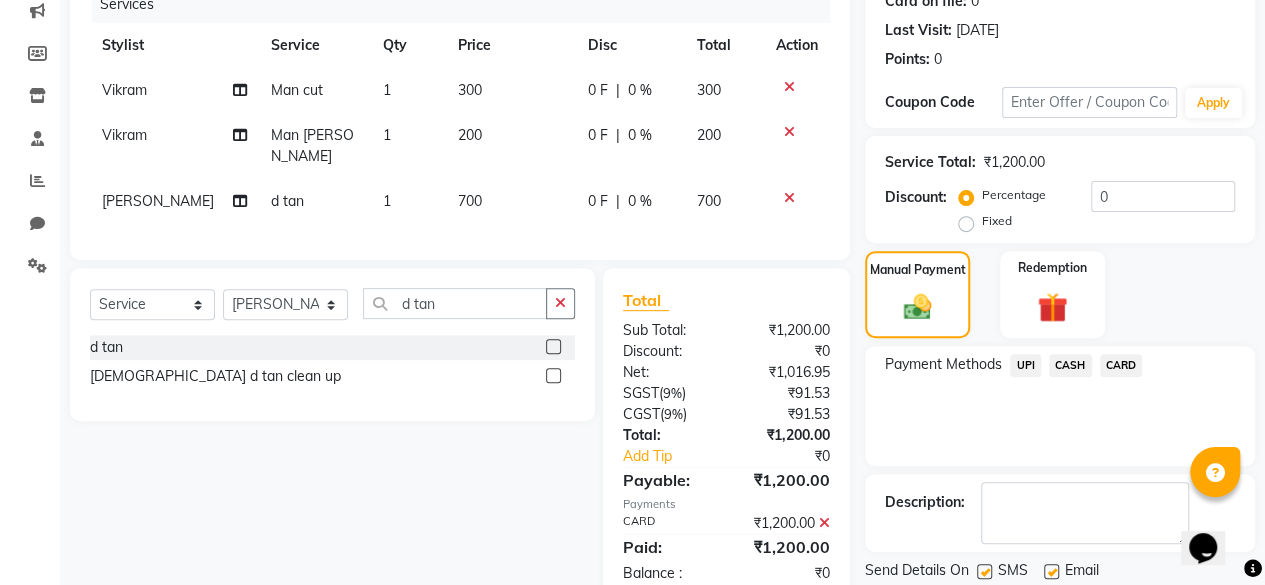scroll, scrollTop: 324, scrollLeft: 0, axis: vertical 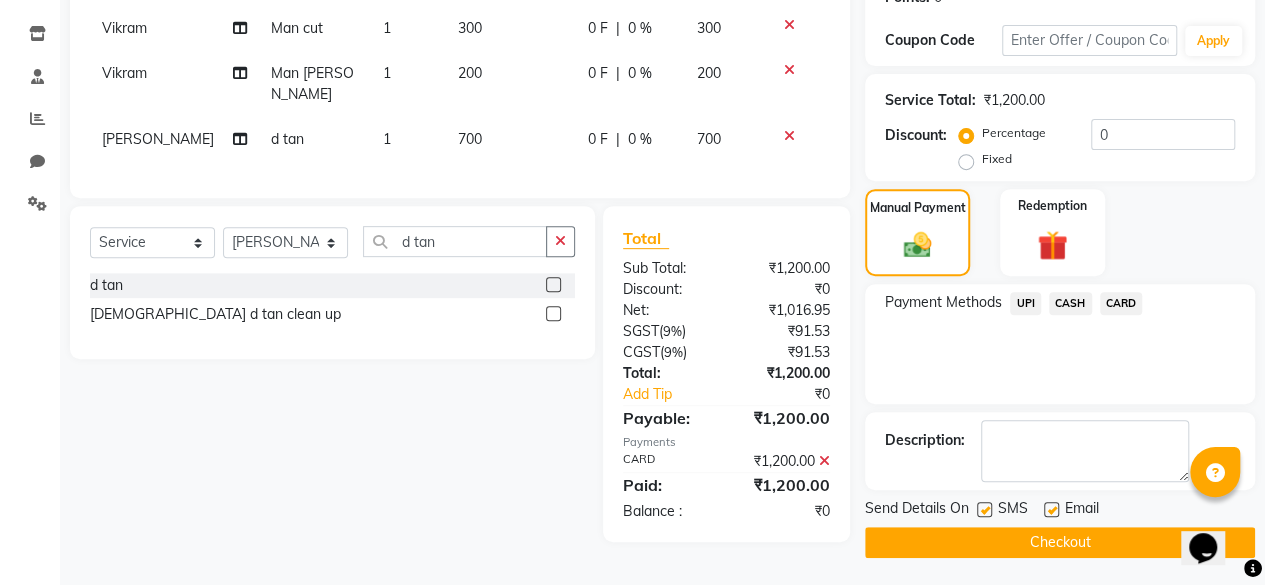 click 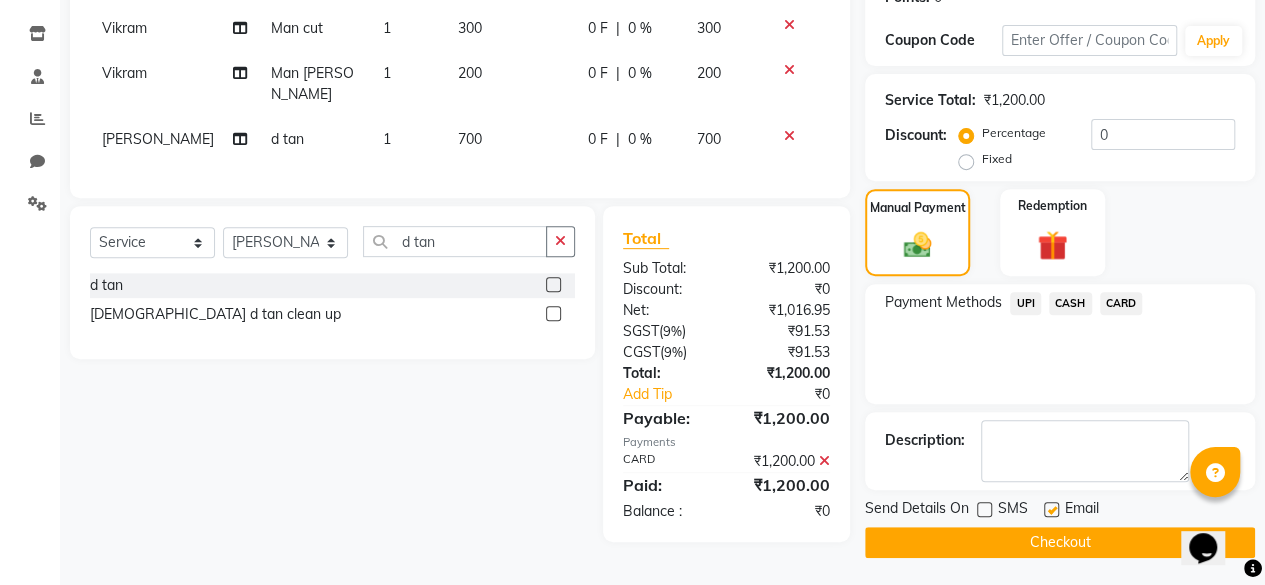 click on "Checkout" 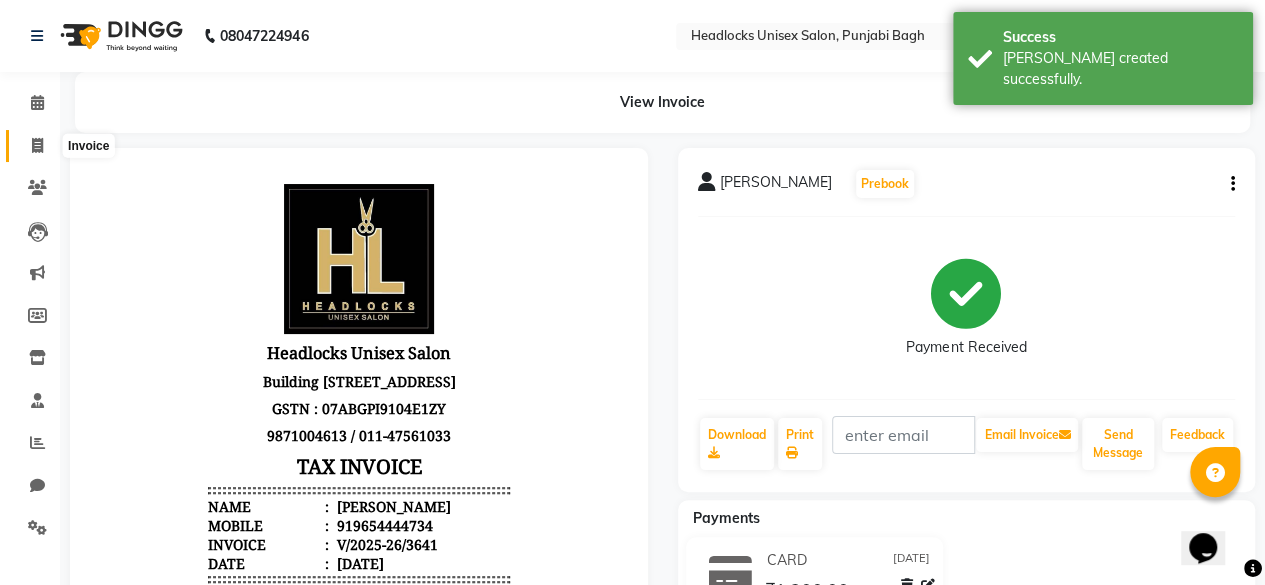 scroll, scrollTop: 0, scrollLeft: 0, axis: both 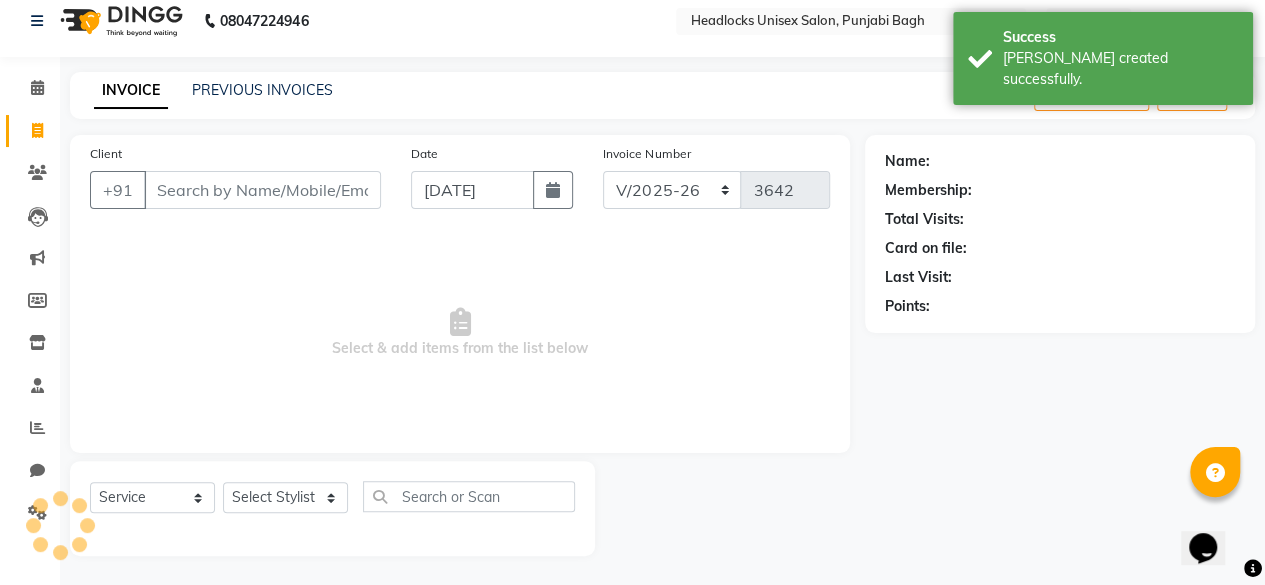click on "Client" at bounding box center (262, 190) 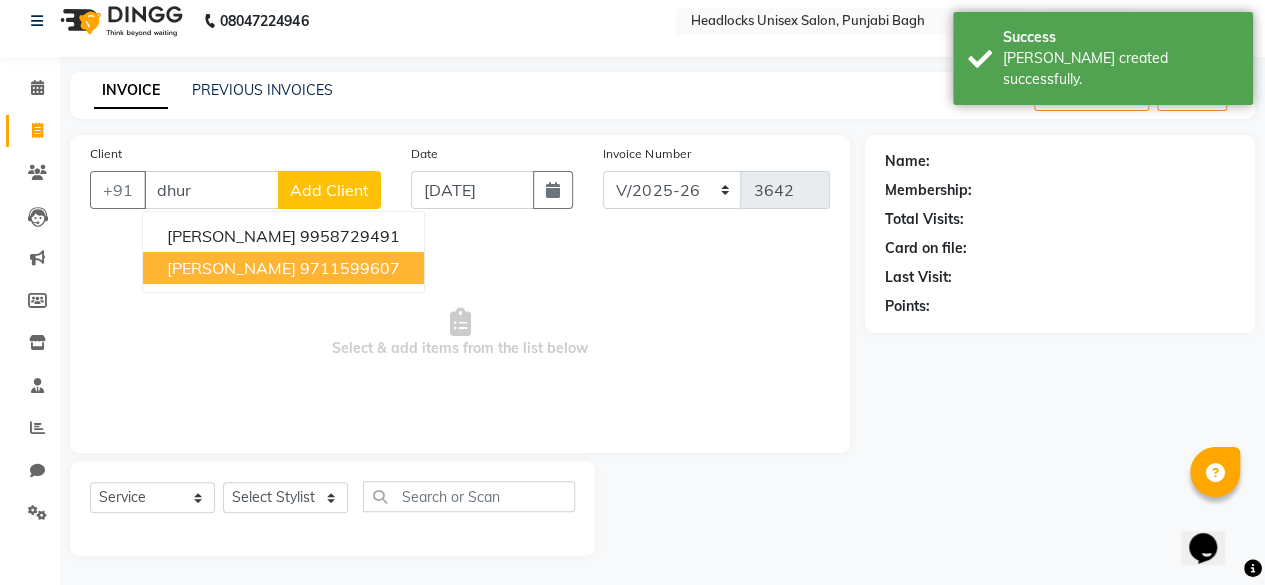 click on "[PERSON_NAME]  9711599607" at bounding box center [283, 268] 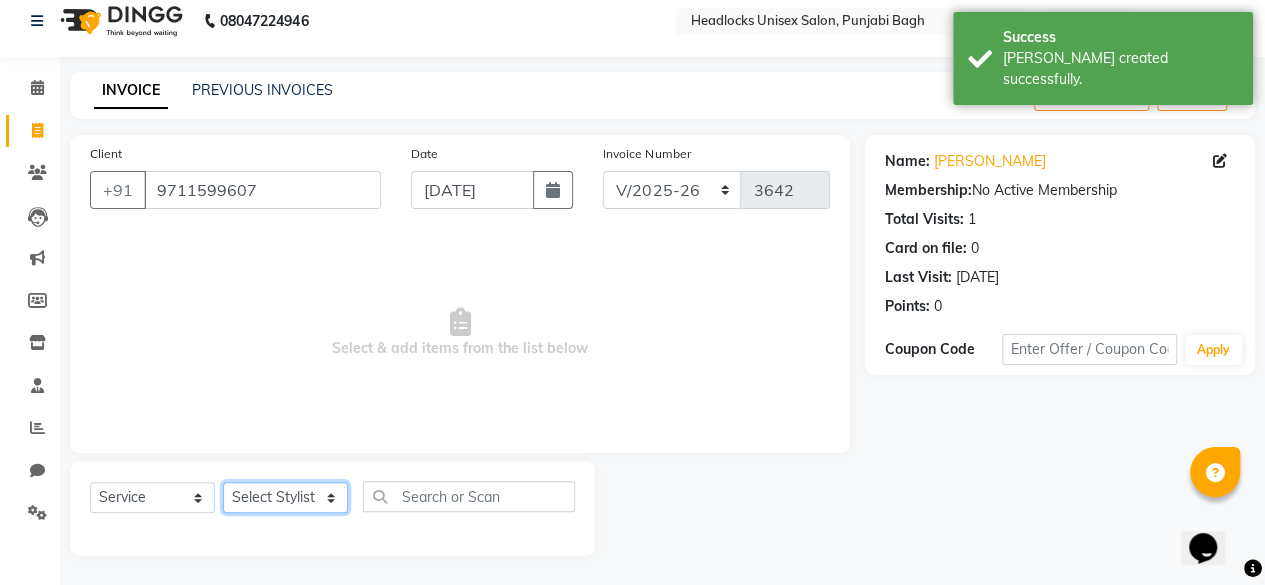 click on "Select Stylist ⁠Agnies ⁠[PERSON_NAME] [PERSON_NAME] [PERSON_NAME] kunal [PERSON_NAME] mercy ⁠Minto ⁠[PERSON_NAME]  [PERSON_NAME] priyanka [PERSON_NAME] ⁠[PERSON_NAME] ⁠[PERSON_NAME] [PERSON_NAME] [PERSON_NAME]  Sunny ⁠[PERSON_NAME] ⁠[PERSON_NAME]" 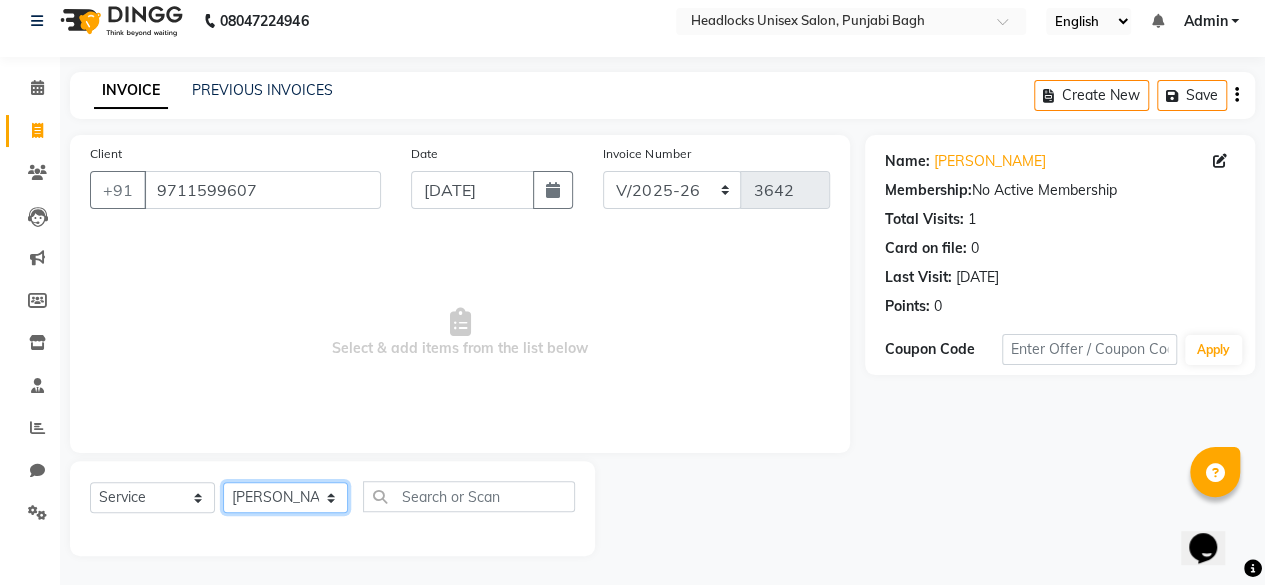 click on "Select Stylist ⁠Agnies ⁠[PERSON_NAME] [PERSON_NAME] [PERSON_NAME] kunal [PERSON_NAME] mercy ⁠Minto ⁠[PERSON_NAME]  [PERSON_NAME] priyanka [PERSON_NAME] ⁠[PERSON_NAME] ⁠[PERSON_NAME] [PERSON_NAME] [PERSON_NAME]  Sunny ⁠[PERSON_NAME] ⁠[PERSON_NAME]" 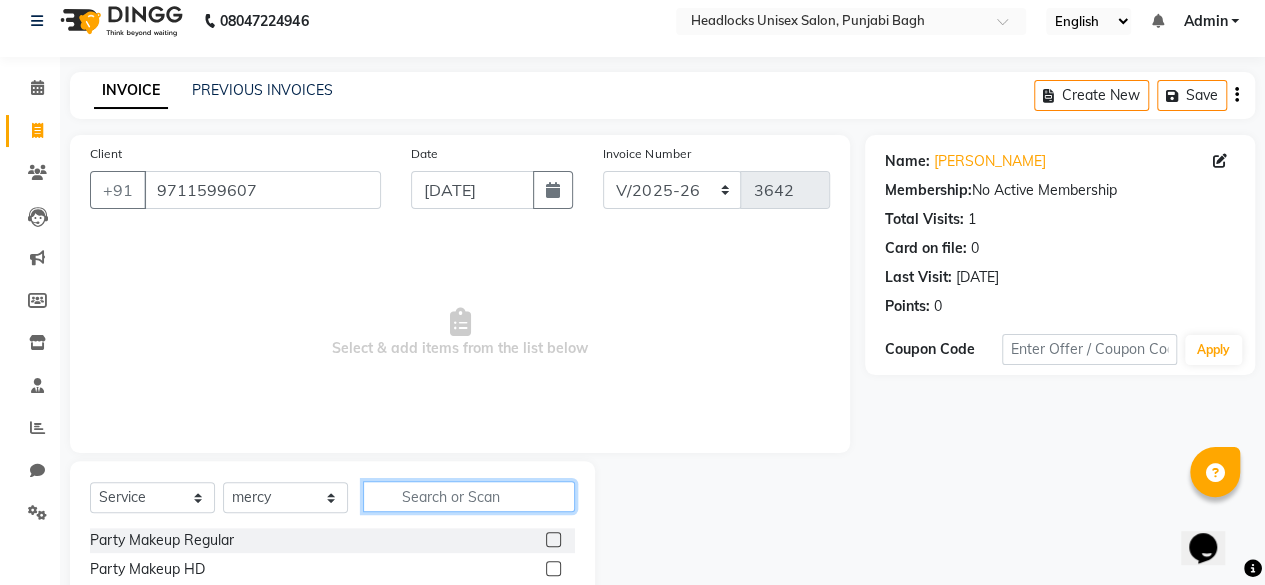 click 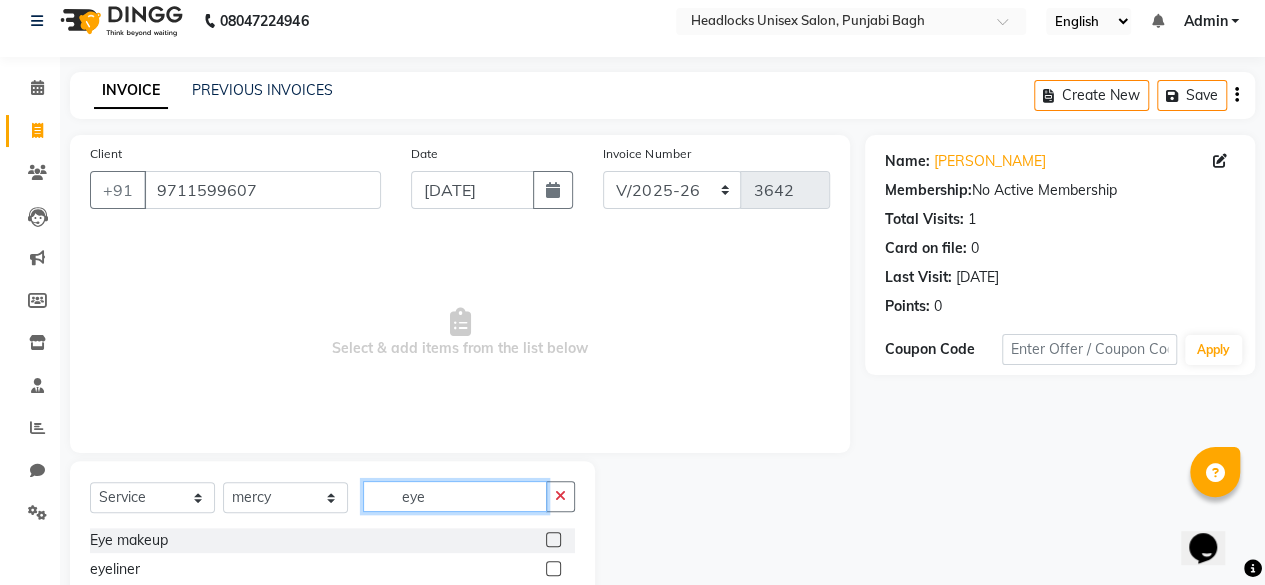 scroll, scrollTop: 160, scrollLeft: 0, axis: vertical 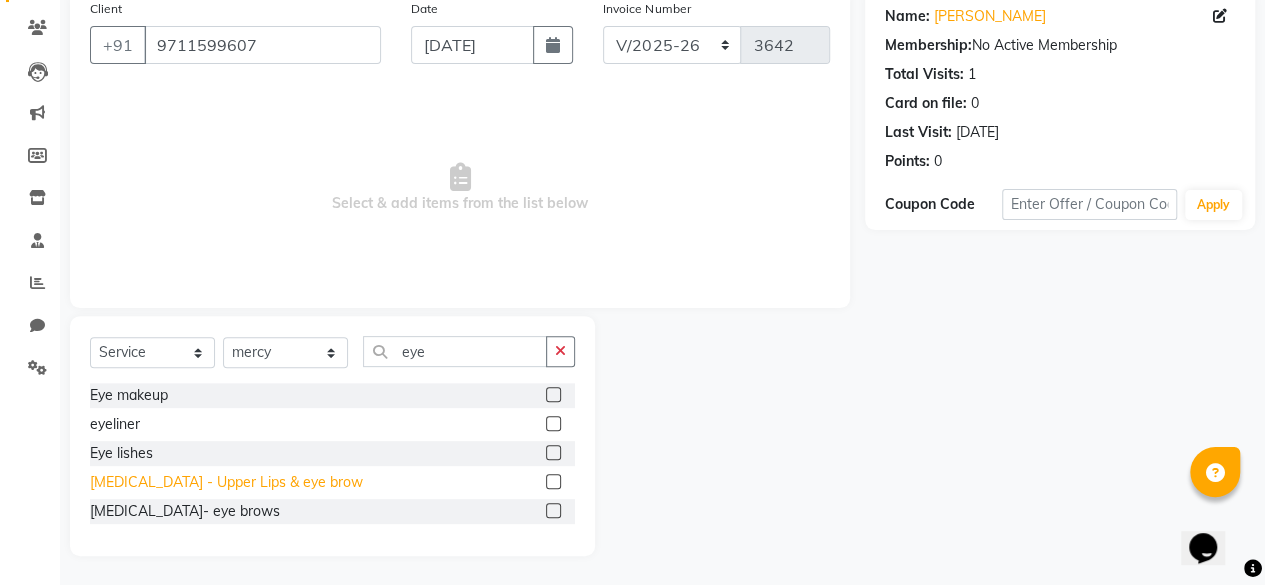 click on "[MEDICAL_DATA] - Upper Lips & eye brow" 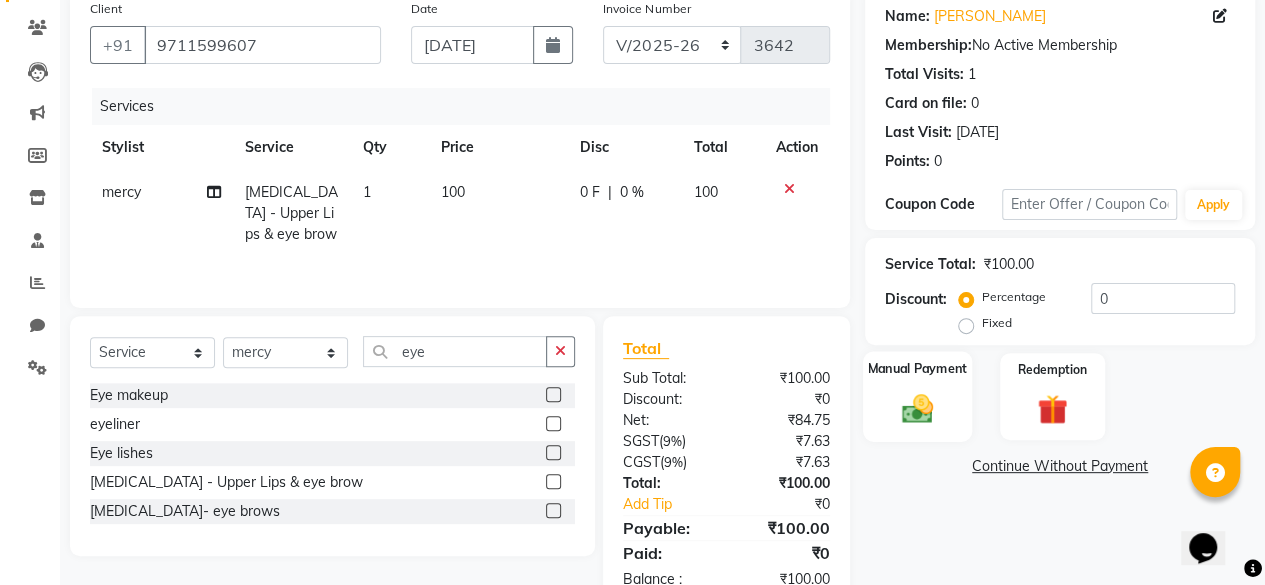 click on "Manual Payment" 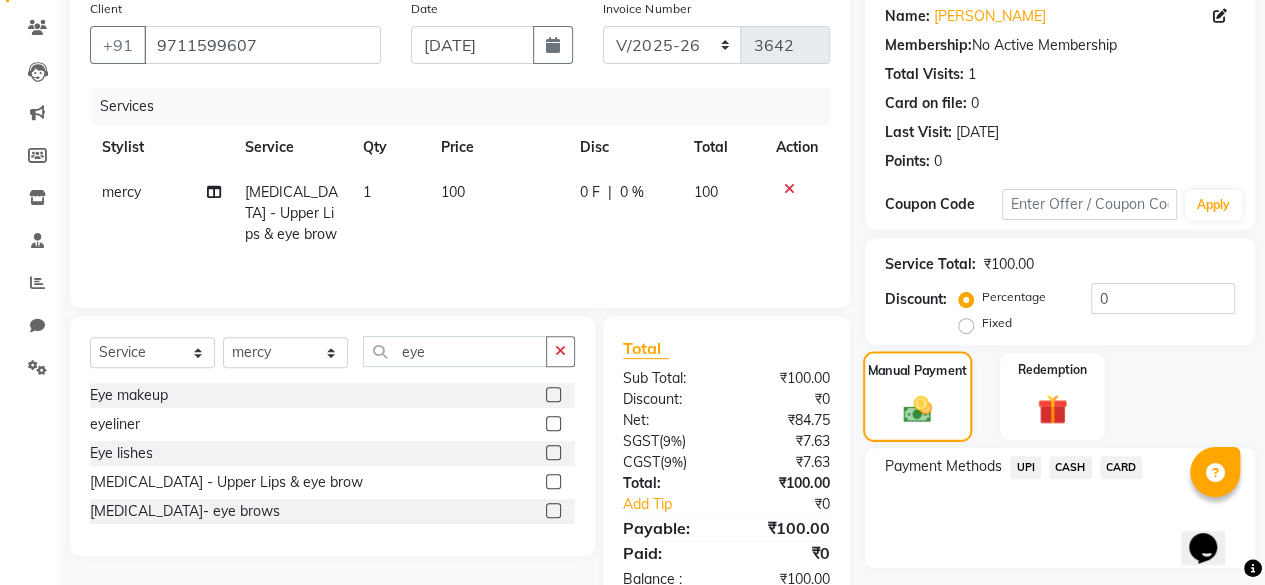 scroll, scrollTop: 214, scrollLeft: 0, axis: vertical 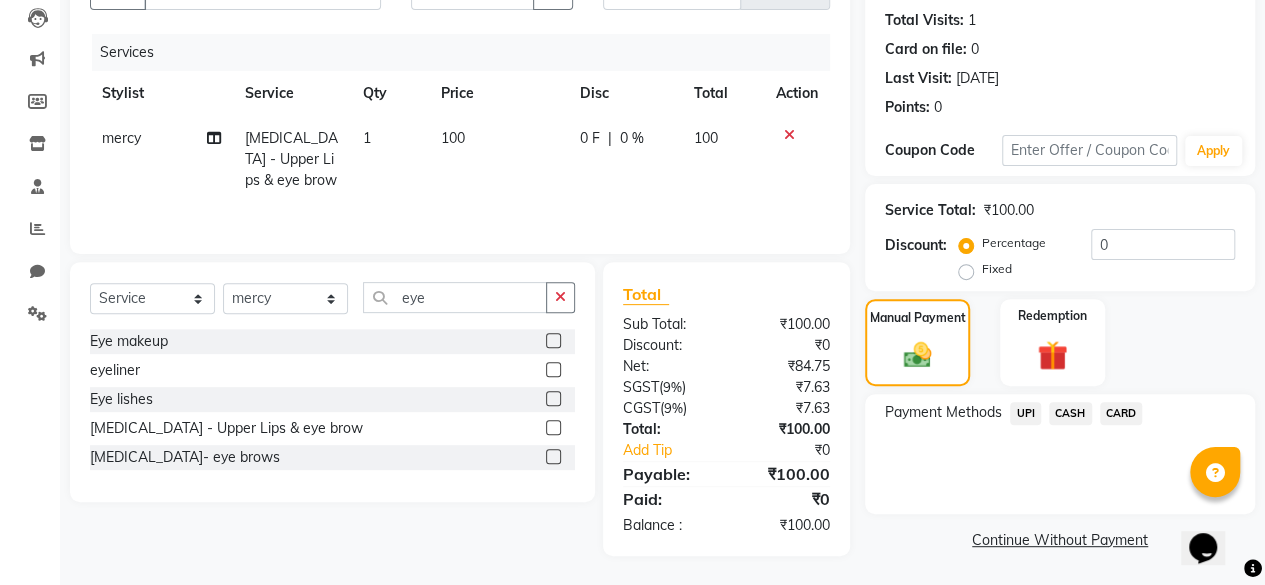 click on "UPI" 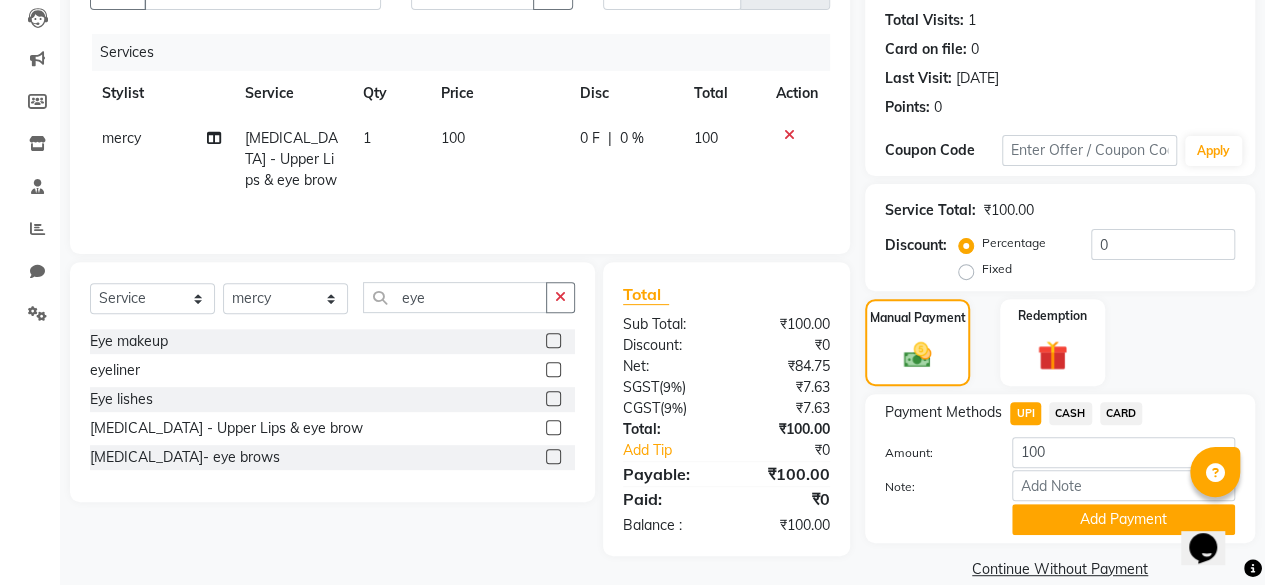 drag, startPoint x: 1041, startPoint y: 506, endPoint x: 1018, endPoint y: 411, distance: 97.74457 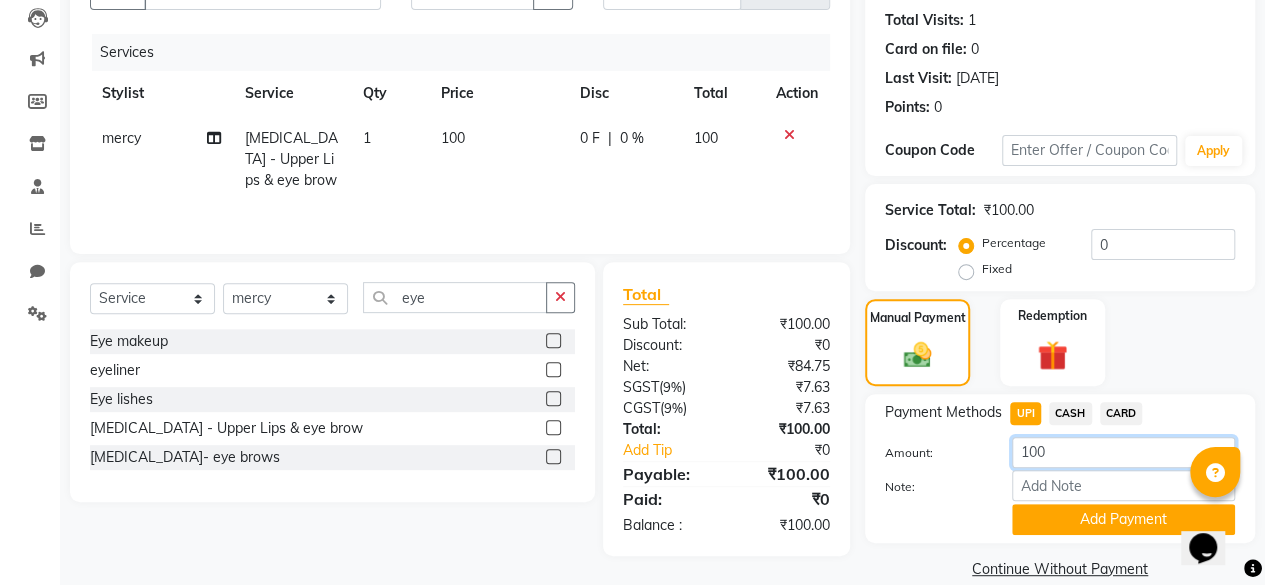 click on "100" 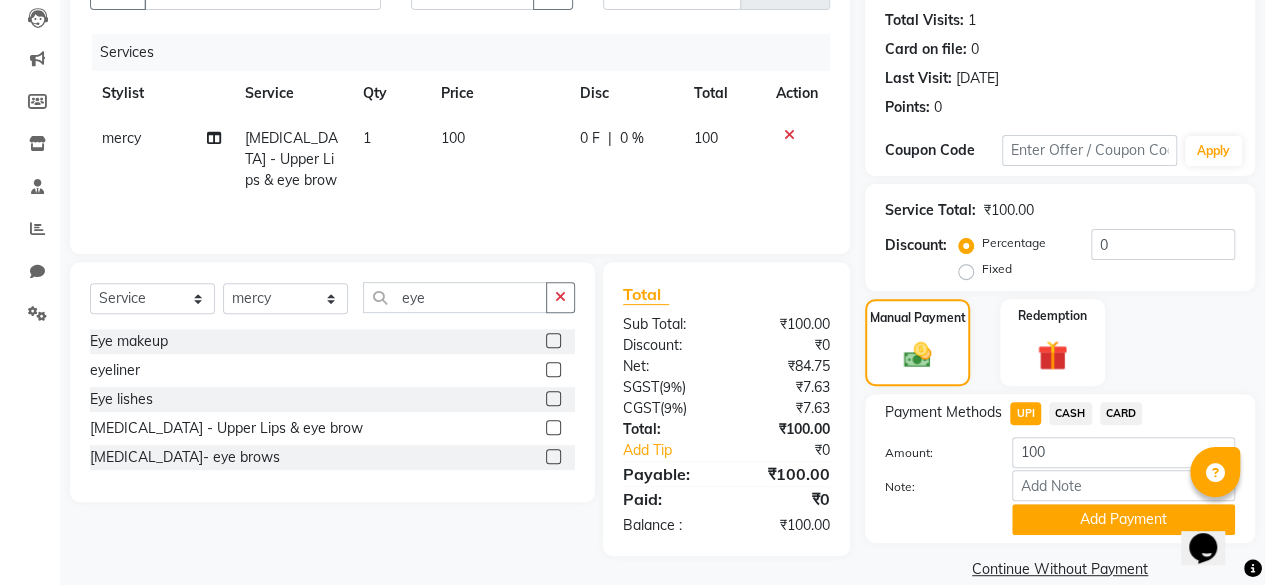 click on "100" 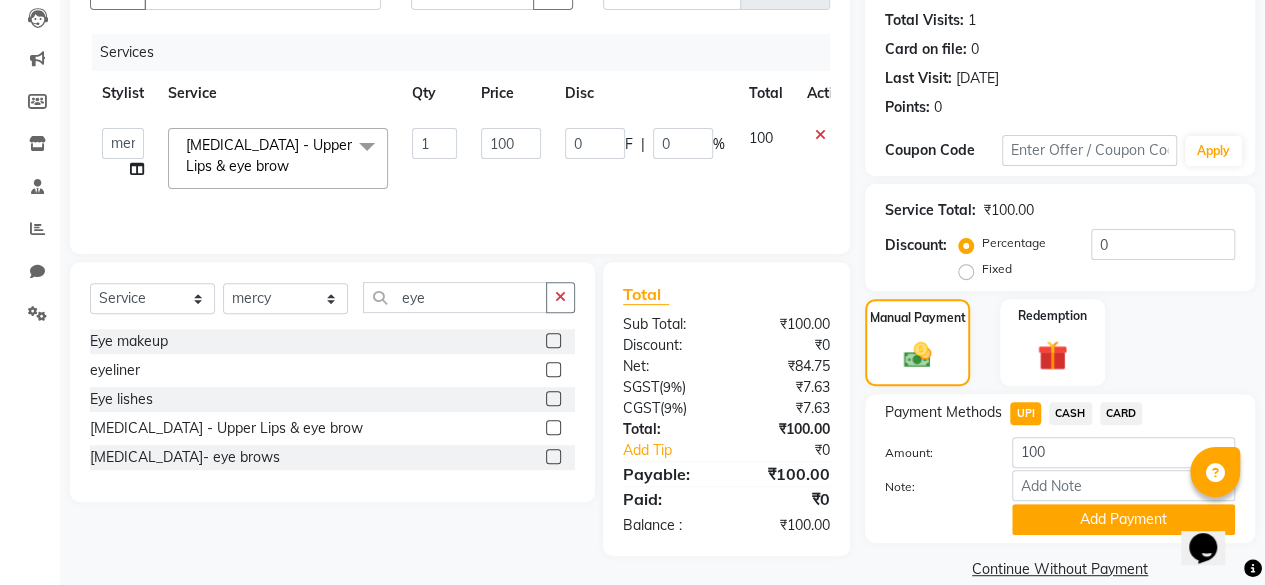 click on "1" 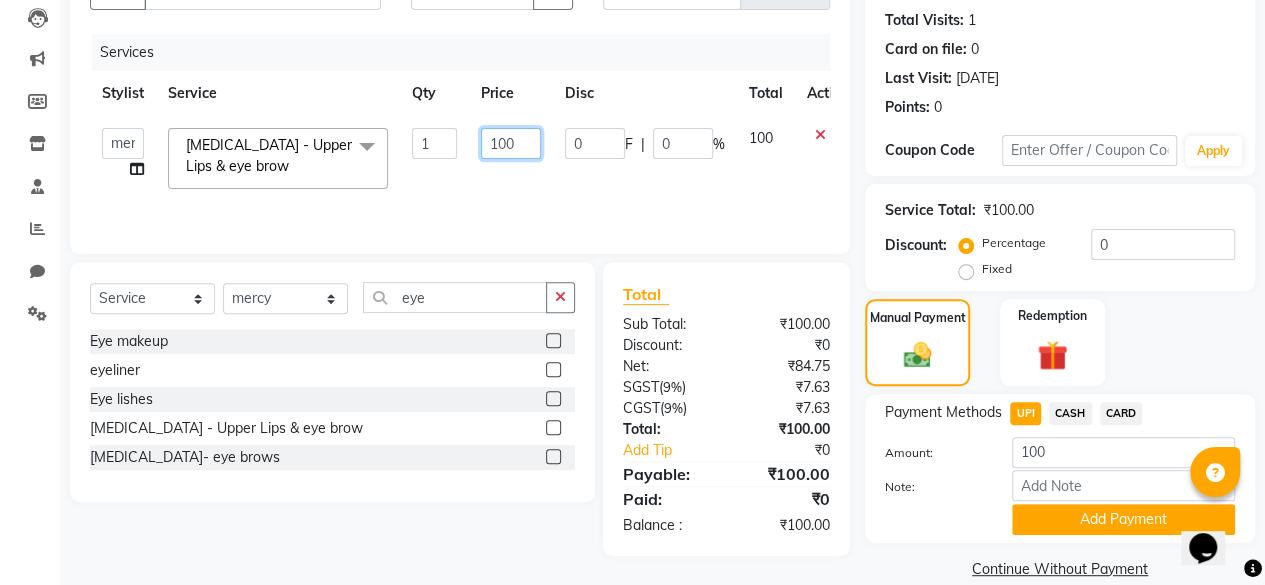click on "100" 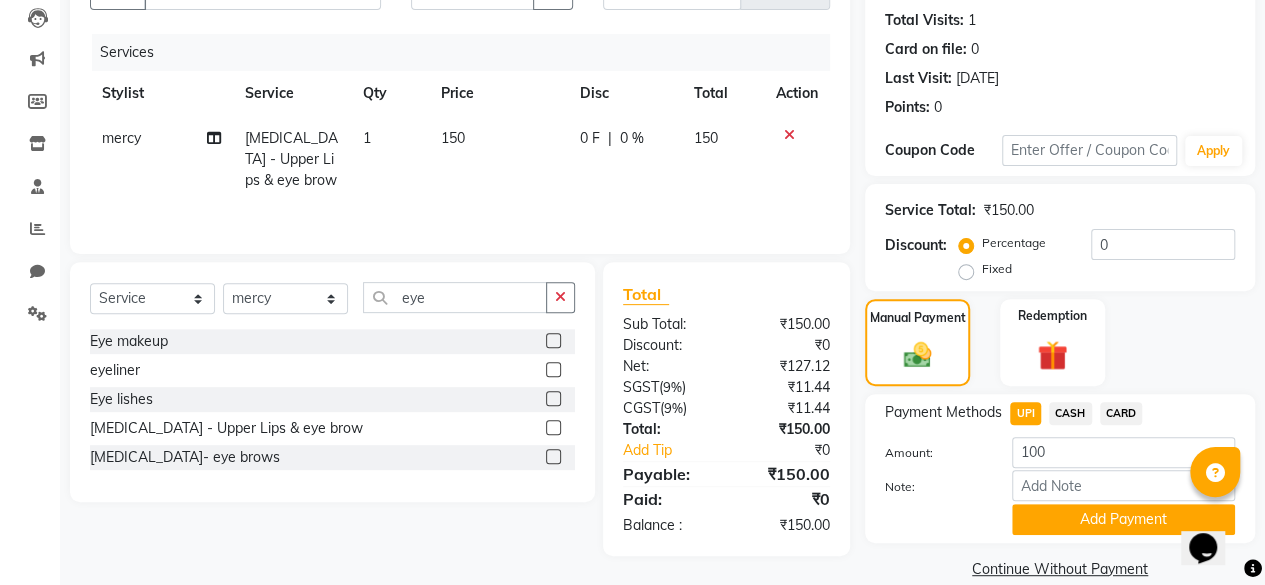 click on "UPI" 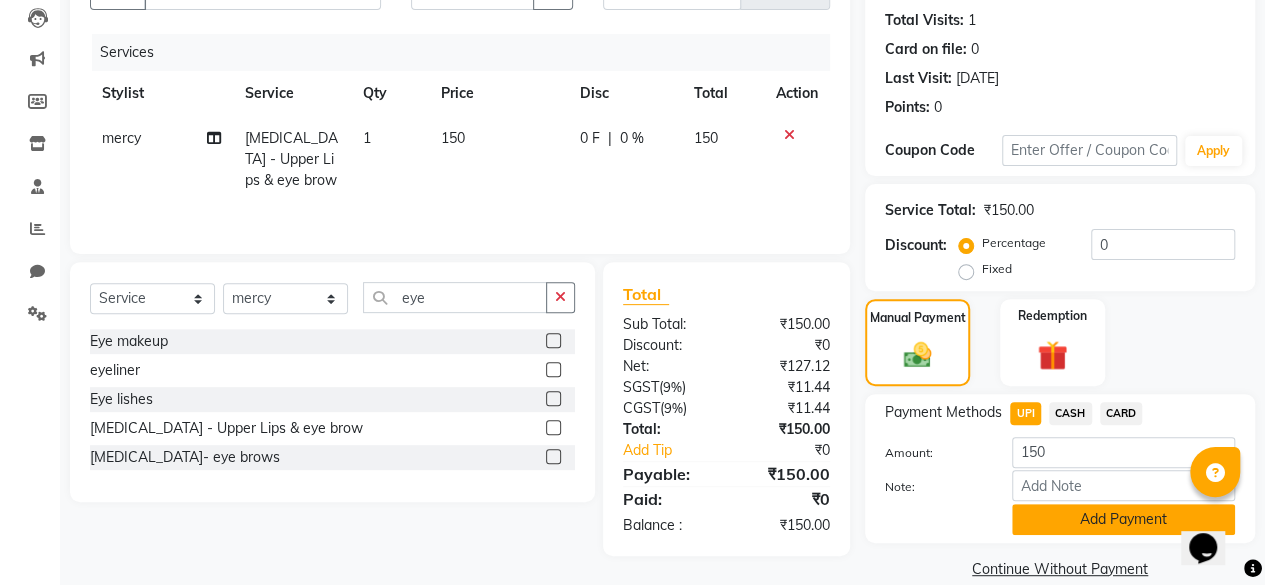 click on "Add Payment" 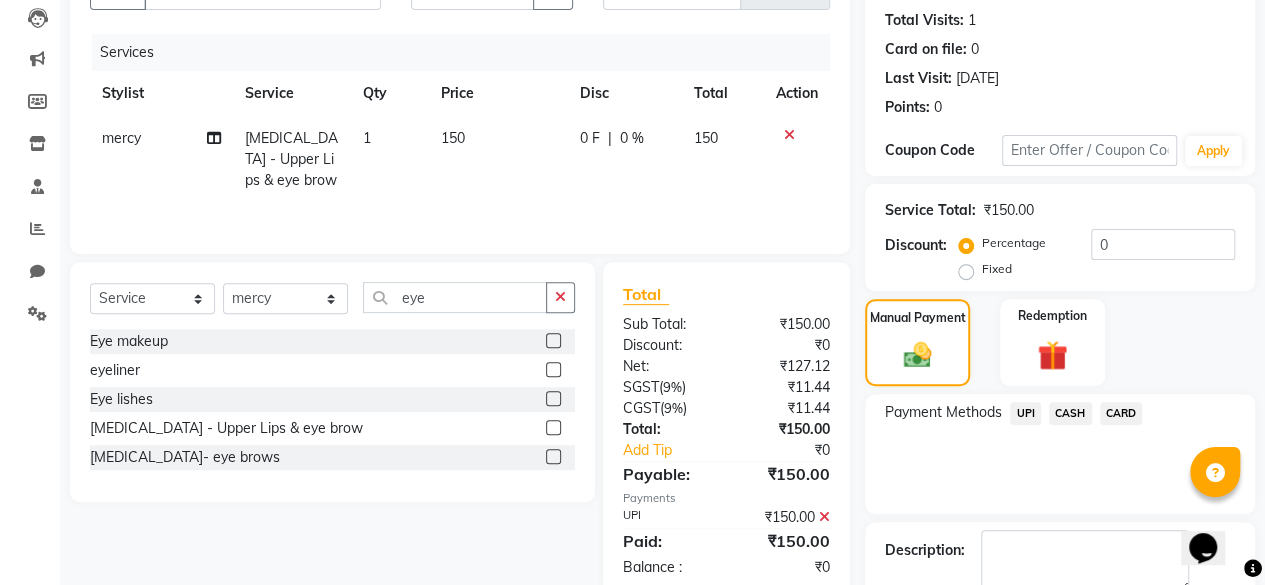 click on "UPI" 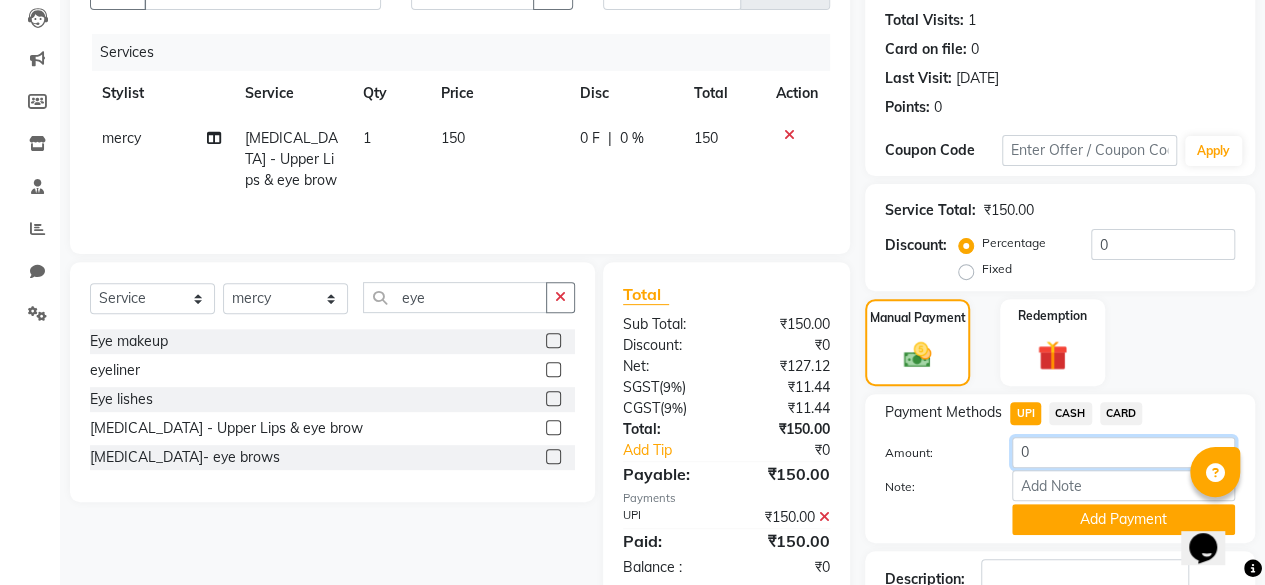 click on "0" 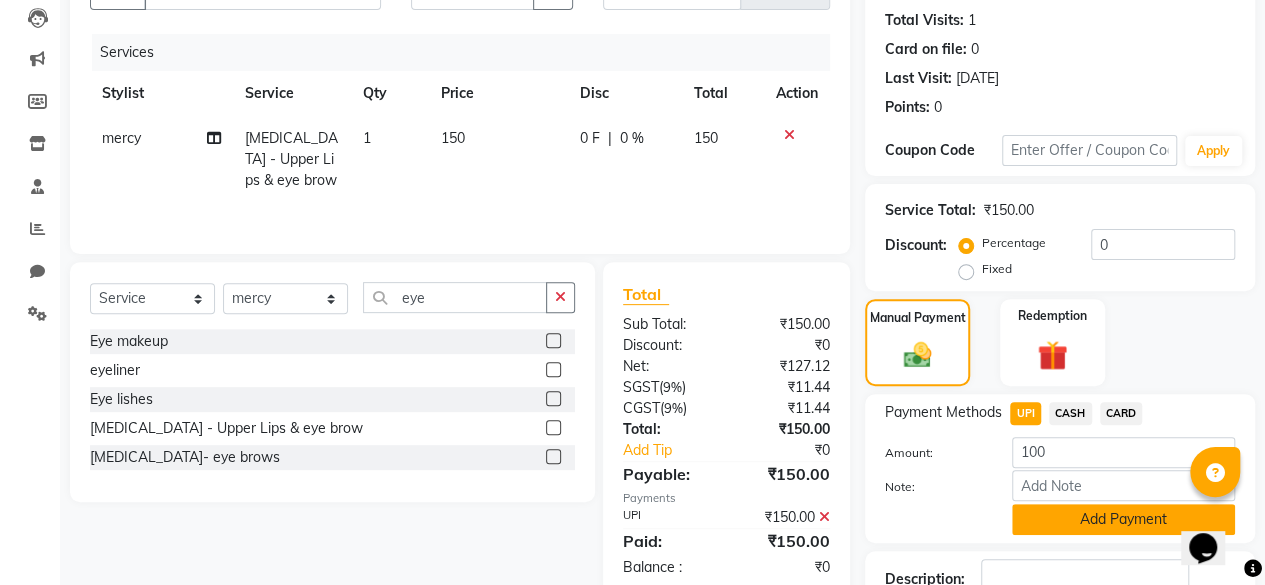 click on "Add Payment" 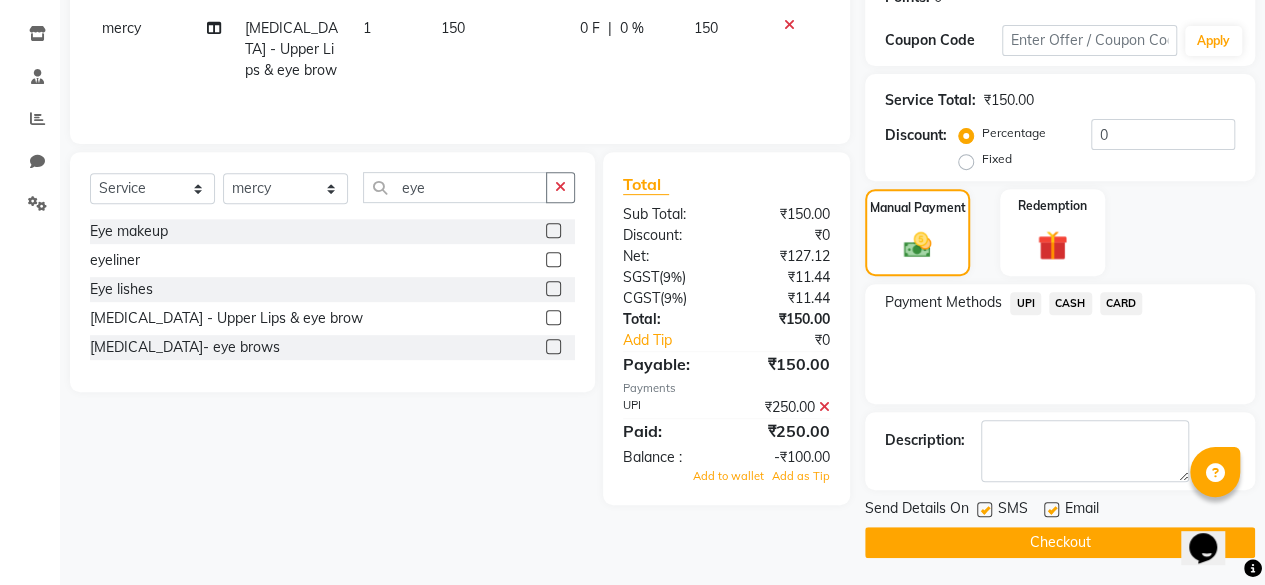 click 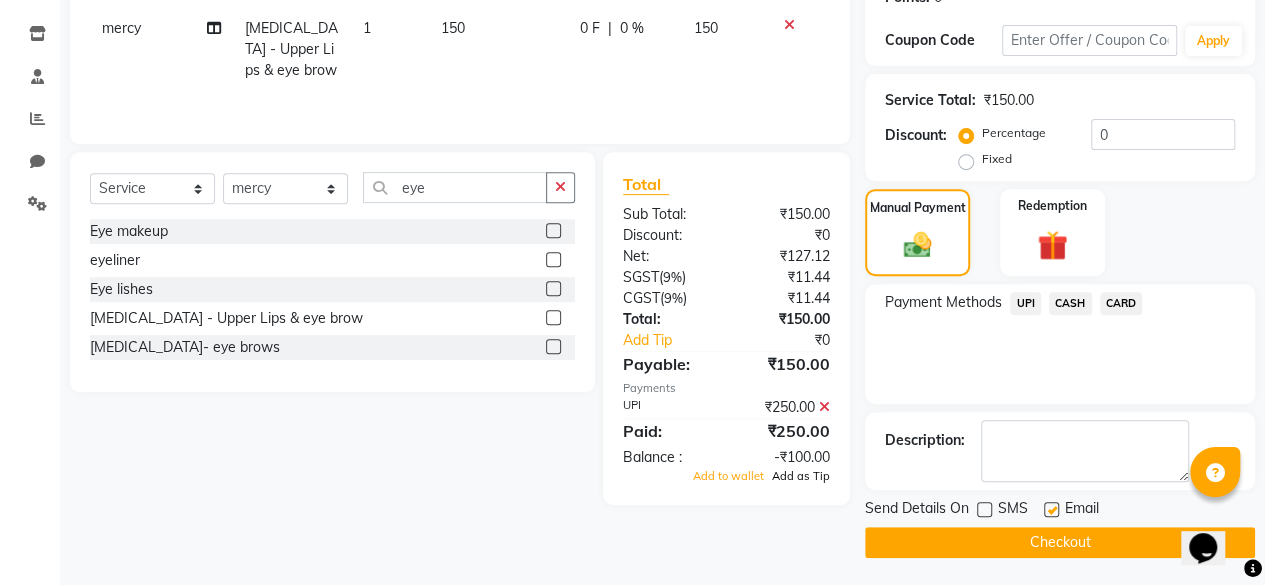 click on "Add as Tip" 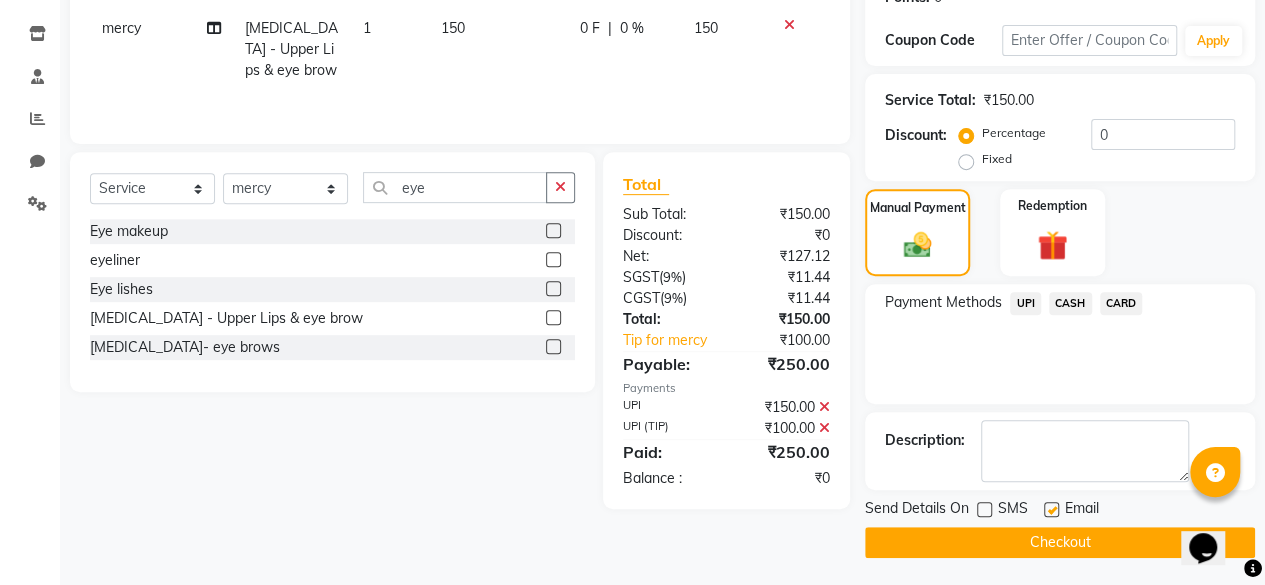 click on "Checkout" 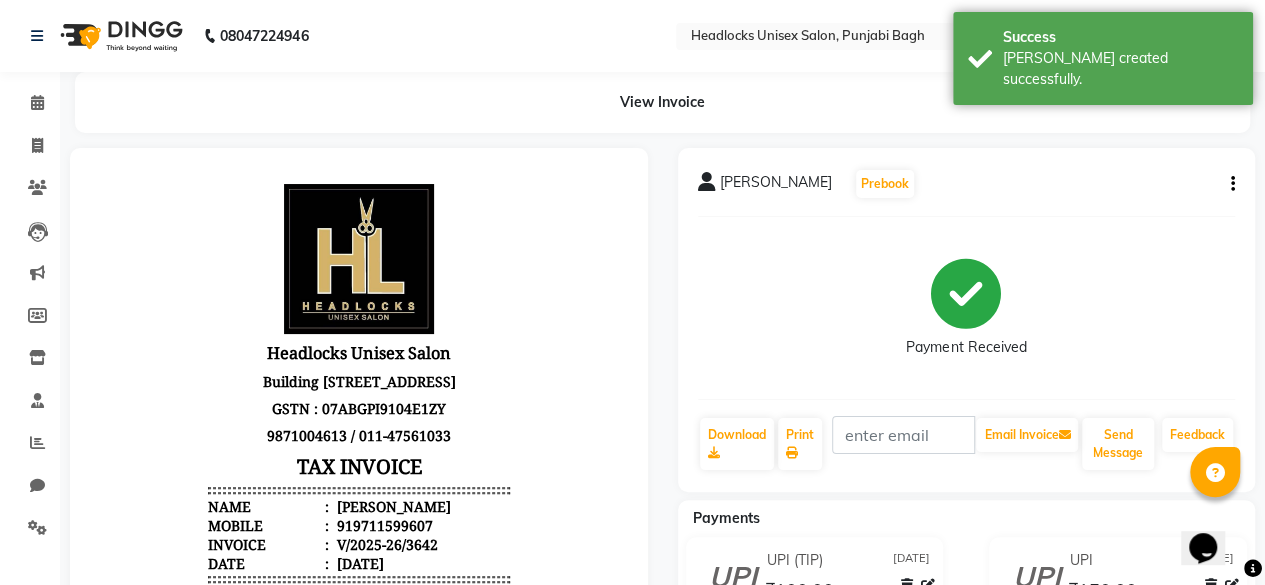 scroll, scrollTop: 0, scrollLeft: 0, axis: both 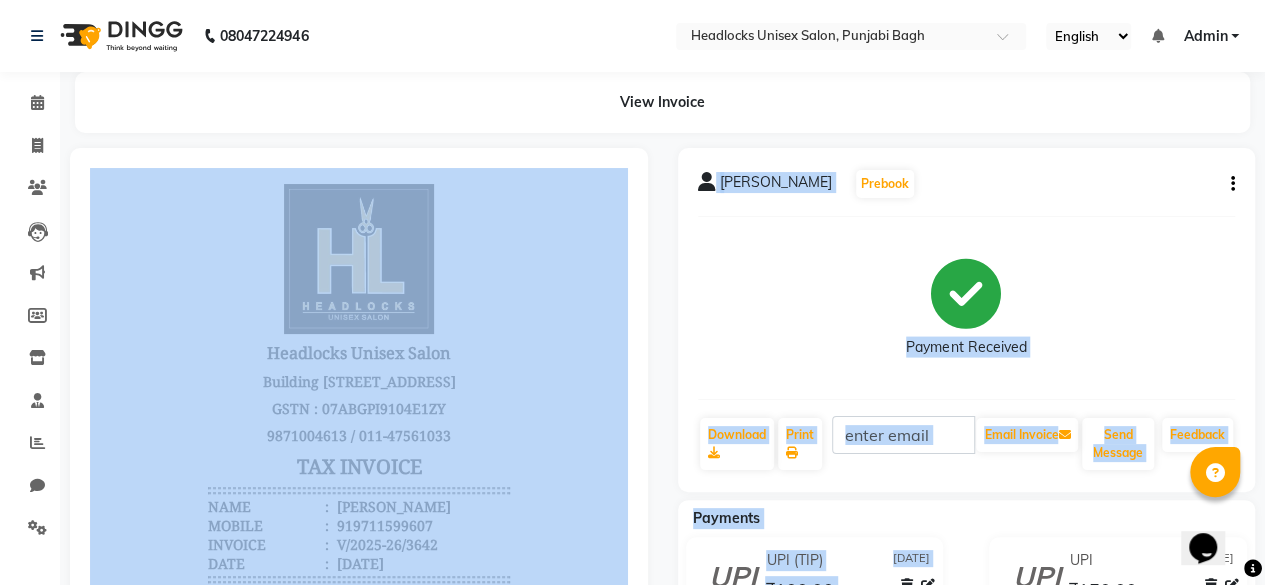 drag, startPoint x: 1084, startPoint y: 705, endPoint x: 128, endPoint y: 364, distance: 1014.99603 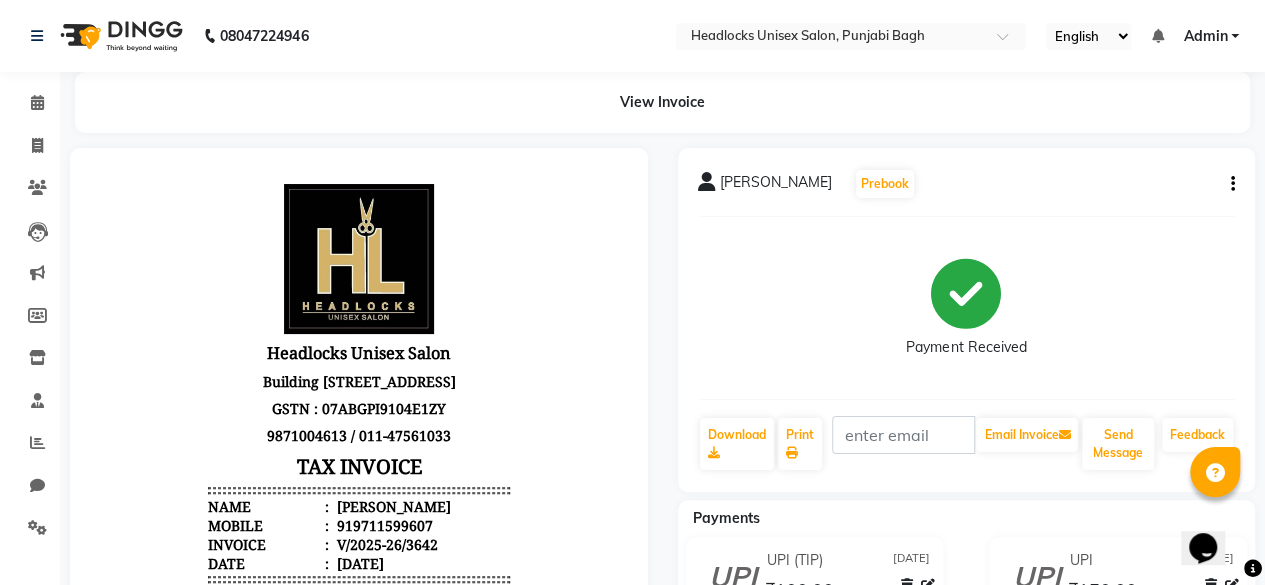click on "View Invoice" 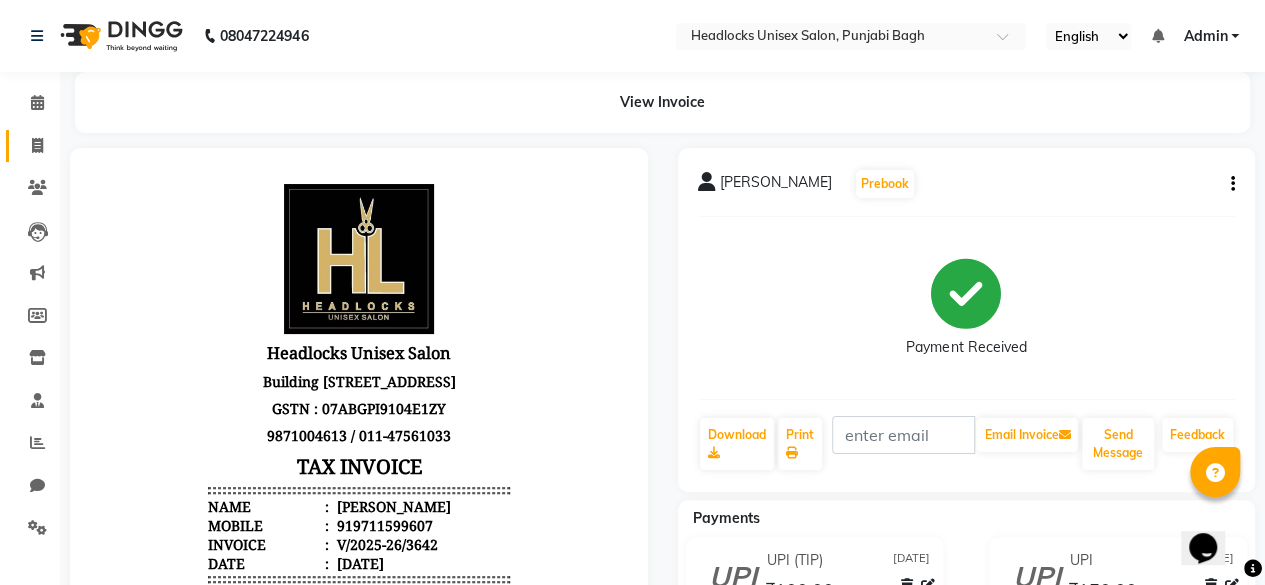 click on "Invoice" 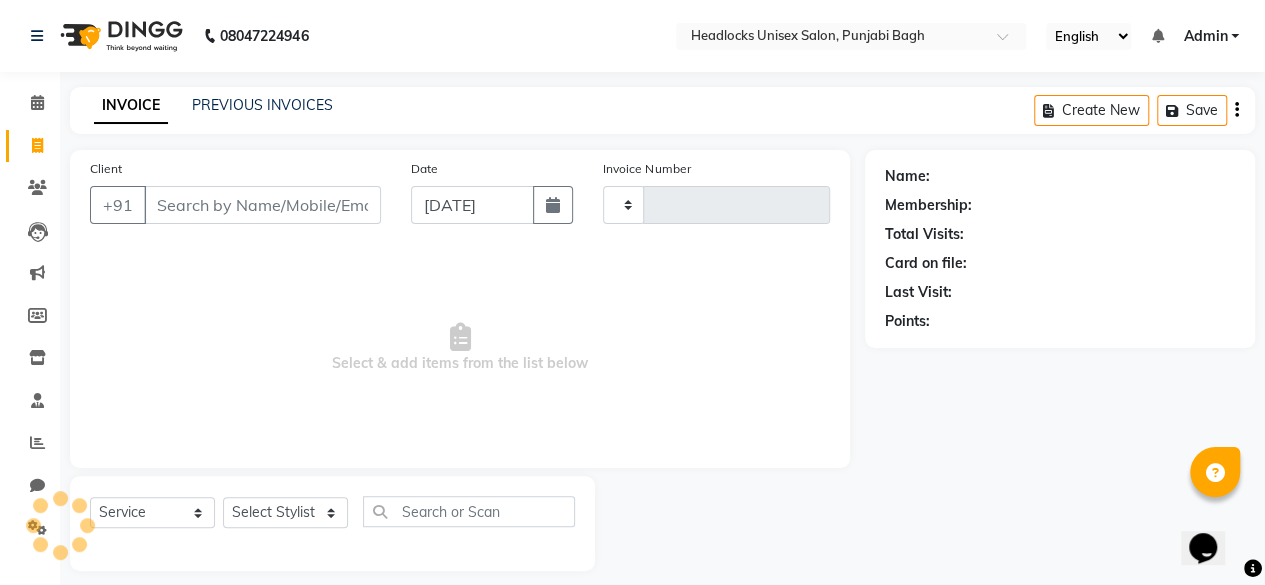 scroll, scrollTop: 15, scrollLeft: 0, axis: vertical 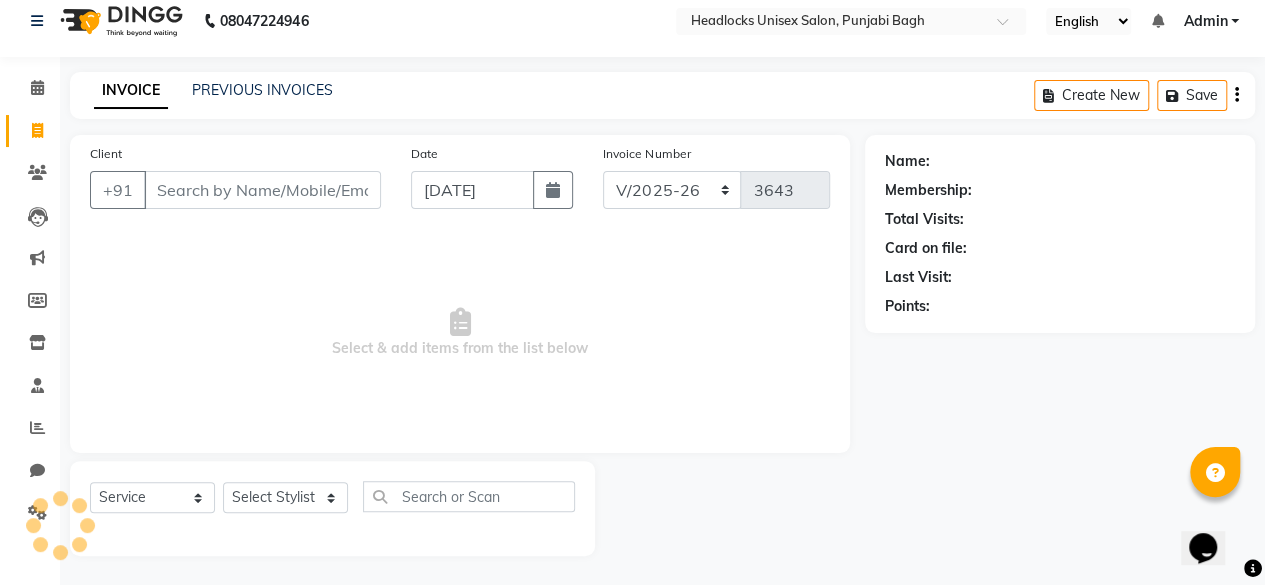 click on "Client" at bounding box center [262, 190] 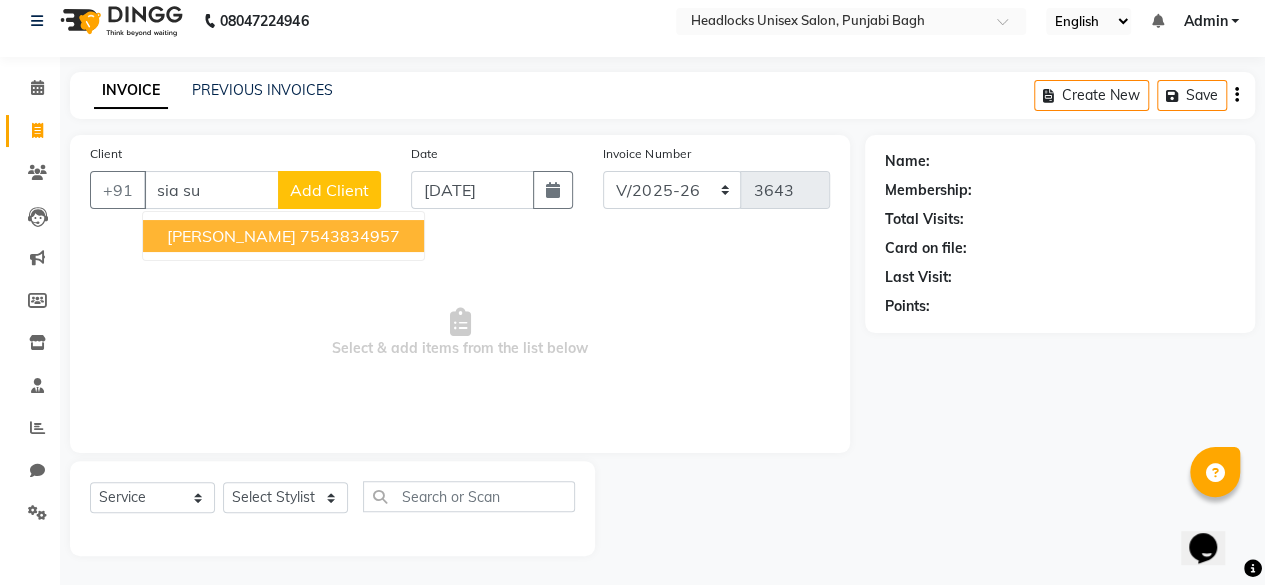 click on "[PERSON_NAME]" at bounding box center (231, 236) 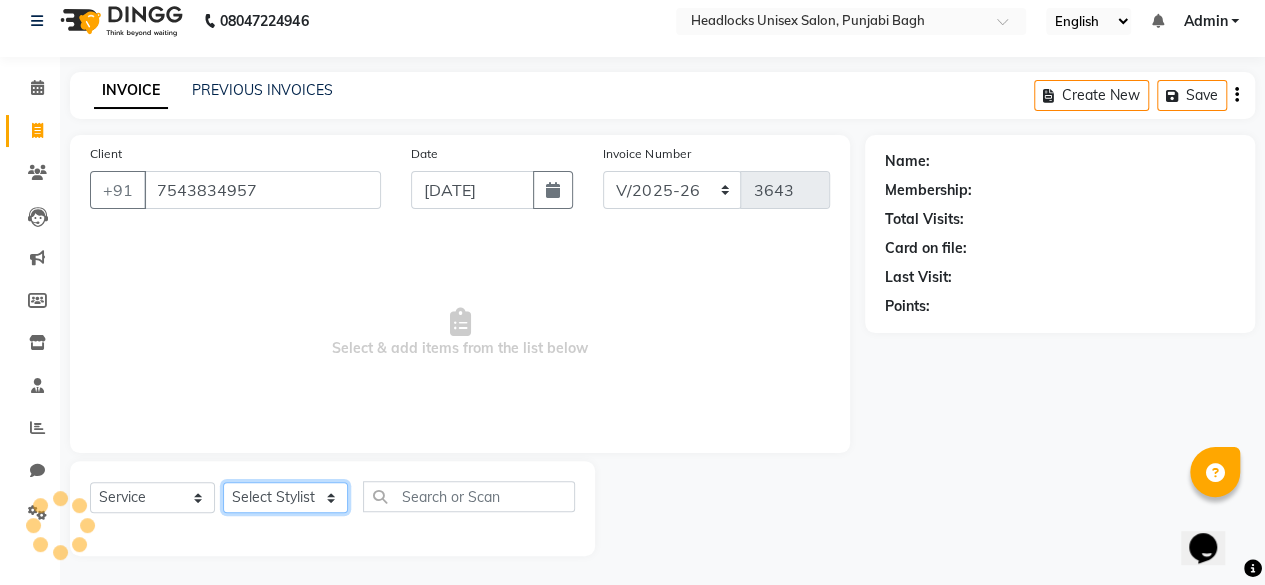 click on "Select Stylist ⁠Agnies ⁠[PERSON_NAME] [PERSON_NAME] [PERSON_NAME] kunal [PERSON_NAME] mercy ⁠Minto ⁠[PERSON_NAME]  [PERSON_NAME] priyanka [PERSON_NAME] ⁠[PERSON_NAME] ⁠[PERSON_NAME] [PERSON_NAME] [PERSON_NAME]  Sunny ⁠[PERSON_NAME] ⁠[PERSON_NAME]" 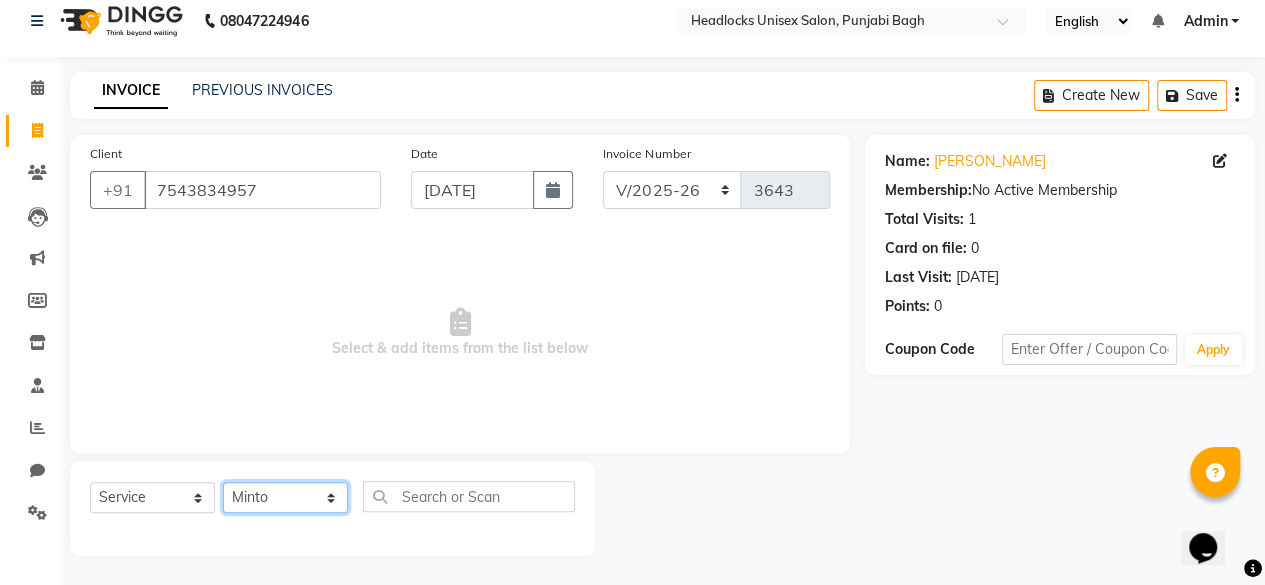 click on "Select Stylist ⁠Agnies ⁠[PERSON_NAME] [PERSON_NAME] [PERSON_NAME] kunal [PERSON_NAME] mercy ⁠Minto ⁠[PERSON_NAME]  [PERSON_NAME] priyanka [PERSON_NAME] ⁠[PERSON_NAME] ⁠[PERSON_NAME] [PERSON_NAME] [PERSON_NAME]  Sunny ⁠[PERSON_NAME] ⁠[PERSON_NAME]" 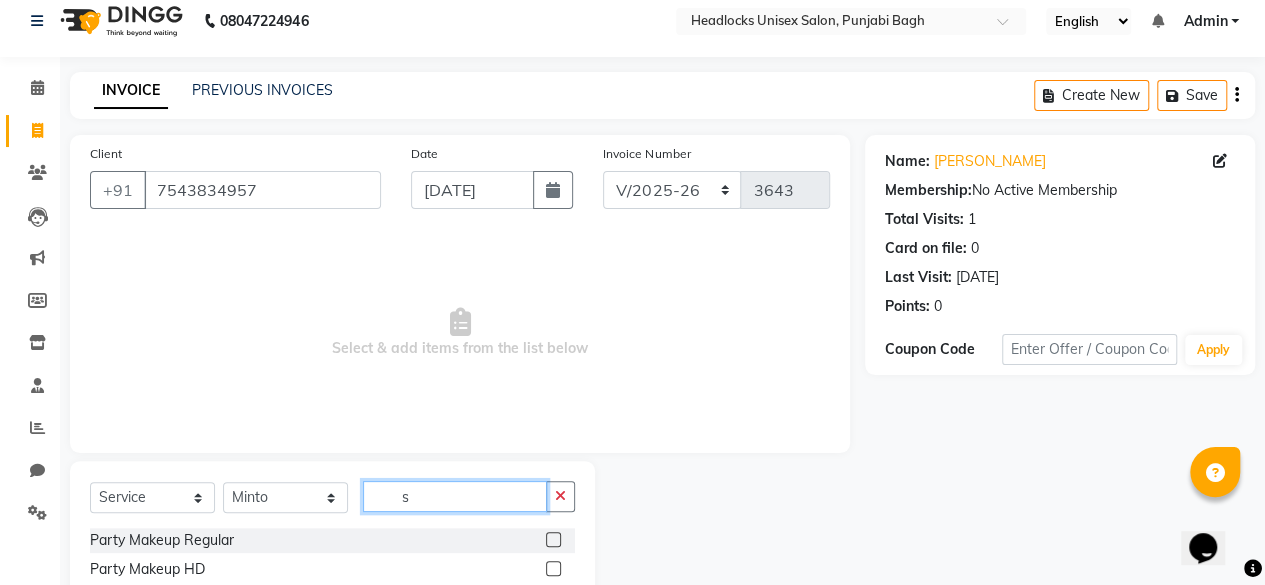 click on "s" 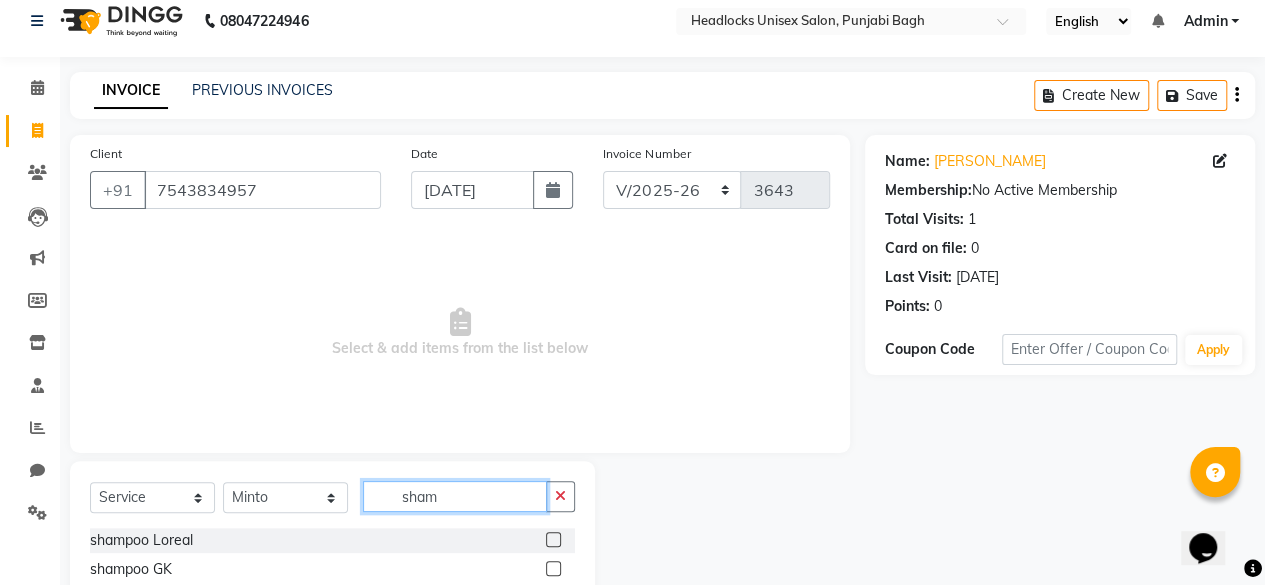 scroll, scrollTop: 215, scrollLeft: 0, axis: vertical 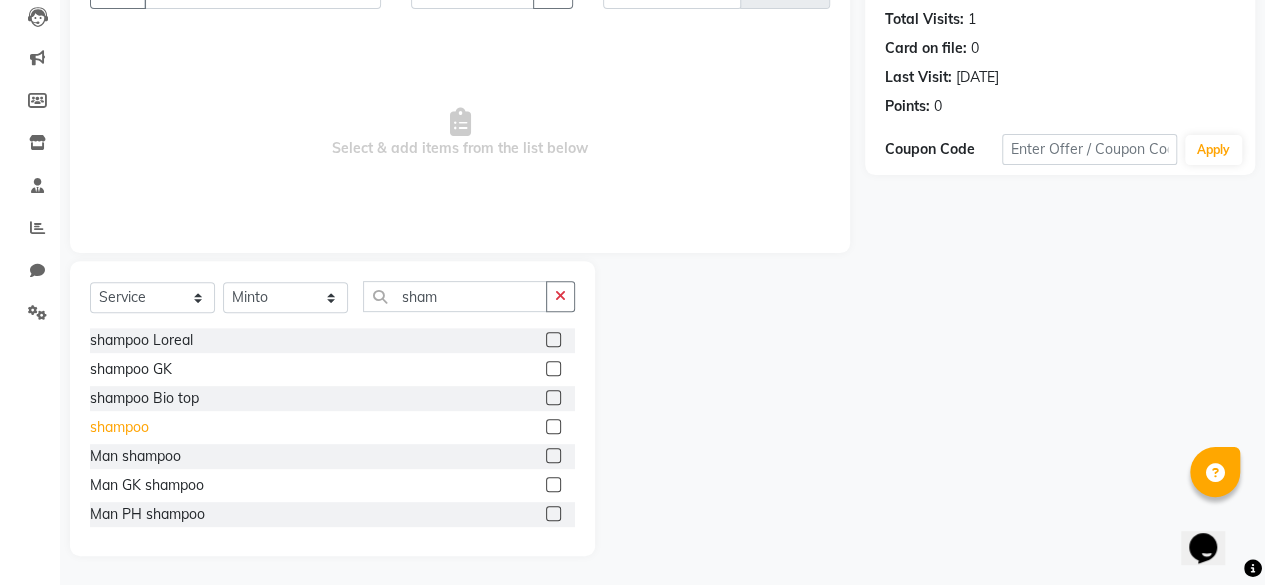 click on "shampoo" 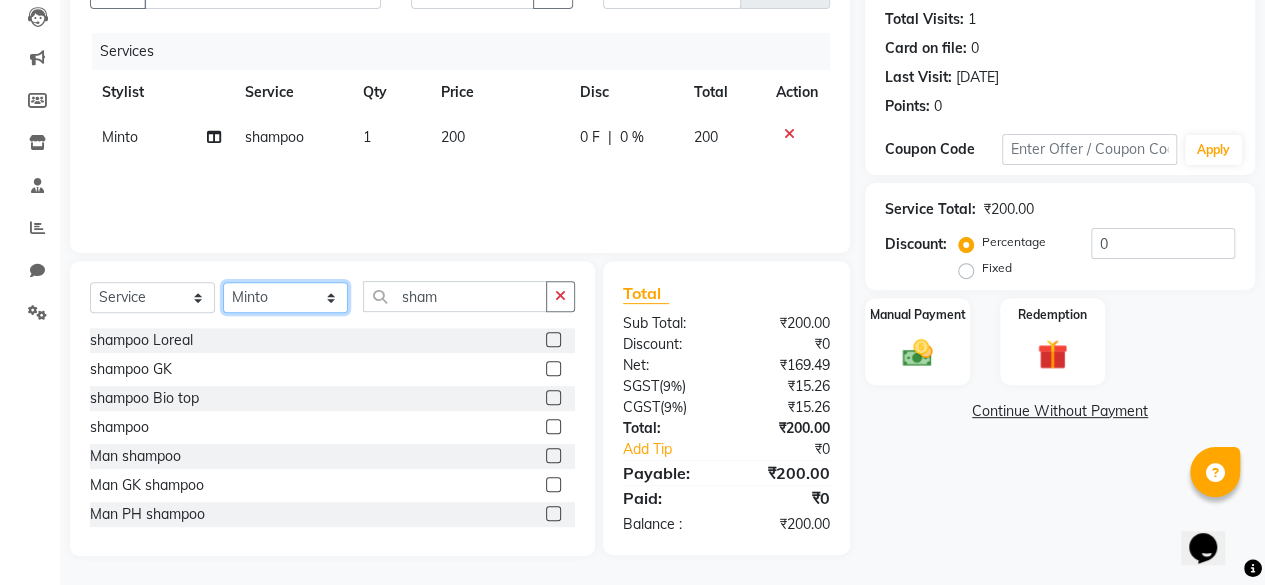 click on "Select Stylist ⁠Agnies ⁠[PERSON_NAME] [PERSON_NAME] [PERSON_NAME] kunal [PERSON_NAME] mercy ⁠Minto ⁠[PERSON_NAME]  [PERSON_NAME] priyanka [PERSON_NAME] ⁠[PERSON_NAME] ⁠[PERSON_NAME] [PERSON_NAME] [PERSON_NAME]  Sunny ⁠[PERSON_NAME] ⁠[PERSON_NAME]" 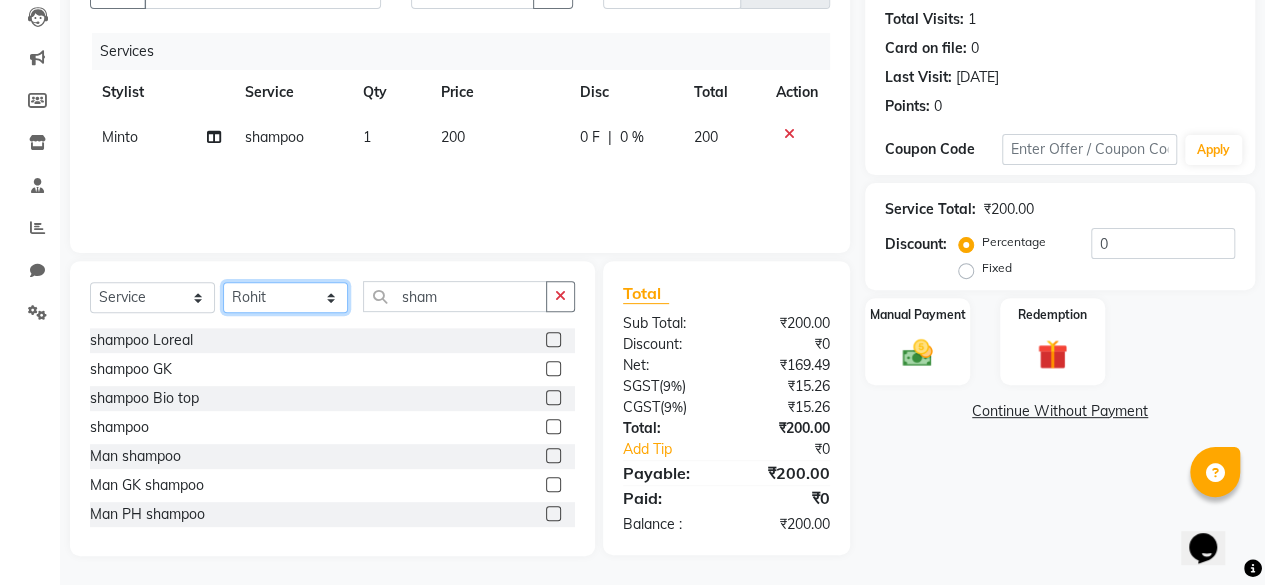 click on "Select Stylist ⁠Agnies ⁠[PERSON_NAME] [PERSON_NAME] [PERSON_NAME] kunal [PERSON_NAME] mercy ⁠Minto ⁠[PERSON_NAME]  [PERSON_NAME] priyanka [PERSON_NAME] ⁠[PERSON_NAME] ⁠[PERSON_NAME] [PERSON_NAME] [PERSON_NAME]  Sunny ⁠[PERSON_NAME] ⁠[PERSON_NAME]" 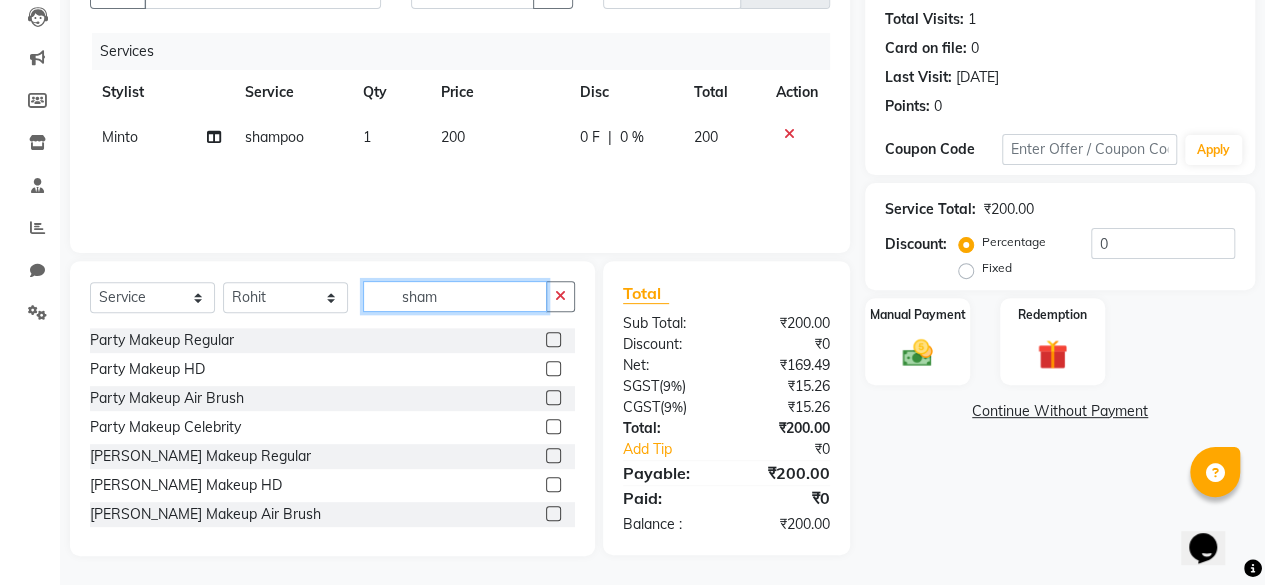 click on "sham" 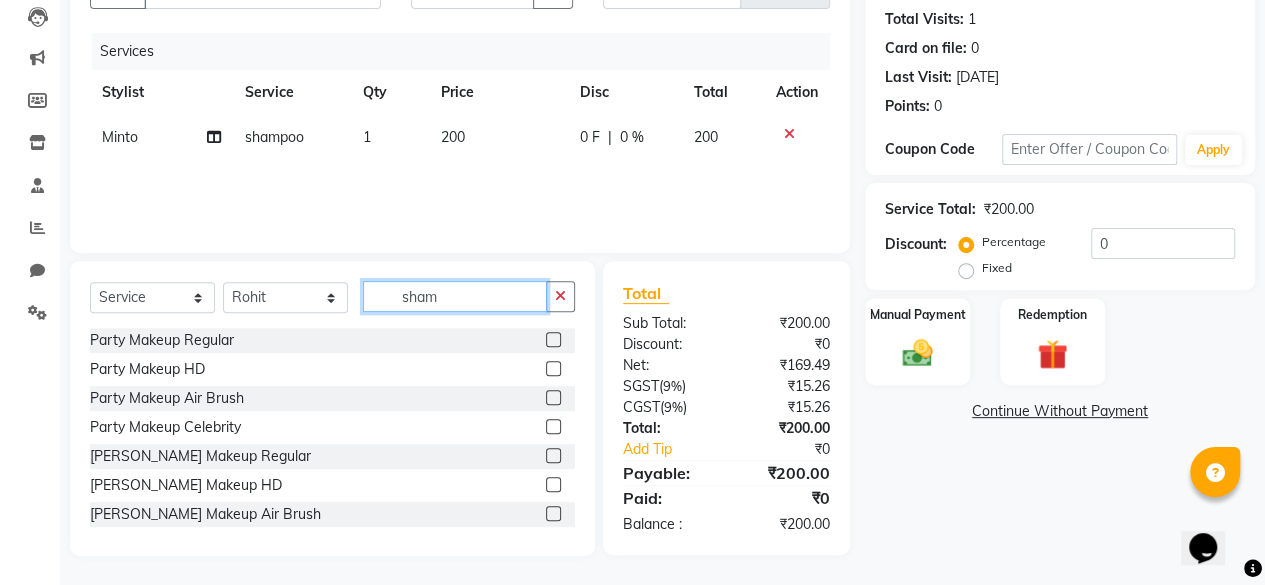 click on "sham" 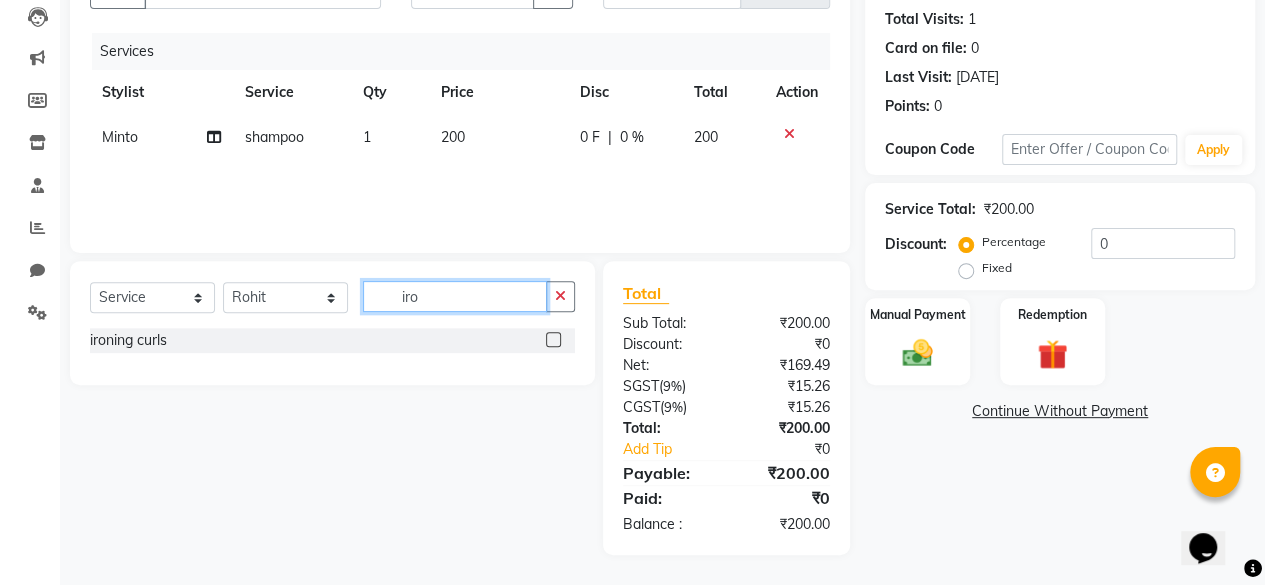 scroll, scrollTop: 213, scrollLeft: 0, axis: vertical 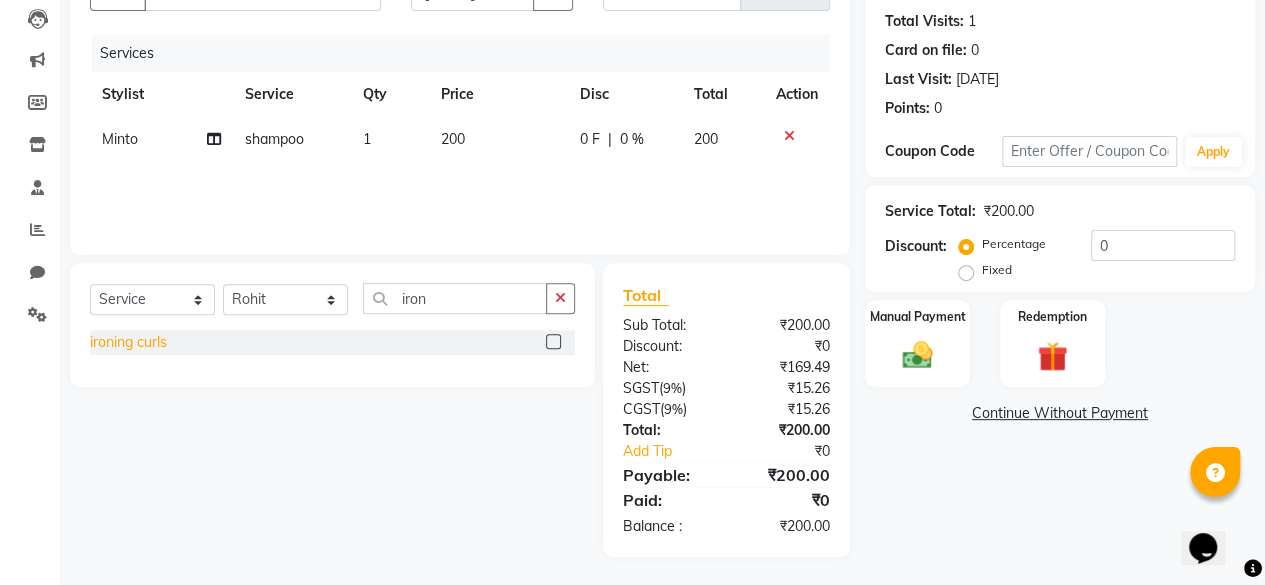 click on "ironing curls" 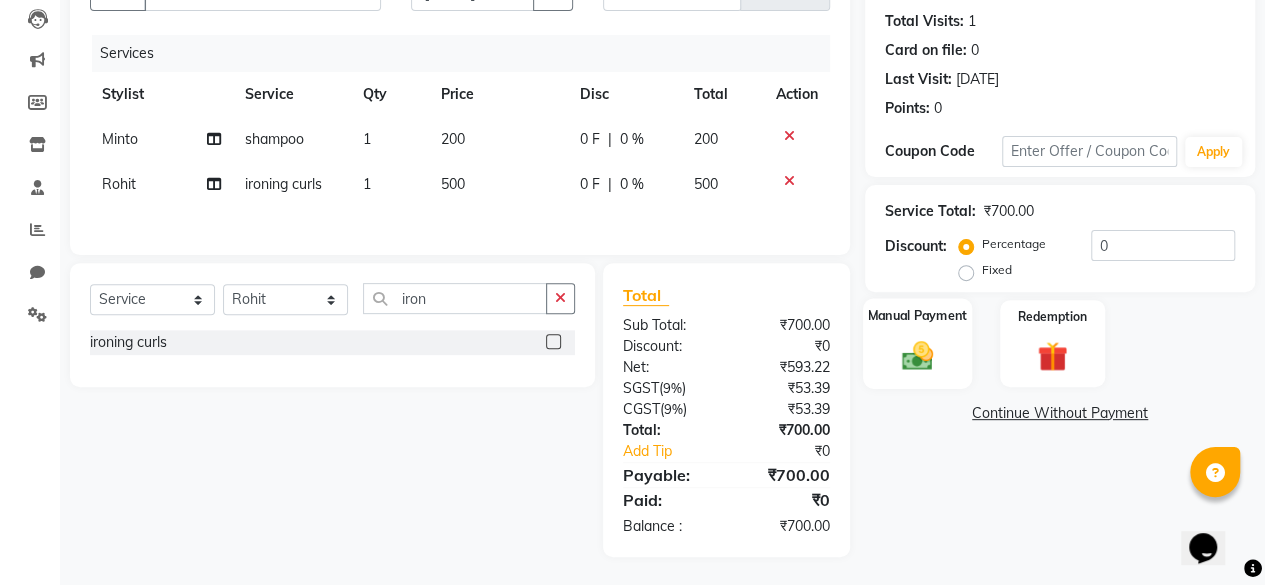 click on "Manual Payment" 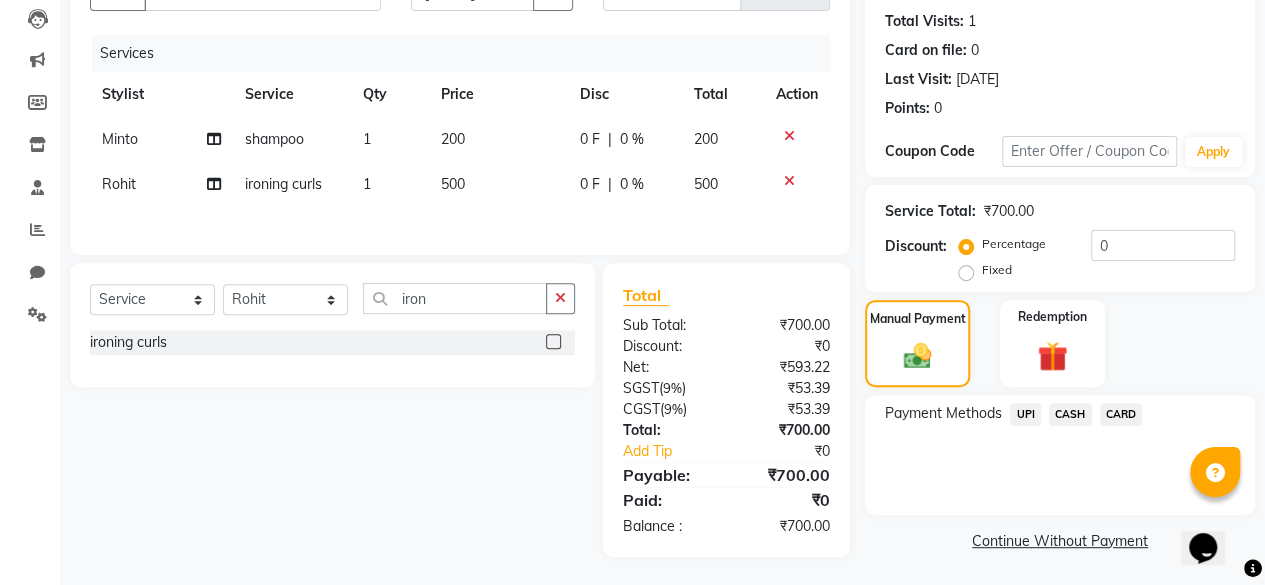 click on "Continue Without Payment" 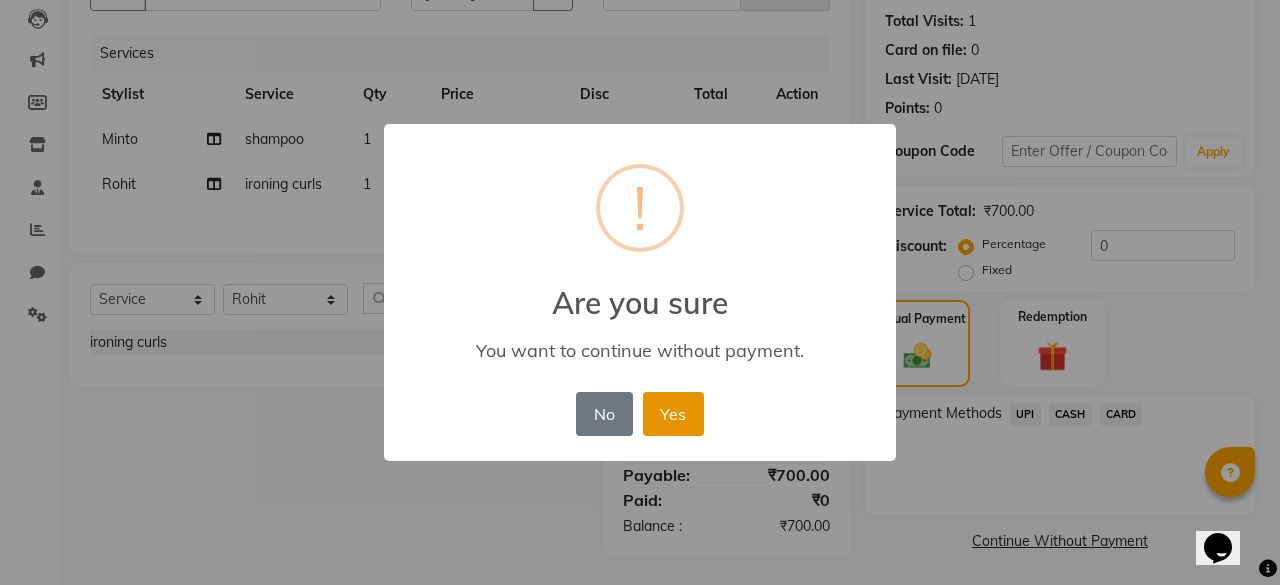 click on "Yes" at bounding box center [673, 414] 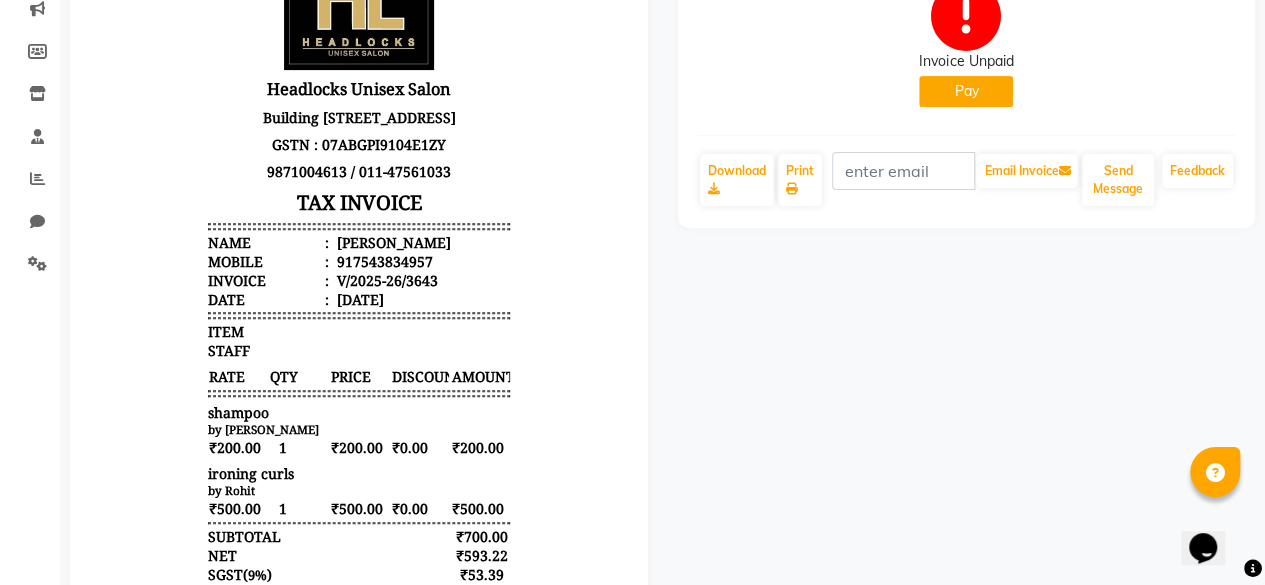 scroll, scrollTop: 0, scrollLeft: 0, axis: both 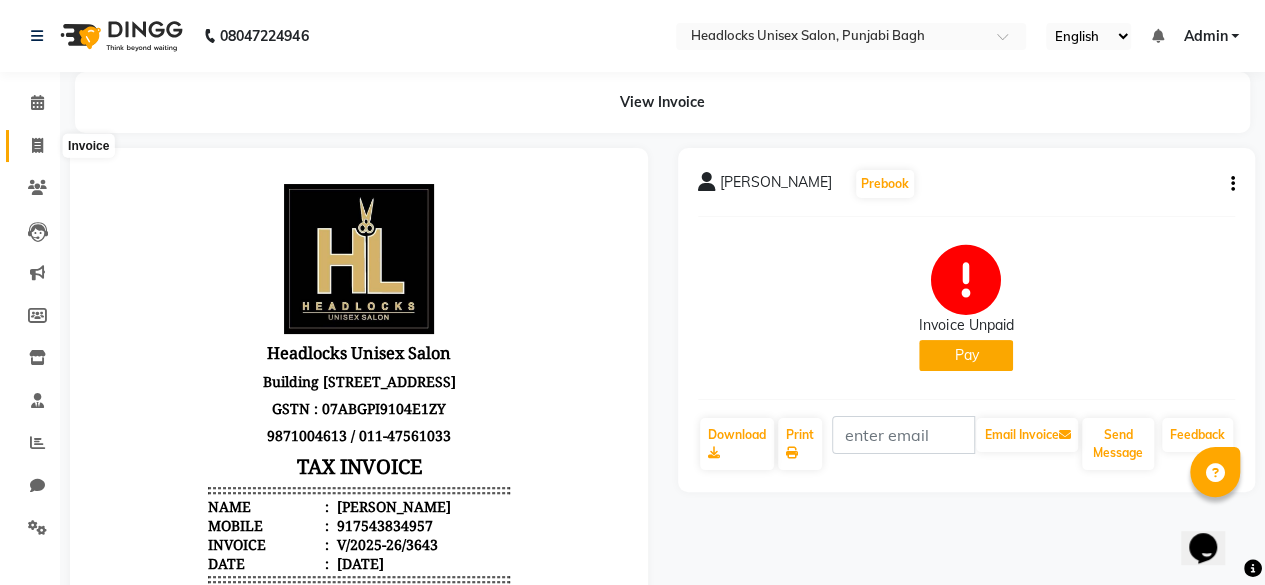 click 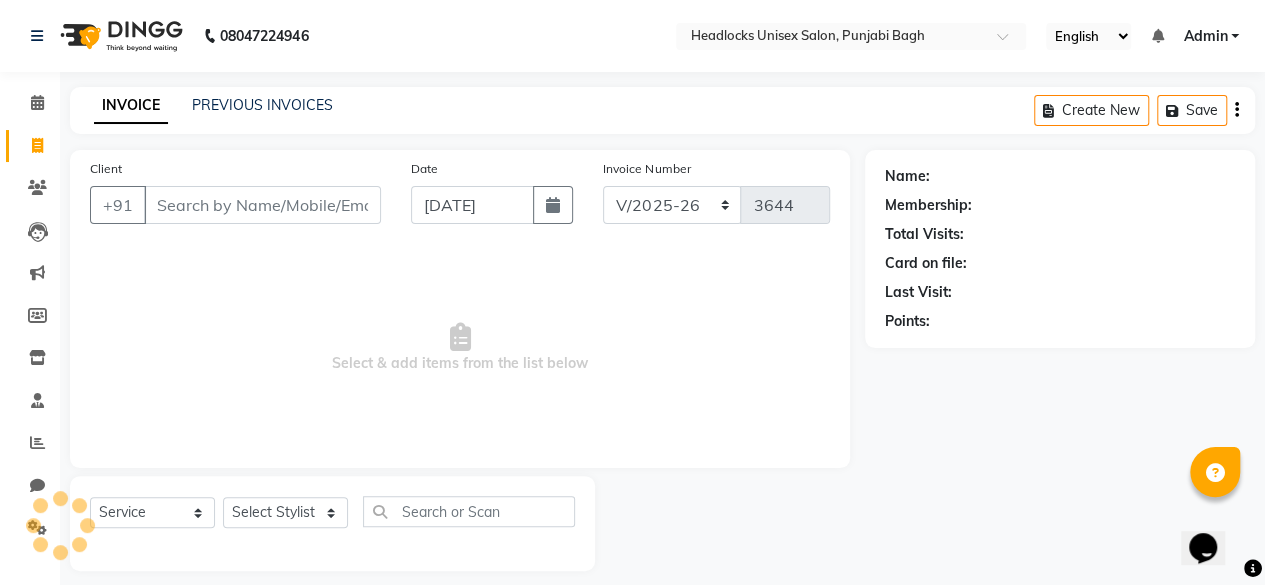 scroll, scrollTop: 15, scrollLeft: 0, axis: vertical 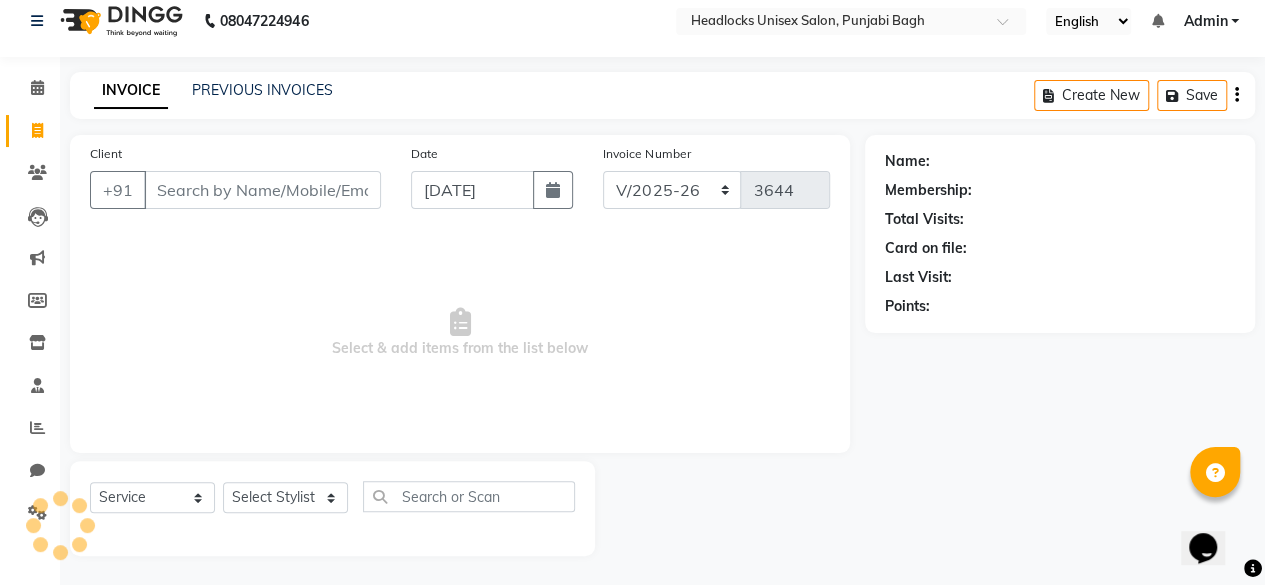 click on "Client" at bounding box center [262, 190] 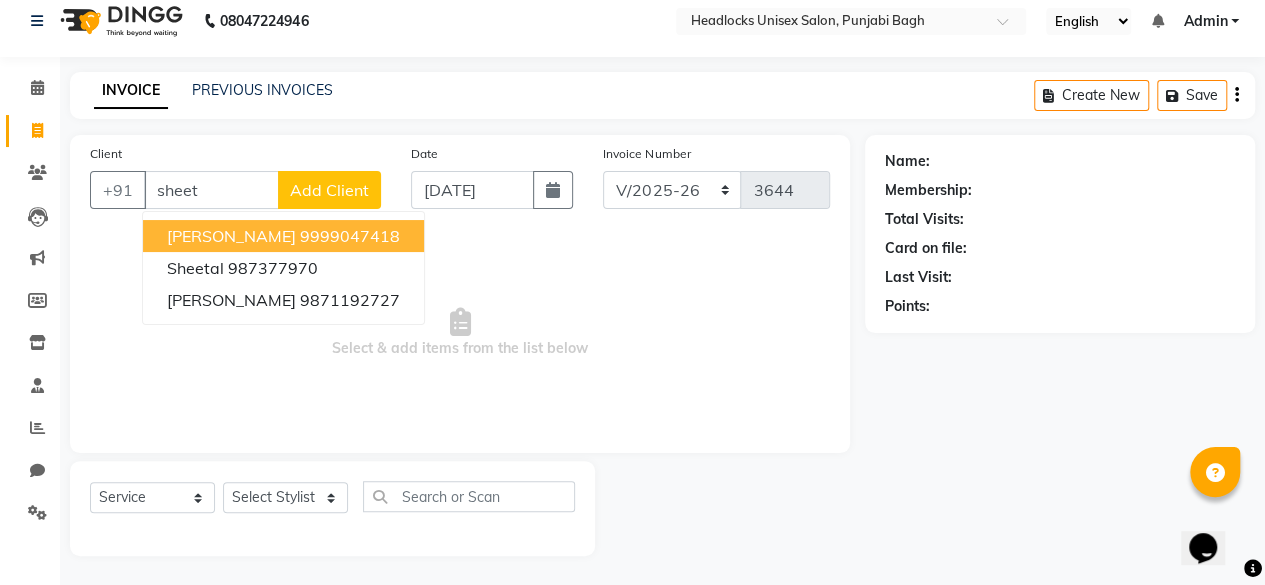 click on "sheet" at bounding box center [211, 190] 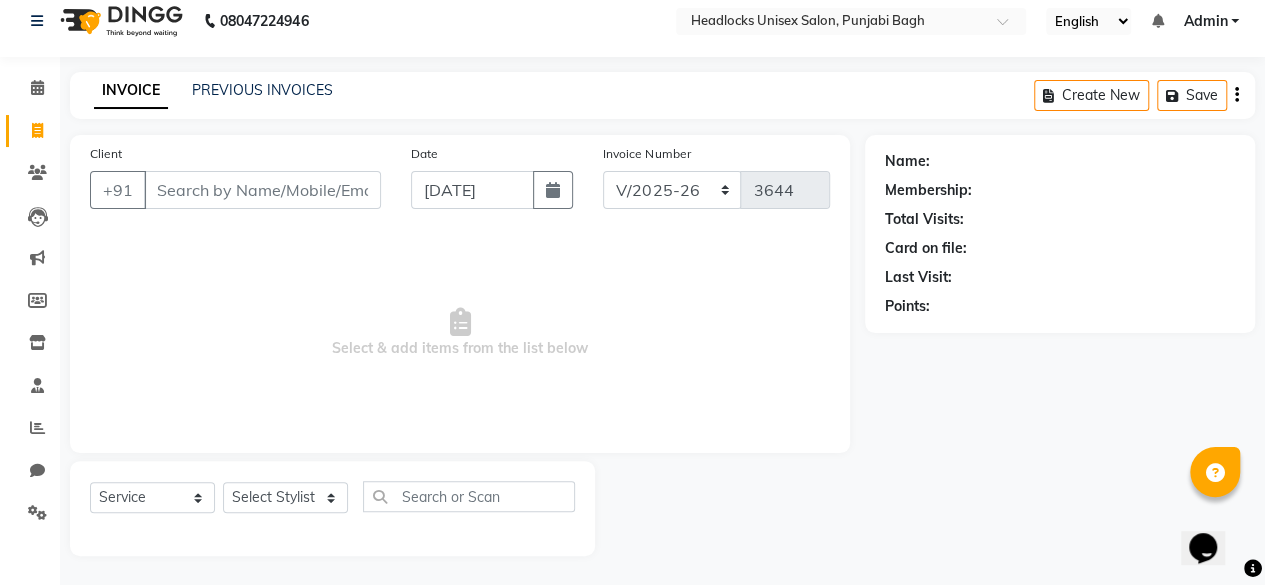 click on "Client" at bounding box center (262, 190) 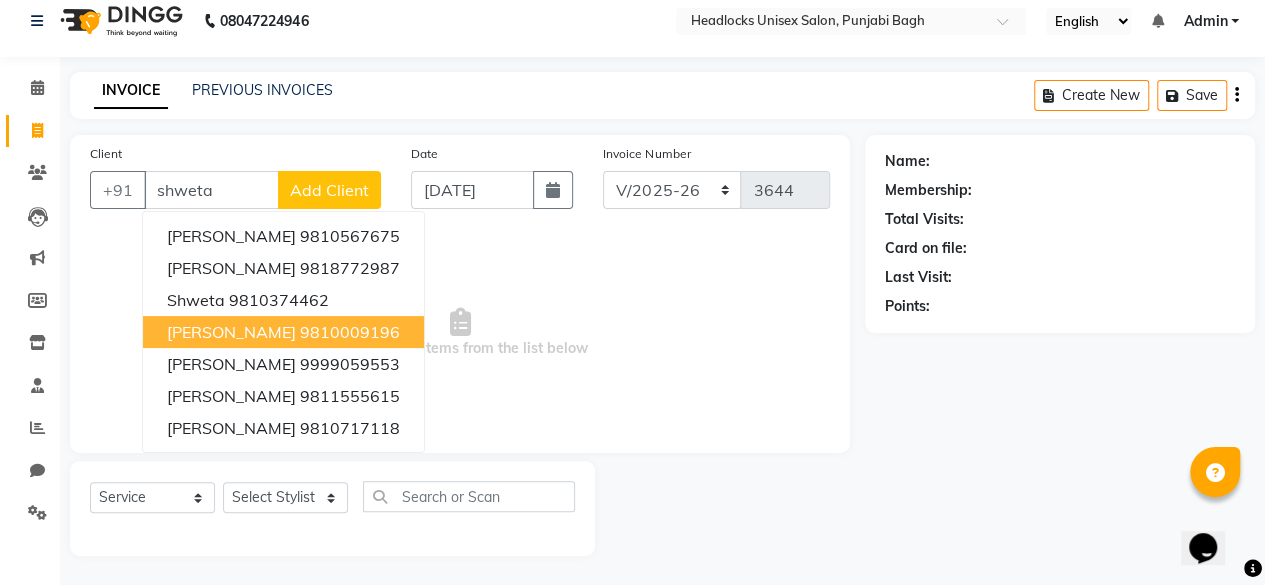 click on "[PERSON_NAME]" at bounding box center [231, 332] 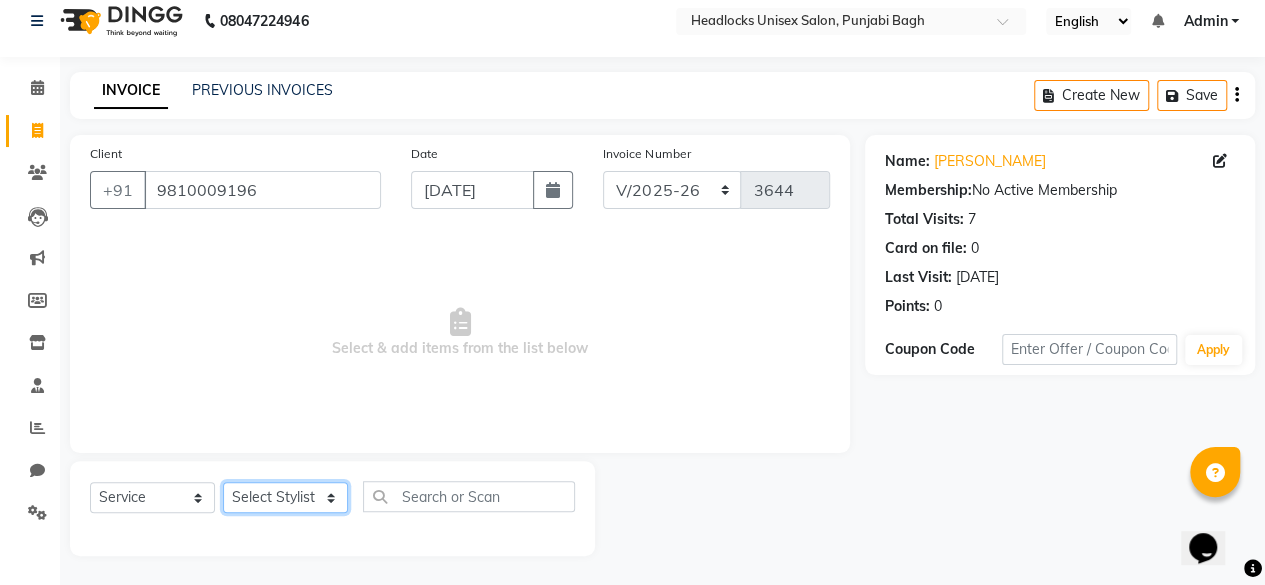 click on "Select Stylist ⁠Agnies ⁠[PERSON_NAME] [PERSON_NAME] [PERSON_NAME] kunal [PERSON_NAME] mercy ⁠Minto ⁠[PERSON_NAME]  [PERSON_NAME] priyanka [PERSON_NAME] ⁠[PERSON_NAME] ⁠[PERSON_NAME] [PERSON_NAME] [PERSON_NAME]  Sunny ⁠[PERSON_NAME] ⁠[PERSON_NAME]" 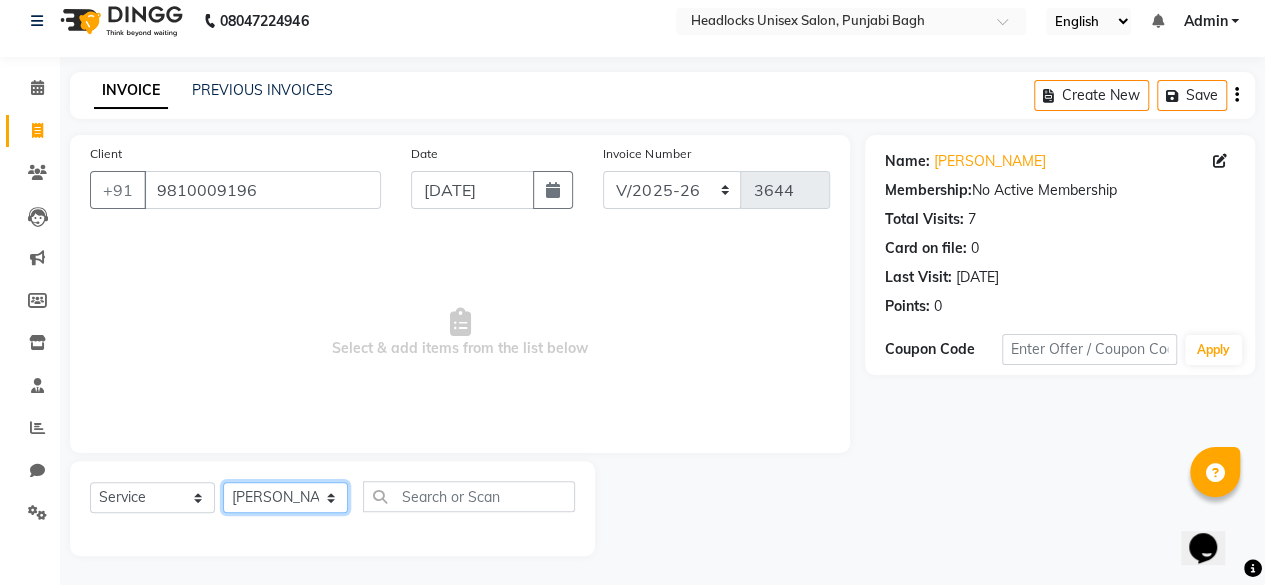 click on "Select Stylist ⁠Agnies ⁠[PERSON_NAME] [PERSON_NAME] [PERSON_NAME] kunal [PERSON_NAME] mercy ⁠Minto ⁠[PERSON_NAME]  [PERSON_NAME] priyanka [PERSON_NAME] ⁠[PERSON_NAME] ⁠[PERSON_NAME] [PERSON_NAME] [PERSON_NAME]  Sunny ⁠[PERSON_NAME] ⁠[PERSON_NAME]" 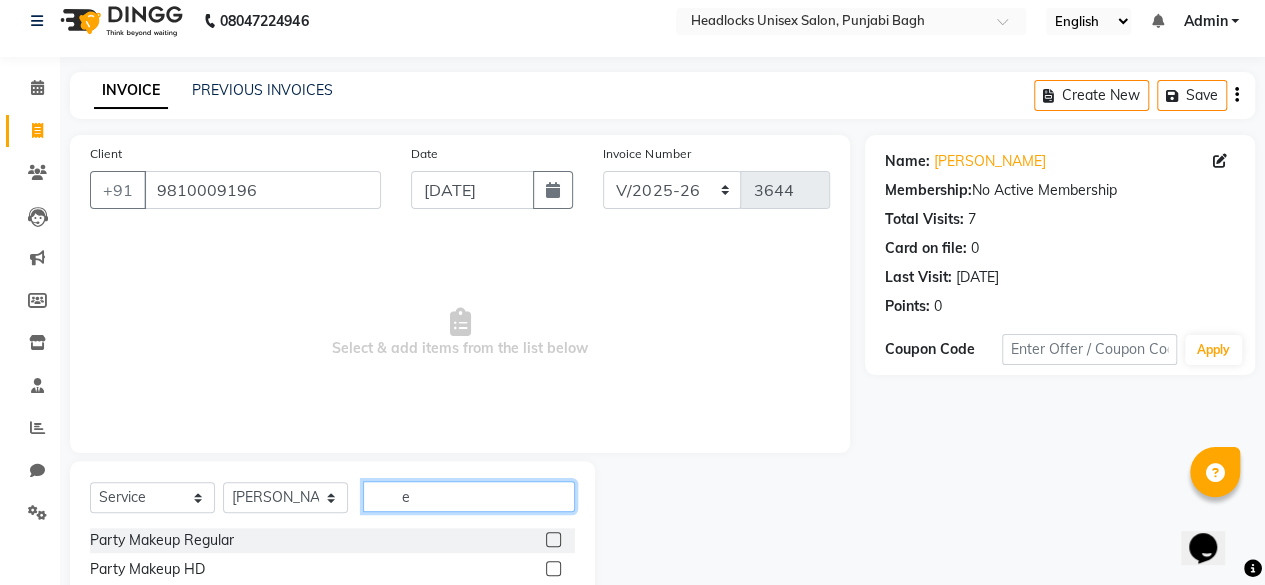click on "e" 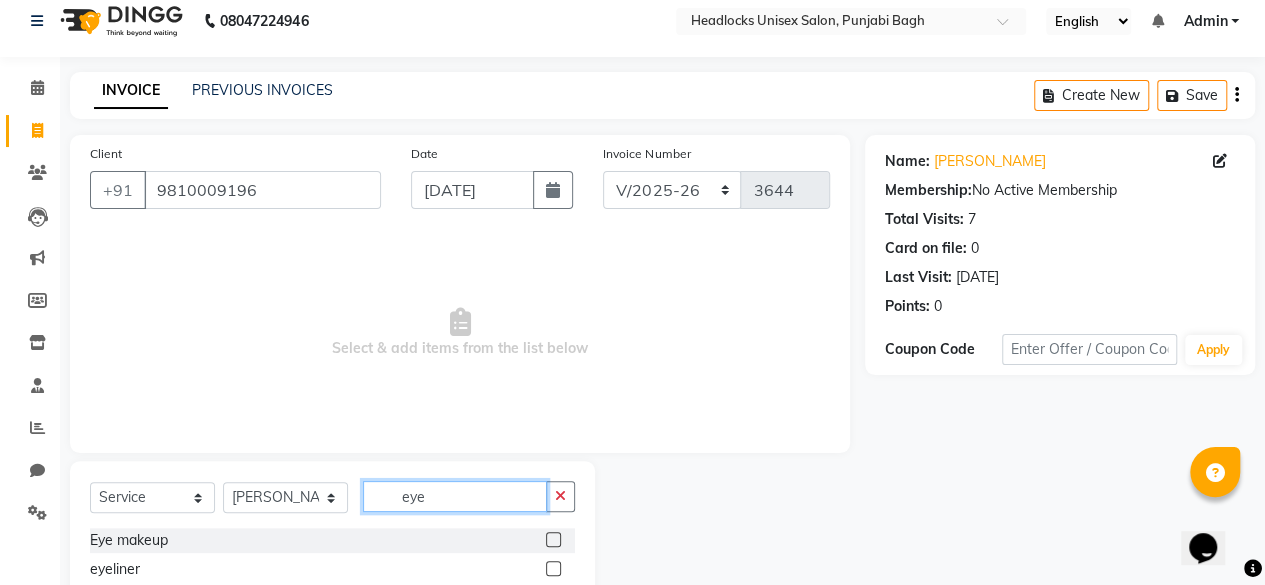 scroll, scrollTop: 160, scrollLeft: 0, axis: vertical 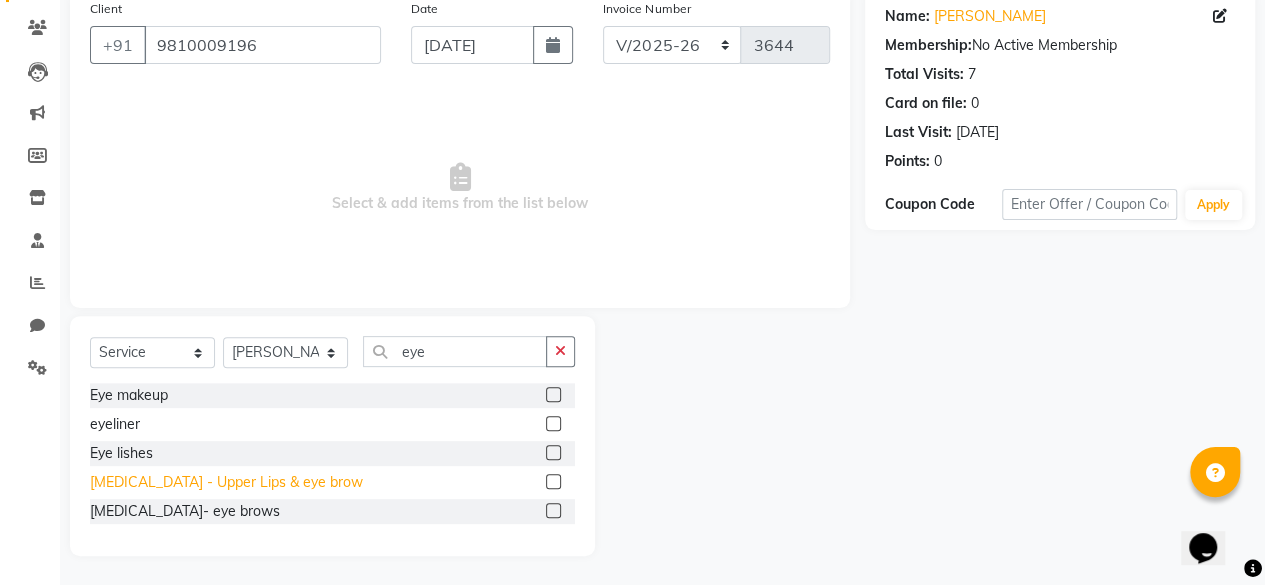 click on "[MEDICAL_DATA] - Upper Lips & eye brow" 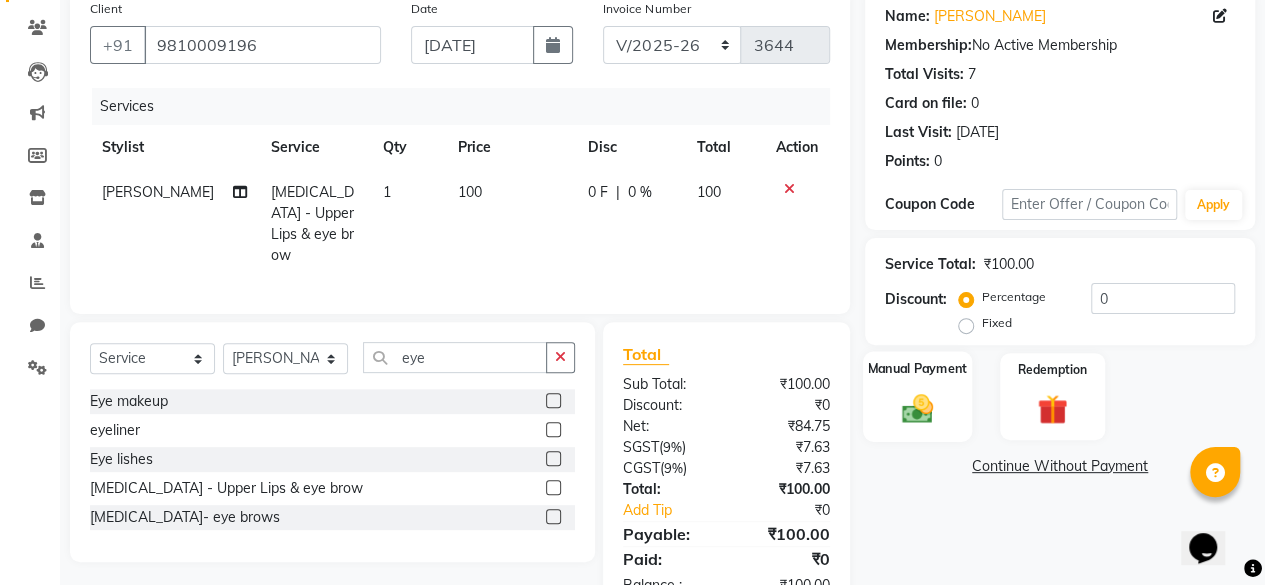 click on "Manual Payment" 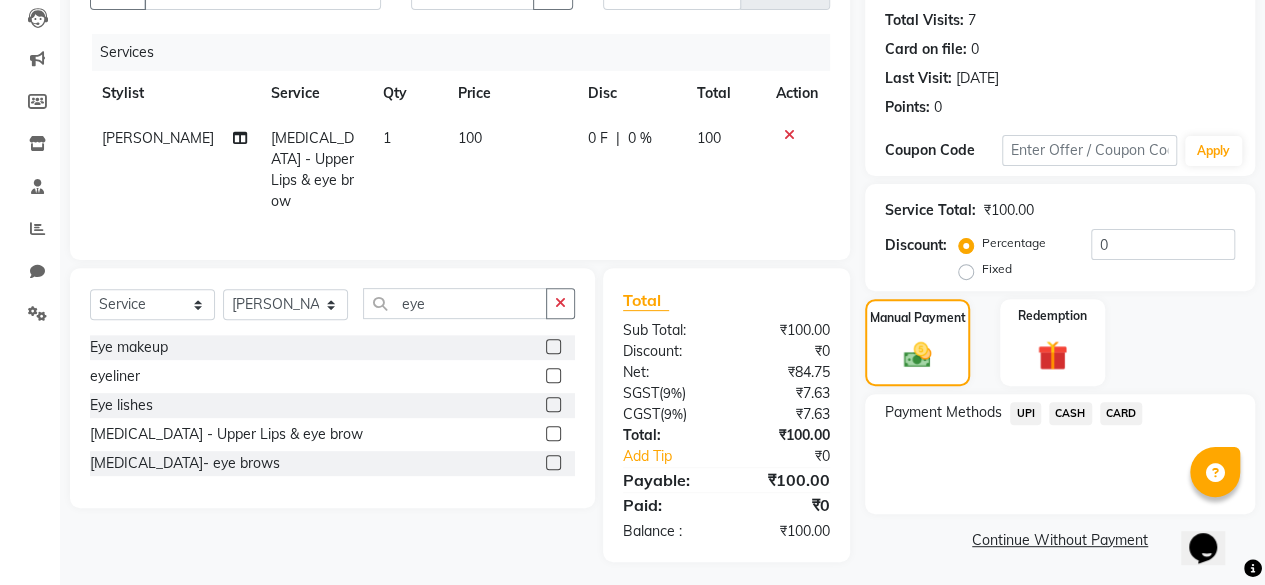 click on "CASH" 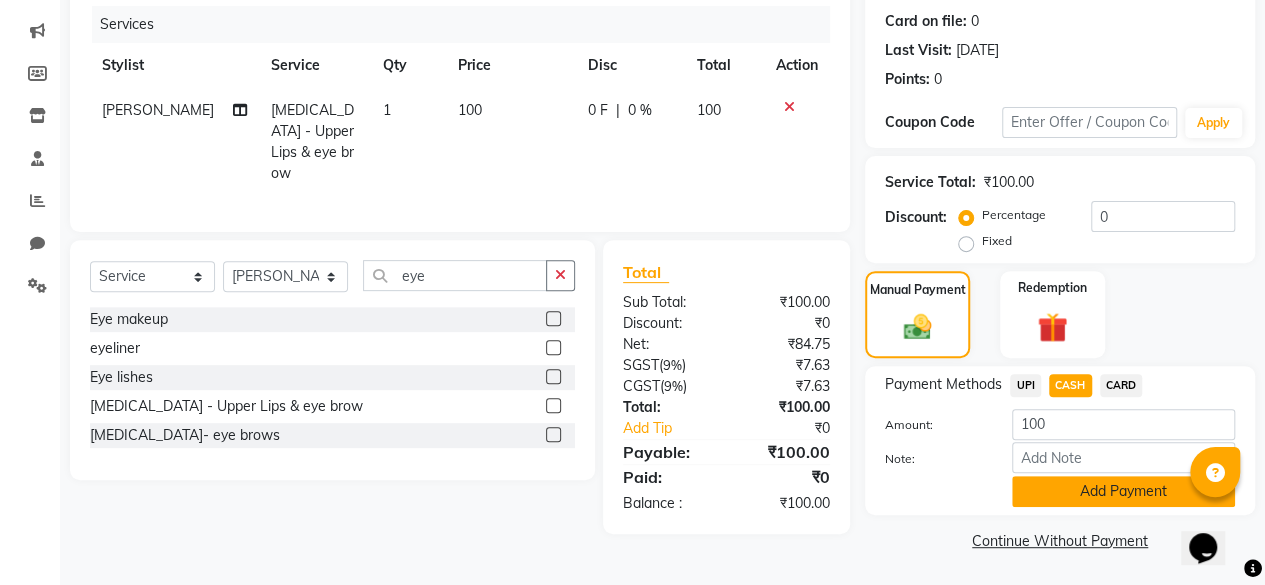 click on "Add Payment" 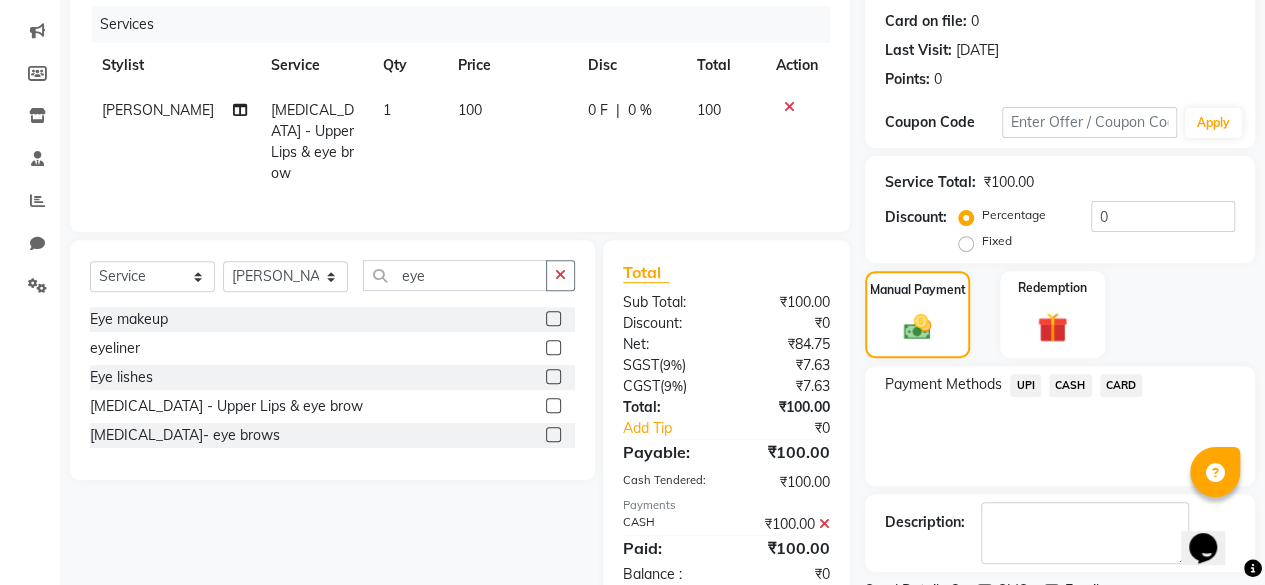 scroll, scrollTop: 324, scrollLeft: 0, axis: vertical 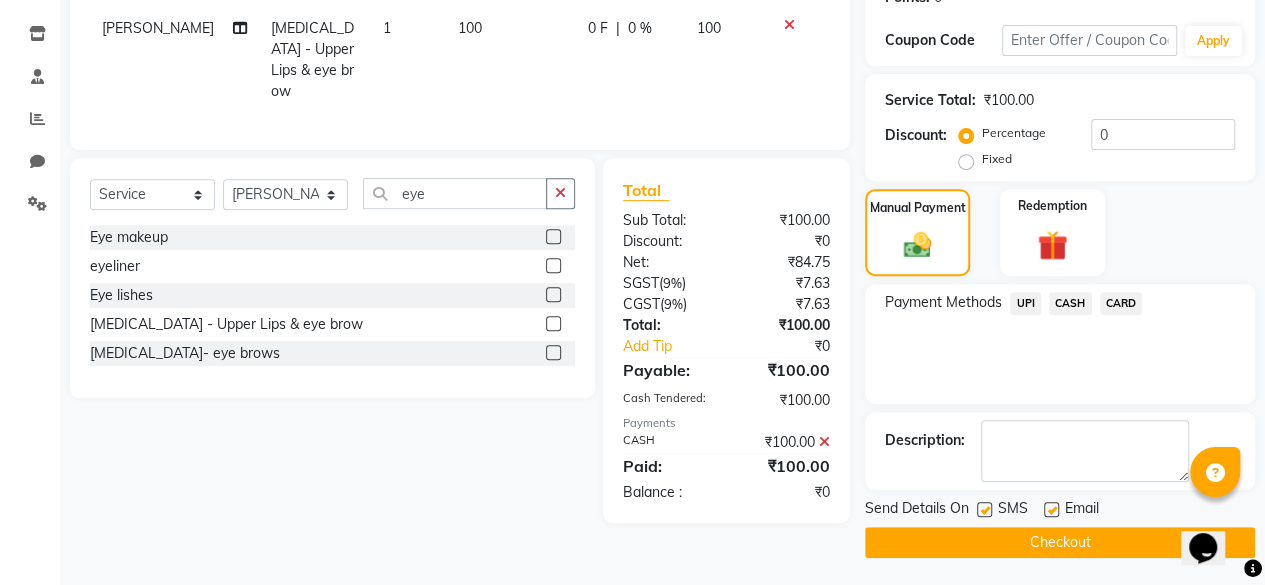 click 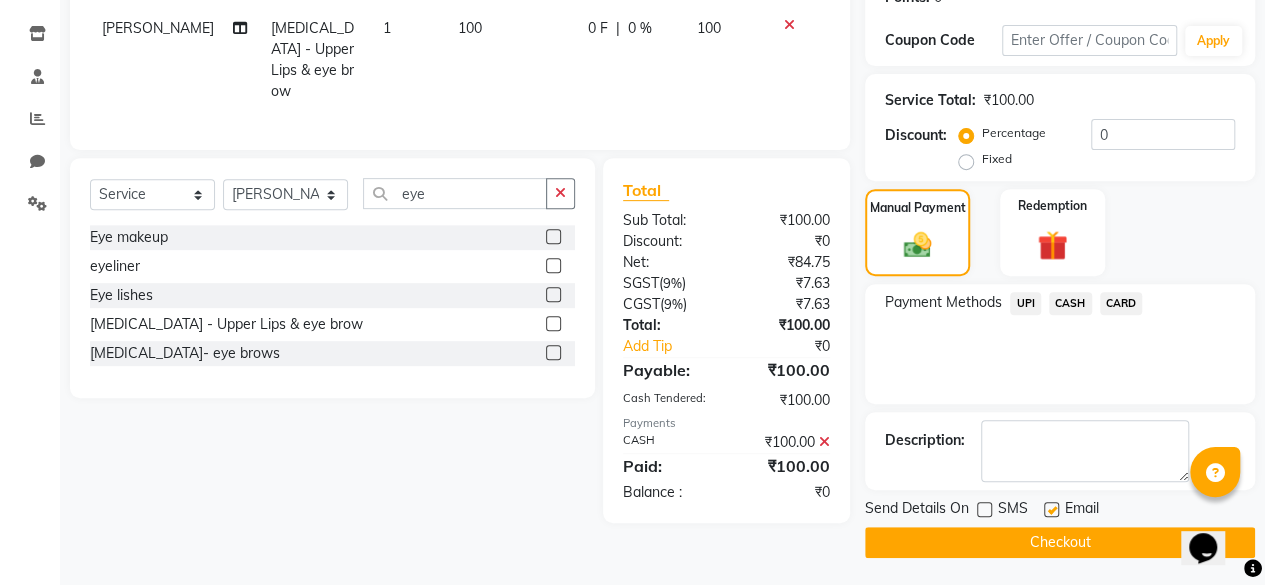 click on "Checkout" 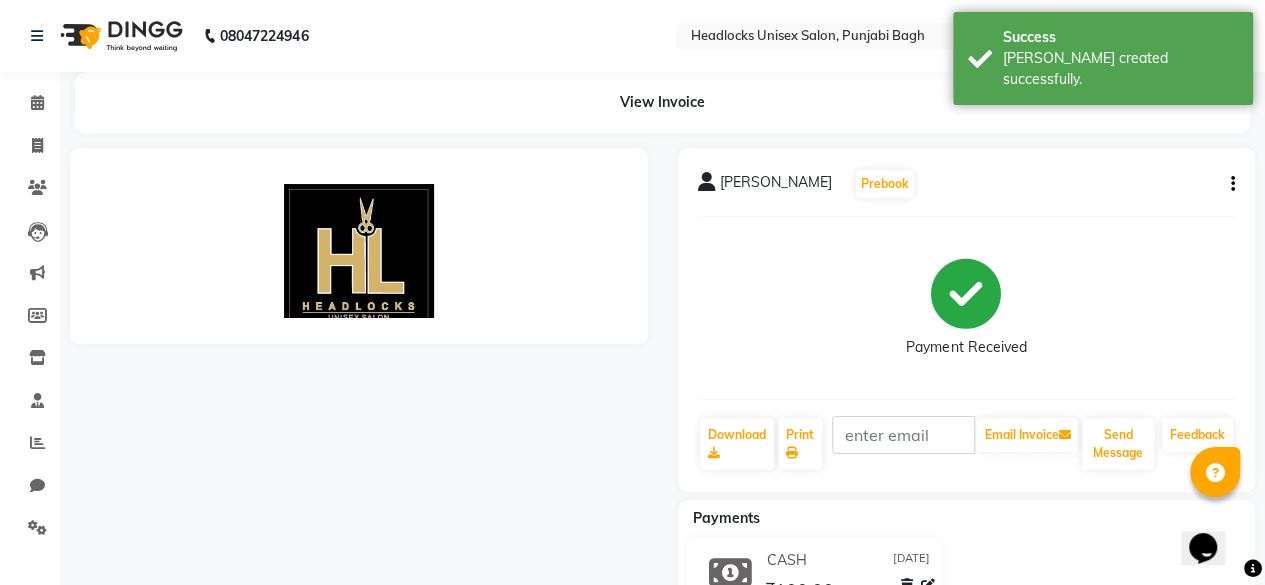 scroll, scrollTop: 0, scrollLeft: 0, axis: both 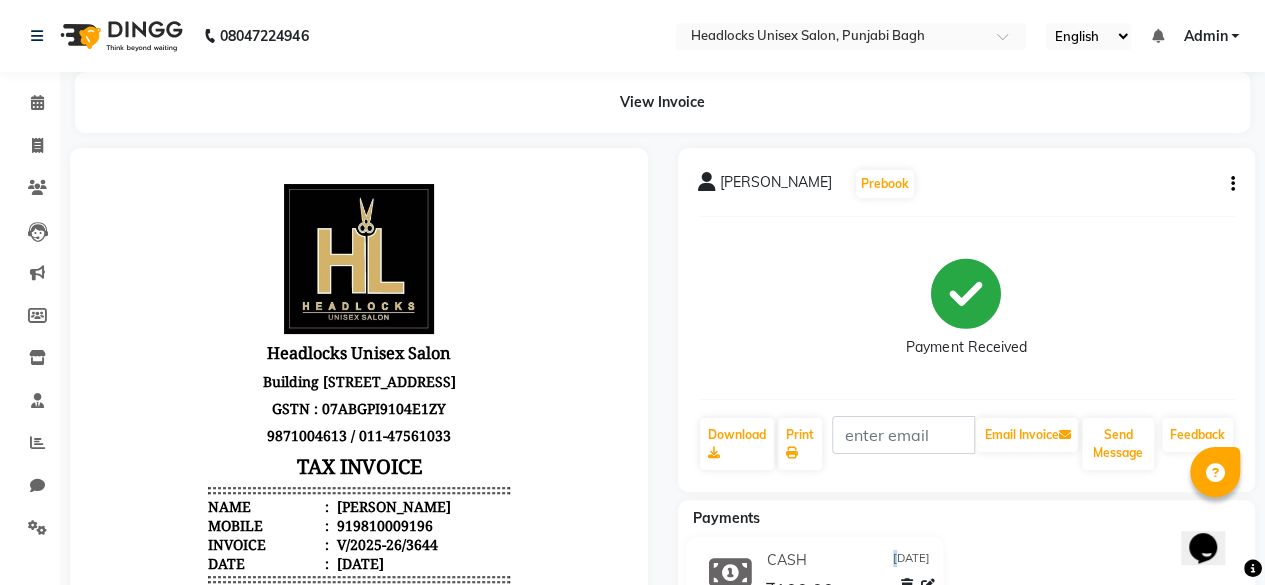 click on "[DATE]" 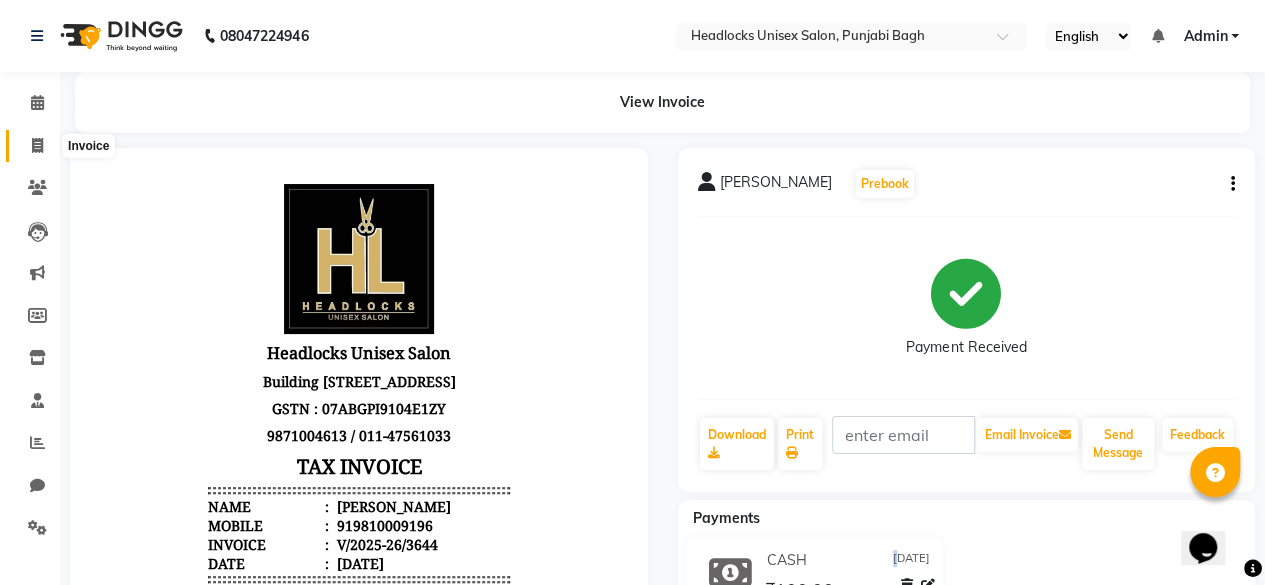 click 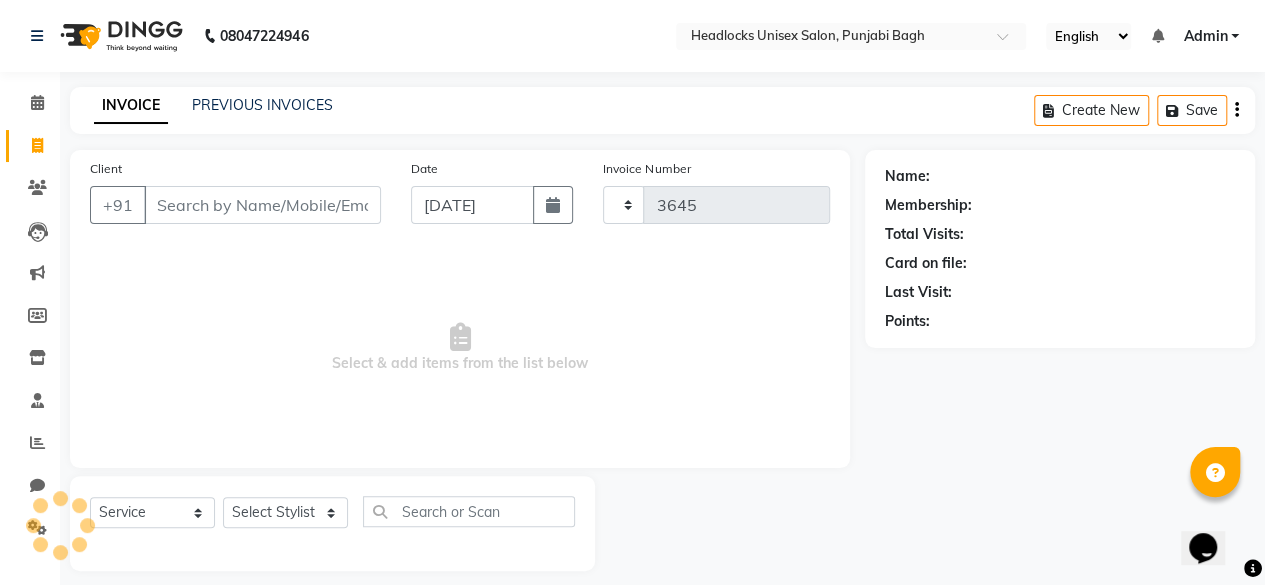 scroll, scrollTop: 15, scrollLeft: 0, axis: vertical 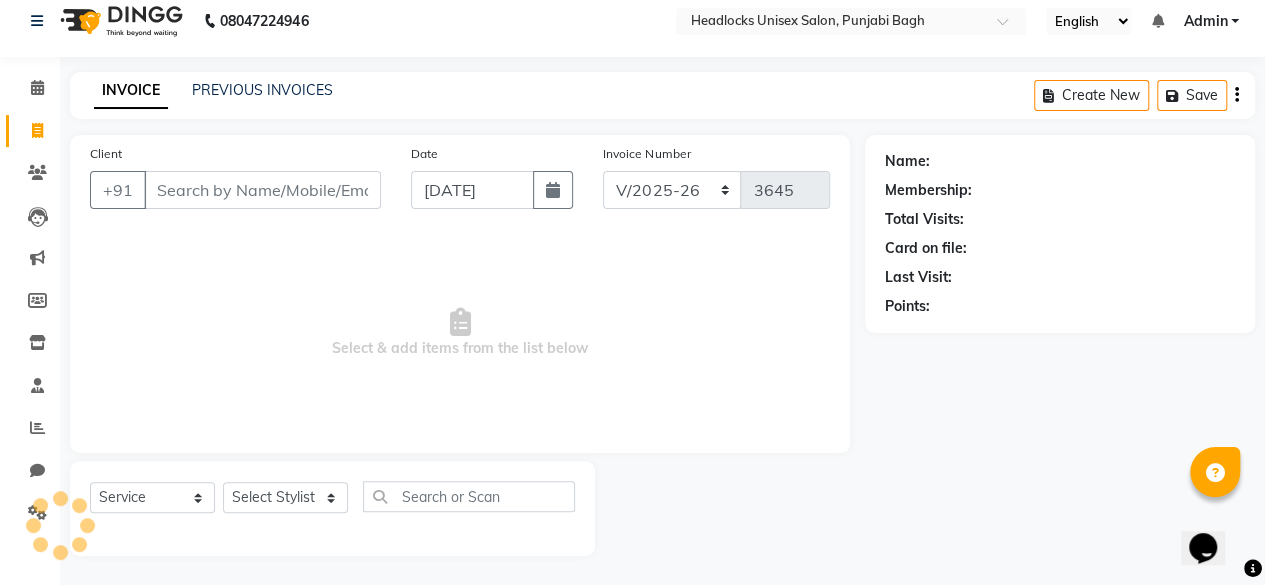 click on "Client" at bounding box center [262, 190] 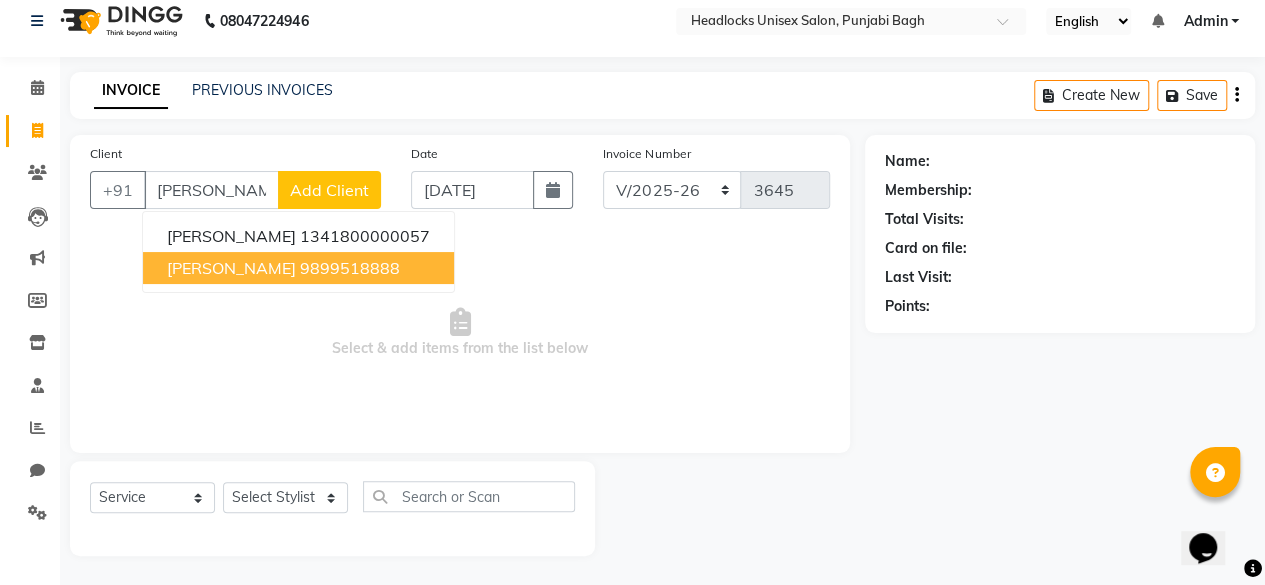 click on "[PERSON_NAME]" at bounding box center (231, 268) 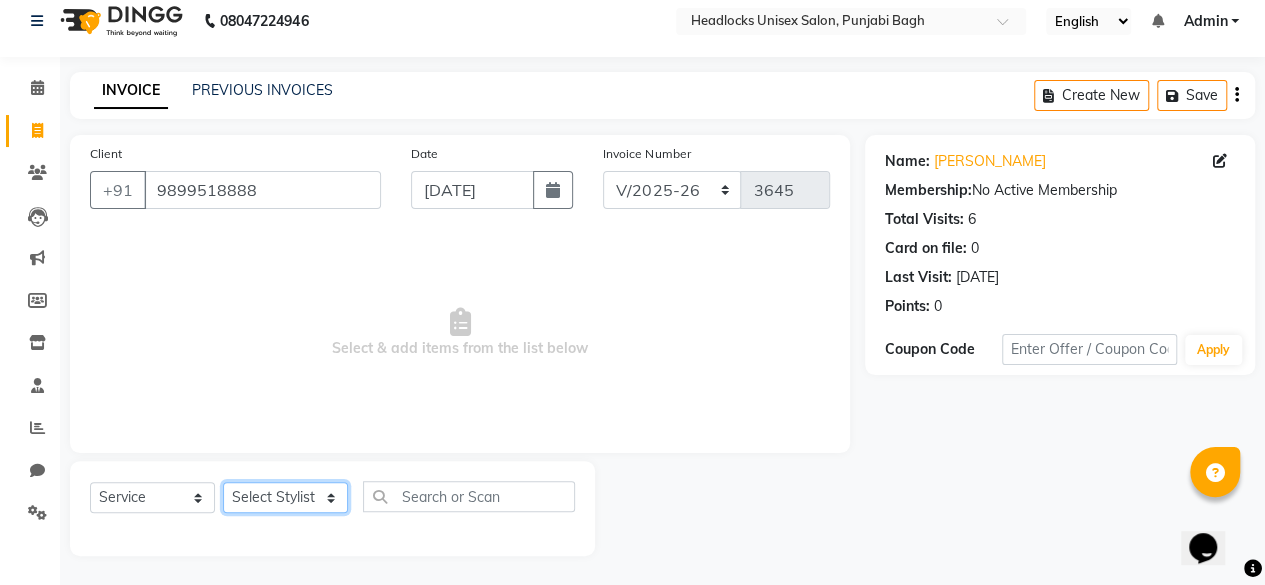 click on "Select Stylist ⁠Agnies ⁠[PERSON_NAME] [PERSON_NAME] [PERSON_NAME] kunal [PERSON_NAME] mercy ⁠Minto ⁠[PERSON_NAME]  [PERSON_NAME] priyanka [PERSON_NAME] ⁠[PERSON_NAME] ⁠[PERSON_NAME] [PERSON_NAME] [PERSON_NAME]  Sunny ⁠[PERSON_NAME] ⁠[PERSON_NAME]" 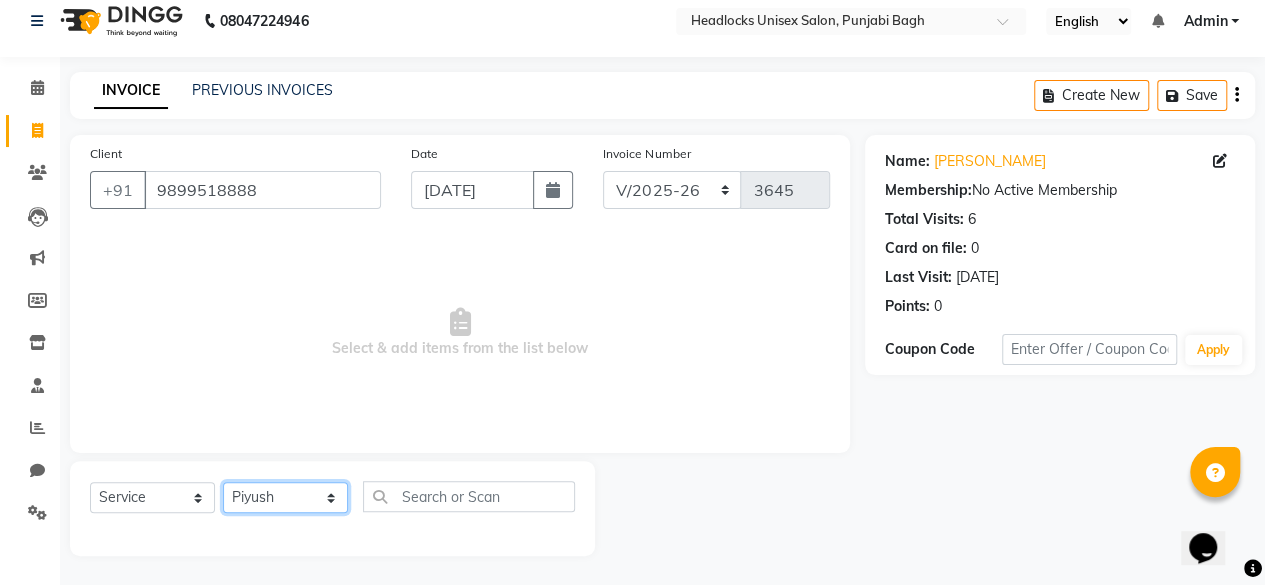 click on "Select Stylist ⁠Agnies ⁠[PERSON_NAME] [PERSON_NAME] [PERSON_NAME] kunal [PERSON_NAME] mercy ⁠Minto ⁠[PERSON_NAME]  [PERSON_NAME] priyanka [PERSON_NAME] ⁠[PERSON_NAME] ⁠[PERSON_NAME] [PERSON_NAME] [PERSON_NAME]  Sunny ⁠[PERSON_NAME] ⁠[PERSON_NAME]" 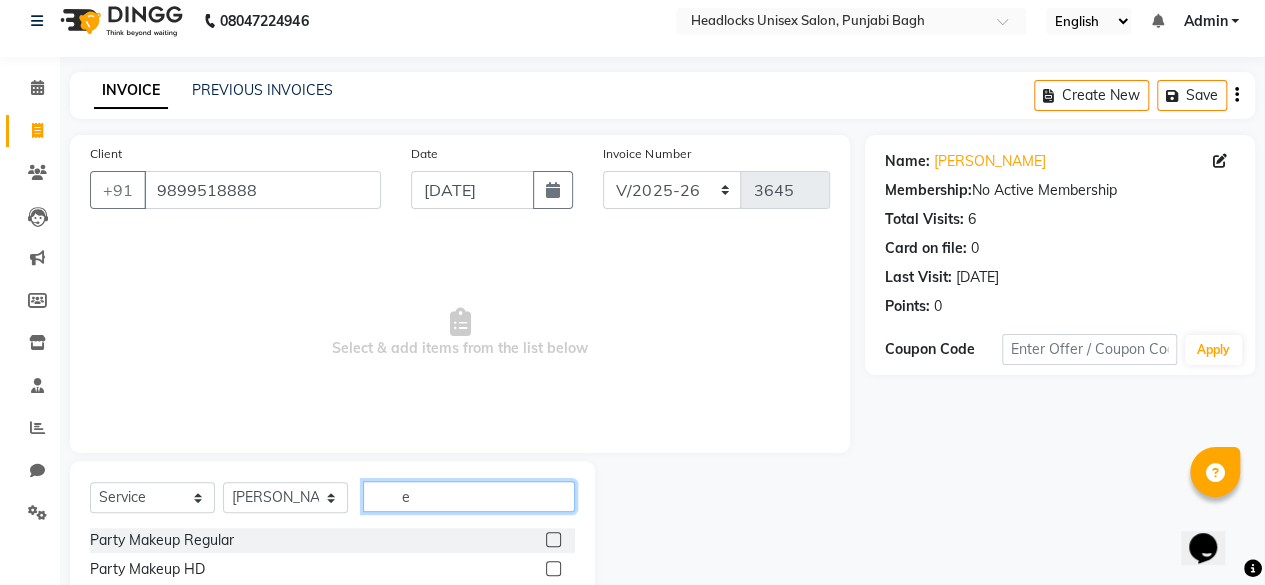 click on "e" 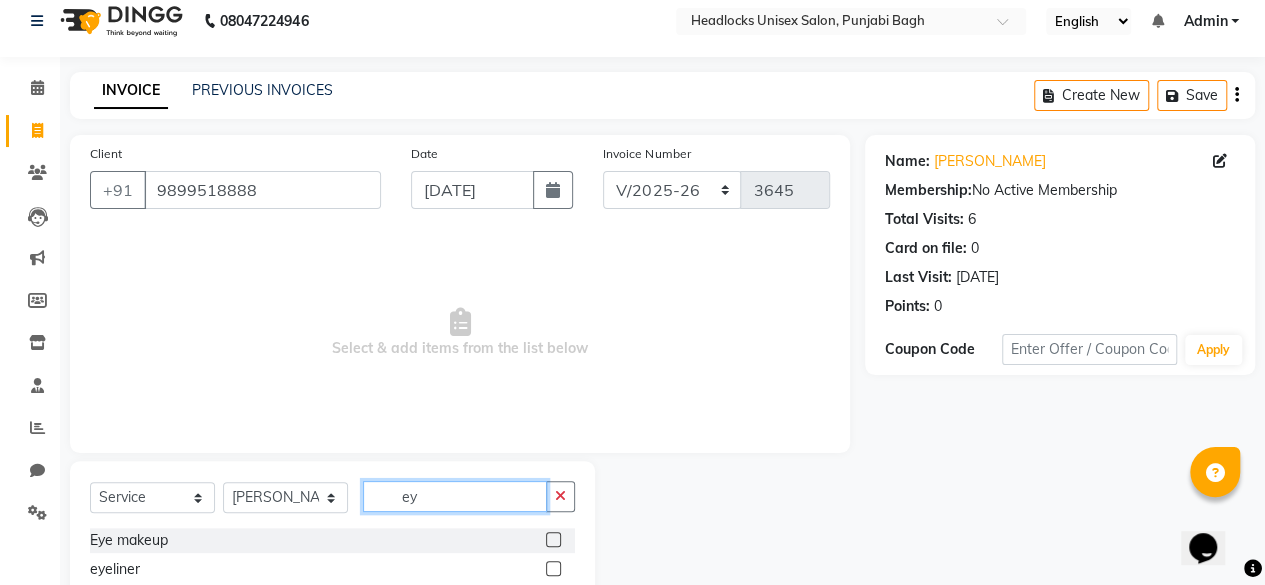 scroll, scrollTop: 160, scrollLeft: 0, axis: vertical 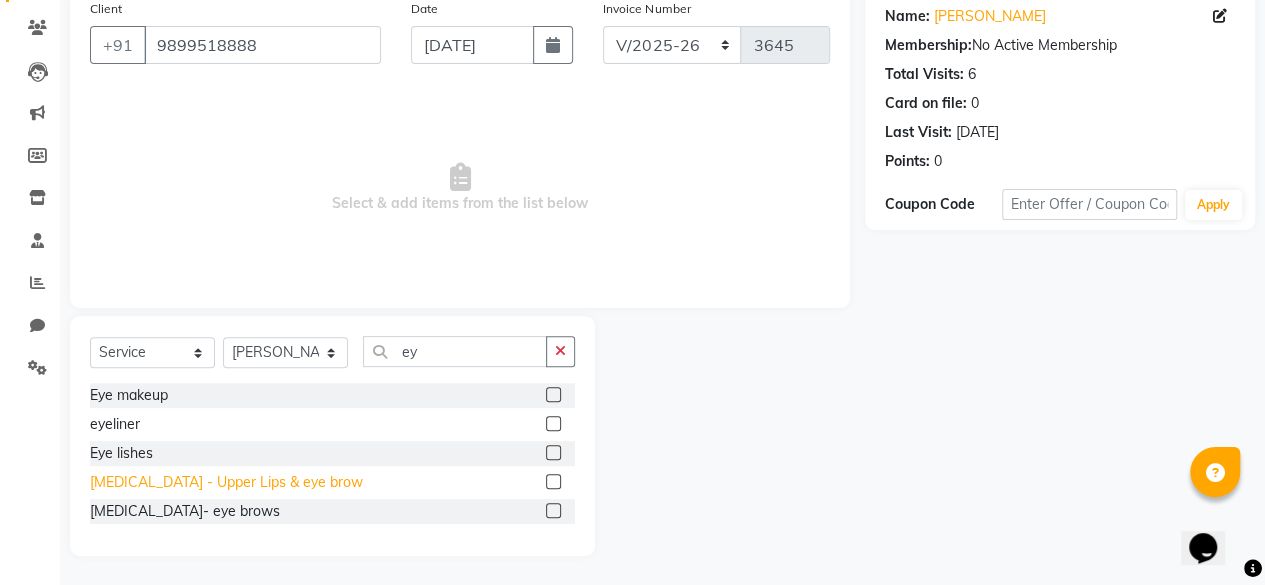 click on "[MEDICAL_DATA] - Upper Lips & eye brow" 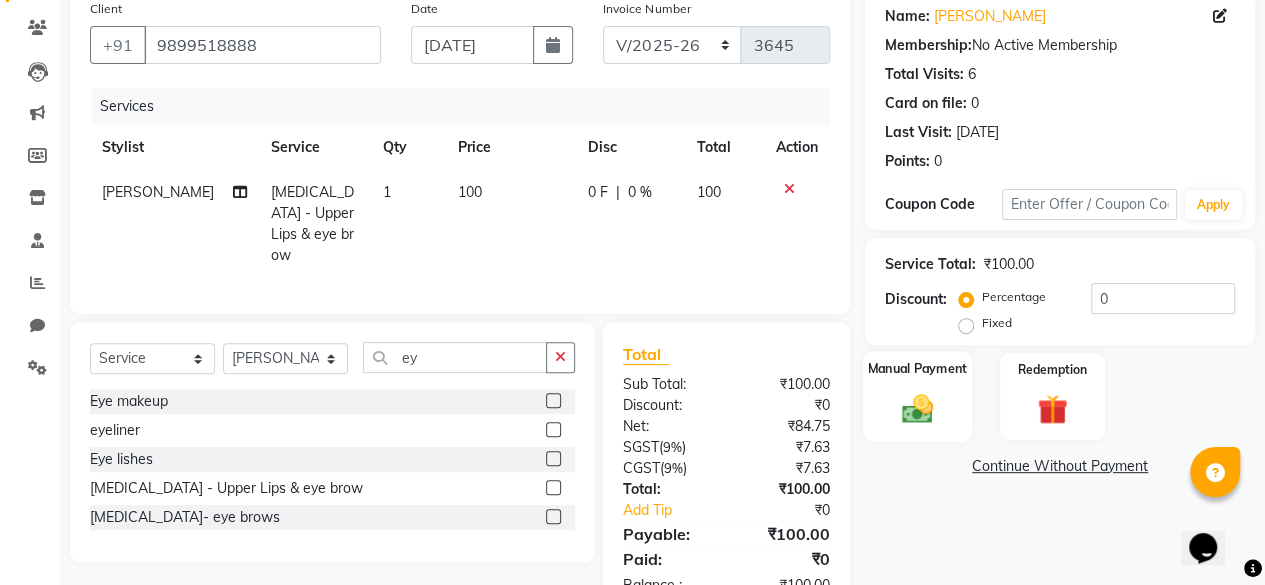 click 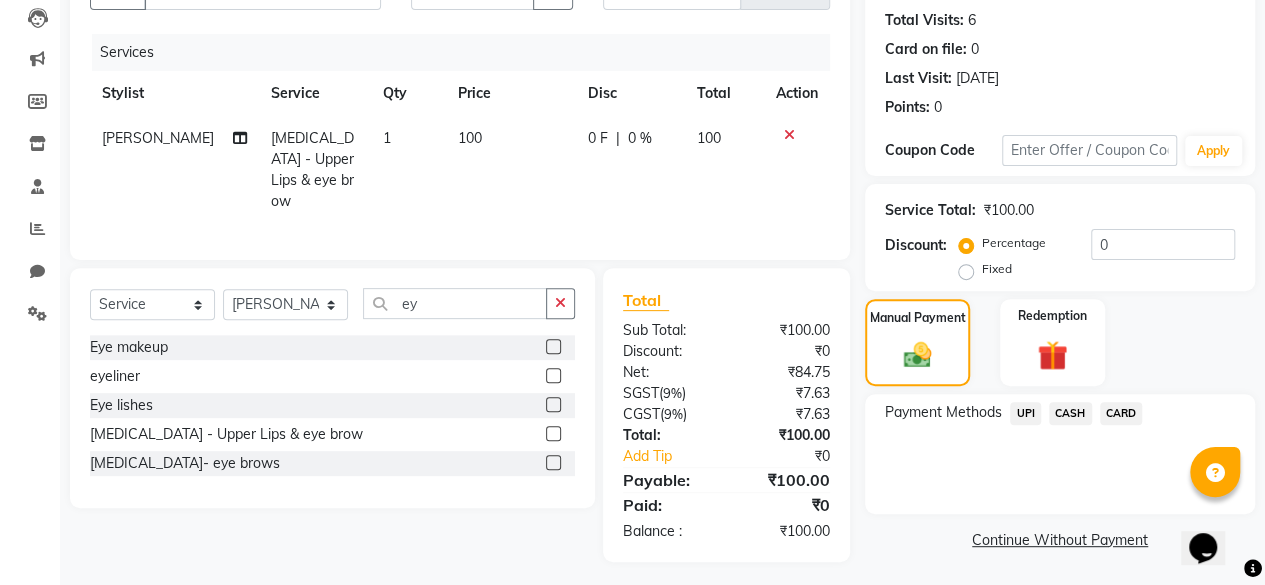 click on "CASH" 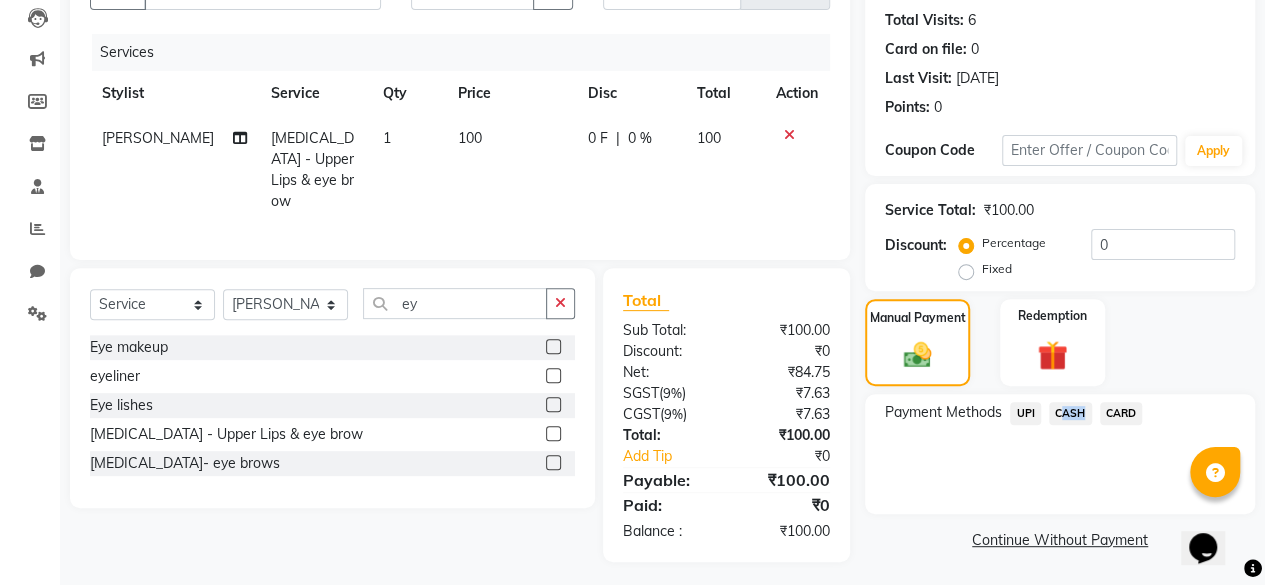 drag, startPoint x: 1075, startPoint y: 428, endPoint x: 1080, endPoint y: 411, distance: 17.720045 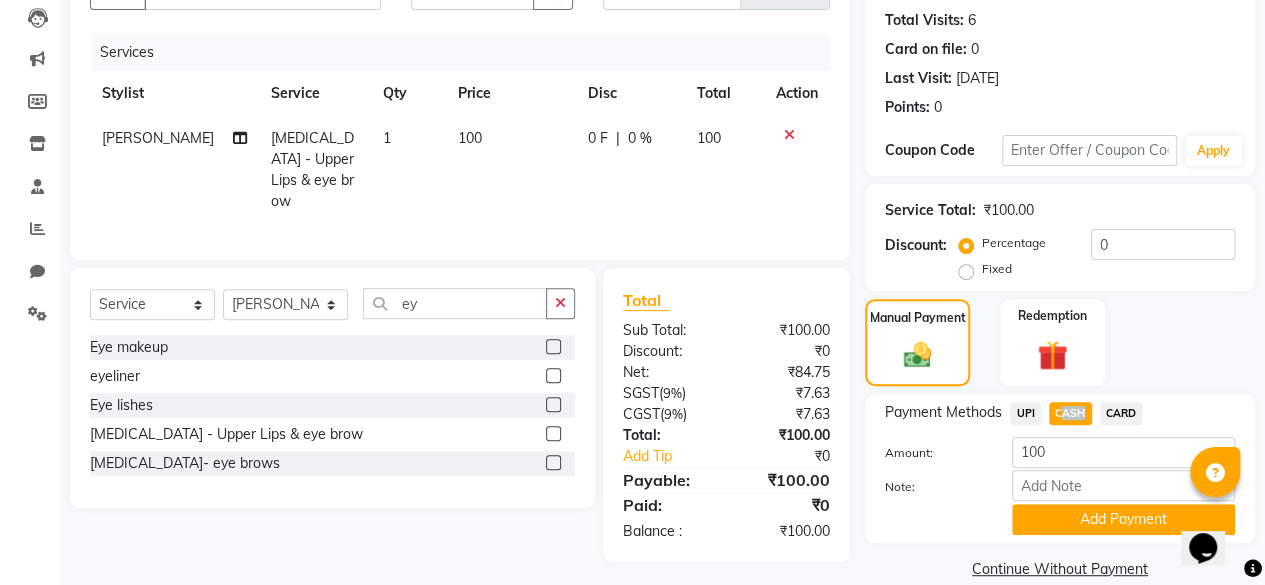 click on "CASH" 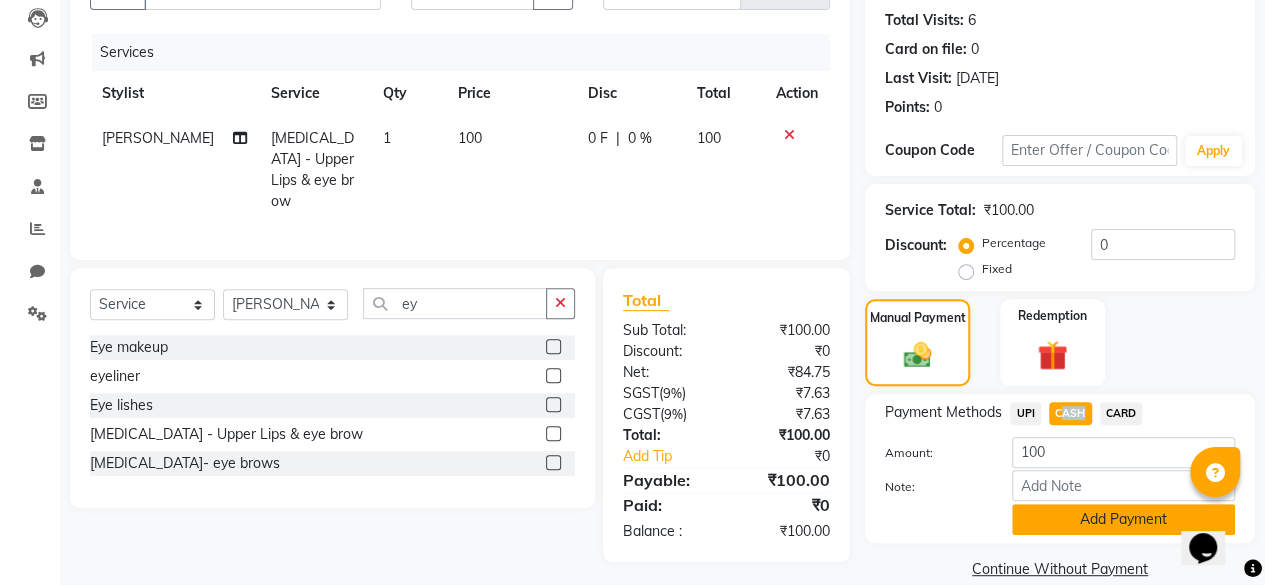 click on "Add Payment" 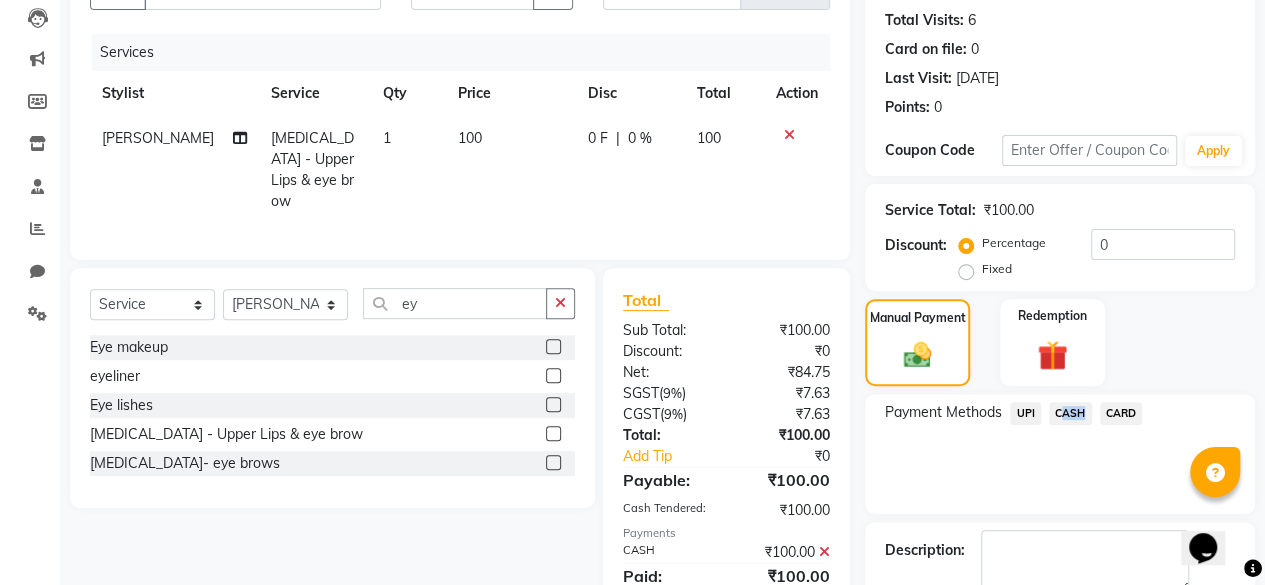 scroll, scrollTop: 324, scrollLeft: 0, axis: vertical 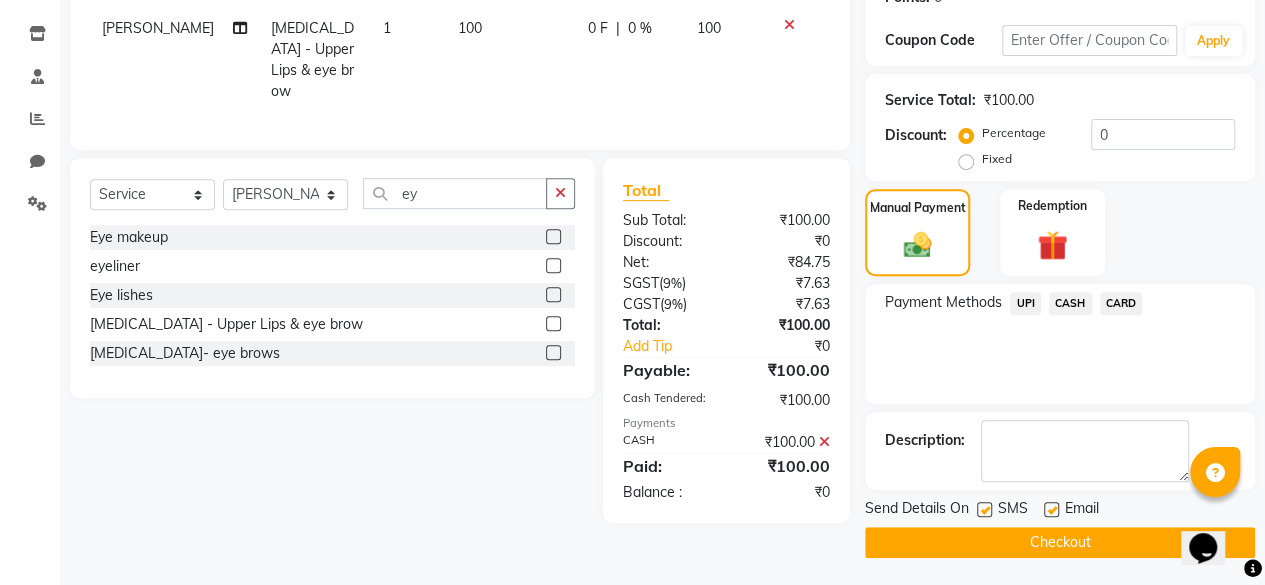 click 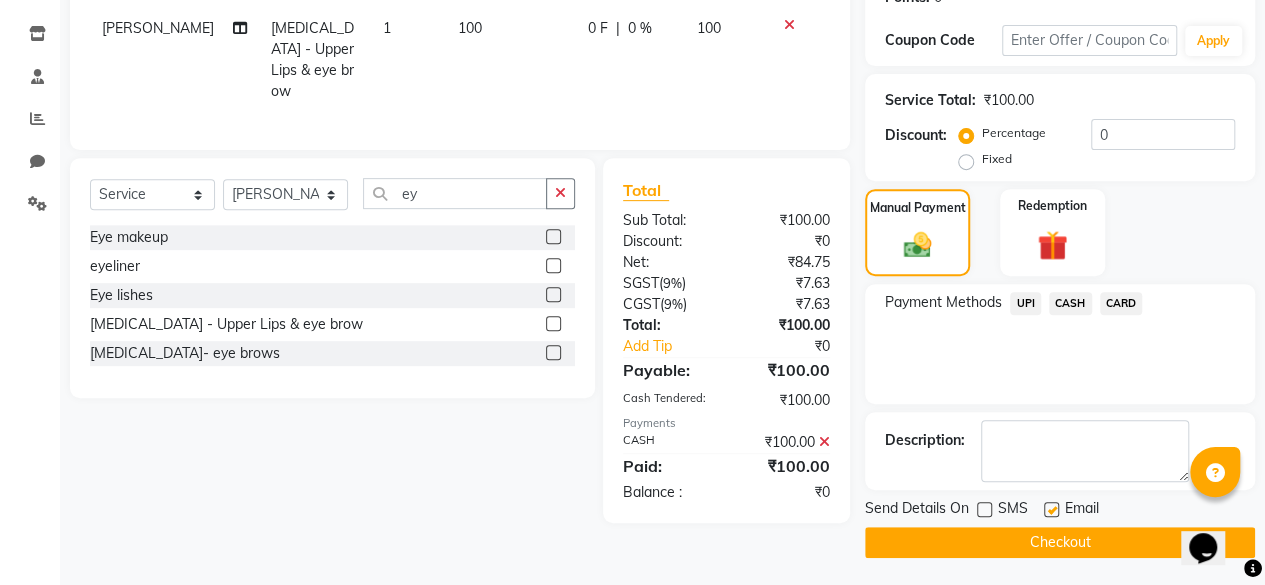 click on "Checkout" 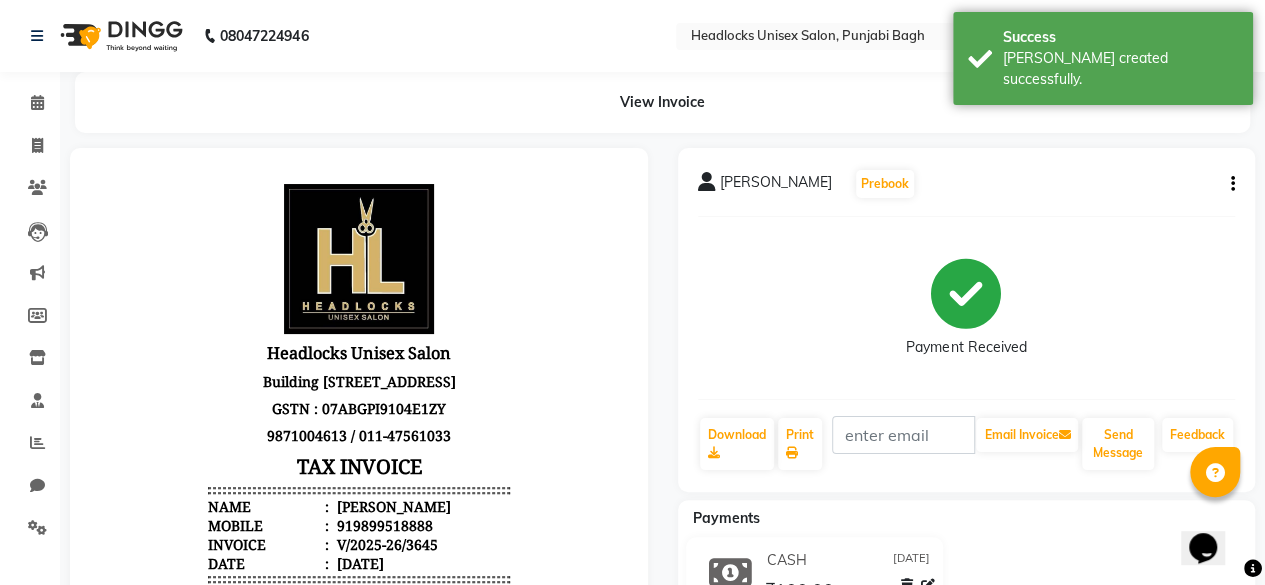 scroll, scrollTop: 0, scrollLeft: 0, axis: both 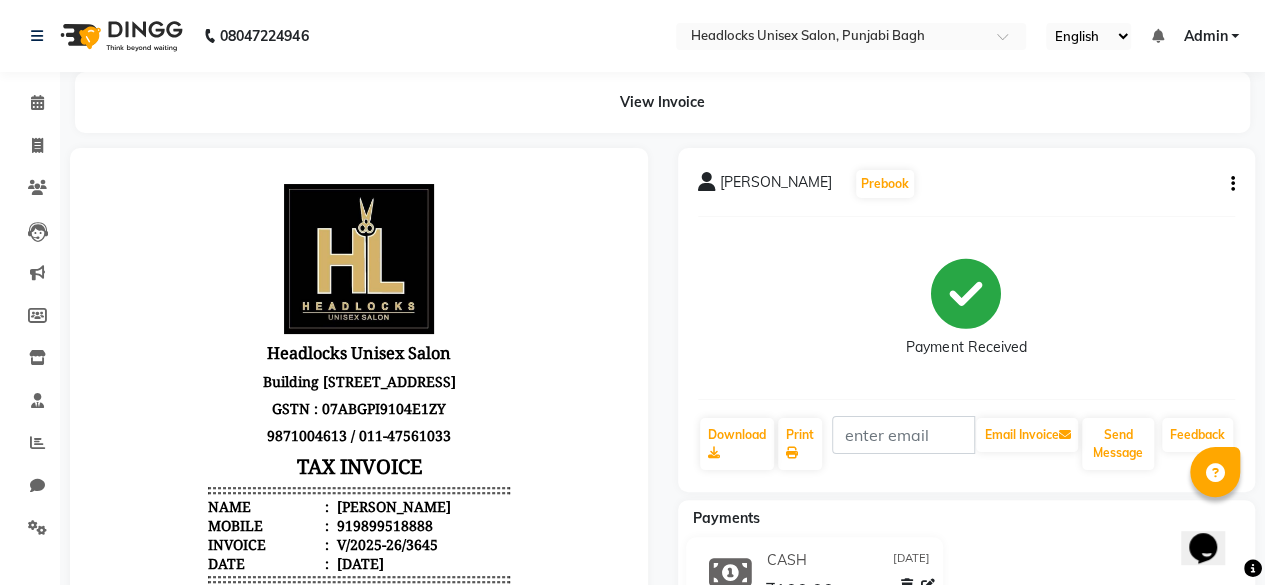 click on "CASH [DATE] ₹100.00  Added on [DATE]" 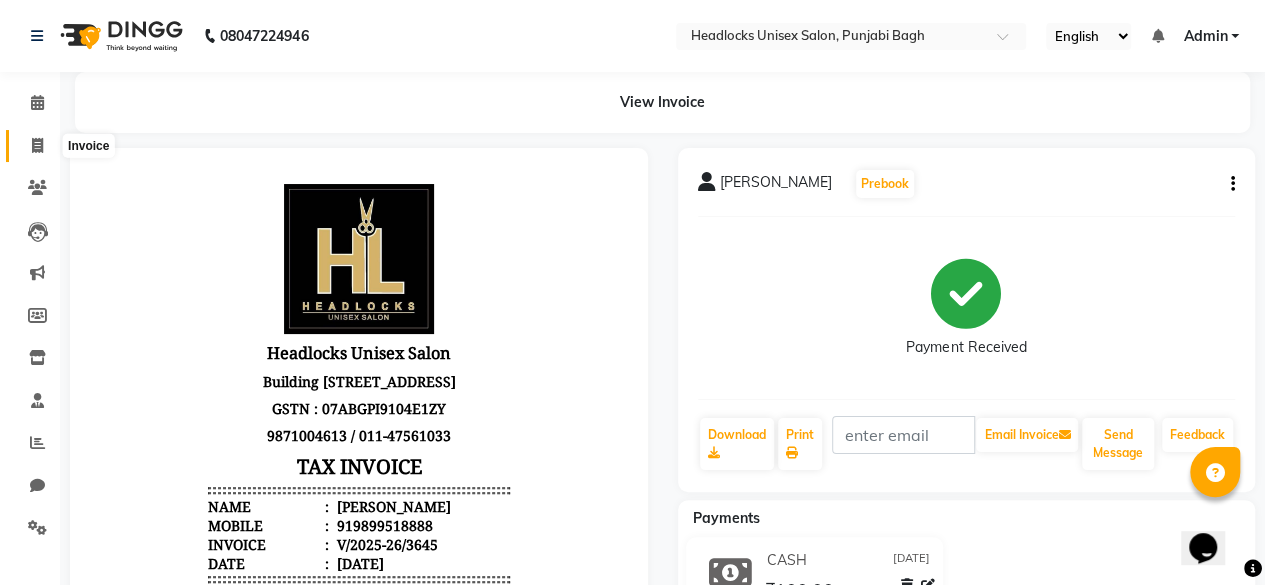 click 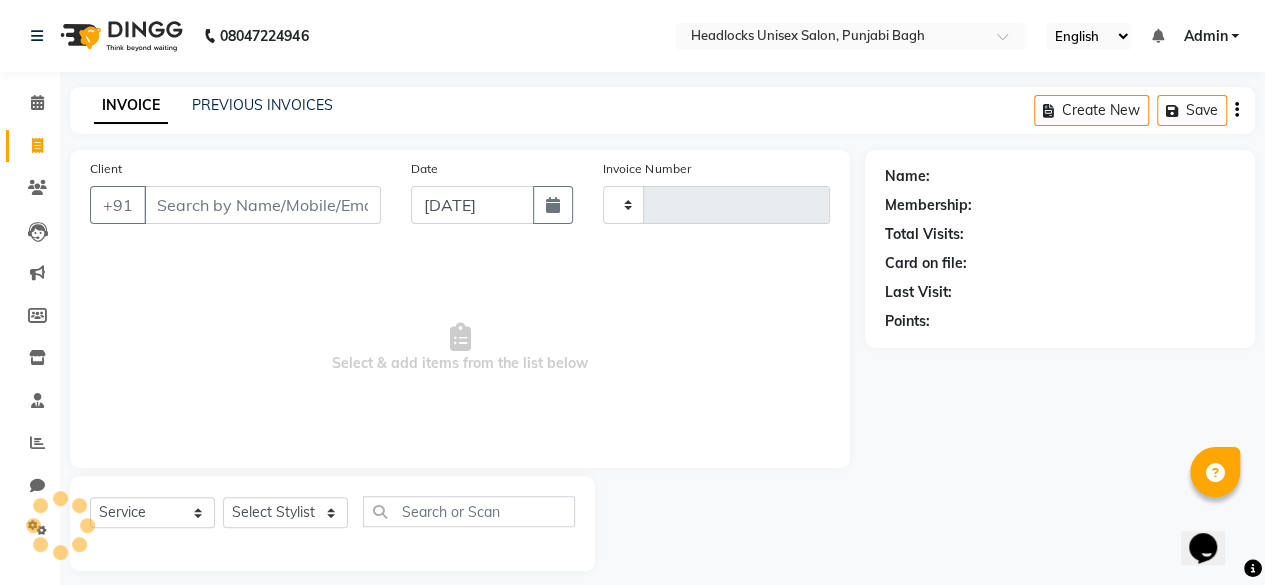 scroll, scrollTop: 15, scrollLeft: 0, axis: vertical 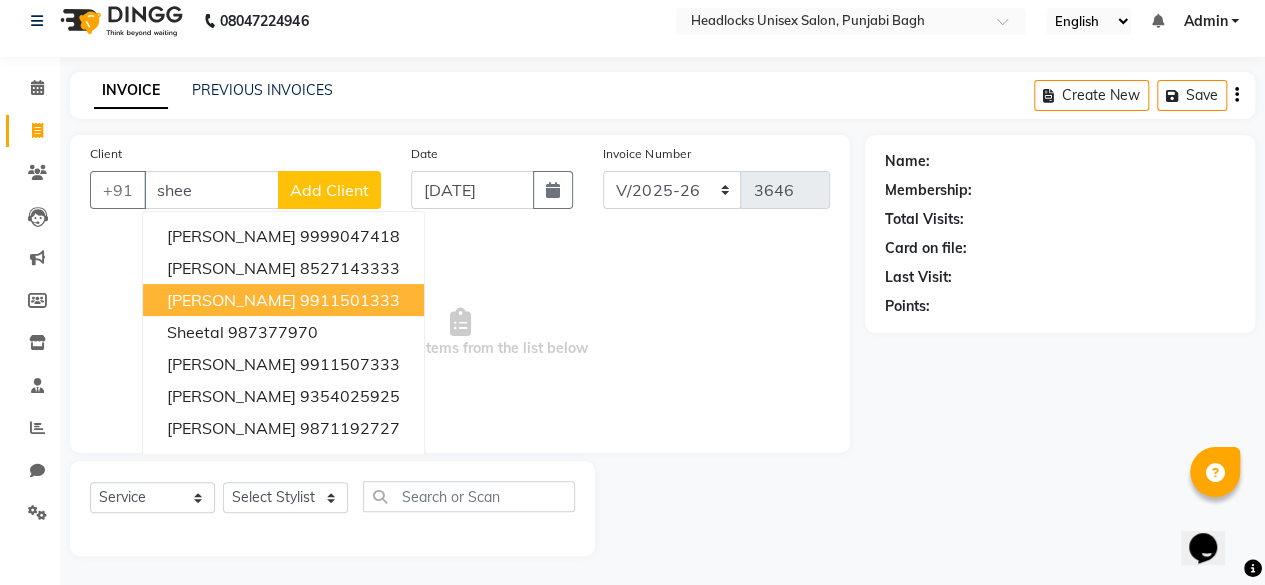 click on "9911501333" at bounding box center (350, 300) 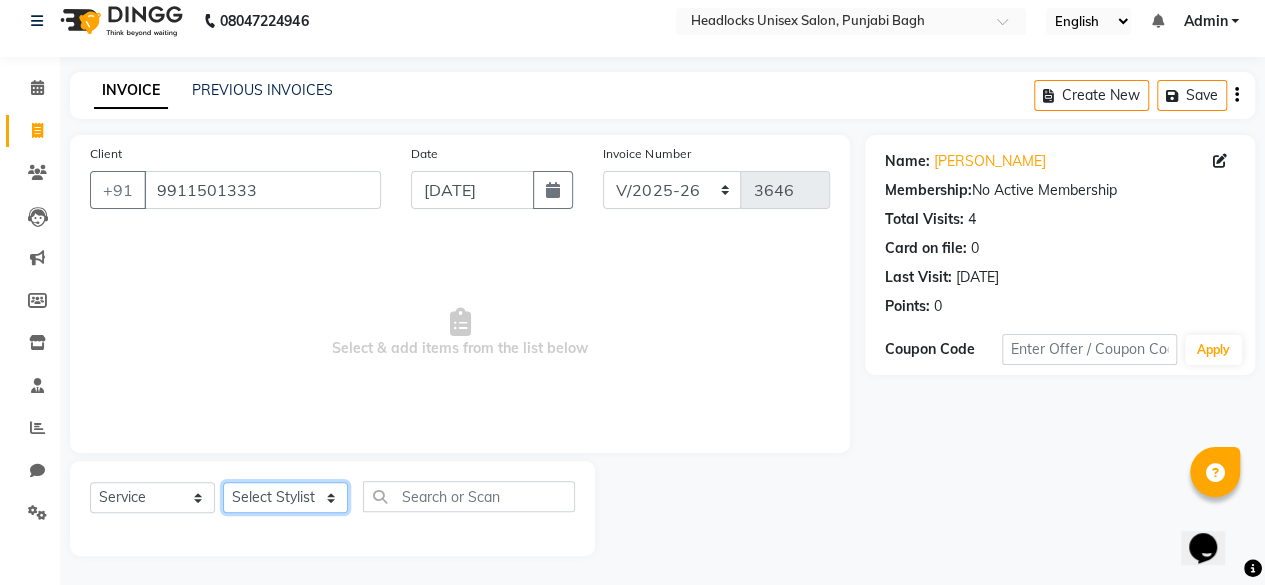 click on "Select Stylist ⁠Agnies ⁠[PERSON_NAME] [PERSON_NAME] [PERSON_NAME] kunal [PERSON_NAME] mercy ⁠Minto ⁠[PERSON_NAME]  [PERSON_NAME] priyanka [PERSON_NAME] ⁠[PERSON_NAME] ⁠[PERSON_NAME] [PERSON_NAME] [PERSON_NAME]  Sunny ⁠[PERSON_NAME] ⁠[PERSON_NAME]" 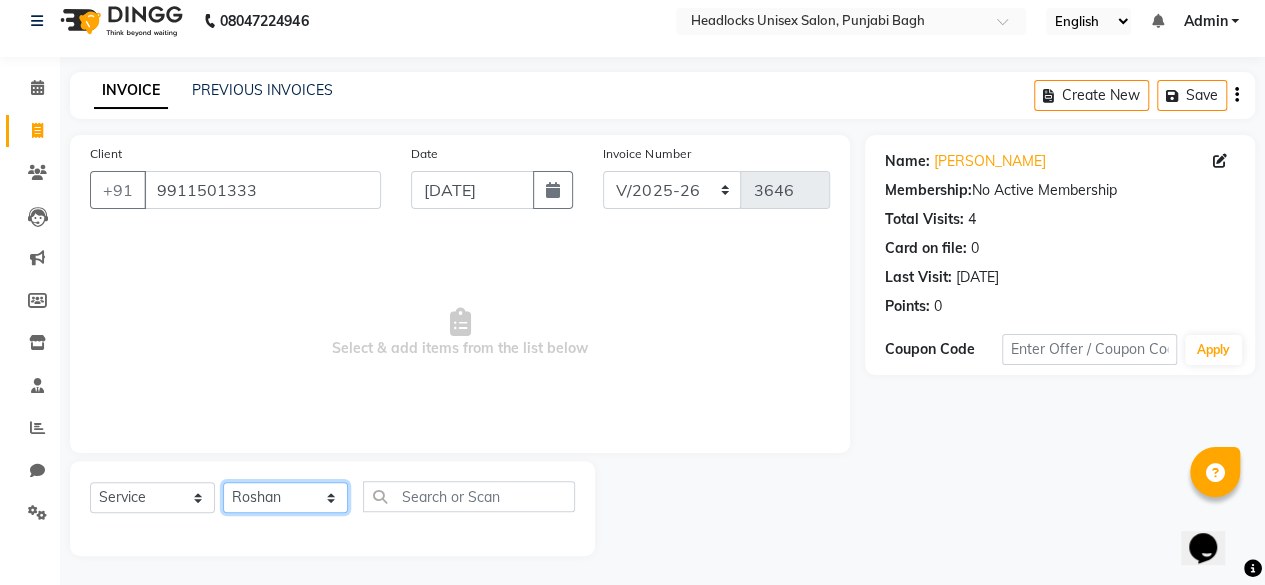 click on "Select Stylist ⁠Agnies ⁠[PERSON_NAME] [PERSON_NAME] [PERSON_NAME] kunal [PERSON_NAME] mercy ⁠Minto ⁠[PERSON_NAME]  [PERSON_NAME] priyanka [PERSON_NAME] ⁠[PERSON_NAME] ⁠[PERSON_NAME] [PERSON_NAME] [PERSON_NAME]  Sunny ⁠[PERSON_NAME] ⁠[PERSON_NAME]" 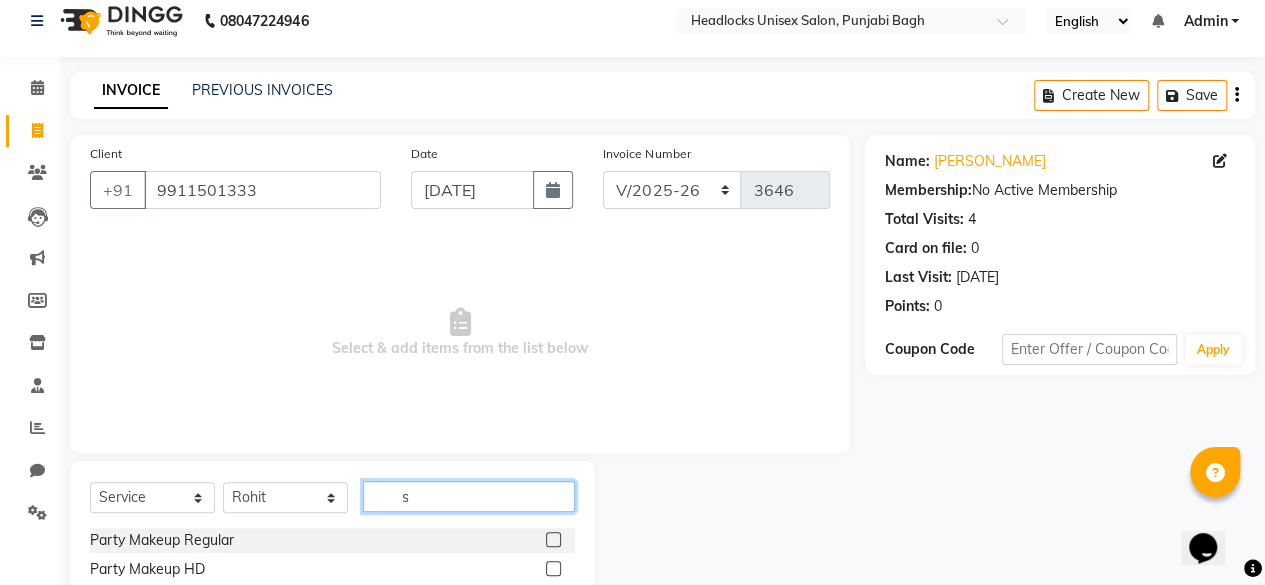 click on "s" 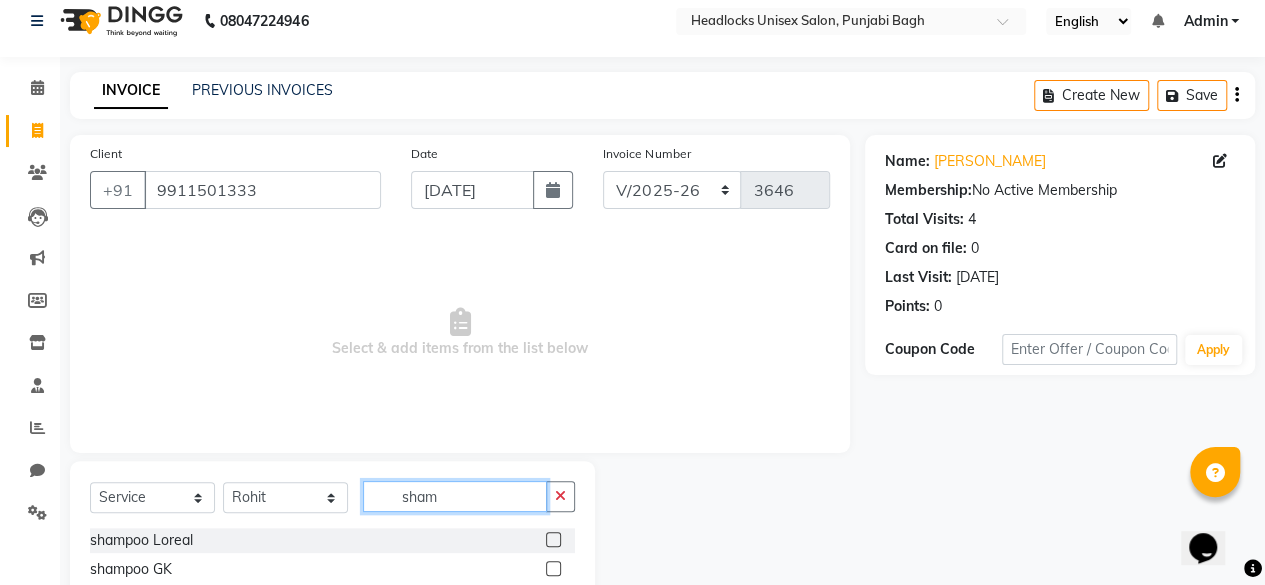 scroll, scrollTop: 215, scrollLeft: 0, axis: vertical 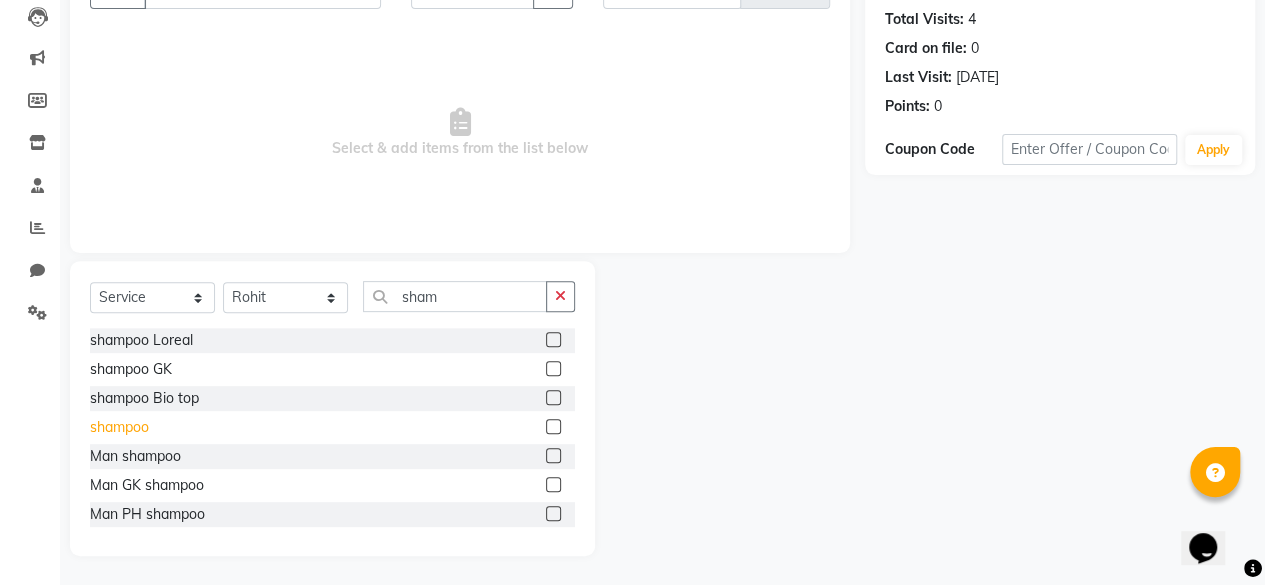 click on "shampoo" 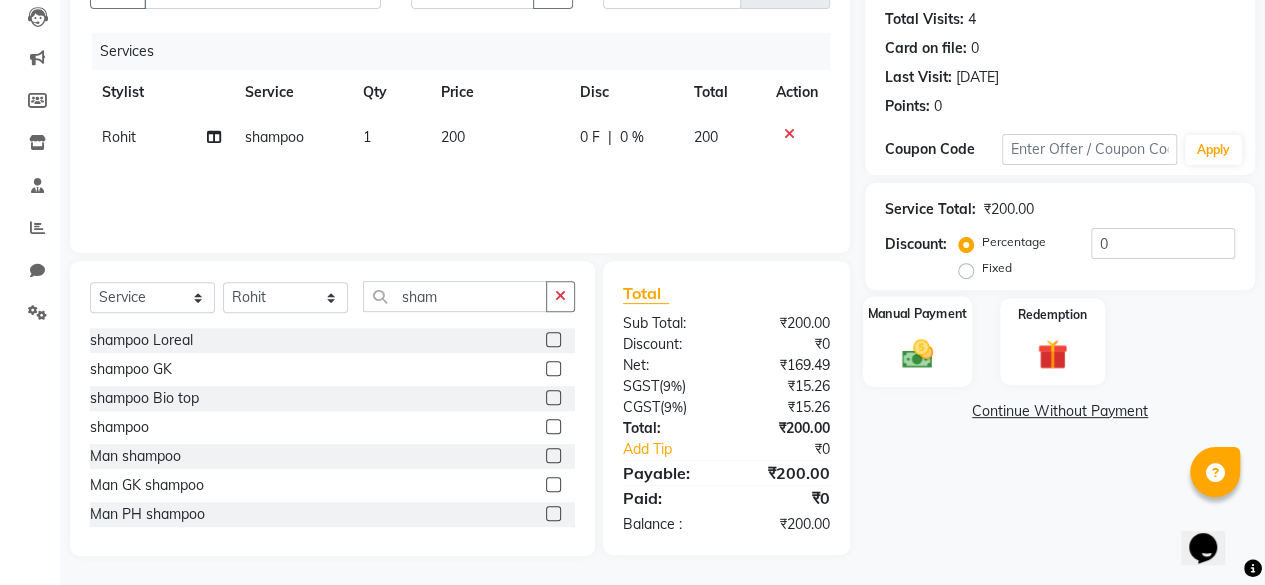 click 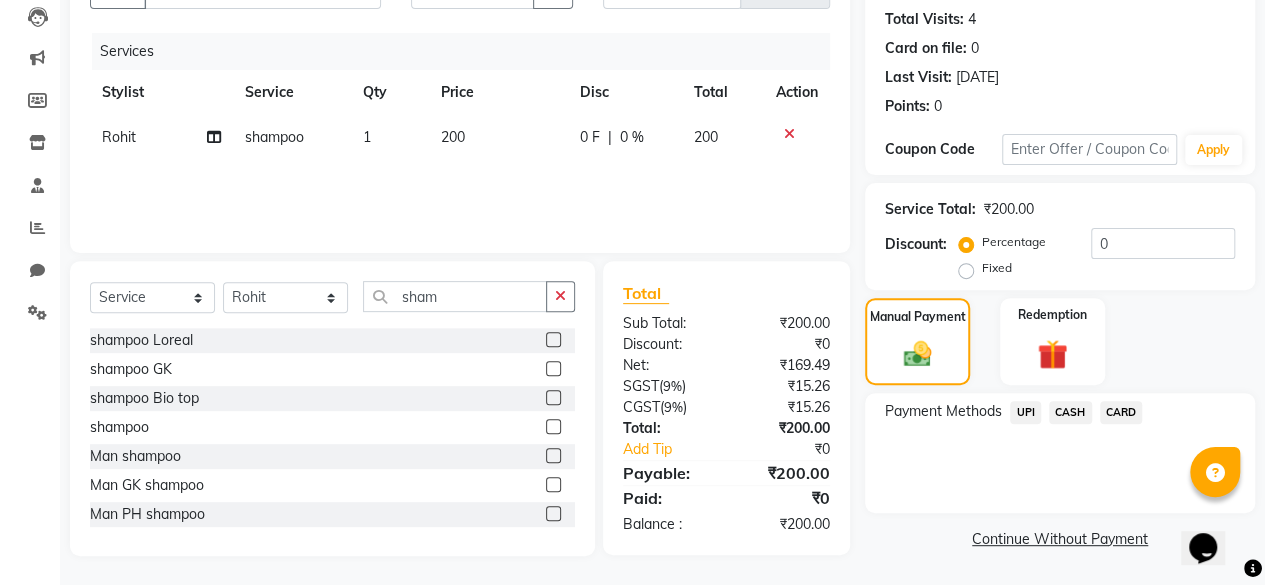 click on "CASH" 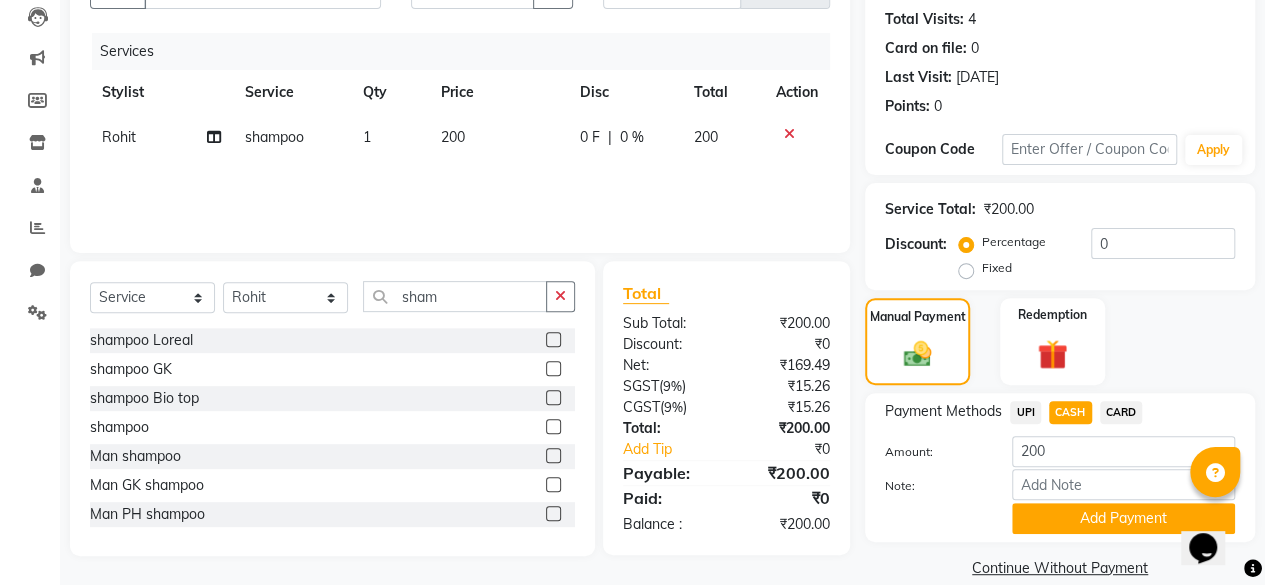 scroll, scrollTop: 242, scrollLeft: 0, axis: vertical 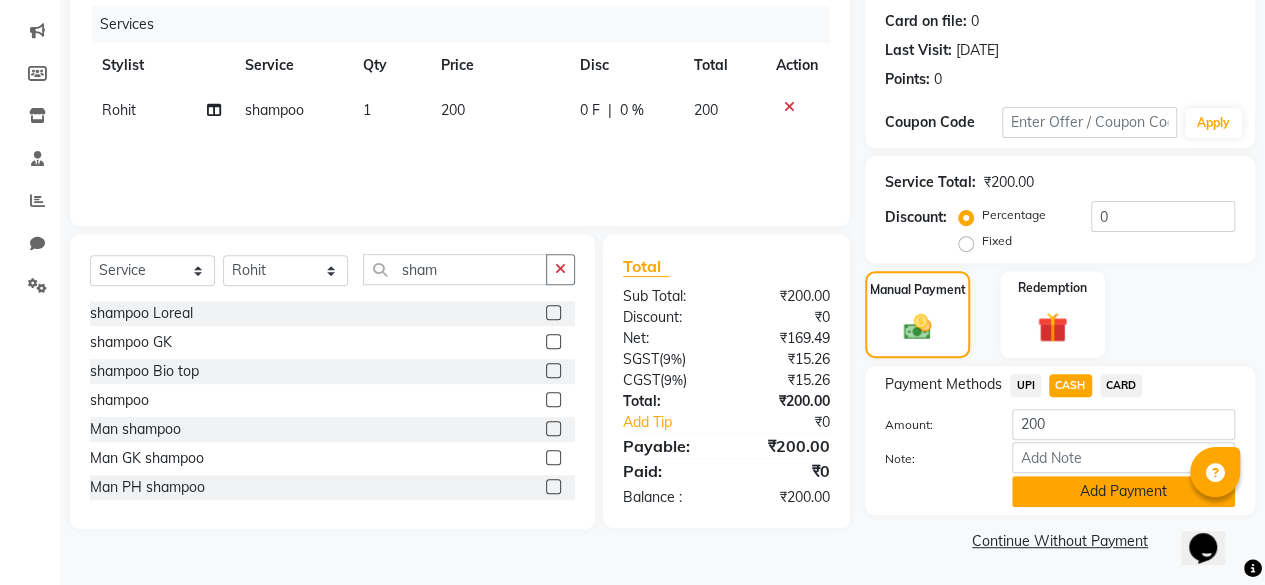 click on "Add Payment" 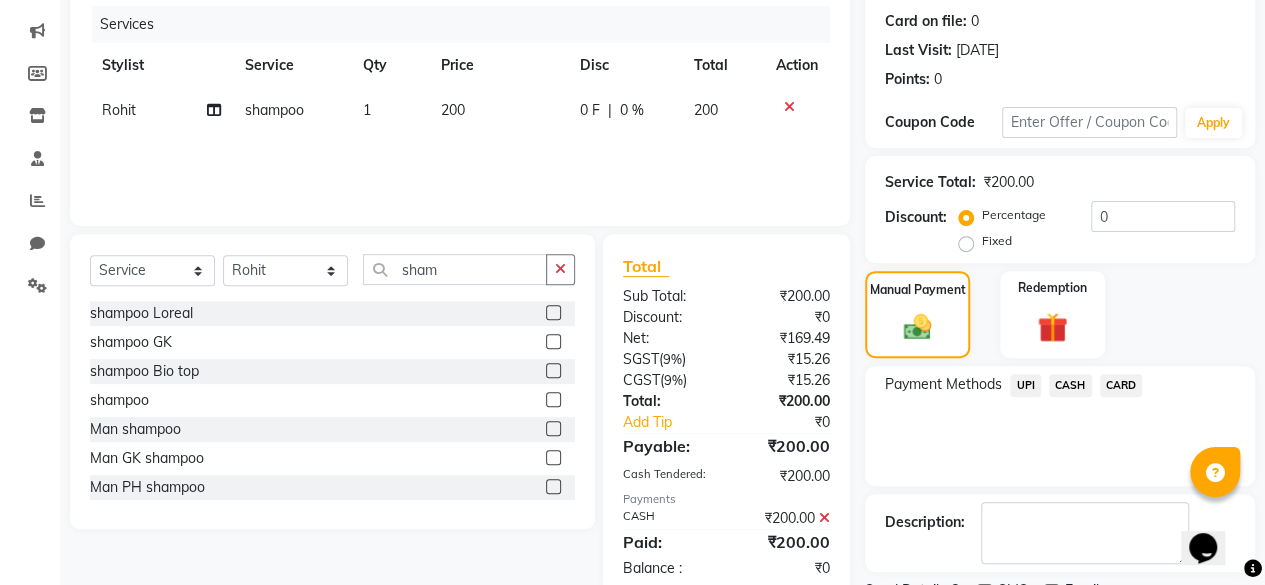 scroll, scrollTop: 324, scrollLeft: 0, axis: vertical 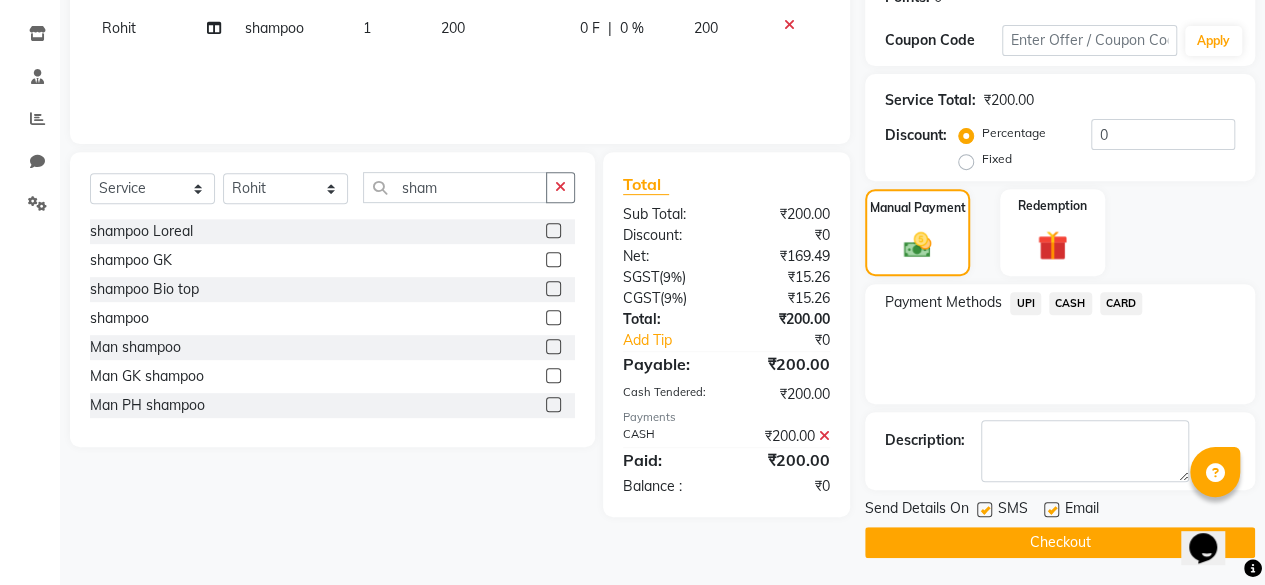 click 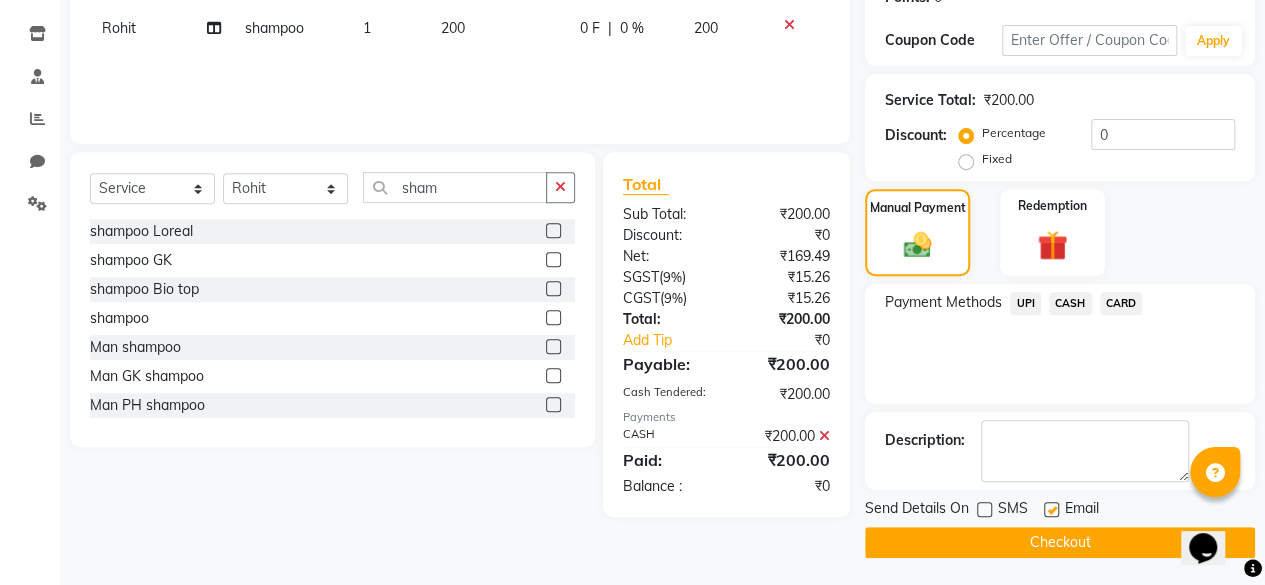 click on "Checkout" 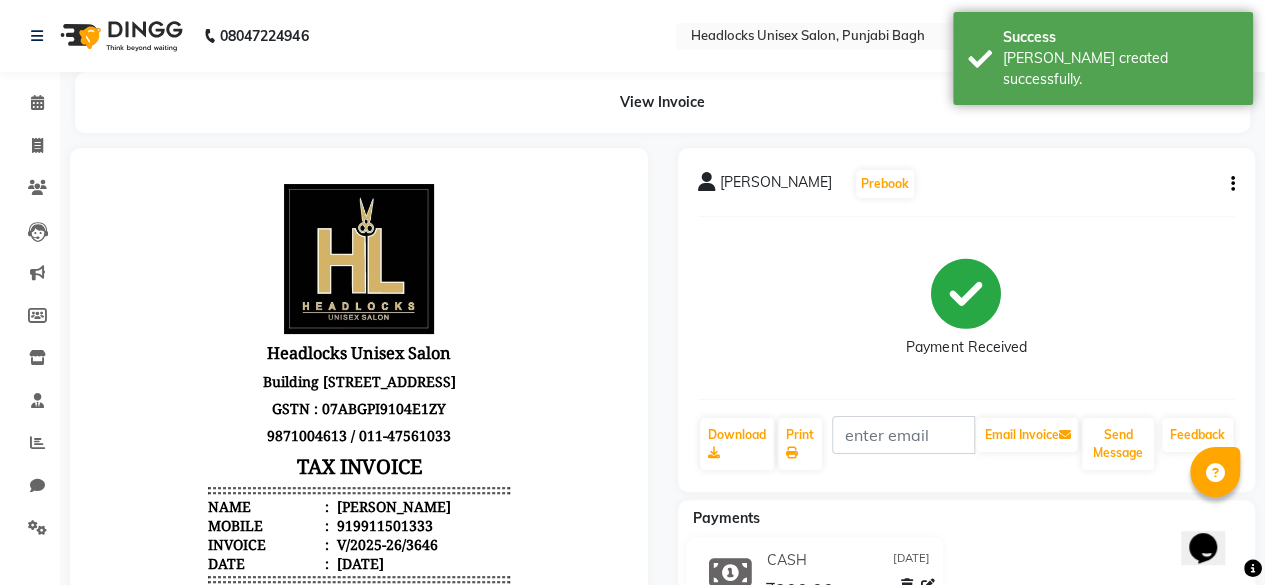 scroll, scrollTop: 0, scrollLeft: 0, axis: both 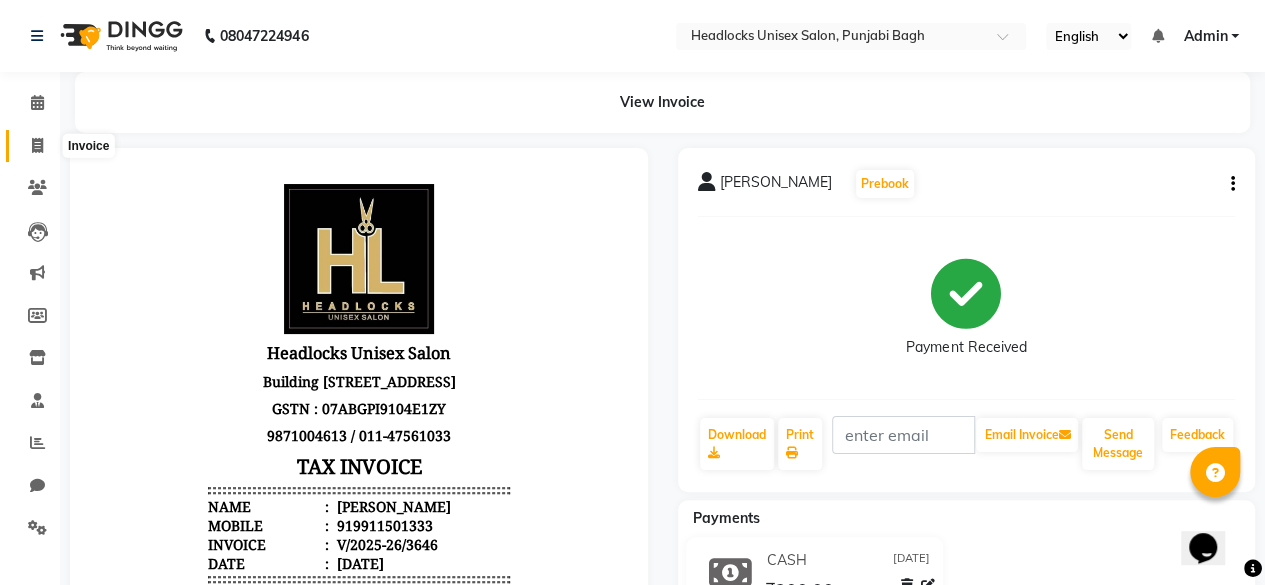 click 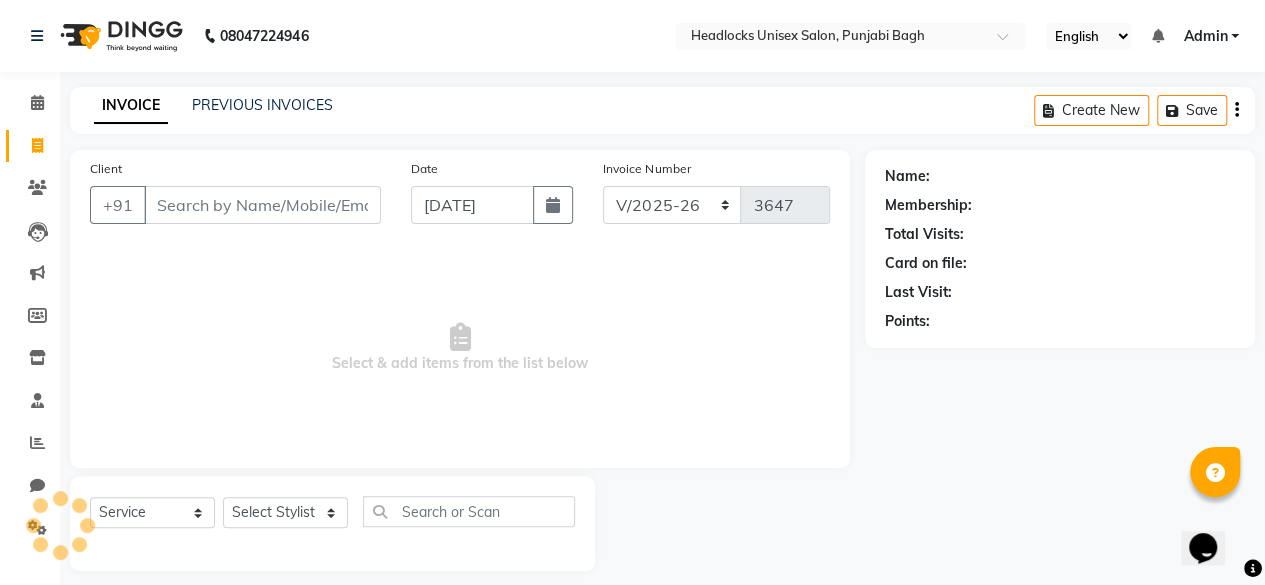 scroll, scrollTop: 15, scrollLeft: 0, axis: vertical 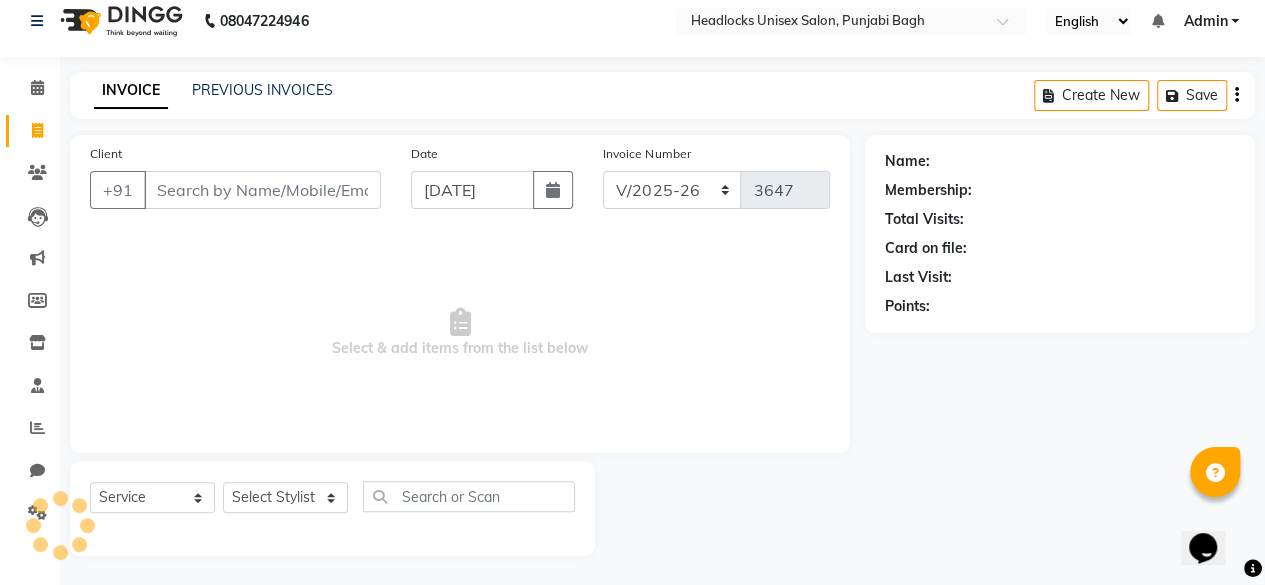 click on "Client" at bounding box center [262, 190] 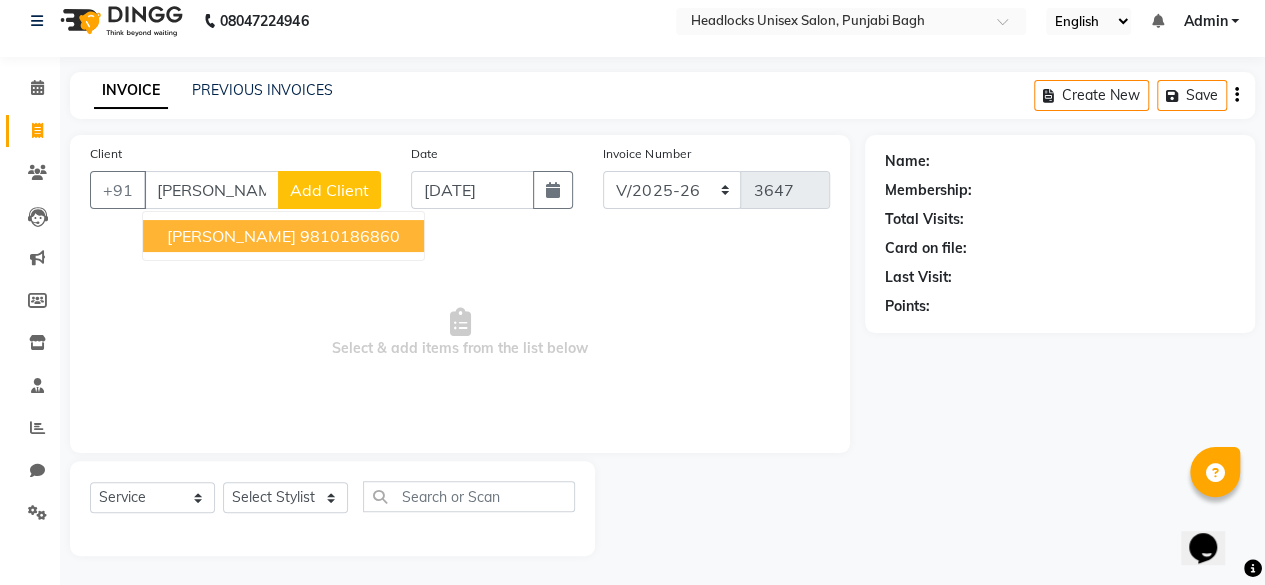 click on "[PERSON_NAME]  9810186860" at bounding box center (283, 236) 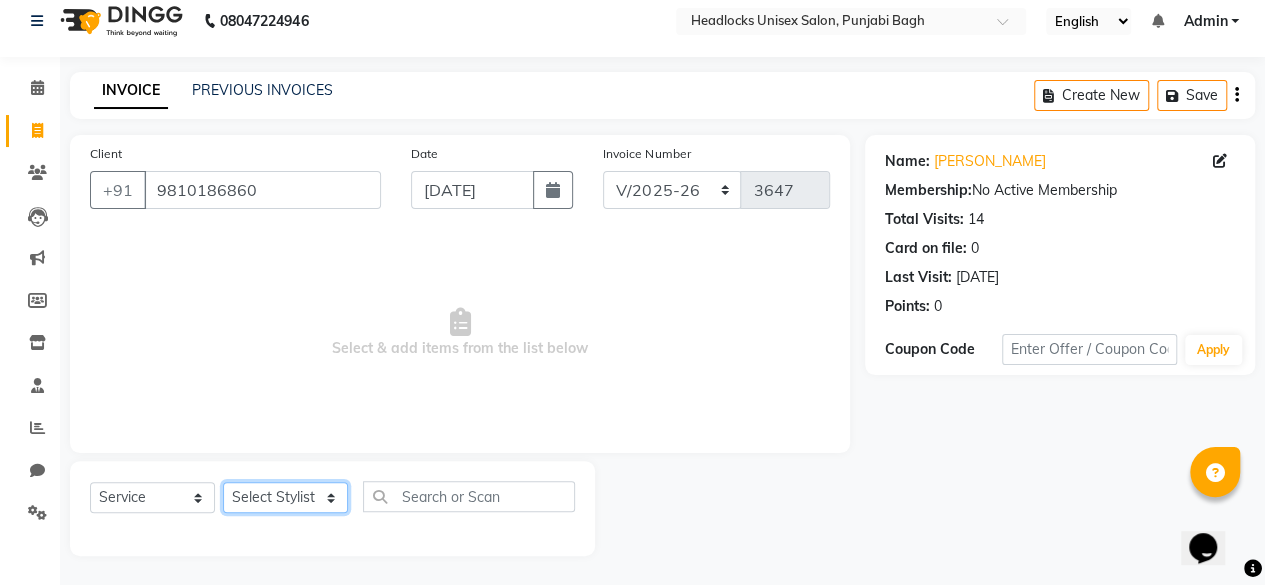 click on "Select Stylist ⁠Agnies ⁠[PERSON_NAME] [PERSON_NAME] [PERSON_NAME] kunal [PERSON_NAME] mercy ⁠Minto ⁠[PERSON_NAME]  [PERSON_NAME] priyanka [PERSON_NAME] ⁠[PERSON_NAME] ⁠[PERSON_NAME] [PERSON_NAME] [PERSON_NAME]  Sunny ⁠[PERSON_NAME] ⁠[PERSON_NAME]" 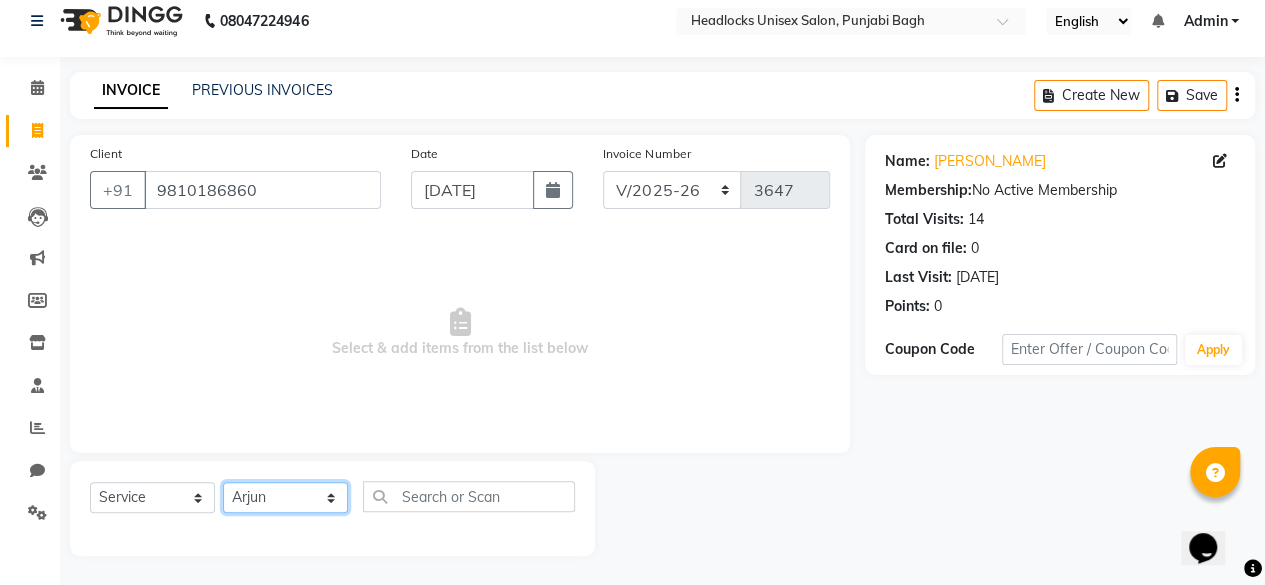 click on "Select Stylist ⁠Agnies ⁠[PERSON_NAME] [PERSON_NAME] [PERSON_NAME] kunal [PERSON_NAME] mercy ⁠Minto ⁠[PERSON_NAME]  [PERSON_NAME] priyanka [PERSON_NAME] ⁠[PERSON_NAME] ⁠[PERSON_NAME] [PERSON_NAME] [PERSON_NAME]  Sunny ⁠[PERSON_NAME] ⁠[PERSON_NAME]" 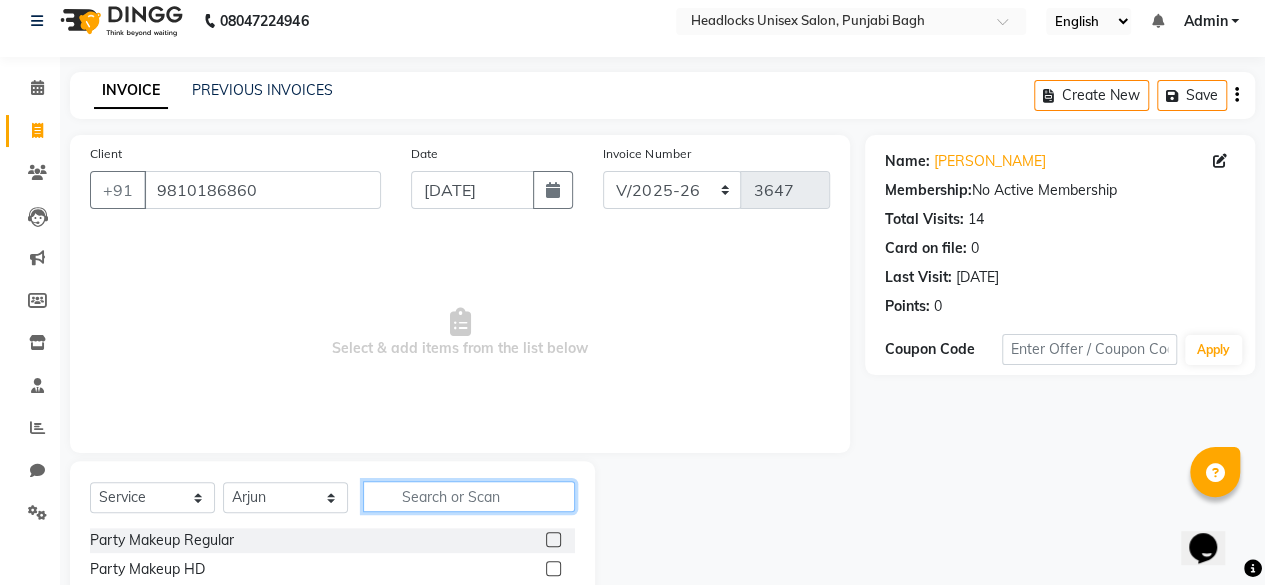 click 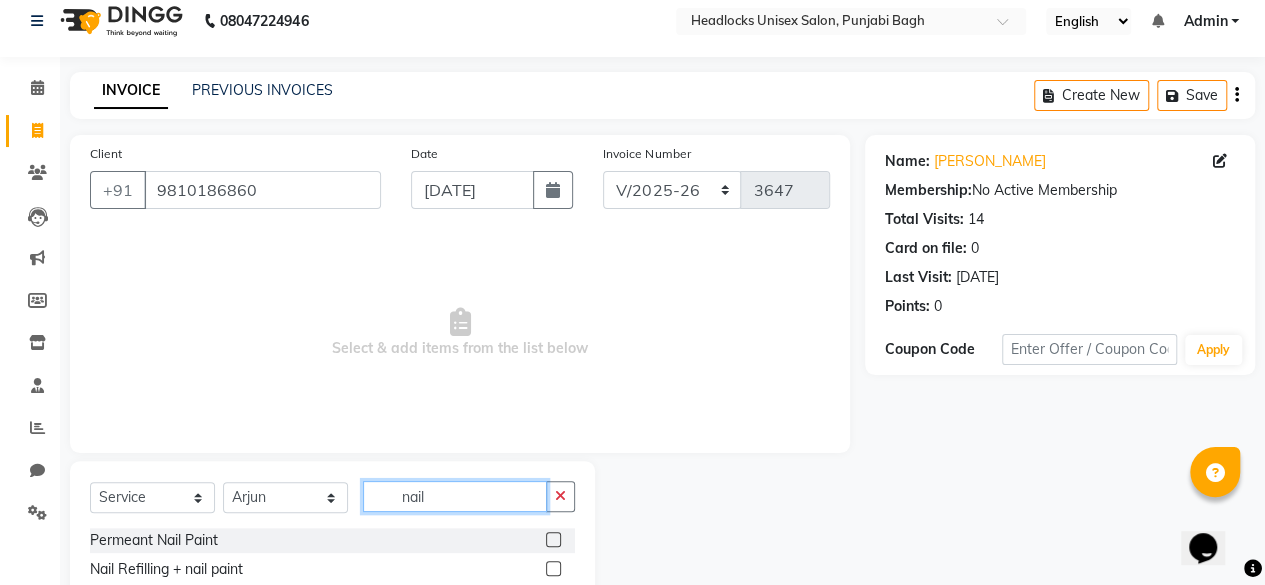 scroll, scrollTop: 215, scrollLeft: 0, axis: vertical 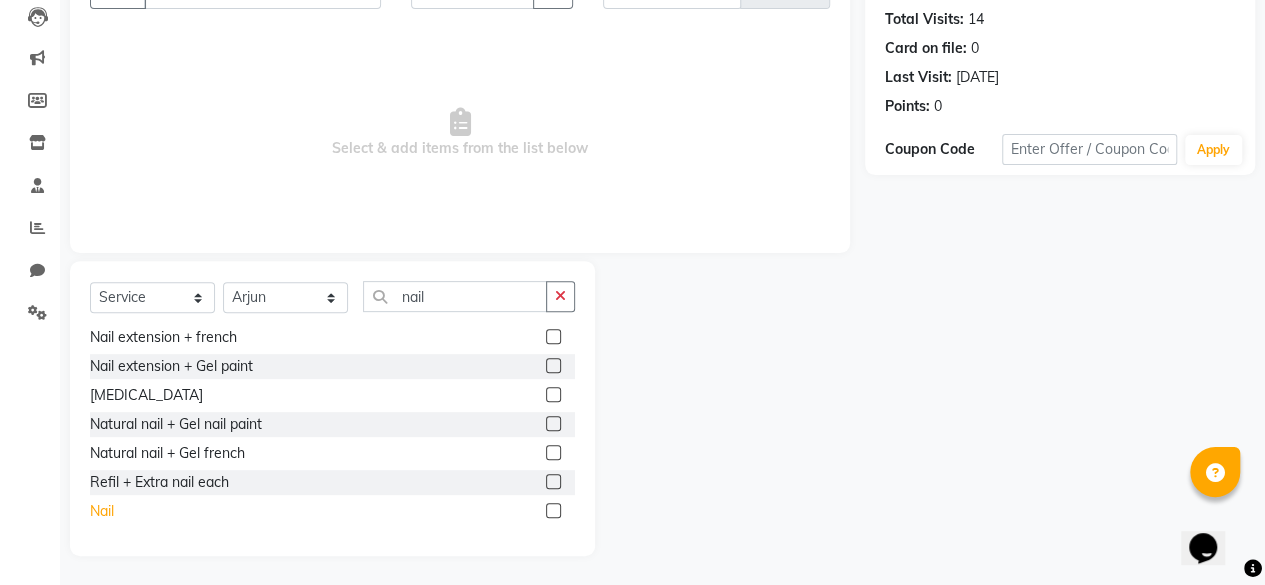 click on "Nail" 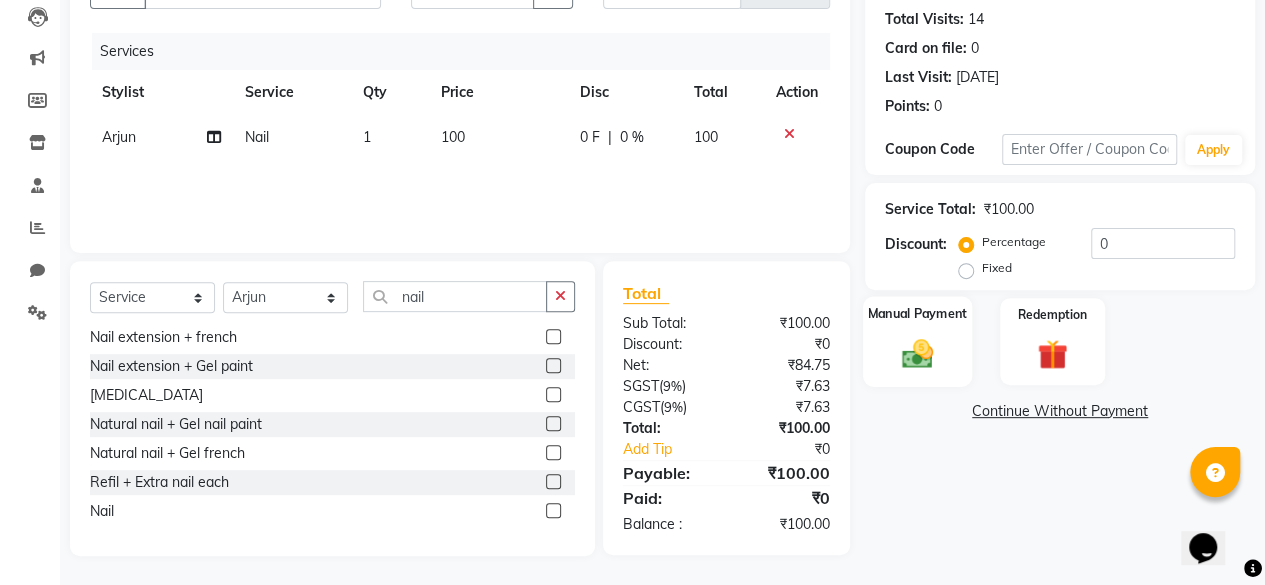 click 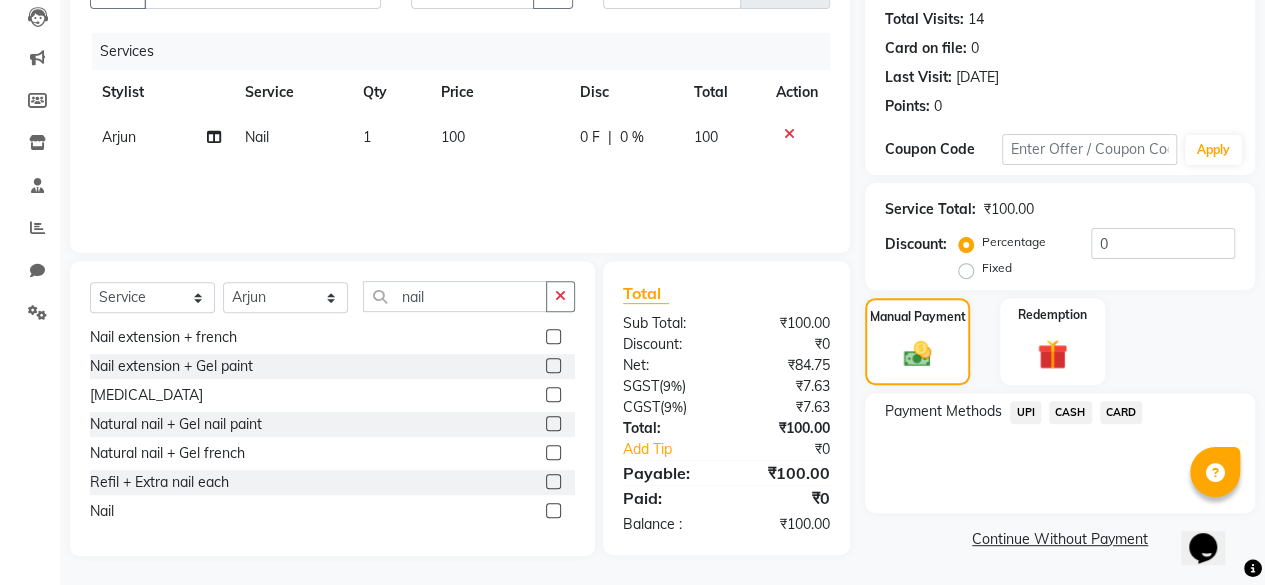 click on "CASH" 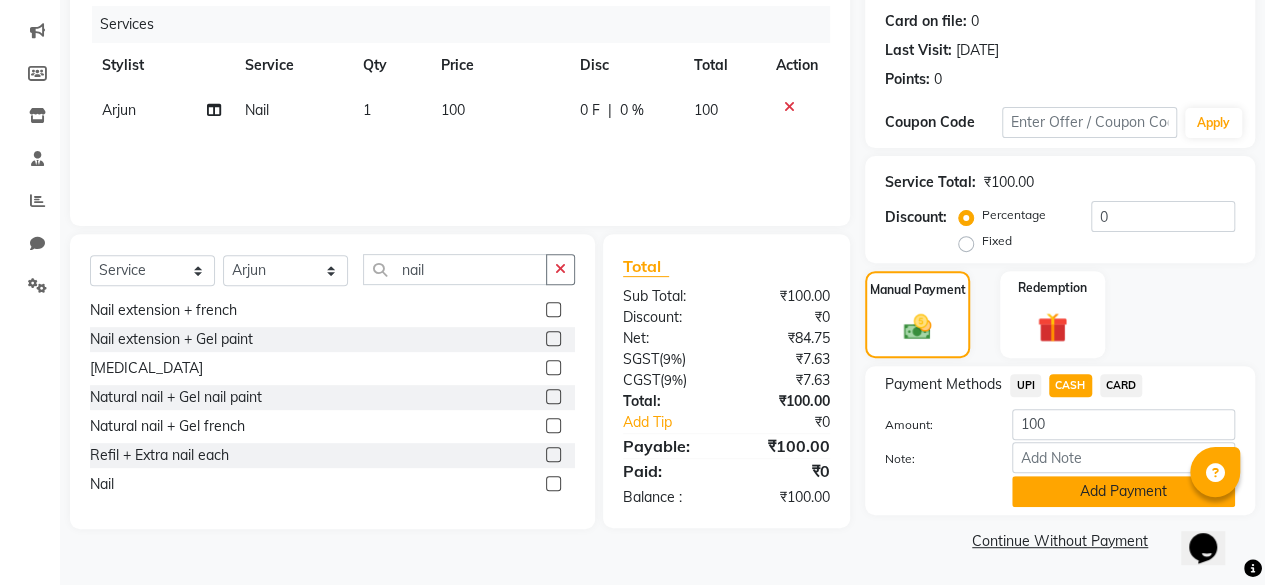click on "Add Payment" 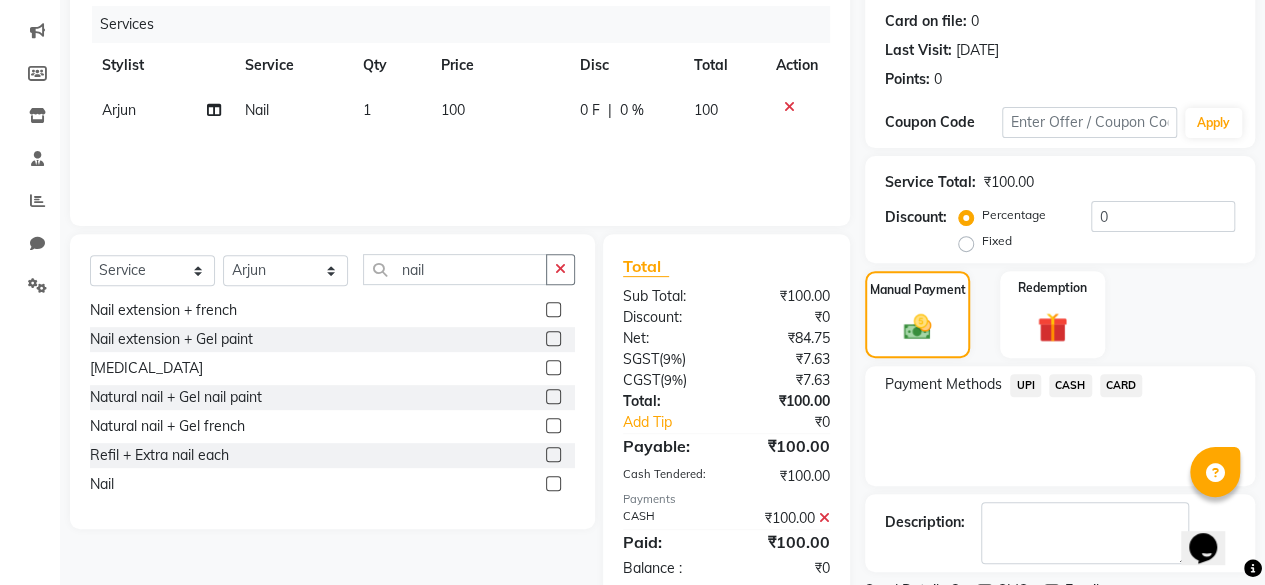 scroll, scrollTop: 324, scrollLeft: 0, axis: vertical 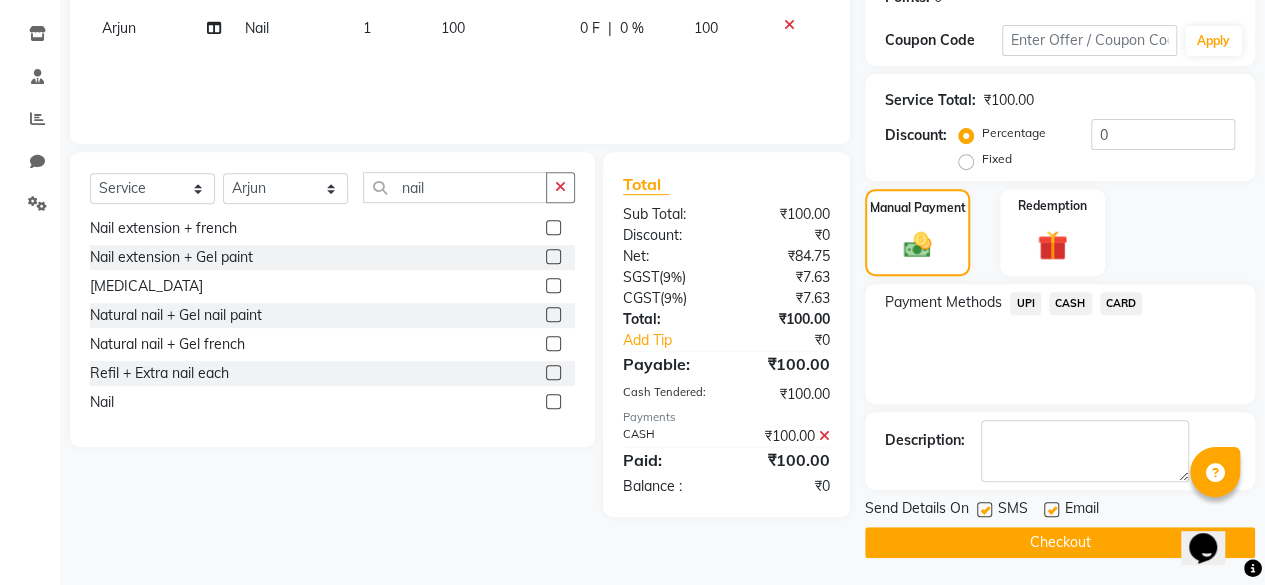 click on "Send Details On SMS Email" 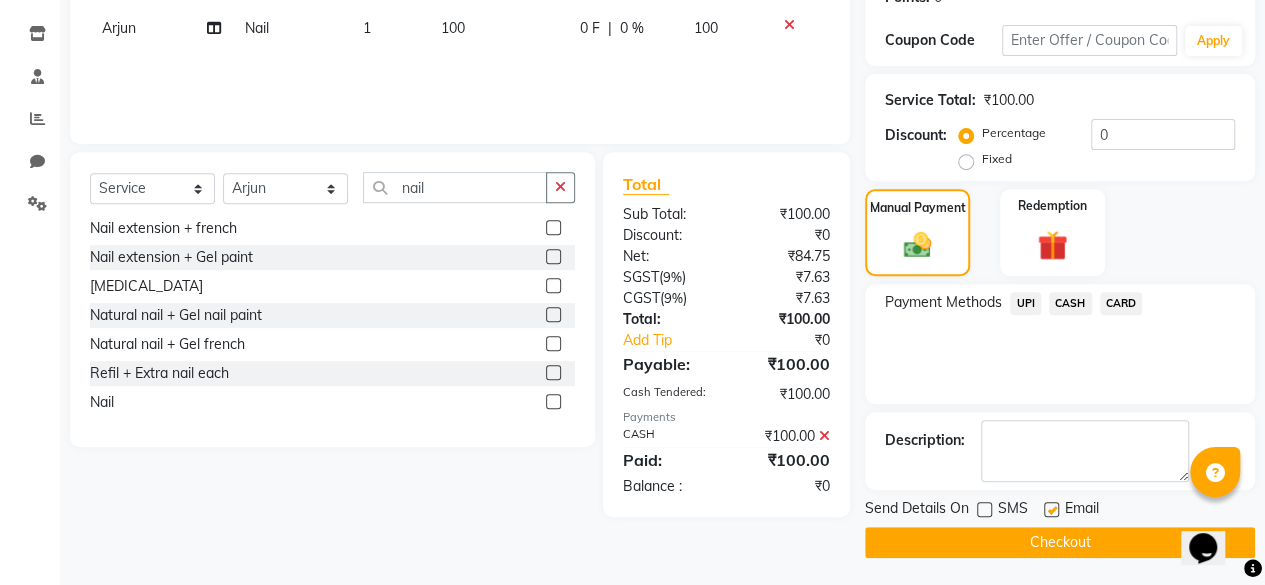 click on "Checkout" 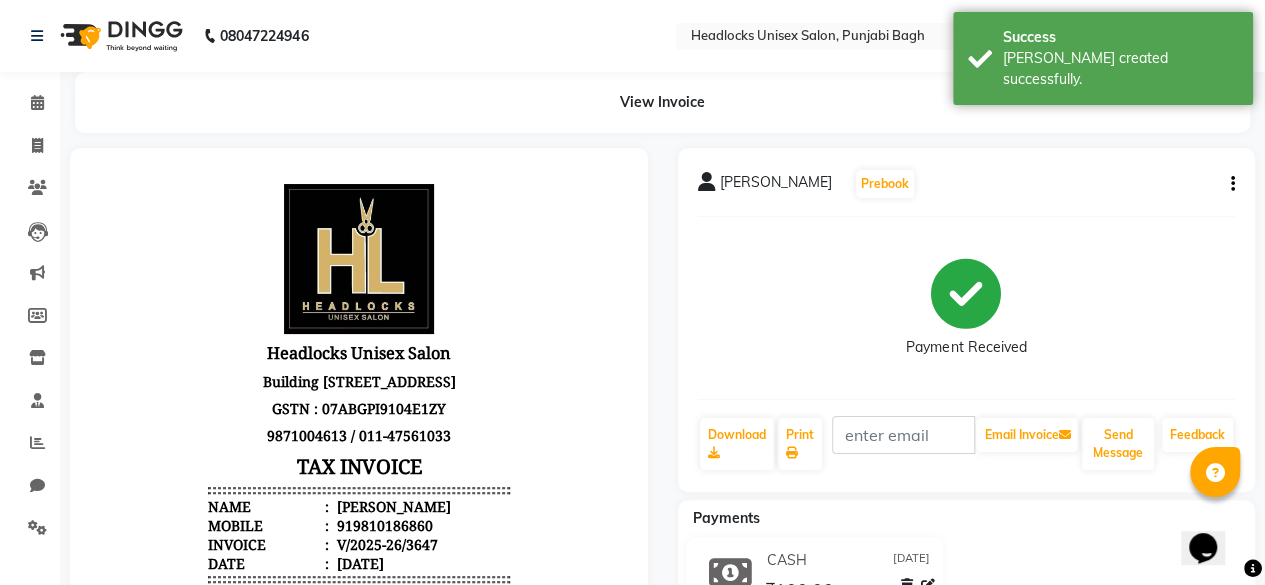scroll, scrollTop: 0, scrollLeft: 0, axis: both 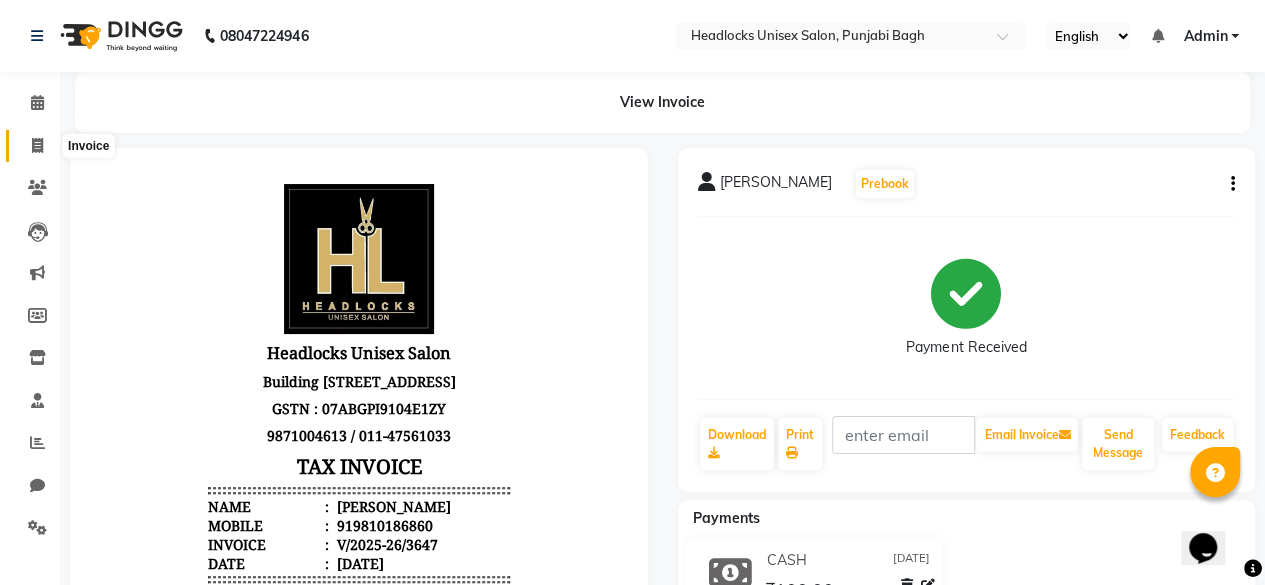 click 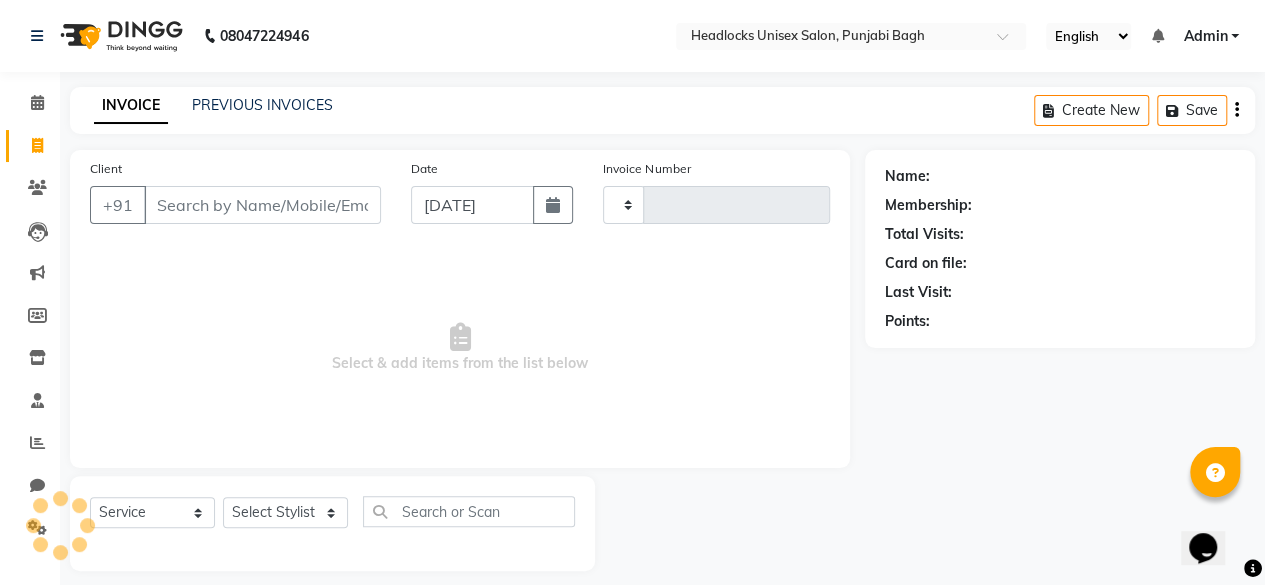 scroll, scrollTop: 15, scrollLeft: 0, axis: vertical 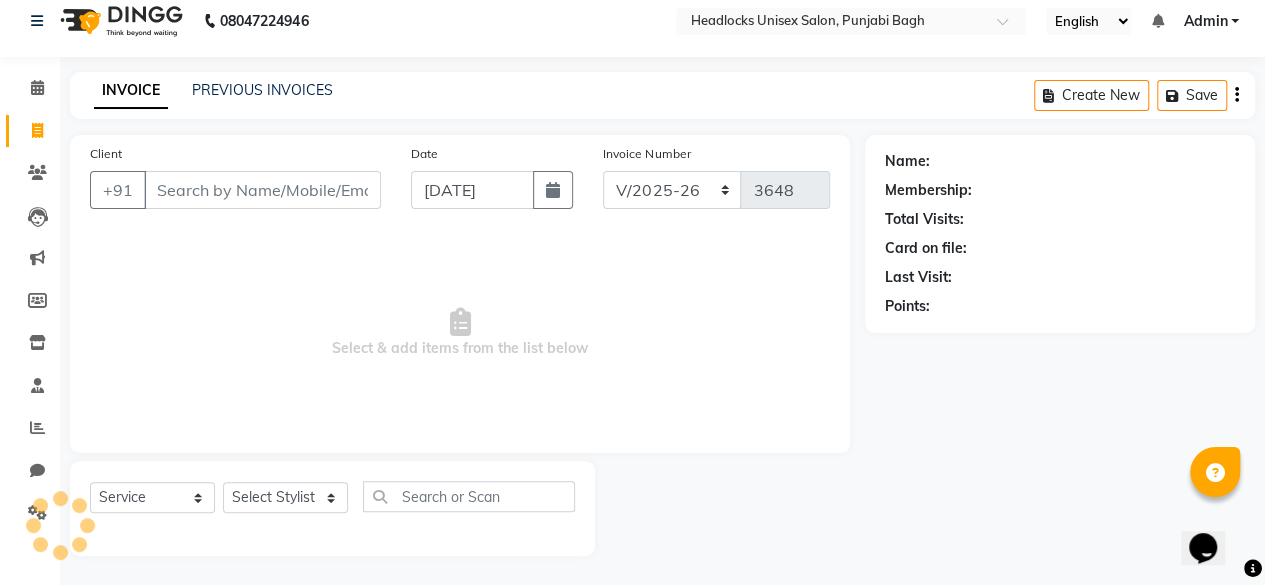 click on "Client" at bounding box center [262, 190] 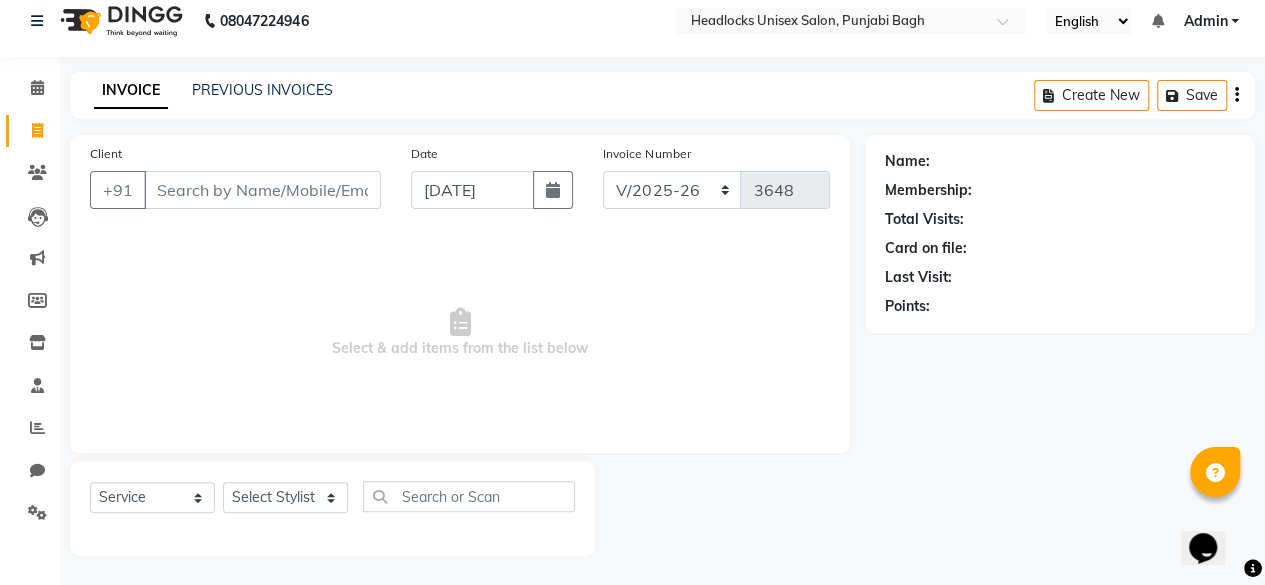 click on "Client" at bounding box center (262, 190) 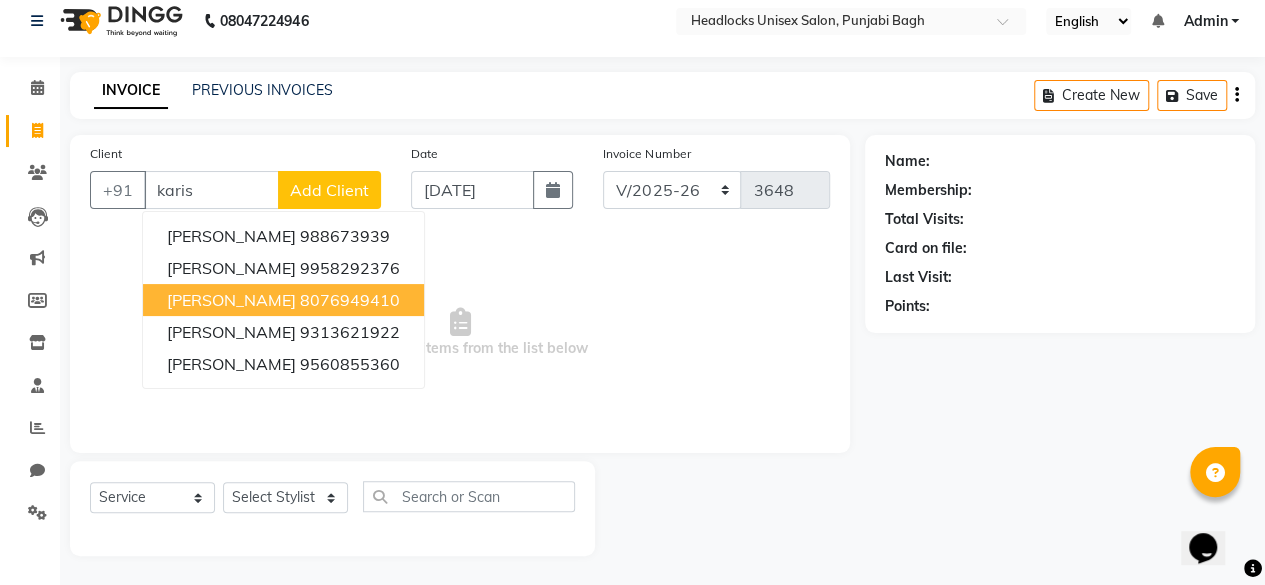 click on "8076949410" at bounding box center [350, 300] 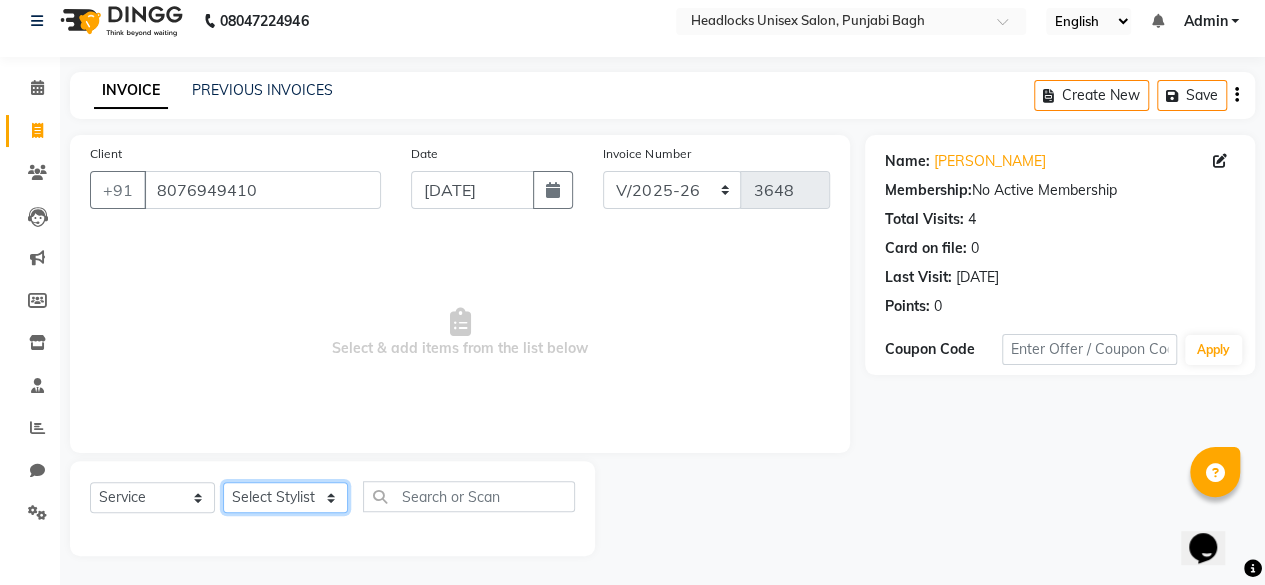 click on "Select Stylist ⁠Agnies ⁠[PERSON_NAME] [PERSON_NAME] [PERSON_NAME] kunal [PERSON_NAME] mercy ⁠Minto ⁠[PERSON_NAME]  [PERSON_NAME] priyanka [PERSON_NAME] ⁠[PERSON_NAME] ⁠[PERSON_NAME] [PERSON_NAME] [PERSON_NAME]  Sunny ⁠[PERSON_NAME] ⁠[PERSON_NAME]" 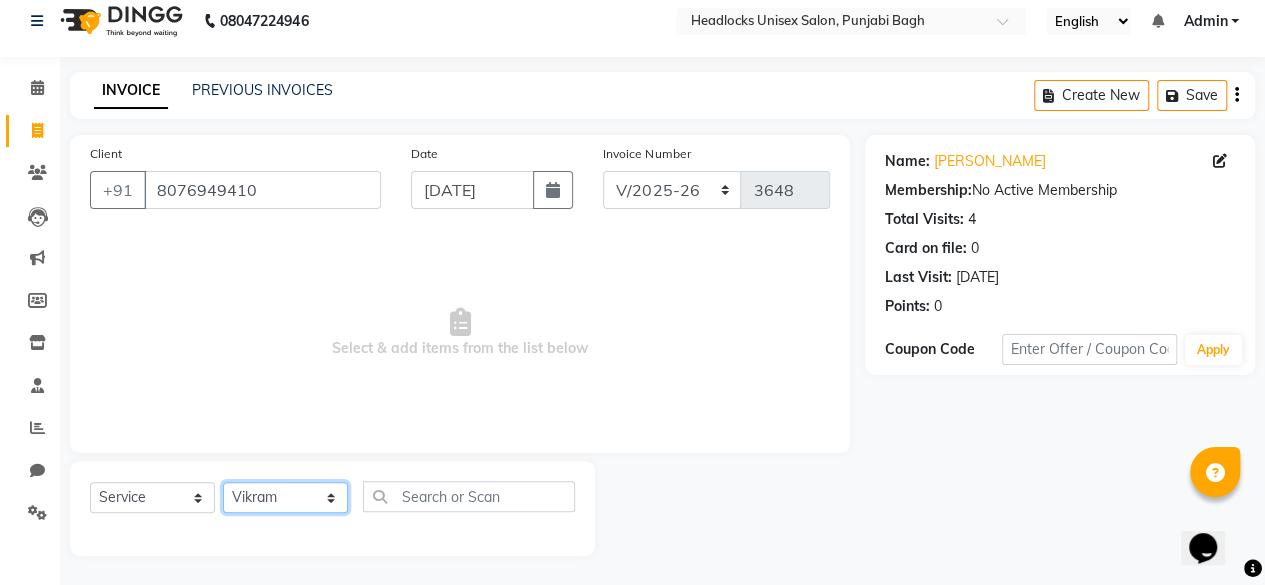 click on "Select Stylist ⁠Agnies ⁠[PERSON_NAME] [PERSON_NAME] [PERSON_NAME] kunal [PERSON_NAME] mercy ⁠Minto ⁠[PERSON_NAME]  [PERSON_NAME] priyanka [PERSON_NAME] ⁠[PERSON_NAME] ⁠[PERSON_NAME] [PERSON_NAME] [PERSON_NAME]  Sunny ⁠[PERSON_NAME] ⁠[PERSON_NAME]" 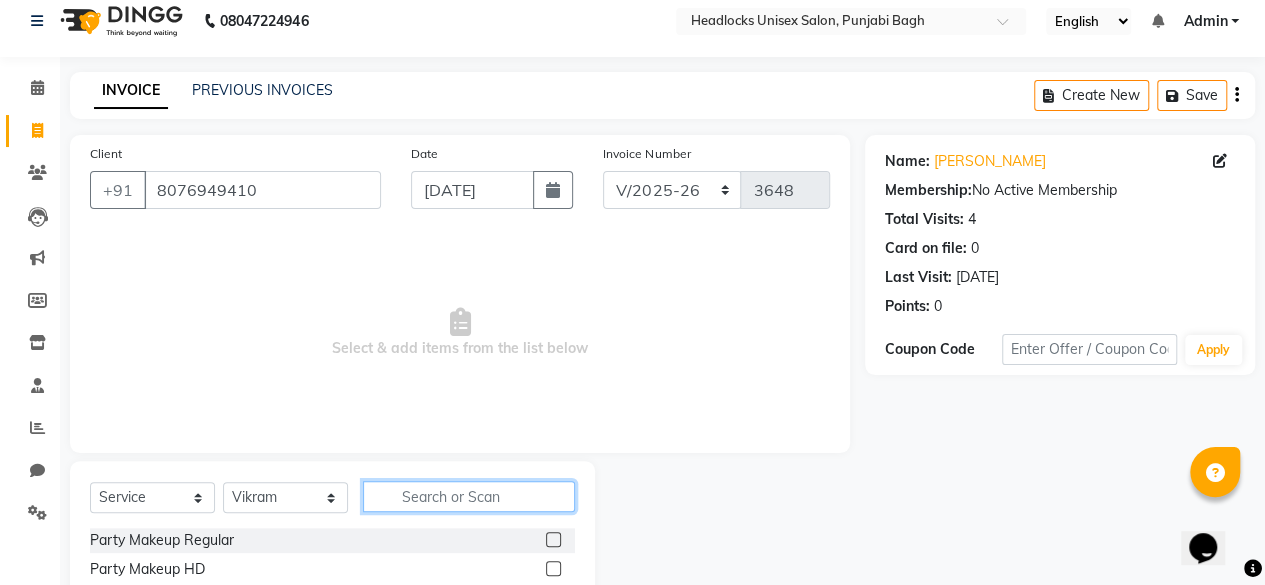 click 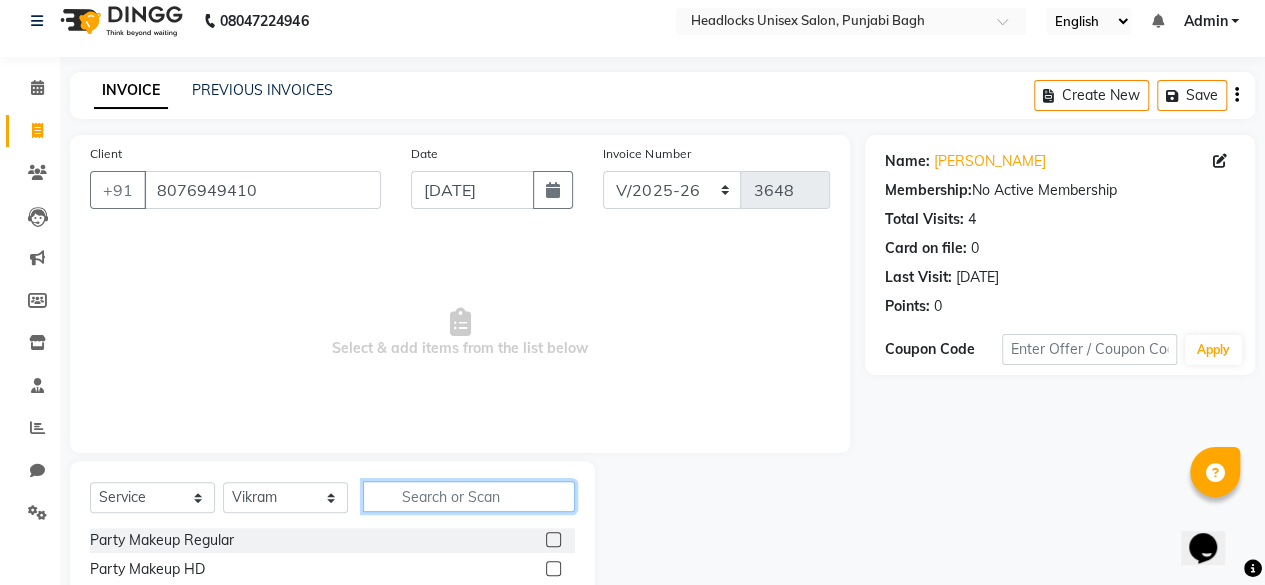 click 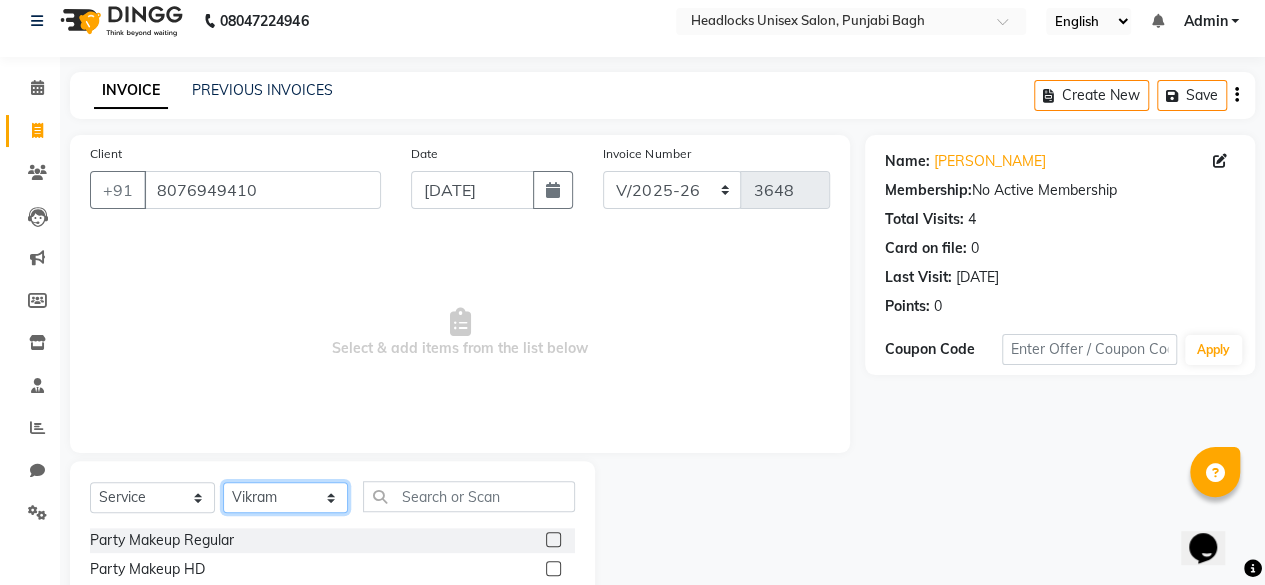 click on "Select Stylist ⁠Agnies ⁠[PERSON_NAME] [PERSON_NAME] [PERSON_NAME] kunal [PERSON_NAME] mercy ⁠Minto ⁠[PERSON_NAME]  [PERSON_NAME] priyanka [PERSON_NAME] ⁠[PERSON_NAME] ⁠[PERSON_NAME] [PERSON_NAME] [PERSON_NAME]  Sunny ⁠[PERSON_NAME] ⁠[PERSON_NAME]" 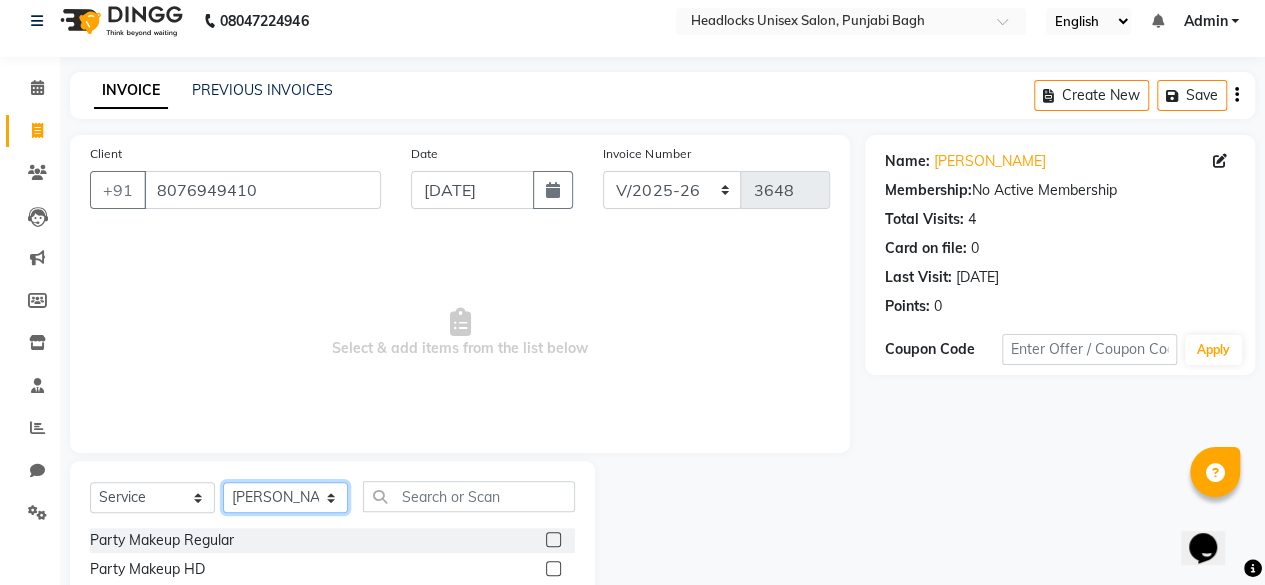 click on "Select Stylist ⁠Agnies ⁠[PERSON_NAME] [PERSON_NAME] [PERSON_NAME] kunal [PERSON_NAME] mercy ⁠Minto ⁠[PERSON_NAME]  [PERSON_NAME] priyanka [PERSON_NAME] ⁠[PERSON_NAME] ⁠[PERSON_NAME] [PERSON_NAME] [PERSON_NAME]  Sunny ⁠[PERSON_NAME] ⁠[PERSON_NAME]" 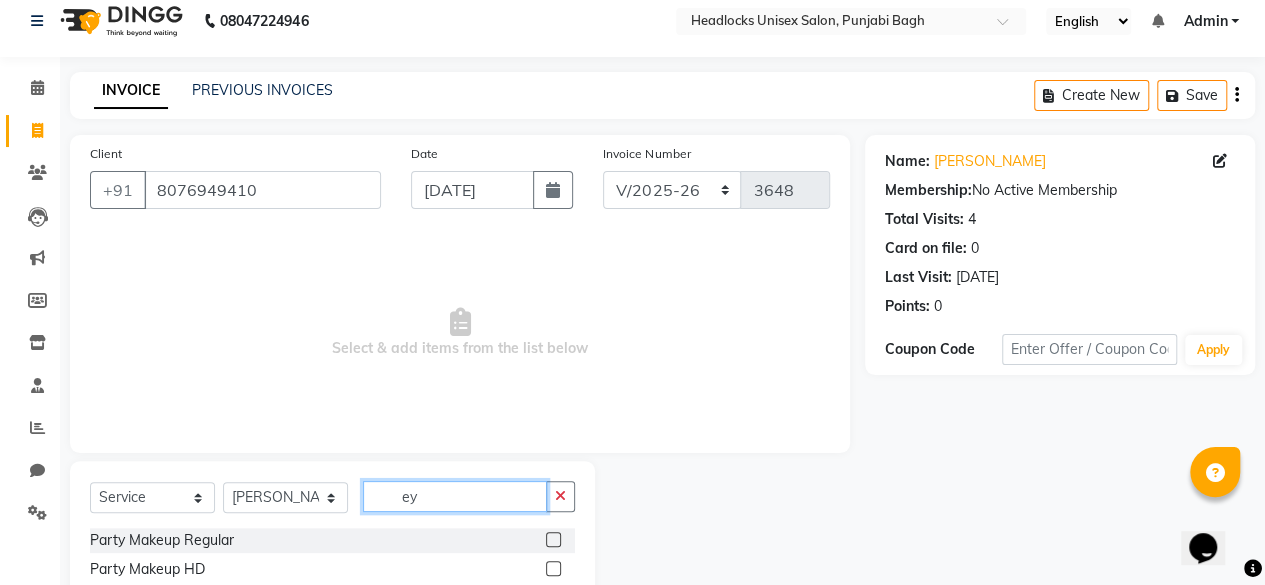 click on "ey" 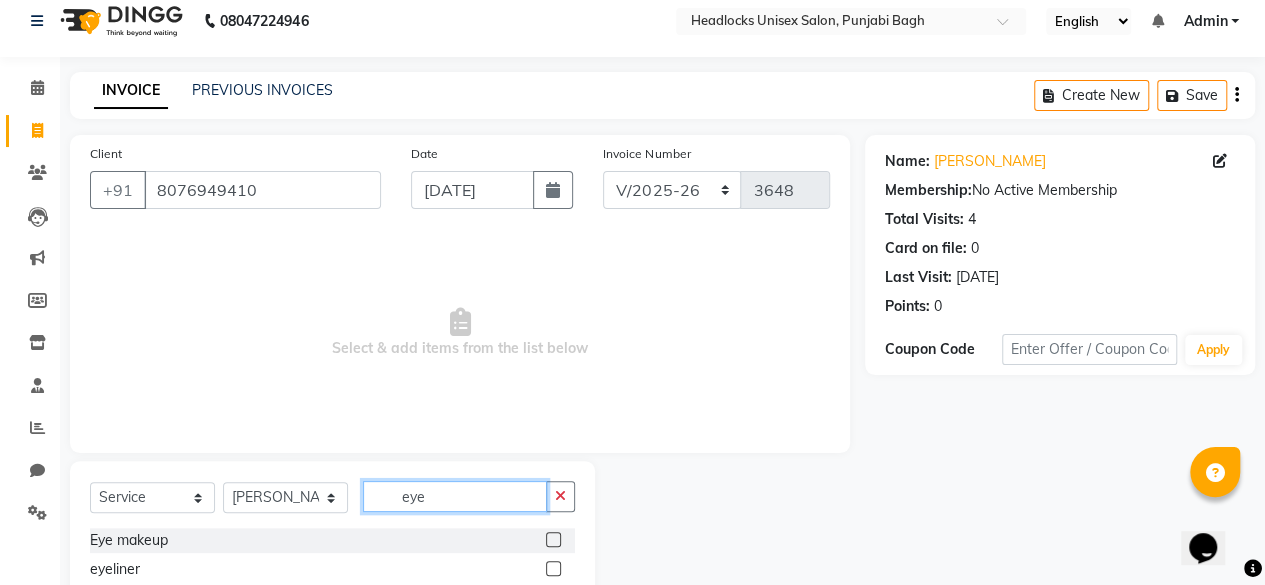 scroll, scrollTop: 160, scrollLeft: 0, axis: vertical 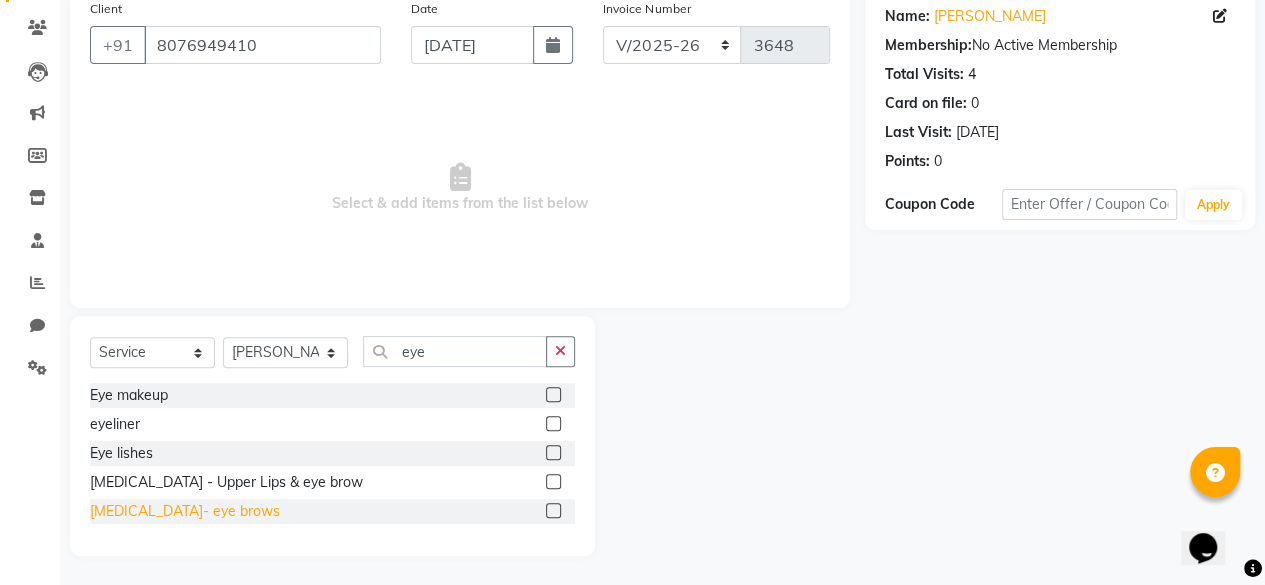 click on "[MEDICAL_DATA]- eye brows" 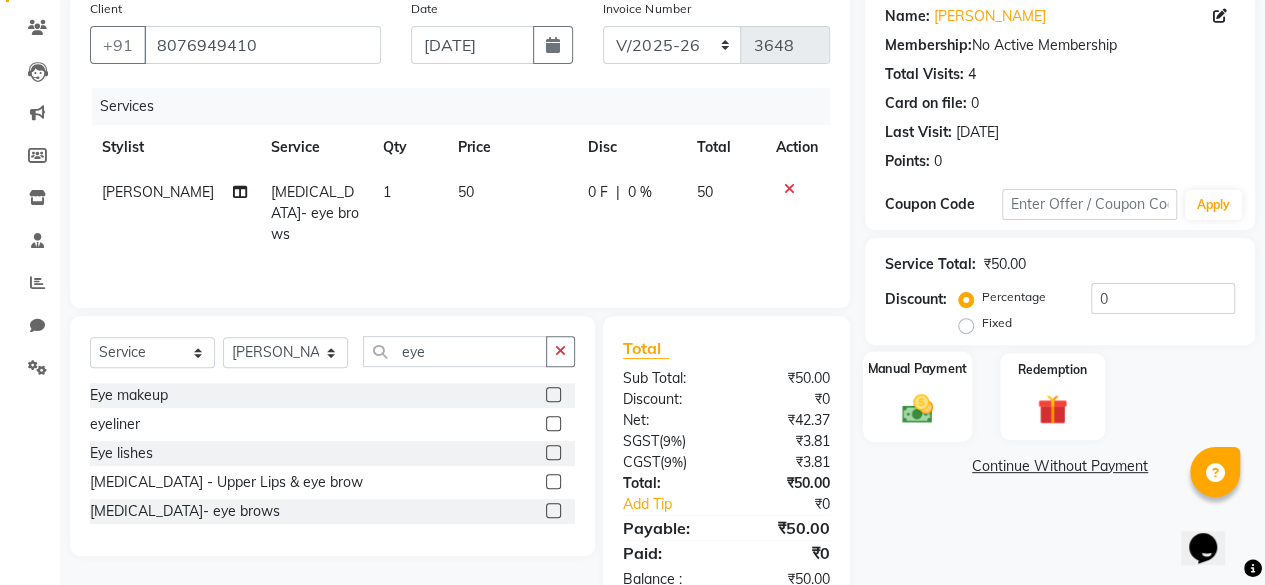 click on "Manual Payment" 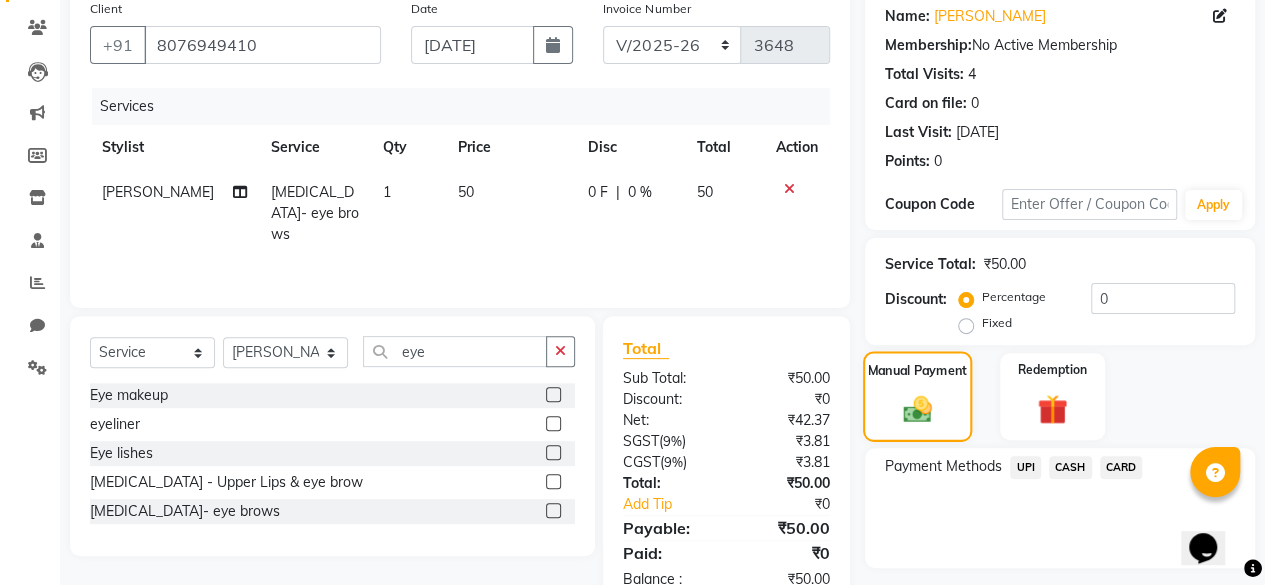 scroll, scrollTop: 213, scrollLeft: 0, axis: vertical 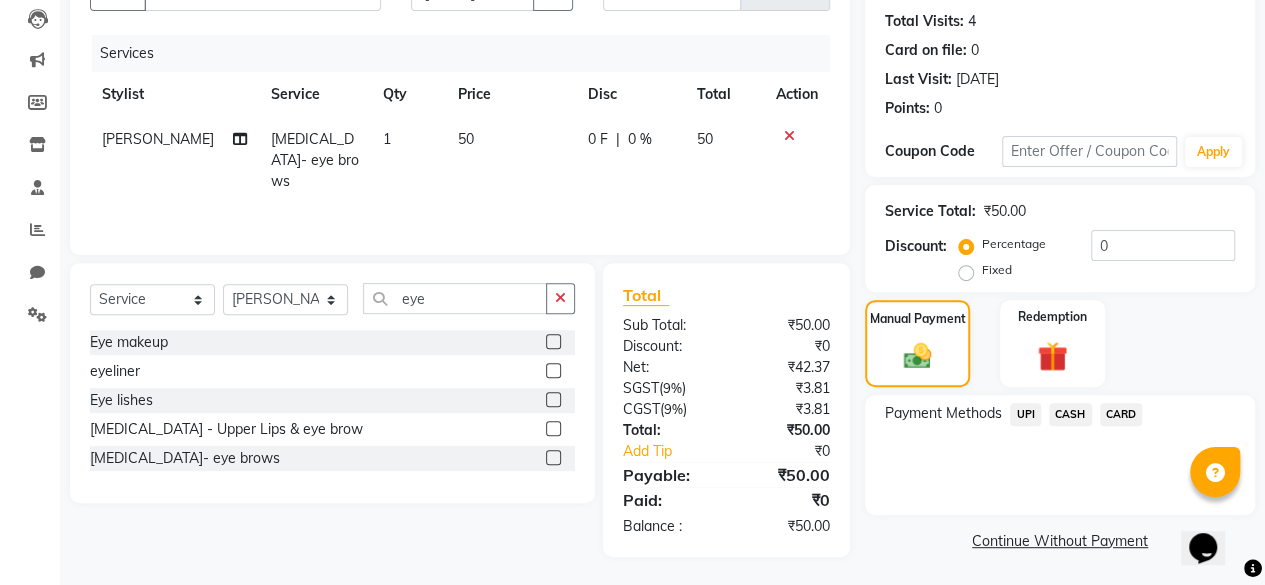 click on "CASH" 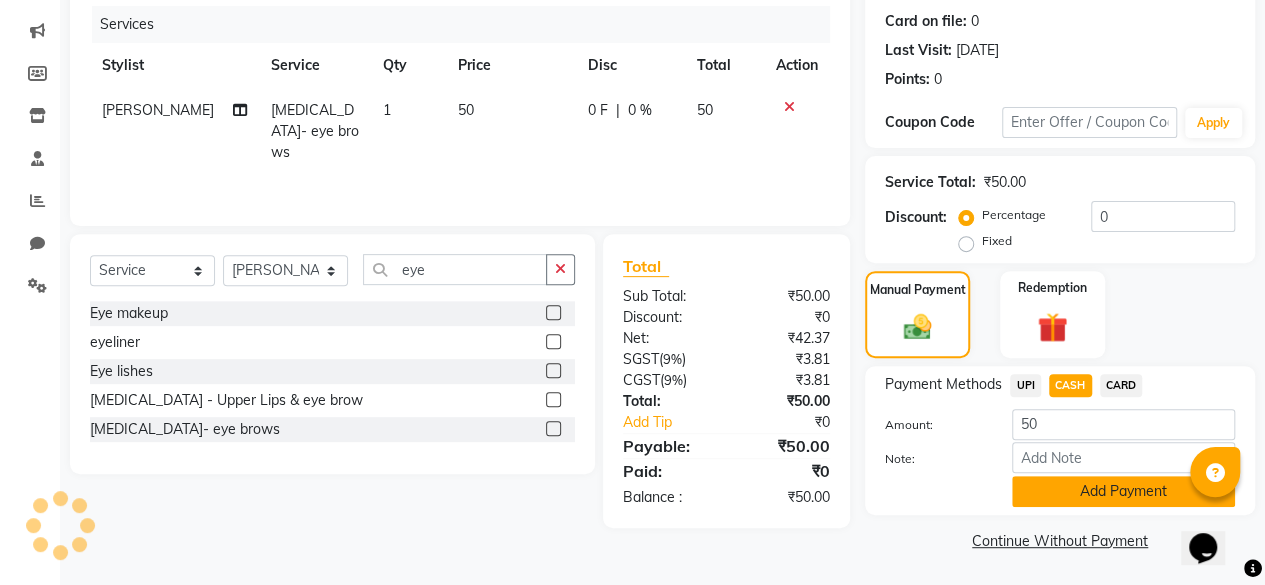 click on "Add Payment" 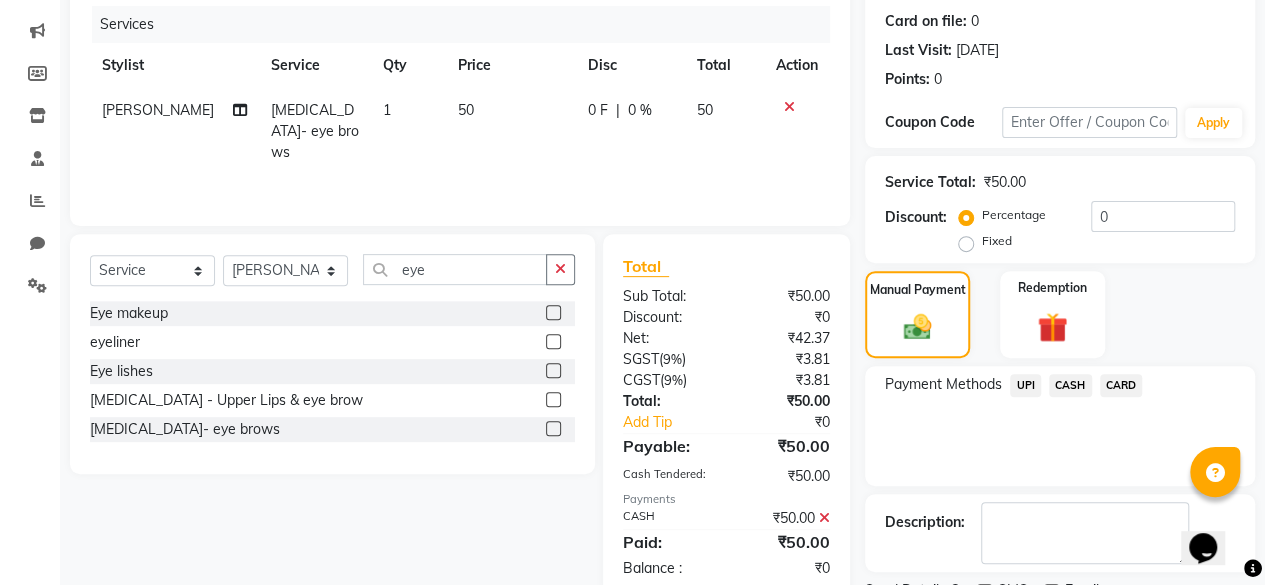 scroll, scrollTop: 324, scrollLeft: 0, axis: vertical 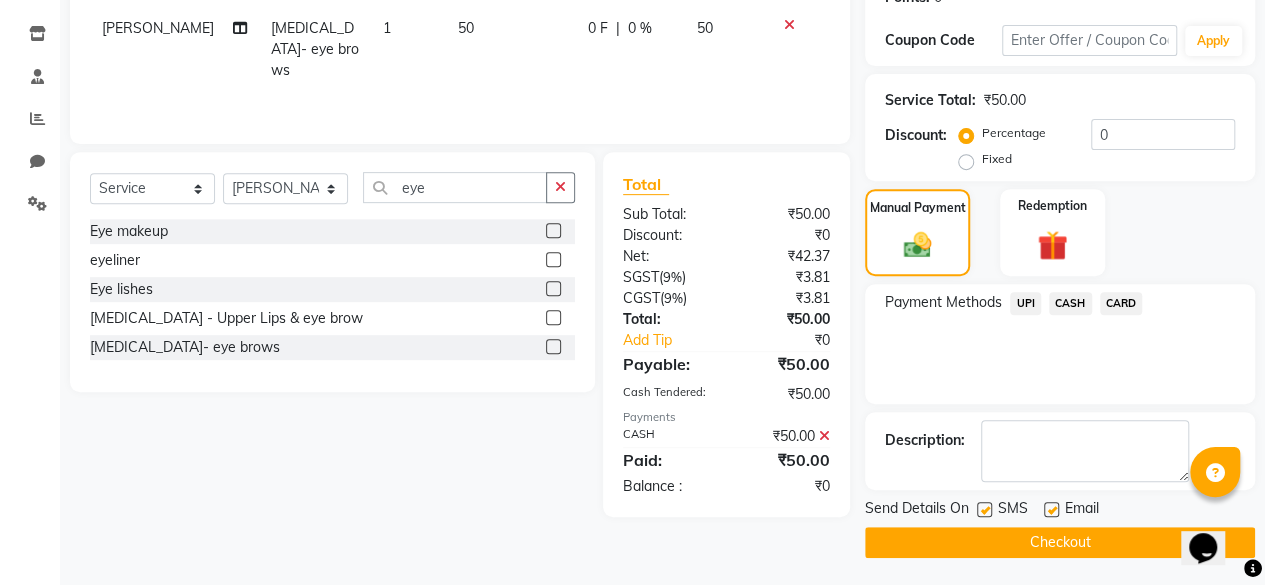 click 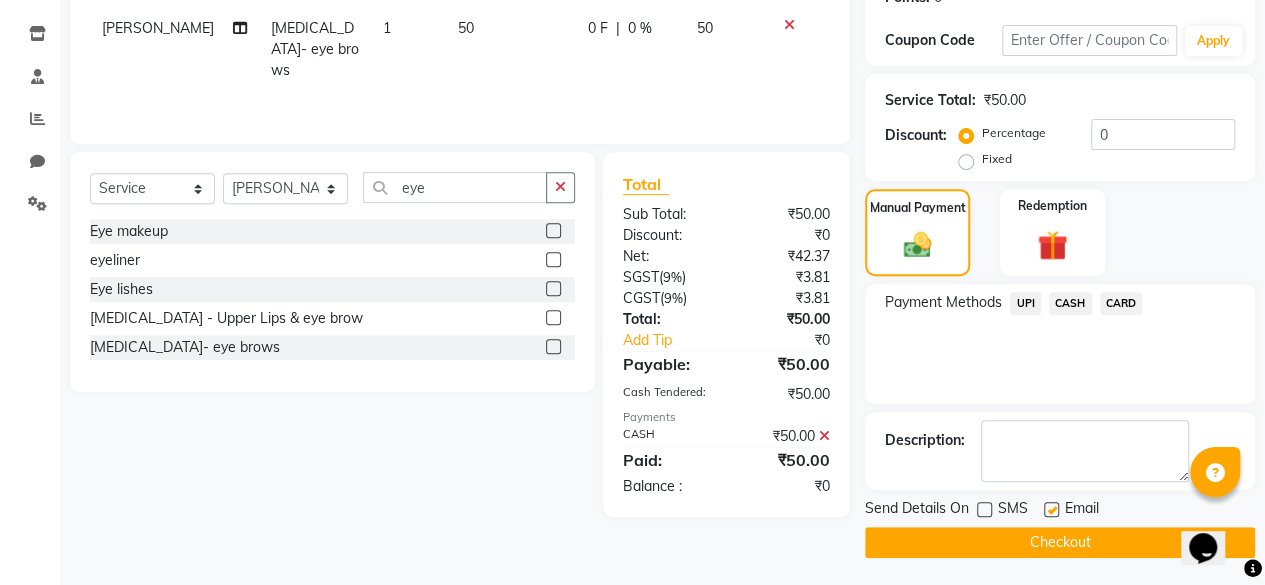 click on "Checkout" 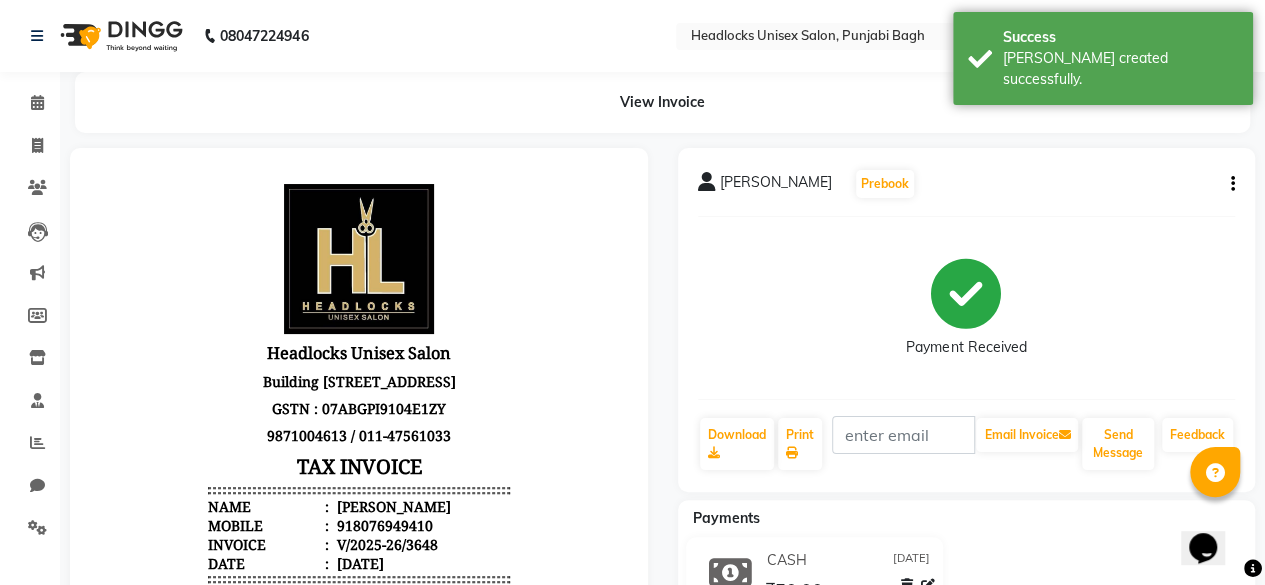 scroll, scrollTop: 0, scrollLeft: 0, axis: both 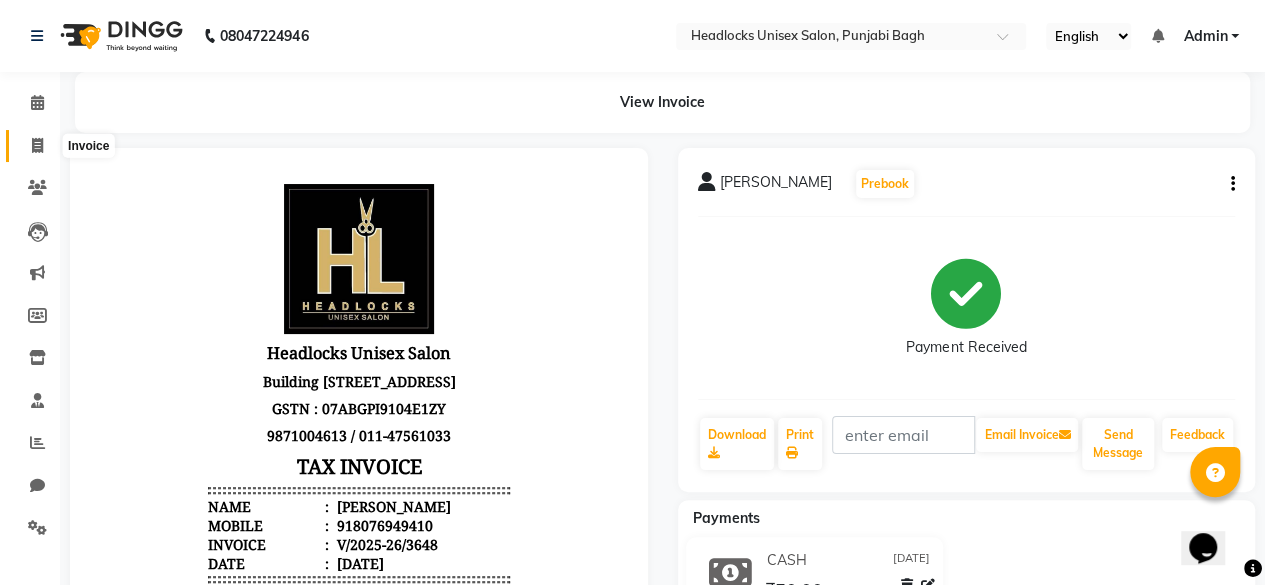click 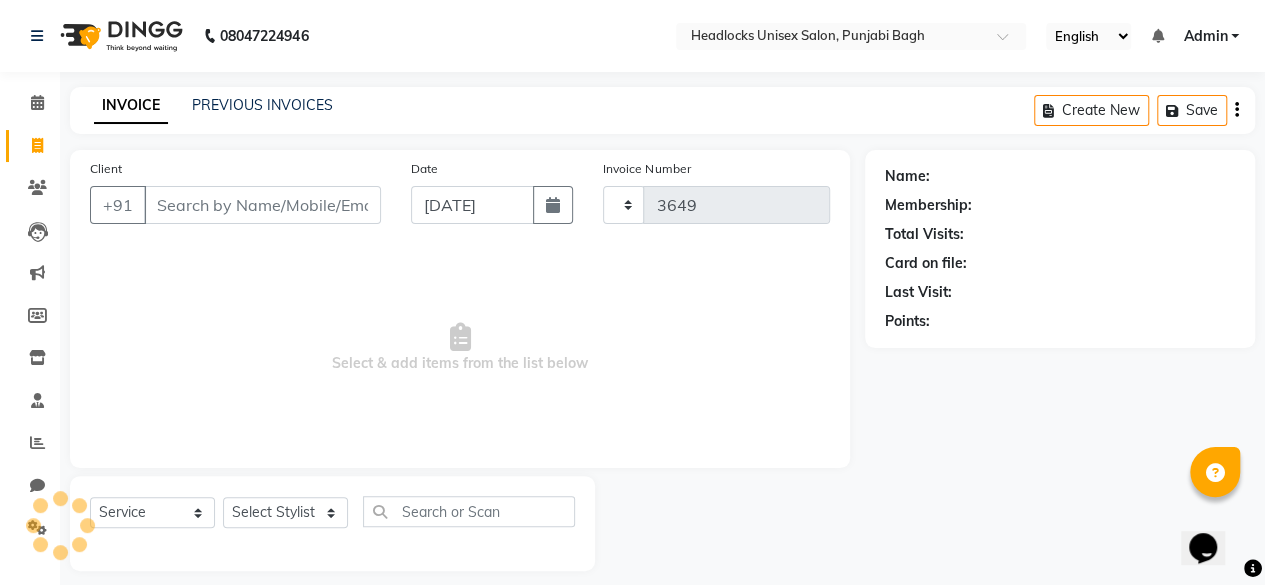 scroll, scrollTop: 15, scrollLeft: 0, axis: vertical 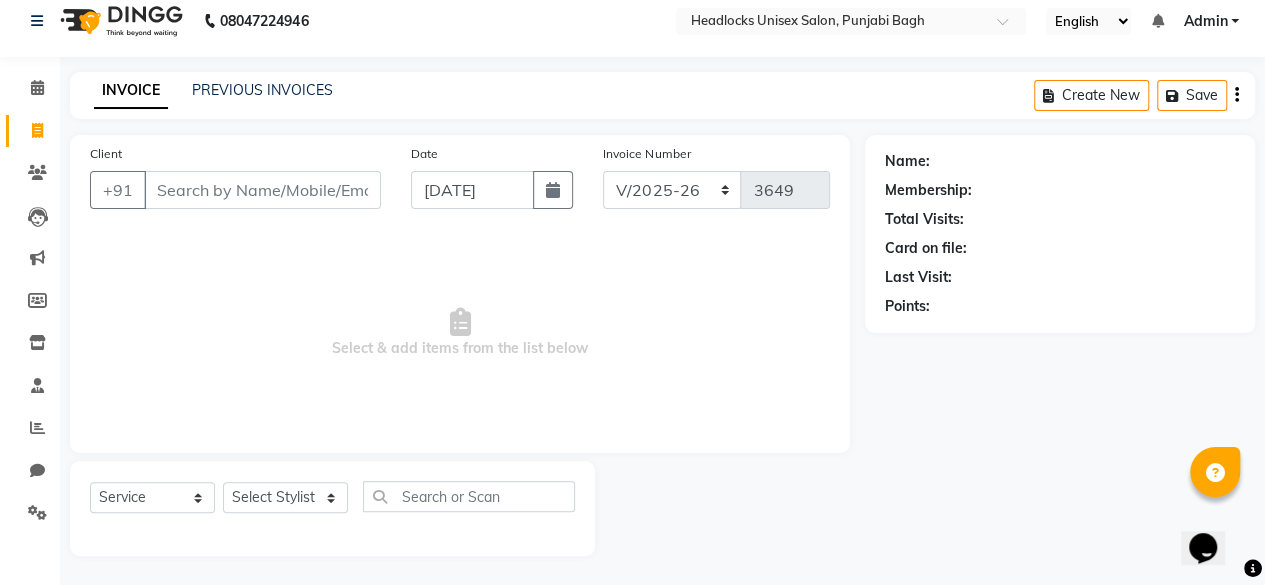 click on "Client" at bounding box center (262, 190) 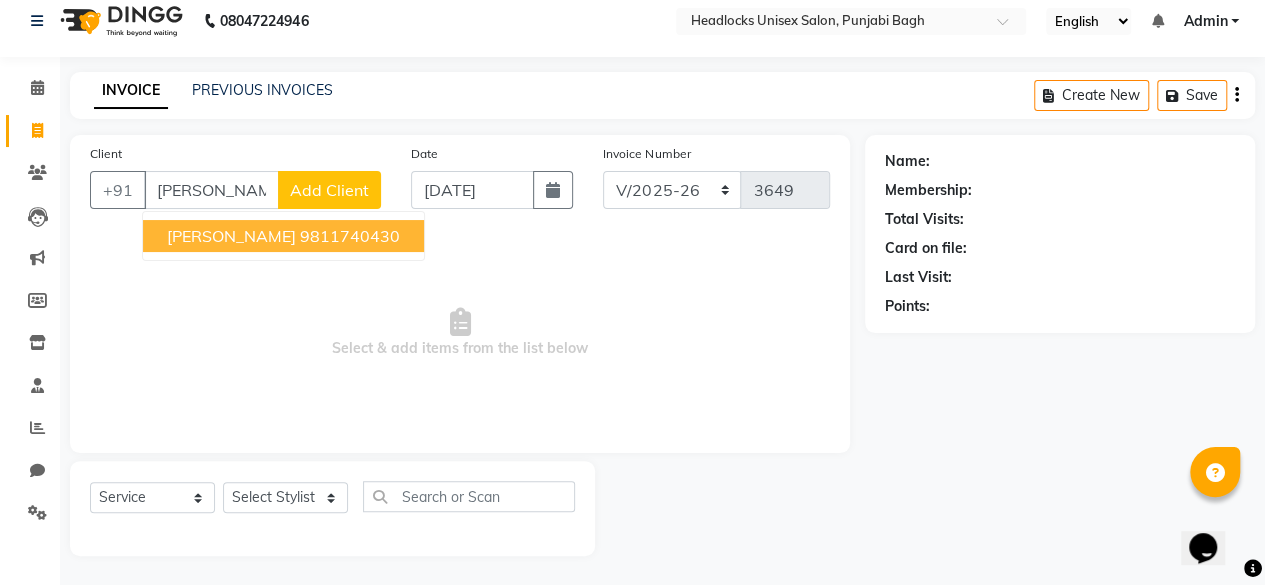 click on "9811740430" at bounding box center [350, 236] 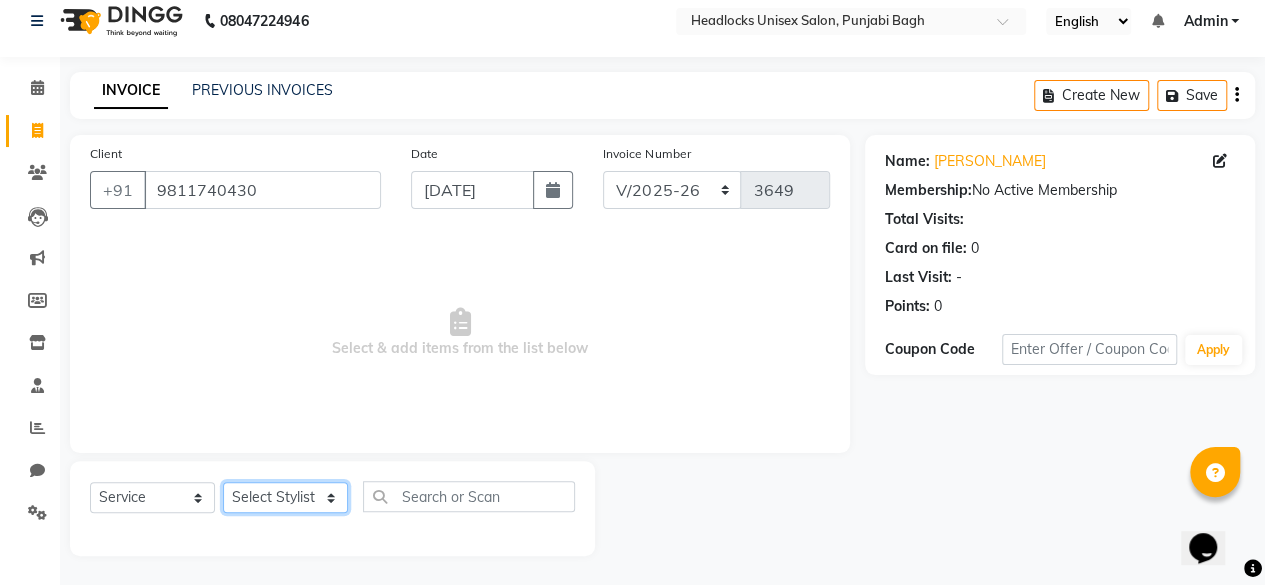 click on "Select Stylist ⁠Agnies ⁠[PERSON_NAME] [PERSON_NAME] [PERSON_NAME] kunal [PERSON_NAME] mercy ⁠Minto ⁠[PERSON_NAME]  [PERSON_NAME] priyanka [PERSON_NAME] ⁠[PERSON_NAME] ⁠[PERSON_NAME] [PERSON_NAME] [PERSON_NAME]  Sunny ⁠[PERSON_NAME] ⁠[PERSON_NAME]" 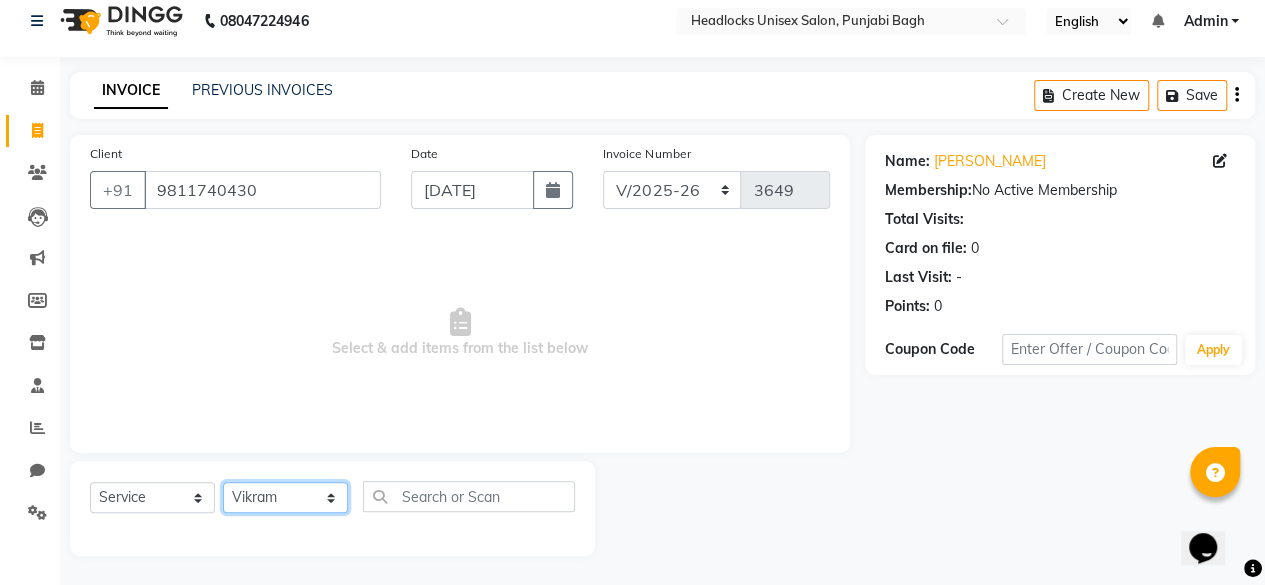 click on "Select Stylist ⁠Agnies ⁠[PERSON_NAME] [PERSON_NAME] [PERSON_NAME] kunal [PERSON_NAME] mercy ⁠Minto ⁠[PERSON_NAME]  [PERSON_NAME] priyanka [PERSON_NAME] ⁠[PERSON_NAME] ⁠[PERSON_NAME] [PERSON_NAME] [PERSON_NAME]  Sunny ⁠[PERSON_NAME] ⁠[PERSON_NAME]" 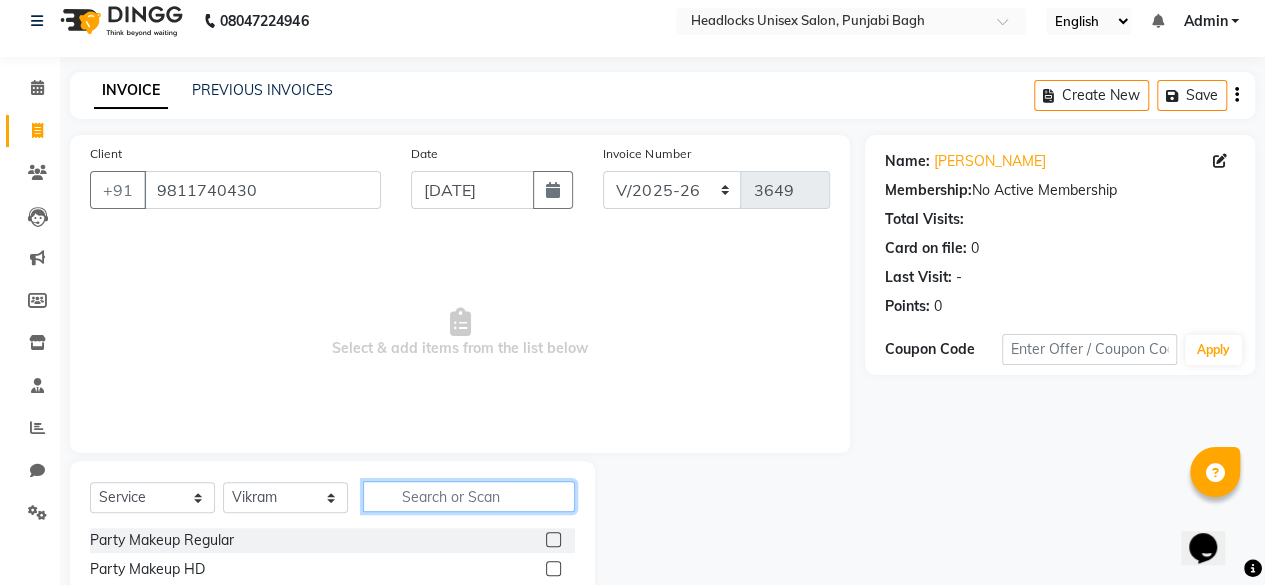 click 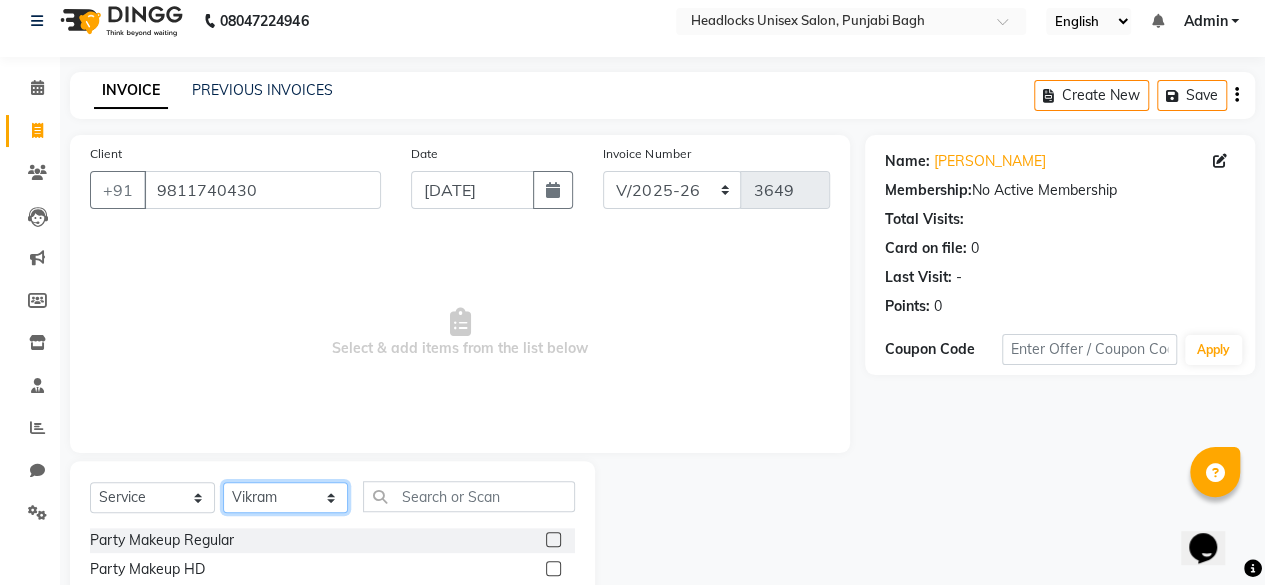 click on "Select Stylist ⁠Agnies ⁠[PERSON_NAME] [PERSON_NAME] [PERSON_NAME] kunal [PERSON_NAME] mercy ⁠Minto ⁠[PERSON_NAME]  [PERSON_NAME] priyanka [PERSON_NAME] ⁠[PERSON_NAME] ⁠[PERSON_NAME] [PERSON_NAME] [PERSON_NAME]  Sunny ⁠[PERSON_NAME] ⁠[PERSON_NAME]" 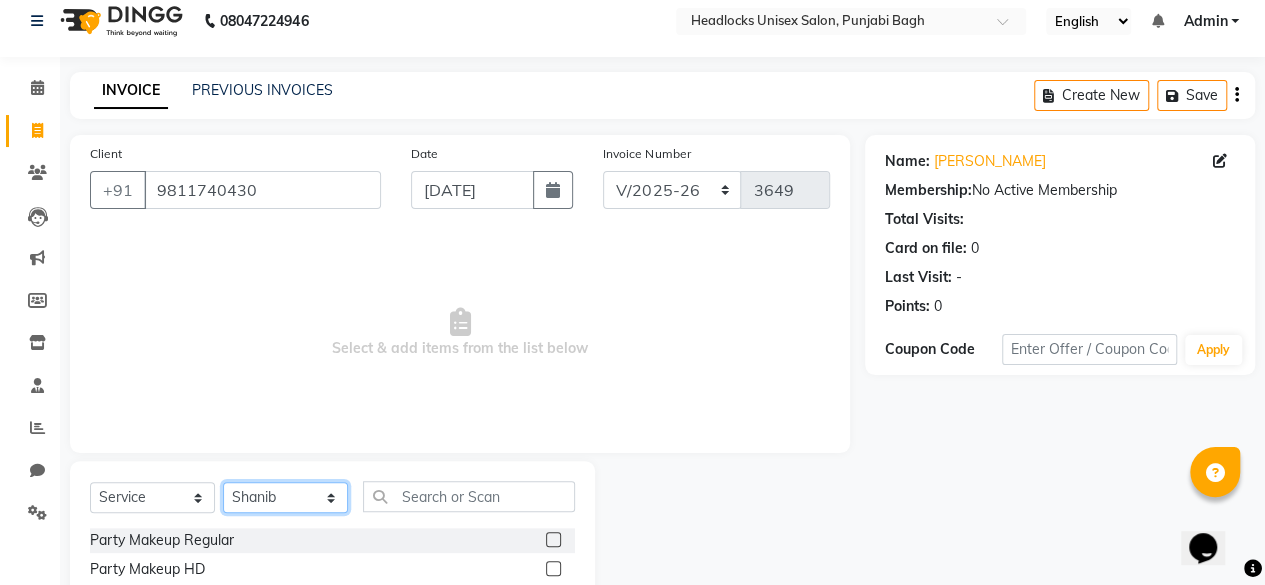 click on "Select Stylist ⁠Agnies ⁠[PERSON_NAME] [PERSON_NAME] [PERSON_NAME] kunal [PERSON_NAME] mercy ⁠Minto ⁠[PERSON_NAME]  [PERSON_NAME] priyanka [PERSON_NAME] ⁠[PERSON_NAME] ⁠[PERSON_NAME] [PERSON_NAME] [PERSON_NAME]  Sunny ⁠[PERSON_NAME] ⁠[PERSON_NAME]" 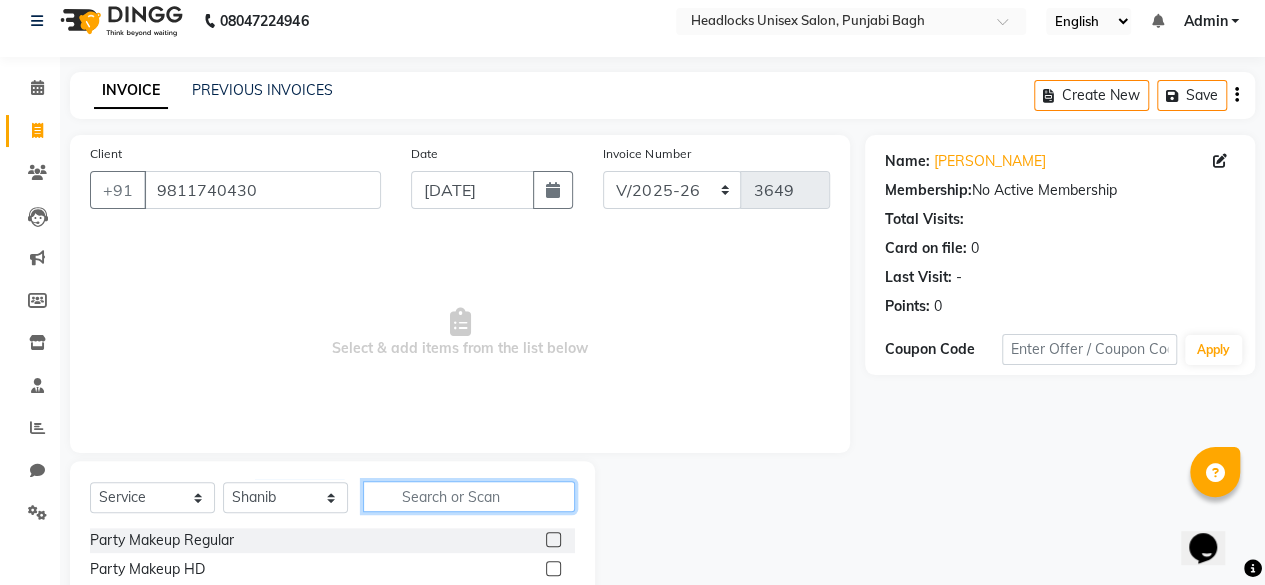 click 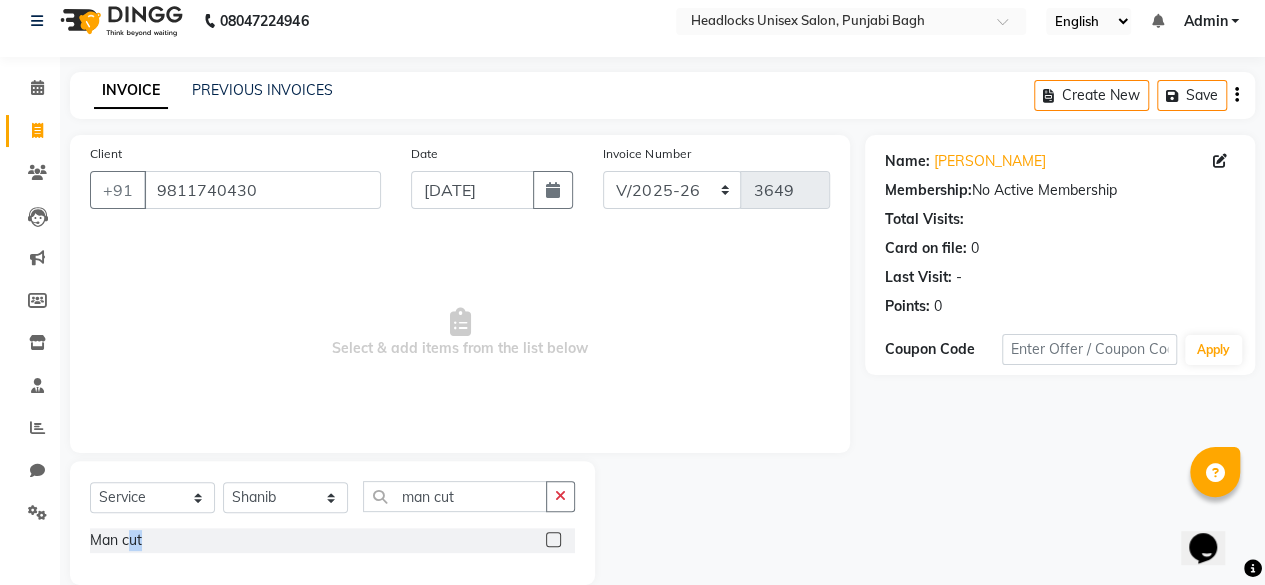 drag, startPoint x: 130, startPoint y: 541, endPoint x: 143, endPoint y: 545, distance: 13.601471 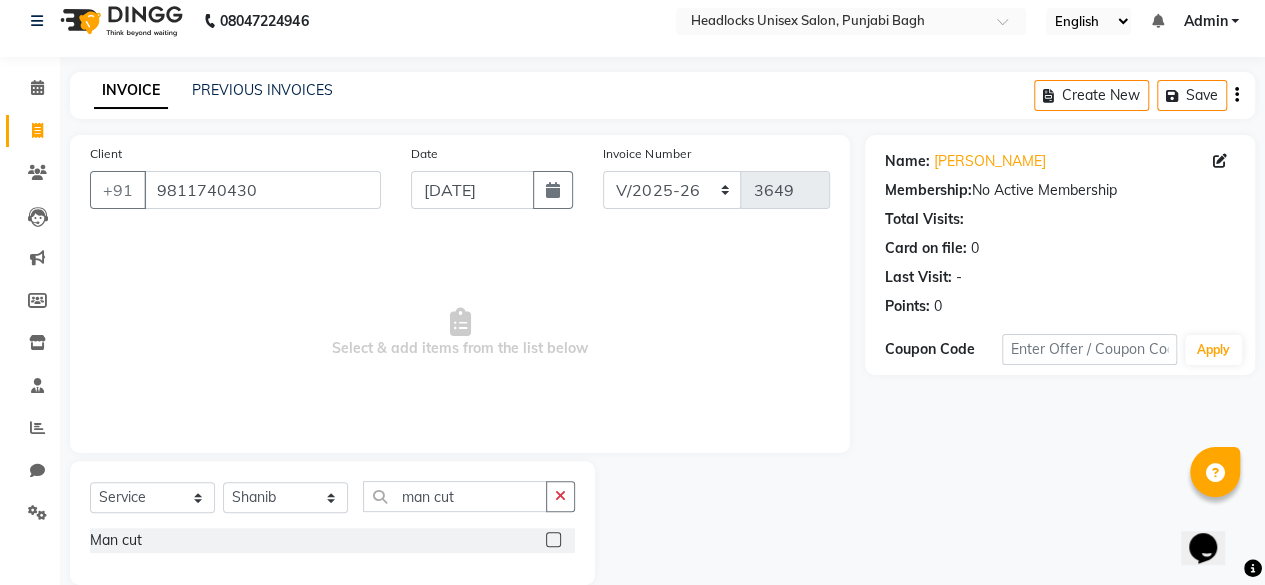 click on "Man cut" 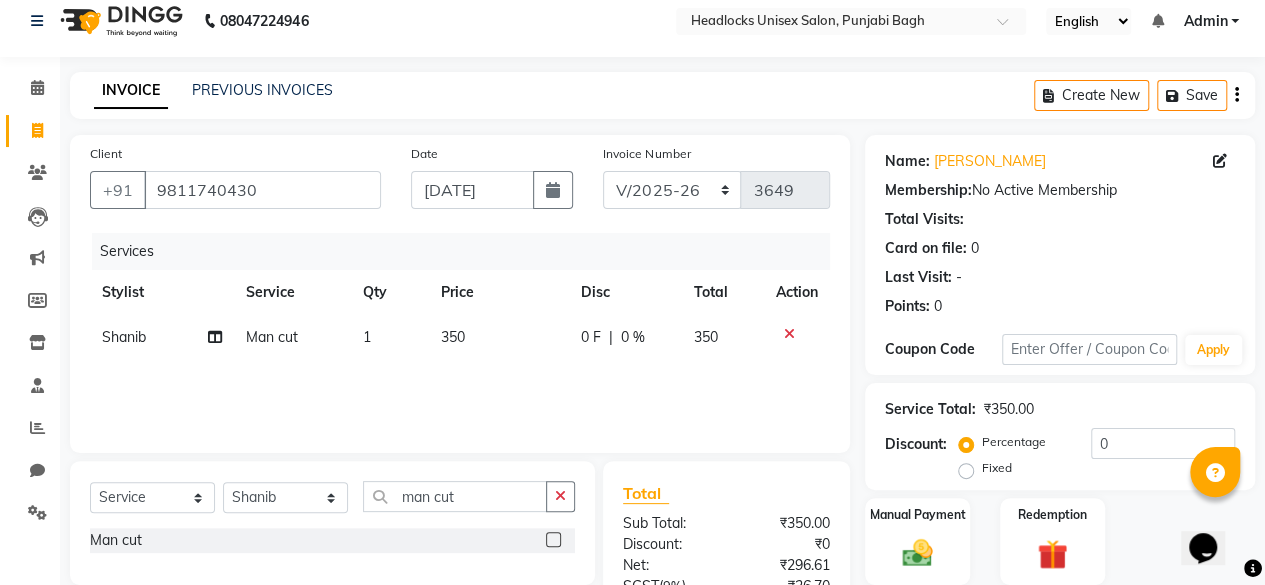 click on "Manual Payment Redemption" 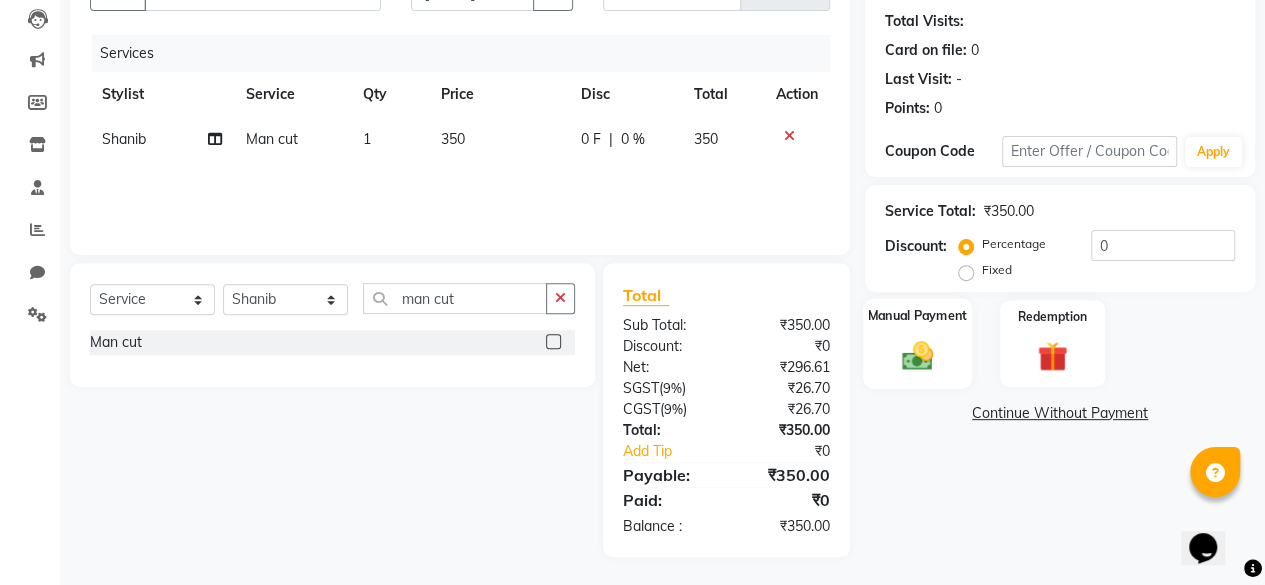 click on "Manual Payment" 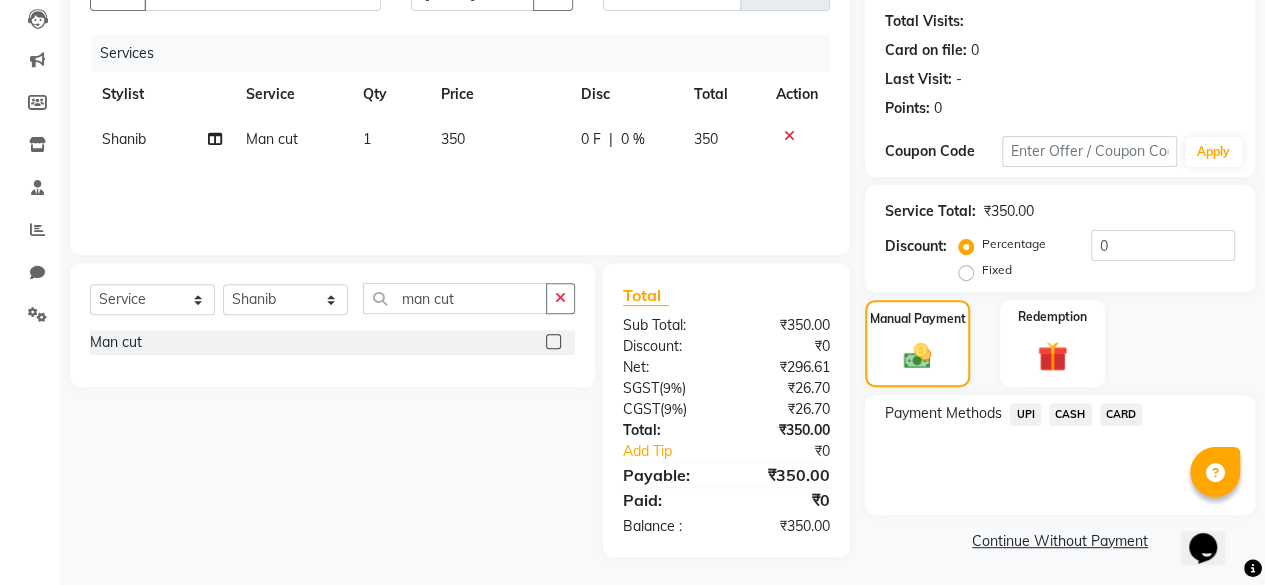 click on "CASH" 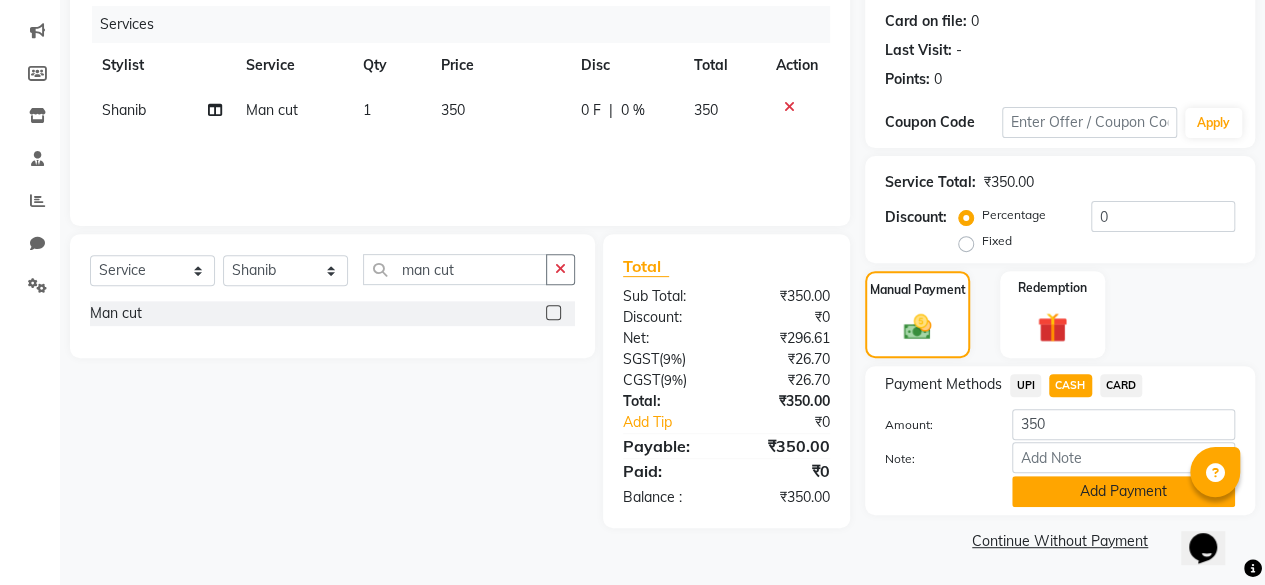 click on "Add Payment" 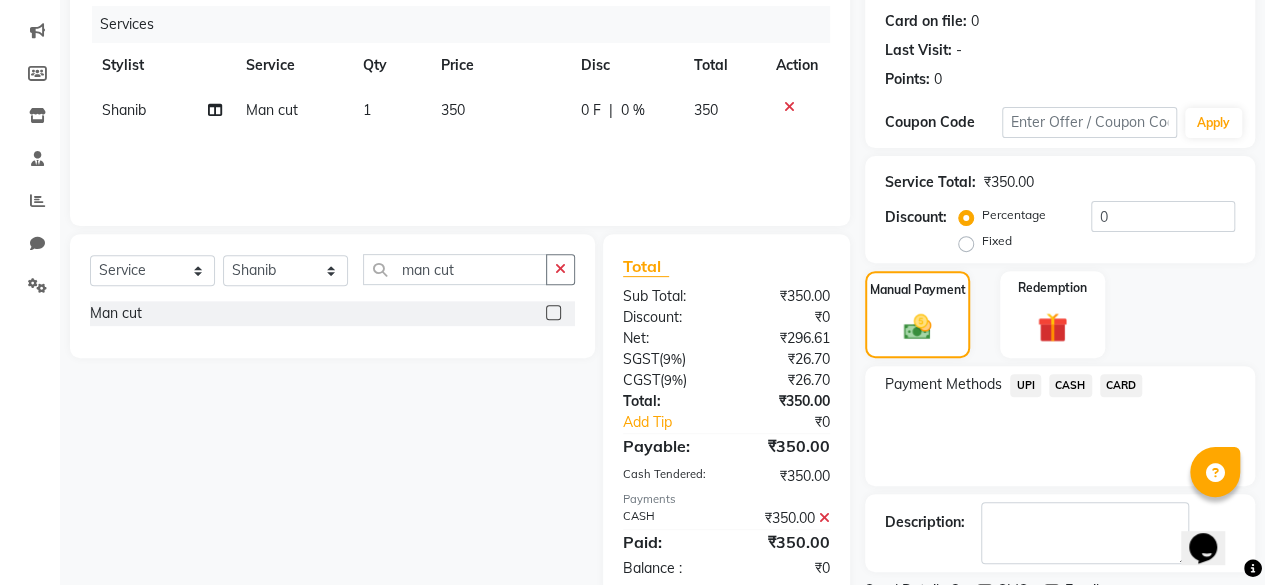 scroll, scrollTop: 324, scrollLeft: 0, axis: vertical 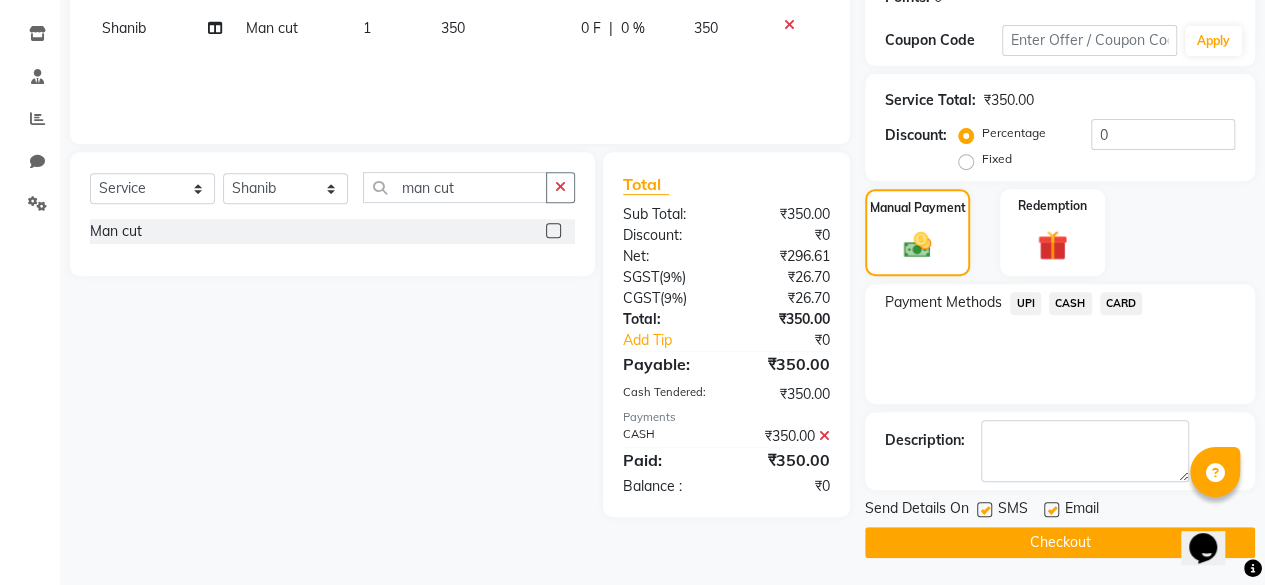 click 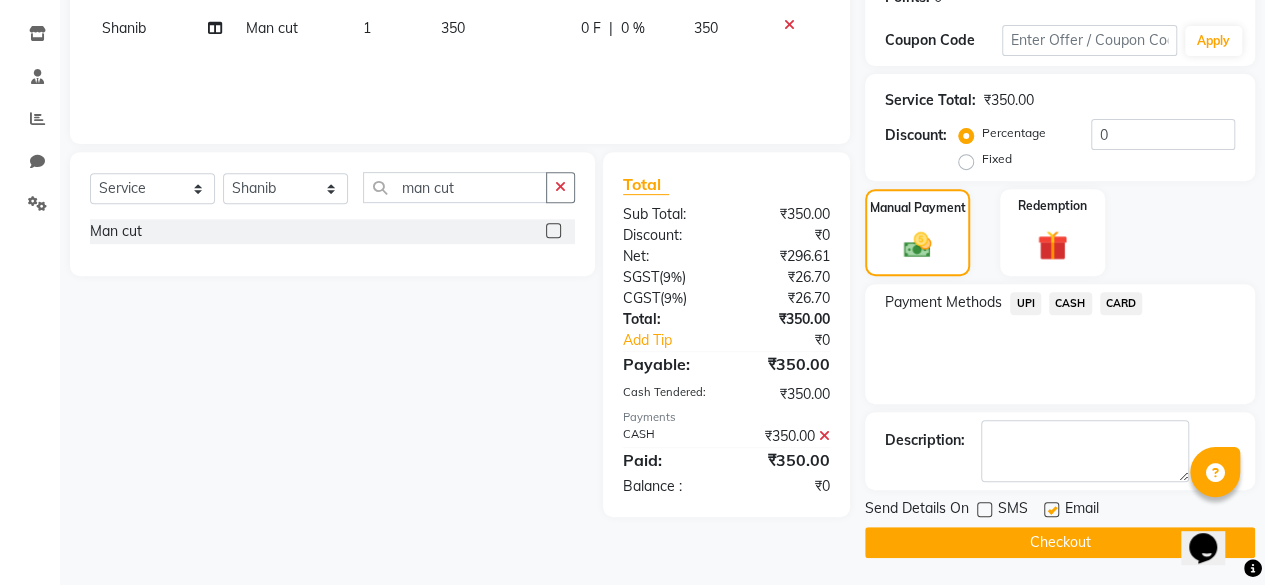 click on "Checkout" 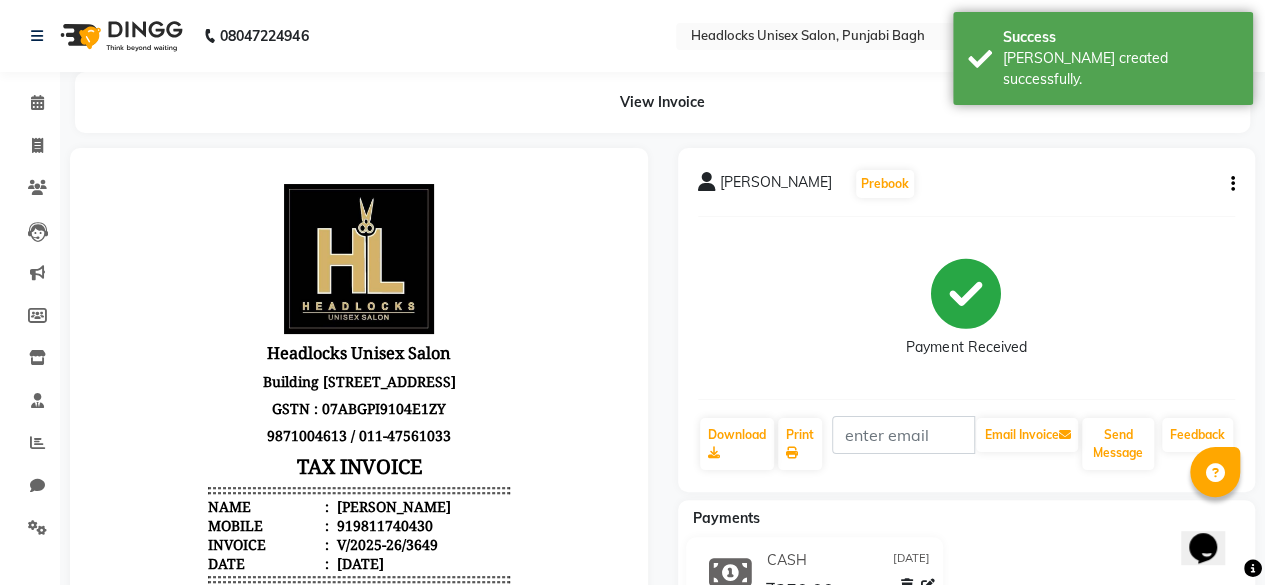 scroll, scrollTop: 0, scrollLeft: 0, axis: both 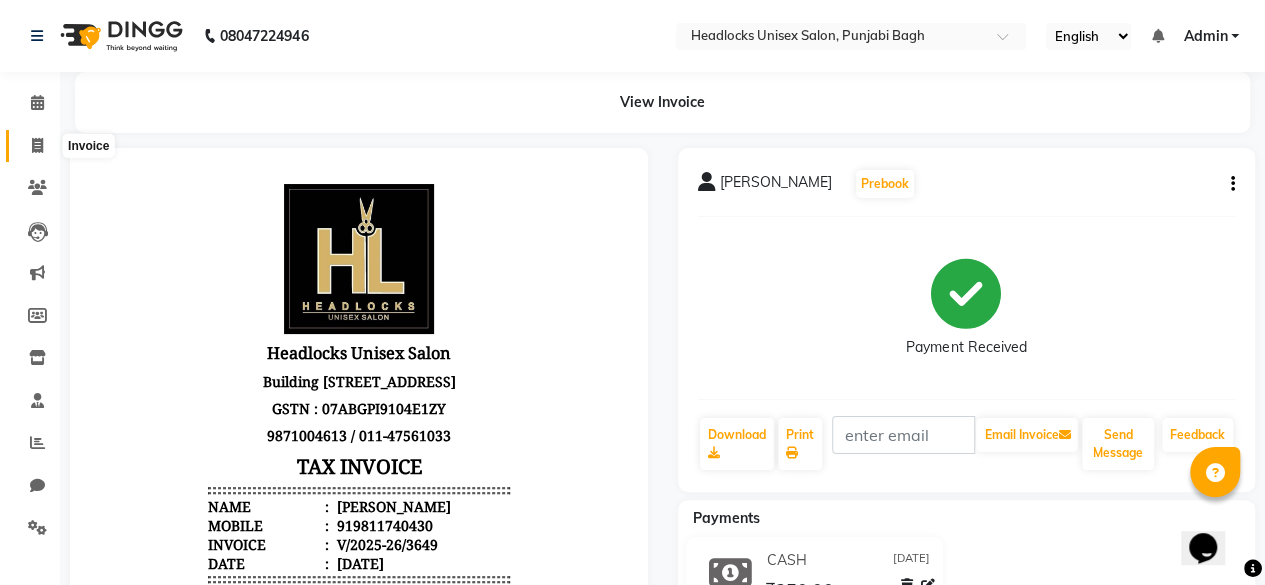 click 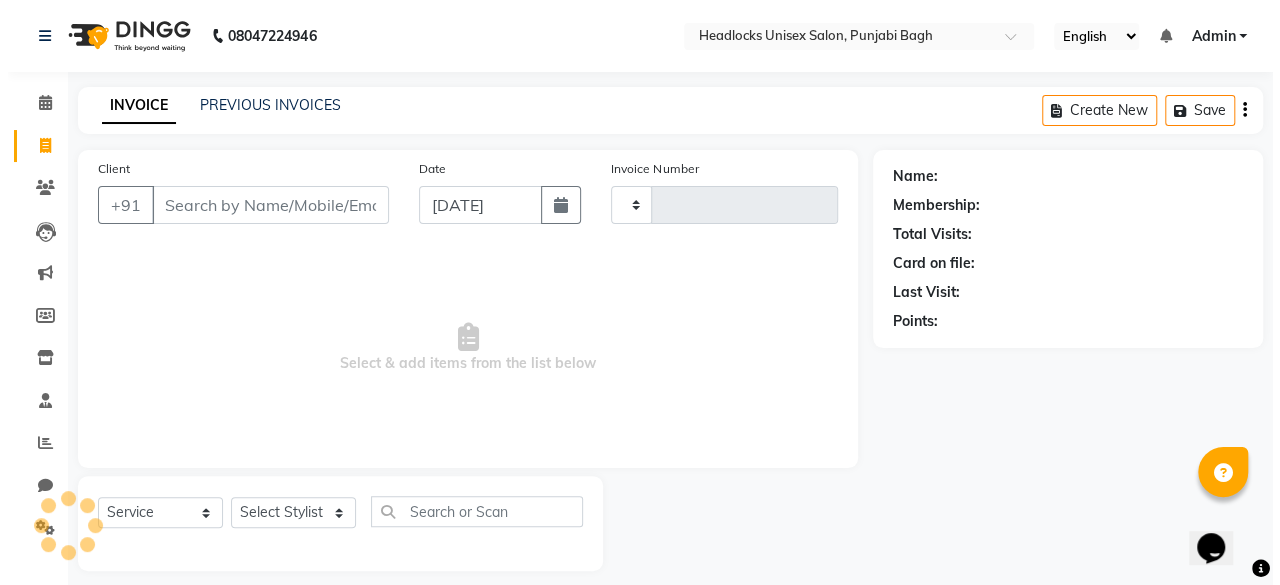 scroll, scrollTop: 15, scrollLeft: 0, axis: vertical 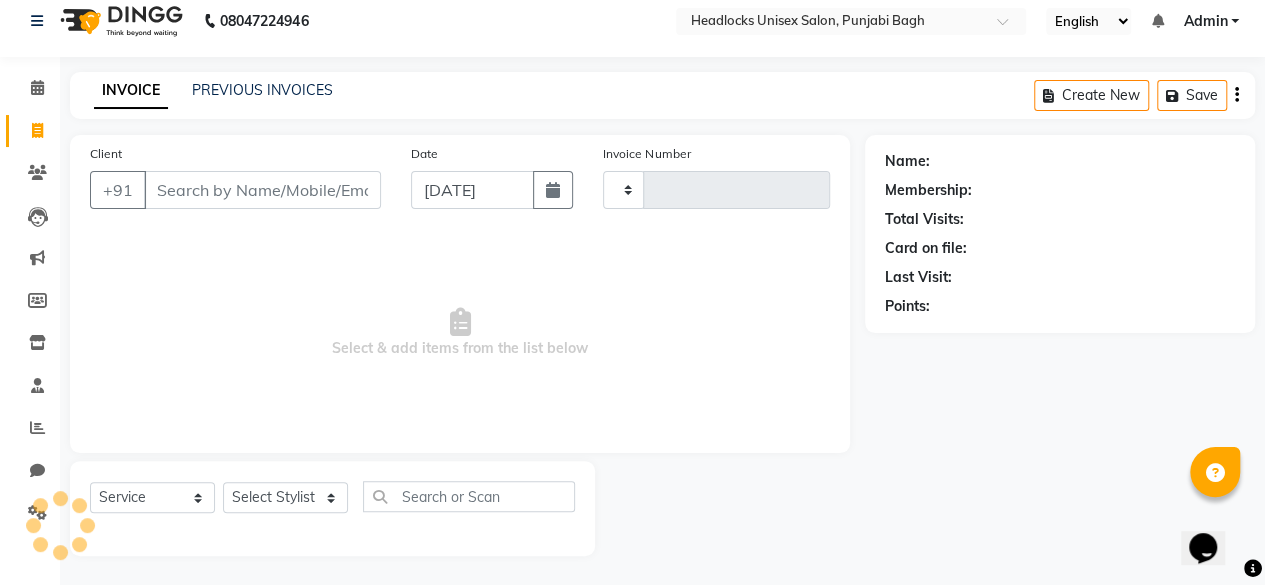click on "Client" at bounding box center [262, 190] 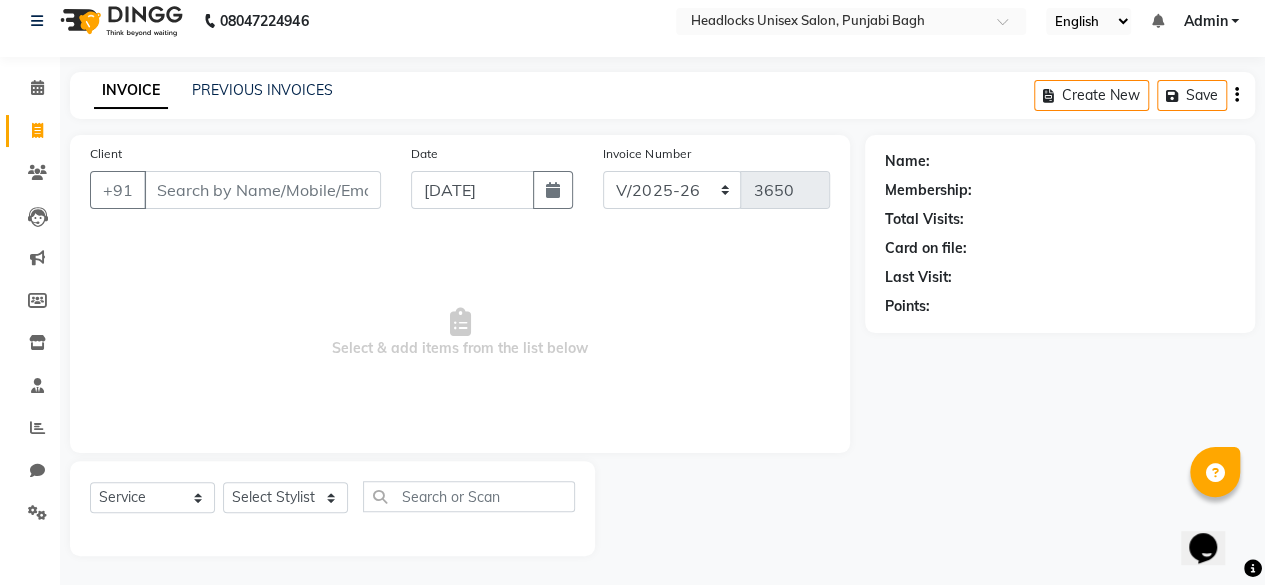 click on "Client" at bounding box center [262, 190] 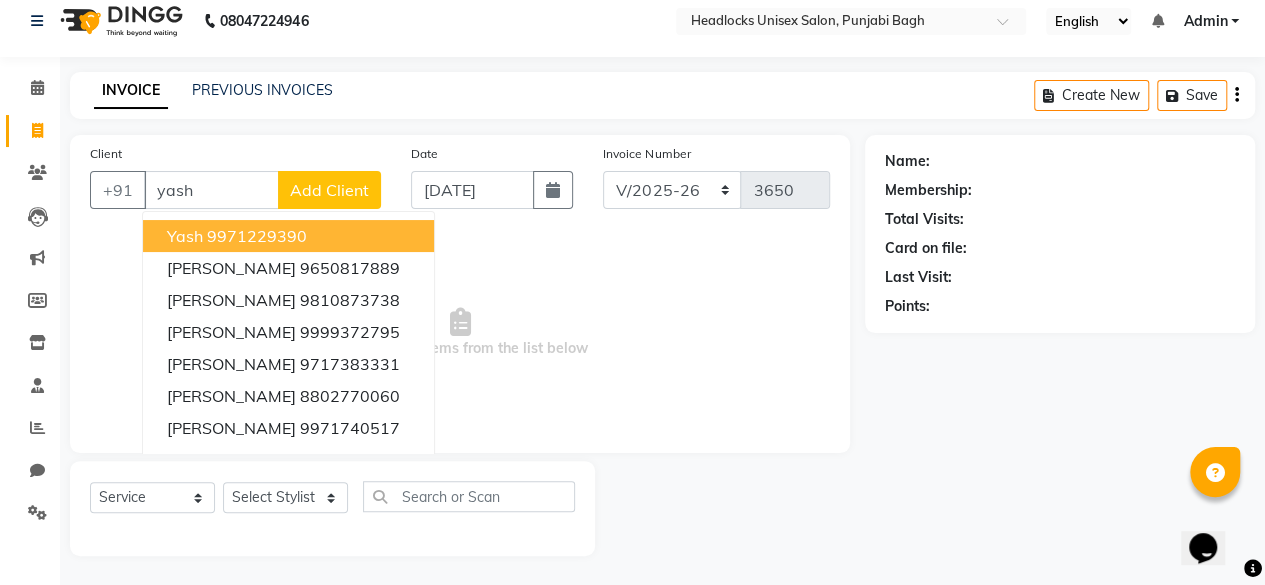 click on "Add Client" 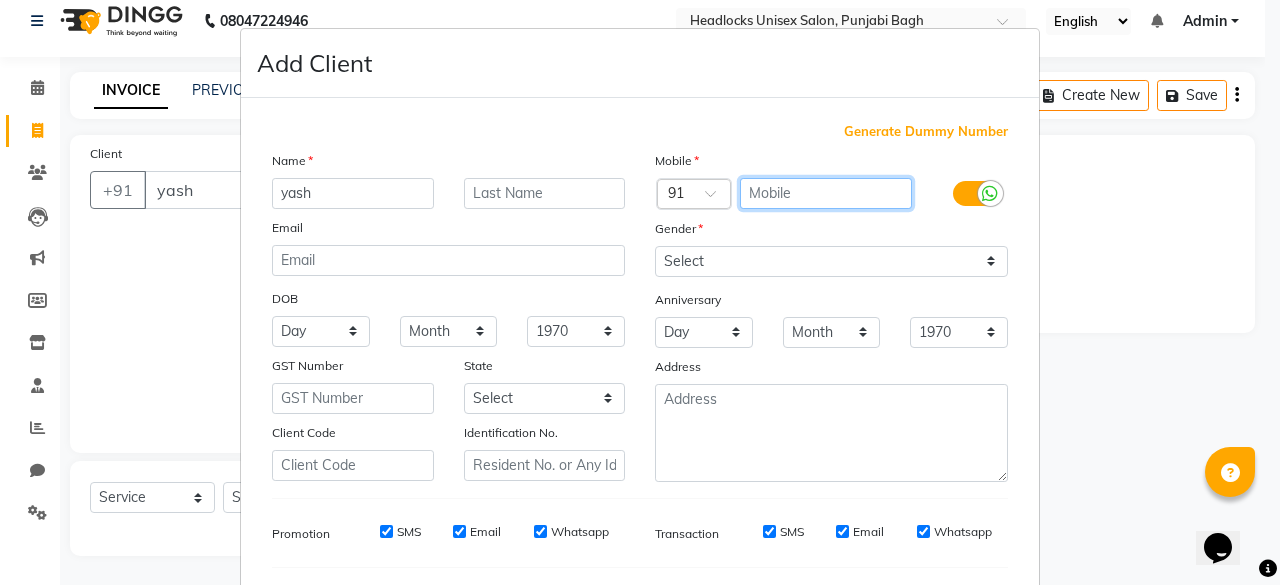click at bounding box center [826, 193] 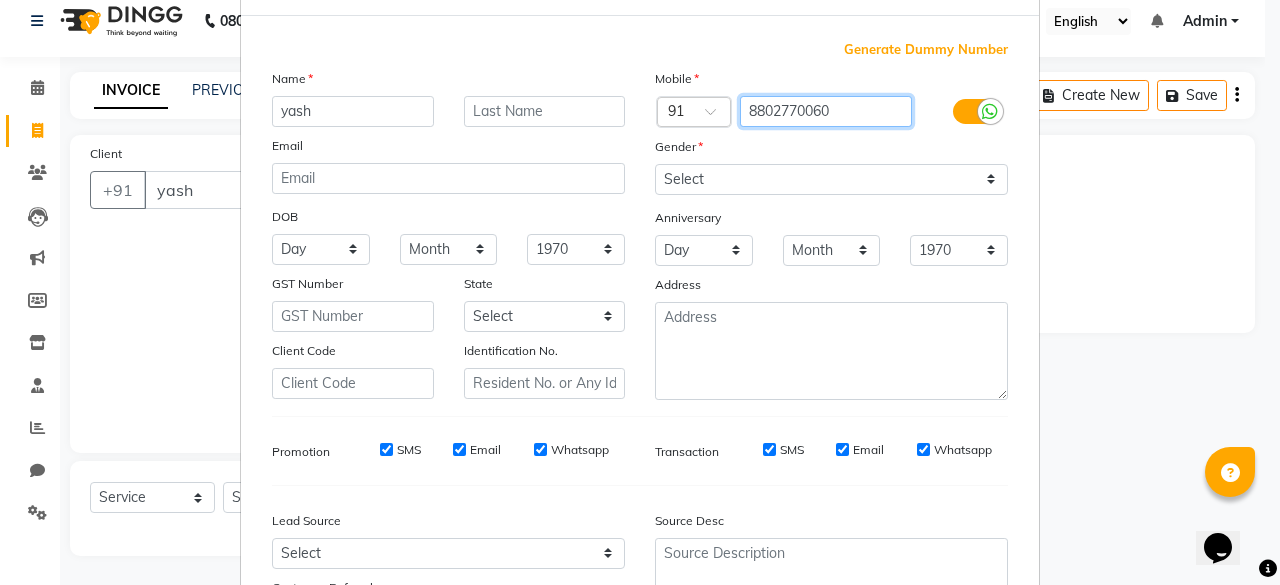 scroll, scrollTop: 70, scrollLeft: 0, axis: vertical 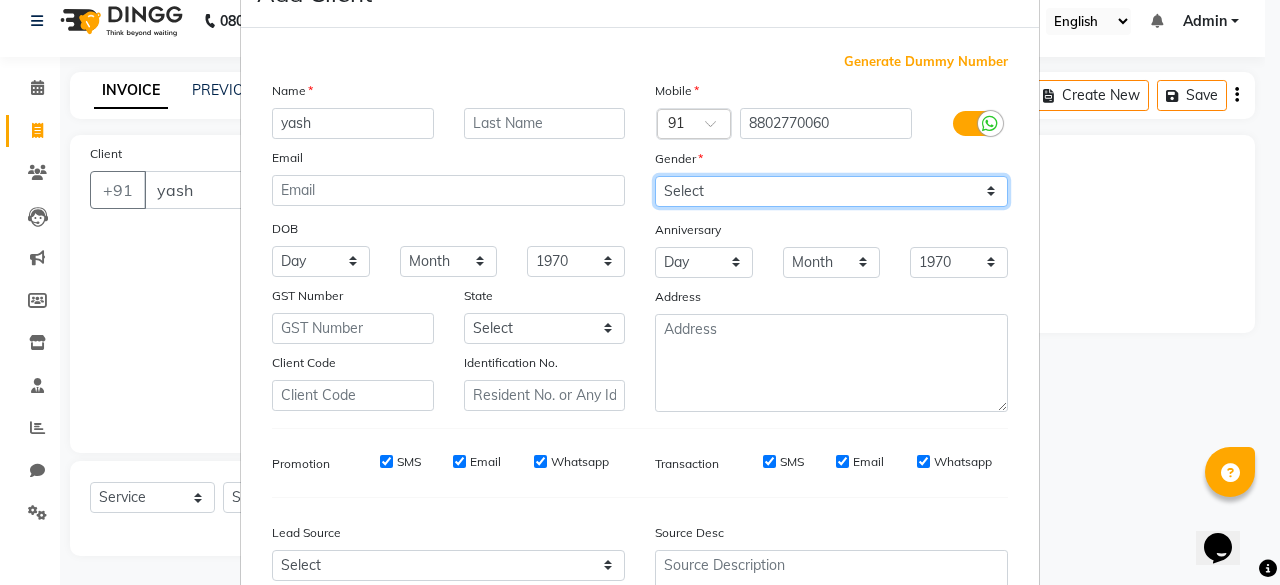click on "Mobile Country Code × 91 8802770060 Gender Select [DEMOGRAPHIC_DATA] [DEMOGRAPHIC_DATA] Other Prefer Not To Say Anniversary Day 01 02 03 04 05 06 07 08 09 10 11 12 13 14 15 16 17 18 19 20 21 22 23 24 25 26 27 28 29 30 31 Month January February March April May June July August September October November [DATE] 1971 1972 1973 1974 1975 1976 1977 1978 1979 1980 1981 1982 1983 1984 1985 1986 1987 1988 1989 1990 1991 1992 1993 1994 1995 1996 1997 1998 1999 2000 2001 2002 2003 2004 2005 2006 2007 2008 2009 2010 2011 2012 2013 2014 2015 2016 2017 2018 2019 2020 2021 2022 2023 2024 2025 Address" at bounding box center (831, 246) 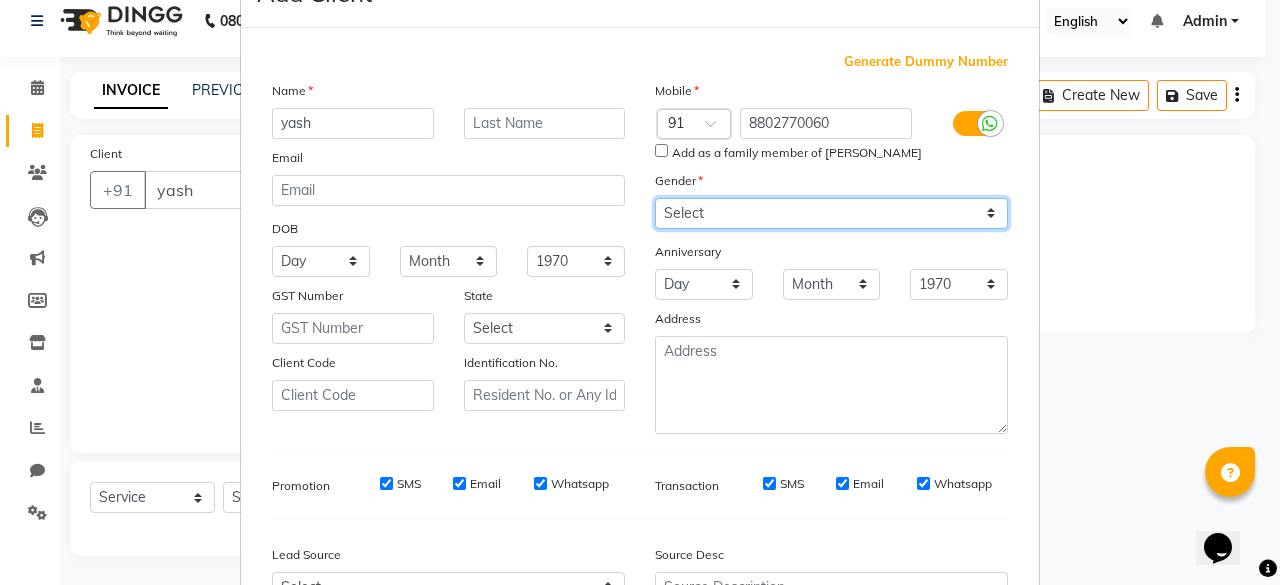 click on "Select [DEMOGRAPHIC_DATA] [DEMOGRAPHIC_DATA] Other Prefer Not To Say" at bounding box center [831, 213] 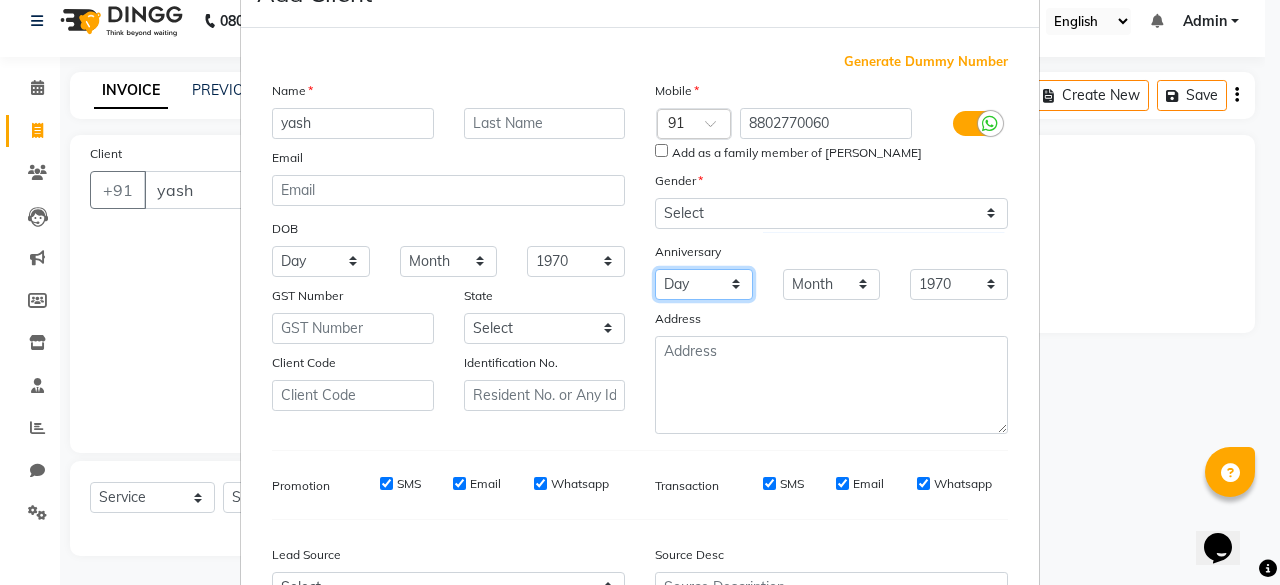 click on "Day 01 02 03 04 05 06 07 08 09 10 11 12 13 14 15 16 17 18 19 20 21 22 23 24 25 26 27 28 29 30 31" at bounding box center (704, 284) 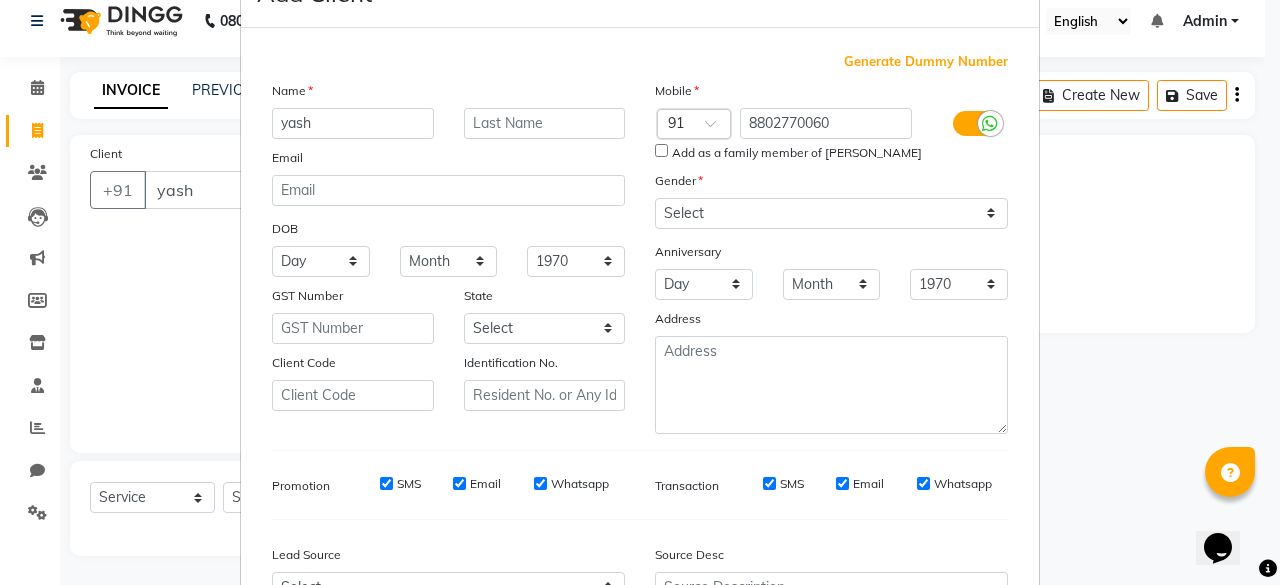 click on "Add Client Generate Dummy Number Name yash Email DOB Day 01 02 03 04 05 06 07 08 09 10 11 12 13 14 15 16 17 18 19 20 21 22 23 24 25 26 27 28 29 30 31 Month January February March April May June July August September October November [DATE] 1941 1942 1943 1944 1945 1946 1947 1948 1949 1950 1951 1952 1953 1954 1955 1956 1957 1958 1959 1960 1961 1962 1963 1964 1965 1966 1967 1968 1969 1970 1971 1972 1973 1974 1975 1976 1977 1978 1979 1980 1981 1982 1983 1984 1985 1986 1987 1988 1989 1990 1991 1992 1993 1994 1995 1996 1997 1998 1999 2000 2001 2002 2003 2004 2005 2006 2007 2008 2009 2010 2011 2012 2013 2014 2015 2016 2017 2018 2019 2020 2021 2022 2023 2024 GST Number State Select [GEOGRAPHIC_DATA] [GEOGRAPHIC_DATA] [GEOGRAPHIC_DATA] [GEOGRAPHIC_DATA] [GEOGRAPHIC_DATA] [GEOGRAPHIC_DATA] [GEOGRAPHIC_DATA] [GEOGRAPHIC_DATA] and [GEOGRAPHIC_DATA] [GEOGRAPHIC_DATA] [GEOGRAPHIC_DATA] [GEOGRAPHIC_DATA] [GEOGRAPHIC_DATA] [GEOGRAPHIC_DATA] [GEOGRAPHIC_DATA] [GEOGRAPHIC_DATA] [GEOGRAPHIC_DATA] [GEOGRAPHIC_DATA] [GEOGRAPHIC_DATA] [GEOGRAPHIC_DATA] [GEOGRAPHIC_DATA] [GEOGRAPHIC_DATA] [GEOGRAPHIC_DATA] [GEOGRAPHIC_DATA] [GEOGRAPHIC_DATA] [GEOGRAPHIC_DATA] [GEOGRAPHIC_DATA] [GEOGRAPHIC_DATA] [GEOGRAPHIC_DATA] [GEOGRAPHIC_DATA]" at bounding box center [640, 292] 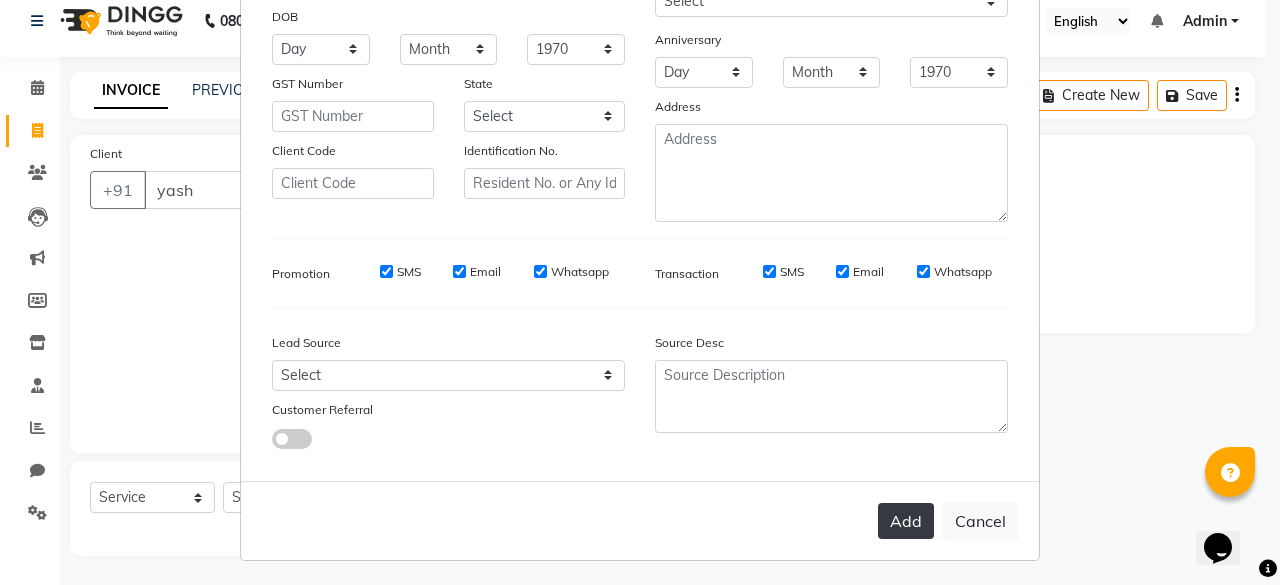 click on "Add" at bounding box center (906, 521) 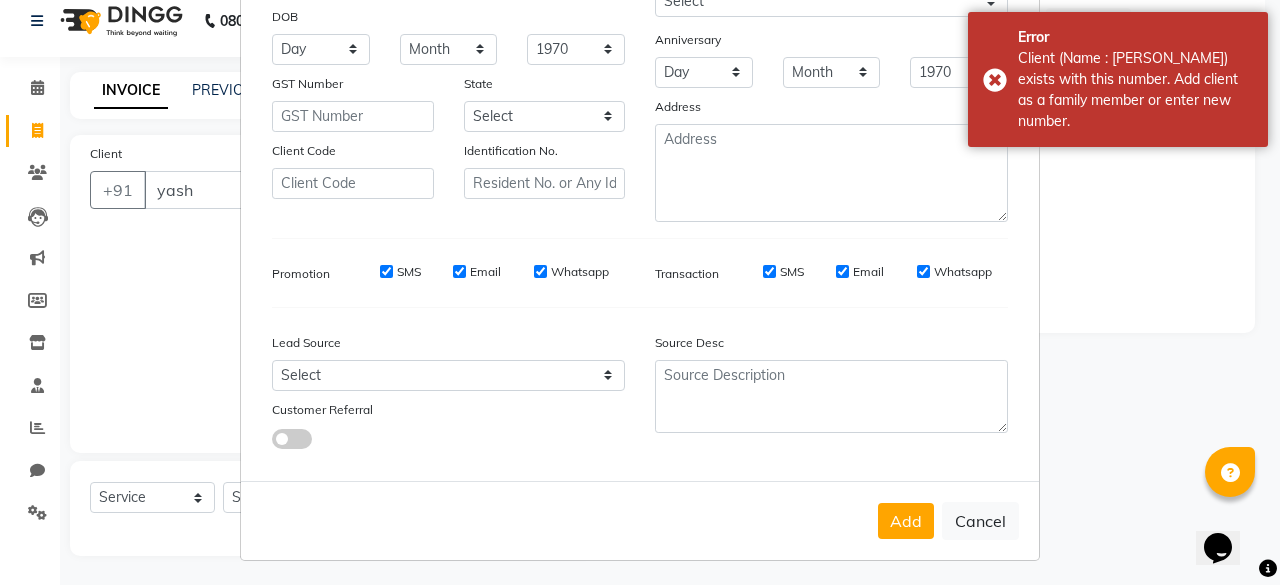 scroll, scrollTop: 0, scrollLeft: 0, axis: both 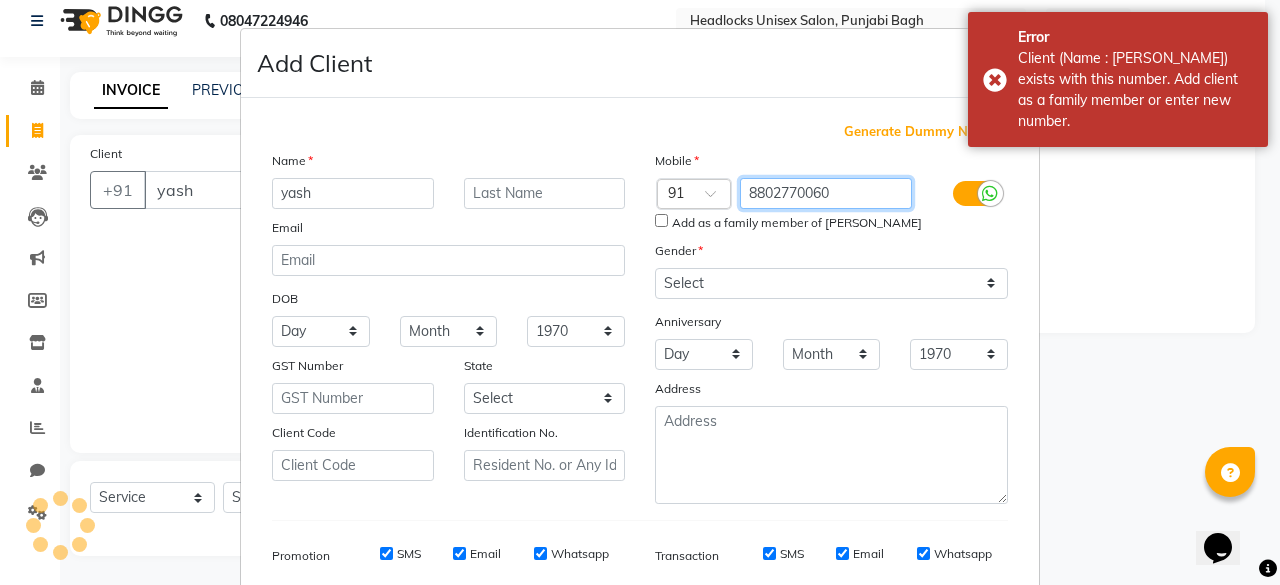 click on "8802770060" at bounding box center [826, 193] 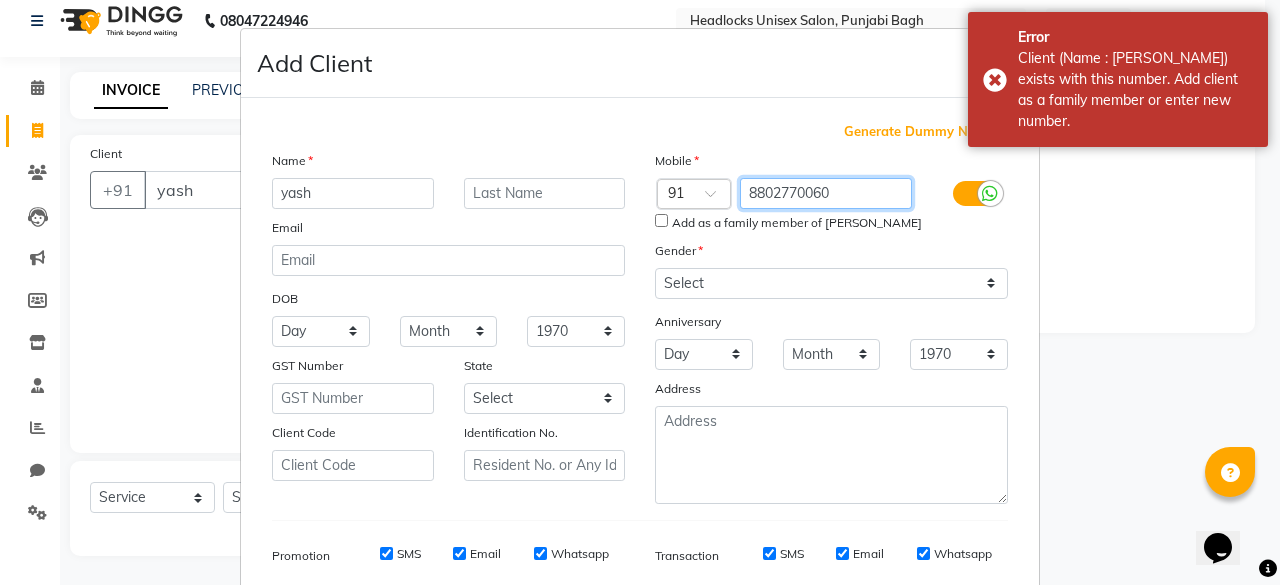click on "8802770060" at bounding box center [826, 193] 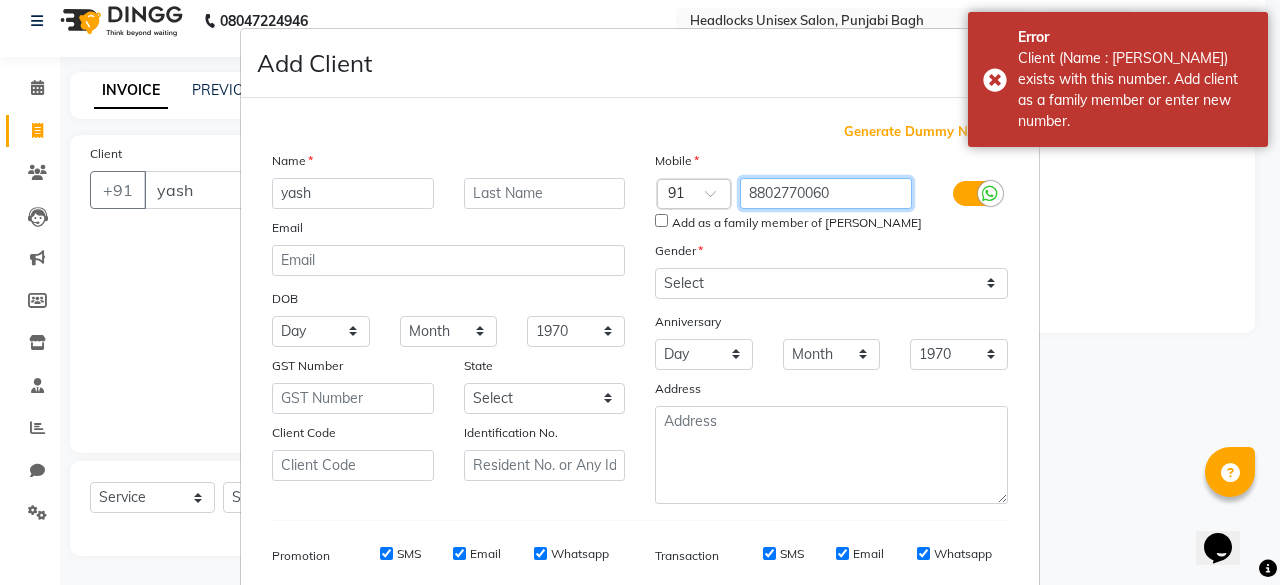 scroll, scrollTop: 282, scrollLeft: 0, axis: vertical 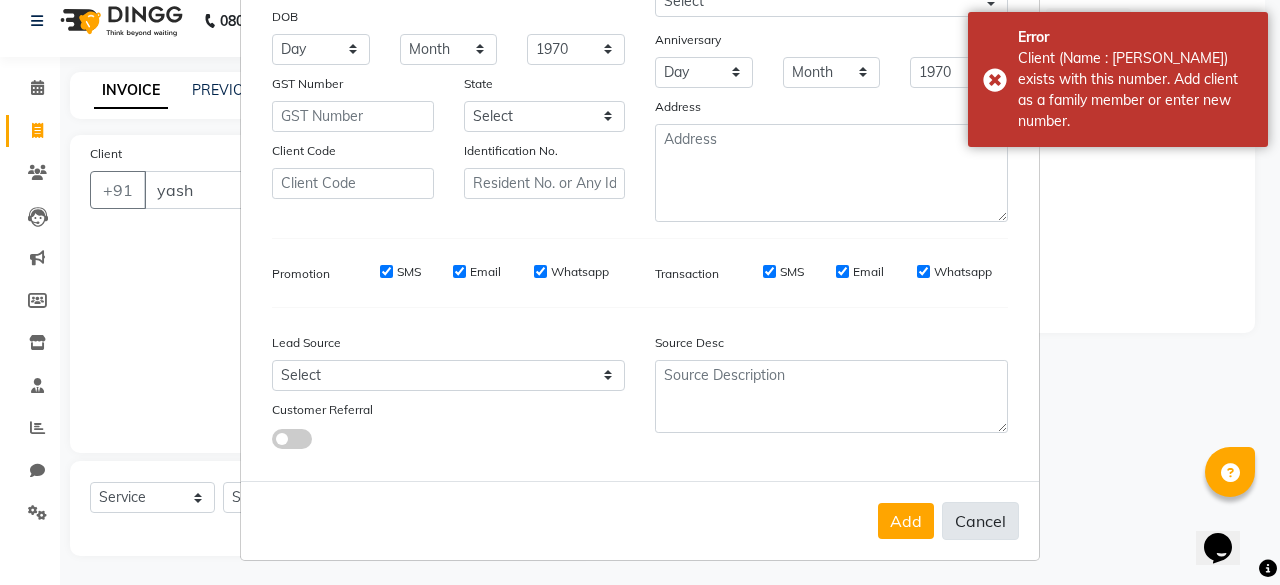 click on "Cancel" at bounding box center [980, 521] 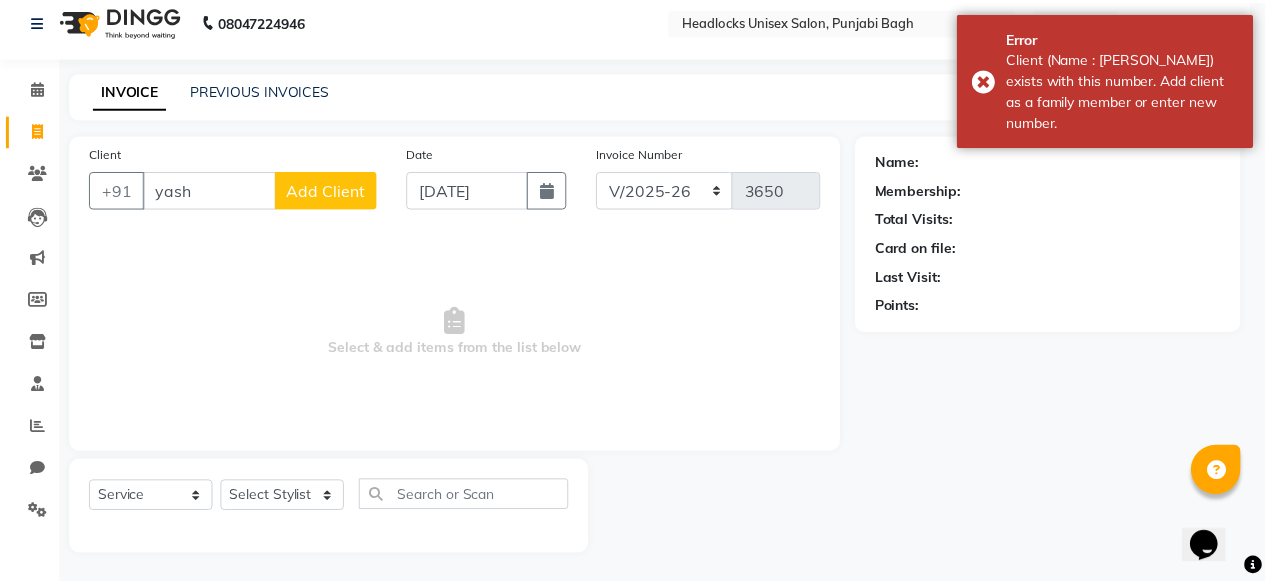 scroll, scrollTop: 280, scrollLeft: 0, axis: vertical 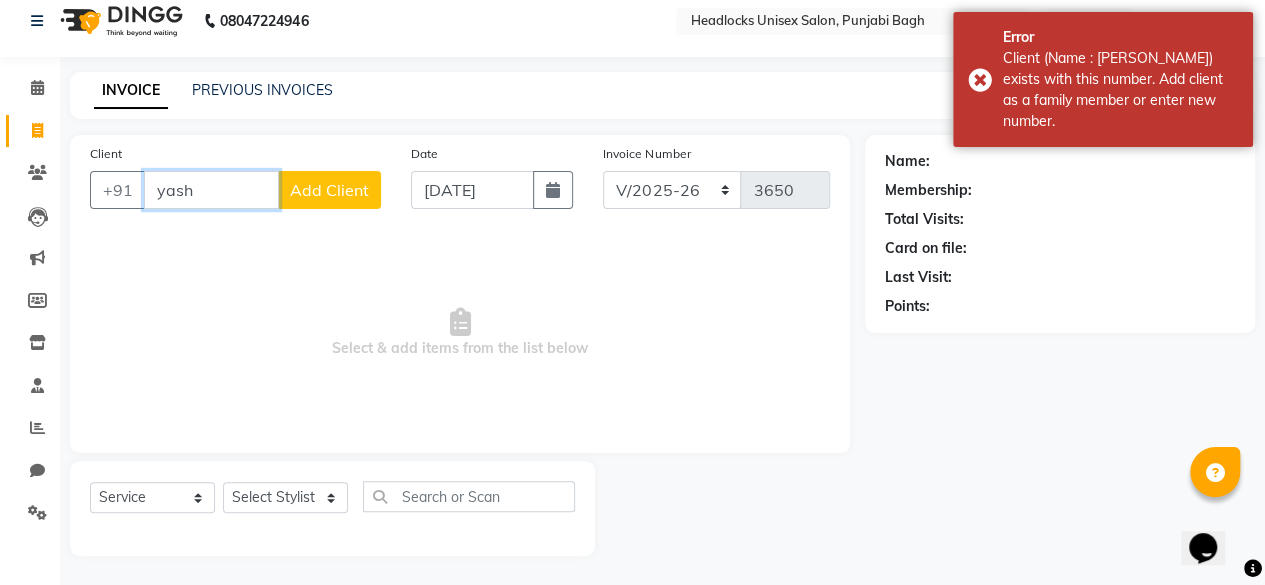 click on "yash" at bounding box center (211, 190) 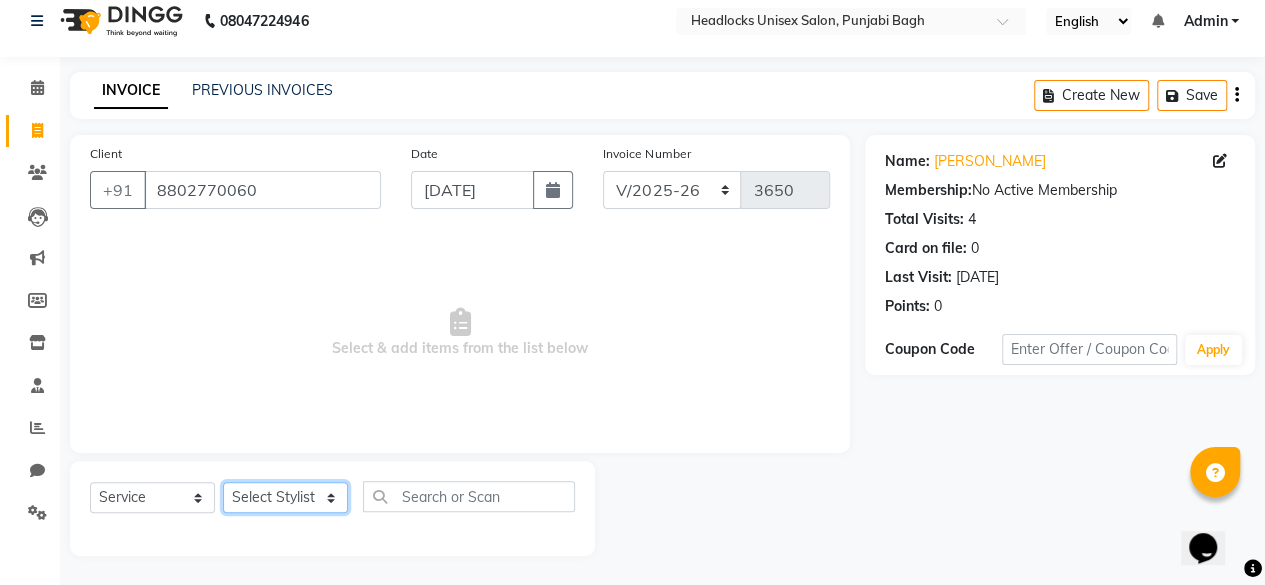 click on "Select Stylist ⁠Agnies ⁠[PERSON_NAME] [PERSON_NAME] [PERSON_NAME] kunal [PERSON_NAME] mercy ⁠Minto ⁠[PERSON_NAME]  [PERSON_NAME] priyanka [PERSON_NAME] ⁠[PERSON_NAME] ⁠[PERSON_NAME] [PERSON_NAME] [PERSON_NAME]  Sunny ⁠[PERSON_NAME] ⁠[PERSON_NAME]" 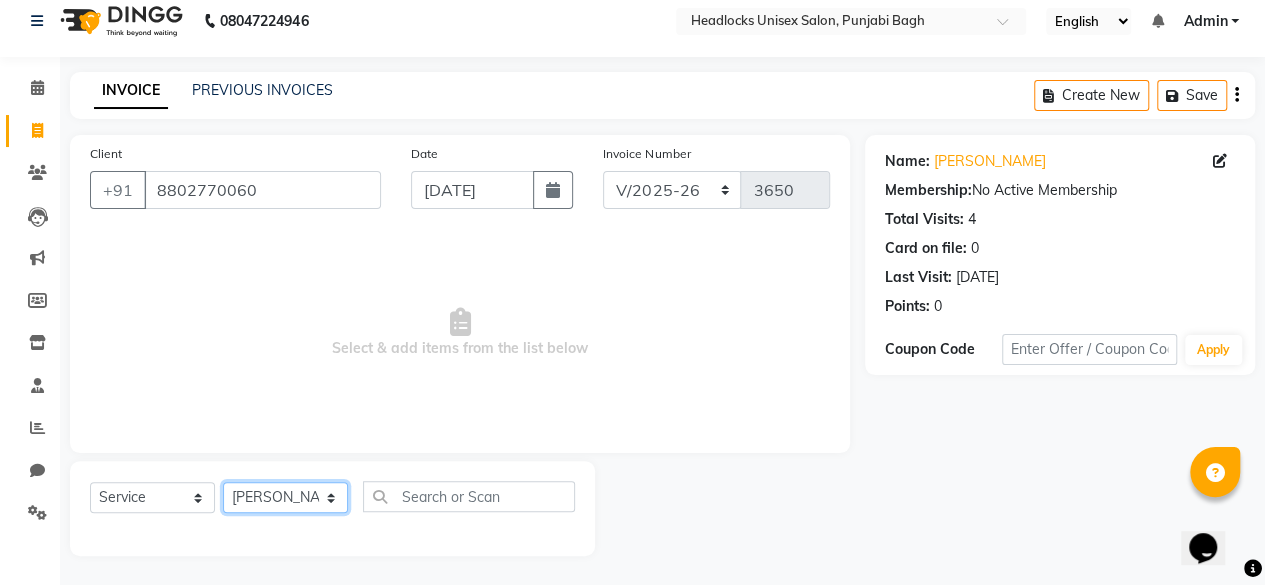 click on "Select Stylist ⁠Agnies ⁠[PERSON_NAME] [PERSON_NAME] [PERSON_NAME] kunal [PERSON_NAME] mercy ⁠Minto ⁠[PERSON_NAME]  [PERSON_NAME] priyanka [PERSON_NAME] ⁠[PERSON_NAME] ⁠[PERSON_NAME] [PERSON_NAME] [PERSON_NAME]  Sunny ⁠[PERSON_NAME] ⁠[PERSON_NAME]" 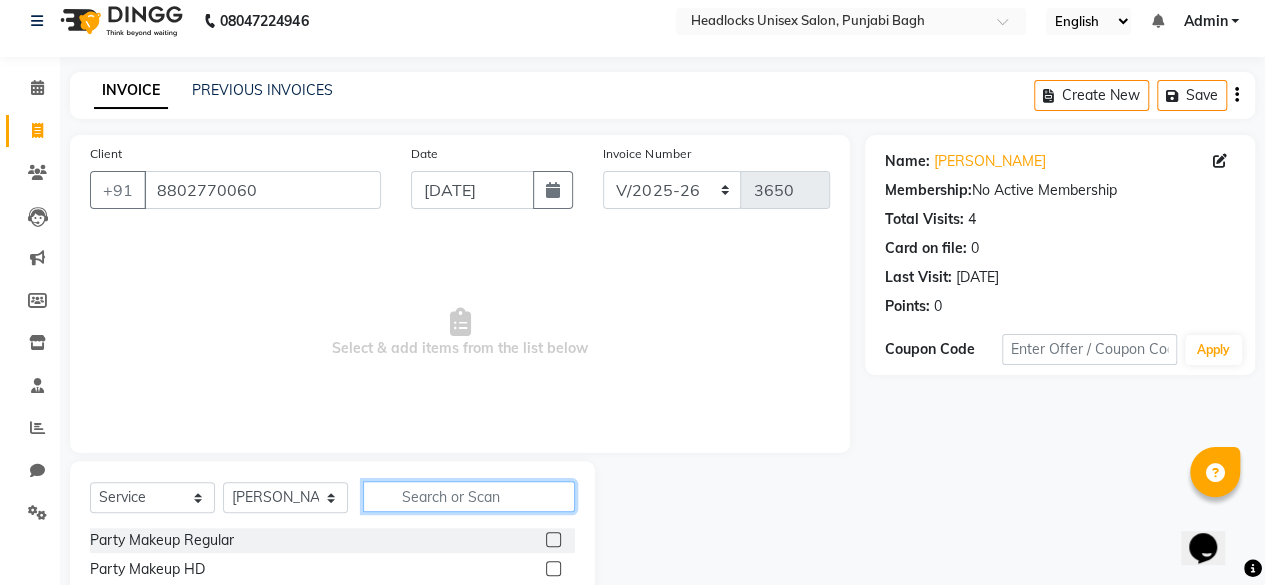click 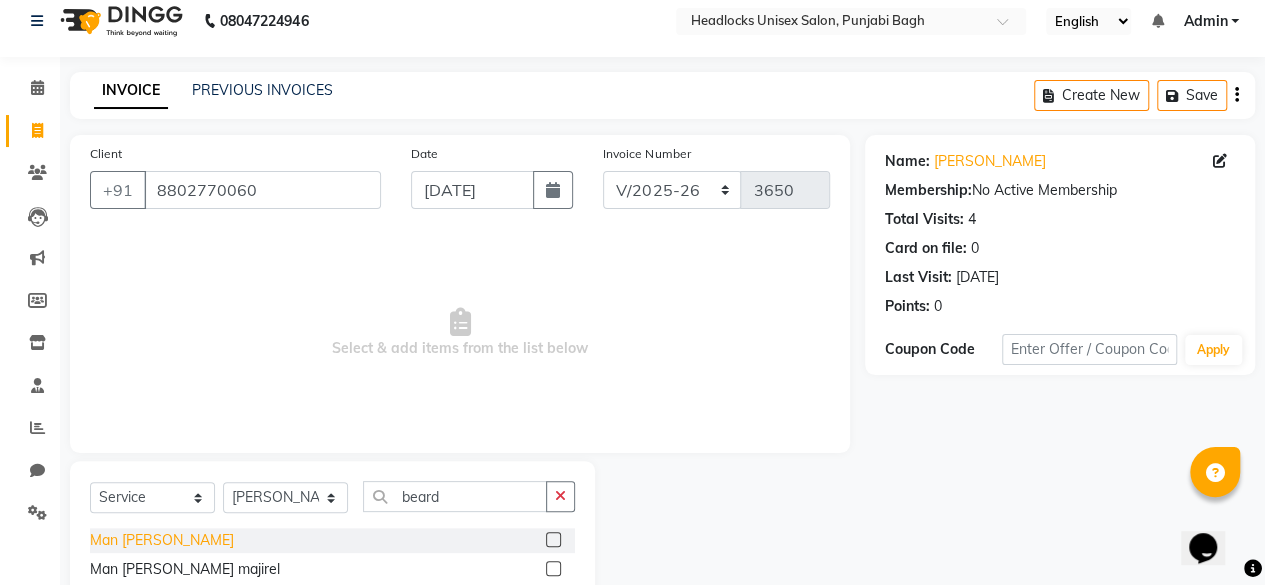 click on "Man [PERSON_NAME]" 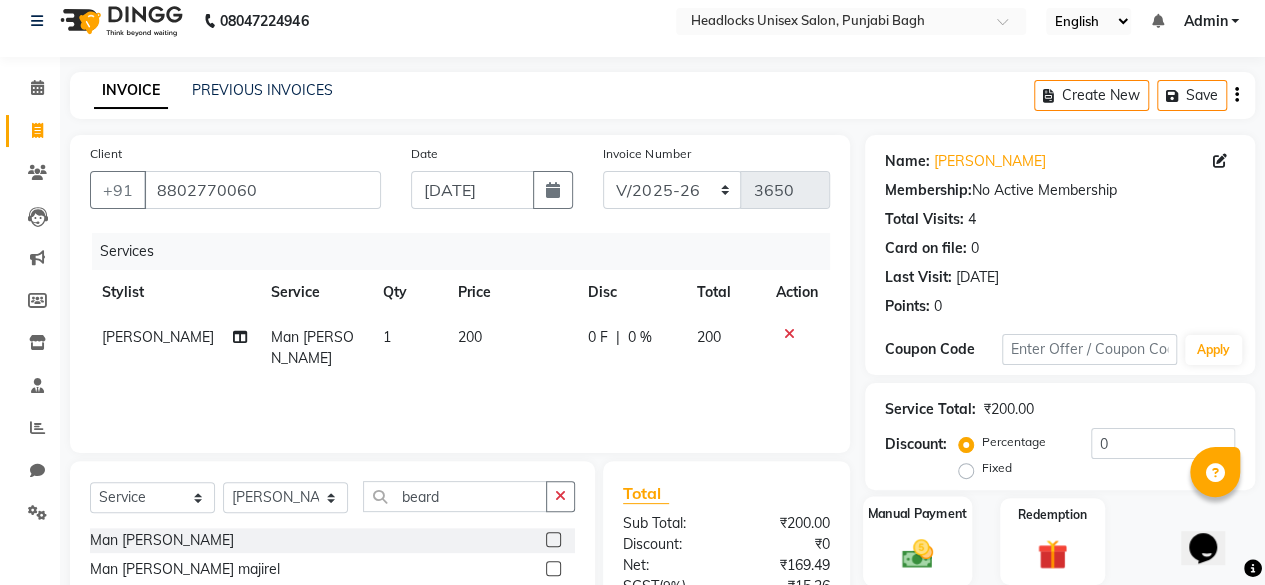 click on "Manual Payment" 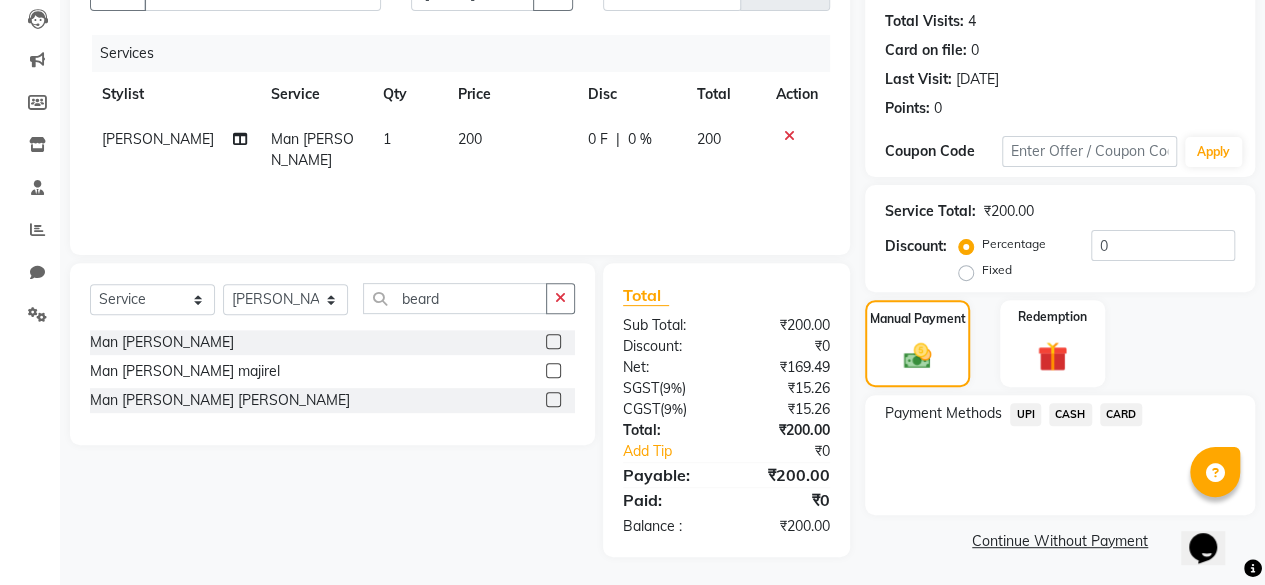 click on "CASH" 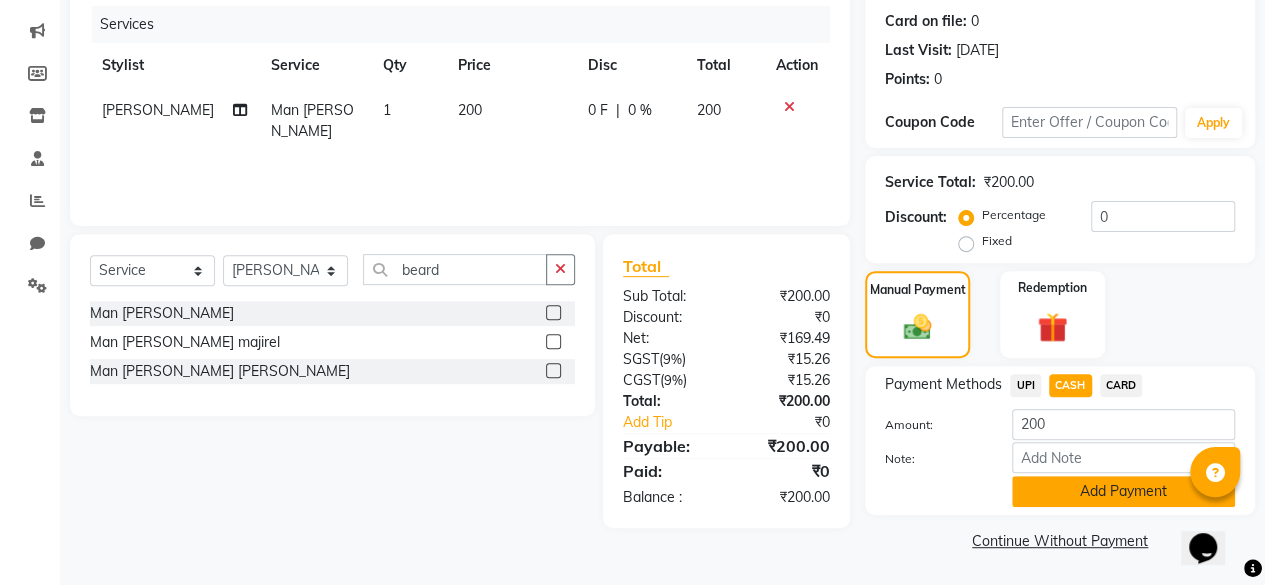 click on "Add Payment" 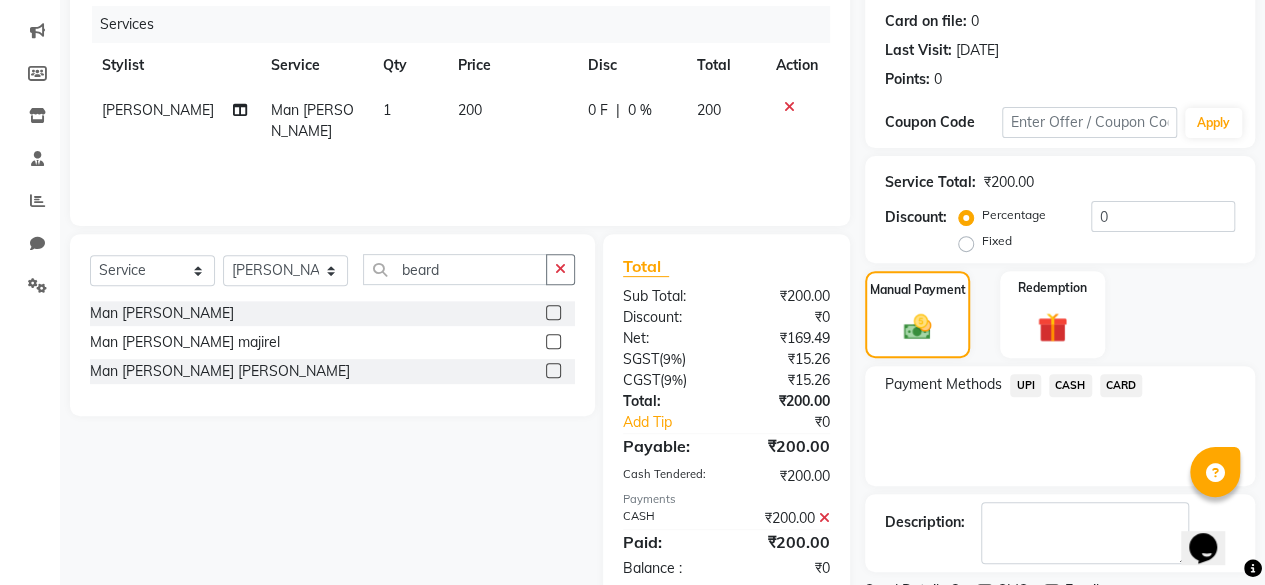 scroll, scrollTop: 324, scrollLeft: 0, axis: vertical 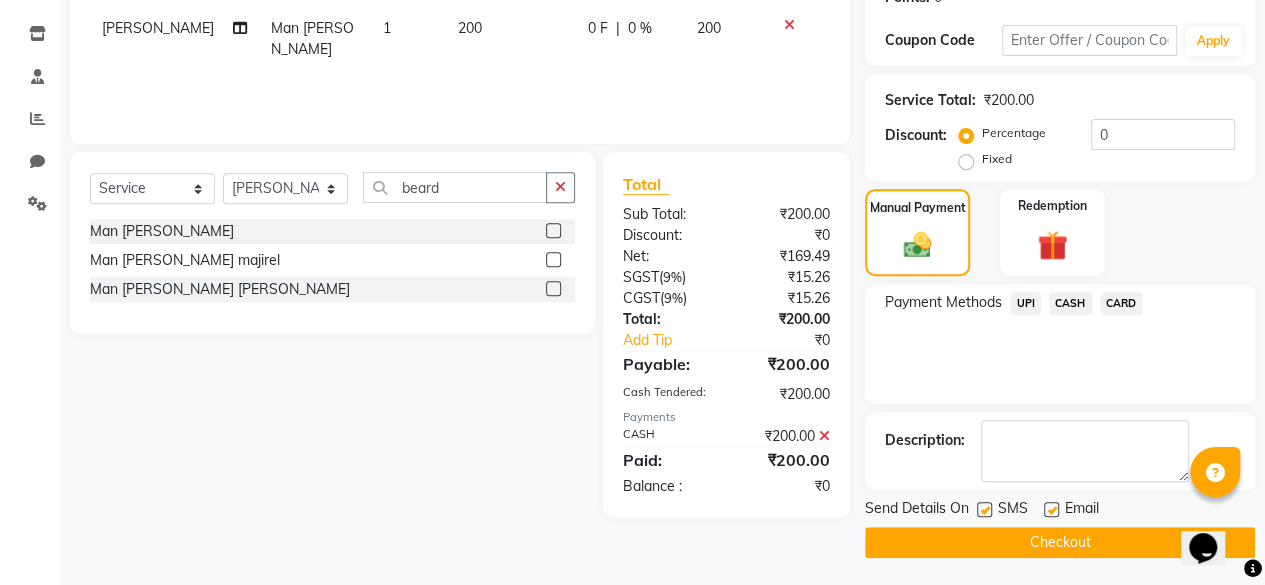 click 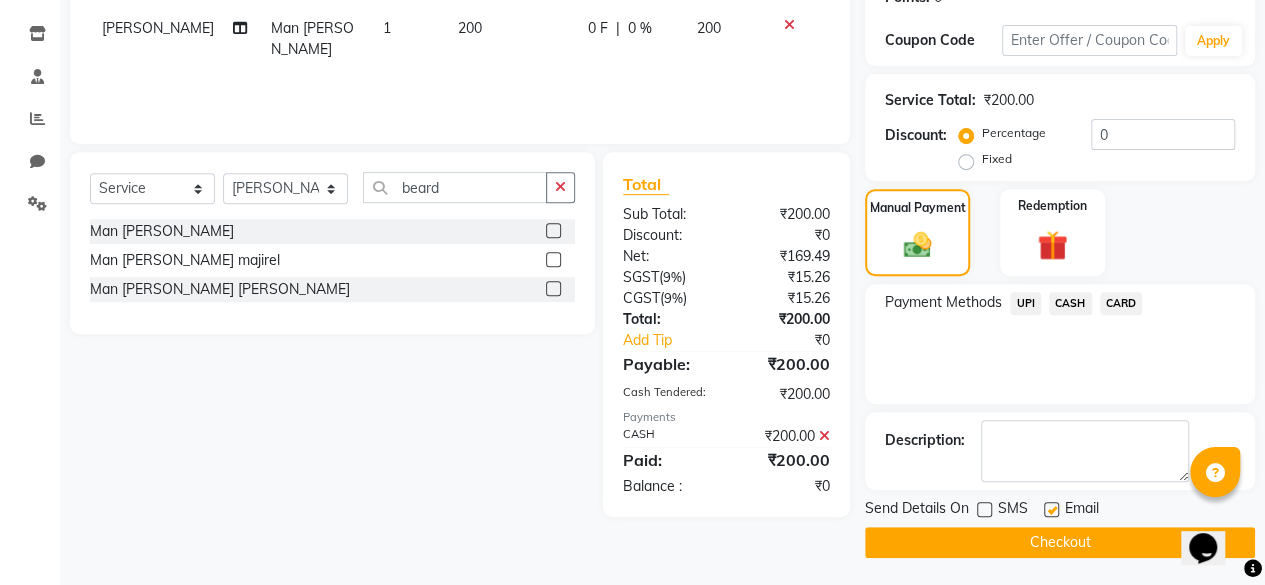 click on "Checkout" 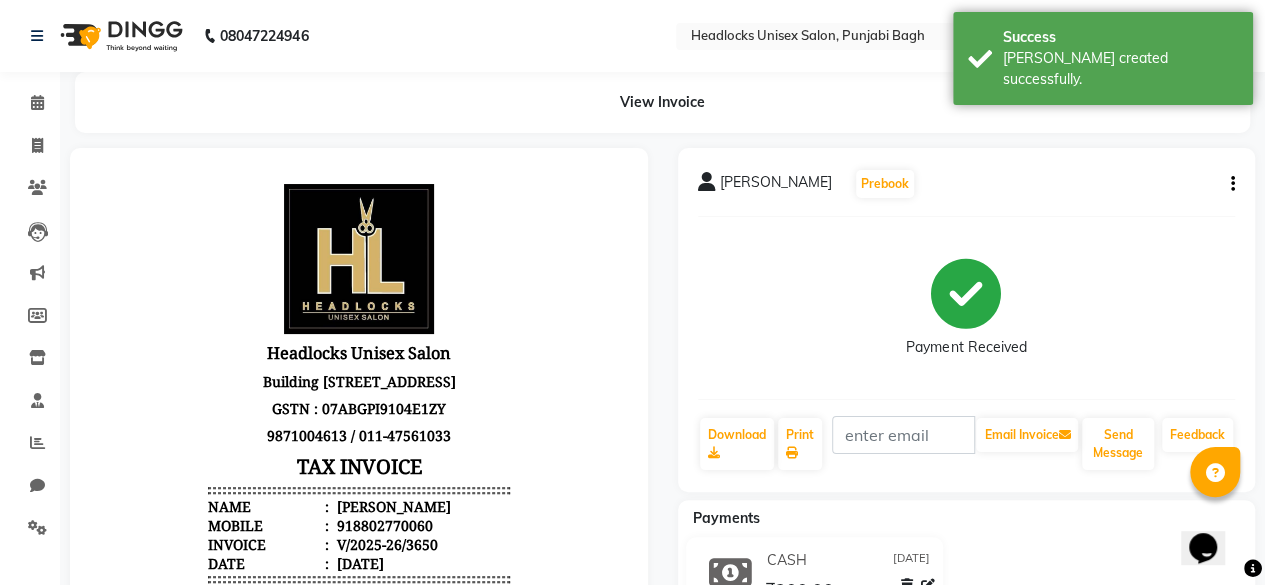 scroll, scrollTop: 0, scrollLeft: 0, axis: both 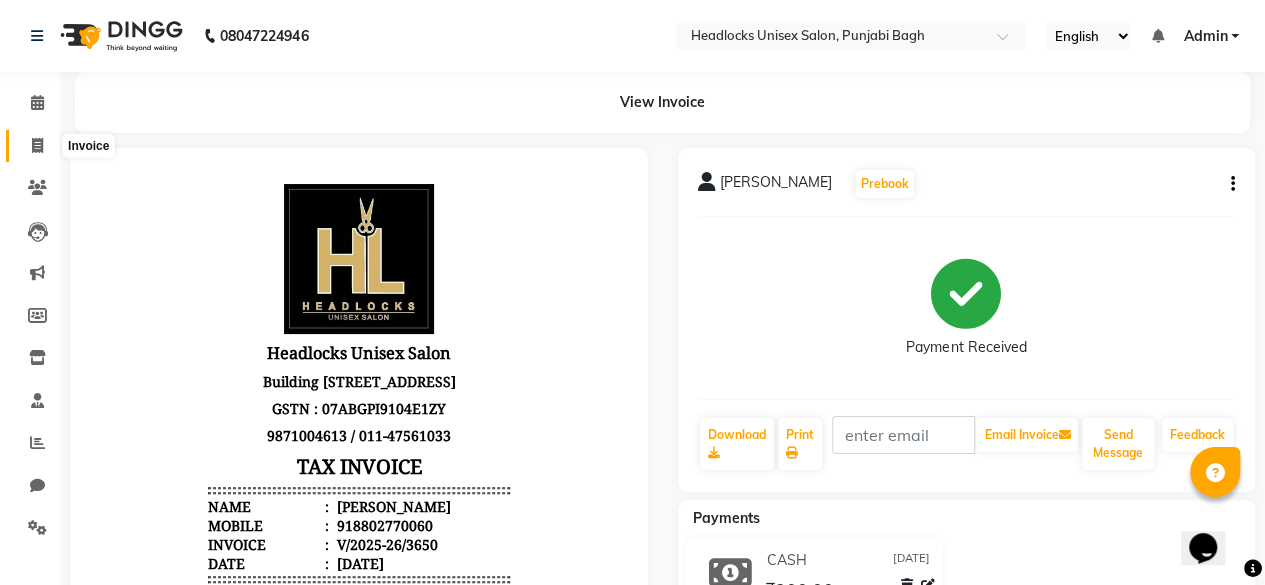 click 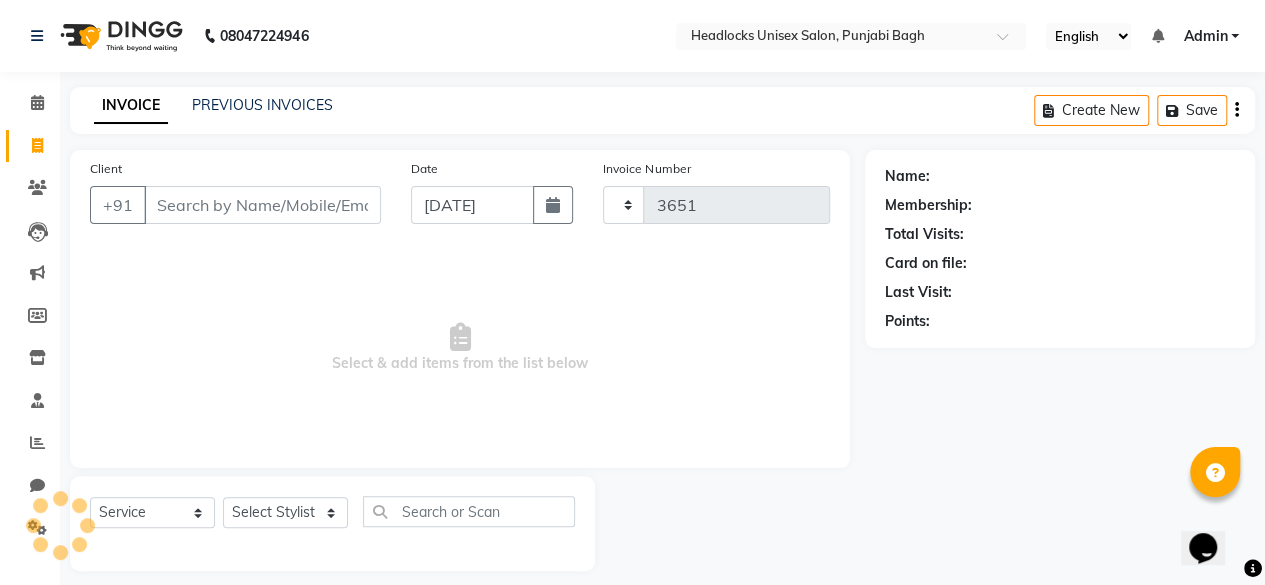 scroll, scrollTop: 15, scrollLeft: 0, axis: vertical 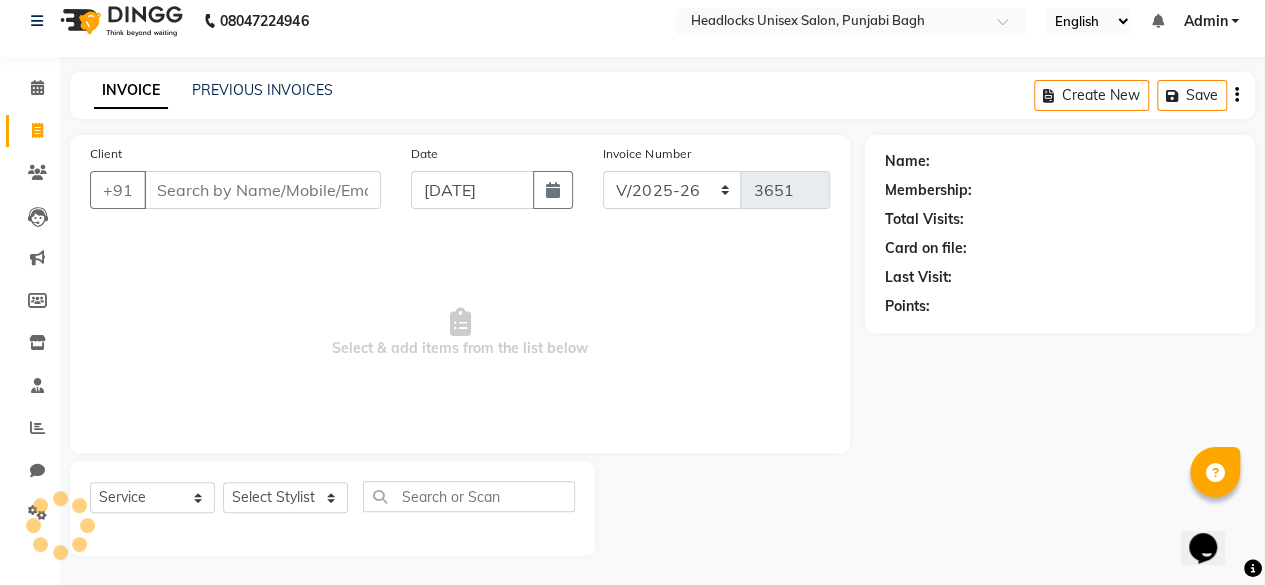 click on "Client" at bounding box center (262, 190) 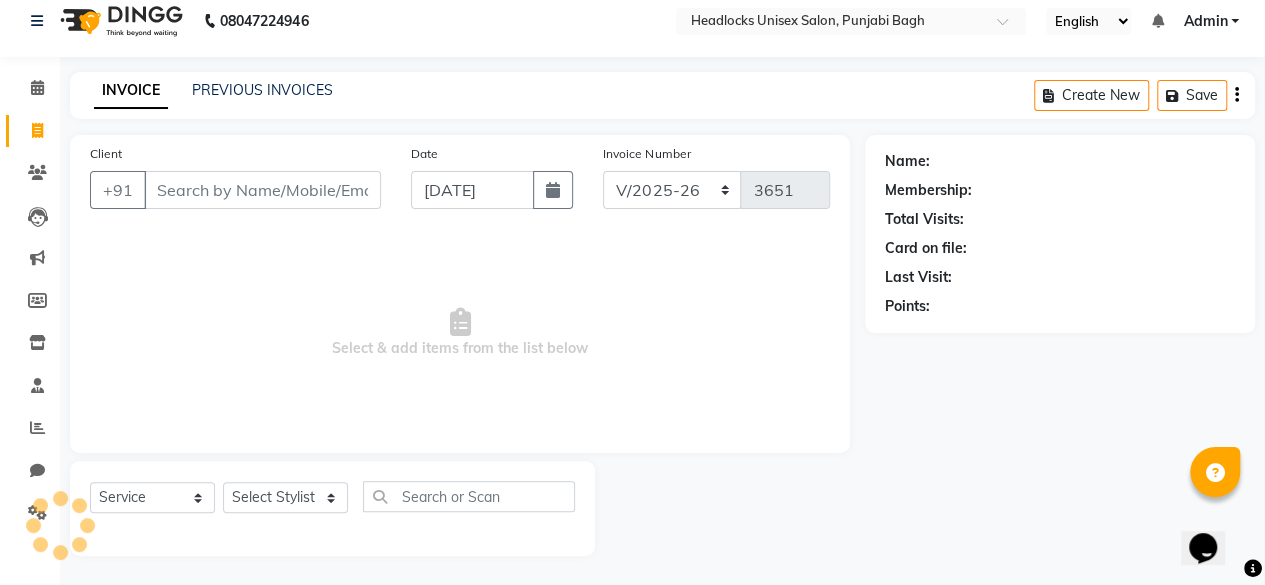 click on "Client" at bounding box center [262, 190] 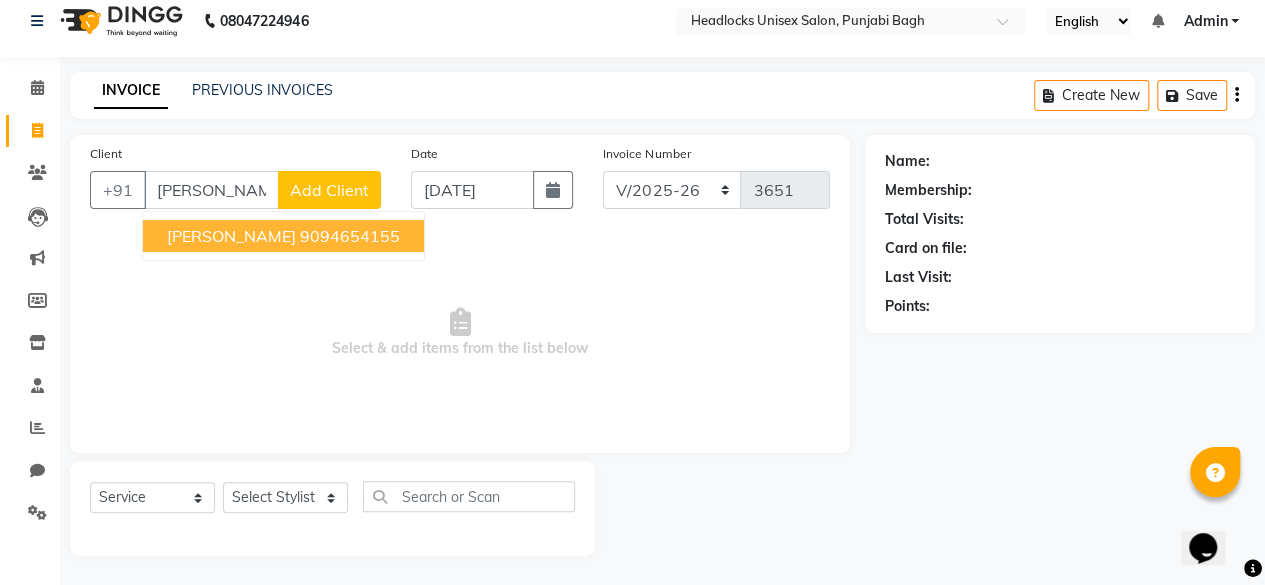 click on "[PERSON_NAME]" at bounding box center [231, 236] 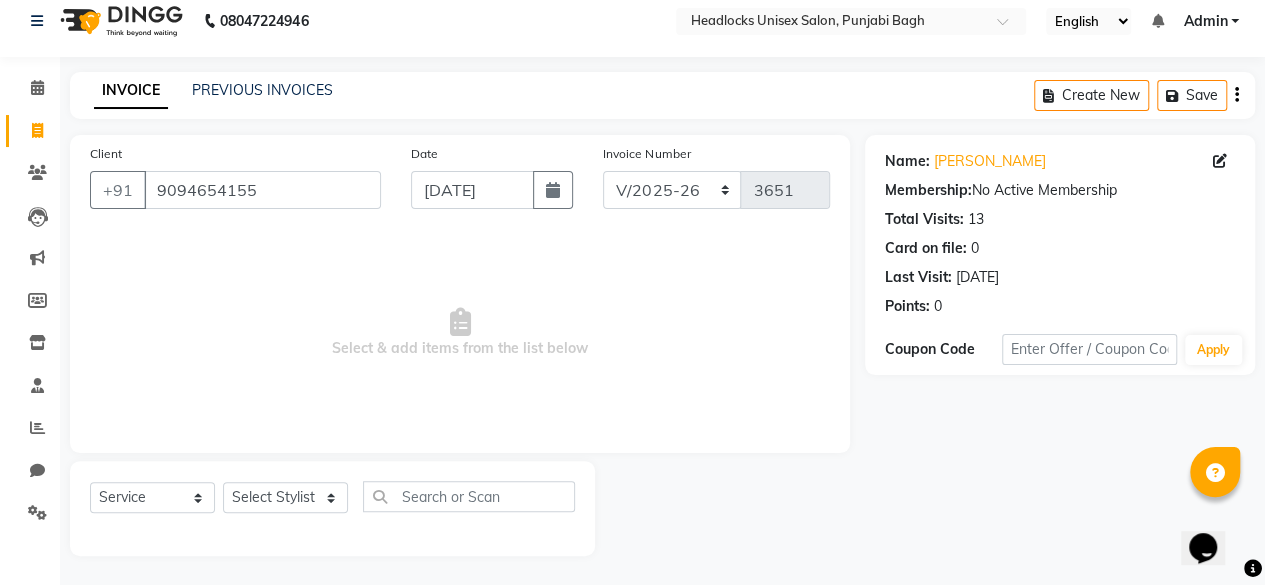 drag, startPoint x: 246, startPoint y: 239, endPoint x: 278, endPoint y: 494, distance: 257 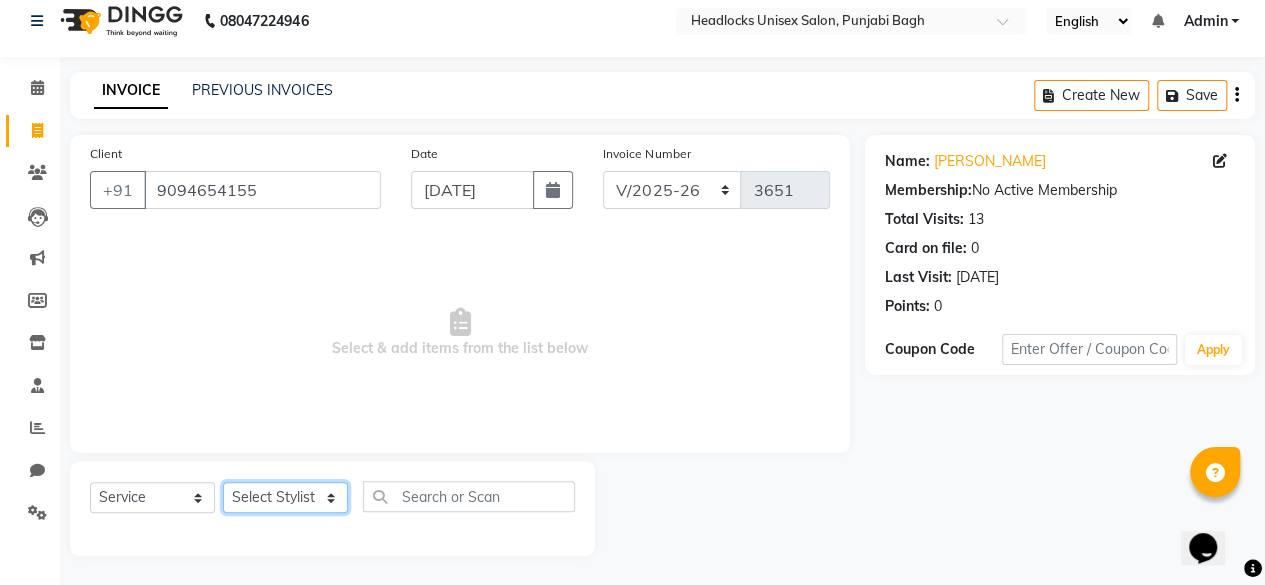 click on "Select Stylist ⁠Agnies ⁠[PERSON_NAME] [PERSON_NAME] [PERSON_NAME] kunal [PERSON_NAME] mercy ⁠Minto ⁠[PERSON_NAME]  [PERSON_NAME] priyanka [PERSON_NAME] ⁠[PERSON_NAME] ⁠[PERSON_NAME] [PERSON_NAME] [PERSON_NAME]  Sunny ⁠[PERSON_NAME] ⁠[PERSON_NAME]" 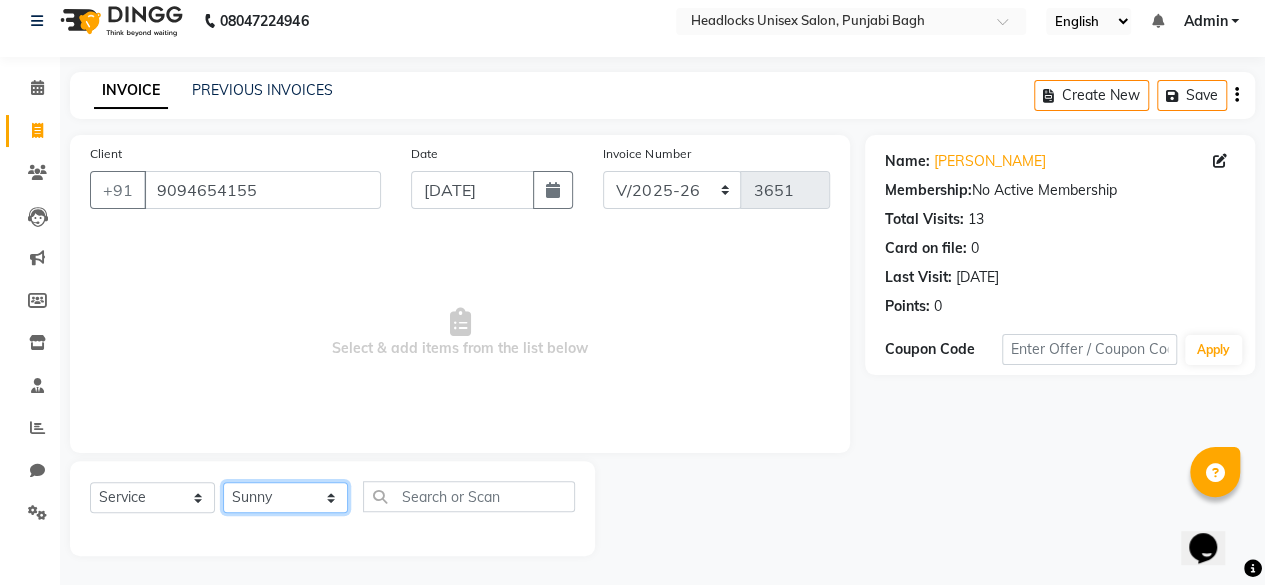 click on "Select Stylist ⁠Agnies ⁠[PERSON_NAME] [PERSON_NAME] [PERSON_NAME] kunal [PERSON_NAME] mercy ⁠Minto ⁠[PERSON_NAME]  [PERSON_NAME] priyanka [PERSON_NAME] ⁠[PERSON_NAME] ⁠[PERSON_NAME] [PERSON_NAME] [PERSON_NAME]  Sunny ⁠[PERSON_NAME] ⁠[PERSON_NAME]" 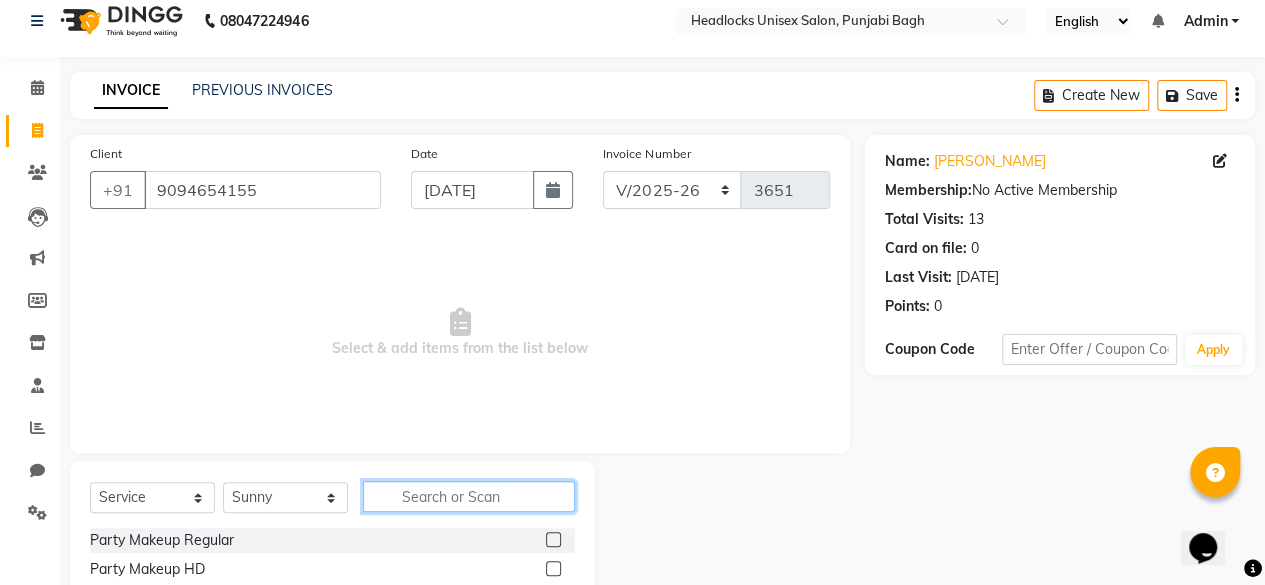click 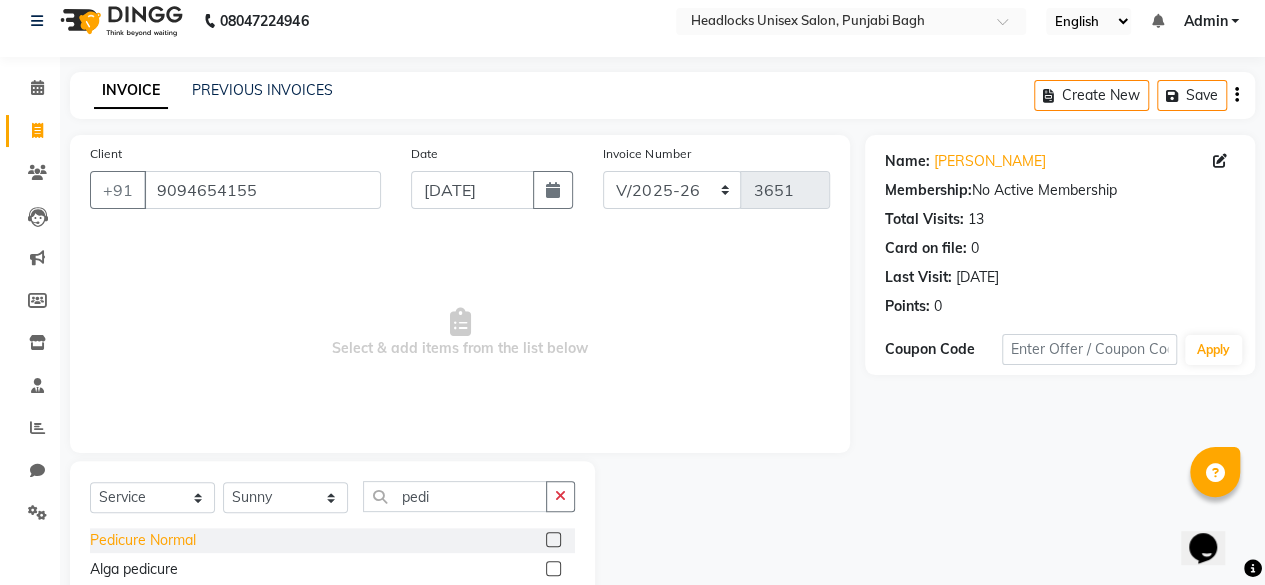 click on "Pedicure Normal" 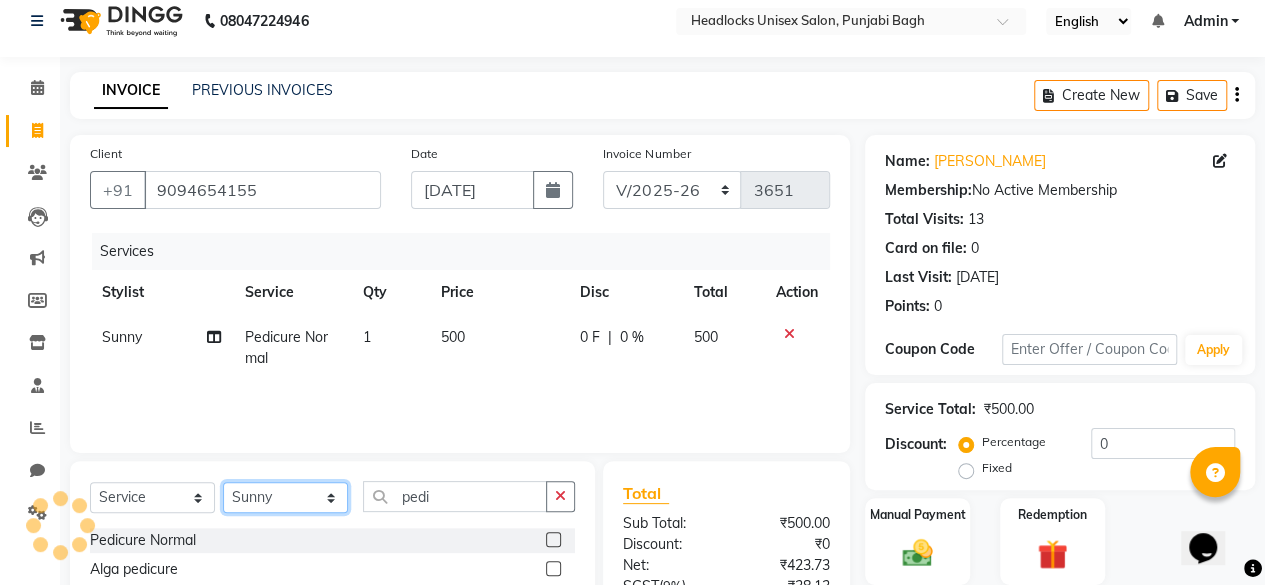click on "Select Stylist ⁠Agnies ⁠[PERSON_NAME] [PERSON_NAME] [PERSON_NAME] kunal [PERSON_NAME] mercy ⁠Minto ⁠[PERSON_NAME]  [PERSON_NAME] priyanka [PERSON_NAME] ⁠[PERSON_NAME] ⁠[PERSON_NAME] [PERSON_NAME] [PERSON_NAME]  Sunny ⁠[PERSON_NAME] ⁠[PERSON_NAME]" 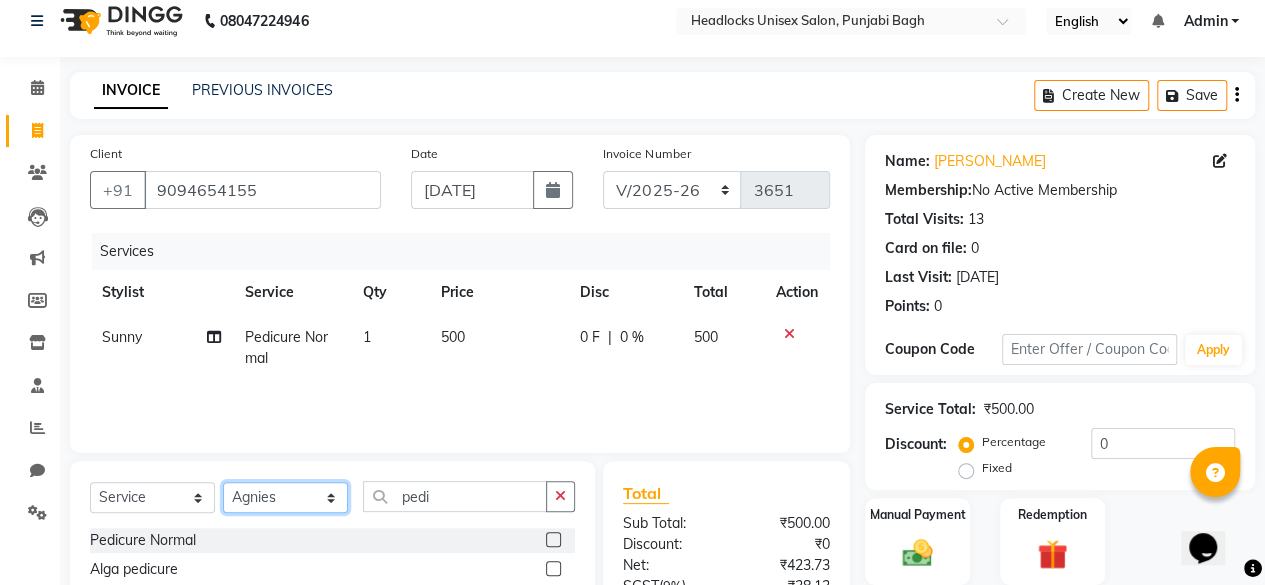 click on "Select Stylist ⁠Agnies ⁠[PERSON_NAME] [PERSON_NAME] [PERSON_NAME] kunal [PERSON_NAME] mercy ⁠Minto ⁠[PERSON_NAME]  [PERSON_NAME] priyanka [PERSON_NAME] ⁠[PERSON_NAME] ⁠[PERSON_NAME] [PERSON_NAME] [PERSON_NAME]  Sunny ⁠[PERSON_NAME] ⁠[PERSON_NAME]" 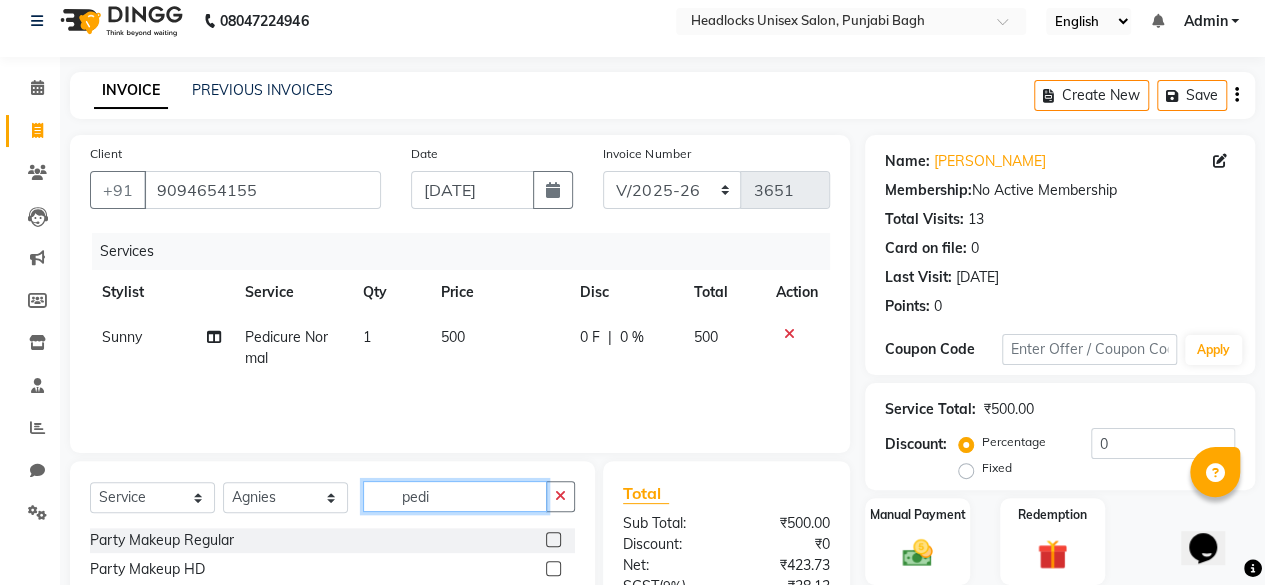 click on "pedi" 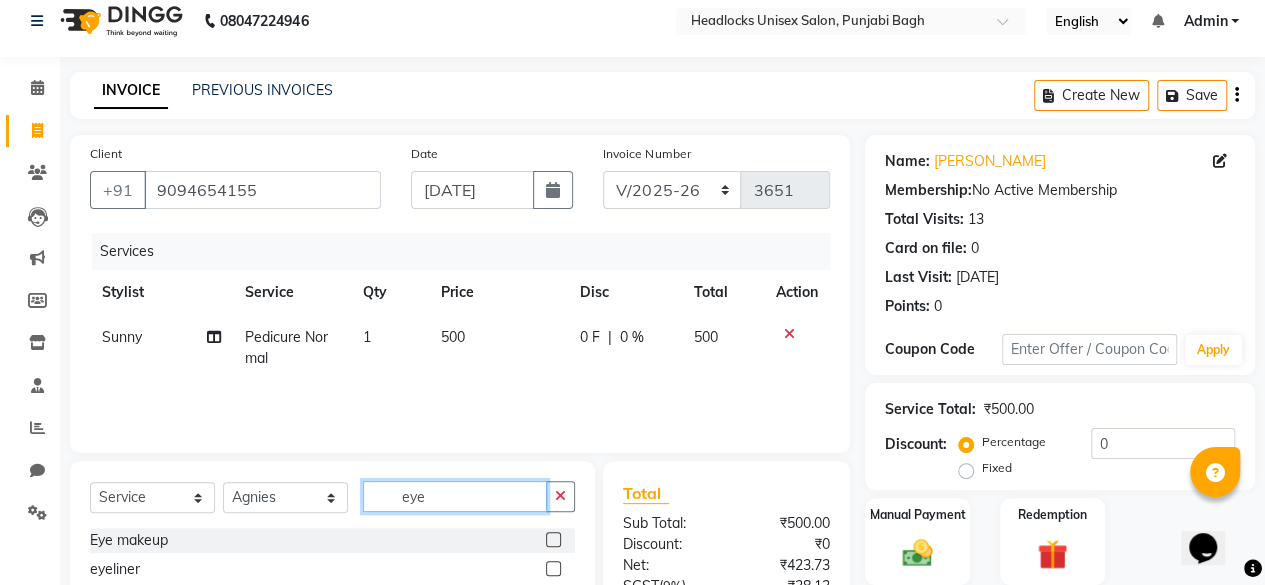scroll, scrollTop: 213, scrollLeft: 0, axis: vertical 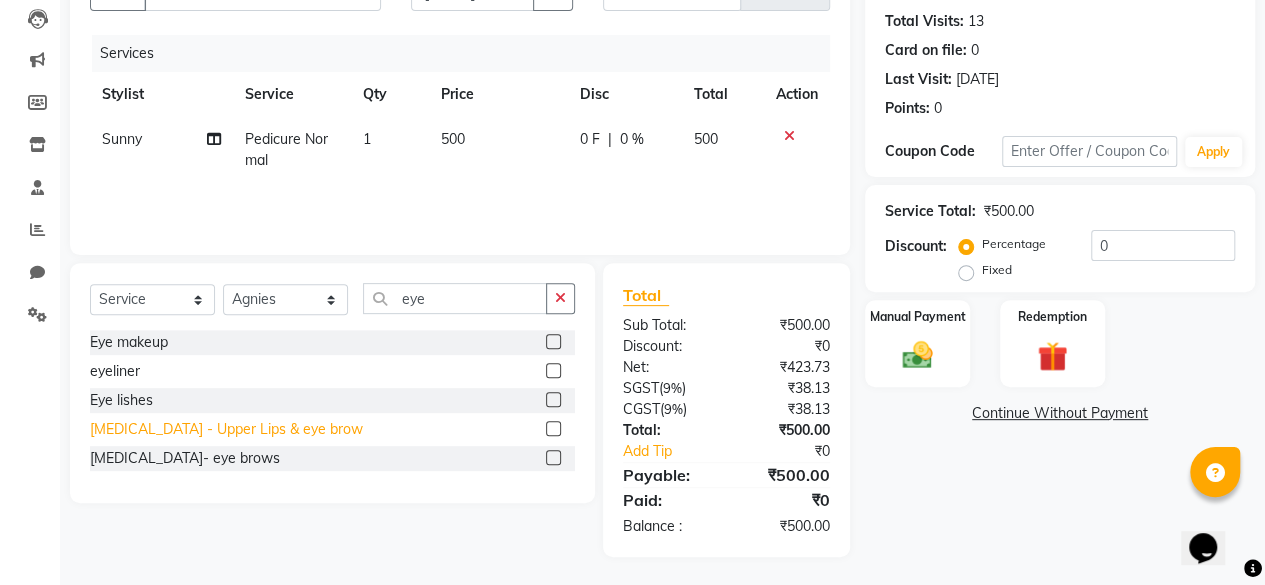 click on "[MEDICAL_DATA] - Upper Lips & eye brow" 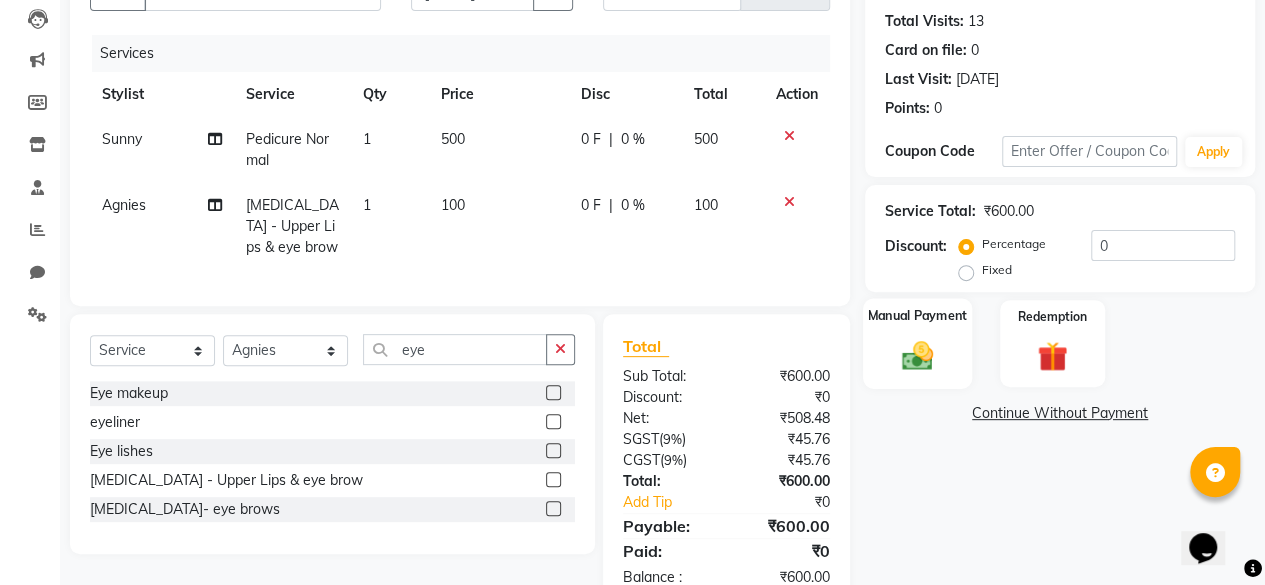 click on "Manual Payment" 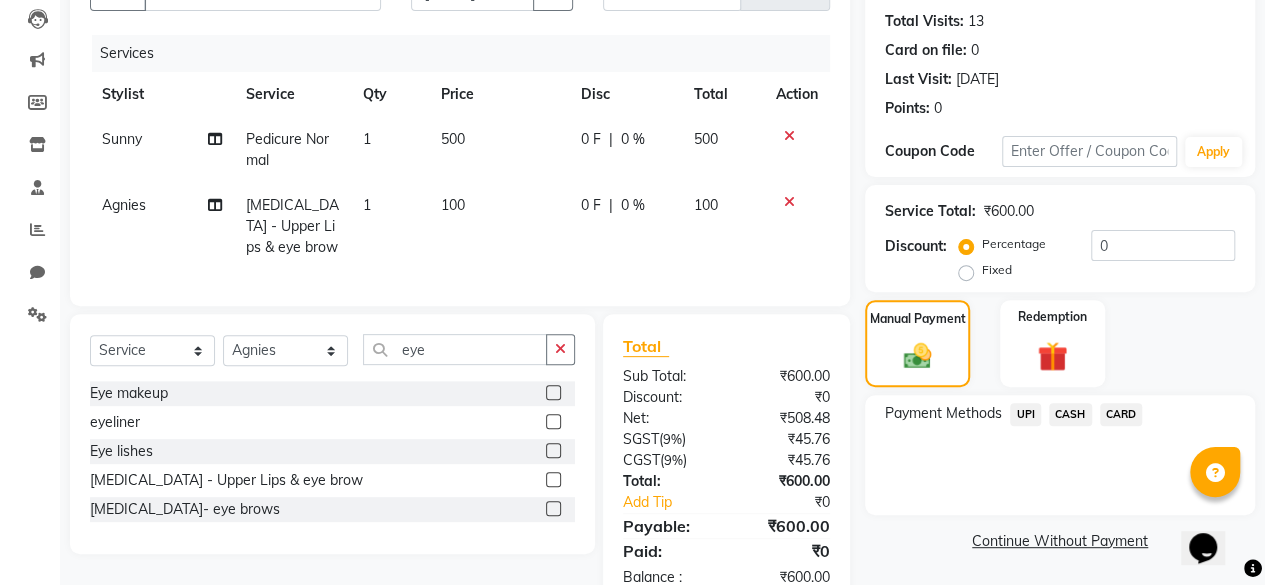 click on "UPI" 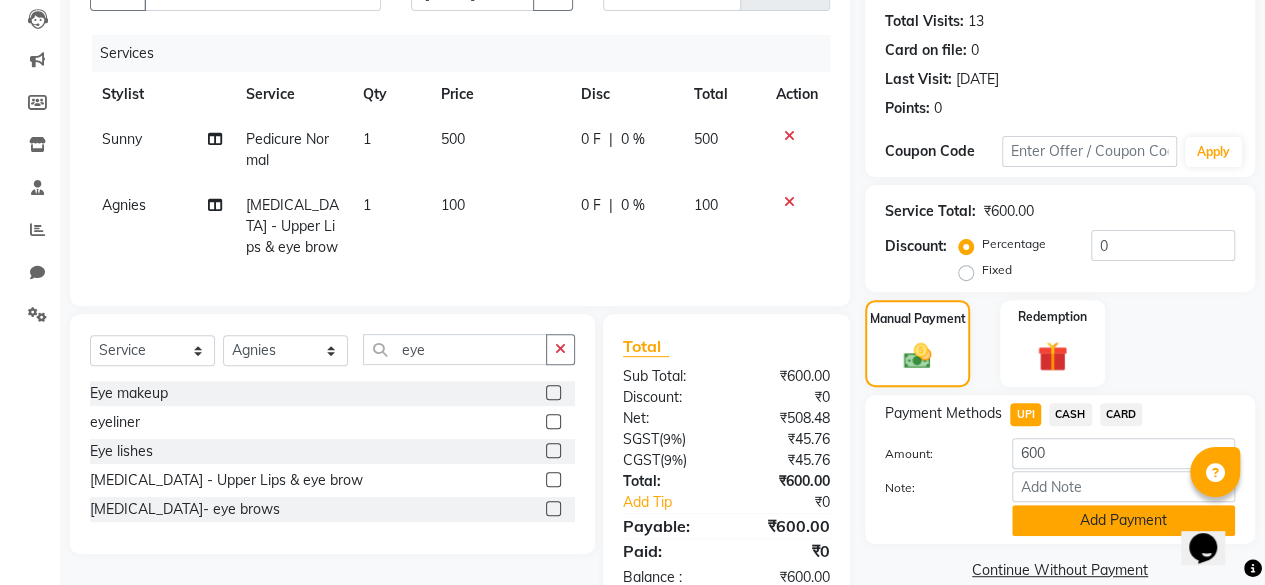 click on "Add Payment" 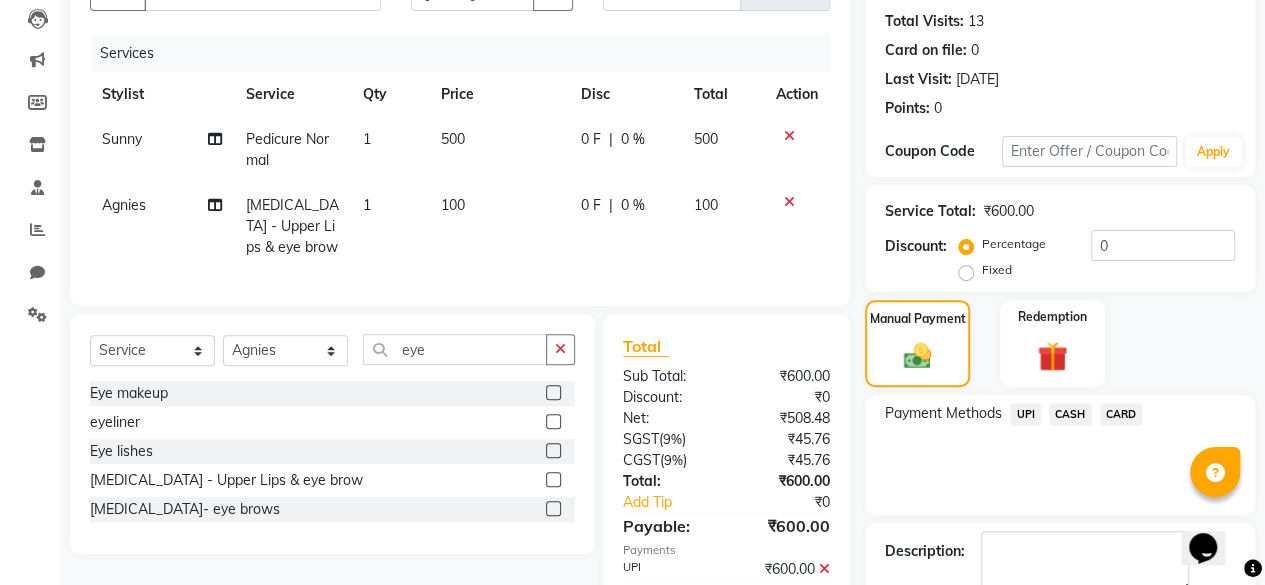 scroll, scrollTop: 324, scrollLeft: 0, axis: vertical 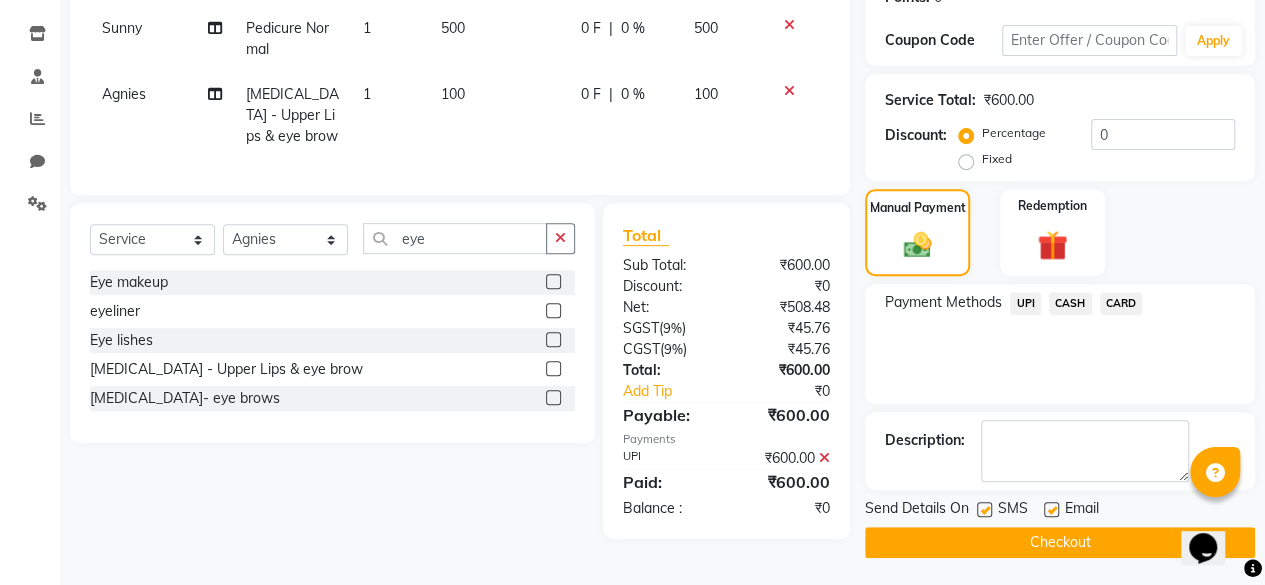 click 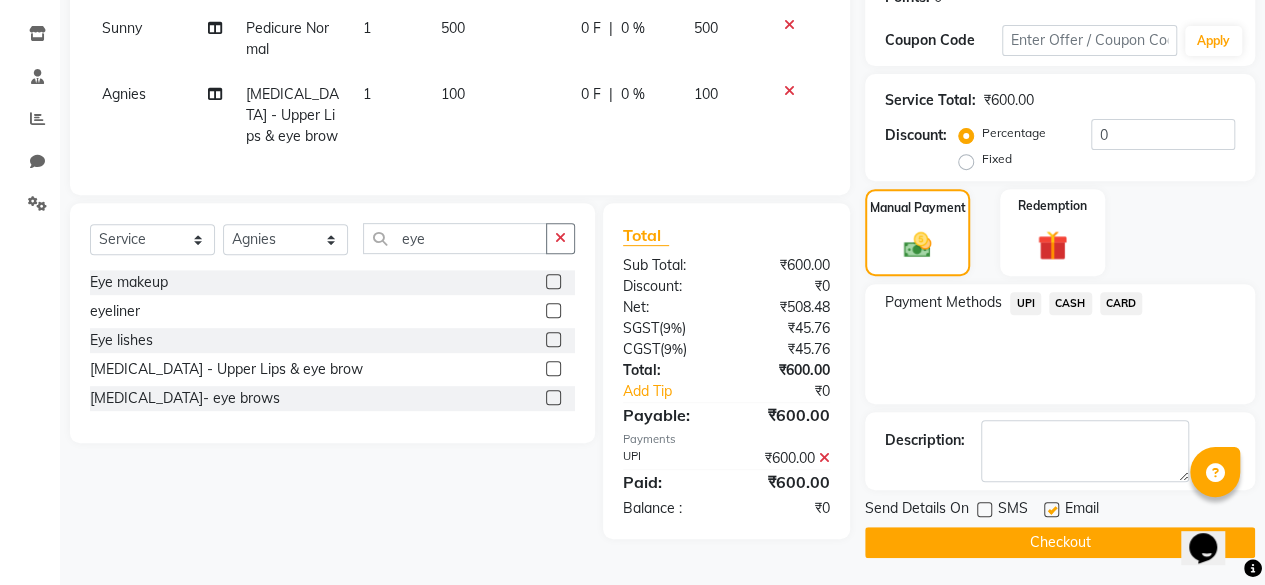 click on "Checkout" 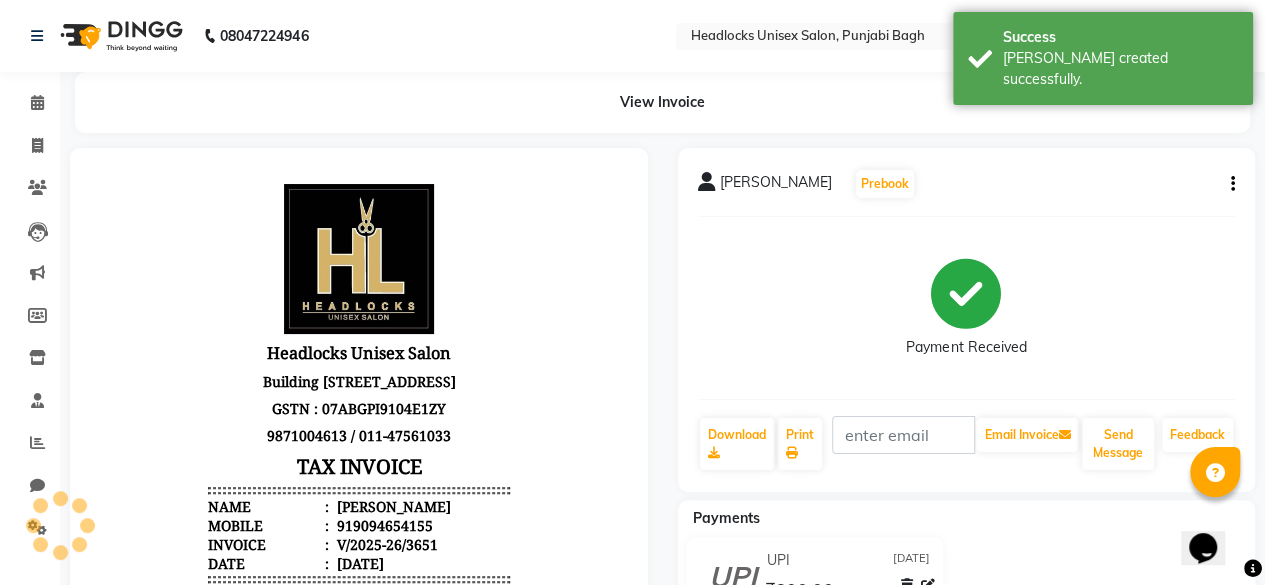 scroll, scrollTop: 0, scrollLeft: 0, axis: both 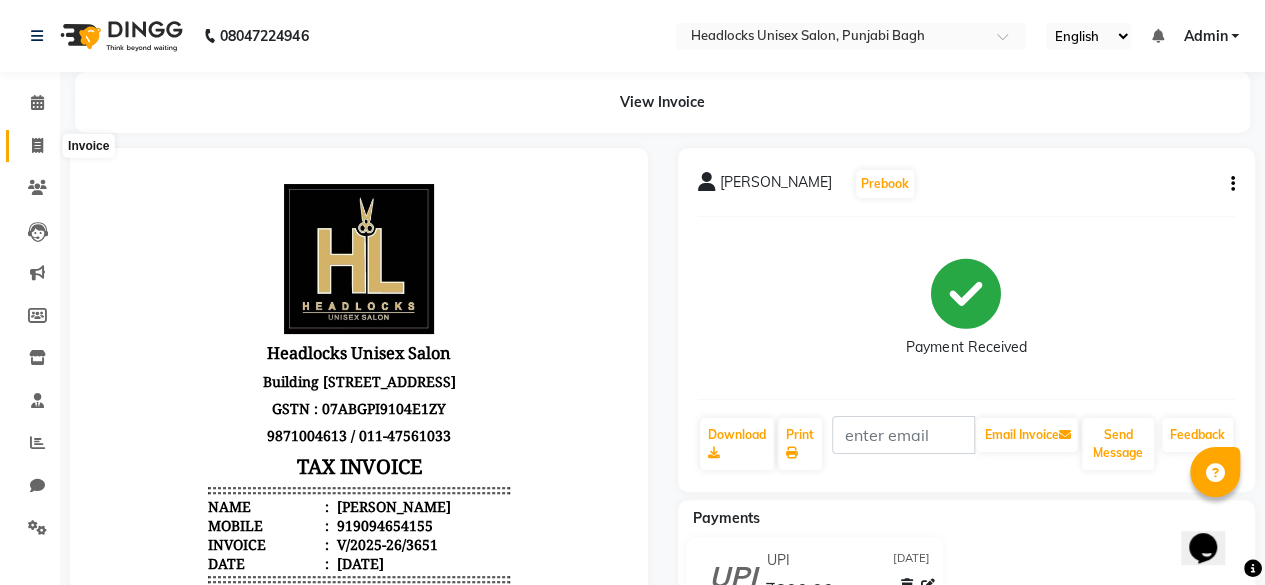 click 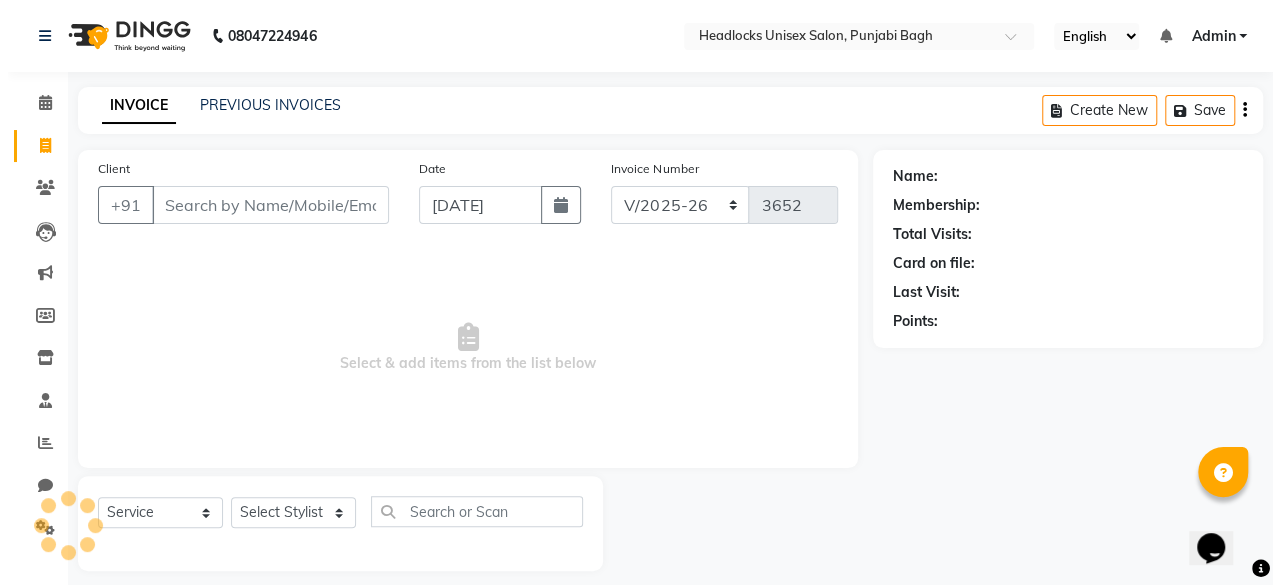 scroll, scrollTop: 15, scrollLeft: 0, axis: vertical 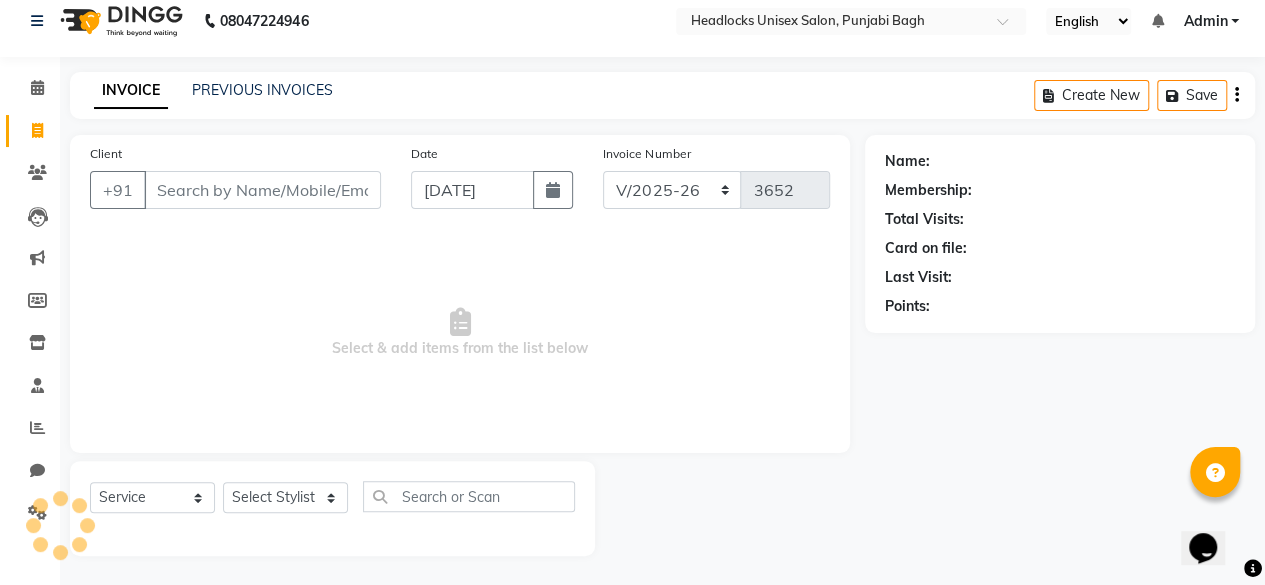 click on "Client +91" 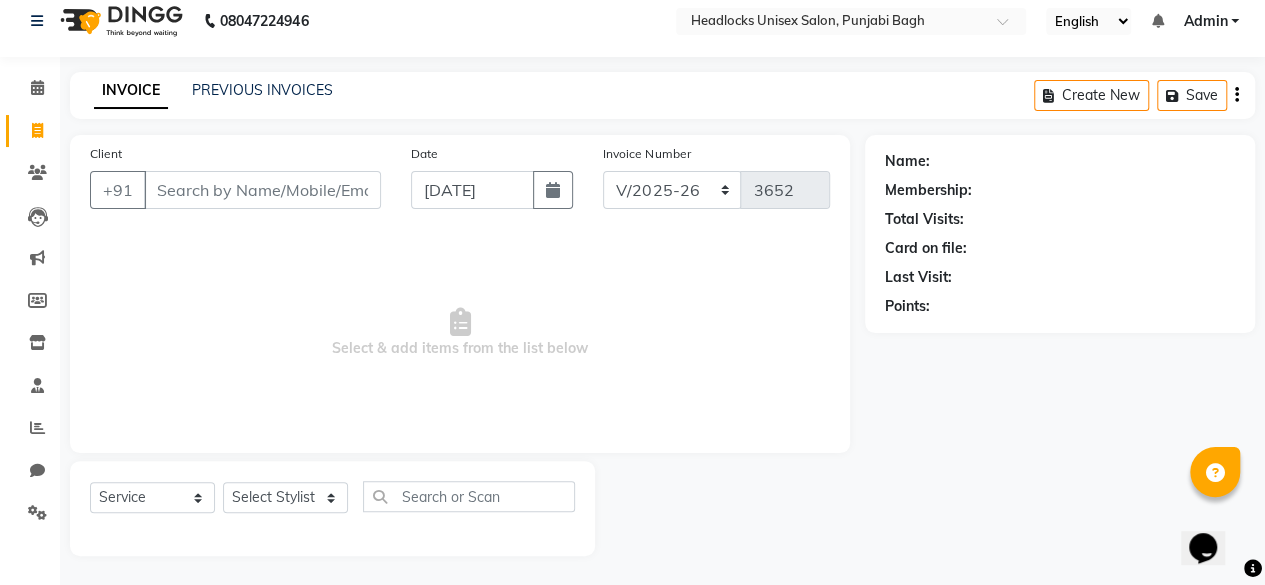 click on "Client +91" 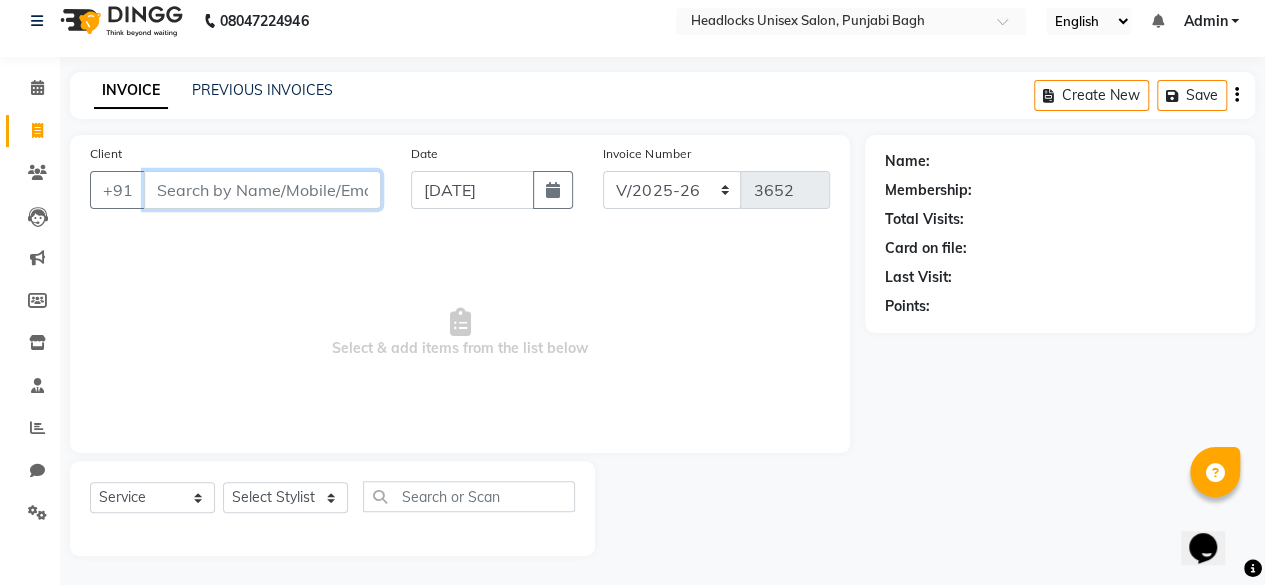click on "Client" at bounding box center [262, 190] 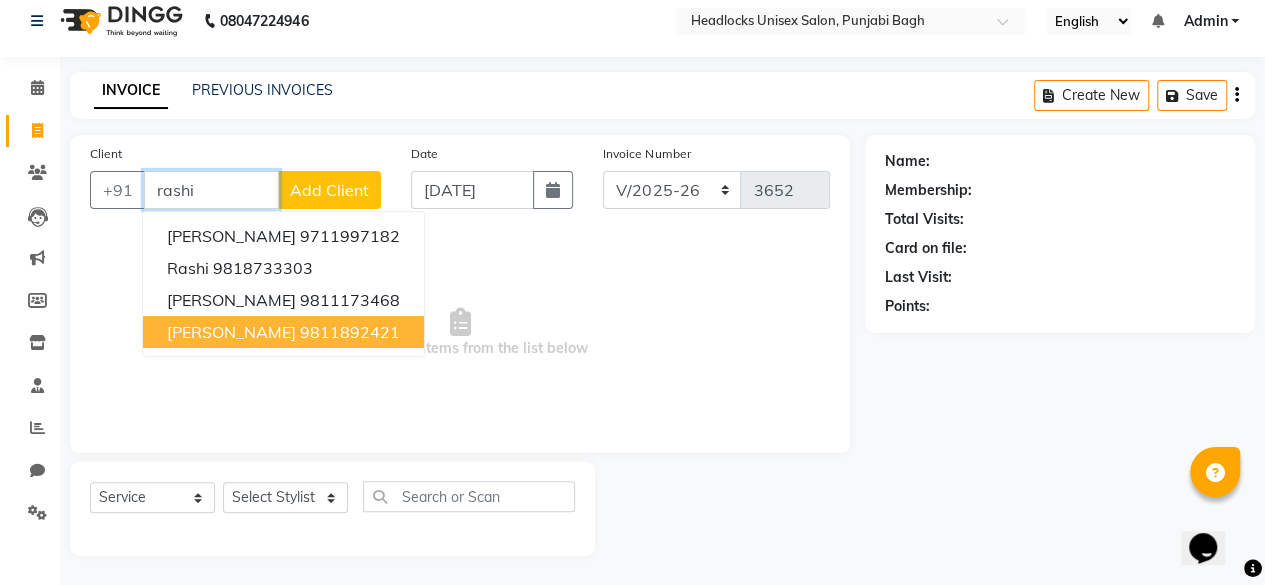 click on "9811892421" at bounding box center (350, 332) 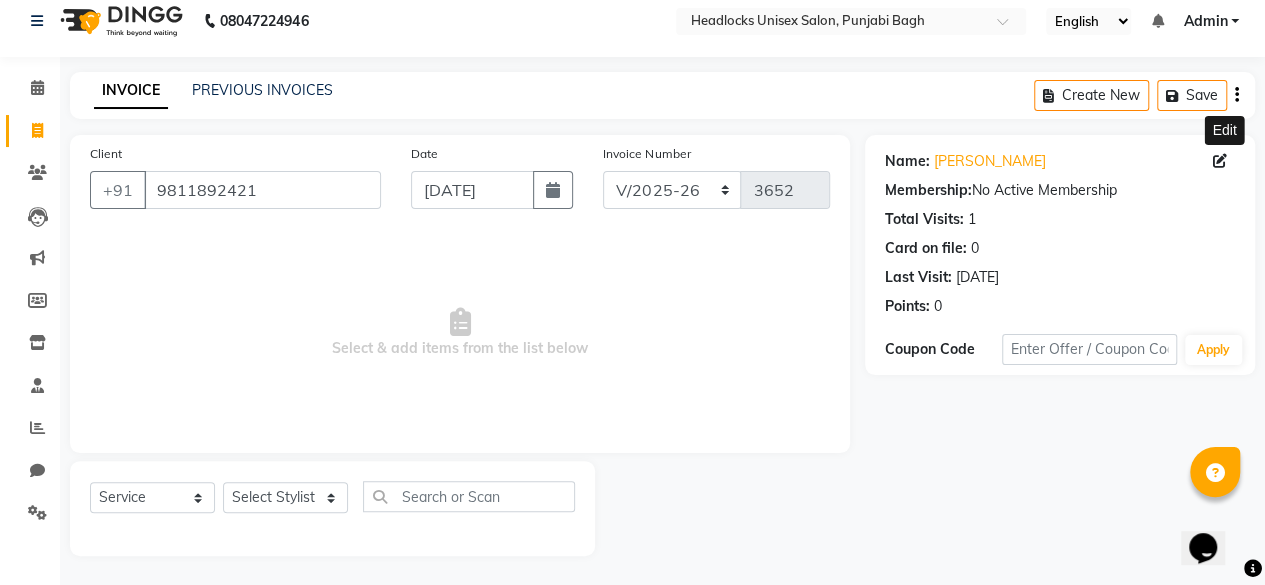 click 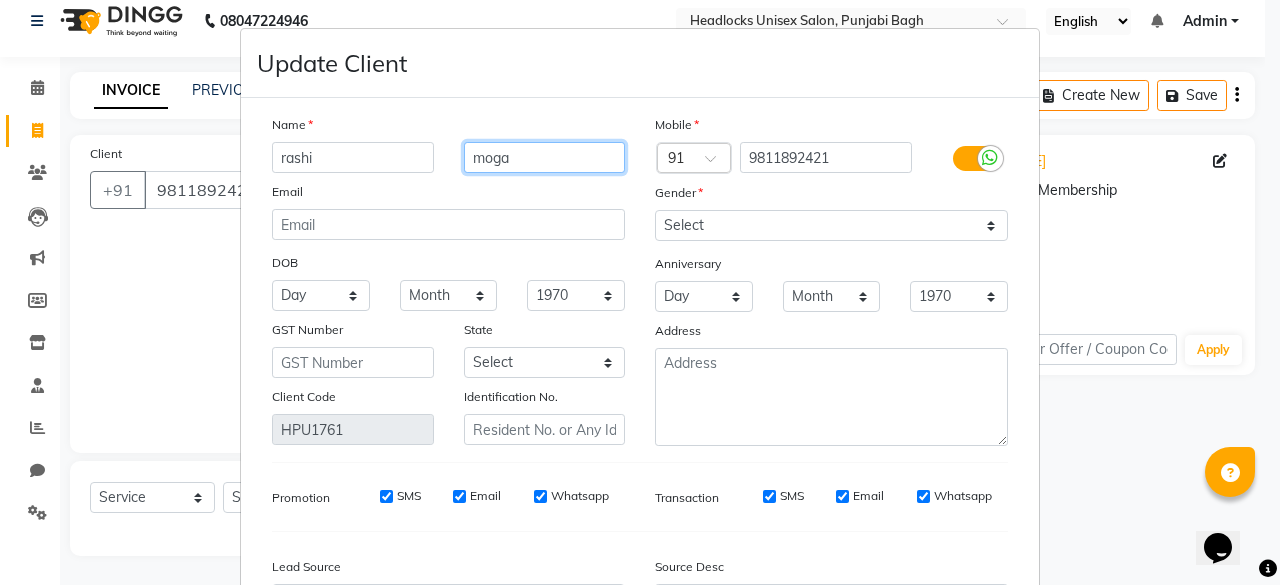 click on "moga" at bounding box center [545, 157] 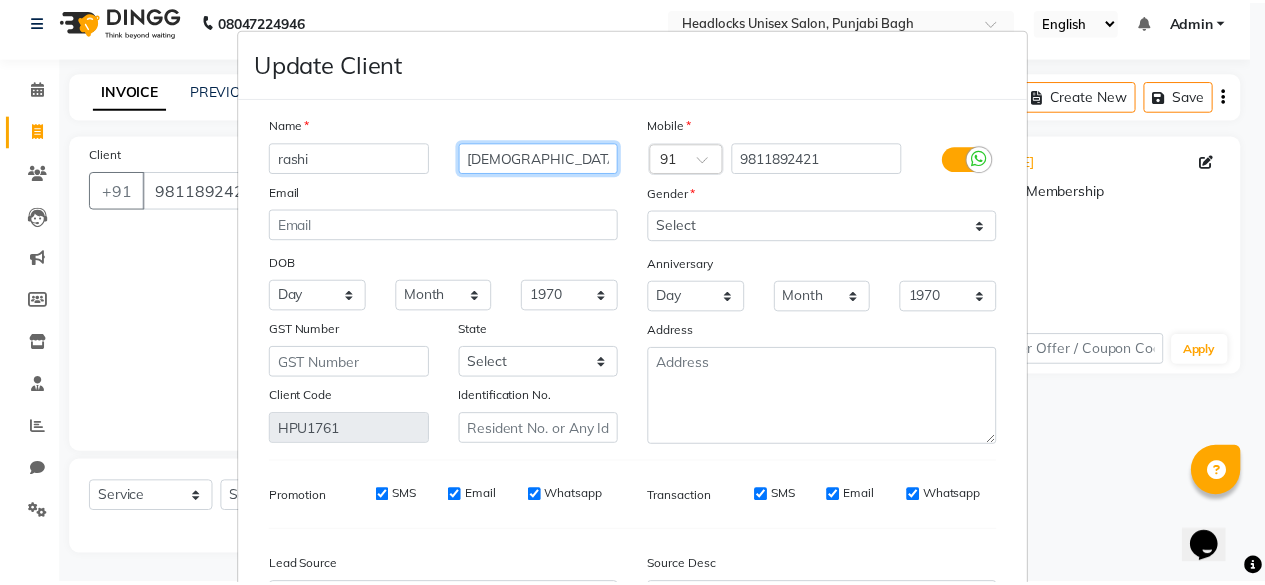 scroll, scrollTop: 224, scrollLeft: 0, axis: vertical 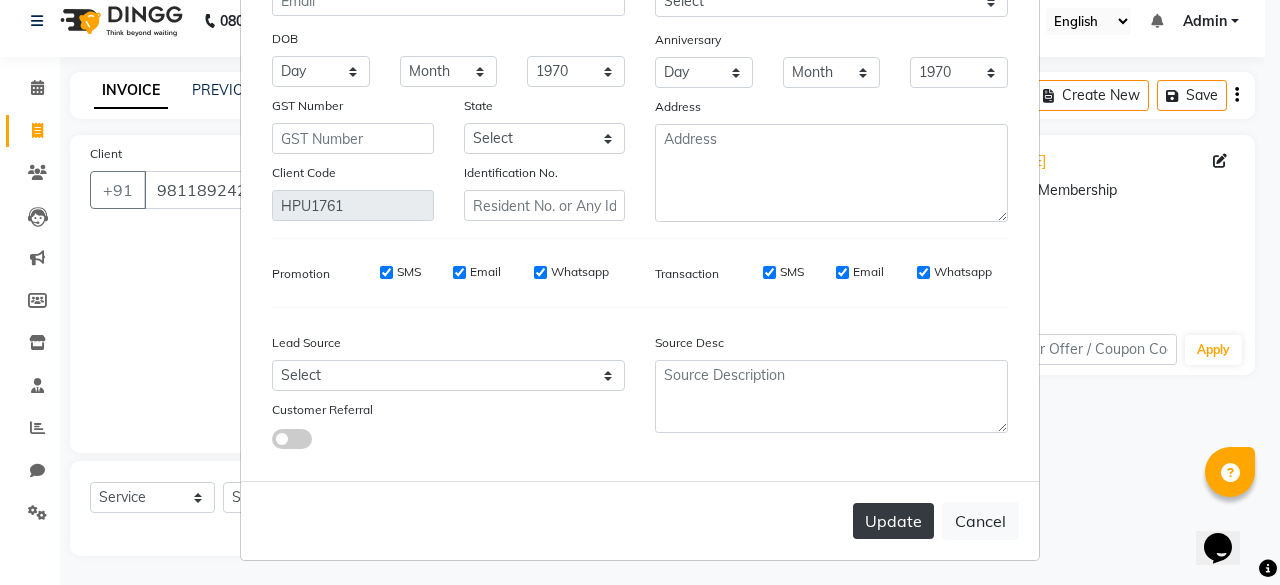 click on "Update" at bounding box center (893, 521) 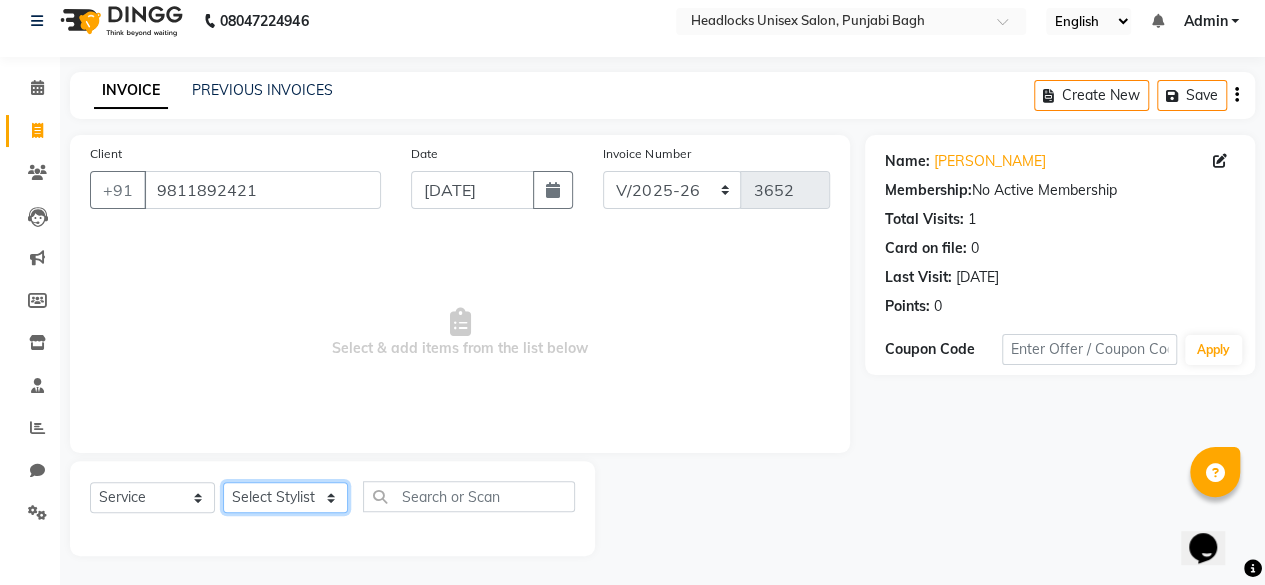 click on "Select Stylist ⁠Agnies ⁠[PERSON_NAME] [PERSON_NAME] [PERSON_NAME] kunal [PERSON_NAME] mercy ⁠Minto ⁠[PERSON_NAME]  [PERSON_NAME] priyanka [PERSON_NAME] ⁠[PERSON_NAME] ⁠[PERSON_NAME] [PERSON_NAME] [PERSON_NAME]  Sunny ⁠[PERSON_NAME] ⁠[PERSON_NAME]" 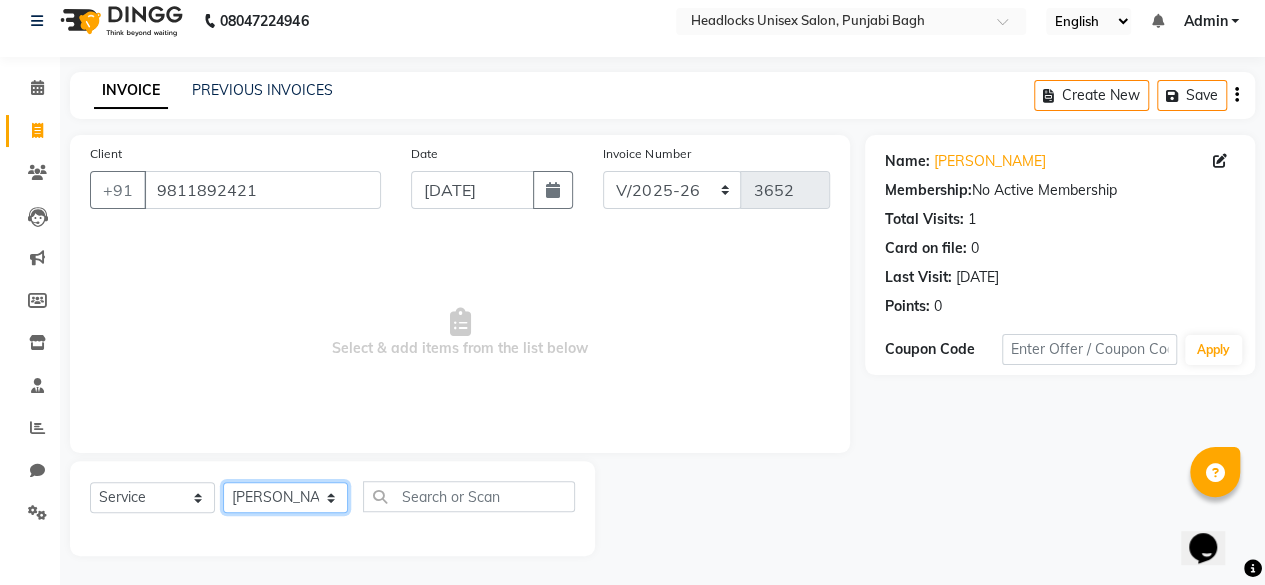 click on "Select Stylist ⁠Agnies ⁠[PERSON_NAME] [PERSON_NAME] [PERSON_NAME] kunal [PERSON_NAME] mercy ⁠Minto ⁠[PERSON_NAME]  [PERSON_NAME] priyanka [PERSON_NAME] ⁠[PERSON_NAME] ⁠[PERSON_NAME] [PERSON_NAME] [PERSON_NAME]  Sunny ⁠[PERSON_NAME] ⁠[PERSON_NAME]" 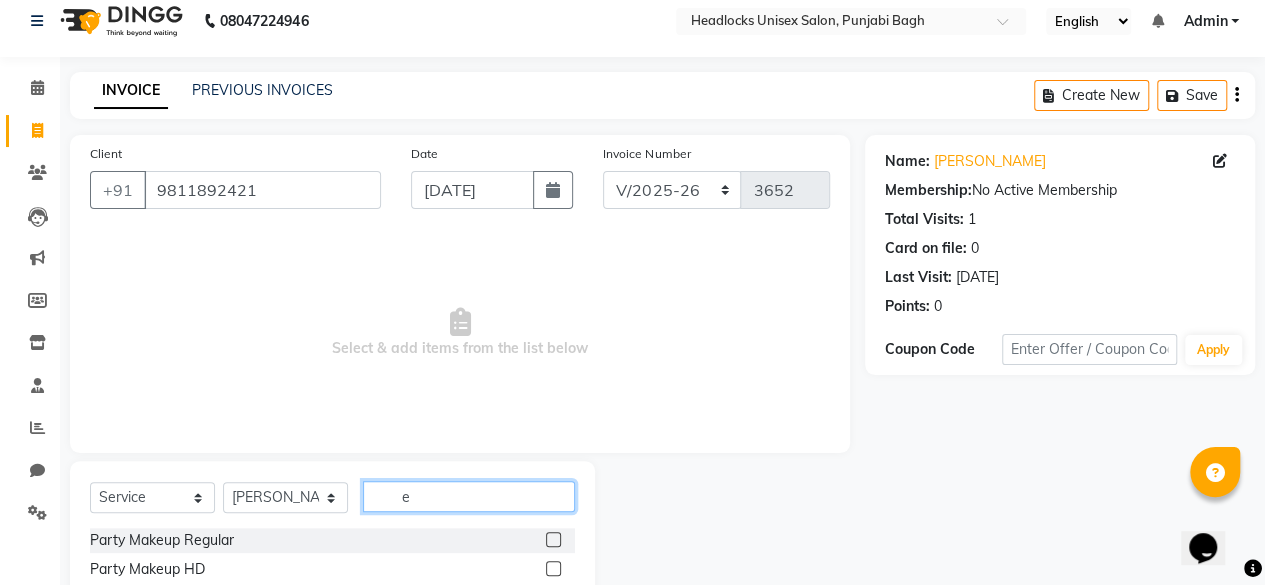 click on "e" 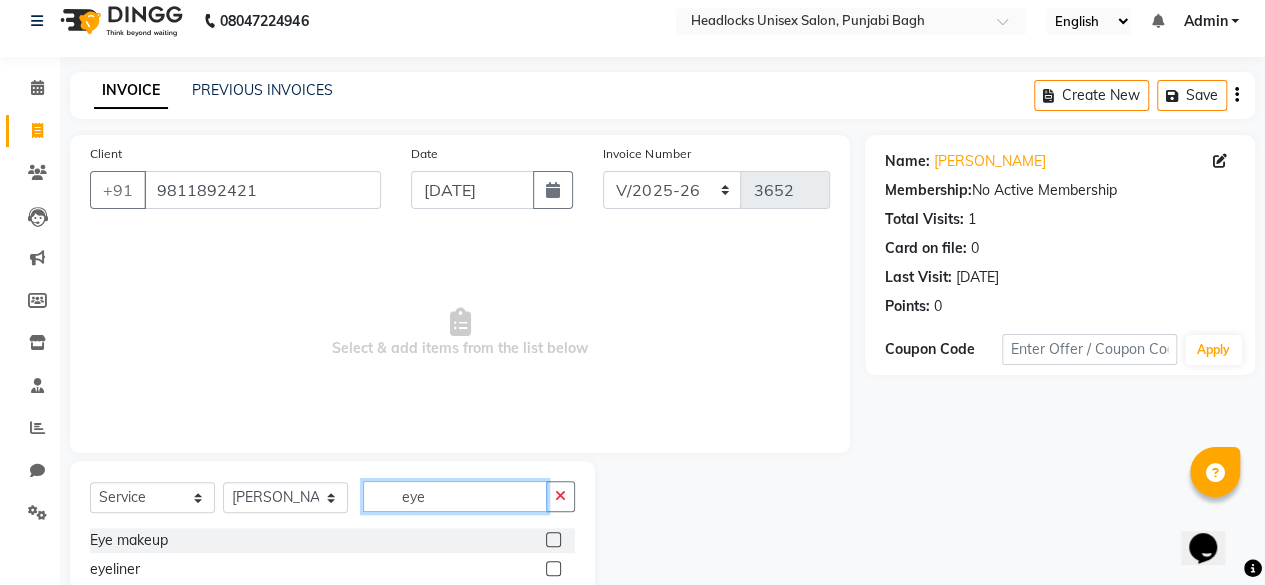 scroll, scrollTop: 160, scrollLeft: 0, axis: vertical 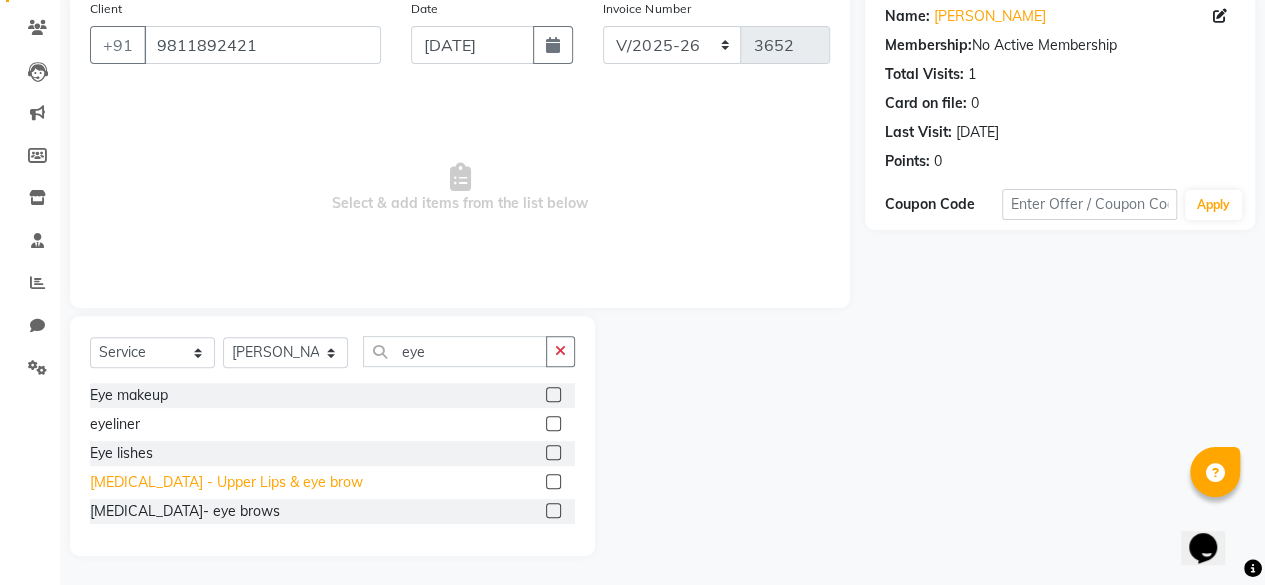click on "[MEDICAL_DATA] - Upper Lips & eye brow" 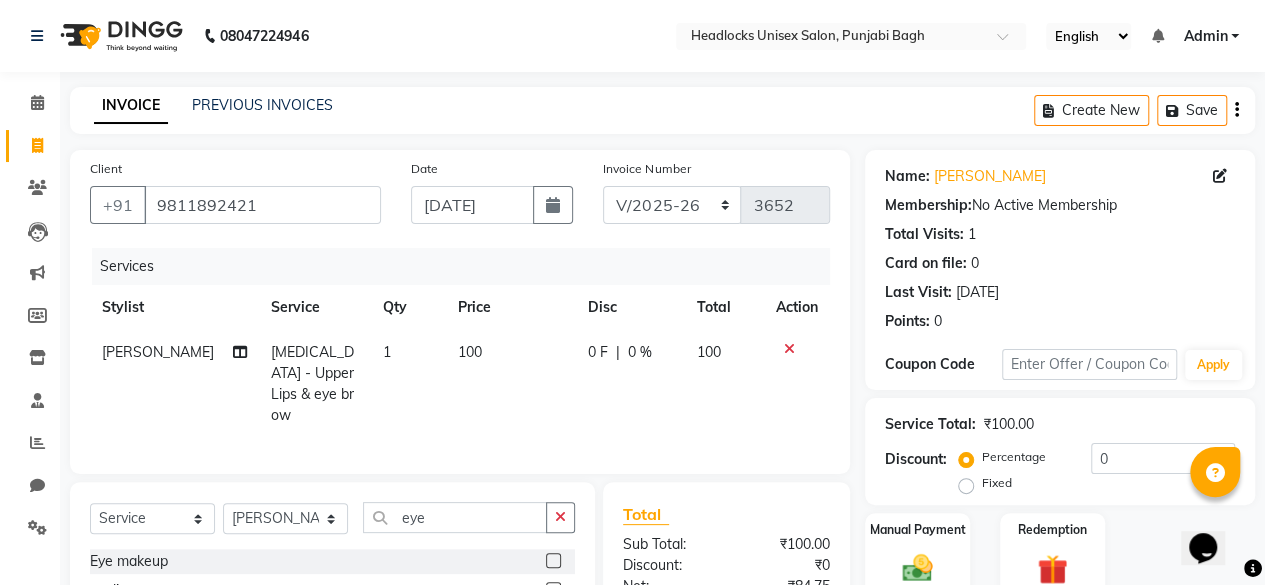scroll, scrollTop: 214, scrollLeft: 0, axis: vertical 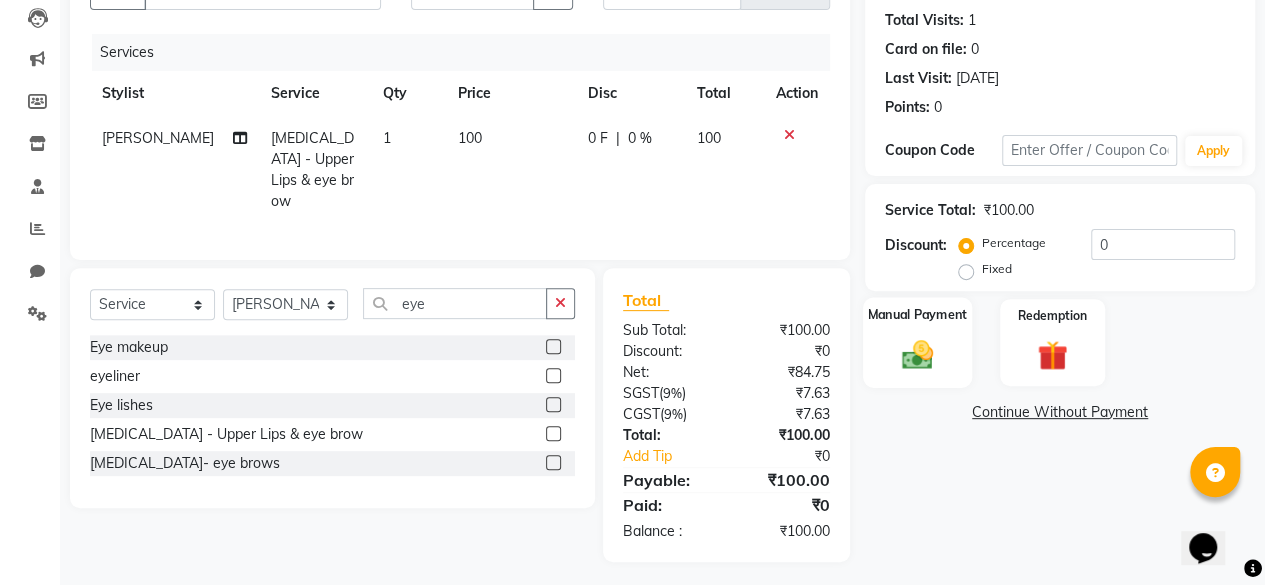 click 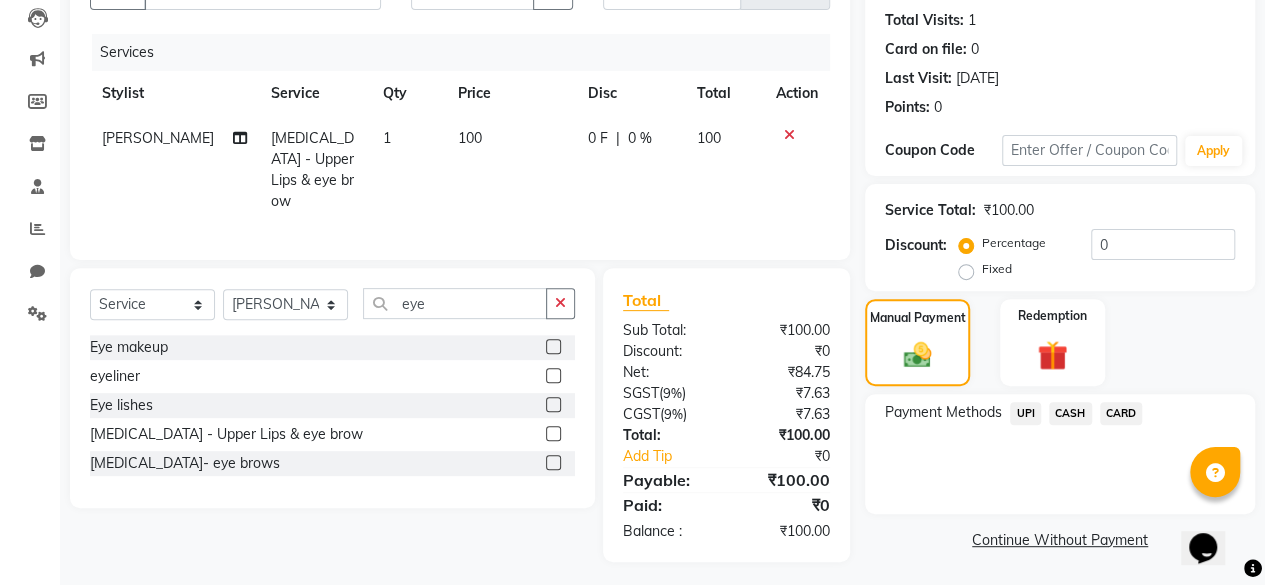 click on "CASH" 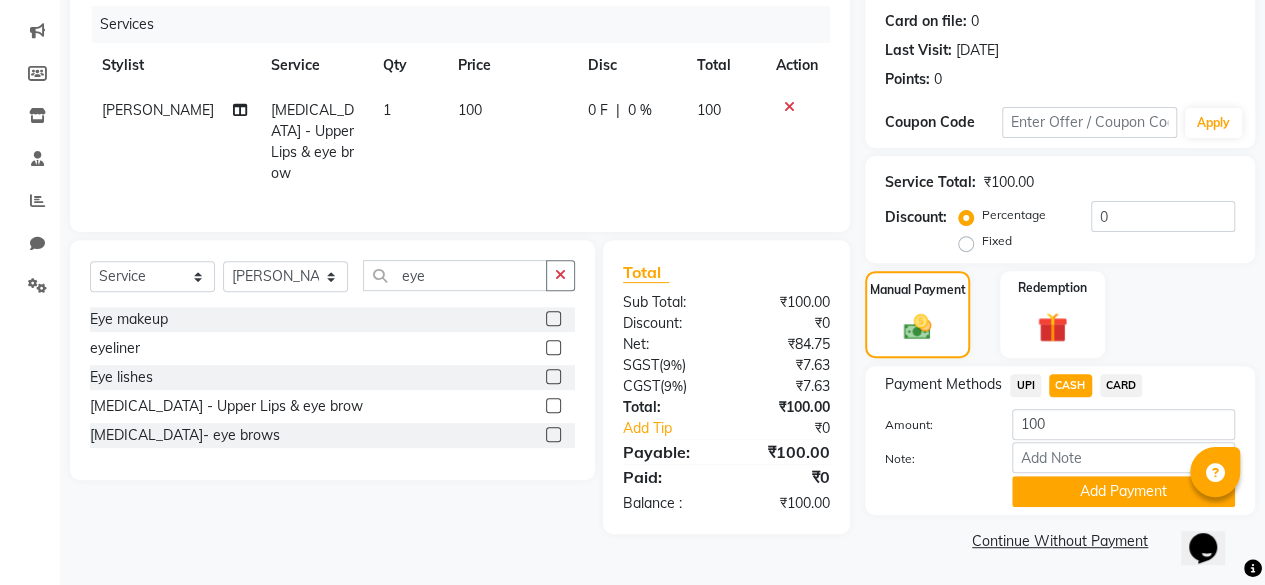 click on "Name: [PERSON_NAME] Membership:  No Active Membership  Total Visits:  1 Card on file:  0 Last Visit:   [DATE] Points:   0  Coupon Code Apply Service Total:  ₹100.00  Discount:  Percentage   Fixed  0 Manual Payment Redemption Payment Methods  UPI   CASH   CARD  Amount: 100 Note: Add Payment  Continue Without Payment" 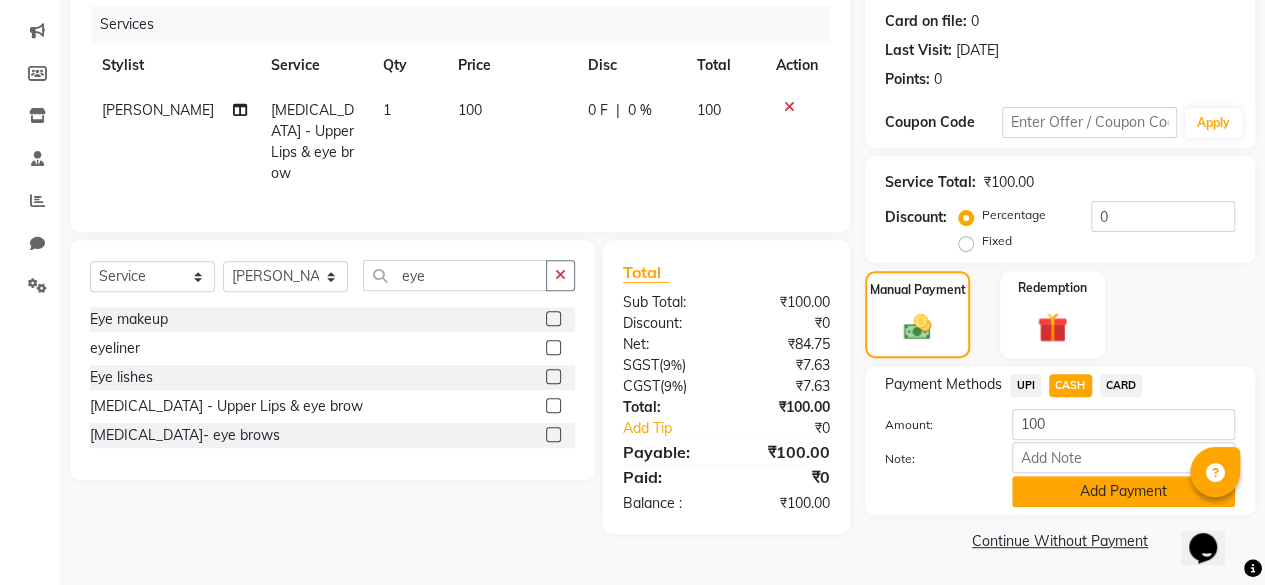 click on "Add Payment" 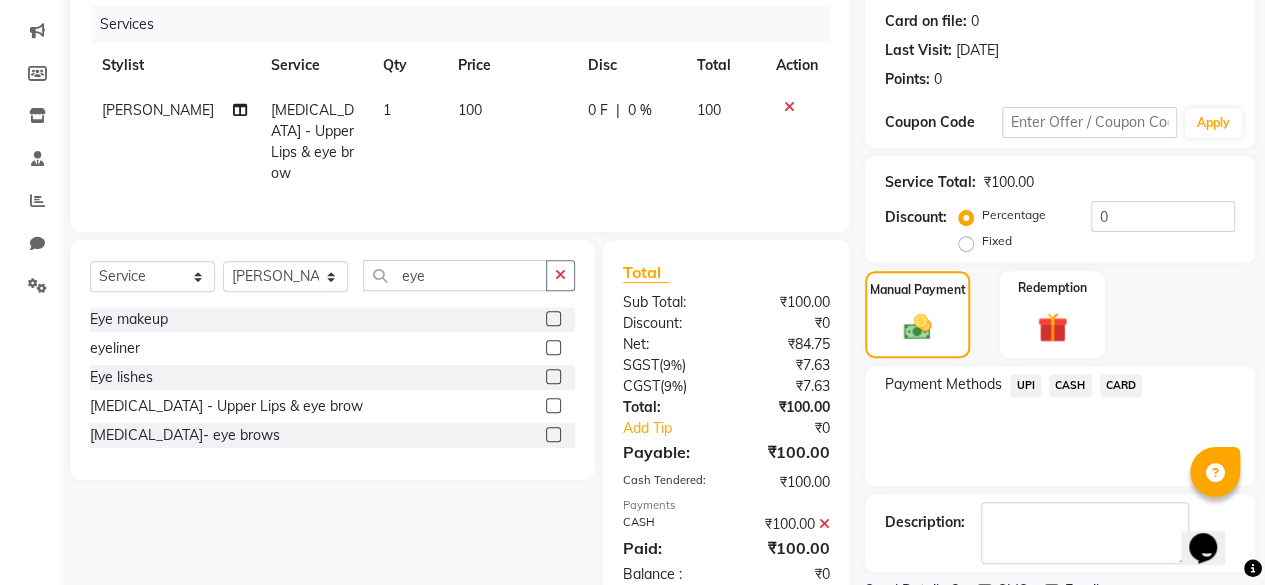 scroll, scrollTop: 324, scrollLeft: 0, axis: vertical 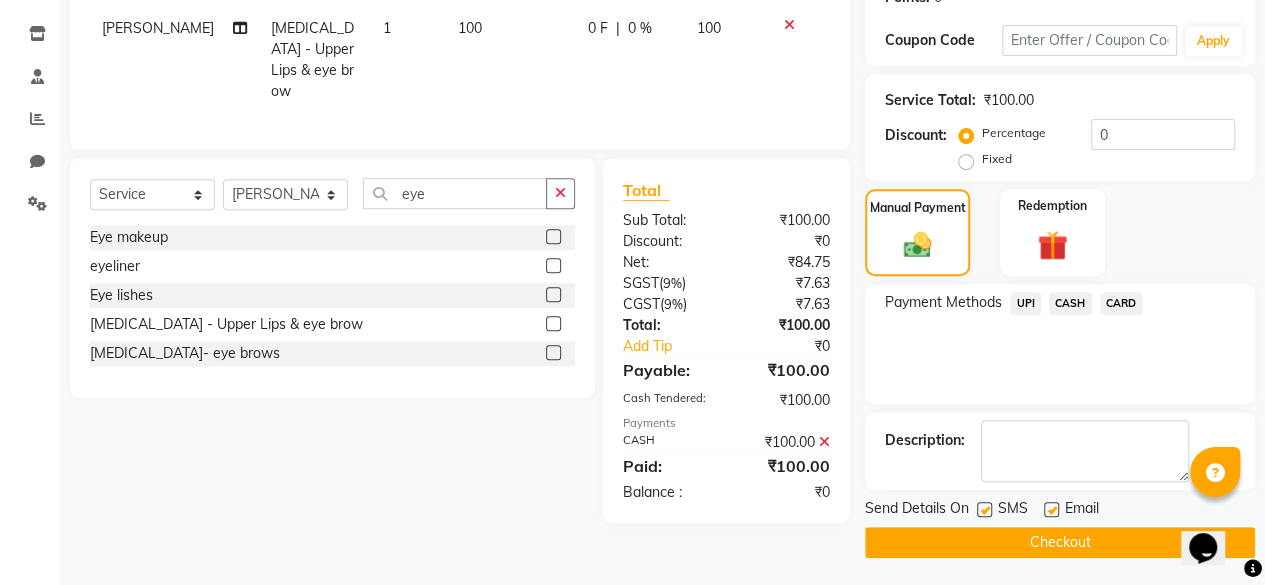 click on "SMS" 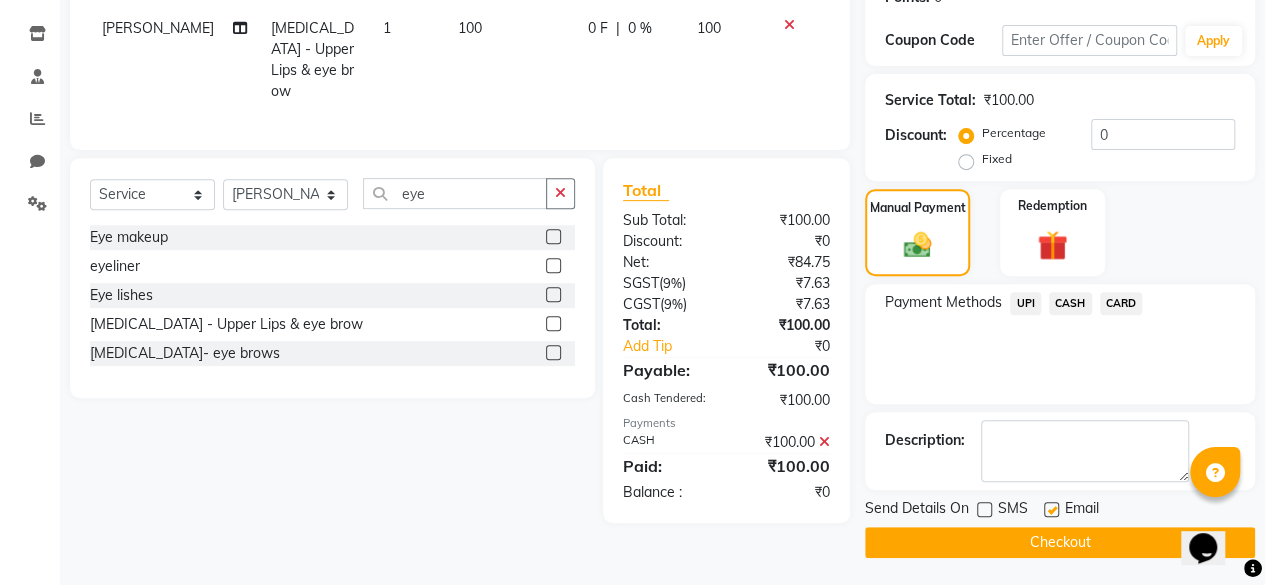 click on "Checkout" 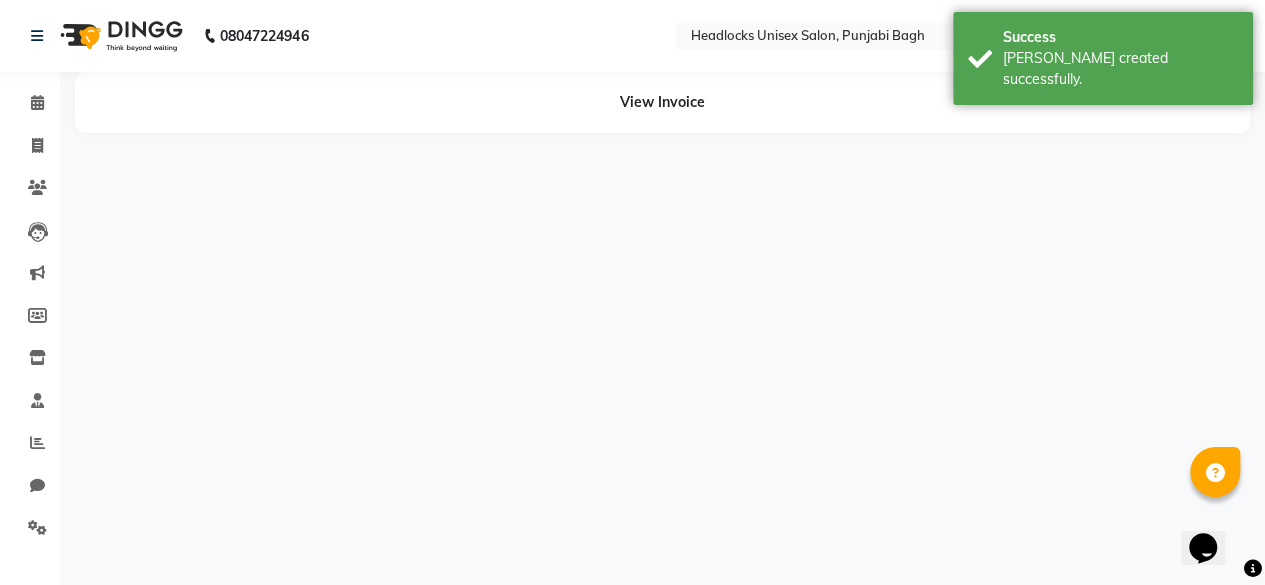 scroll, scrollTop: 0, scrollLeft: 0, axis: both 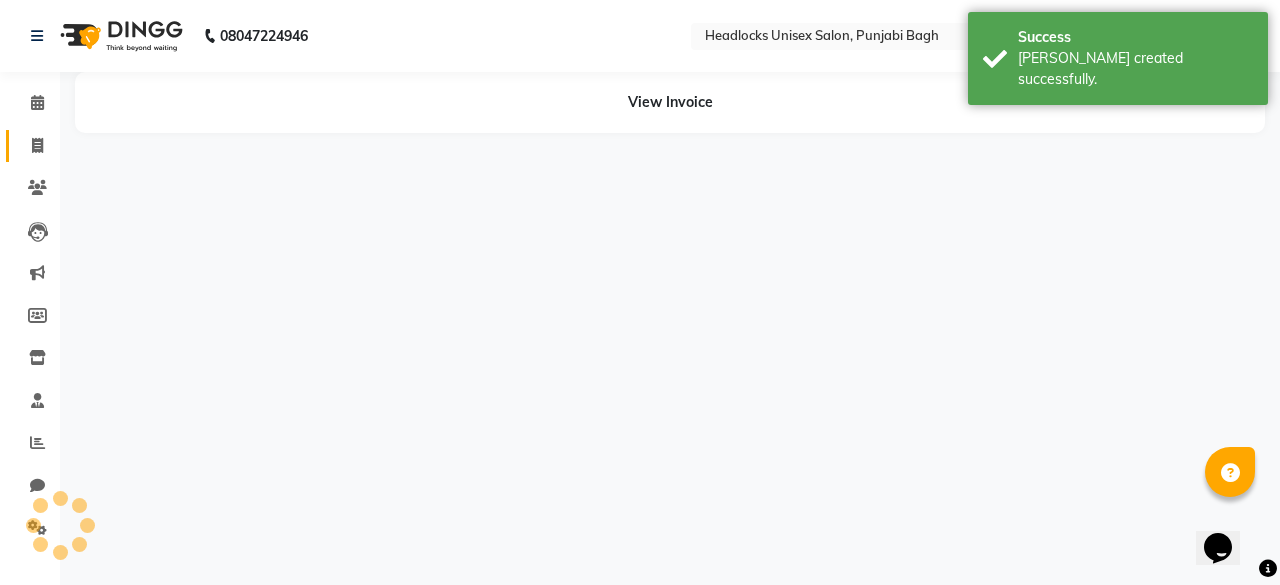 click on "Invoice" 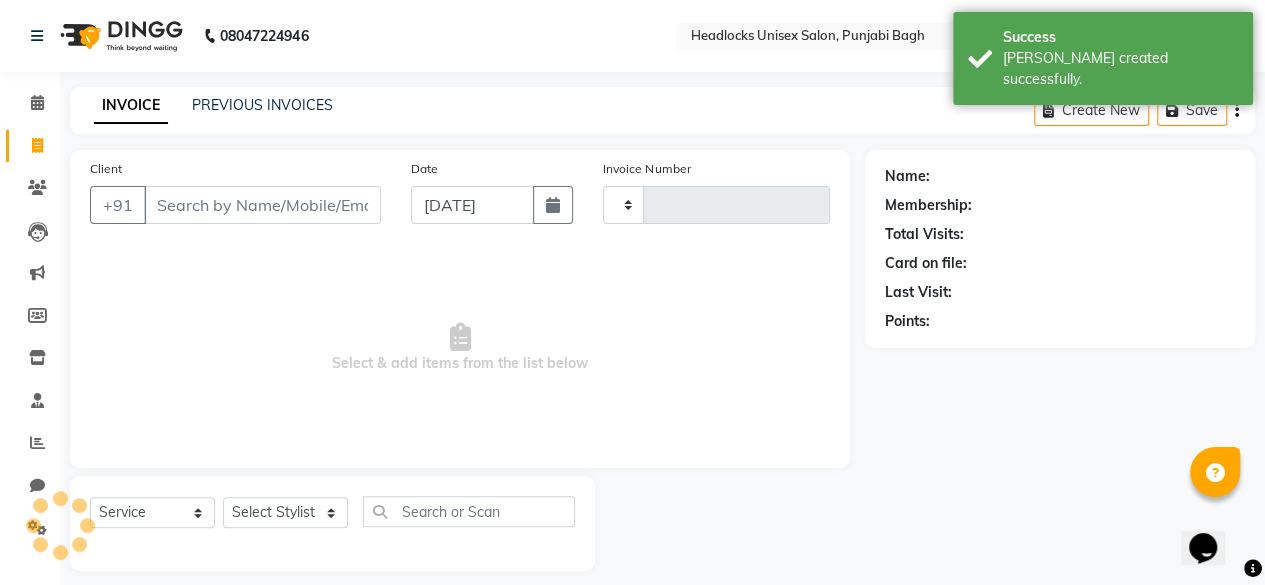scroll, scrollTop: 15, scrollLeft: 0, axis: vertical 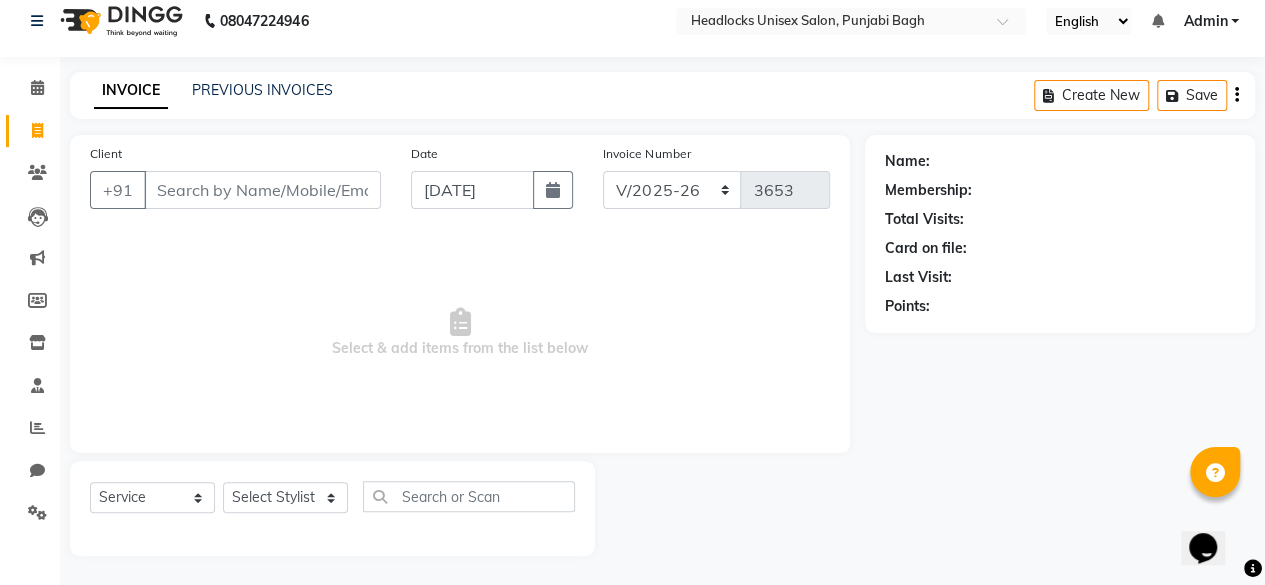 click on "Client +91" 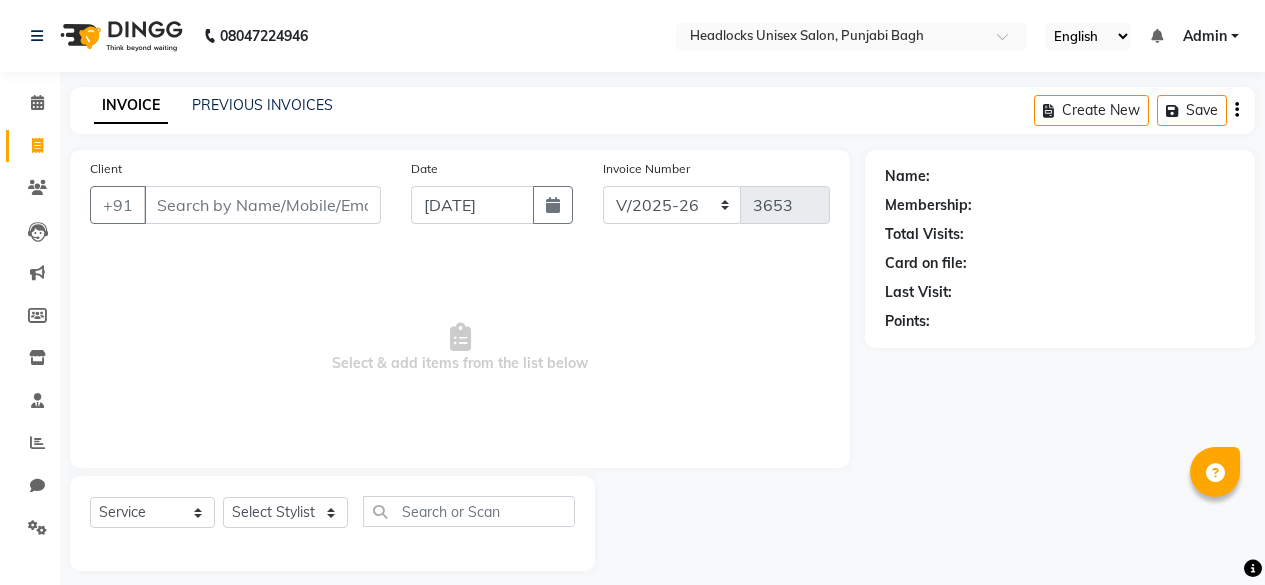select on "7719" 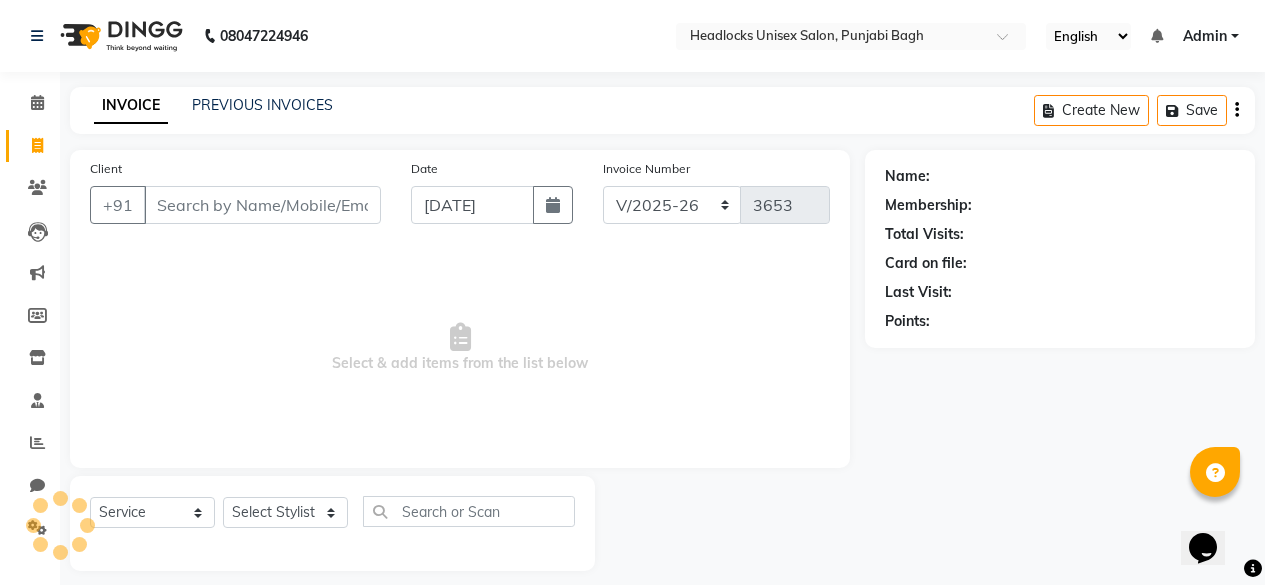 scroll, scrollTop: 15, scrollLeft: 0, axis: vertical 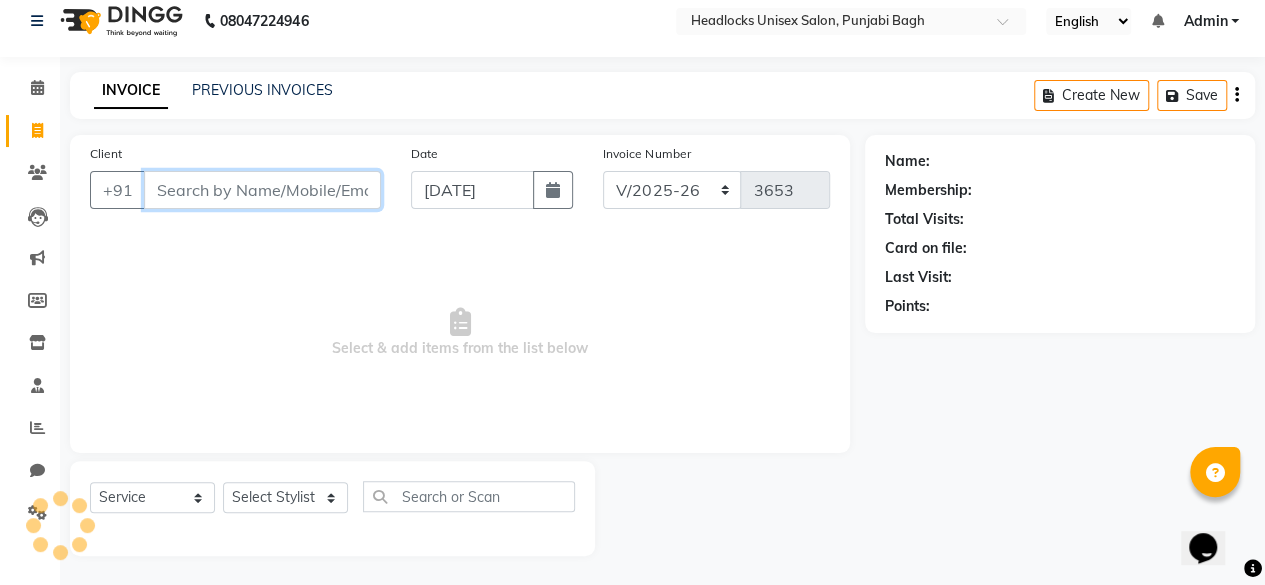click on "Client" at bounding box center [262, 190] 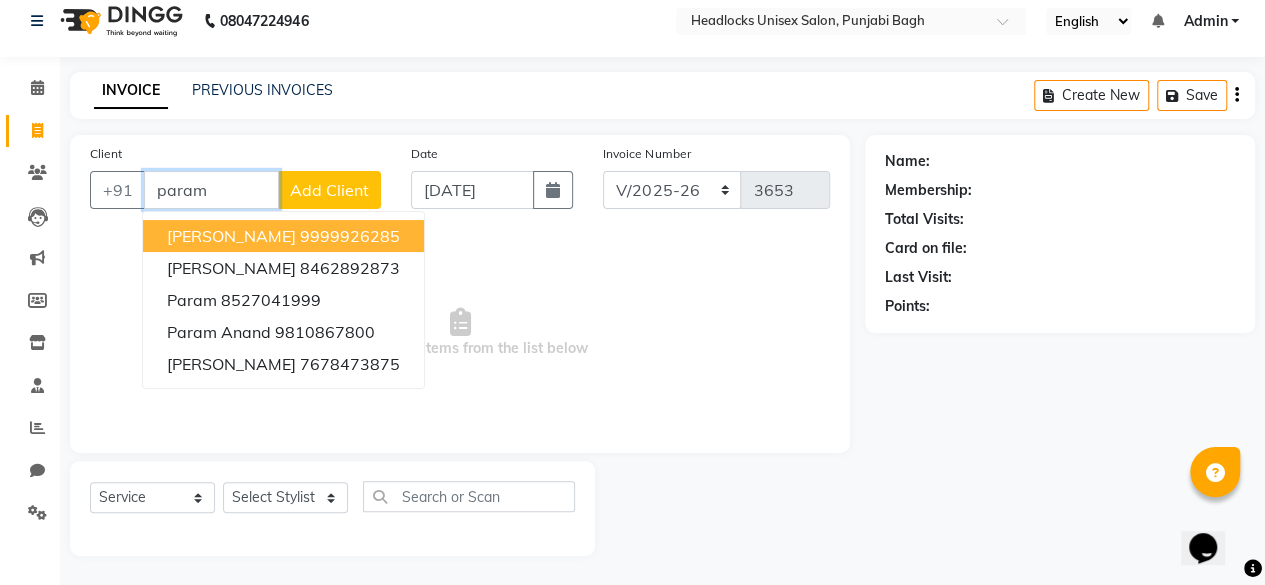 click on "9999926285" at bounding box center [350, 236] 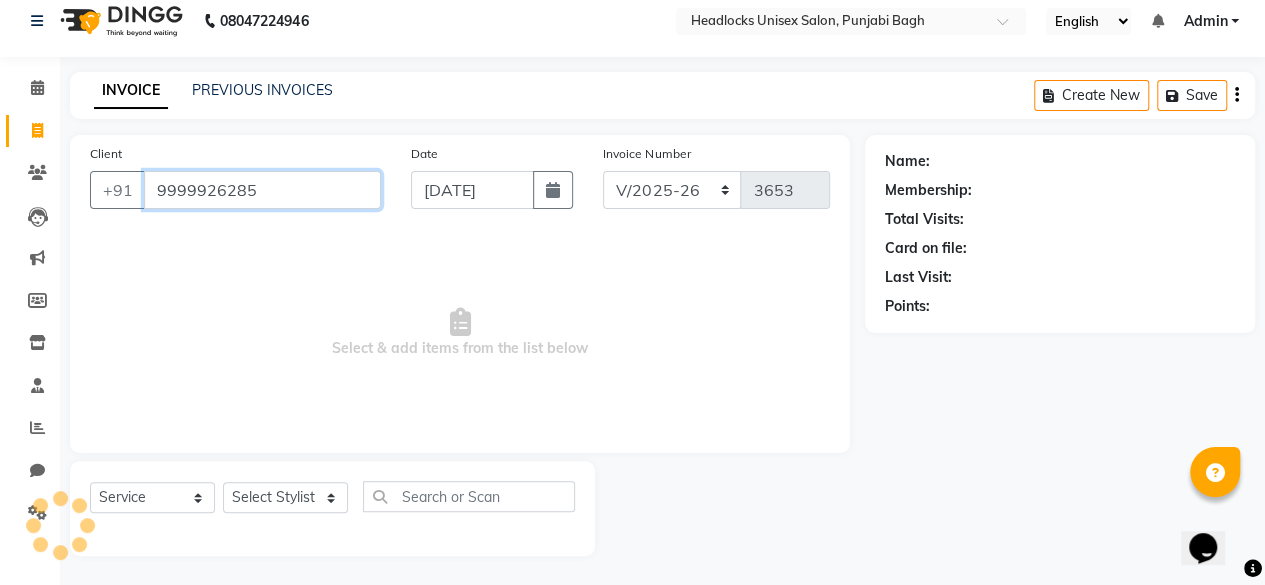 type on "9999926285" 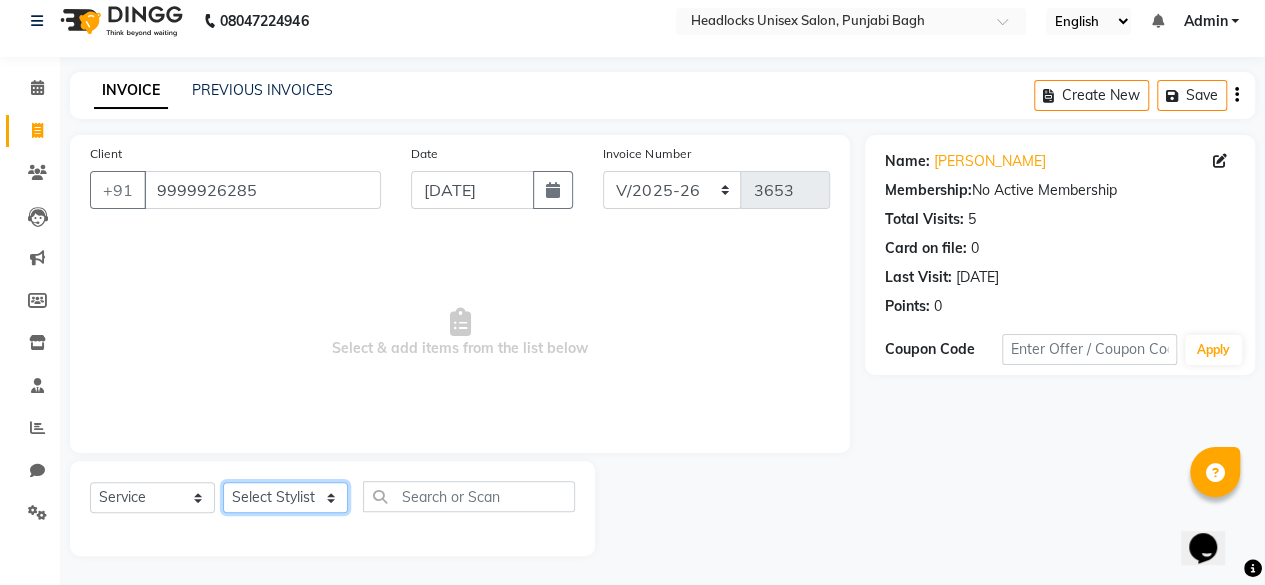 click on "Select Stylist ⁠Agnies ⁠[PERSON_NAME] [PERSON_NAME] [PERSON_NAME] kunal [PERSON_NAME] mercy ⁠Minto ⁠[PERSON_NAME]  [PERSON_NAME] priyanka [PERSON_NAME] ⁠[PERSON_NAME] ⁠[PERSON_NAME] [PERSON_NAME] [PERSON_NAME]  Sunny ⁠[PERSON_NAME] ⁠[PERSON_NAME]" 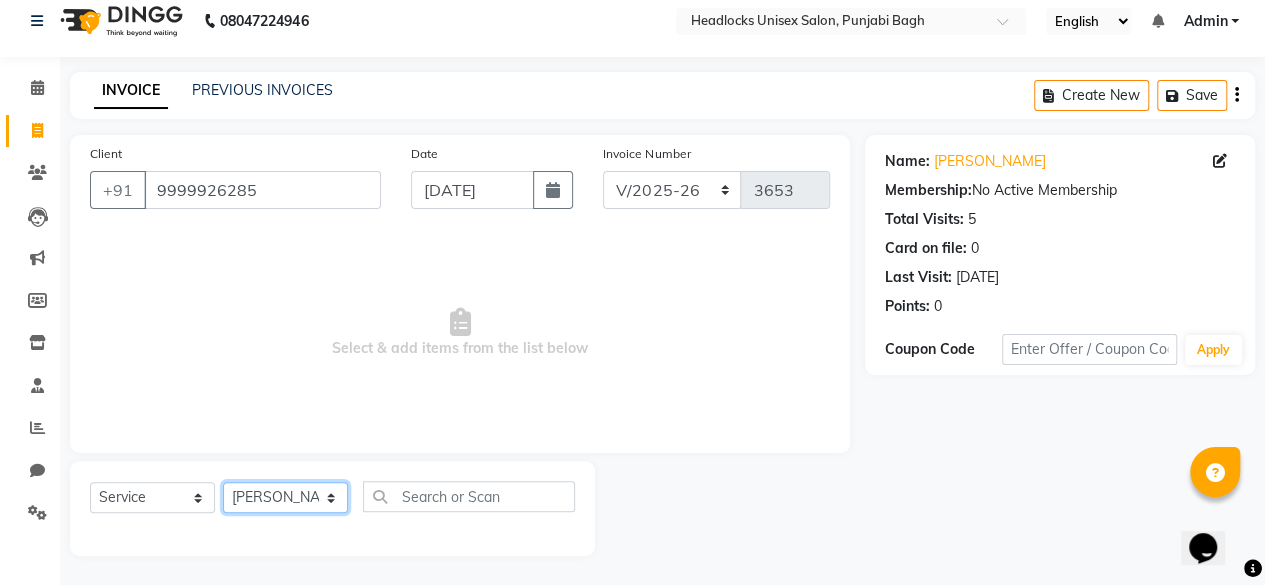 click on "Select Stylist ⁠Agnies ⁠[PERSON_NAME] [PERSON_NAME] [PERSON_NAME] kunal [PERSON_NAME] mercy ⁠Minto ⁠[PERSON_NAME]  [PERSON_NAME] priyanka [PERSON_NAME] ⁠[PERSON_NAME] ⁠[PERSON_NAME] [PERSON_NAME] [PERSON_NAME]  Sunny ⁠[PERSON_NAME] ⁠[PERSON_NAME]" 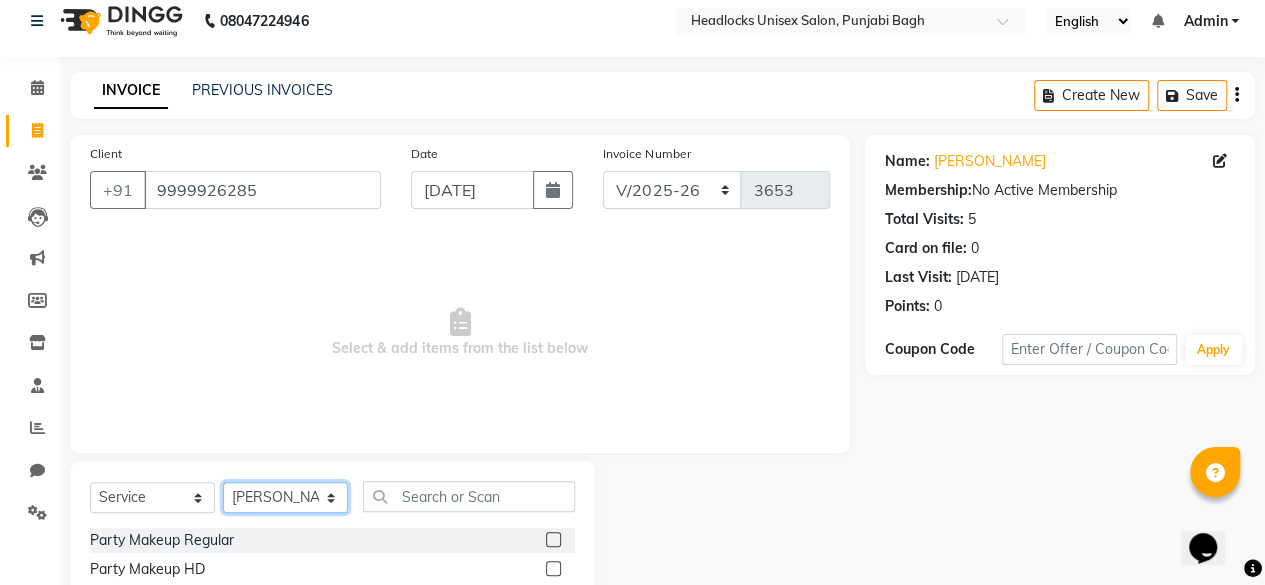select on "69060" 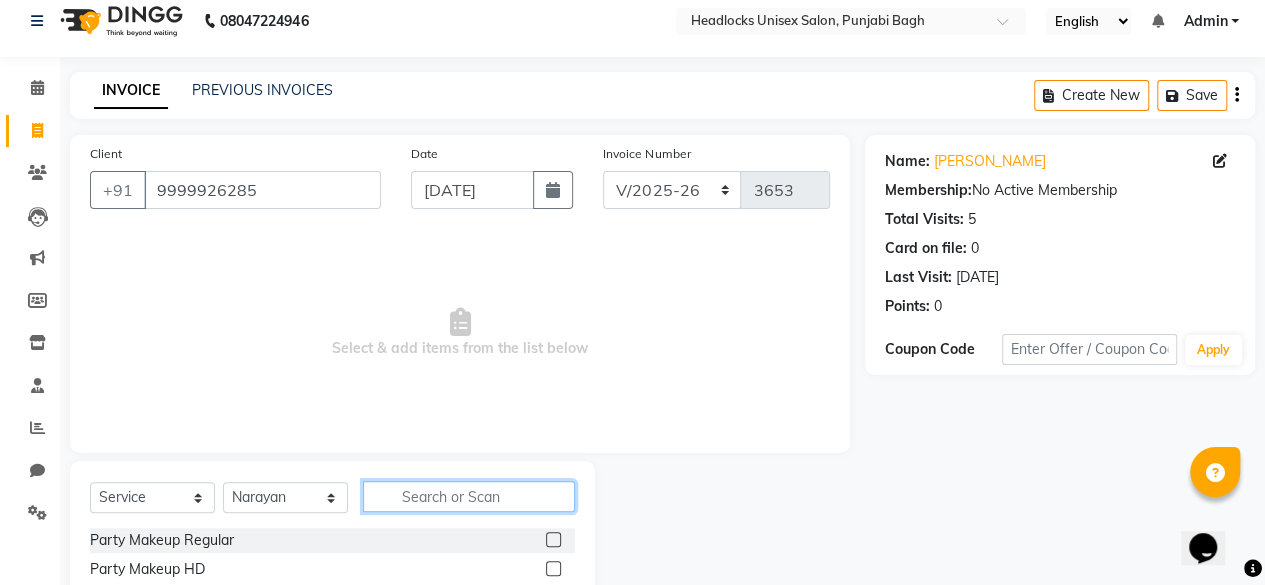 click 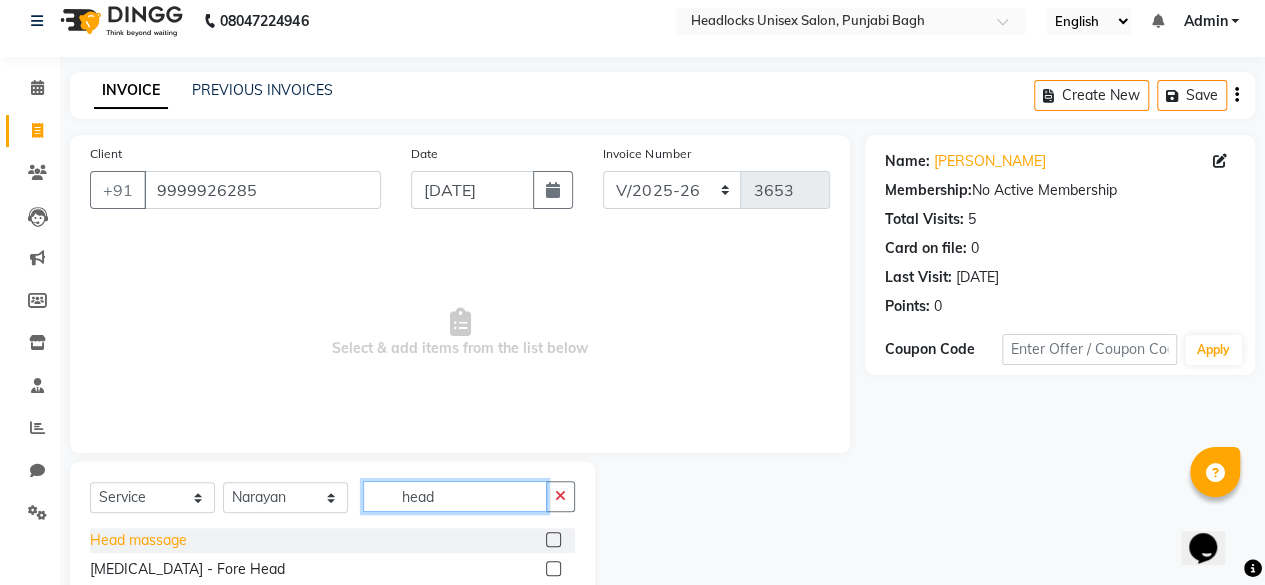 type on "head" 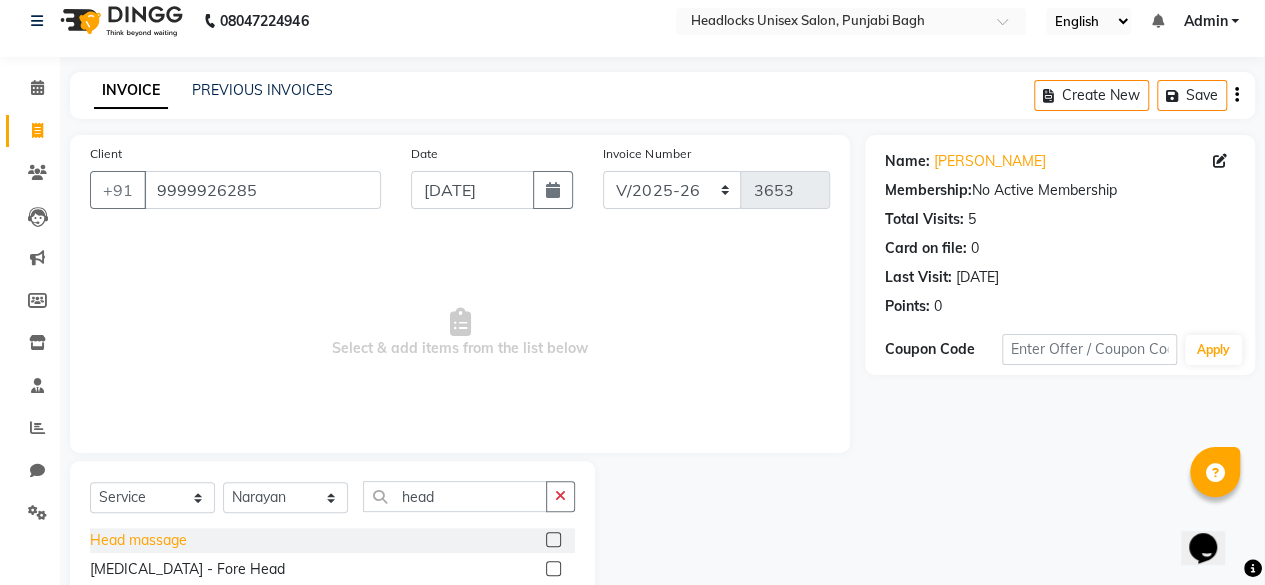 click on "Head massage" 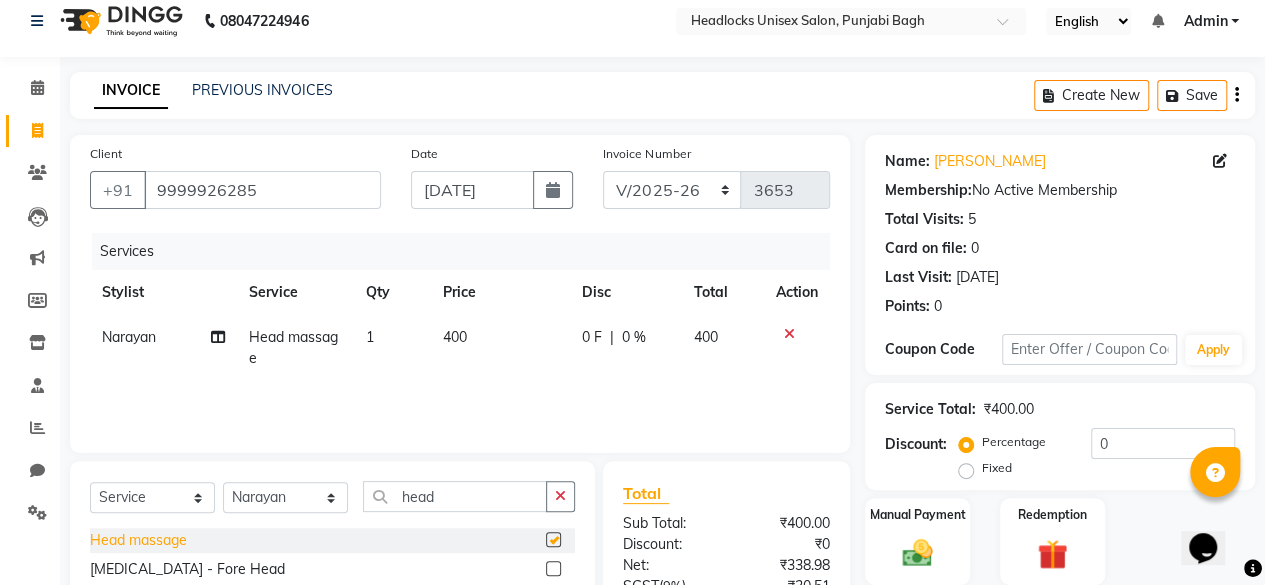 checkbox on "false" 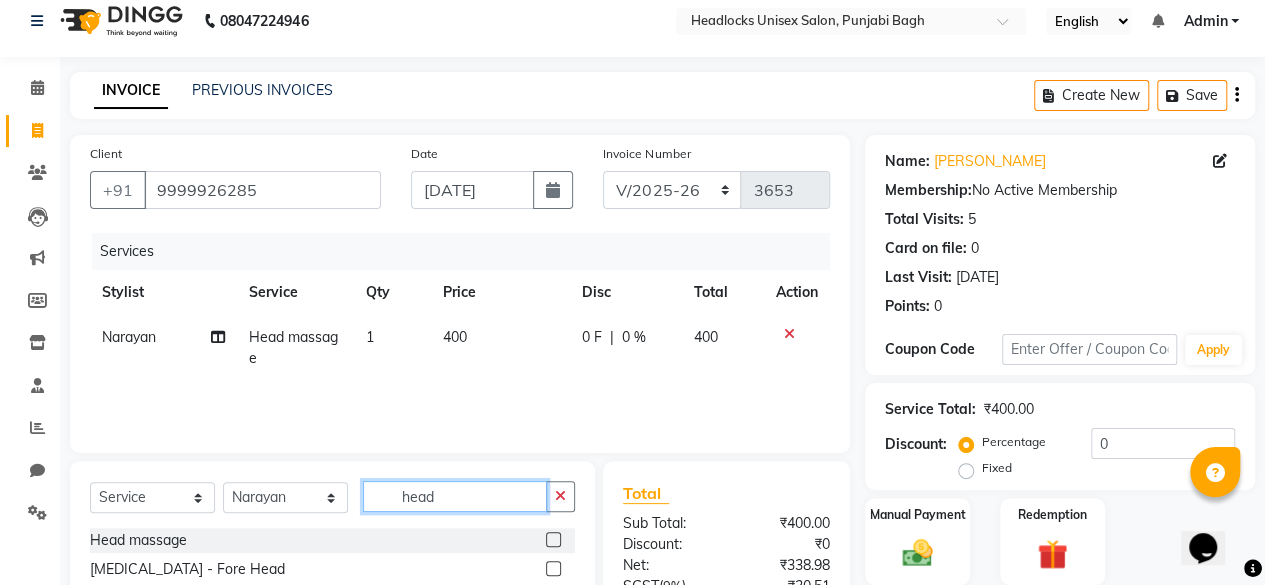 click on "head" 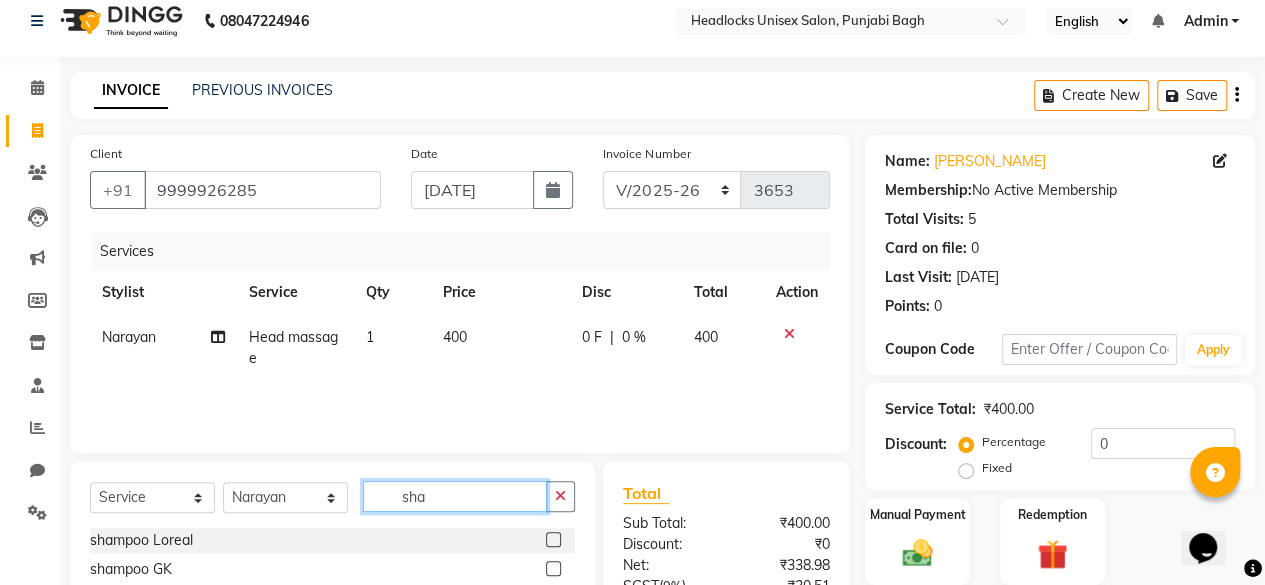 scroll, scrollTop: 215, scrollLeft: 0, axis: vertical 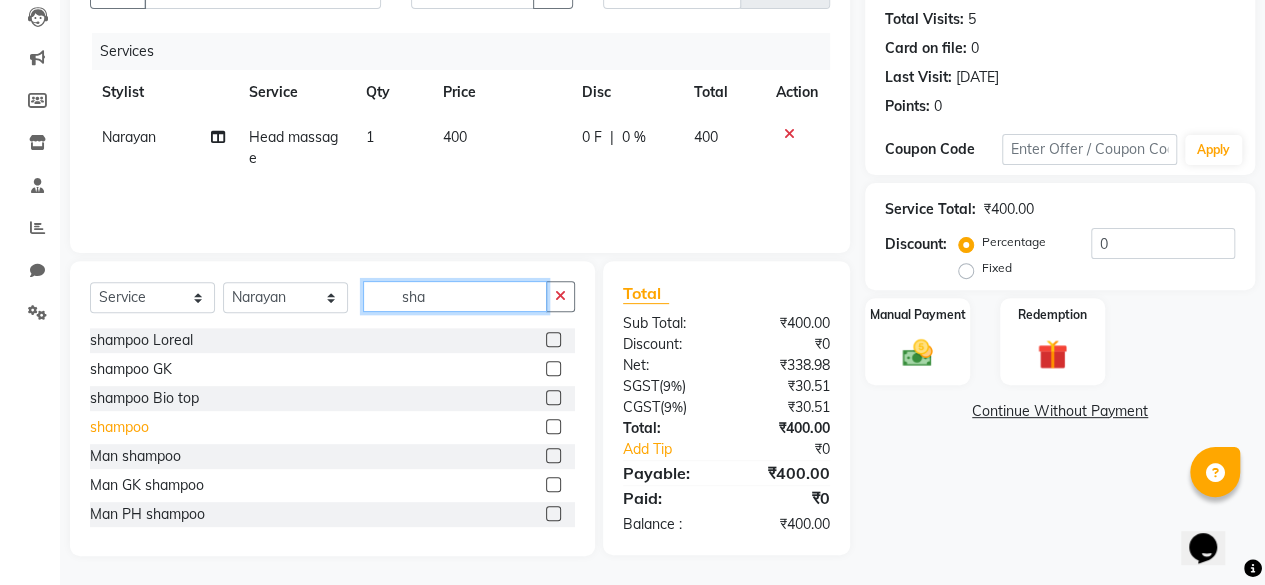 type on "sha" 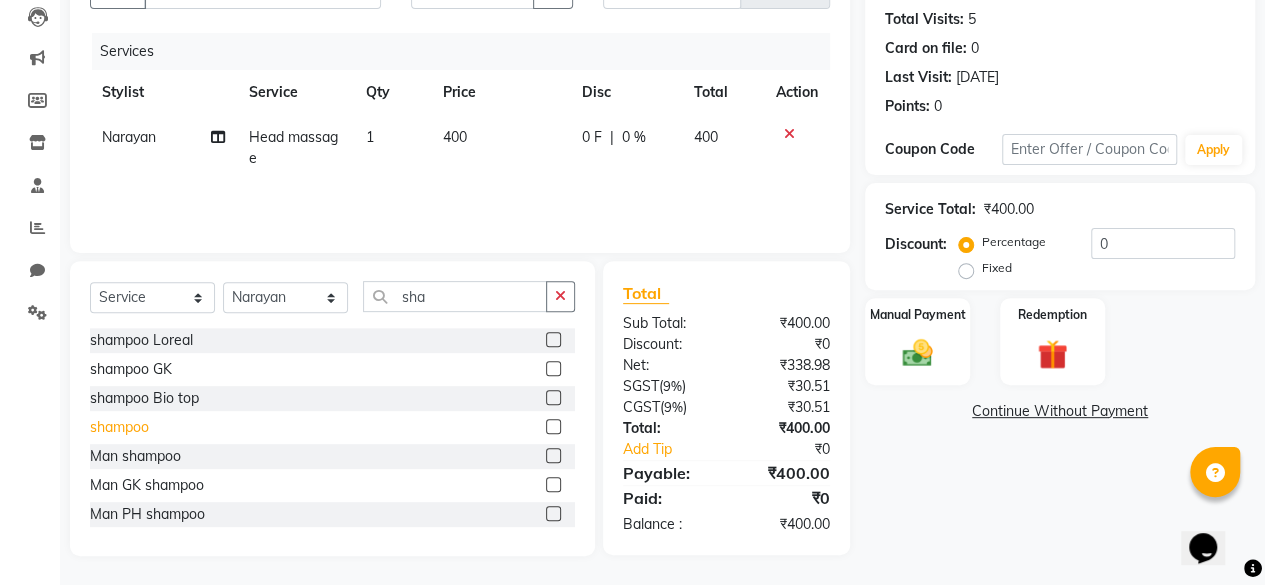 click on "shampoo" 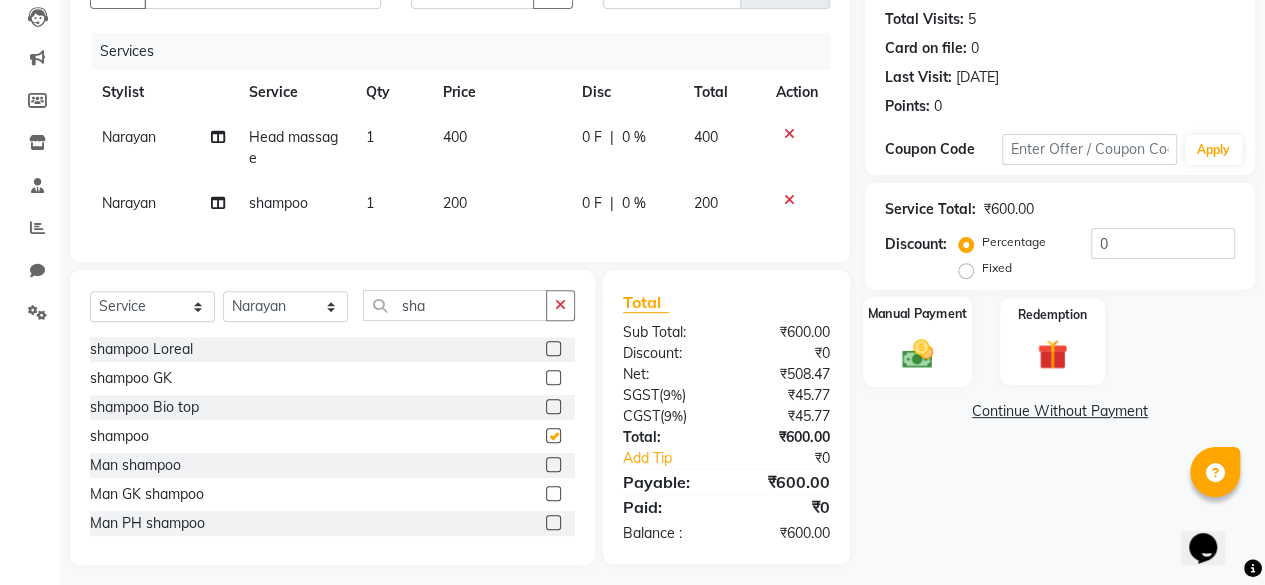 checkbox on "false" 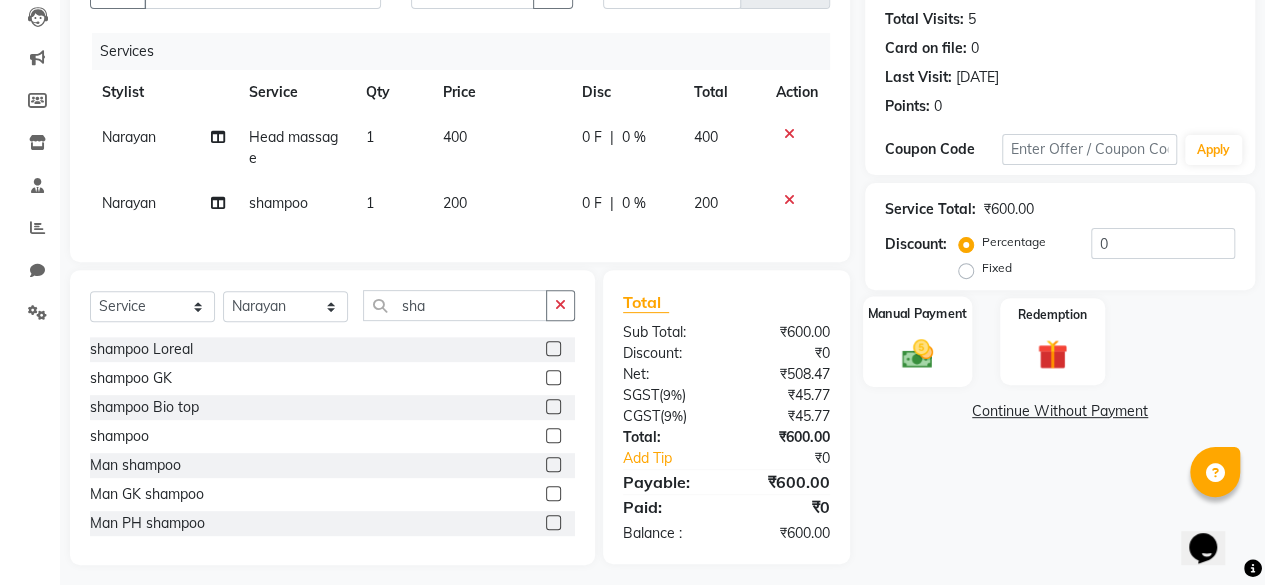 click on "Manual Payment" 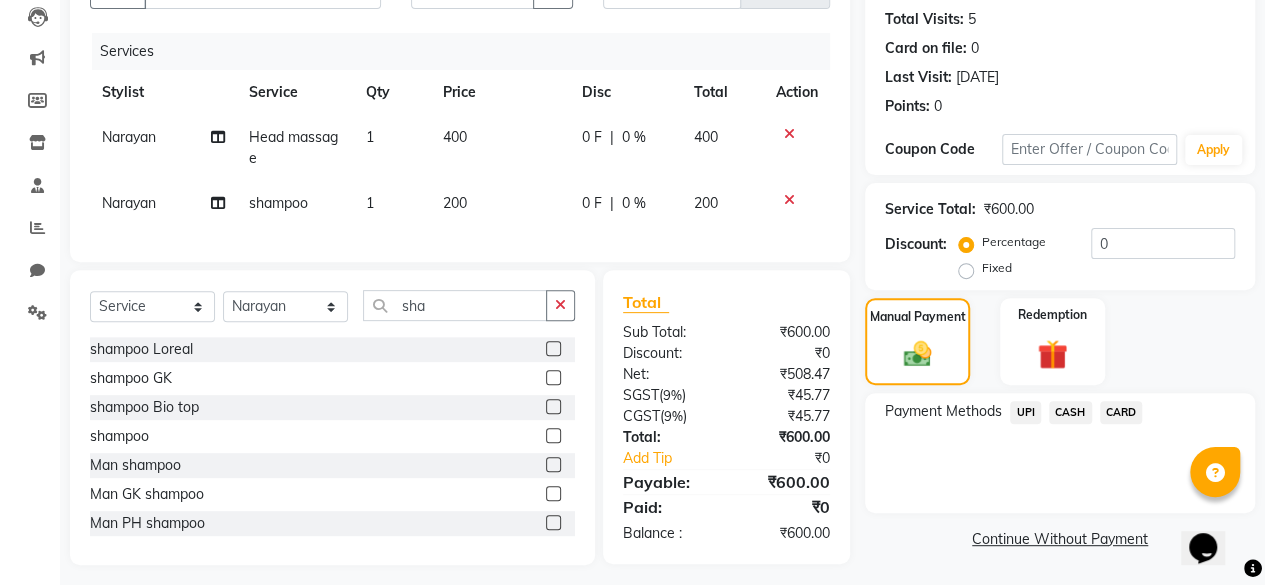 click on "UPI" 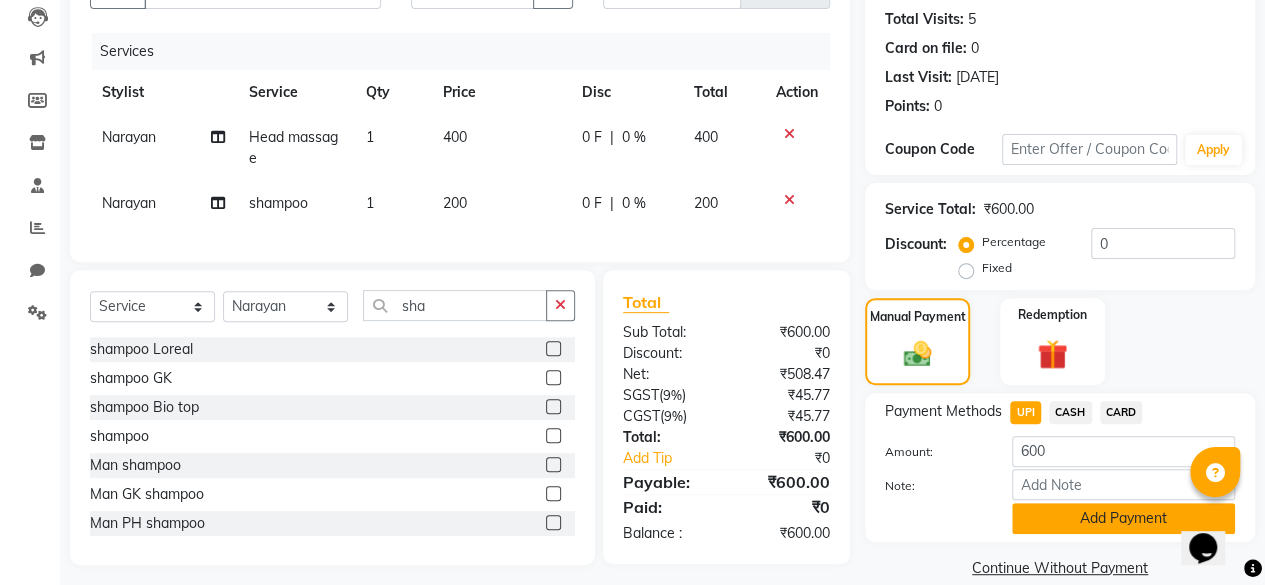 click on "Add Payment" 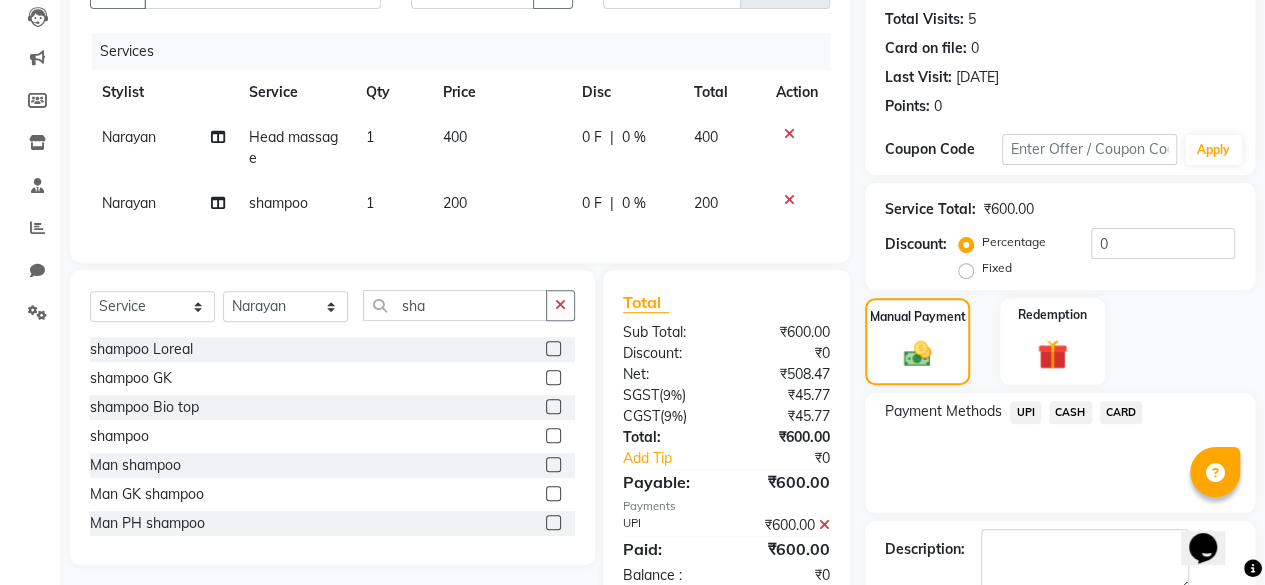 click on "Payment Methods  UPI   CASH   CARD" 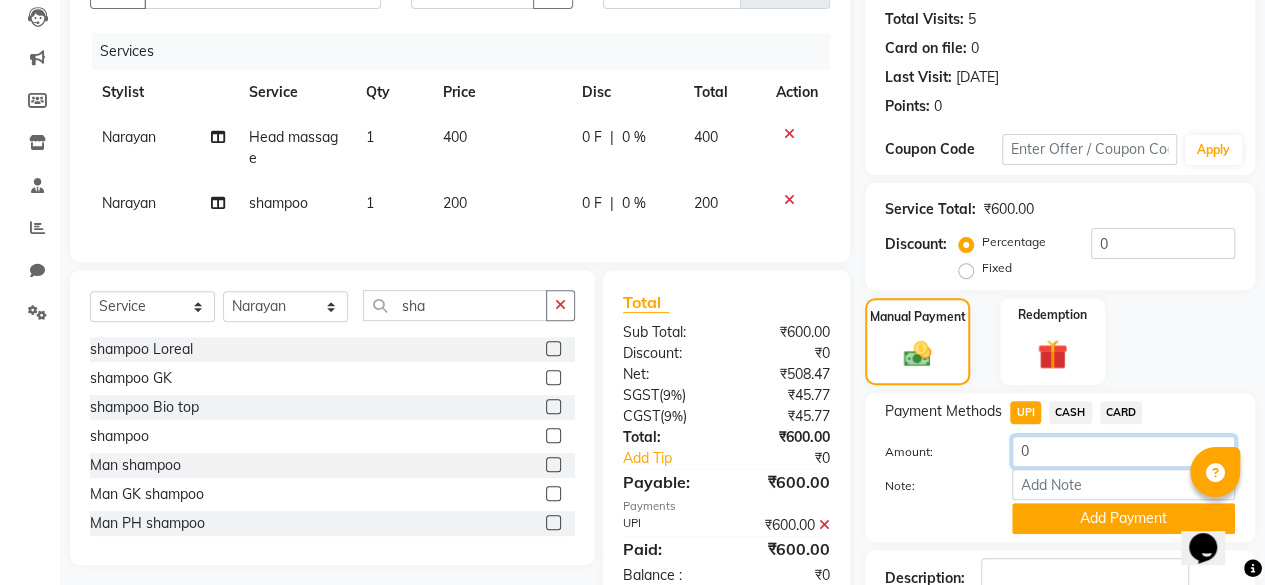 click on "0" 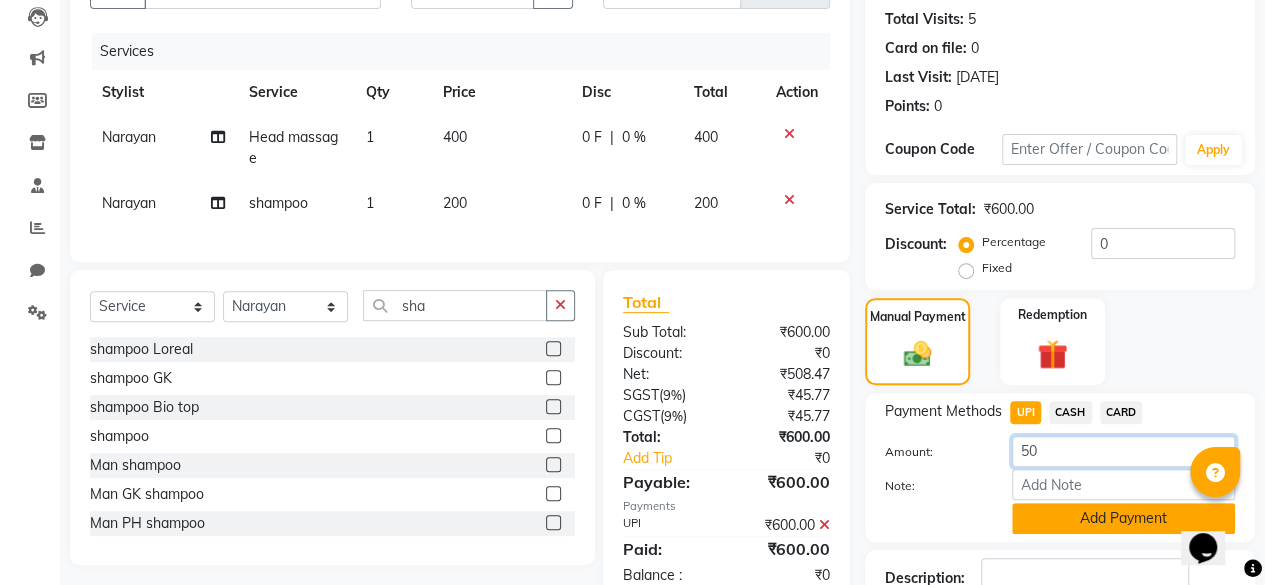 type on "50" 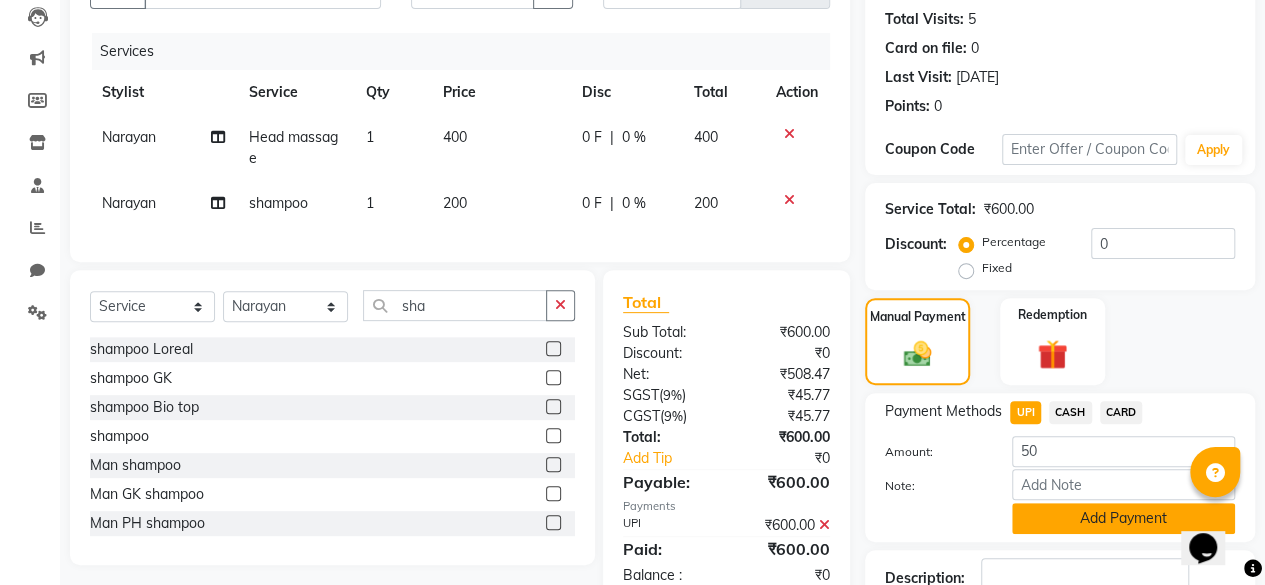 click on "Add Payment" 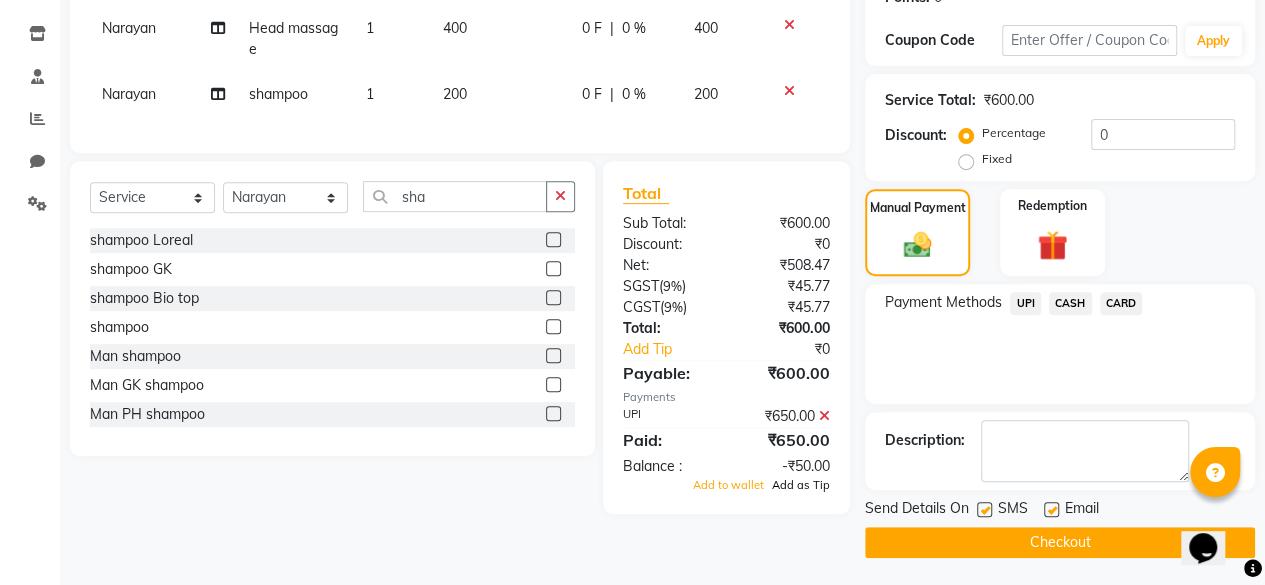 click on "Add as Tip" 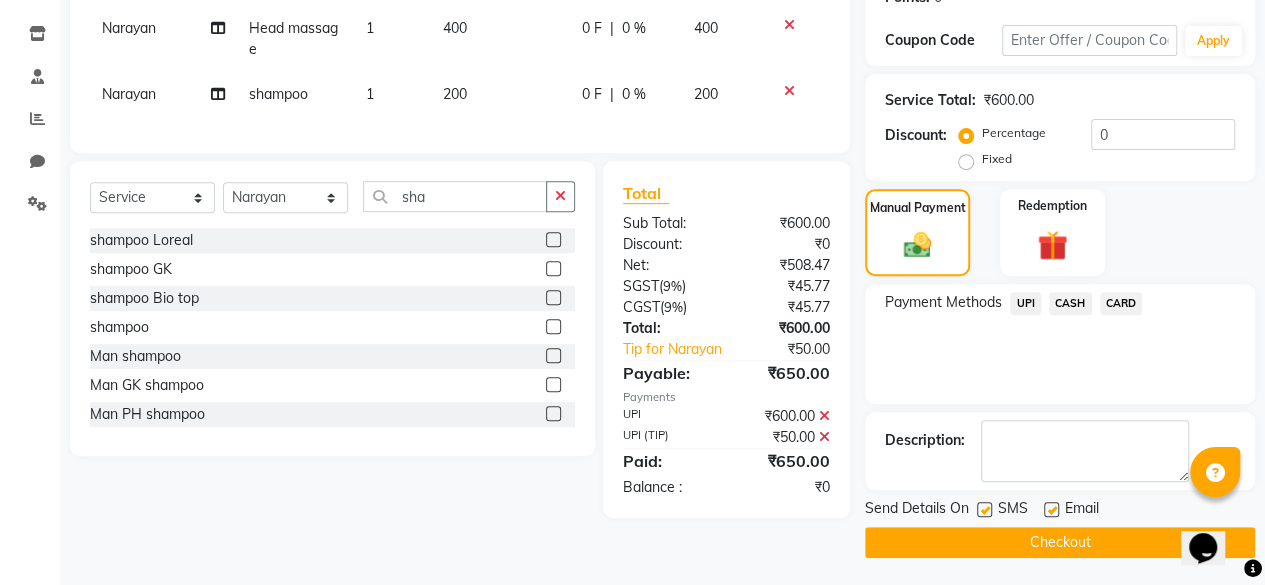 click 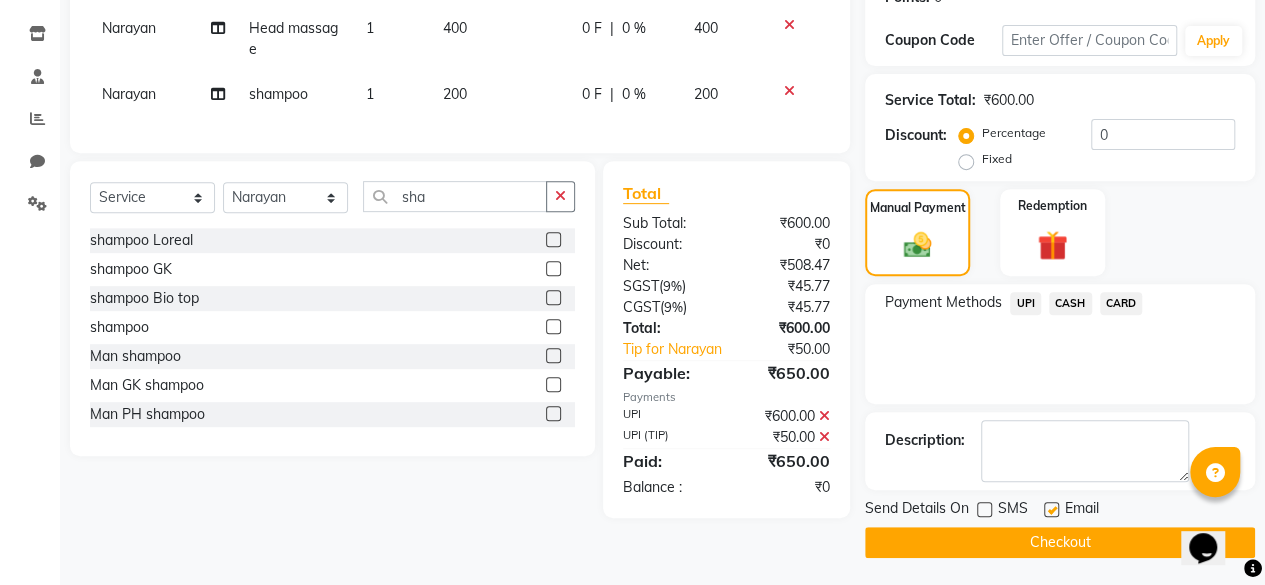 click on "Checkout" 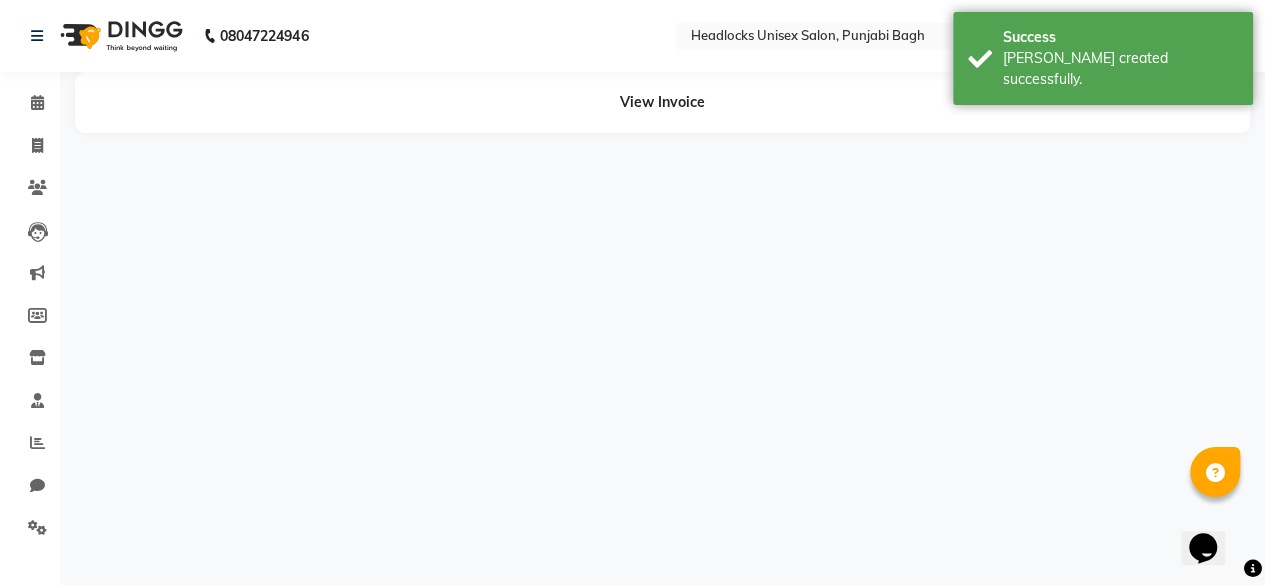 scroll, scrollTop: 0, scrollLeft: 0, axis: both 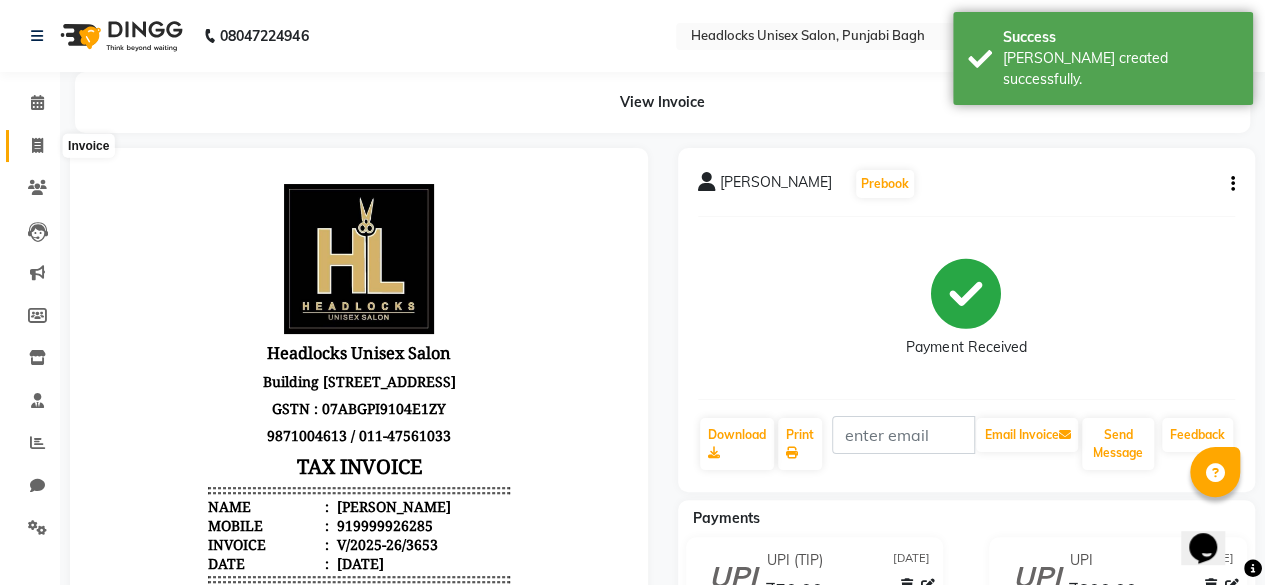 click 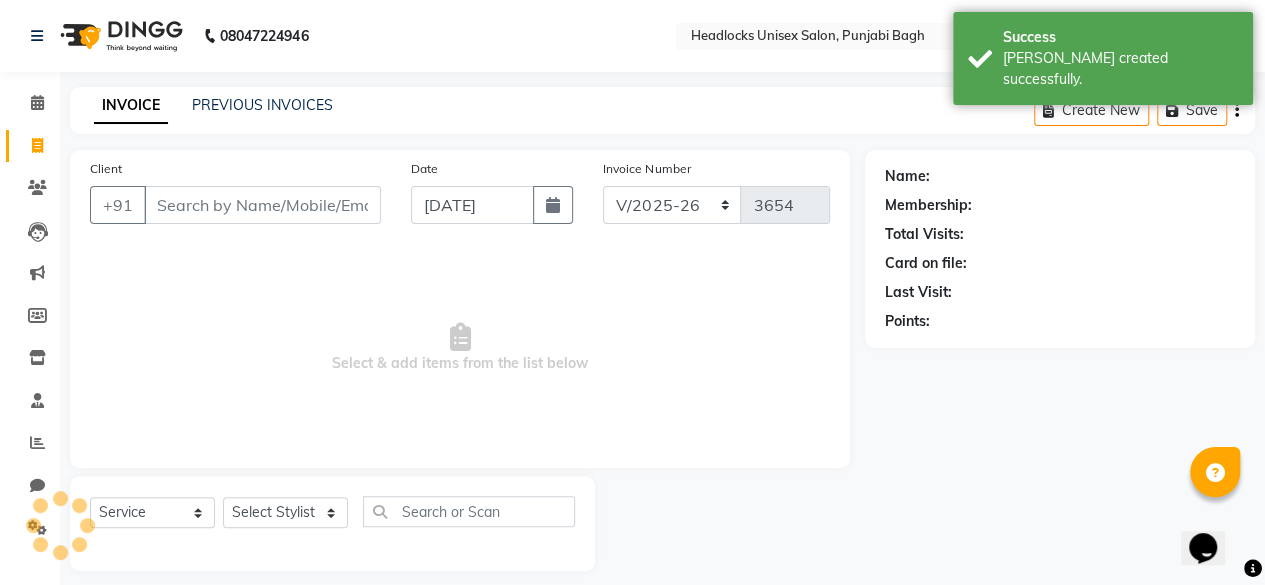 scroll, scrollTop: 15, scrollLeft: 0, axis: vertical 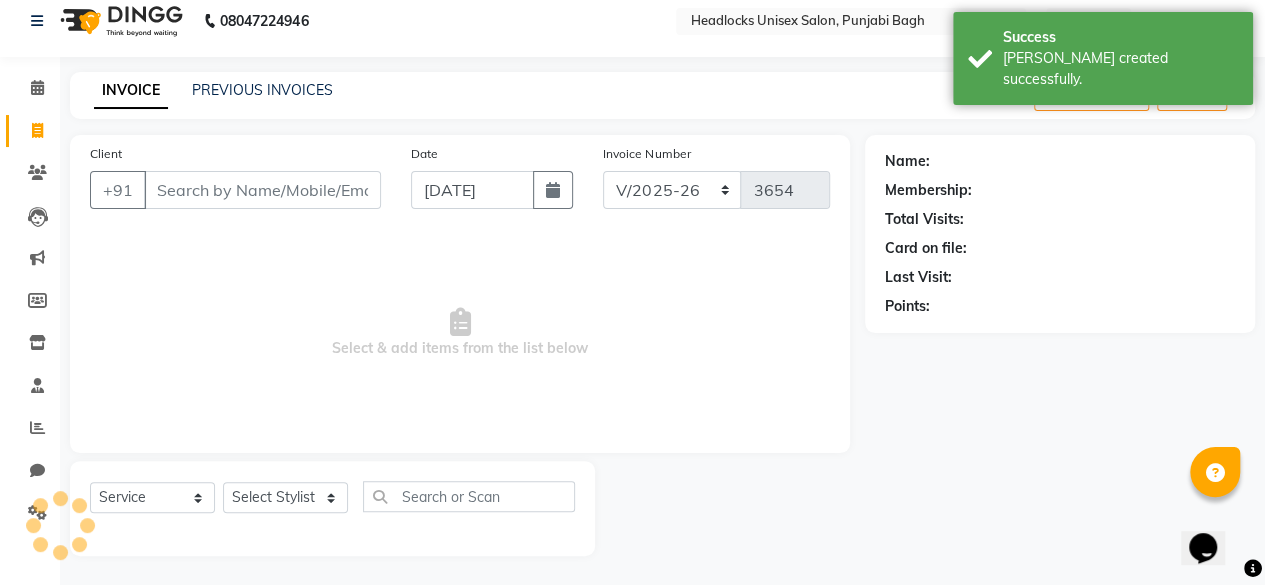 click on "Client" at bounding box center (262, 190) 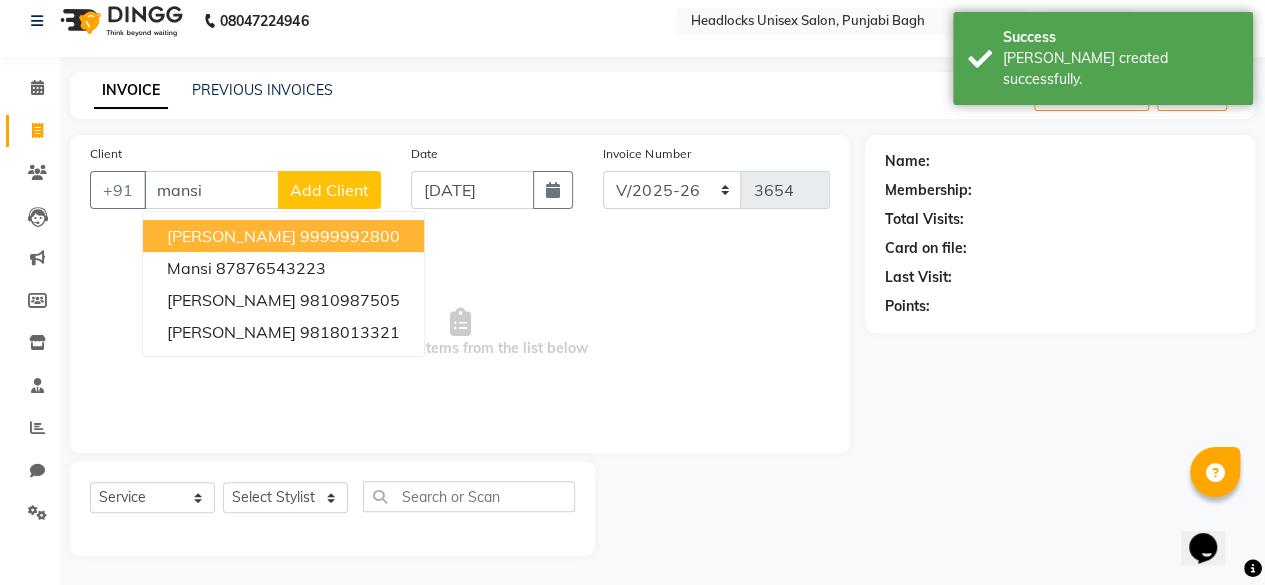 click on "9999992800" at bounding box center [350, 236] 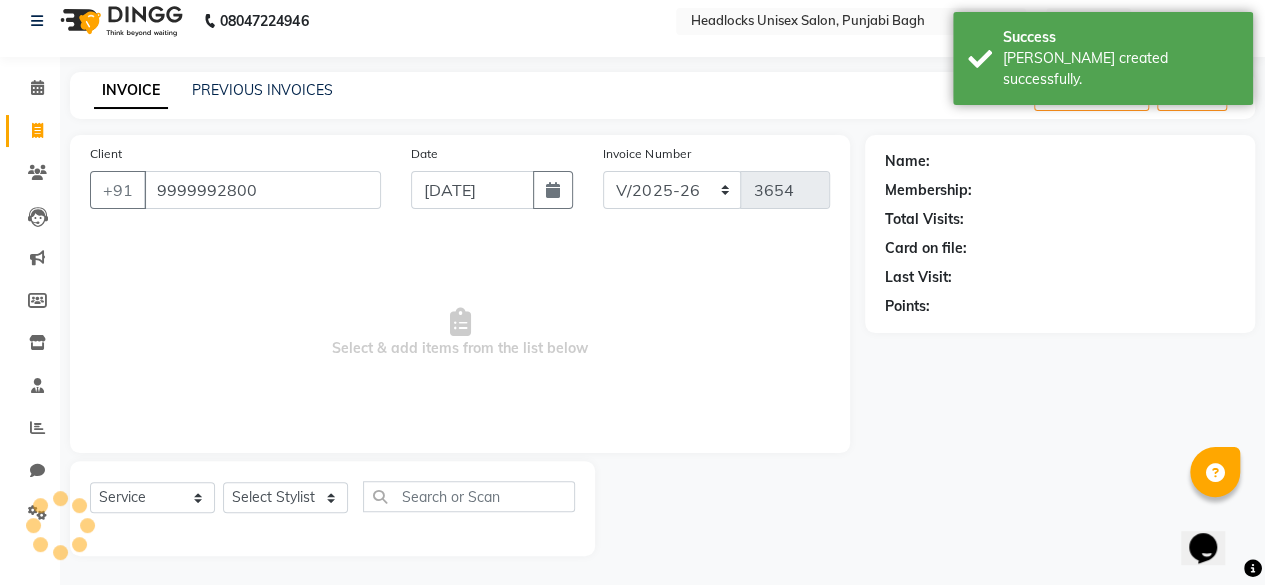 type on "9999992800" 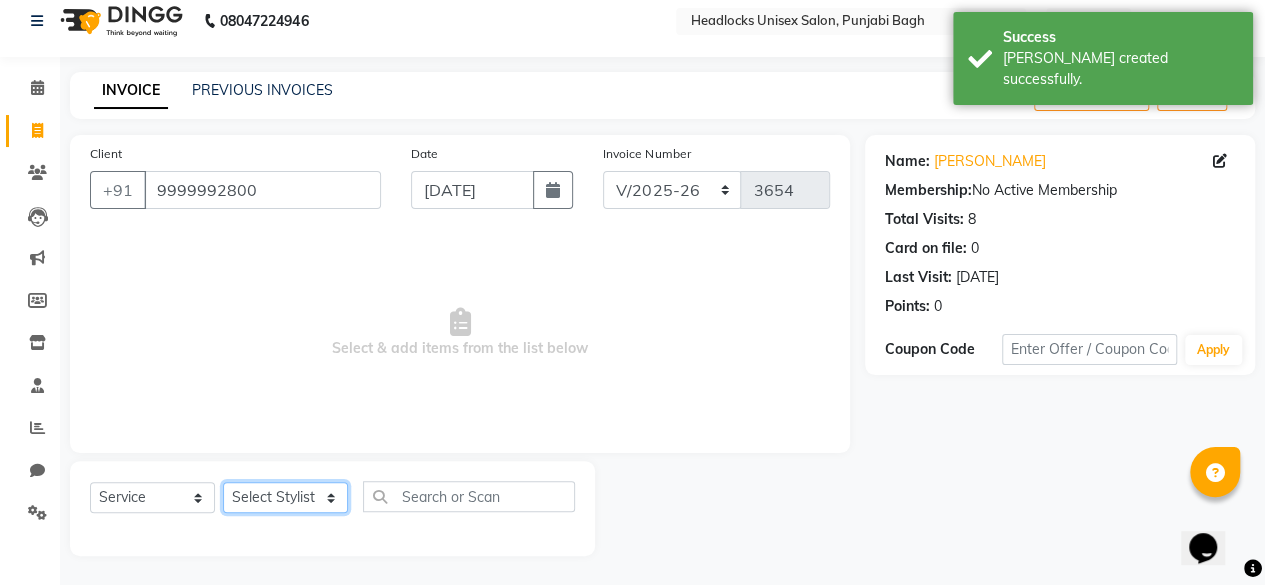 click on "Select Stylist ⁠Agnies ⁠[PERSON_NAME] [PERSON_NAME] [PERSON_NAME] kunal [PERSON_NAME] mercy ⁠Minto ⁠[PERSON_NAME]  [PERSON_NAME] priyanka [PERSON_NAME] ⁠[PERSON_NAME] ⁠[PERSON_NAME] [PERSON_NAME] [PERSON_NAME]  Sunny ⁠[PERSON_NAME] ⁠[PERSON_NAME]" 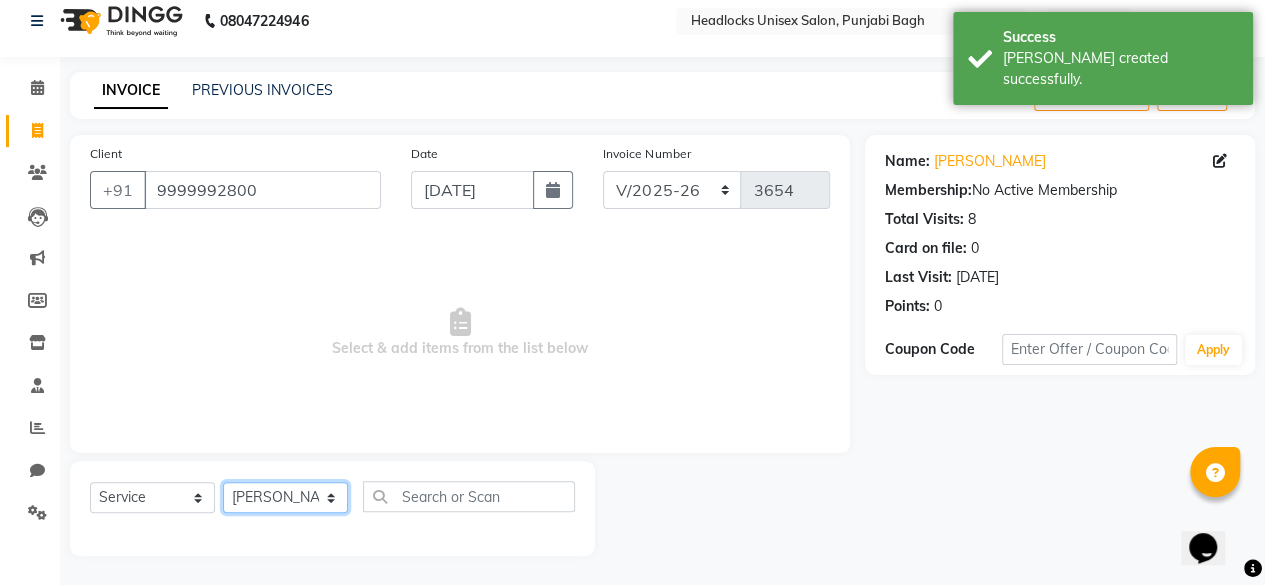 click on "Select Stylist ⁠Agnies ⁠[PERSON_NAME] [PERSON_NAME] [PERSON_NAME] kunal [PERSON_NAME] mercy ⁠Minto ⁠[PERSON_NAME]  [PERSON_NAME] priyanka [PERSON_NAME] ⁠[PERSON_NAME] ⁠[PERSON_NAME] [PERSON_NAME] [PERSON_NAME]  Sunny ⁠[PERSON_NAME] ⁠[PERSON_NAME]" 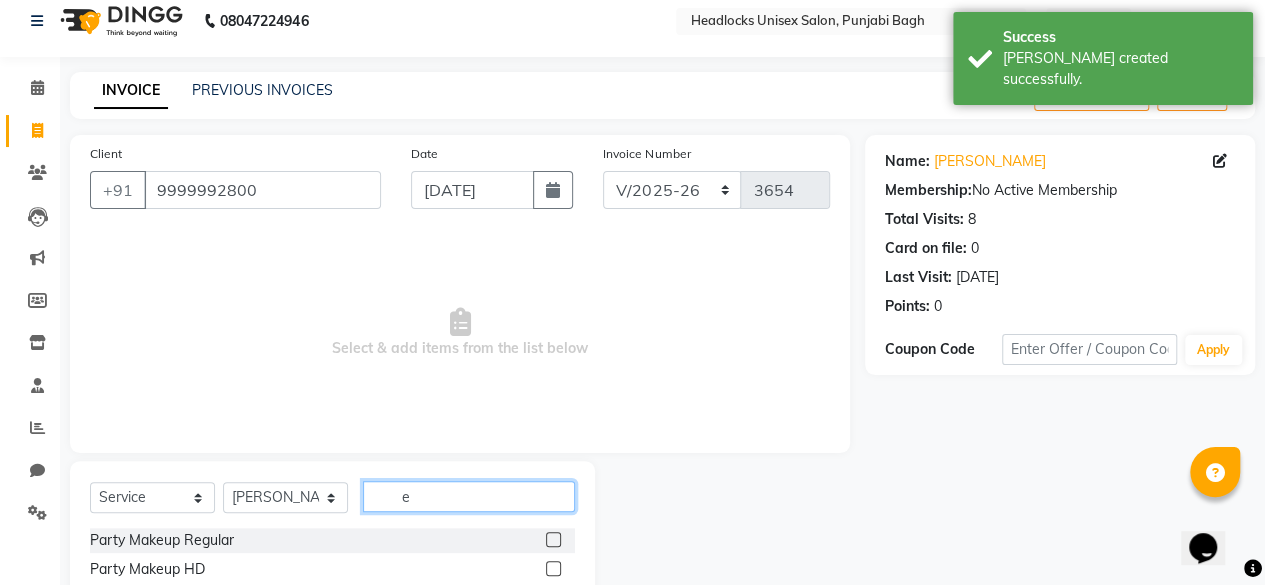 click on "e" 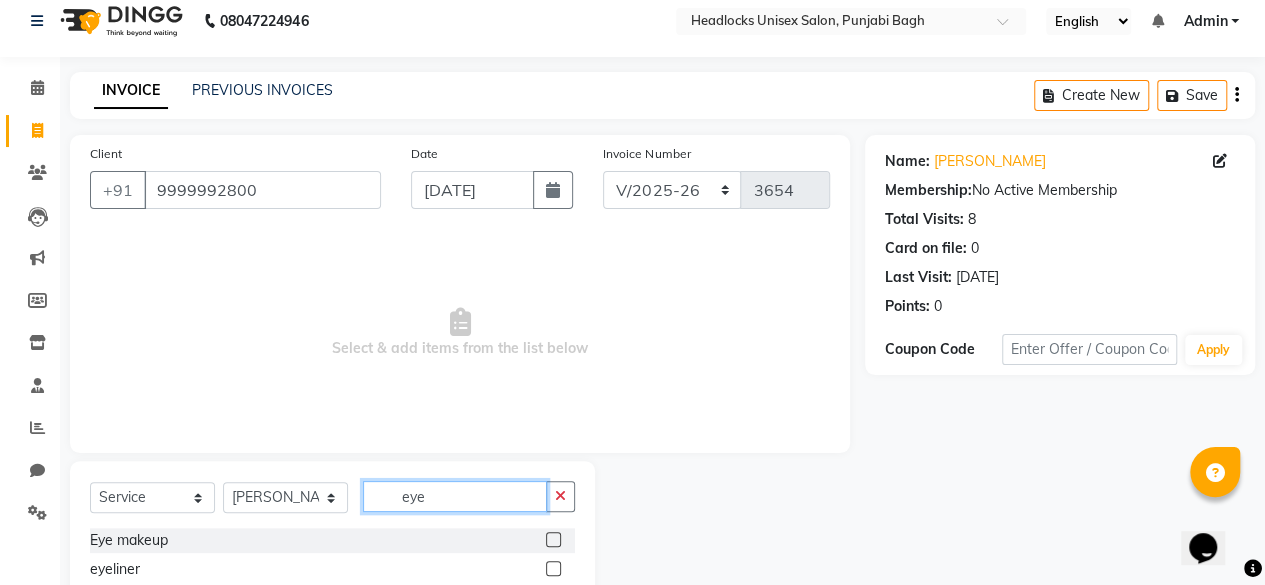 scroll, scrollTop: 160, scrollLeft: 0, axis: vertical 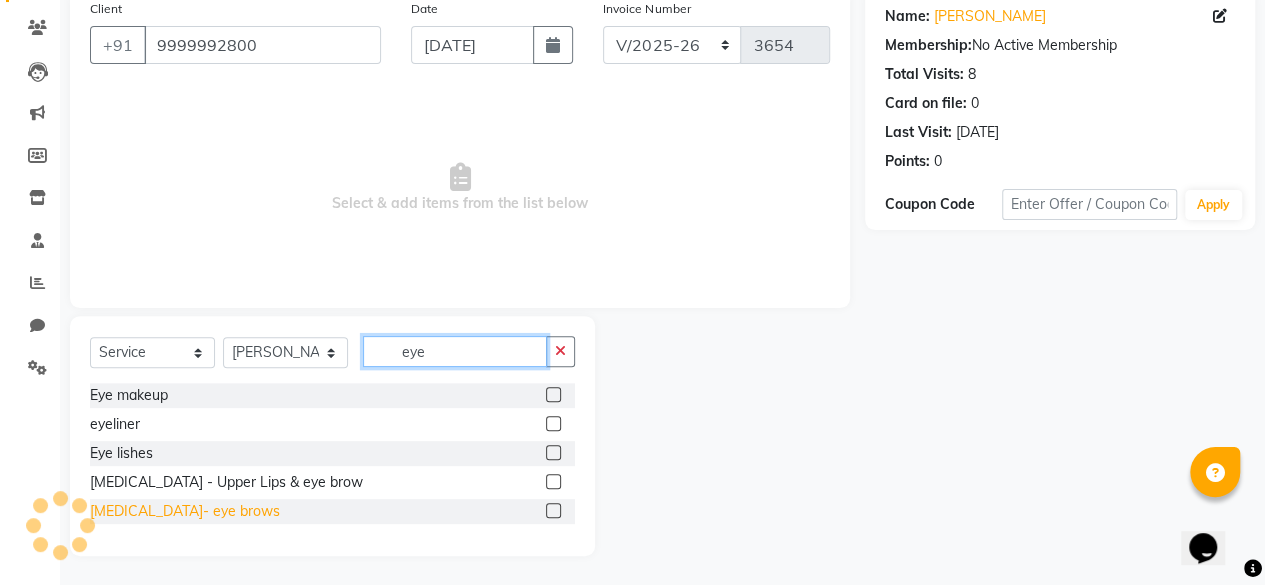 type on "eye" 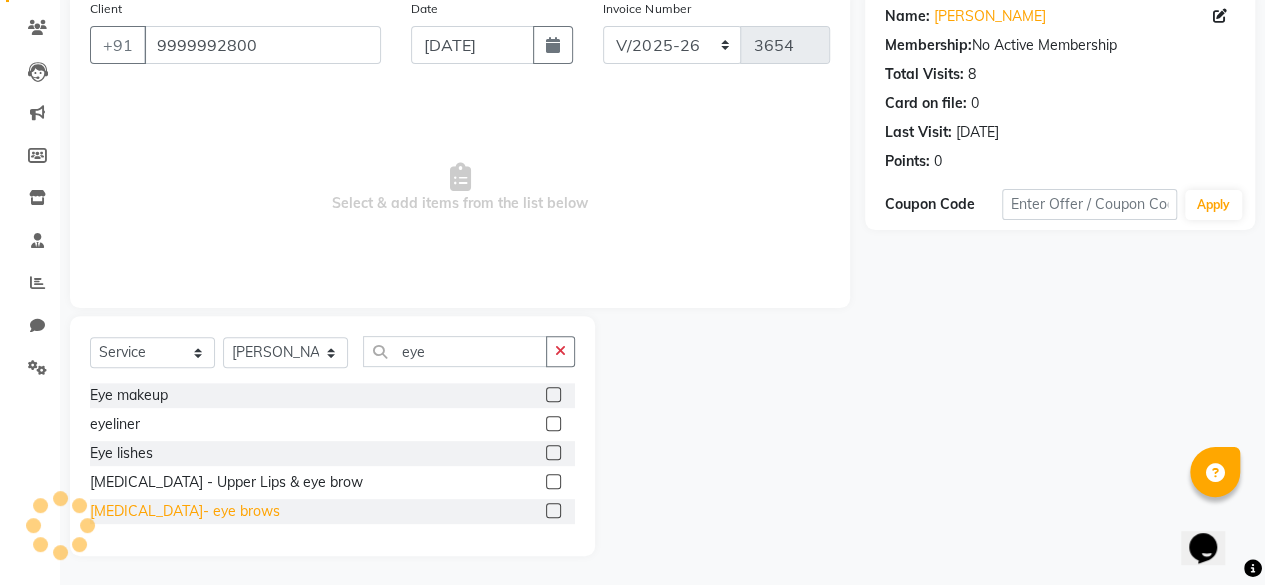 click on "[MEDICAL_DATA]- eye brows" 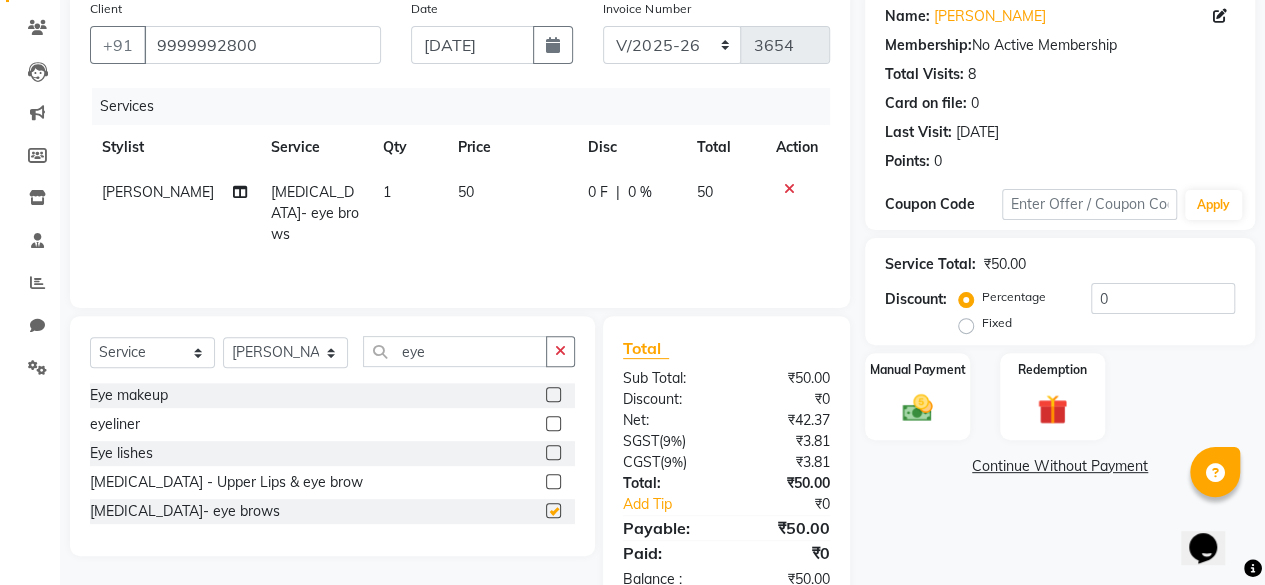 checkbox on "false" 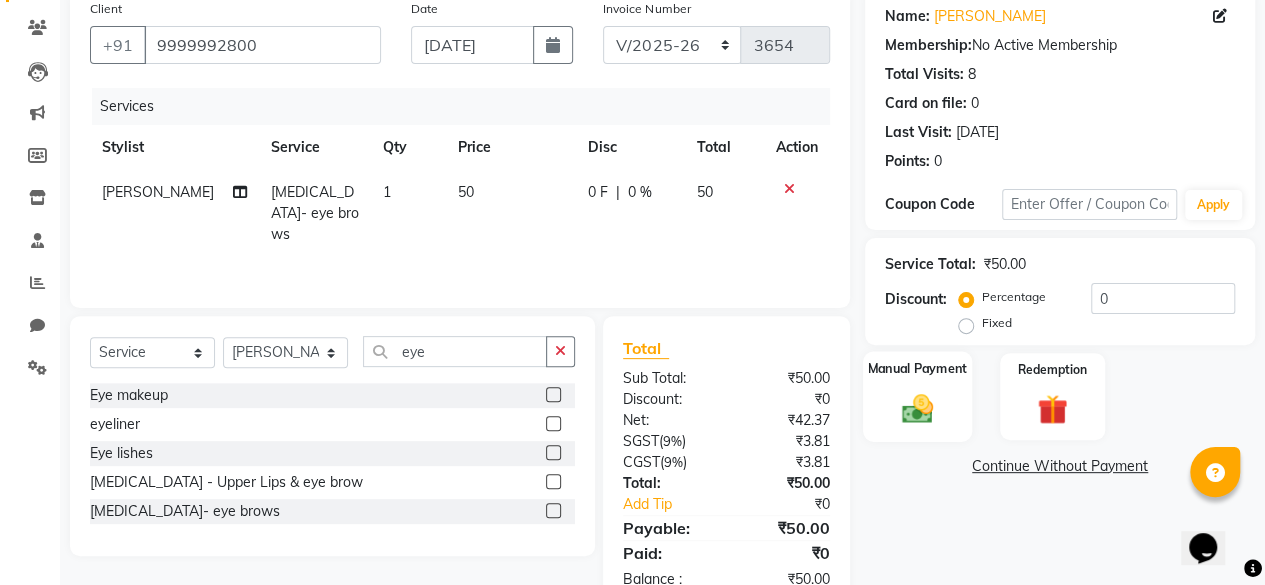 click on "Manual Payment" 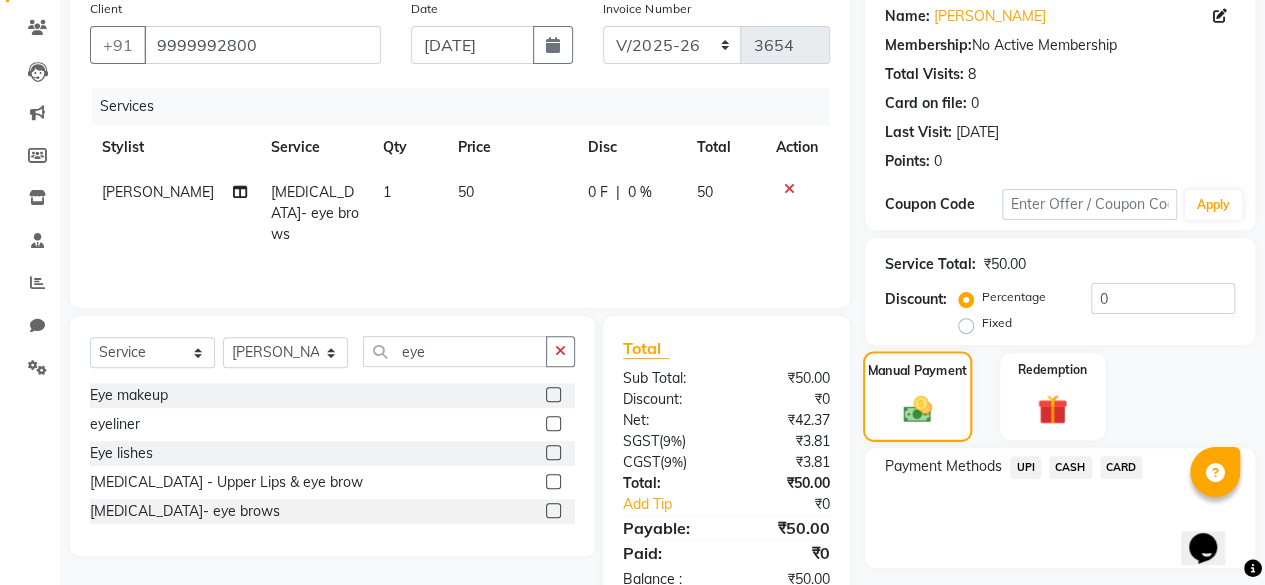 scroll, scrollTop: 213, scrollLeft: 0, axis: vertical 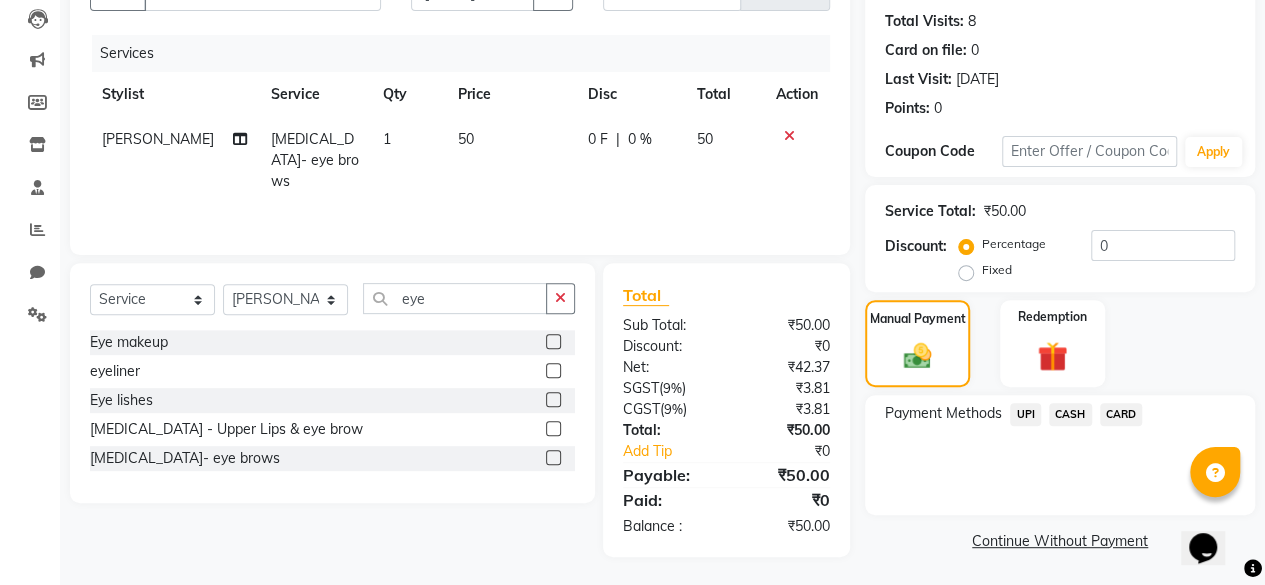 drag, startPoint x: 1067, startPoint y: 443, endPoint x: 1076, endPoint y: 405, distance: 39.051247 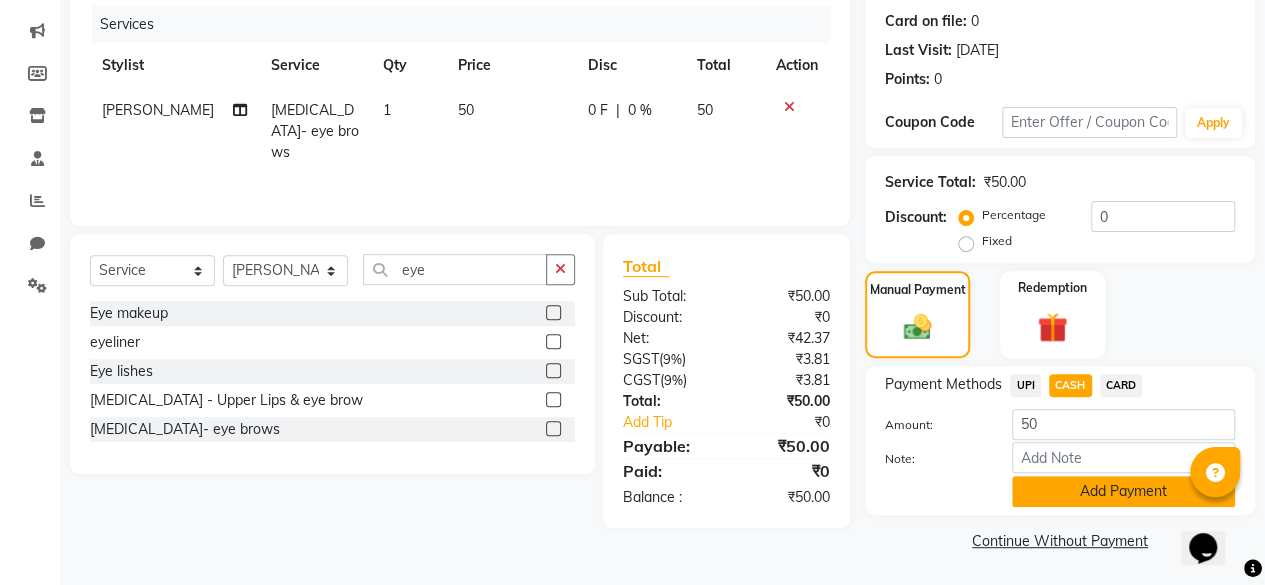 click on "Add Payment" 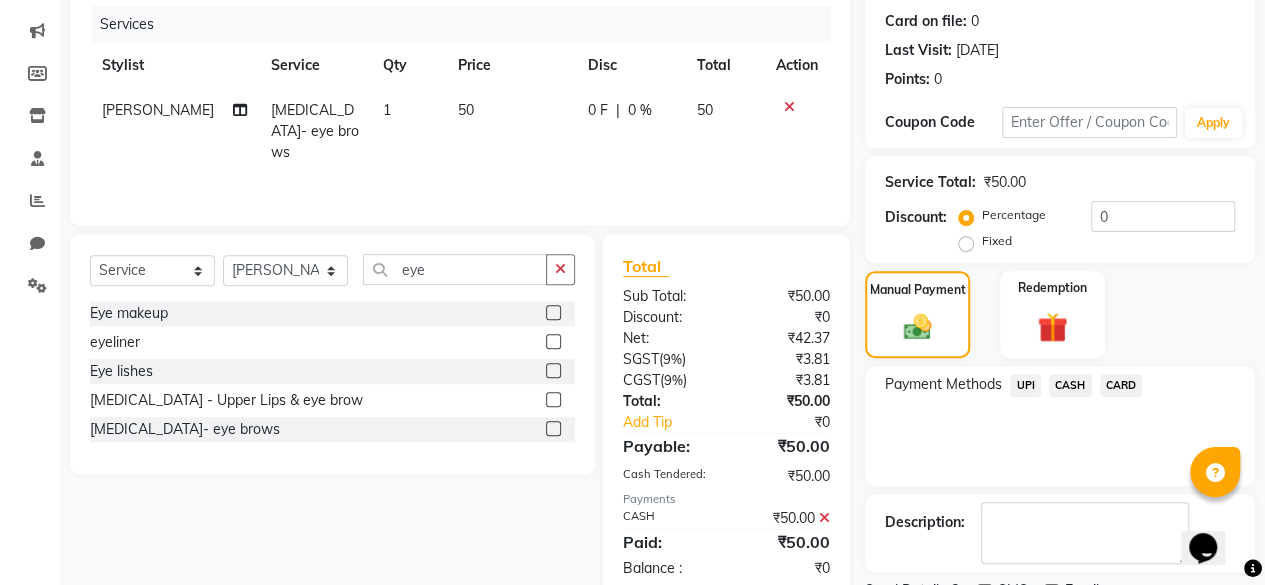 scroll, scrollTop: 324, scrollLeft: 0, axis: vertical 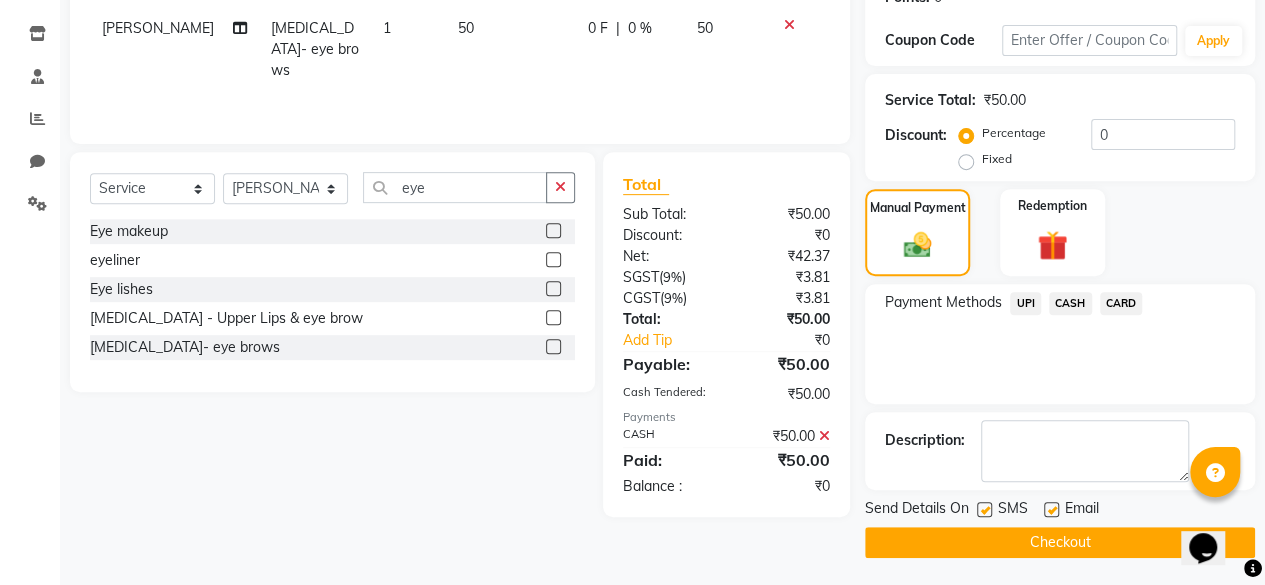 click 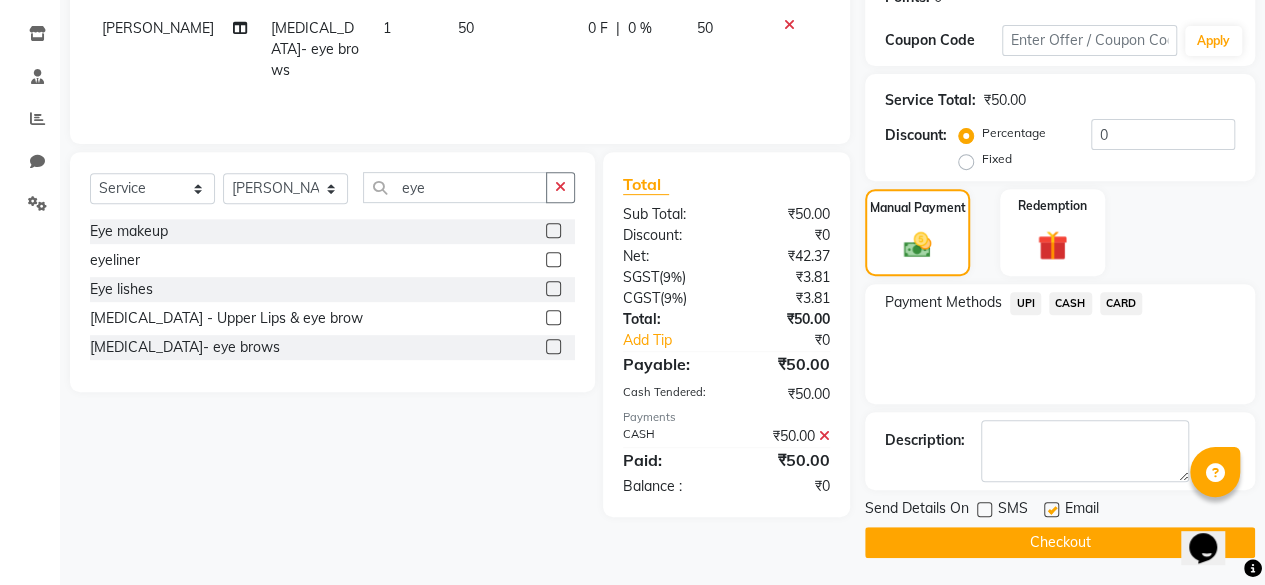 click on "Checkout" 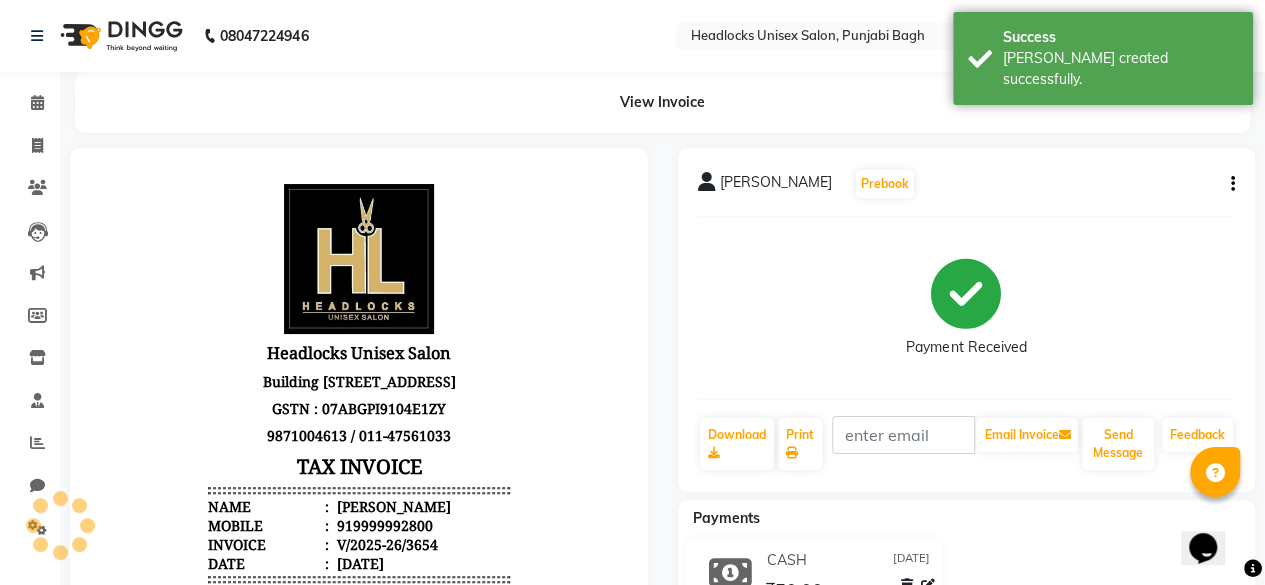 scroll, scrollTop: 0, scrollLeft: 0, axis: both 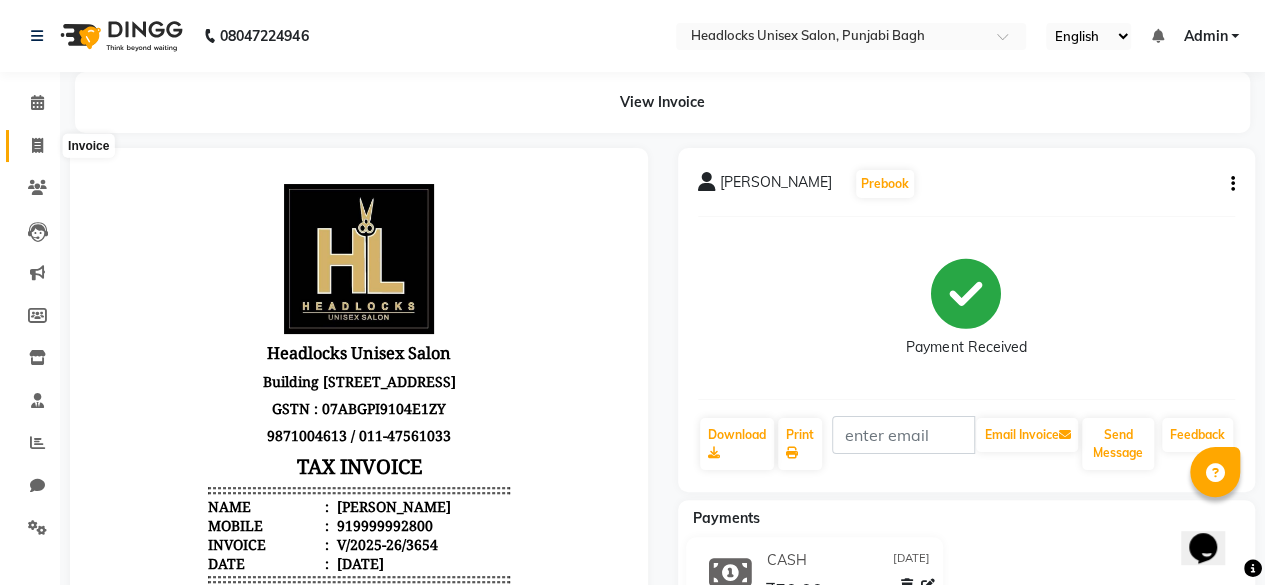 click 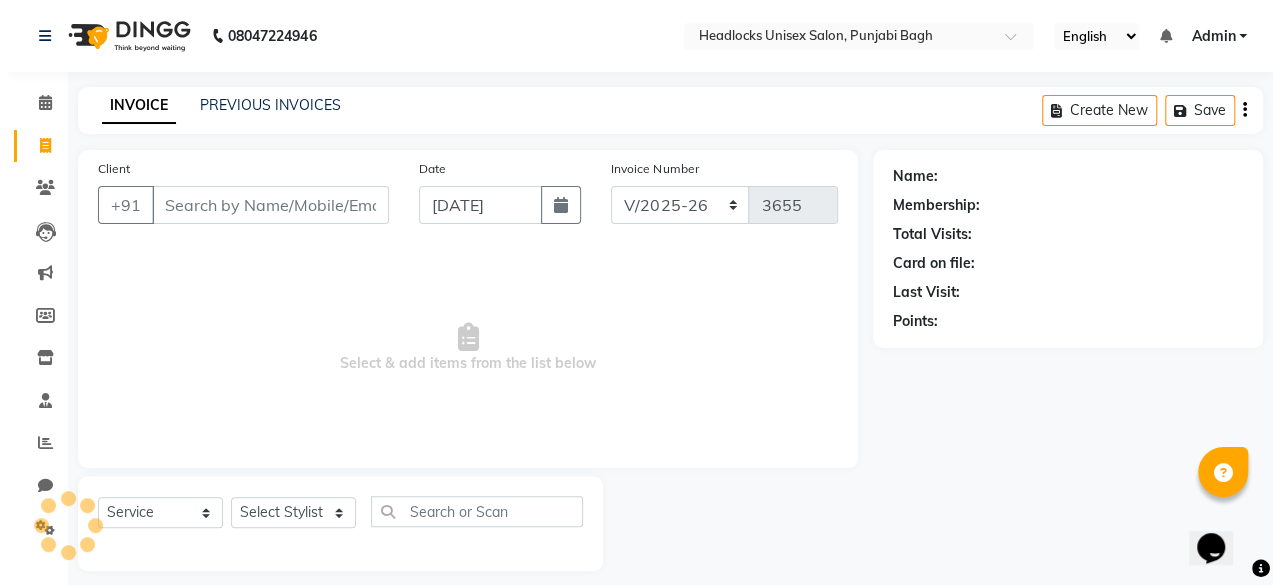 scroll, scrollTop: 15, scrollLeft: 0, axis: vertical 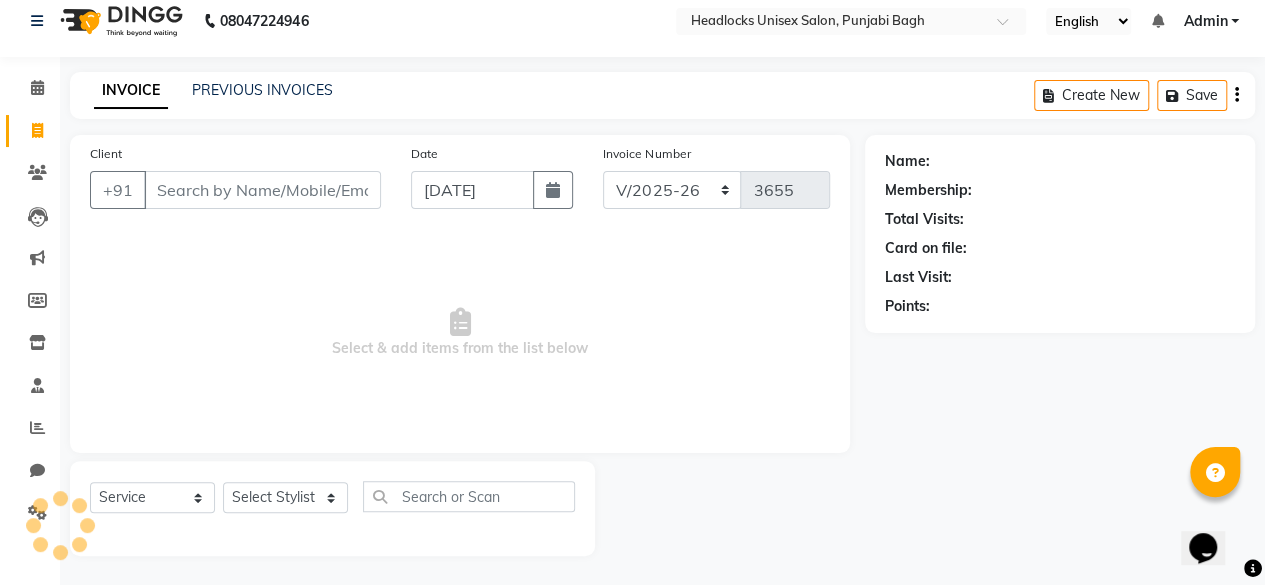 click on "Client" at bounding box center (262, 190) 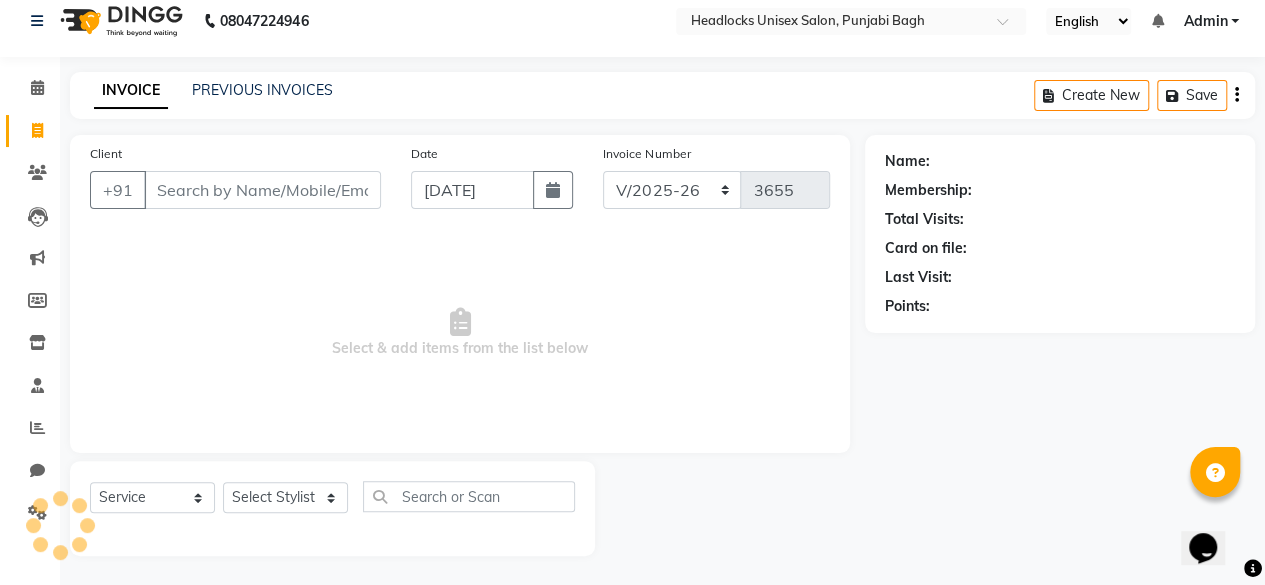 click on "Client" at bounding box center (262, 190) 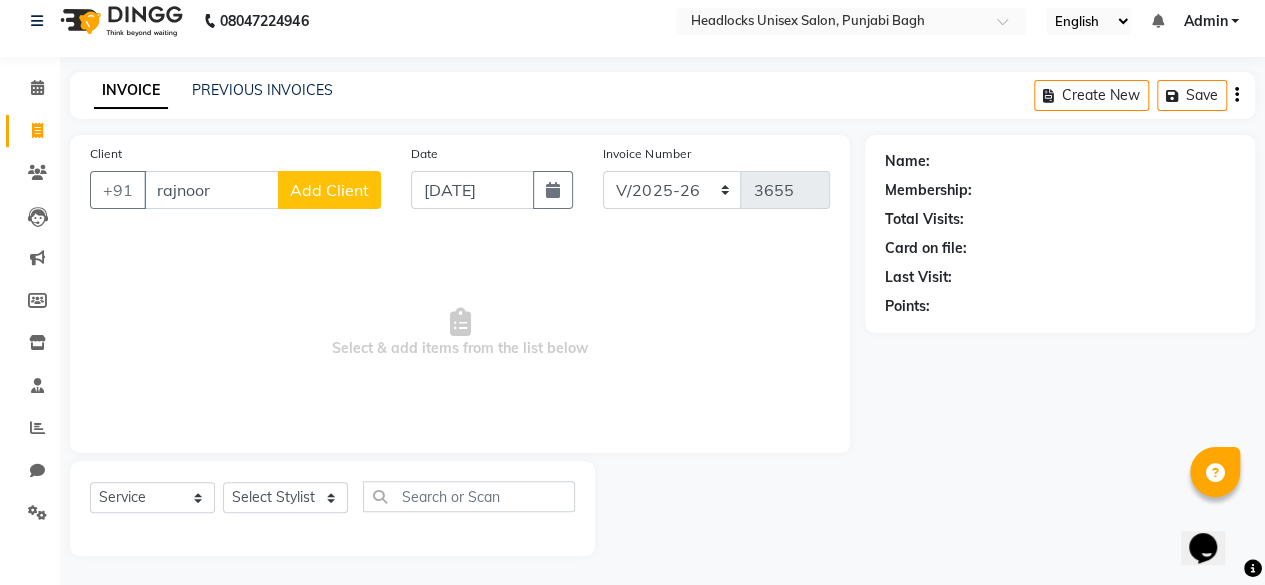 type on "rajnoor" 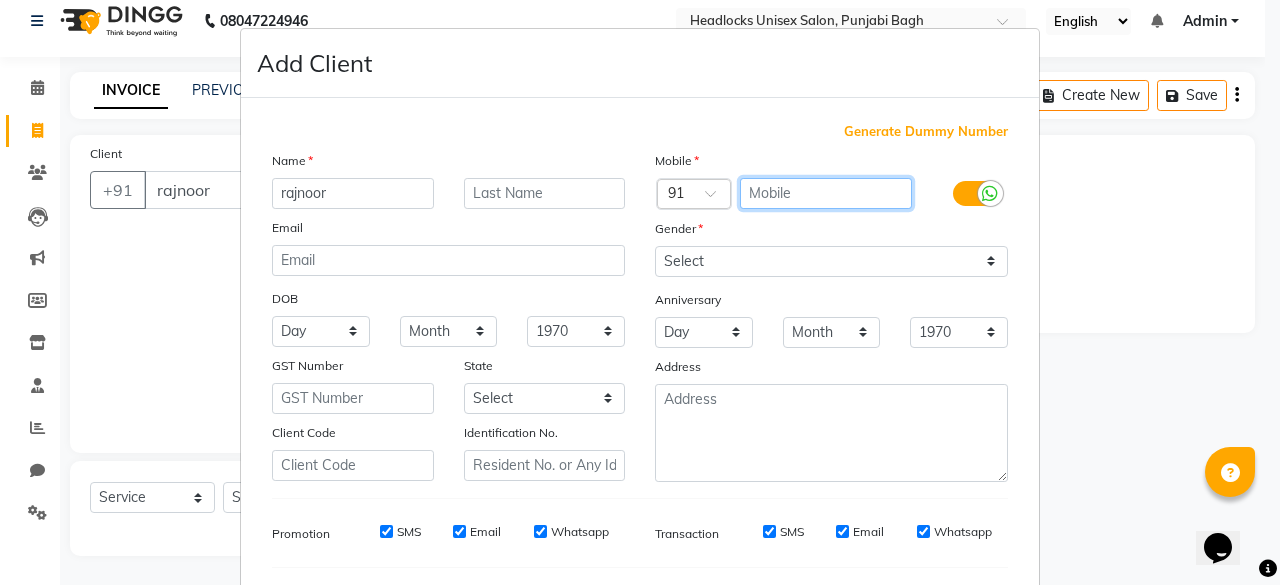 click at bounding box center (826, 193) 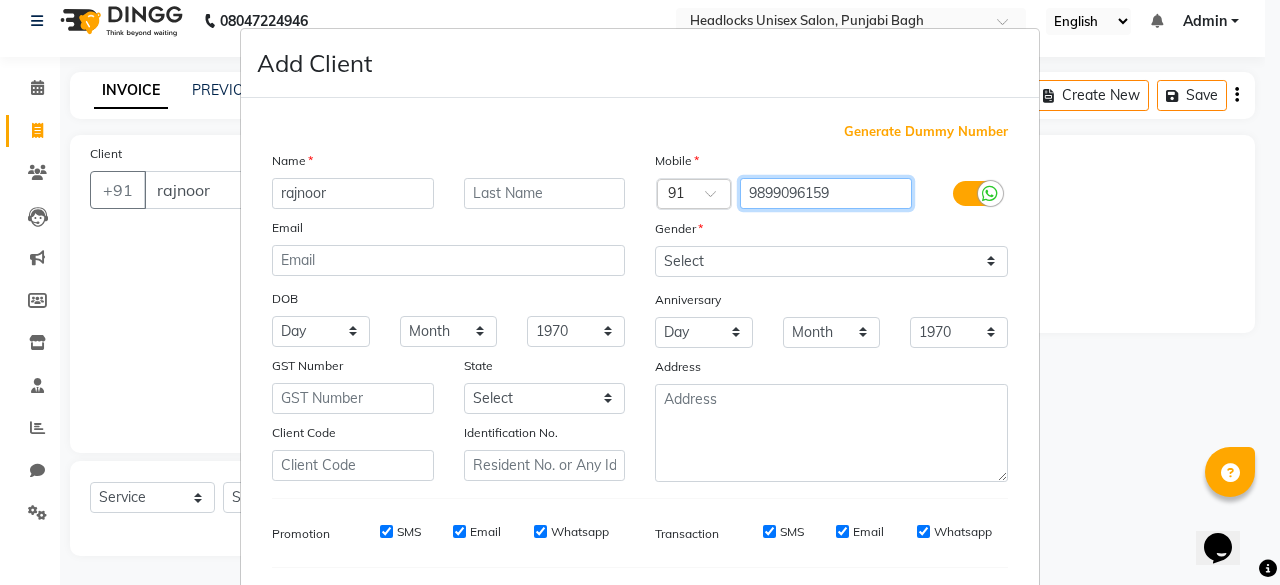 type on "9899096159" 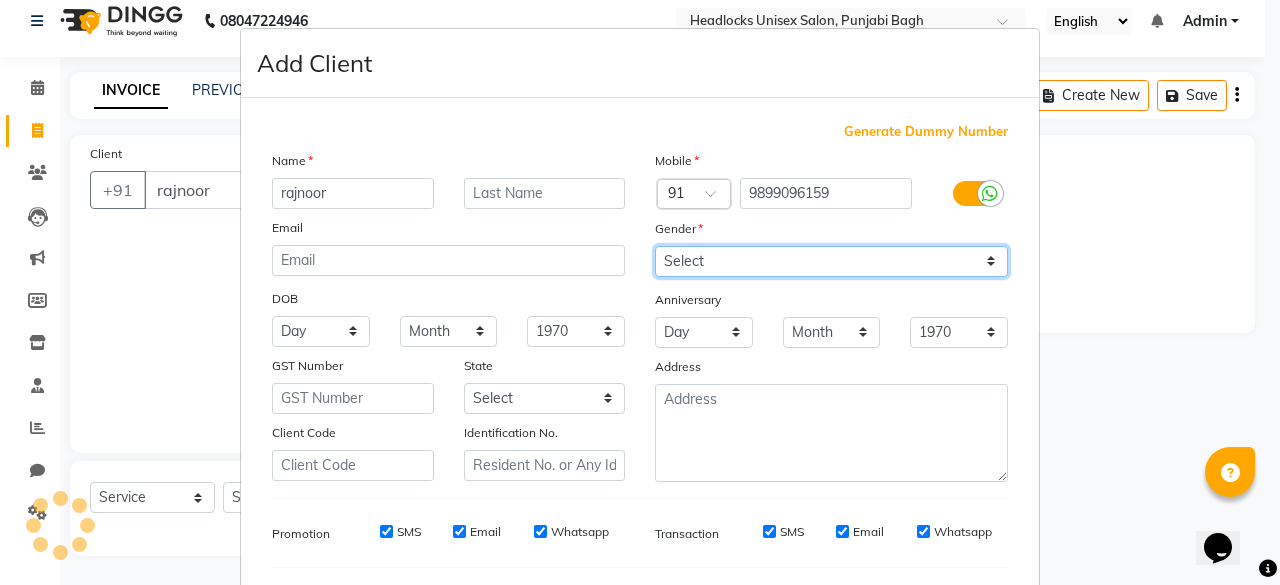 click on "Select [DEMOGRAPHIC_DATA] [DEMOGRAPHIC_DATA] Other Prefer Not To Say" at bounding box center [831, 261] 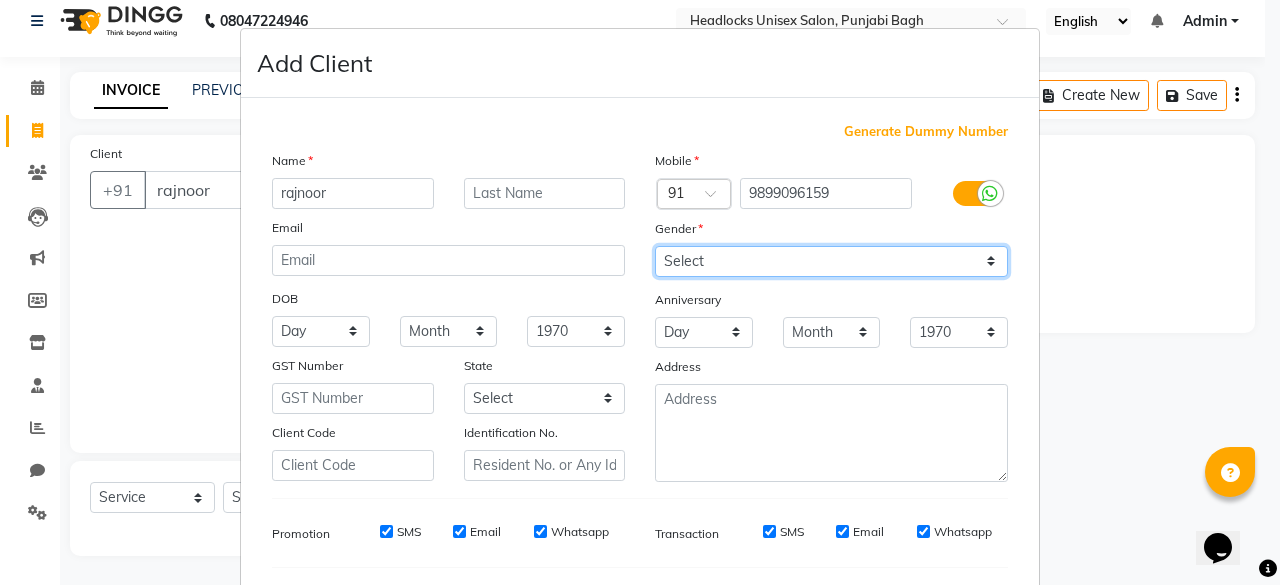 click on "Select [DEMOGRAPHIC_DATA] [DEMOGRAPHIC_DATA] Other Prefer Not To Say" at bounding box center (831, 261) 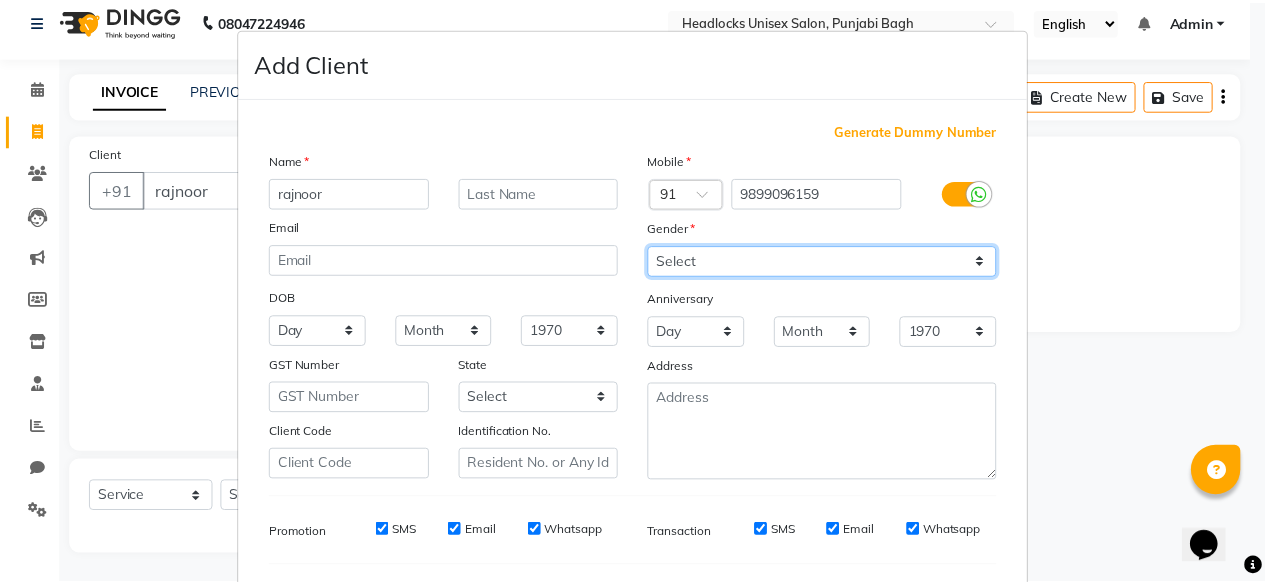 scroll, scrollTop: 260, scrollLeft: 0, axis: vertical 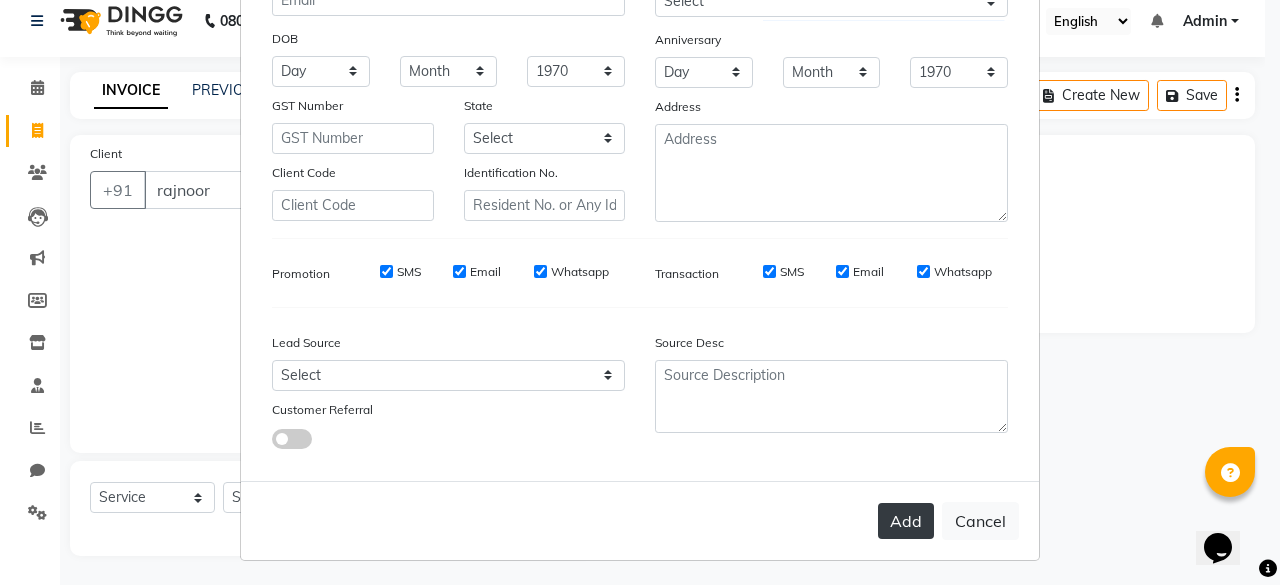 click on "Add" at bounding box center (906, 521) 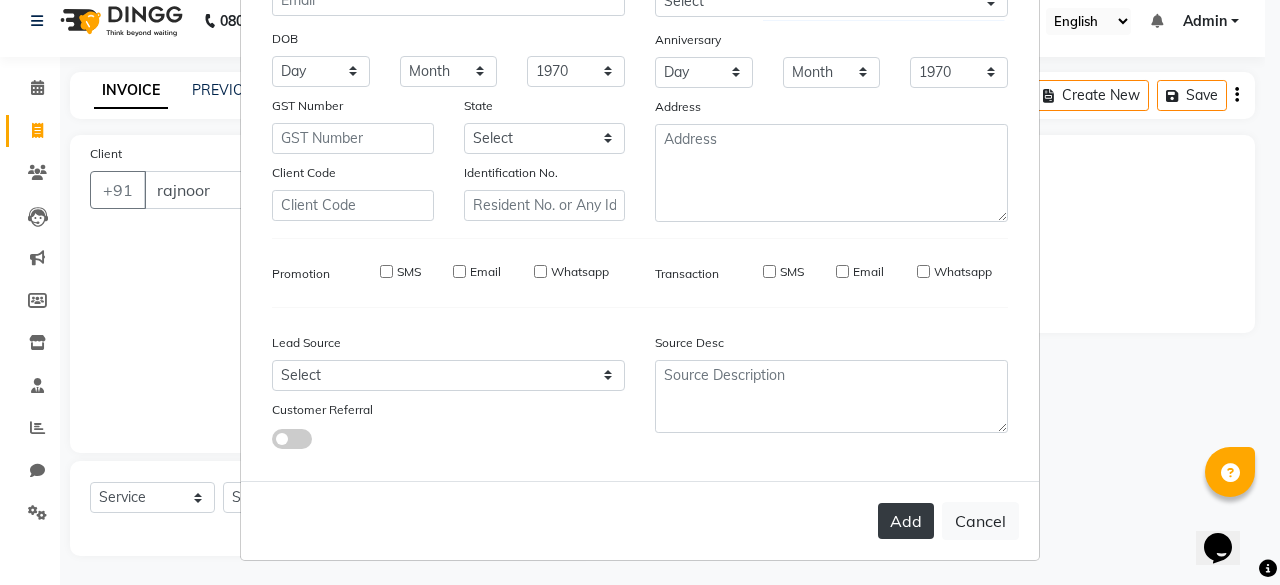 type on "9899096159" 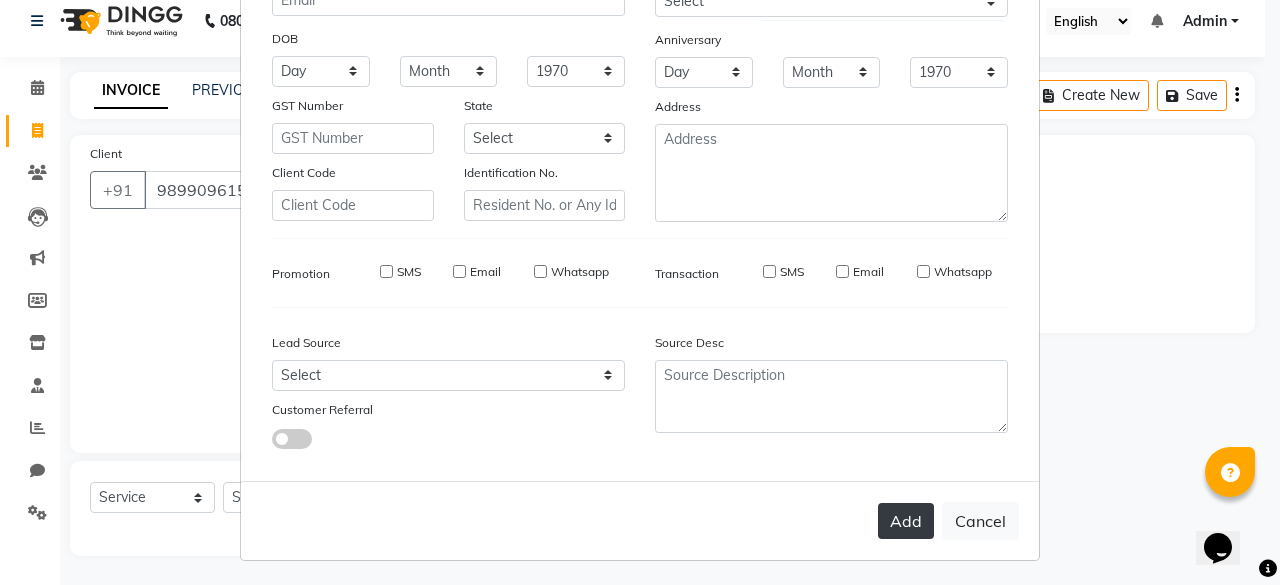 select 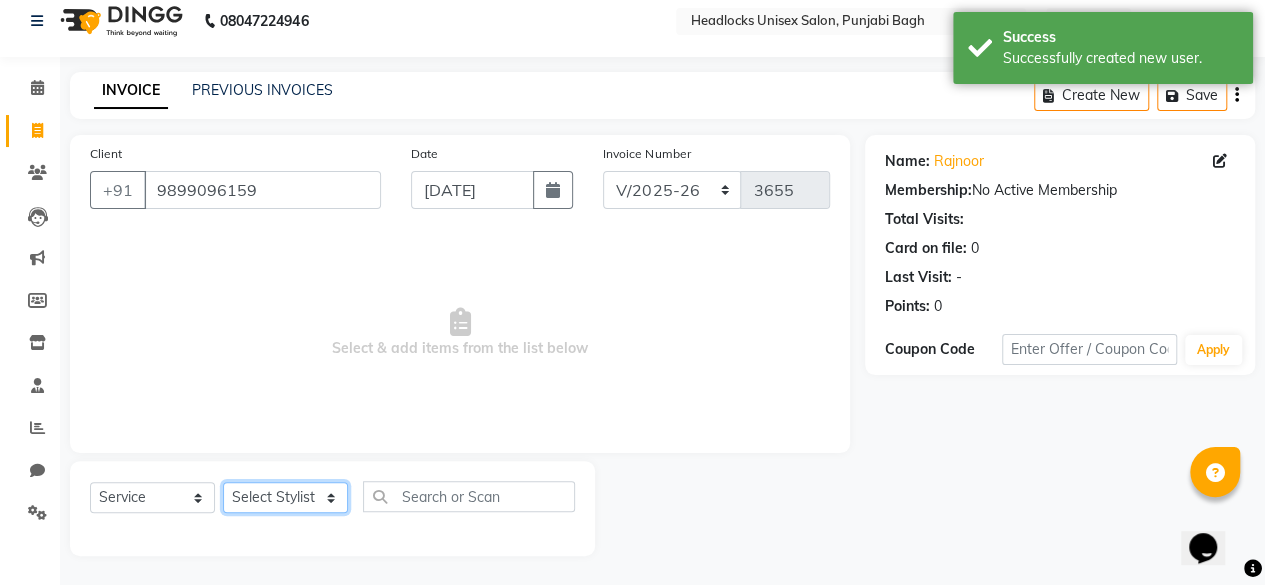 click on "Select Stylist ⁠Agnies ⁠[PERSON_NAME] [PERSON_NAME] [PERSON_NAME] kunal [PERSON_NAME] mercy ⁠Minto ⁠[PERSON_NAME]  [PERSON_NAME] priyanka [PERSON_NAME] ⁠[PERSON_NAME] ⁠[PERSON_NAME] [PERSON_NAME] [PERSON_NAME]  Sunny ⁠[PERSON_NAME] ⁠[PERSON_NAME]" 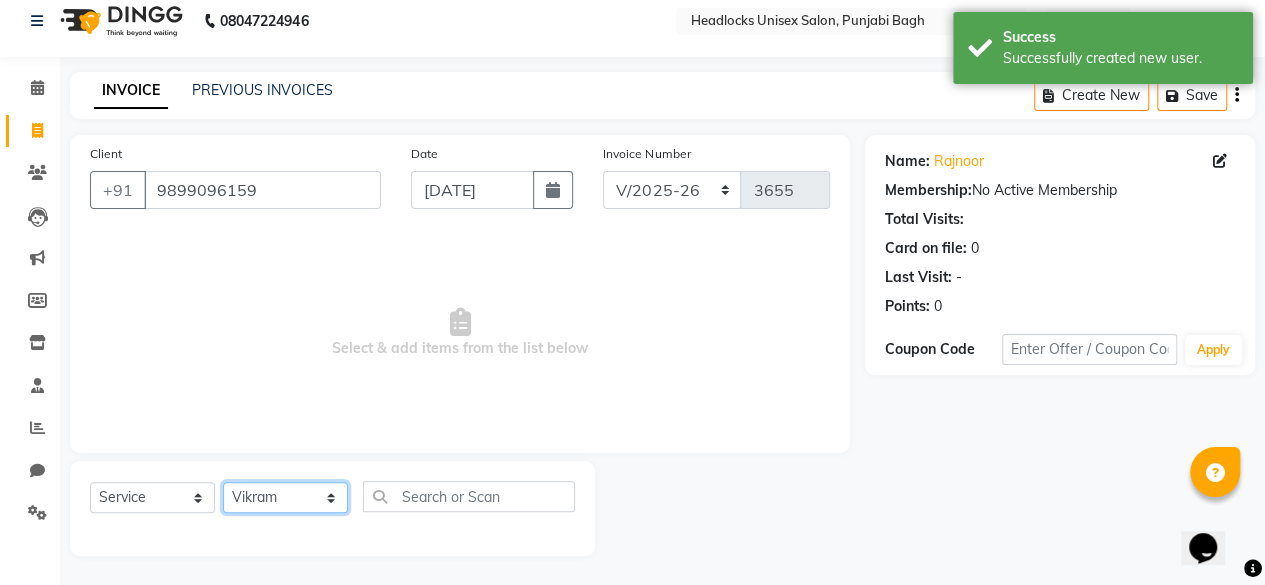 click on "Select Stylist ⁠Agnies ⁠[PERSON_NAME] [PERSON_NAME] [PERSON_NAME] kunal [PERSON_NAME] mercy ⁠Minto ⁠[PERSON_NAME]  [PERSON_NAME] priyanka [PERSON_NAME] ⁠[PERSON_NAME] ⁠[PERSON_NAME] [PERSON_NAME] [PERSON_NAME]  Sunny ⁠[PERSON_NAME] ⁠[PERSON_NAME]" 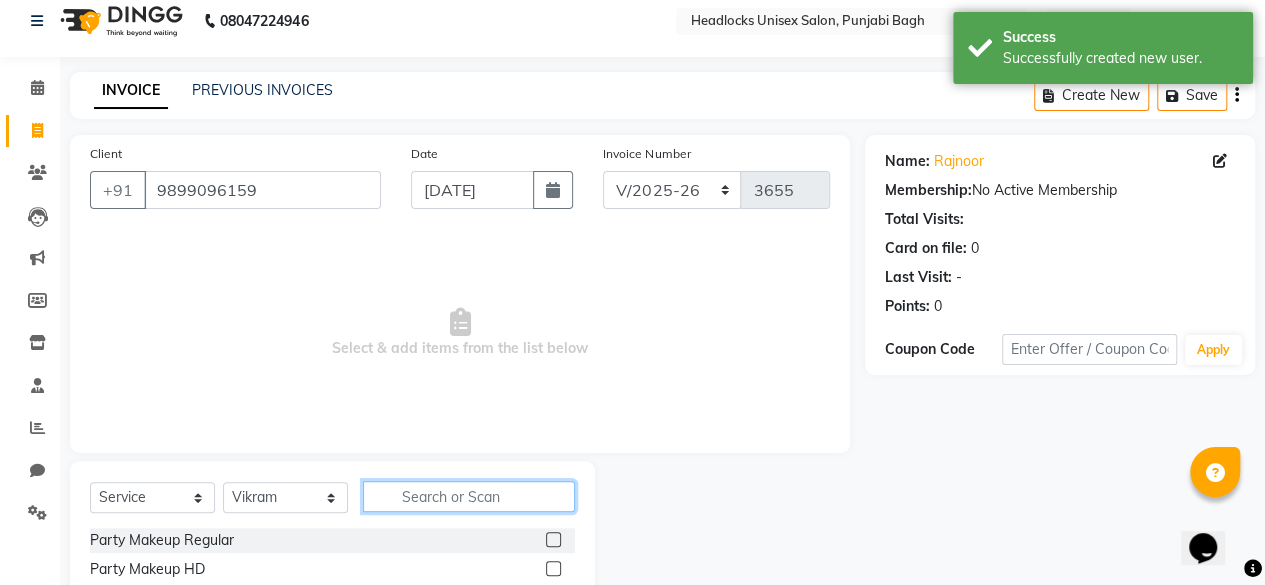 click 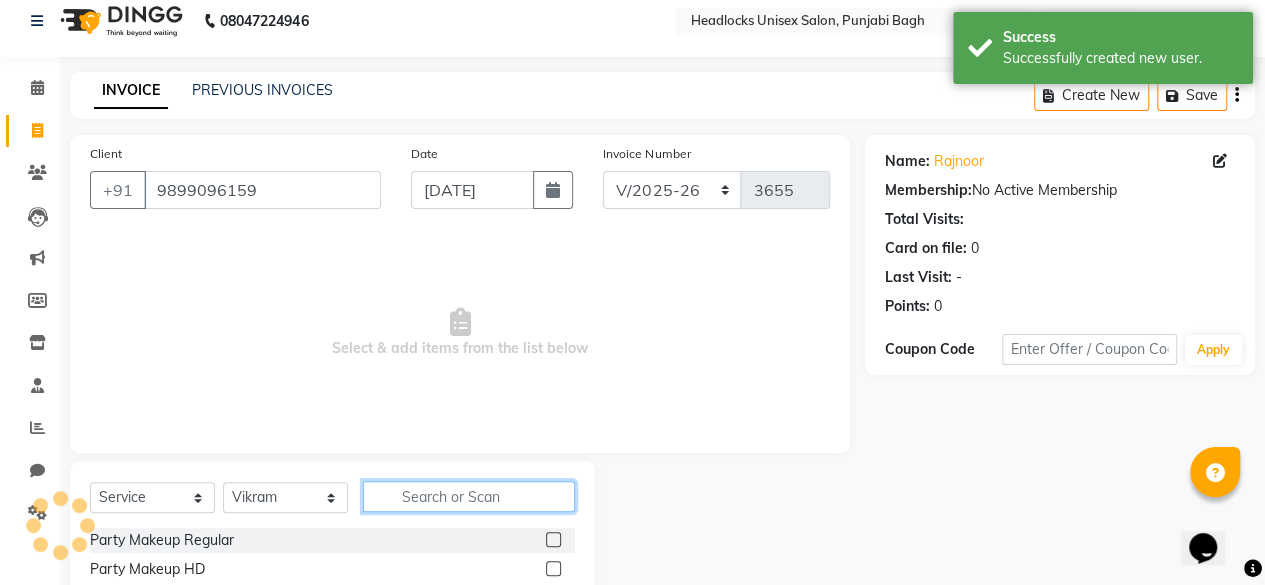 click 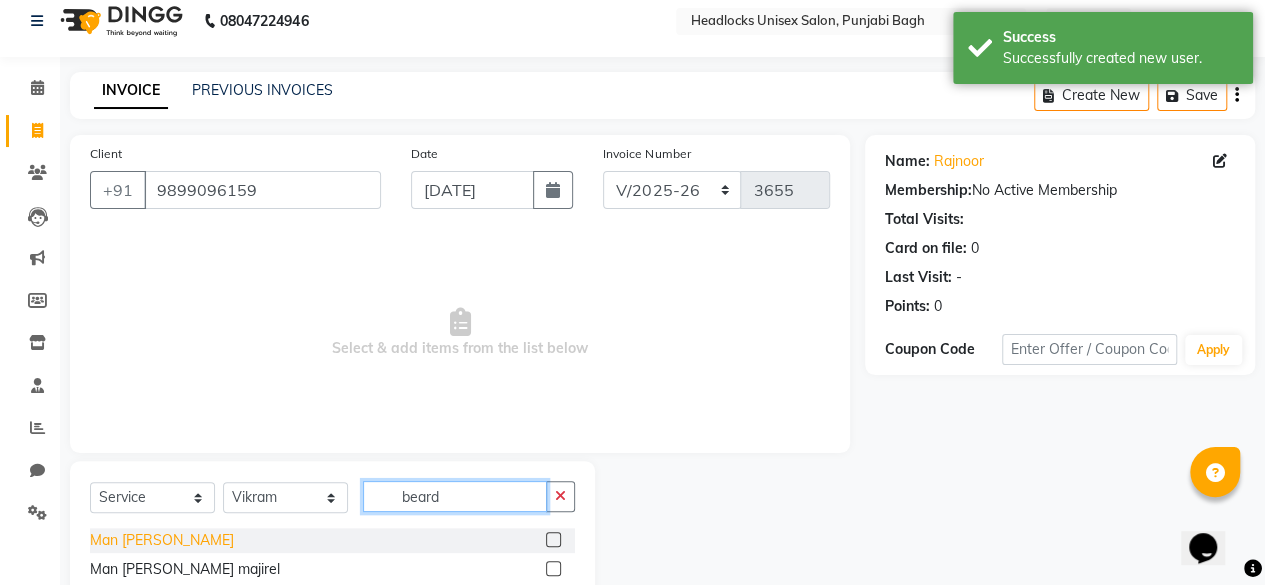type on "beard" 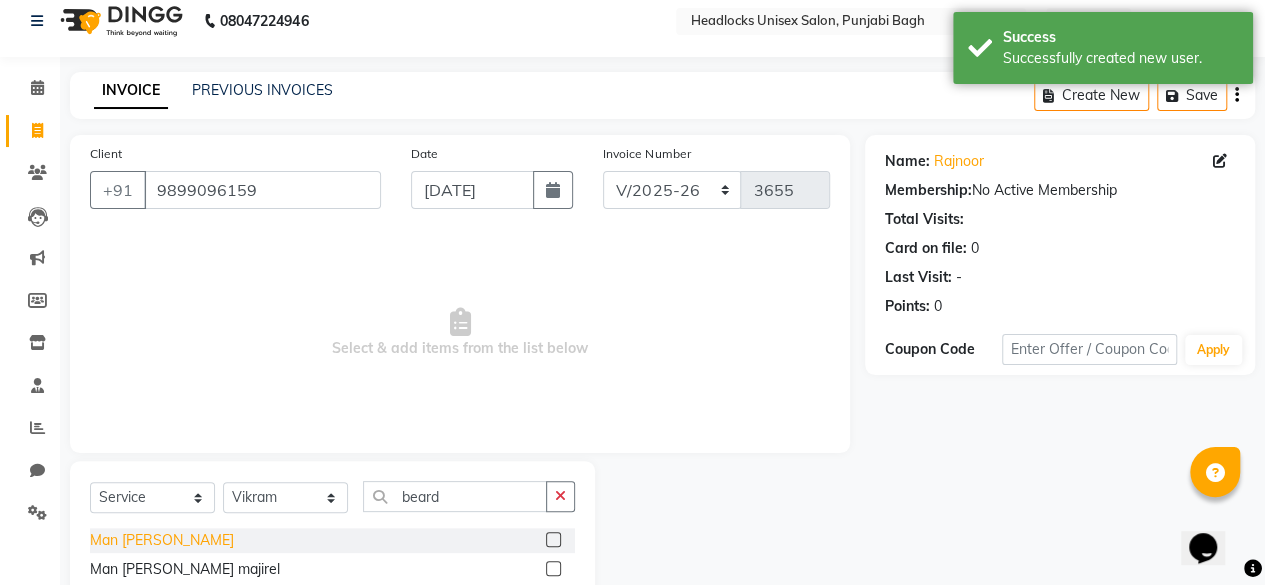 click on "Man [PERSON_NAME]" 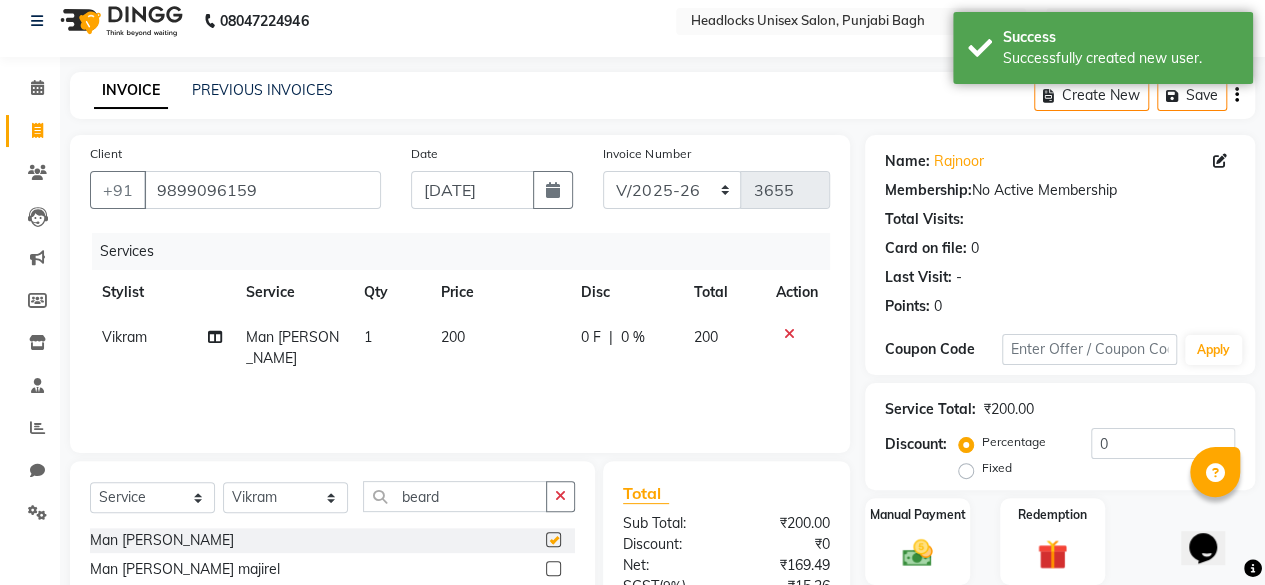 checkbox on "false" 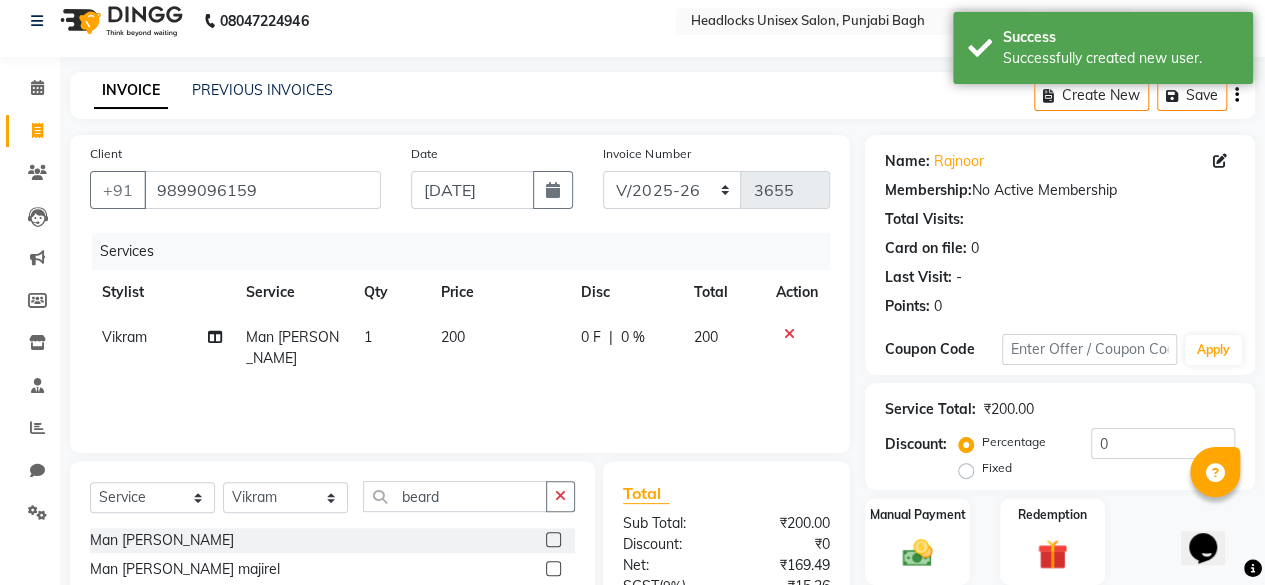 scroll, scrollTop: 213, scrollLeft: 0, axis: vertical 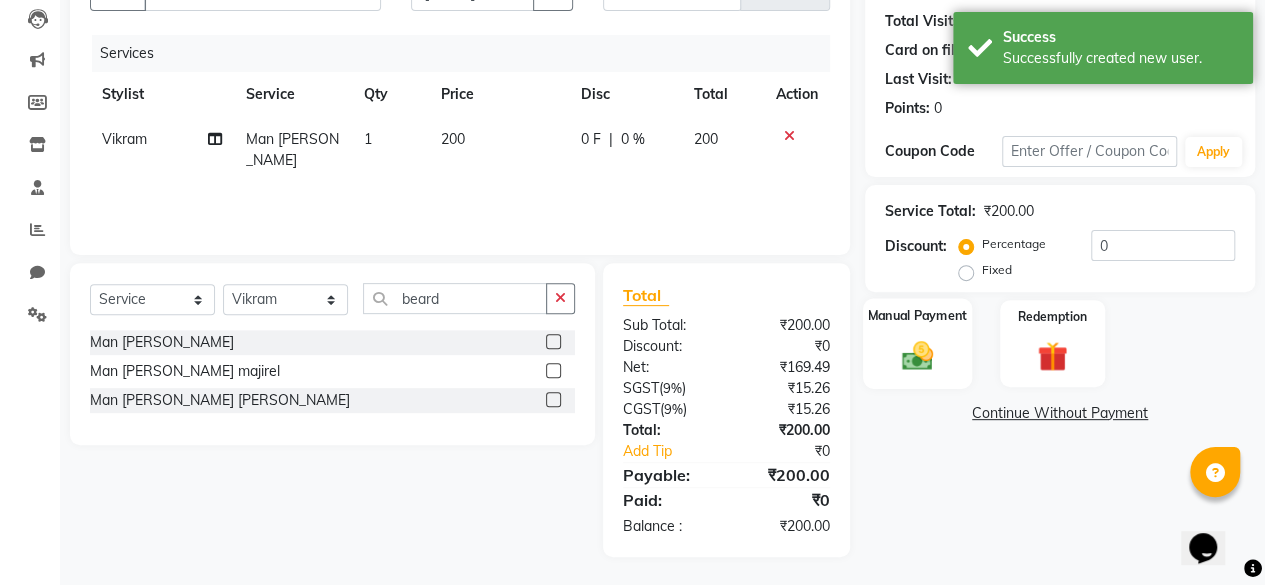 click on "Manual Payment" 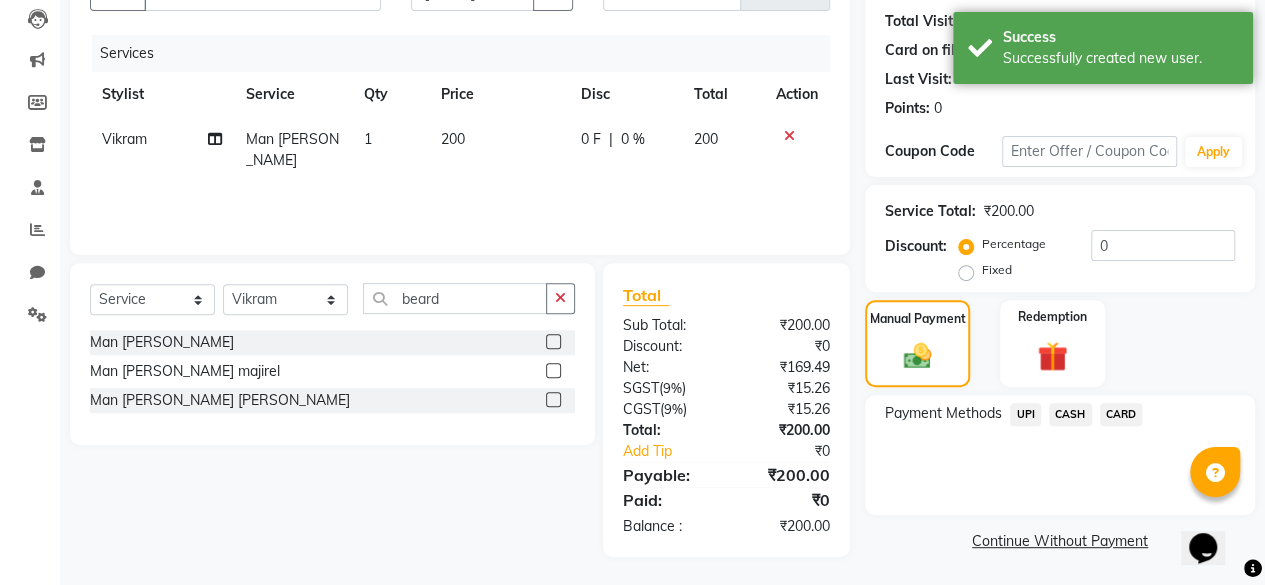 click on "CASH" 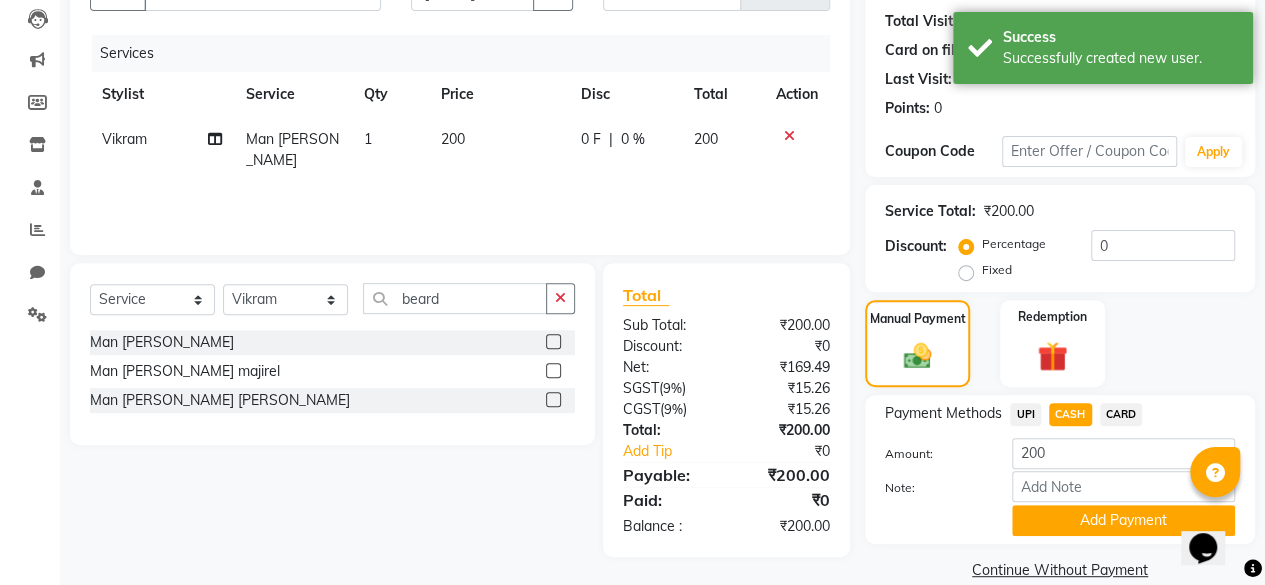 scroll, scrollTop: 242, scrollLeft: 0, axis: vertical 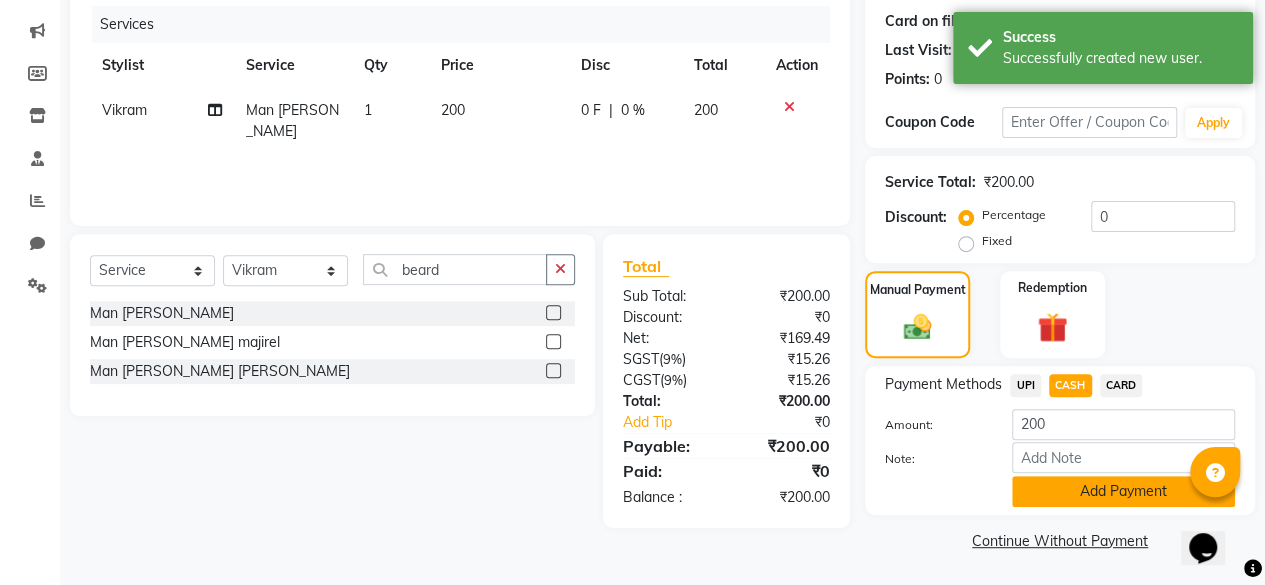 click on "Add Payment" 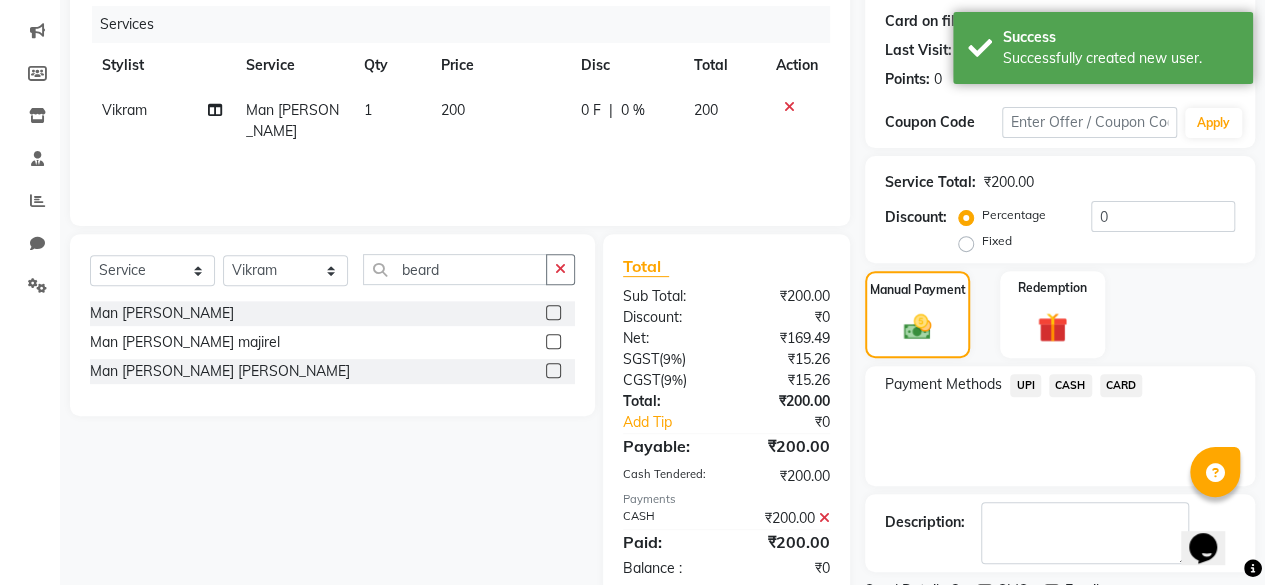 scroll, scrollTop: 324, scrollLeft: 0, axis: vertical 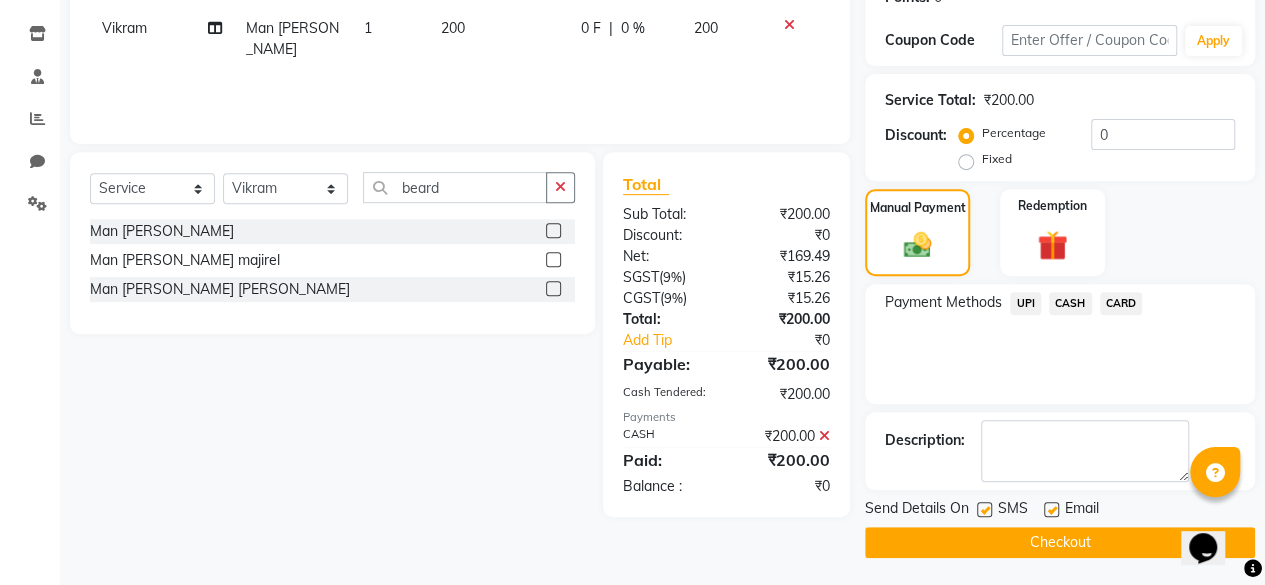 click 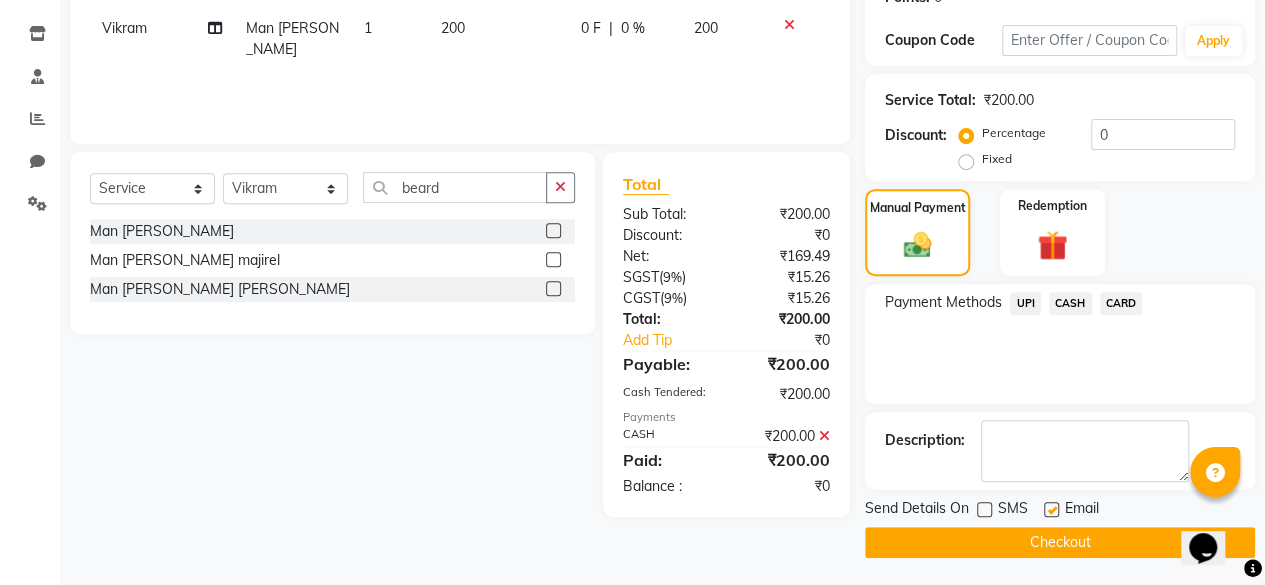 click on "Checkout" 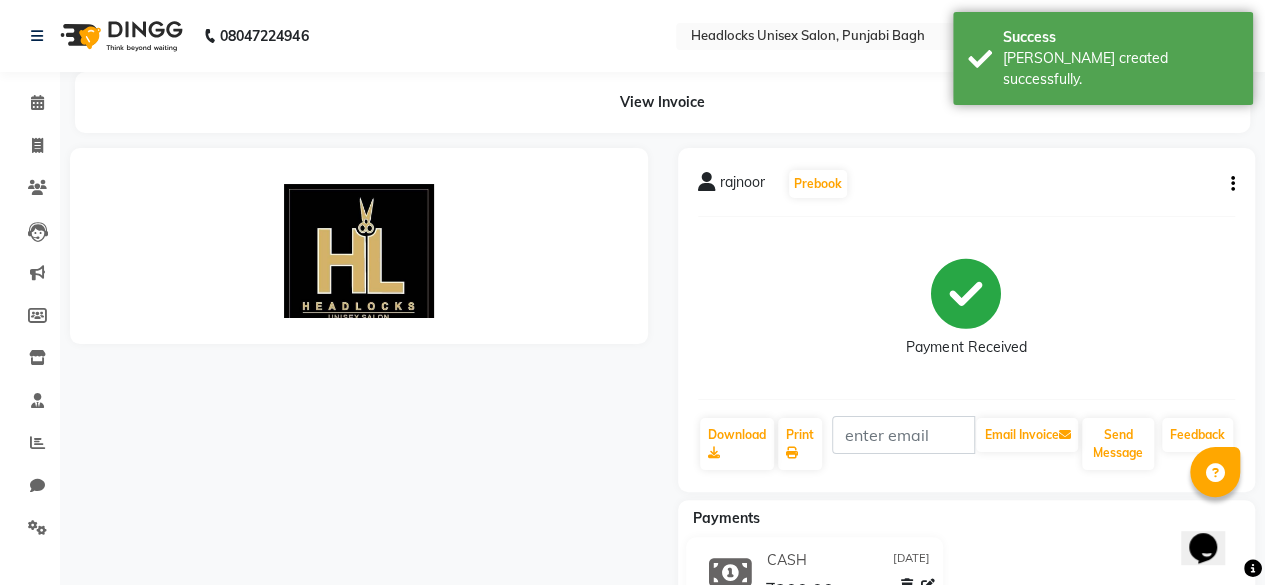 scroll, scrollTop: 0, scrollLeft: 0, axis: both 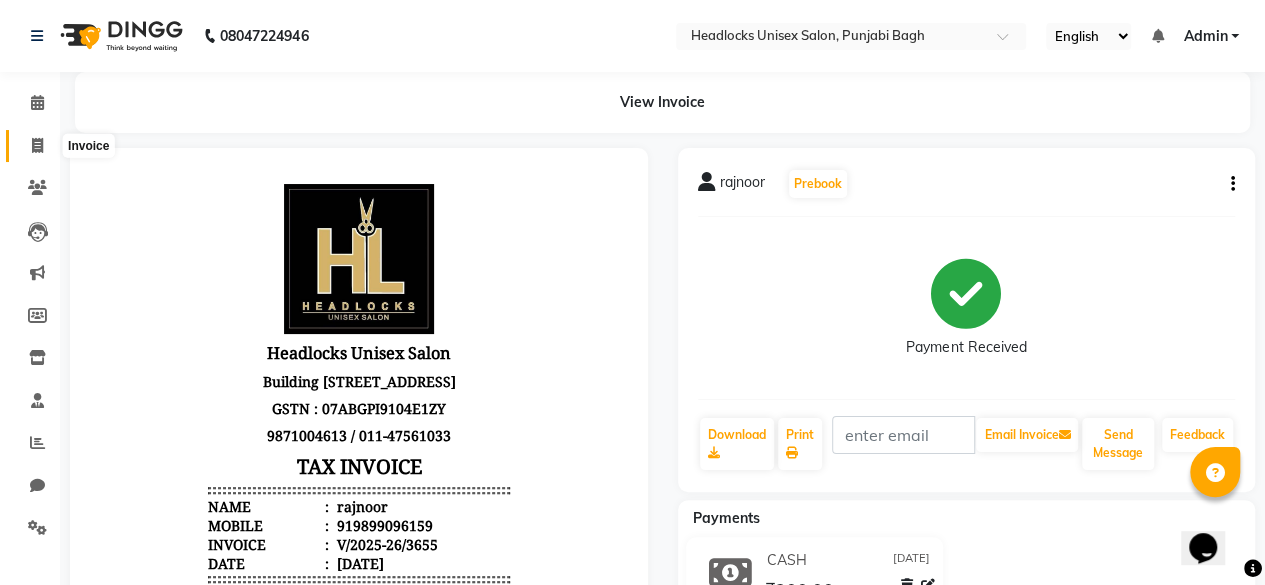 click 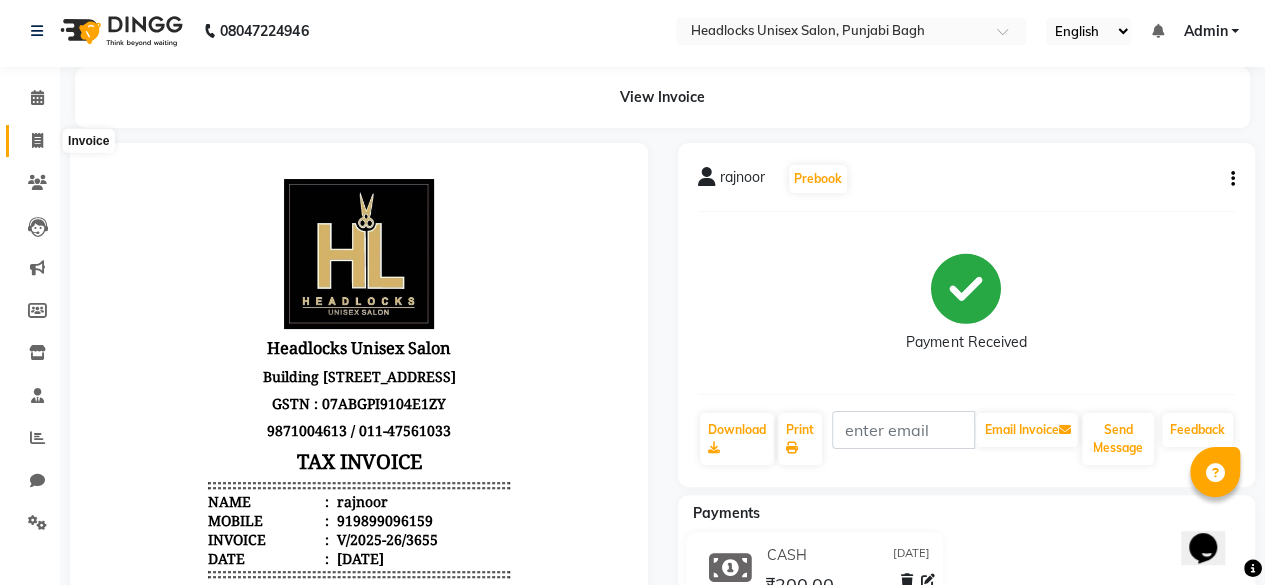 select on "7719" 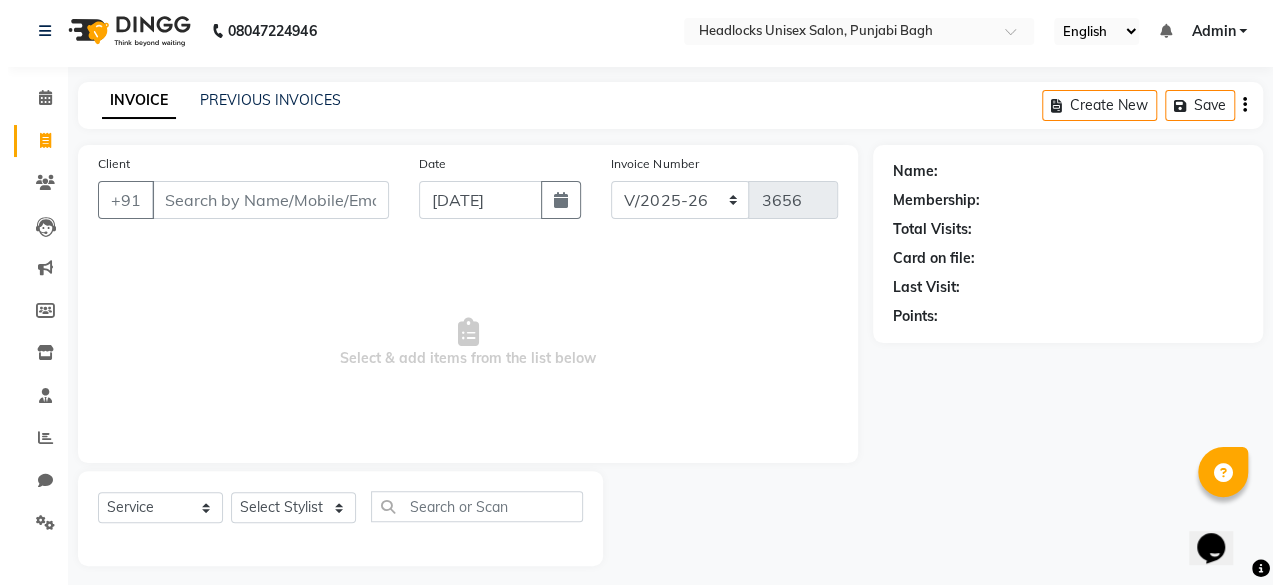 scroll, scrollTop: 15, scrollLeft: 0, axis: vertical 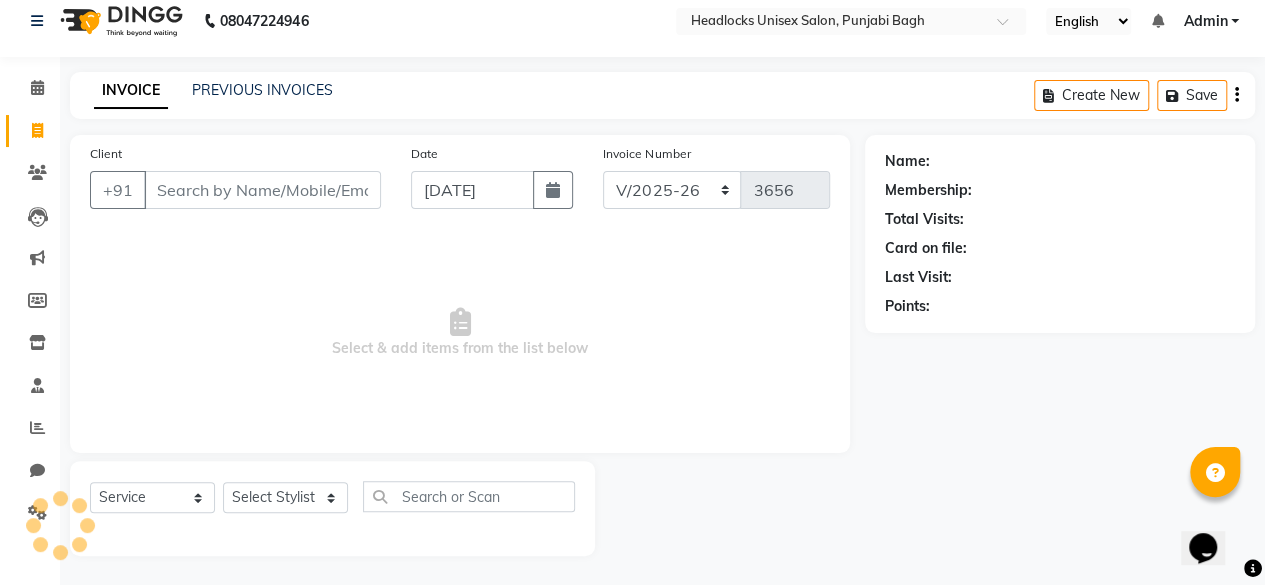 click on "Client" at bounding box center [262, 190] 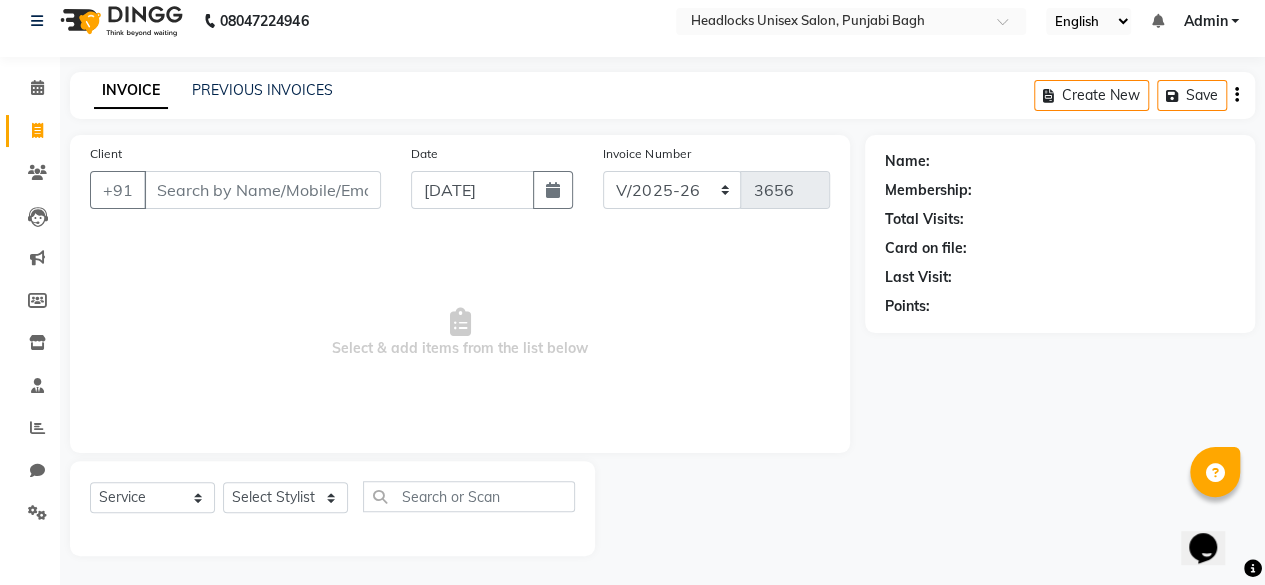 click on "Client" at bounding box center (262, 190) 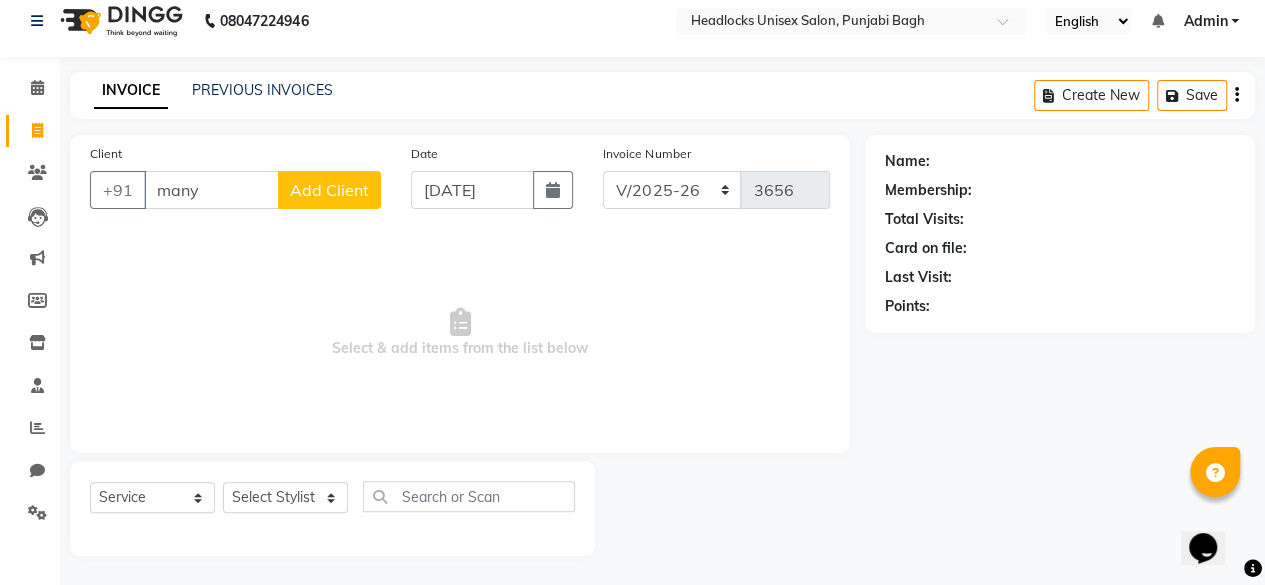 type on "[PERSON_NAME]" 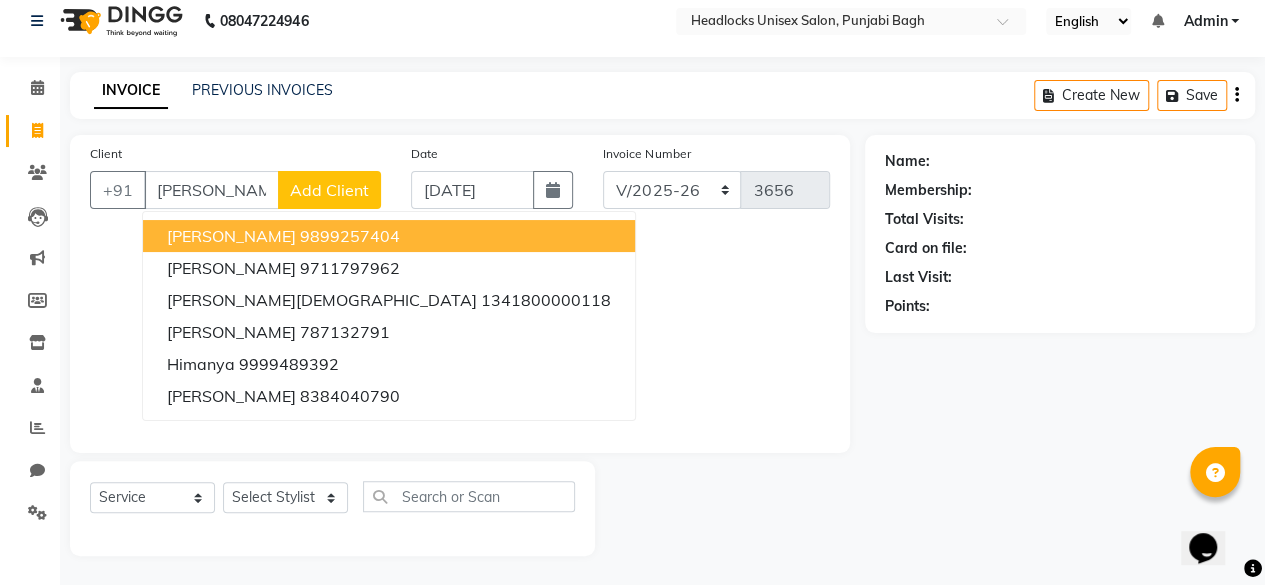 click on "[PERSON_NAME]" at bounding box center (211, 190) 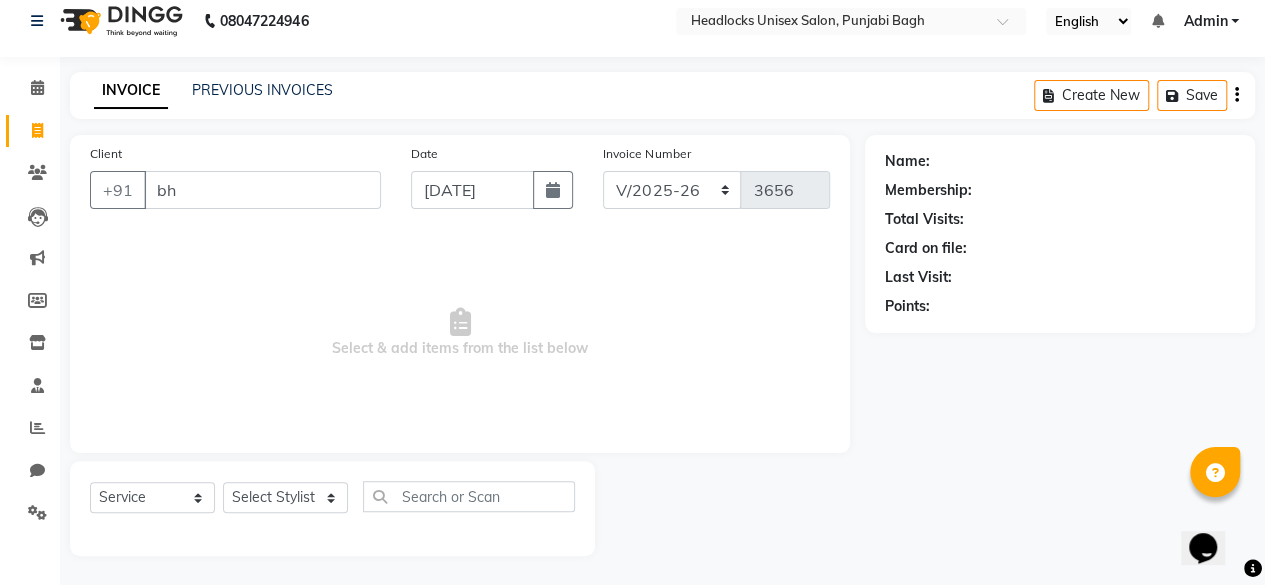 type on "b" 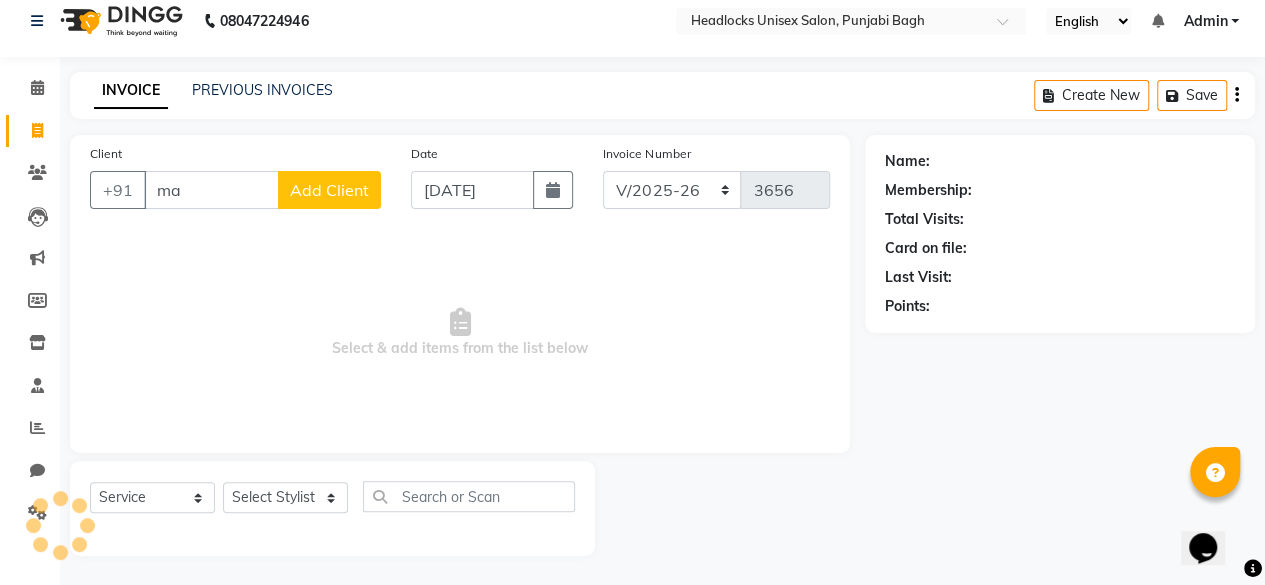 type on "m" 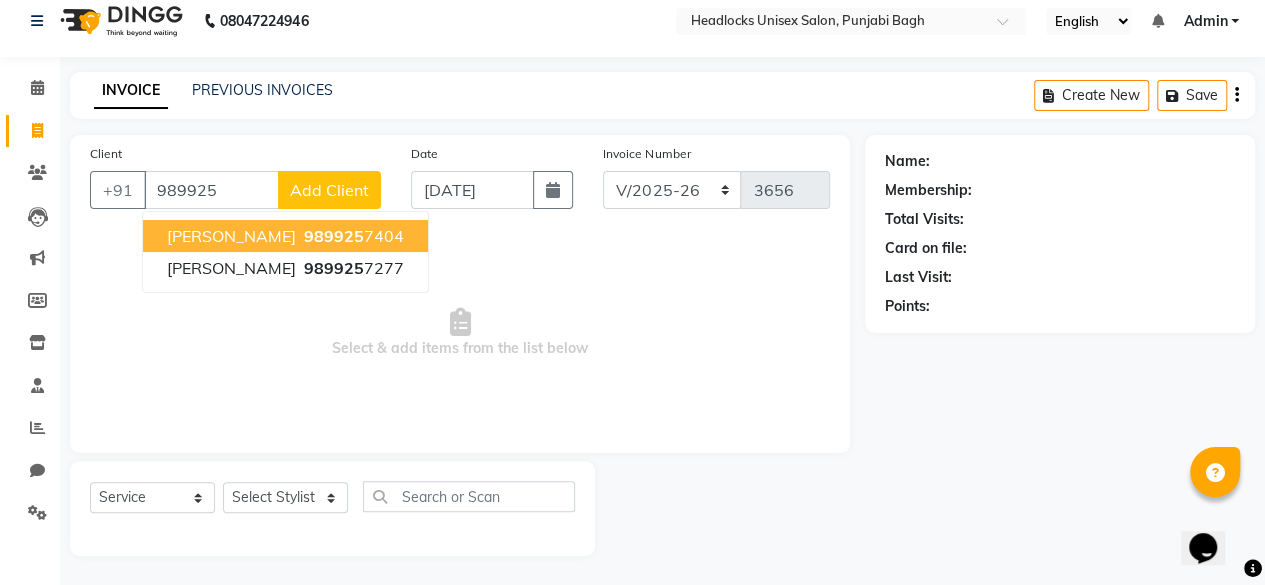 click on "989925" at bounding box center (334, 236) 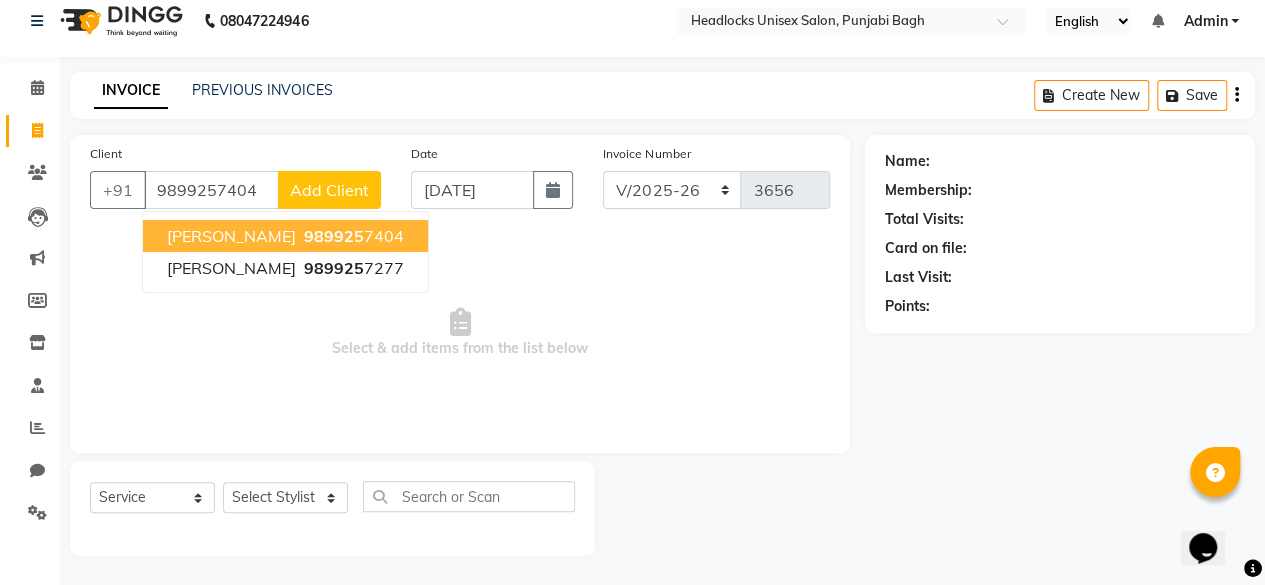 type on "9899257404" 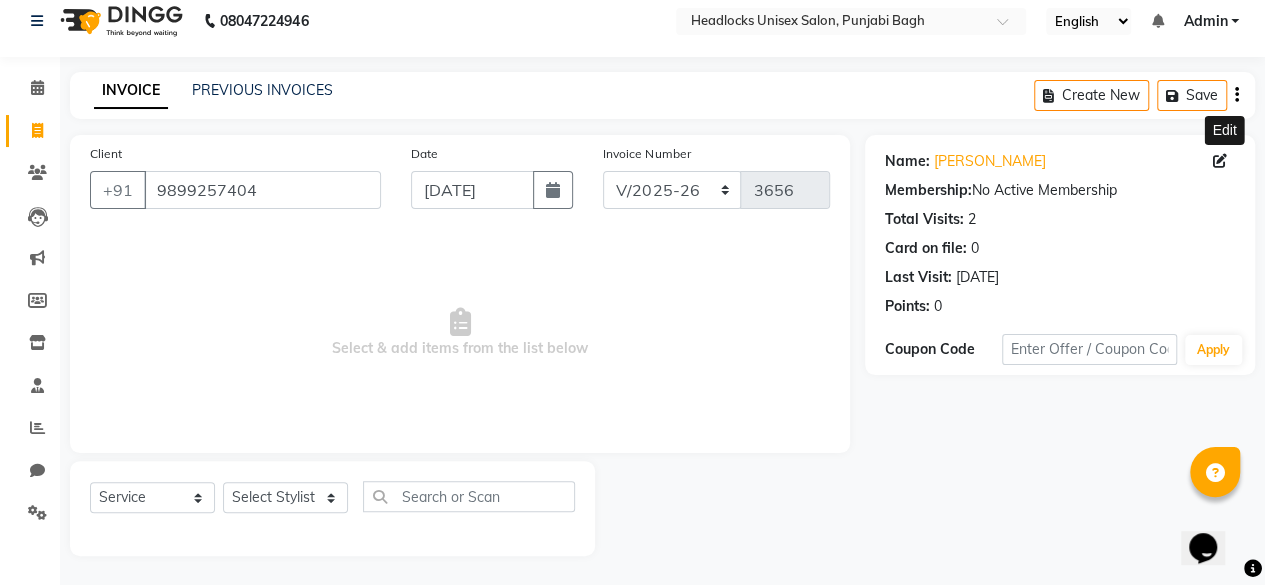 click 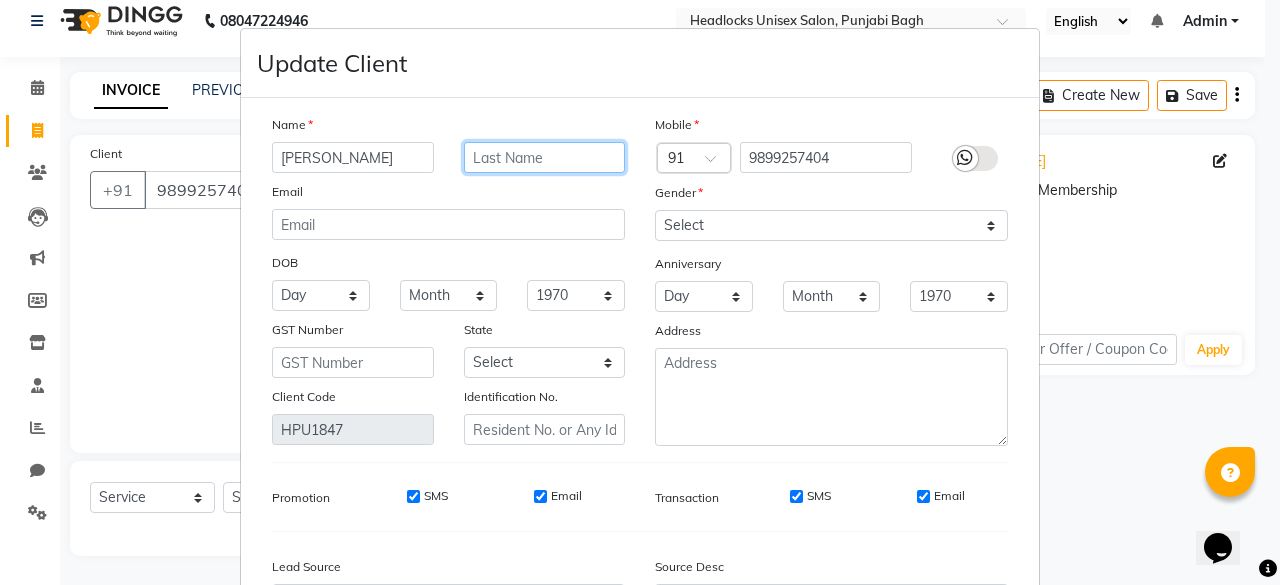 click at bounding box center (545, 157) 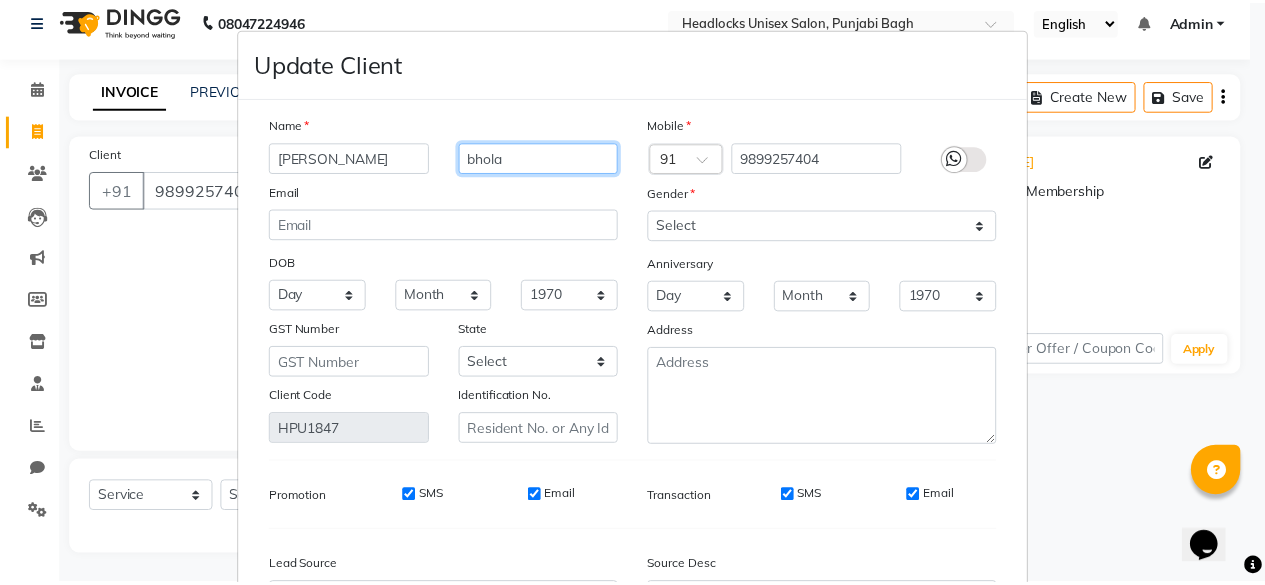 scroll, scrollTop: 224, scrollLeft: 0, axis: vertical 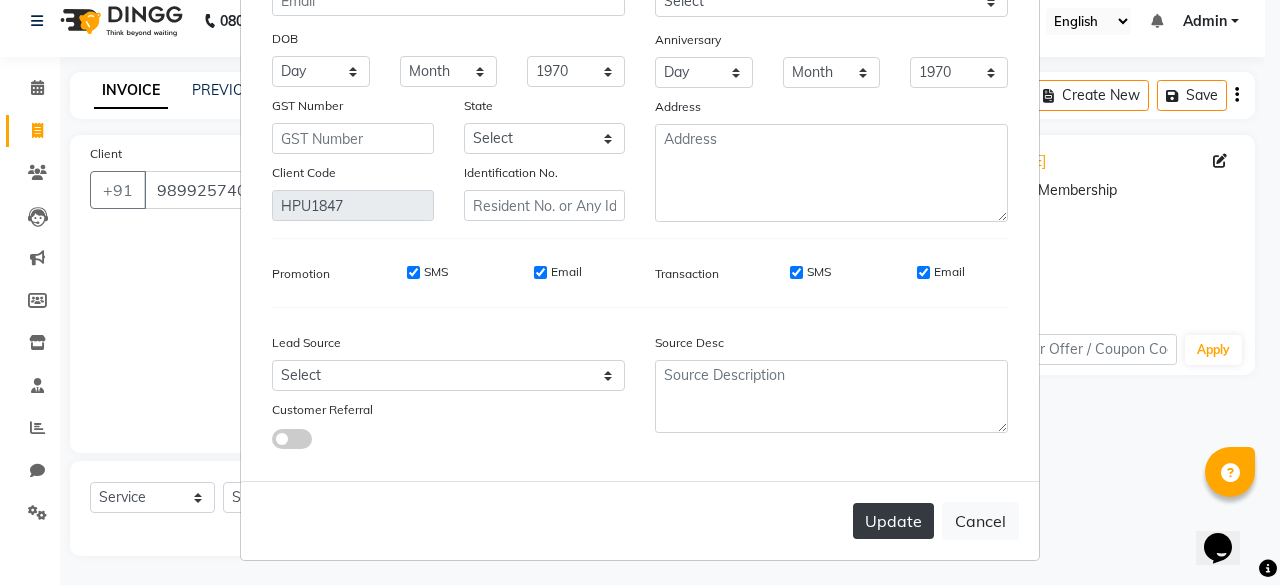 type on "bhola" 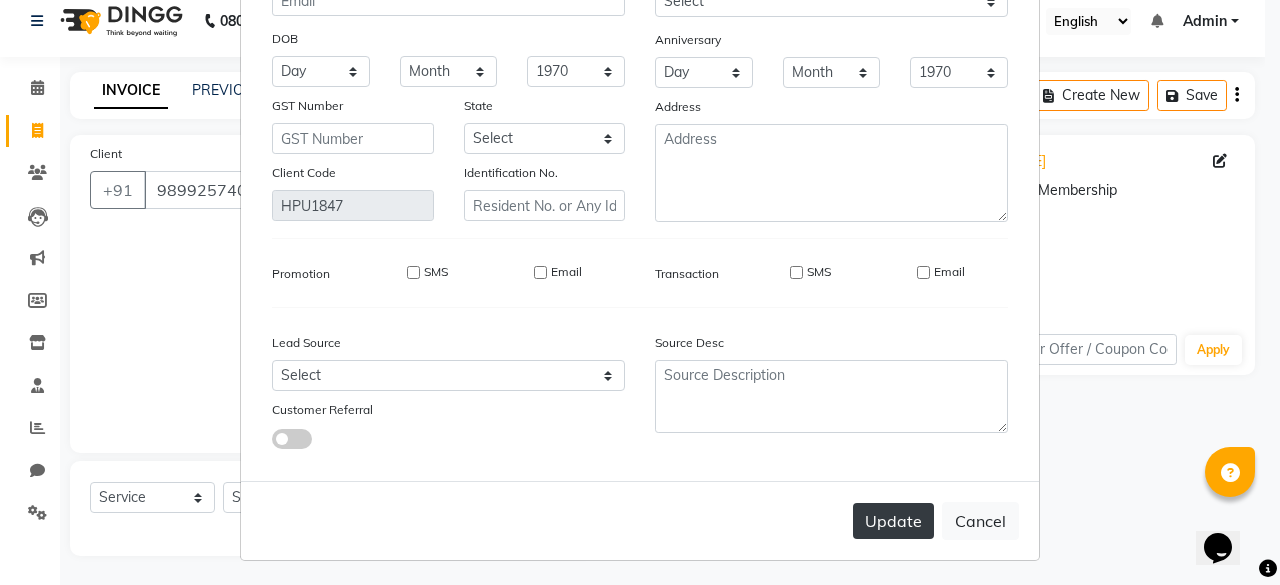 type 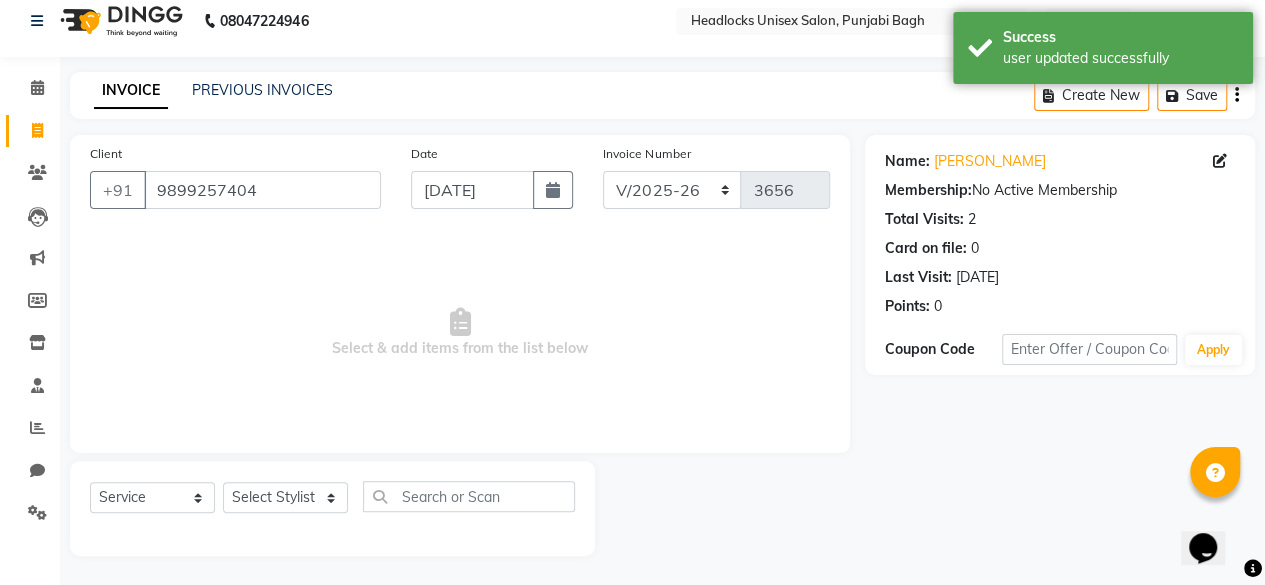 drag, startPoint x: 278, startPoint y: 517, endPoint x: 295, endPoint y: 500, distance: 24.04163 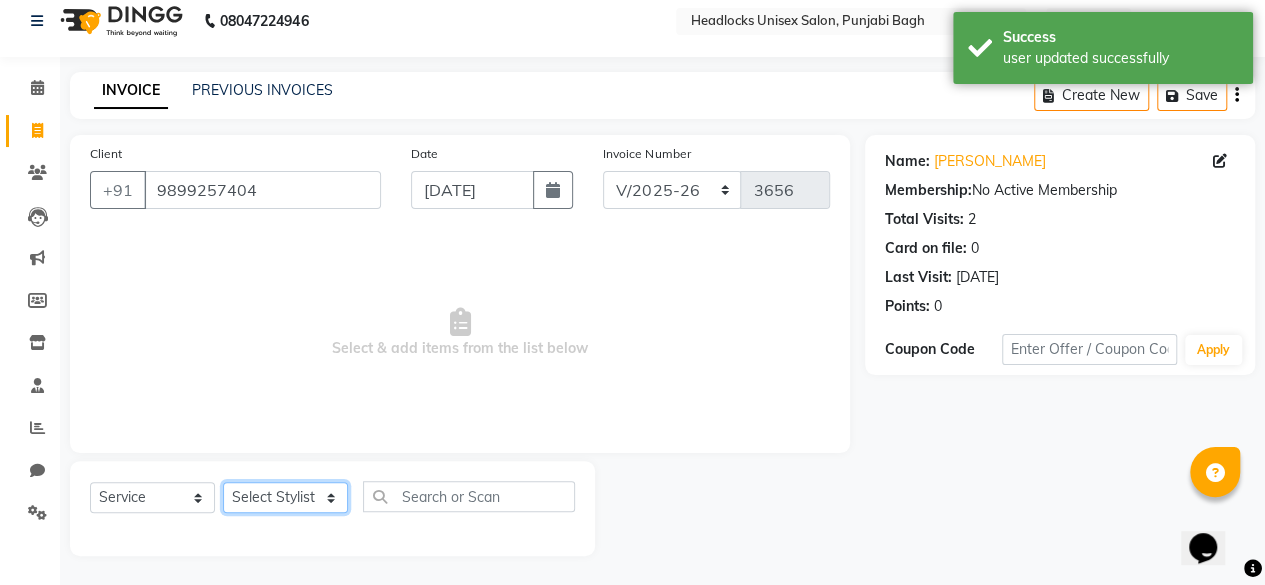 click on "Select Stylist ⁠Agnies ⁠[PERSON_NAME] [PERSON_NAME] [PERSON_NAME] kunal [PERSON_NAME] mercy ⁠Minto ⁠[PERSON_NAME]  [PERSON_NAME] priyanka [PERSON_NAME] ⁠[PERSON_NAME] ⁠[PERSON_NAME] [PERSON_NAME] [PERSON_NAME]  Sunny ⁠[PERSON_NAME] ⁠[PERSON_NAME]" 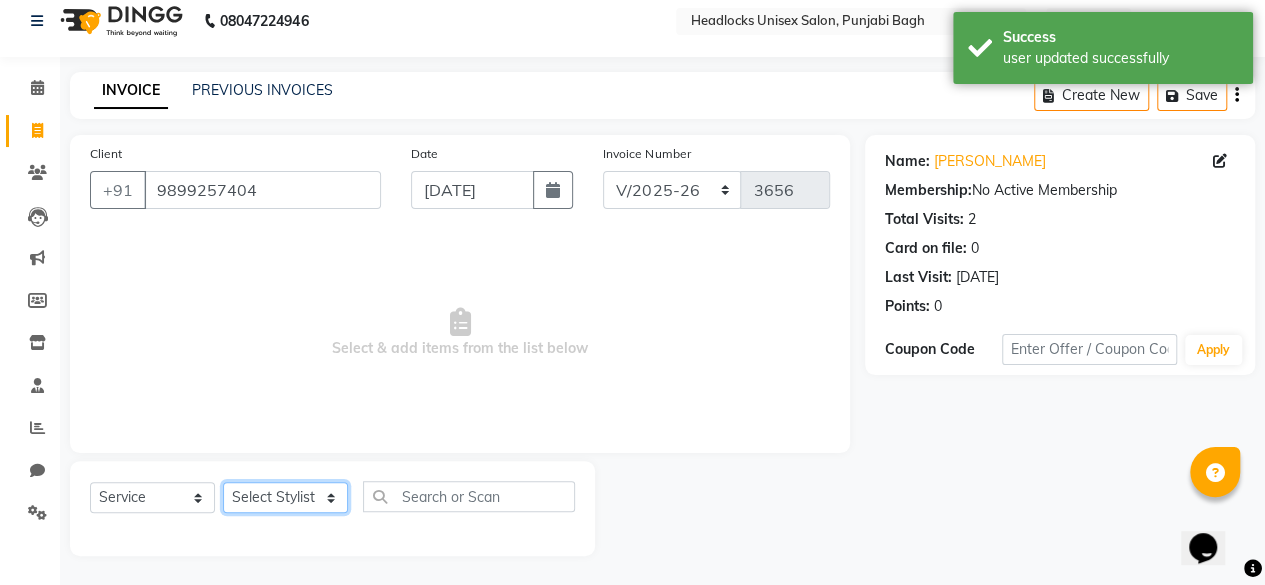 select on "69081" 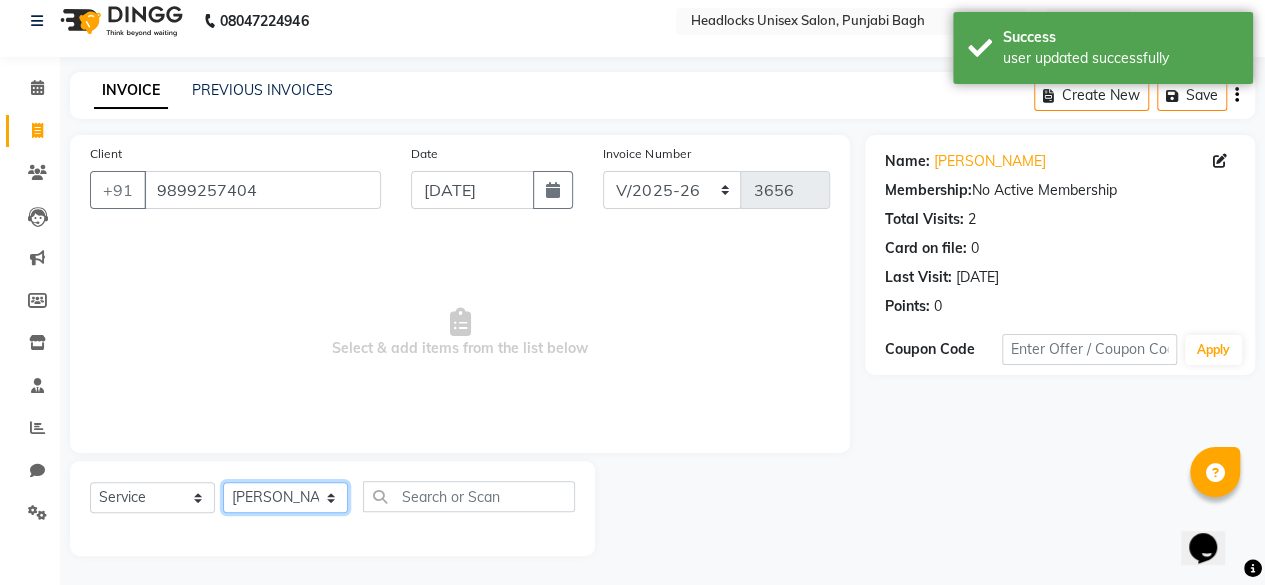 click on "Select Stylist ⁠Agnies ⁠[PERSON_NAME] [PERSON_NAME] [PERSON_NAME] kunal [PERSON_NAME] mercy ⁠Minto ⁠[PERSON_NAME]  [PERSON_NAME] priyanka [PERSON_NAME] ⁠[PERSON_NAME] ⁠[PERSON_NAME] [PERSON_NAME] [PERSON_NAME]  Sunny ⁠[PERSON_NAME] ⁠[PERSON_NAME]" 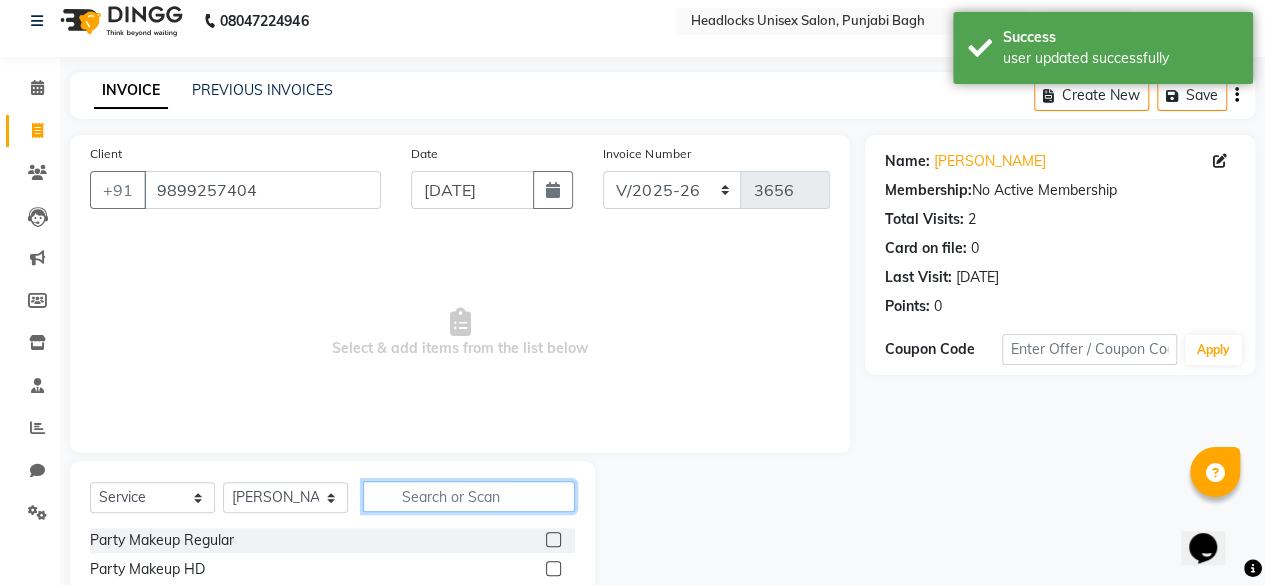 click 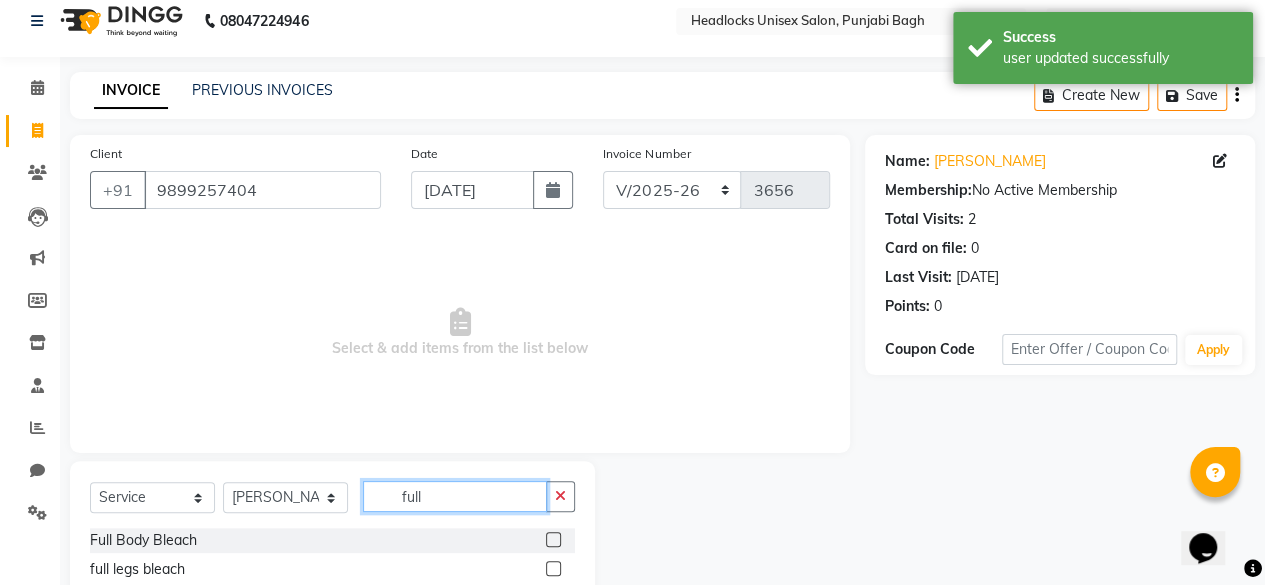 scroll, scrollTop: 215, scrollLeft: 0, axis: vertical 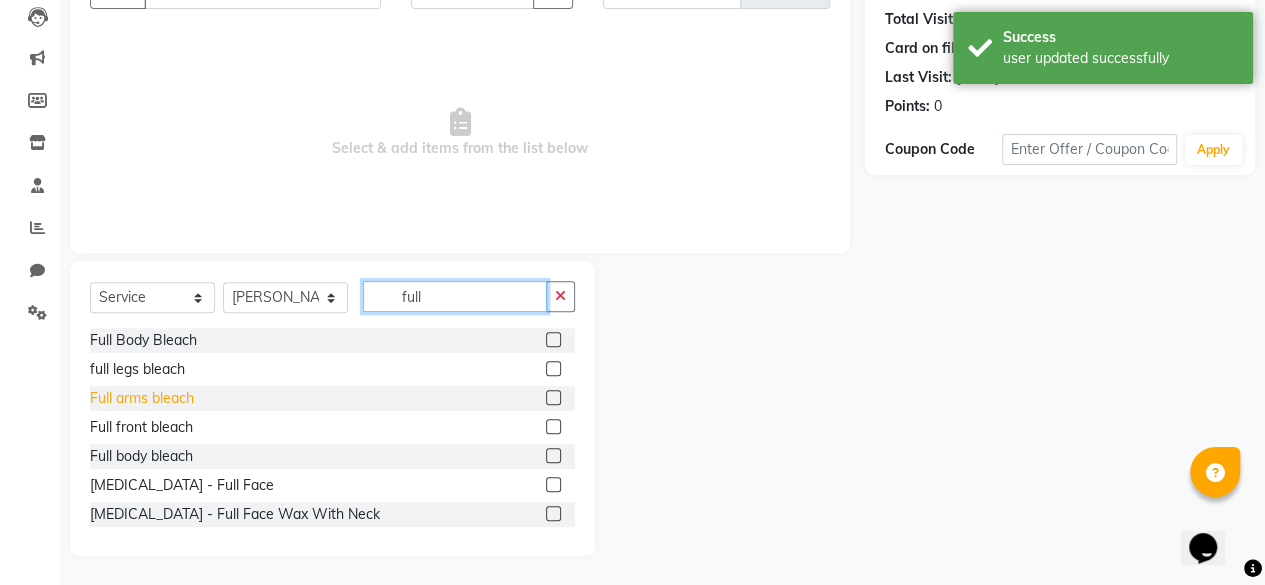 type on "full" 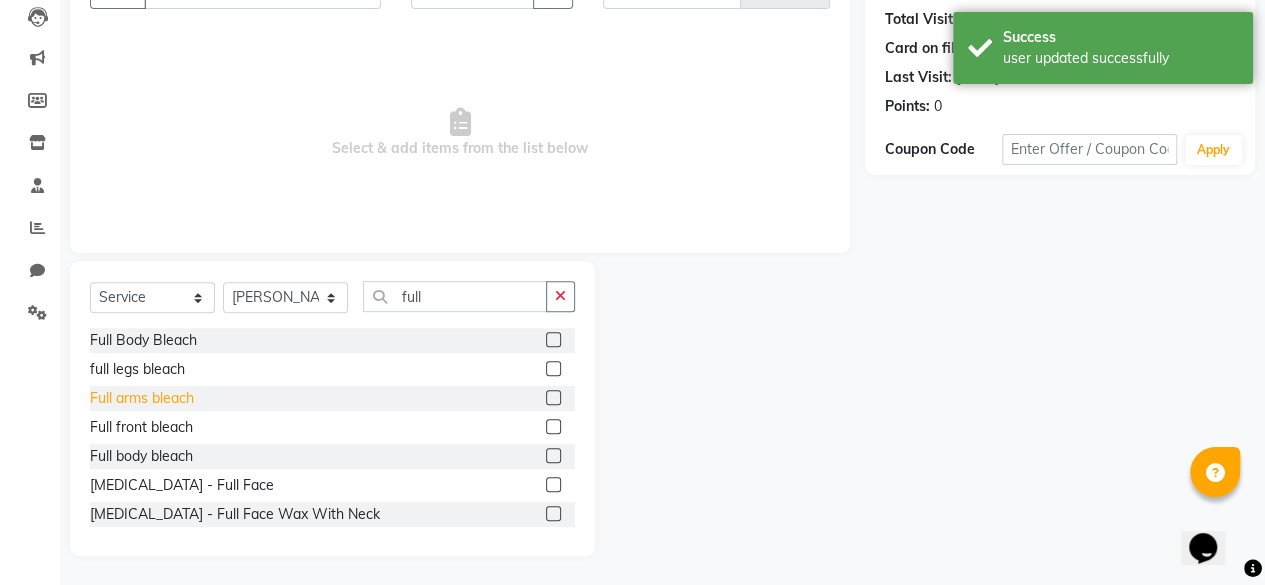 click on "Full arms bleach" 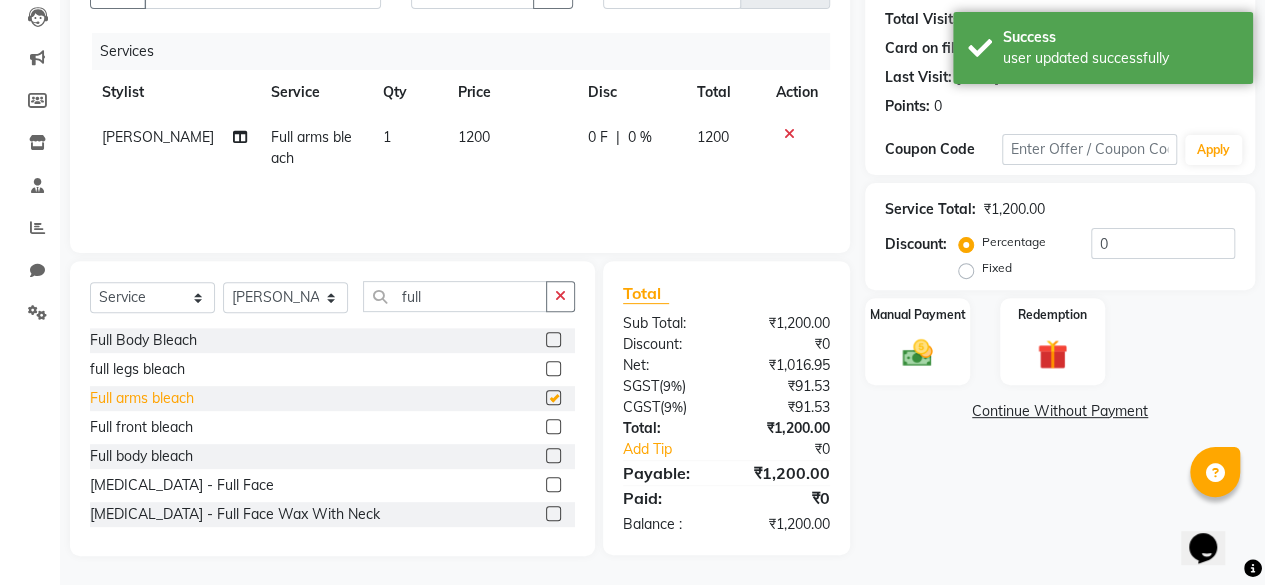 checkbox on "false" 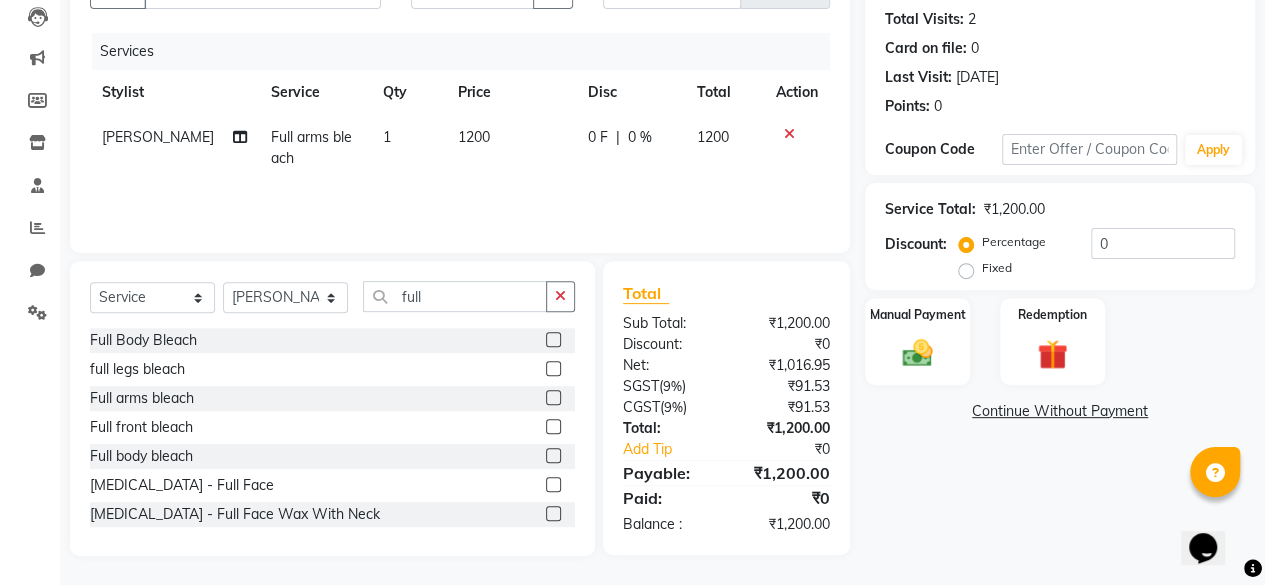 click on "1200" 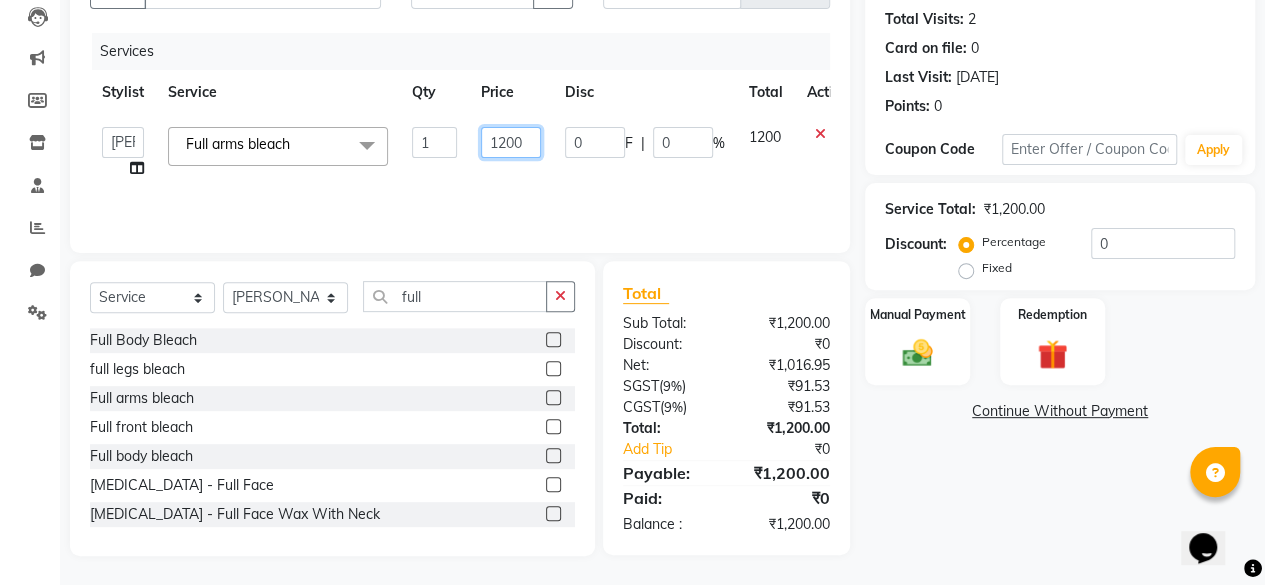 click on "1200" 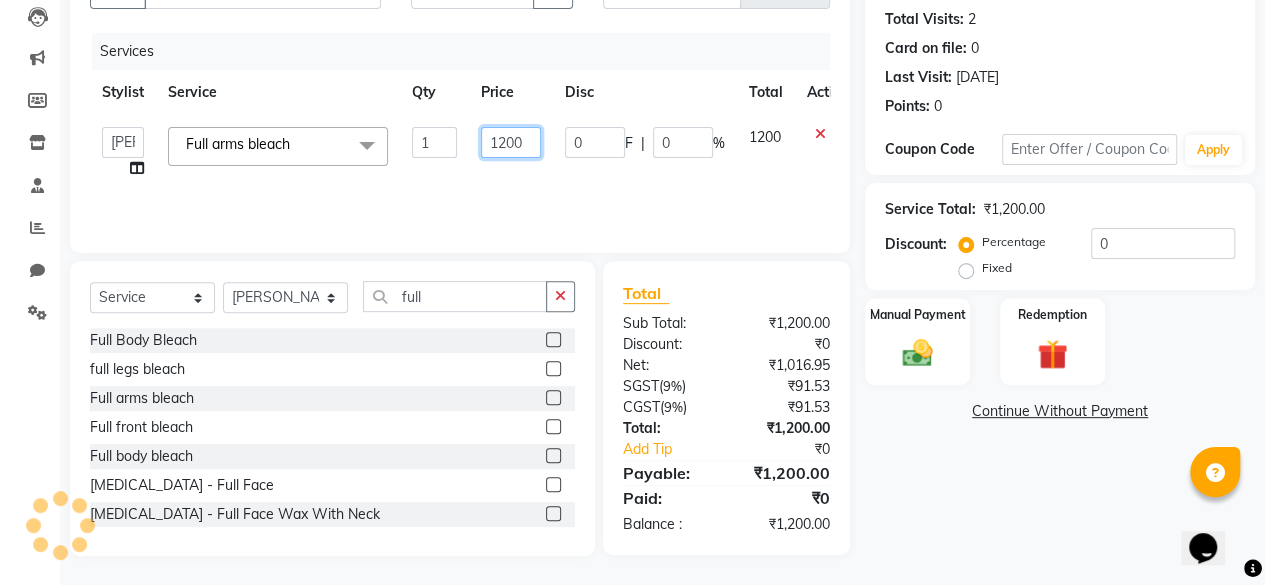 click on "1200" 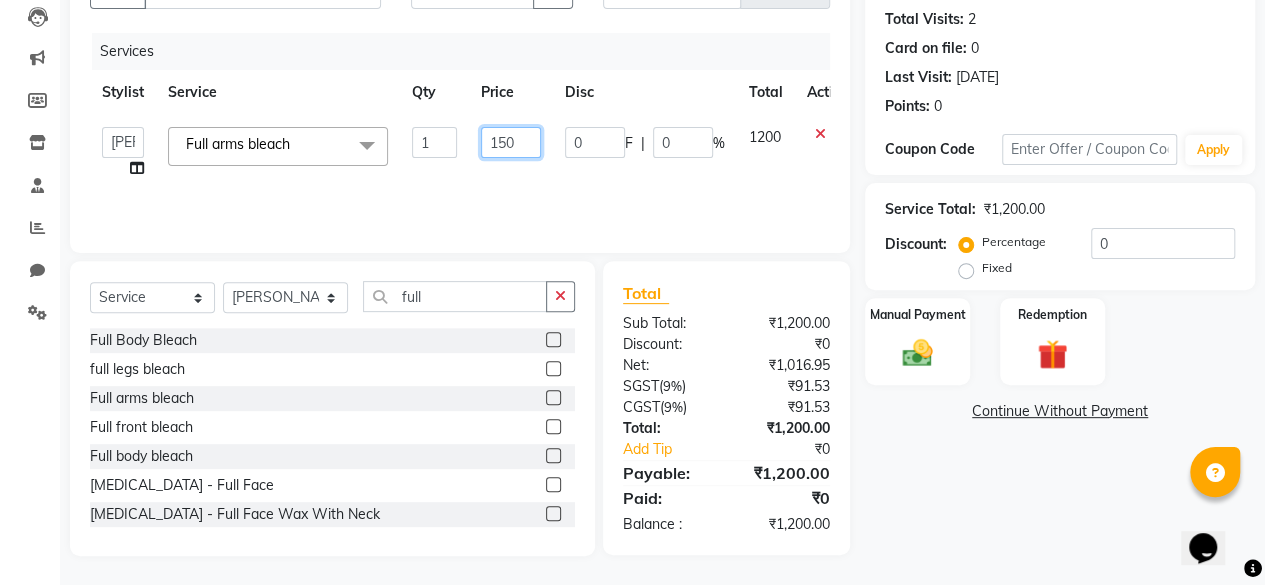 type on "1500" 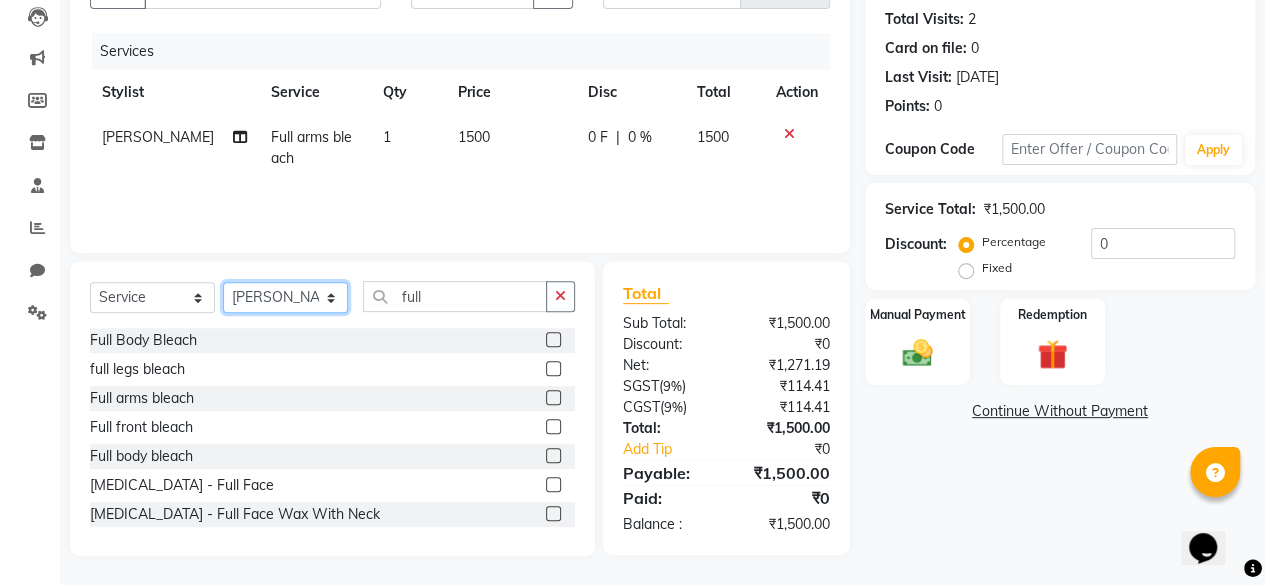 click on "Select Stylist ⁠Agnies ⁠[PERSON_NAME] [PERSON_NAME] [PERSON_NAME] kunal [PERSON_NAME] mercy ⁠Minto ⁠[PERSON_NAME]  [PERSON_NAME] priyanka [PERSON_NAME] ⁠[PERSON_NAME] ⁠[PERSON_NAME] [PERSON_NAME] [PERSON_NAME]  Sunny ⁠[PERSON_NAME] ⁠[PERSON_NAME]" 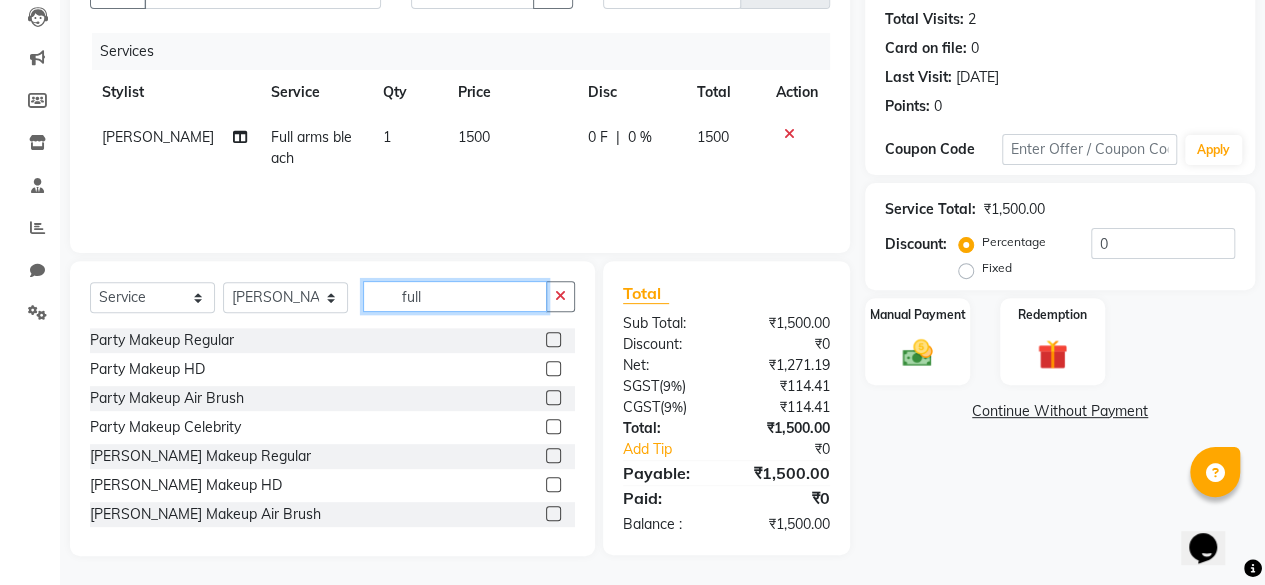 click on "full" 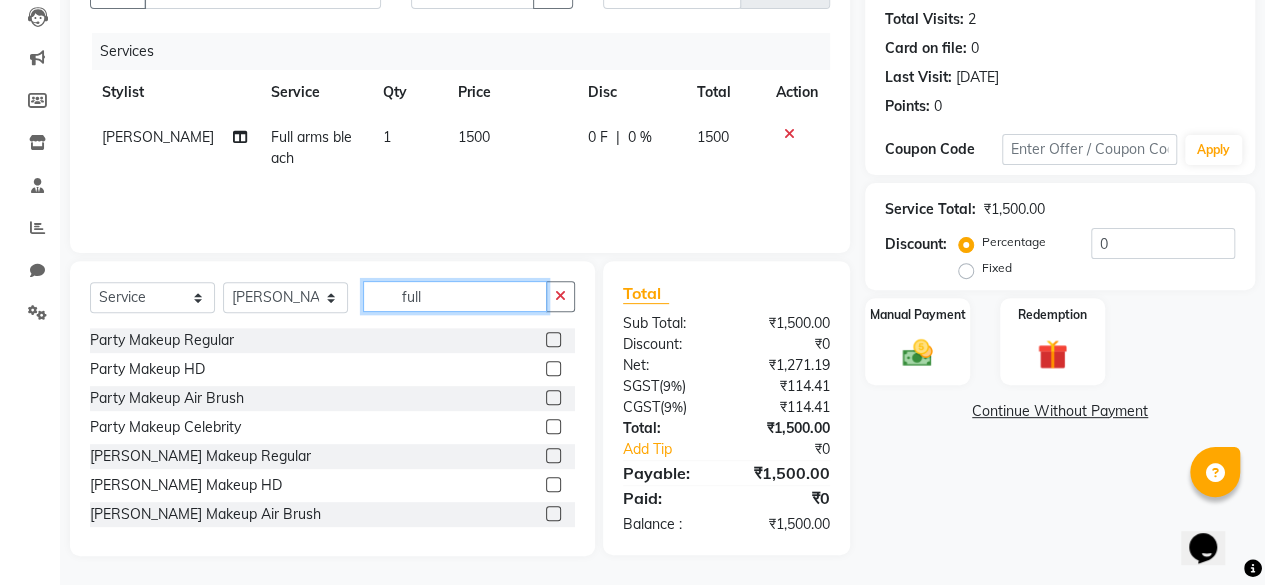 click on "full" 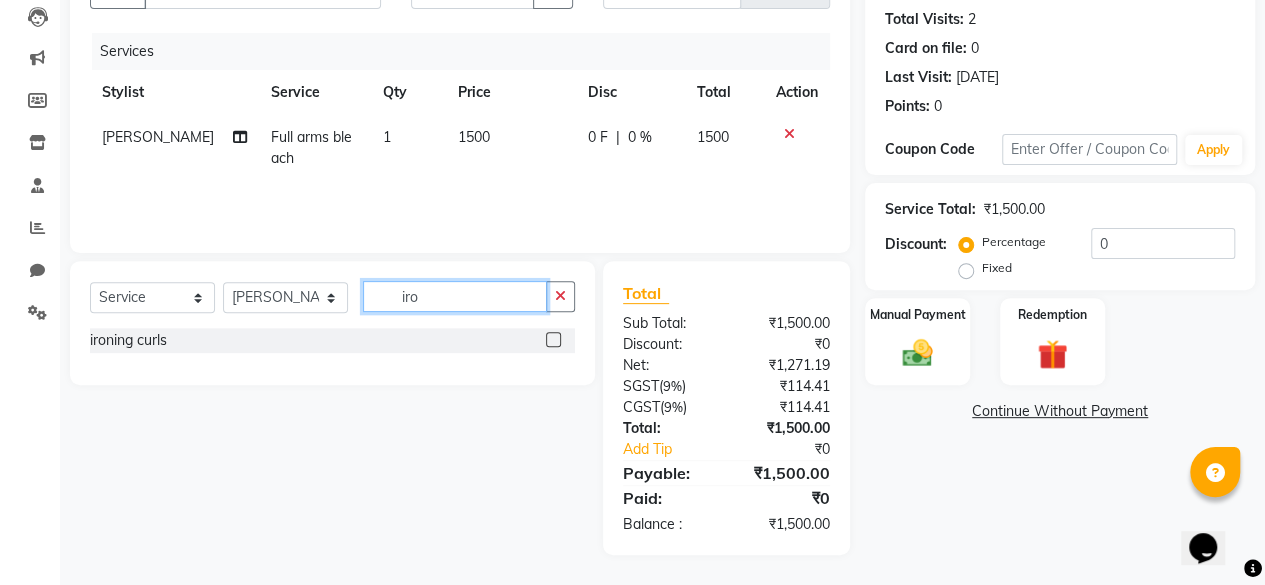 scroll, scrollTop: 213, scrollLeft: 0, axis: vertical 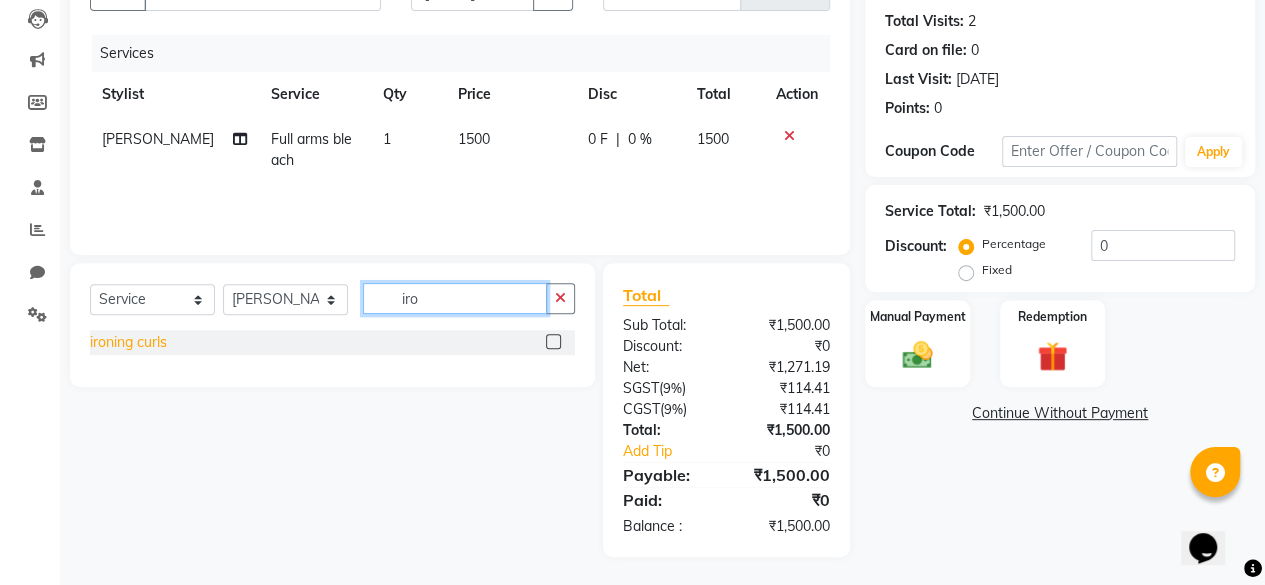 type on "iro" 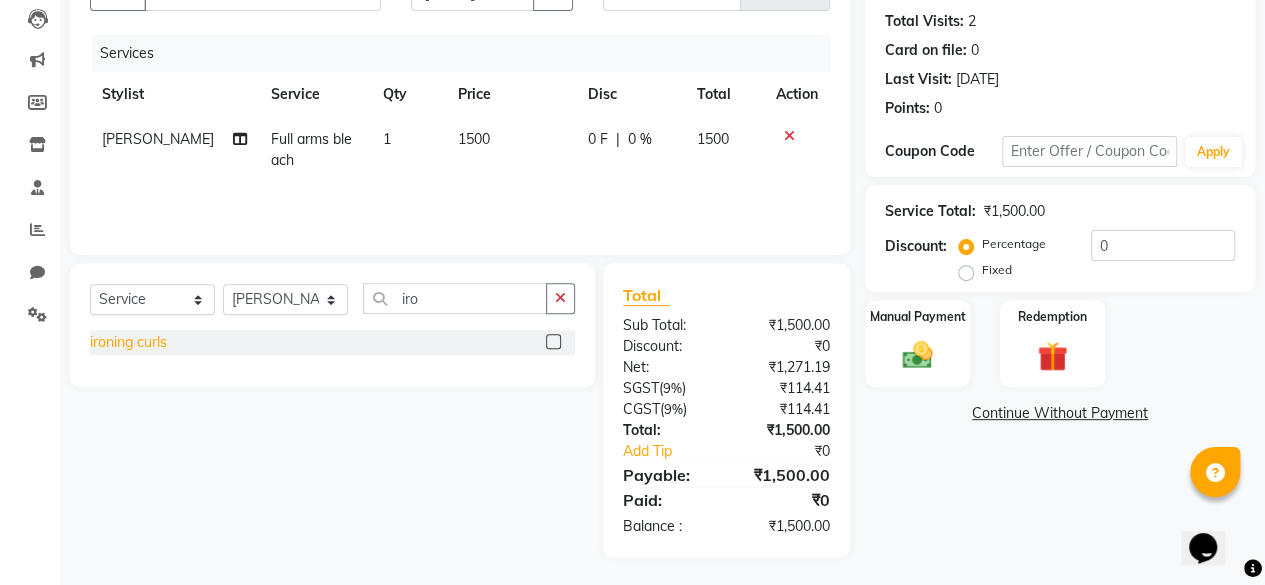 click on "ironing curls" 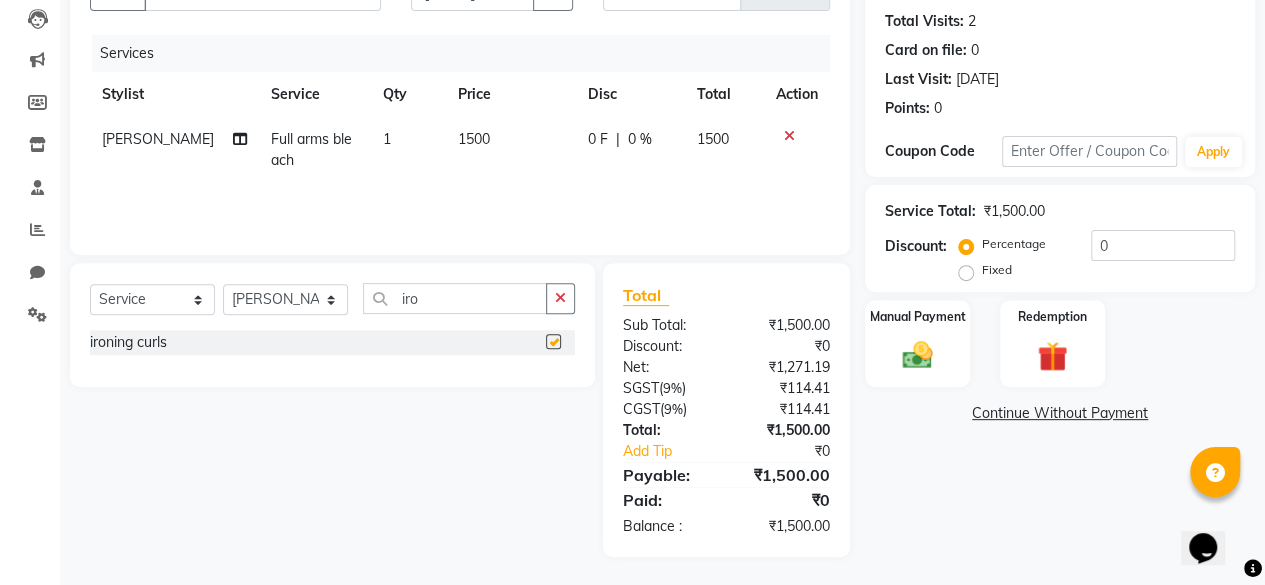 checkbox on "false" 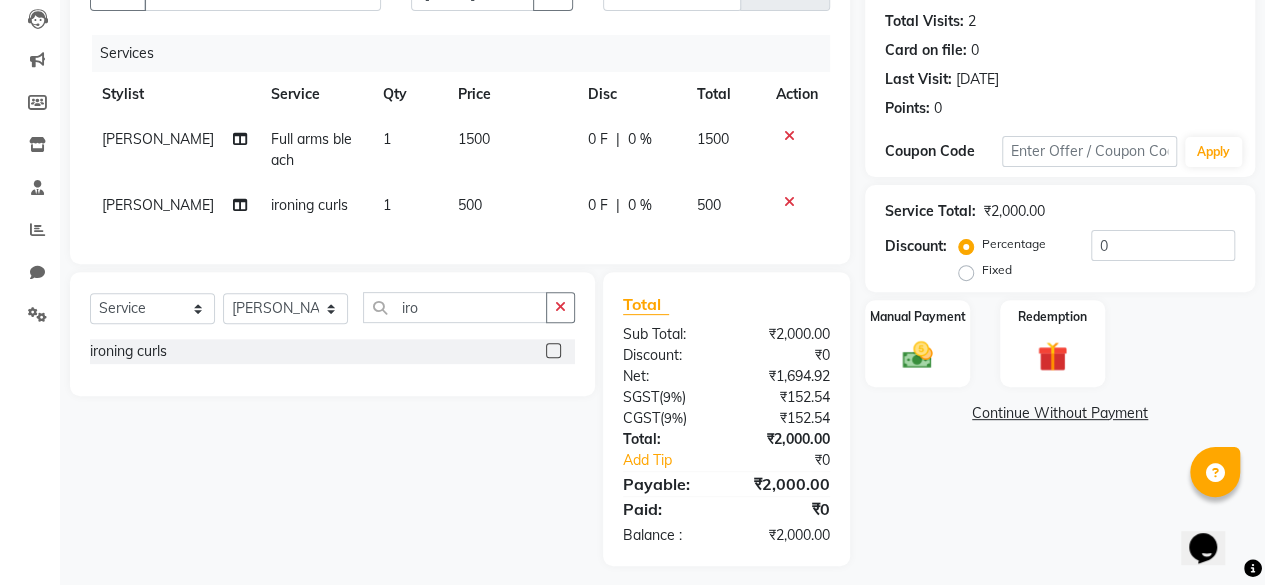 scroll, scrollTop: 238, scrollLeft: 0, axis: vertical 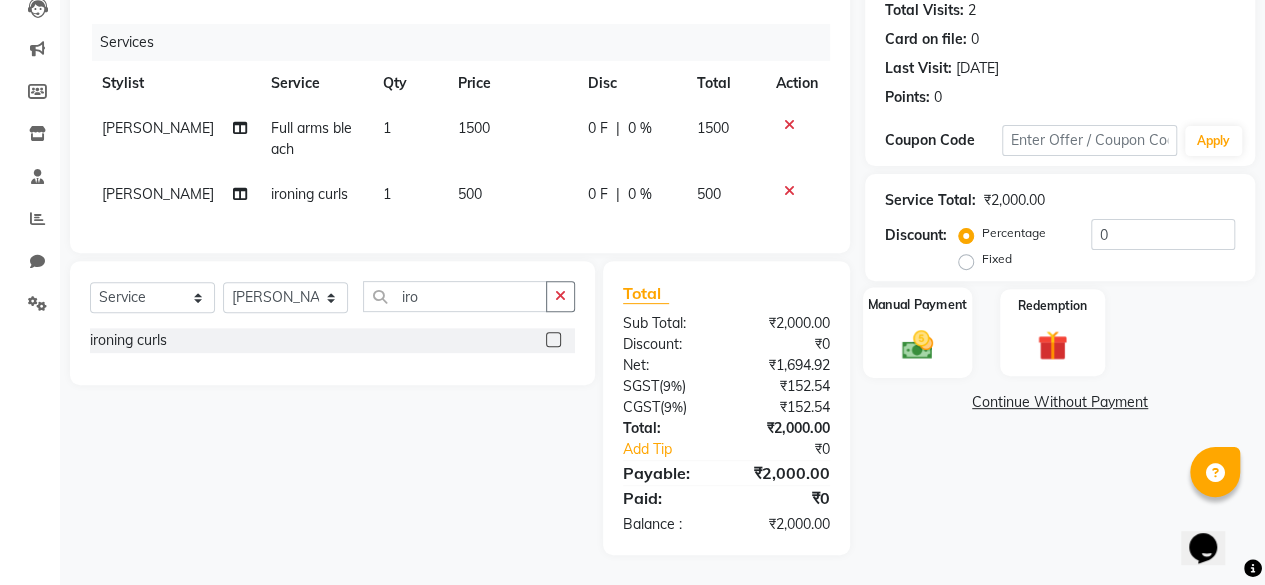 click 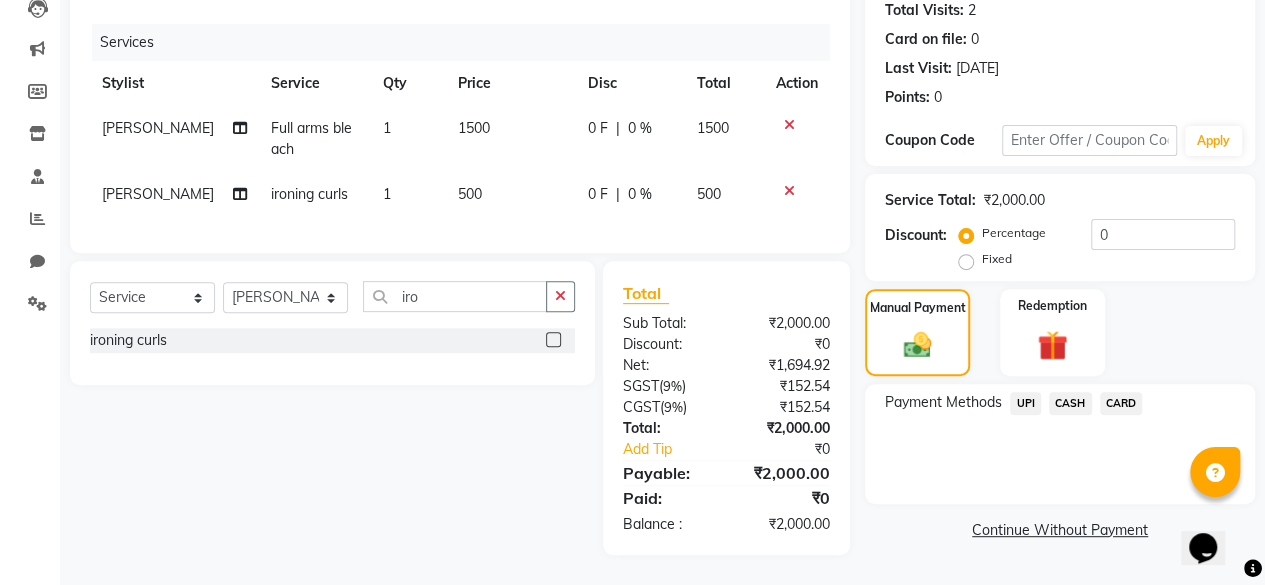 click on "UPI" 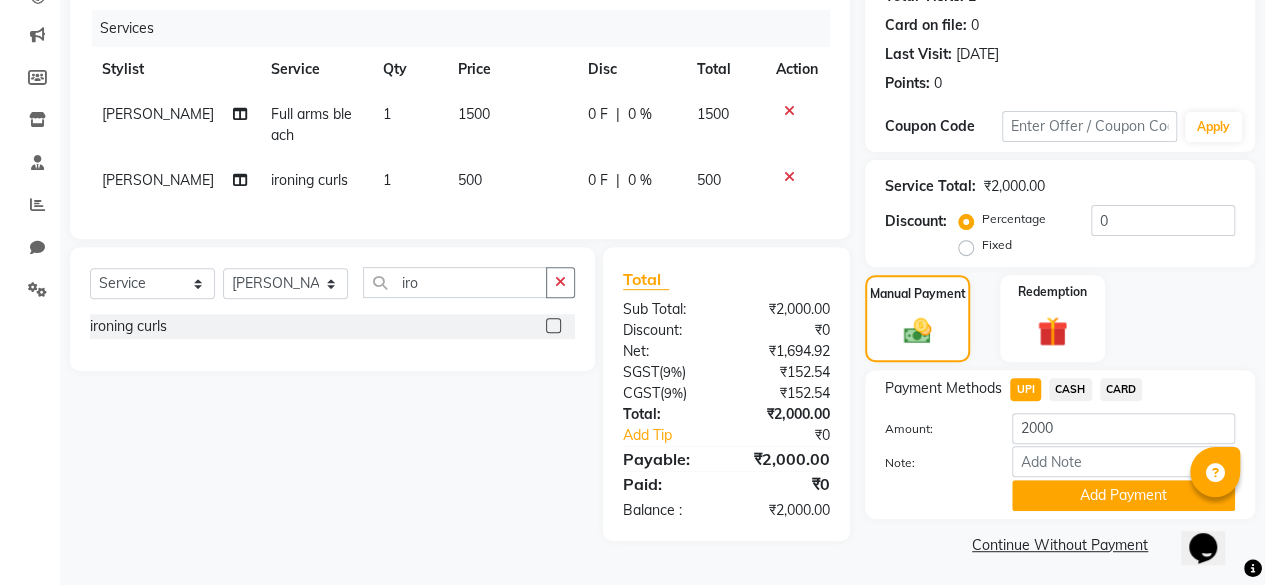 scroll, scrollTop: 242, scrollLeft: 0, axis: vertical 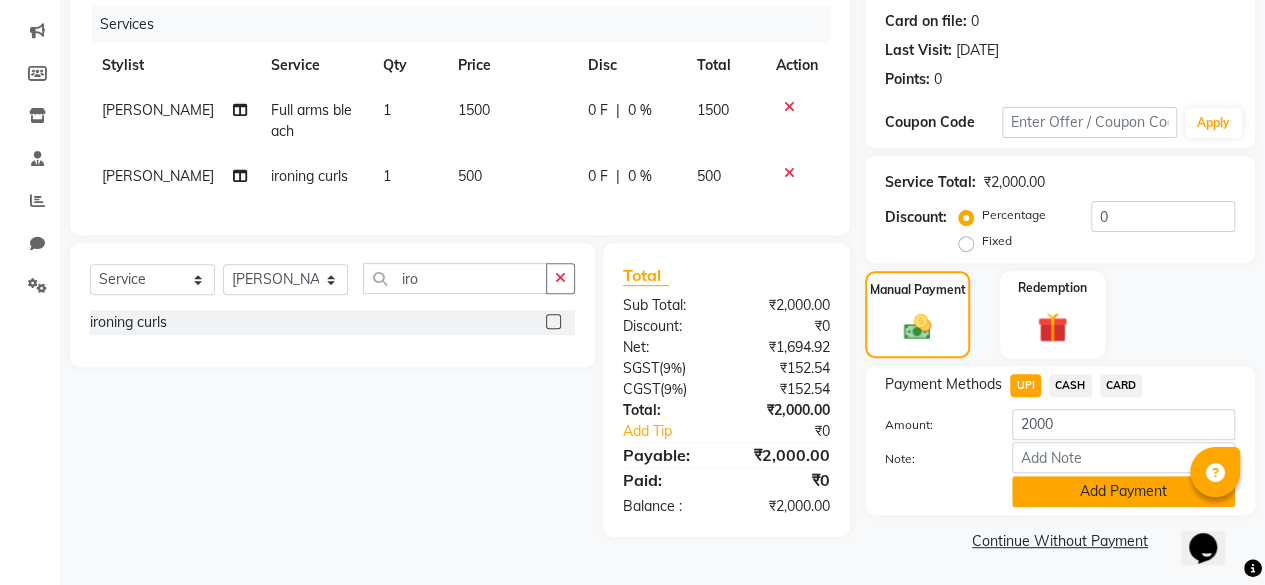 click on "Add Payment" 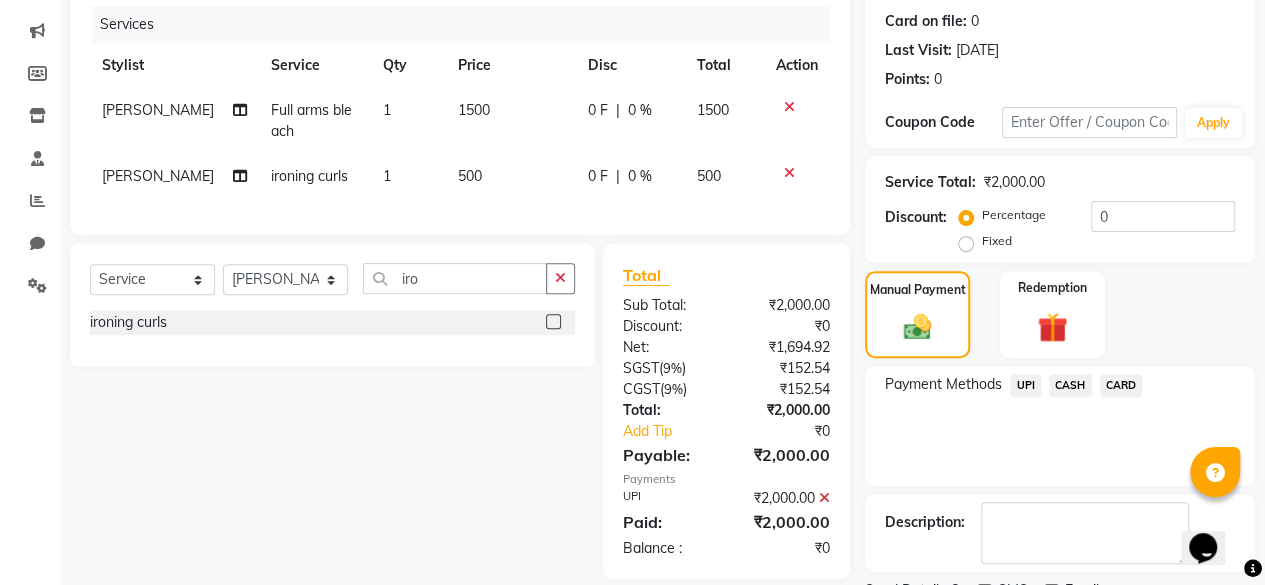 scroll, scrollTop: 324, scrollLeft: 0, axis: vertical 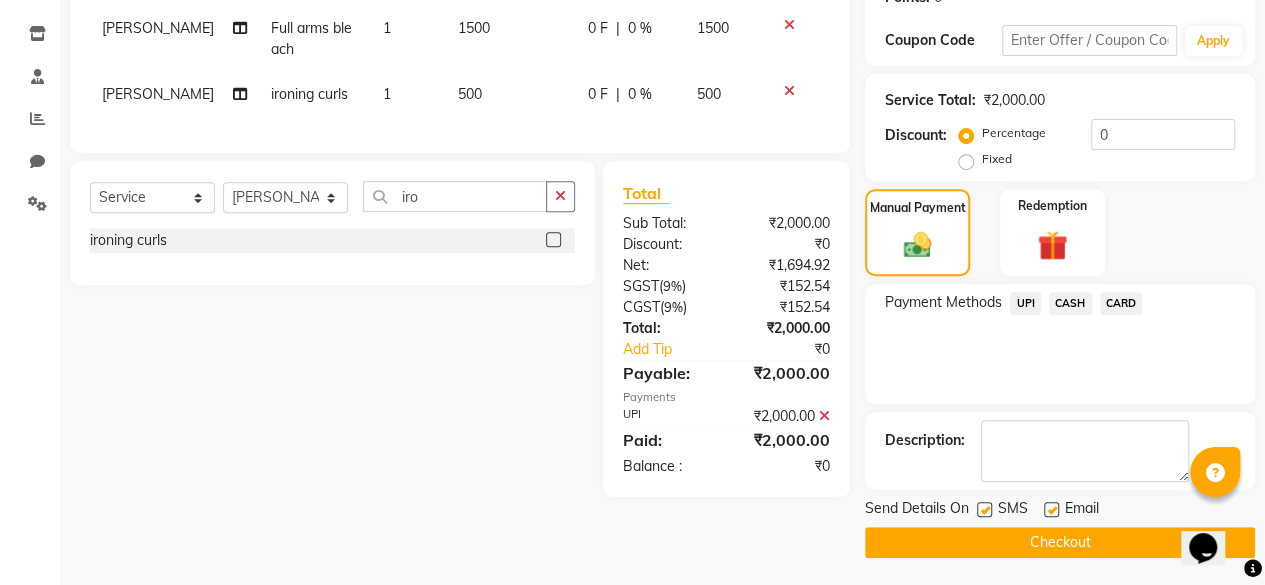 click 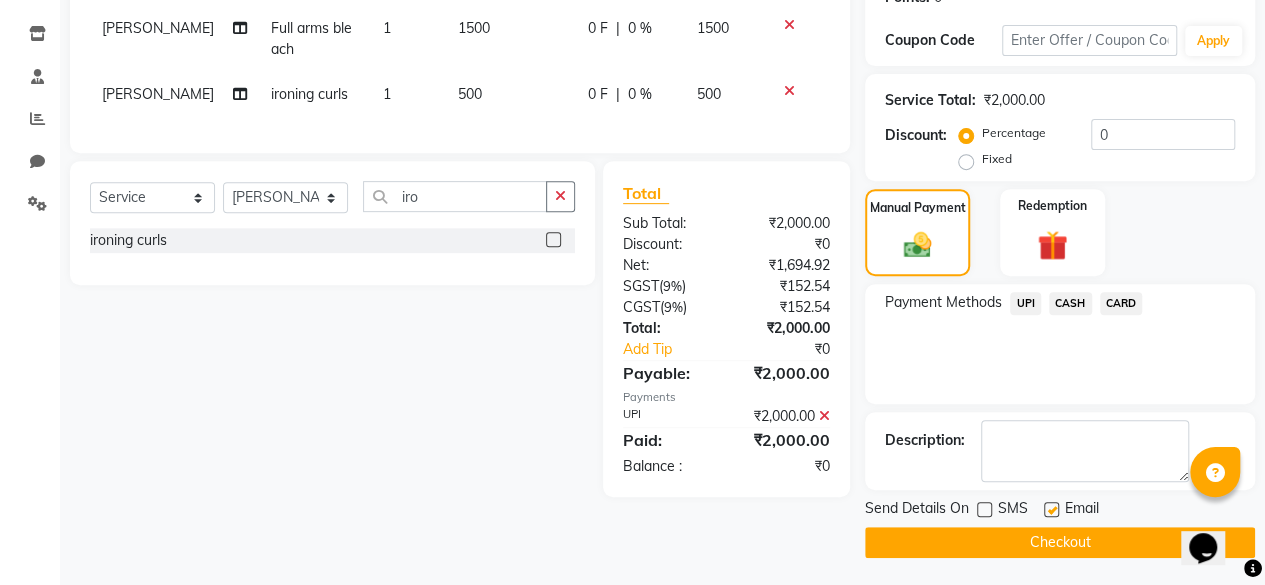 click on "Checkout" 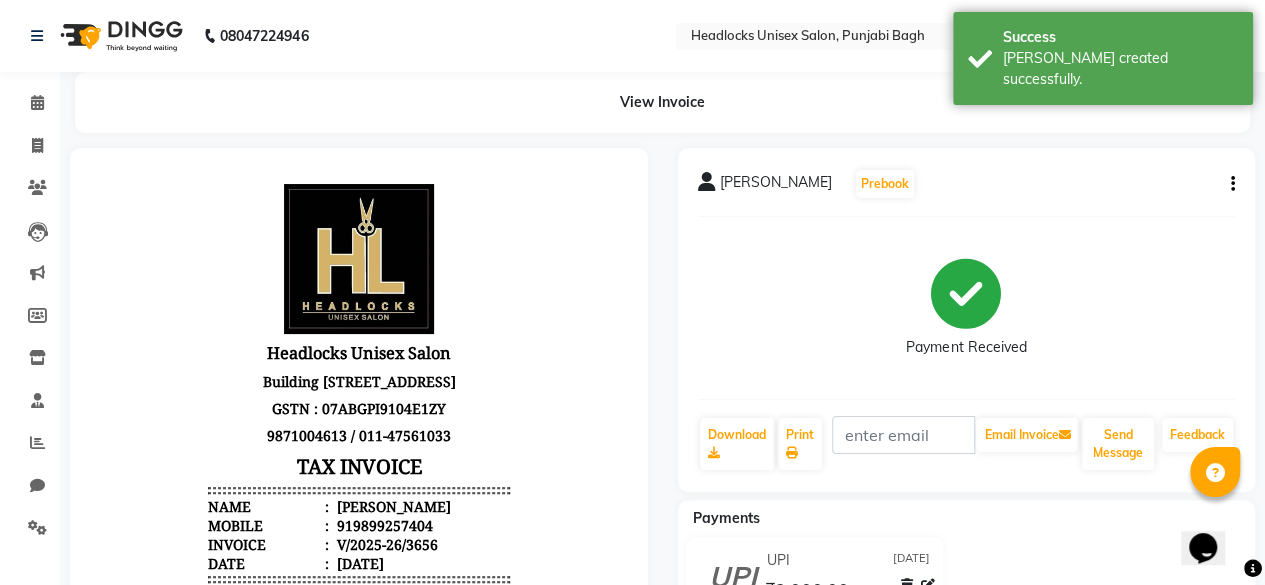 scroll, scrollTop: 0, scrollLeft: 0, axis: both 